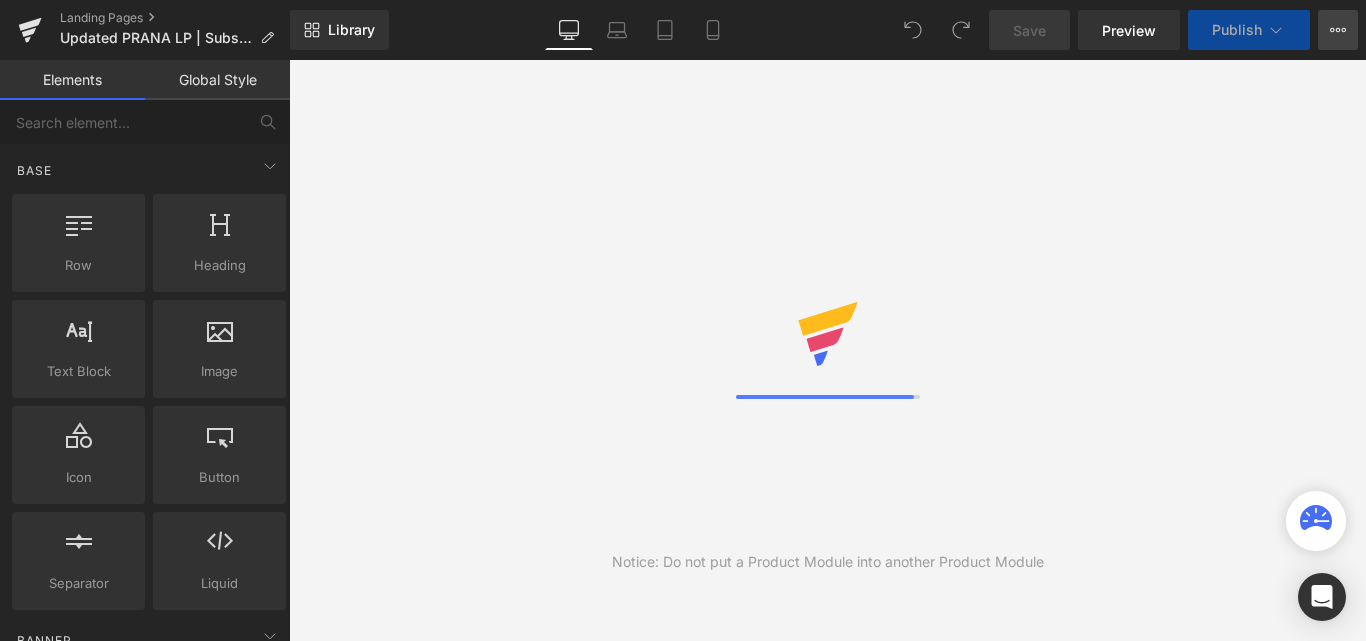 scroll, scrollTop: 0, scrollLeft: 0, axis: both 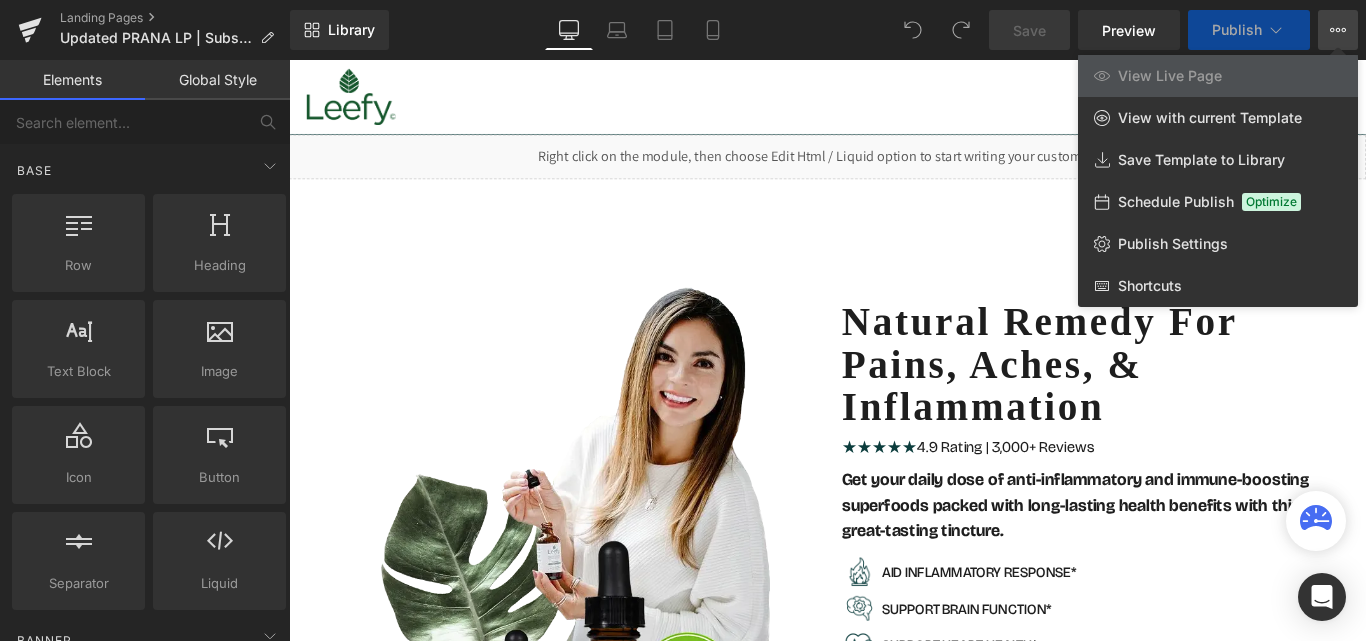 click 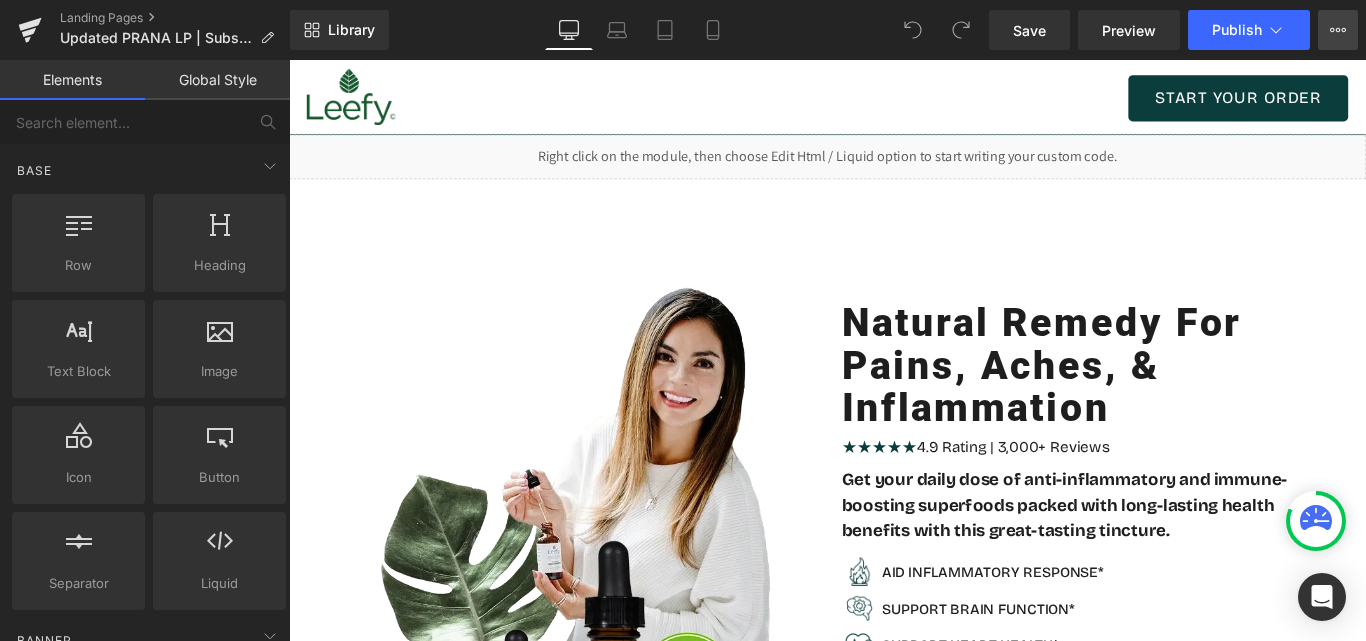 click 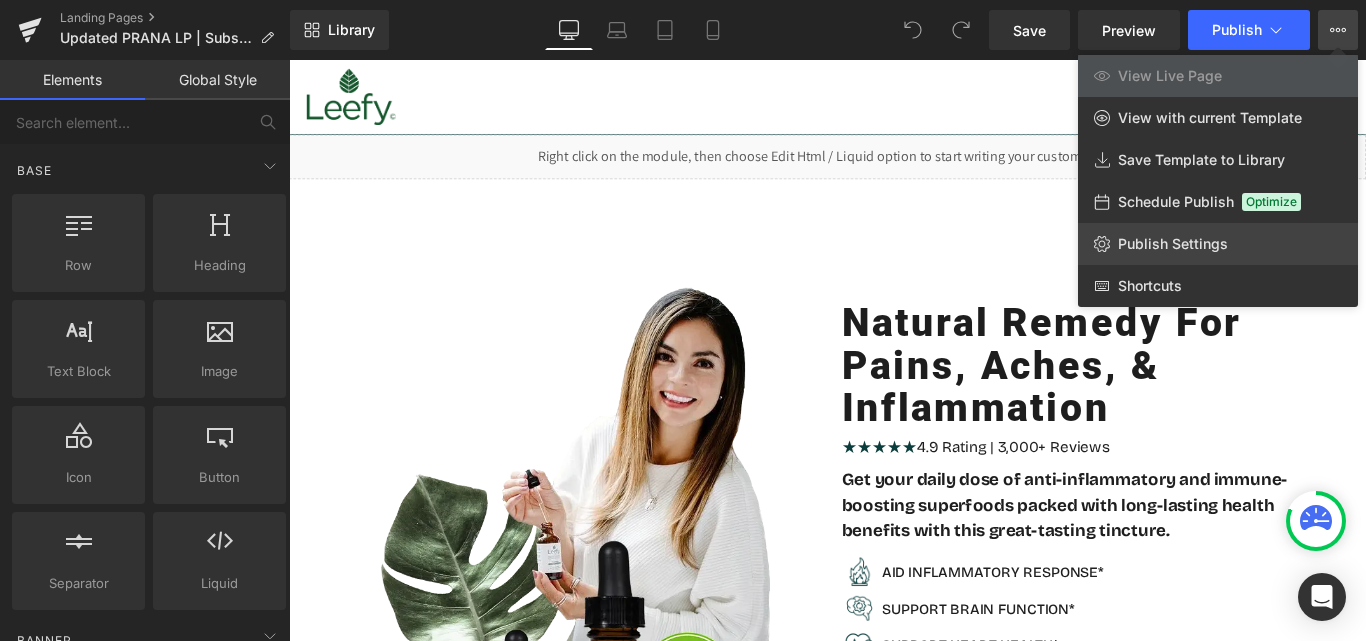 click on "Publish Settings" at bounding box center (1173, 244) 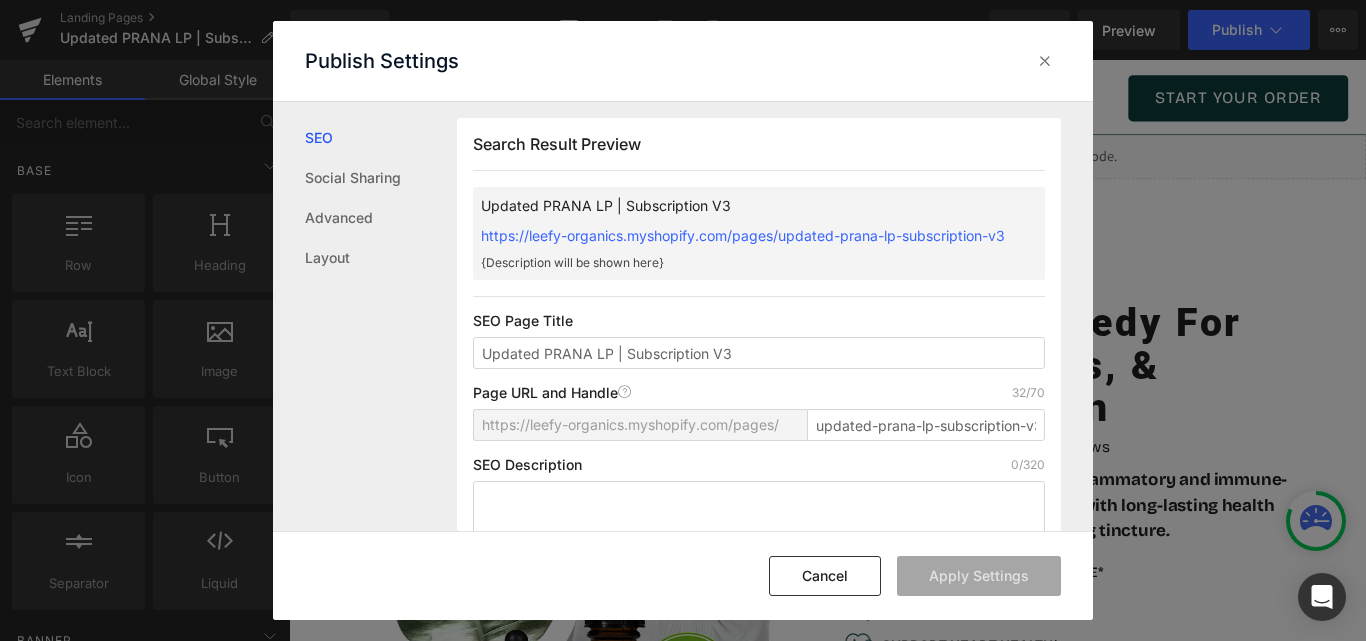 scroll, scrollTop: 1, scrollLeft: 0, axis: vertical 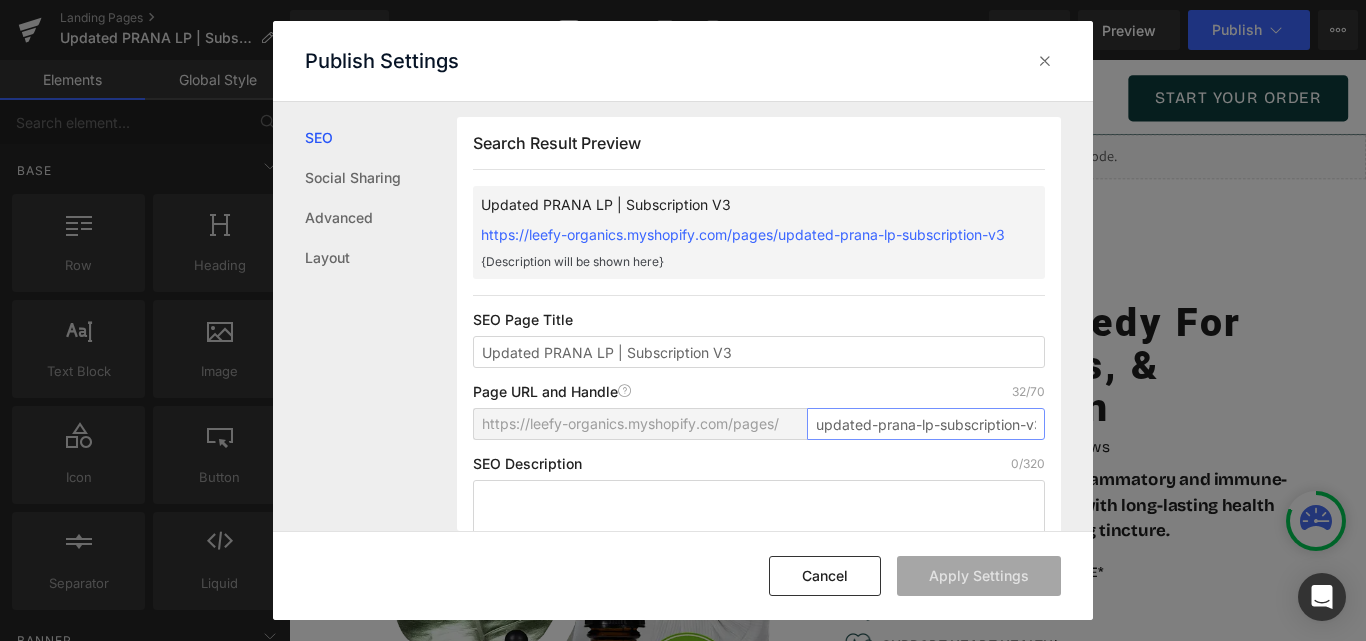 click on "updated-prana-lp-subscription-v3" at bounding box center (926, 424) 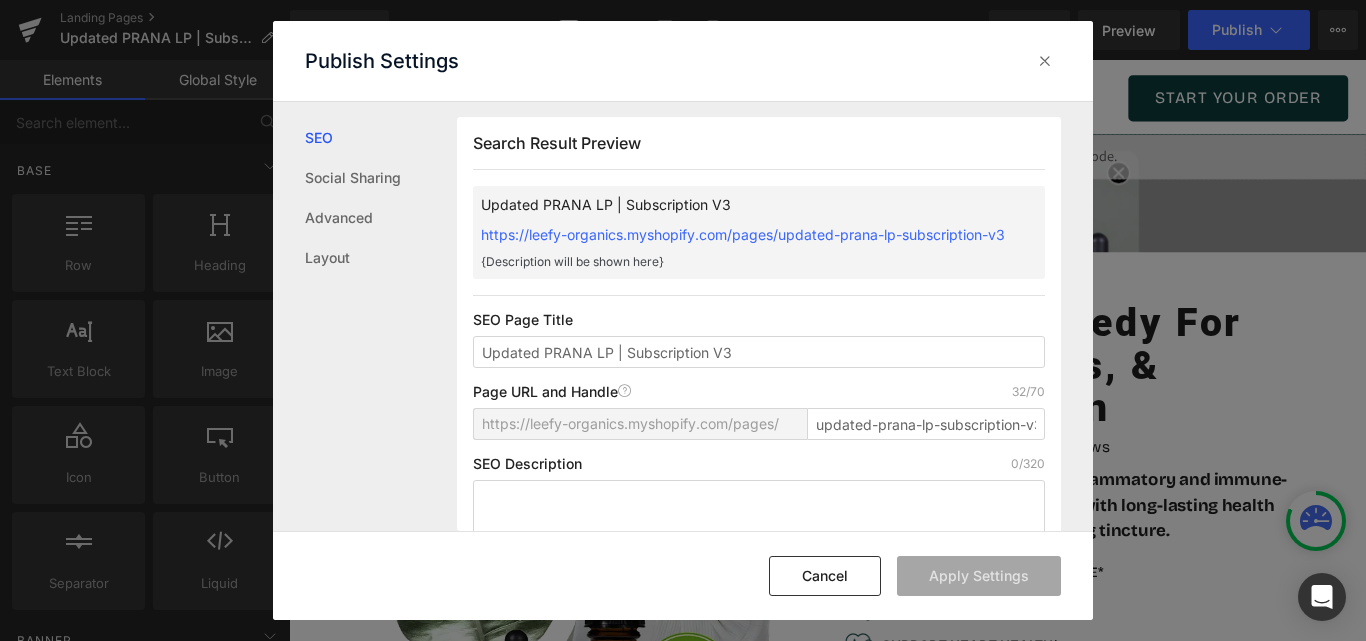 scroll, scrollTop: 0, scrollLeft: 0, axis: both 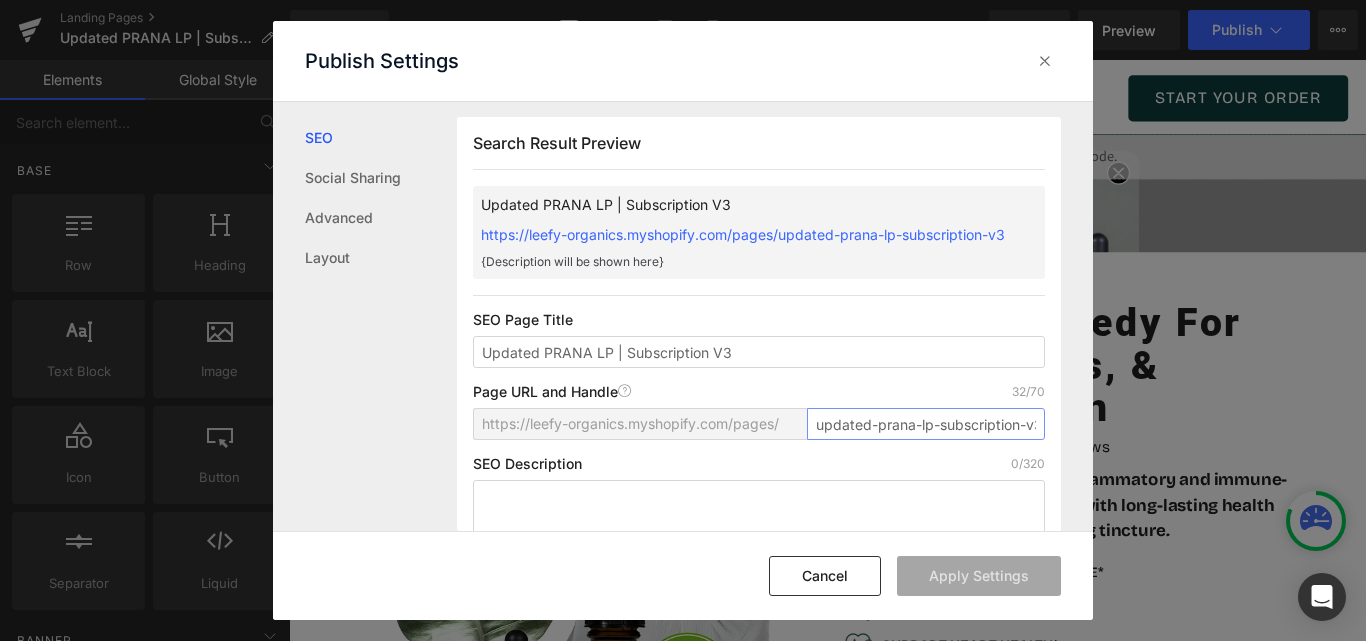 click on "updated-prana-lp-subscription-v3" at bounding box center (926, 424) 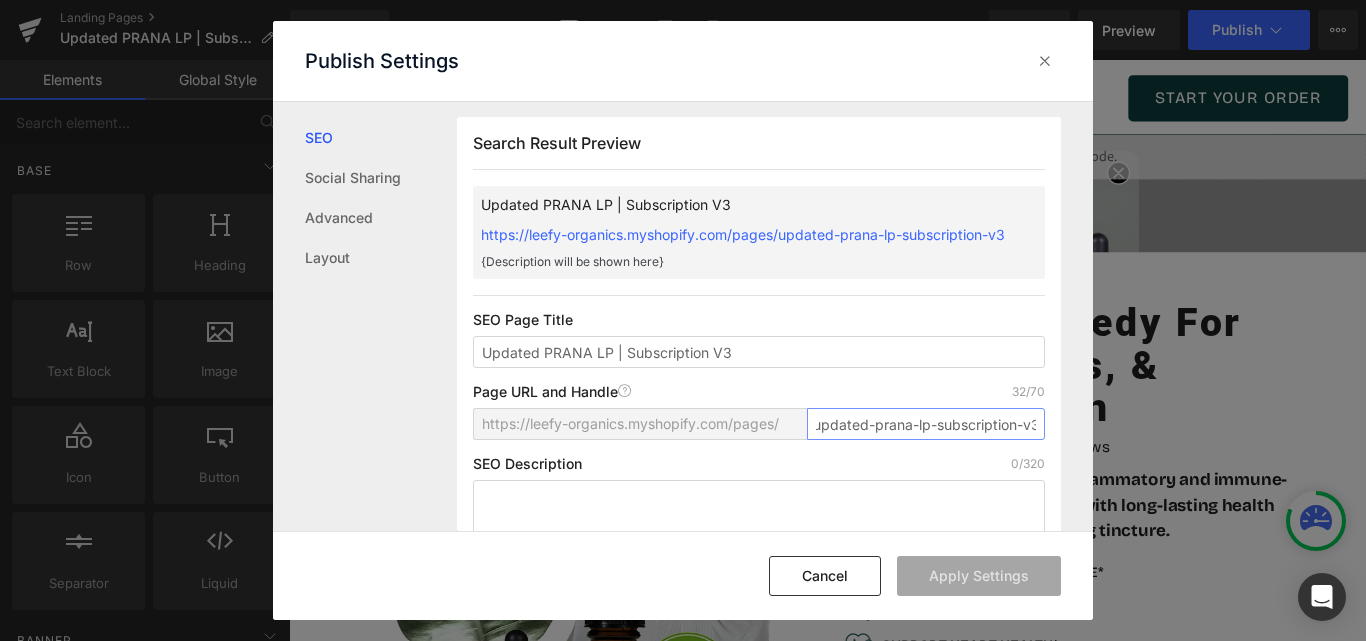 scroll, scrollTop: 0, scrollLeft: 11, axis: horizontal 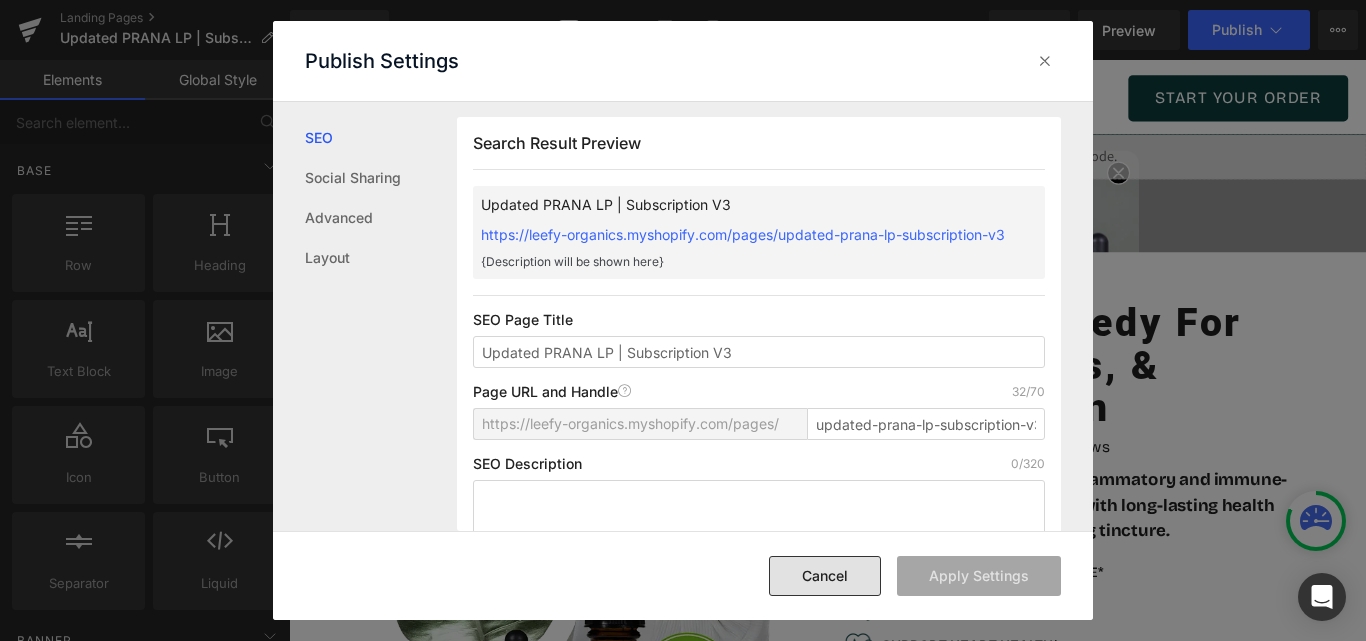 click on "Cancel" at bounding box center (825, 576) 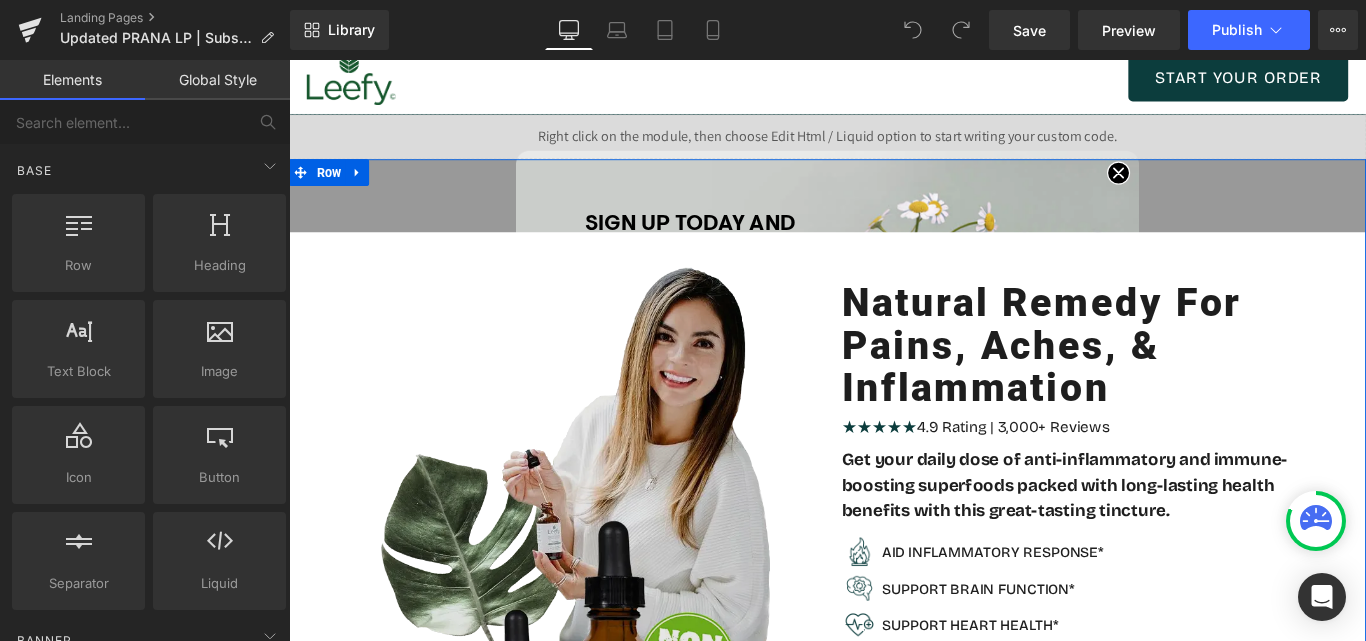 scroll, scrollTop: 0, scrollLeft: 0, axis: both 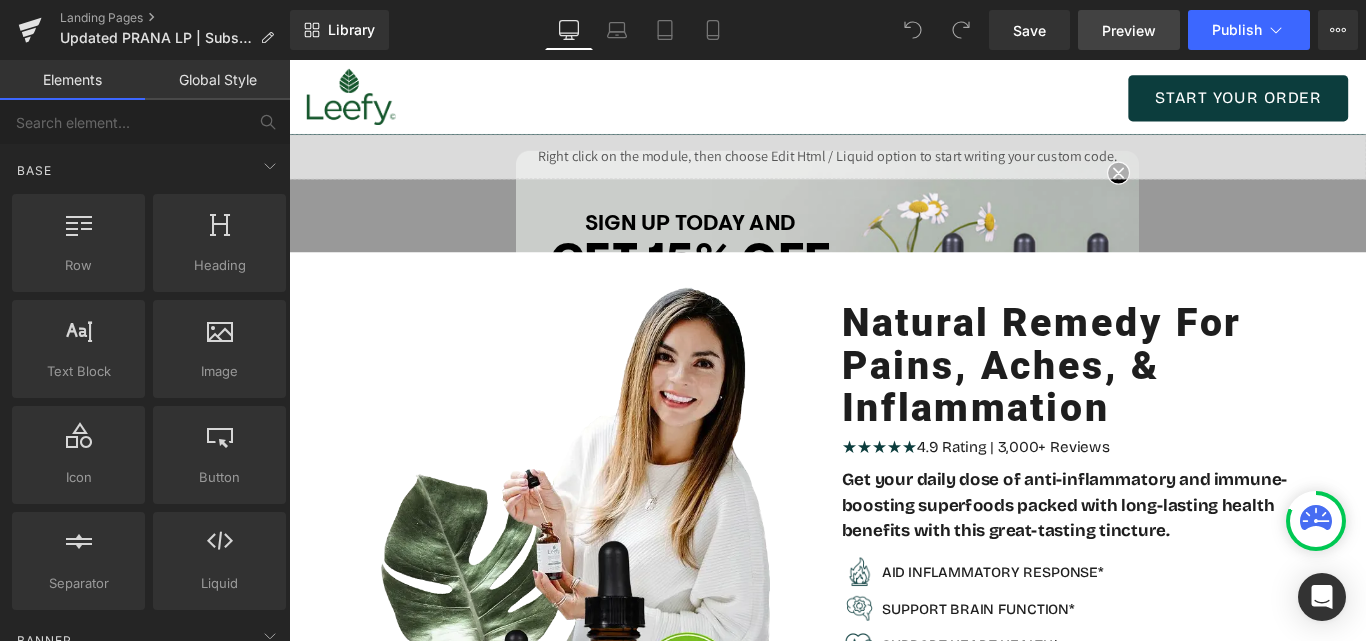 click on "Preview" at bounding box center (1129, 30) 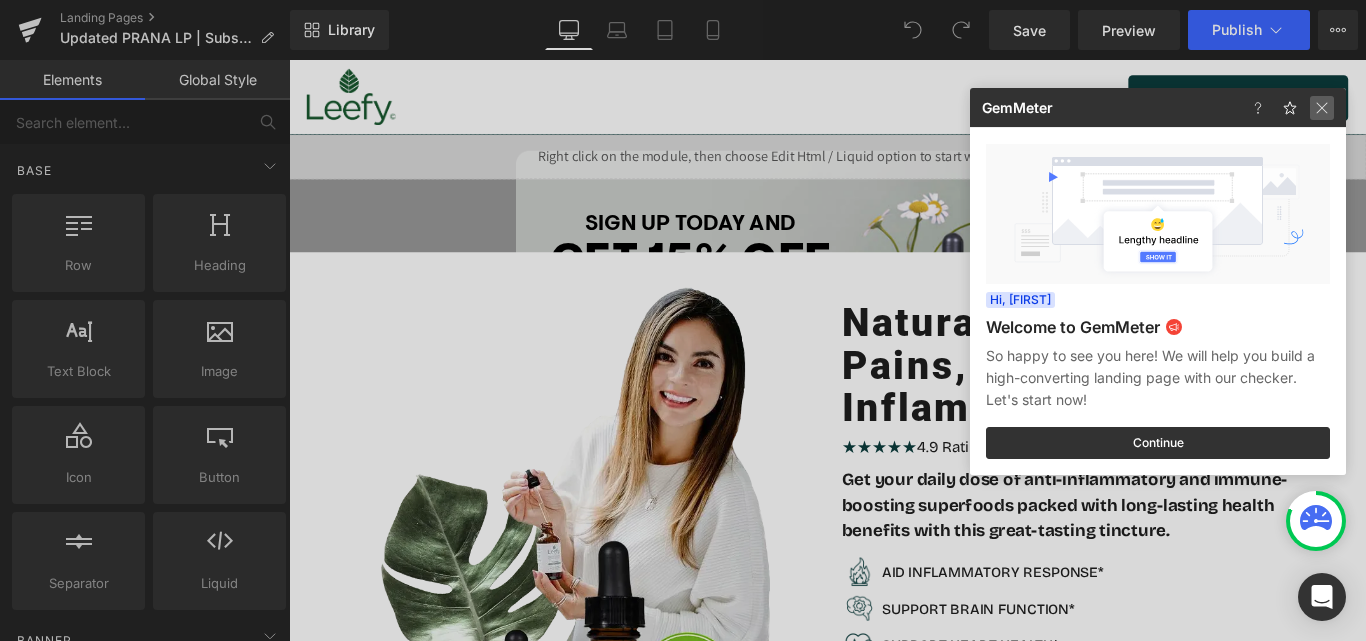 click 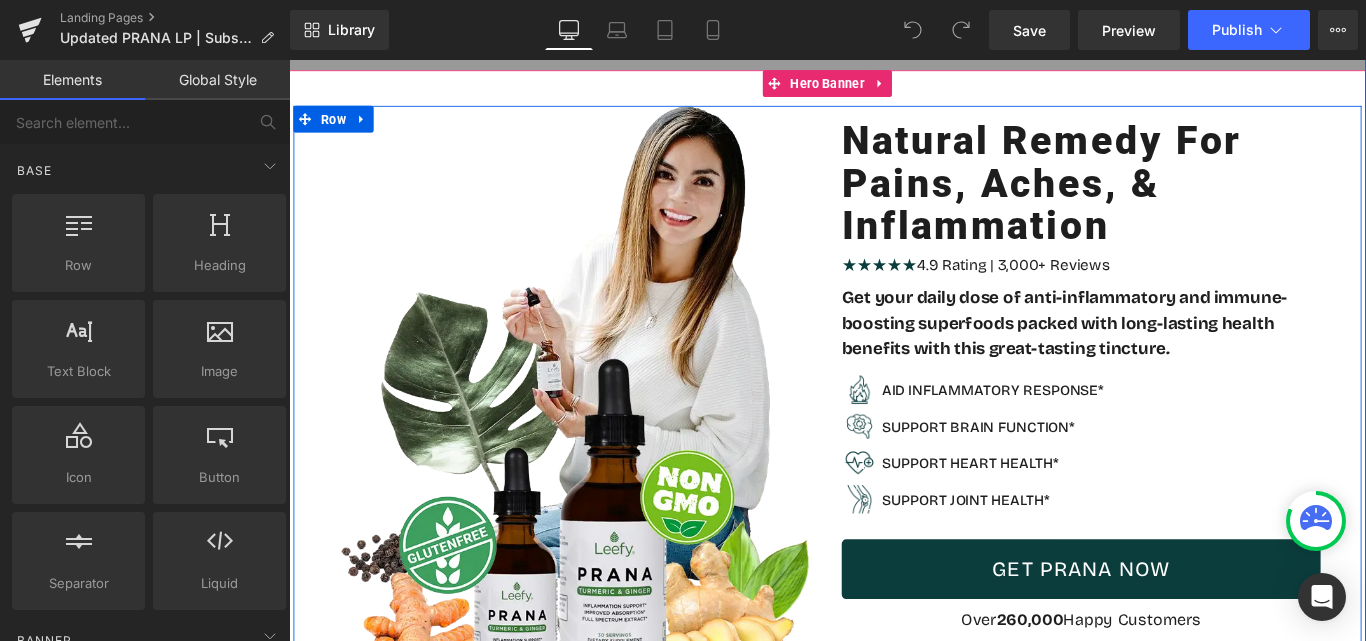 scroll, scrollTop: 200, scrollLeft: 0, axis: vertical 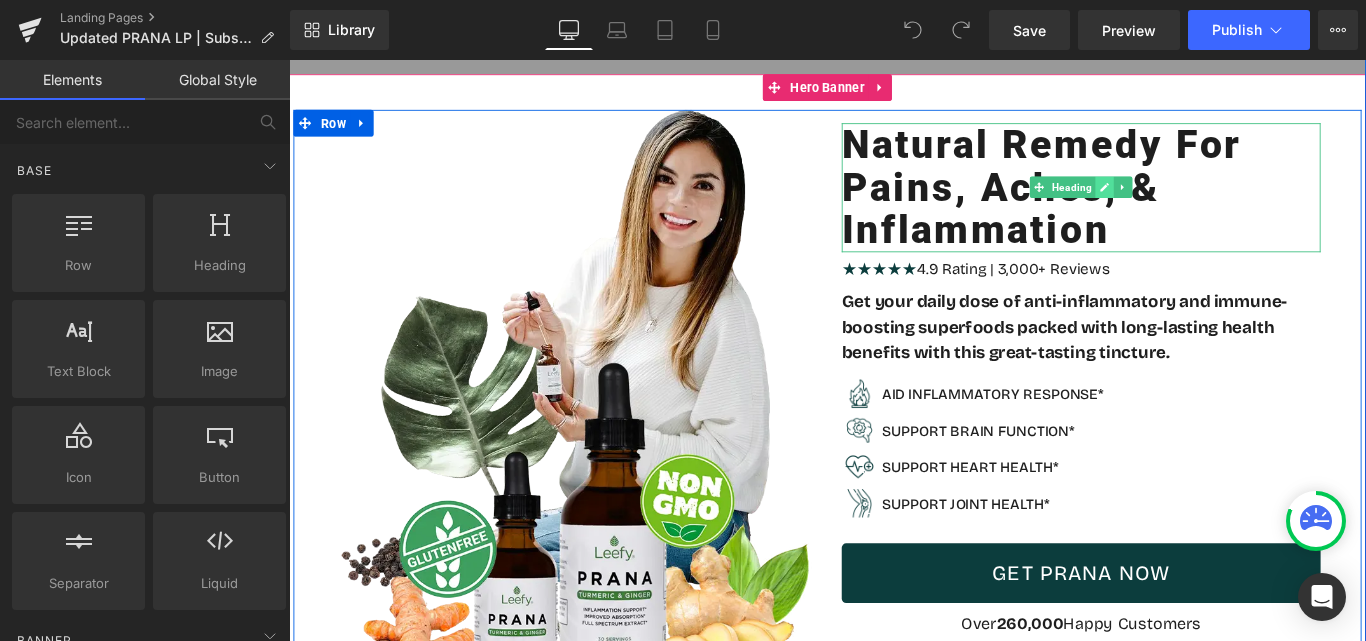 click at bounding box center (1205, 203) 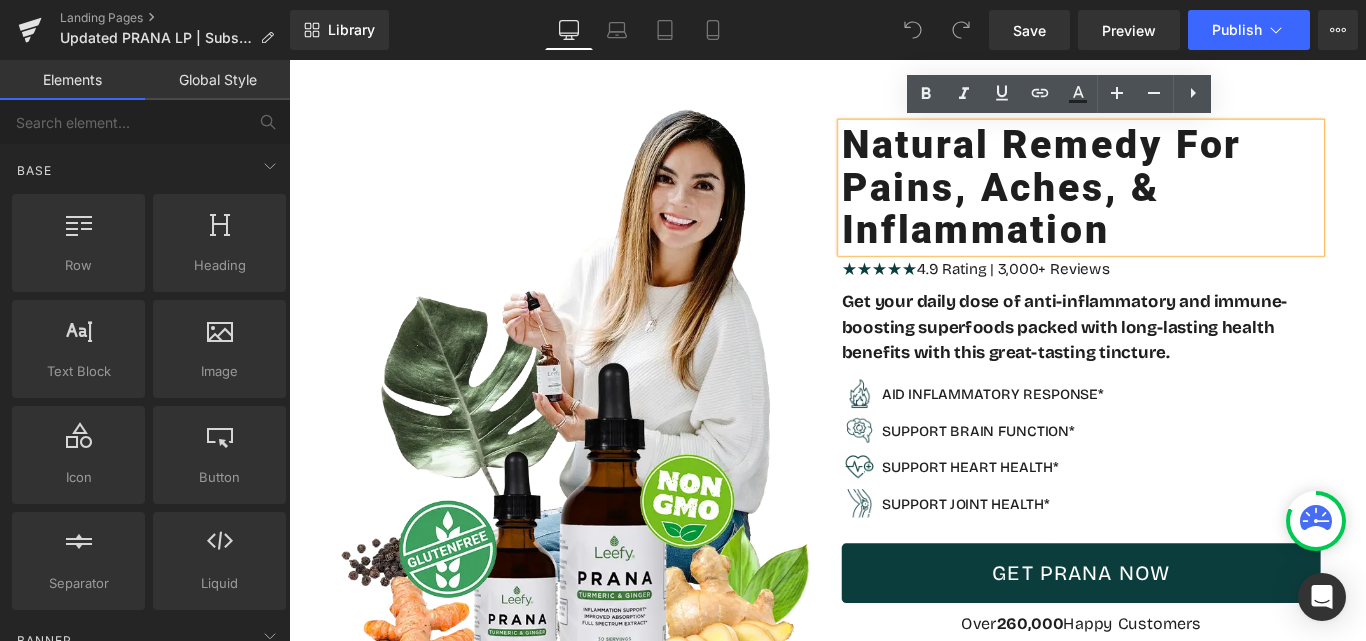 click on "Natural Remedy For Pains, Aches, & Inflammation" at bounding box center (1179, 203) 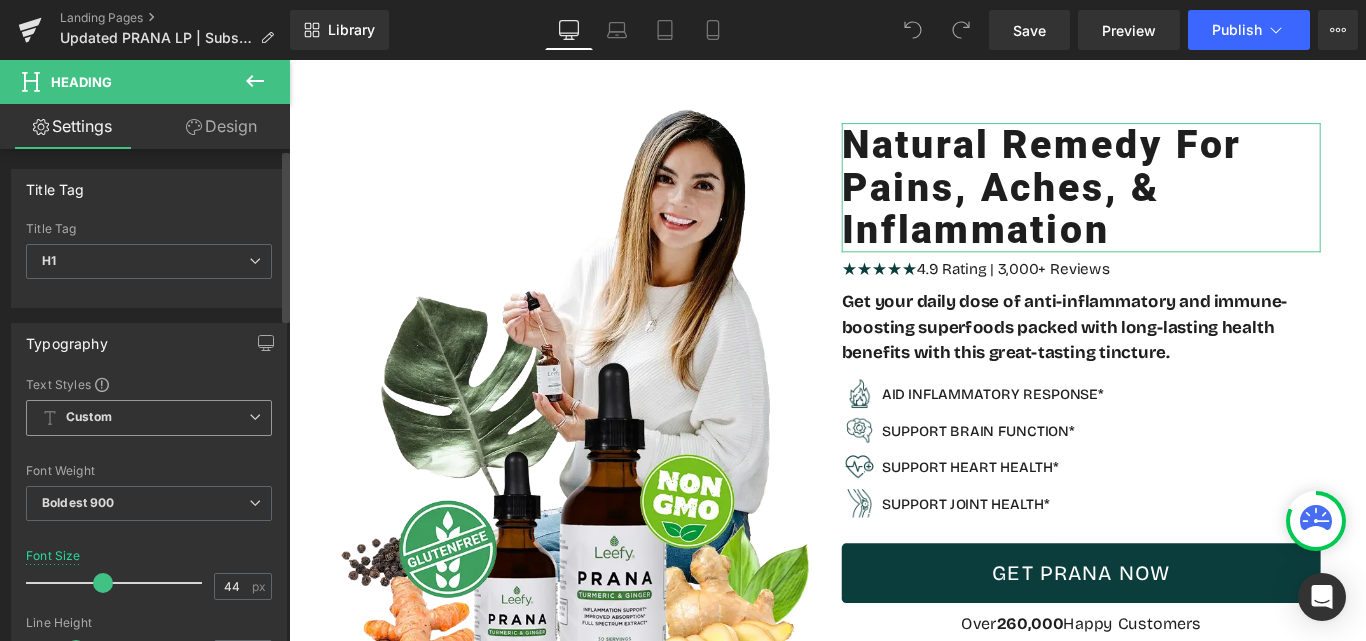 click on "Custom
Setup Global Style" at bounding box center (149, 418) 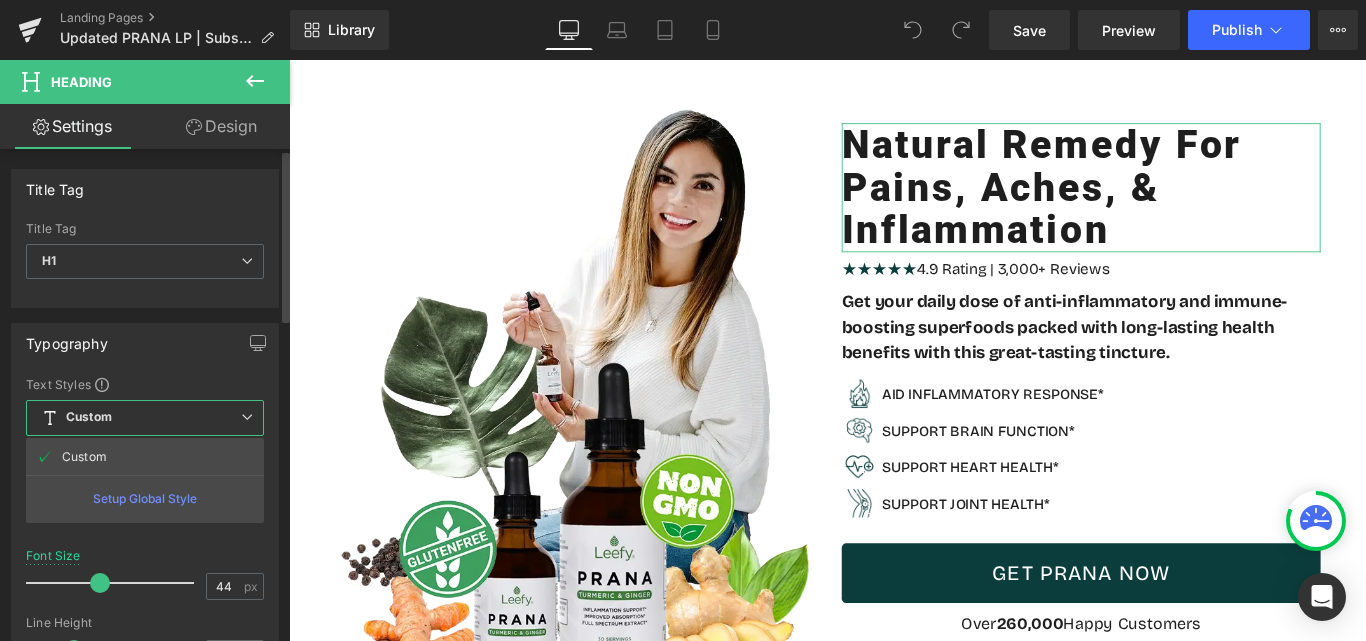 click on "Custom
Setup Global Style" at bounding box center [145, 418] 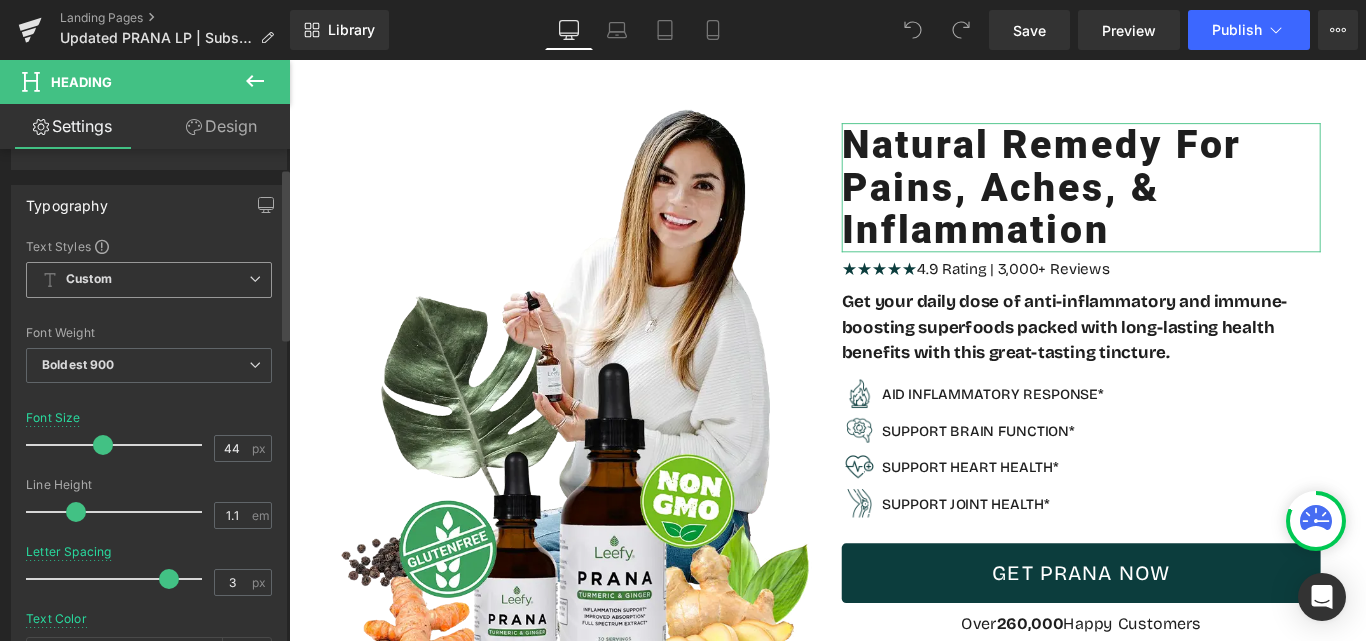 scroll, scrollTop: 200, scrollLeft: 0, axis: vertical 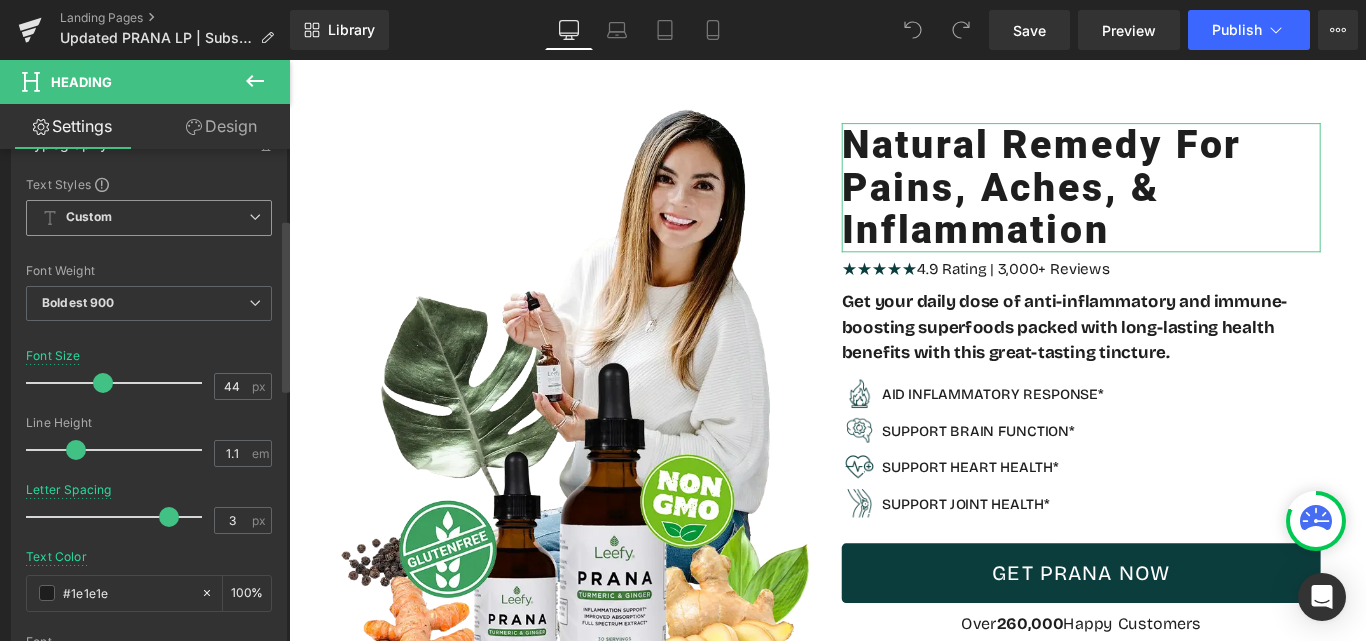 click on "Custom
Setup Global Style" at bounding box center [149, 218] 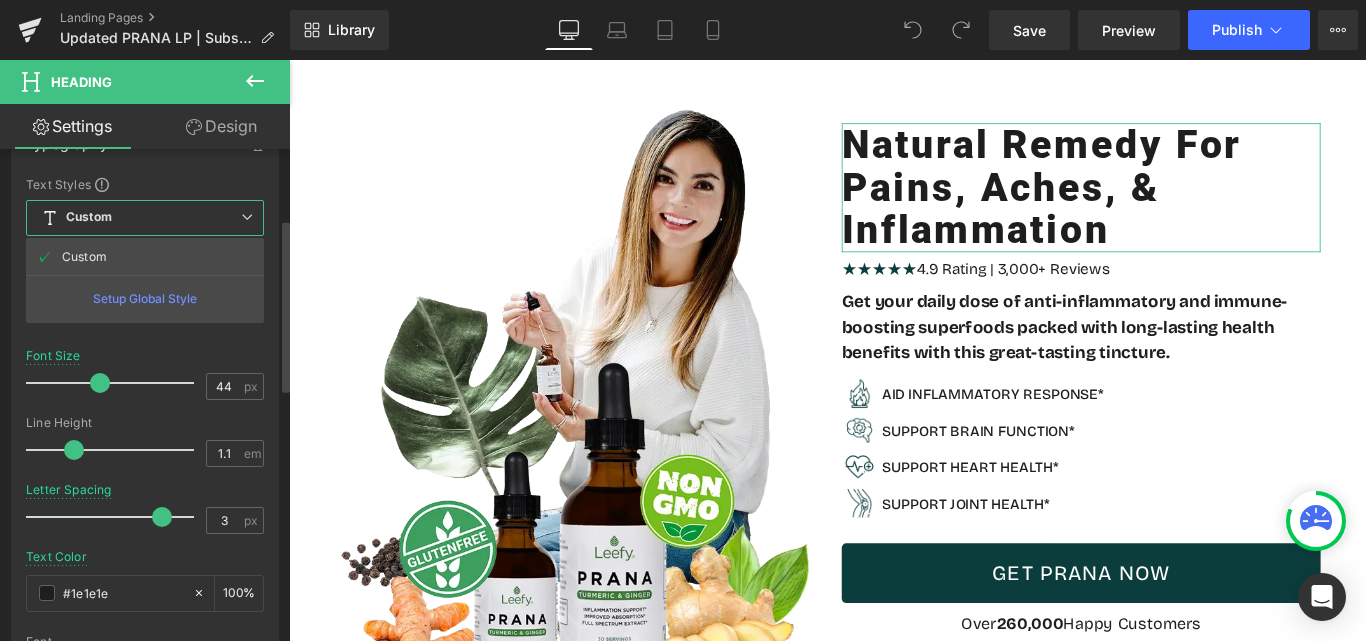 click on "Custom
Setup Global Style" at bounding box center [145, 218] 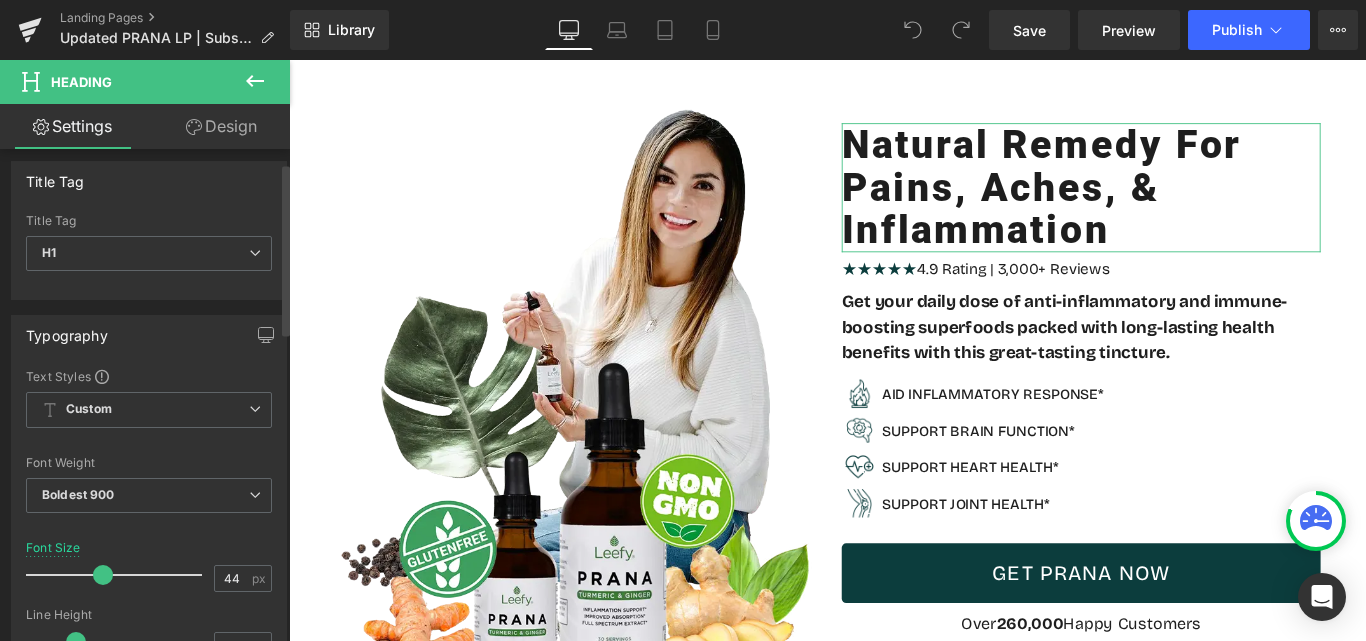 scroll, scrollTop: 0, scrollLeft: 0, axis: both 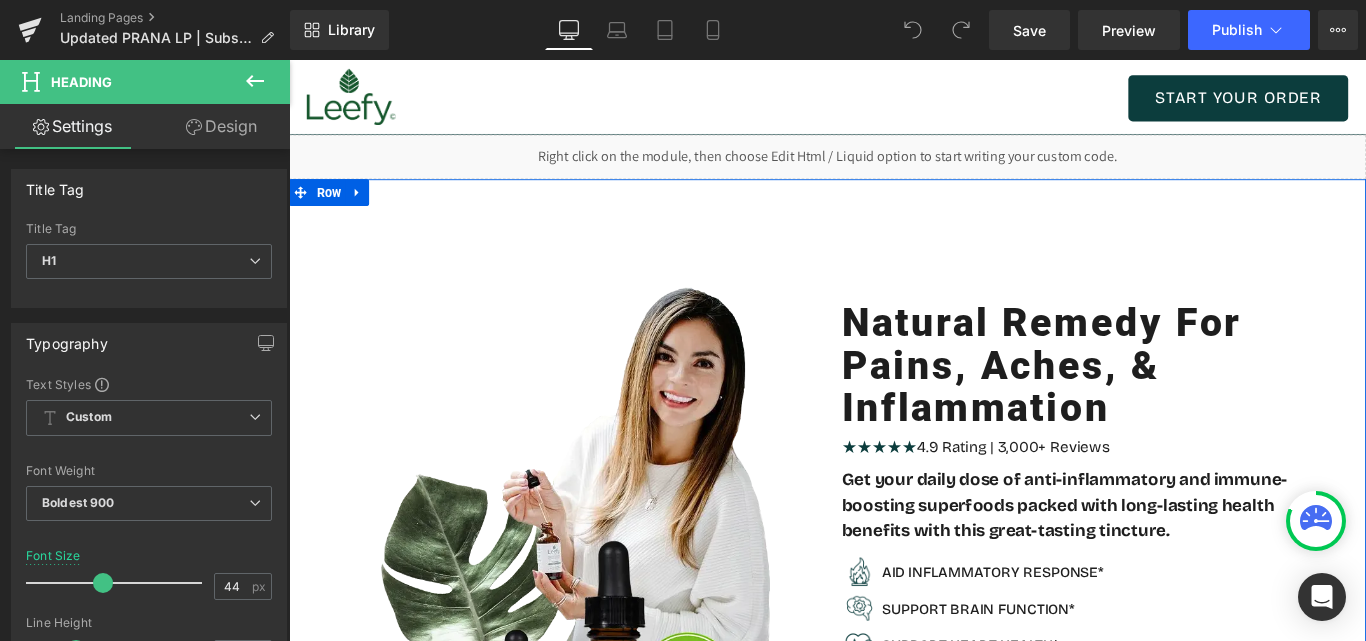 click on "Image         Image
Natural Remedy For Pains, Aches, & Inflammation
Heading
★★★★★  4.9 Rating | 3,000+ Reviews
Text Block
Get your daily dose of anti-inflammatory and immune-boosting superfoods packed with long-lasting health benefits with this great-tasting tincture.
Heading
Image" at bounding box center (894, 641) 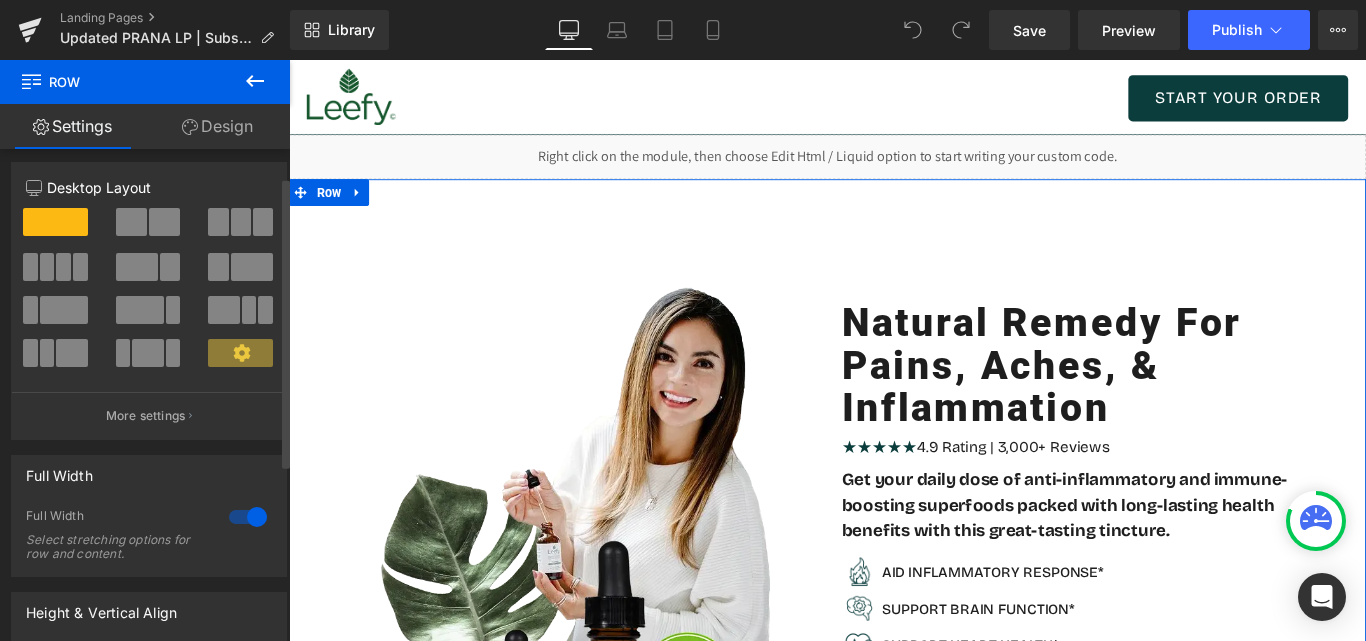 scroll, scrollTop: 0, scrollLeft: 0, axis: both 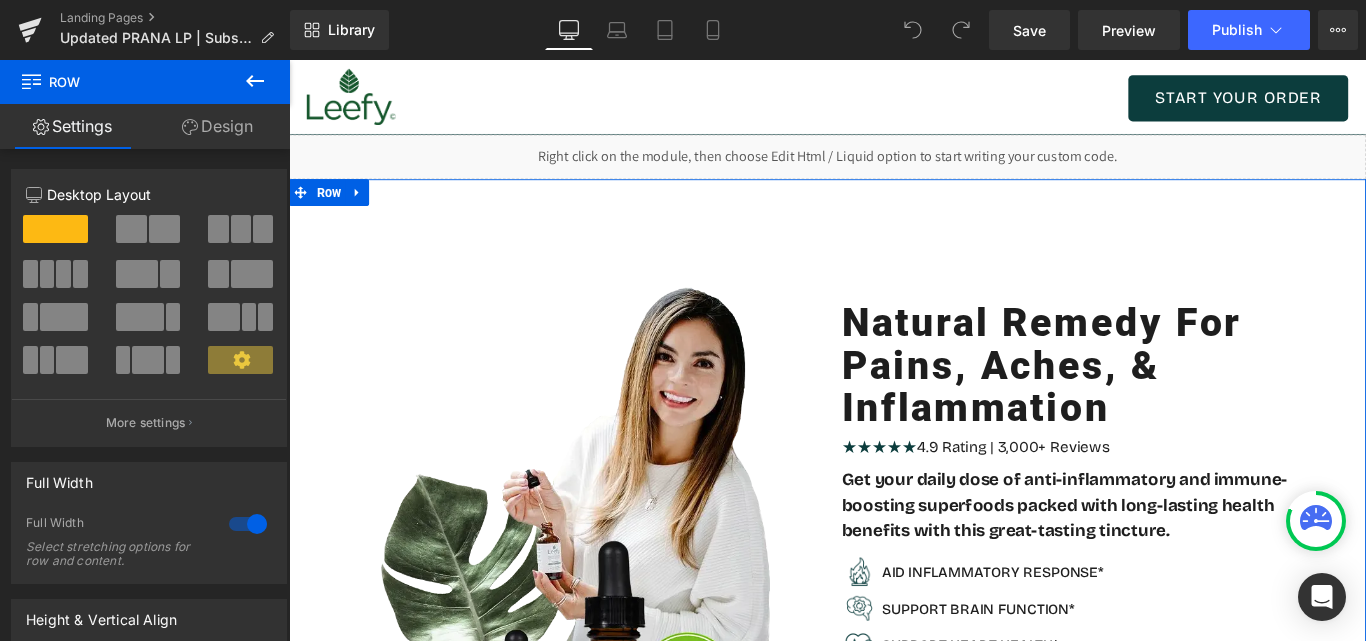 click on "Design" at bounding box center [217, 126] 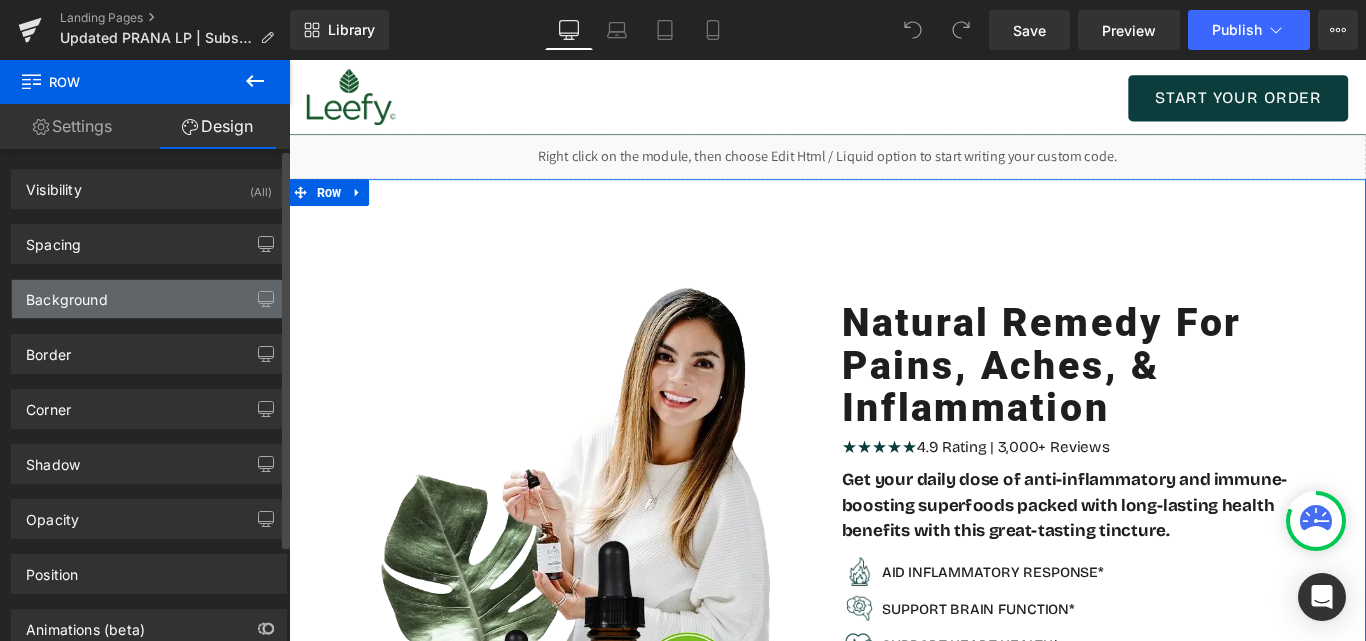 click on "Background" at bounding box center (67, 294) 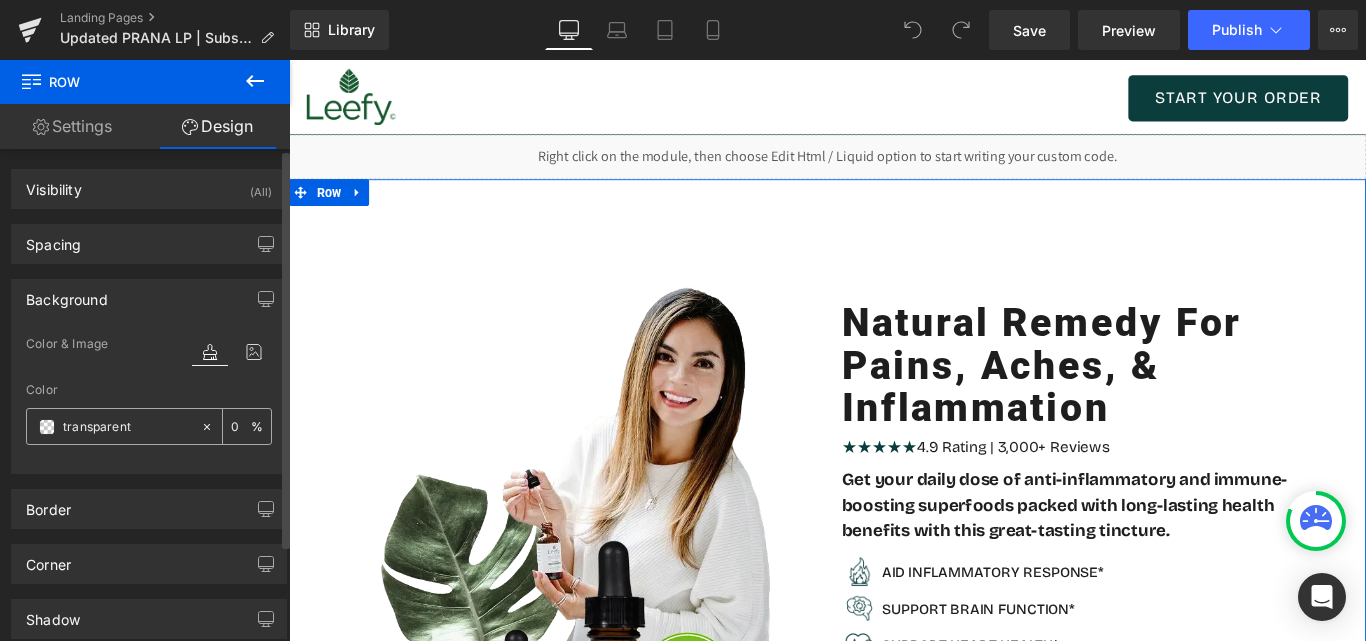 click at bounding box center (127, 427) 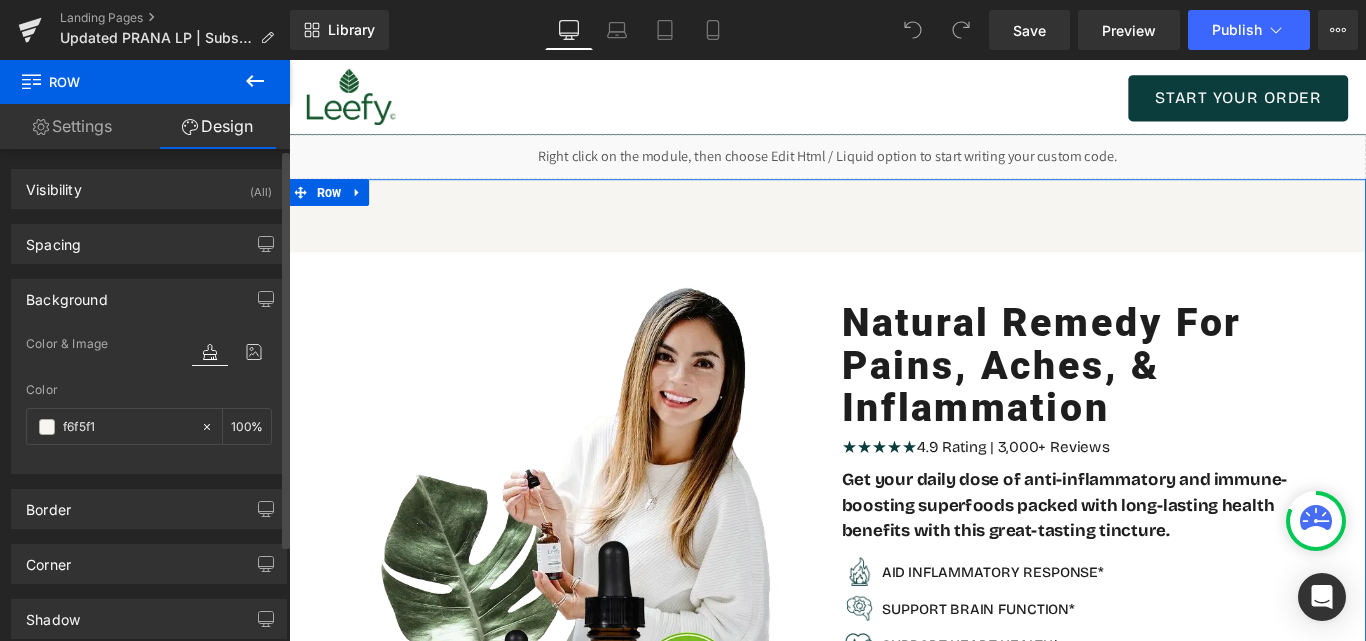 type on "f6f5f1" 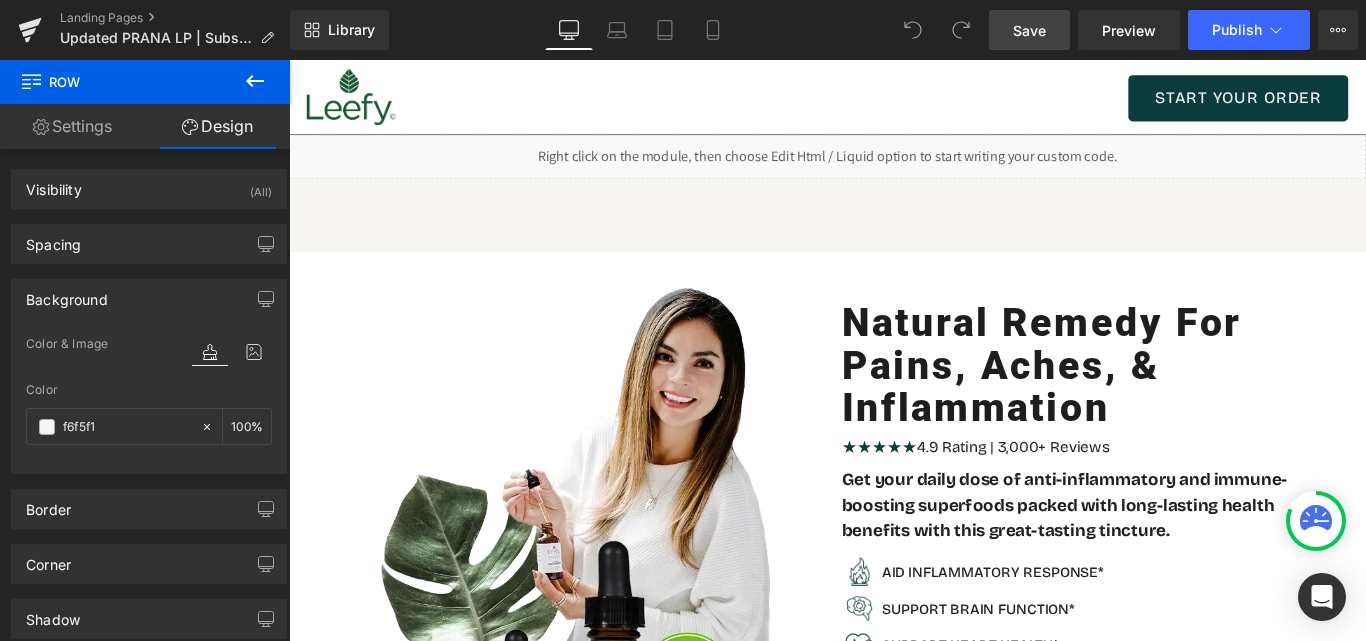 click on "Save" at bounding box center [1029, 30] 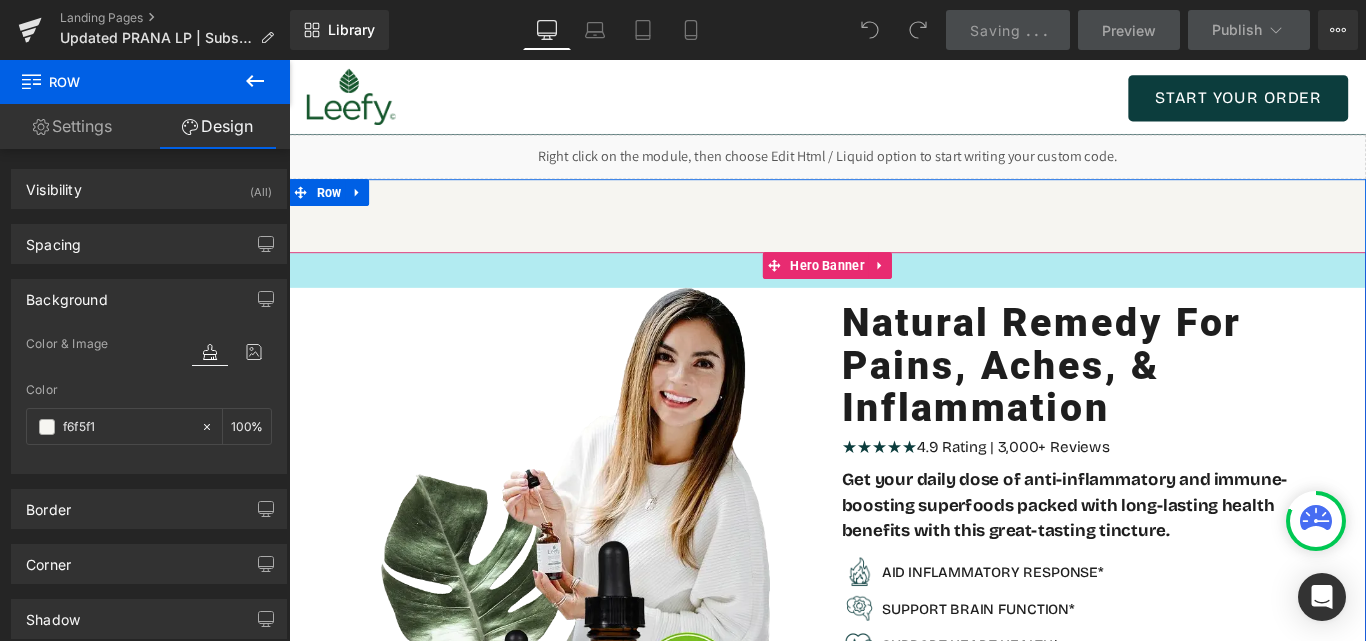 click on "40px" at bounding box center [894, 296] 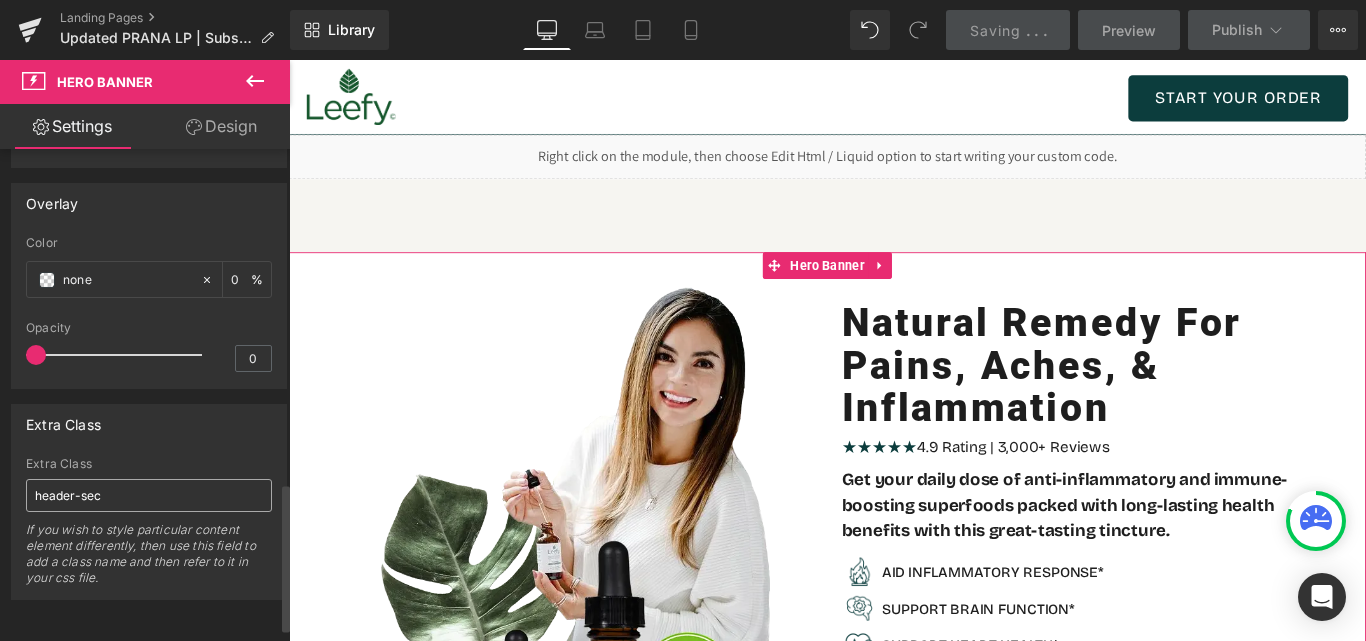 scroll, scrollTop: 1158, scrollLeft: 0, axis: vertical 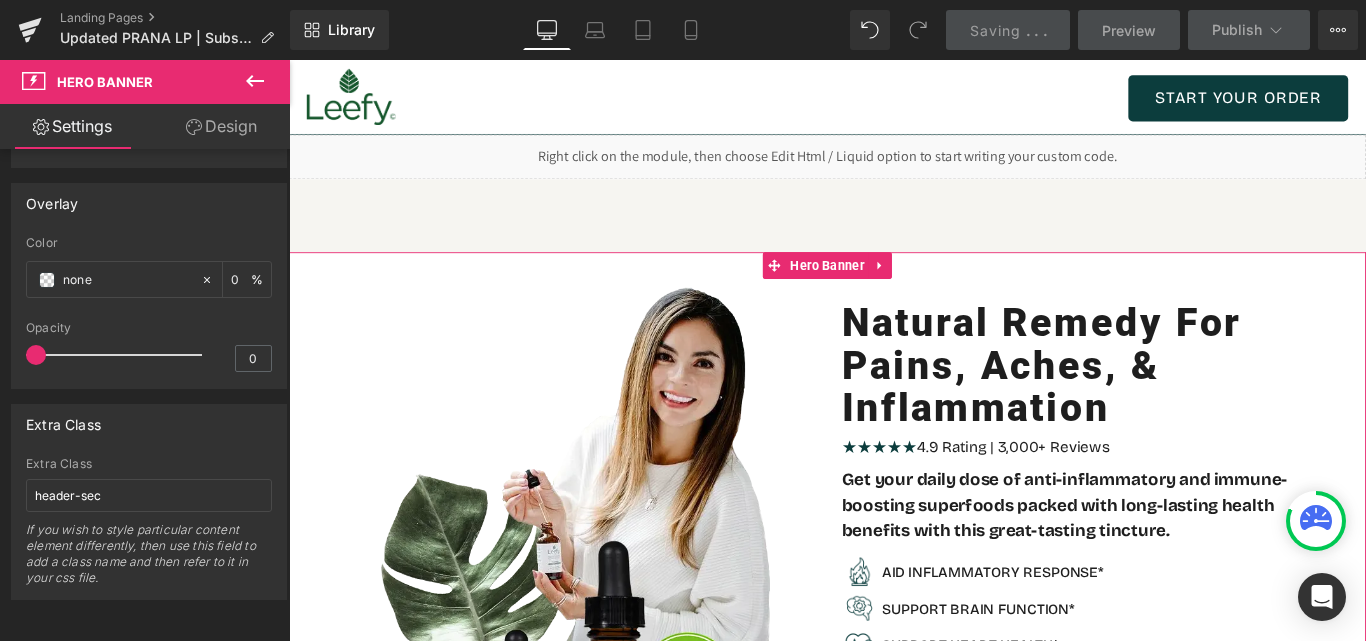 click on "Design" at bounding box center [221, 126] 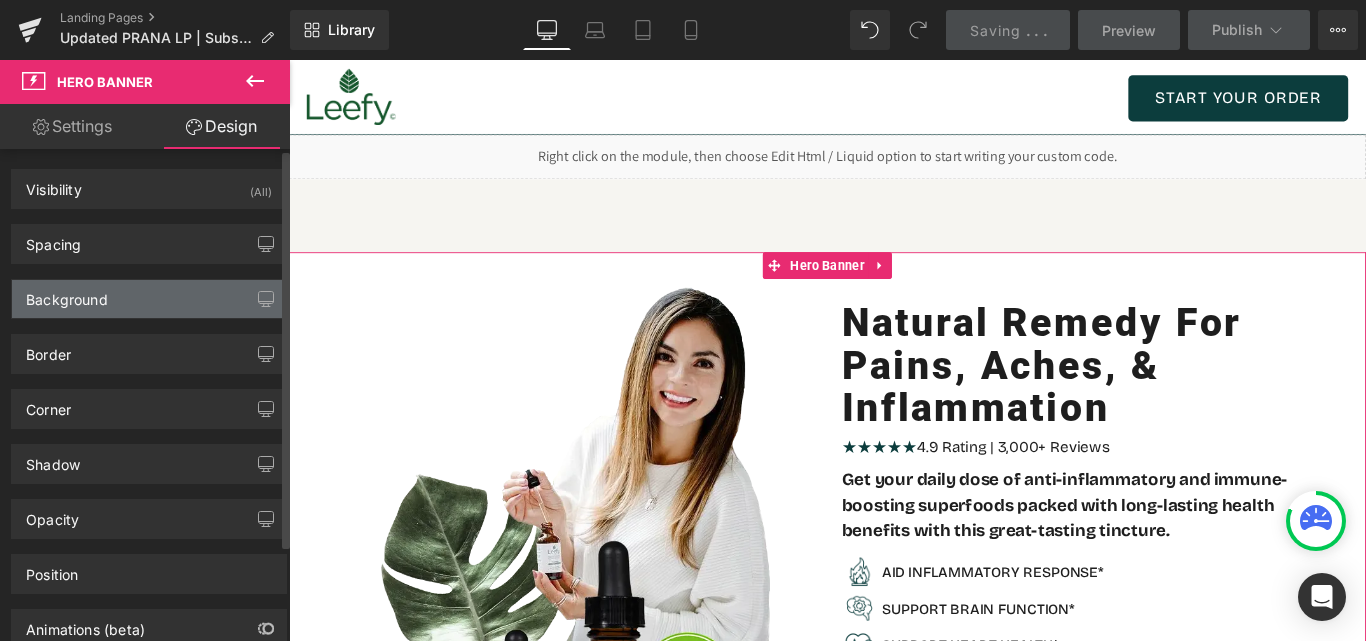 click on "Background" at bounding box center [67, 294] 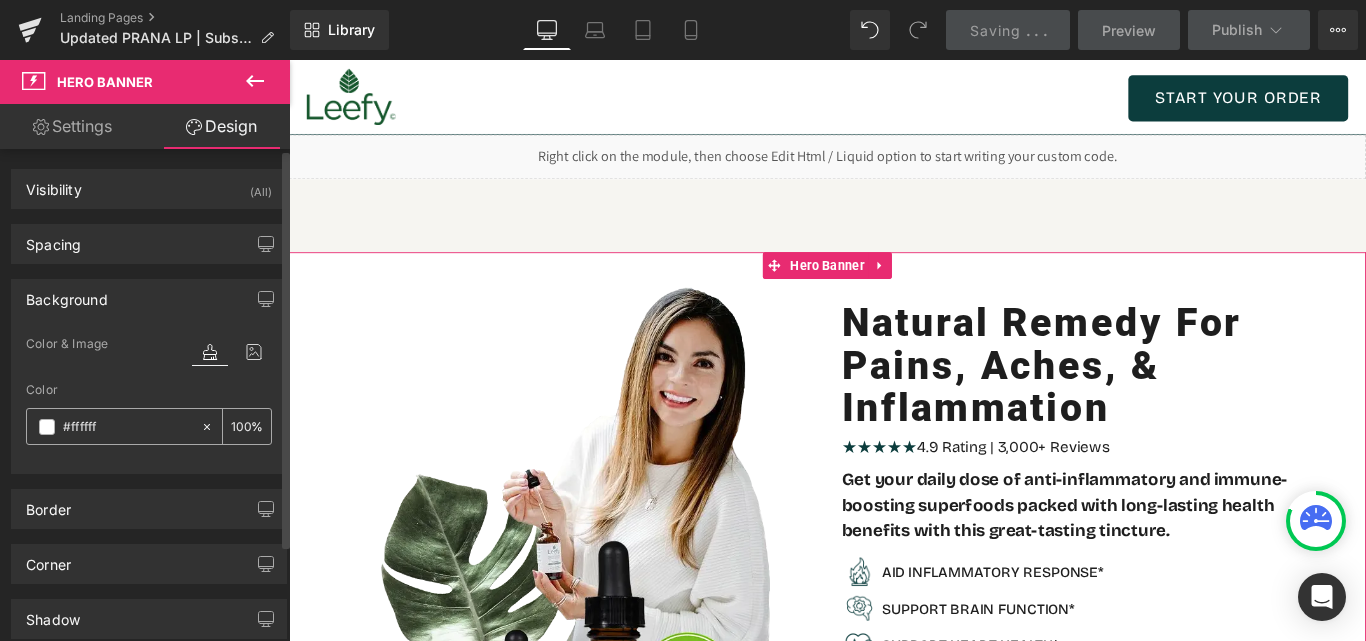 click at bounding box center (127, 427) 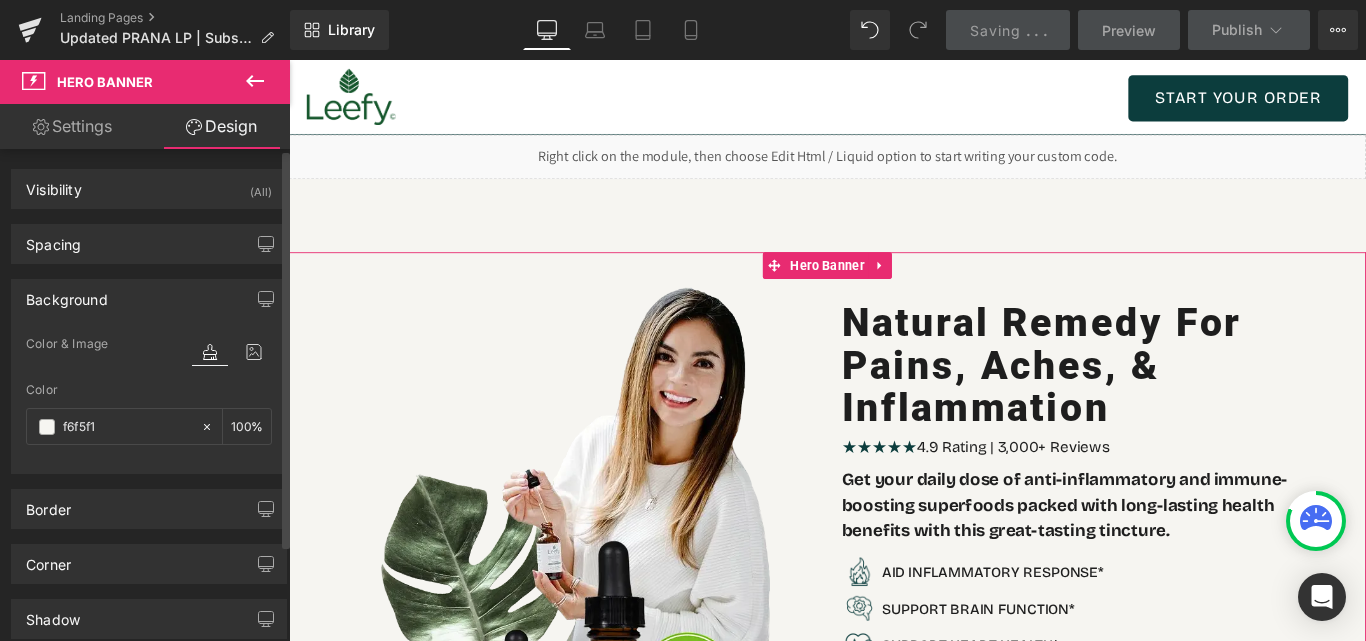 type on "f6f5f1" 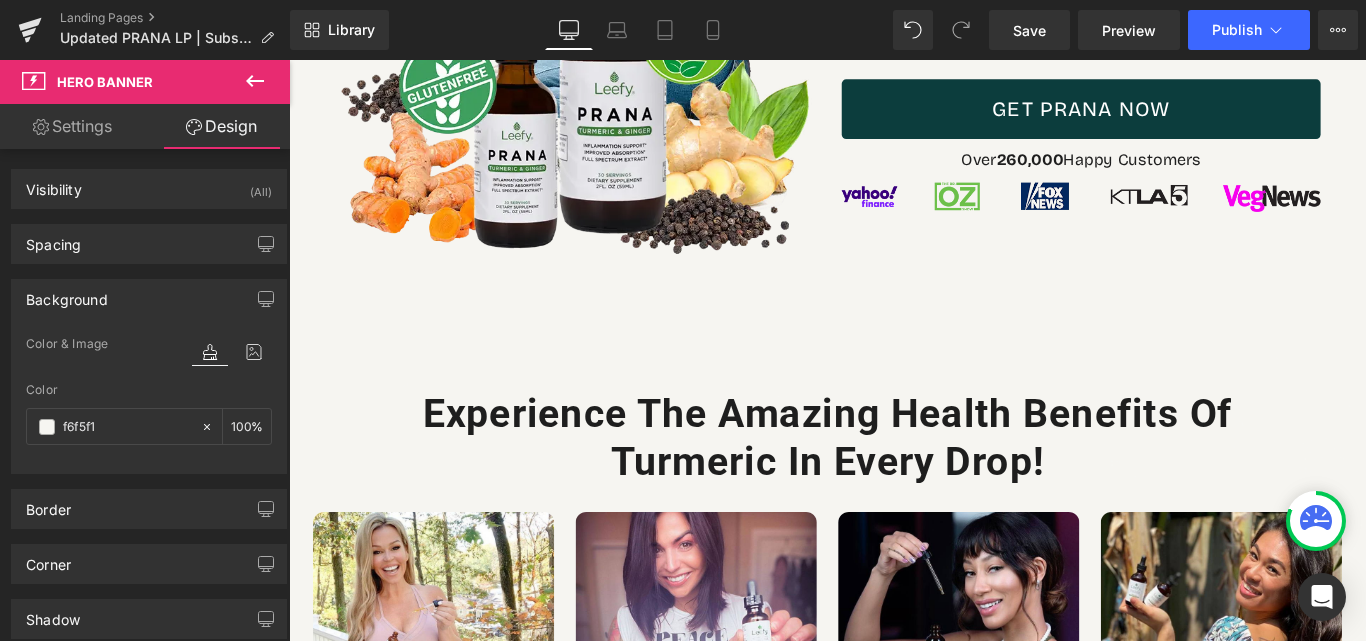 scroll, scrollTop: 700, scrollLeft: 0, axis: vertical 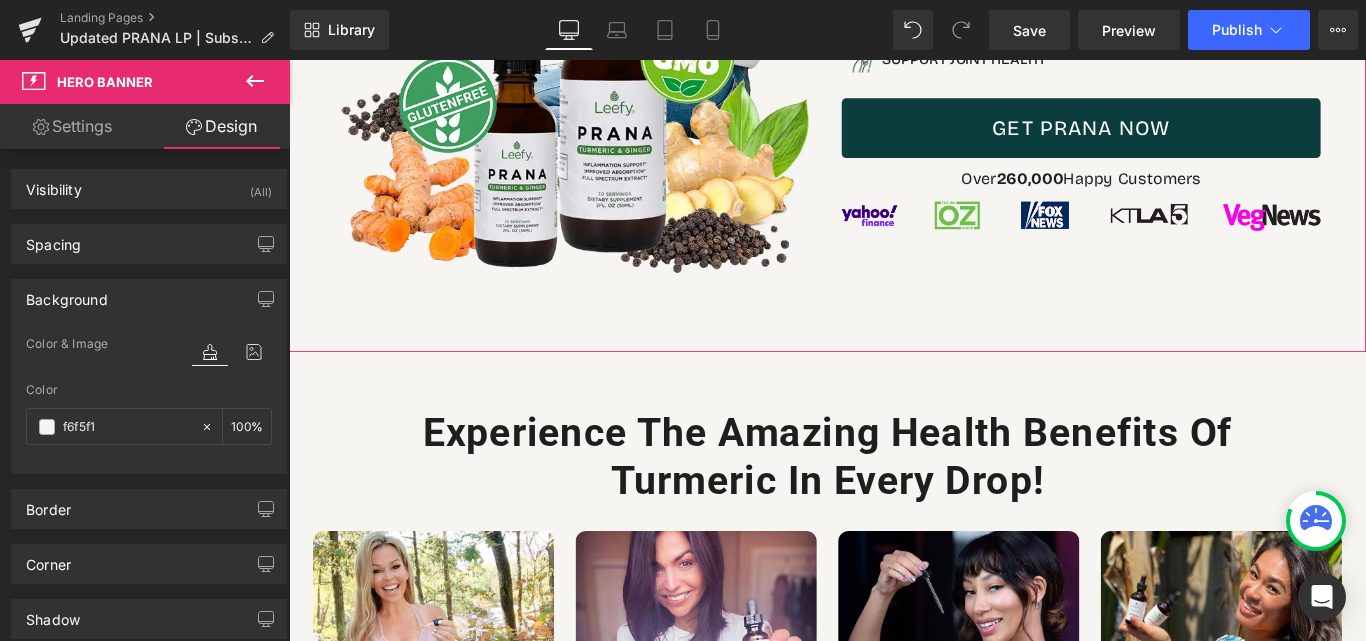click on "Settings" at bounding box center [72, 126] 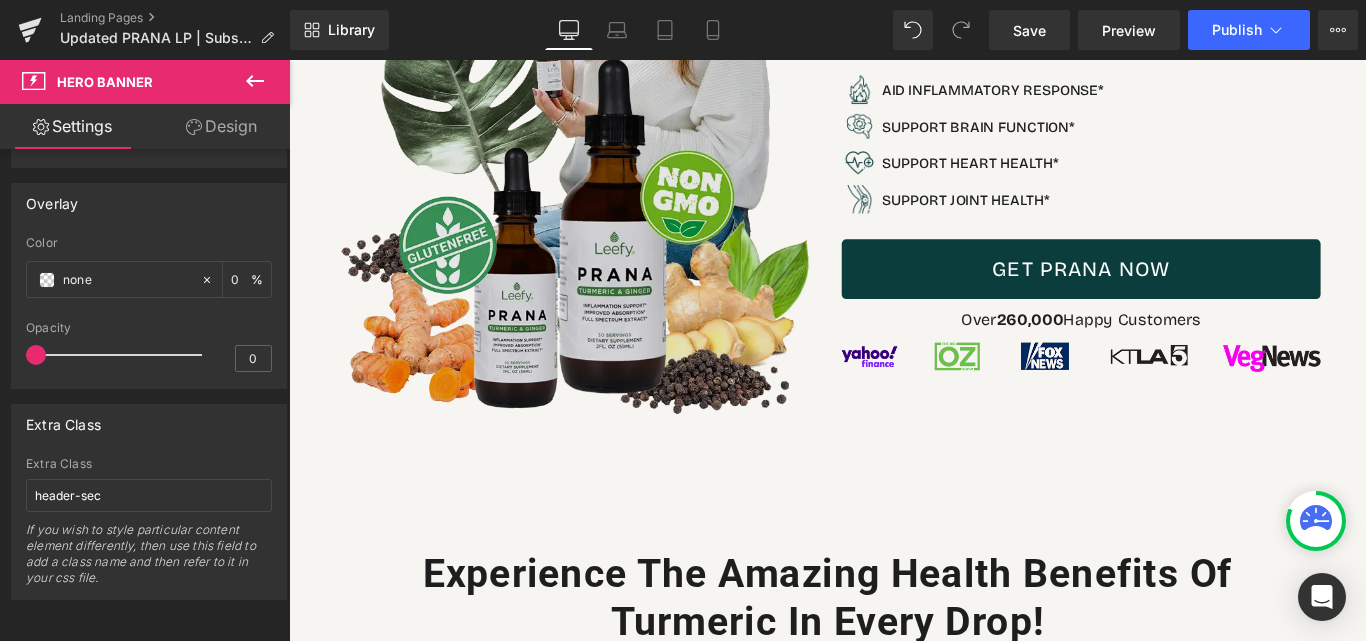 scroll, scrollTop: 600, scrollLeft: 0, axis: vertical 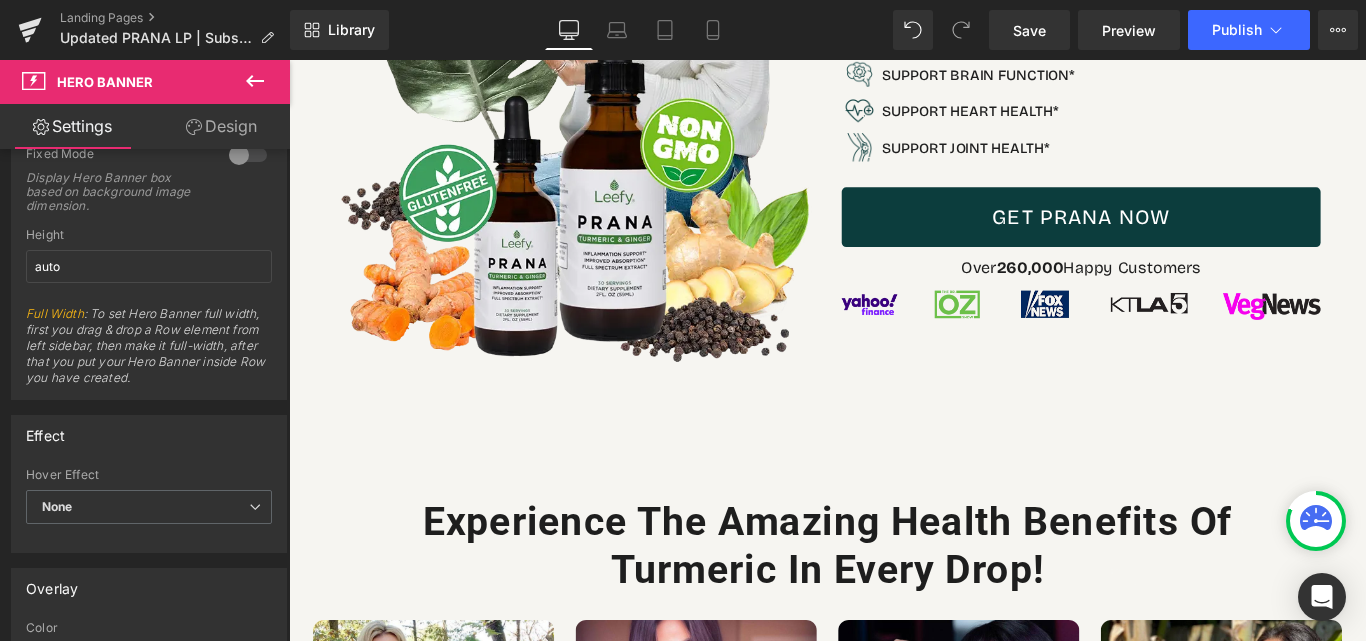 click 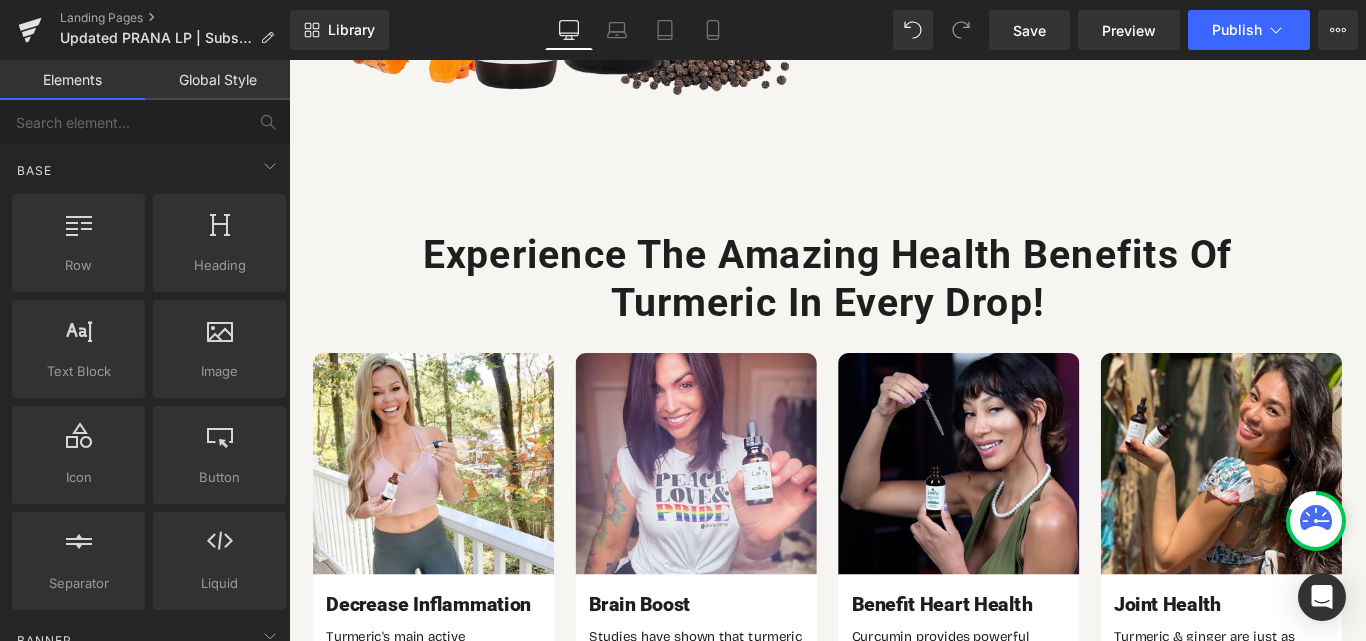 scroll, scrollTop: 800, scrollLeft: 0, axis: vertical 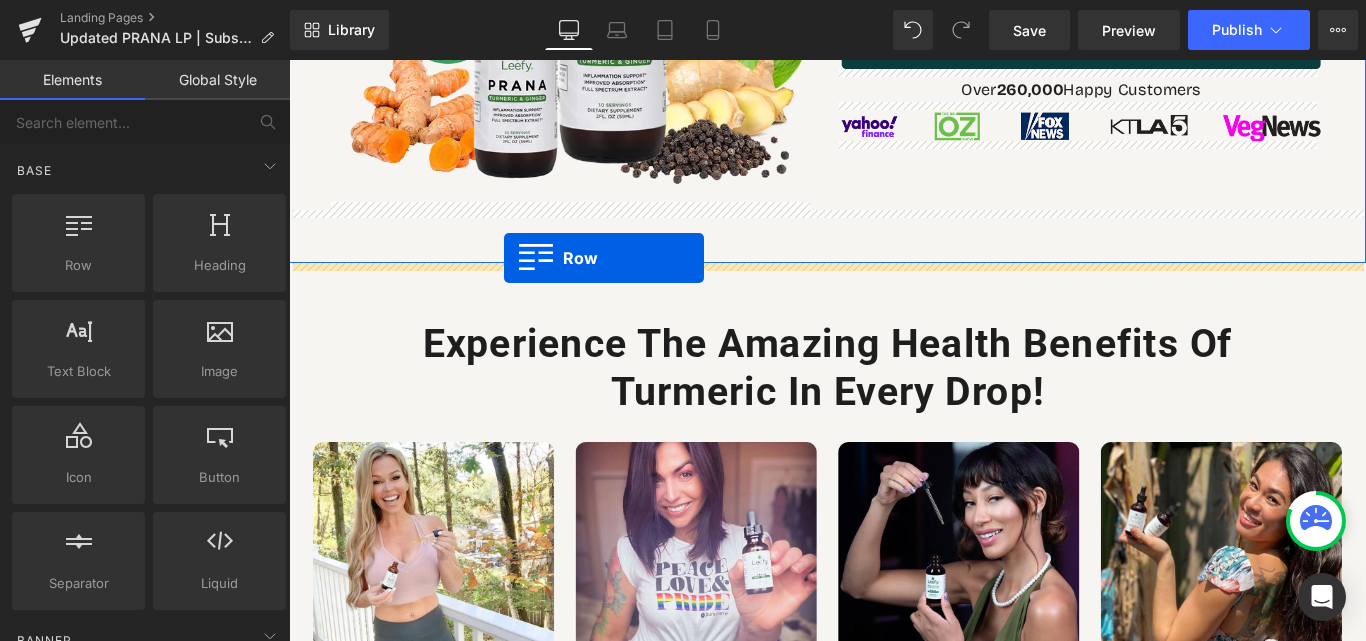 drag, startPoint x: 351, startPoint y: 288, endPoint x: 529, endPoint y: 283, distance: 178.0702 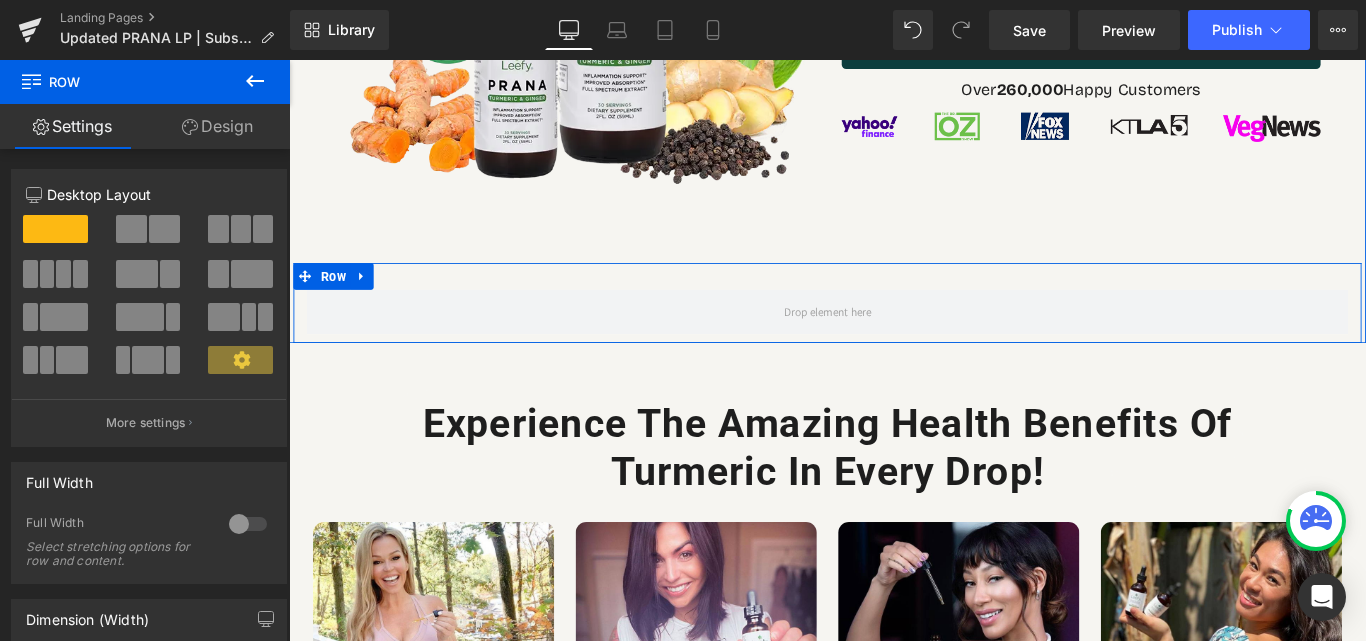 click on "Row" at bounding box center (894, 333) 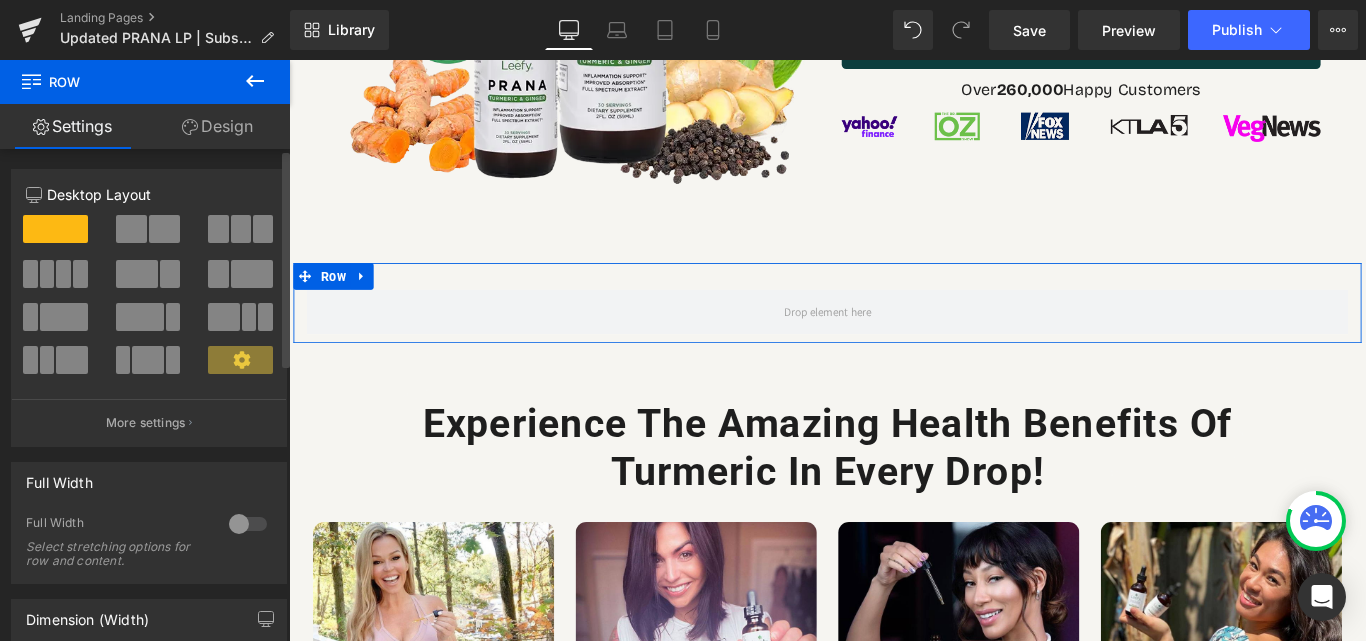 click at bounding box center (248, 524) 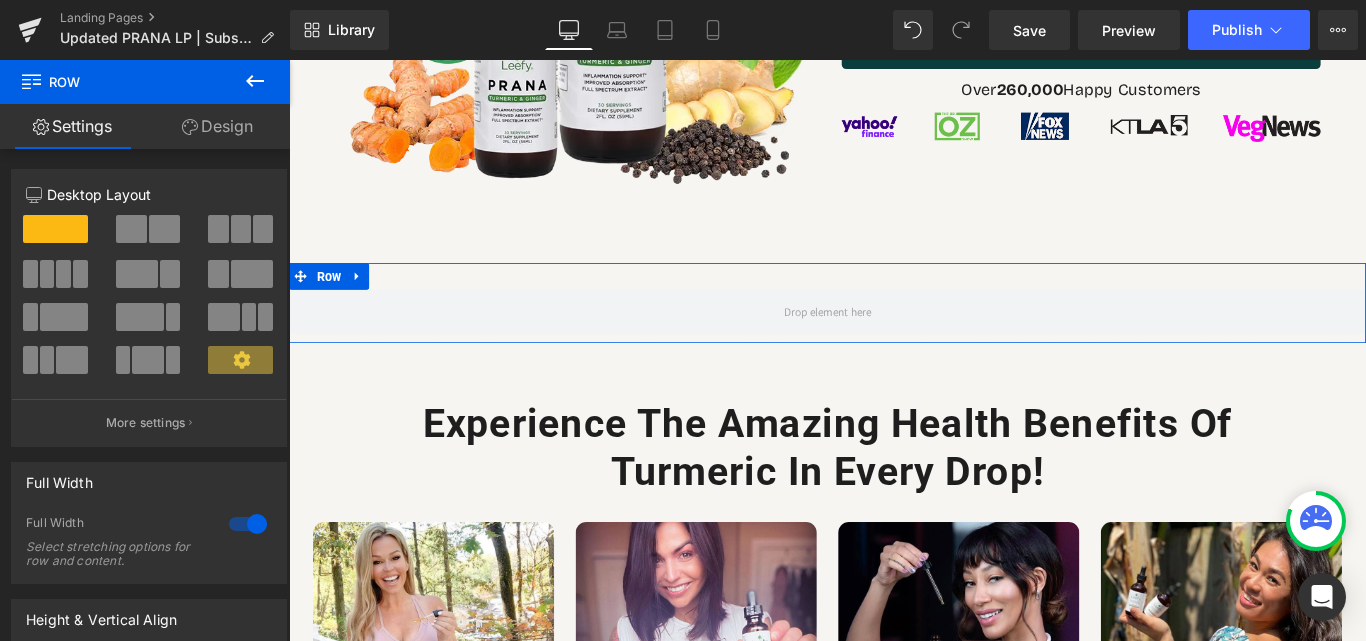 click on "Design" at bounding box center [217, 126] 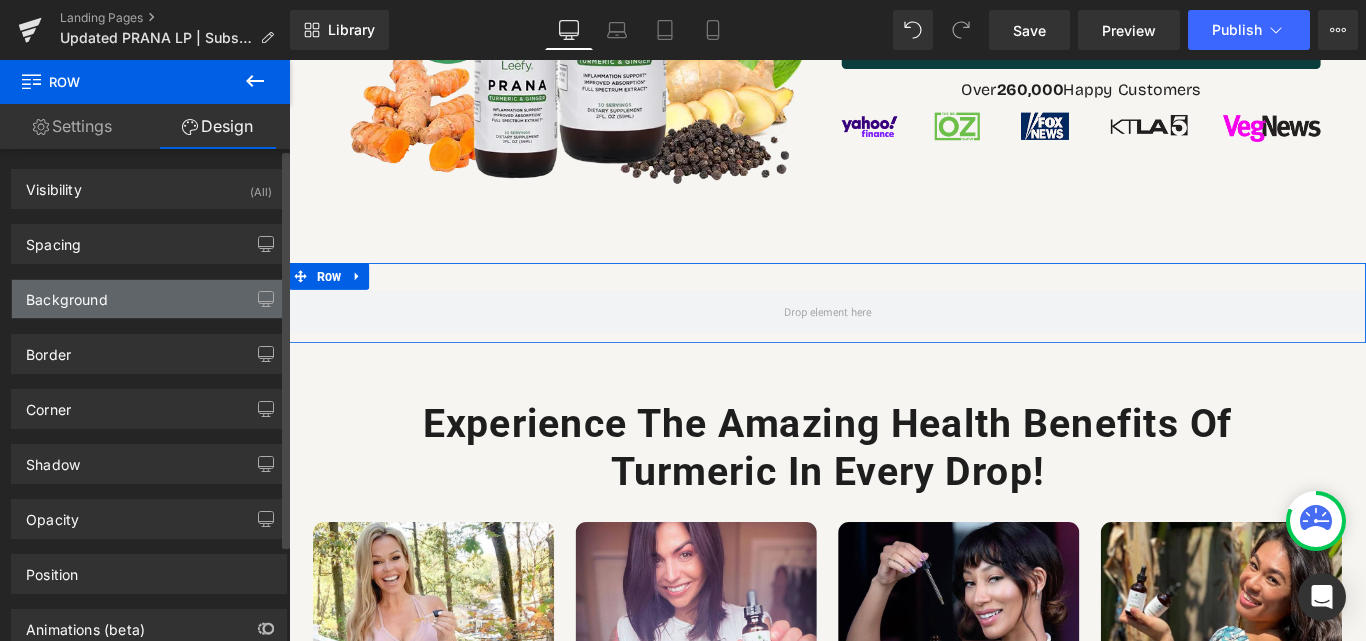 click on "Background" at bounding box center (67, 294) 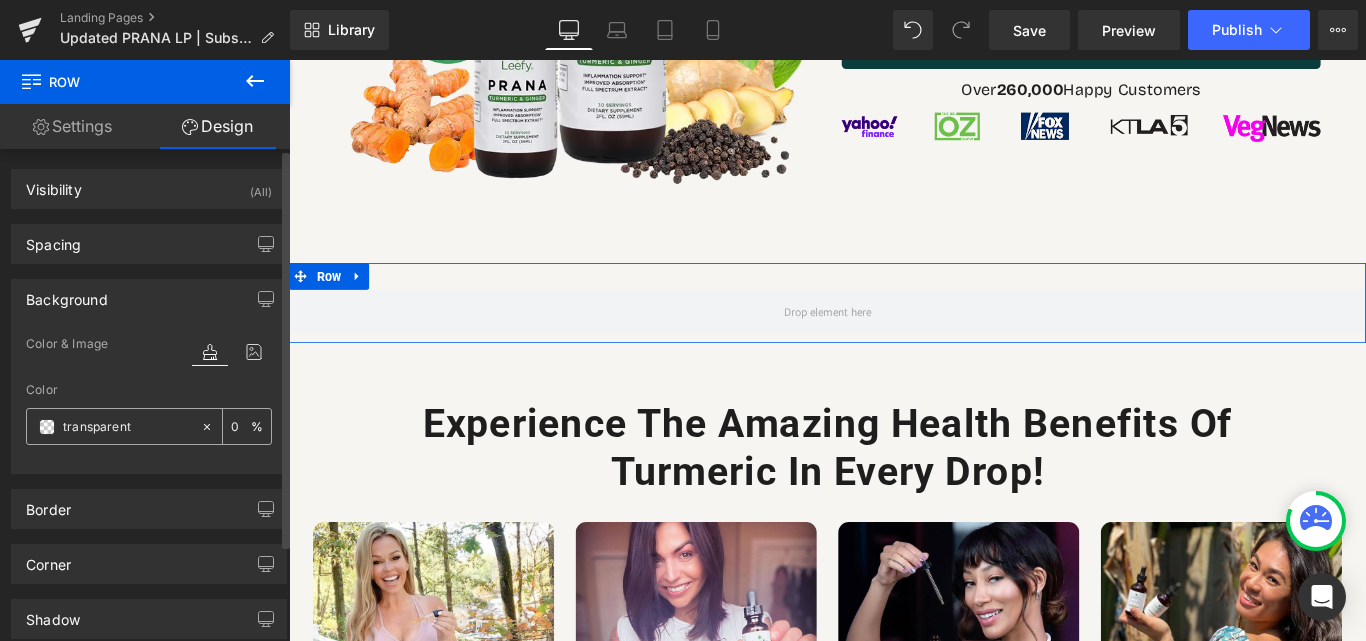 click at bounding box center [127, 427] 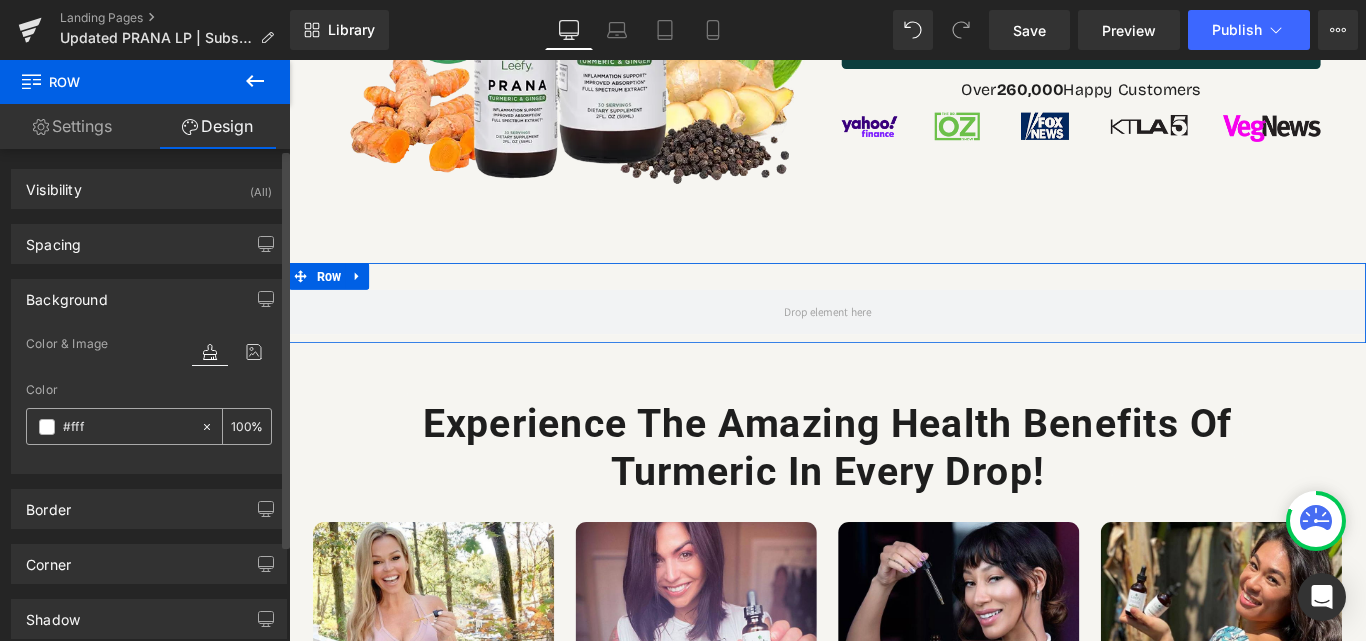type on "#fff" 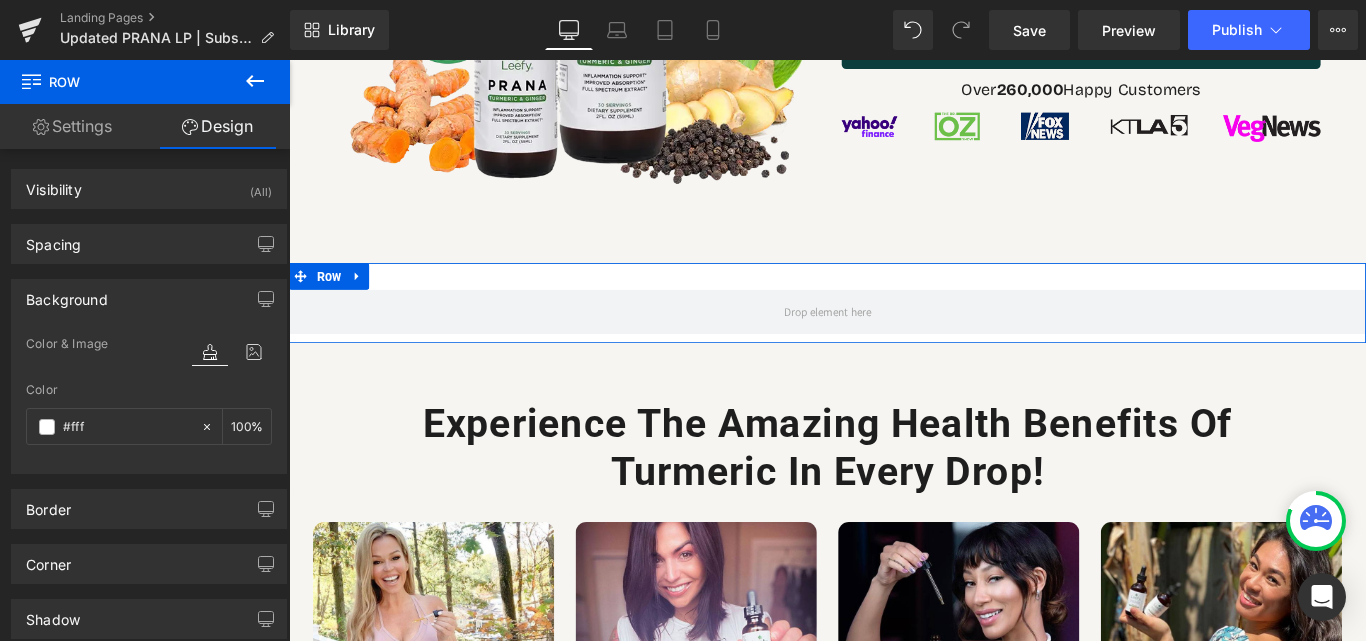 click on "Settings" at bounding box center [72, 126] 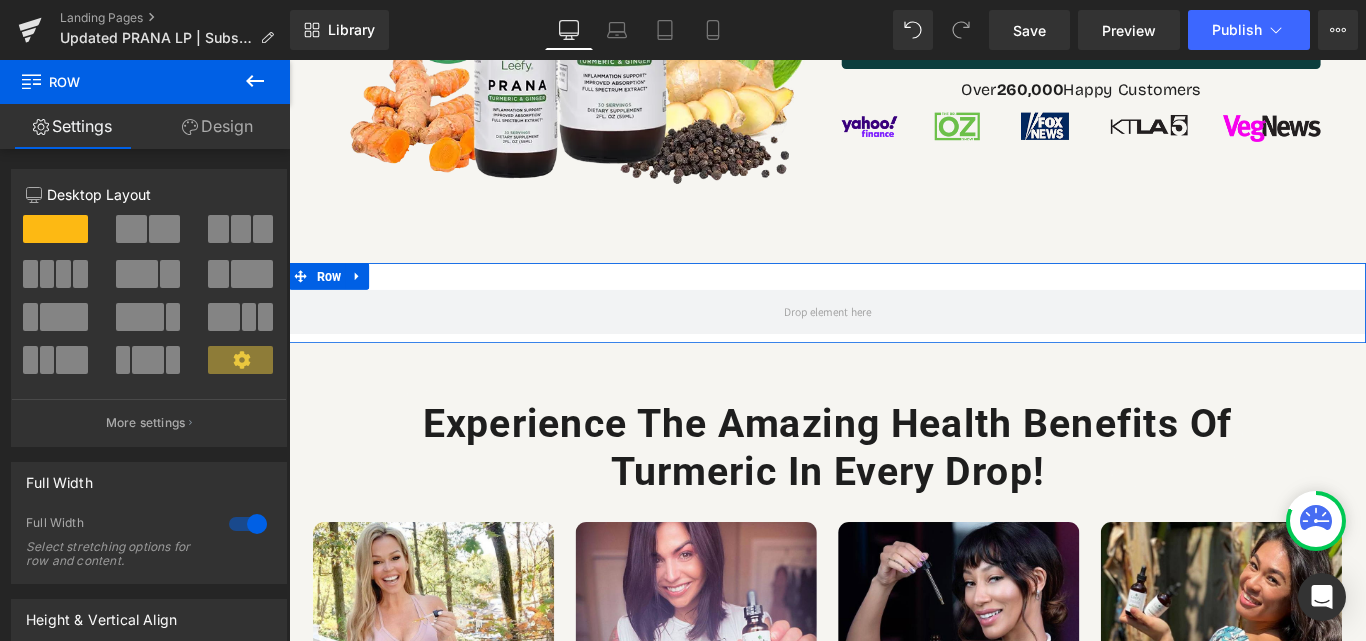 click on "Design" at bounding box center [217, 126] 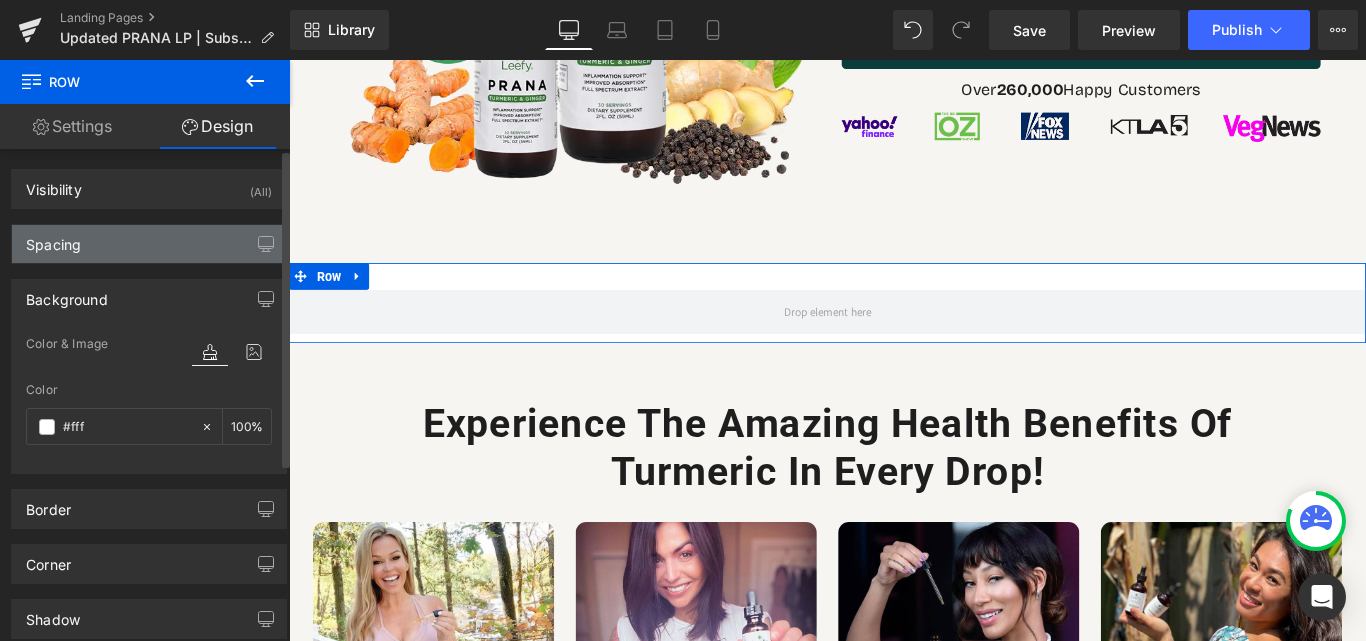 click on "Spacing" at bounding box center [149, 244] 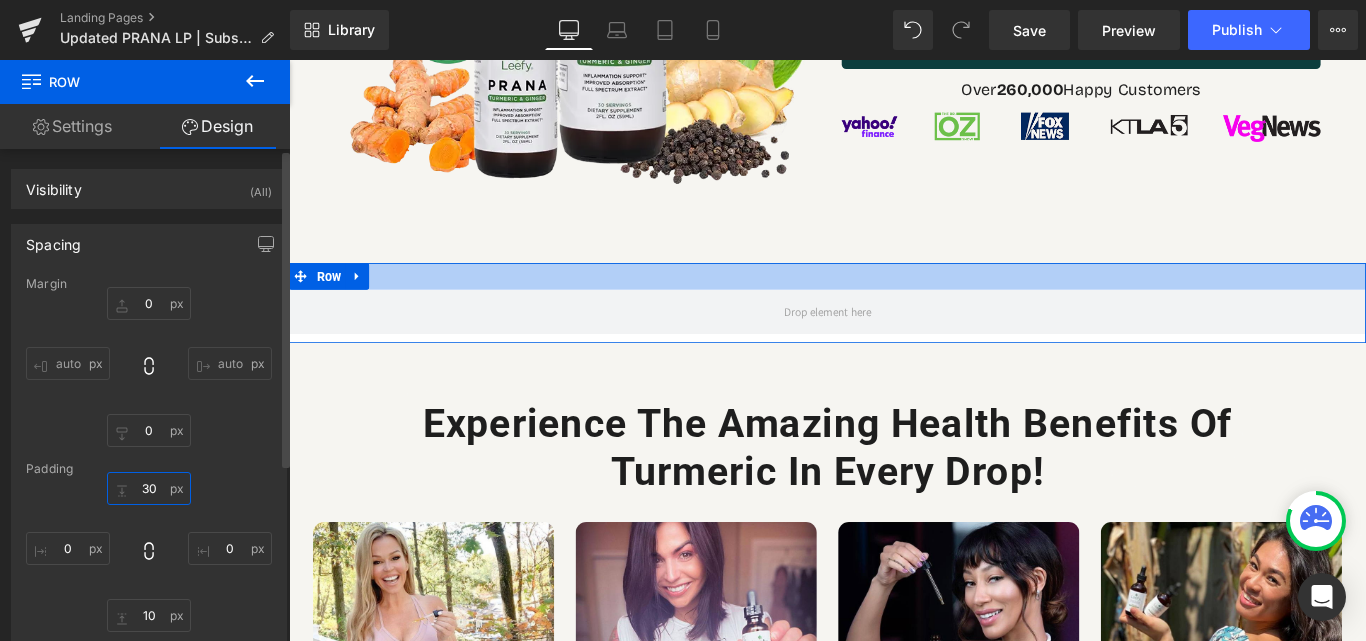 click at bounding box center (149, 488) 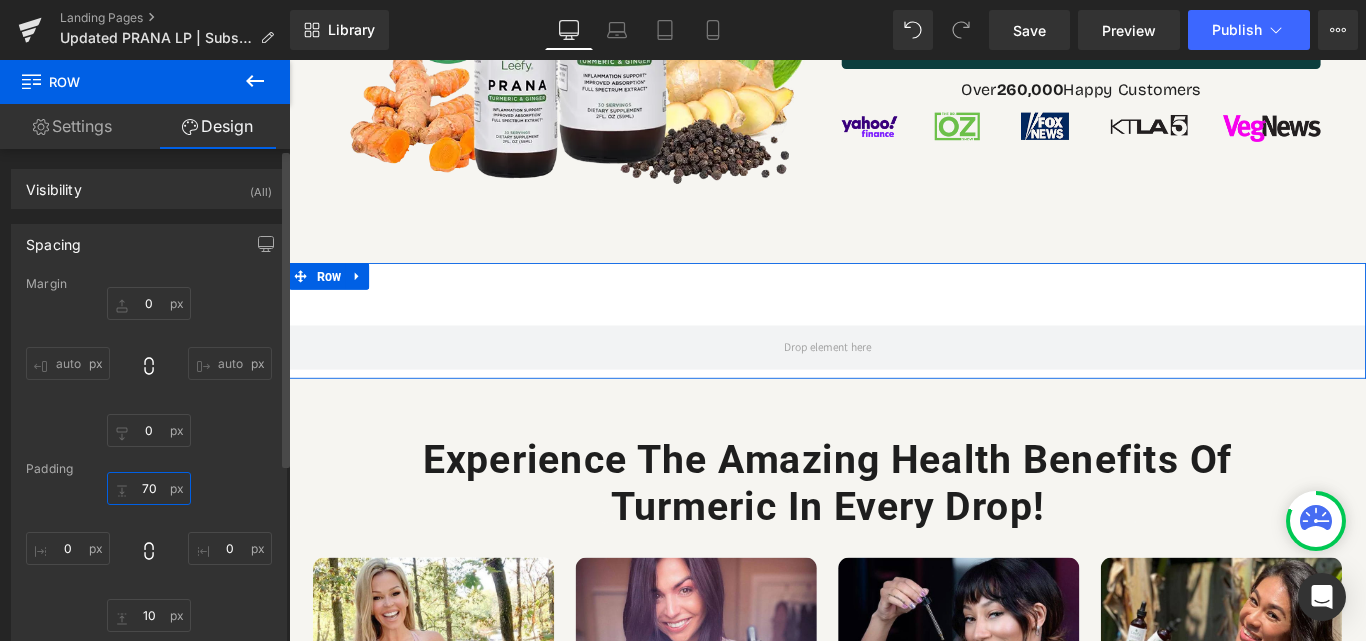 type on "70" 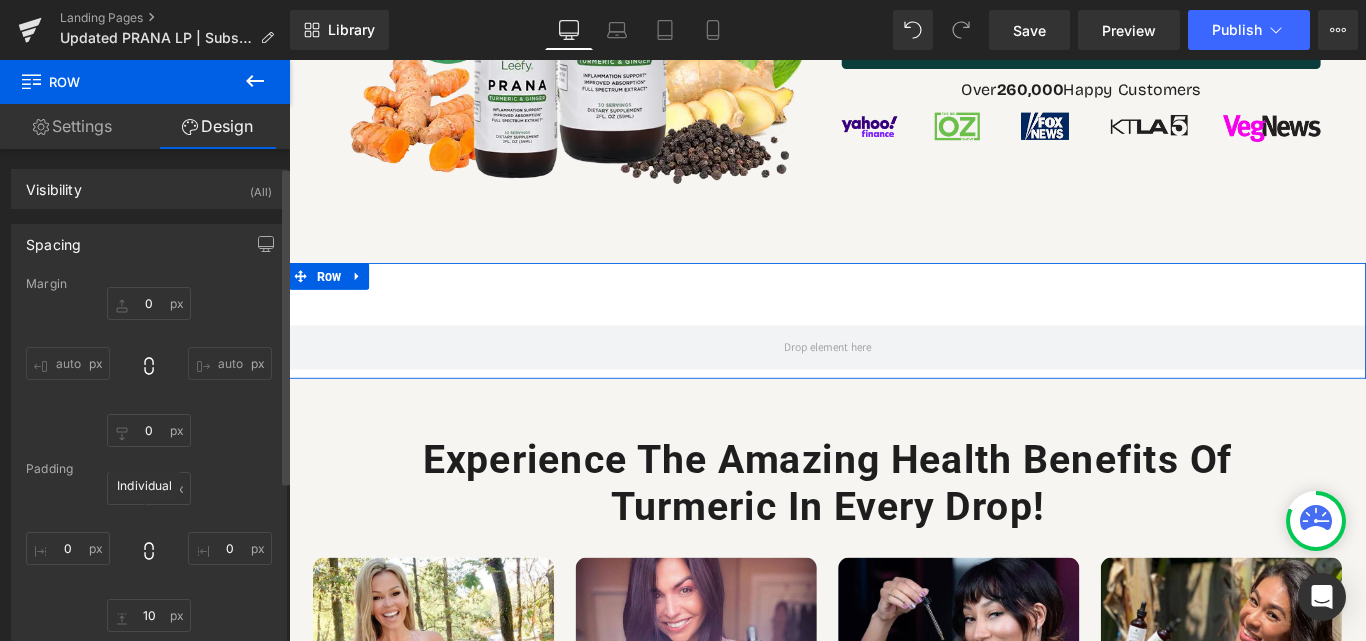 scroll, scrollTop: 100, scrollLeft: 0, axis: vertical 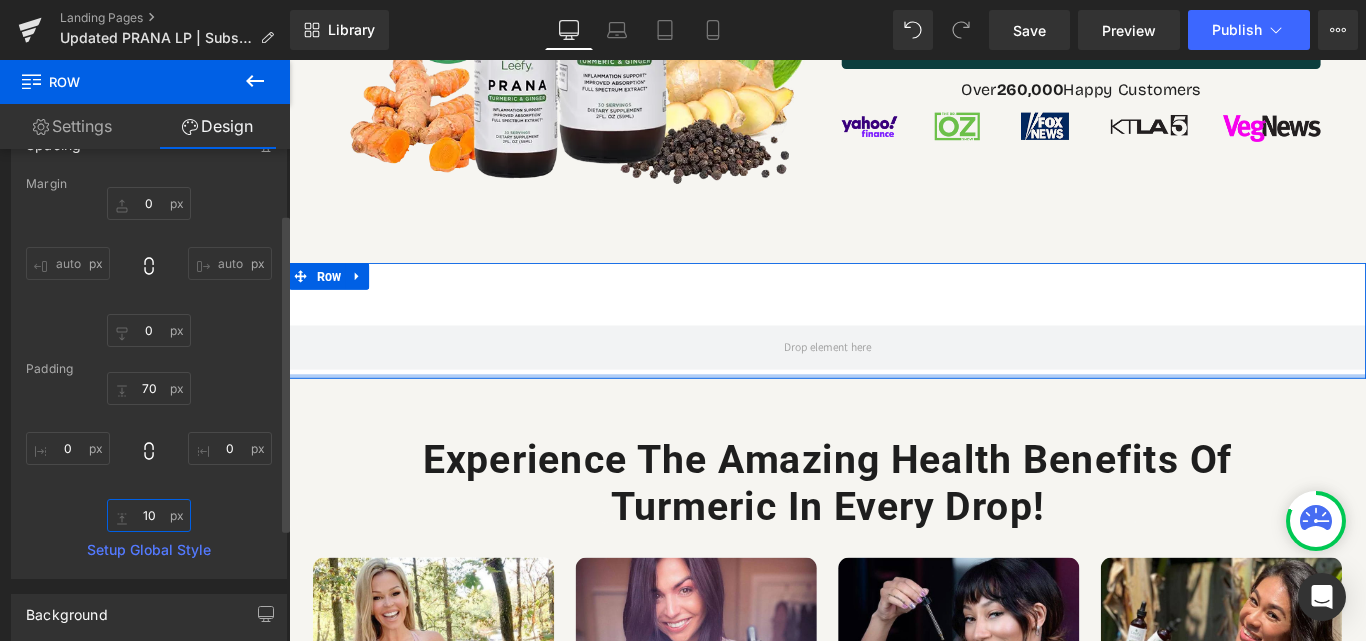 click at bounding box center [149, 515] 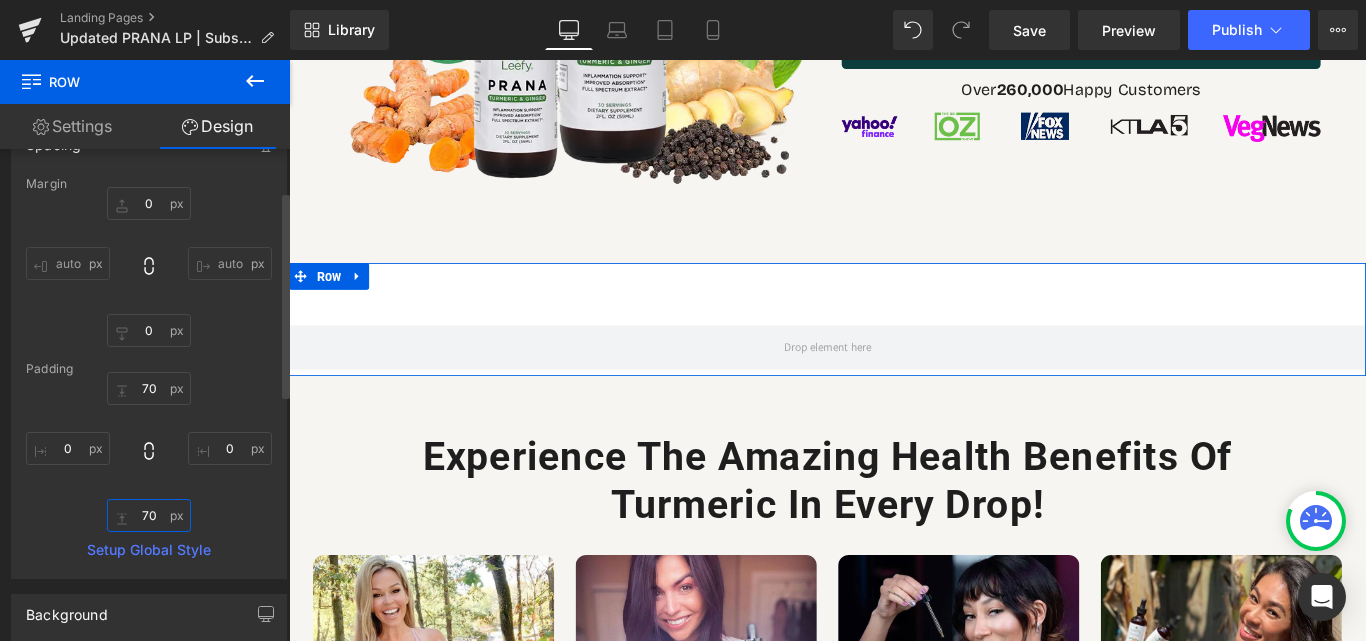 type on "70" 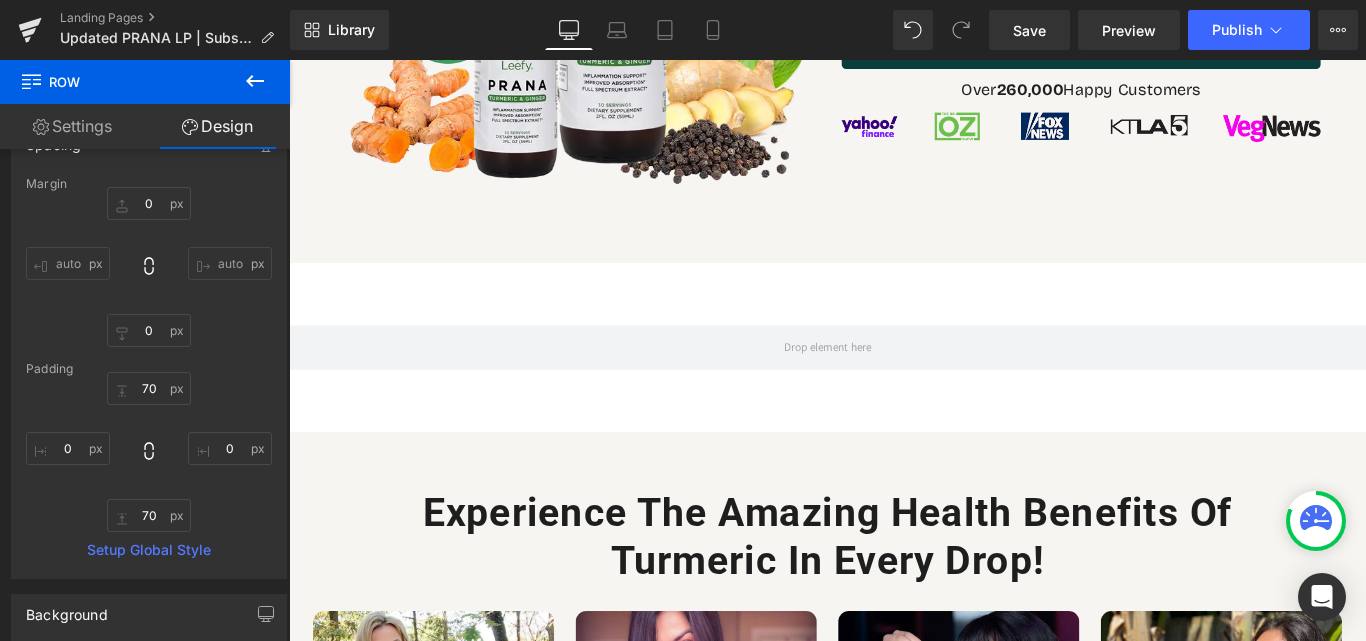 click 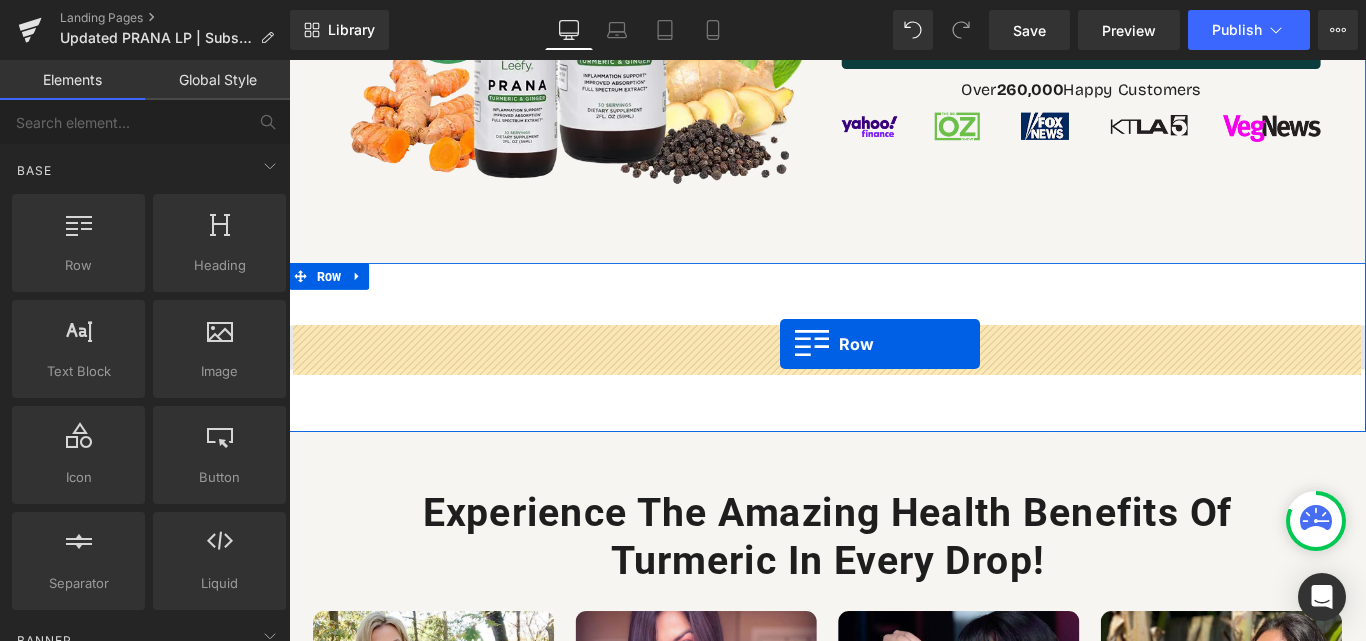 drag, startPoint x: 346, startPoint y: 320, endPoint x: 841, endPoint y: 379, distance: 498.50375 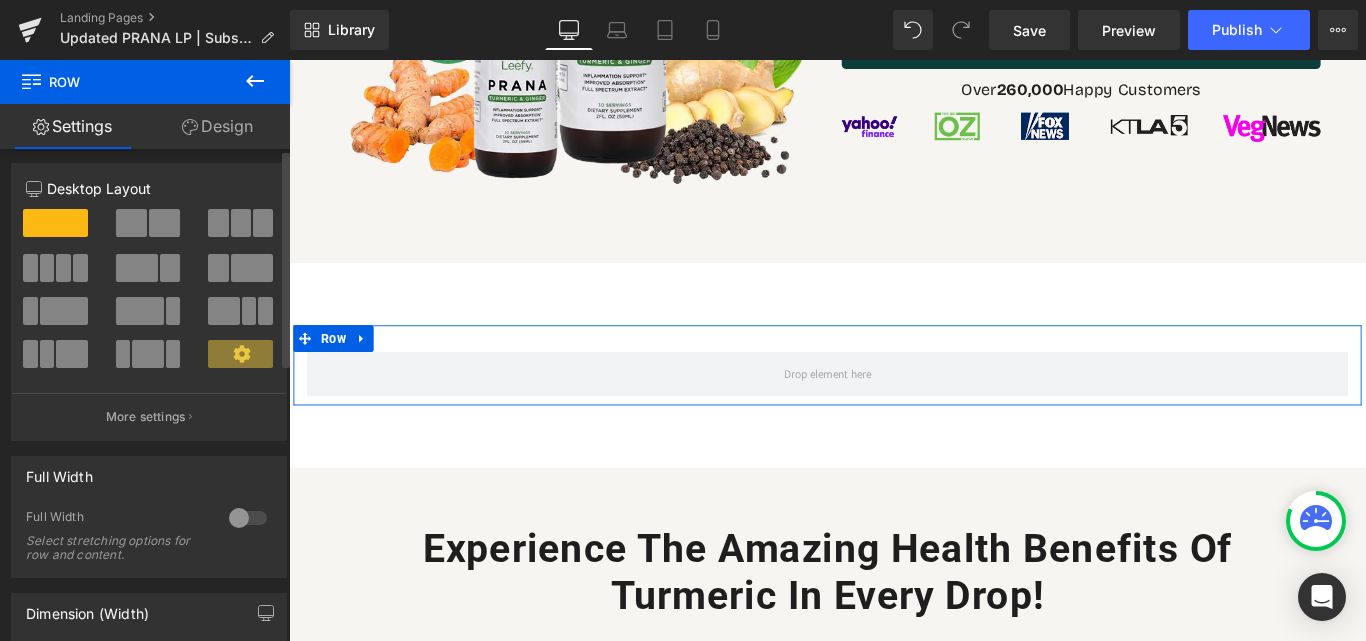 scroll, scrollTop: 0, scrollLeft: 0, axis: both 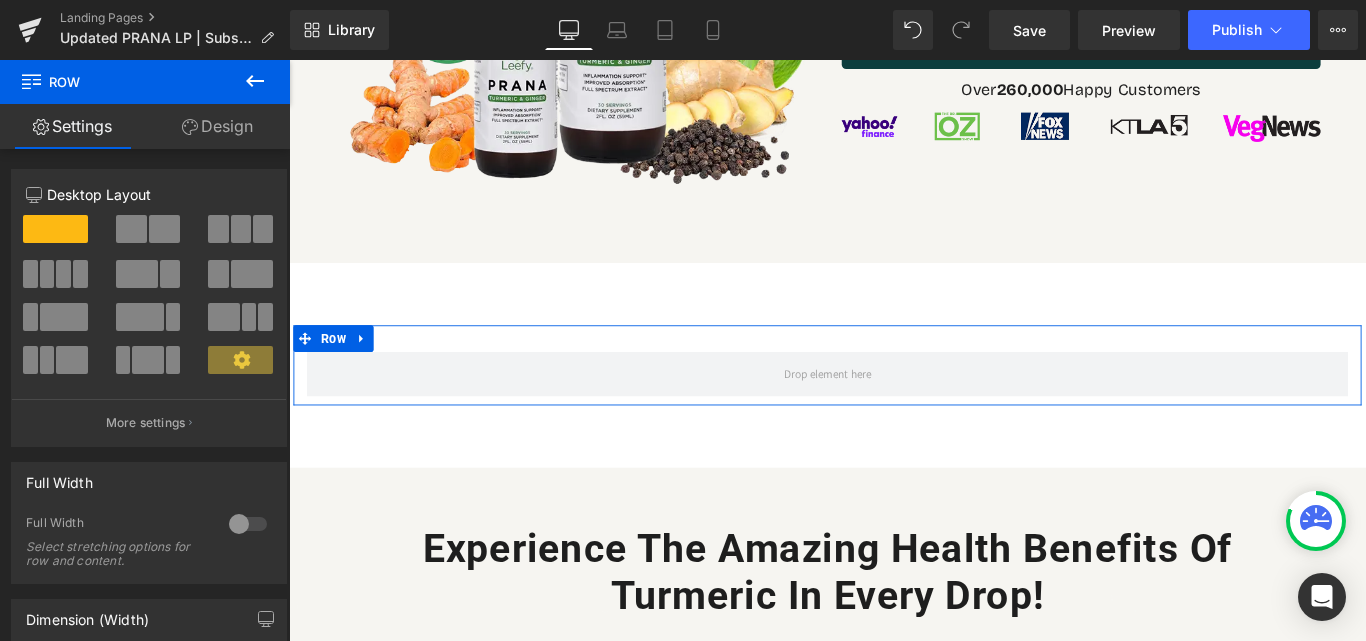 click on "Design" at bounding box center [217, 126] 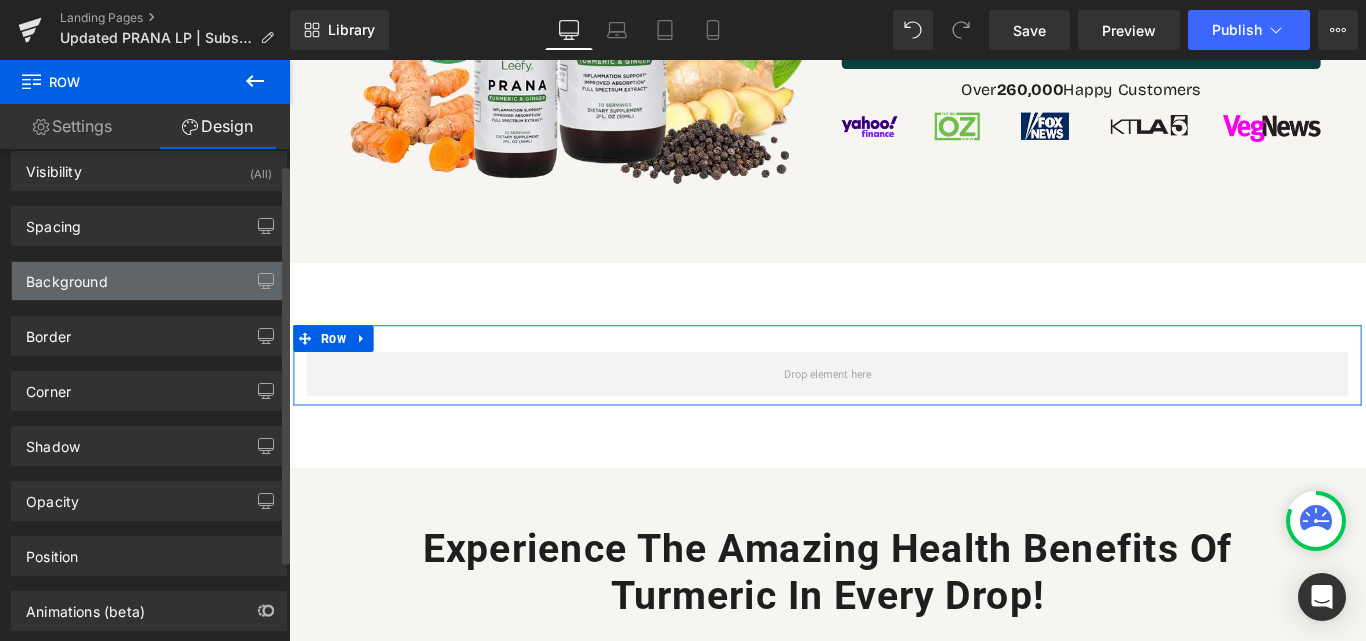 scroll, scrollTop: 0, scrollLeft: 0, axis: both 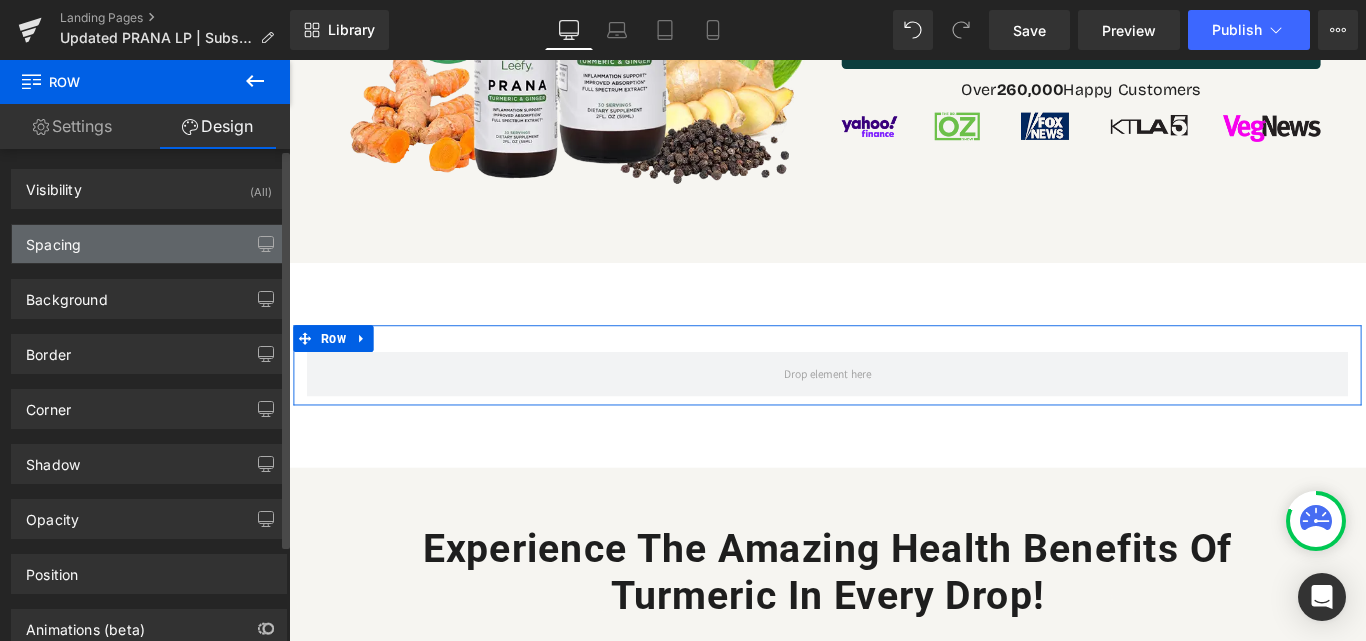 click on "Spacing" at bounding box center [149, 244] 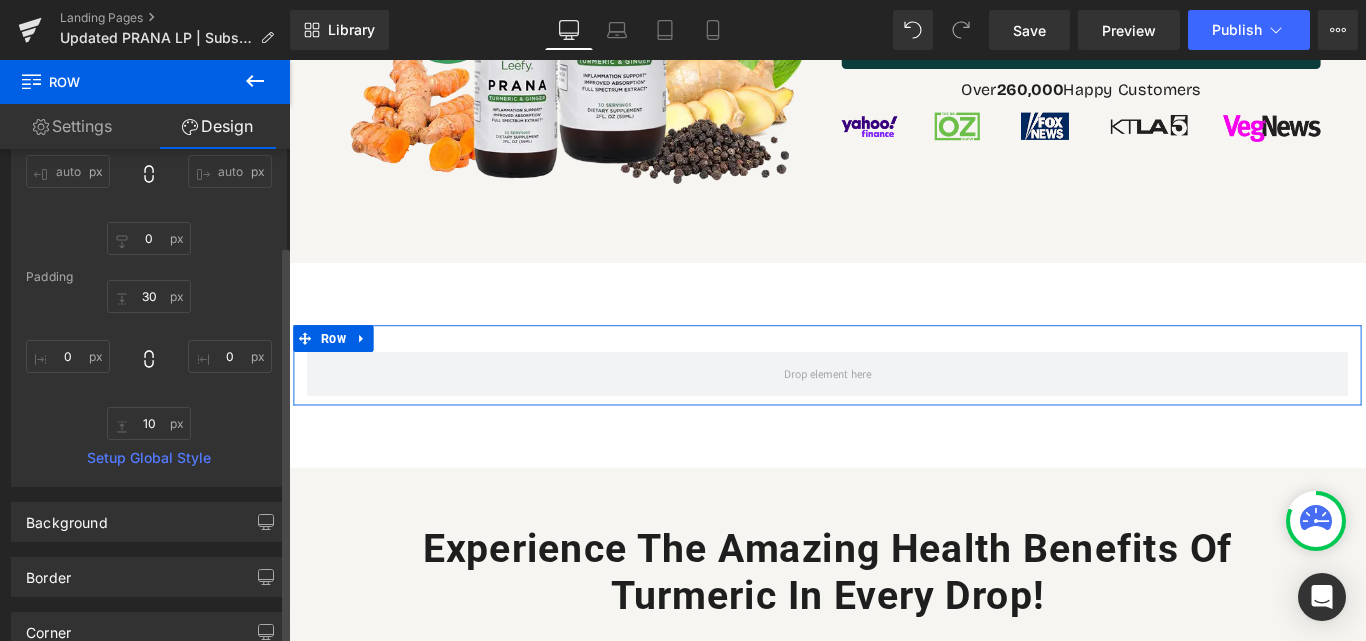 scroll, scrollTop: 200, scrollLeft: 0, axis: vertical 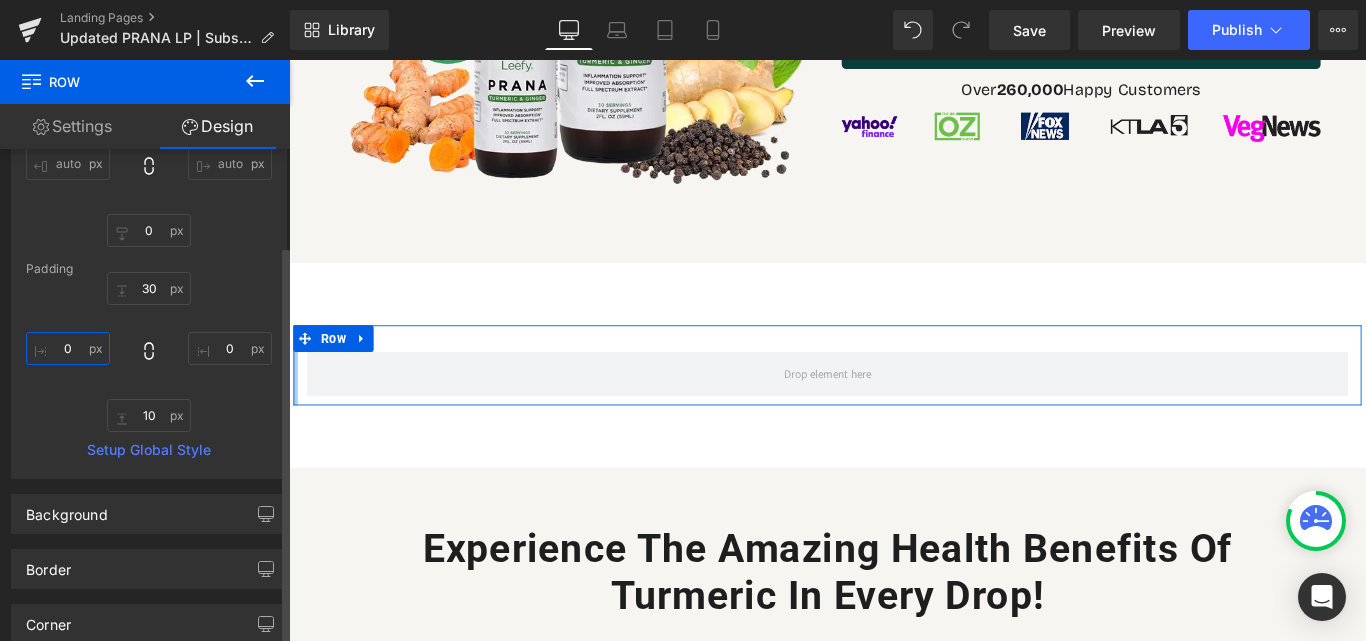 click at bounding box center (68, 348) 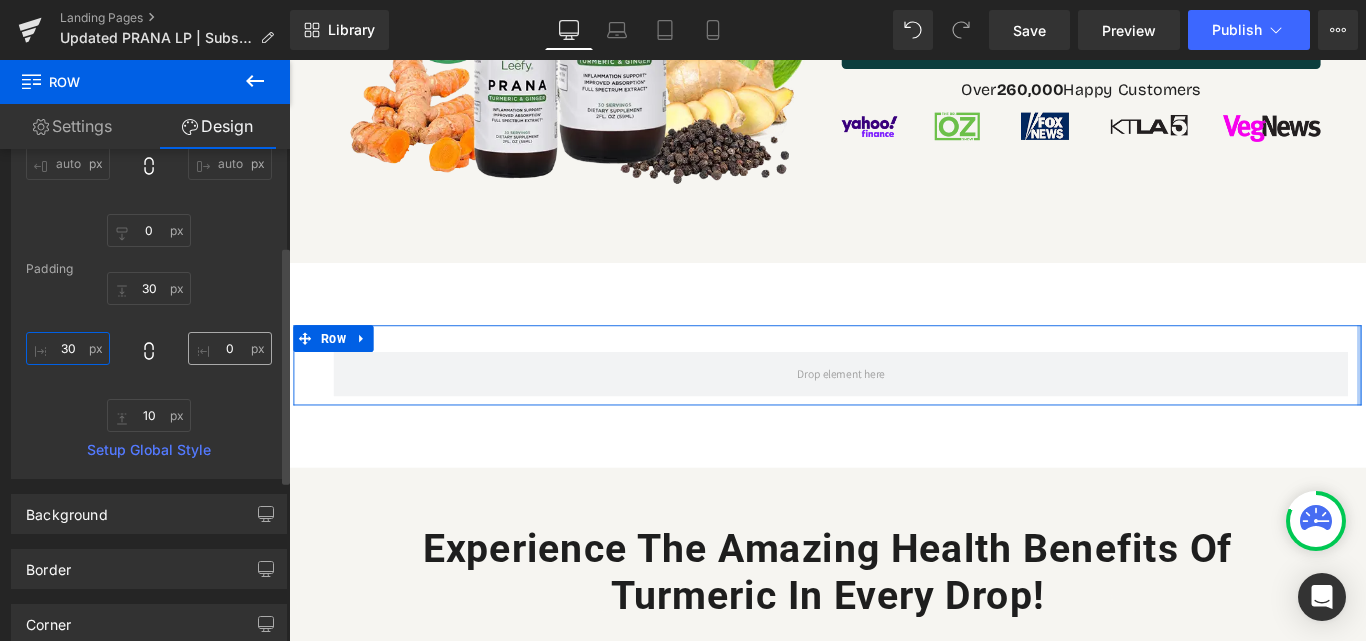 type on "30" 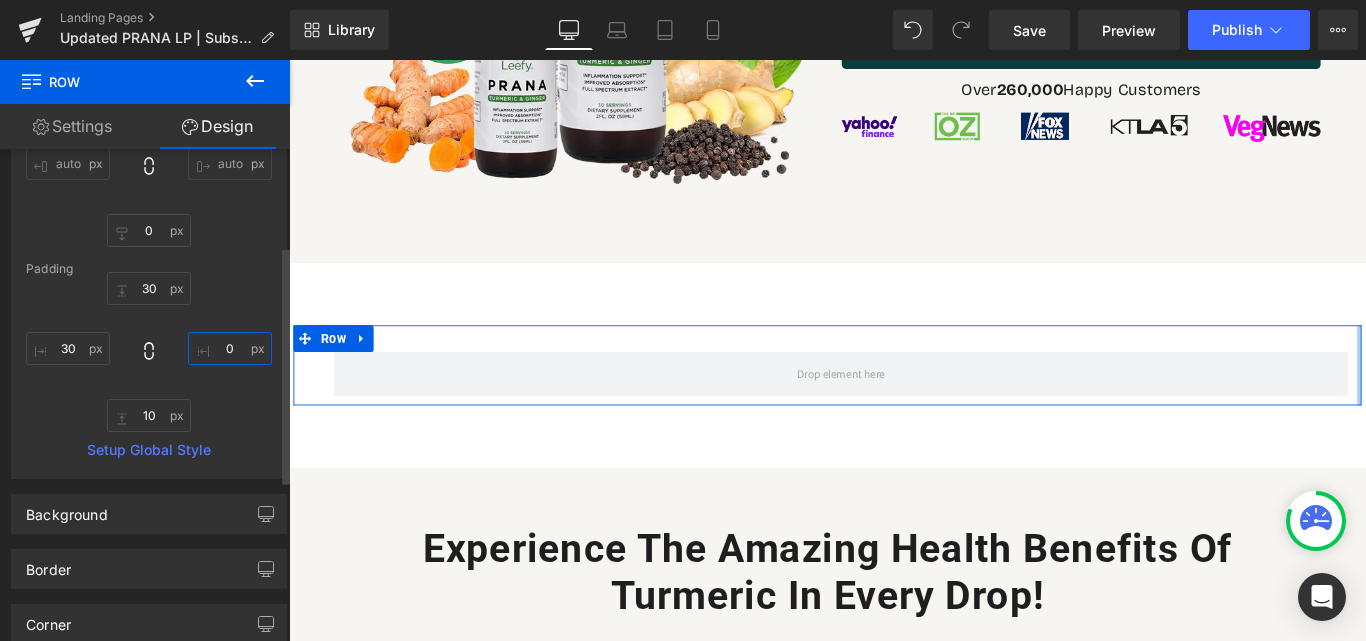 click at bounding box center [230, 348] 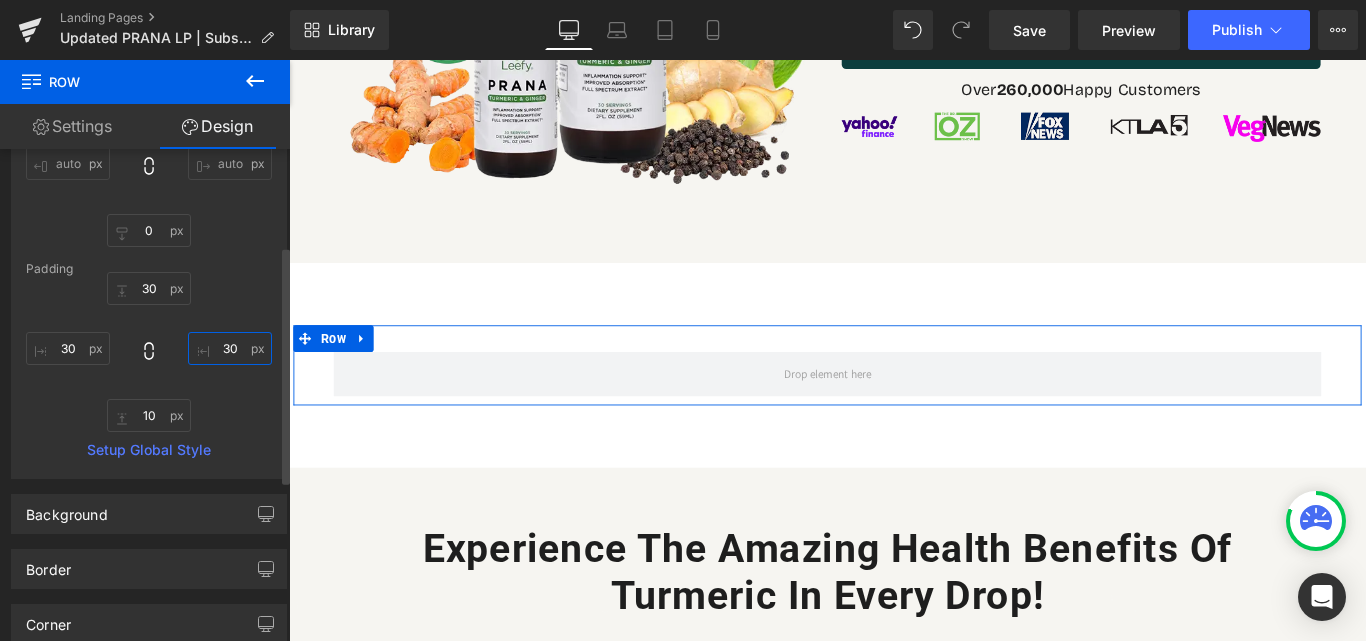 type on "30" 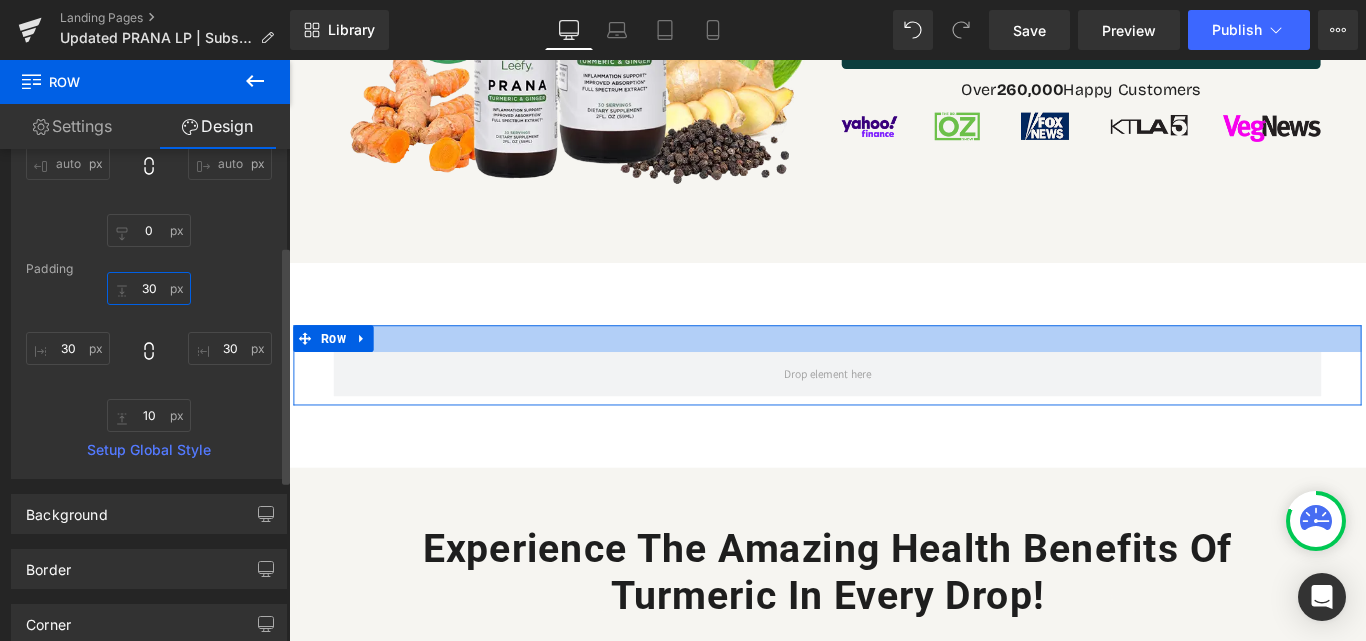 click at bounding box center [149, 288] 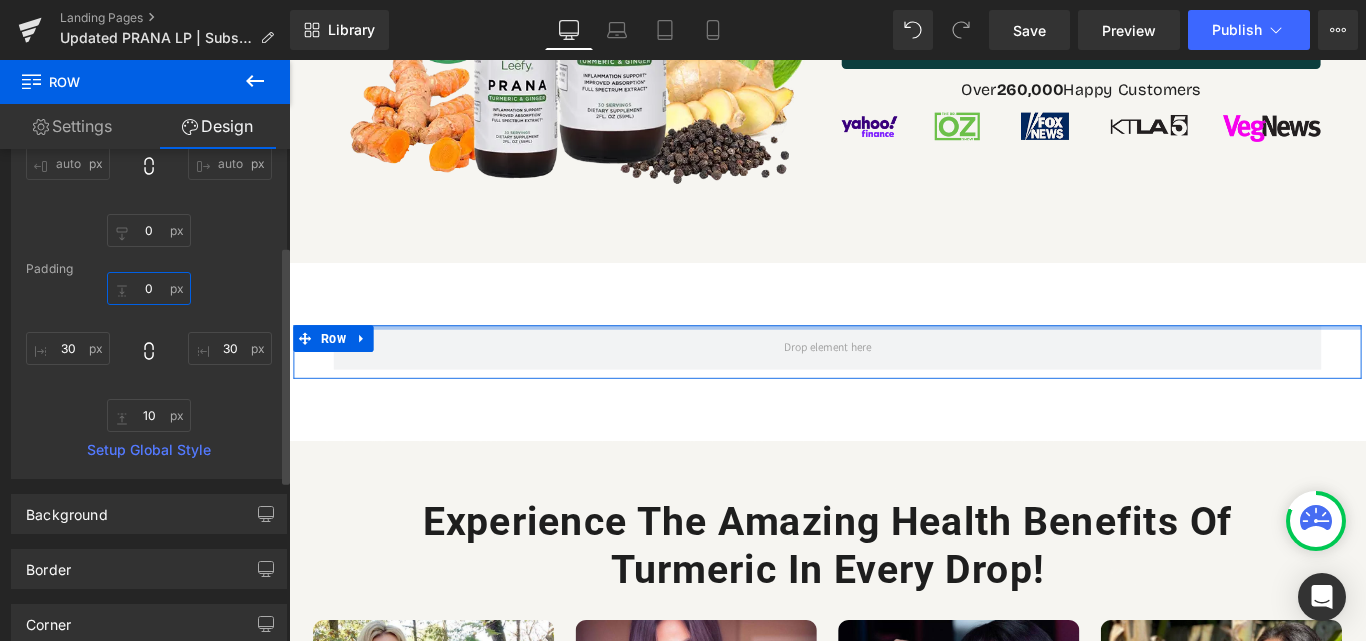 click on "0" at bounding box center (149, 288) 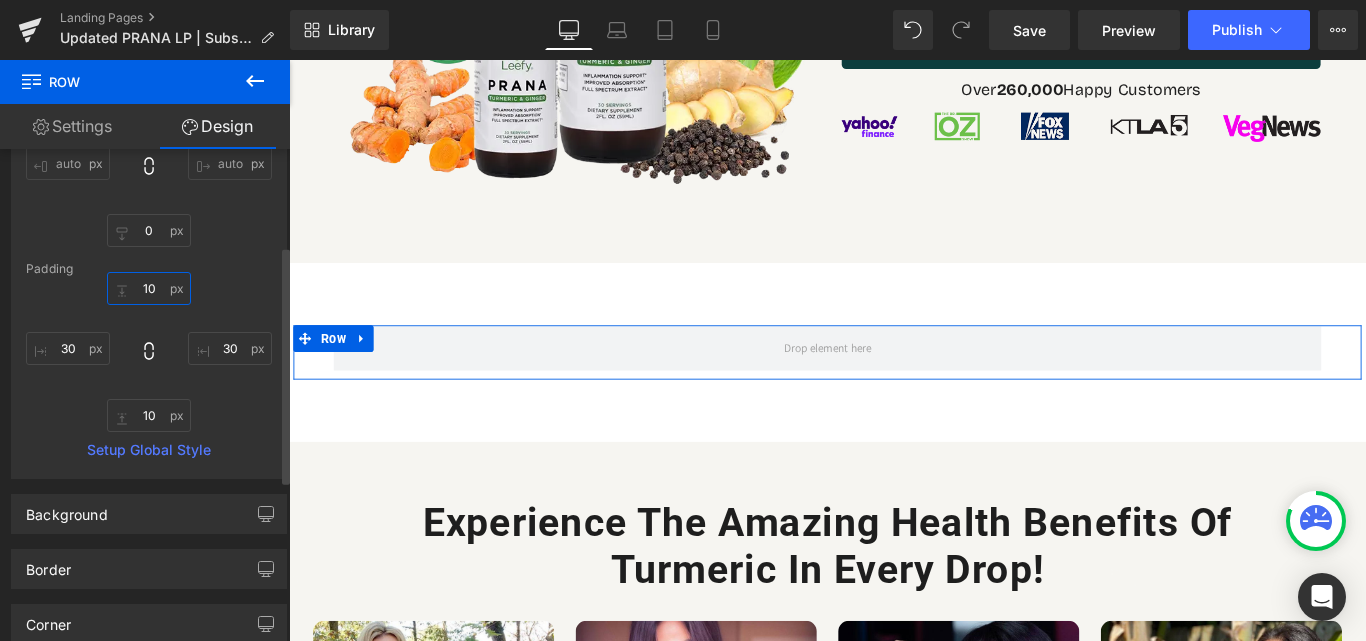 type on "10" 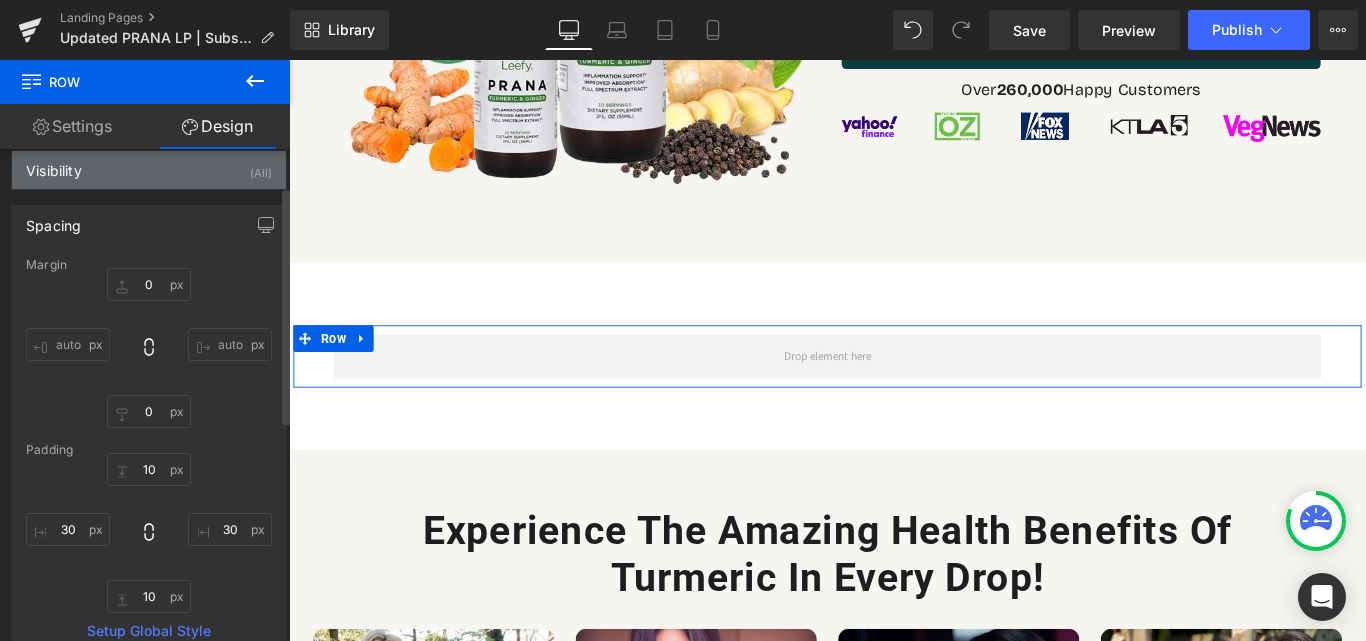 scroll, scrollTop: 0, scrollLeft: 0, axis: both 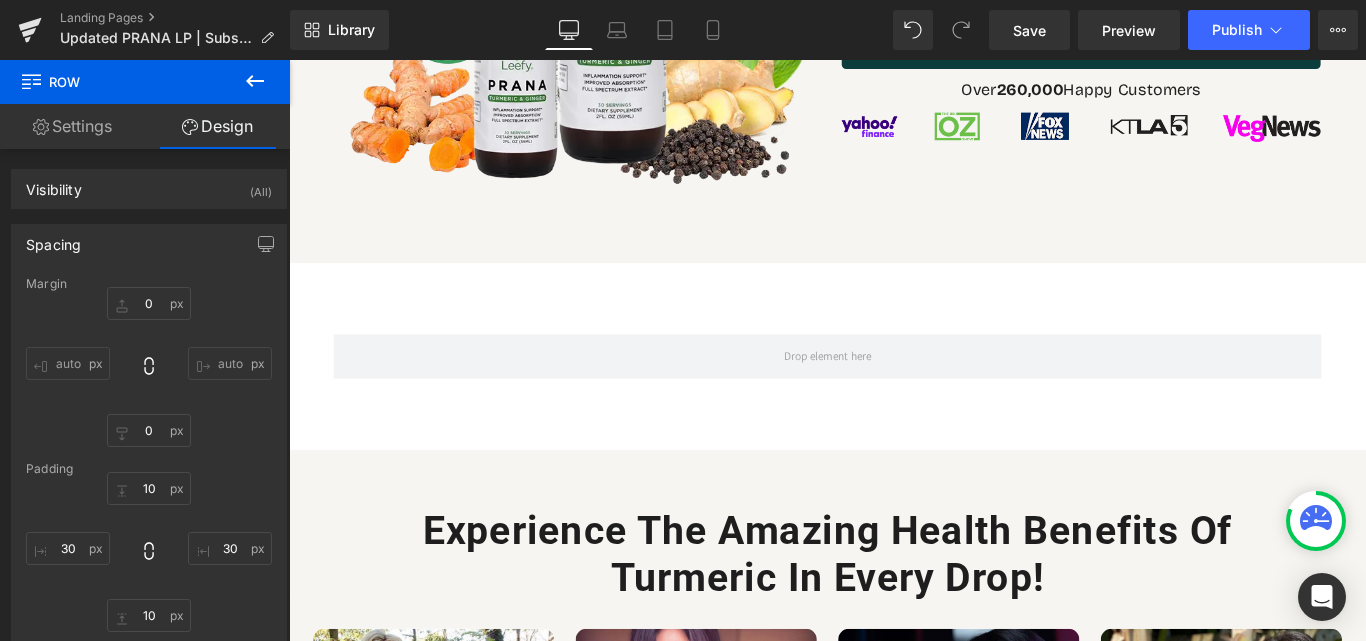 click 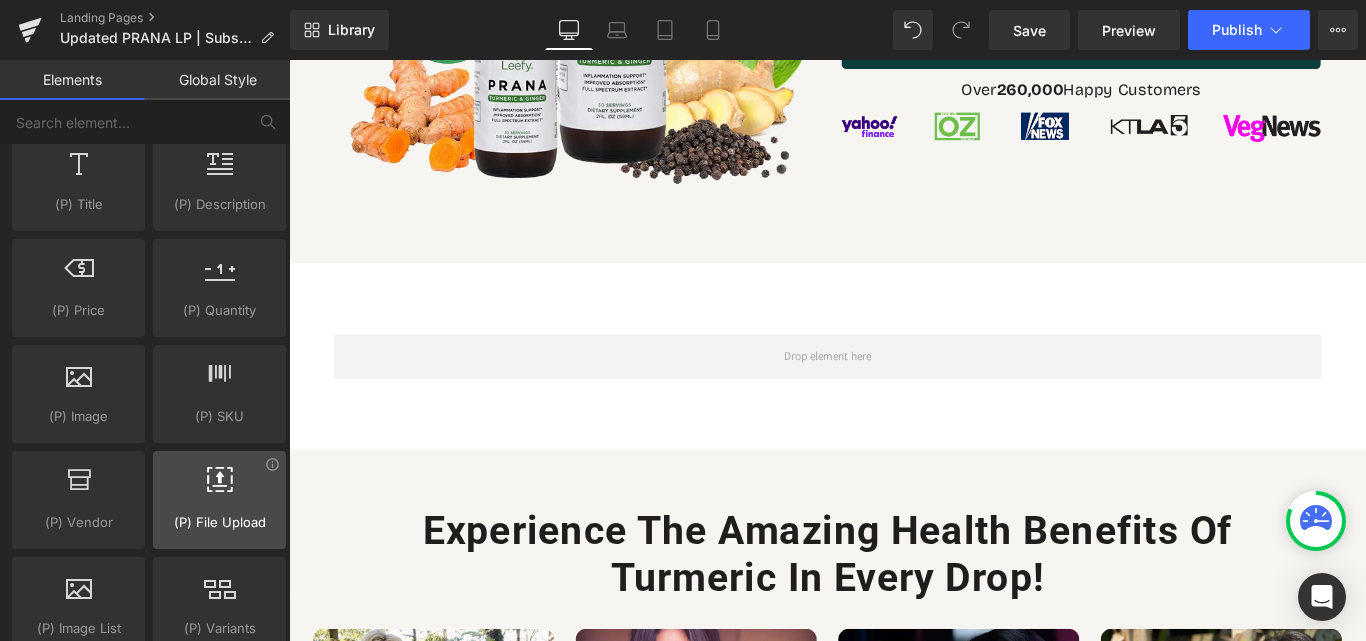 scroll, scrollTop: 2000, scrollLeft: 0, axis: vertical 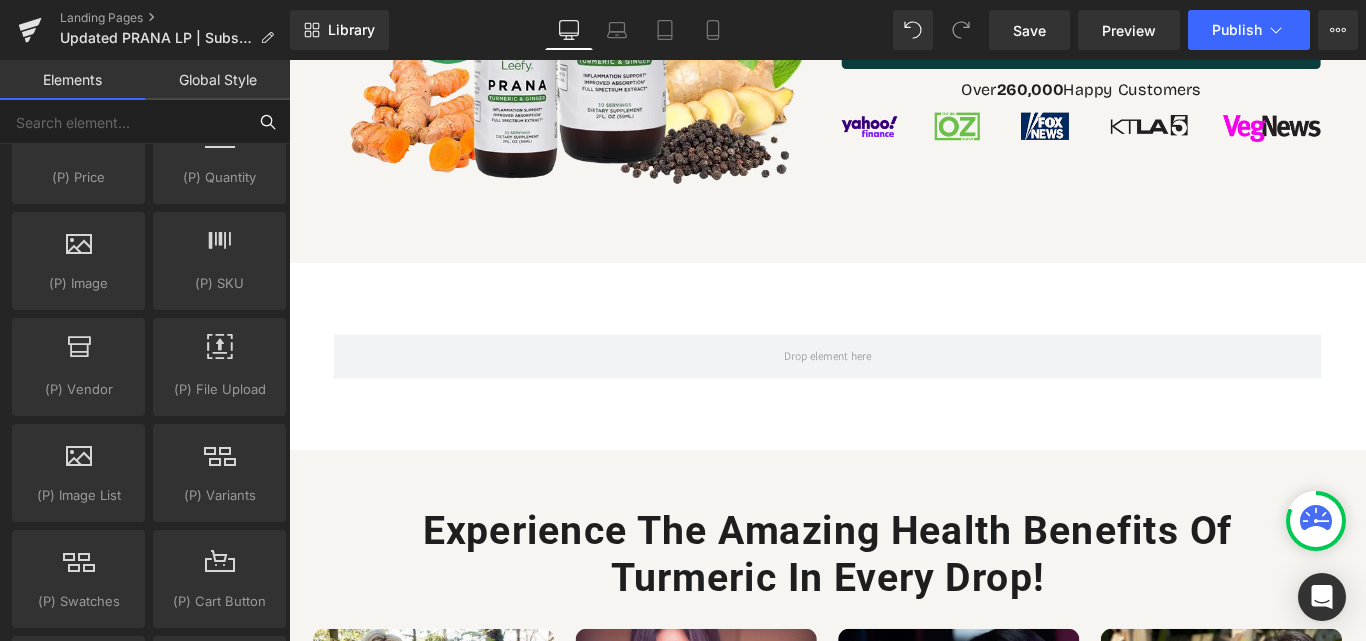 click at bounding box center [123, 122] 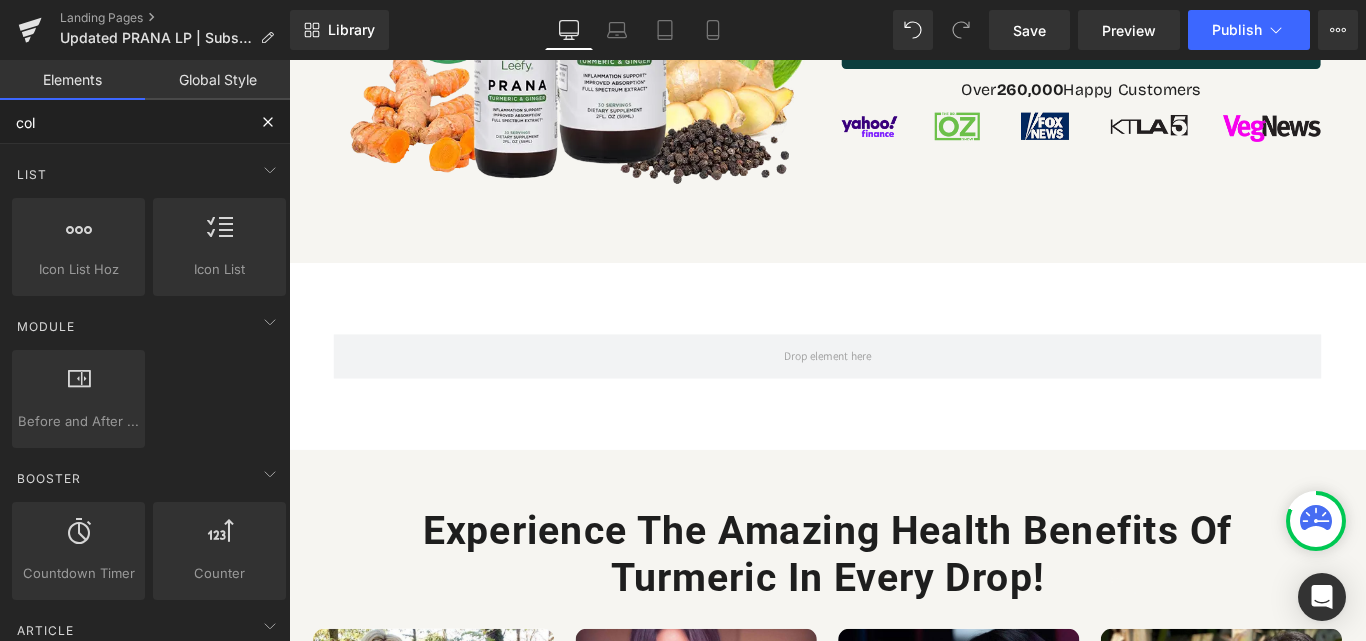 type on "colu" 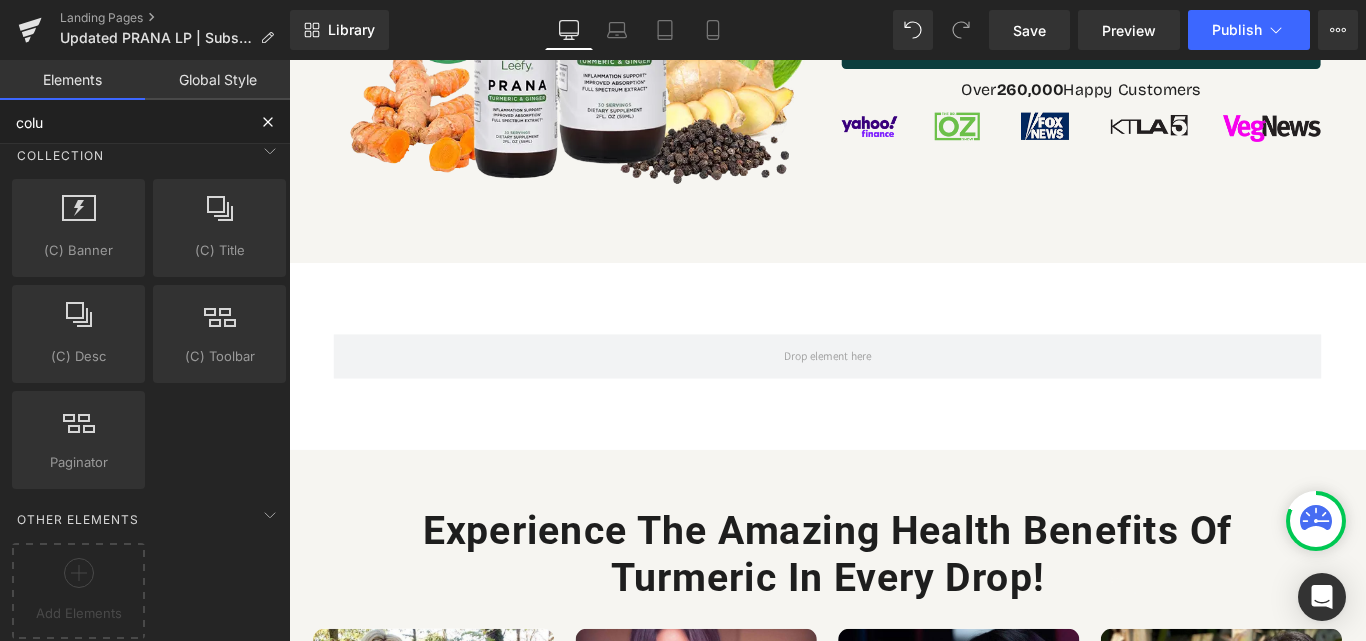 scroll, scrollTop: 0, scrollLeft: 0, axis: both 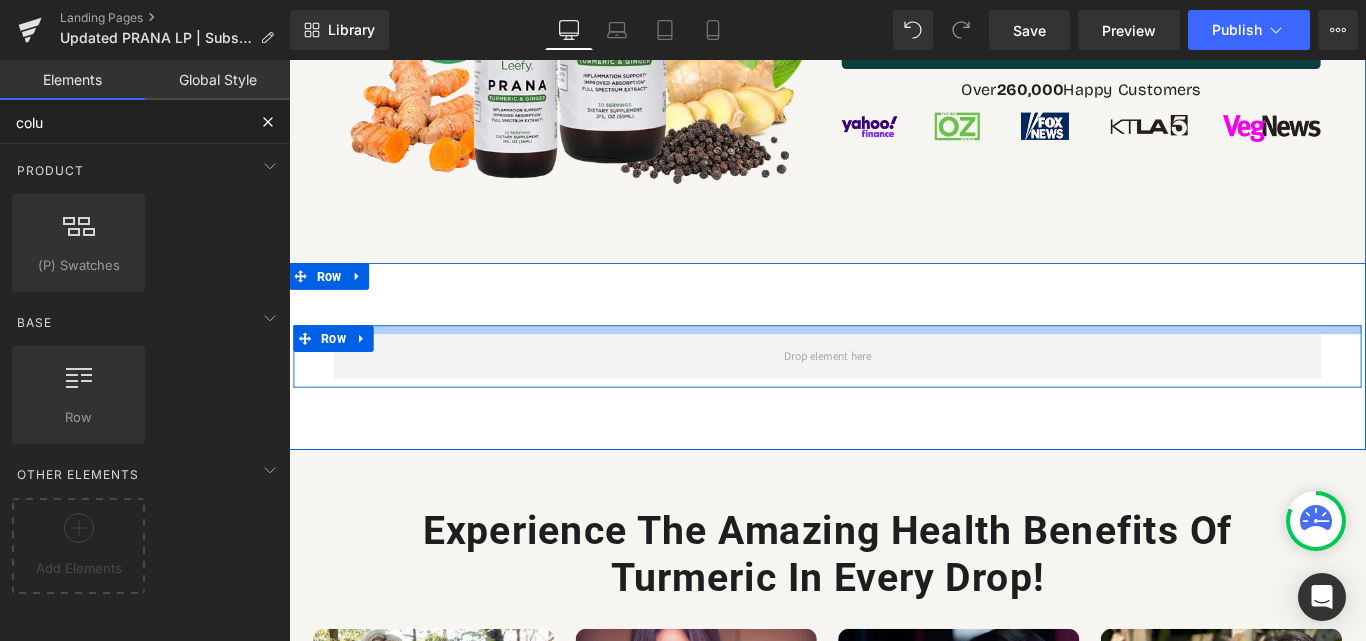click at bounding box center [894, 363] 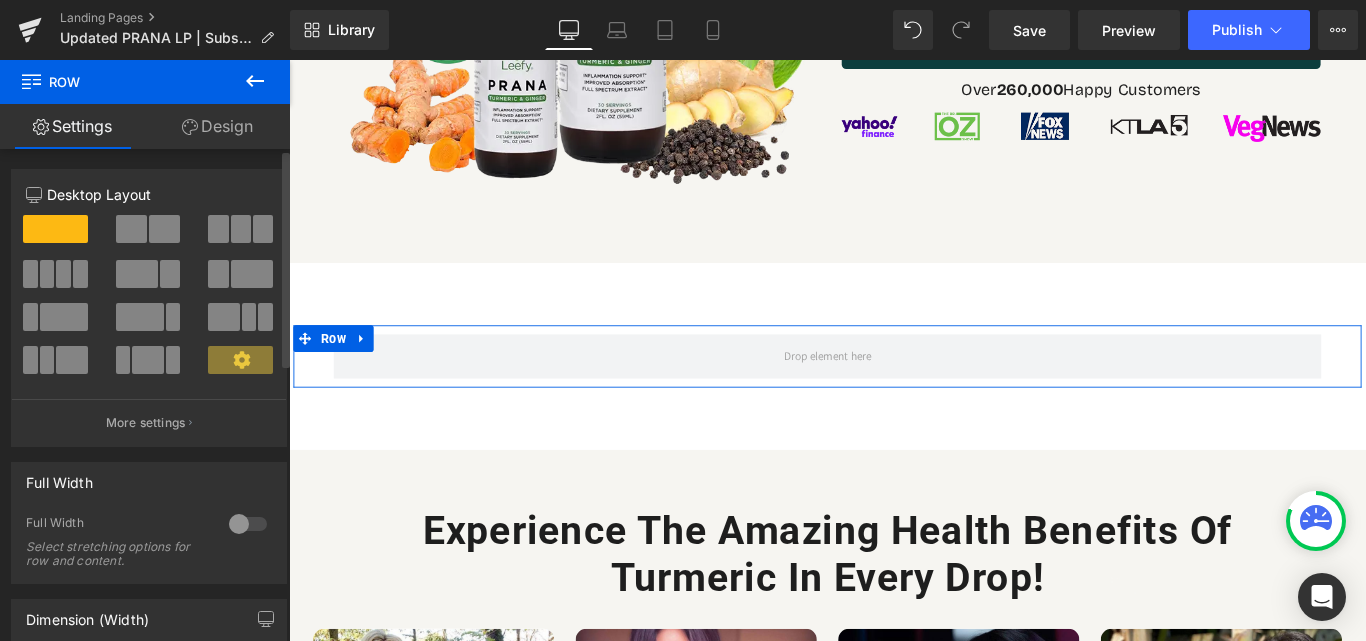 click at bounding box center (164, 229) 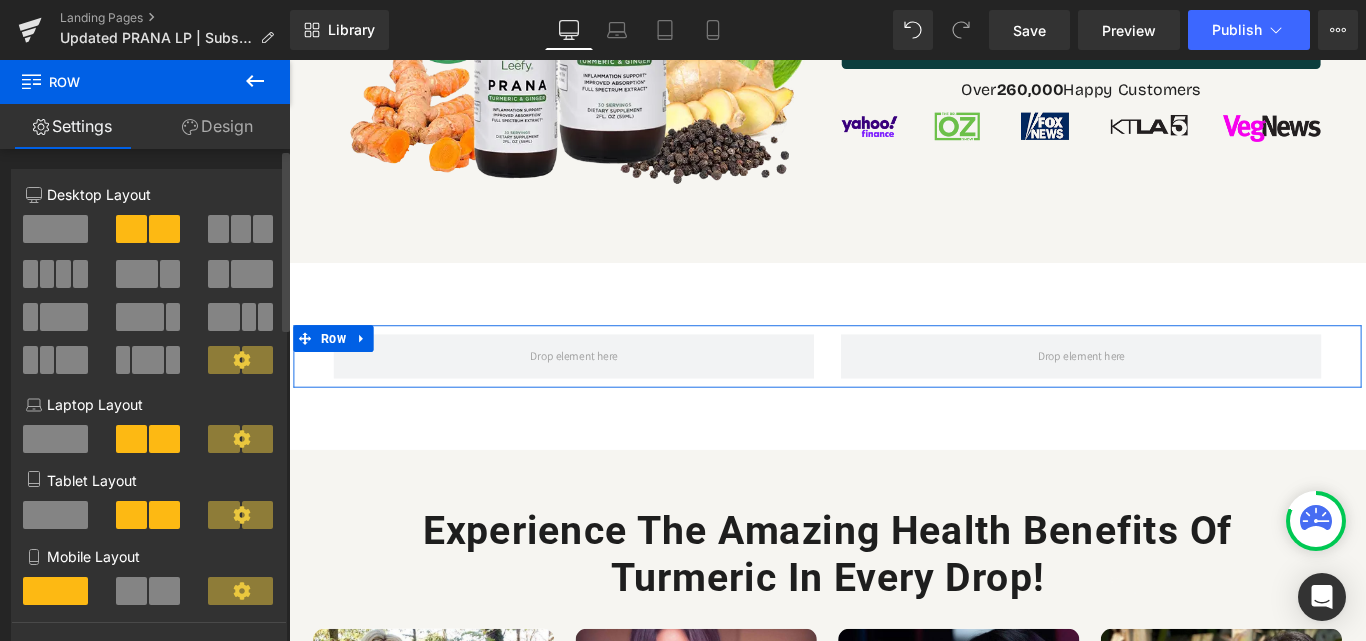 click at bounding box center [252, 274] 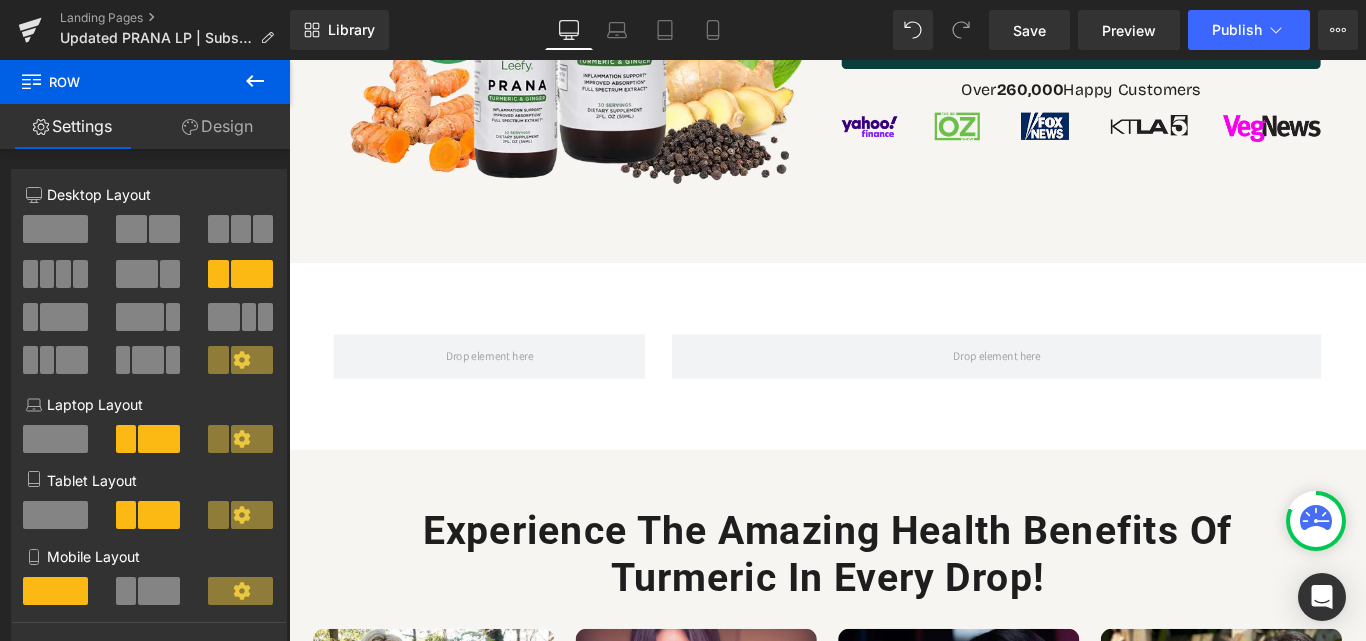 click at bounding box center [255, 82] 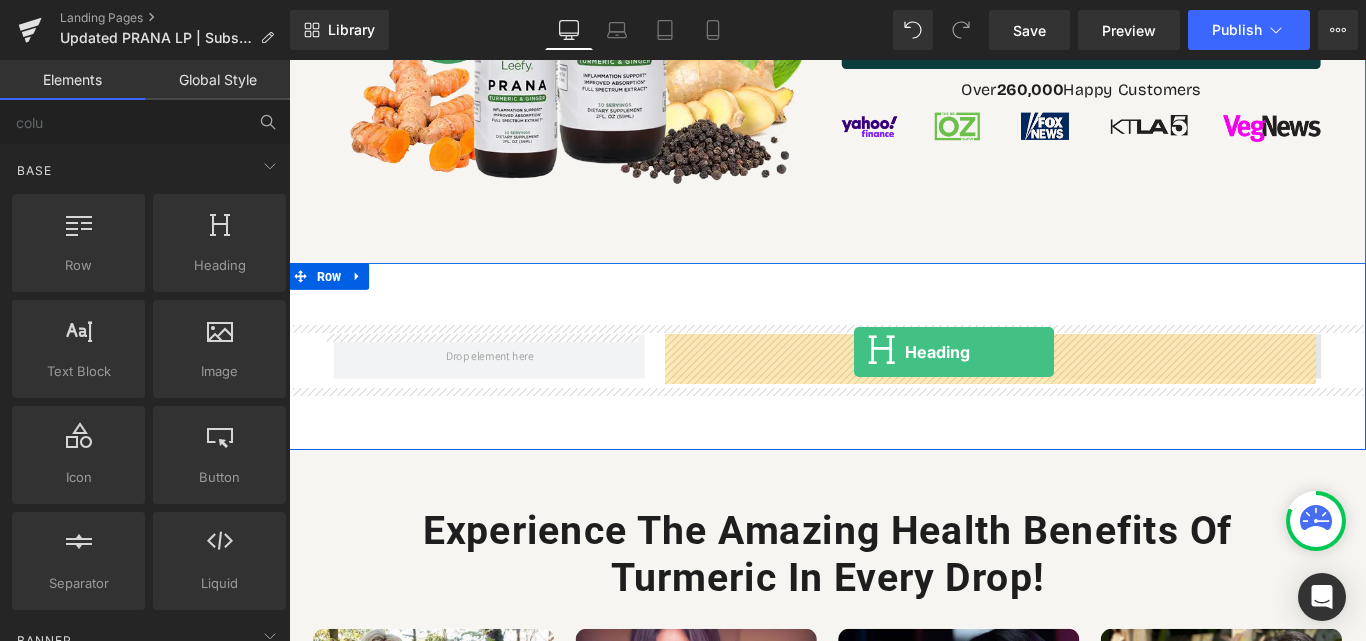 drag, startPoint x: 314, startPoint y: 297, endPoint x: 924, endPoint y: 388, distance: 616.75037 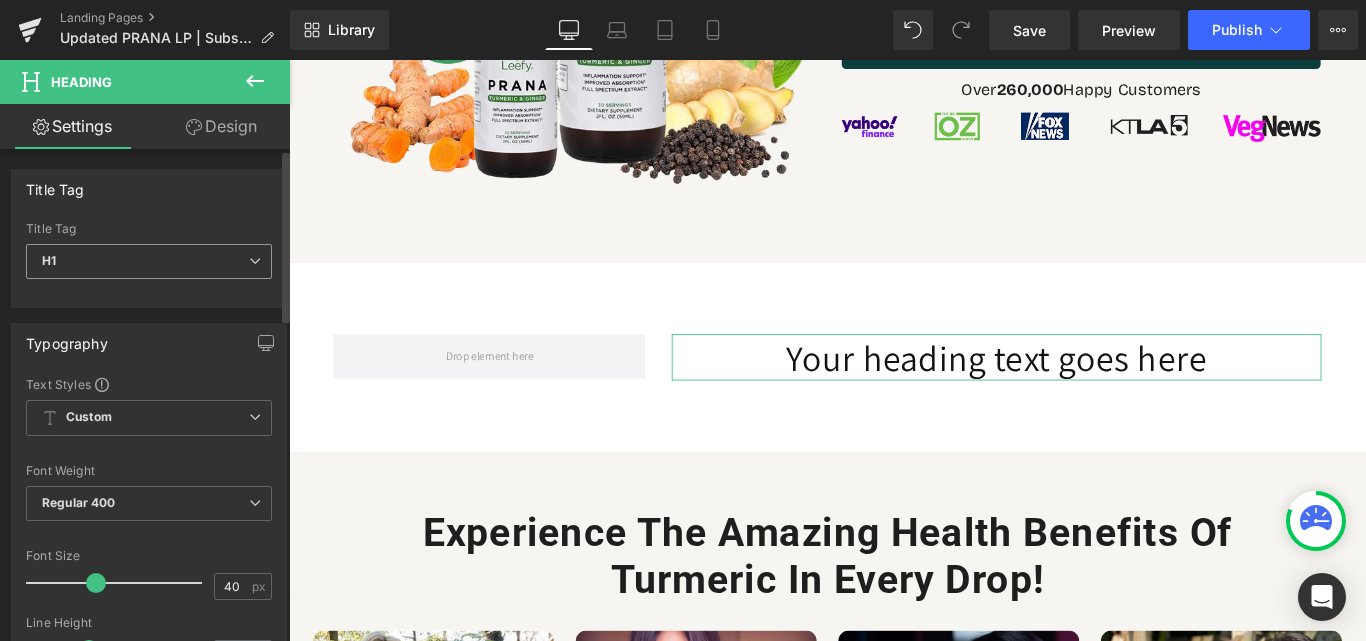 click on "H1" at bounding box center (149, 261) 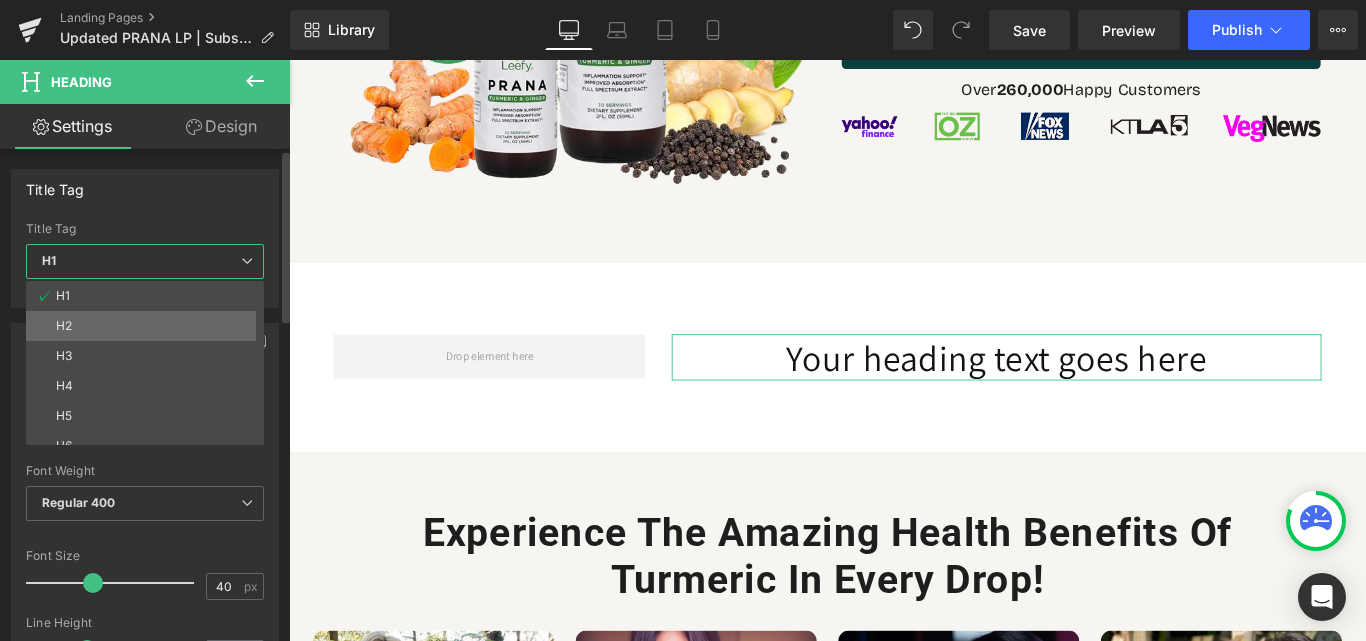 click on "H2" at bounding box center (149, 326) 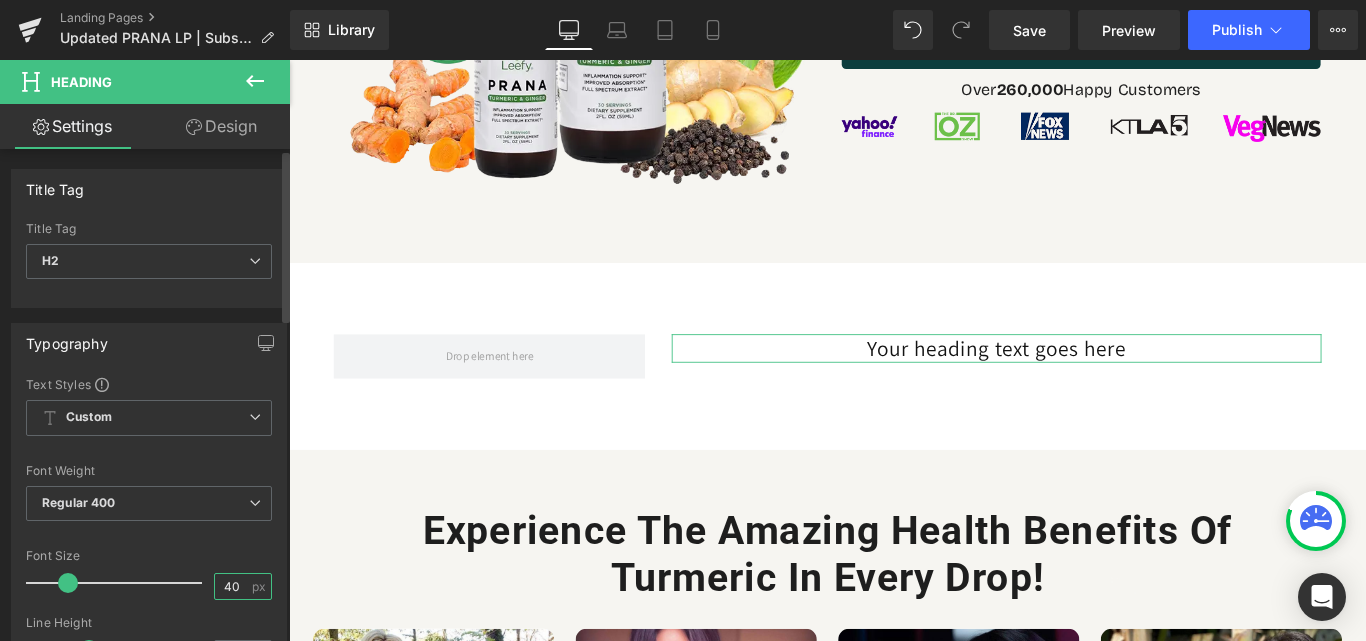 click on "40" at bounding box center (232, 586) 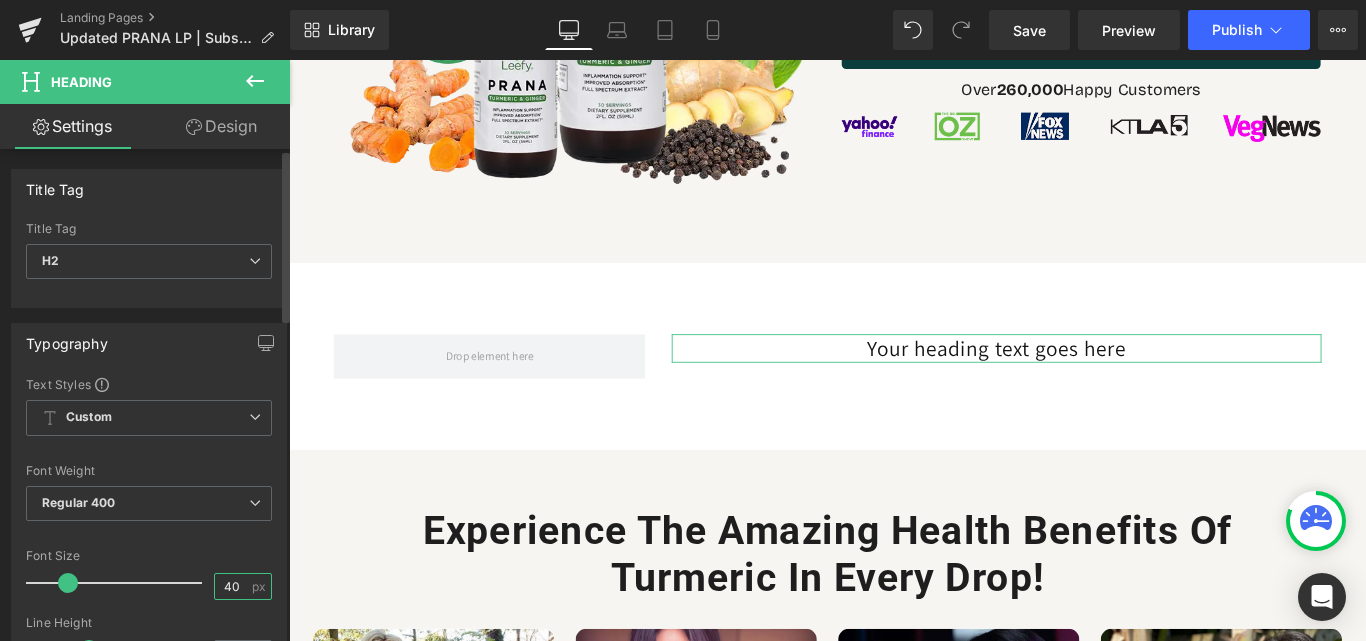 click on "40" at bounding box center (232, 586) 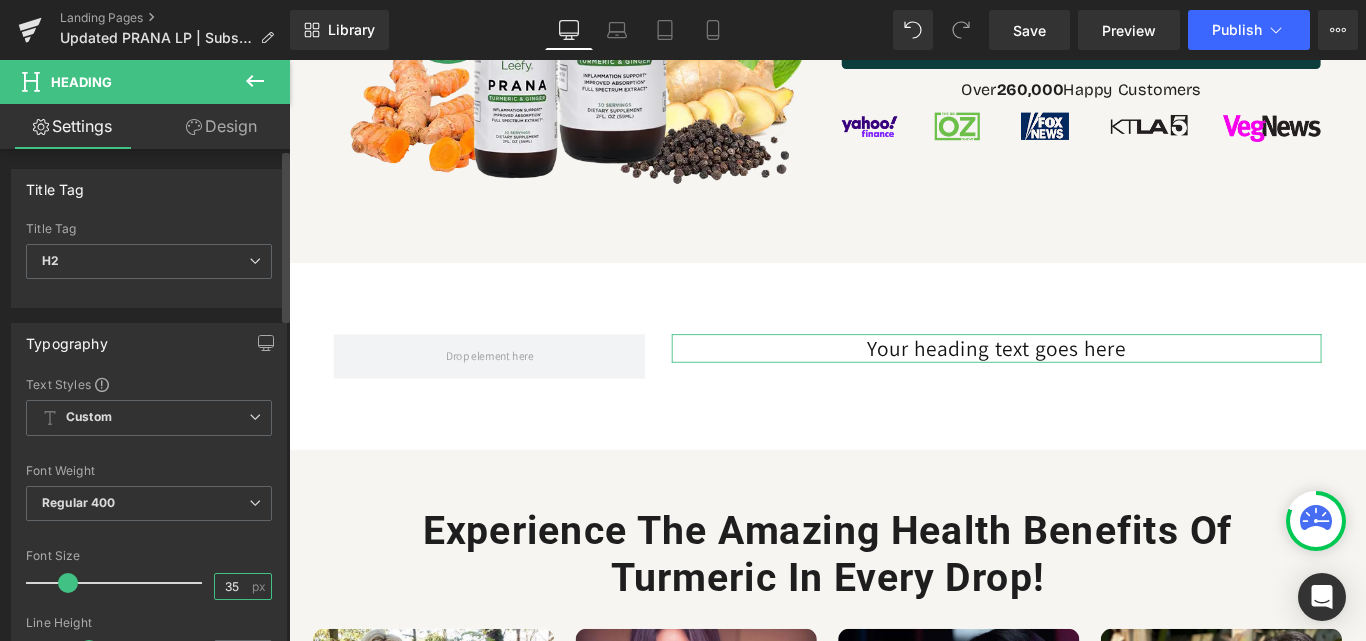 type on "35" 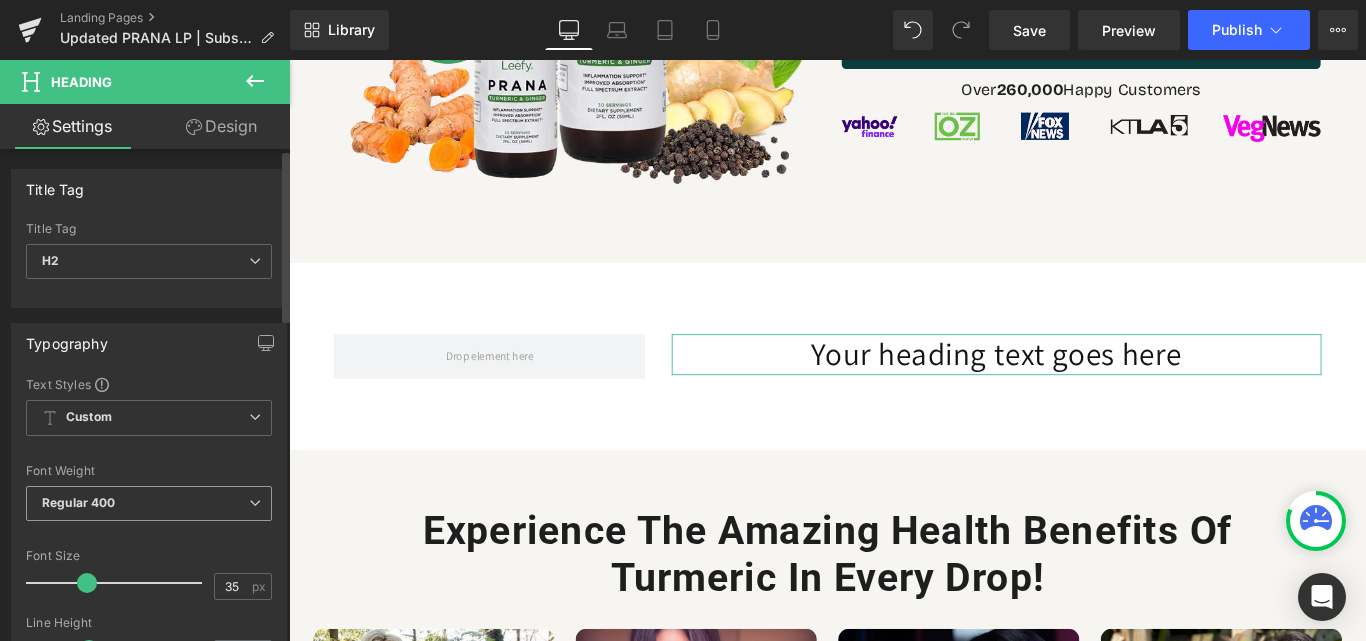 click on "Regular 400" at bounding box center (149, 503) 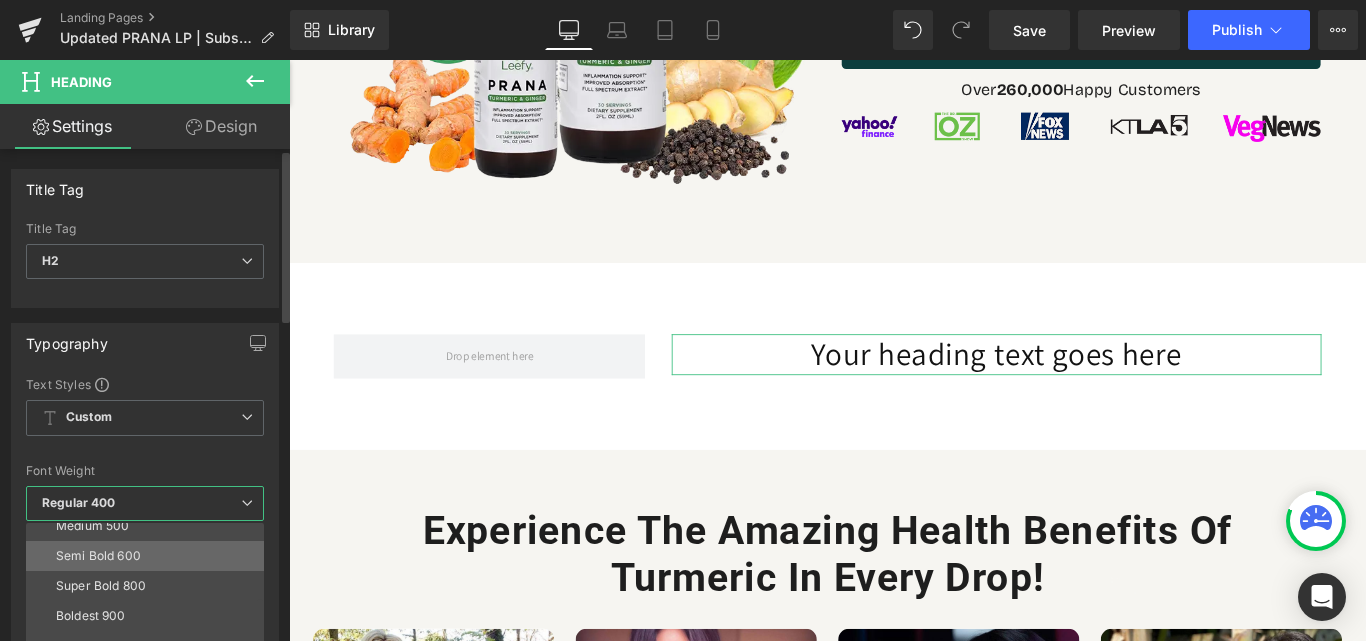 scroll, scrollTop: 166, scrollLeft: 0, axis: vertical 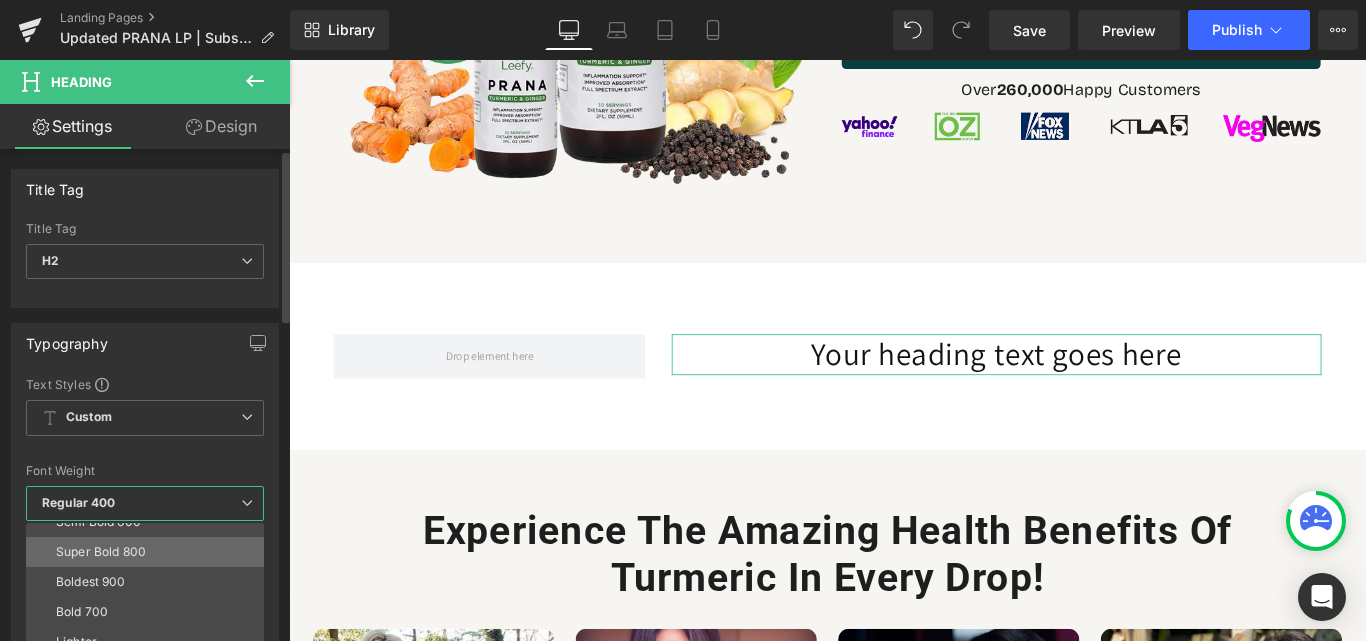 click on "Super Bold 800" at bounding box center [149, 552] 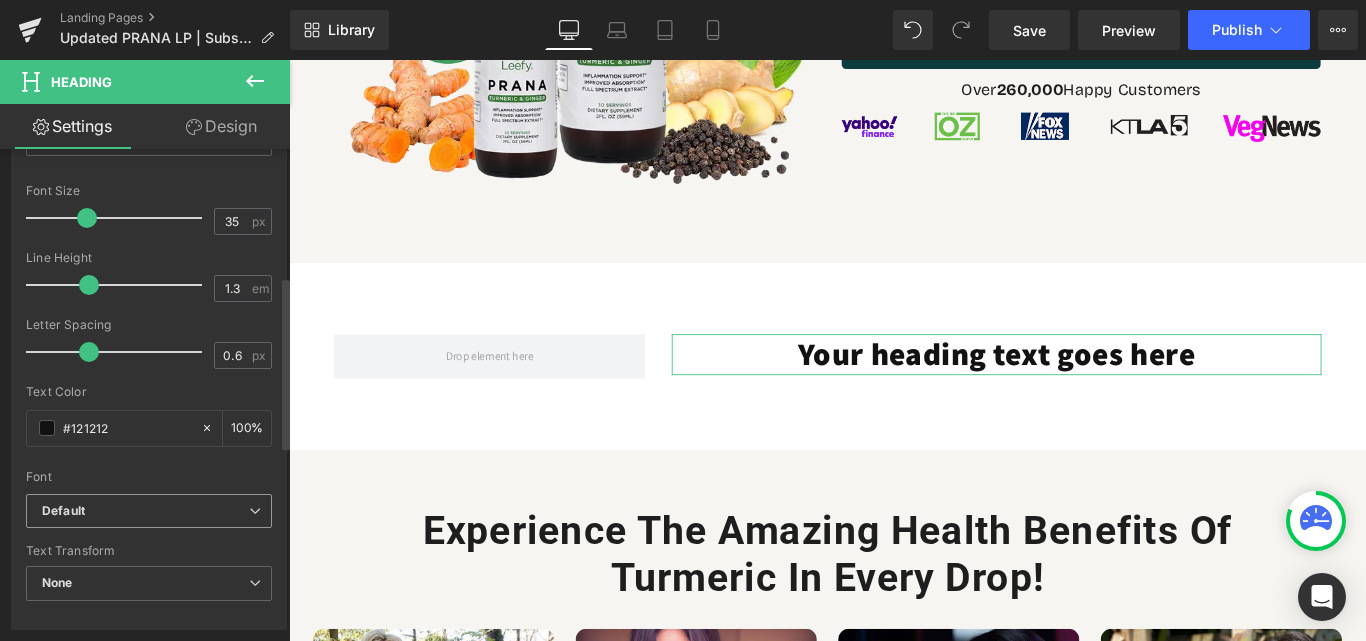 scroll, scrollTop: 400, scrollLeft: 0, axis: vertical 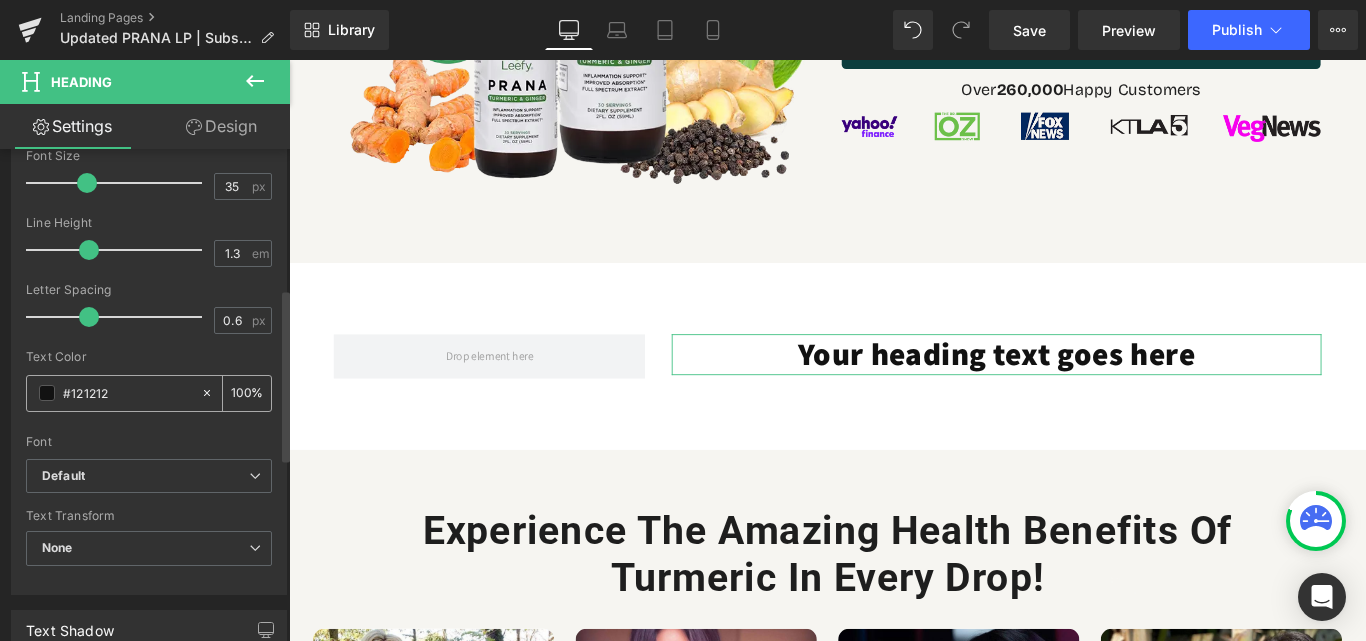 click on "#121212" at bounding box center (127, 393) 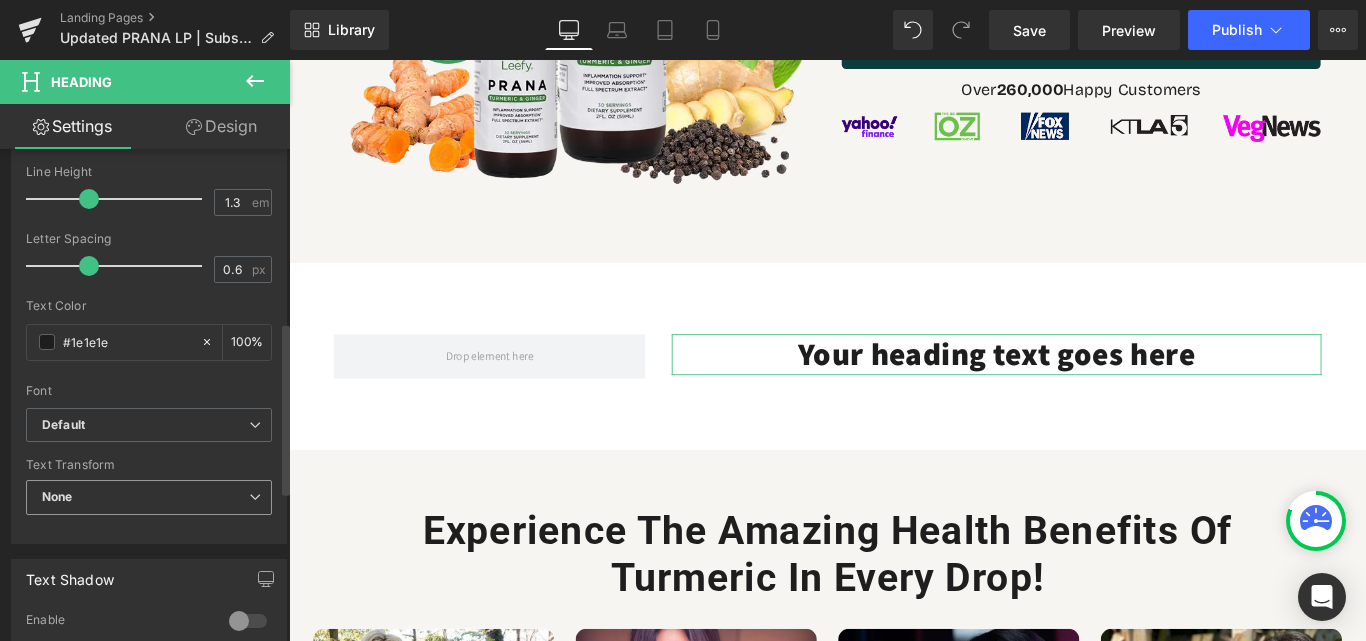scroll, scrollTop: 500, scrollLeft: 0, axis: vertical 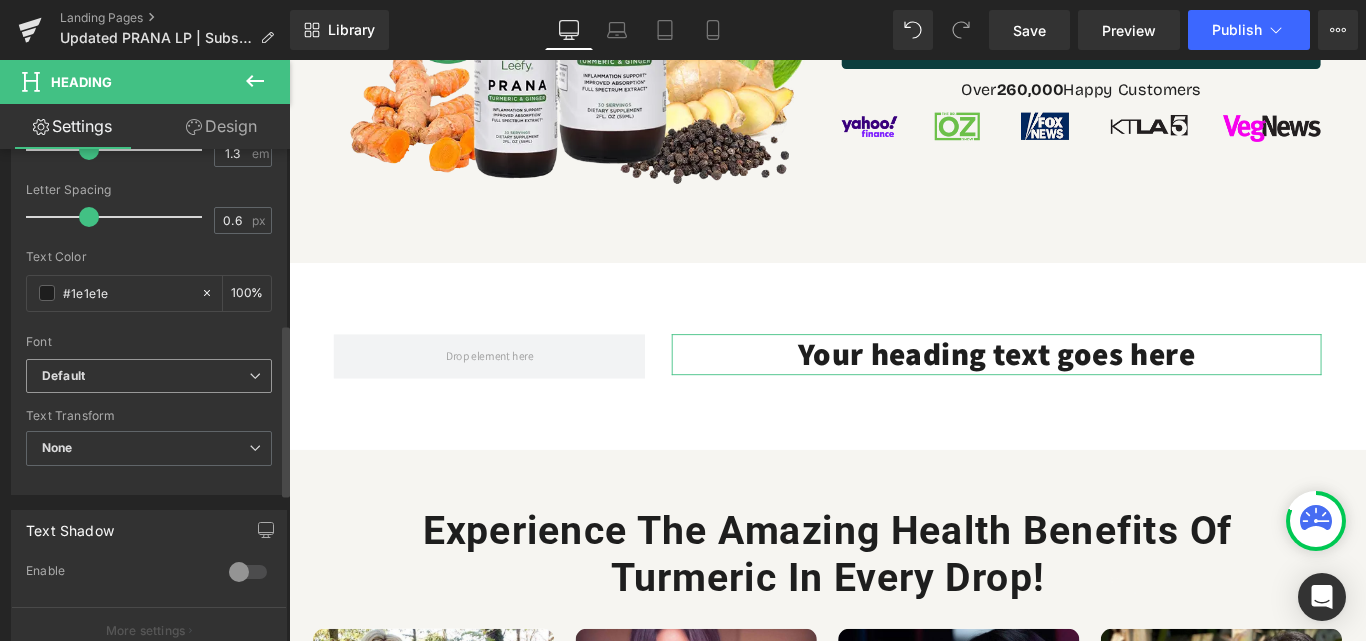 type on "#1e1e1e" 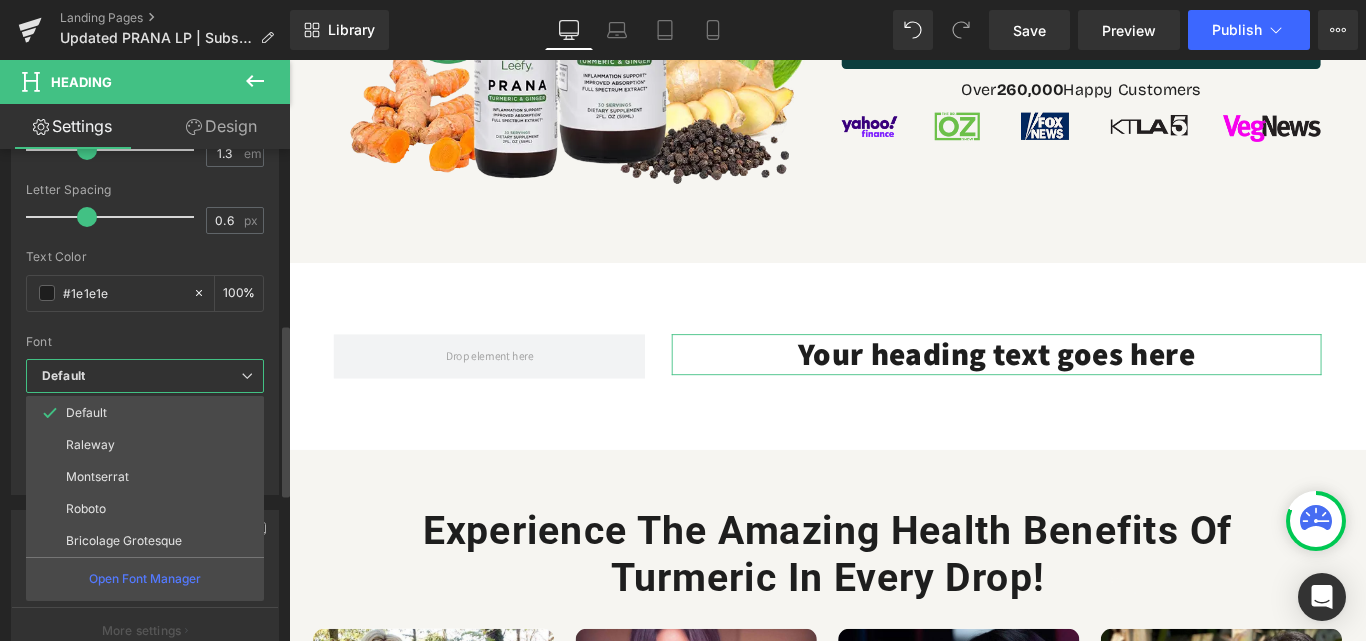 click on "Default" at bounding box center (145, 376) 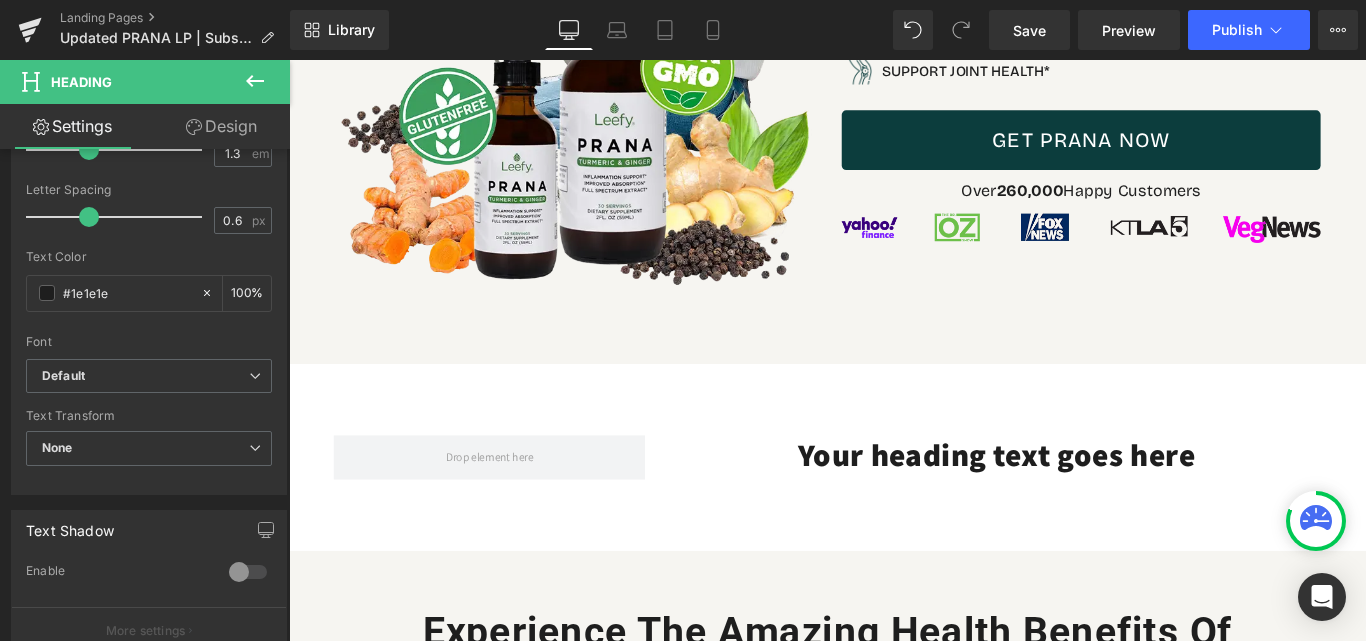 scroll, scrollTop: 700, scrollLeft: 0, axis: vertical 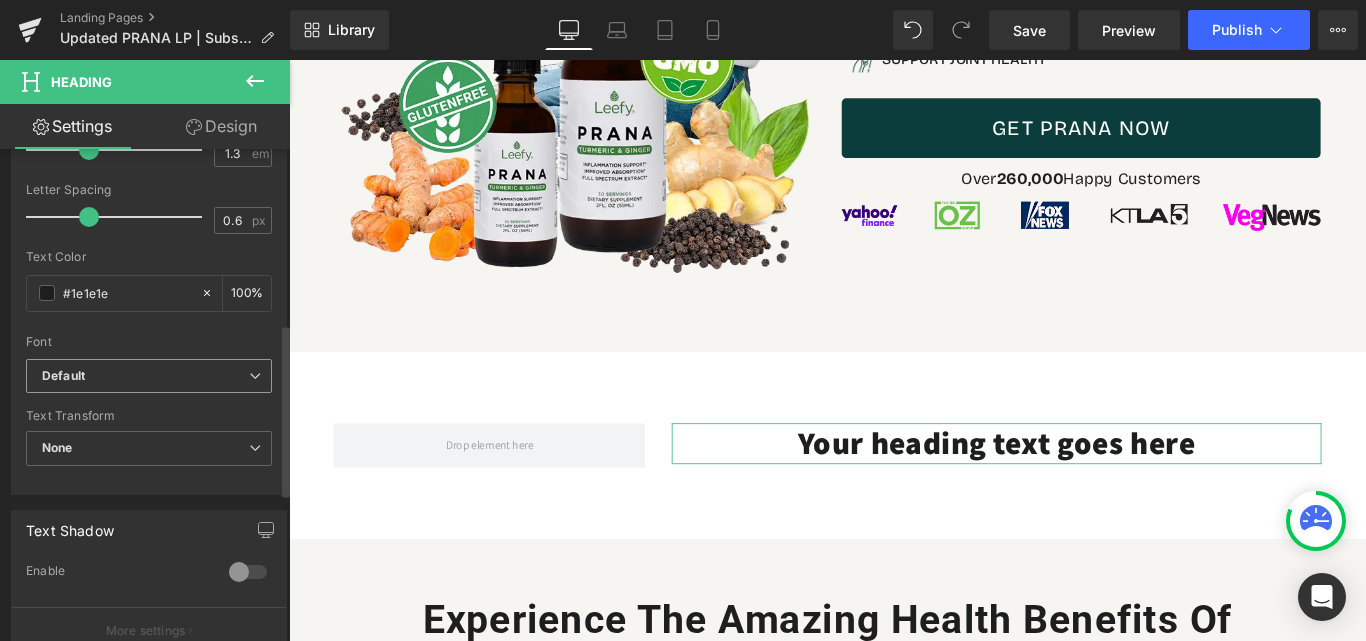 click on "Default" at bounding box center (145, 376) 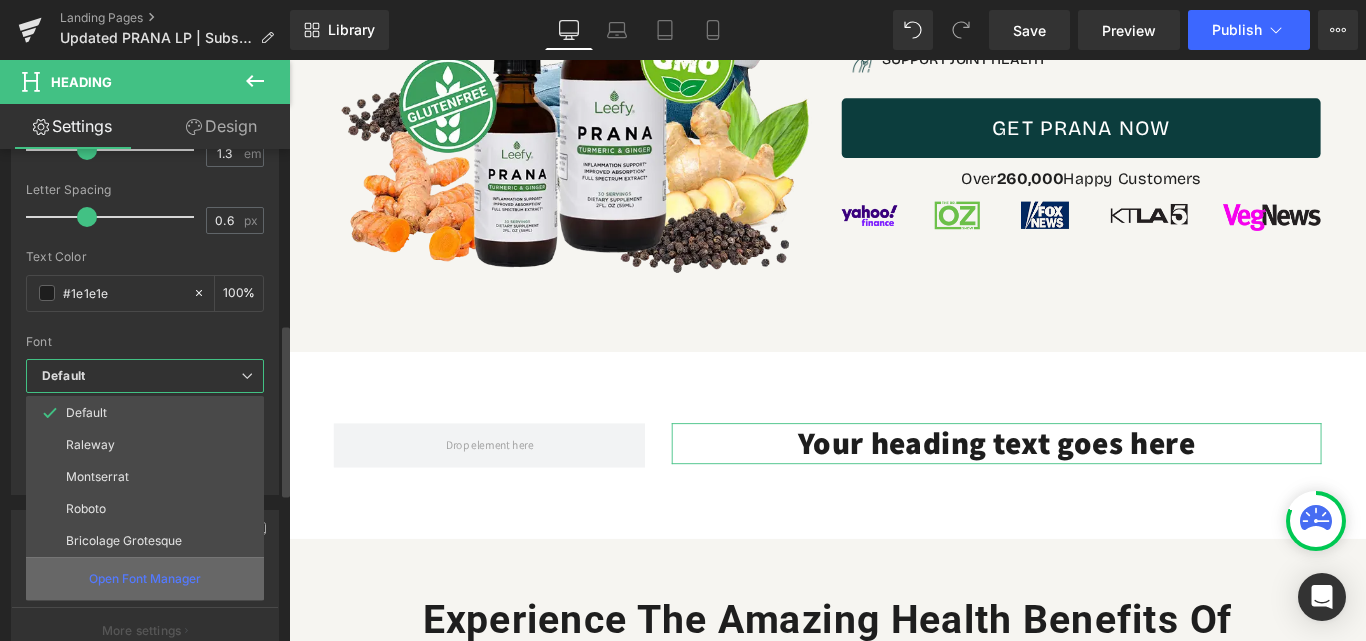 click on "Open Font Manager" at bounding box center (145, 578) 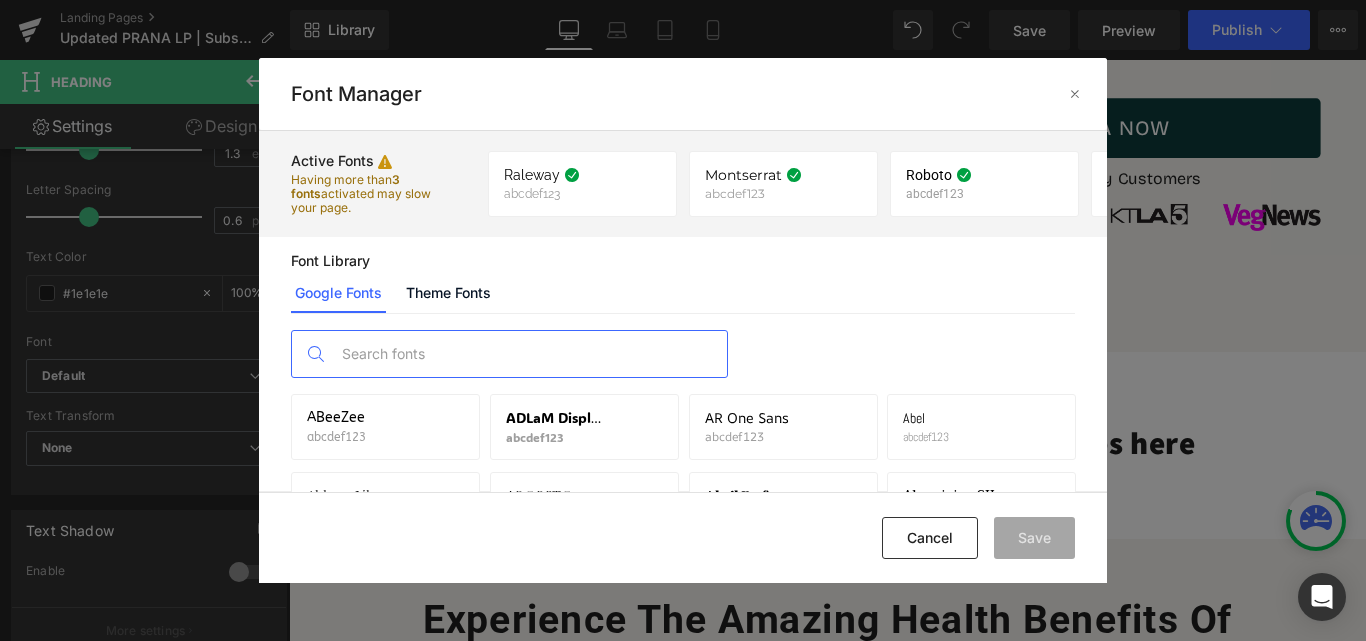 click at bounding box center (529, 354) 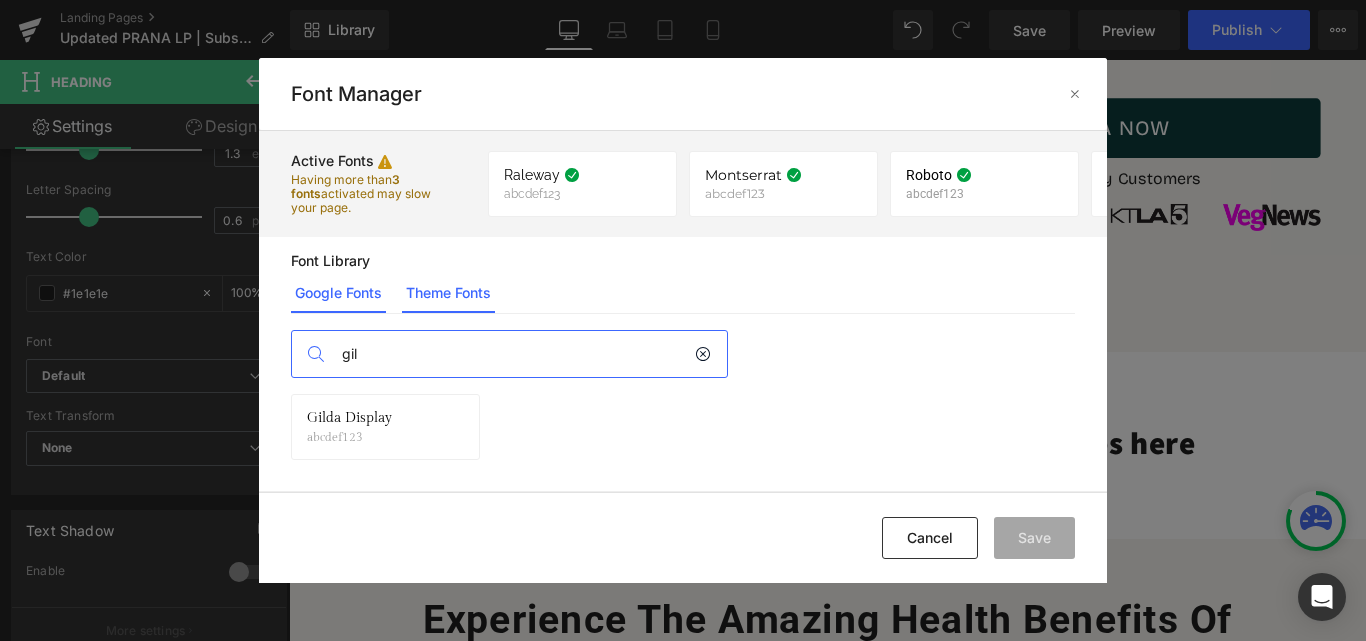 type on "gil" 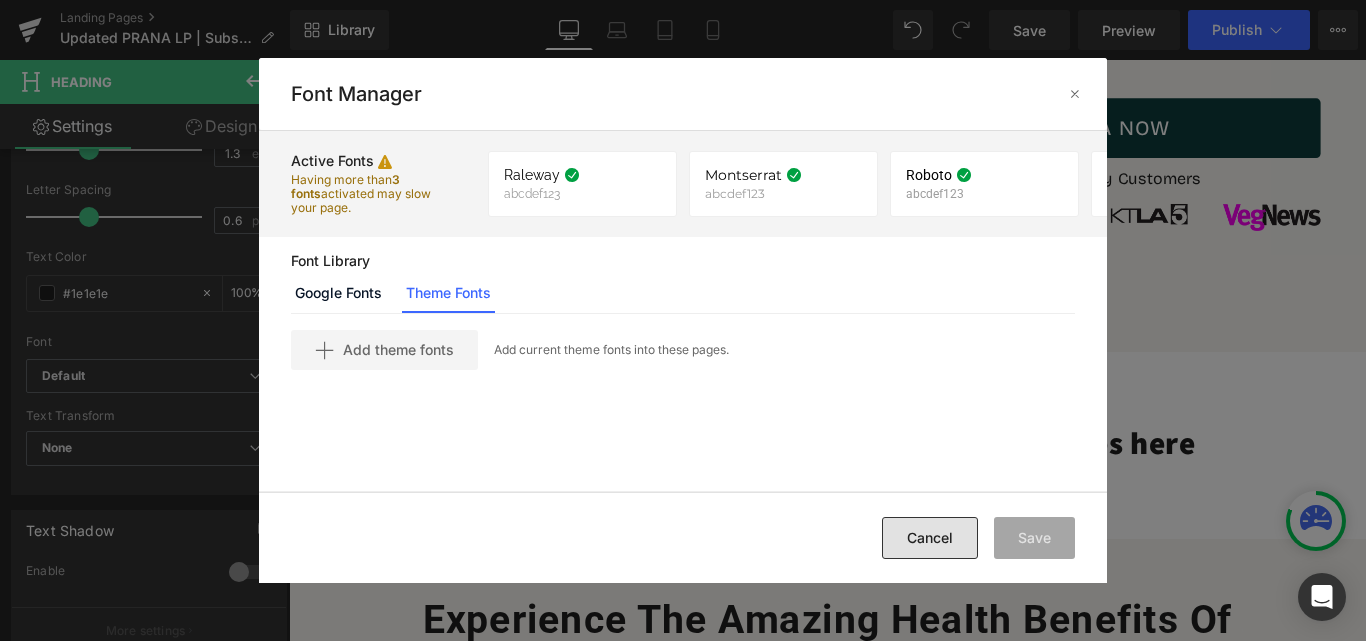 click on "Cancel" at bounding box center [930, 538] 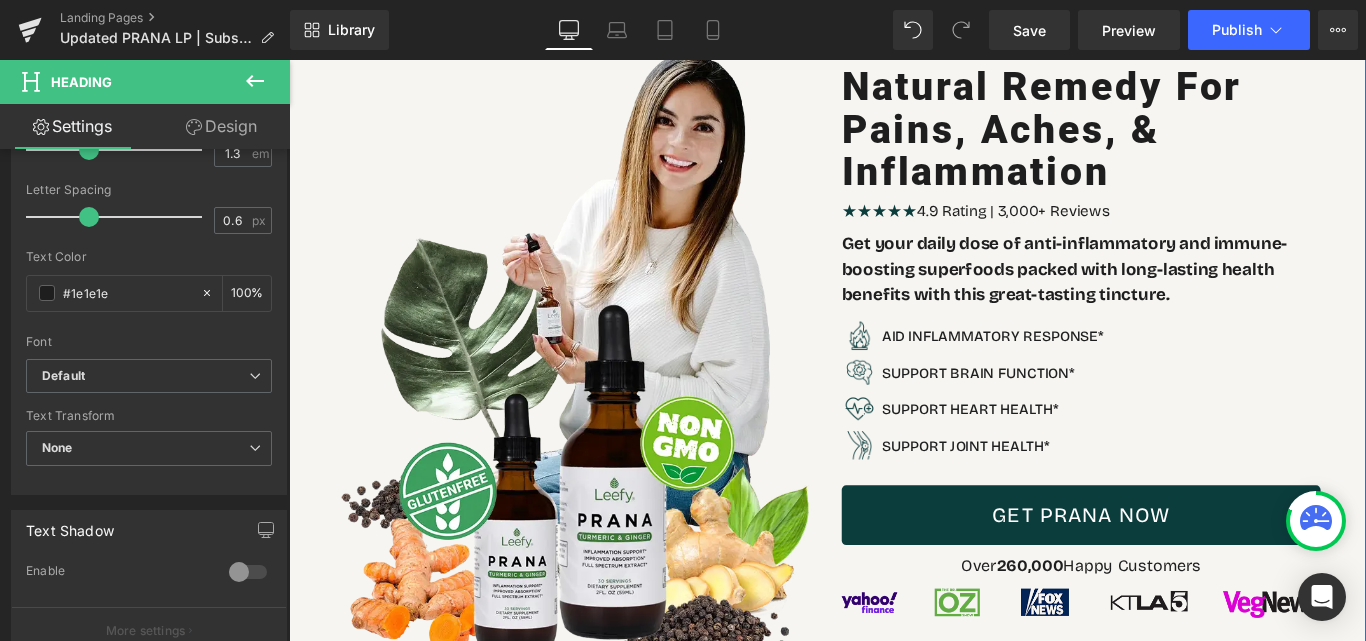 scroll, scrollTop: 200, scrollLeft: 0, axis: vertical 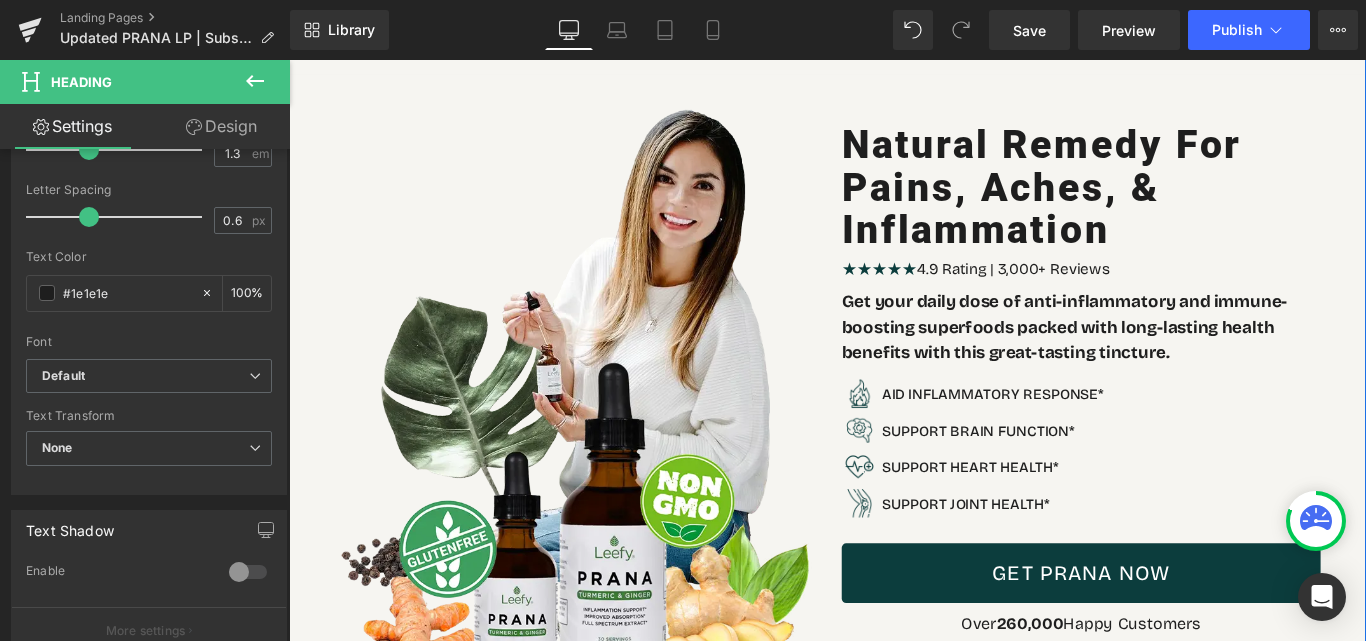 click on "Natural Remedy For Pains, Aches, & Inflammation" at bounding box center [1179, 203] 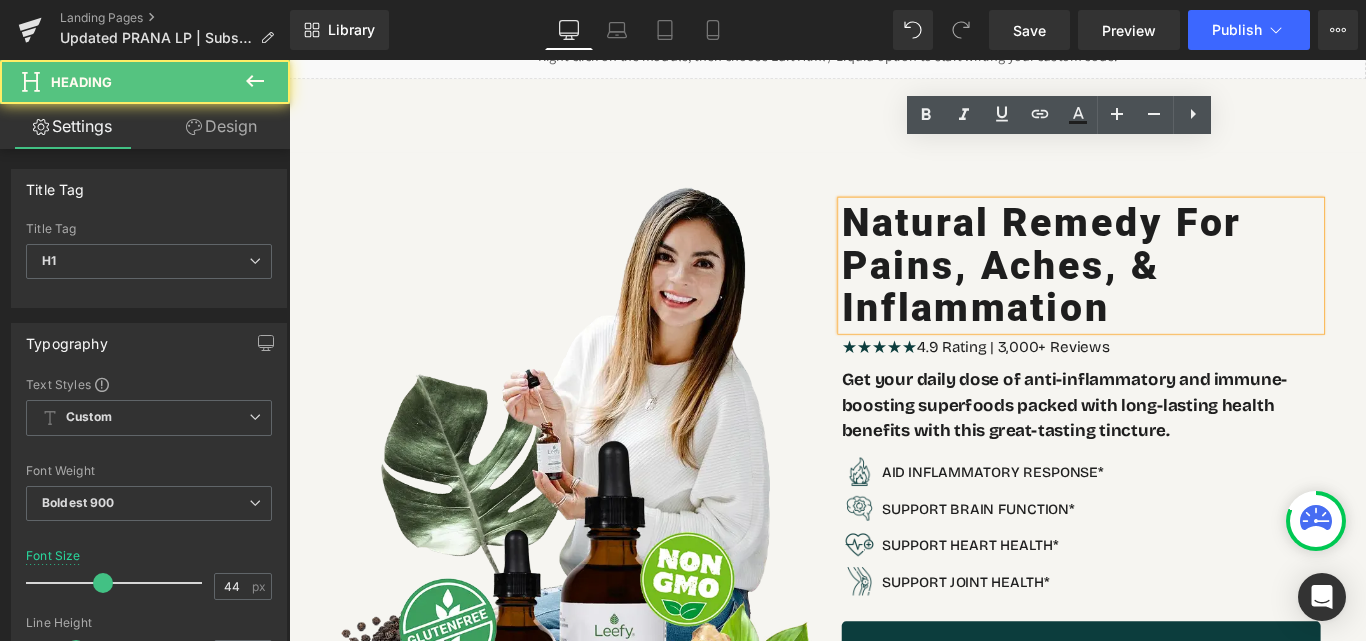scroll, scrollTop: 100, scrollLeft: 0, axis: vertical 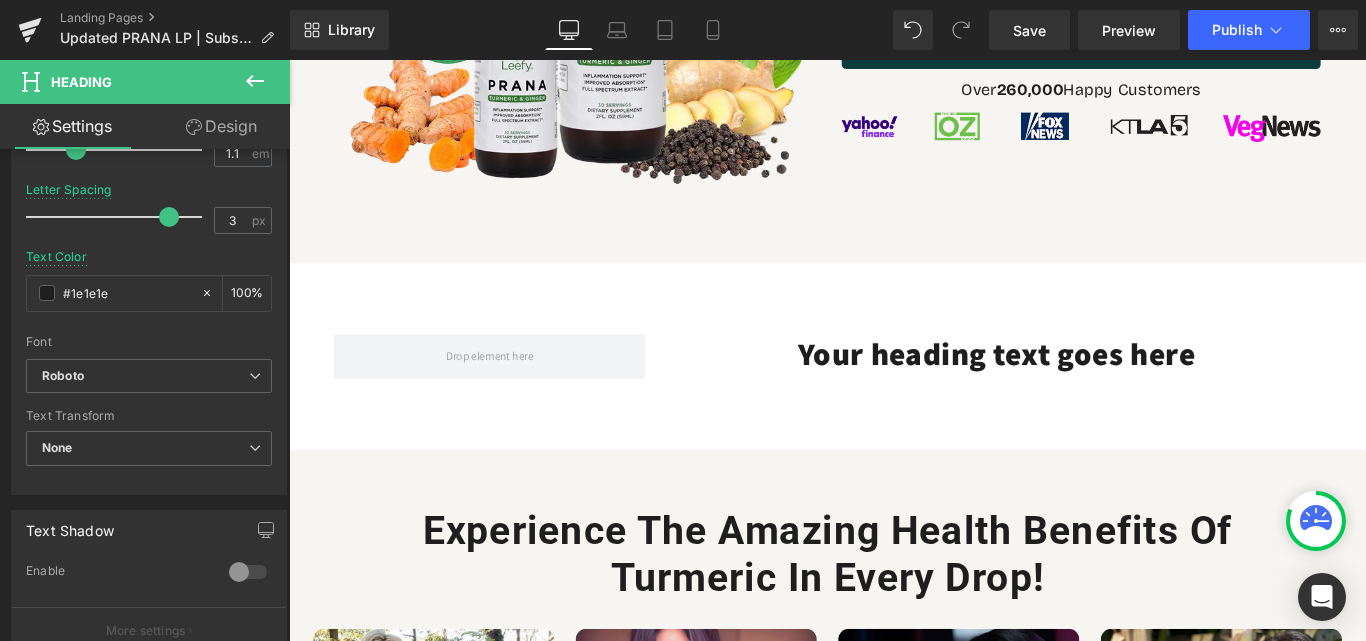 click on "Your heading text goes here
Heading" at bounding box center (1084, 391) 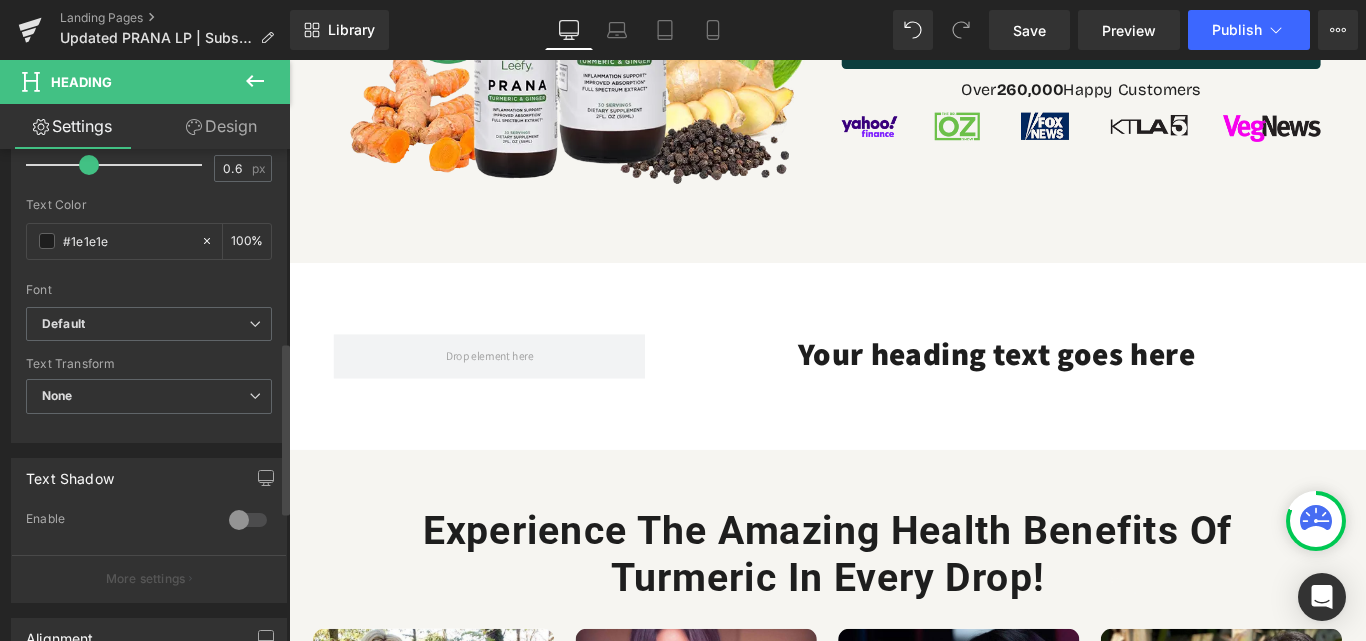 scroll, scrollTop: 600, scrollLeft: 0, axis: vertical 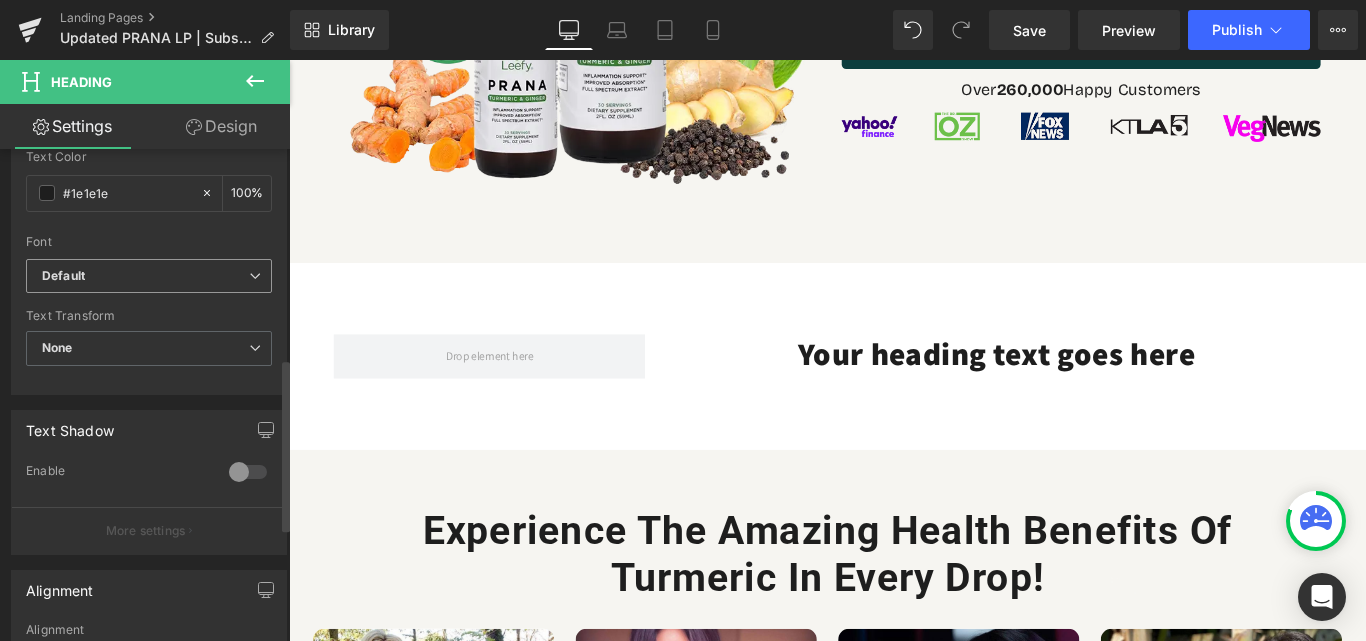 click on "Default" at bounding box center (145, 276) 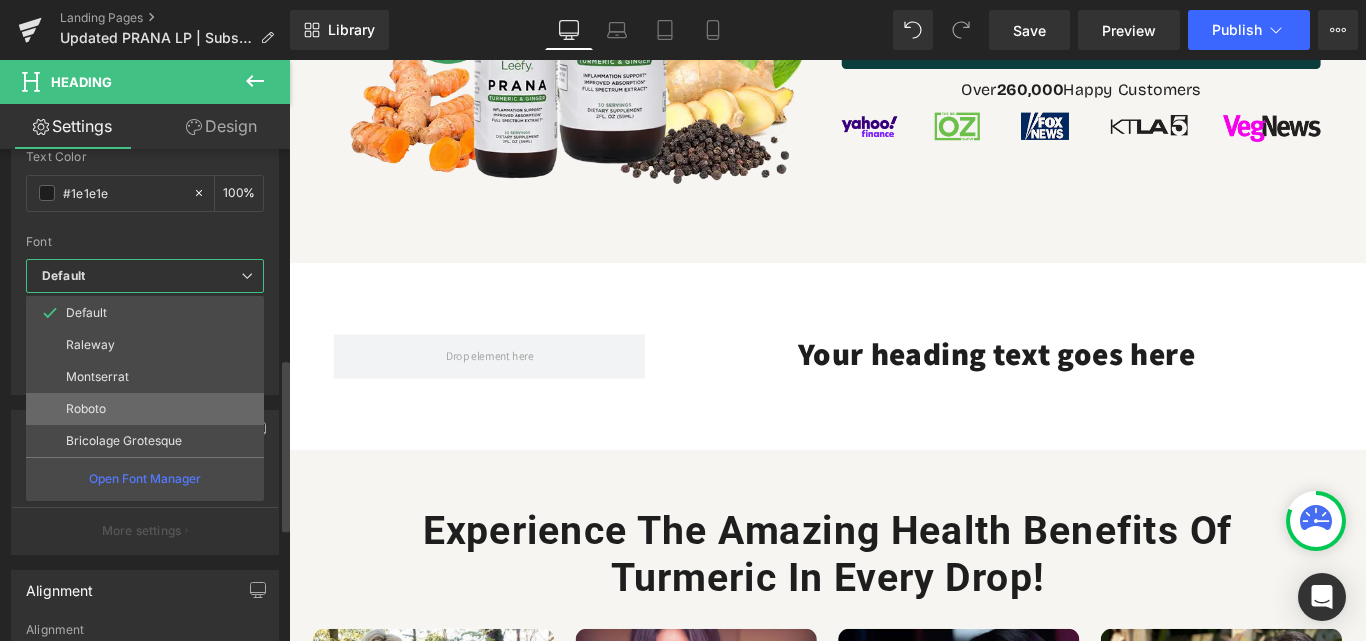 click on "Roboto" at bounding box center (145, 409) 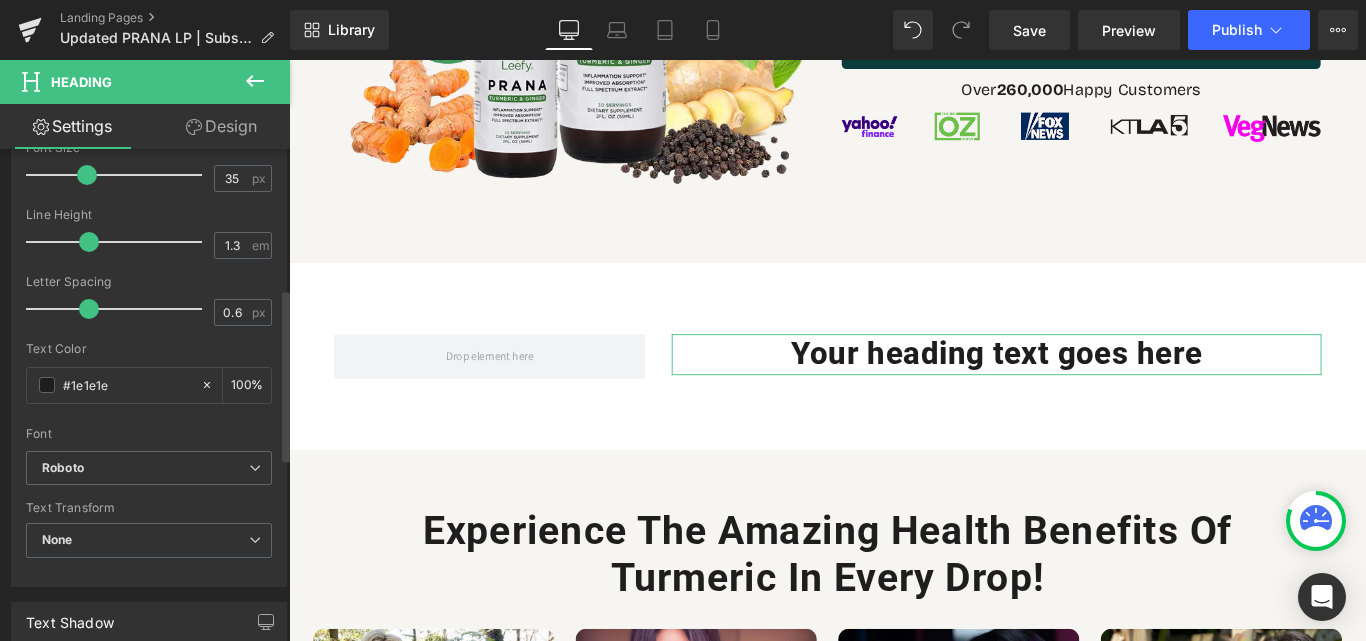 scroll, scrollTop: 400, scrollLeft: 0, axis: vertical 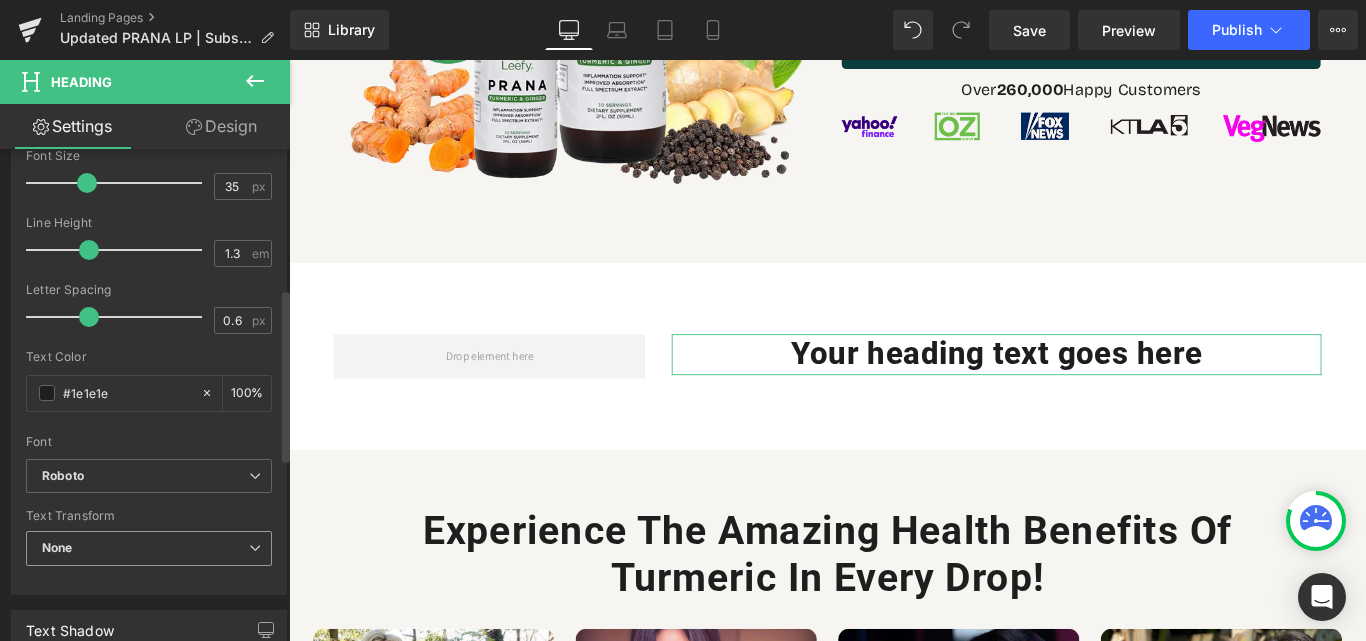 click on "None" at bounding box center (149, 548) 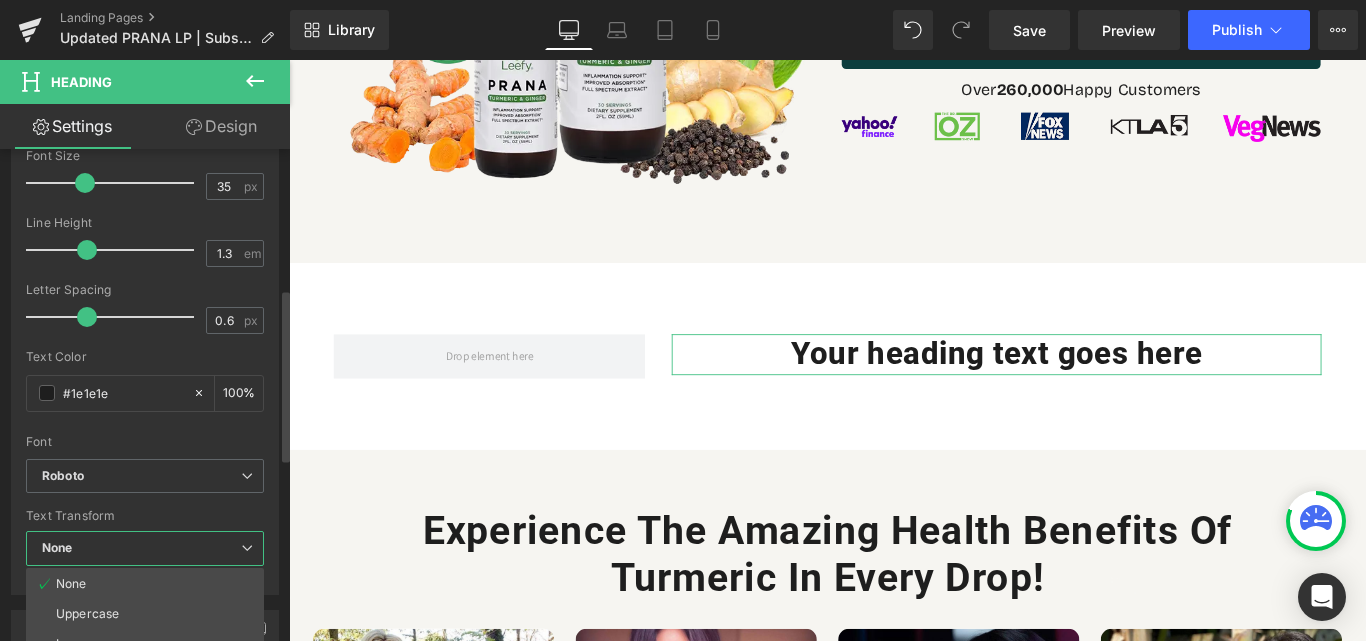 click on "None" at bounding box center [145, 548] 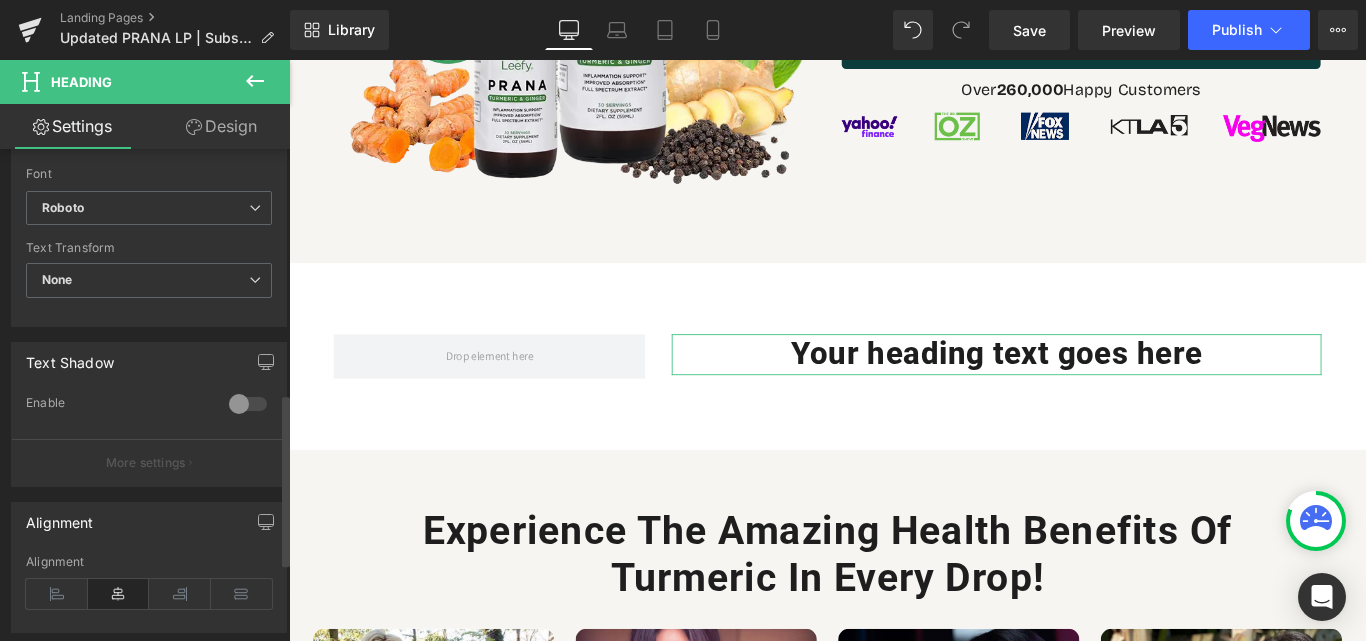 scroll, scrollTop: 700, scrollLeft: 0, axis: vertical 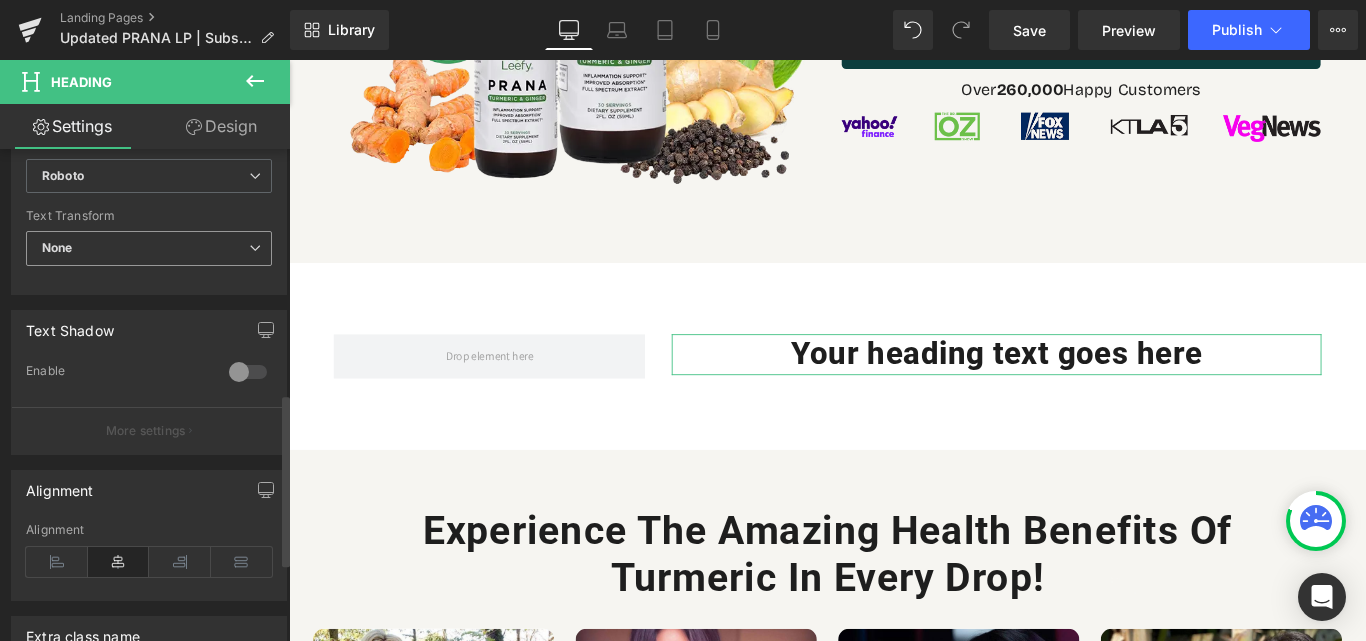 click on "None" at bounding box center (149, 248) 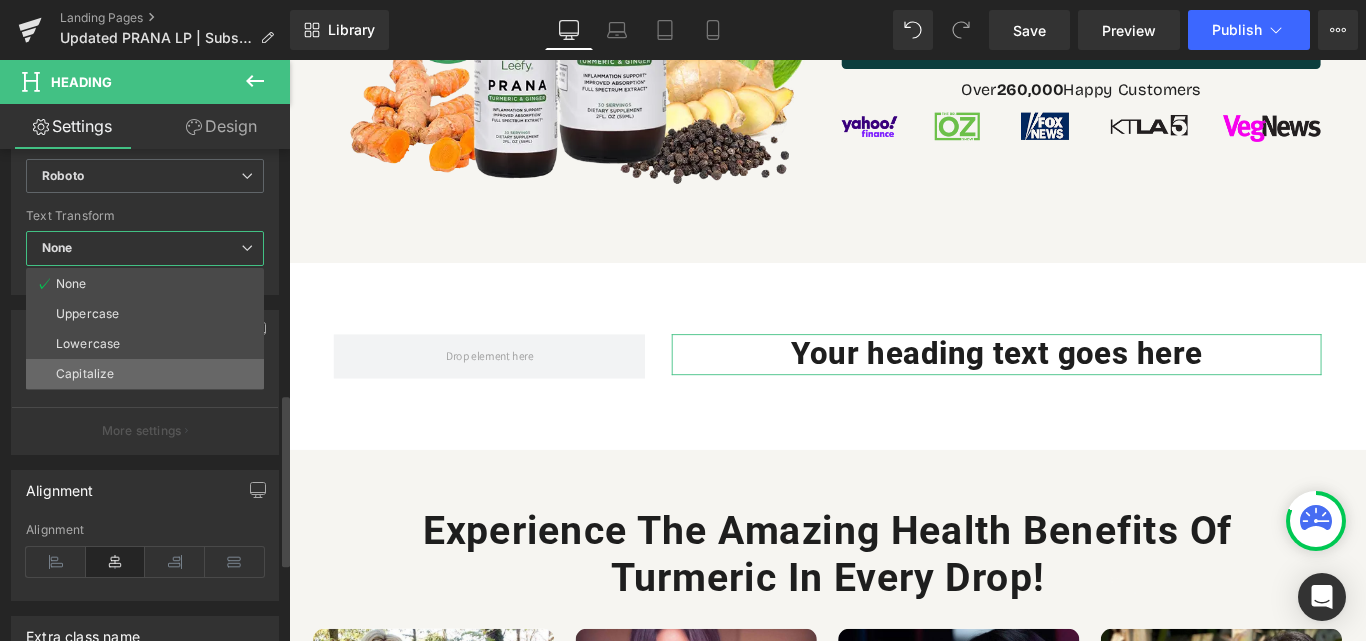 click on "Capitalize" at bounding box center [145, 374] 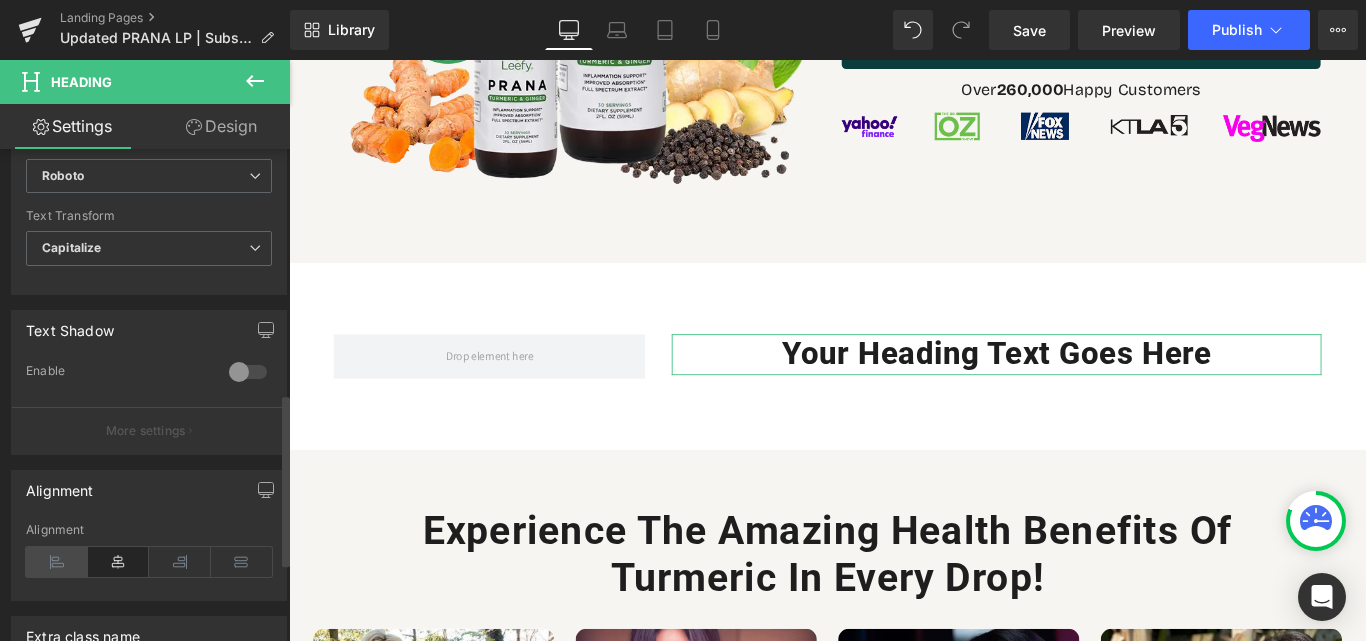 click at bounding box center [57, 562] 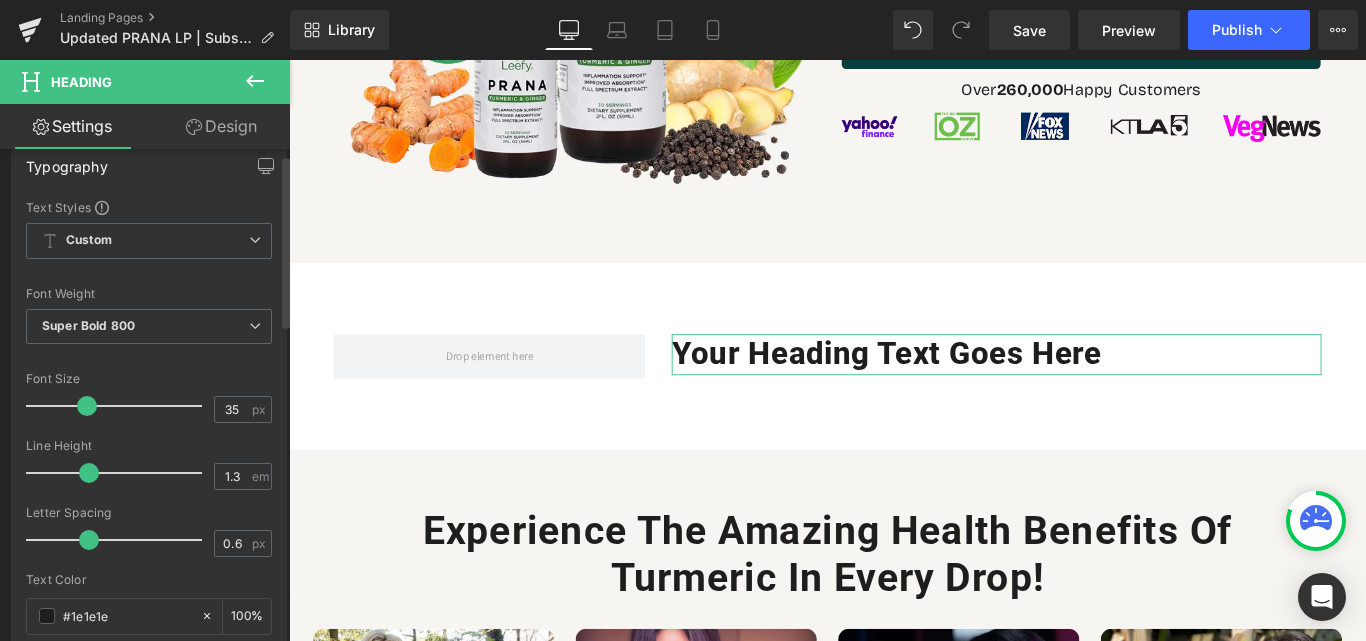 scroll, scrollTop: 0, scrollLeft: 0, axis: both 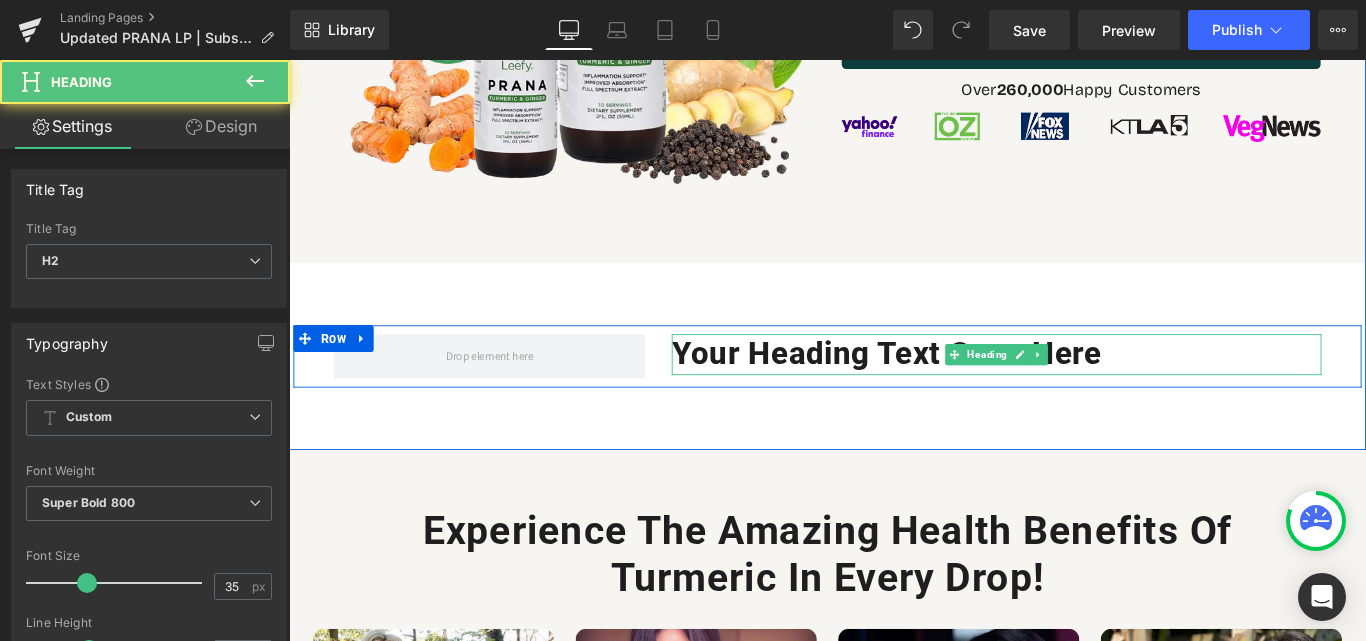 click on "Your heading text goes here" at bounding box center [1084, 391] 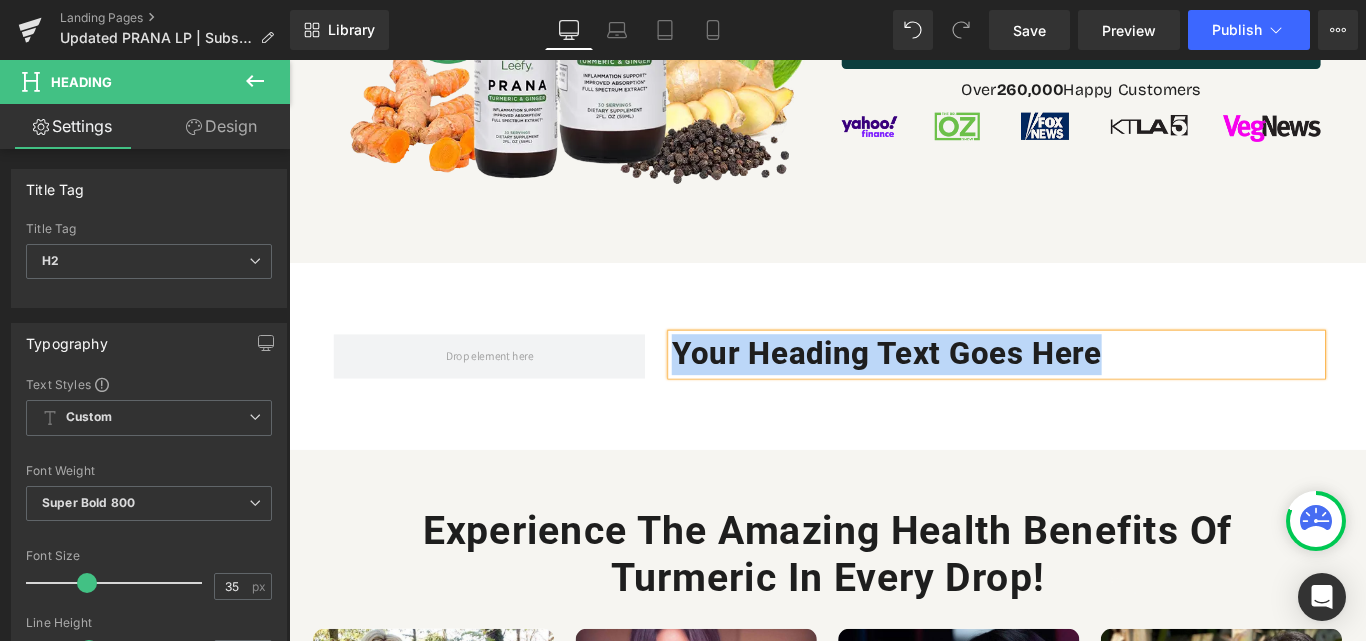 paste 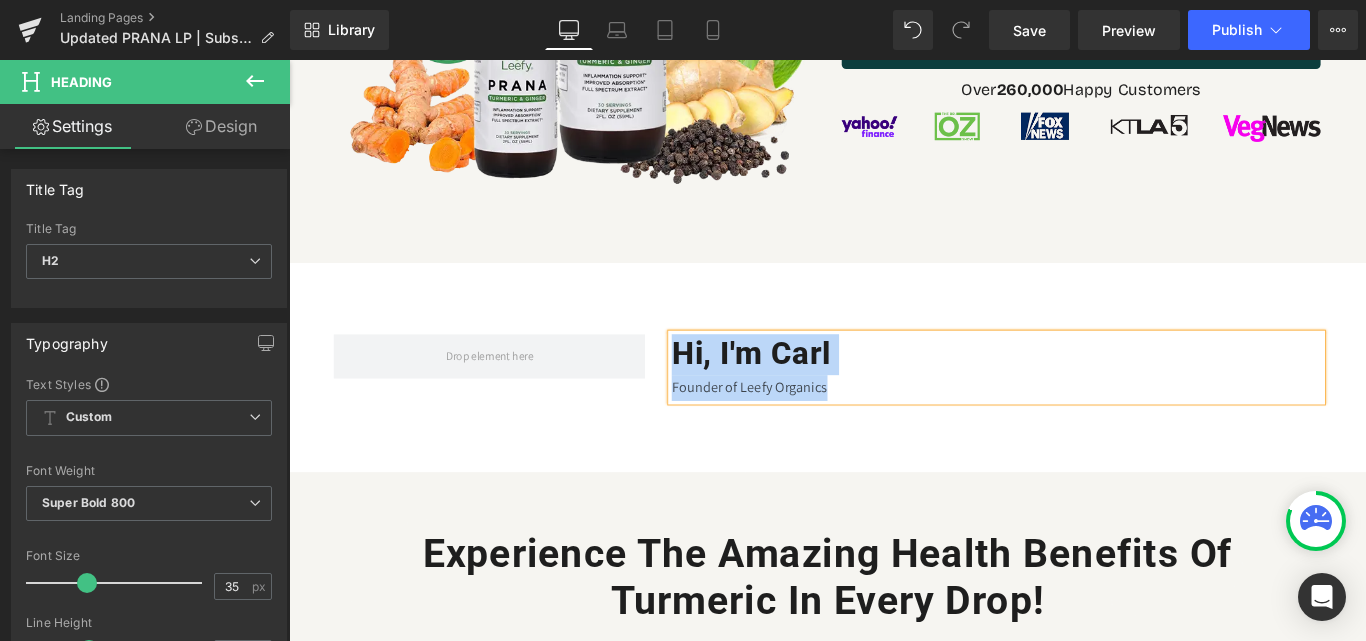 click on "Founder of Leefy Organics" at bounding box center (1084, 428) 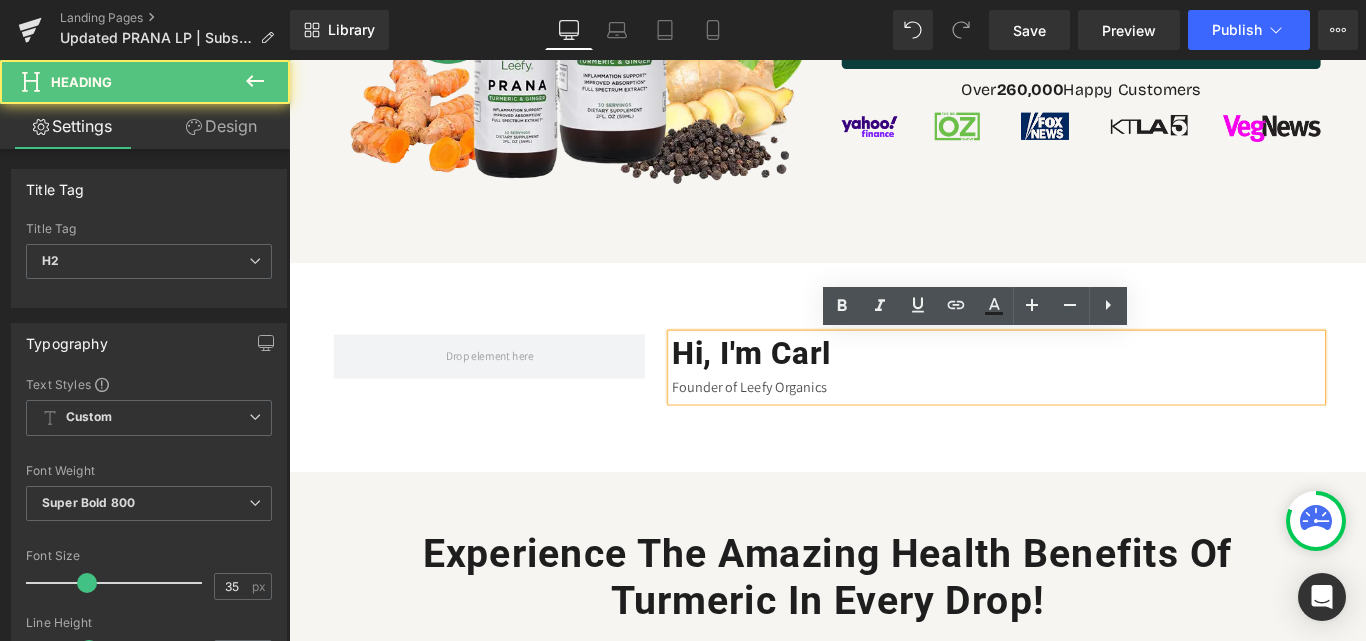 click on "Founder of Leefy Organics" at bounding box center [1084, 428] 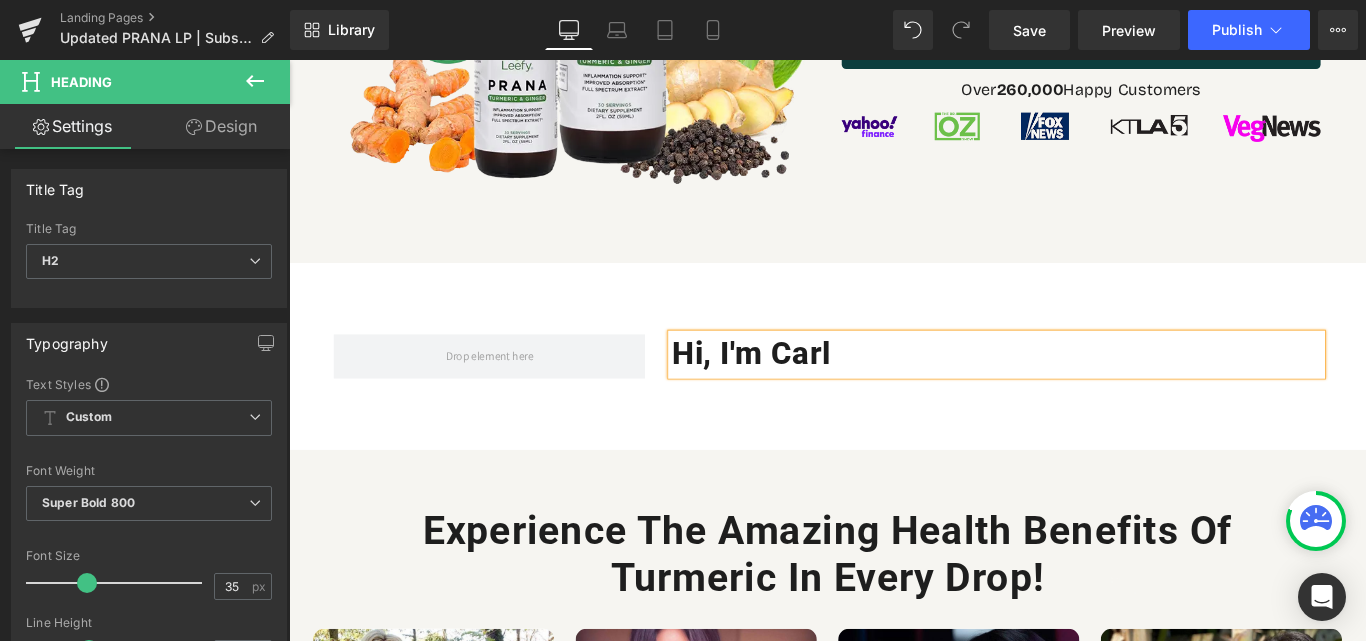 click on "Hi, I'm Carl
Heading
Row
Row   70px   70px" at bounding box center (894, 393) 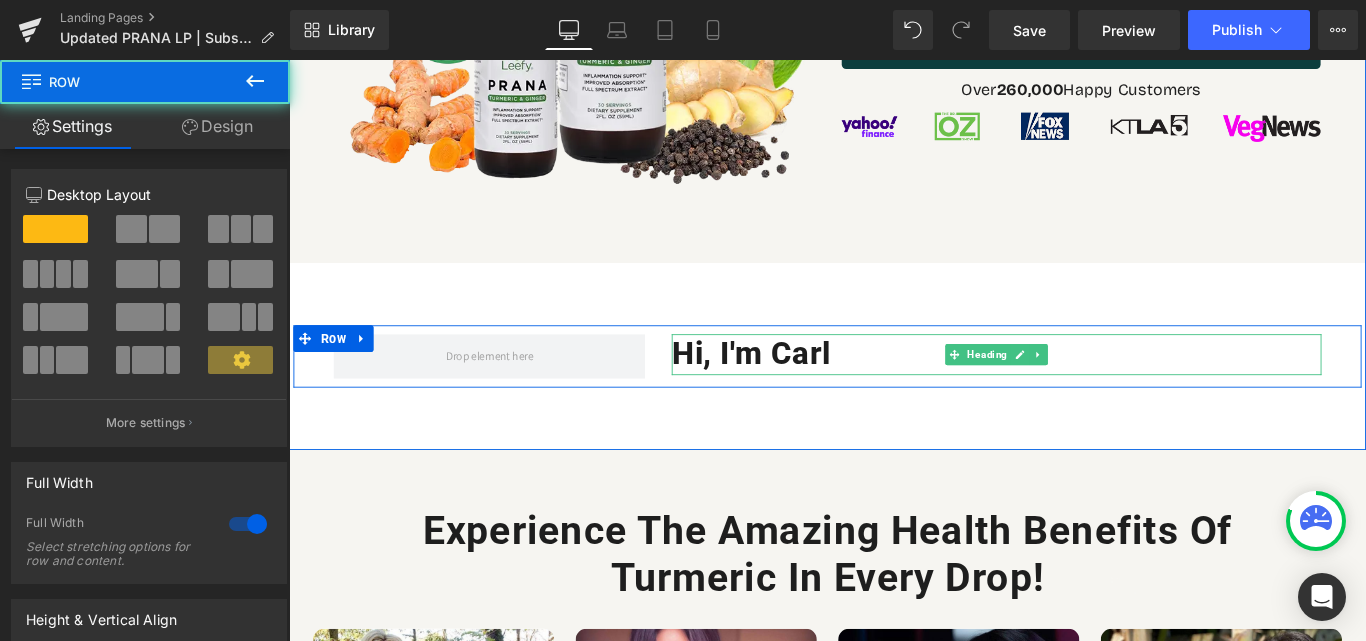 click on "Hi, I'm Carl" at bounding box center [1084, 391] 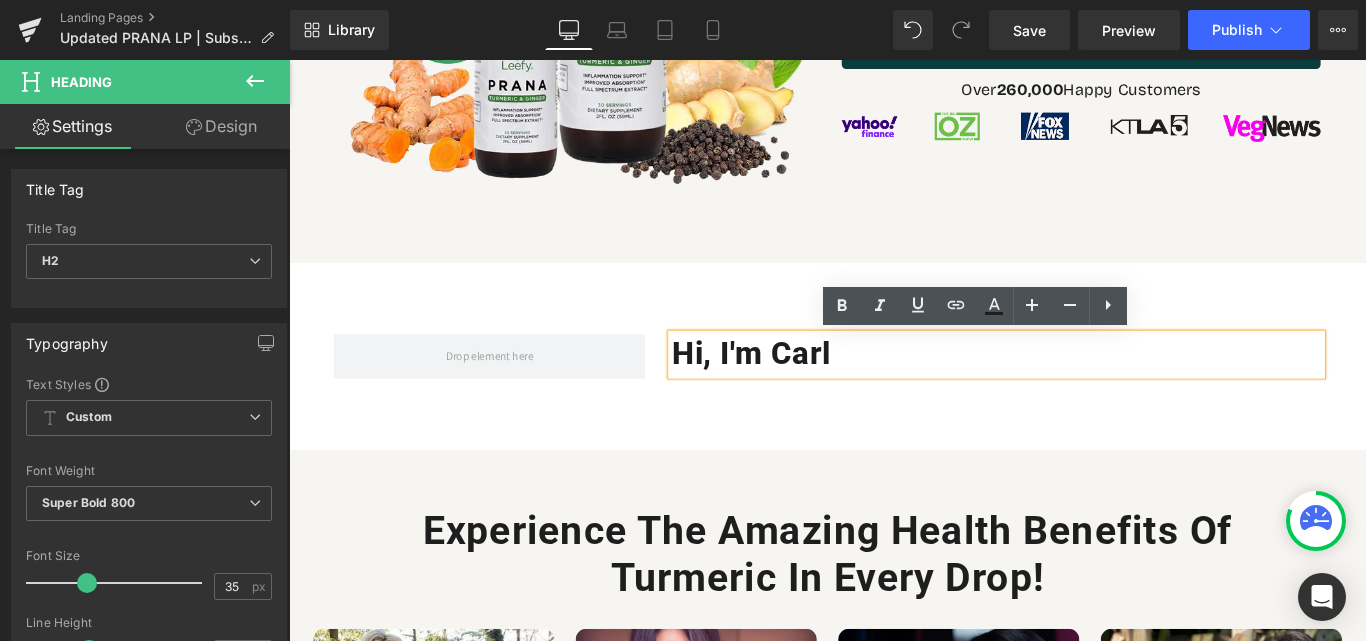 click on "Hi, I'm Carl
Heading
Row
Row   70px   70px" at bounding box center (894, 393) 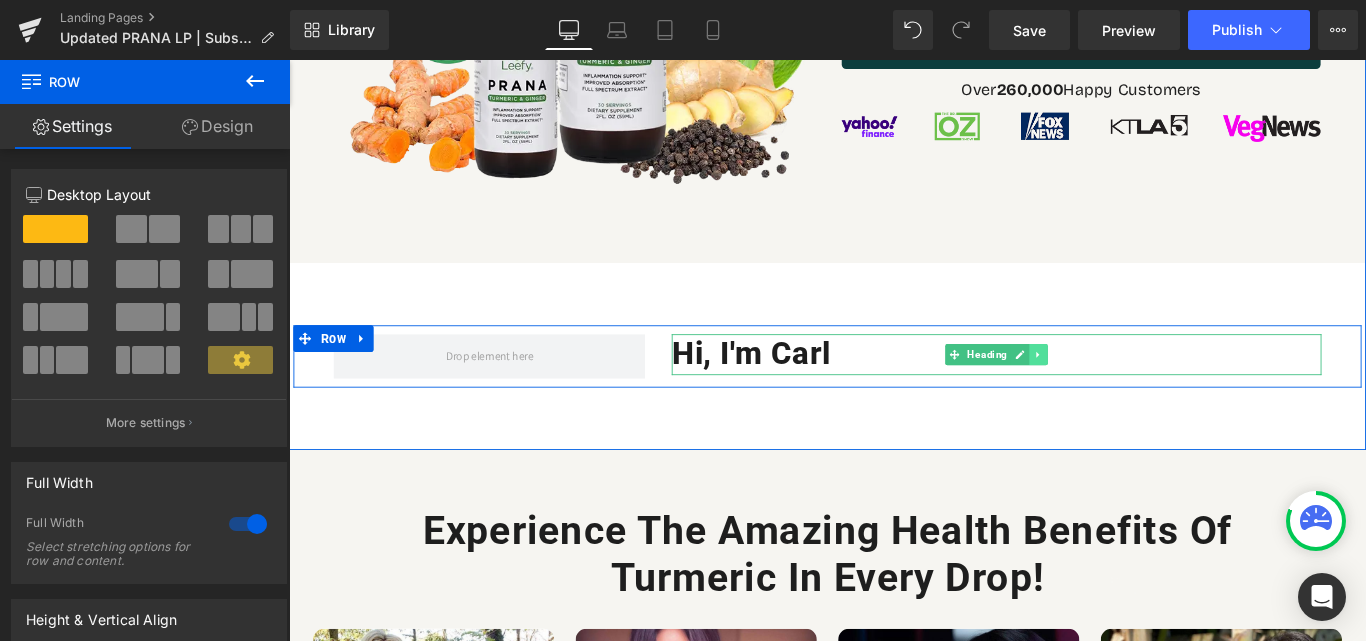 click at bounding box center (1131, 391) 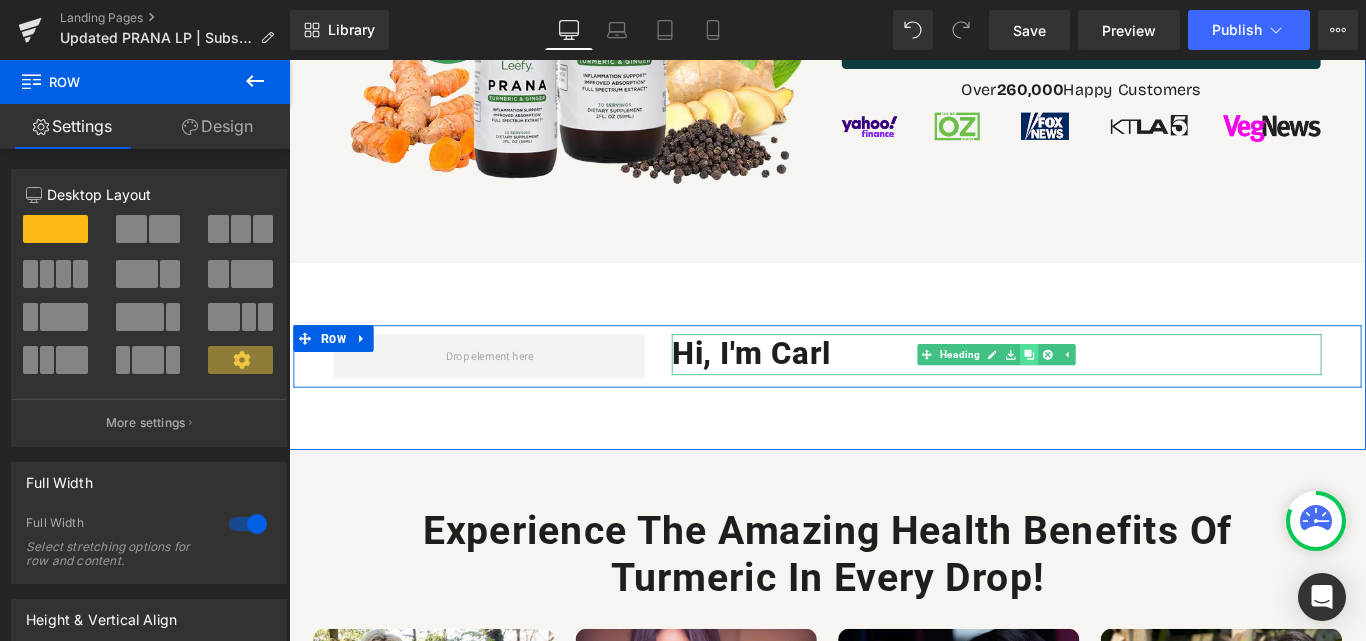 click at bounding box center [1120, 391] 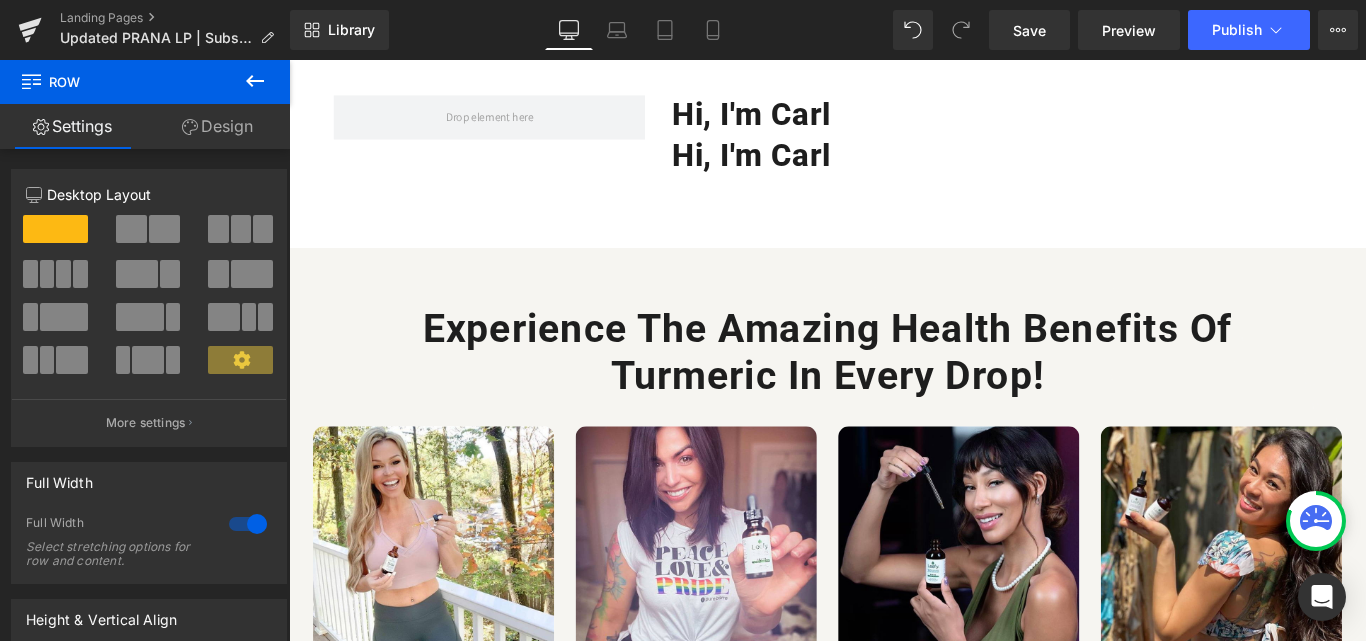 scroll, scrollTop: 1074, scrollLeft: 0, axis: vertical 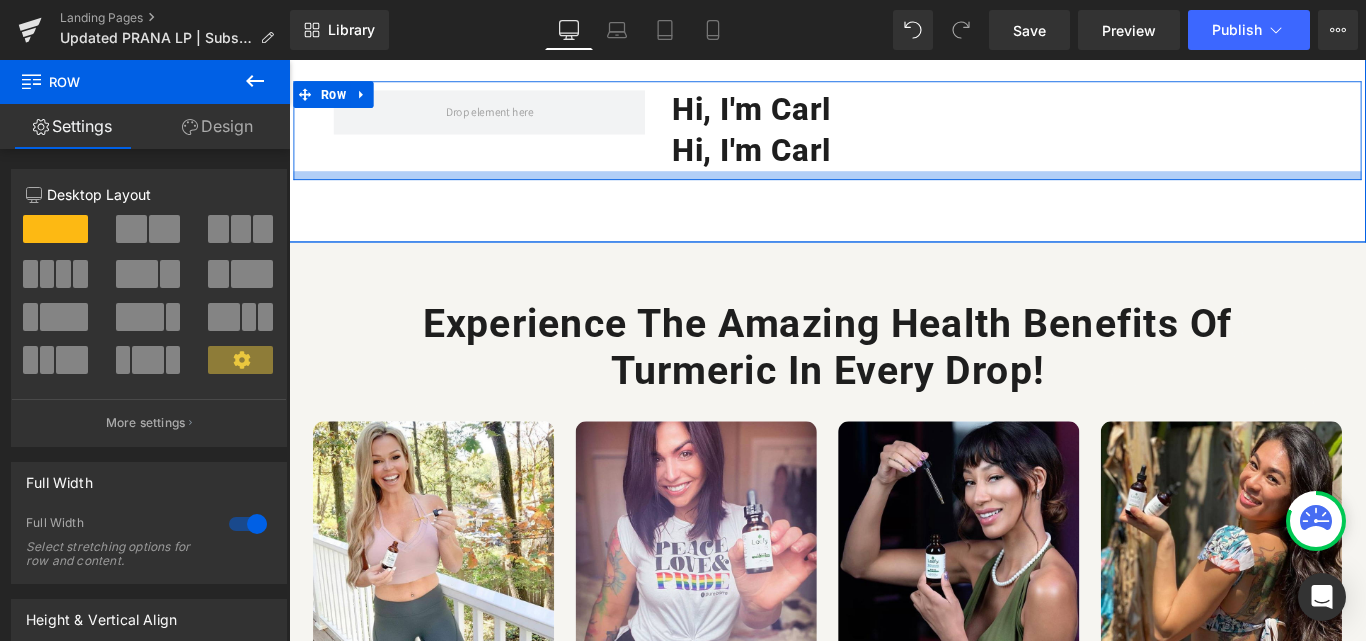 click on "Hi, I'm Carl" at bounding box center (1084, 163) 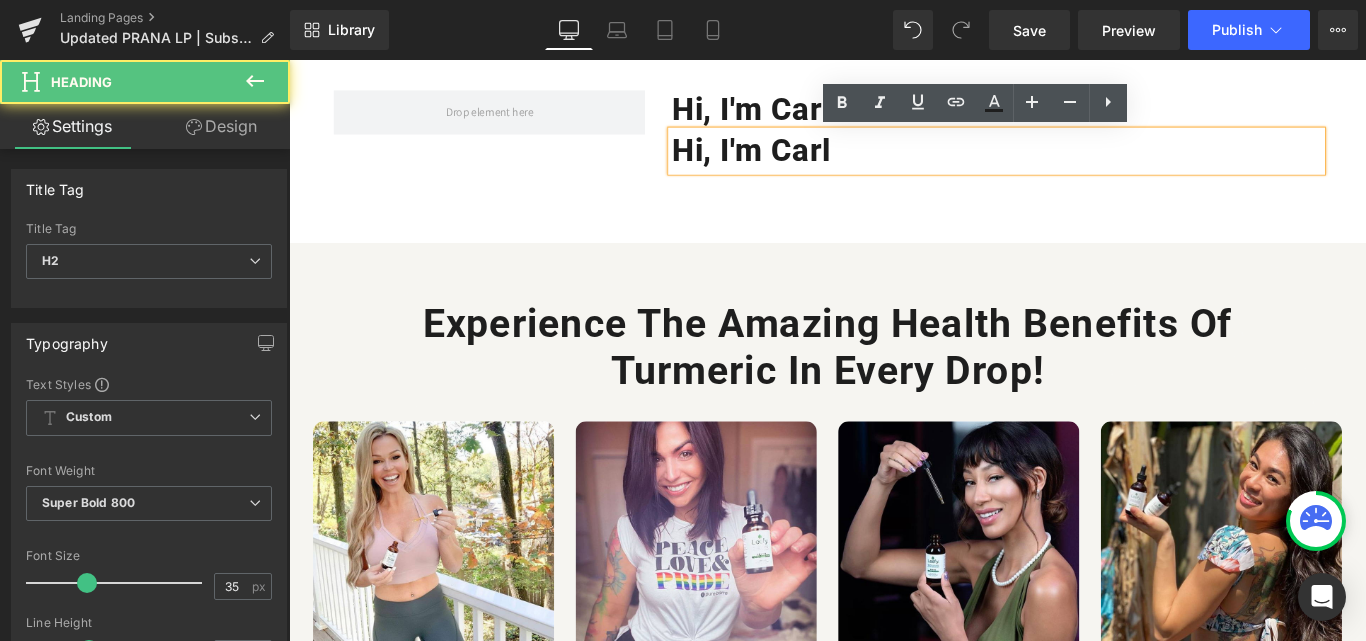 click on "Hi, I'm Carl" at bounding box center [1084, 163] 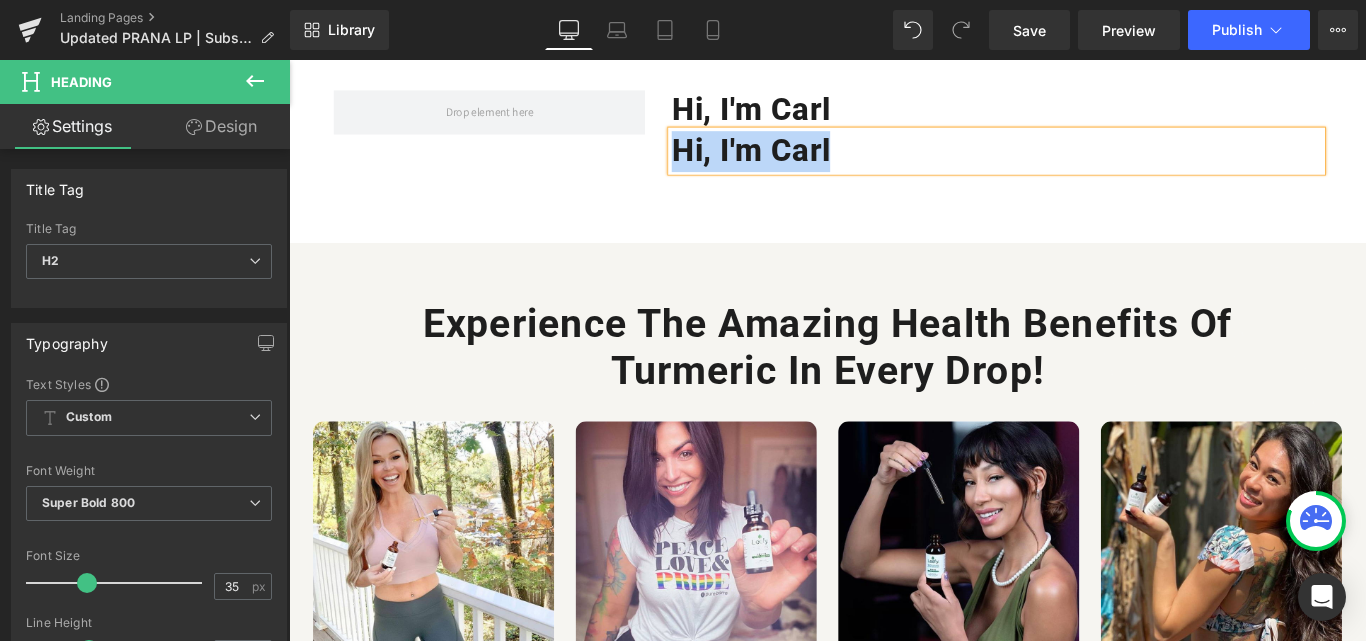paste 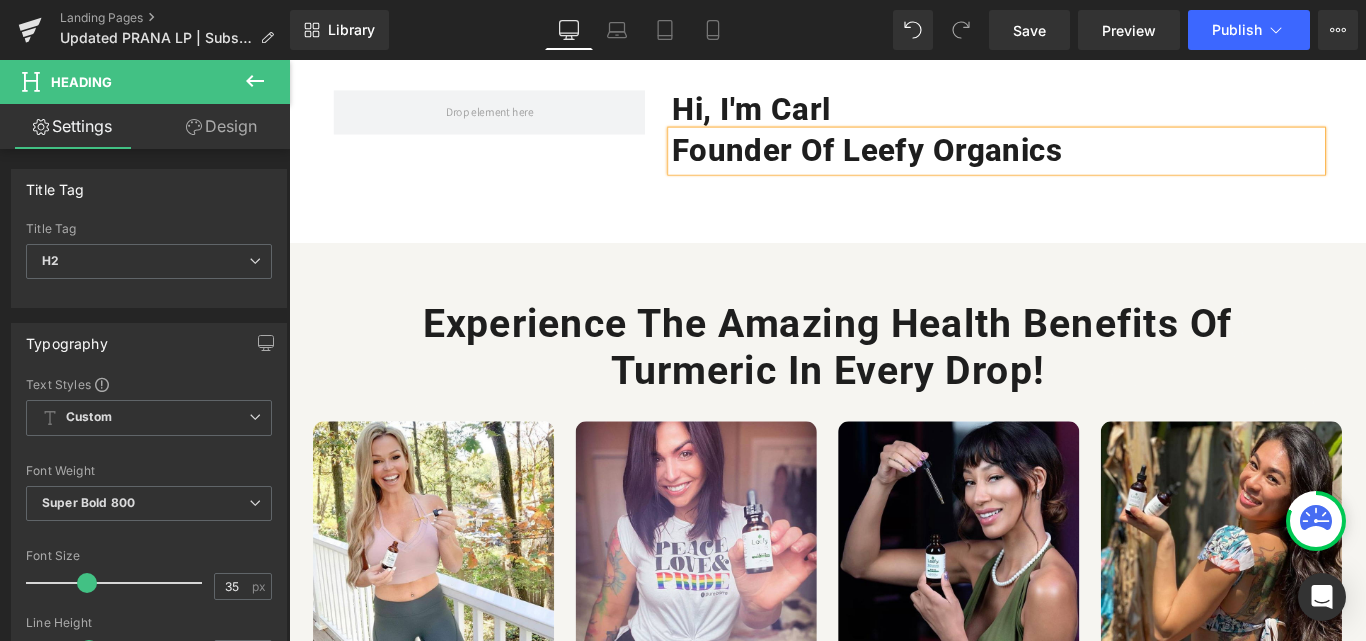 click on "Hi, I'm Carl
Heading         Founder of Leefy Organics Heading
Row
Row   70px   70px" at bounding box center (894, 139) 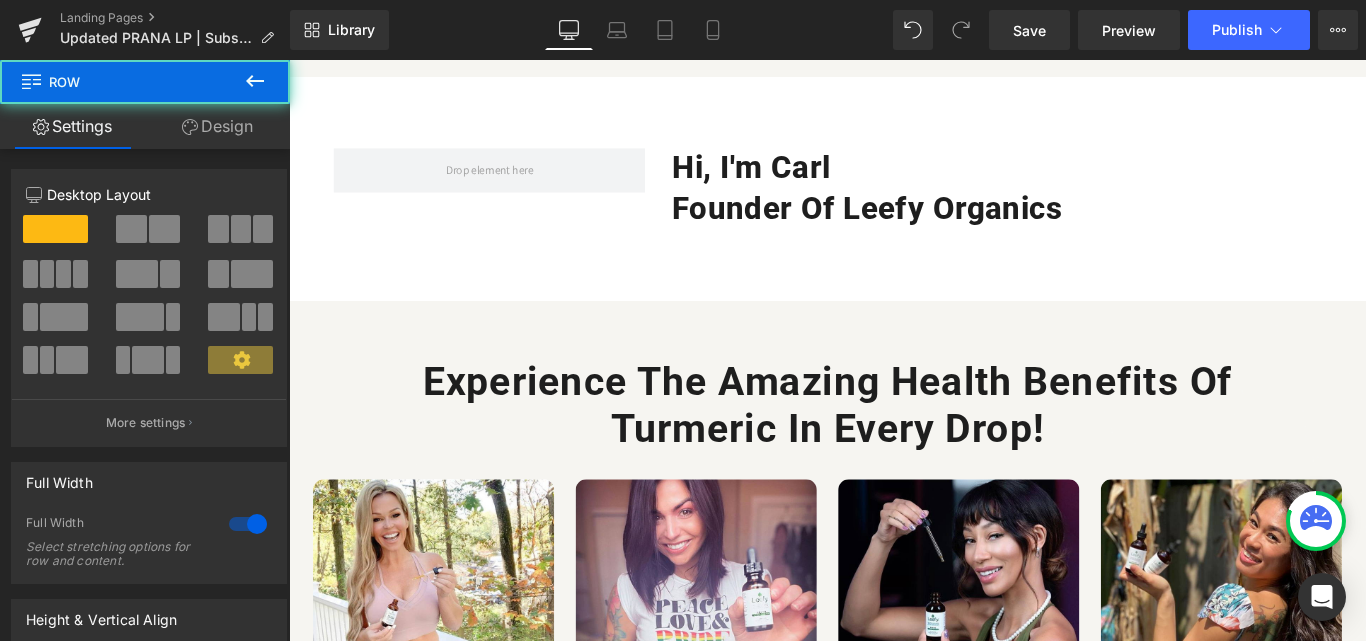 scroll, scrollTop: 974, scrollLeft: 0, axis: vertical 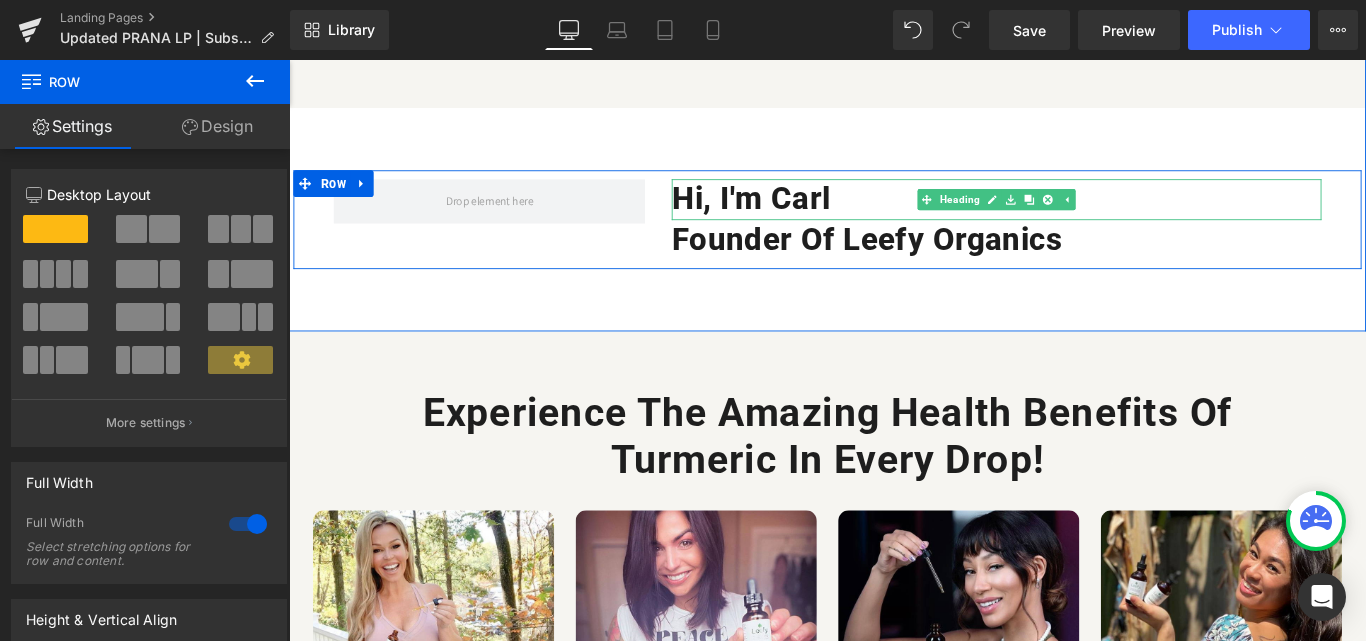 click on "Hi, I'm Carl" at bounding box center [1084, 217] 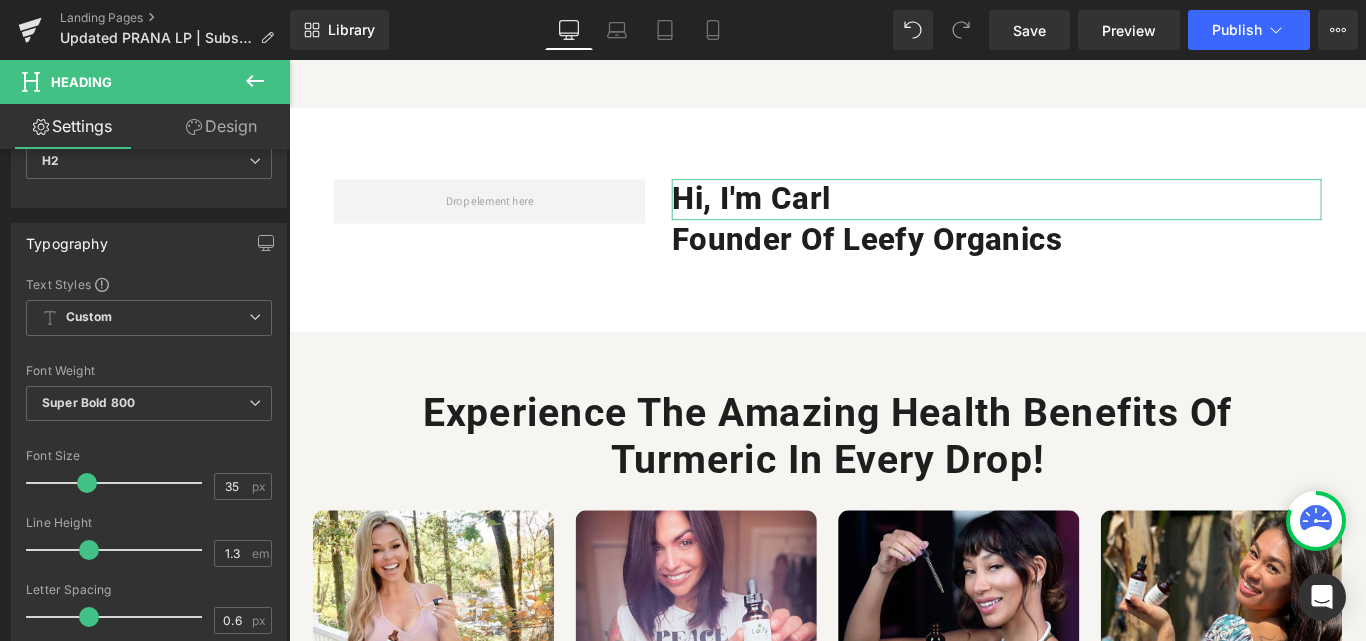scroll, scrollTop: 0, scrollLeft: 0, axis: both 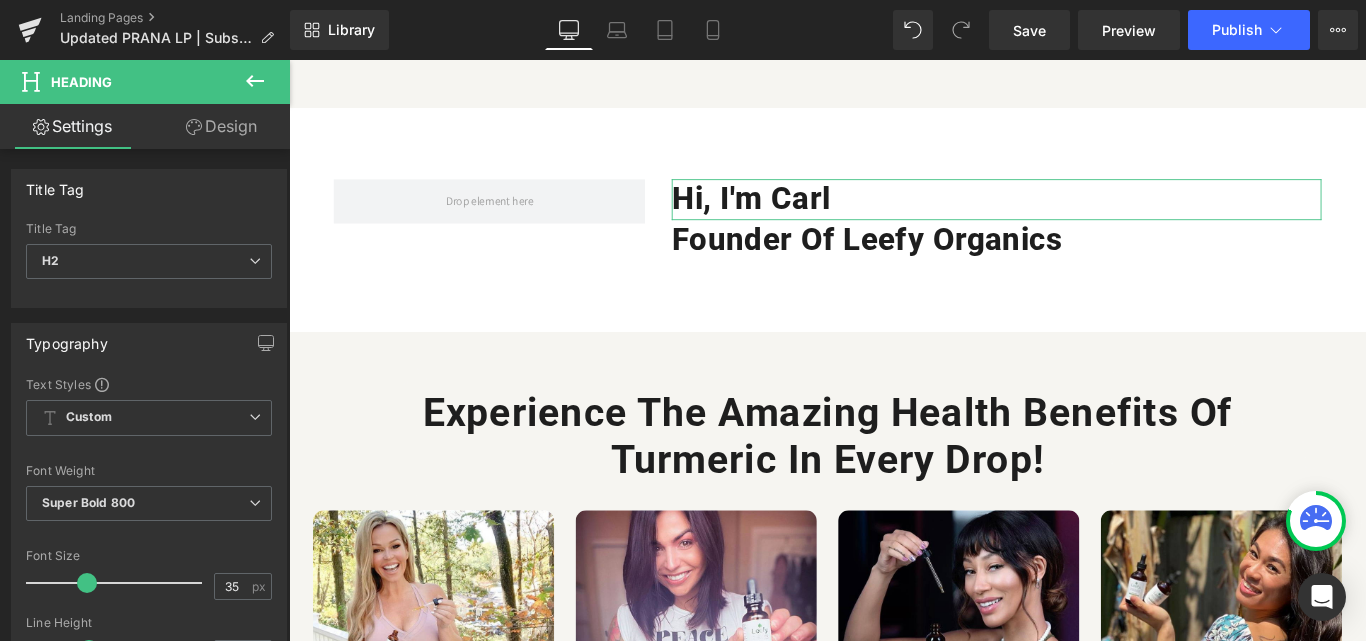 drag, startPoint x: 247, startPoint y: 144, endPoint x: 142, endPoint y: 268, distance: 162.48384 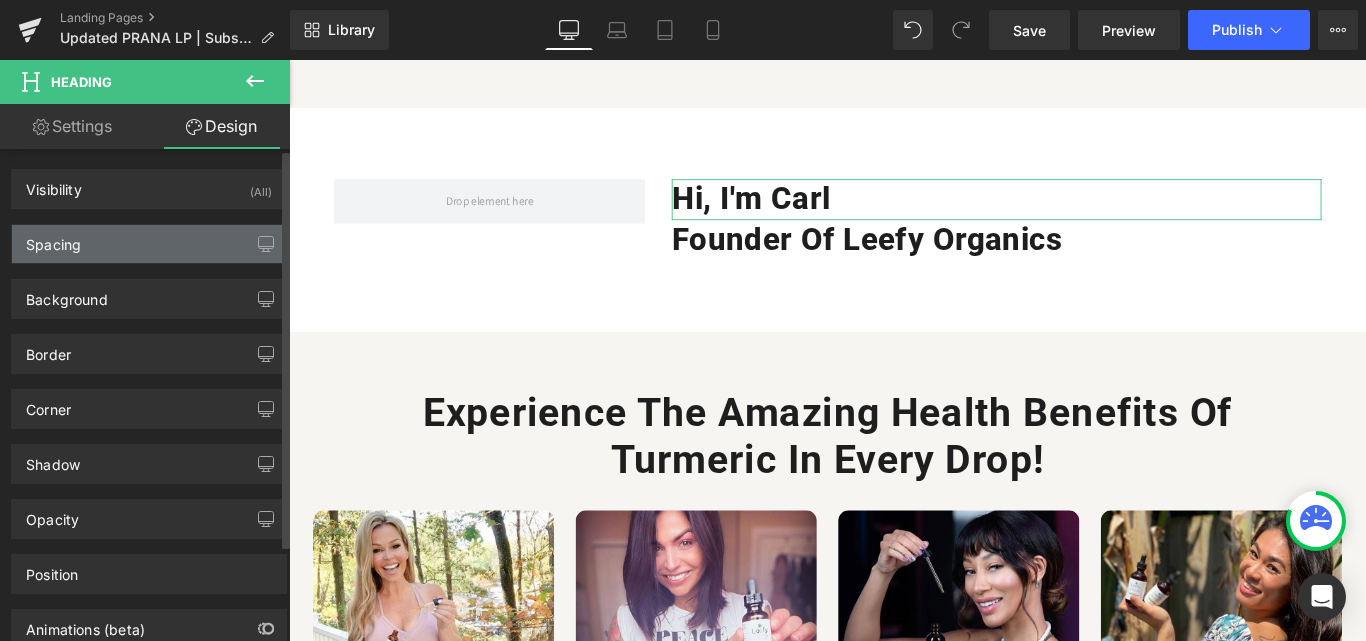 click on "Spacing" at bounding box center [149, 244] 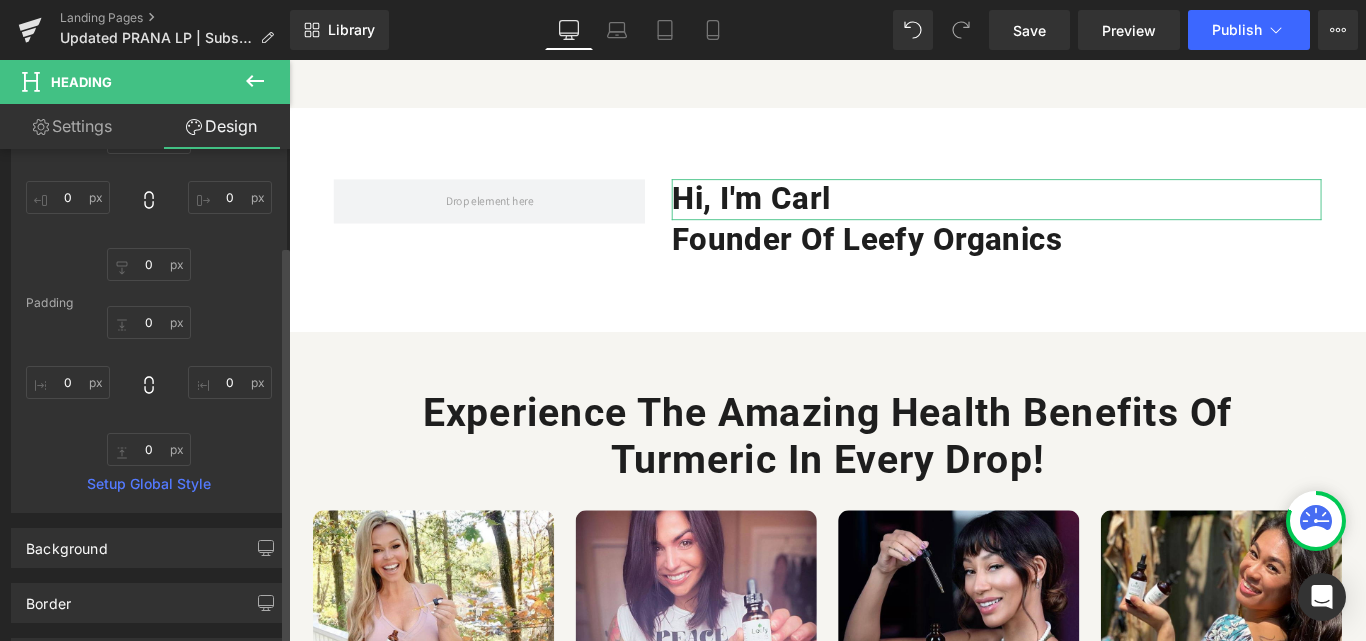 scroll, scrollTop: 200, scrollLeft: 0, axis: vertical 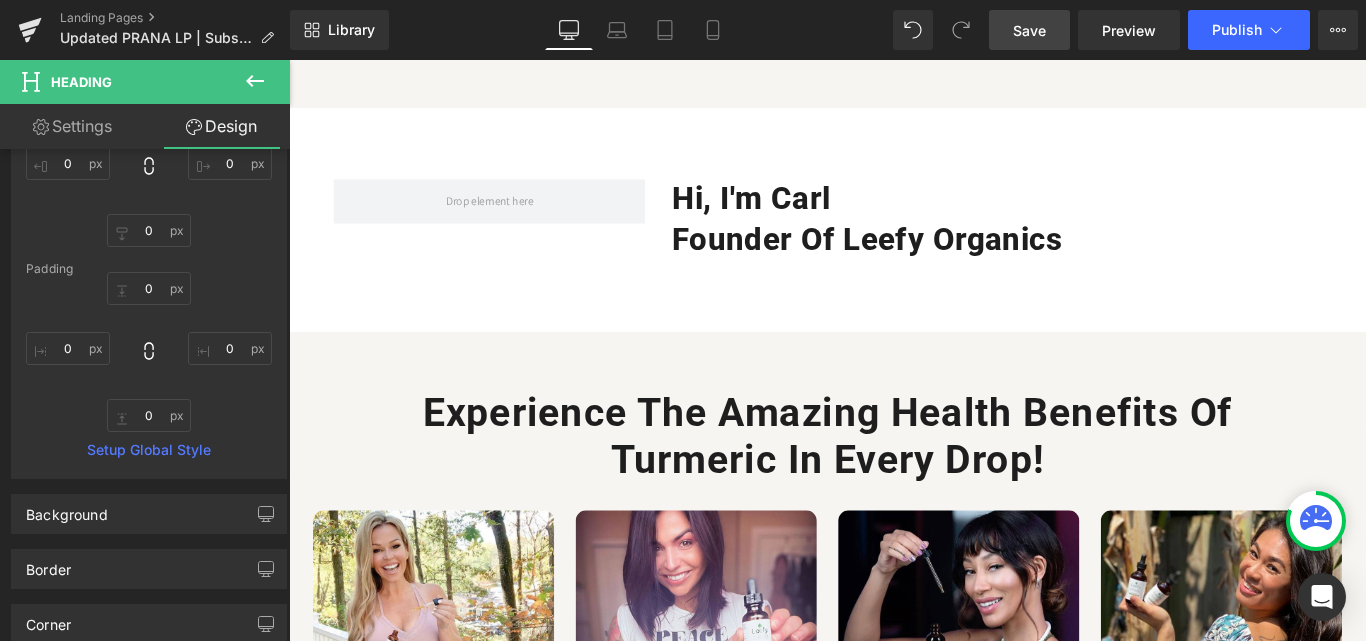 click on "Save" at bounding box center [1029, 30] 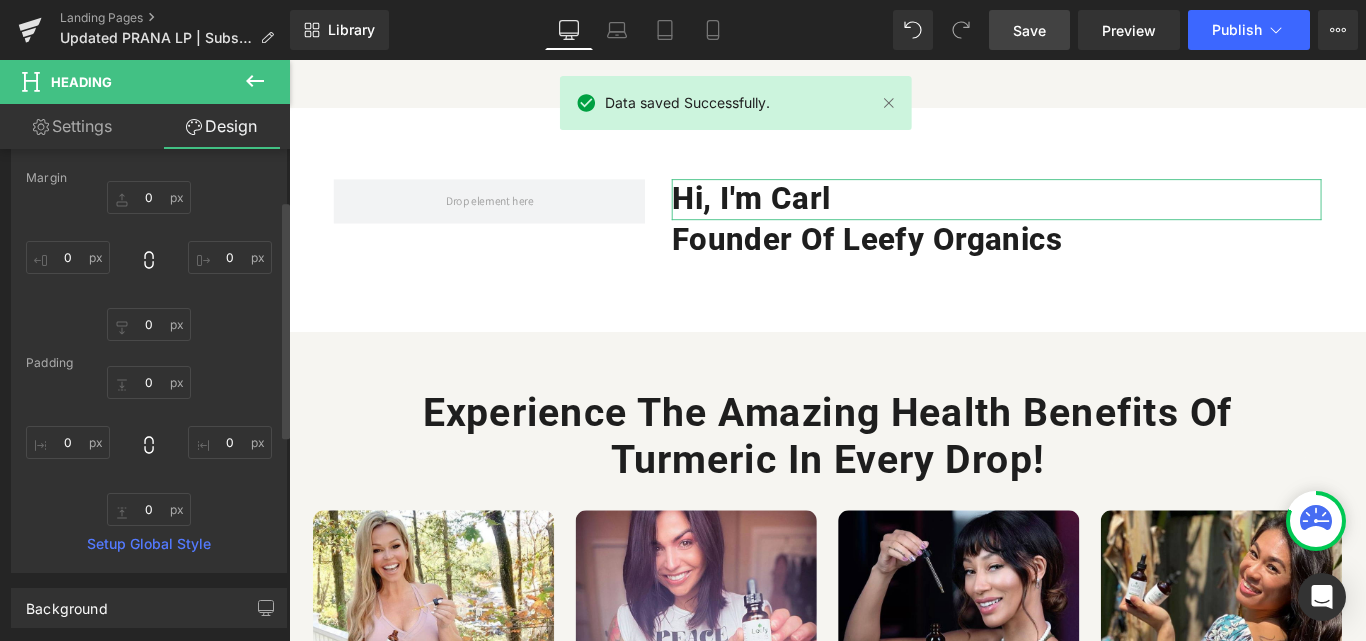 scroll, scrollTop: 0, scrollLeft: 0, axis: both 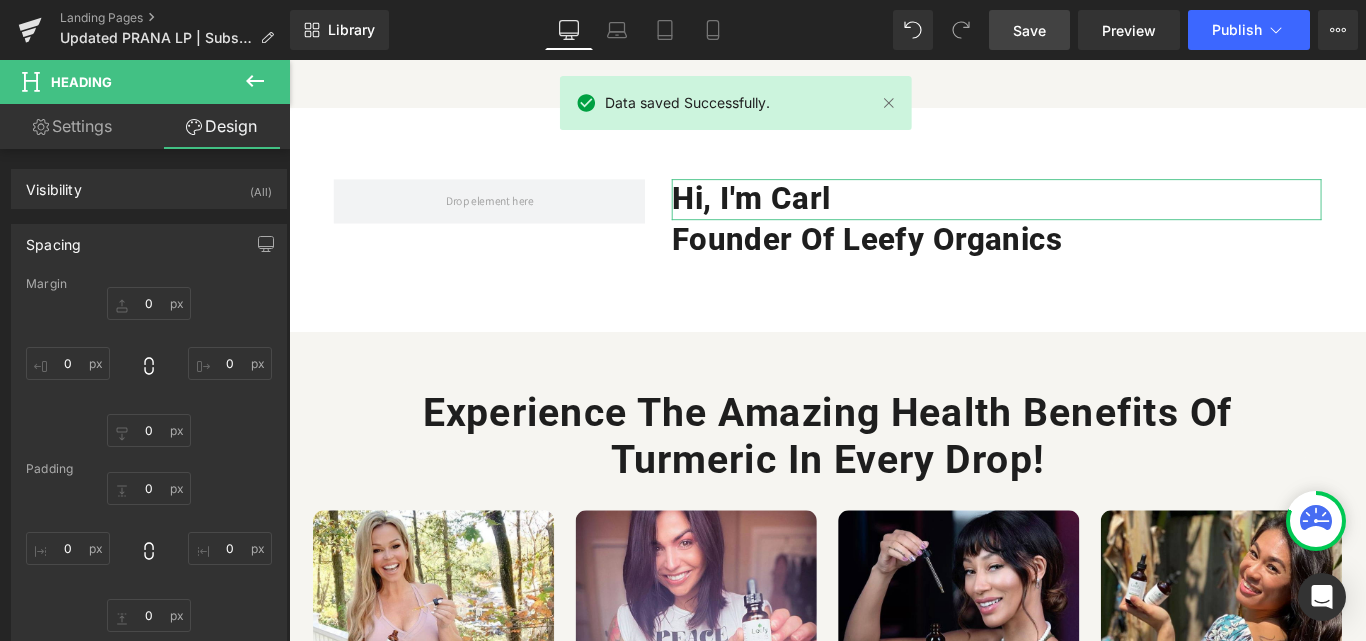 click on "Settings" at bounding box center [72, 126] 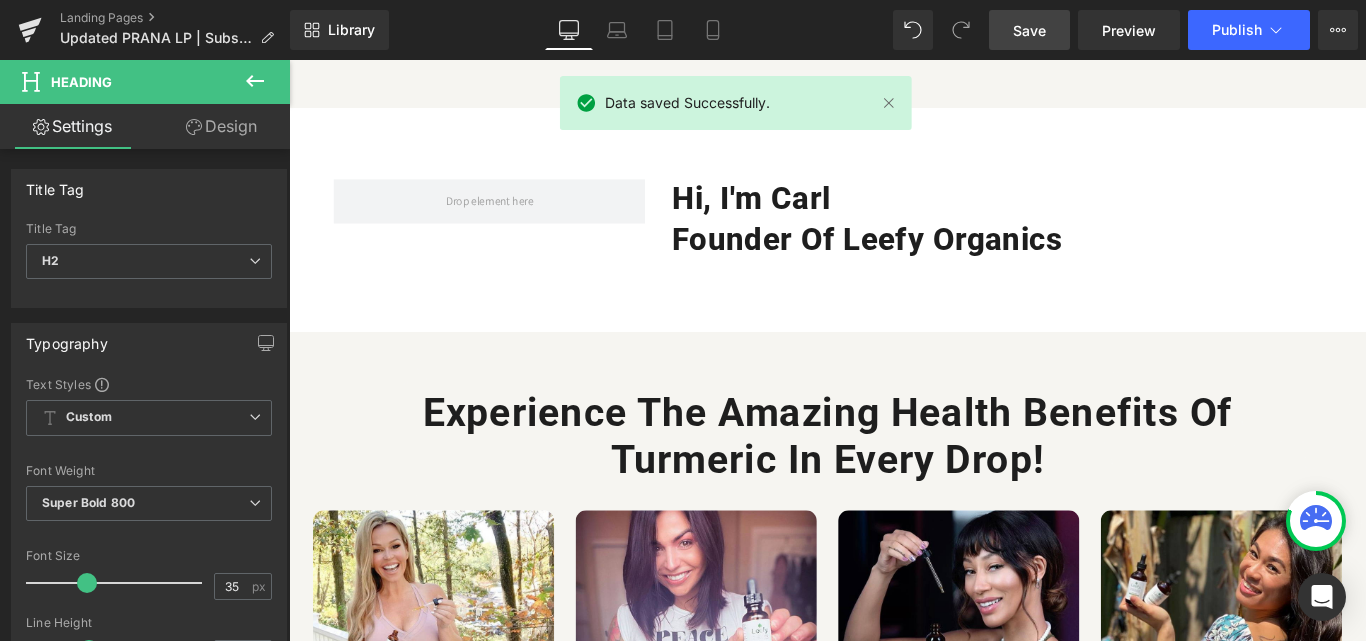 click 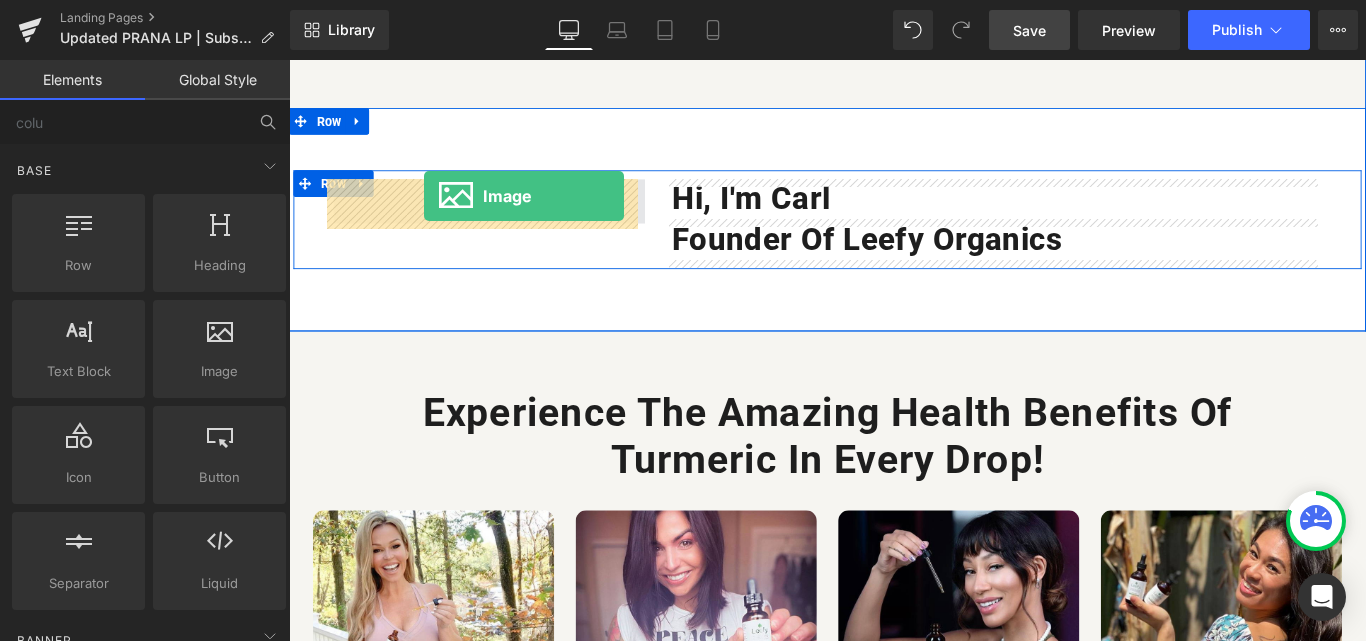 drag, startPoint x: 532, startPoint y: 422, endPoint x: 441, endPoint y: 213, distance: 227.95175 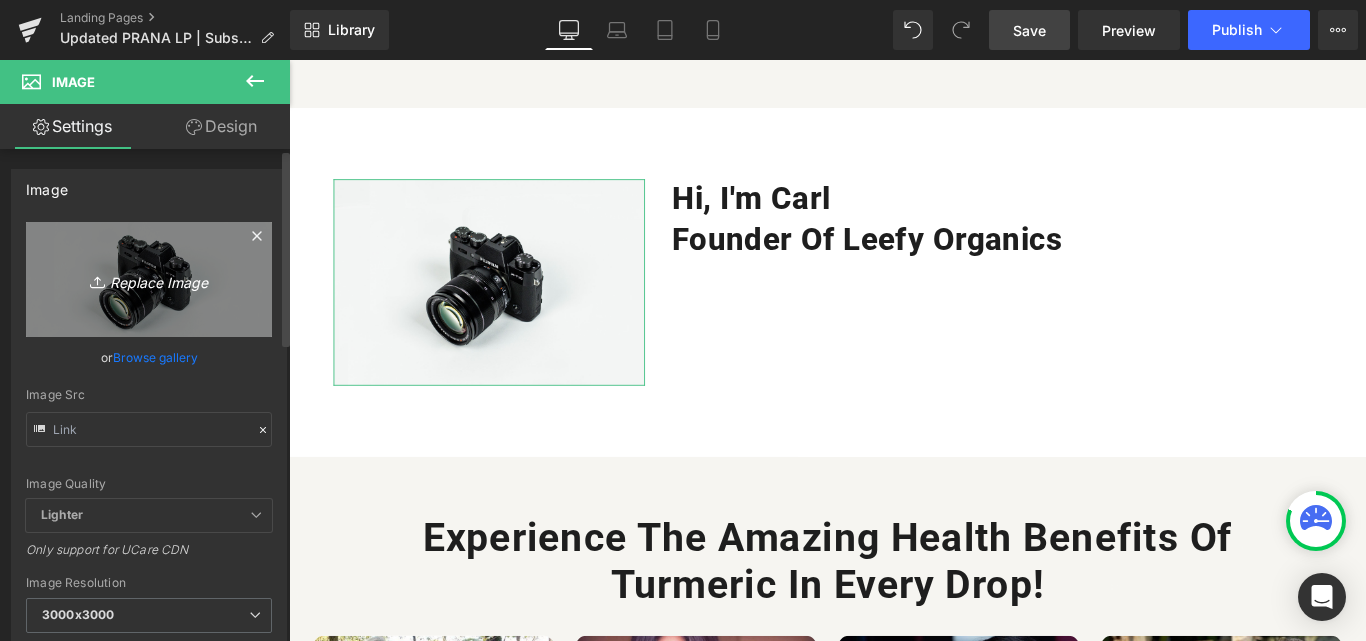 click on "Replace Image" at bounding box center (149, 279) 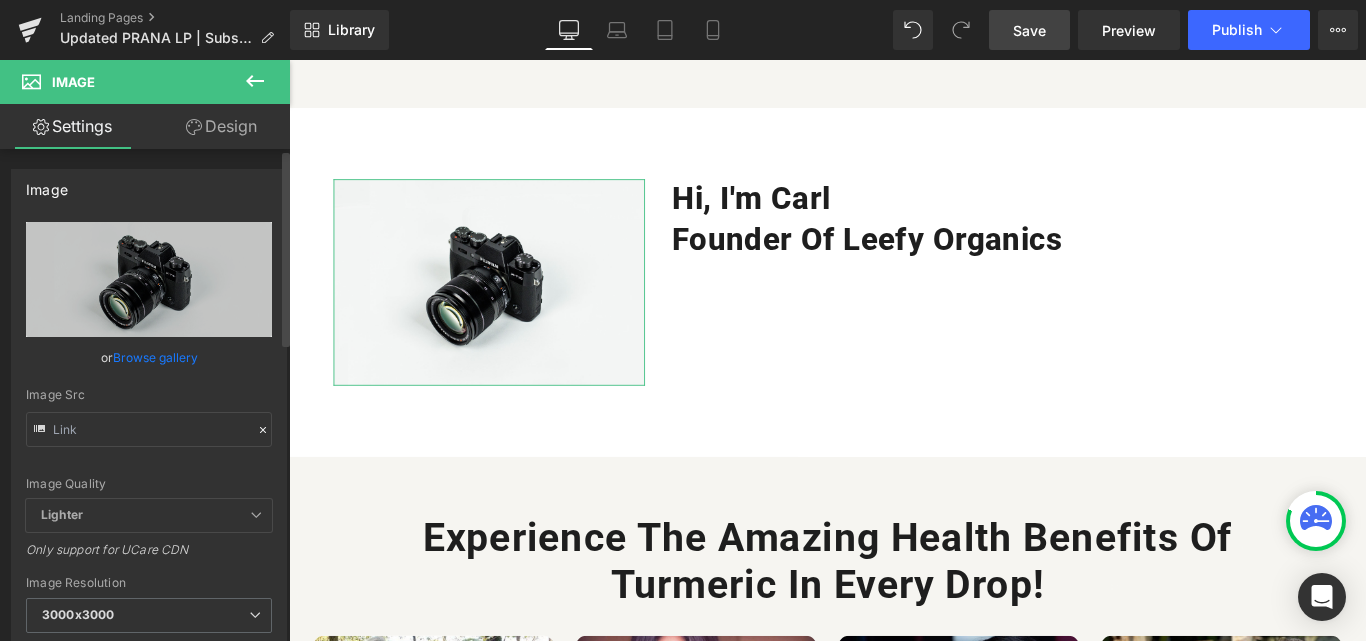 click on "Browse gallery" at bounding box center (155, 357) 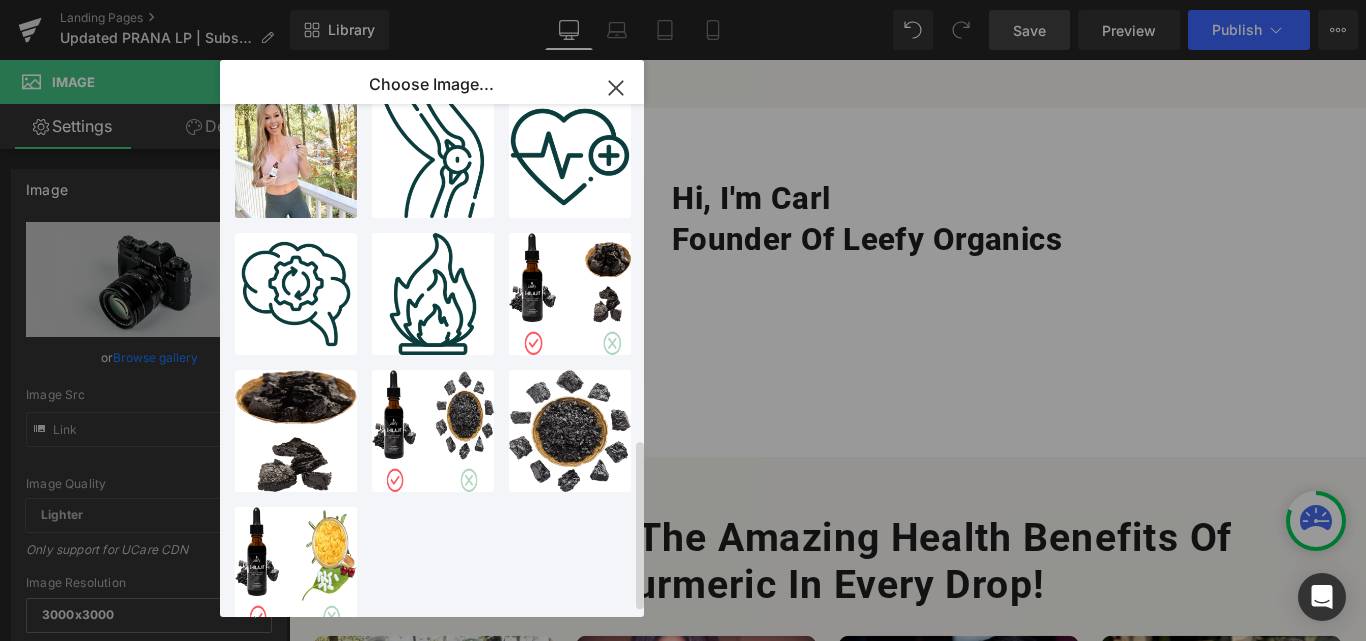 scroll, scrollTop: 1024, scrollLeft: 0, axis: vertical 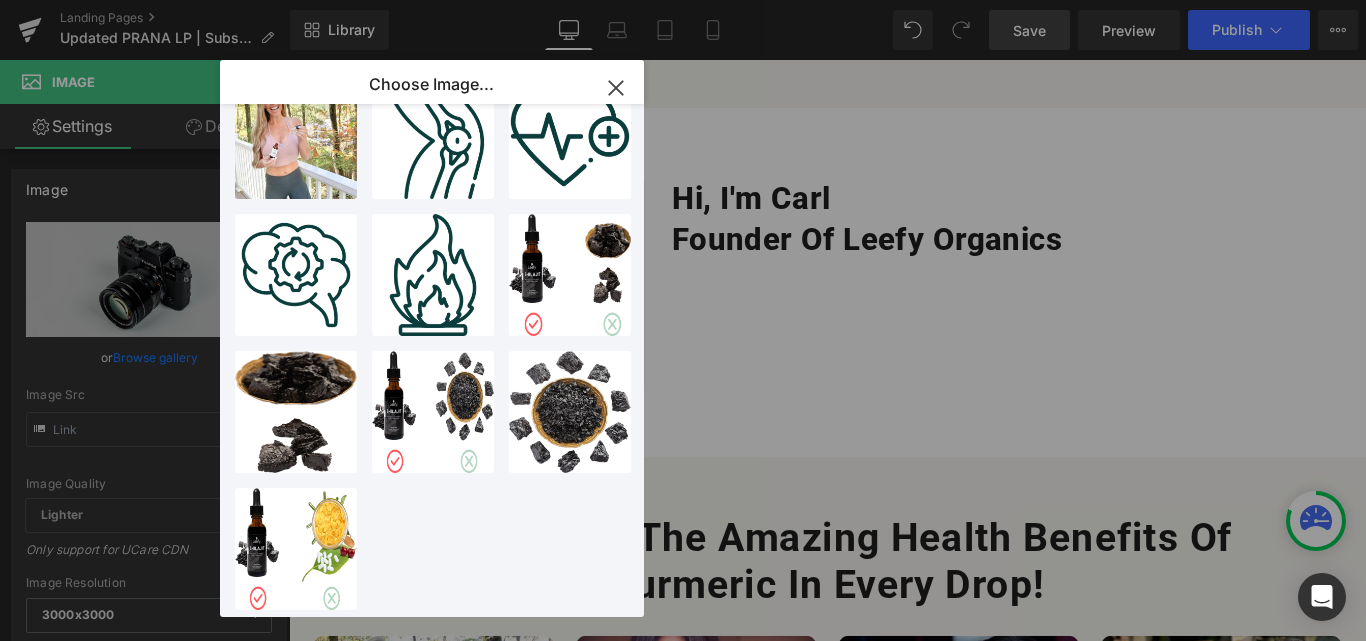 click 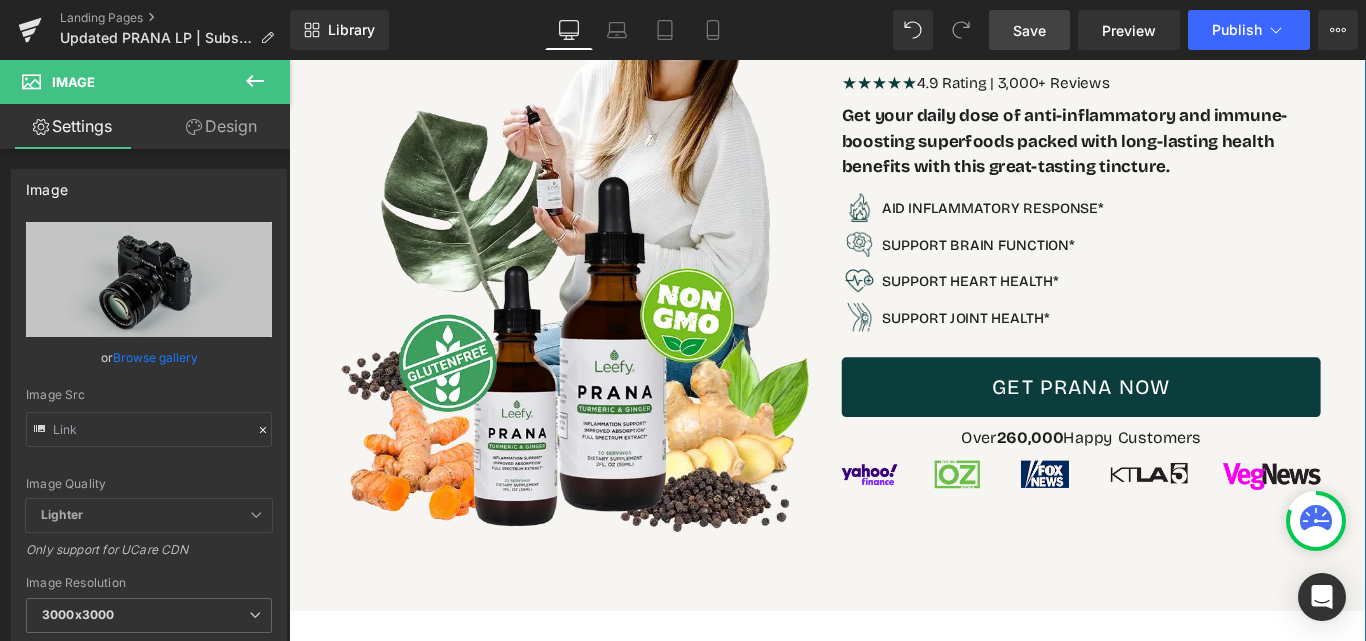 scroll, scrollTop: 374, scrollLeft: 0, axis: vertical 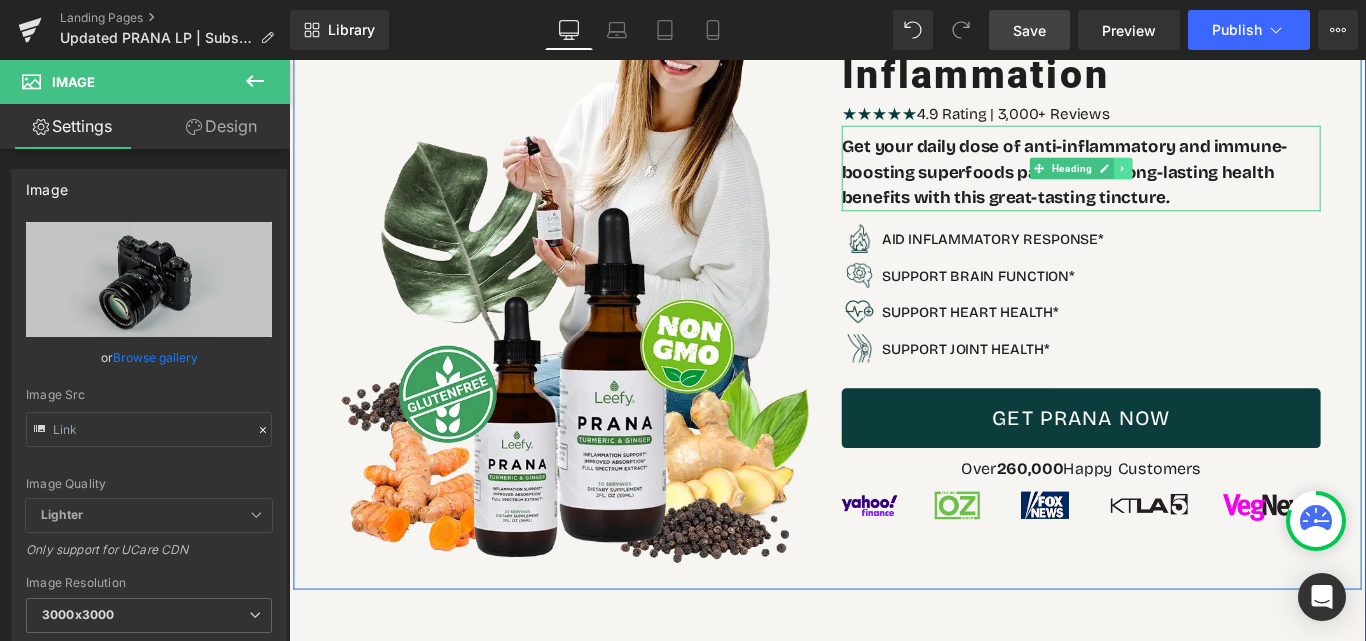 click 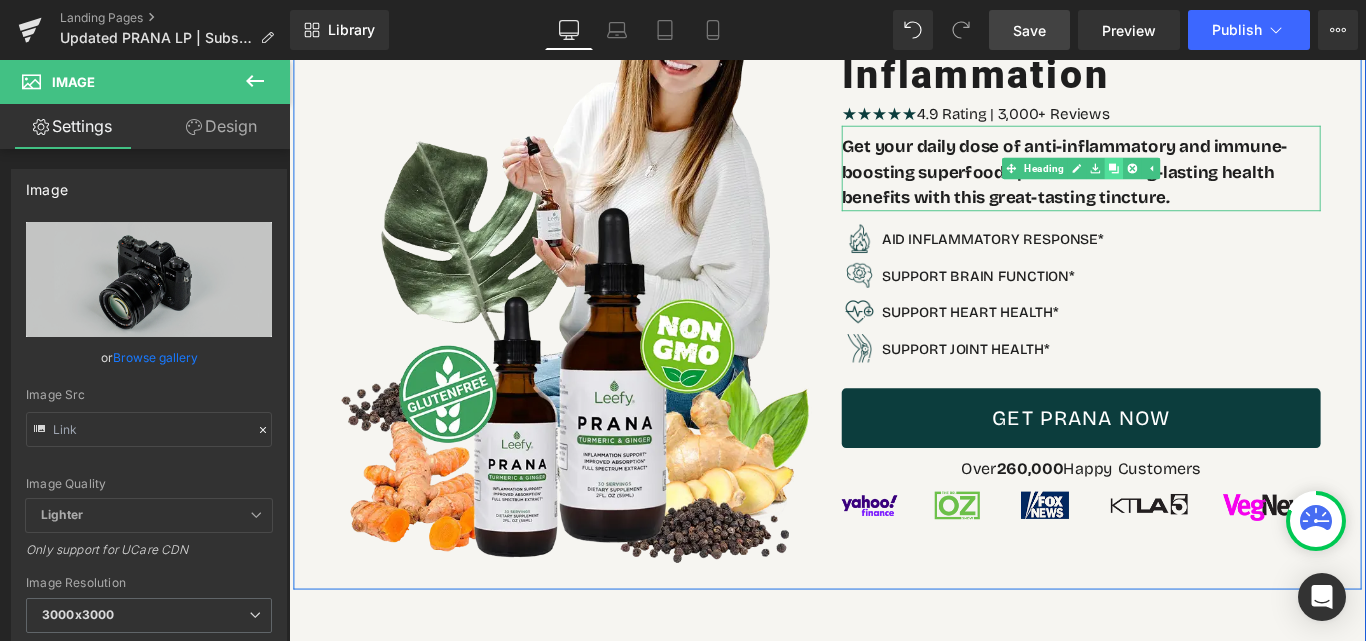 click 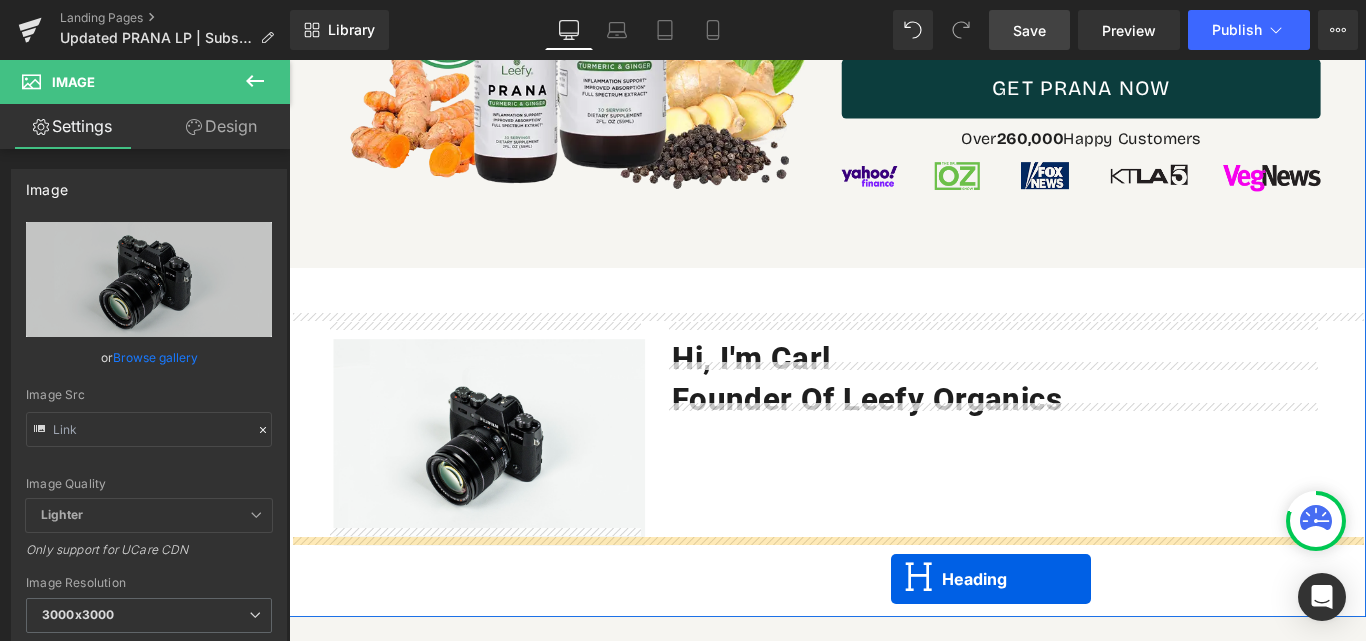 scroll, scrollTop: 834, scrollLeft: 0, axis: vertical 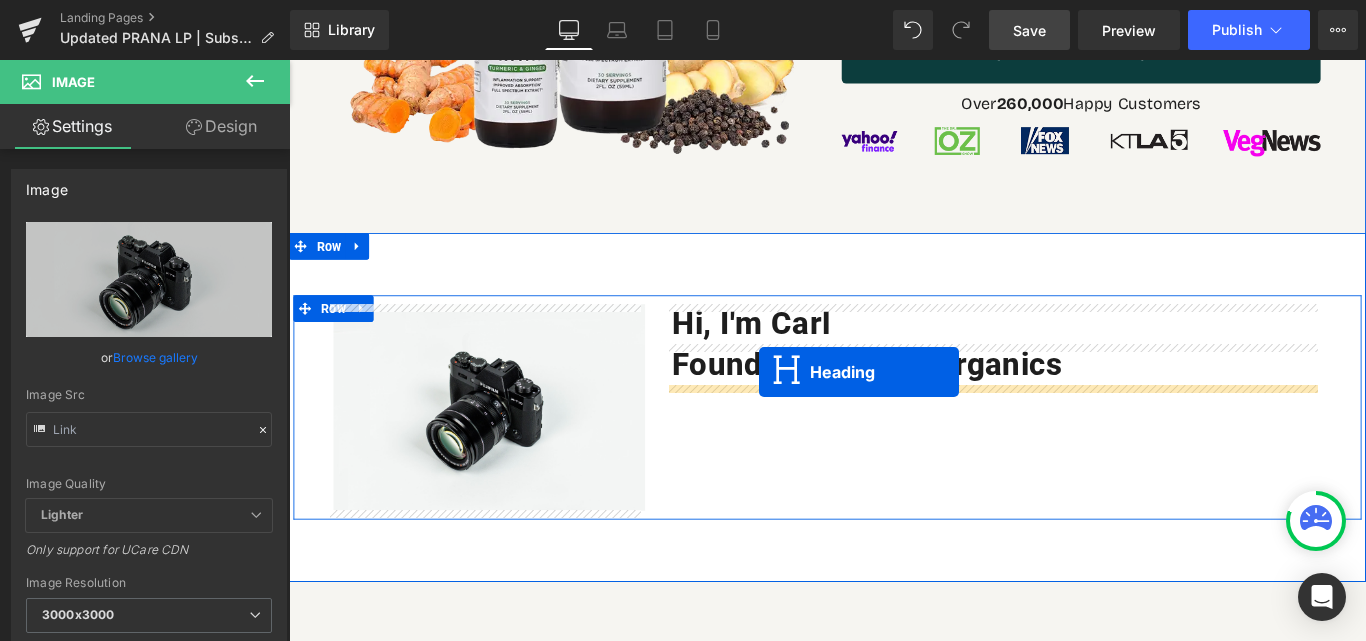 drag, startPoint x: 1127, startPoint y: 277, endPoint x: 817, endPoint y: 410, distance: 337.32626 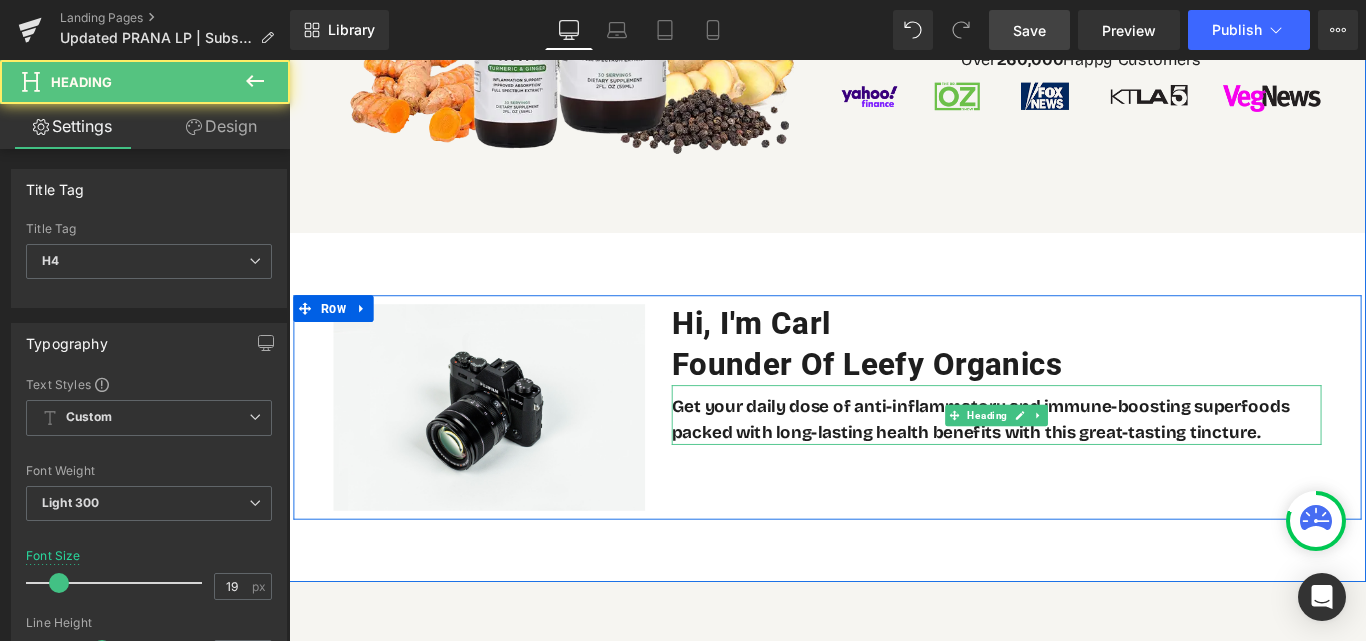 click on "Get your daily dose of anti-inflammatory and immune-boosting superfoods packed with long-lasting health benefits with this great-tasting tincture." at bounding box center (1066, 463) 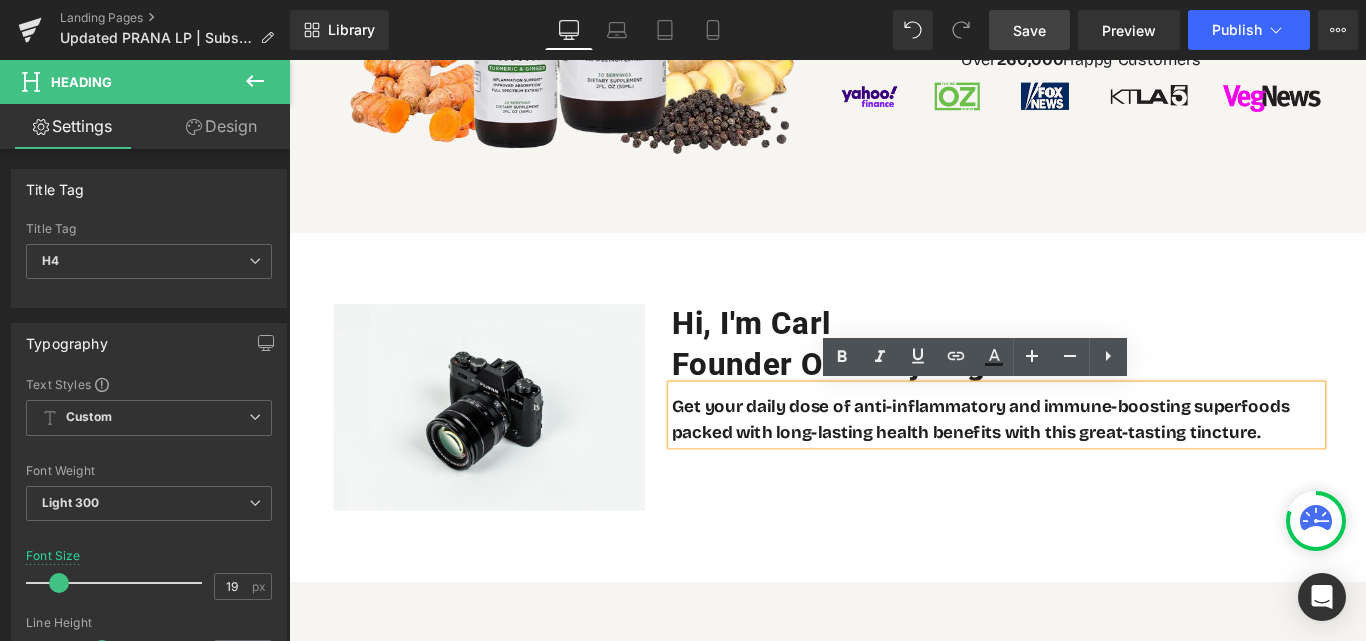 click on "Get your daily dose of anti-inflammatory and immune-boosting superfoods packed with long-lasting health benefits with this great-tasting tincture." at bounding box center (1066, 463) 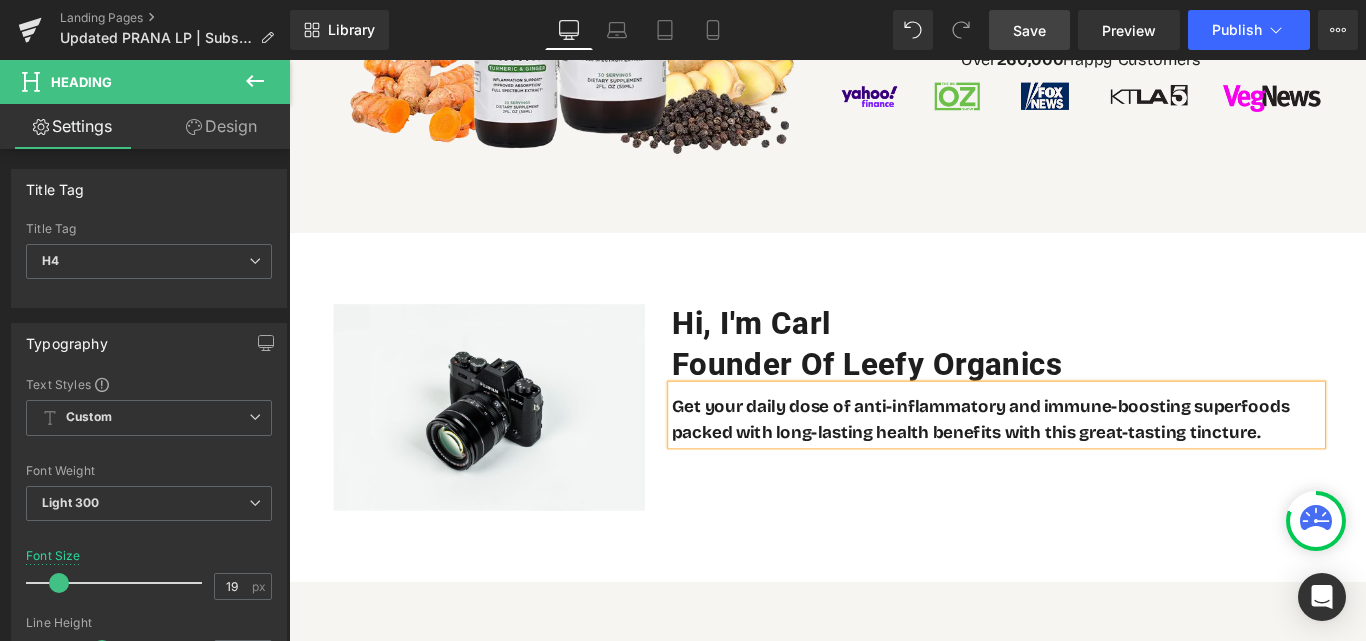 paste 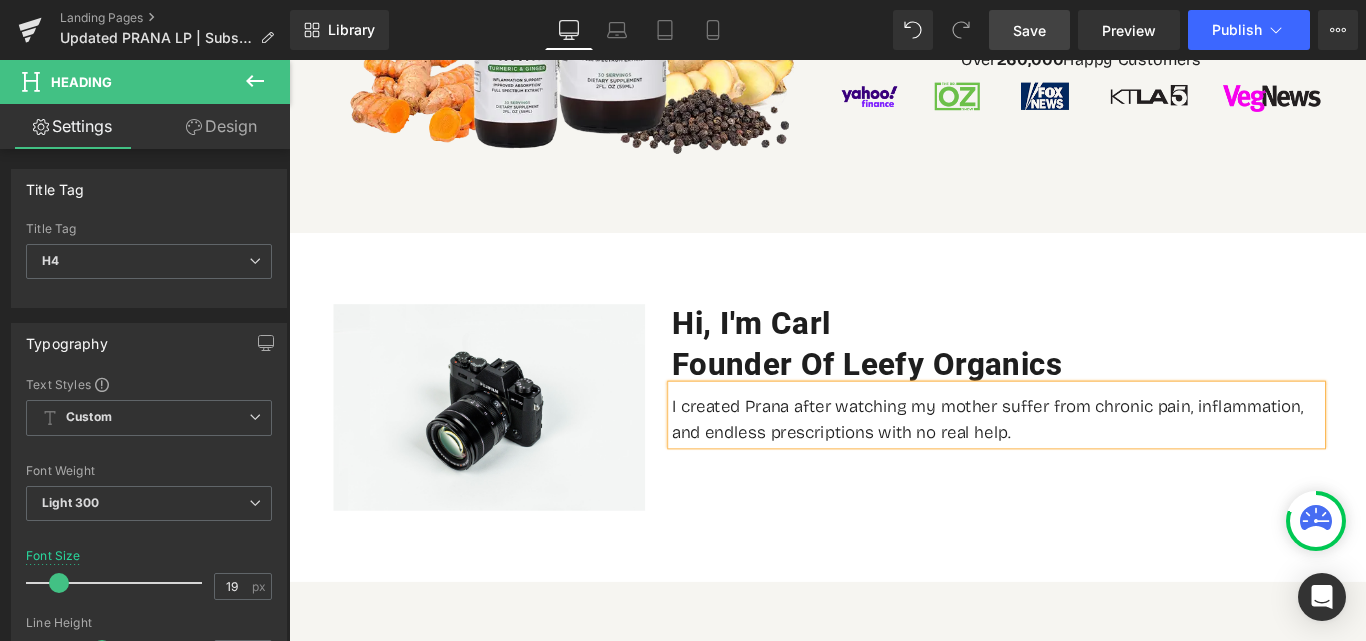click on "Image
Hi, I'm Carl
Heading         Founder of Leefy Organics Heading         I created Prana after watching my mother suffer from chronic pain, inflammation, and endless prescriptions with no real help. Heading
Row" at bounding box center (894, 450) 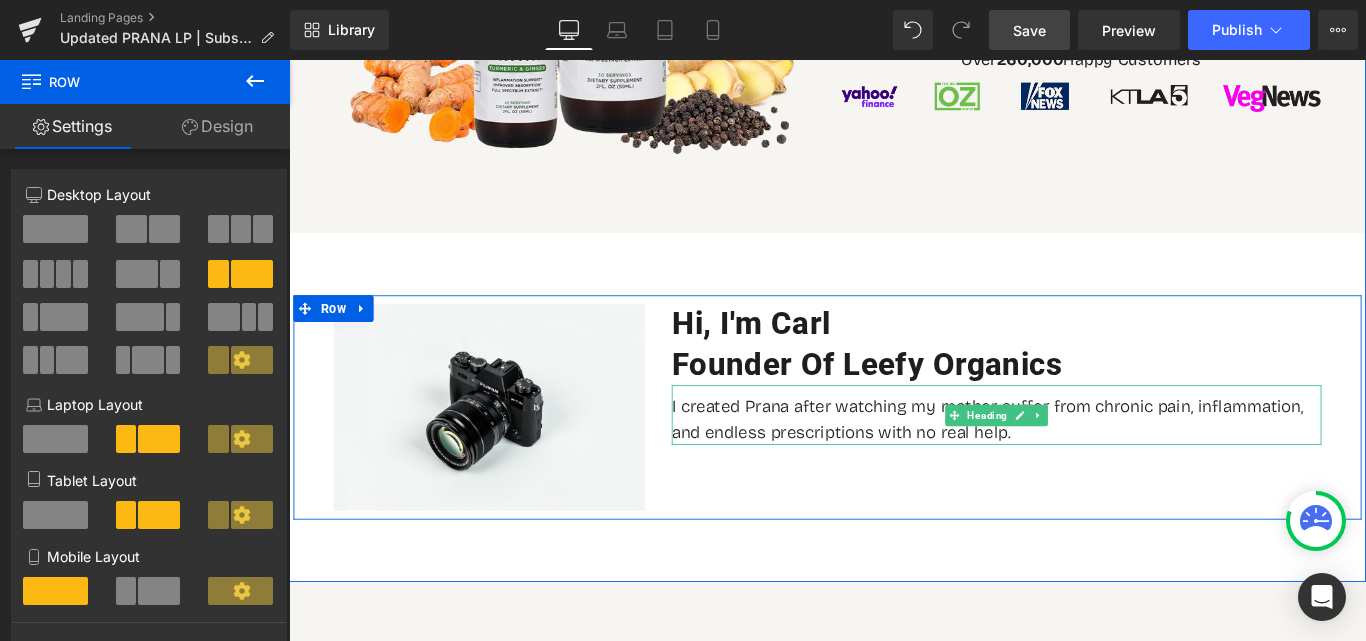 click on "I created Prana after watching my mother suffer from chronic pain, inflammation, and endless prescriptions with no real help." at bounding box center (1084, 463) 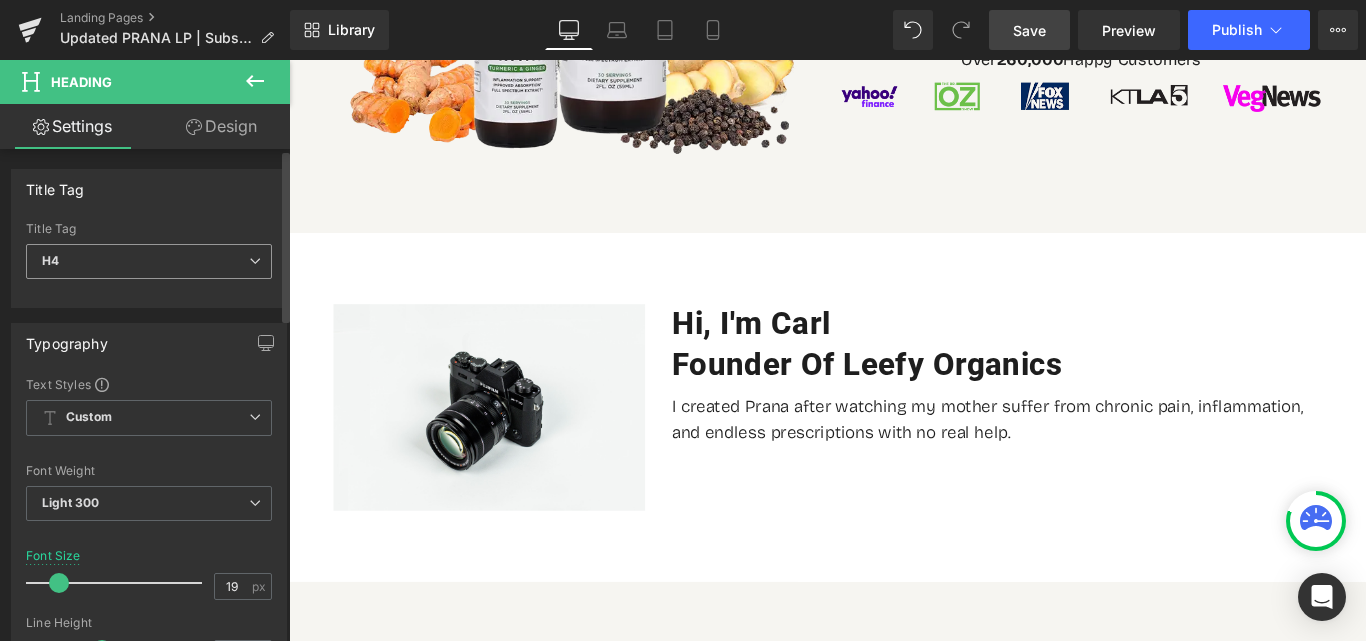 click on "H4" at bounding box center [149, 261] 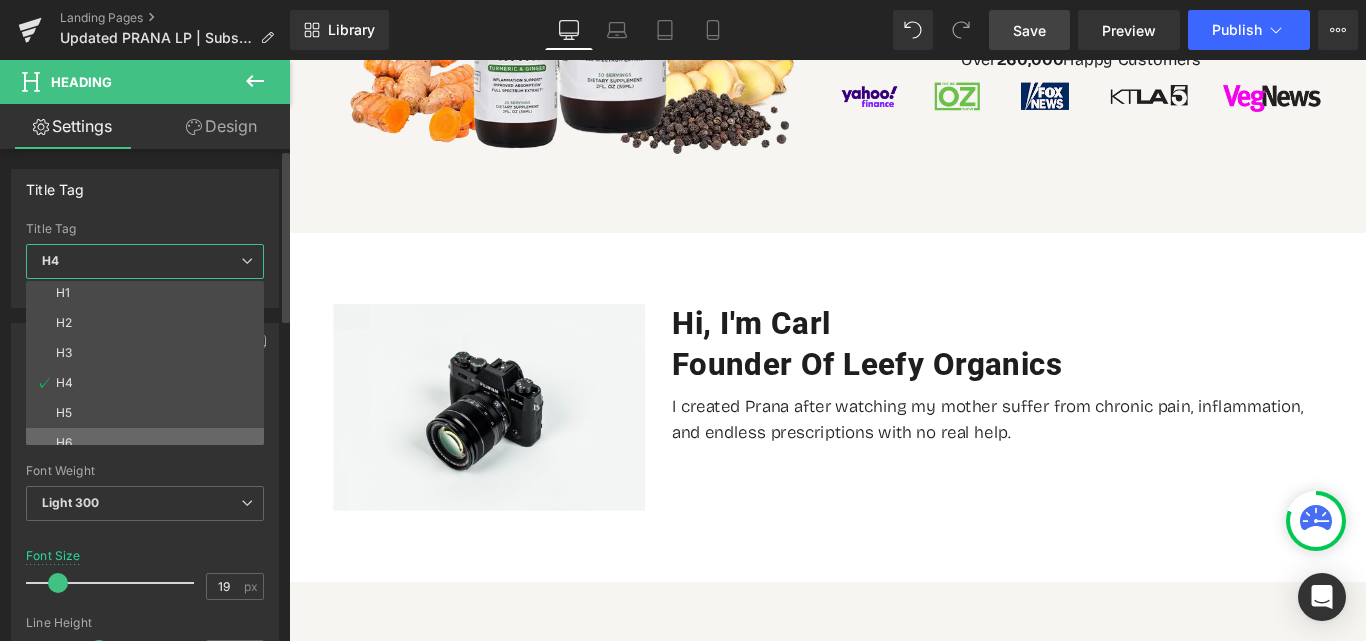 scroll, scrollTop: 0, scrollLeft: 0, axis: both 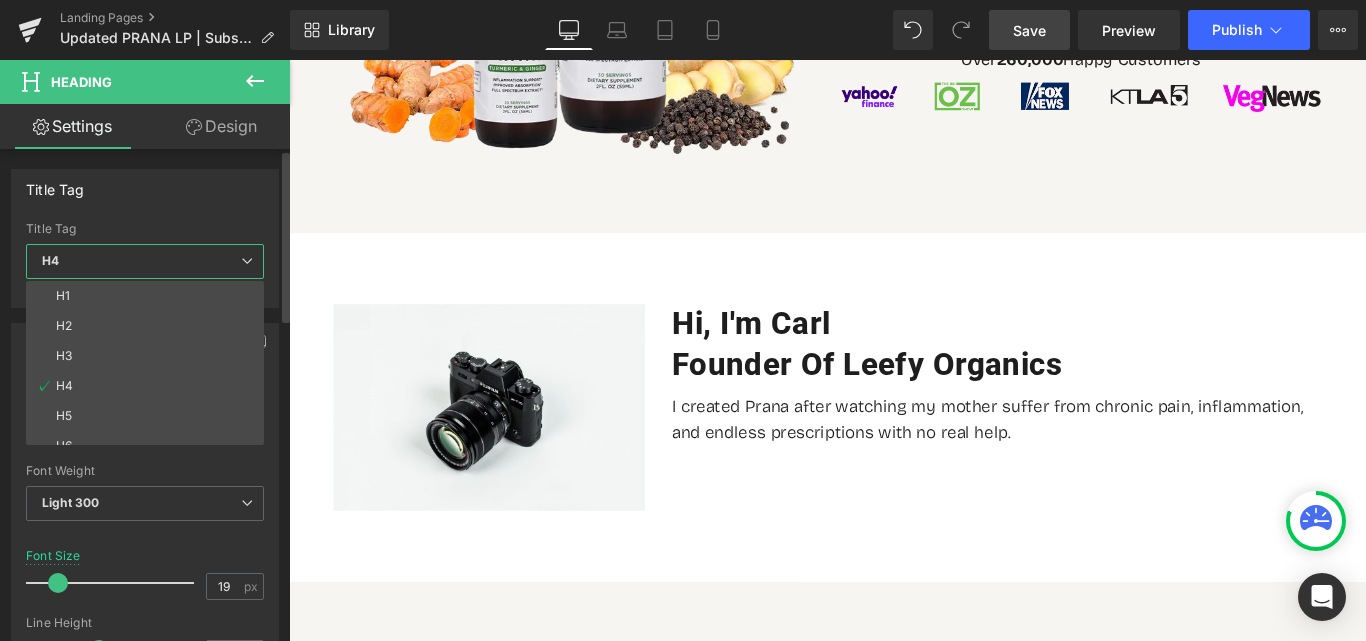 click on "H4" at bounding box center (145, 261) 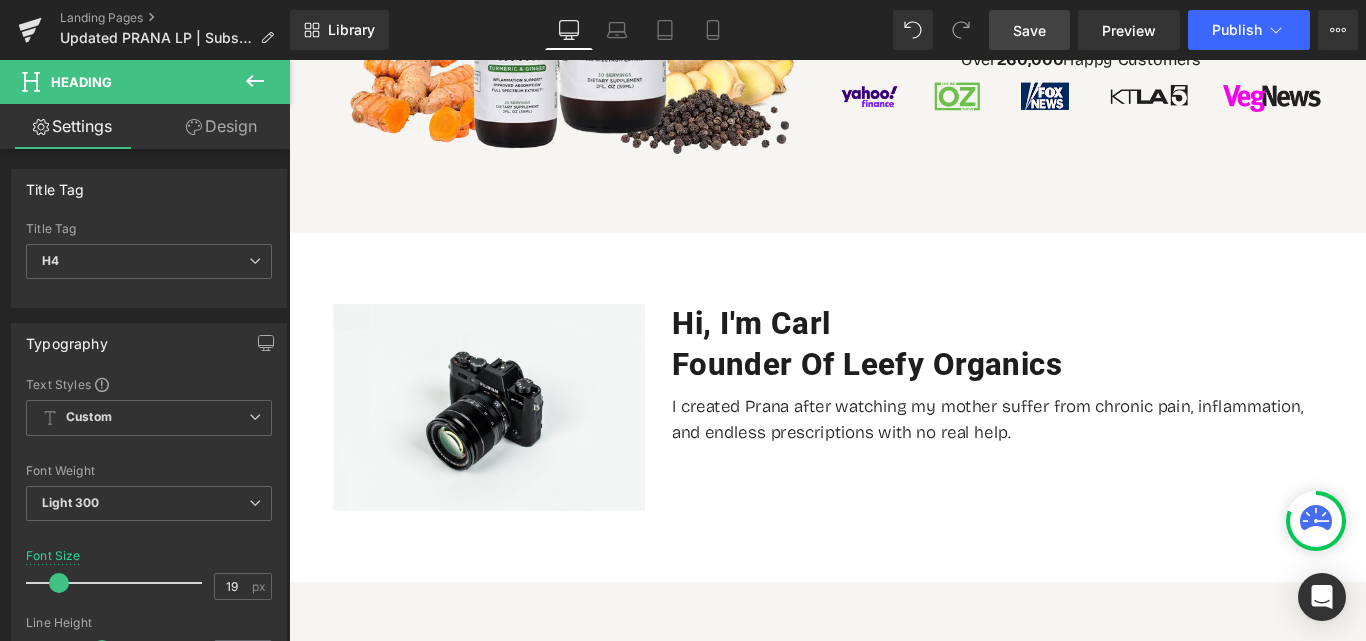 click 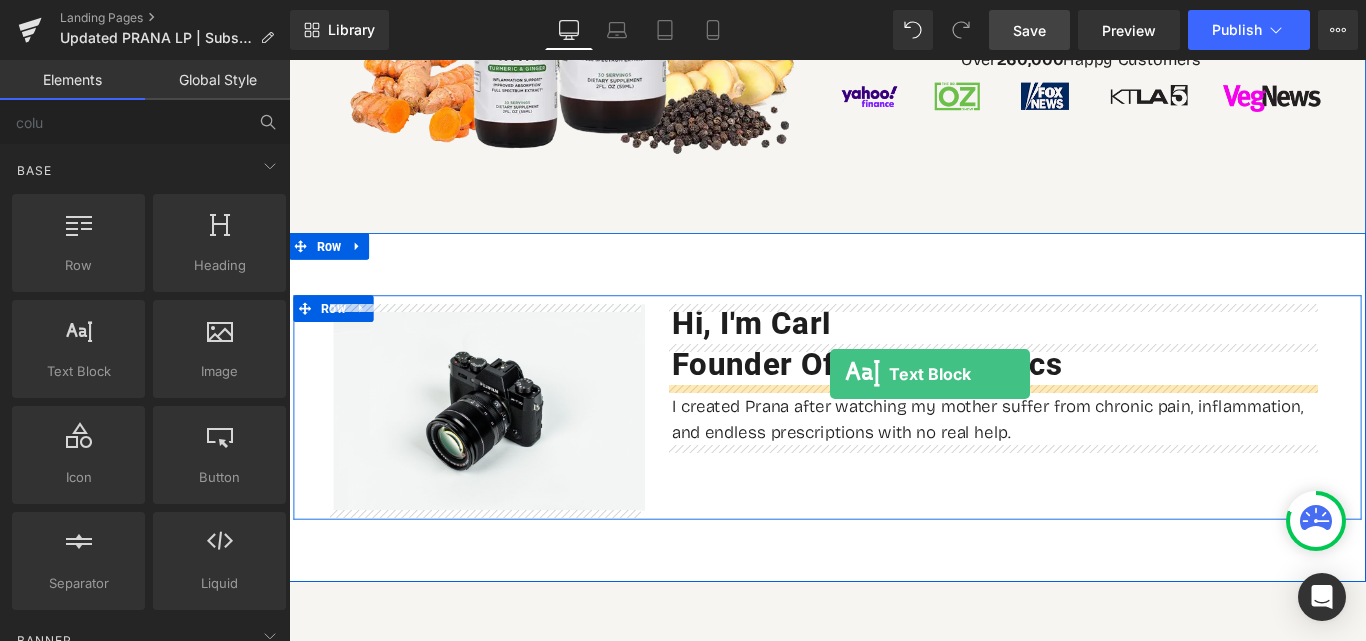 drag, startPoint x: 362, startPoint y: 421, endPoint x: 897, endPoint y: 413, distance: 535.0598 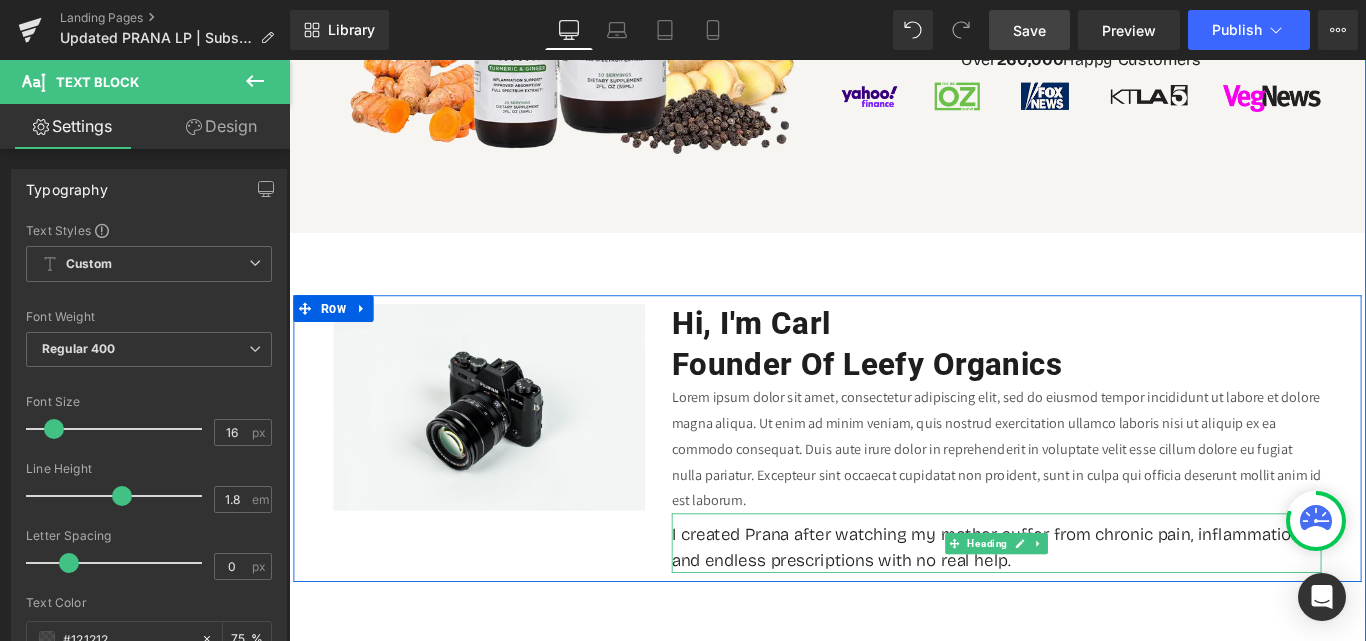 click on "I created Prana after watching my mother suffer from chronic pain, inflammation, and endless prescriptions with no real help." at bounding box center (1084, 607) 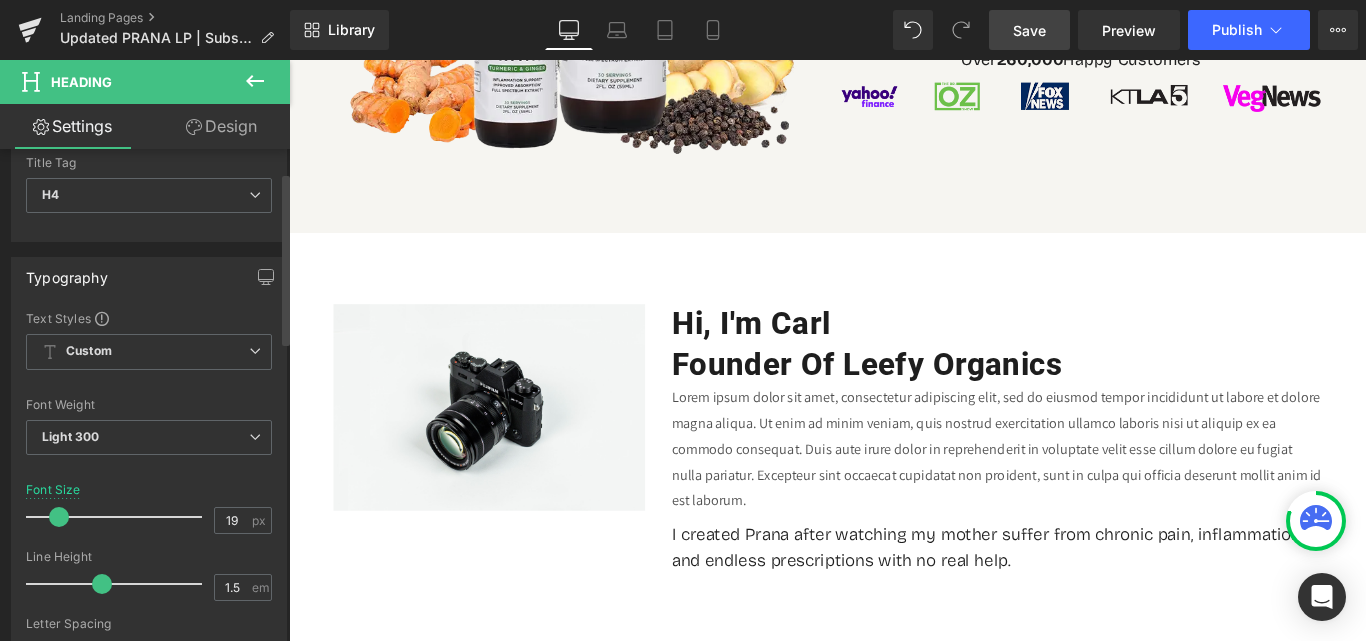 scroll, scrollTop: 100, scrollLeft: 0, axis: vertical 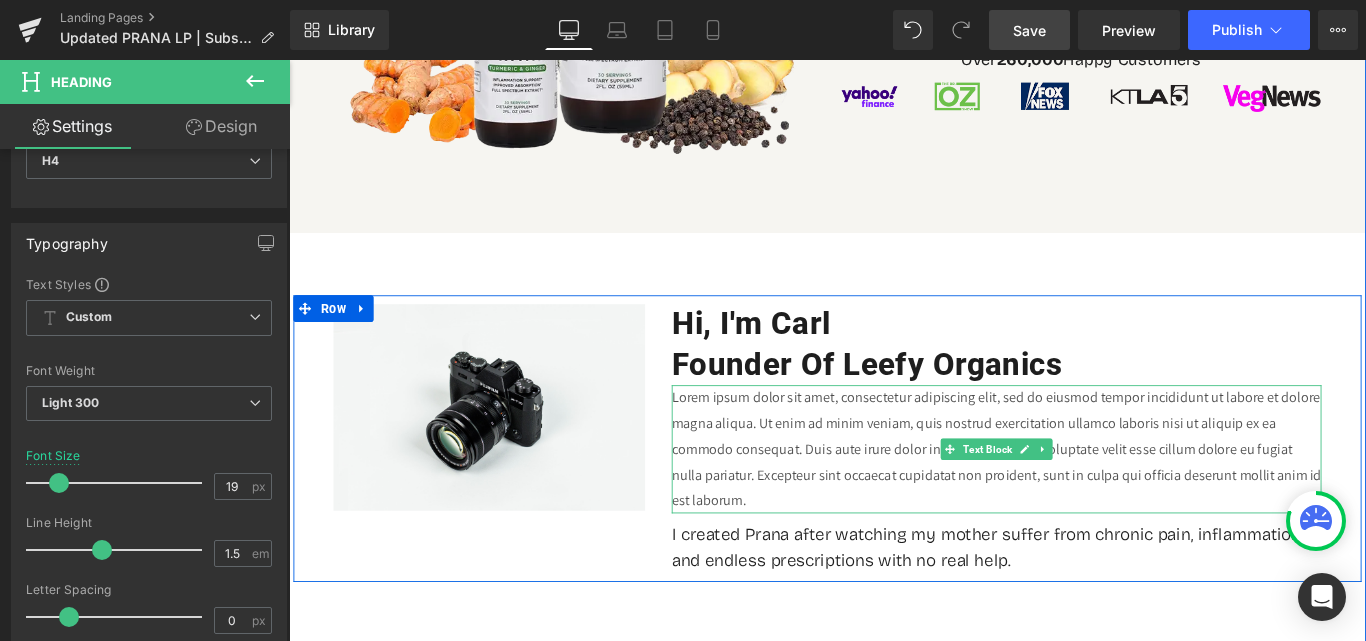 click on "Lorem ipsum dolor sit amet, consectetur adipiscing elit, sed do eiusmod tempor incididunt ut labore et dolore magna aliqua. Ut enim ad minim veniam, quis nostrud exercitation ullamco laboris nisi ut aliquip ex ea commodo consequat. Duis aute irure dolor in reprehenderit in voluptate velit esse cillum dolore eu fugiat nulla pariatur. Excepteur sint occaecat cupidatat non proident, sunt in culpa qui officia deserunt mollit anim id est laborum." at bounding box center [1084, 497] 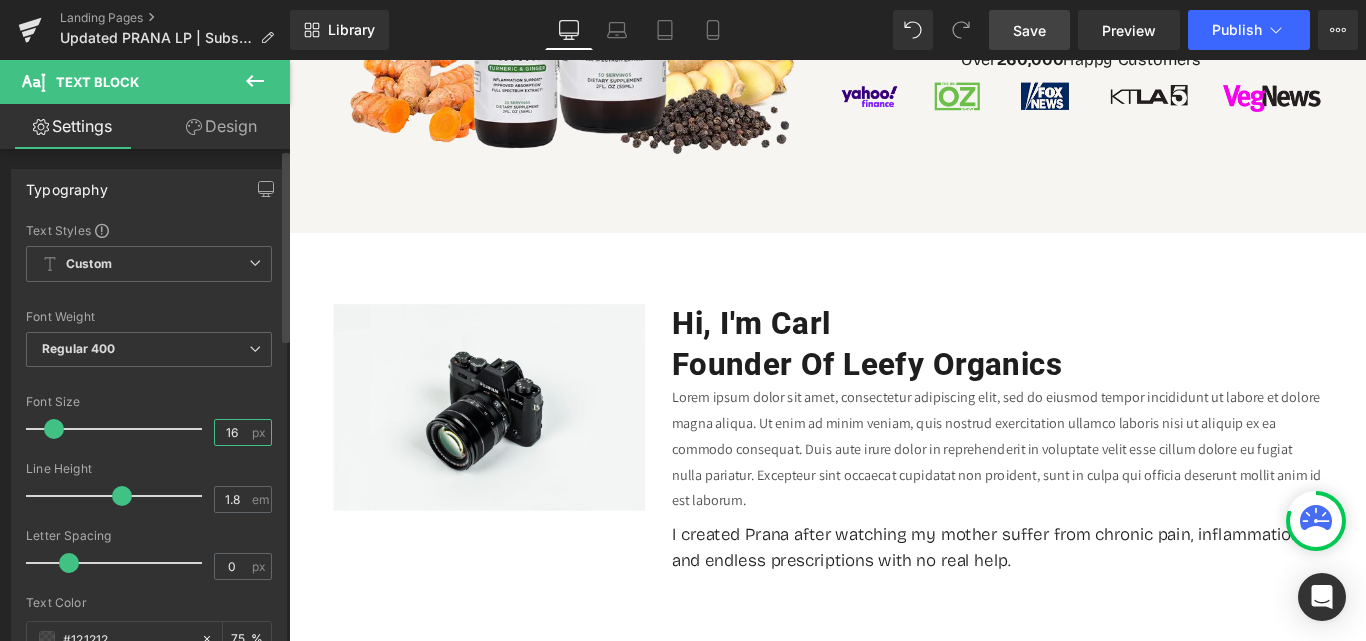 click on "16" at bounding box center [232, 432] 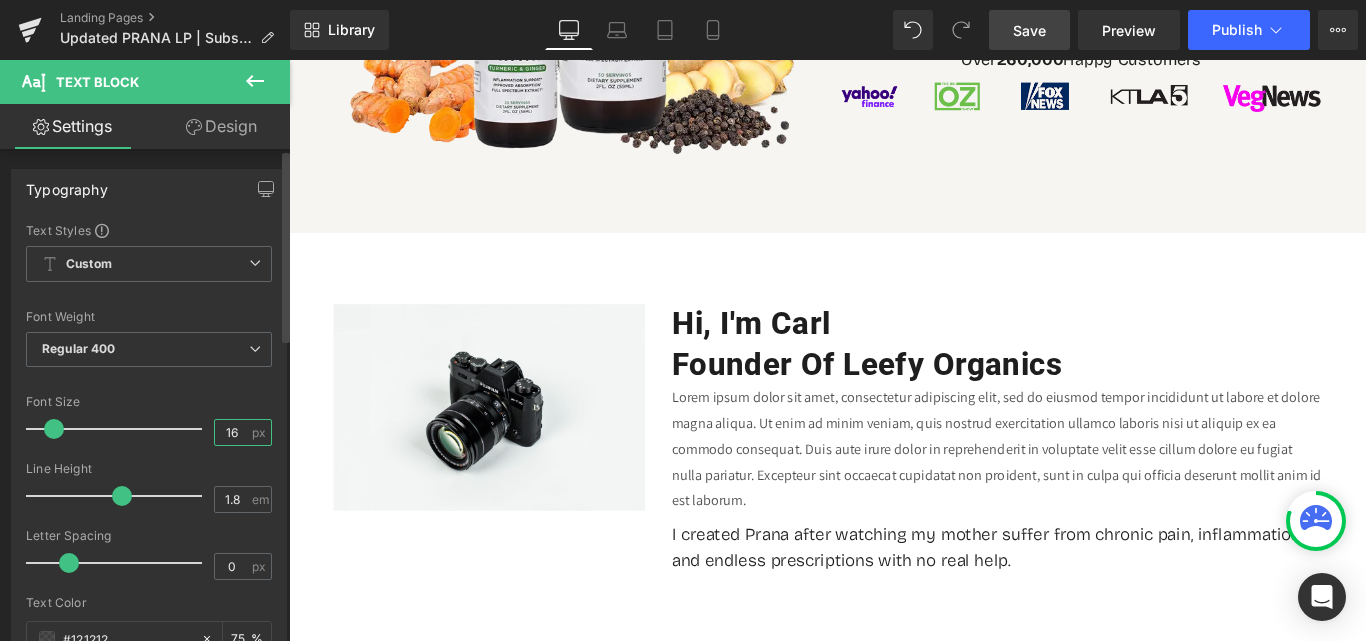 click on "16" at bounding box center [232, 432] 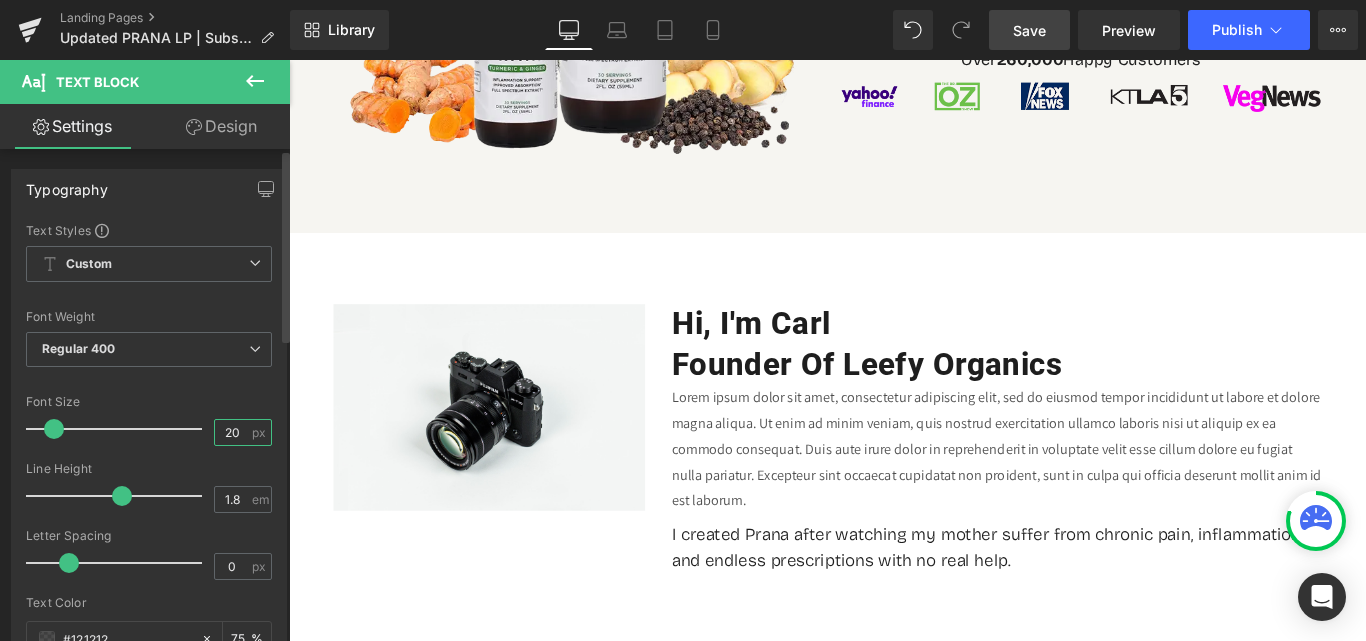 type on "20" 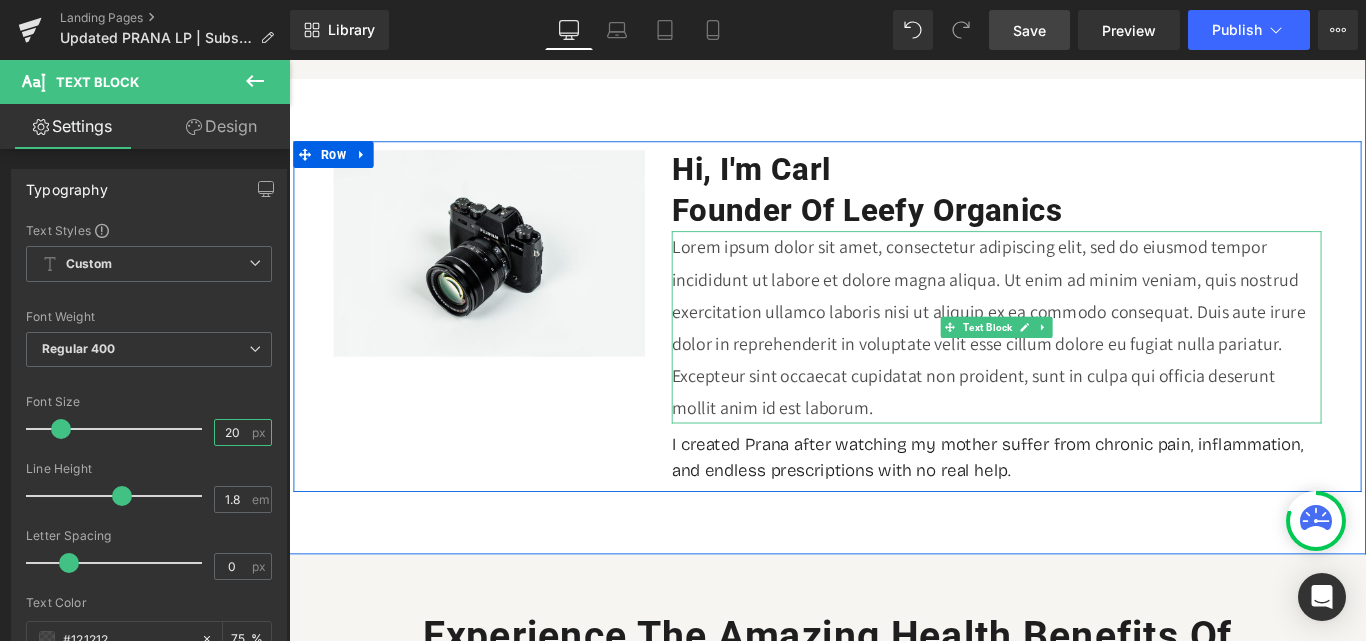 scroll, scrollTop: 1034, scrollLeft: 0, axis: vertical 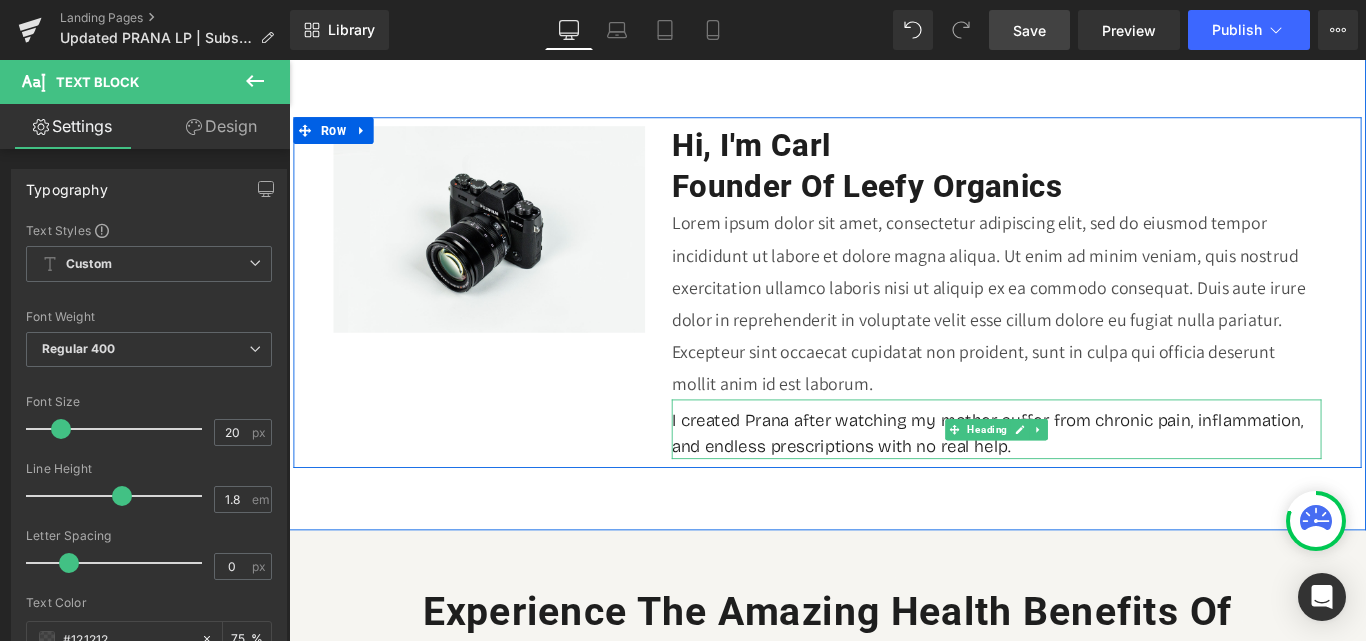 click on "I created Prana after watching my mother suffer from chronic pain, inflammation, and endless prescriptions with no real help." at bounding box center [1084, 479] 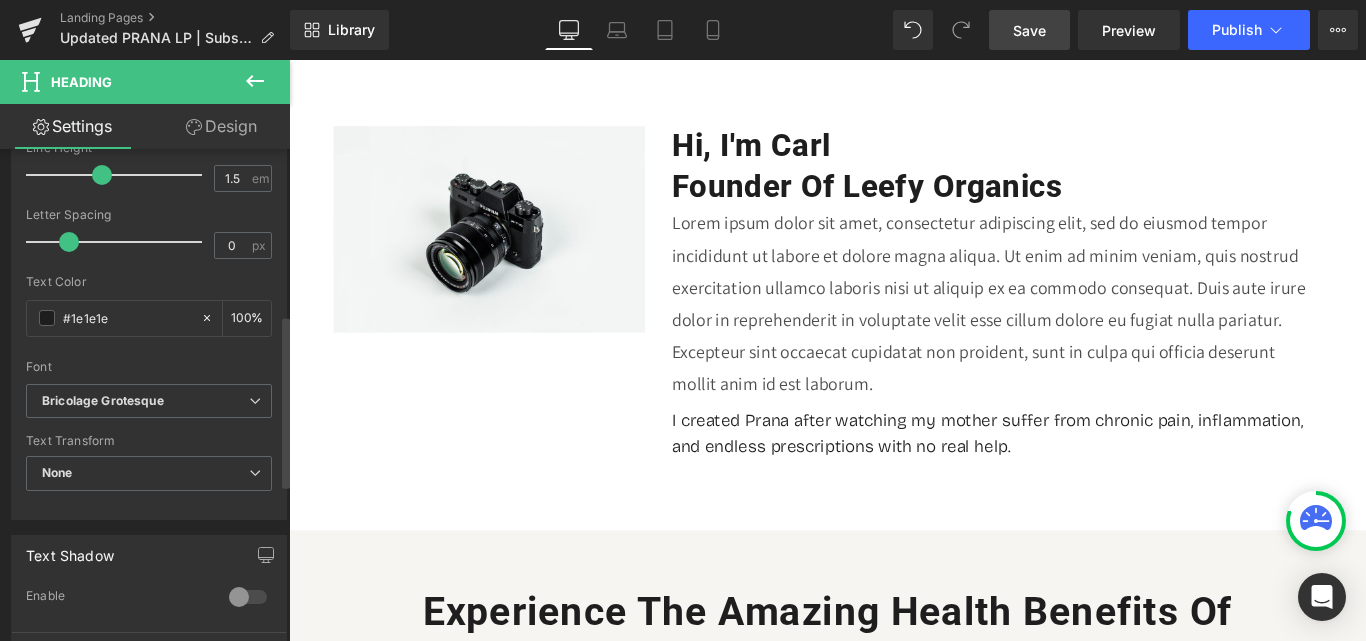 scroll, scrollTop: 500, scrollLeft: 0, axis: vertical 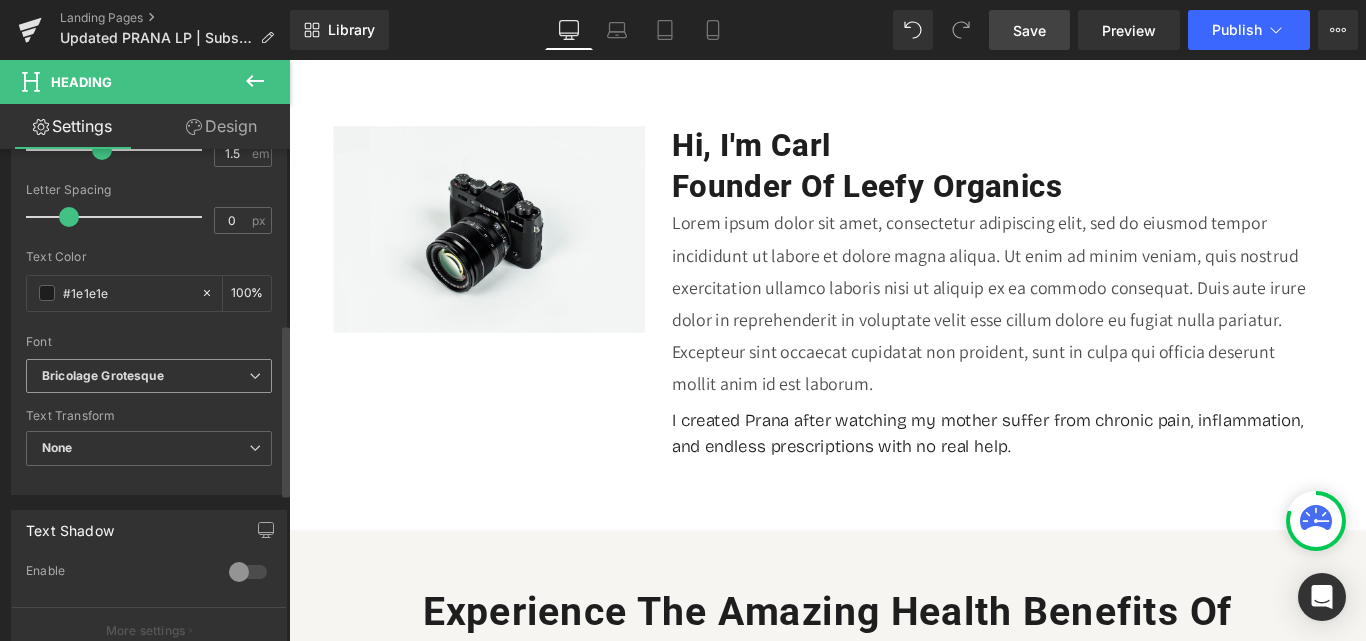 click on "Bricolage Grotesque" at bounding box center [103, 376] 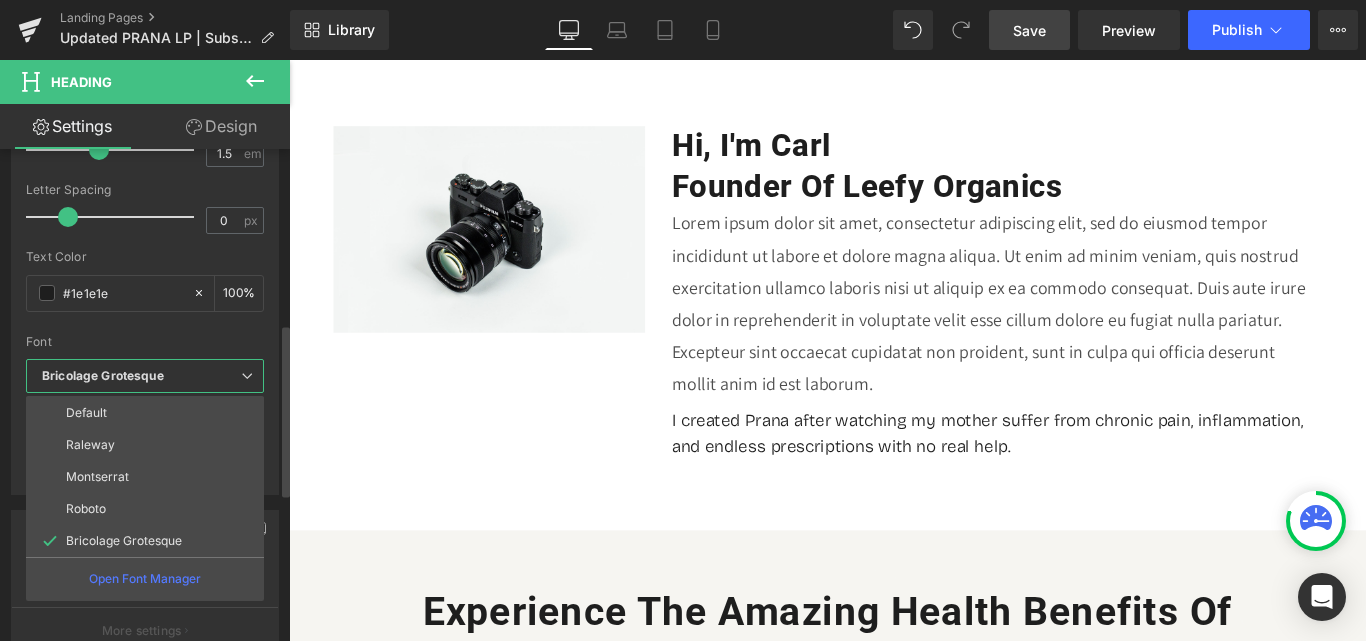 click on "Bricolage Grotesque" at bounding box center [103, 376] 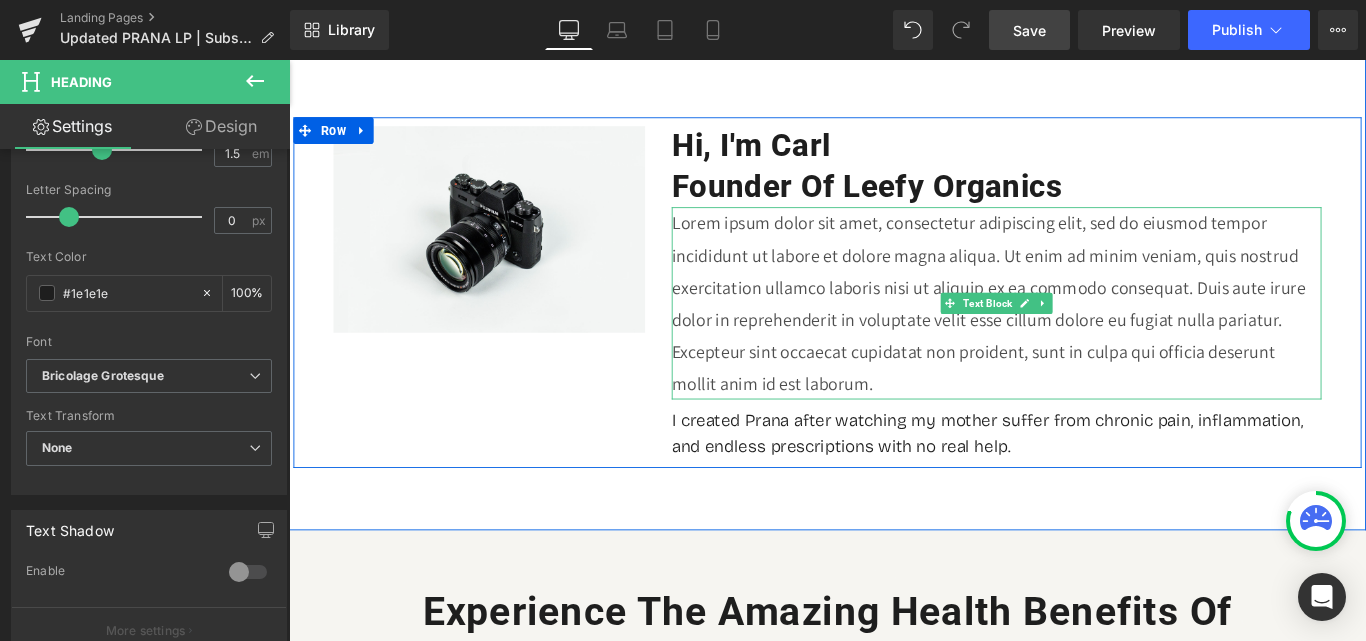 click on "Lorem ipsum dolor sit amet, consectetur adipiscing elit, sed do eiusmod tempor incididunt ut labore et dolore magna aliqua. Ut enim ad minim veniam, quis nostrud exercitation ullamco laboris nisi ut aliquip ex ea commodo consequat. Duis aute irure dolor in reprehenderit in voluptate velit esse cillum dolore eu fugiat nulla pariatur. Excepteur sint occaecat cupidatat non proident, sunt in culpa qui officia deserunt mollit anim id est laborum." at bounding box center (1084, 333) 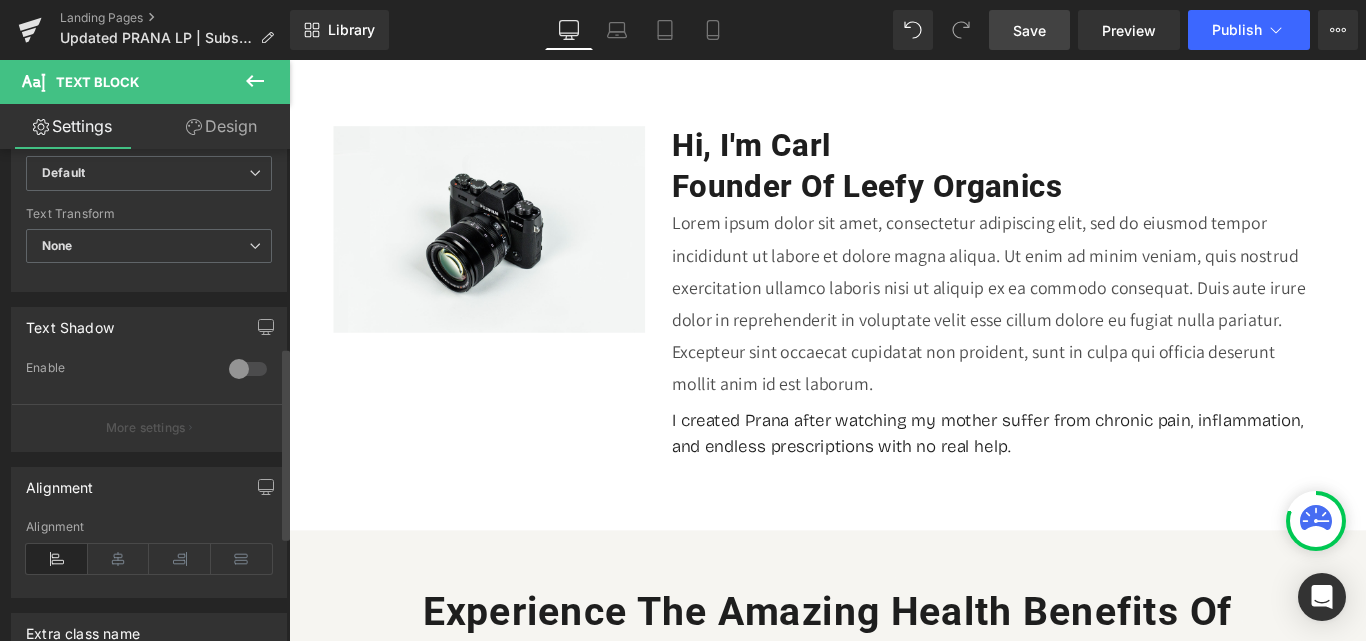 scroll, scrollTop: 500, scrollLeft: 0, axis: vertical 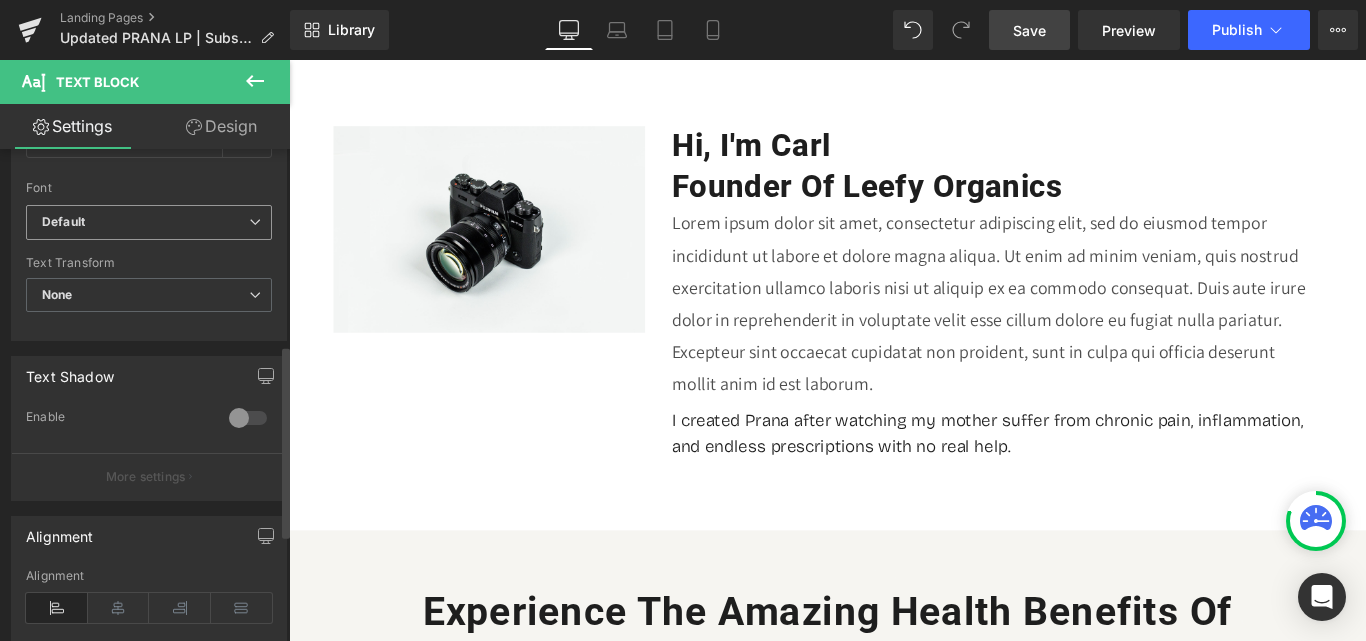 click on "Default" at bounding box center [149, 222] 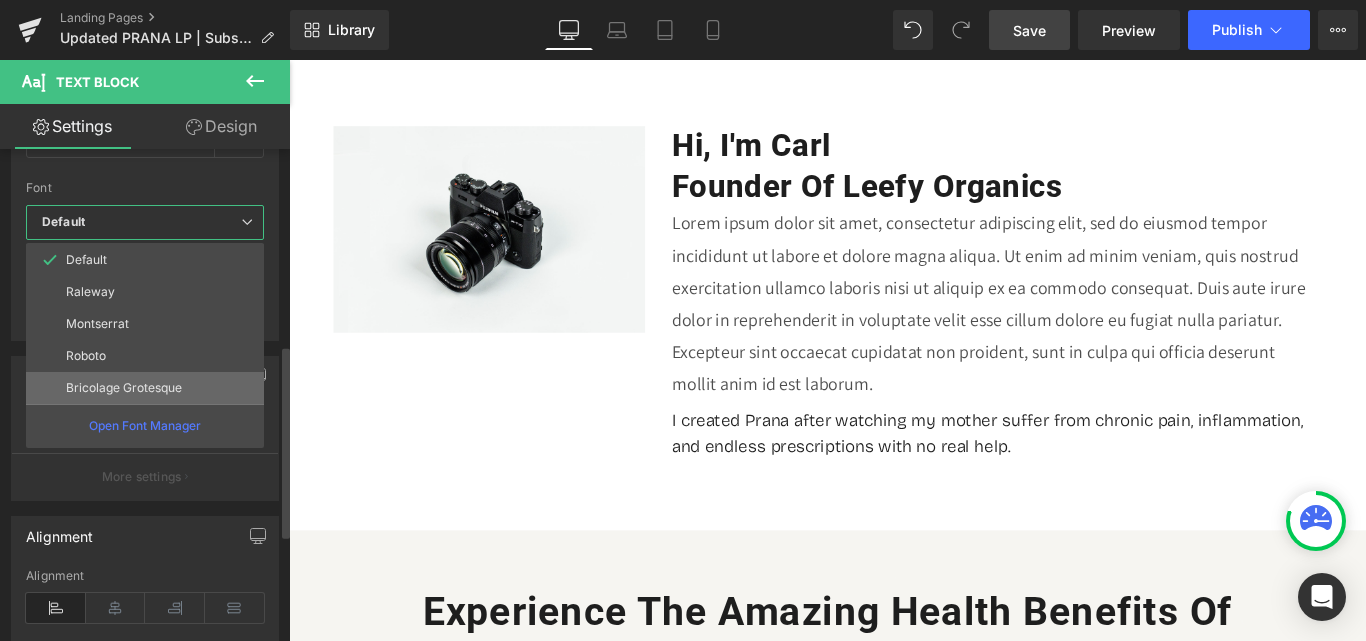 click on "Bricolage Grotesque" at bounding box center [124, 388] 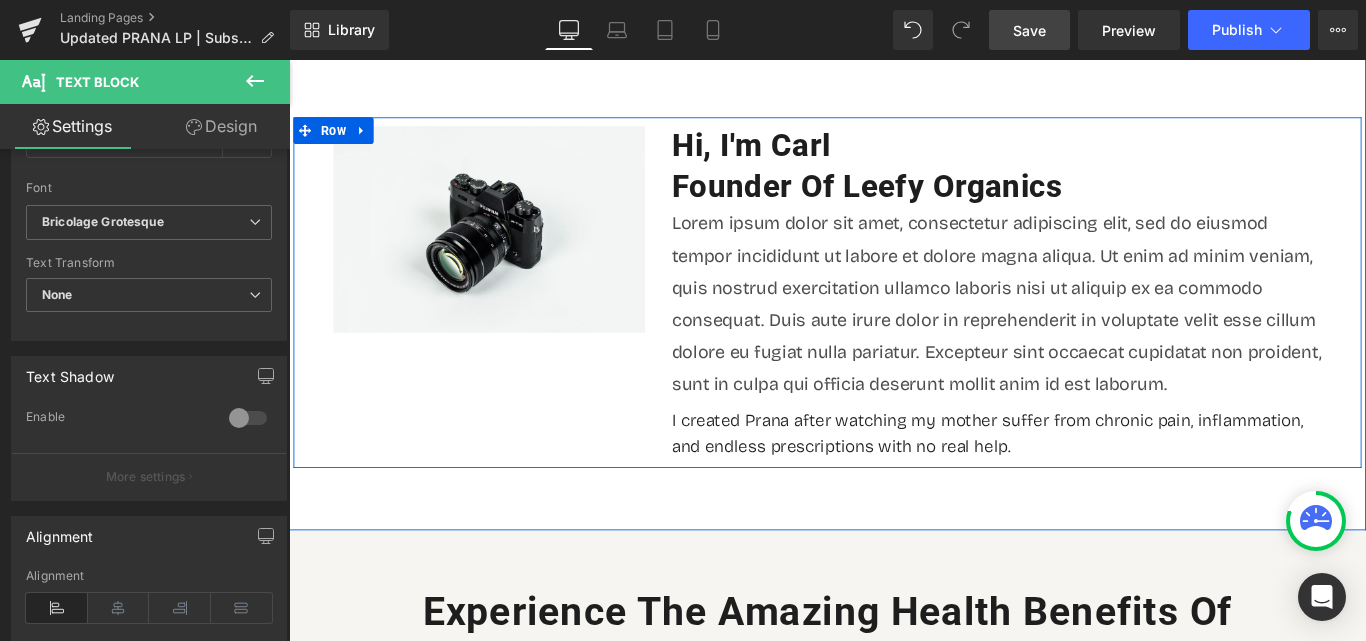 click on "I created Prana after watching my mother suffer from chronic pain, inflammation, and endless prescriptions with no real help." at bounding box center [1084, 479] 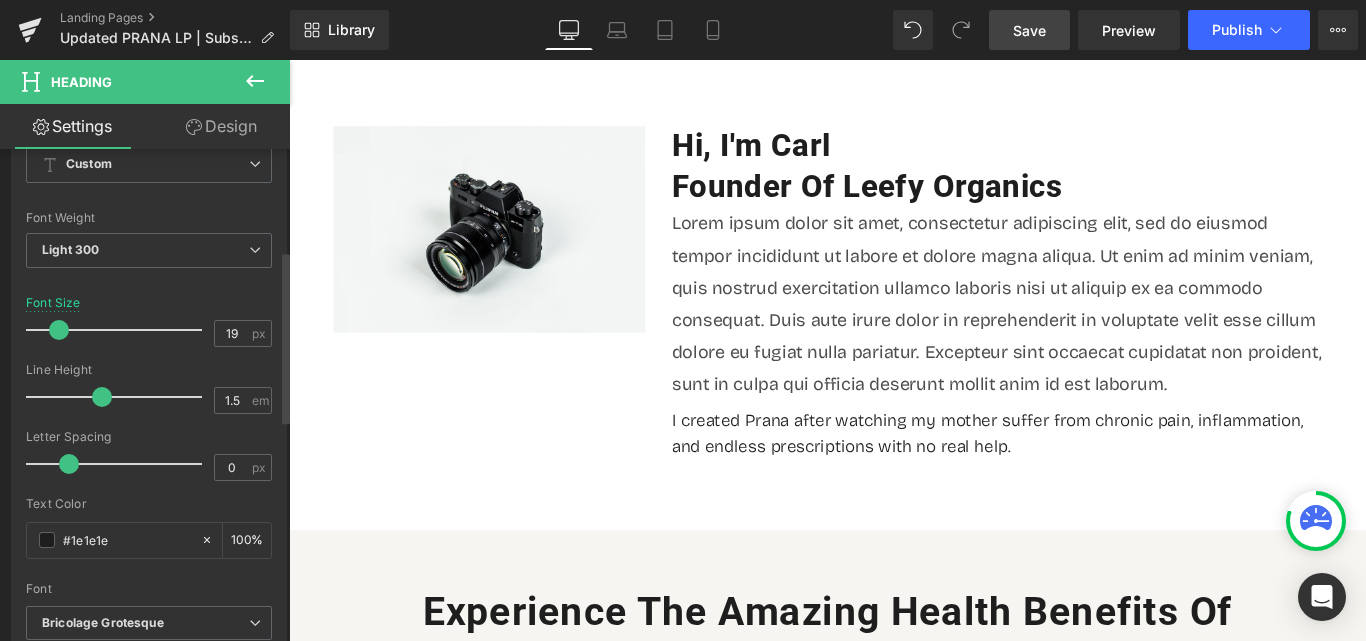 scroll, scrollTop: 300, scrollLeft: 0, axis: vertical 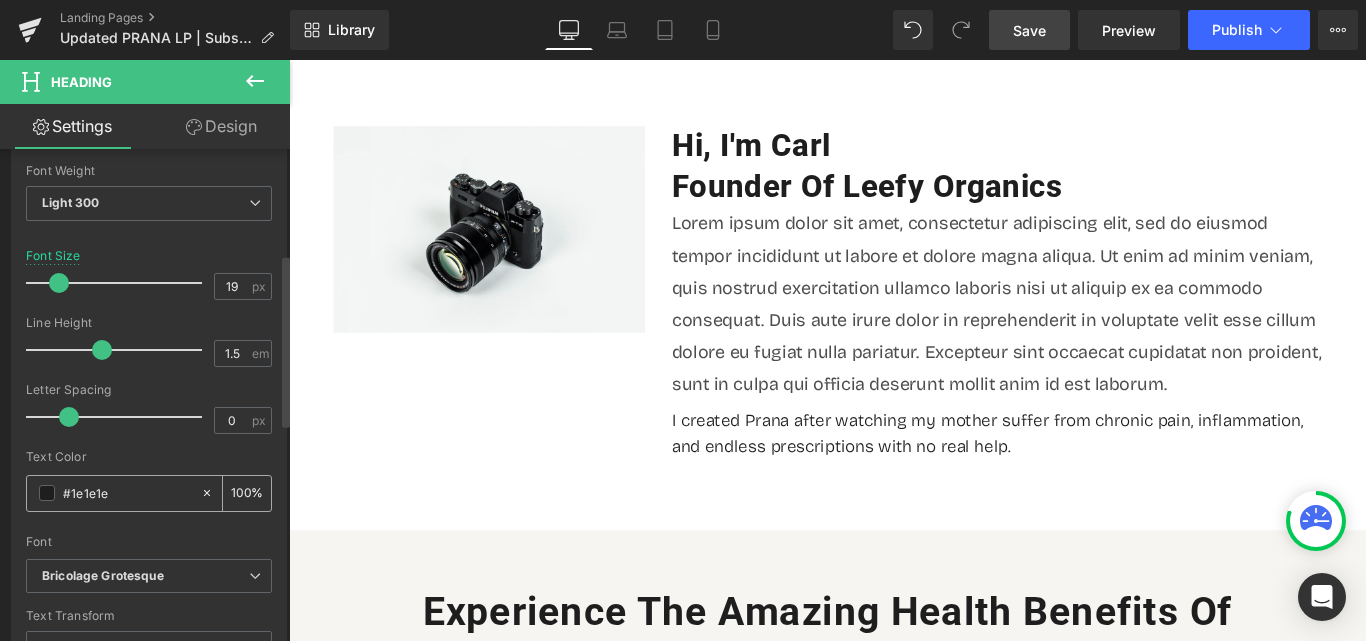 click on "#1e1e1e" at bounding box center (127, 493) 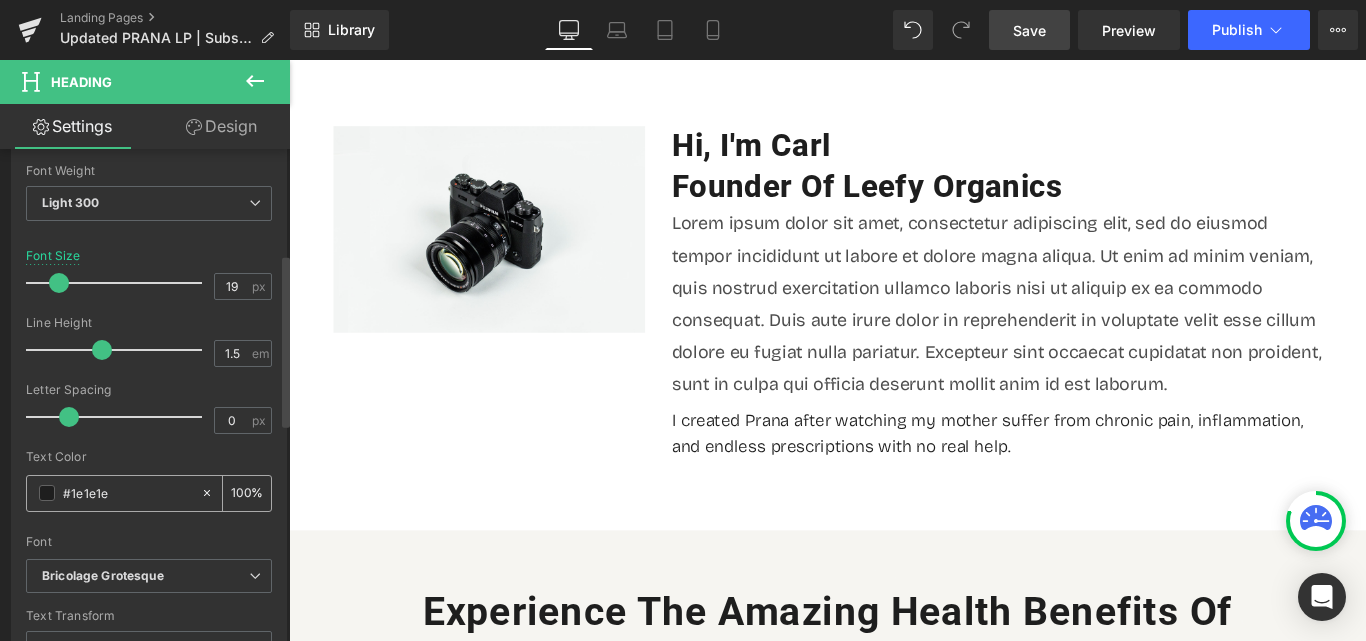 click on "#1e1e1e" at bounding box center [127, 493] 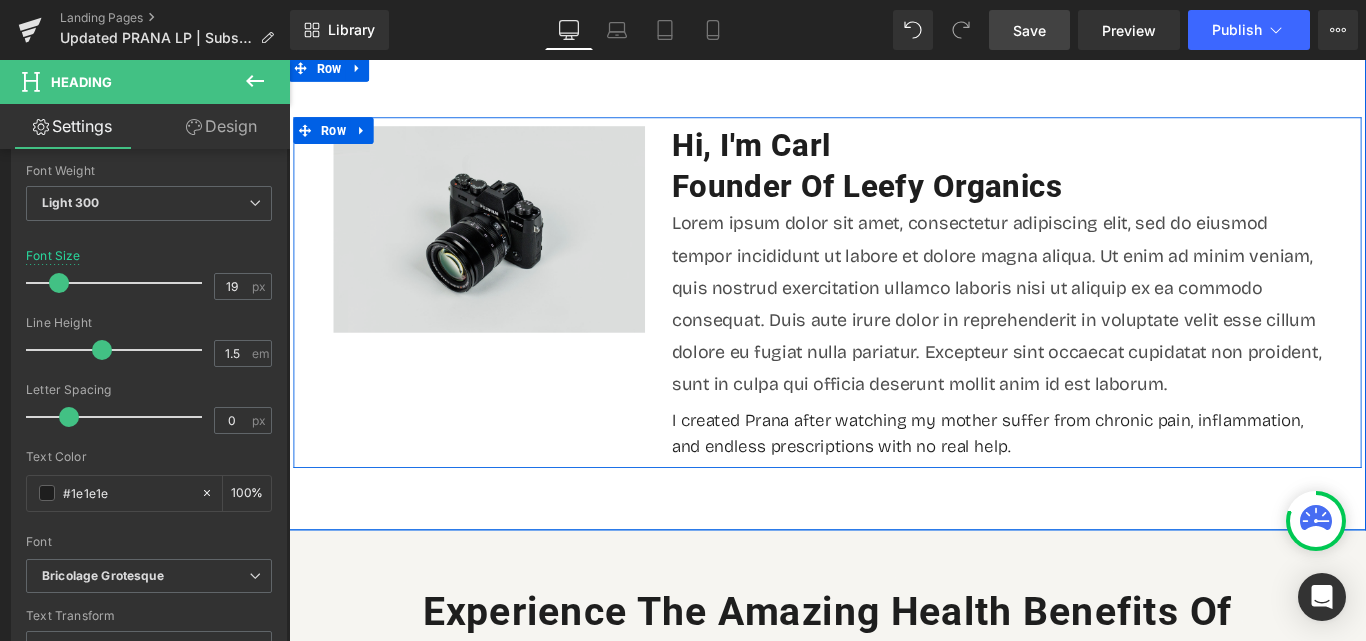 click on "Lorem ipsum dolor sit amet, consectetur adipiscing elit, sed do eiusmod tempor incididunt ut labore et dolore magna aliqua. Ut enim ad minim veniam, quis nostrud exercitation ullamco laboris nisi ut aliquip ex ea commodo consequat. Duis aute irure dolor in reprehenderit in voluptate velit esse cillum dolore eu fugiat nulla pariatur. Excepteur sint occaecat cupidatat non proident, sunt in culpa qui officia deserunt mollit anim id est laborum." at bounding box center (1084, 333) 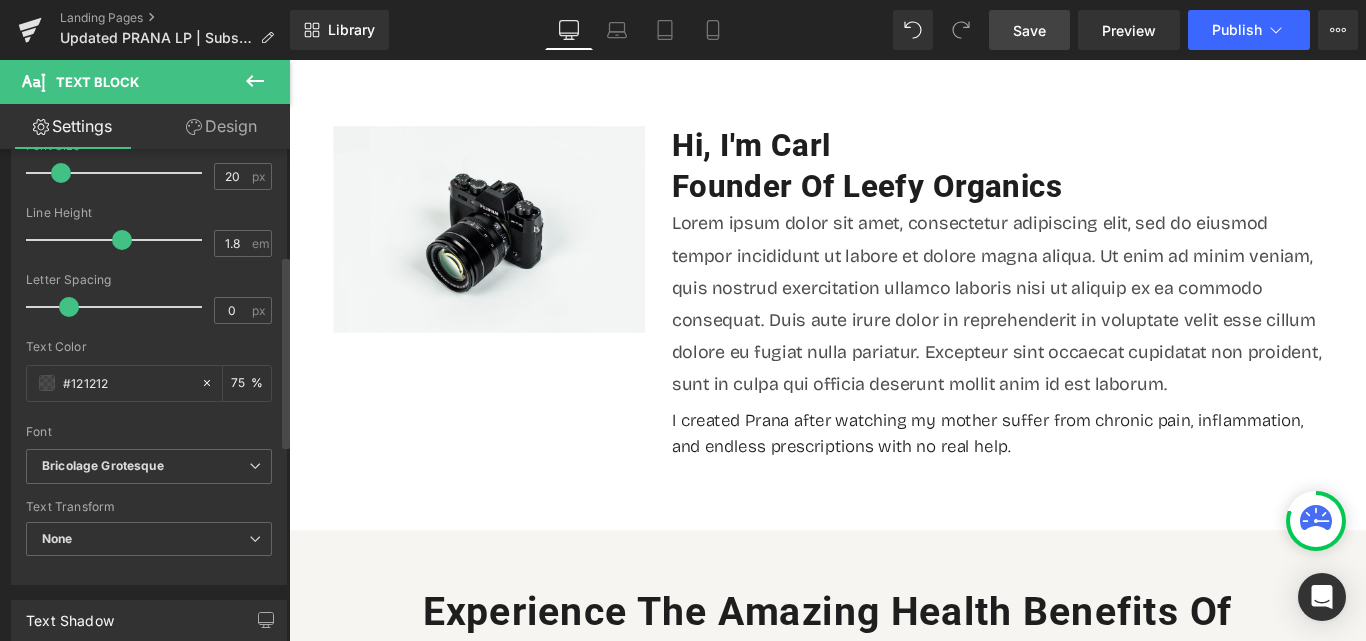 scroll, scrollTop: 300, scrollLeft: 0, axis: vertical 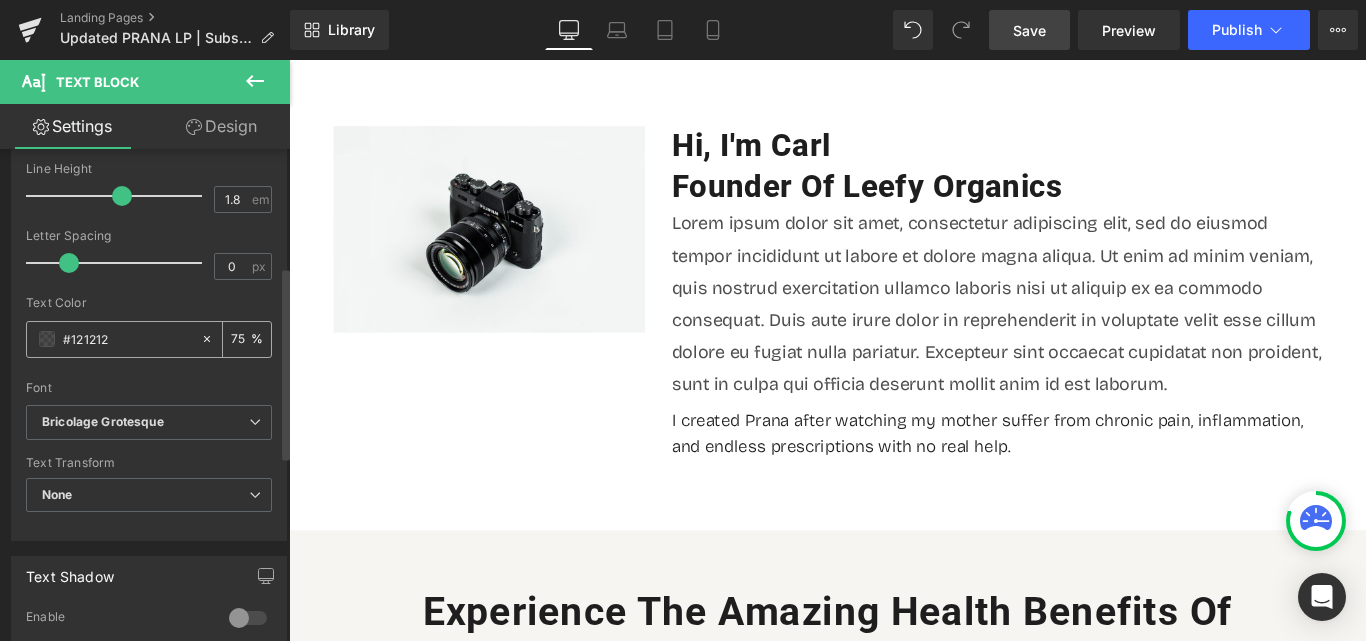 click on "#121212" at bounding box center (127, 339) 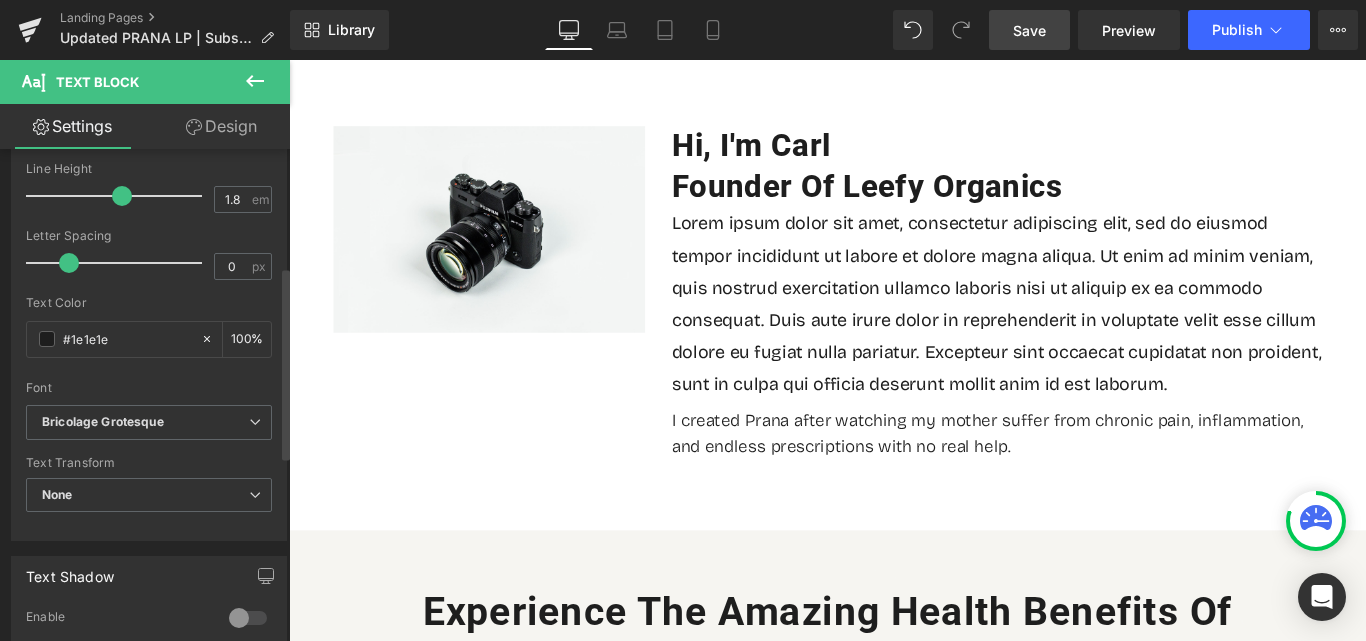 type on "#1e1e1e" 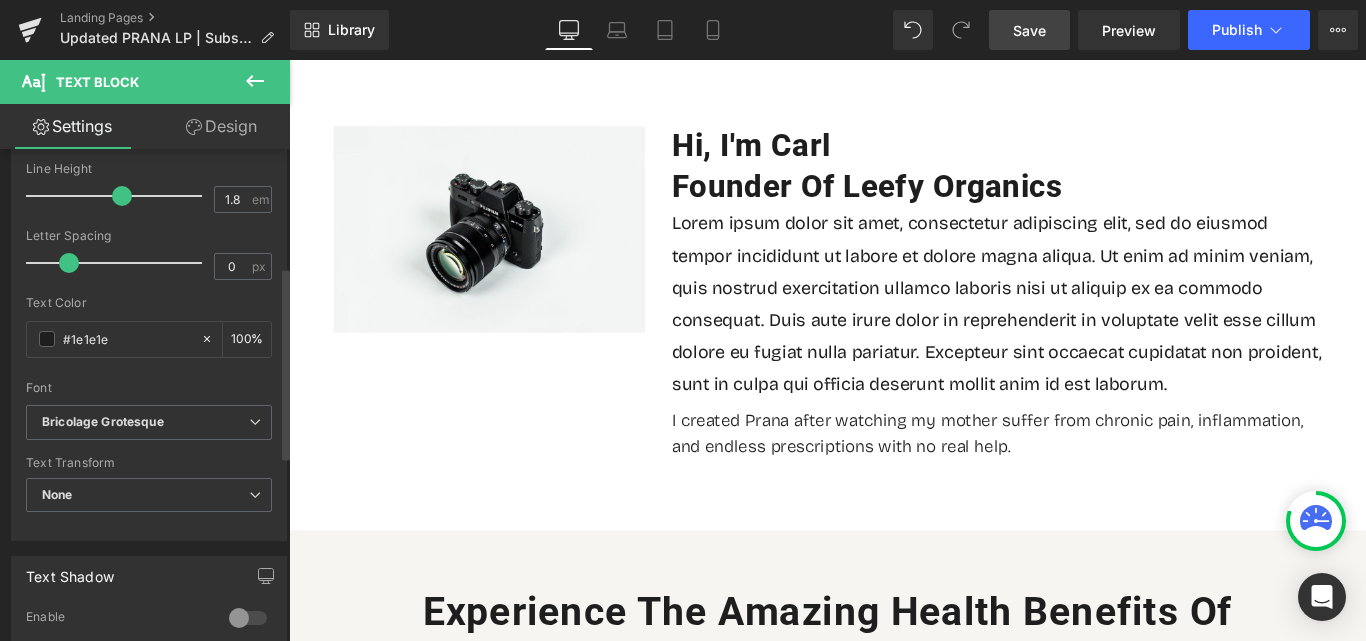 click at bounding box center (149, 374) 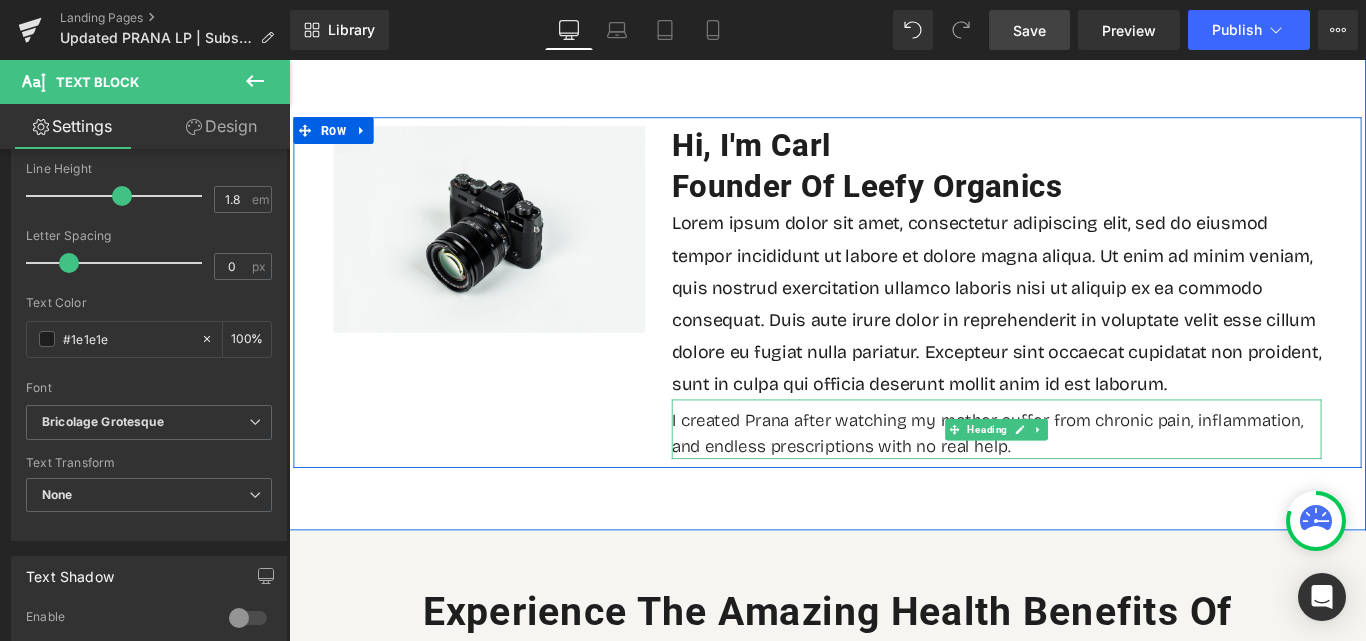click on "I created Prana after watching my mother suffer from chronic pain, inflammation, and endless prescriptions with no real help." at bounding box center (1084, 479) 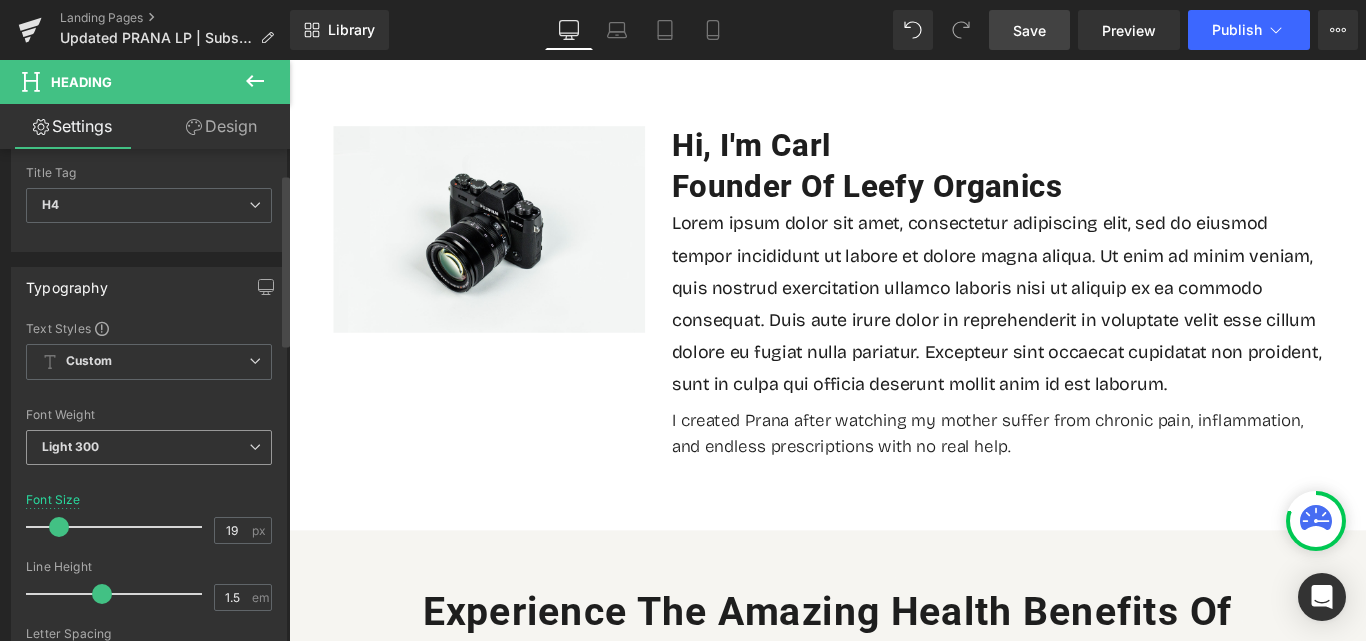 scroll, scrollTop: 100, scrollLeft: 0, axis: vertical 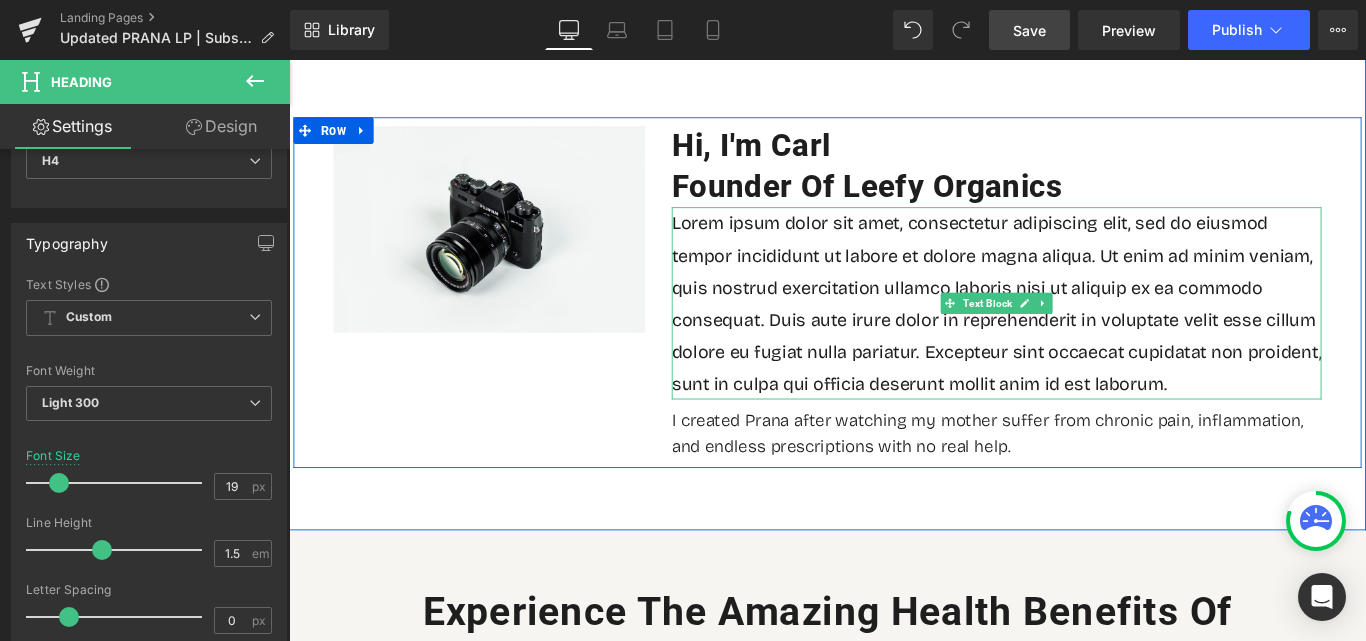 click on "Lorem ipsum dolor sit amet, consectetur adipiscing elit, sed do eiusmod tempor incididunt ut labore et dolore magna aliqua. Ut enim ad minim veniam, quis nostrud exercitation ullamco laboris nisi ut aliquip ex ea commodo consequat. Duis aute irure dolor in reprehenderit in voluptate velit esse cillum dolore eu fugiat nulla pariatur. Excepteur sint occaecat cupidatat non proident, sunt in culpa qui officia deserunt mollit anim id est laborum." at bounding box center [1084, 333] 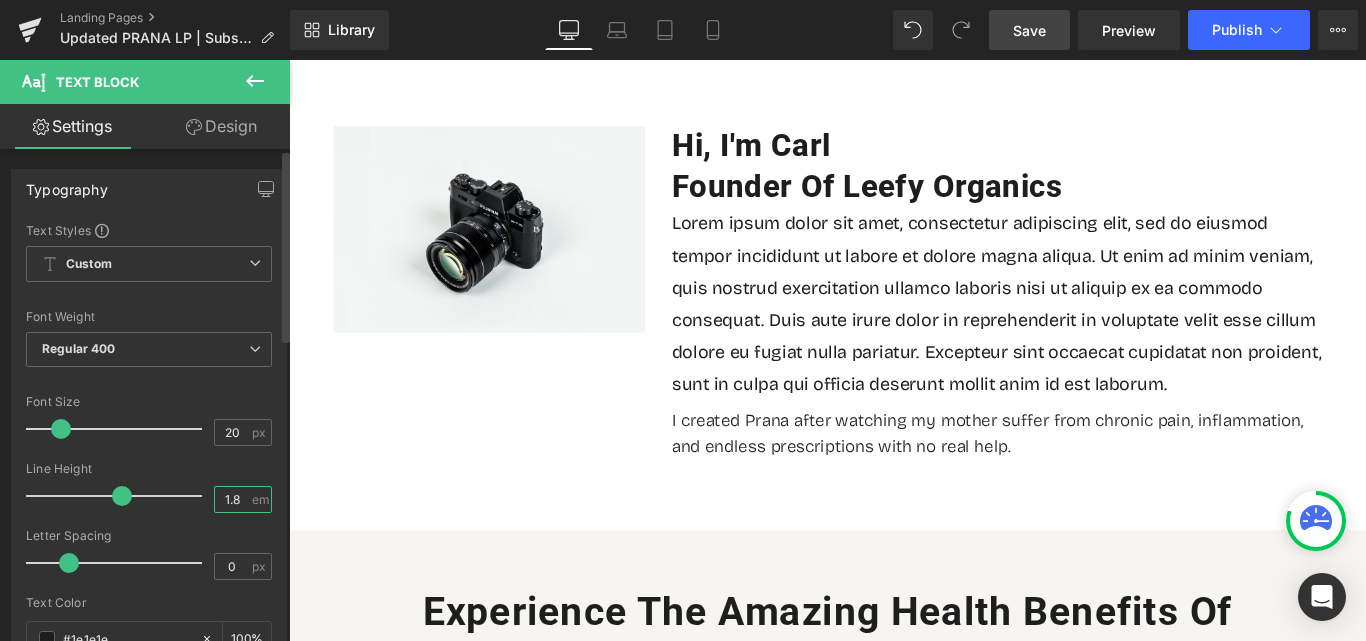 click on "1.8" at bounding box center [232, 499] 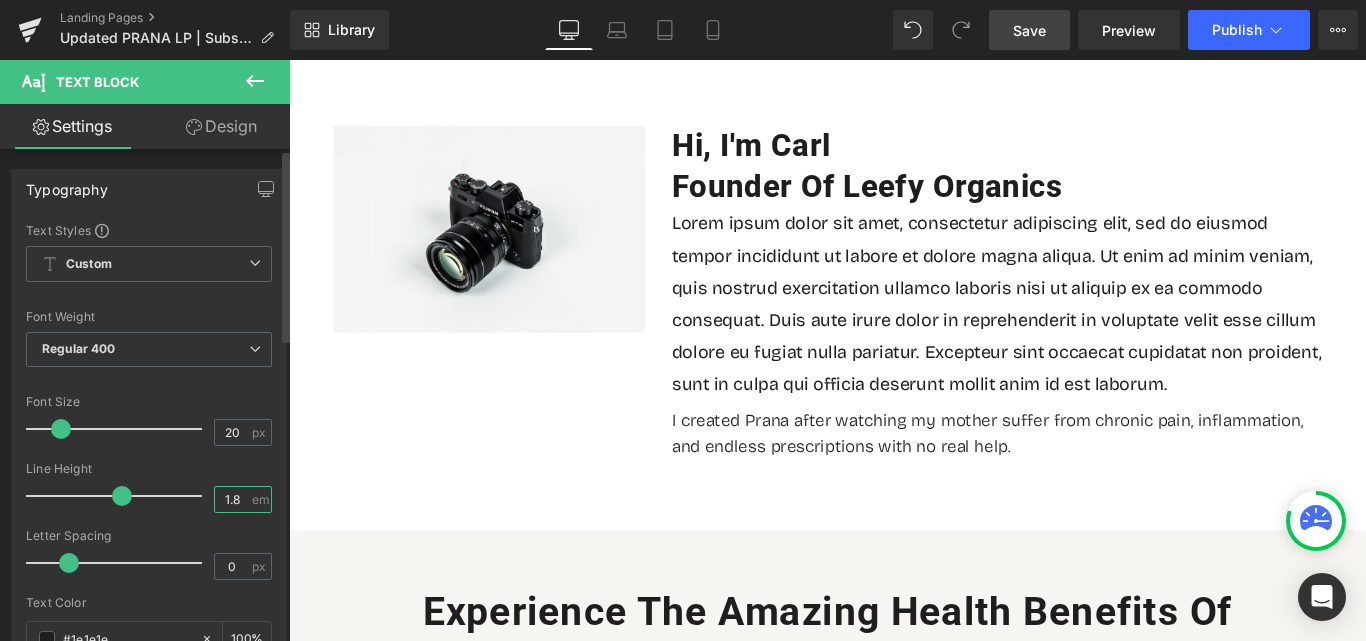 click on "1.8" at bounding box center (232, 499) 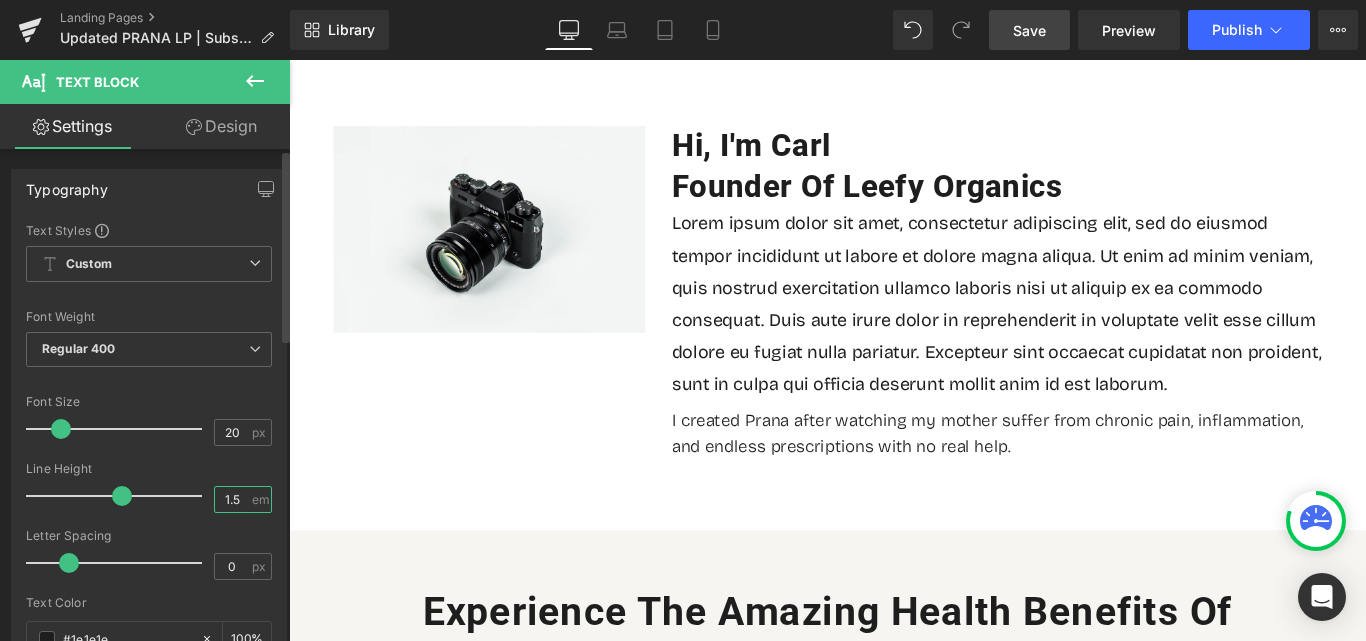 type on "1.5" 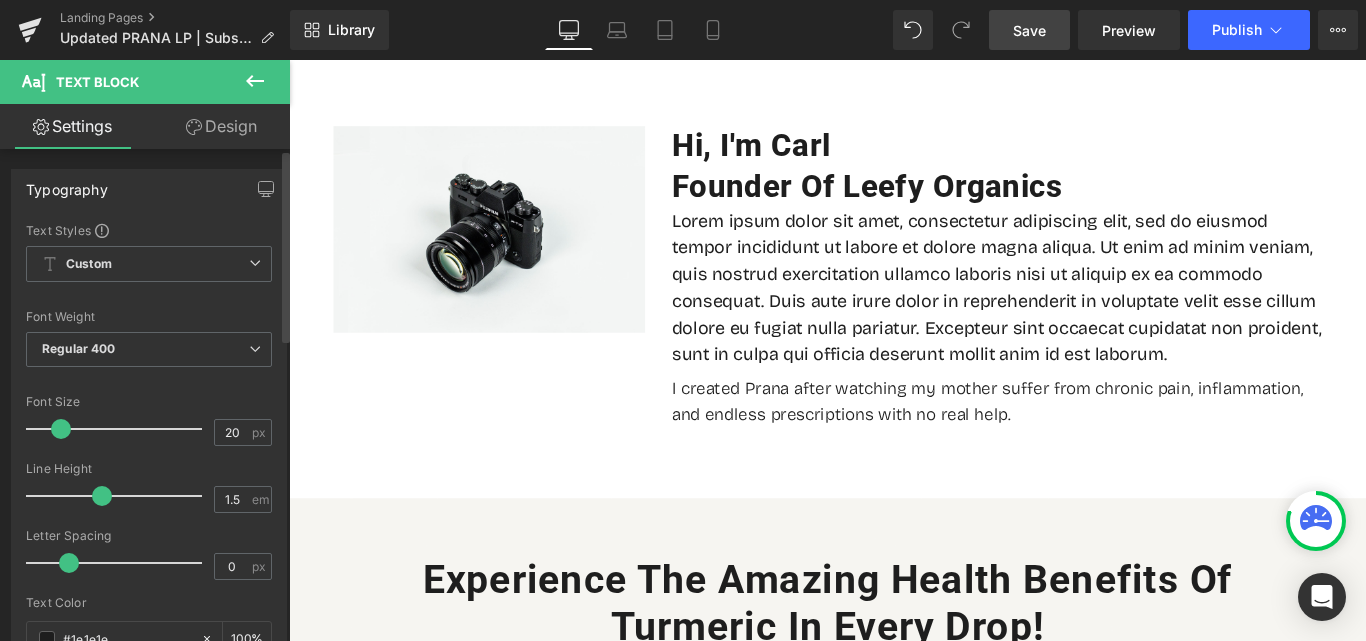 click at bounding box center [149, 455] 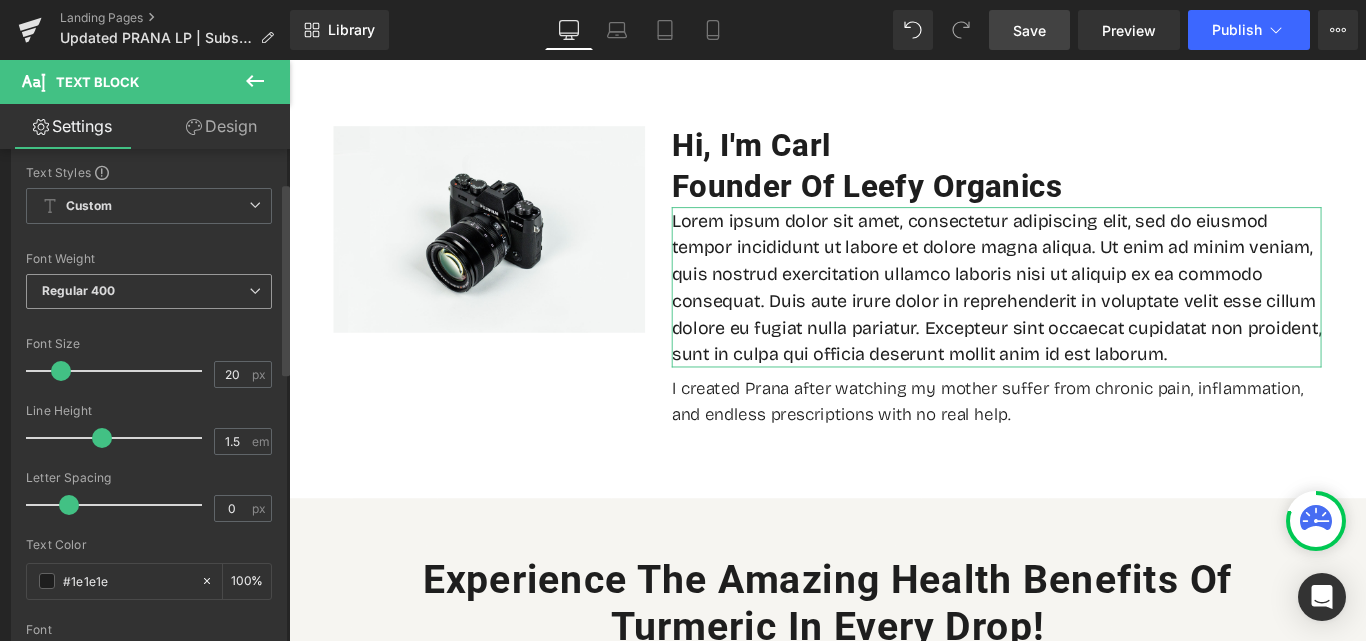 scroll, scrollTop: 0, scrollLeft: 0, axis: both 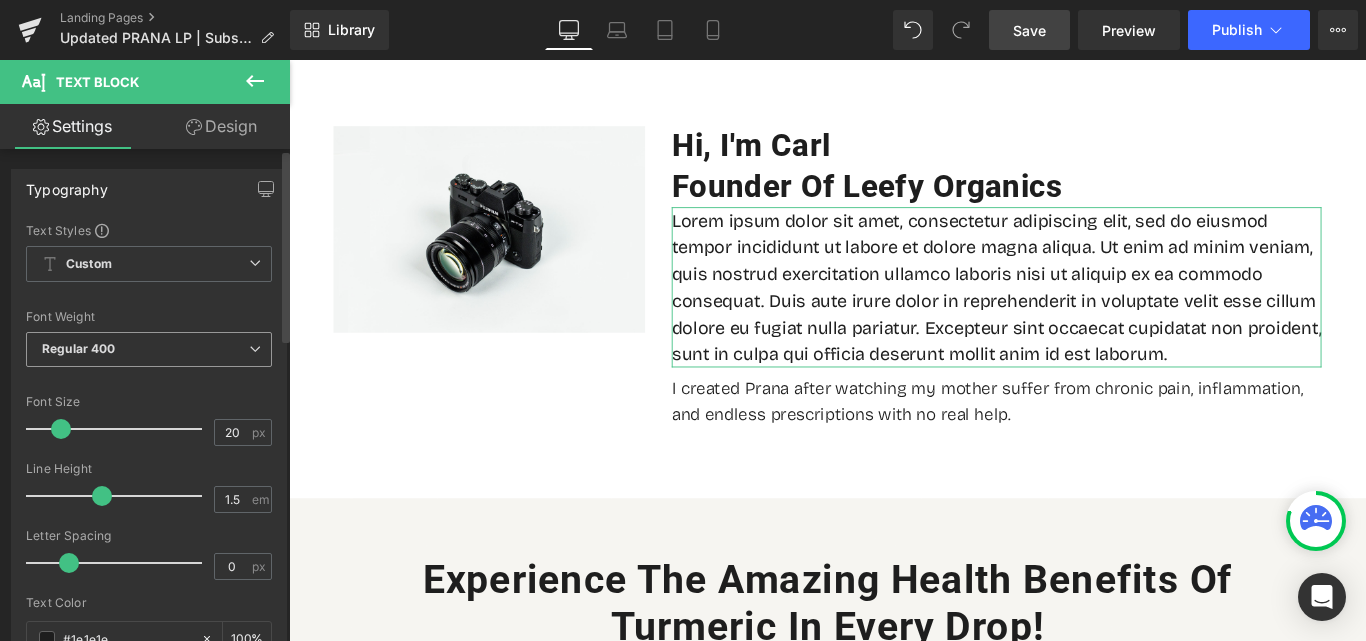 click on "Regular 400" at bounding box center [149, 349] 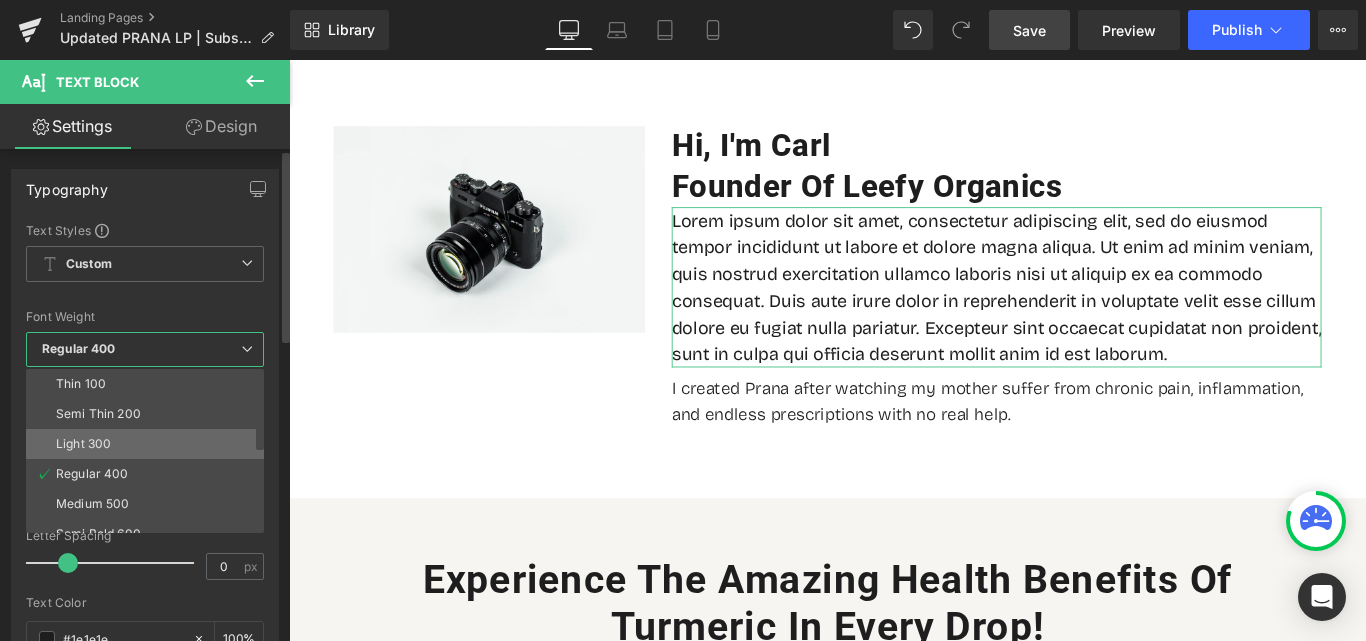 click on "Light 300" at bounding box center (149, 444) 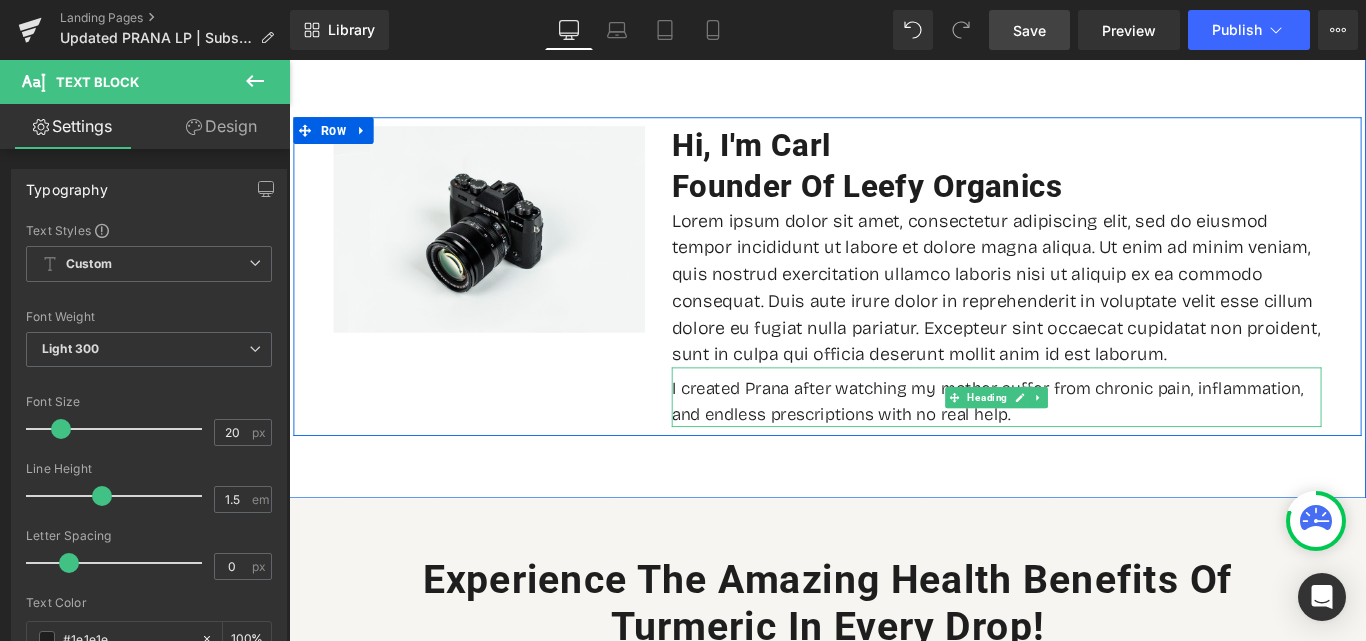 click on "I created Prana after watching my mother suffer from chronic pain, inflammation, and endless prescriptions with no real help." at bounding box center [1084, 443] 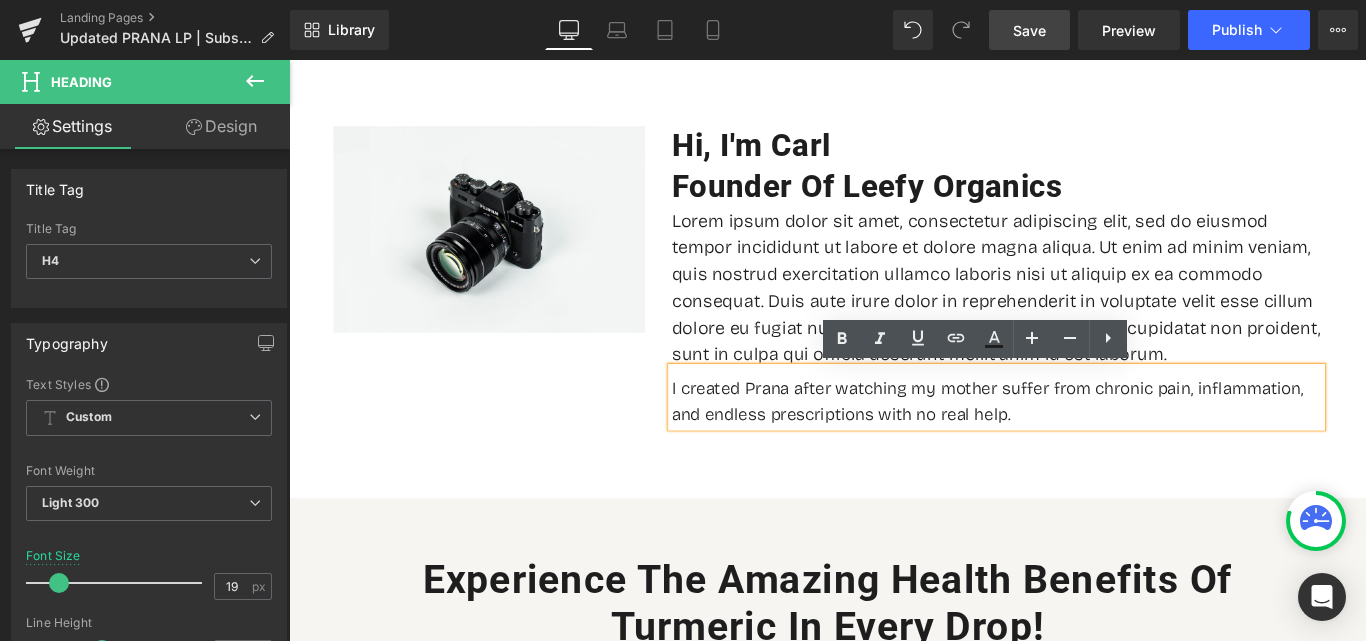 click on "Image
Hi, I'm Carl
Heading         Founder of Leefy Organics Heading
Lorem ipsum dolor sit amet, consectetur adipiscing elit, sed do eiusmod tempor incididunt ut labore et dolore magna aliqua. Ut enim ad minim veniam, quis nostrud exercitation ullamco laboris nisi ut aliquip ex ea commodo consequat. Duis aute irure dolor in reprehenderit in voluptate velit esse cillum dolore eu fugiat nulla pariatur. Excepteur sint occaecat cupidatat non proident, sunt in culpa qui officia deserunt mollit anim id est laborum.
Text Block         I created Prana after watching my mother suffer from chronic pain, inflammation, and endless prescriptions with no real help. Heading
Row
Row   70px   70px" at bounding box center (894, 303) 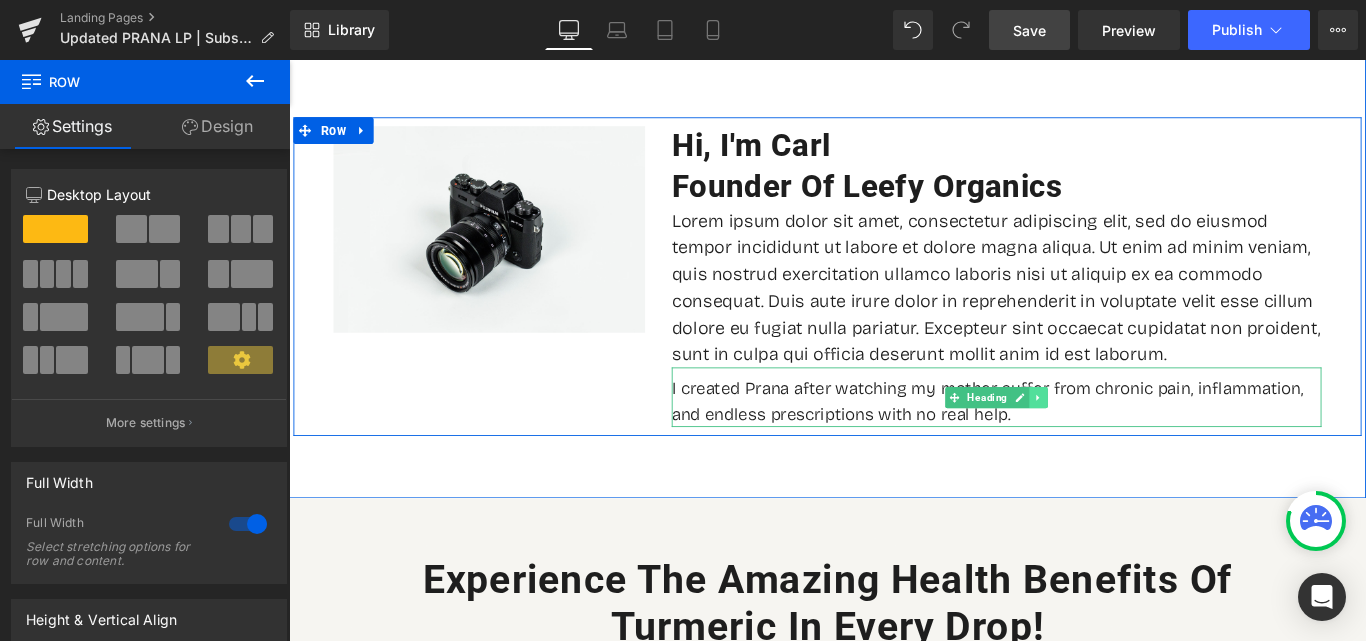 click 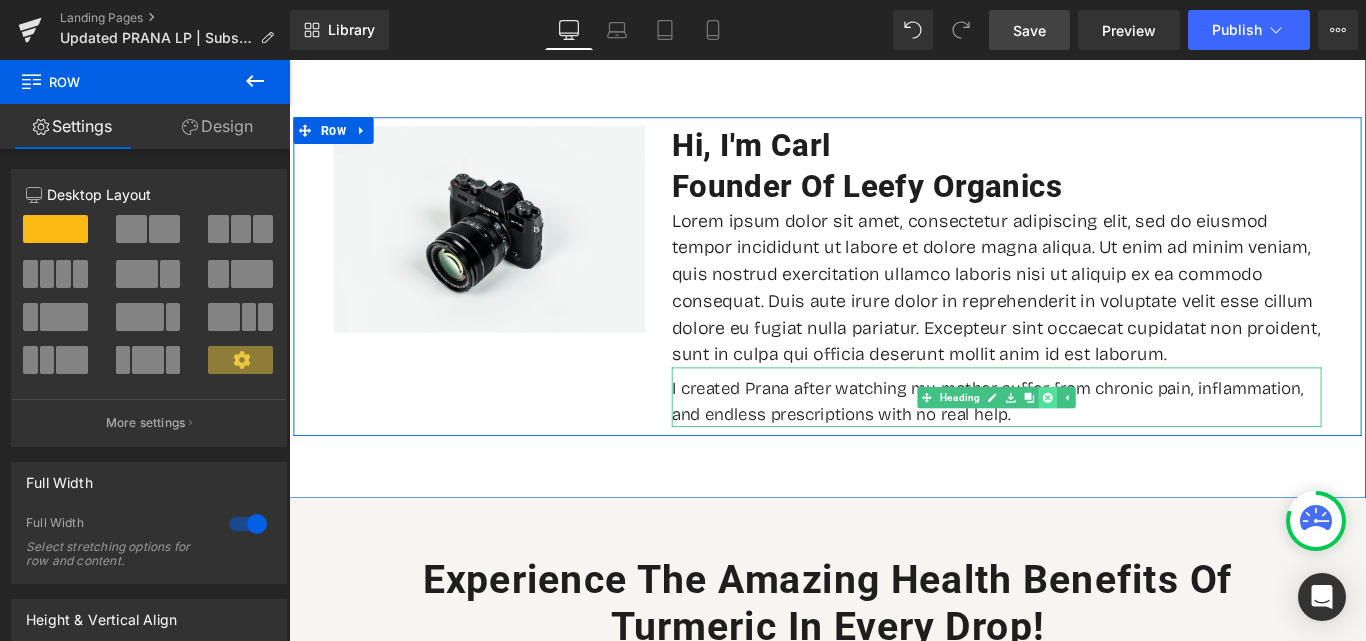 click 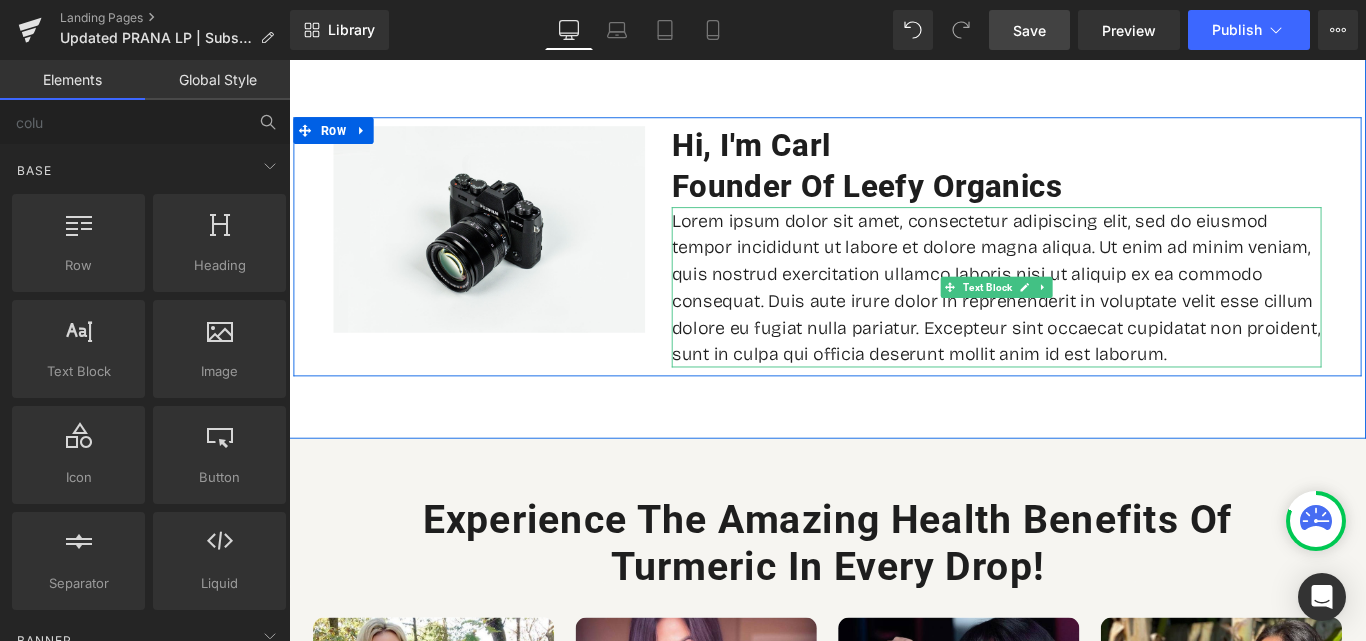 click on "Lorem ipsum dolor sit amet, consectetur adipiscing elit, sed do eiusmod tempor incididunt ut labore et dolore magna aliqua. Ut enim ad minim veniam, quis nostrud exercitation ullamco laboris nisi ut aliquip ex ea commodo consequat. Duis aute irure dolor in reprehenderit in voluptate velit esse cillum dolore eu fugiat nulla pariatur. Excepteur sint occaecat cupidatat non proident, sunt in culpa qui officia deserunt mollit anim id est laborum." at bounding box center [1084, 315] 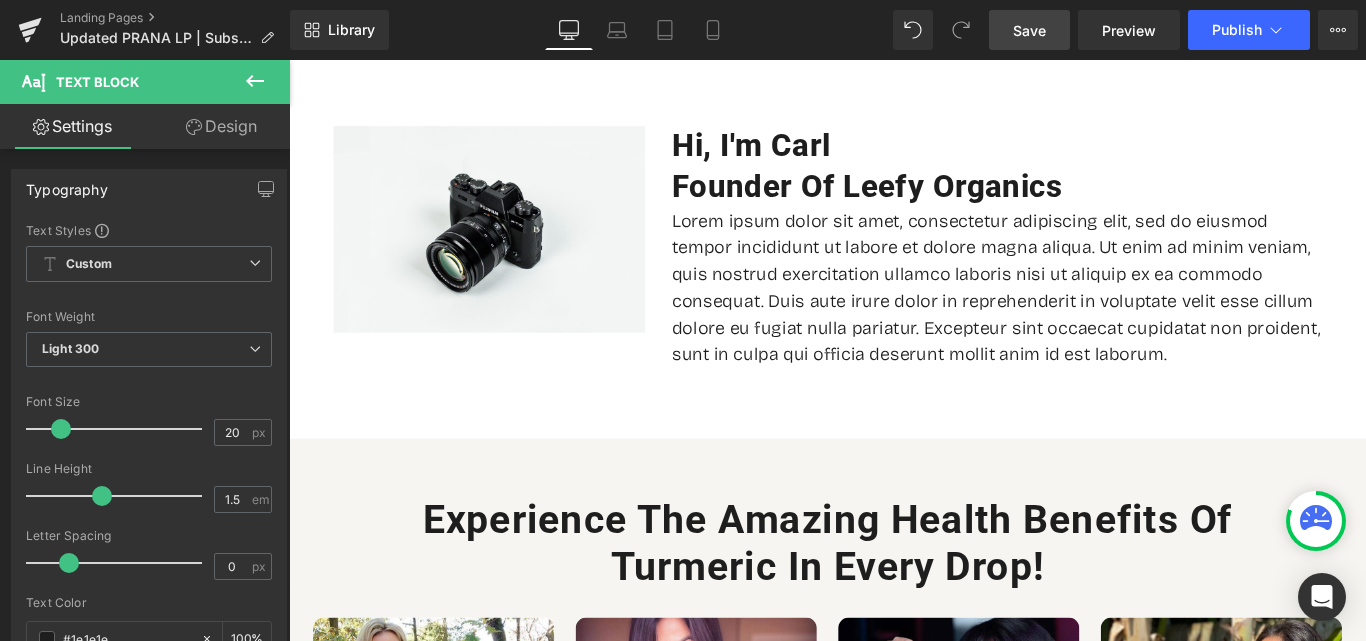 click on "Design" at bounding box center [221, 126] 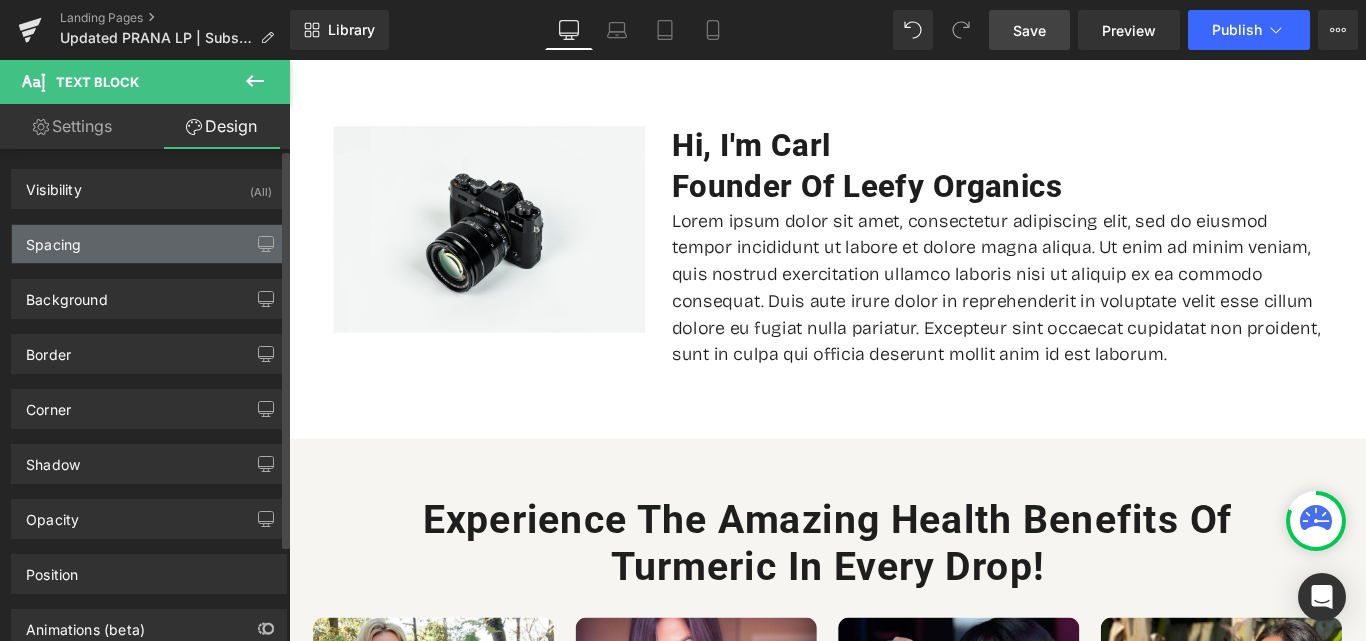 click on "Spacing" at bounding box center (149, 244) 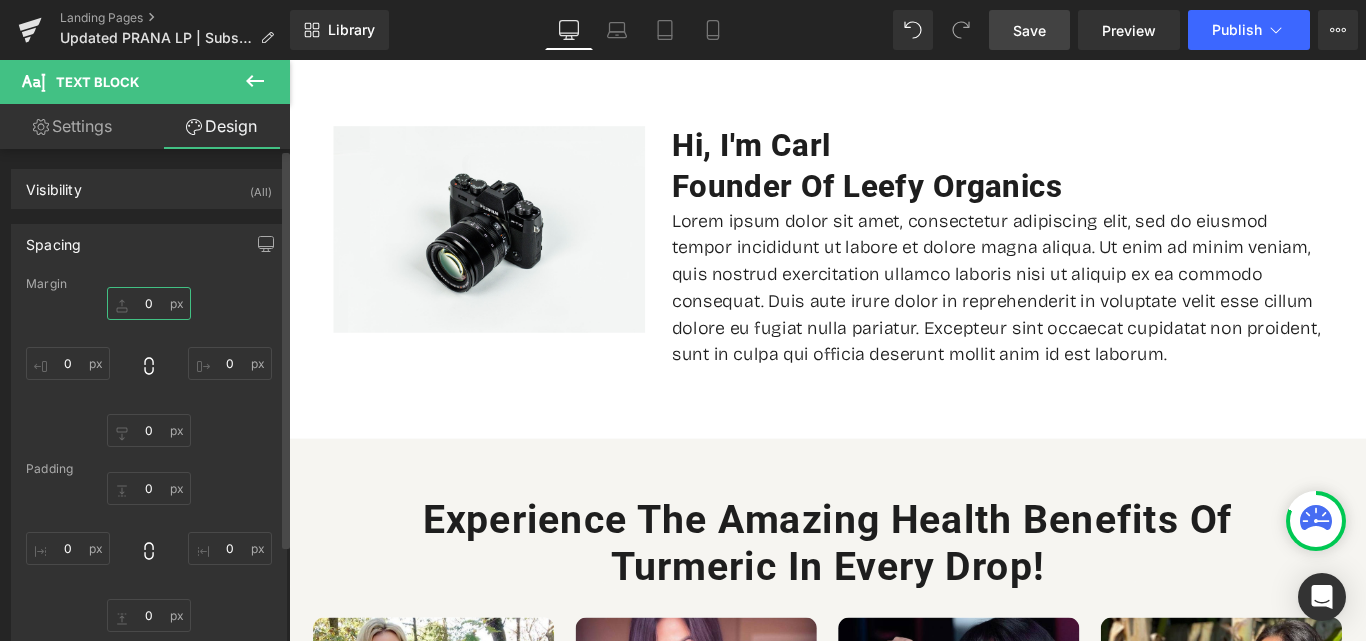 click at bounding box center (149, 303) 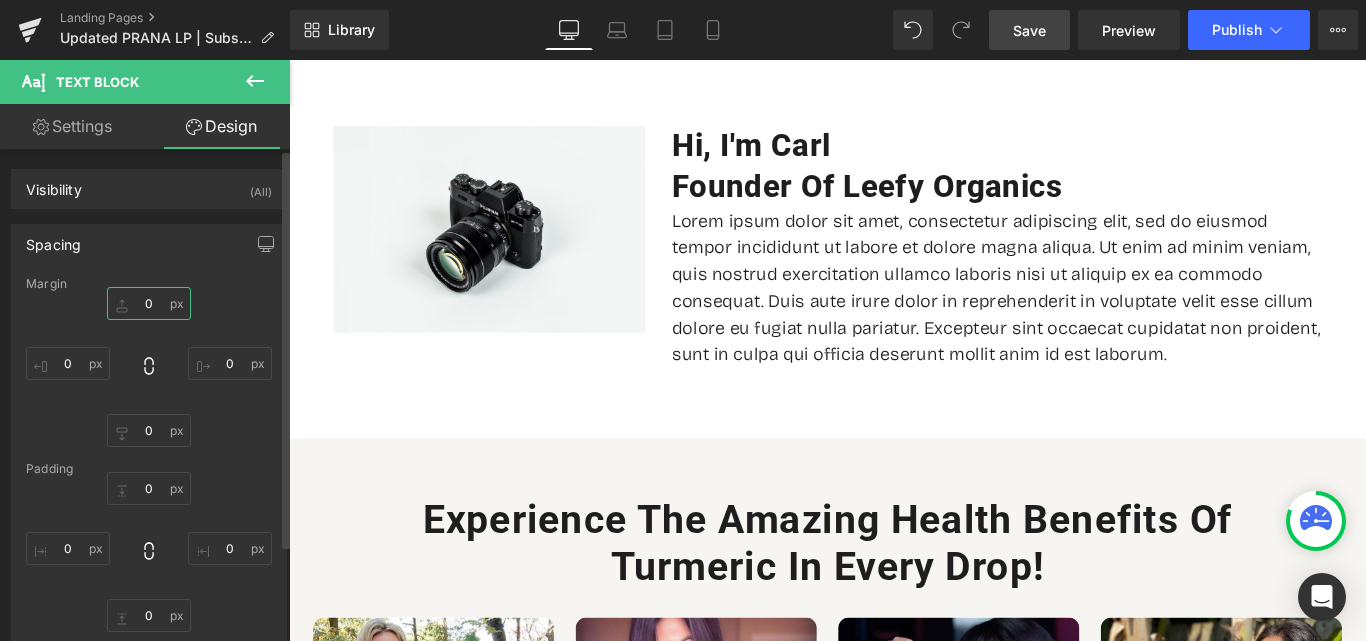 click at bounding box center (149, 303) 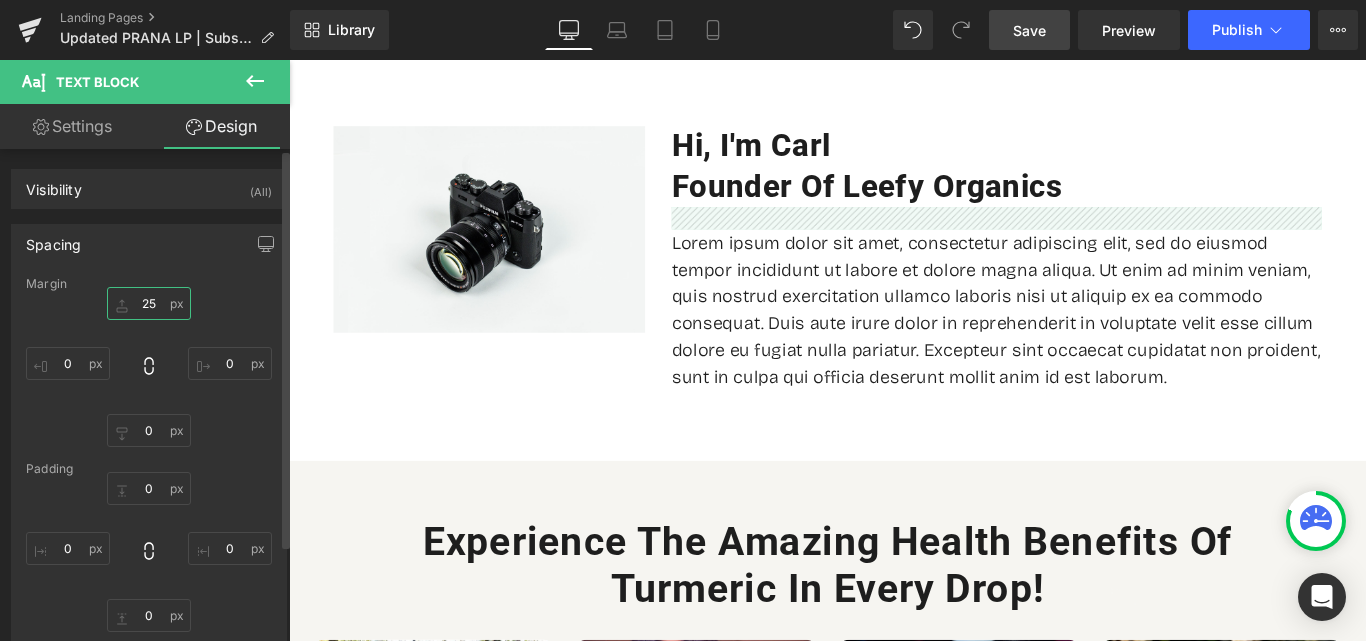click on "25" at bounding box center [149, 303] 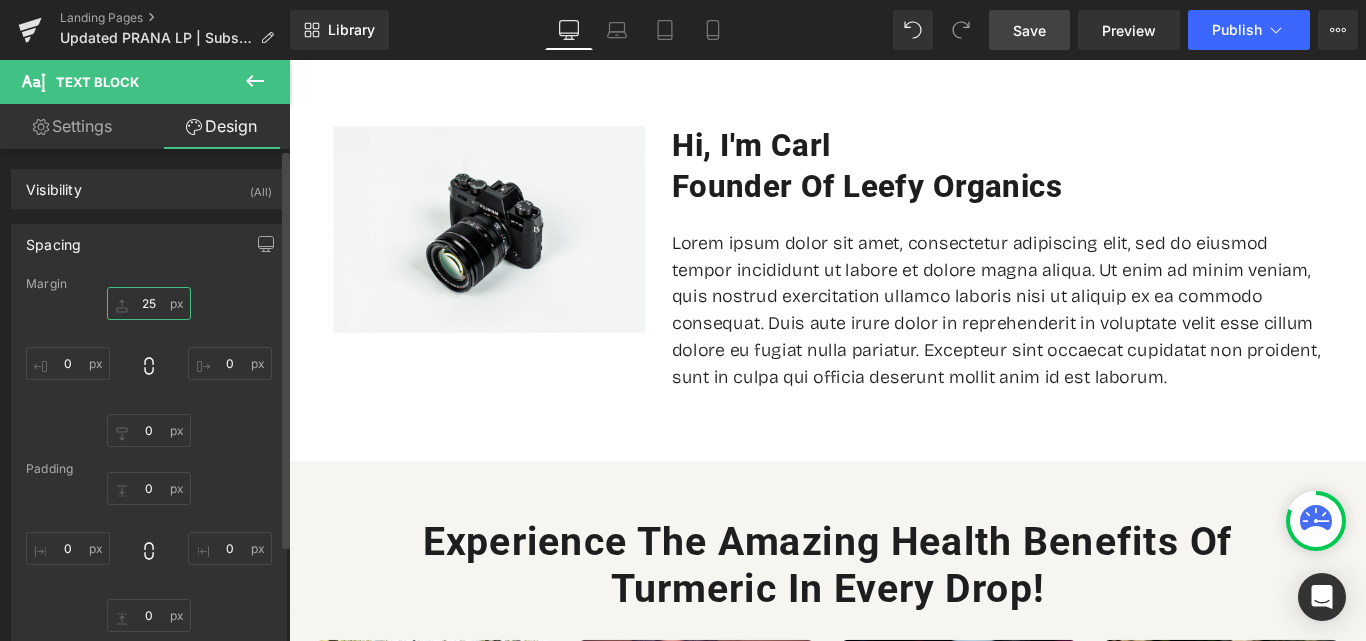 click on "25" at bounding box center [149, 303] 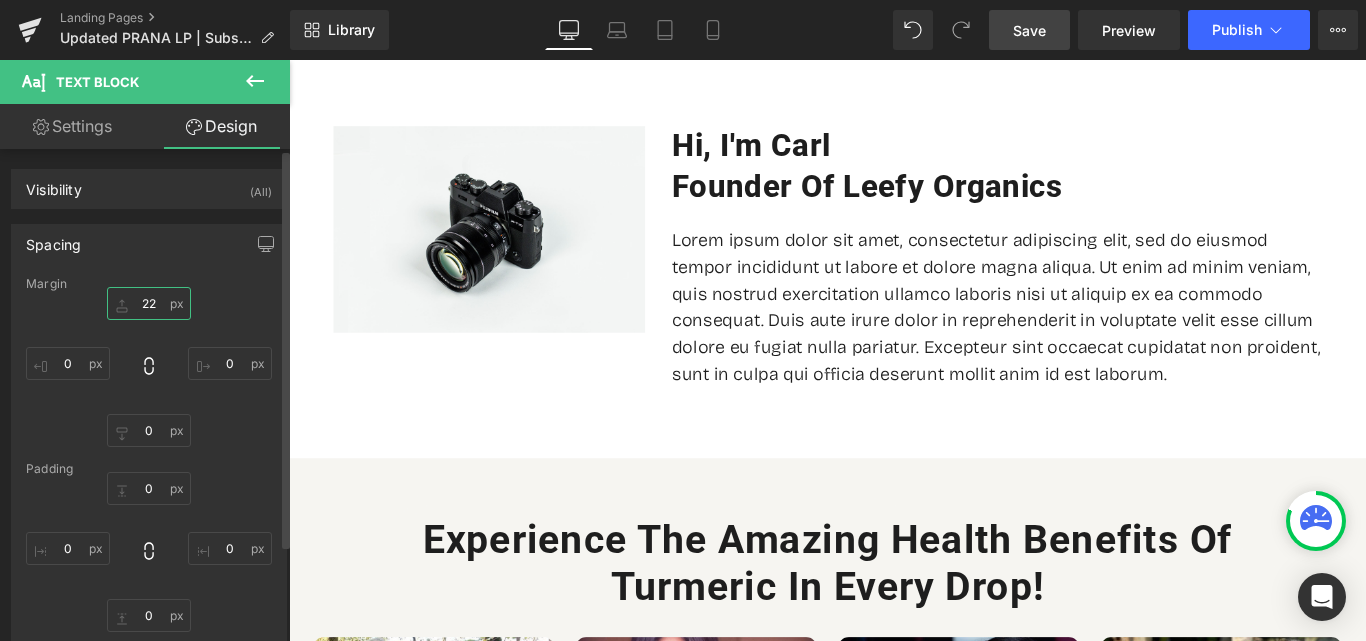 click on "22" at bounding box center (149, 303) 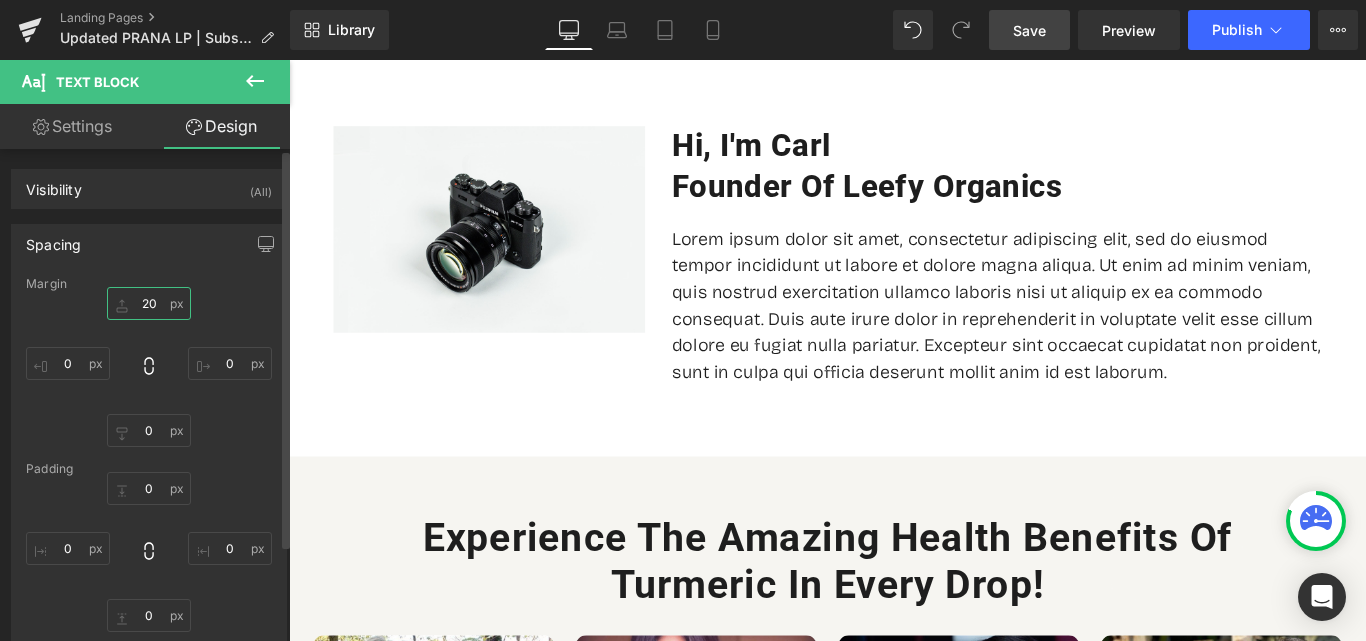 type on "20" 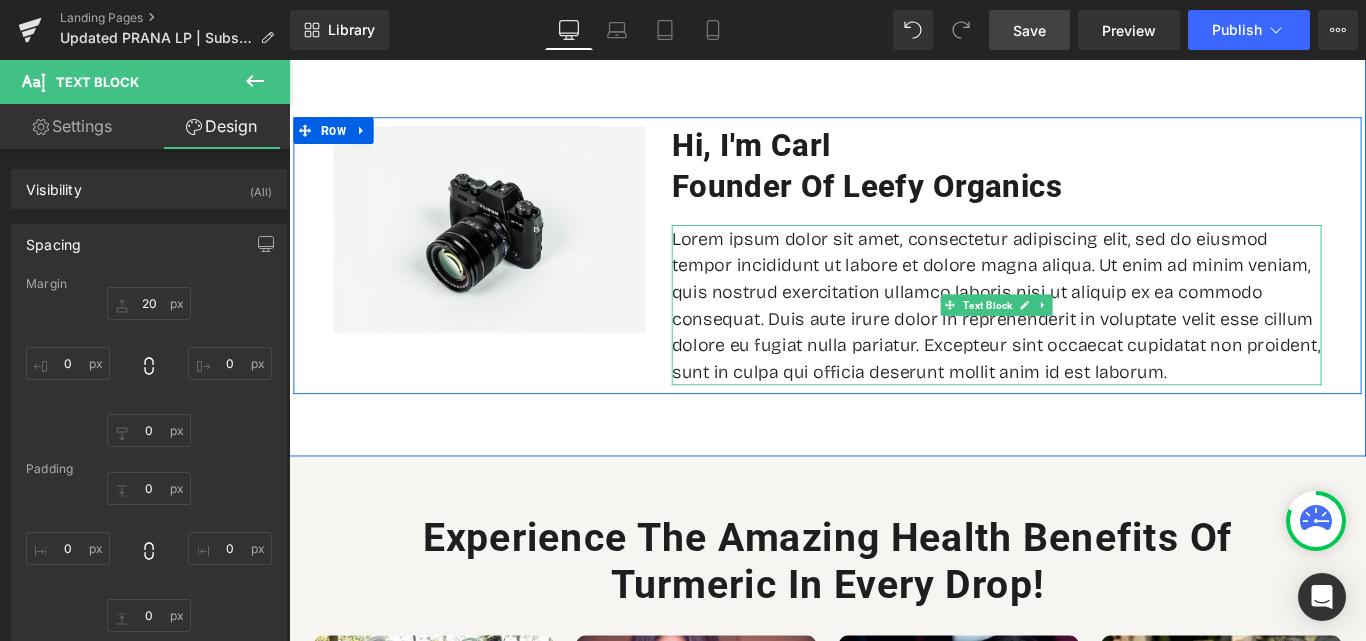 click on "Lorem ipsum dolor sit amet, consectetur adipiscing elit, sed do eiusmod tempor incididunt ut labore et dolore magna aliqua. Ut enim ad minim veniam, quis nostrud exercitation ullamco laboris nisi ut aliquip ex ea commodo consequat. Duis aute irure dolor in reprehenderit in voluptate velit esse cillum dolore eu fugiat nulla pariatur. Excepteur sint occaecat cupidatat non proident, sunt in culpa qui officia deserunt mollit anim id est laborum." at bounding box center [1084, 335] 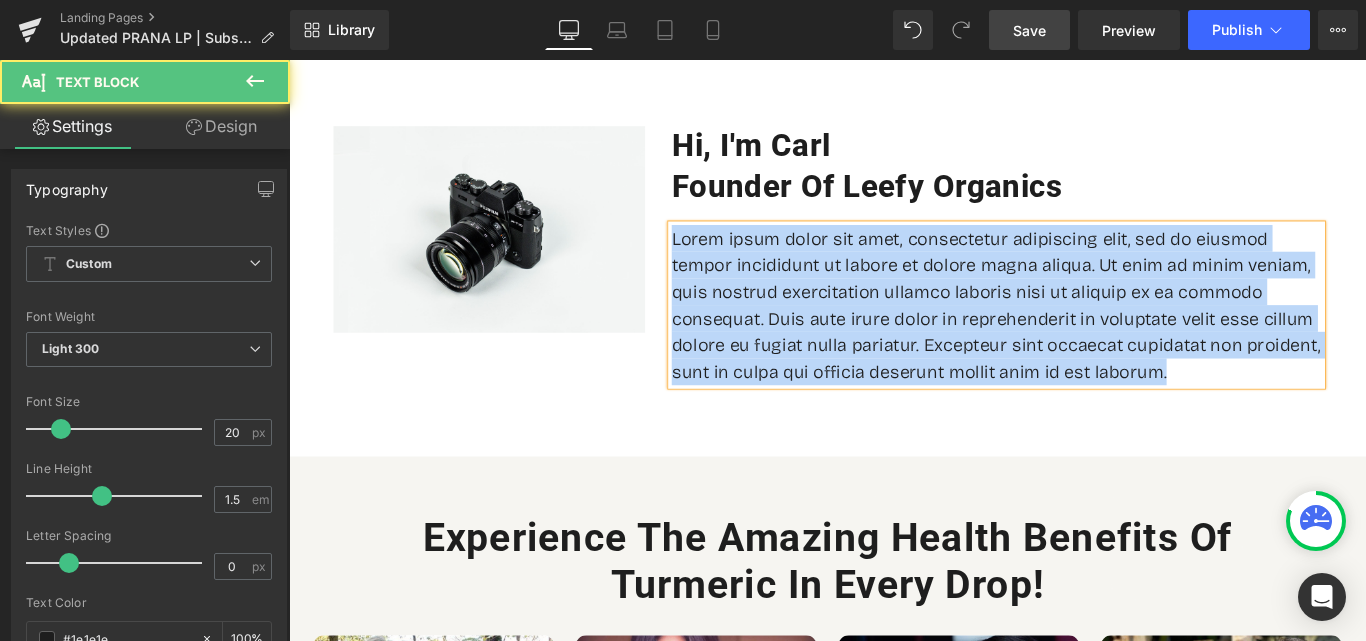 paste 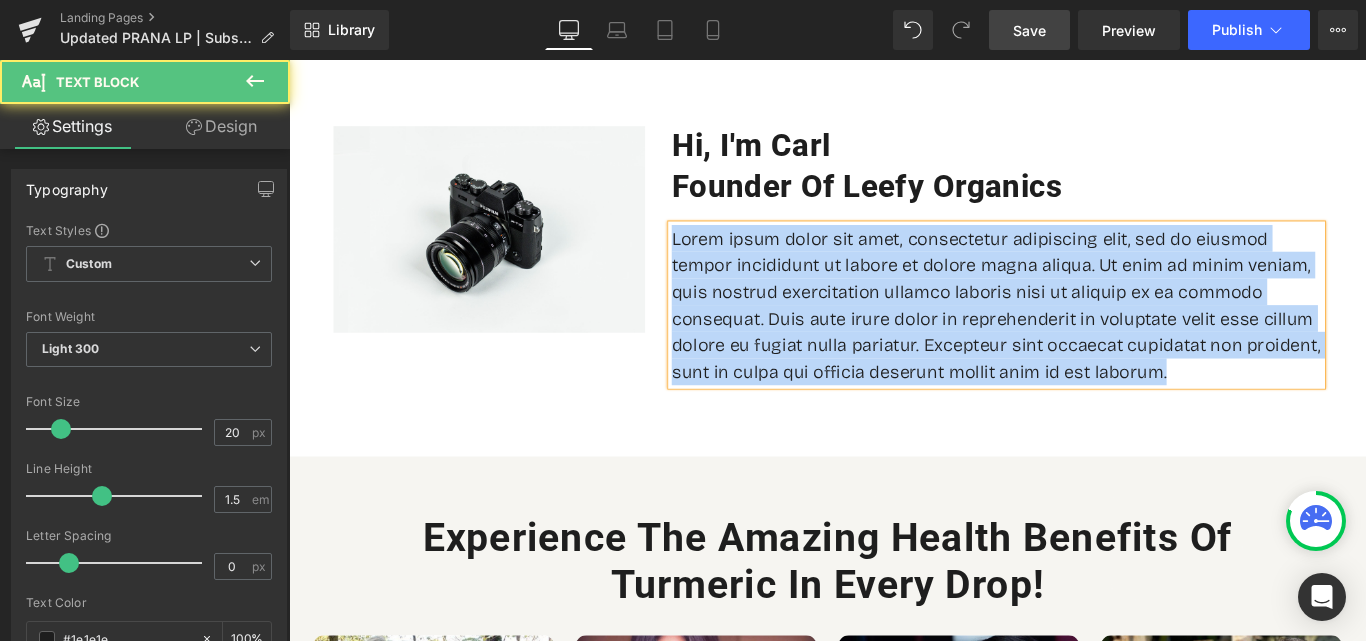 type 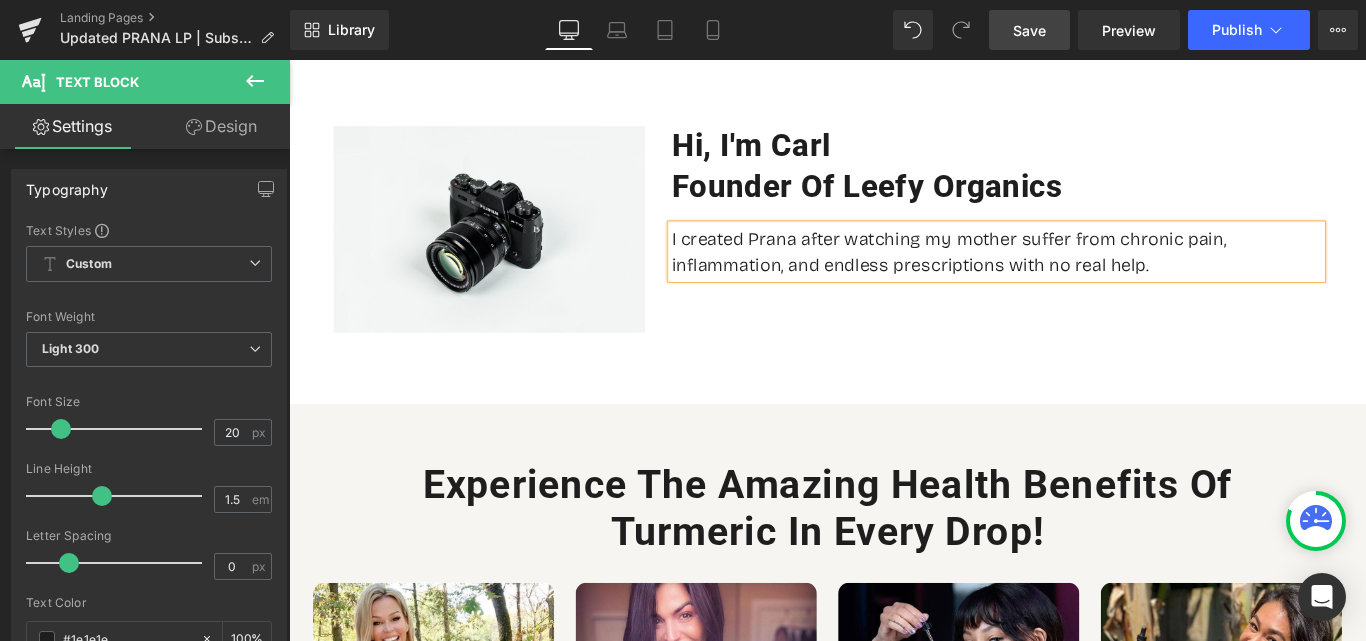 click on "Image
Hi, I'm Carl
Heading         Founder of Leefy Organics Heading
I created Prana after watching my mother suffer from chronic pain, inflammation, and endless prescriptions with no real help.
Text Block
Row" at bounding box center (894, 250) 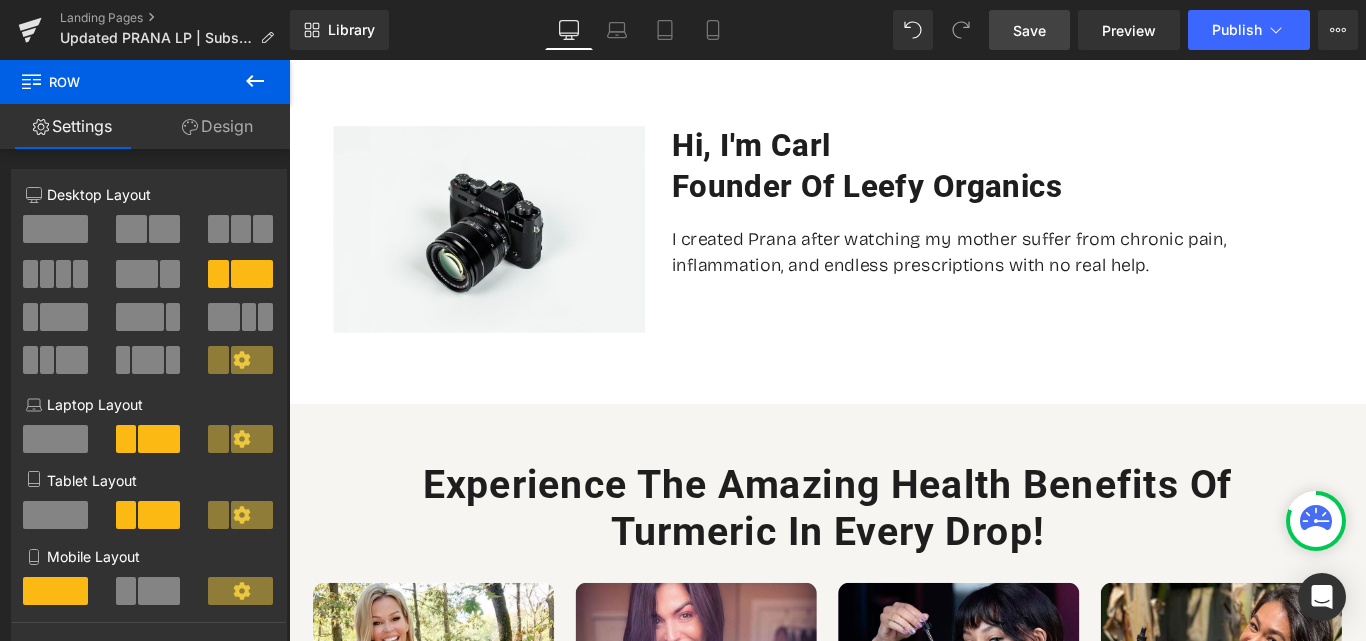 click on "Save" at bounding box center [1029, 30] 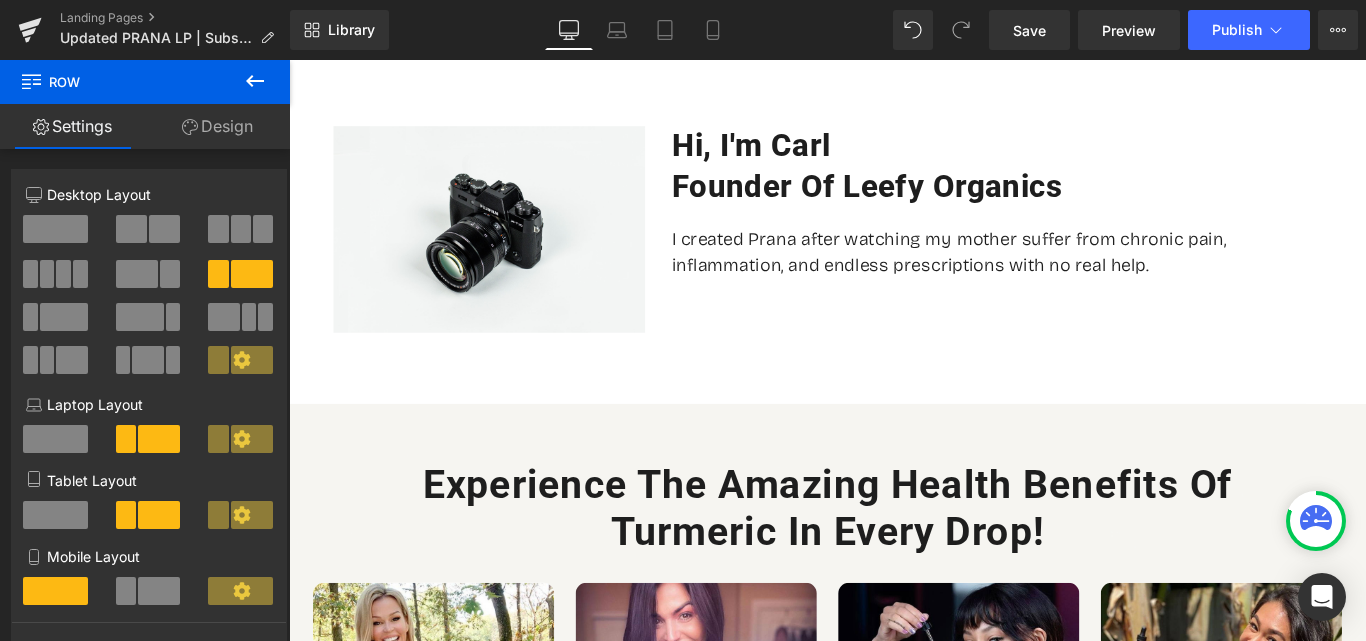 click 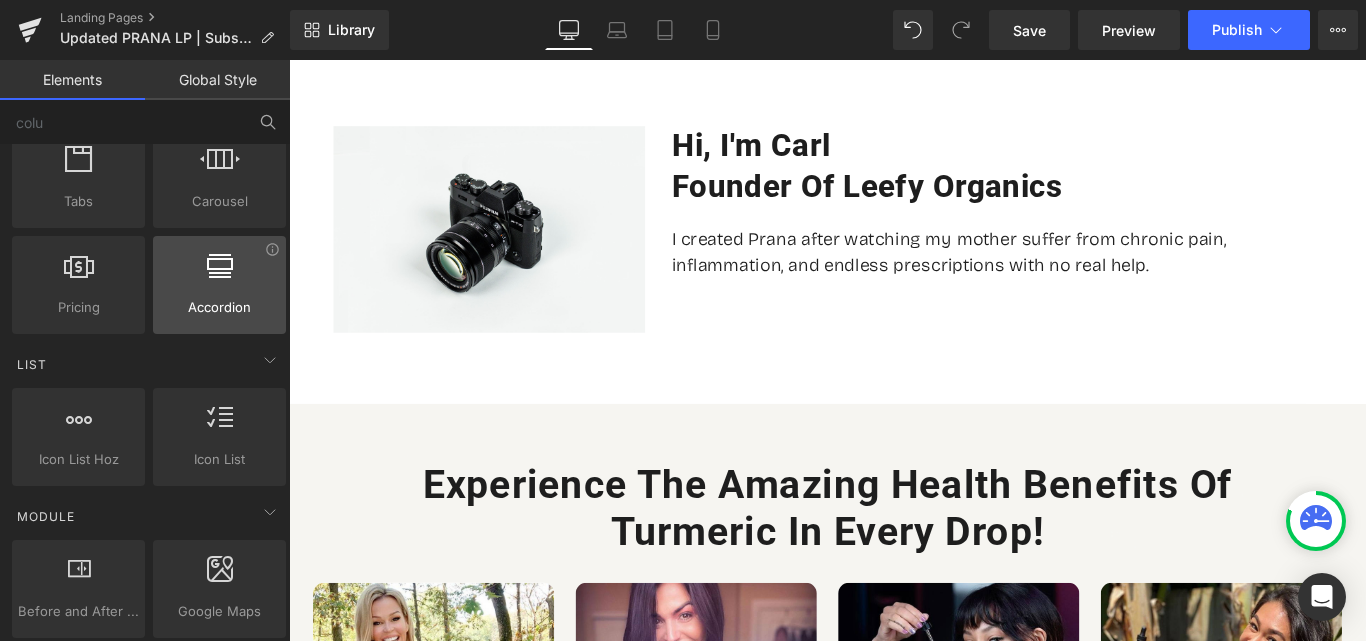 scroll, scrollTop: 700, scrollLeft: 0, axis: vertical 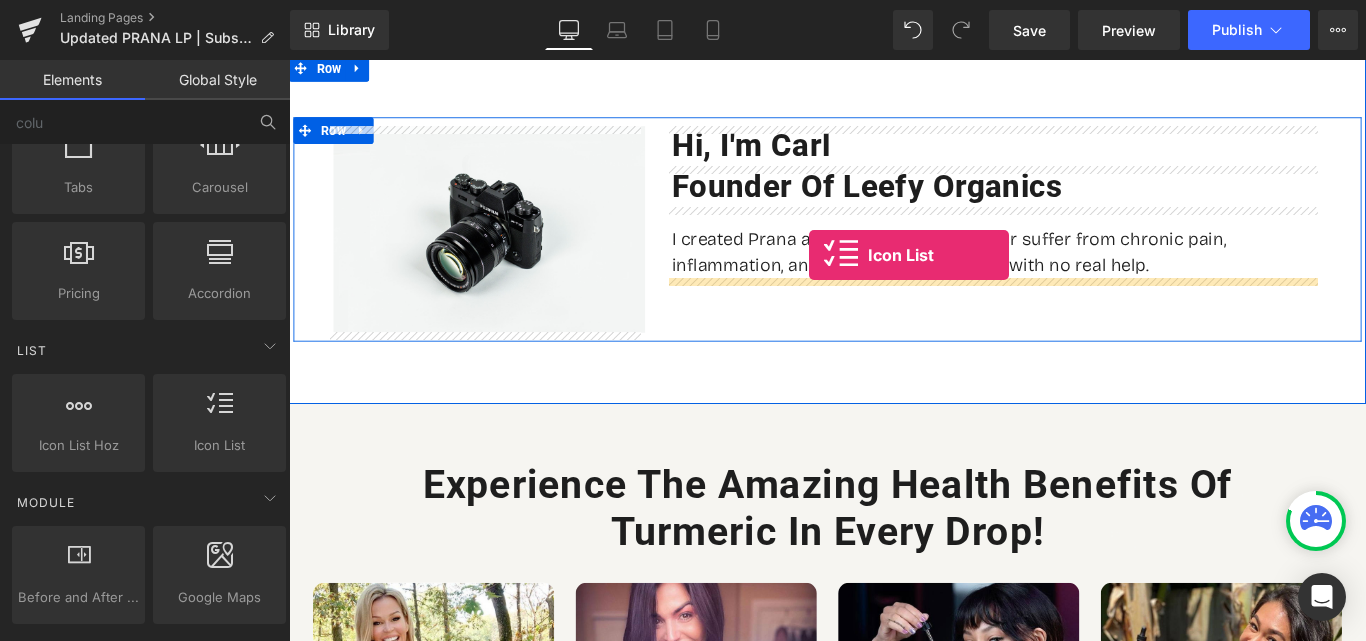 drag, startPoint x: 500, startPoint y: 489, endPoint x: 873, endPoint y: 279, distance: 428.05258 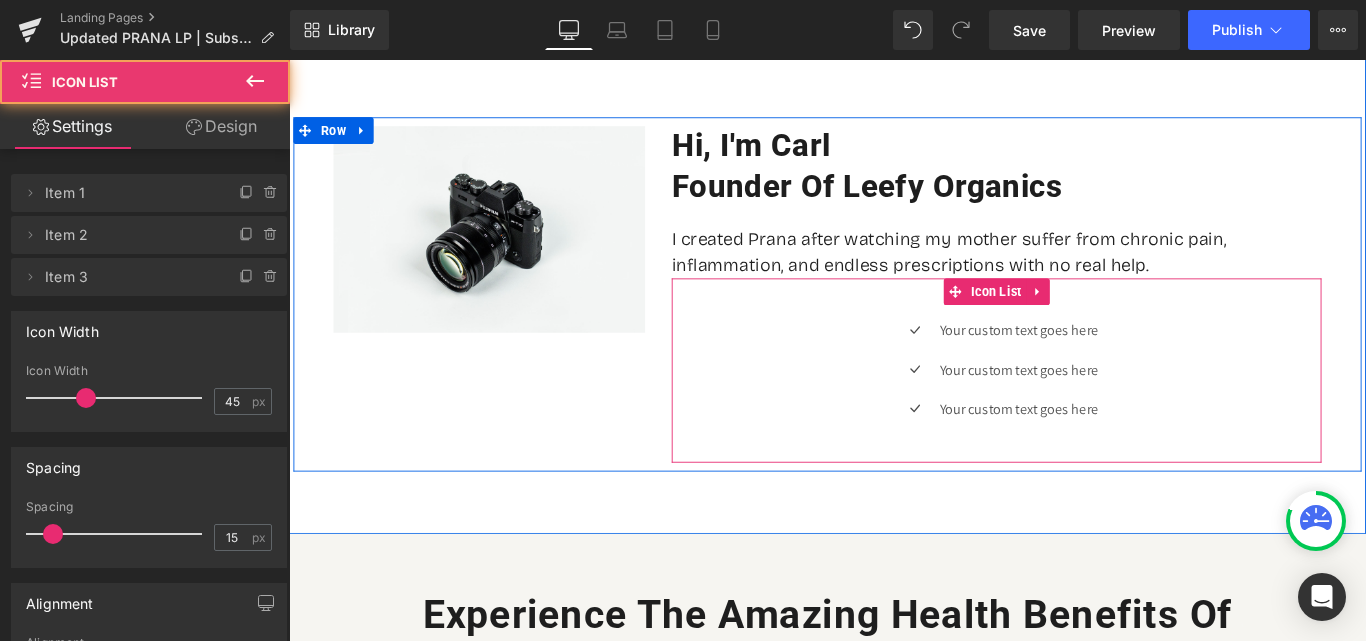 click on "Icon
Your custom text goes here
Text Block
Icon
Your custom text goes here
Text Block
Icon
Your custom text goes here
Text Block" at bounding box center [1084, 415] 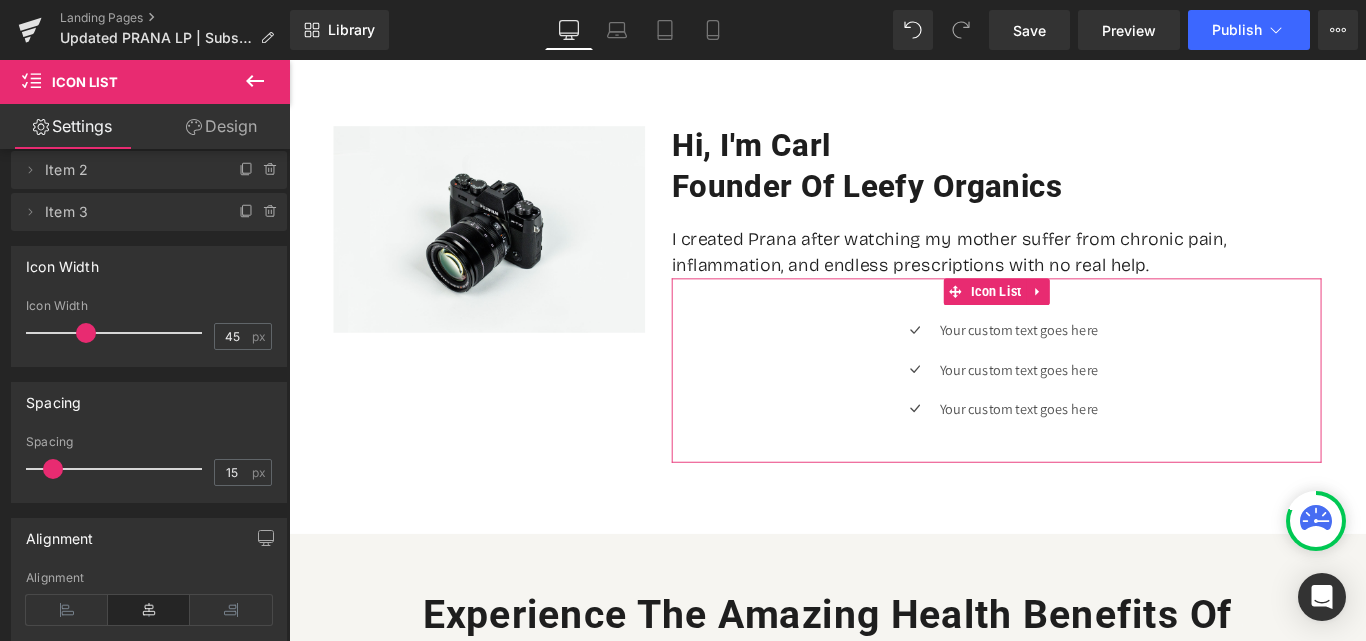 scroll, scrollTop: 100, scrollLeft: 0, axis: vertical 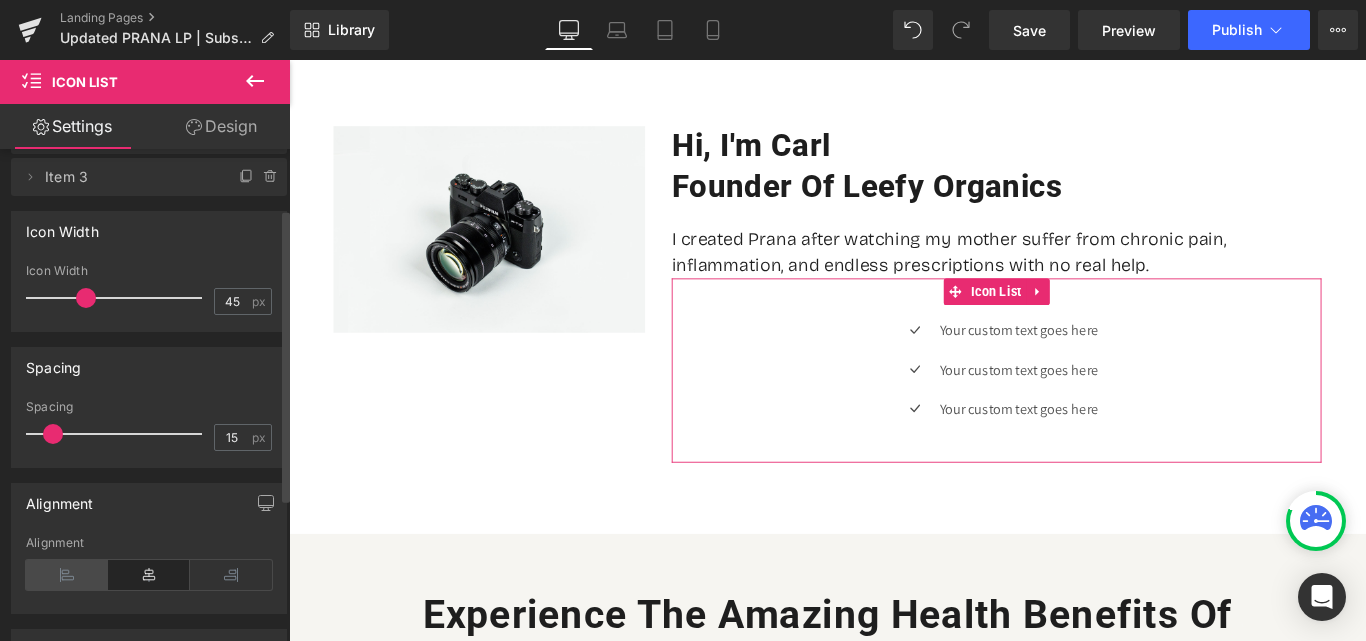 click at bounding box center (67, 575) 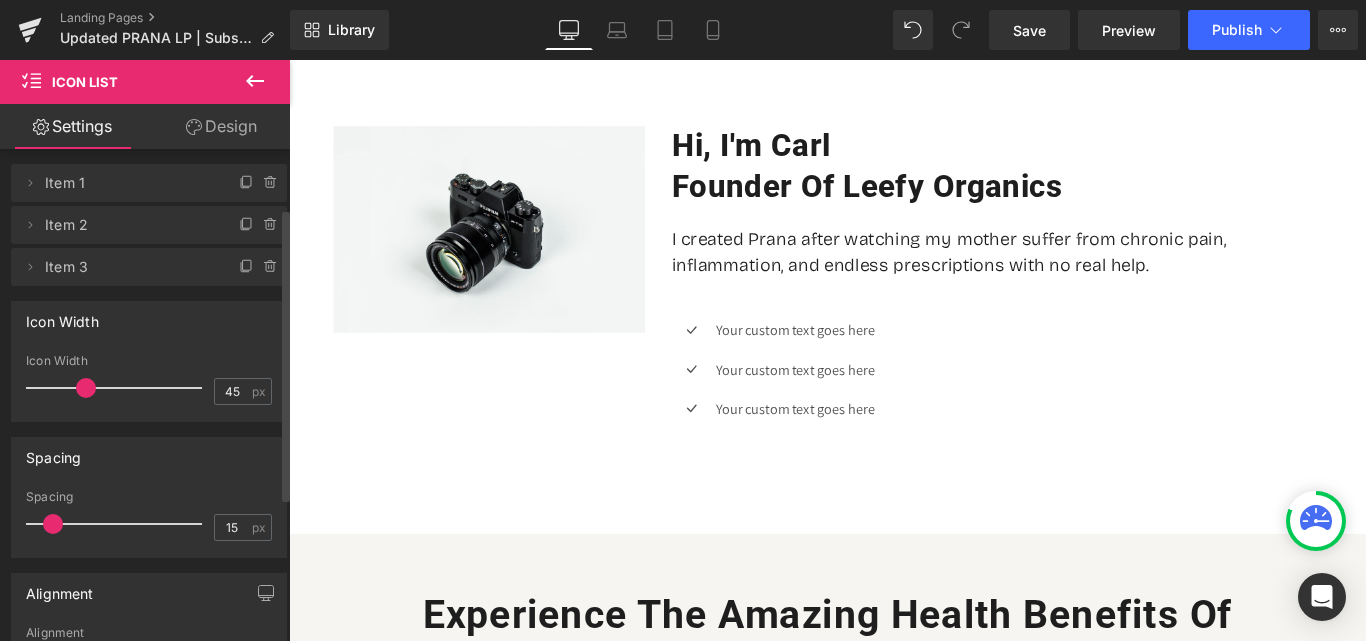 scroll, scrollTop: 0, scrollLeft: 0, axis: both 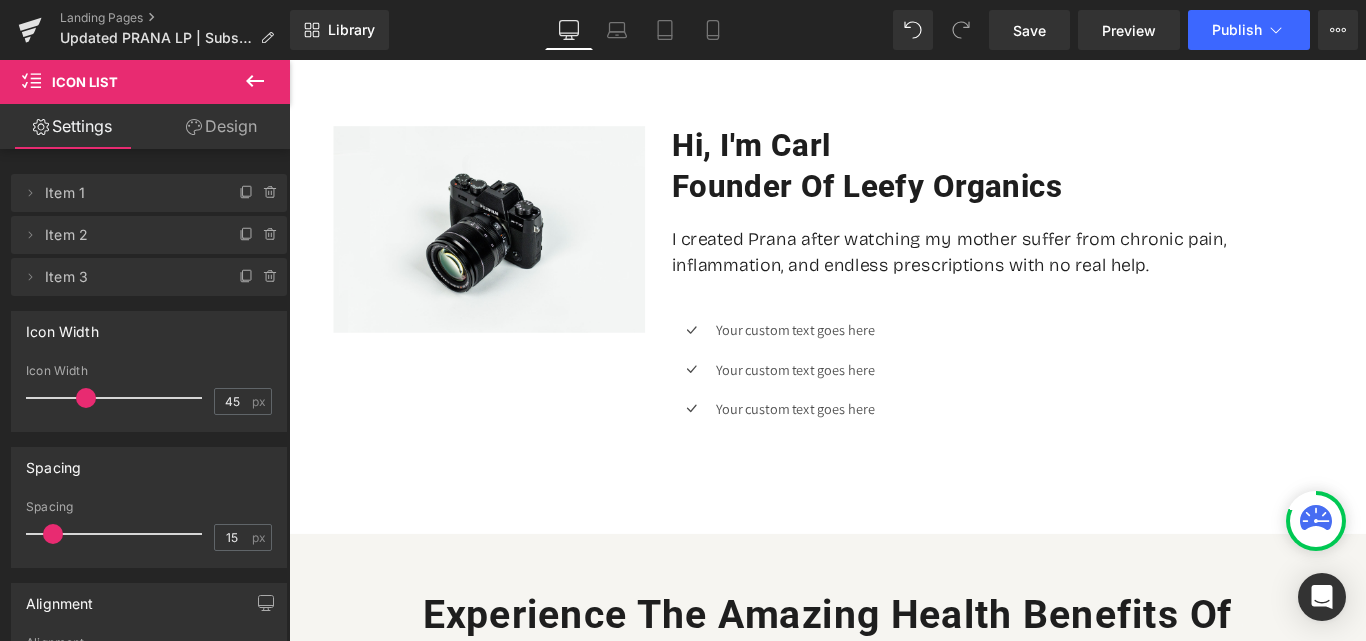 click on "Design" at bounding box center (221, 126) 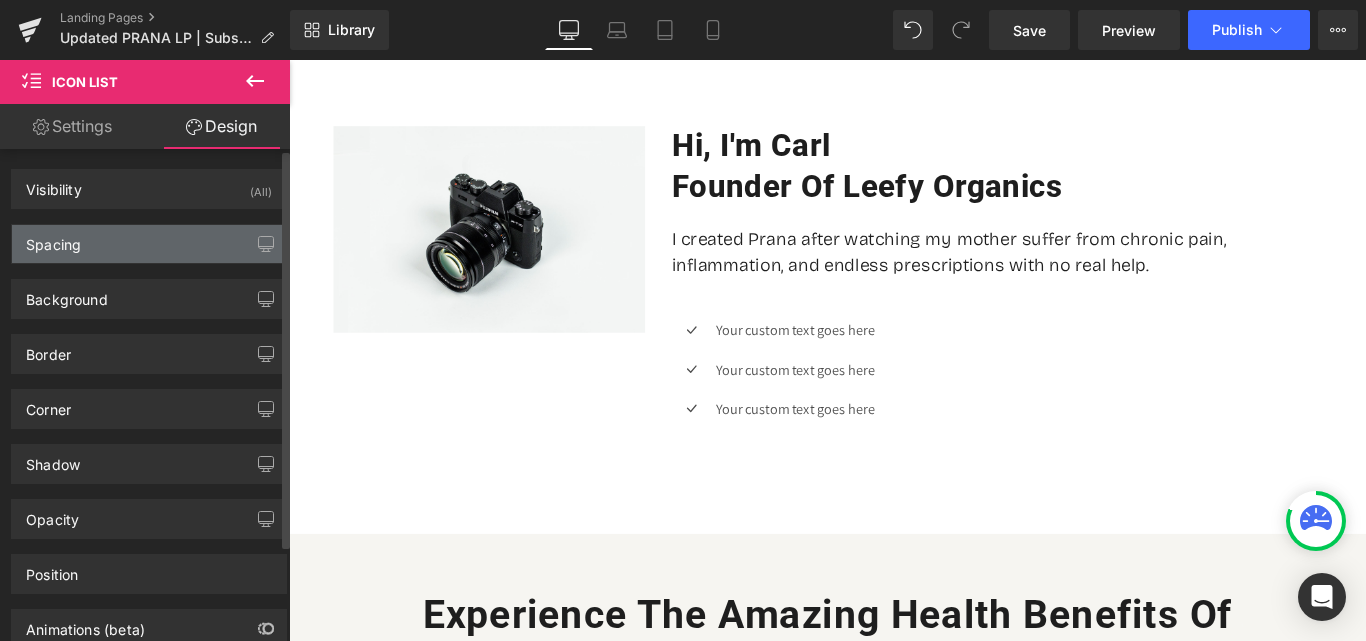 click on "Spacing" at bounding box center (149, 244) 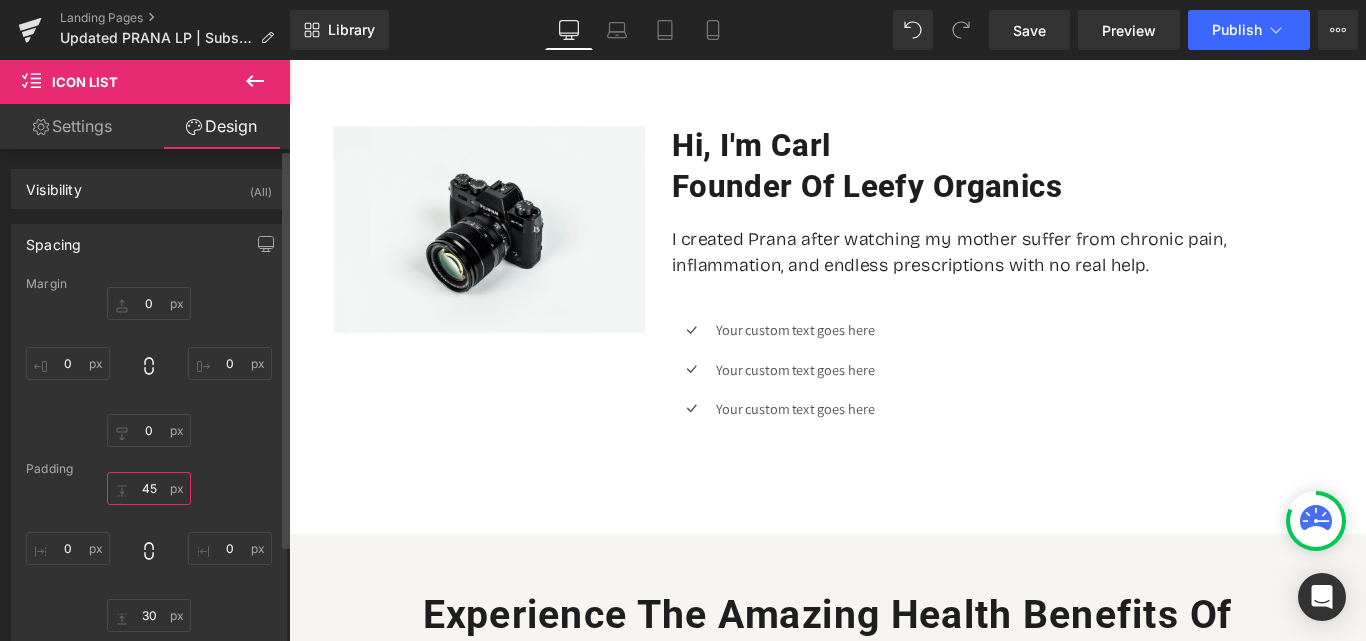 click at bounding box center [149, 488] 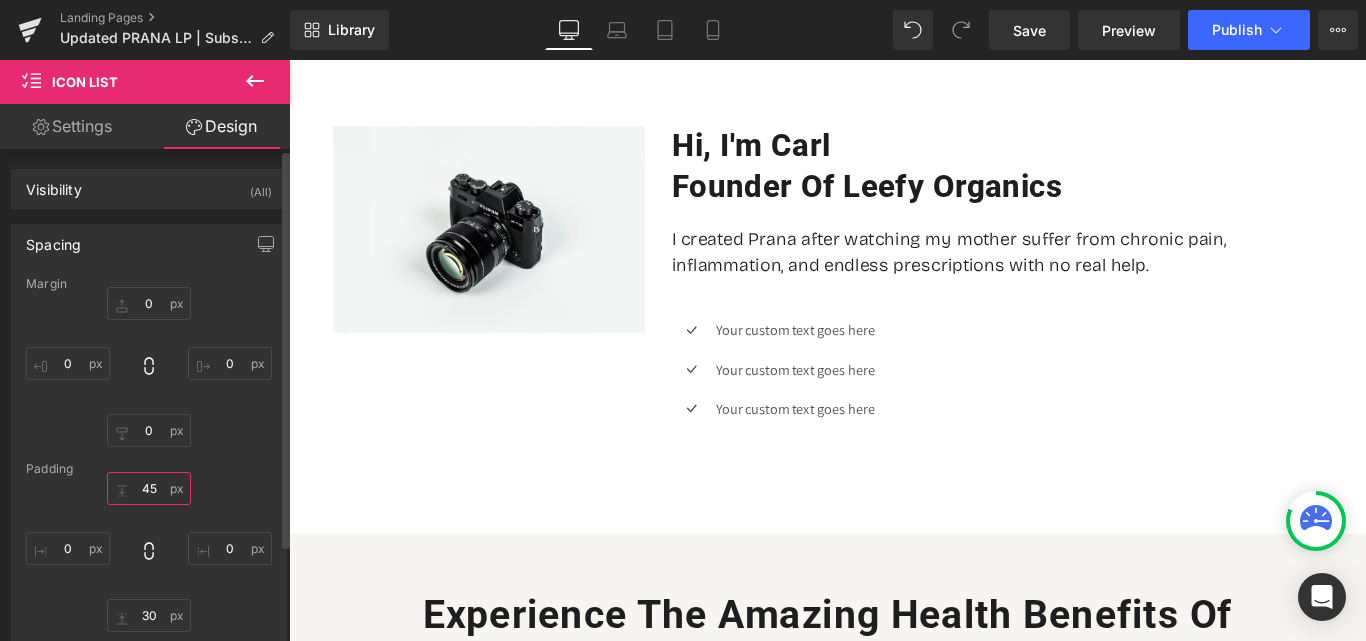 click at bounding box center [149, 488] 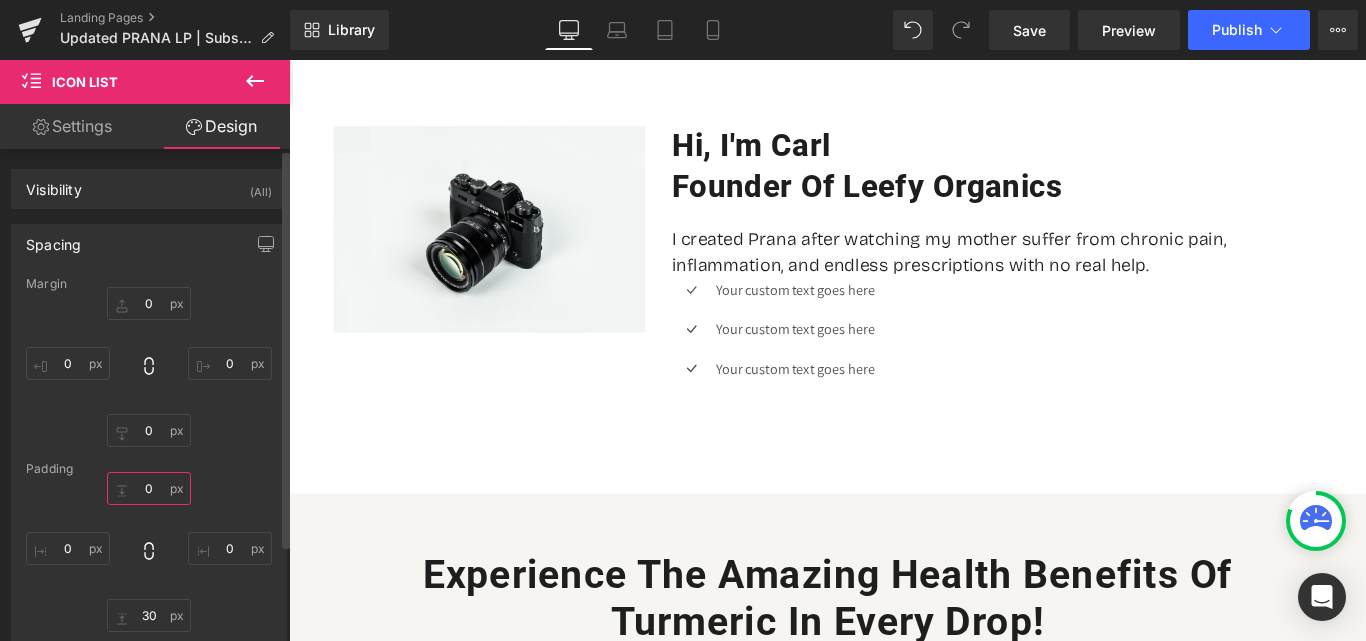 click on "0" at bounding box center (149, 488) 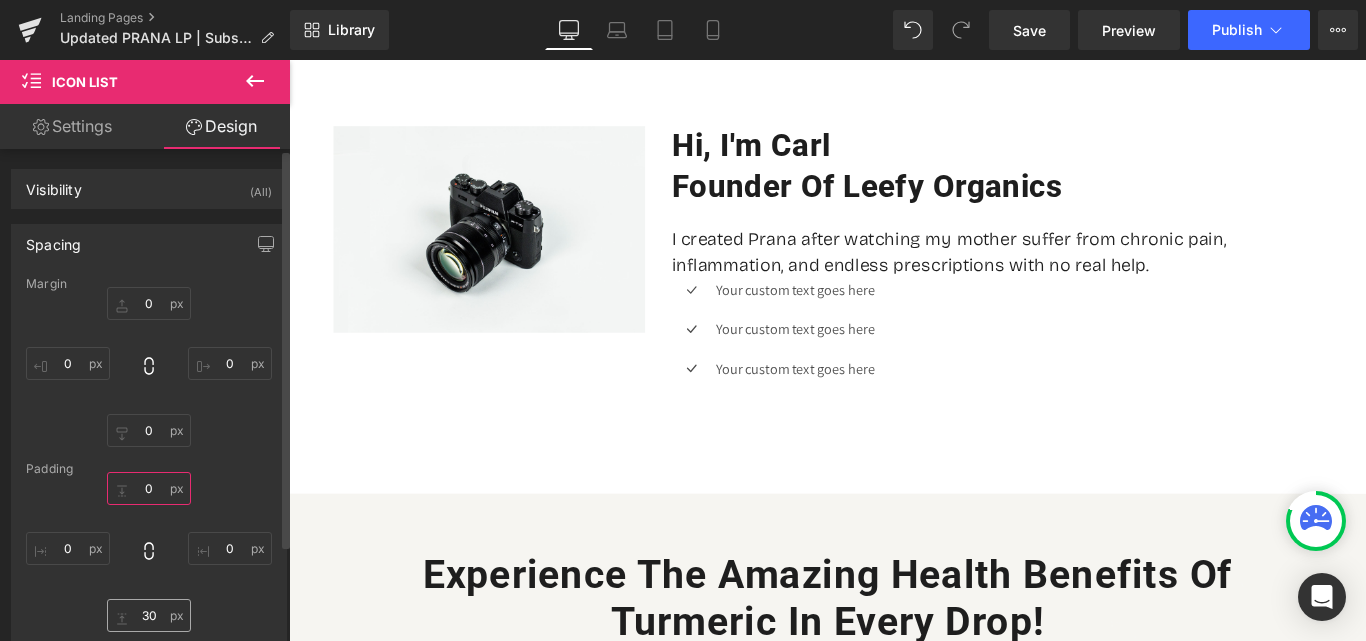 type on "0" 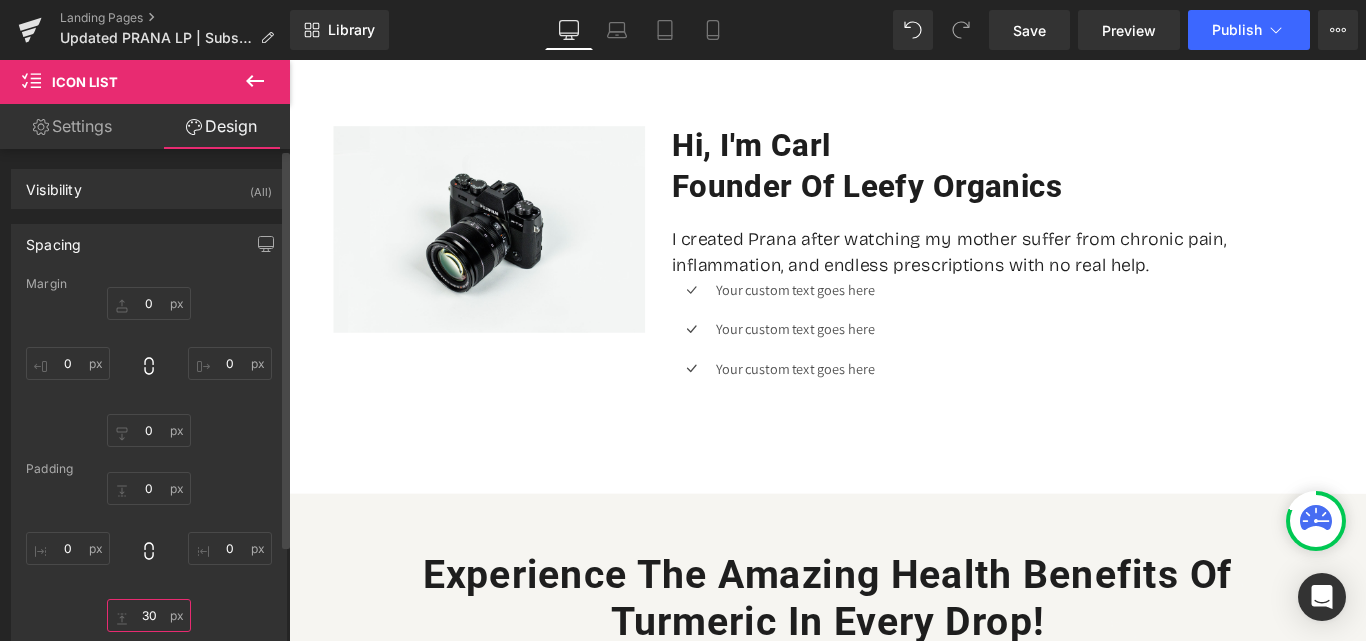 click at bounding box center (149, 615) 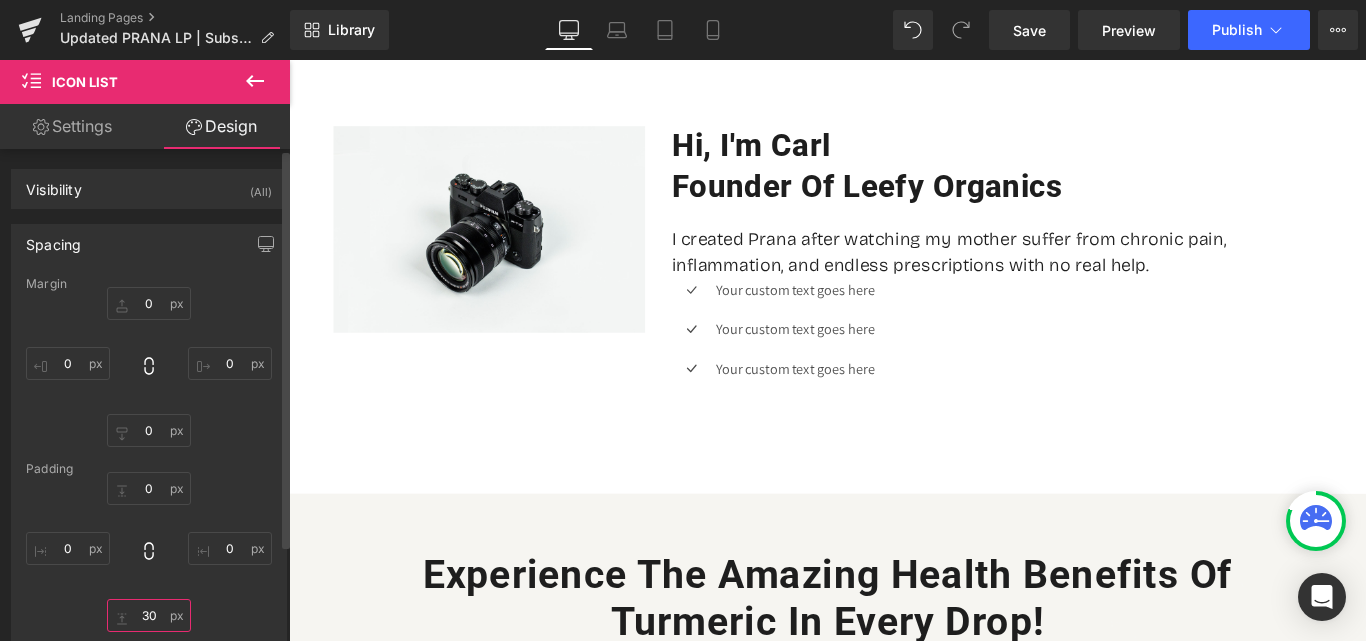 click at bounding box center [149, 615] 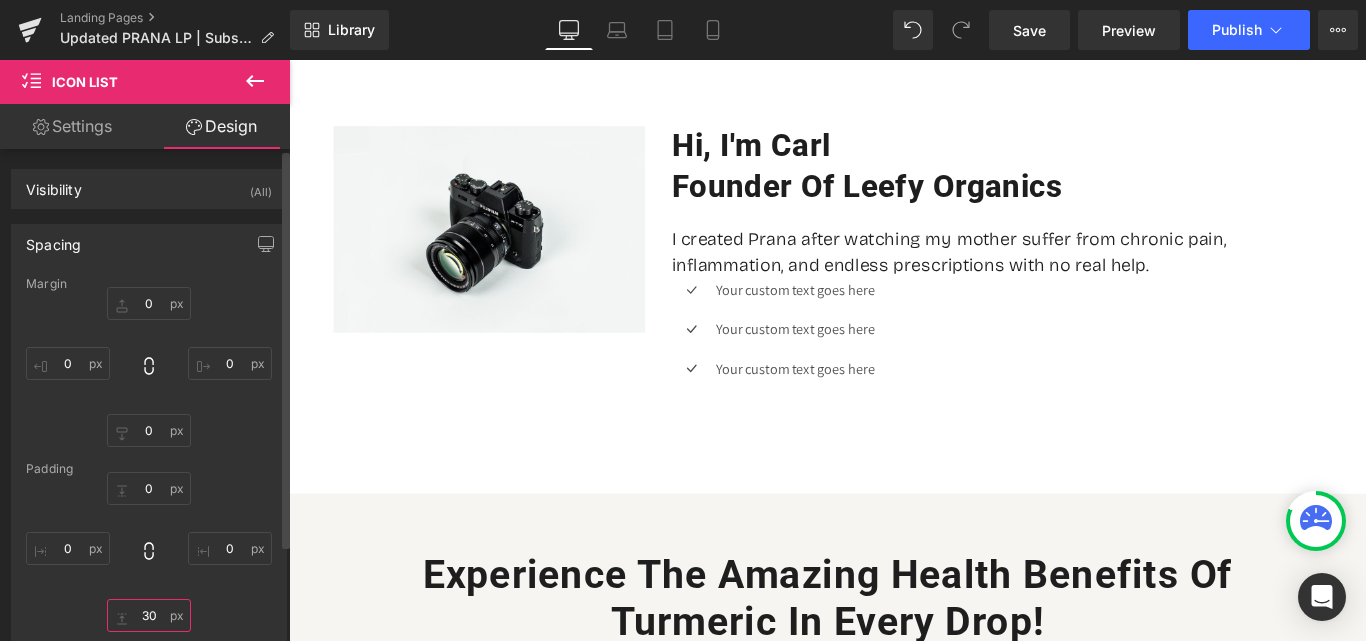click at bounding box center [149, 615] 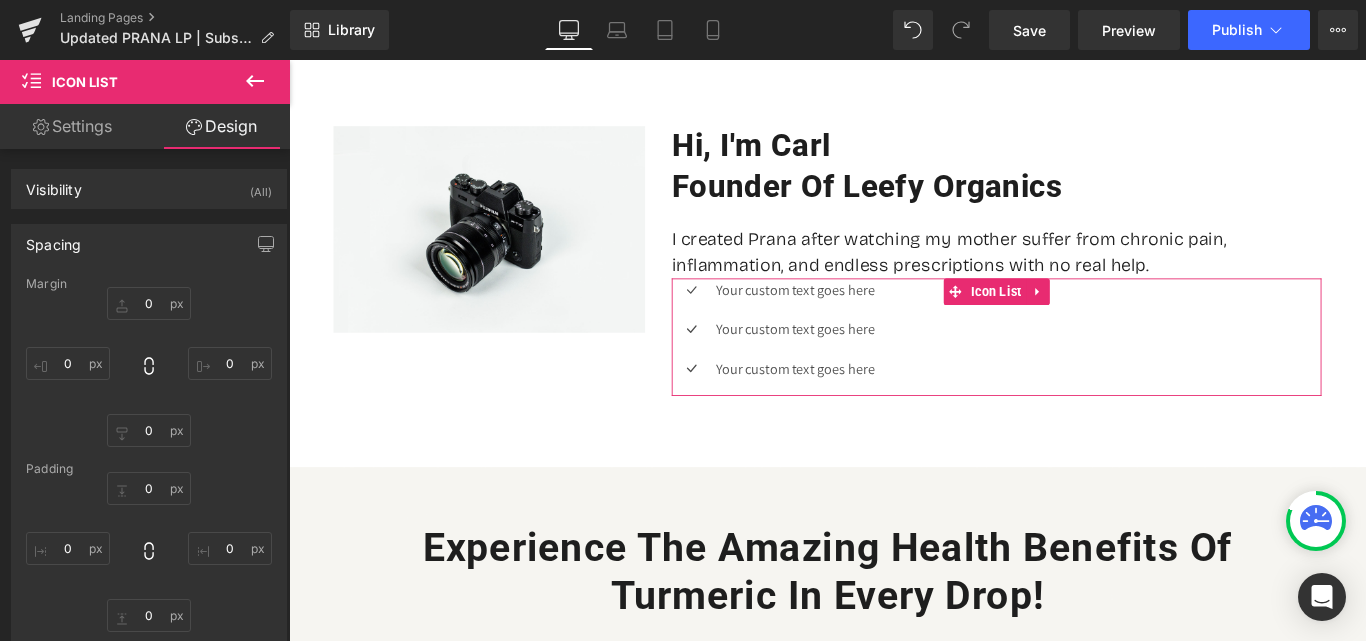 click on "Settings" at bounding box center (72, 126) 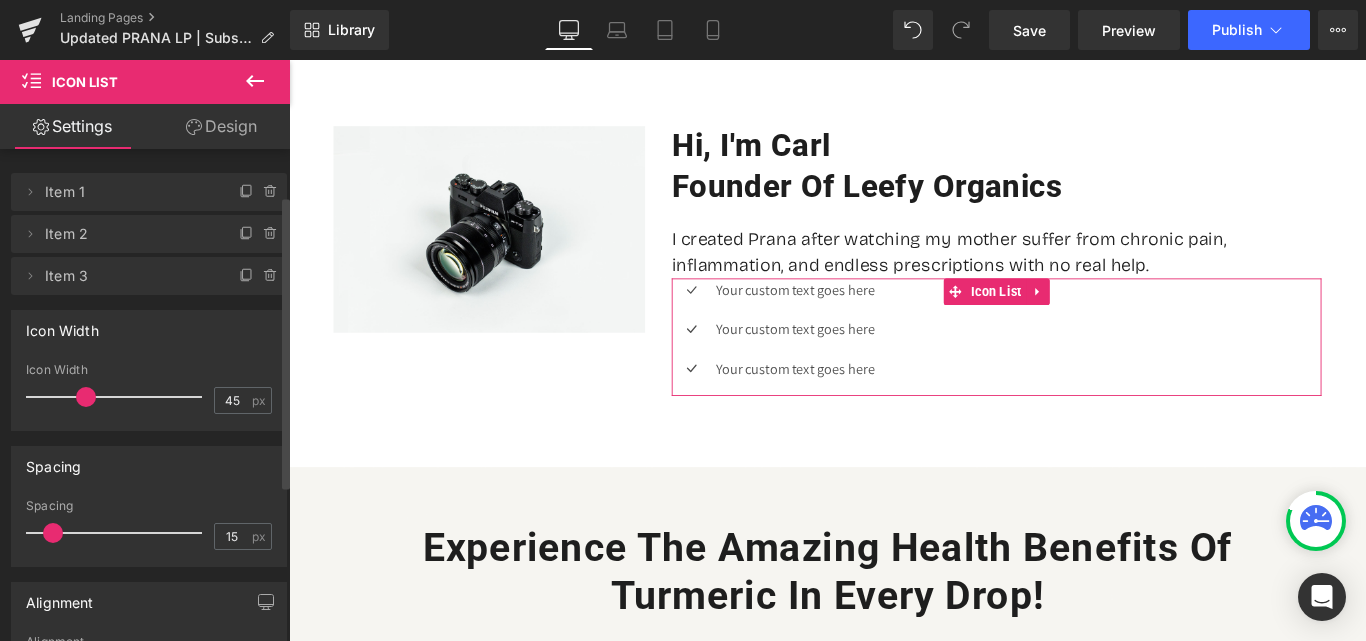 scroll, scrollTop: 0, scrollLeft: 0, axis: both 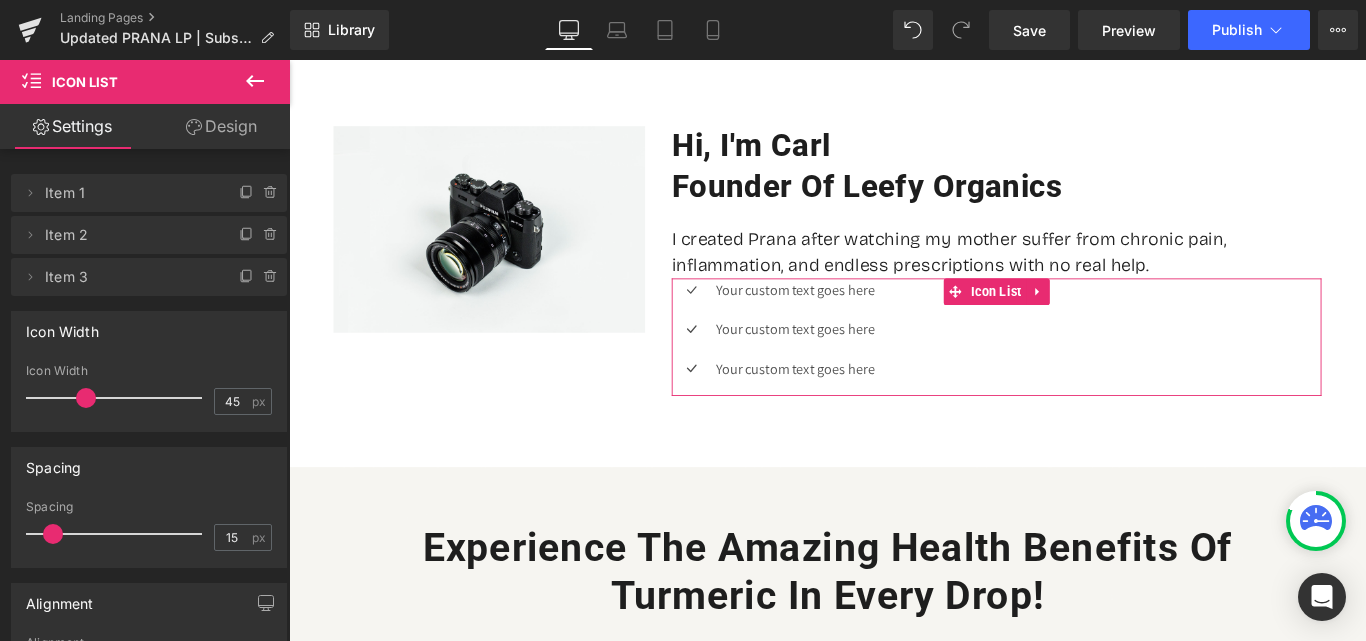 click on "Design" at bounding box center (221, 126) 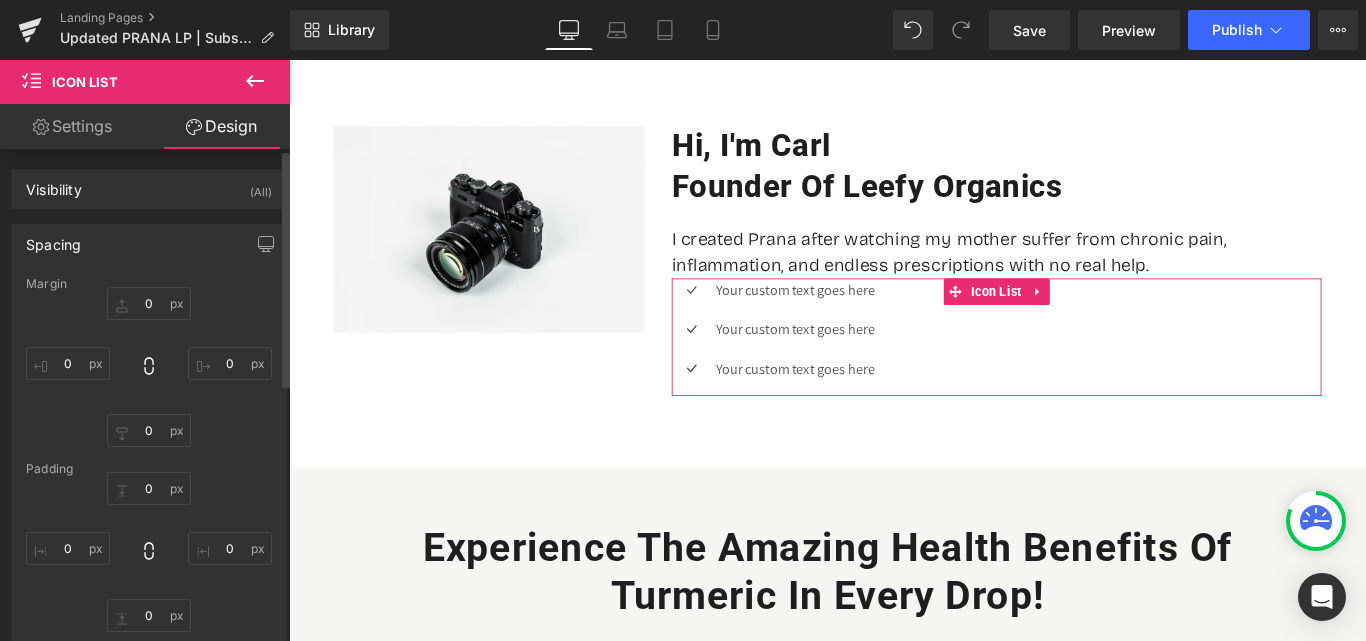 click on "Spacing" at bounding box center (149, 244) 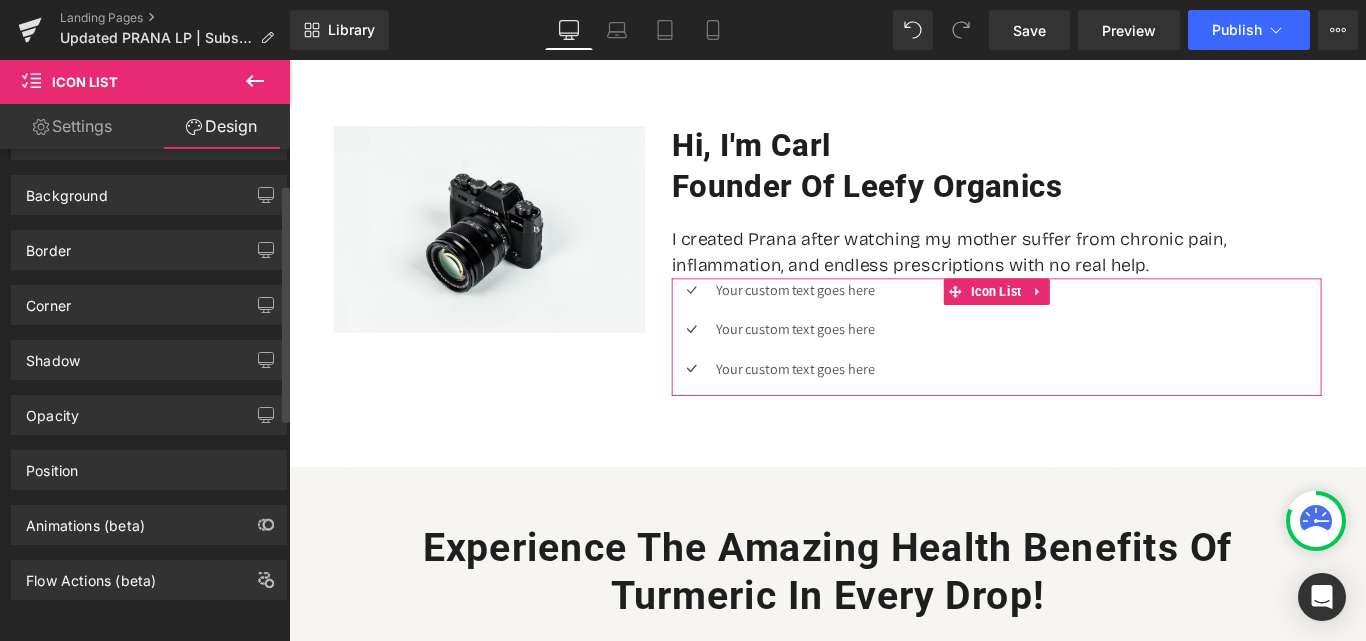 scroll, scrollTop: 0, scrollLeft: 0, axis: both 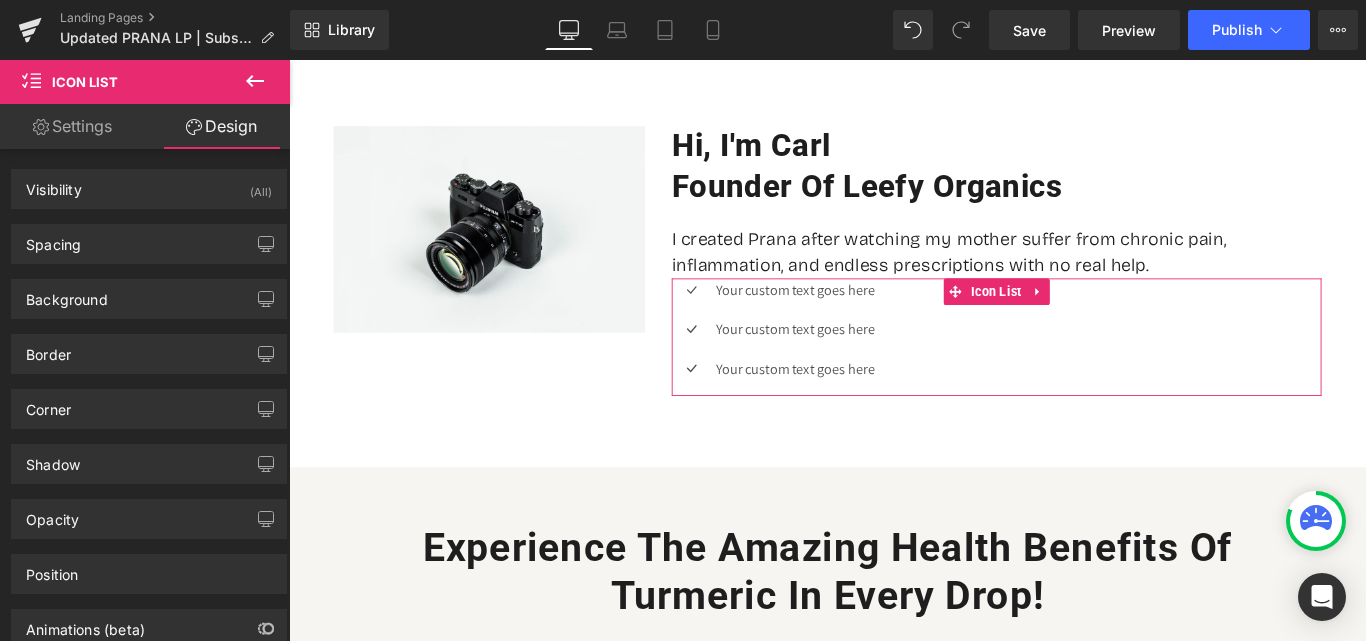 click on "Settings" at bounding box center [72, 126] 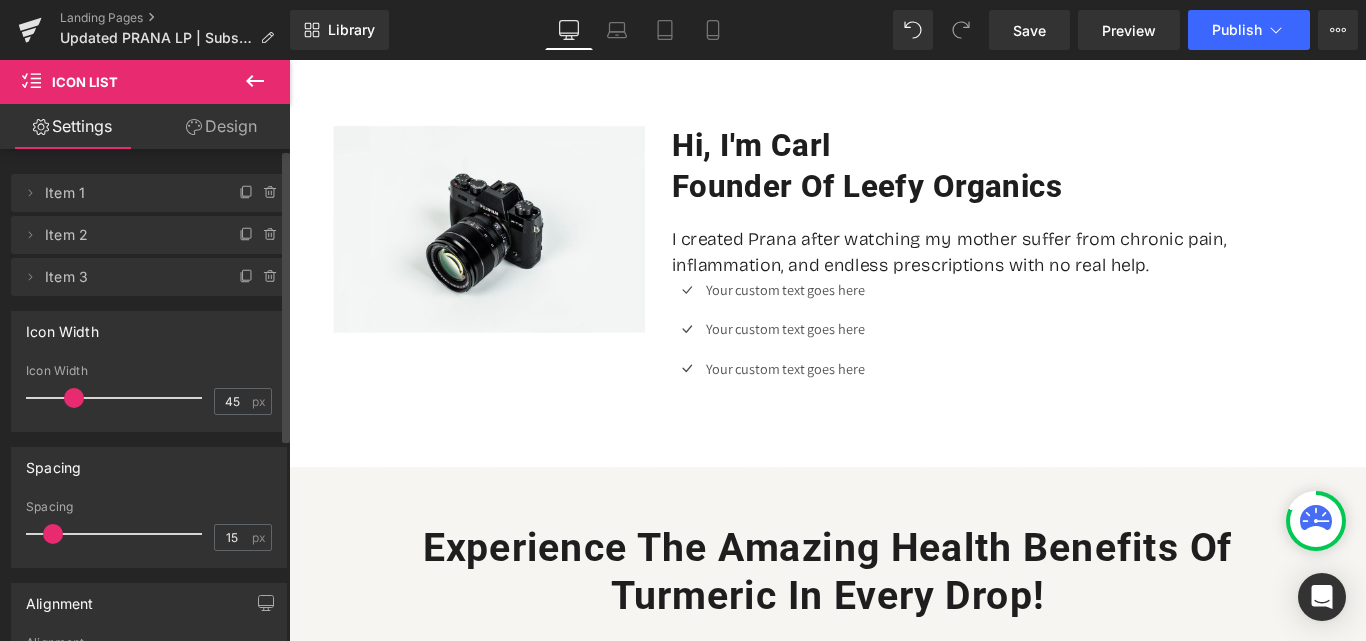 drag, startPoint x: 79, startPoint y: 393, endPoint x: 67, endPoint y: 396, distance: 12.369317 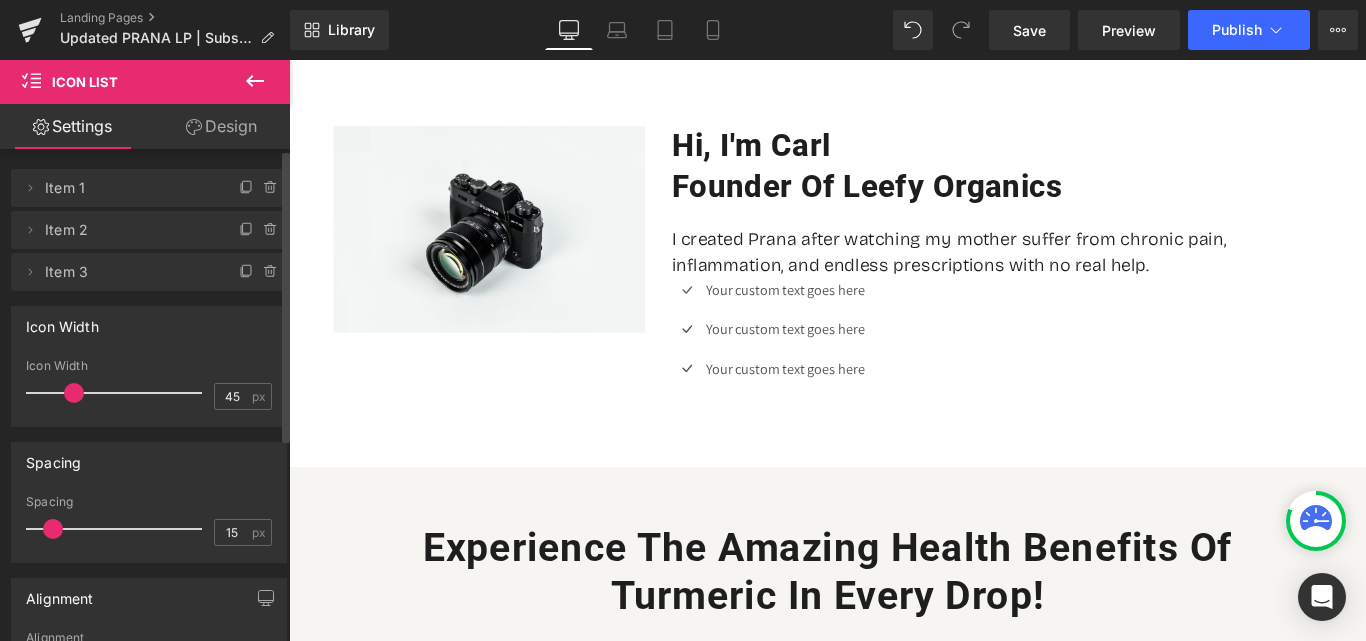scroll, scrollTop: 0, scrollLeft: 0, axis: both 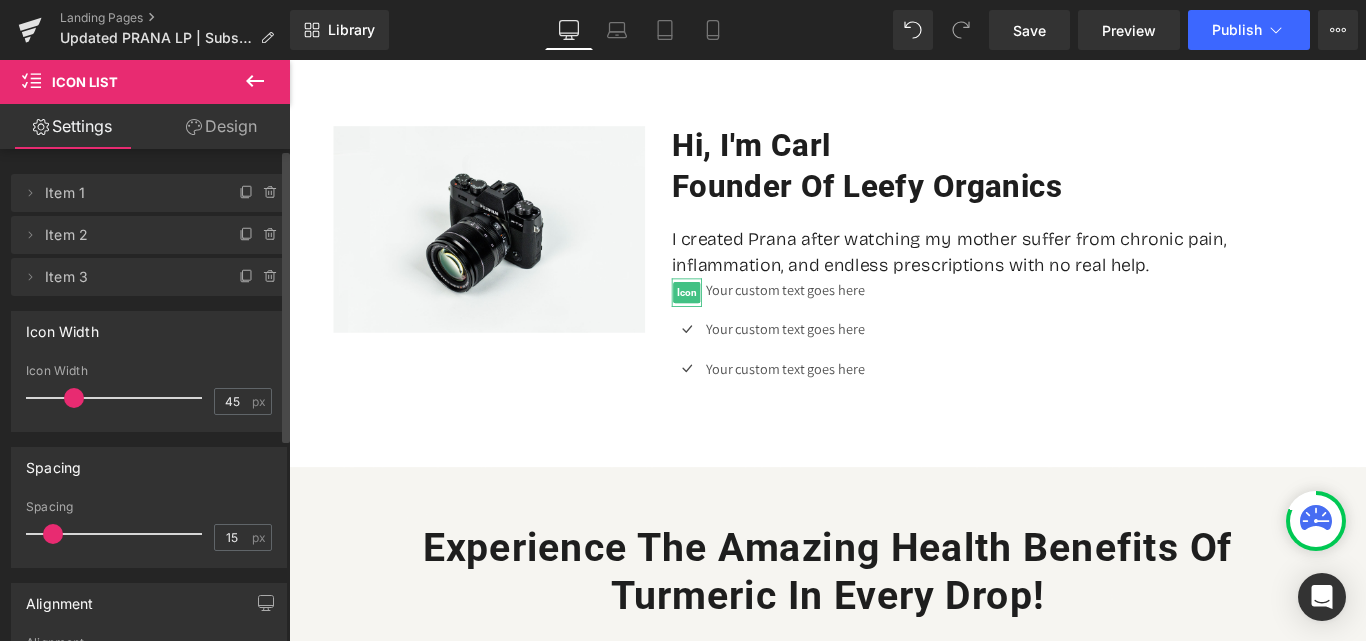 click on "Item 1" at bounding box center [129, 193] 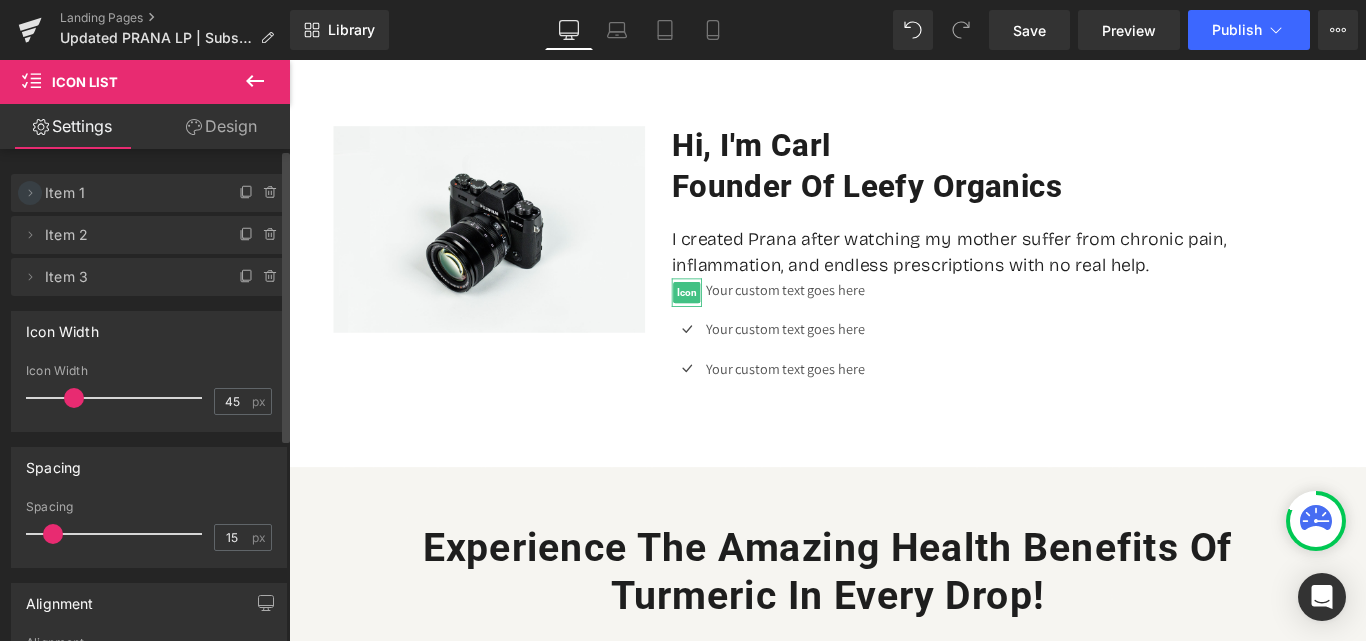 click 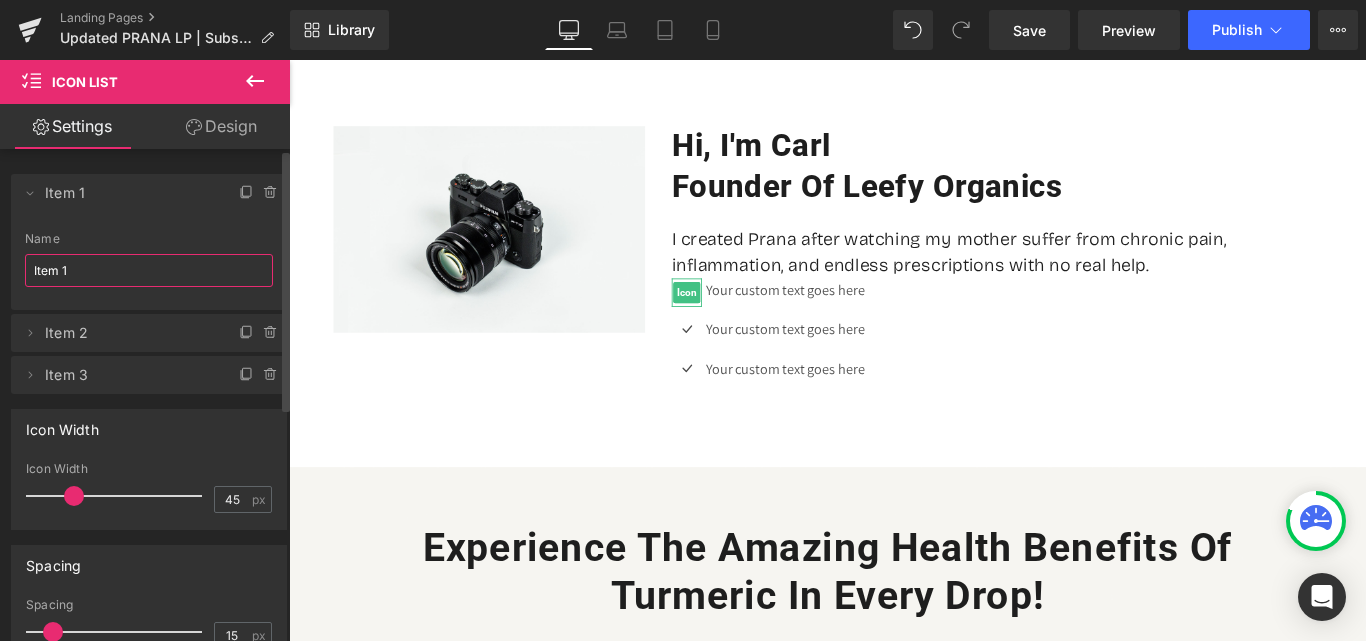 click on "Item 1" at bounding box center (149, 270) 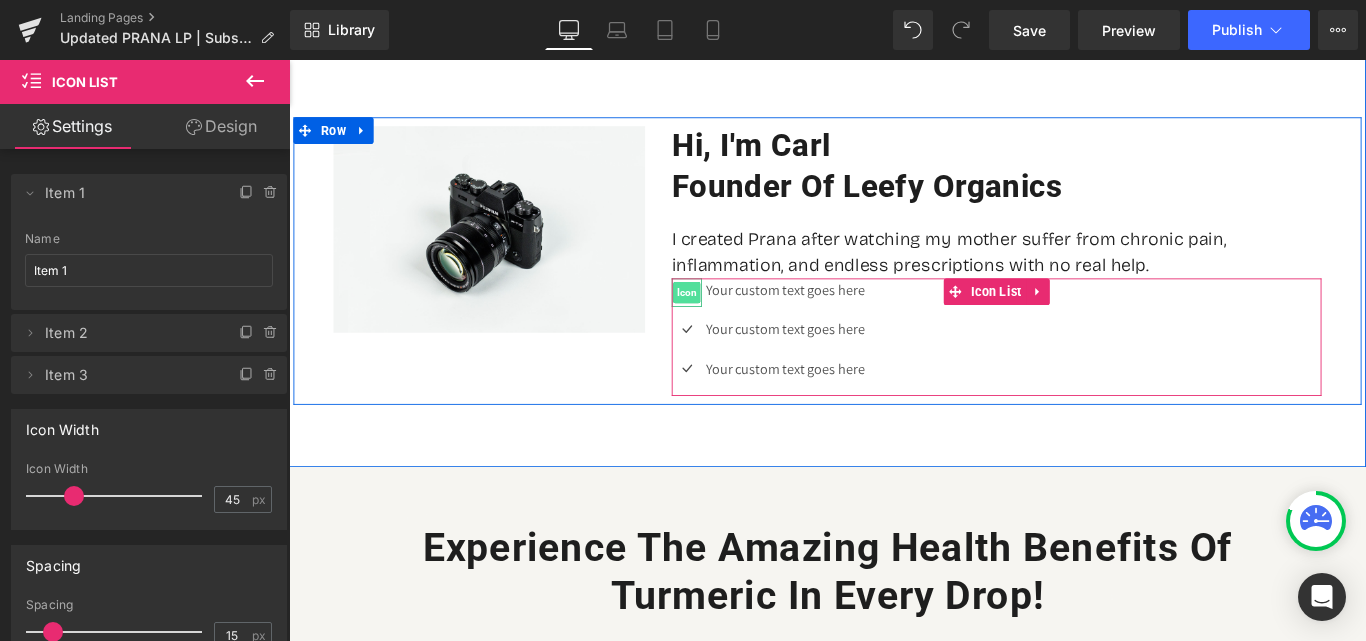 click on "Icon" at bounding box center [736, 321] 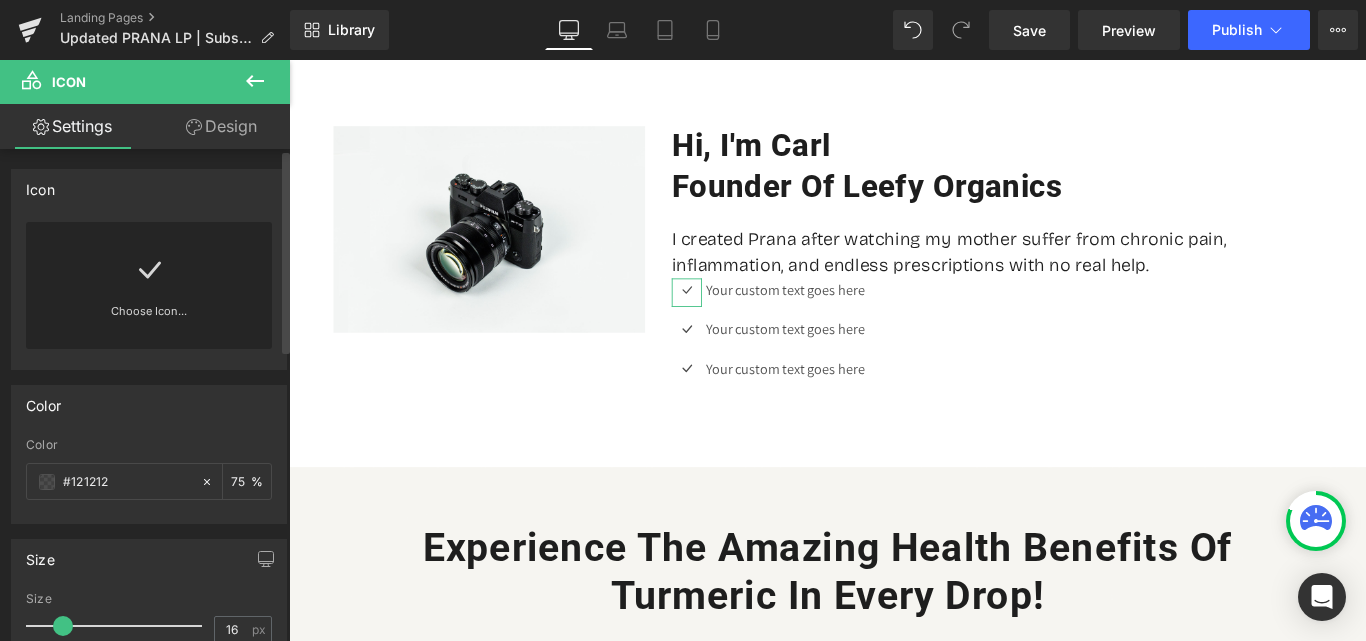 click on "Choose Icon..." at bounding box center (149, 325) 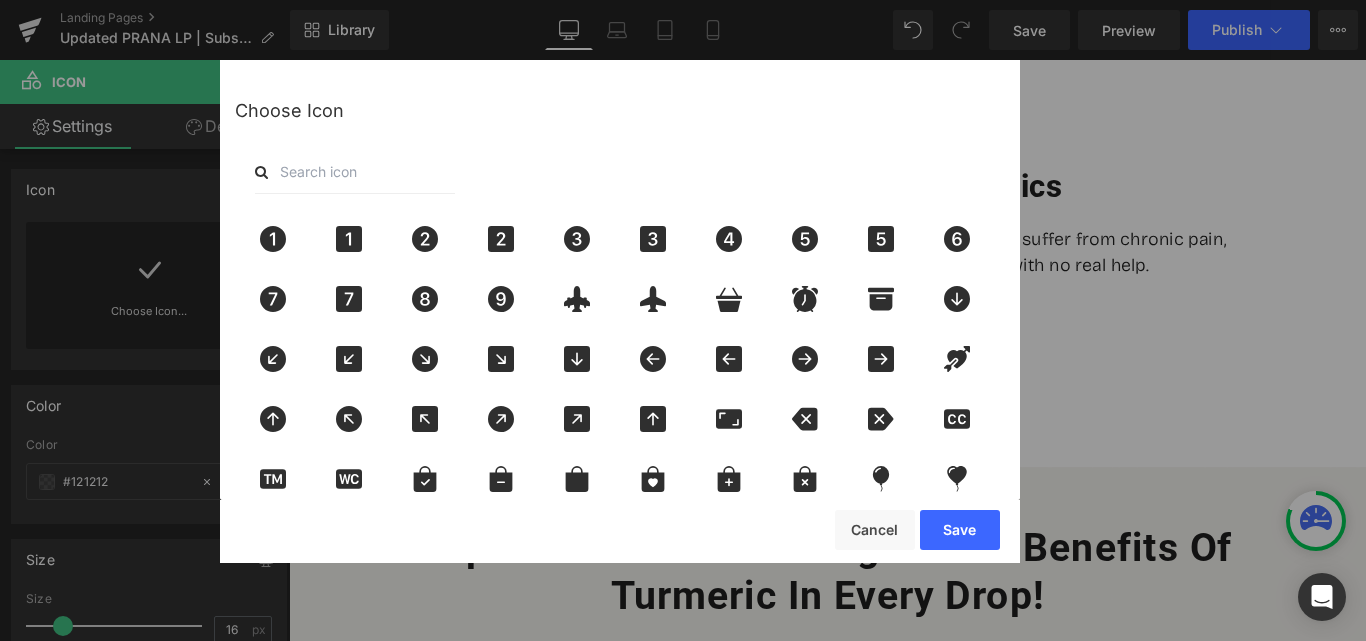 click at bounding box center [355, 172] 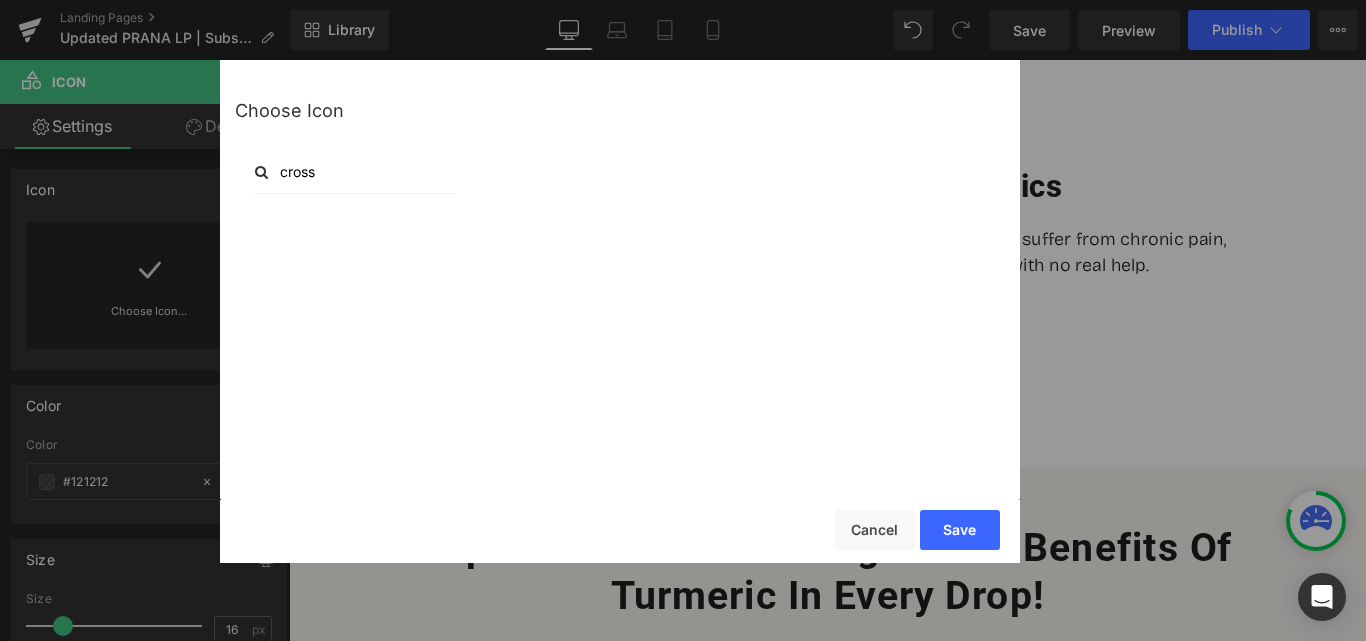 type on "cross" 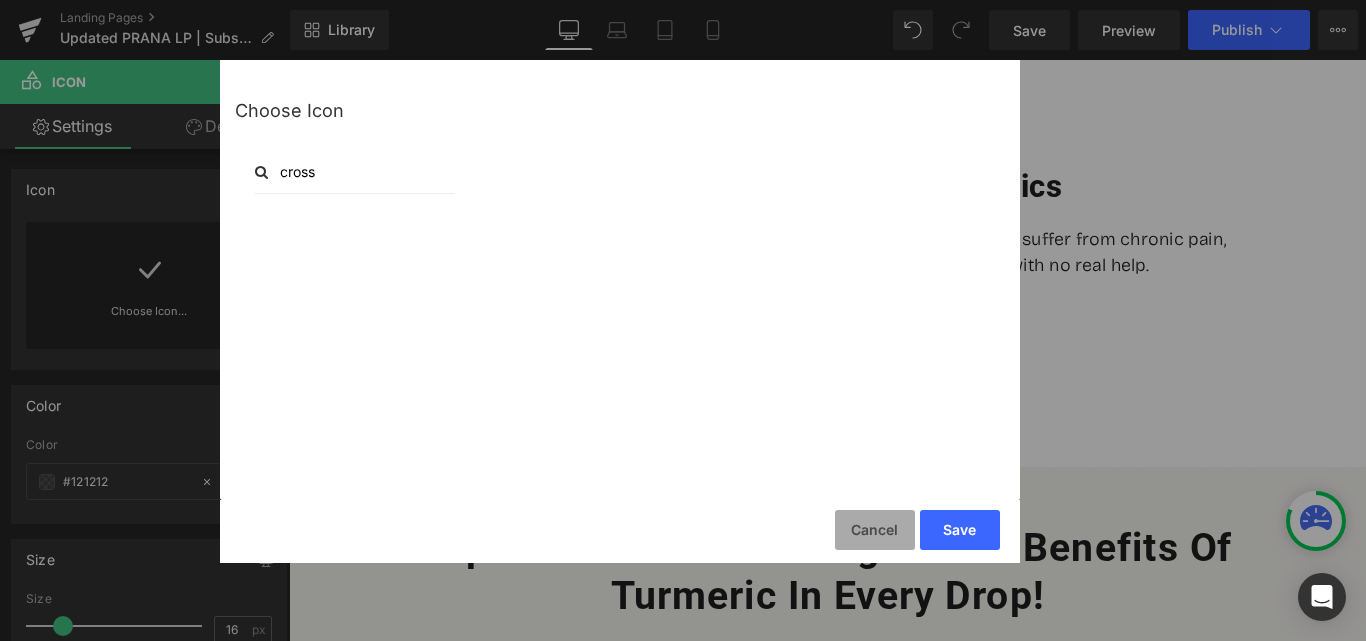 click on "Cancel" at bounding box center (875, 530) 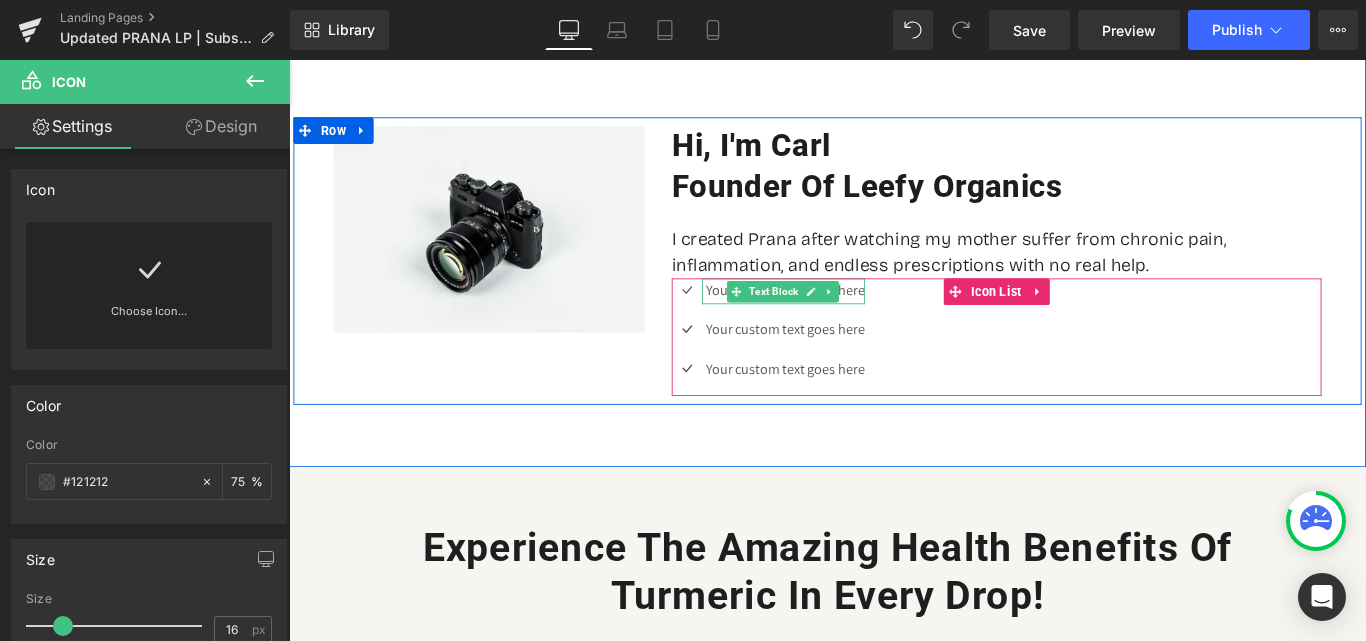 click on "Your custom text goes here" at bounding box center (847, 319) 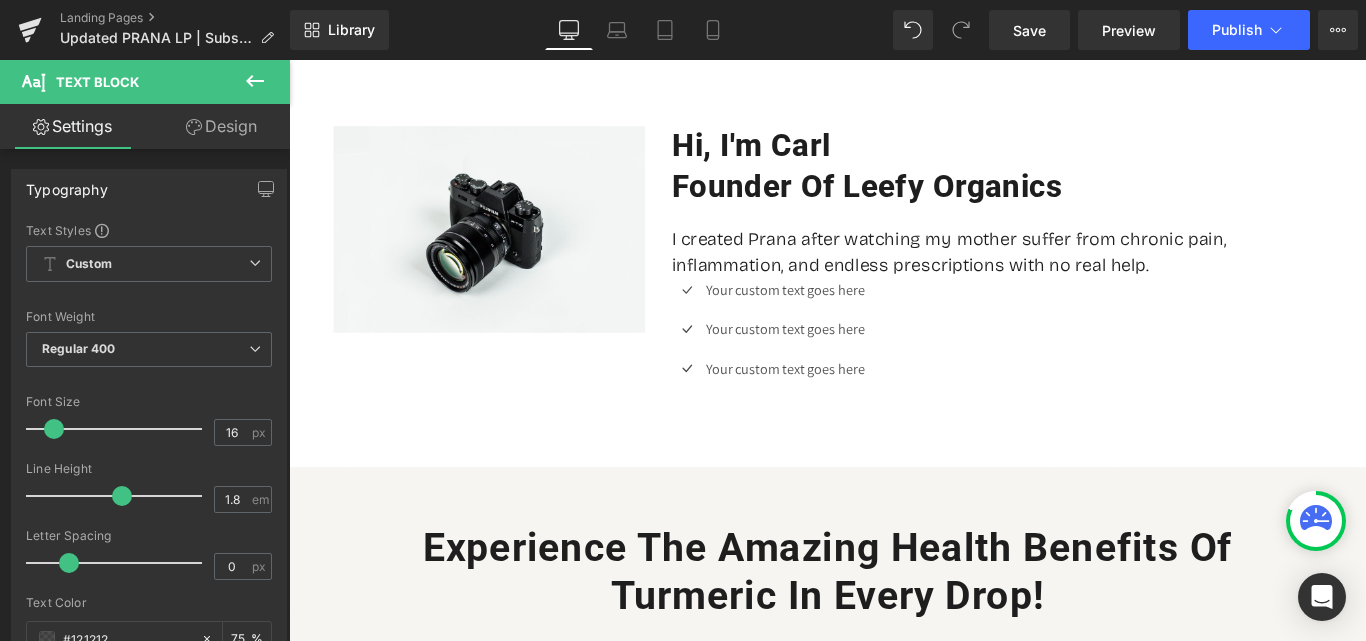 click on "Design" at bounding box center (221, 126) 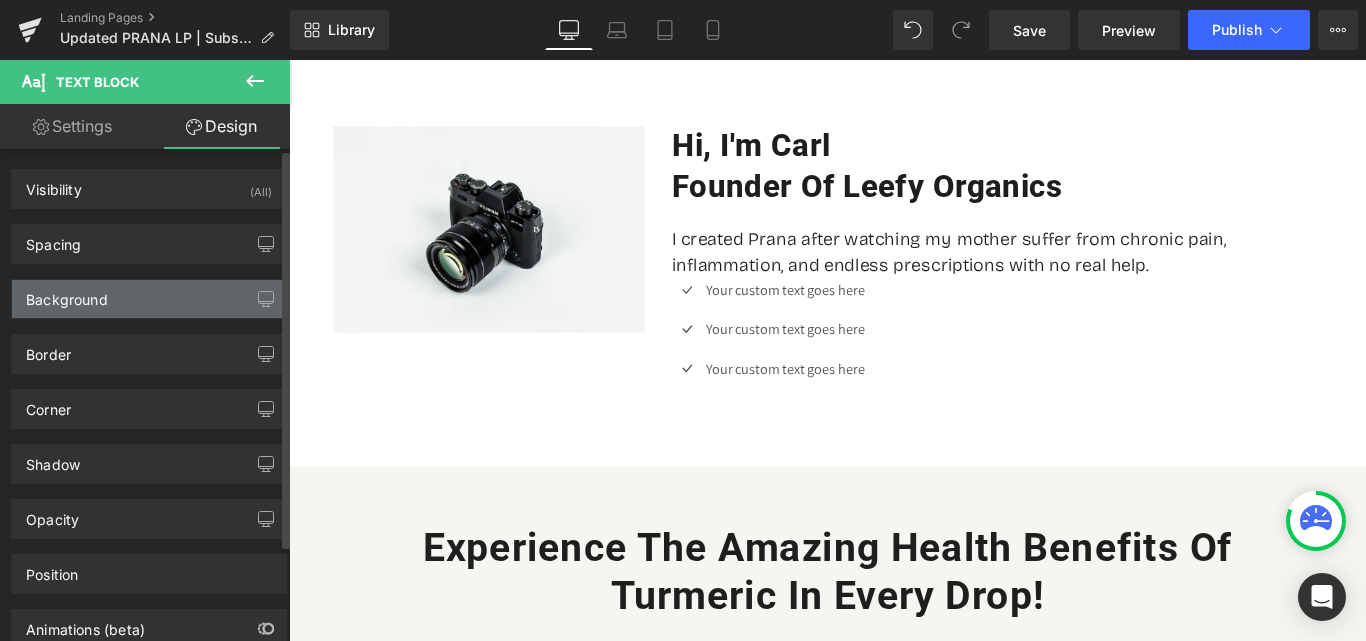 click on "Background" at bounding box center [149, 299] 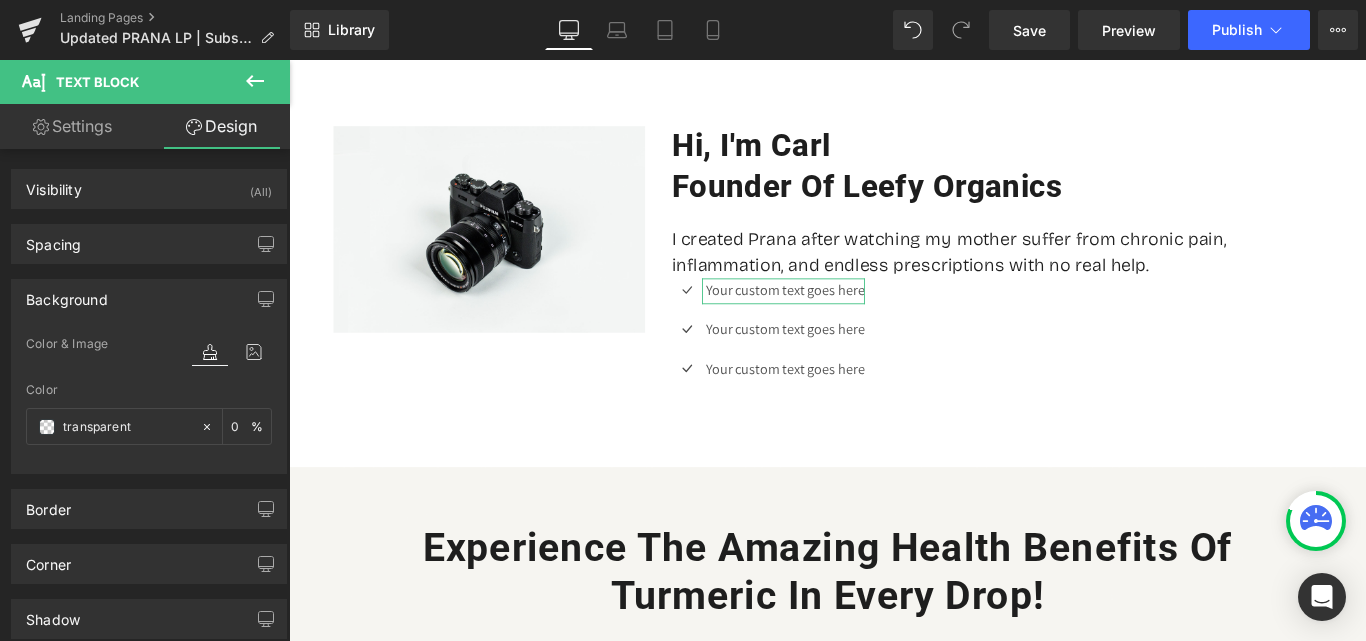 click on "Settings" at bounding box center (72, 126) 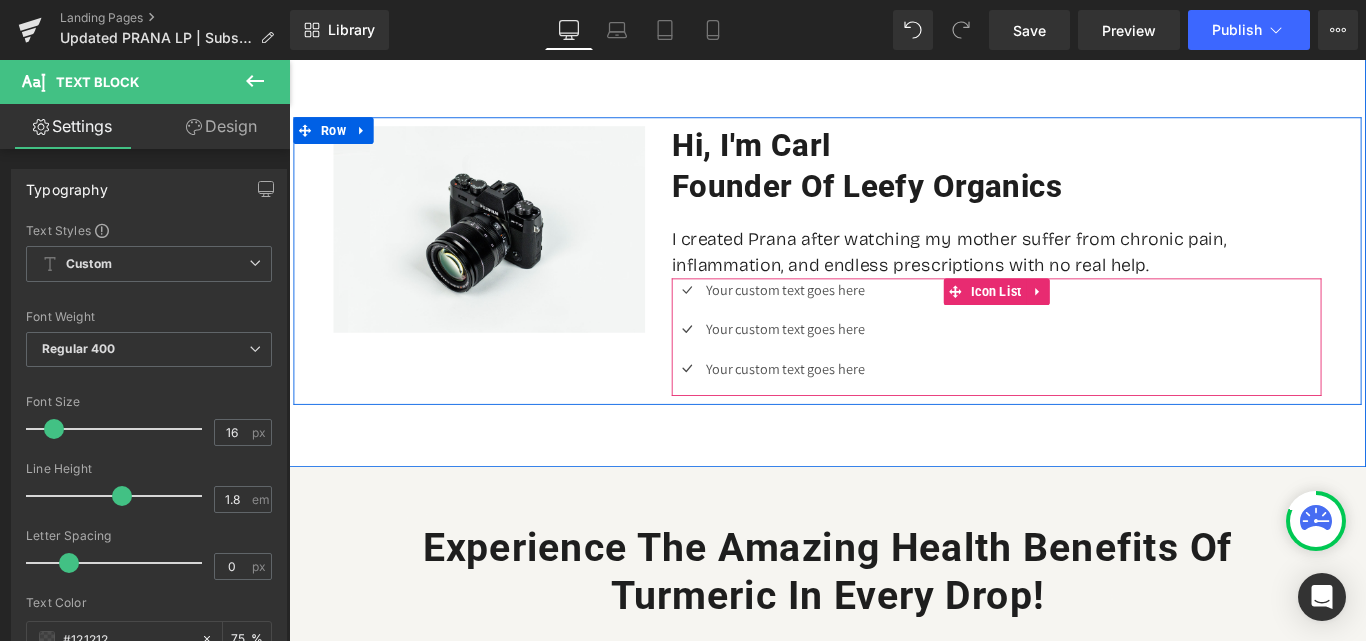 click on "Icon
Your custom text goes here
Text Block
Icon
Your custom text goes here
Text Block
Icon
Your custom text goes here
Text Block" at bounding box center (1084, 370) 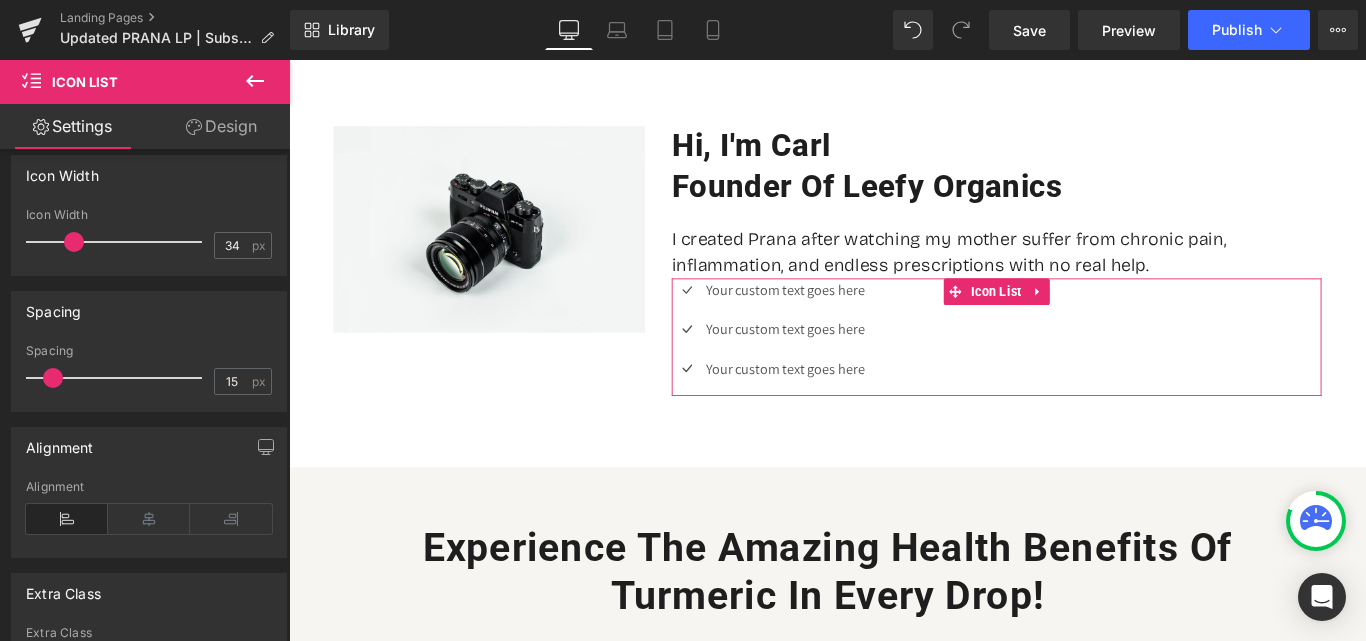 scroll, scrollTop: 0, scrollLeft: 0, axis: both 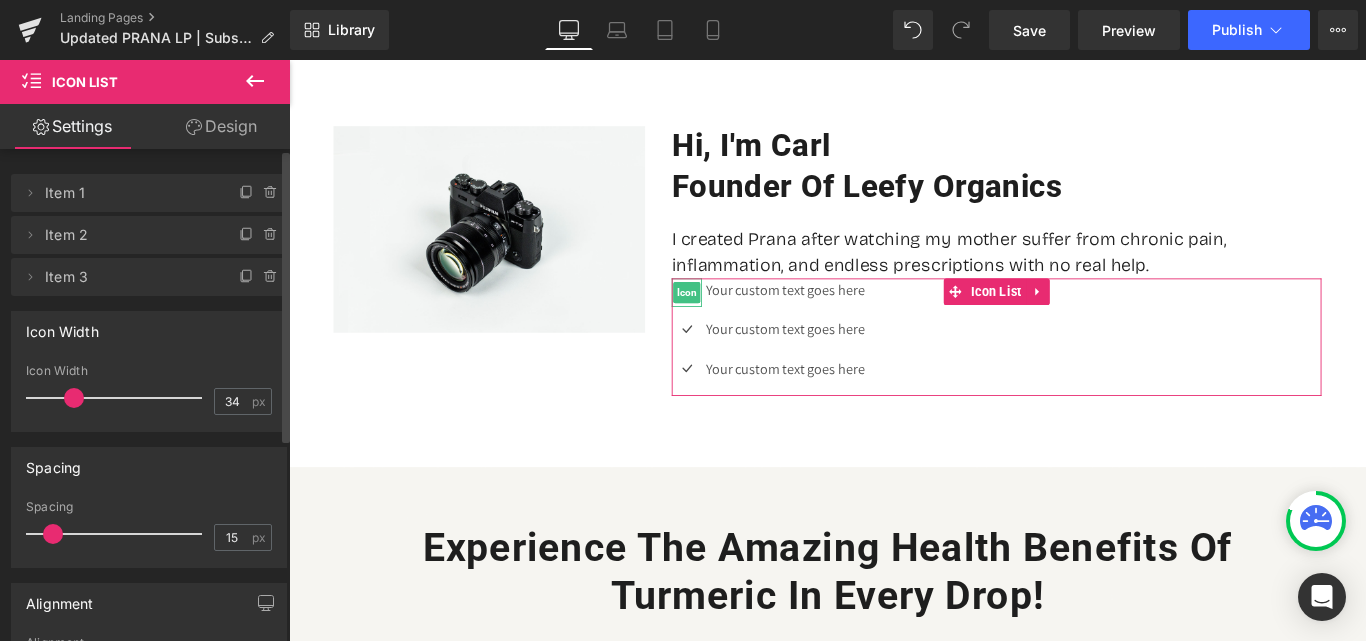 click on "Item 1" at bounding box center [129, 193] 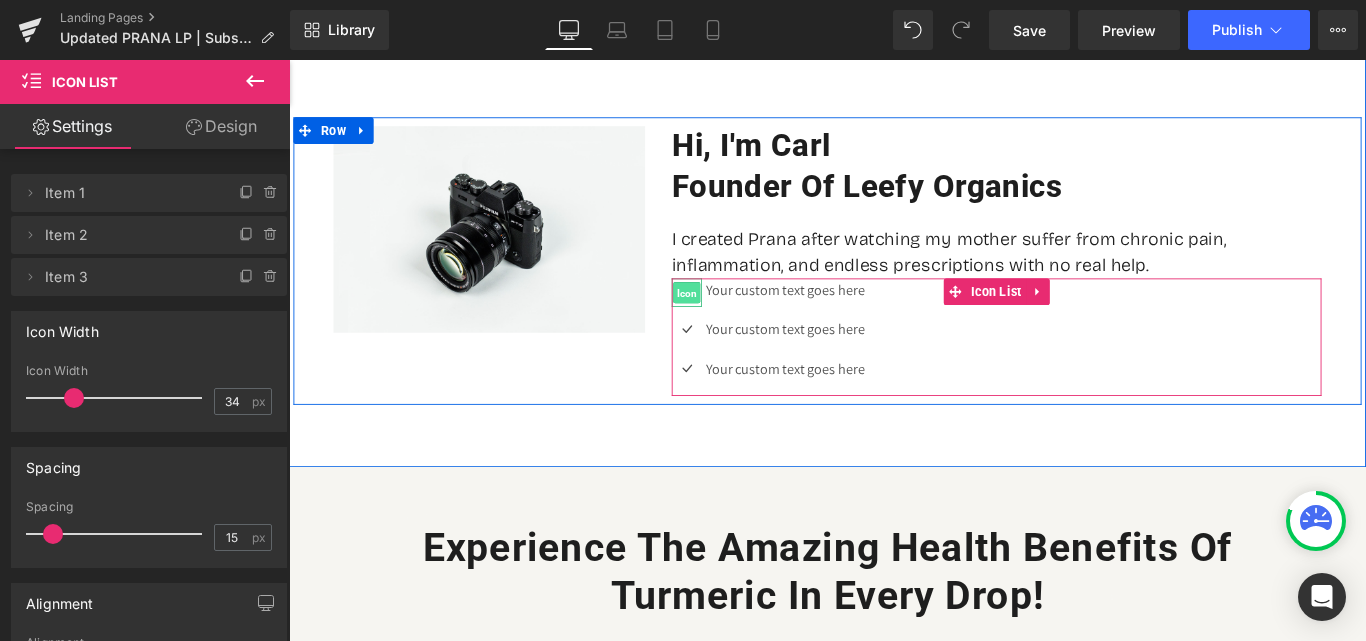 click on "Icon" at bounding box center [736, 322] 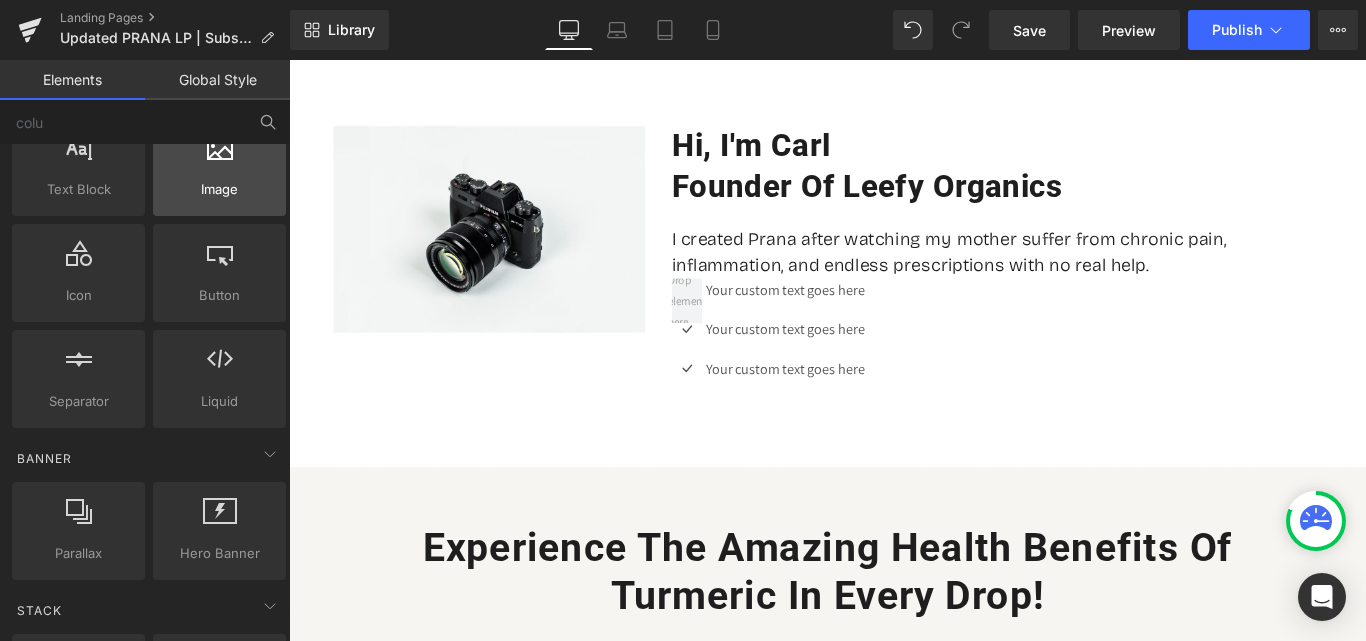scroll, scrollTop: 0, scrollLeft: 0, axis: both 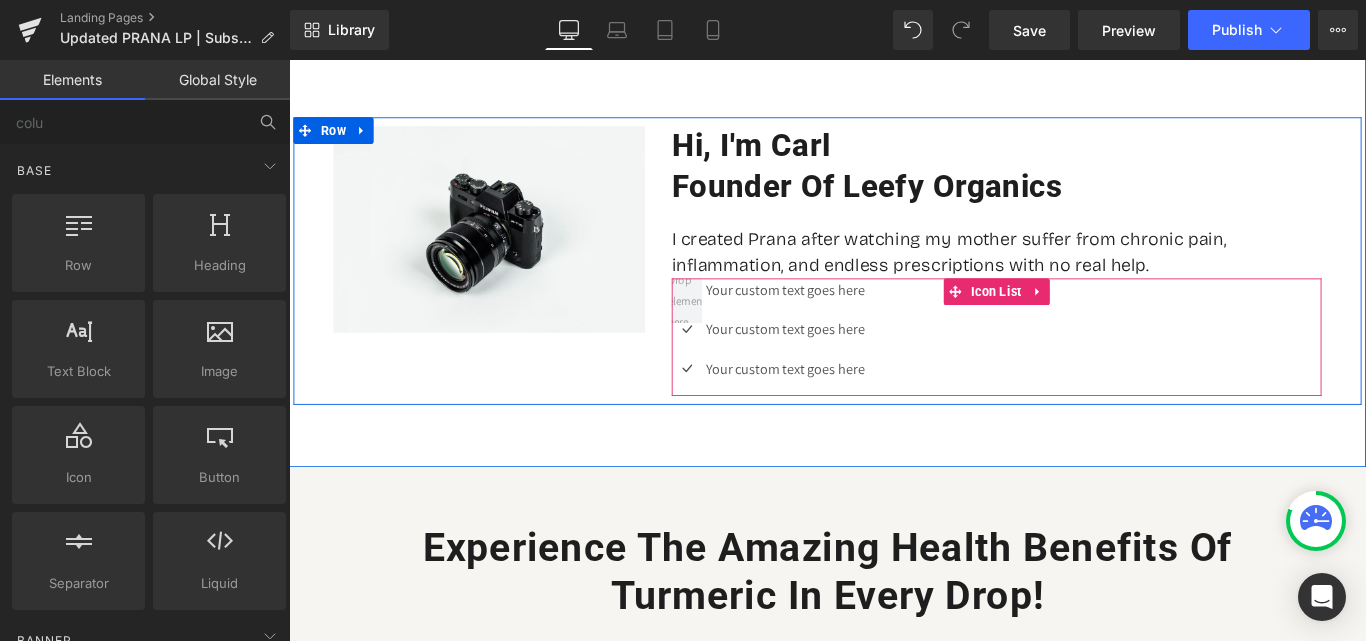 click on "Your custom text goes here
Text Block
Icon
Your custom text goes here
Text Block
Icon
Your custom text goes here
Text Block" at bounding box center (1084, 370) 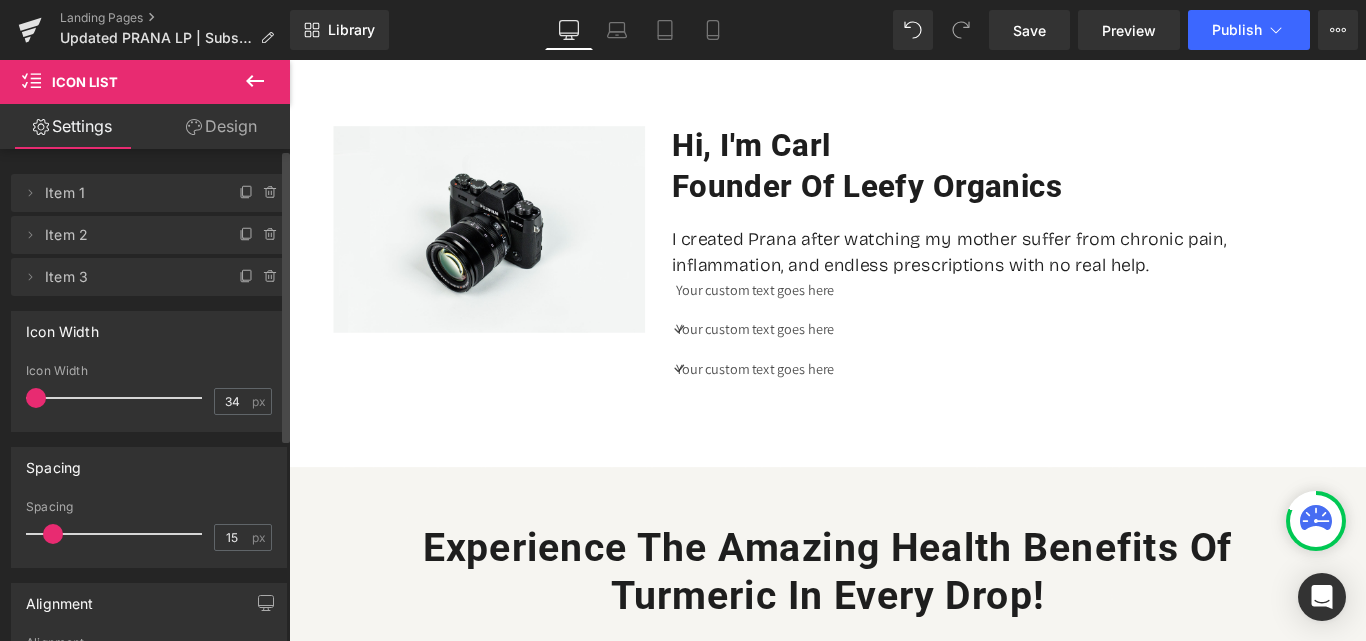 drag, startPoint x: 69, startPoint y: 400, endPoint x: 0, endPoint y: 400, distance: 69 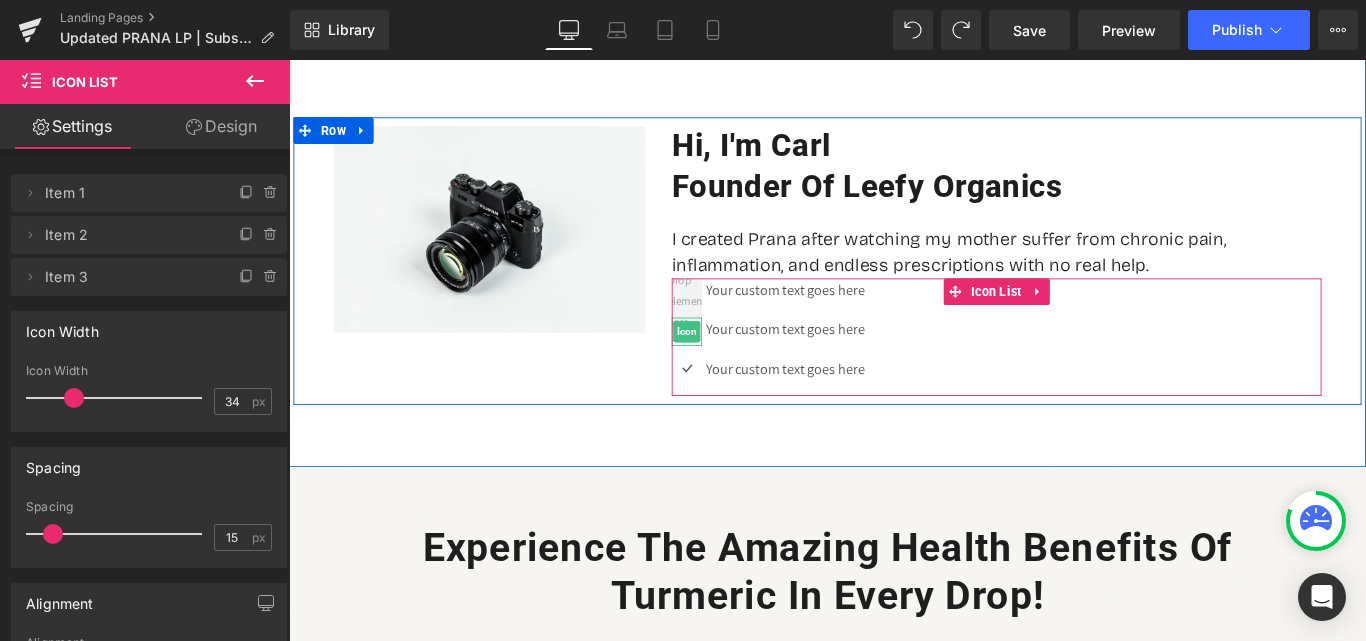 click on "Icon" at bounding box center (736, 365) 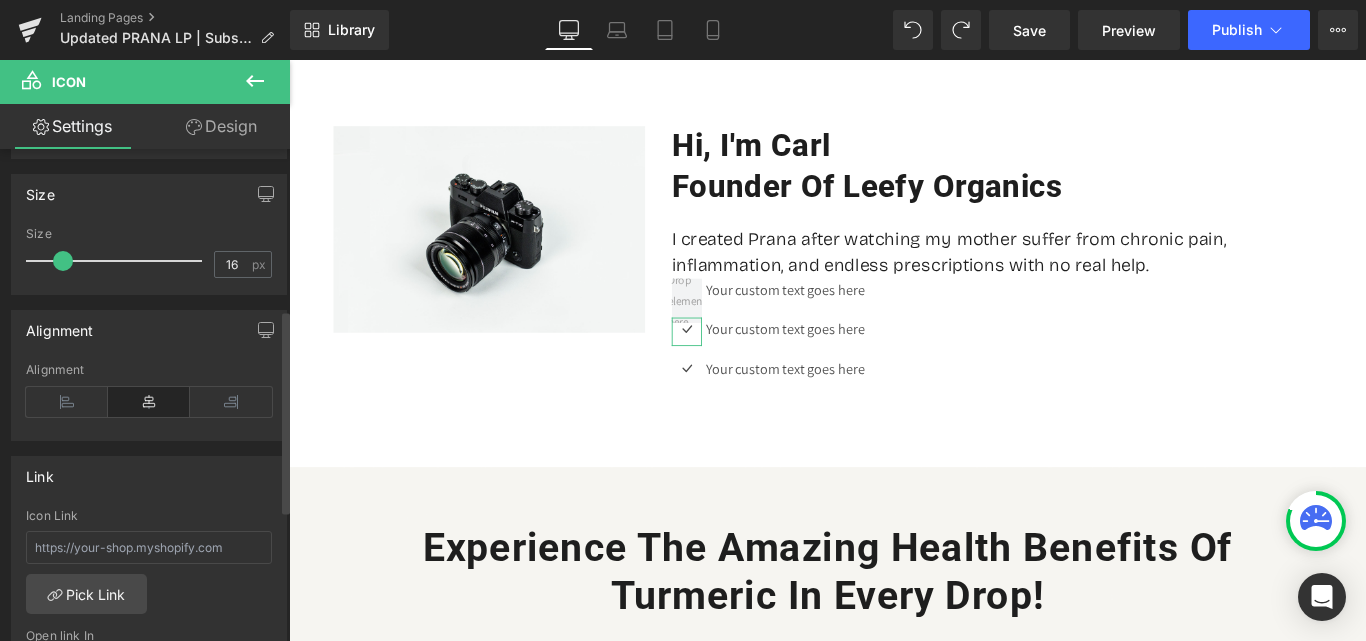 scroll, scrollTop: 400, scrollLeft: 0, axis: vertical 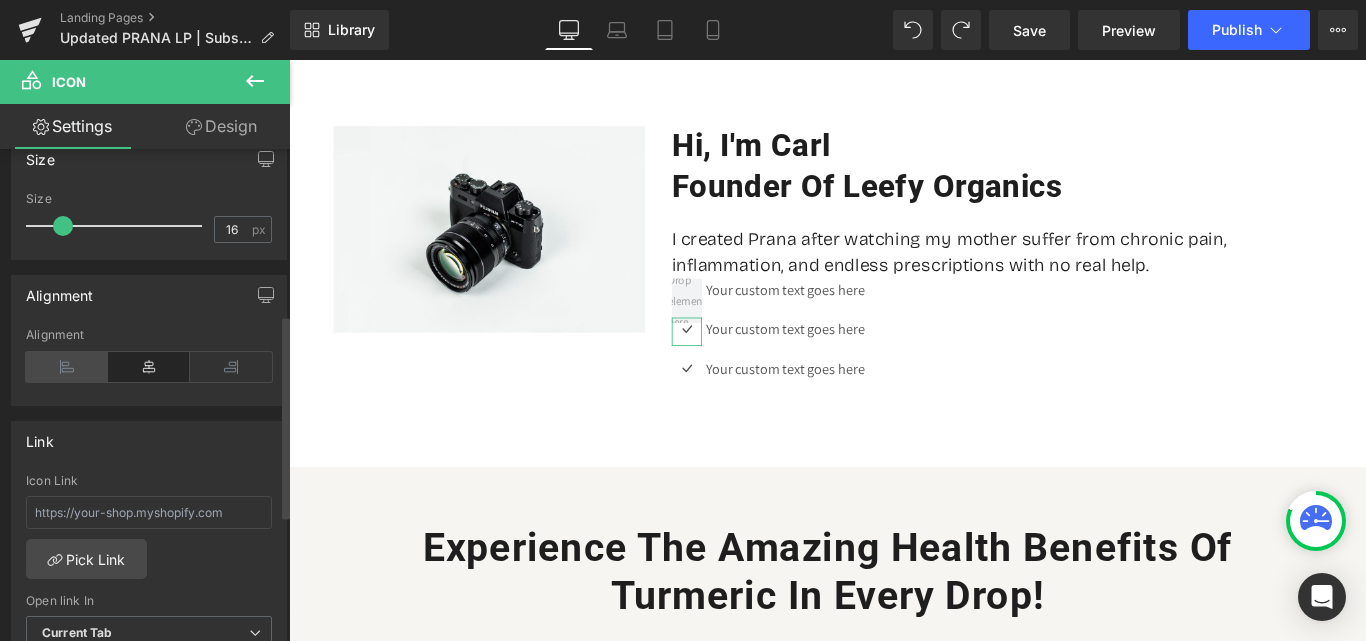 click at bounding box center [67, 367] 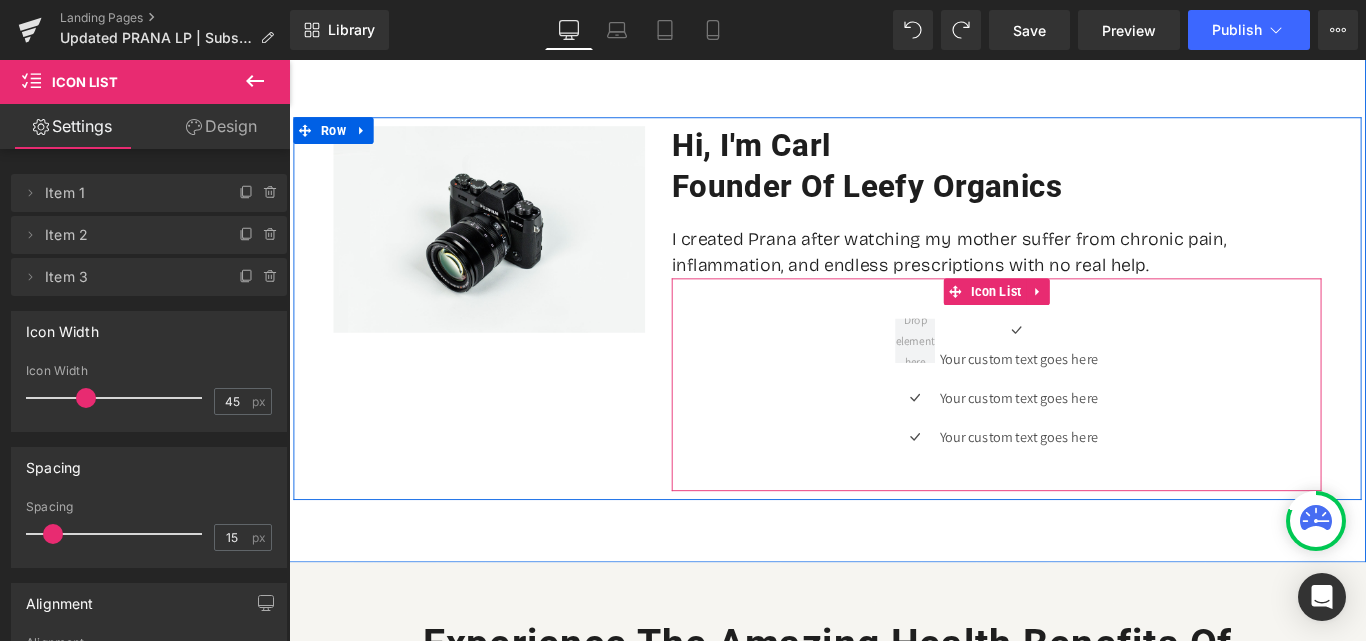 click on "Icon
Your custom text goes here
Text Block
Icon
Your custom text goes here
Text Block
Icon
Your custom text goes here
Text Block
Icon List" at bounding box center (1084, 424) 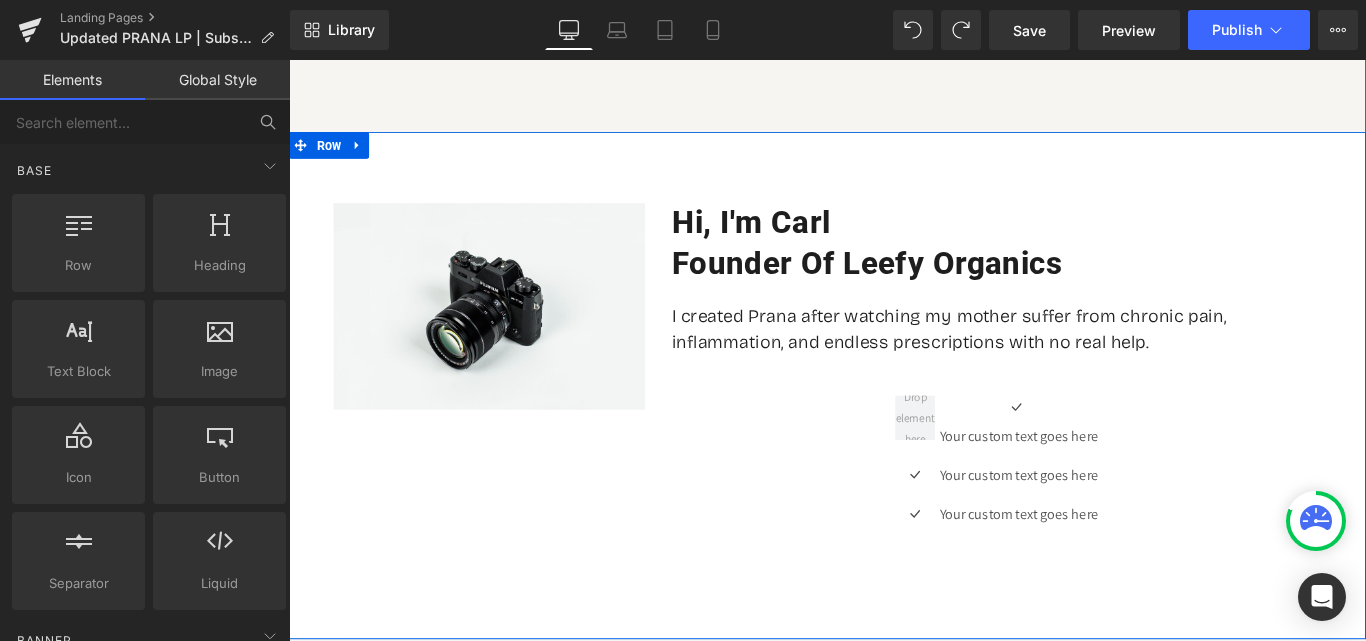 scroll, scrollTop: 1034, scrollLeft: 0, axis: vertical 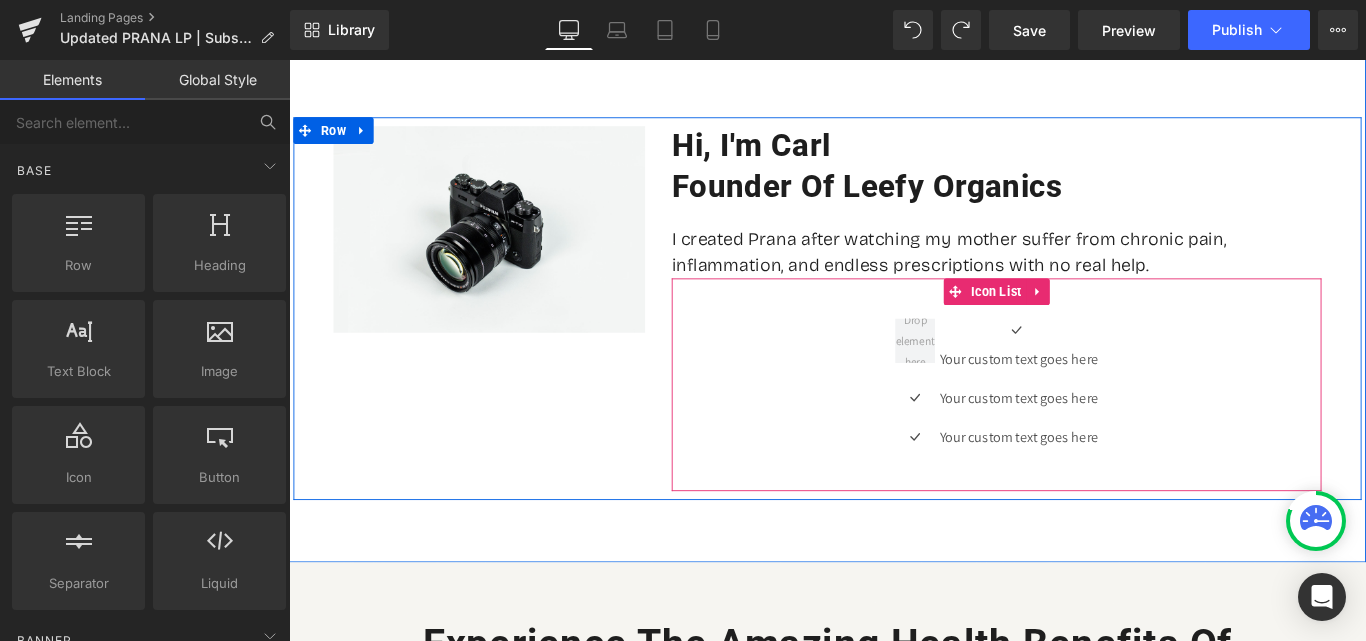 click on "Icon
Your custom text goes here
Text Block
Icon
Your custom text goes here
Text Block
Icon
Your custom text goes here
Text Block" at bounding box center [1084, 431] 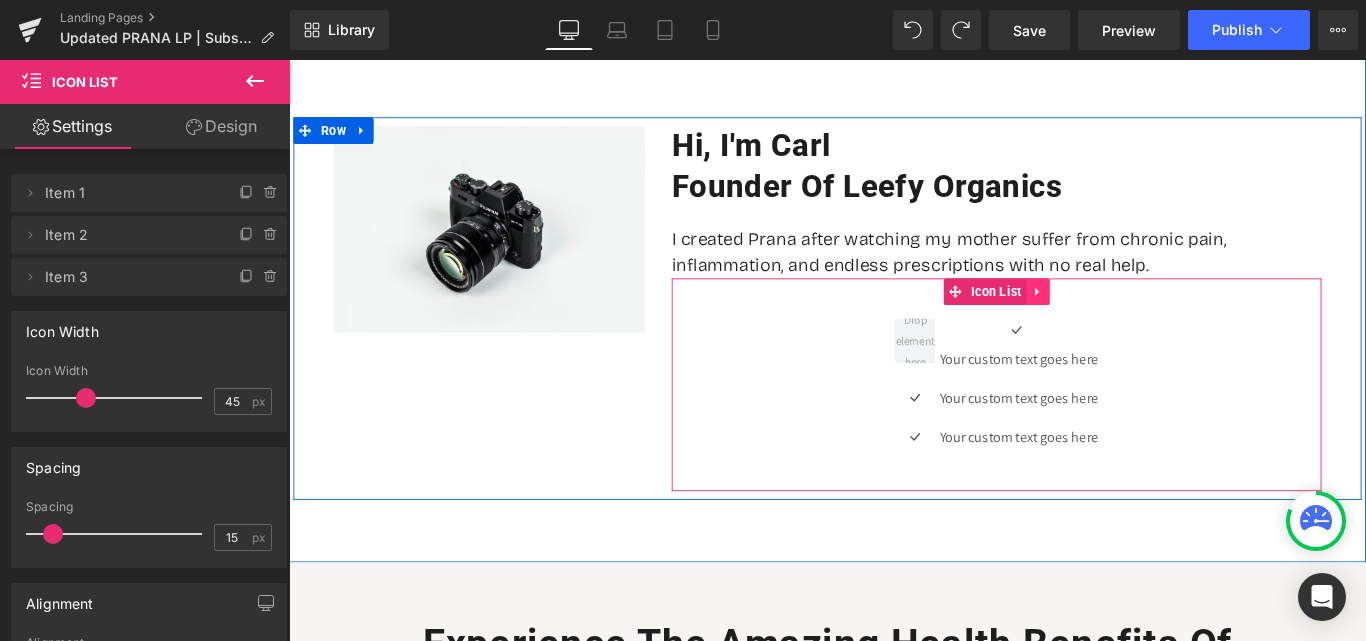 click 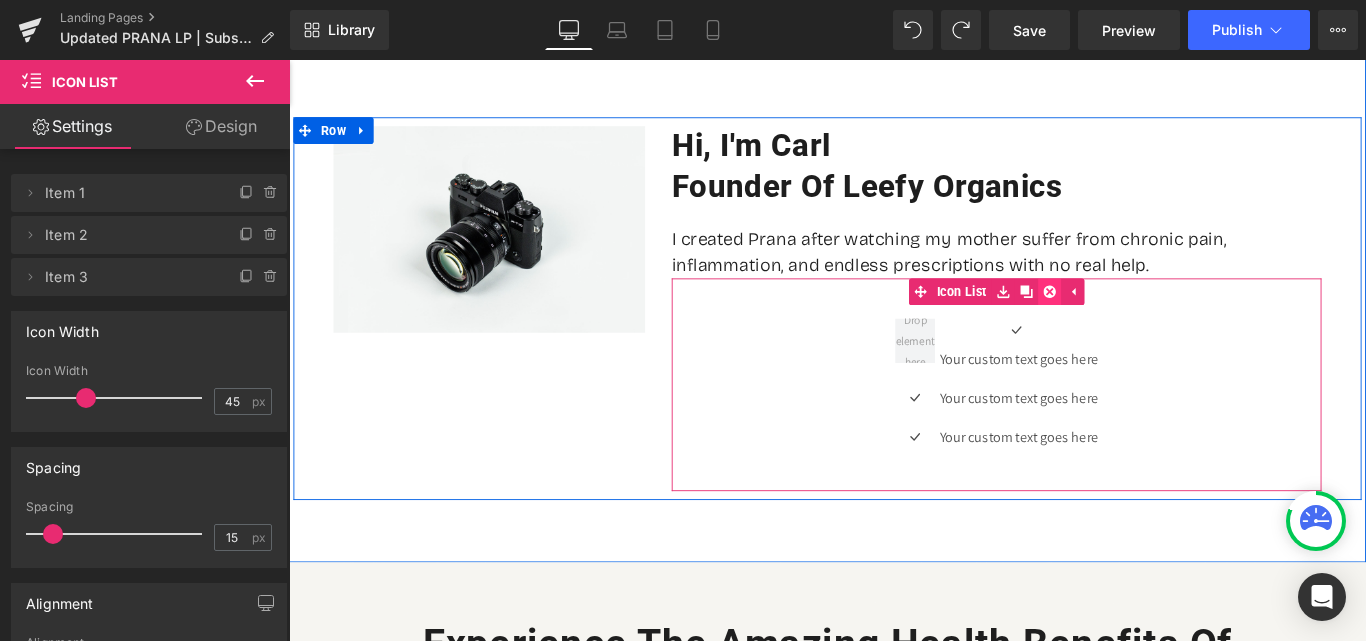 click at bounding box center (1143, 320) 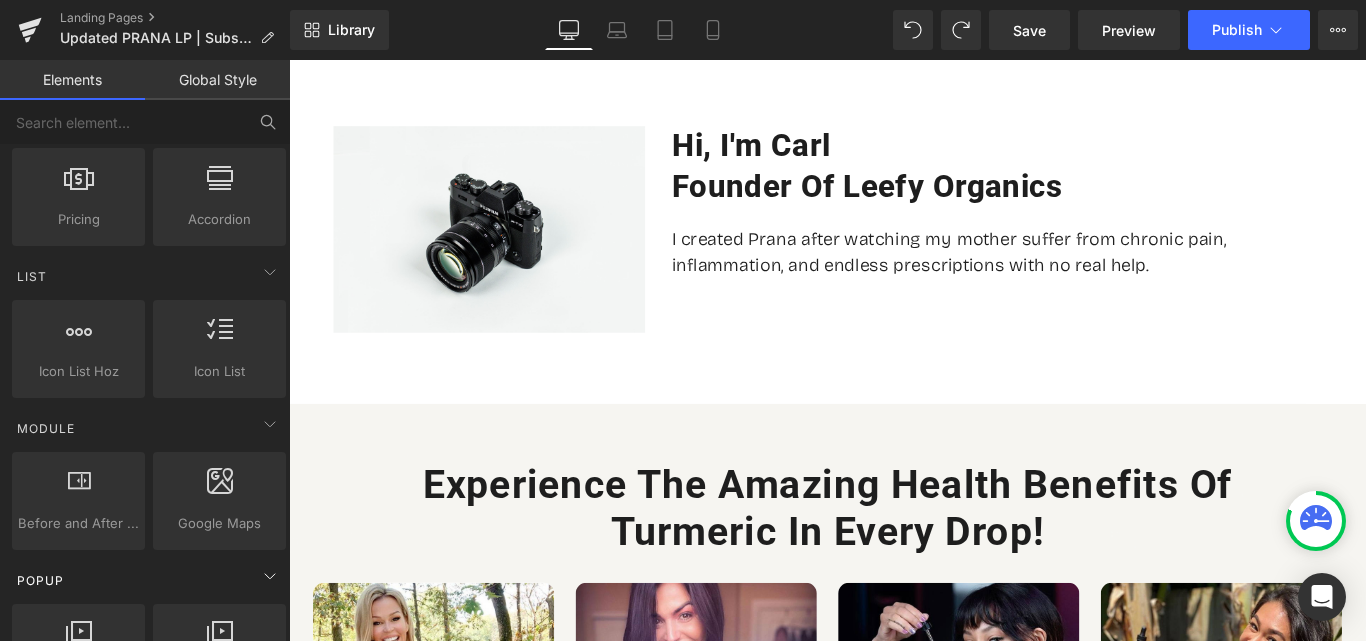 scroll, scrollTop: 800, scrollLeft: 0, axis: vertical 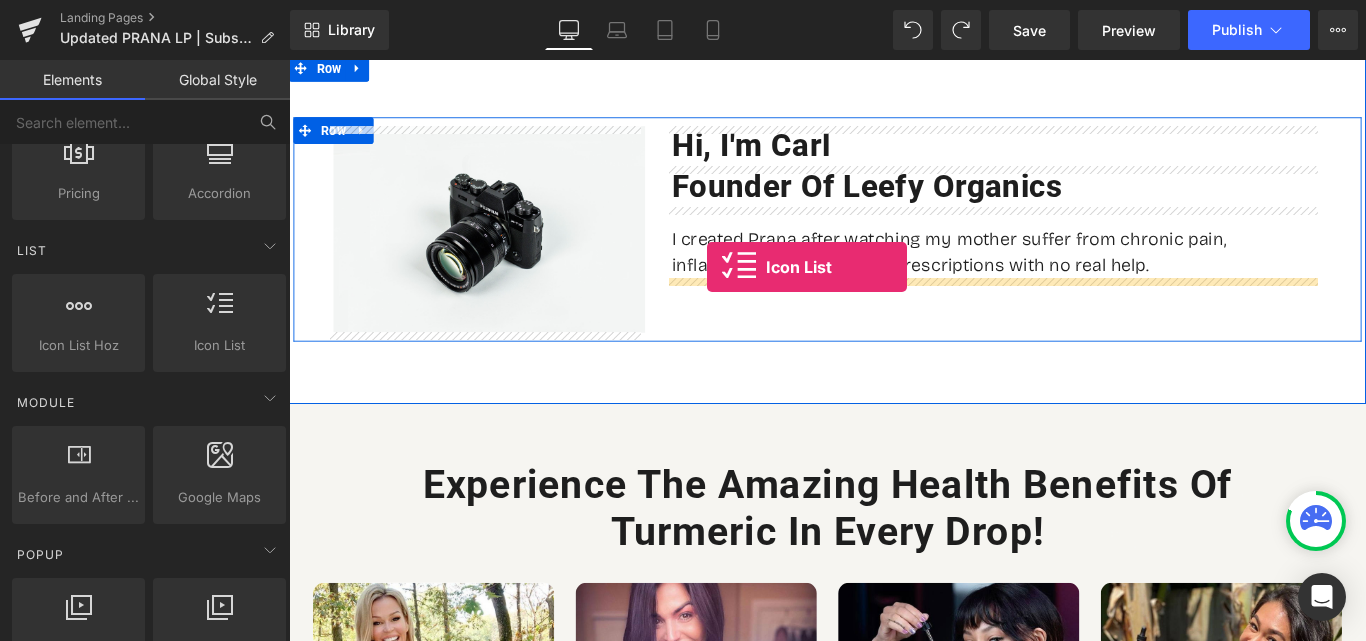 drag, startPoint x: 501, startPoint y: 383, endPoint x: 759, endPoint y: 293, distance: 273.24713 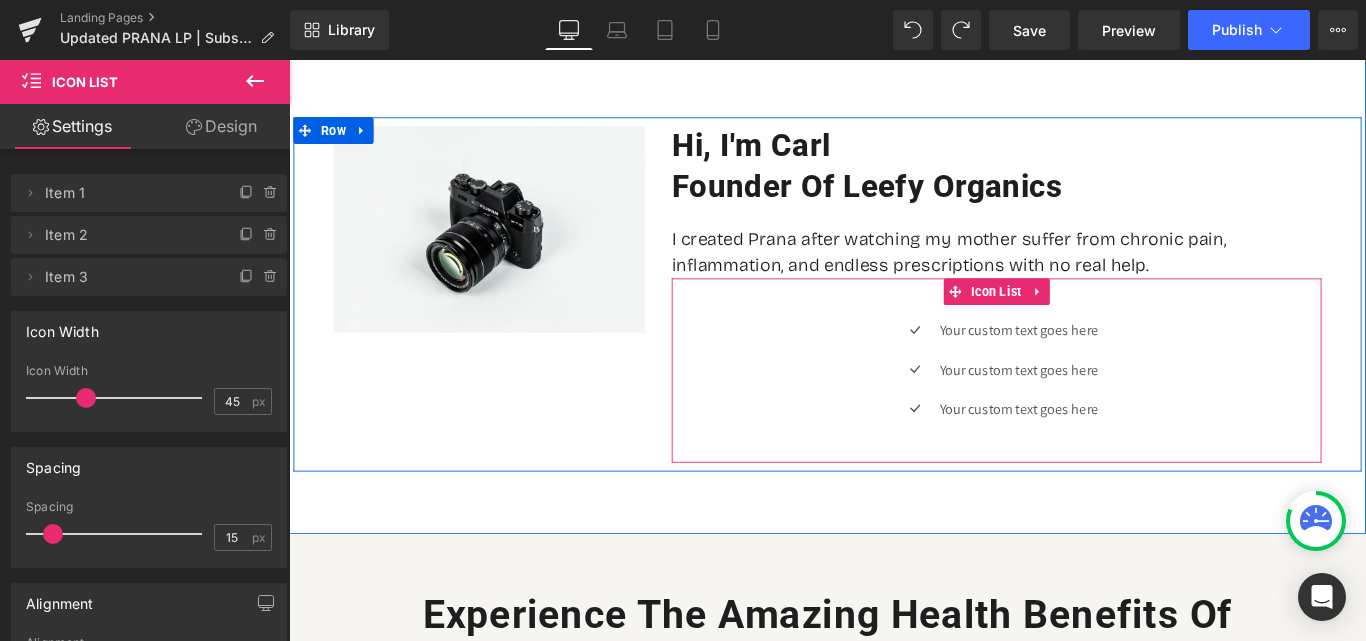 click on "Icon
Your custom text goes here
Text Block
Icon
Your custom text goes here
Text Block
Icon
Your custom text goes here
Text Block" at bounding box center [1084, 415] 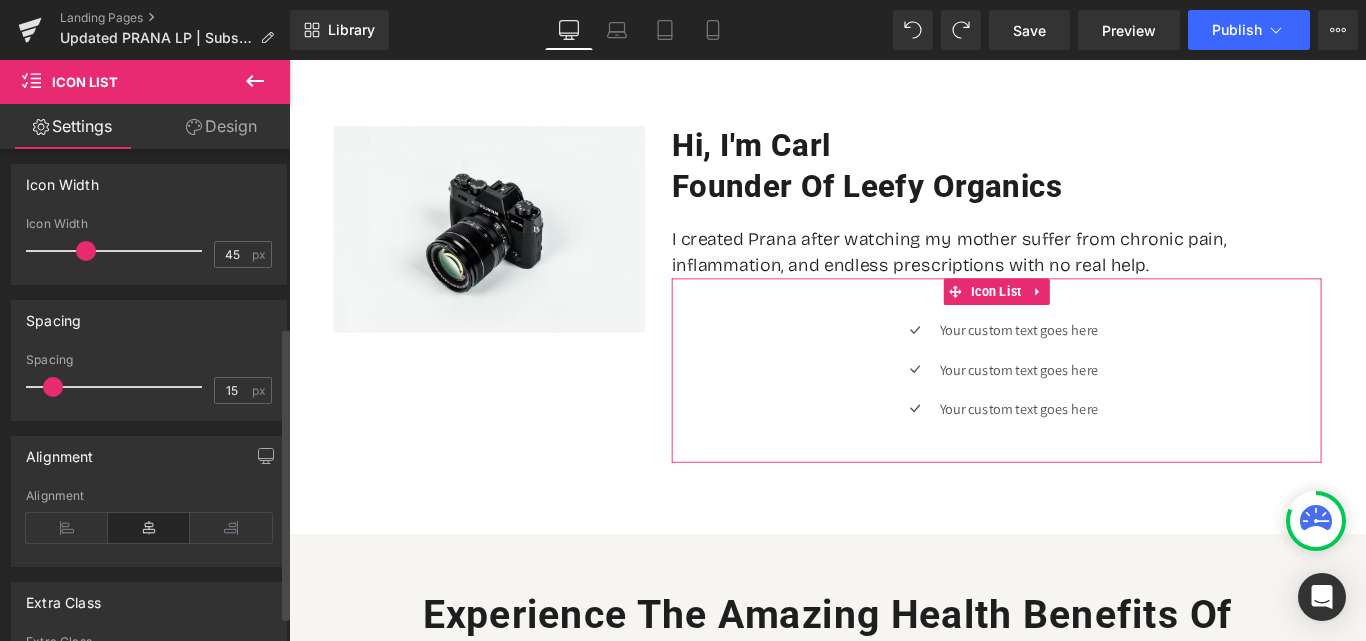 scroll, scrollTop: 340, scrollLeft: 0, axis: vertical 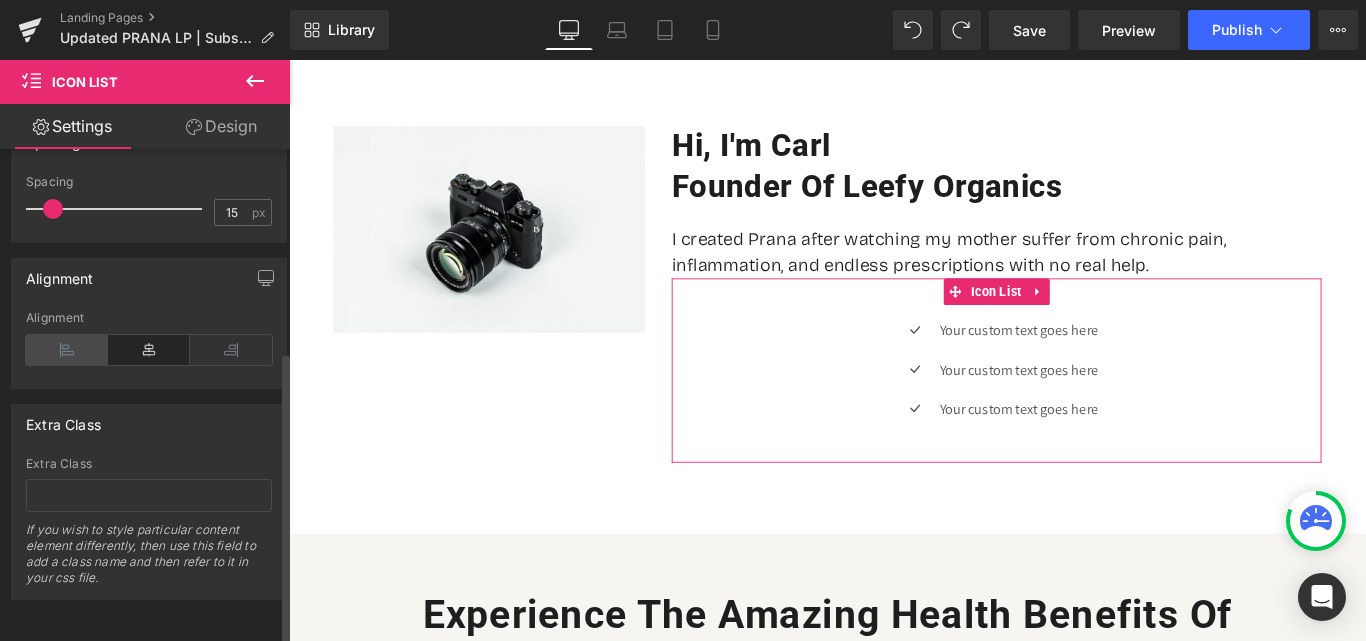 click at bounding box center (67, 350) 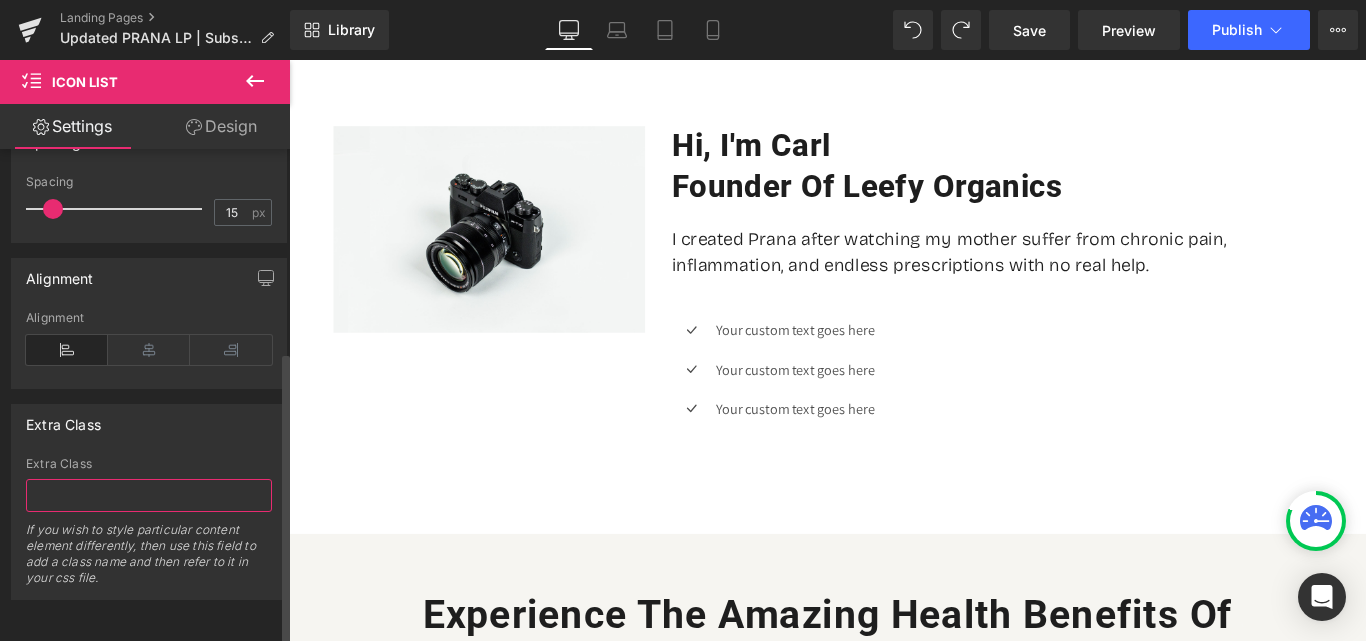 click at bounding box center [149, 495] 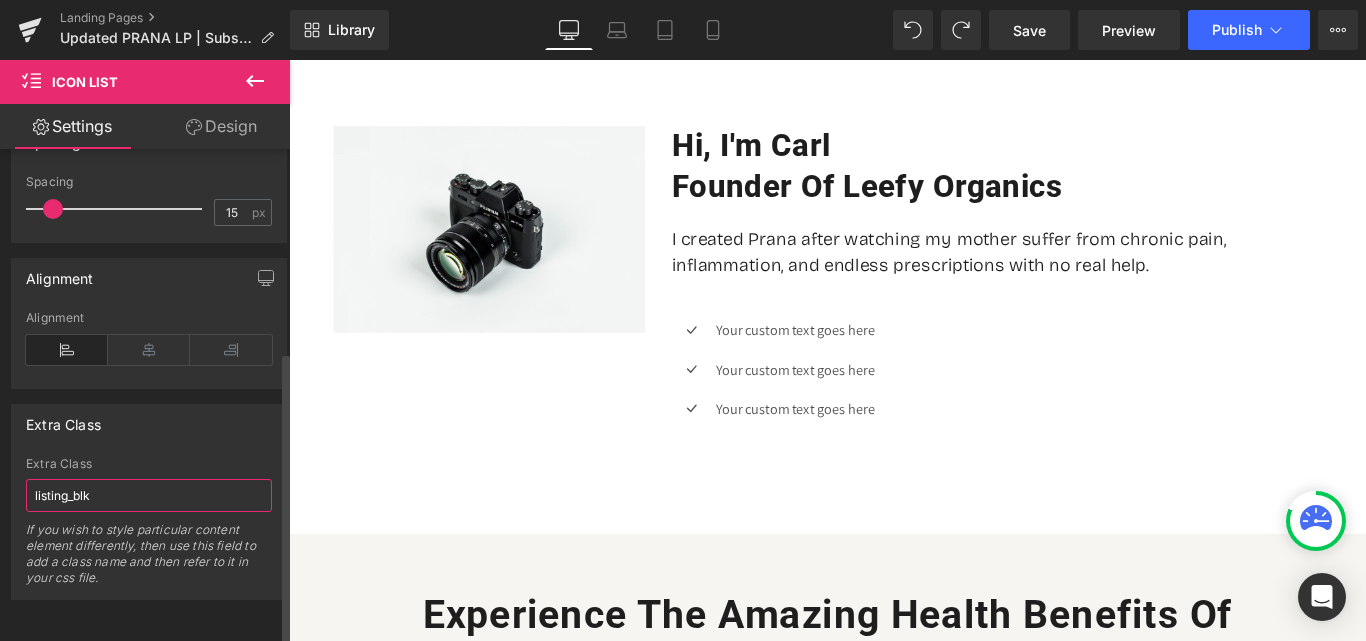 type on "listing_blk" 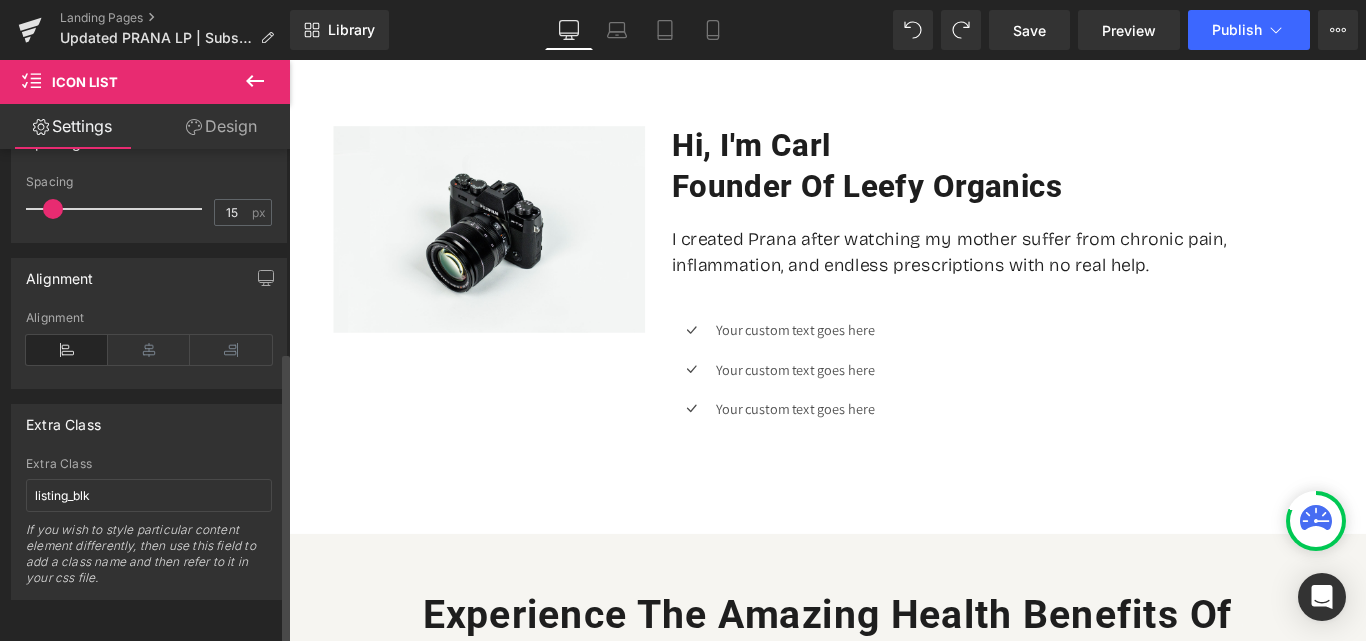 click on "If you wish to style particular content element differently, then use this field to add a class name and then refer to it in your css file." at bounding box center (149, 560) 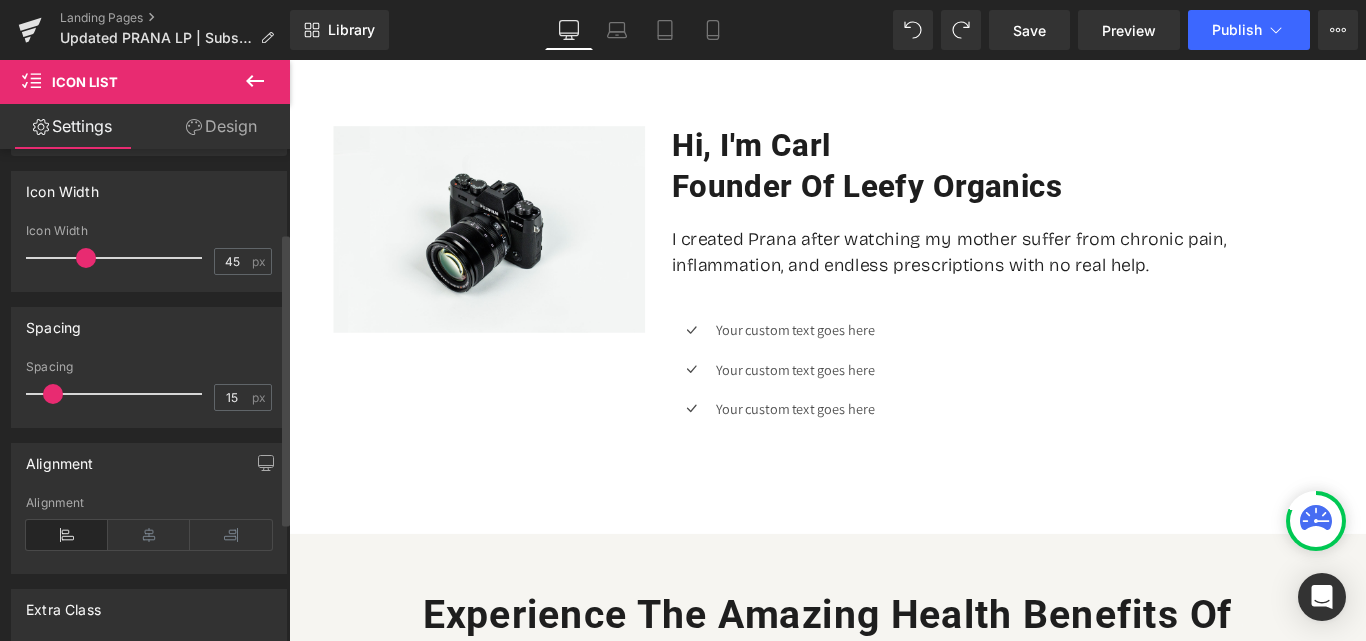 scroll, scrollTop: 40, scrollLeft: 0, axis: vertical 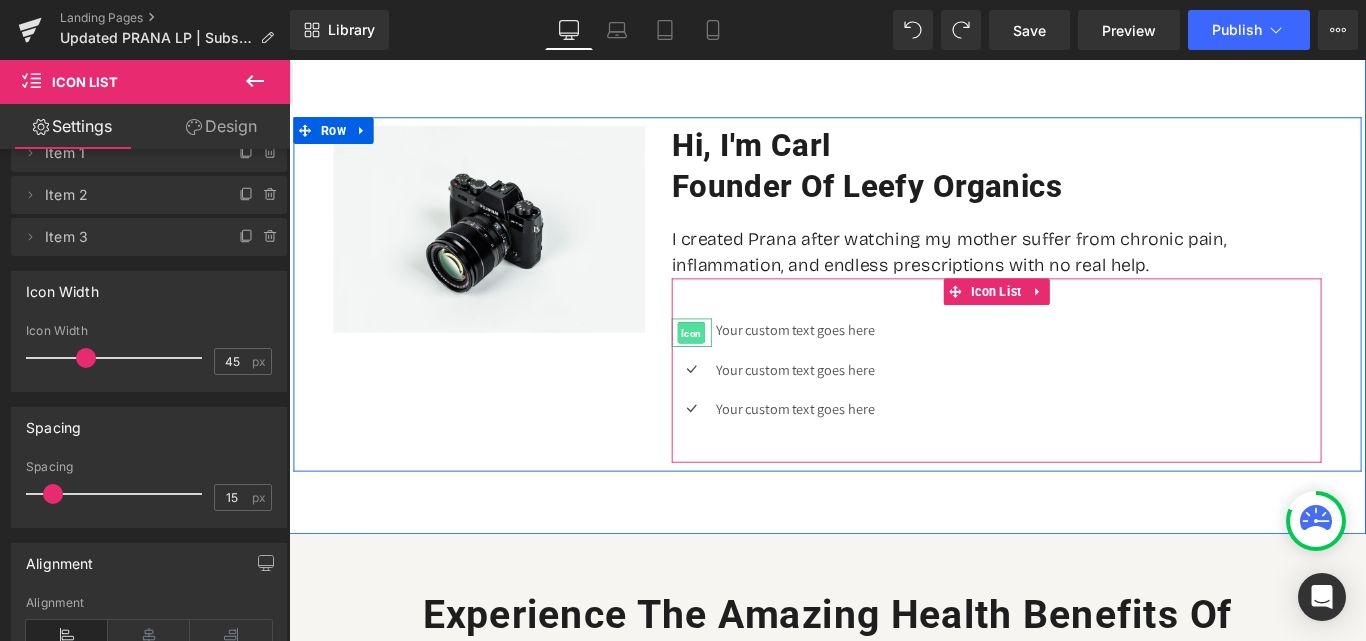 click on "Icon" at bounding box center (741, 367) 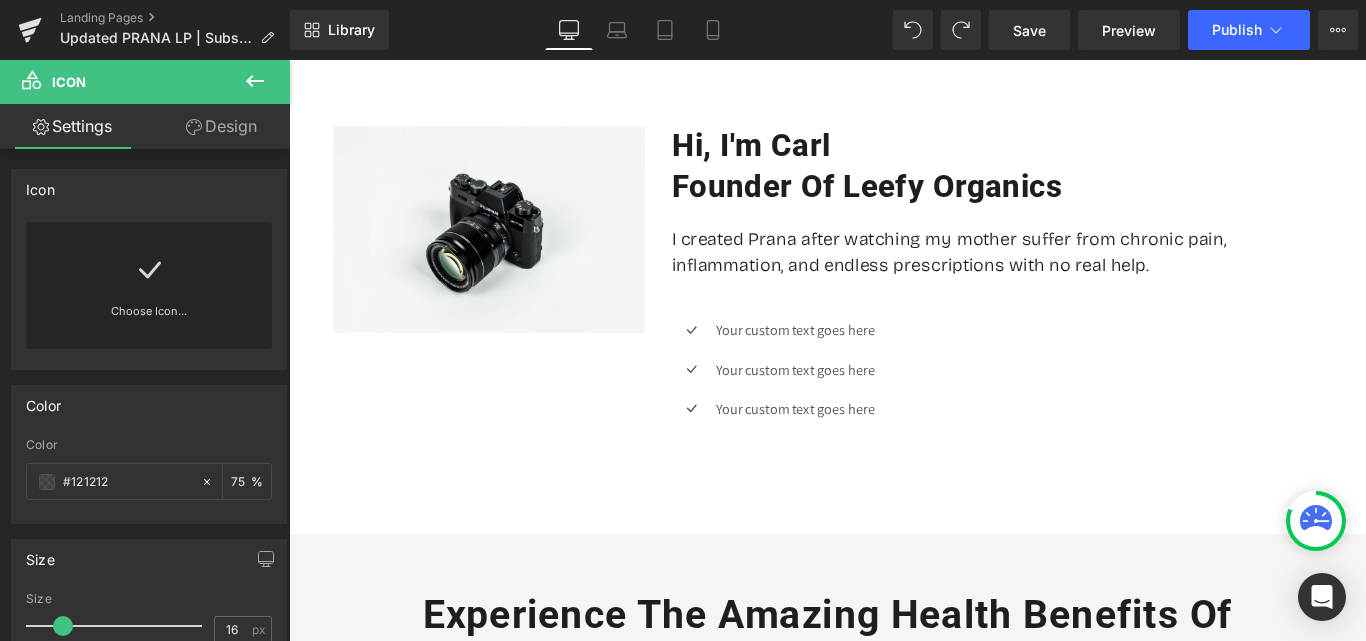click 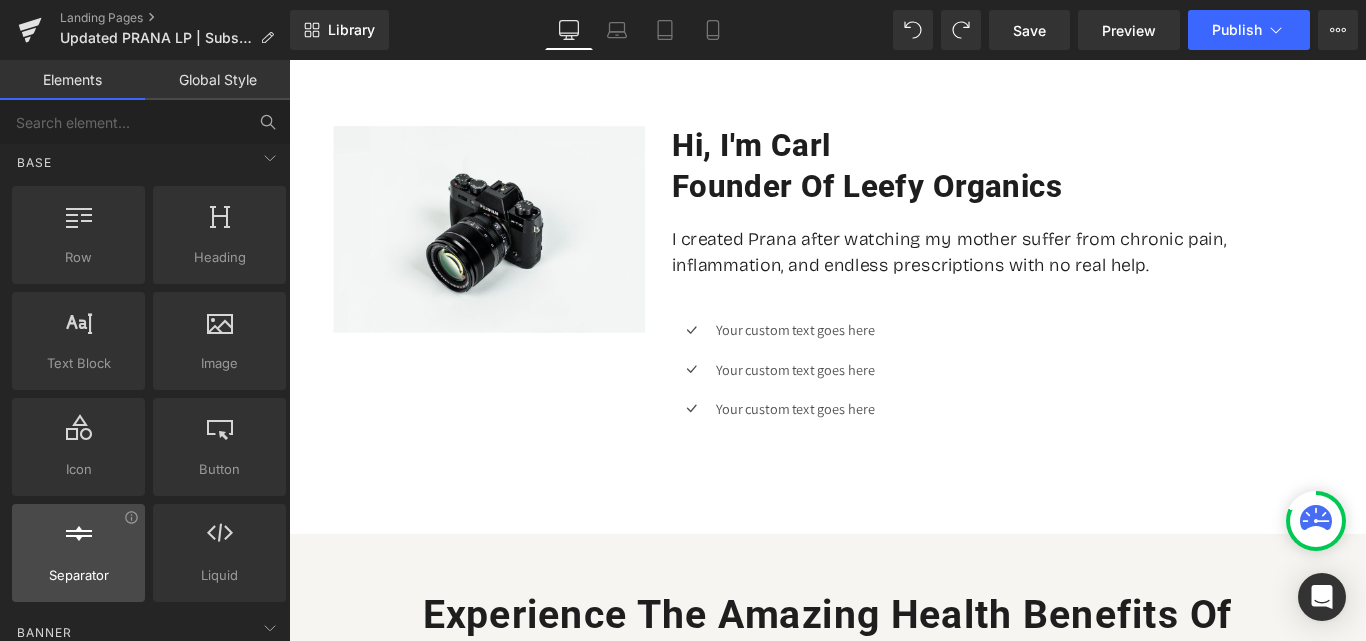 scroll, scrollTop: 0, scrollLeft: 0, axis: both 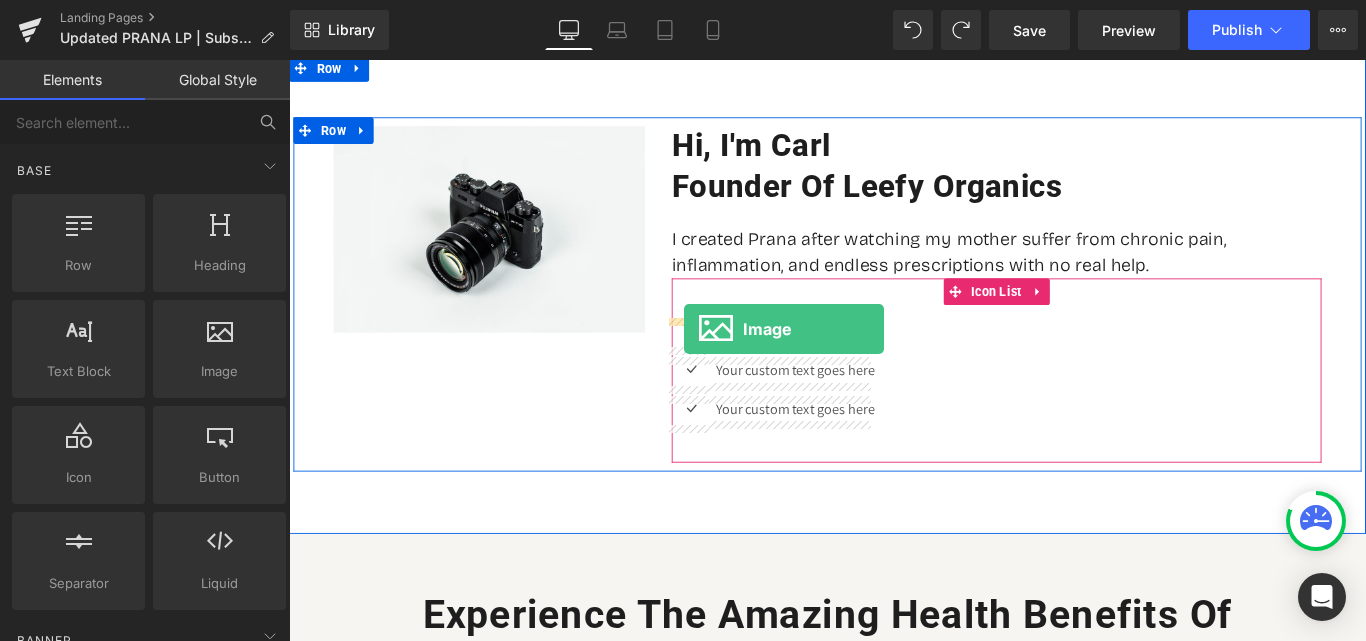drag, startPoint x: 509, startPoint y: 418, endPoint x: 733, endPoint y: 362, distance: 230.89392 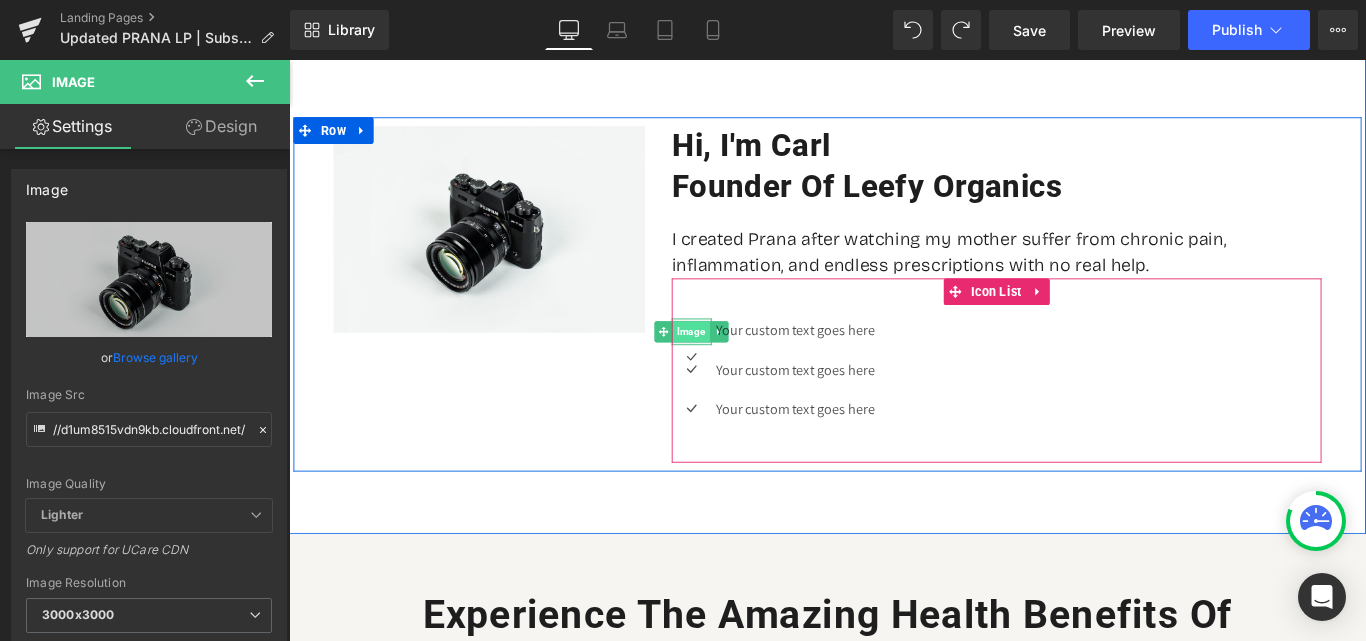 click on "Image" at bounding box center (741, 365) 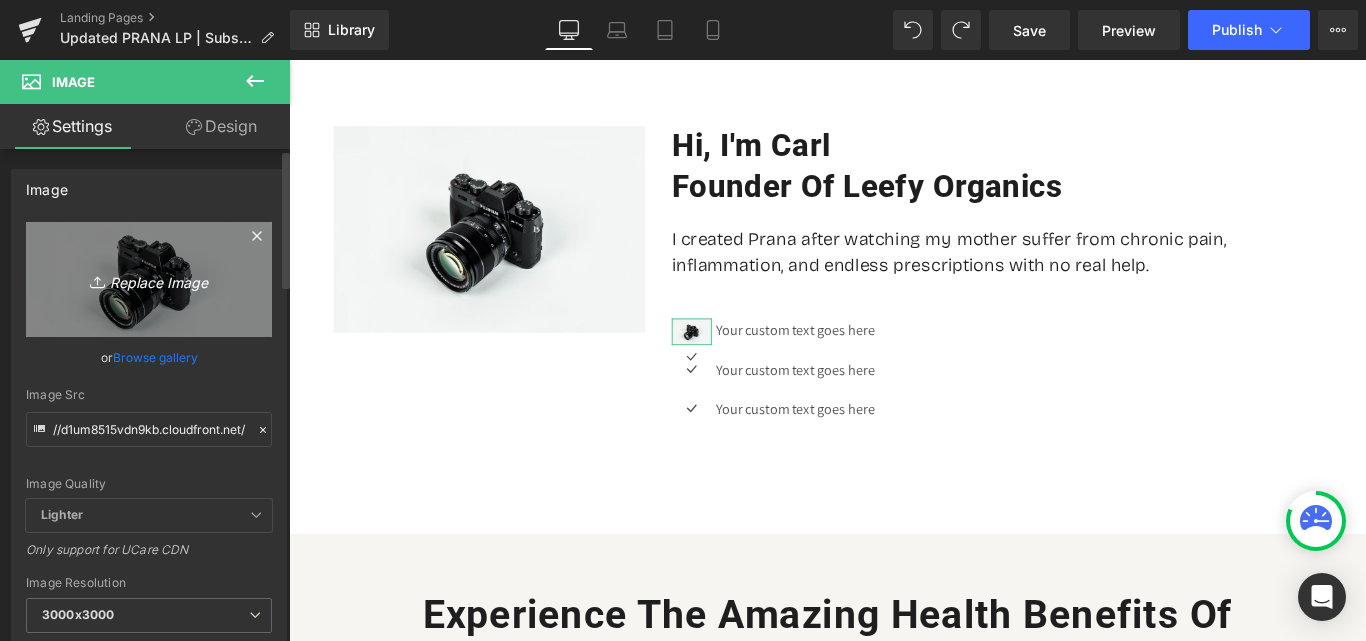 click 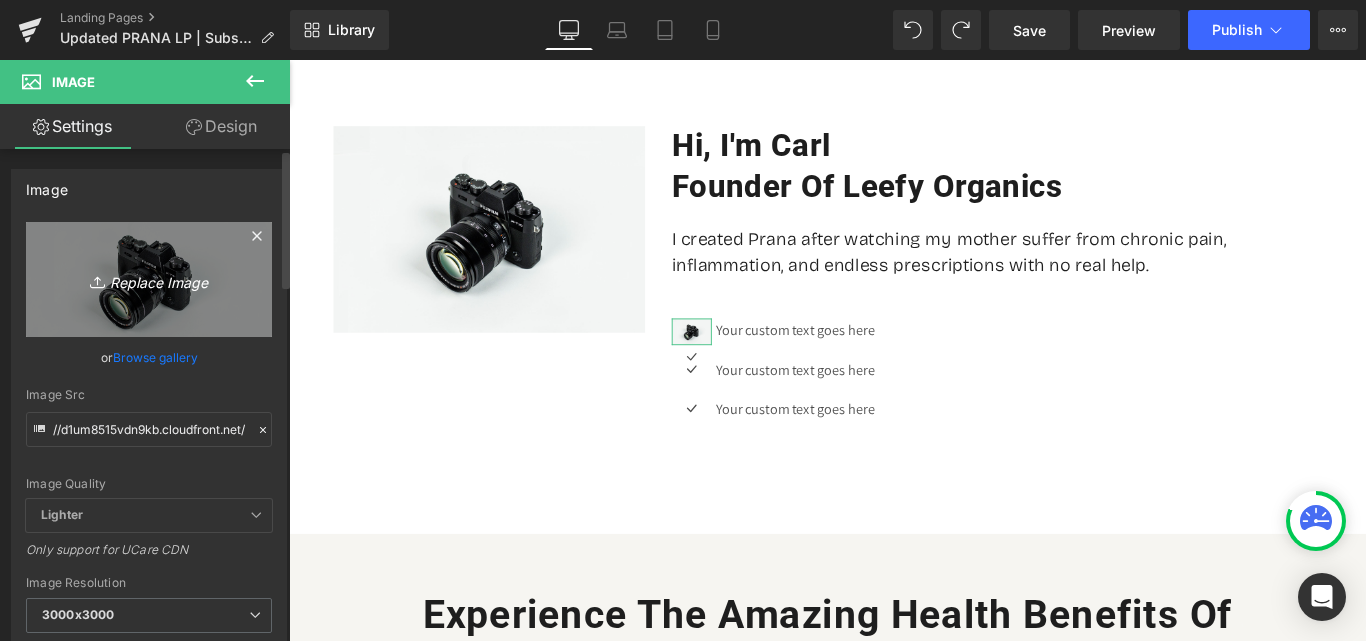 type on "C:\fakepath\red-cross.png" 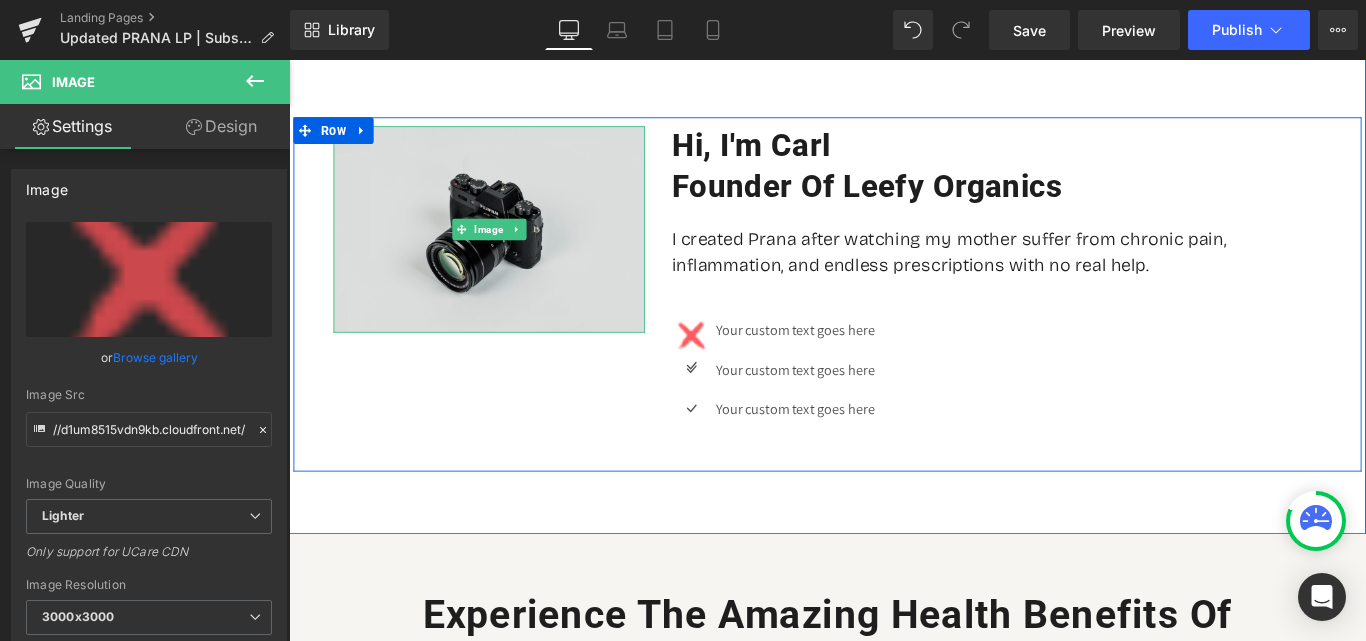 click at bounding box center (514, 250) 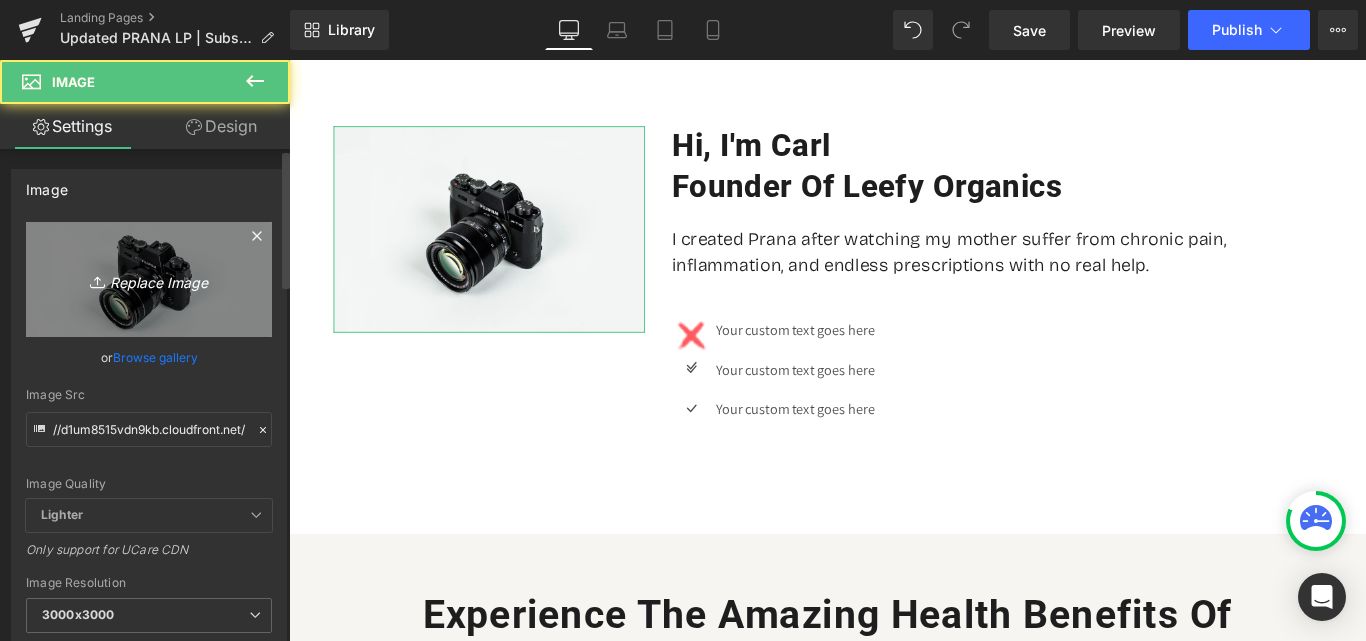click on "Replace Image" at bounding box center [149, 279] 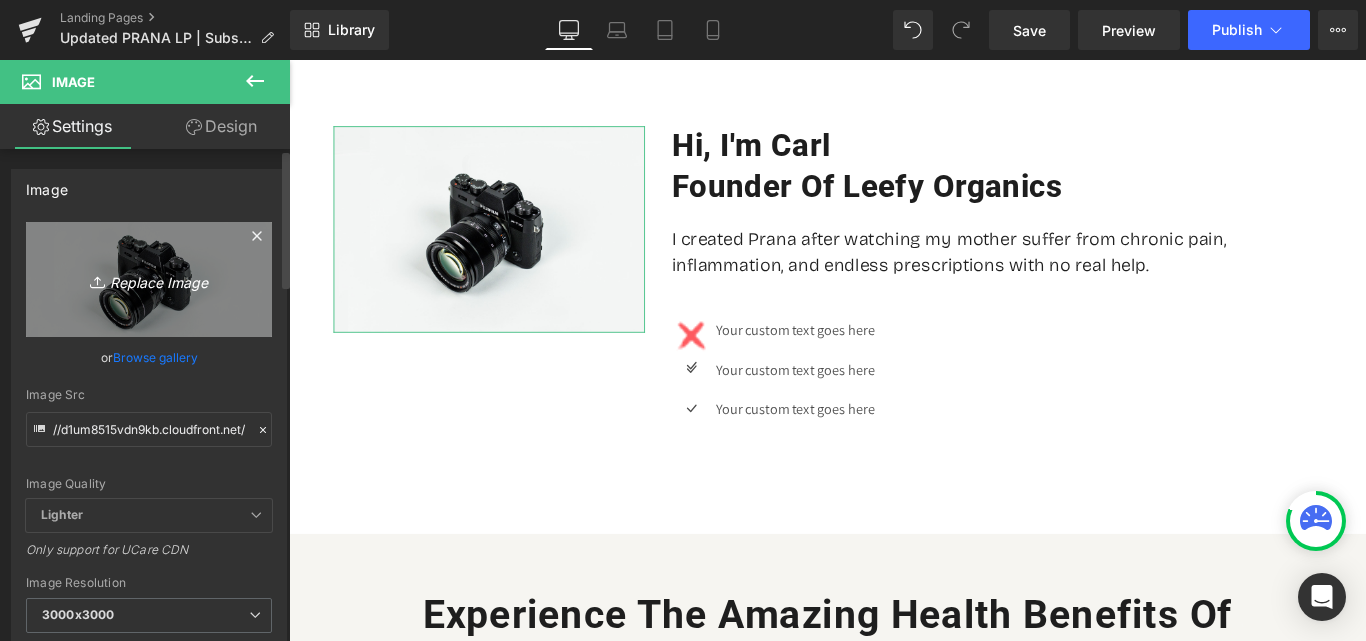 type on "C:\fakepath\carl.jpg" 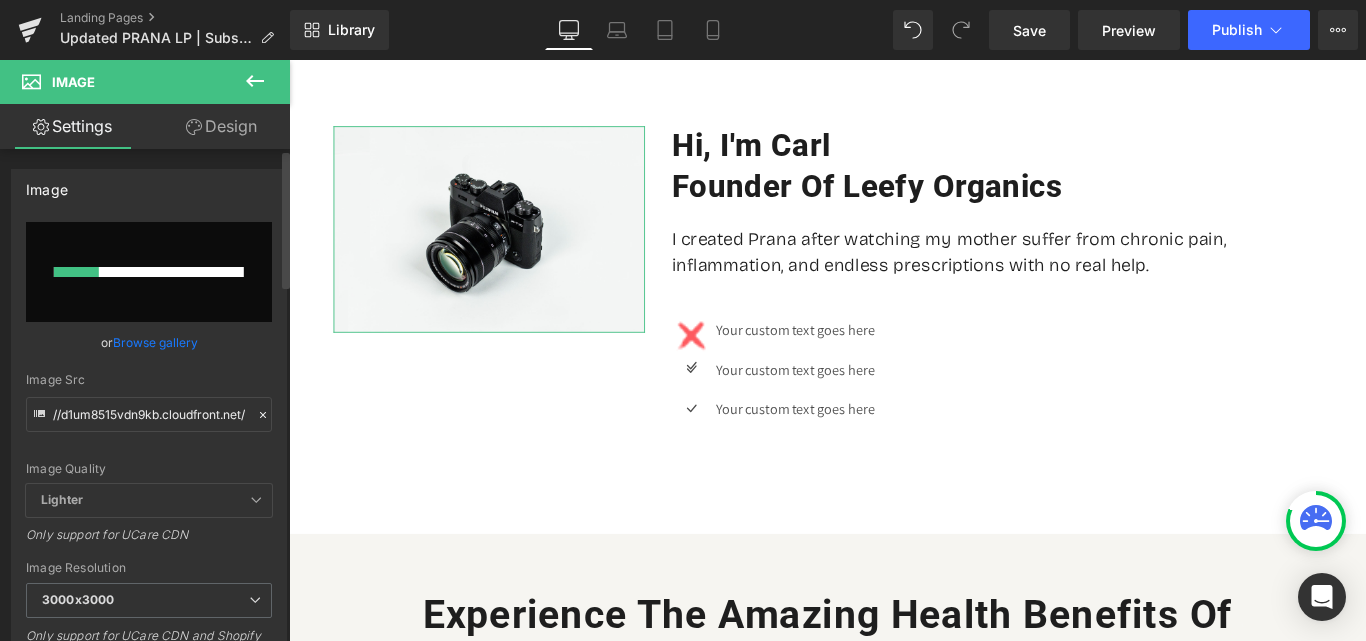 click at bounding box center [289, 60] 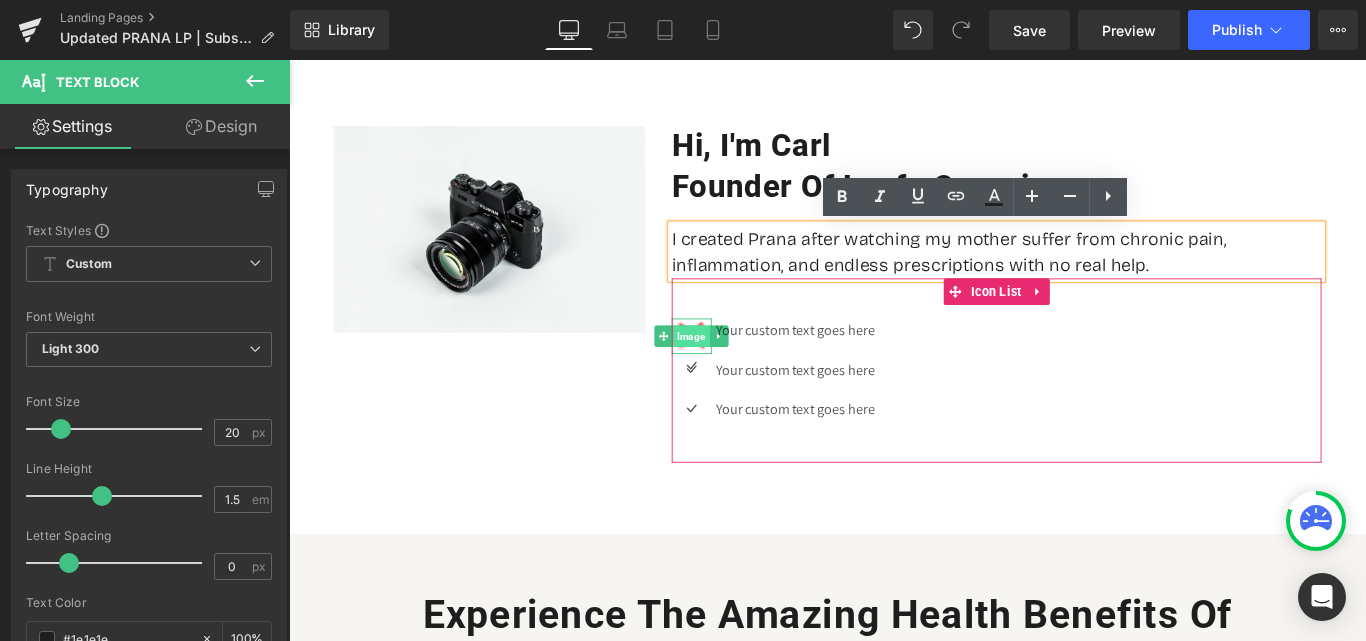 click on "Image" at bounding box center (741, 370) 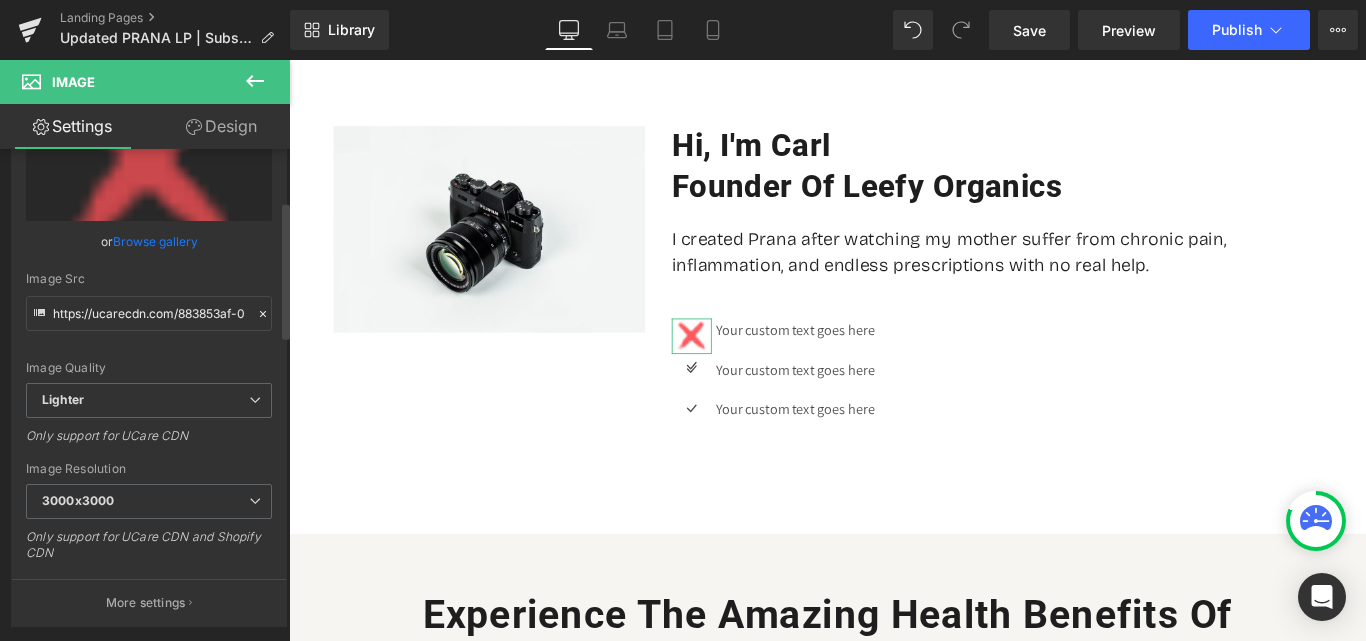 scroll, scrollTop: 200, scrollLeft: 0, axis: vertical 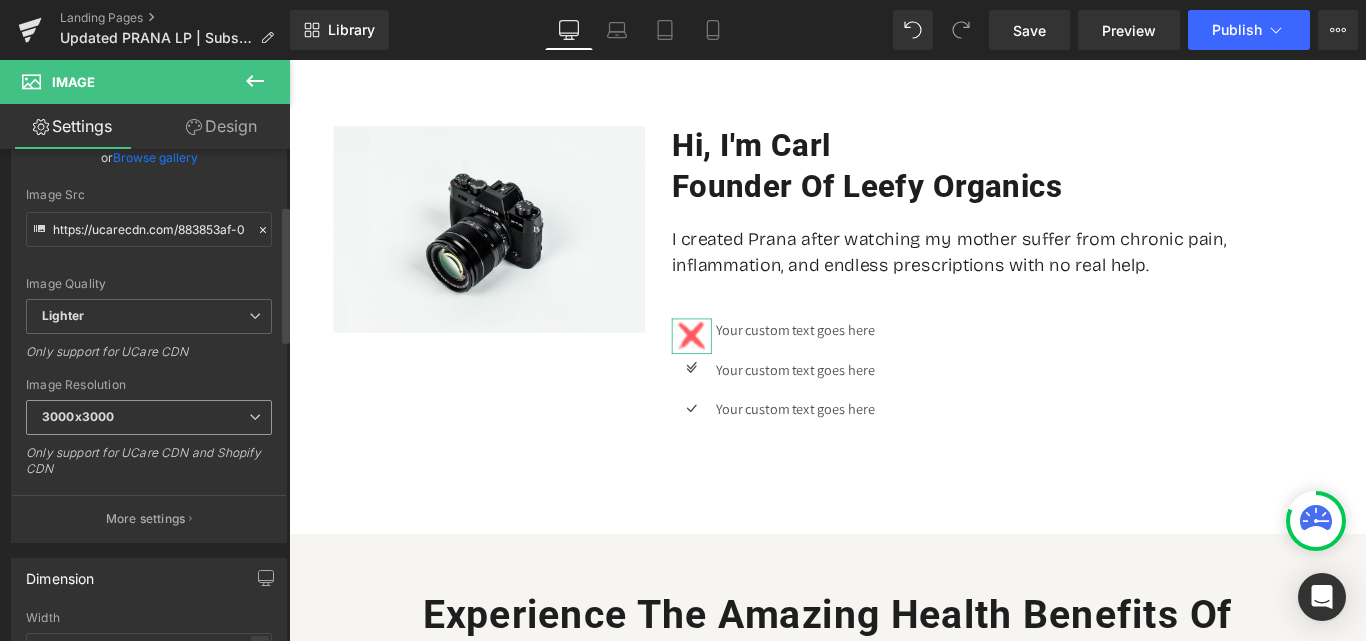 click on "3000x3000" at bounding box center (149, 417) 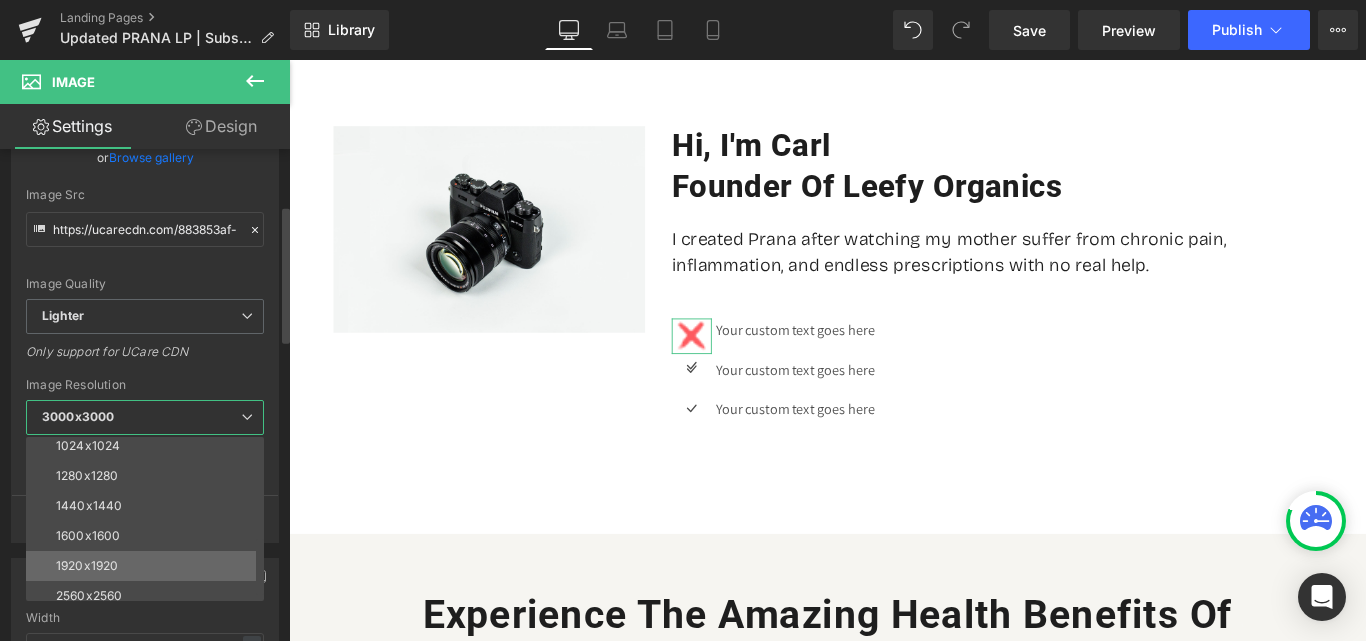 scroll, scrollTop: 286, scrollLeft: 0, axis: vertical 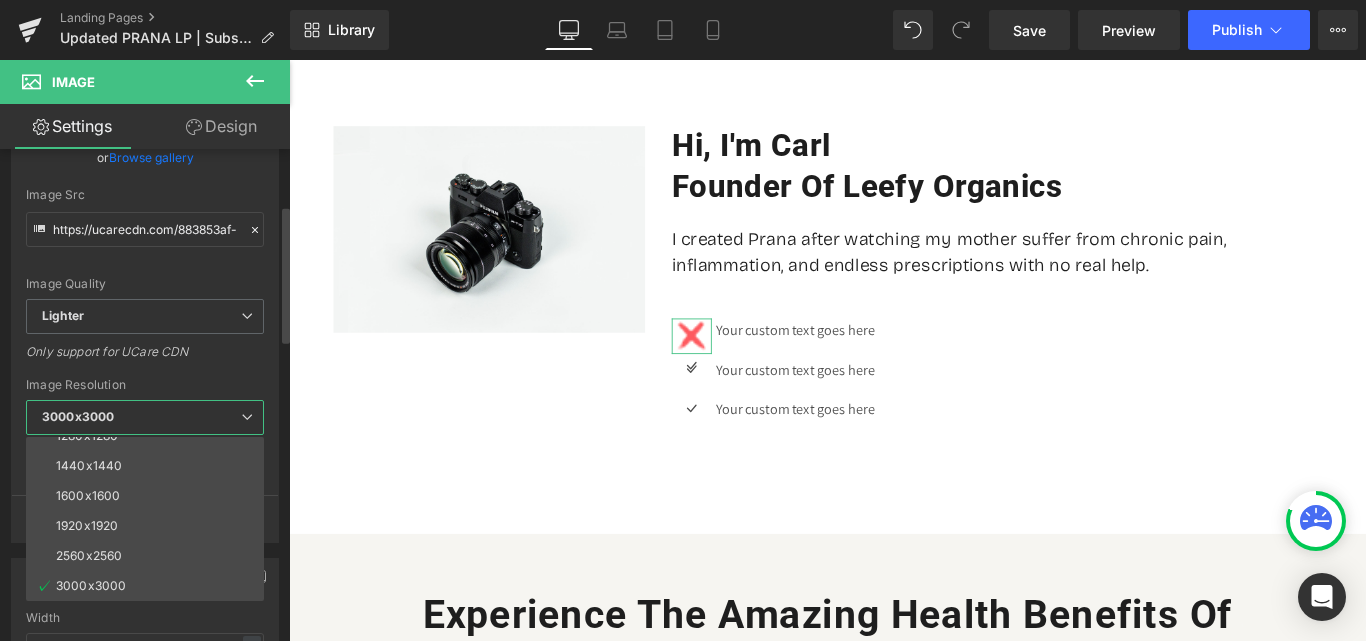 click on "3000x3000" at bounding box center [145, 417] 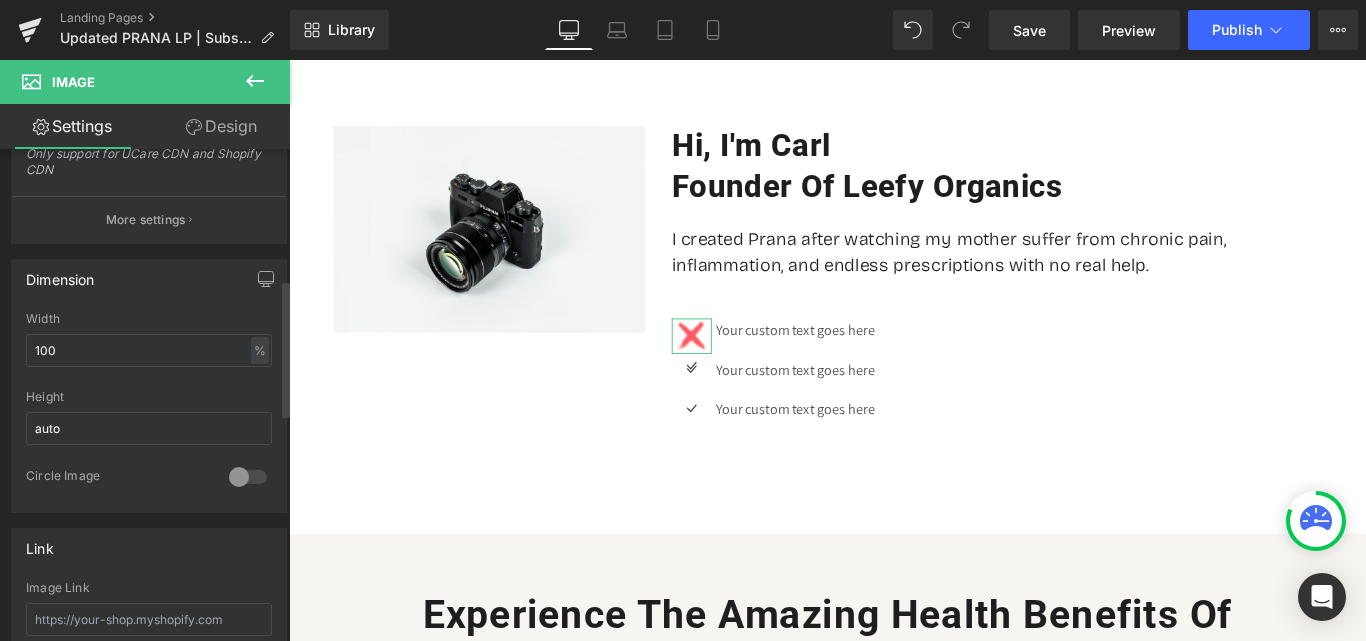 scroll, scrollTop: 500, scrollLeft: 0, axis: vertical 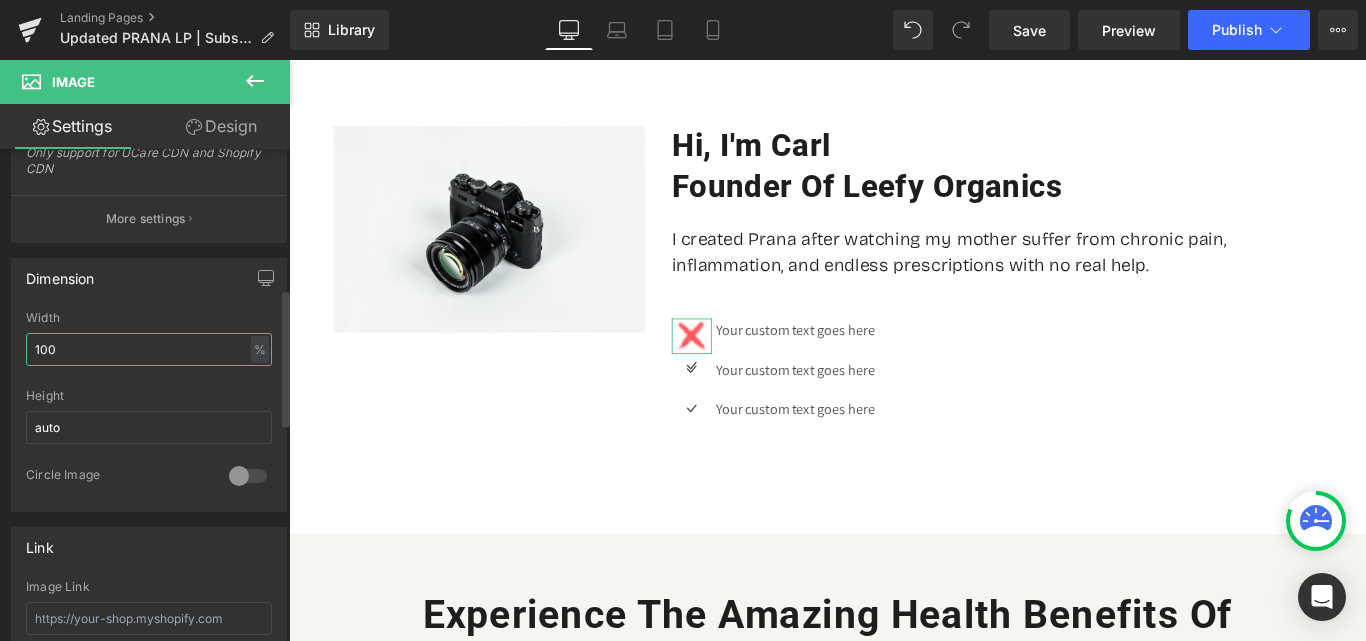 click on "100" at bounding box center [149, 349] 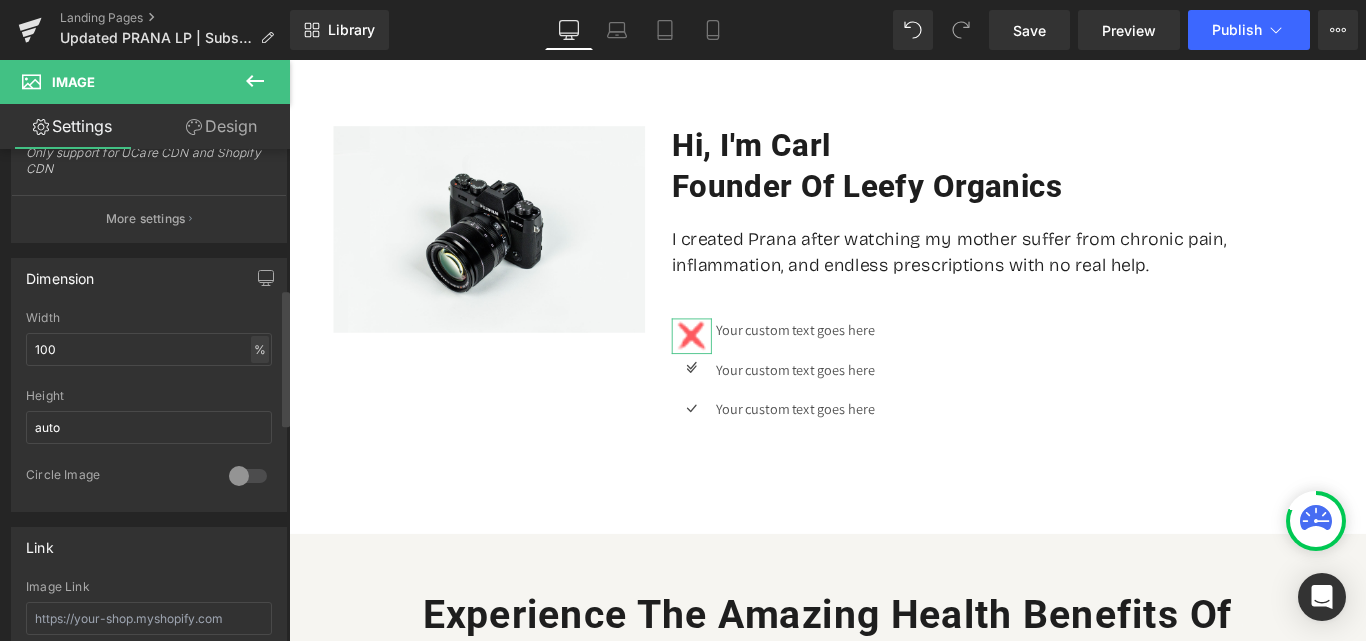 click on "%" at bounding box center [260, 349] 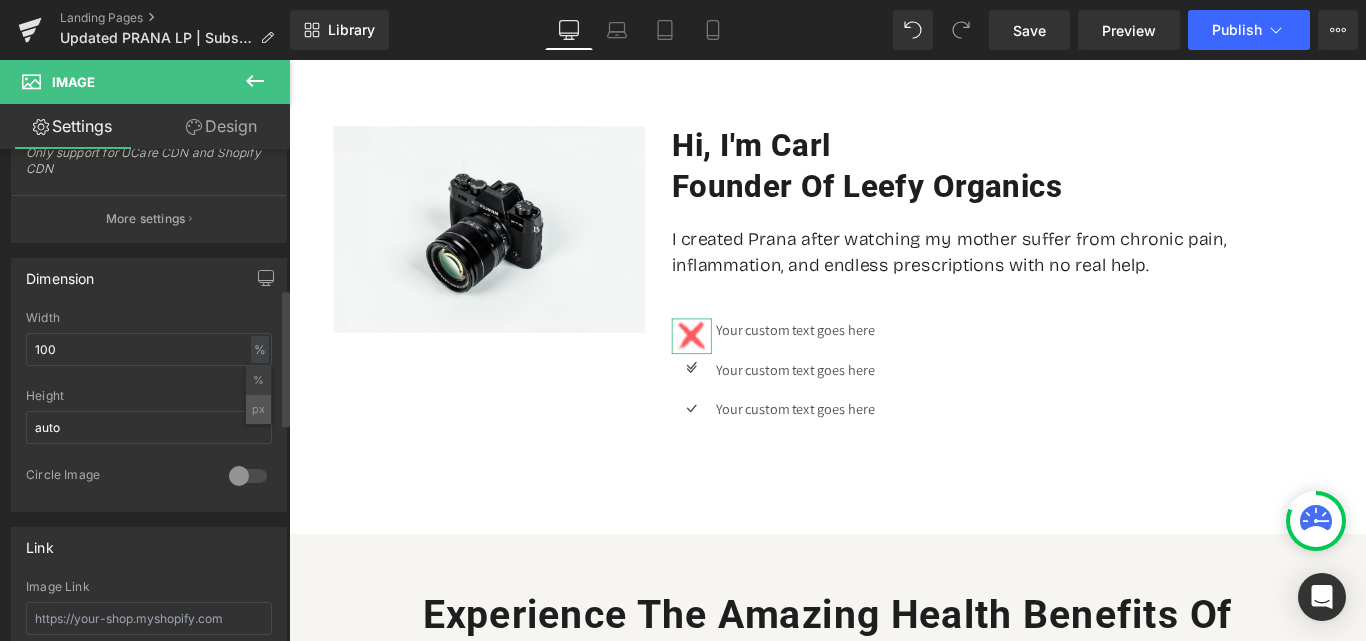 click on "px" at bounding box center (258, 409) 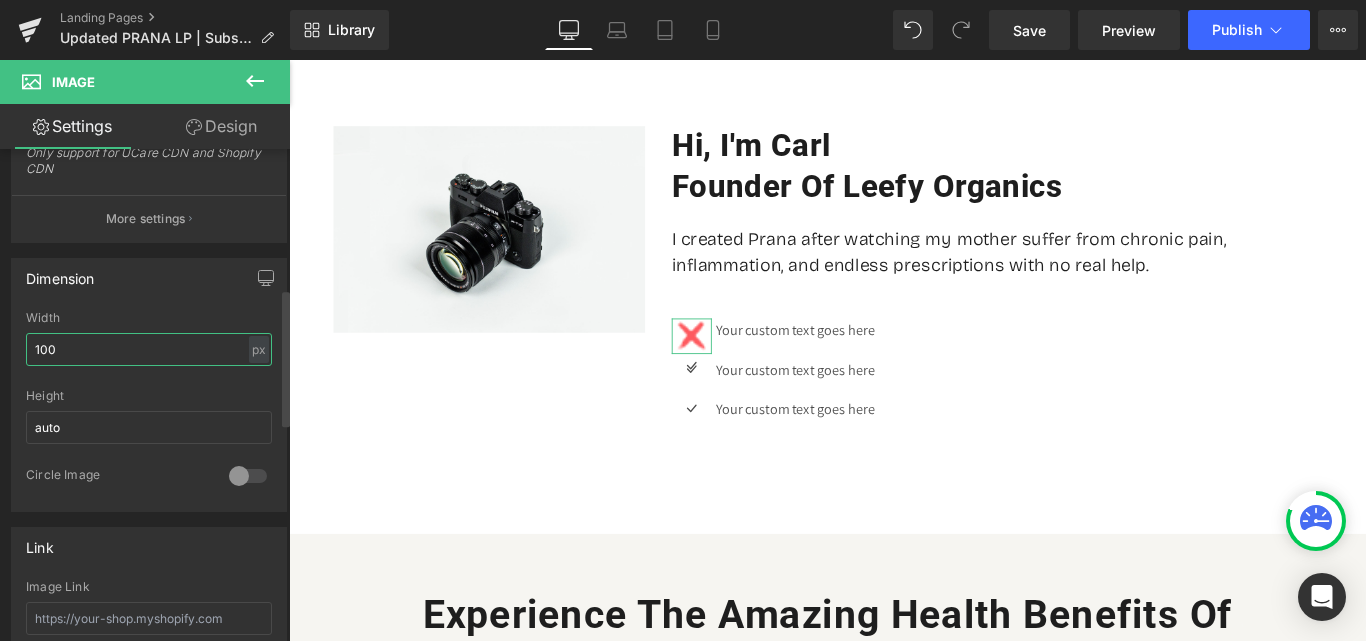 click on "100" at bounding box center [149, 349] 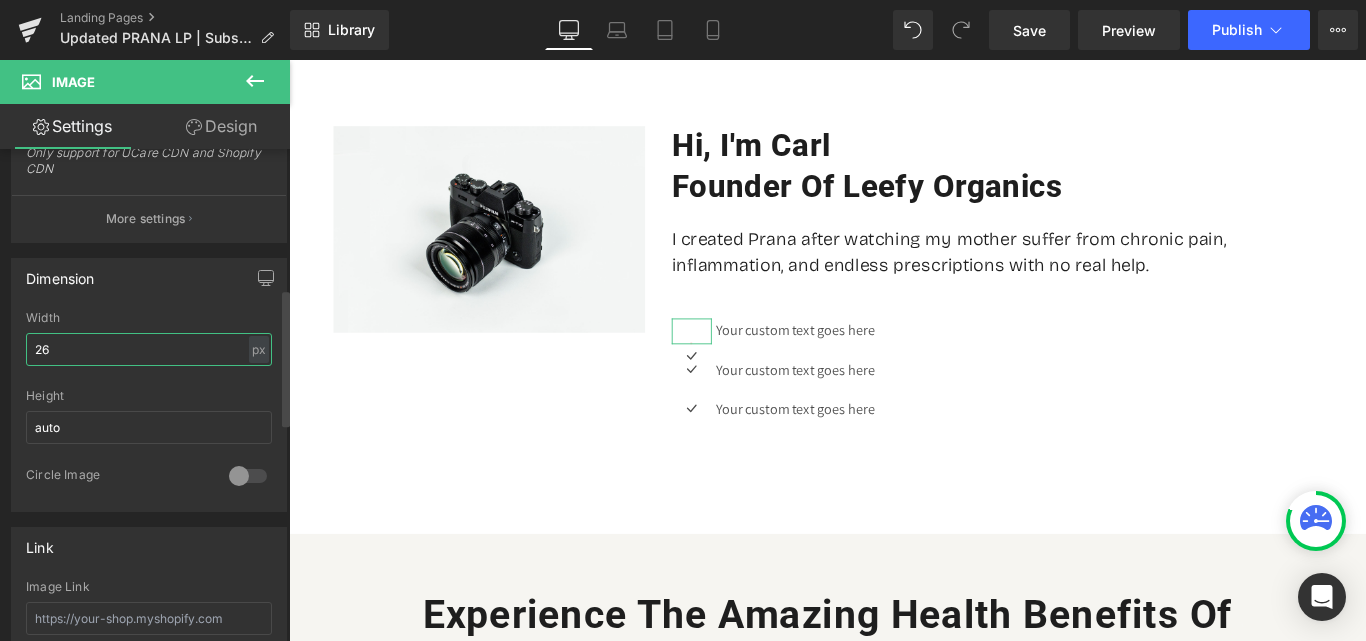 type on "26" 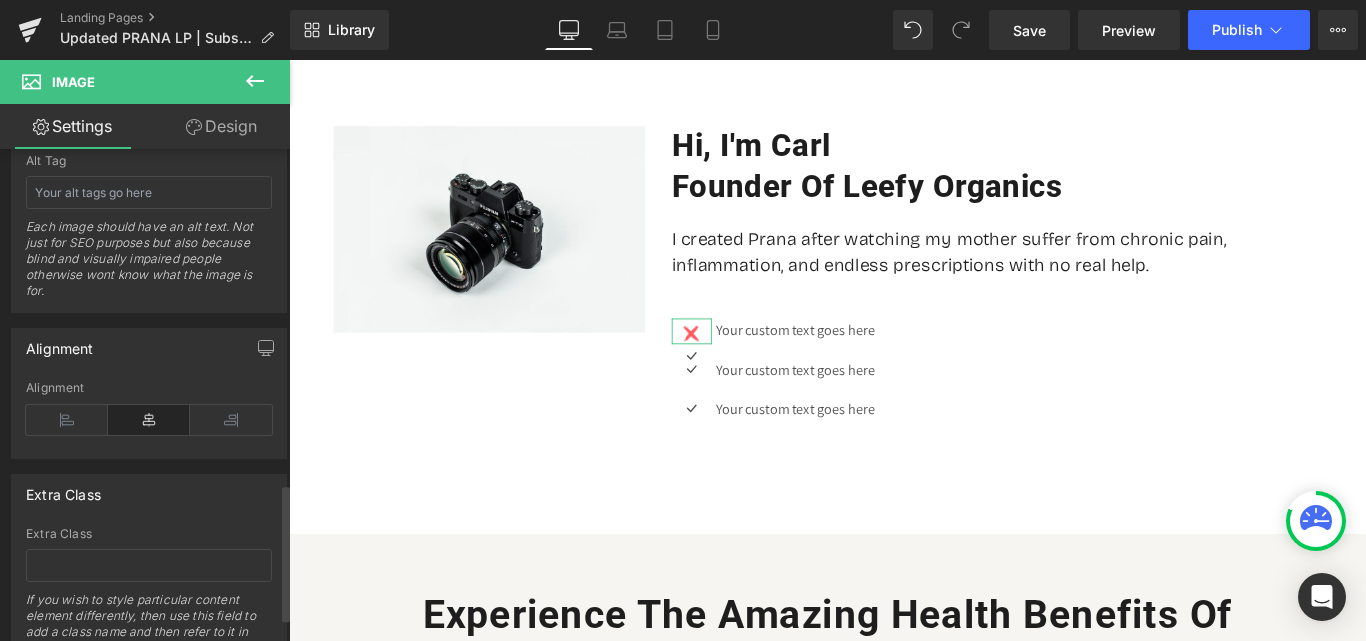 scroll, scrollTop: 1200, scrollLeft: 0, axis: vertical 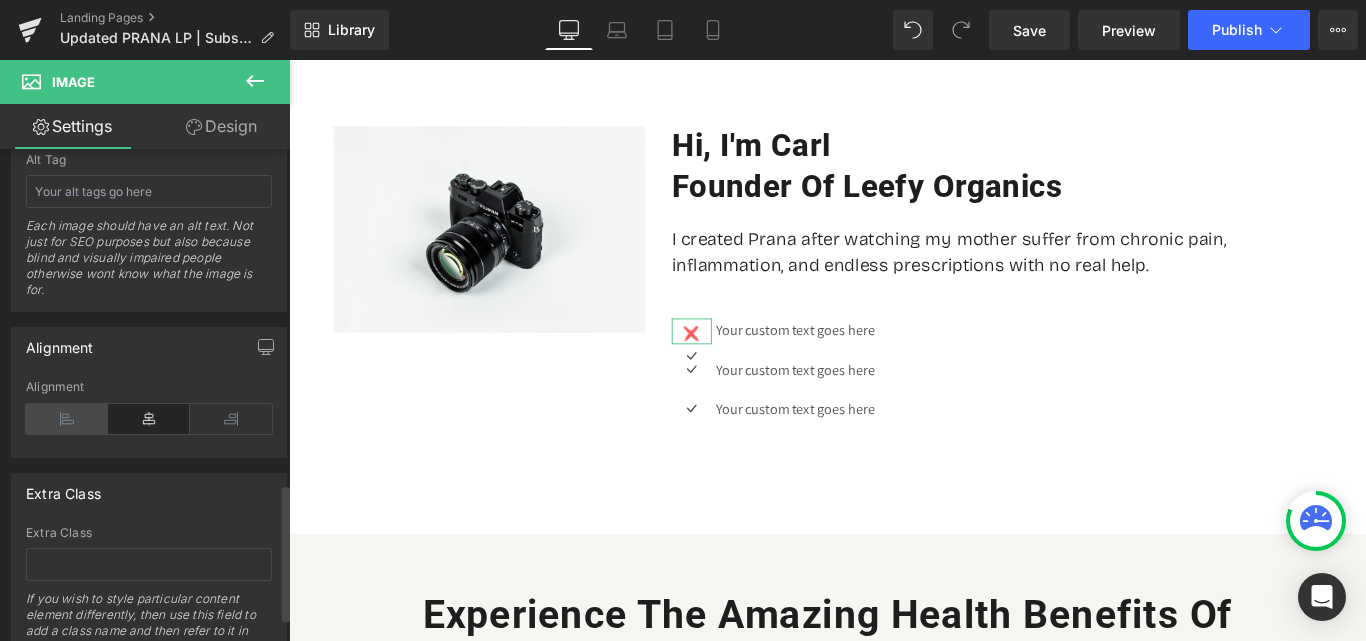 click at bounding box center (67, 419) 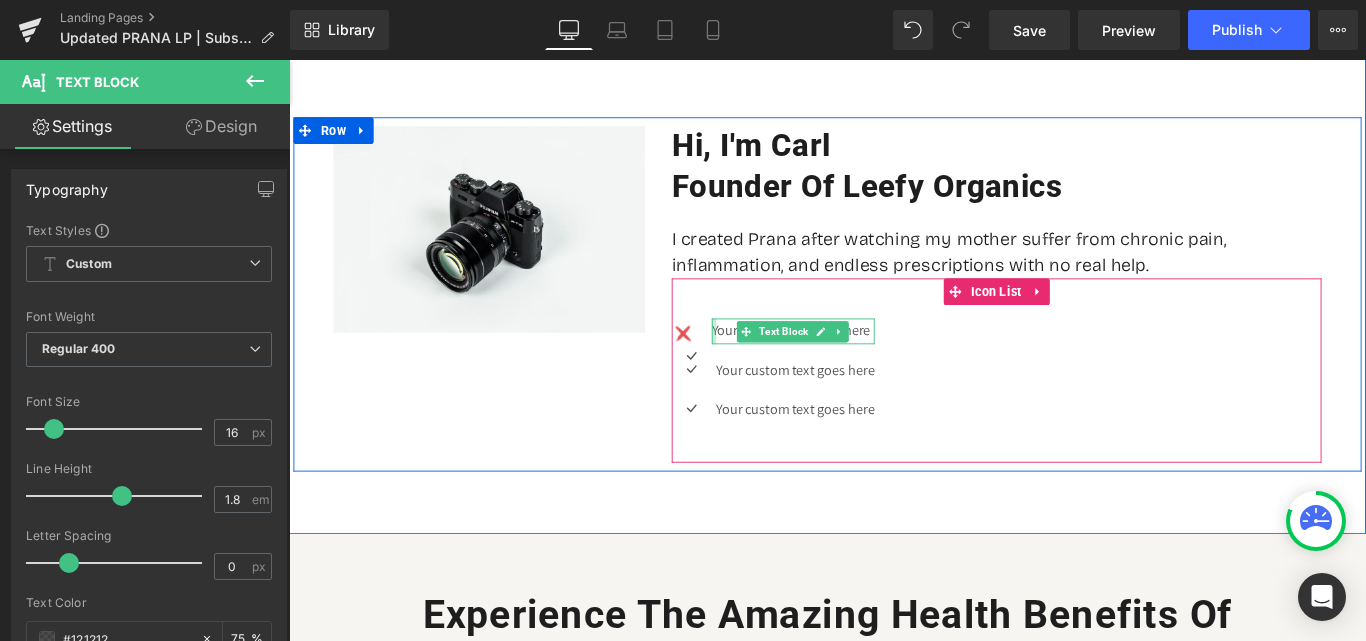 drag, startPoint x: 759, startPoint y: 363, endPoint x: 730, endPoint y: 362, distance: 29.017237 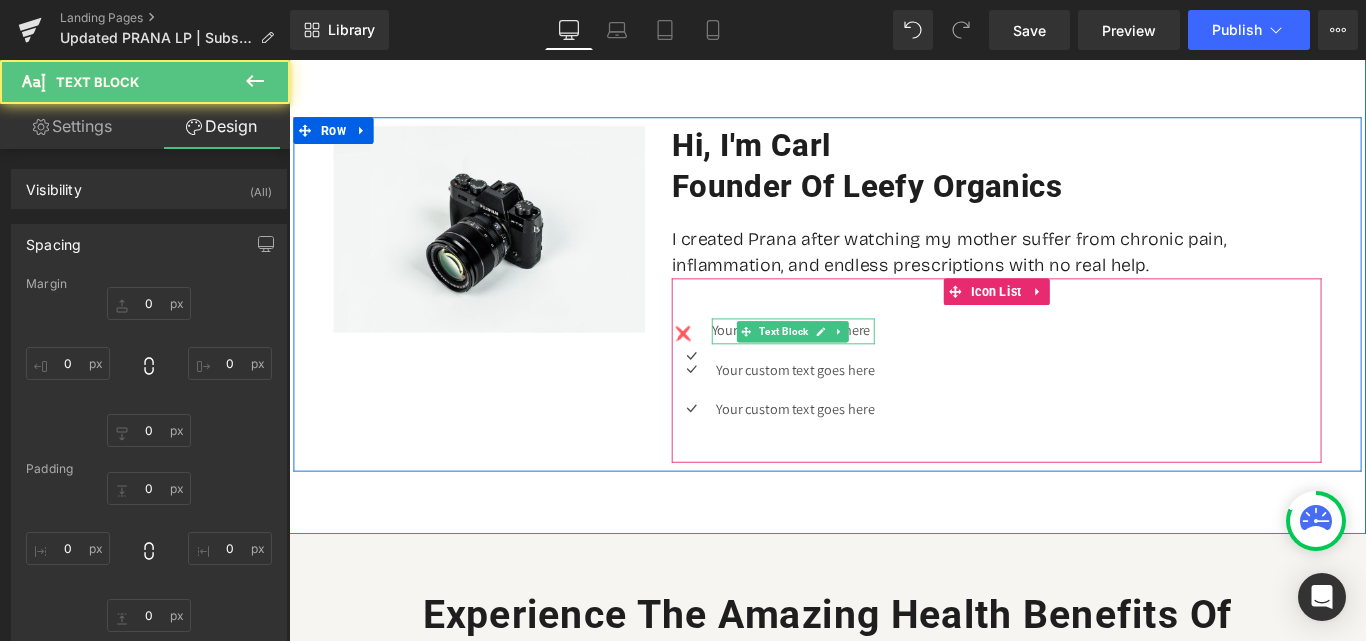 click on "Image
Icon
Your custom text goes here
Text Block
Icon
Your custom text goes here
Text Block
Icon
Your custom text goes here
Text Block" at bounding box center (1084, 415) 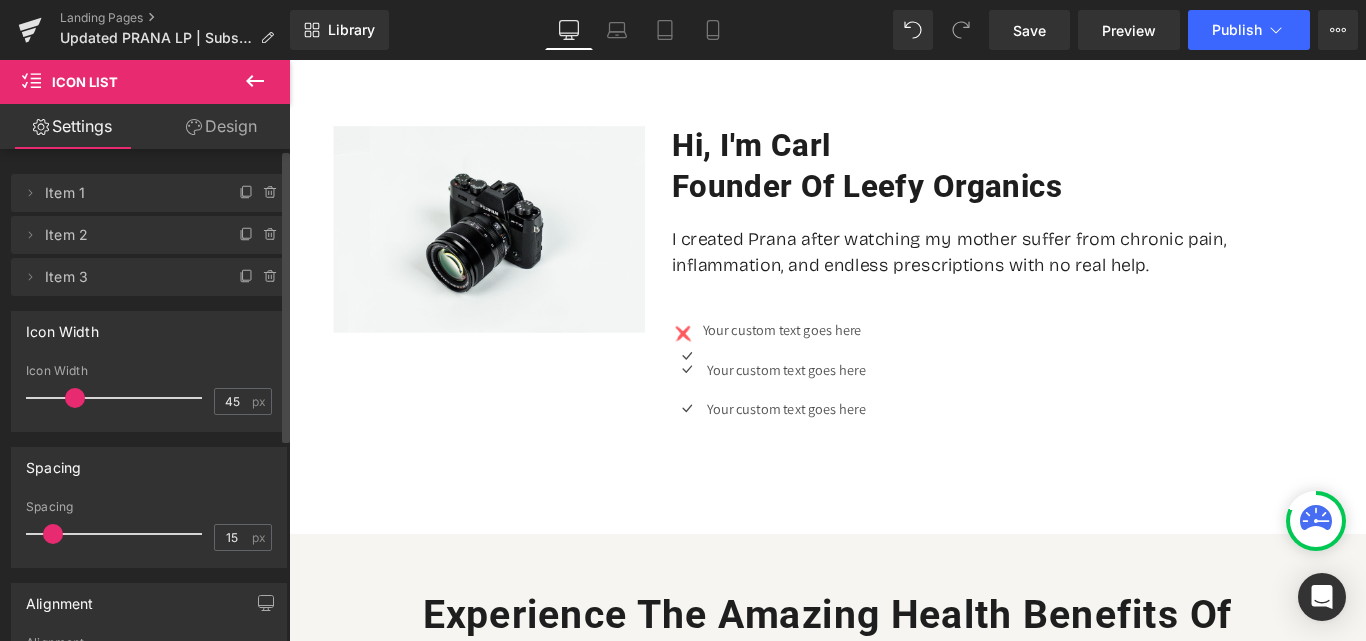 drag, startPoint x: 81, startPoint y: 391, endPoint x: 71, endPoint y: 395, distance: 10.770329 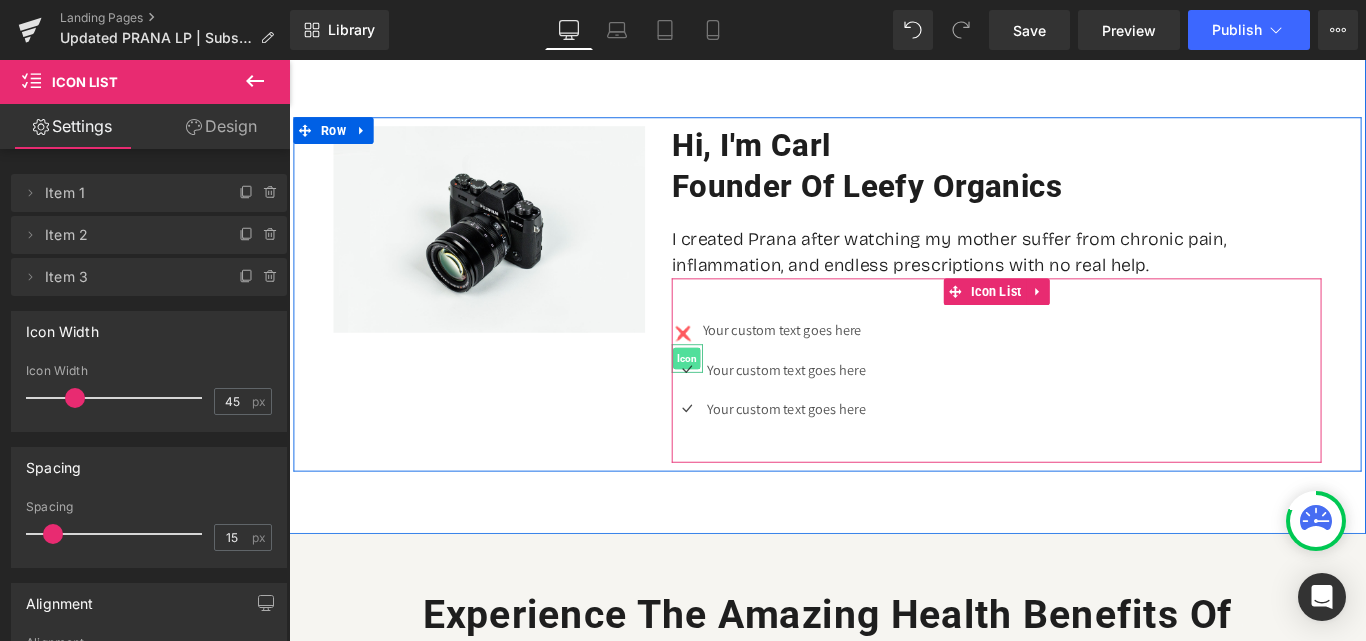 click on "Icon" at bounding box center [736, 395] 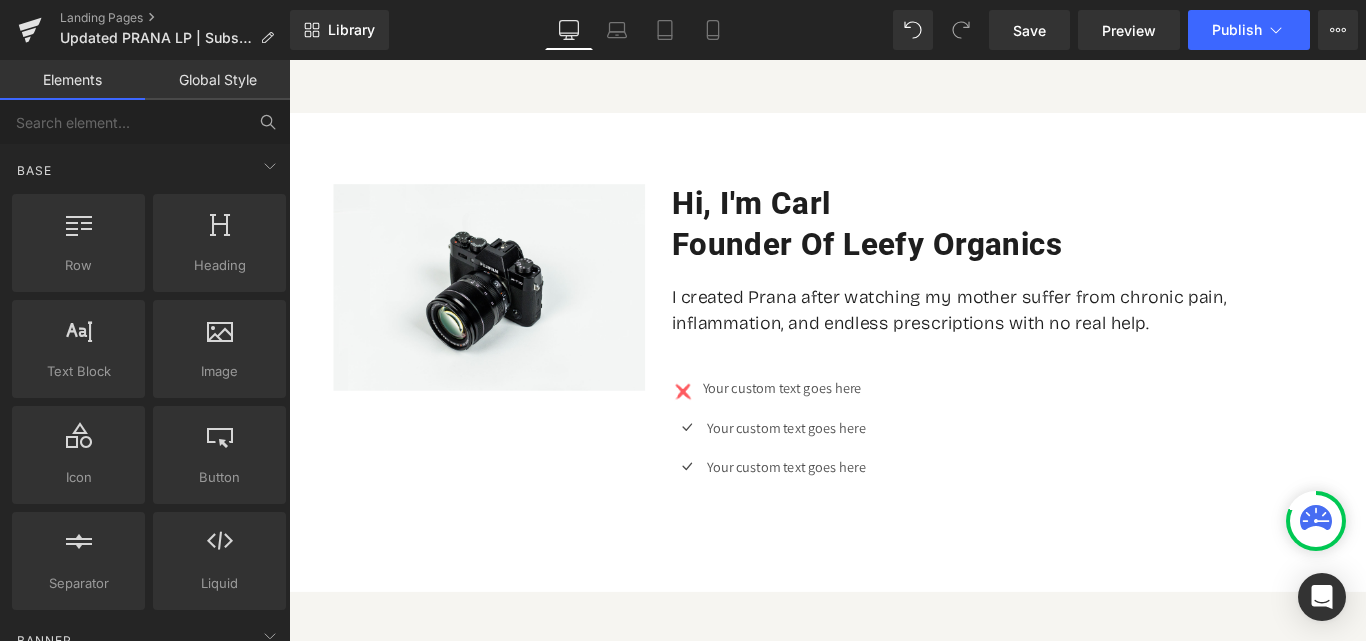 scroll, scrollTop: 934, scrollLeft: 0, axis: vertical 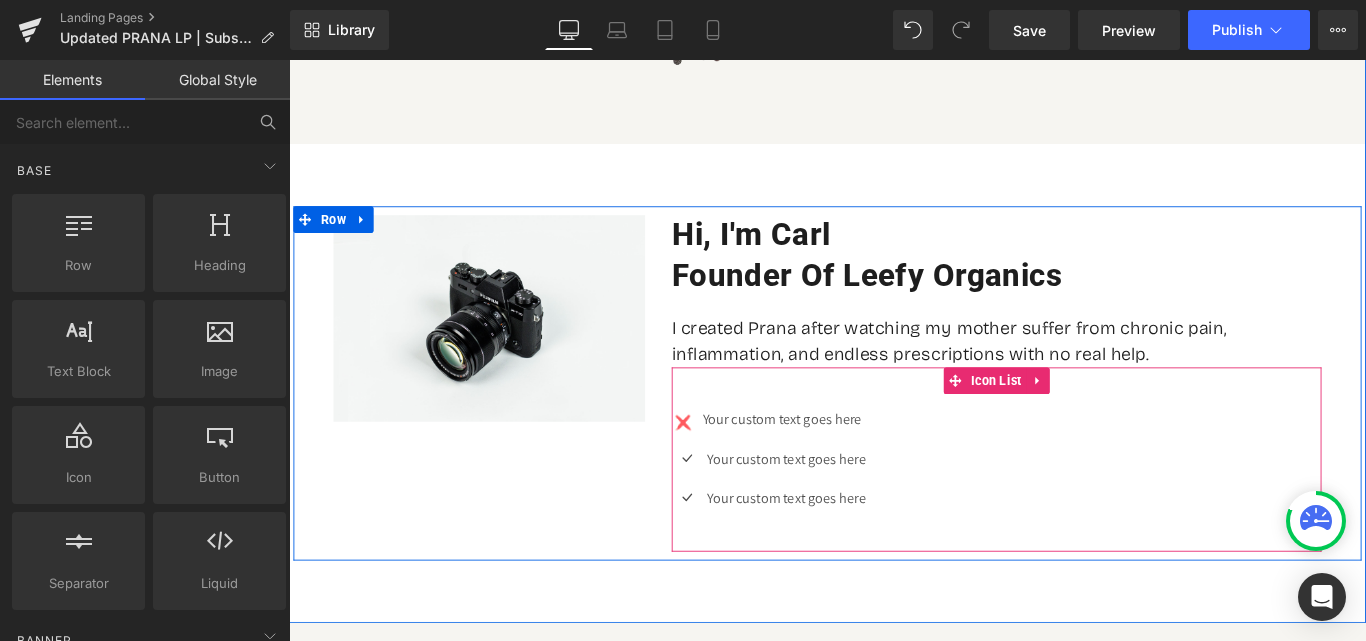 click on "Image
Your custom text goes here
Text Block
Icon
Your custom text goes here
Text Block
Icon
Your custom text goes here
Text Block" at bounding box center [1084, 515] 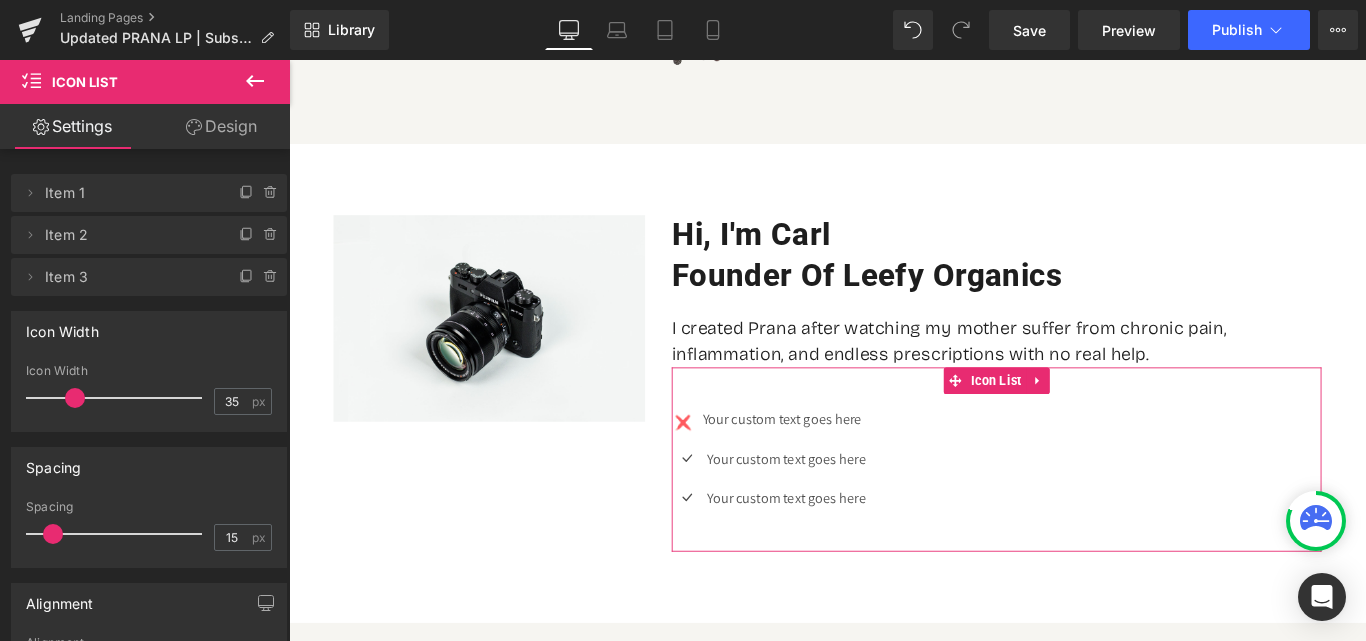 click on "Design" at bounding box center (221, 126) 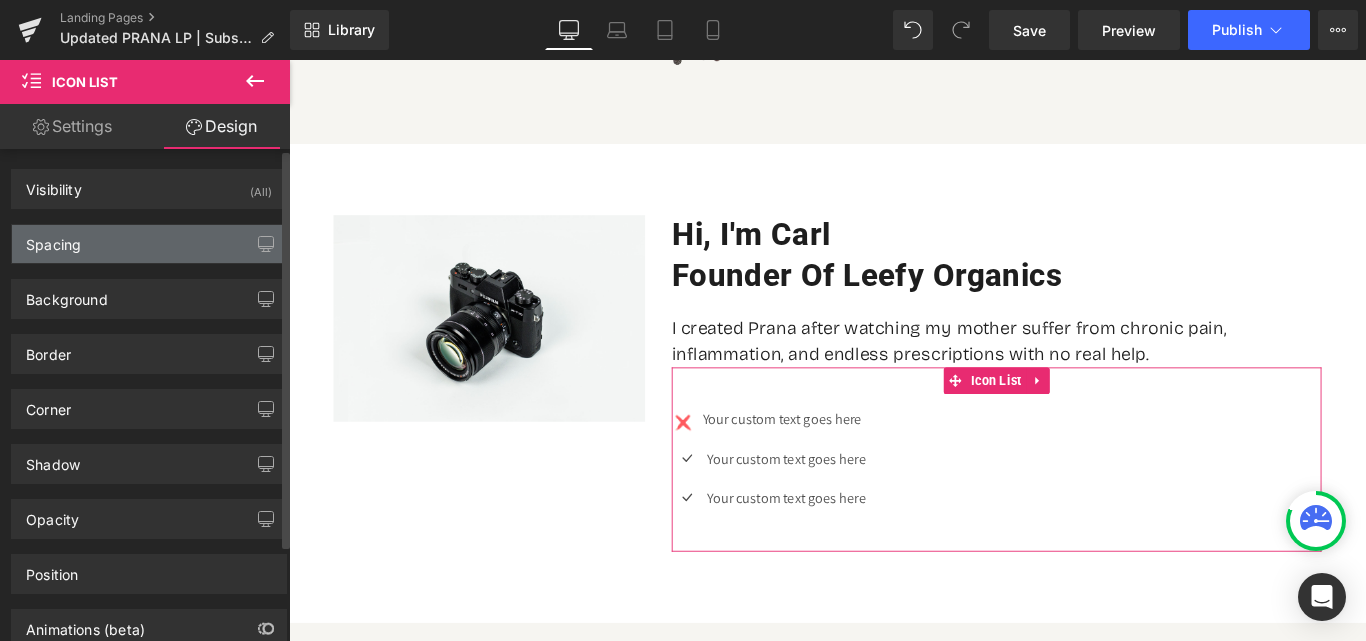 click on "Spacing" at bounding box center [149, 244] 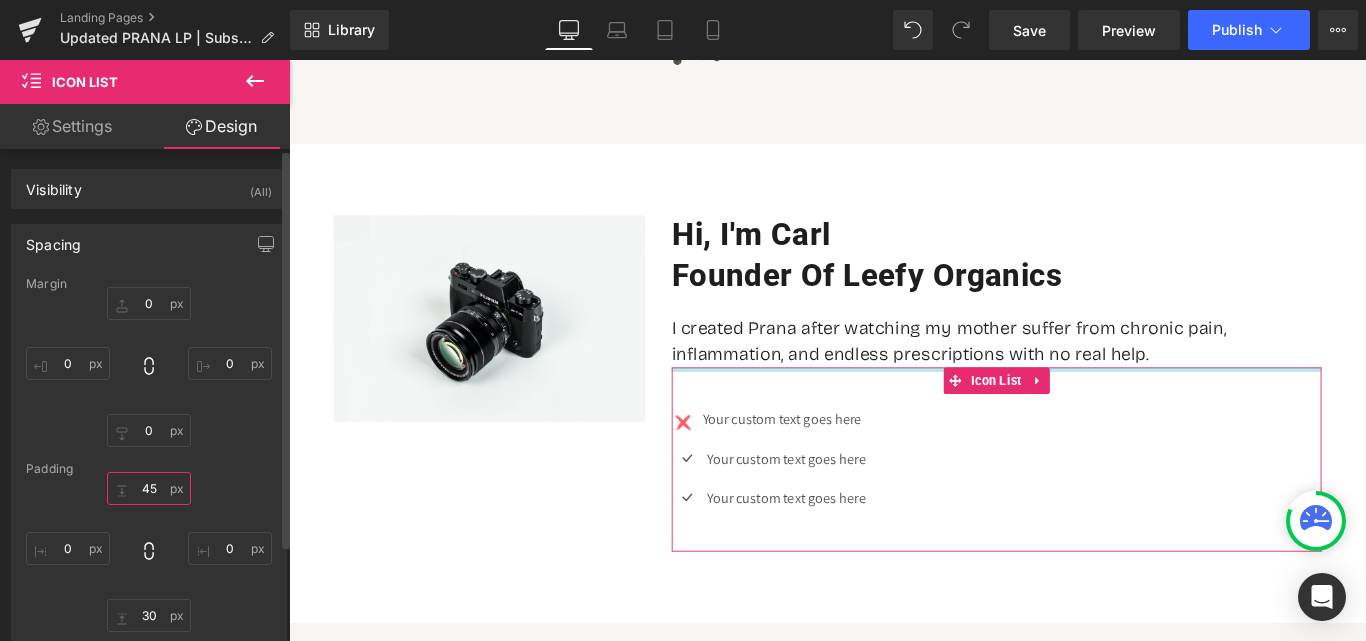 click at bounding box center [149, 488] 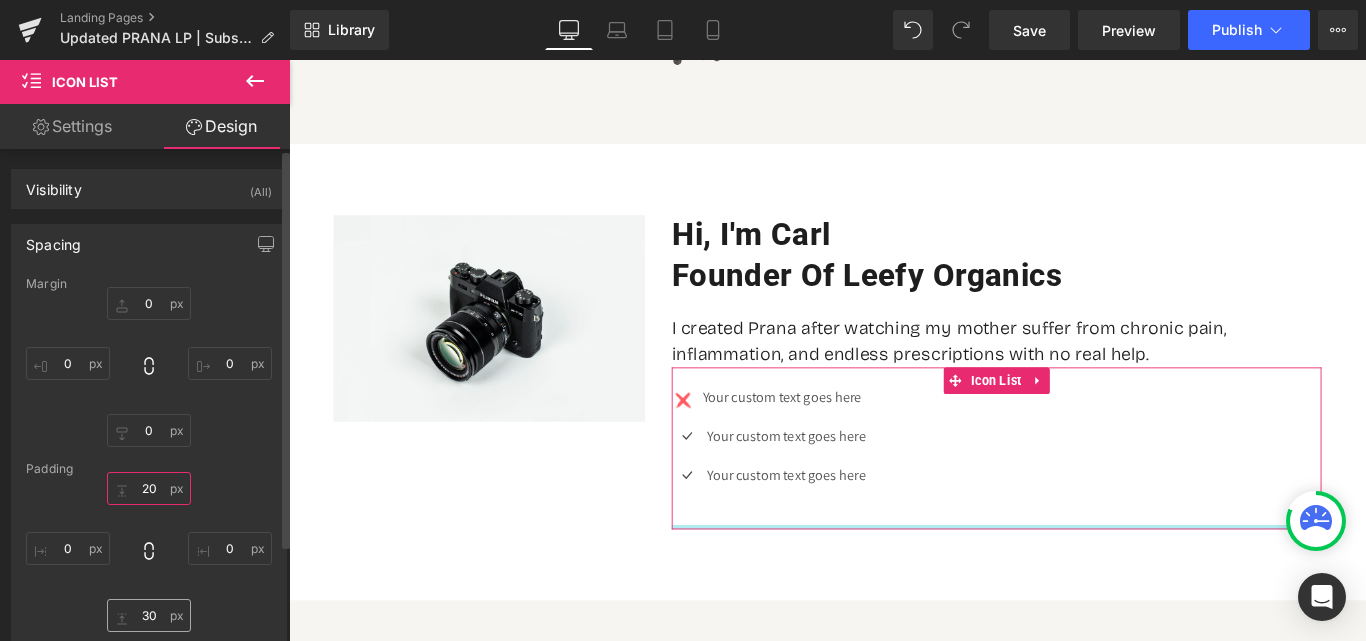 type on "20" 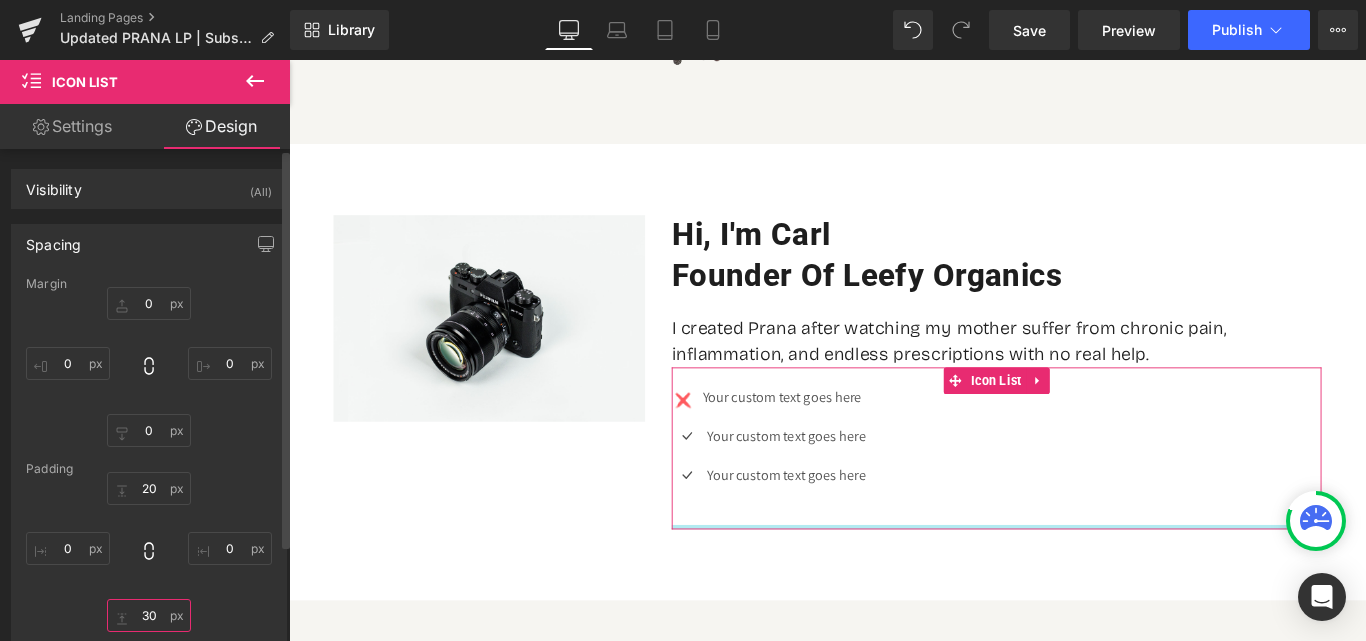 click at bounding box center [149, 615] 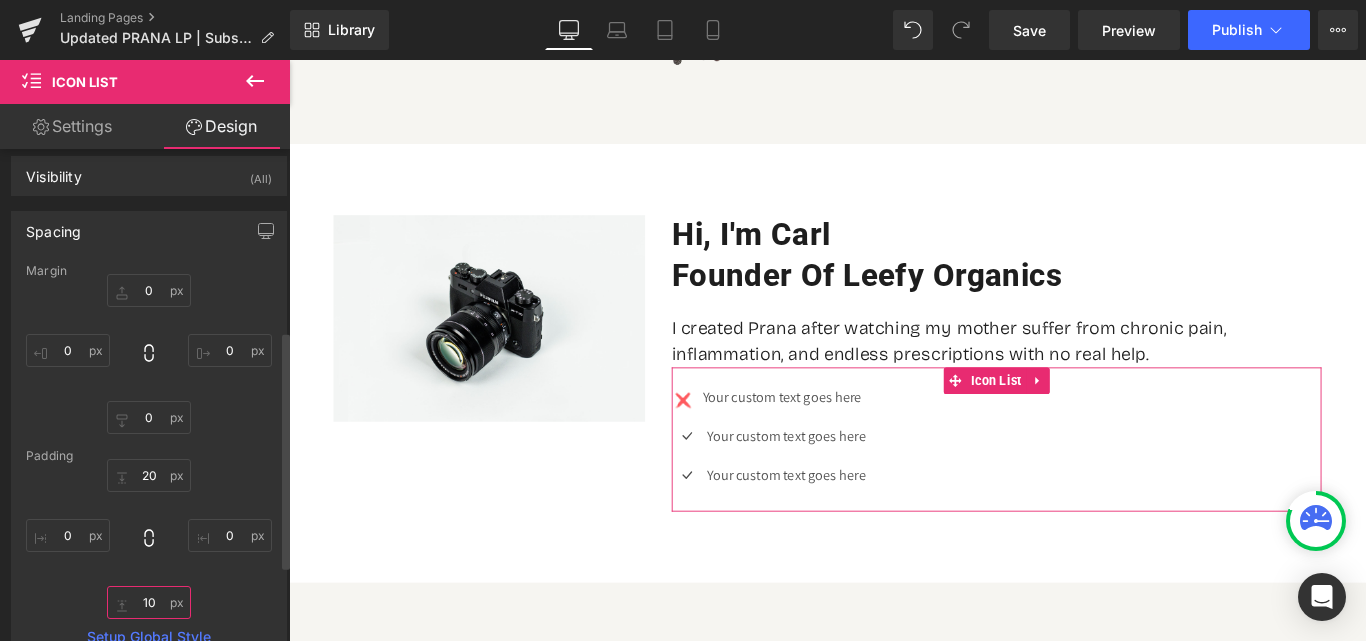 scroll, scrollTop: 0, scrollLeft: 0, axis: both 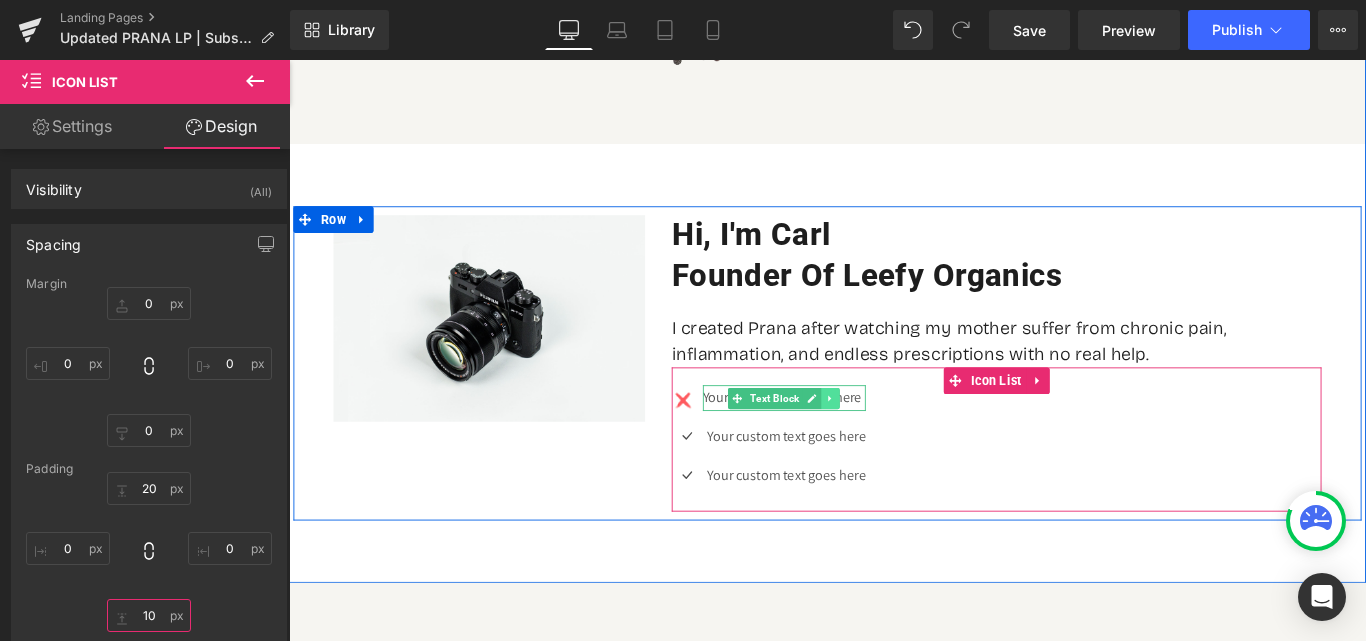 type on "10" 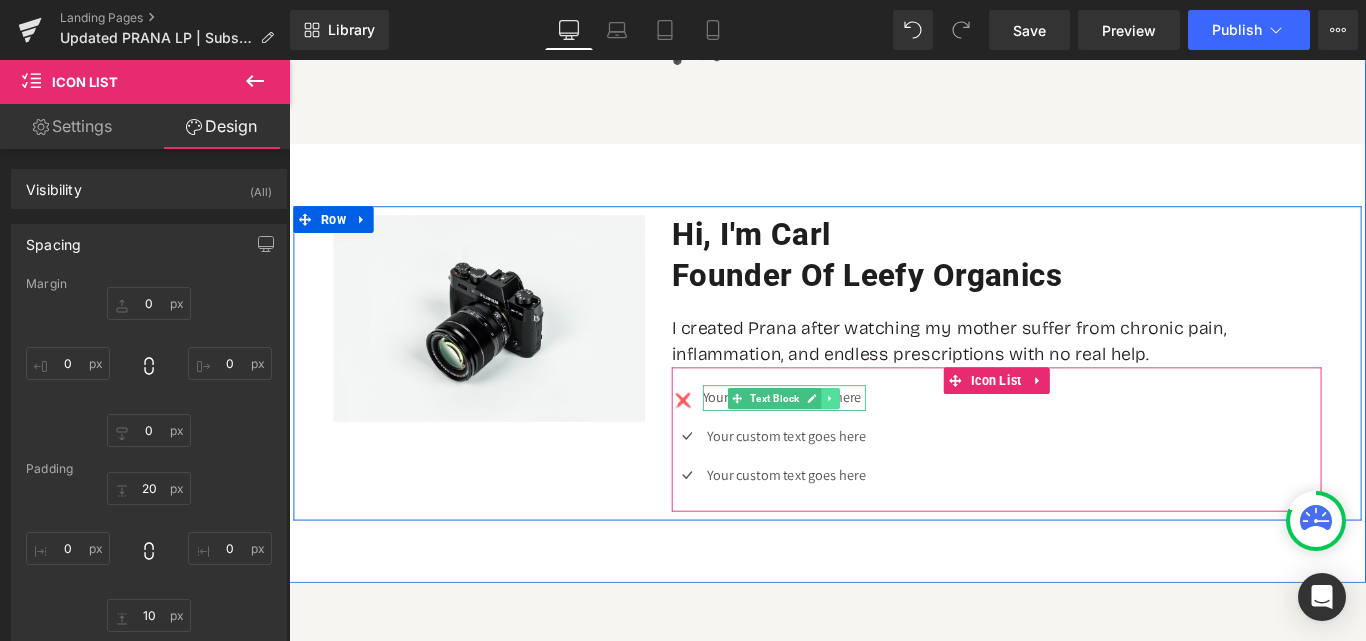 click at bounding box center (897, 440) 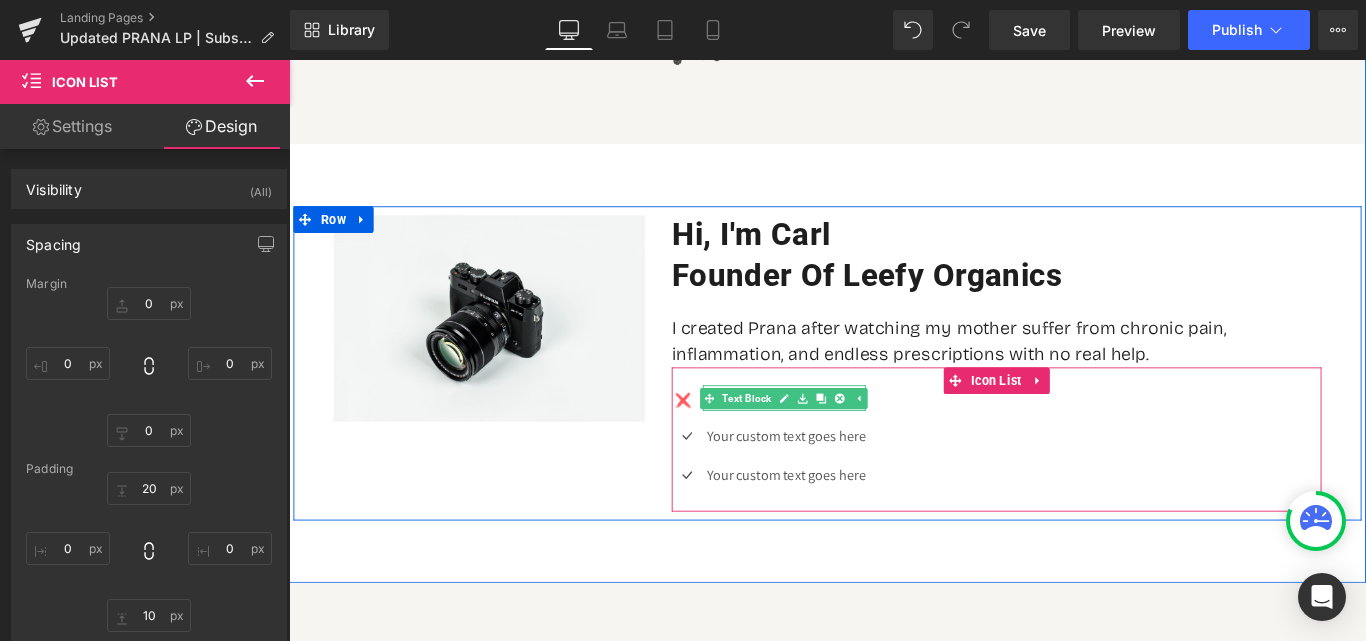 click 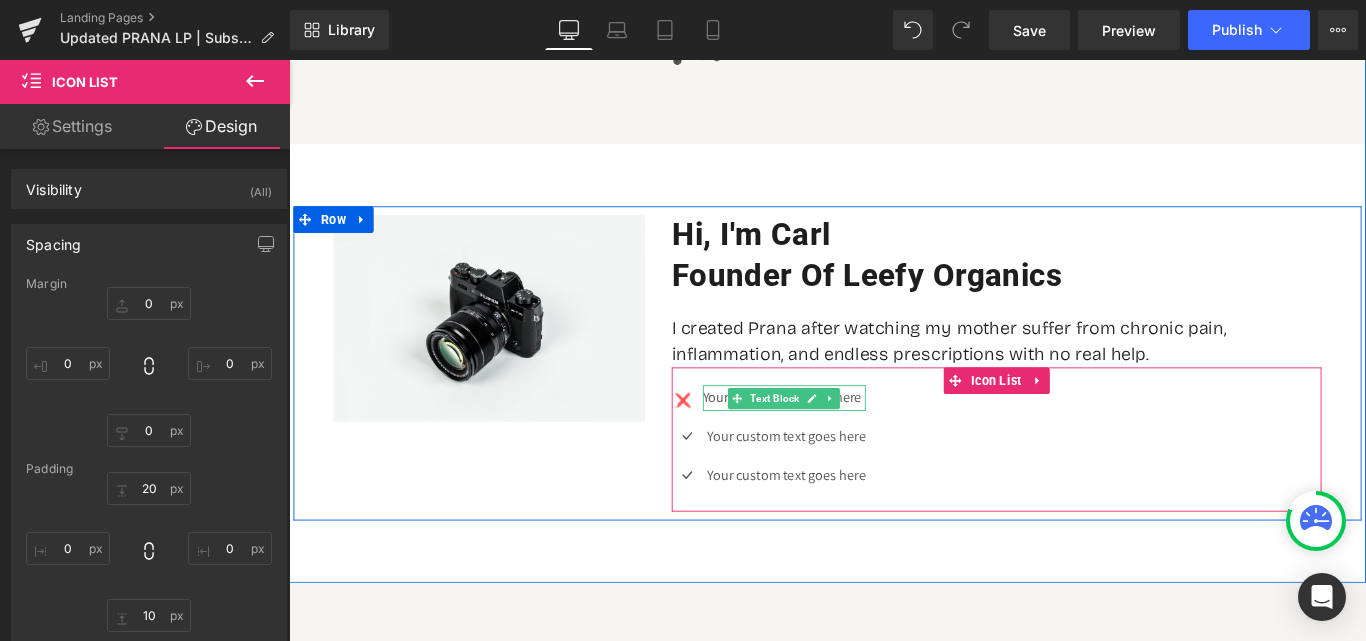 click on "Your custom text goes here" at bounding box center [845, 439] 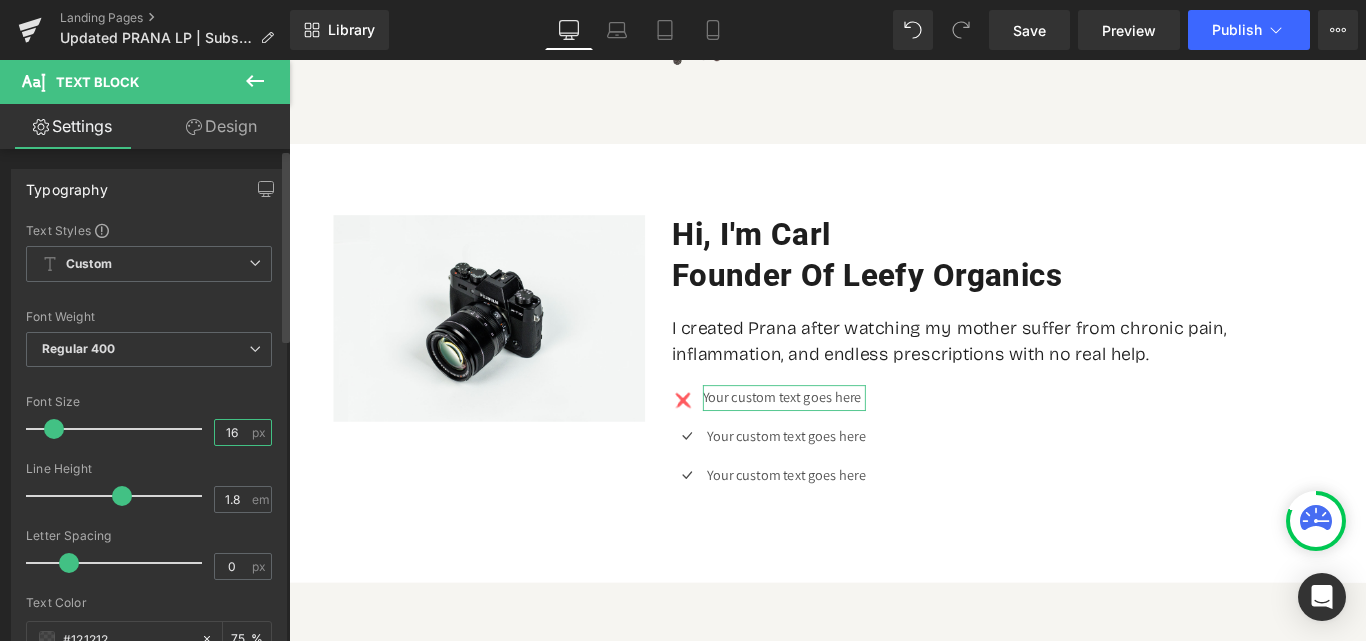 click on "16" at bounding box center (232, 432) 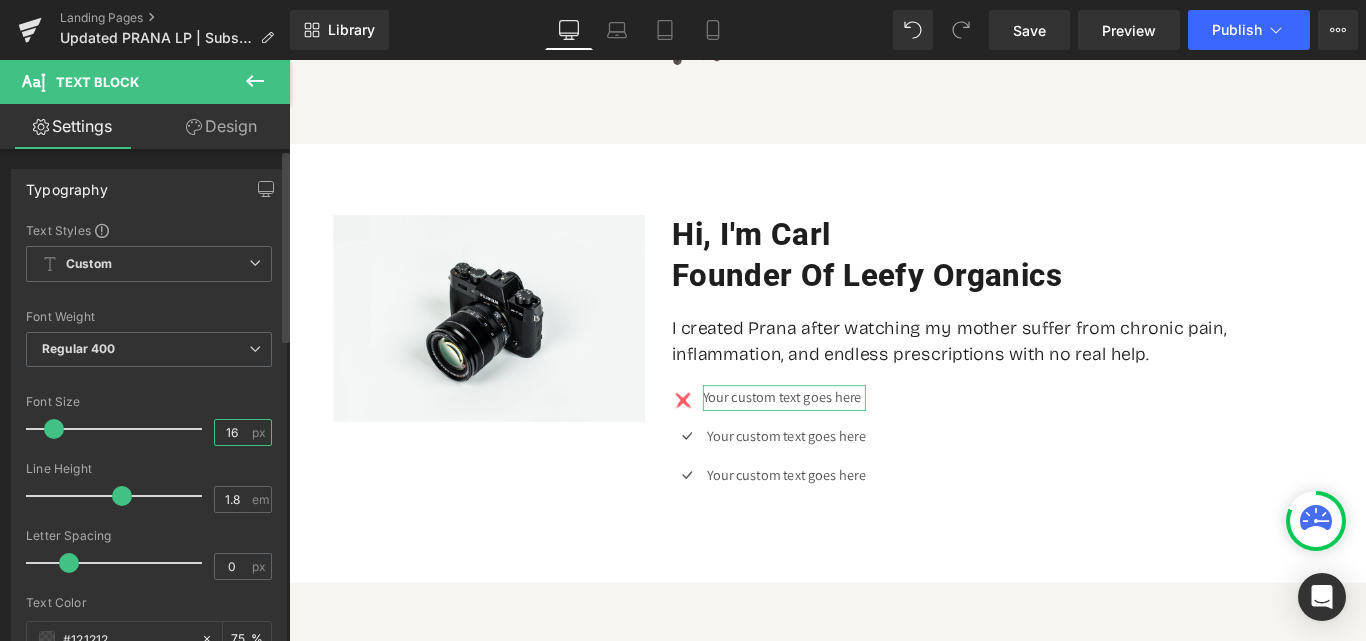 click on "16" at bounding box center [232, 432] 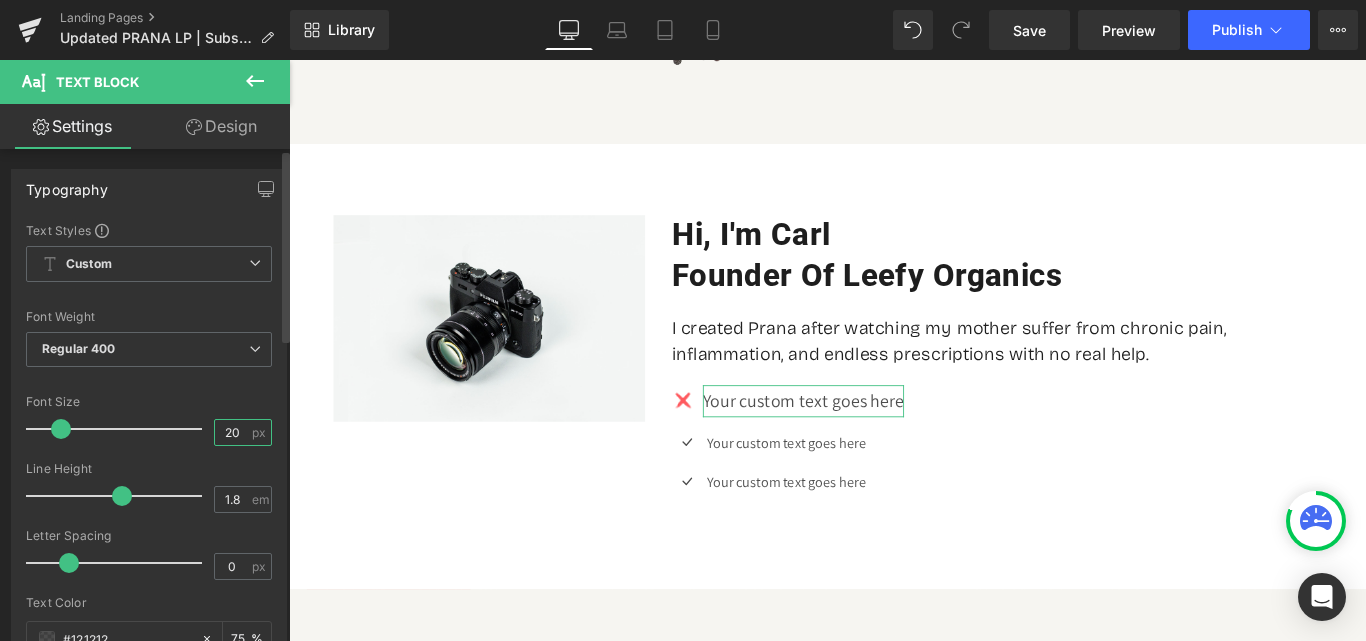 type on "20" 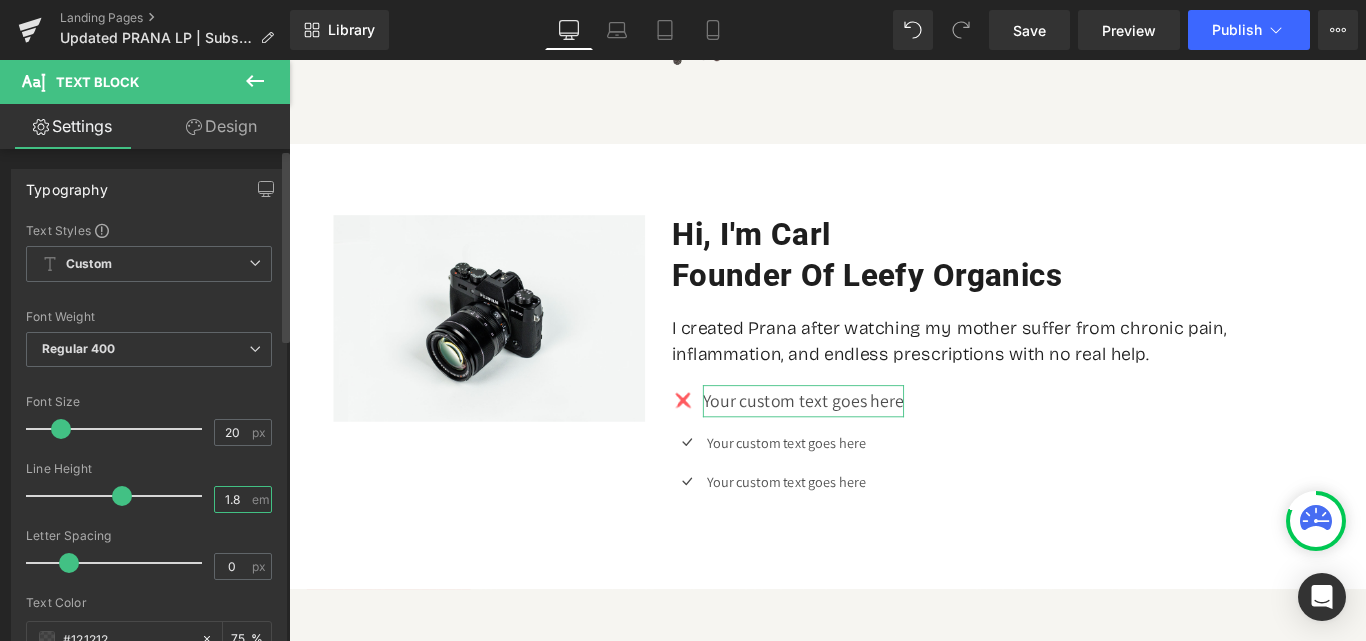click on "1.8" at bounding box center (232, 499) 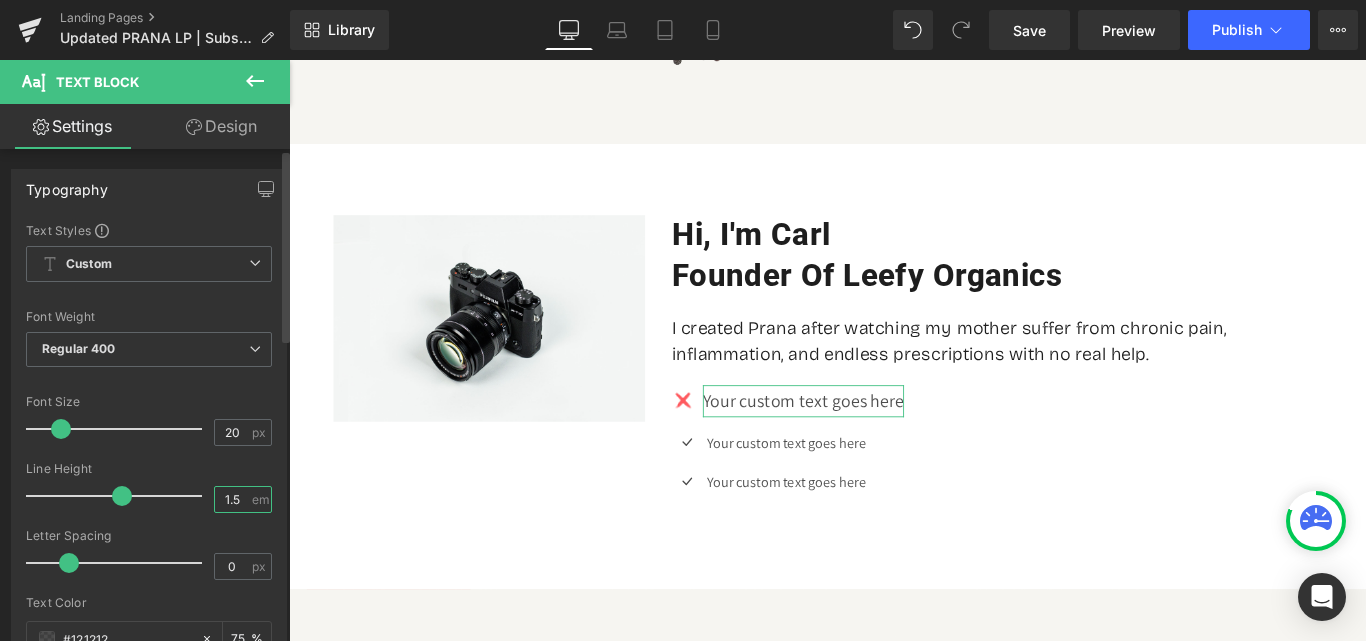 type on "1.5" 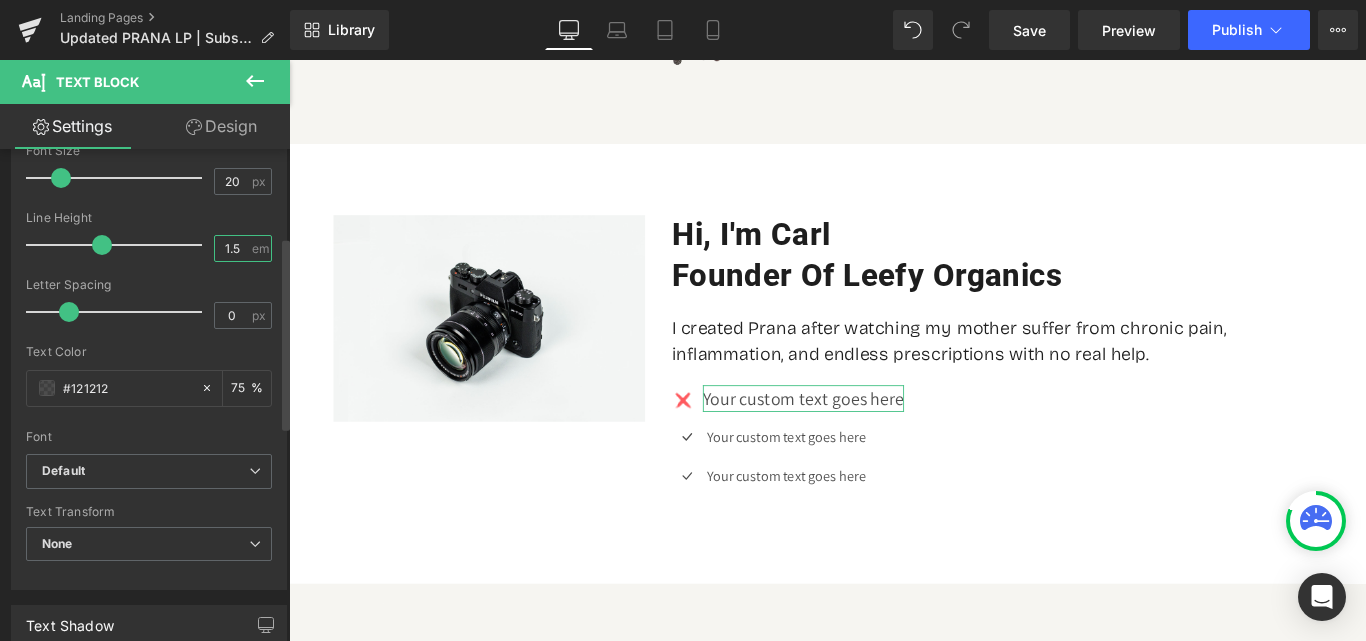 scroll, scrollTop: 300, scrollLeft: 0, axis: vertical 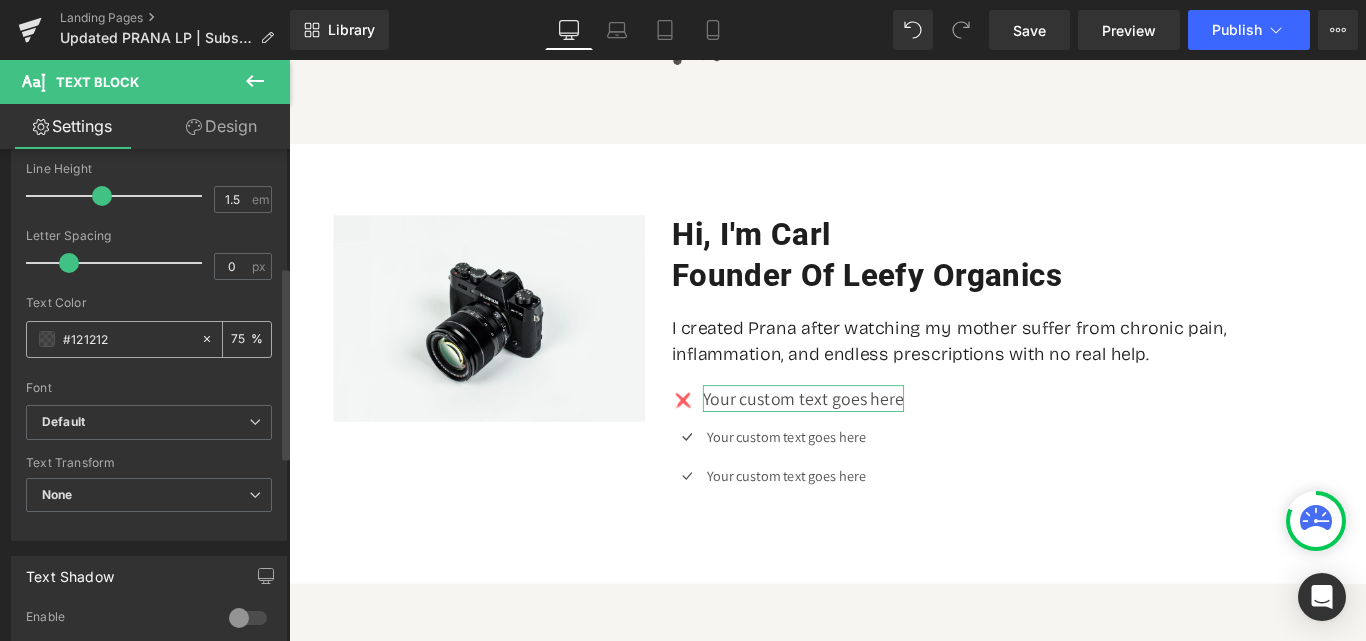 click on "#121212" at bounding box center (127, 339) 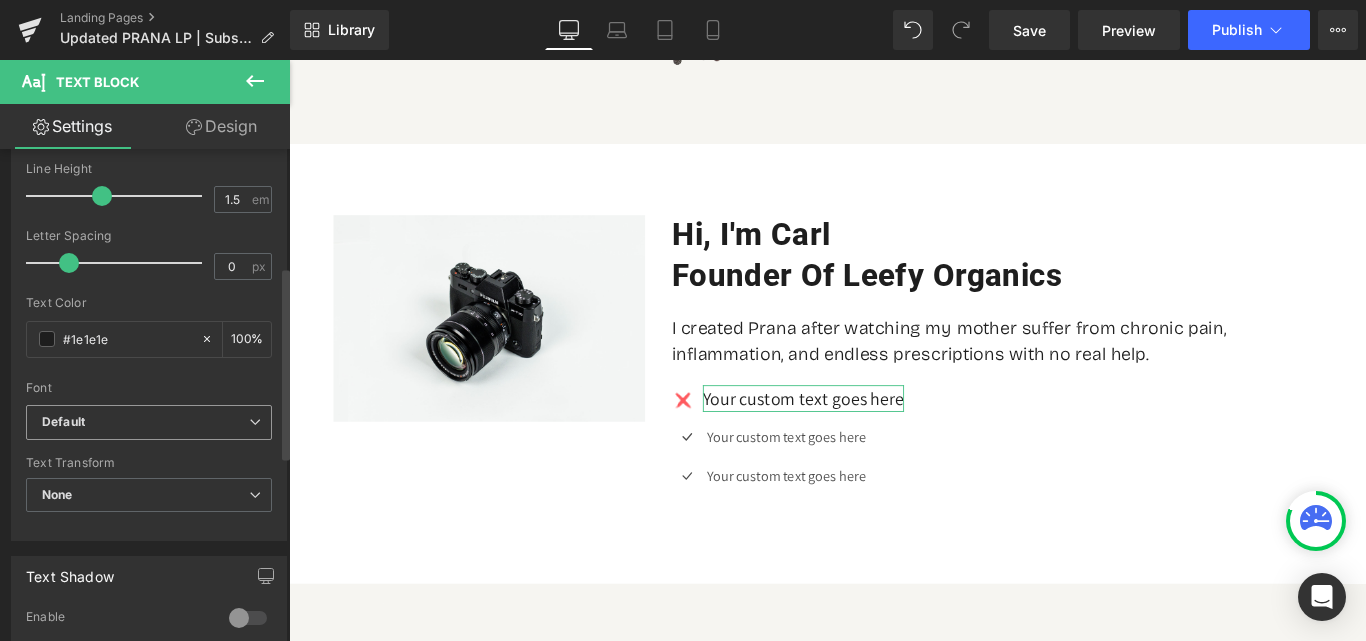 type on "#1e1e1e" 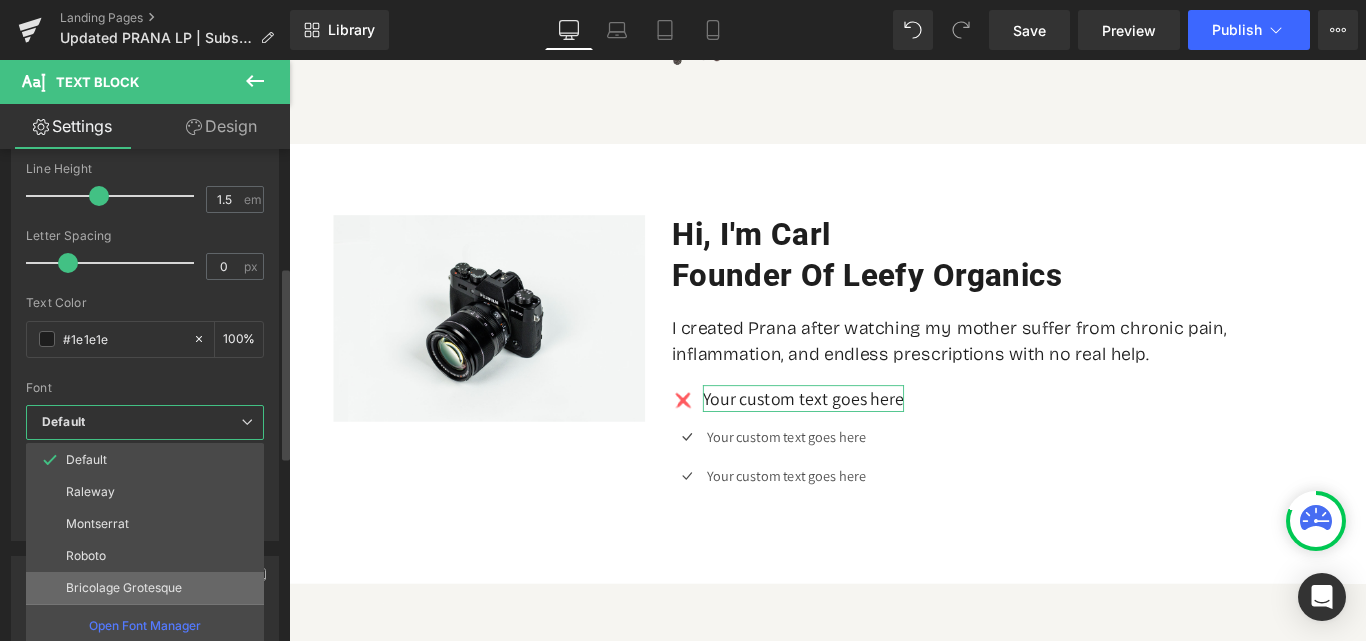 click on "Bricolage Grotesque" at bounding box center [124, 588] 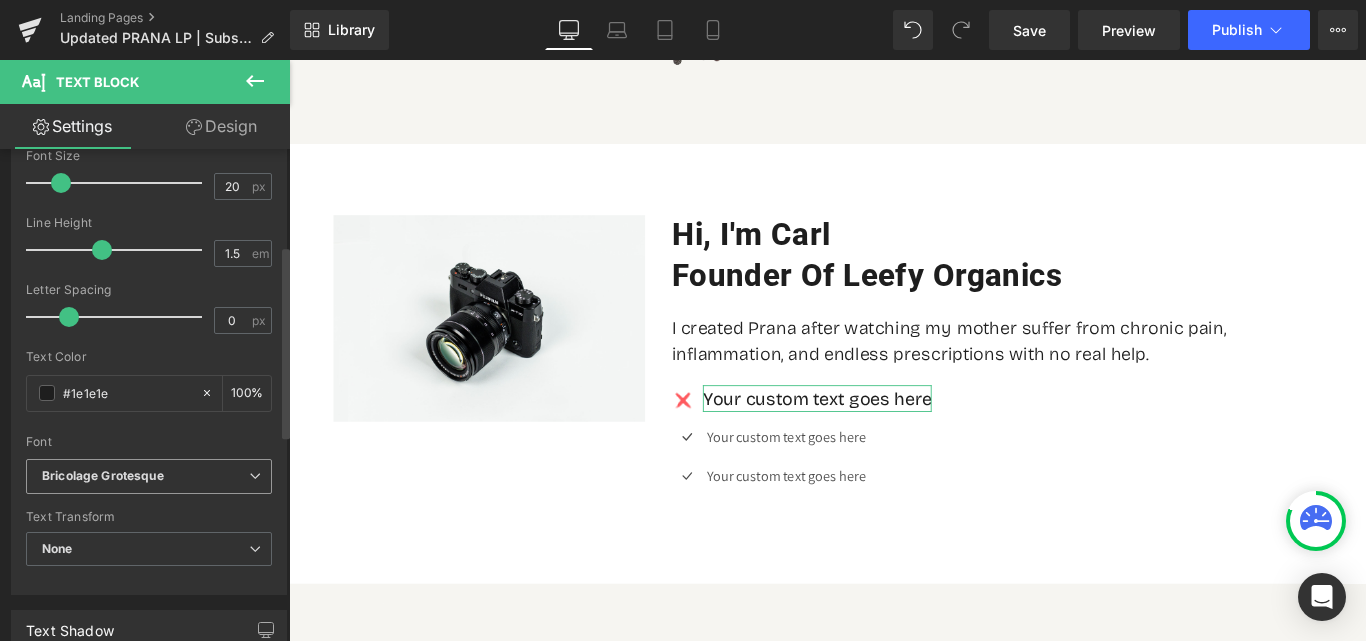 scroll, scrollTop: 0, scrollLeft: 0, axis: both 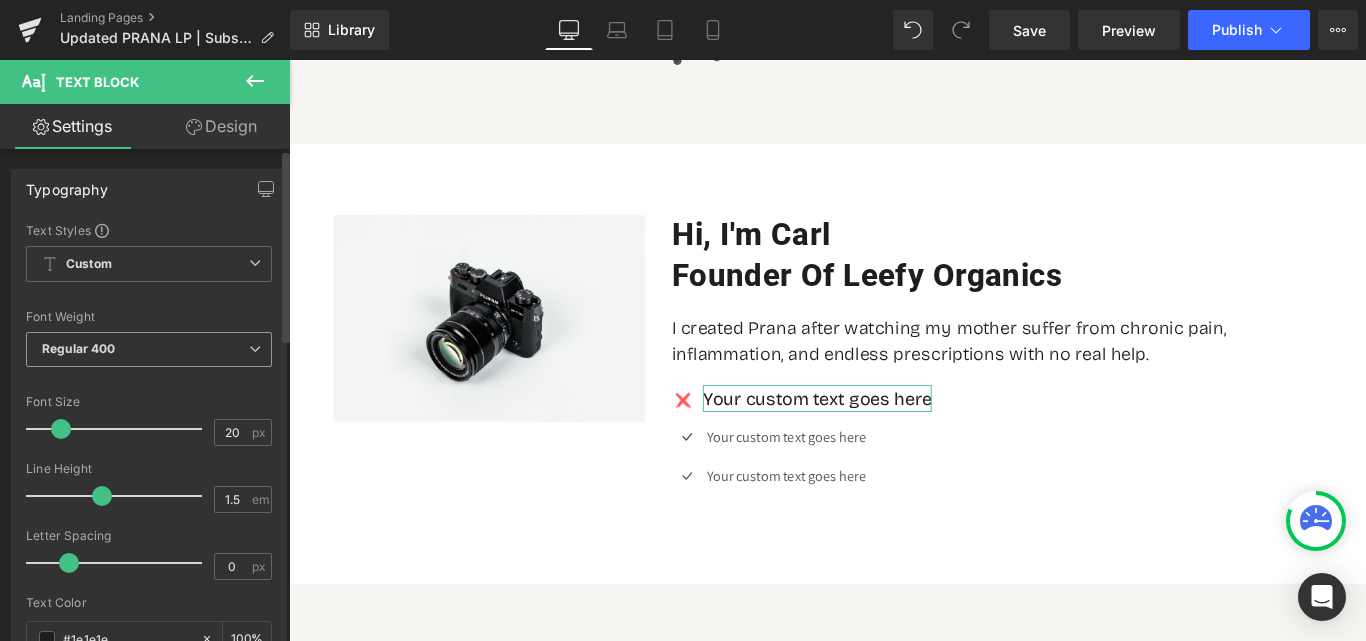 click on "Regular 400" at bounding box center [149, 349] 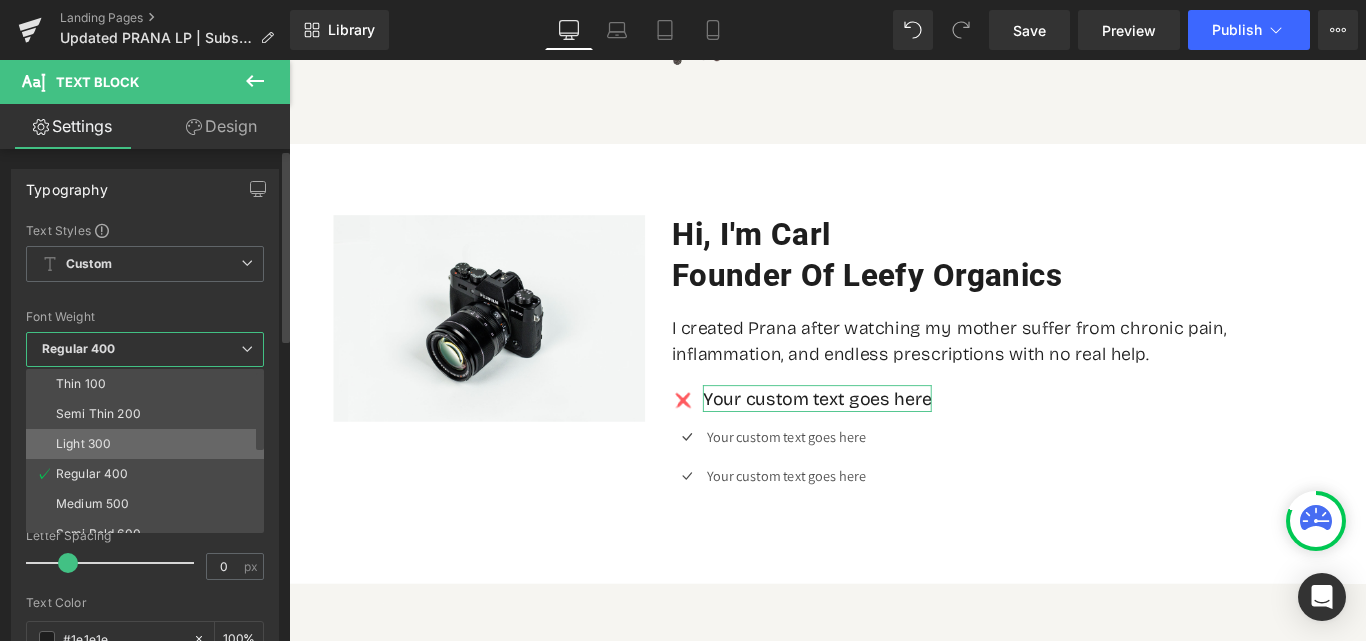 click on "Light 300" at bounding box center [149, 444] 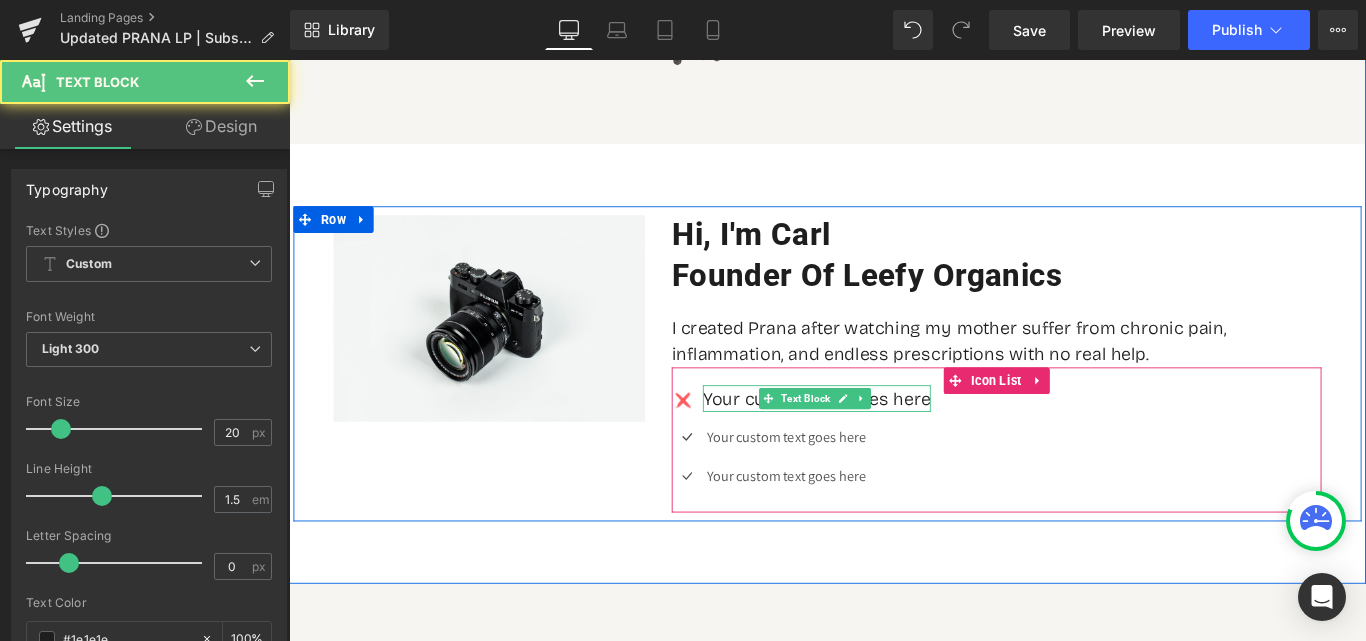 click on "Your custom text goes here" at bounding box center [882, 440] 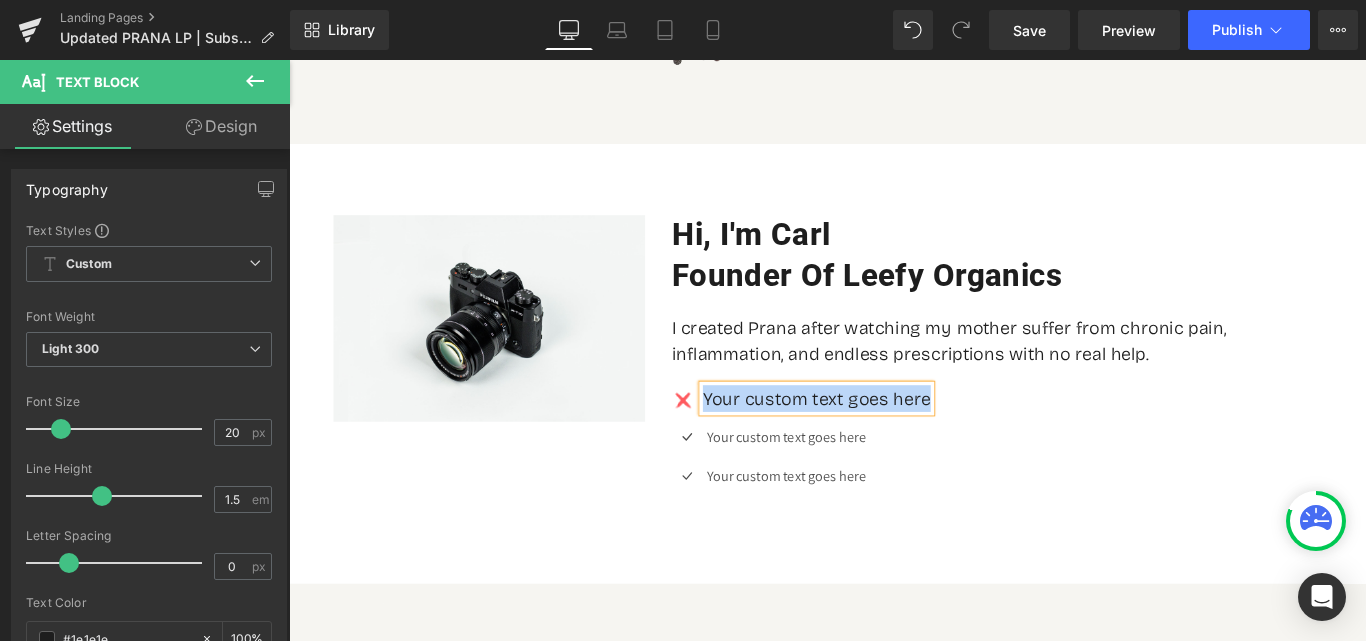 paste 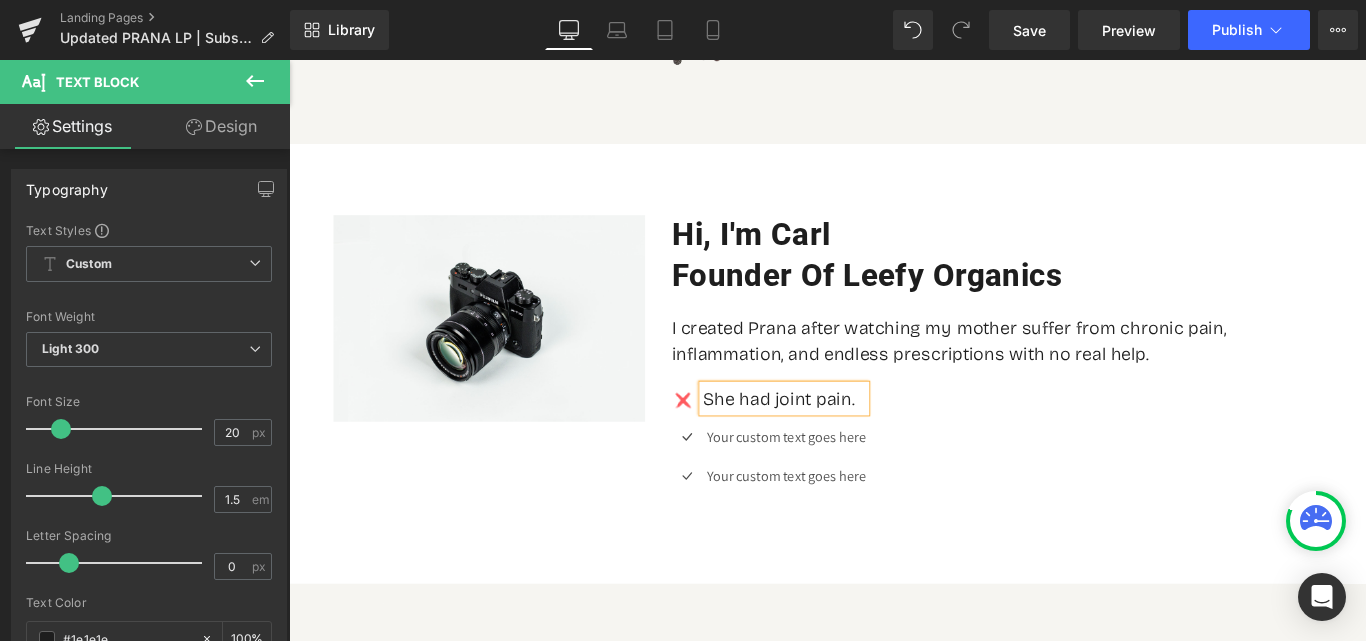 click on "Image         Hi, I'm Carl Heading         Founder of Leefy Organics Heading         I created Prana after watching my mother suffer from chronic pain, inflammation, and endless prescriptions with no real help. Text Block
Image
She had joint pain.
Text Block
Icon
Your custom text goes here
Text Block
Icon
Your custom text goes here
Text Block
Icon List         Row" at bounding box center (894, 401) 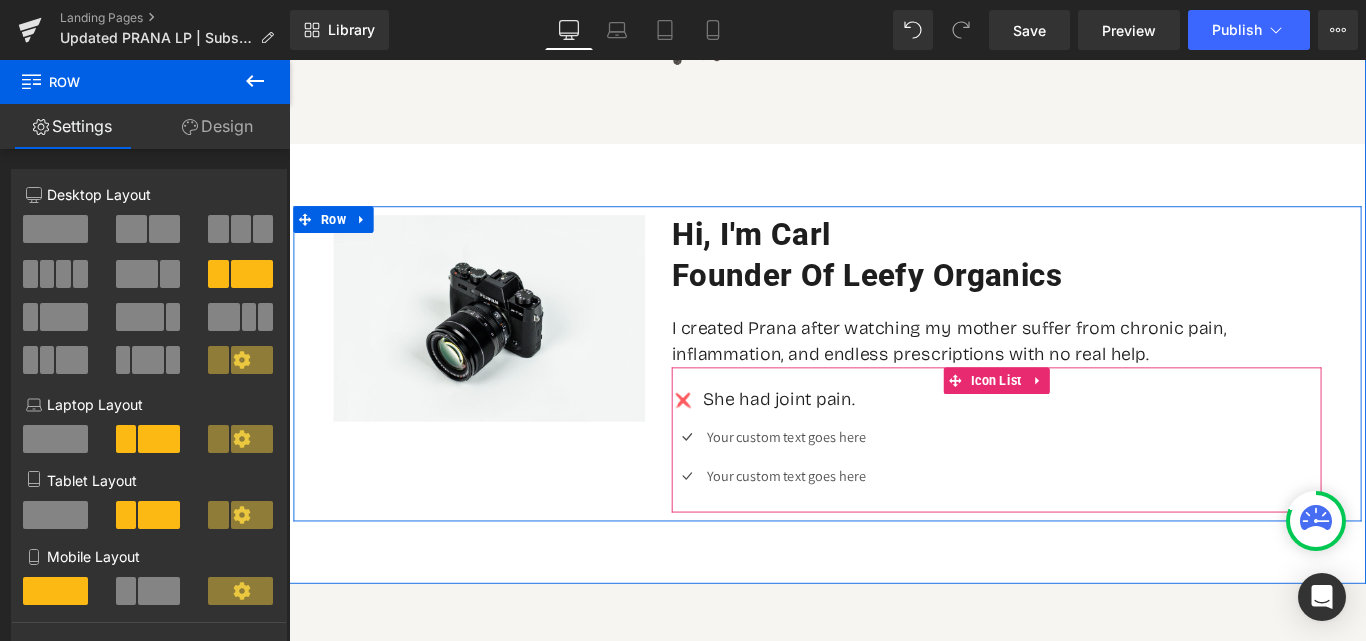 click on "Image
She had joint pain.
Text Block
Icon
Your custom text goes here
Text Block
Icon
Your custom text goes here
Text Block" at bounding box center [1084, 491] 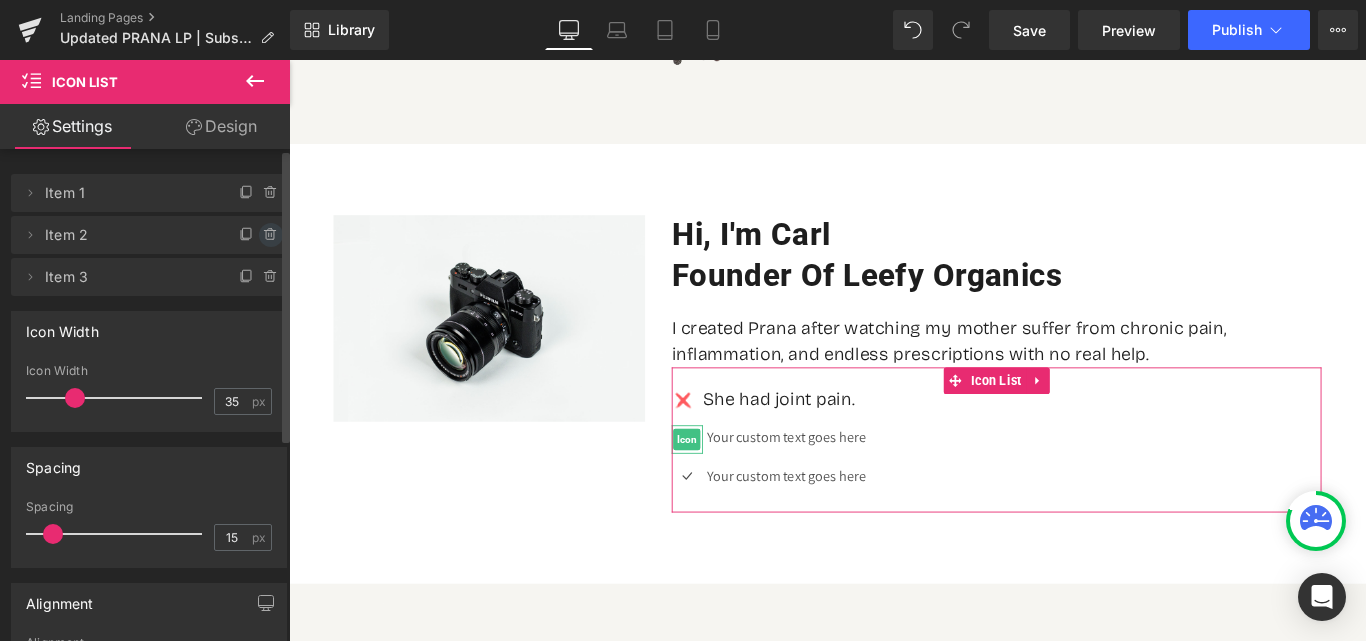 click 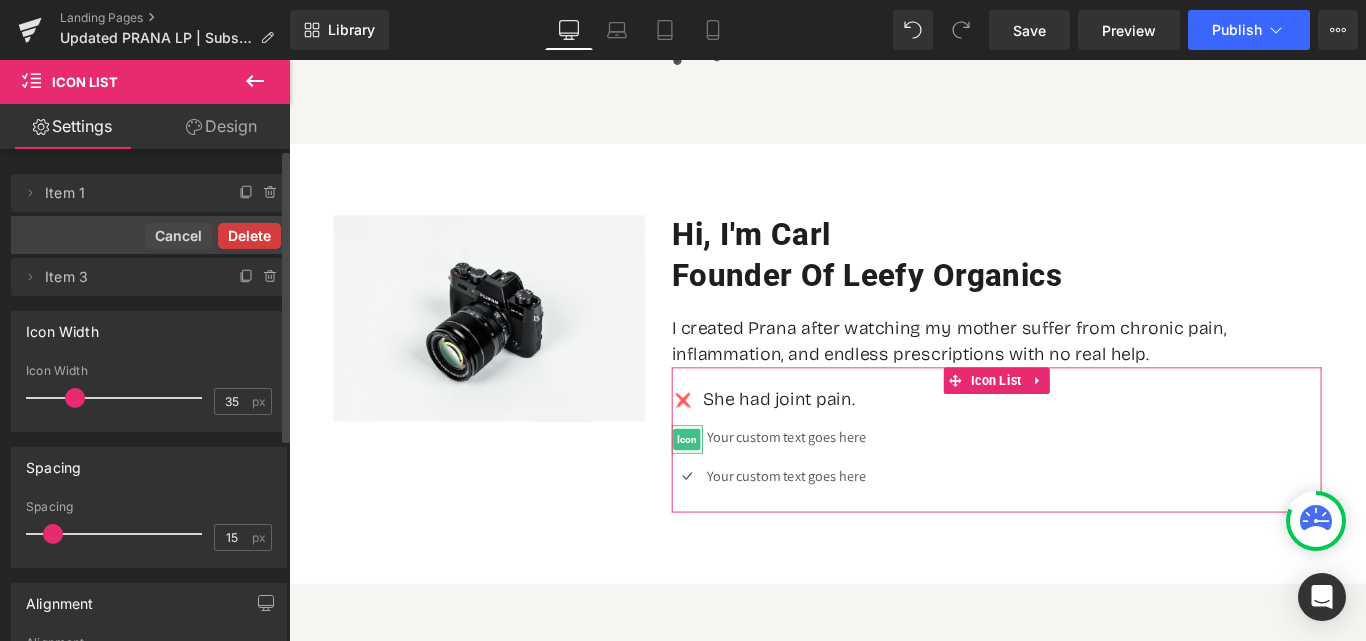 click on "Delete" at bounding box center (249, 236) 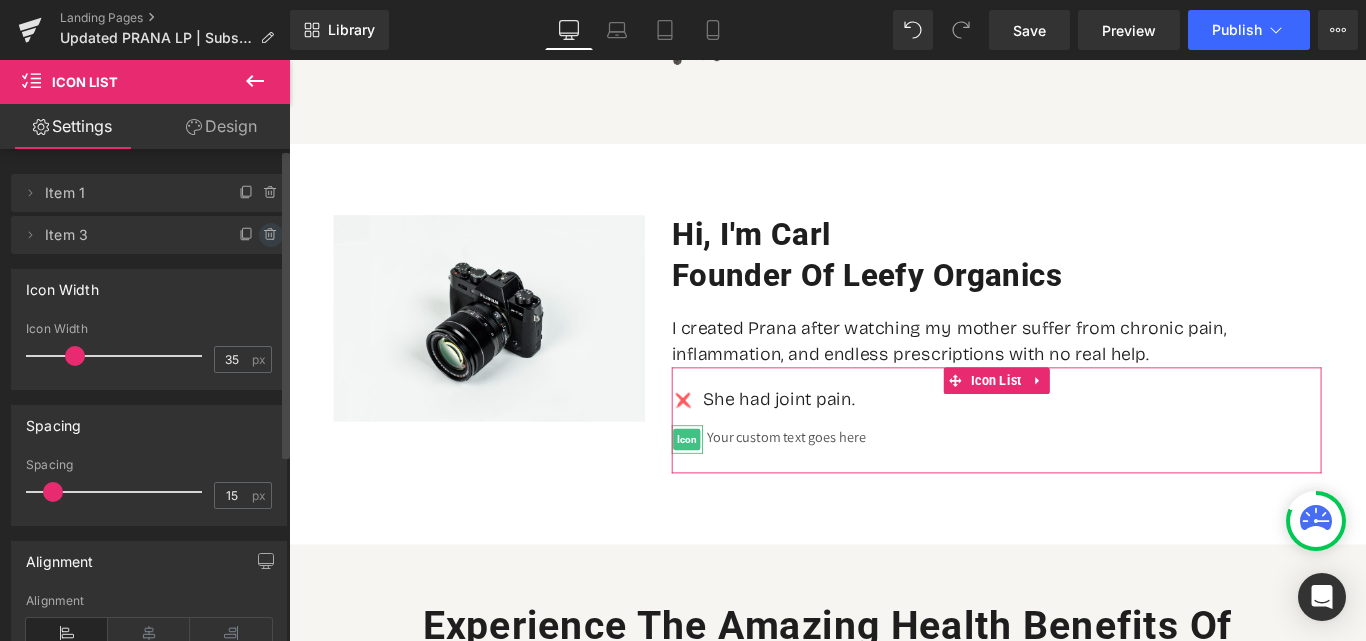 click 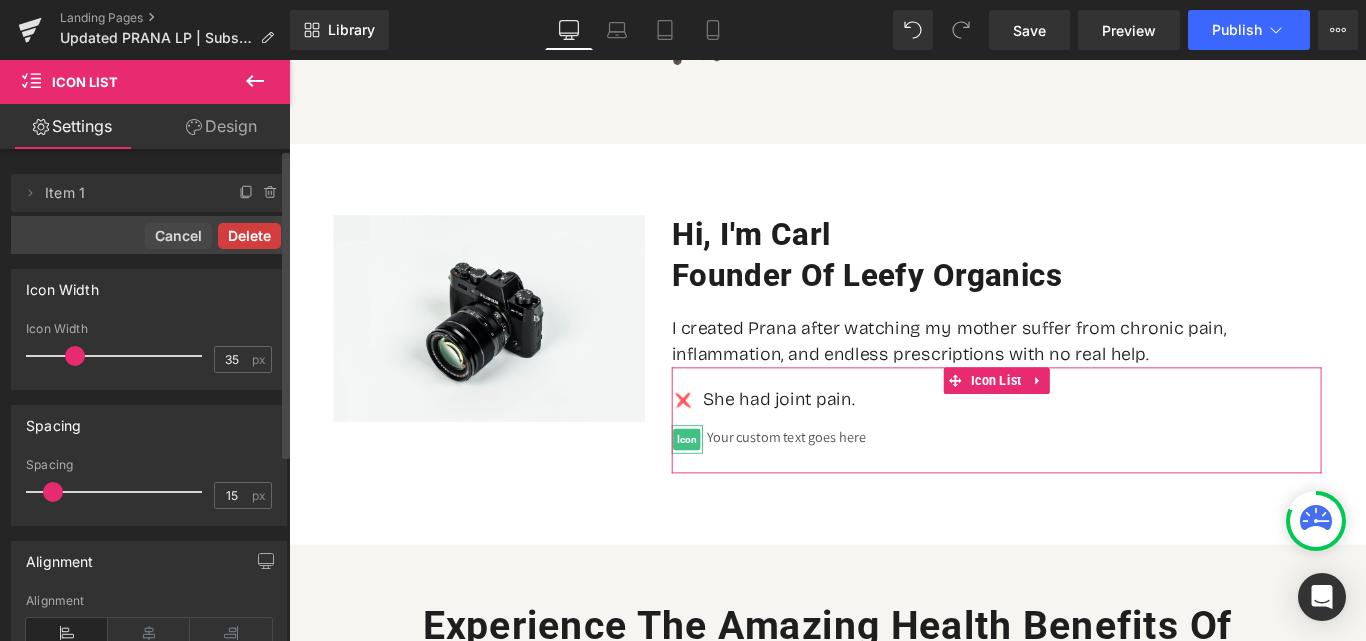 click on "Delete" at bounding box center [249, 236] 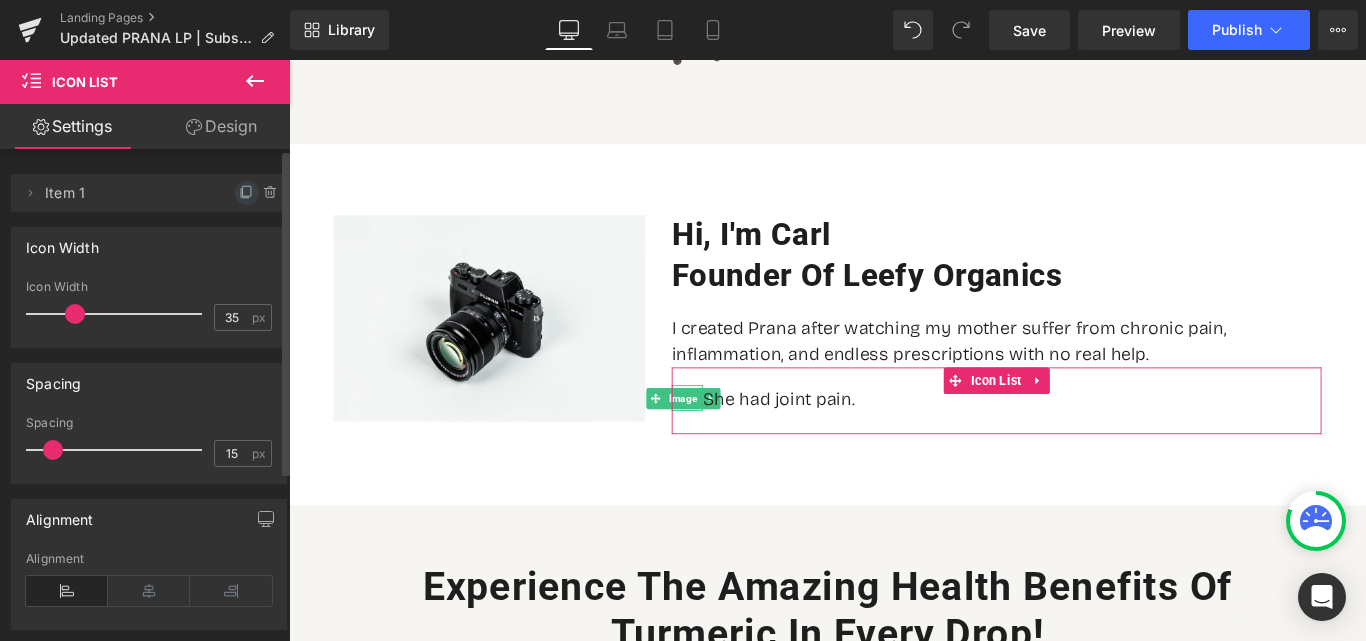 click 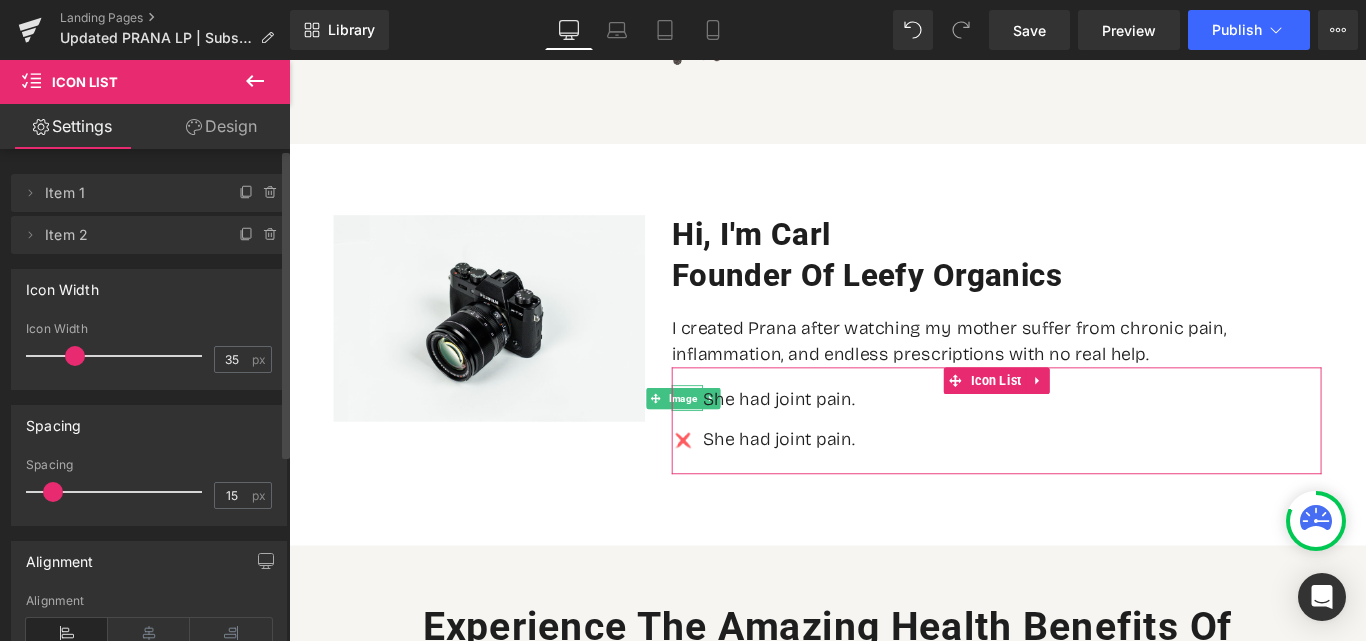 click 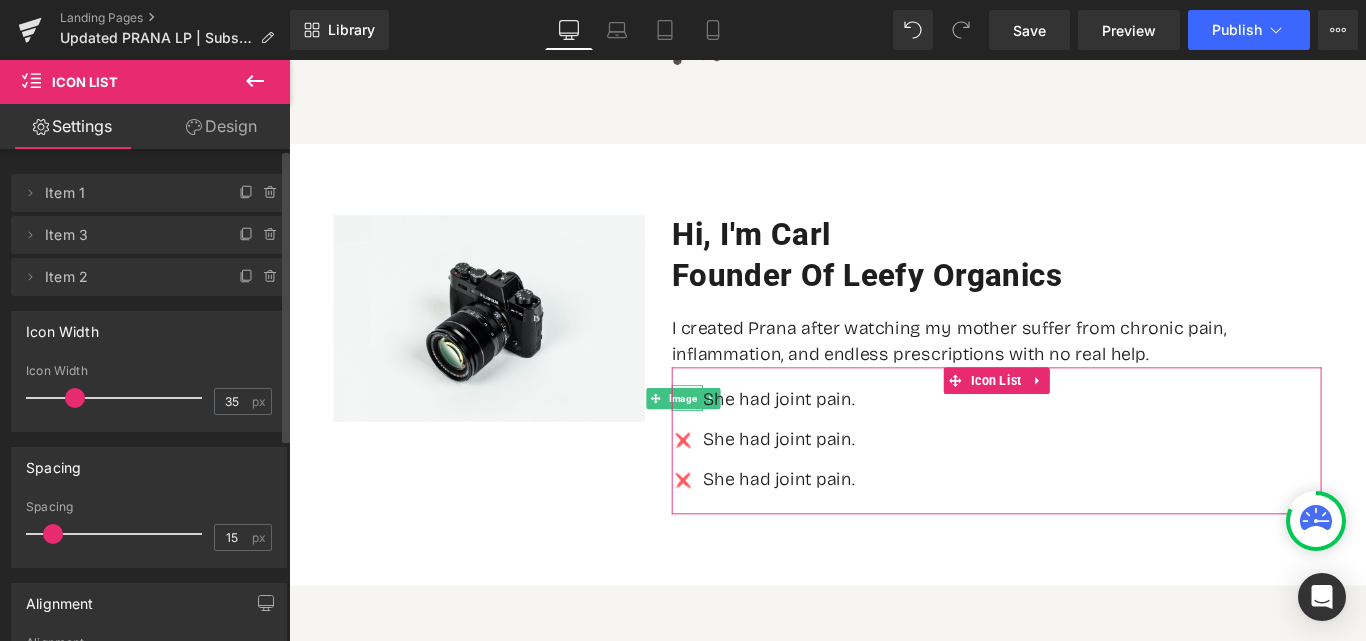 click 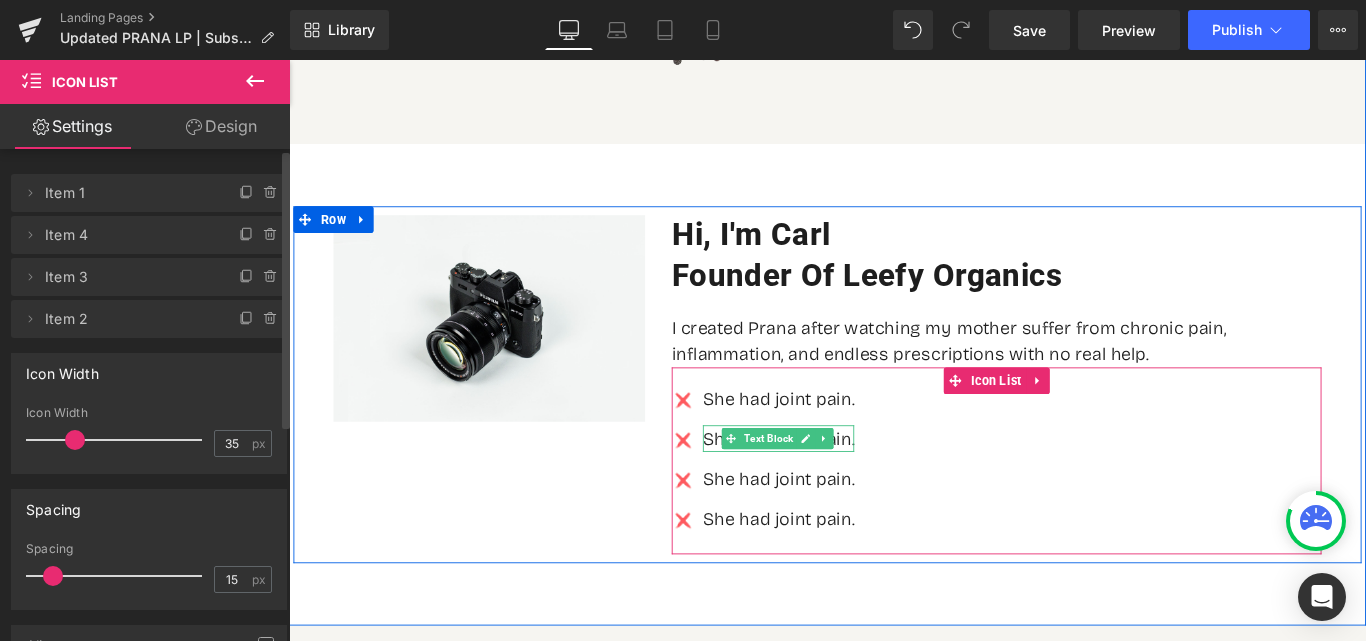 click on "She had joint pain." at bounding box center (839, 485) 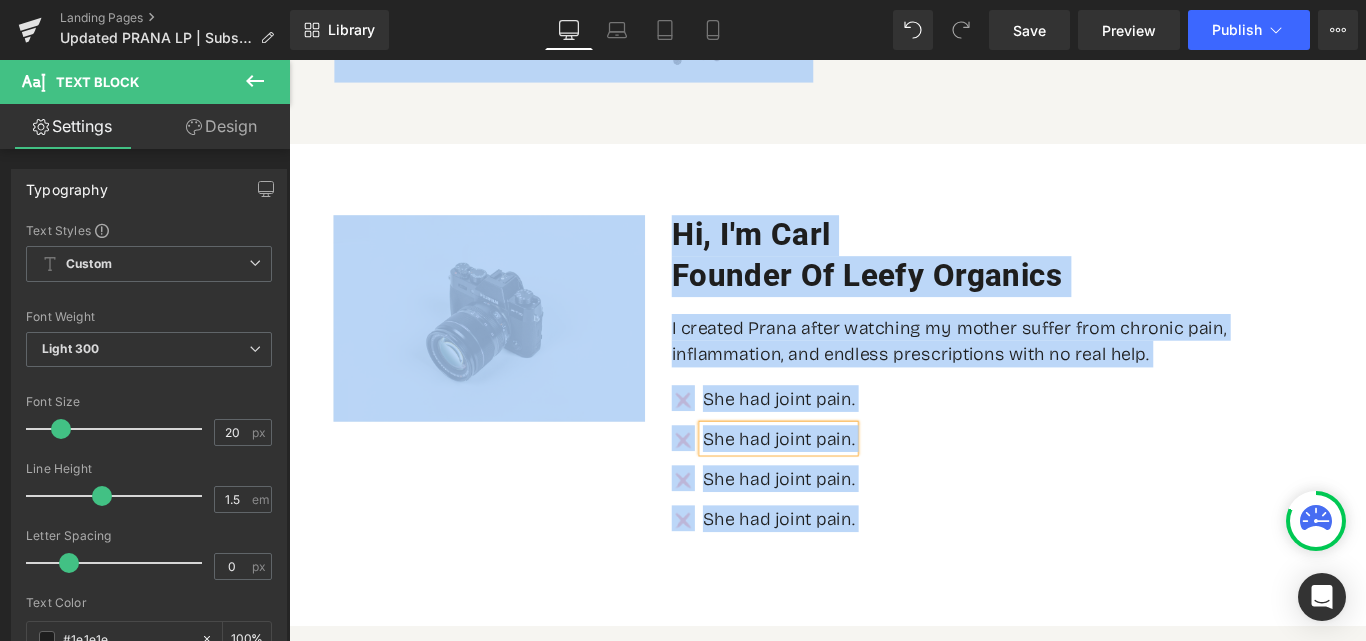 click on "She had joint pain." at bounding box center (839, 485) 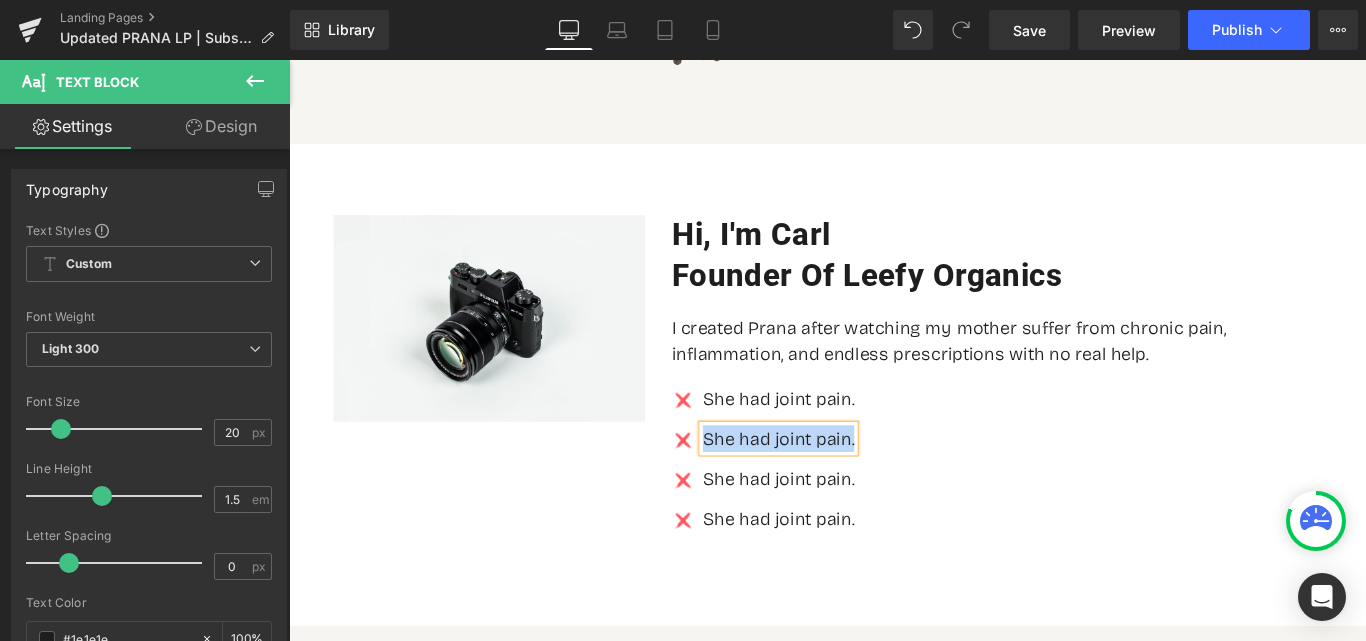 paste 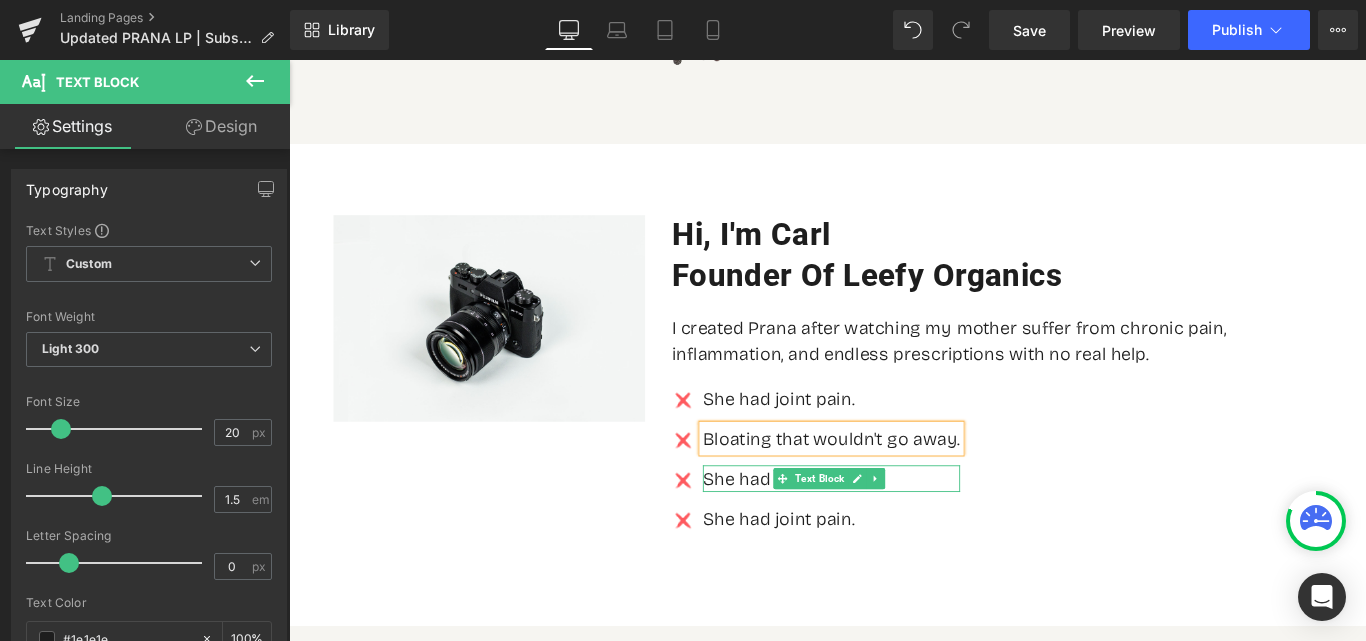 click on "She had joint pain." at bounding box center [898, 530] 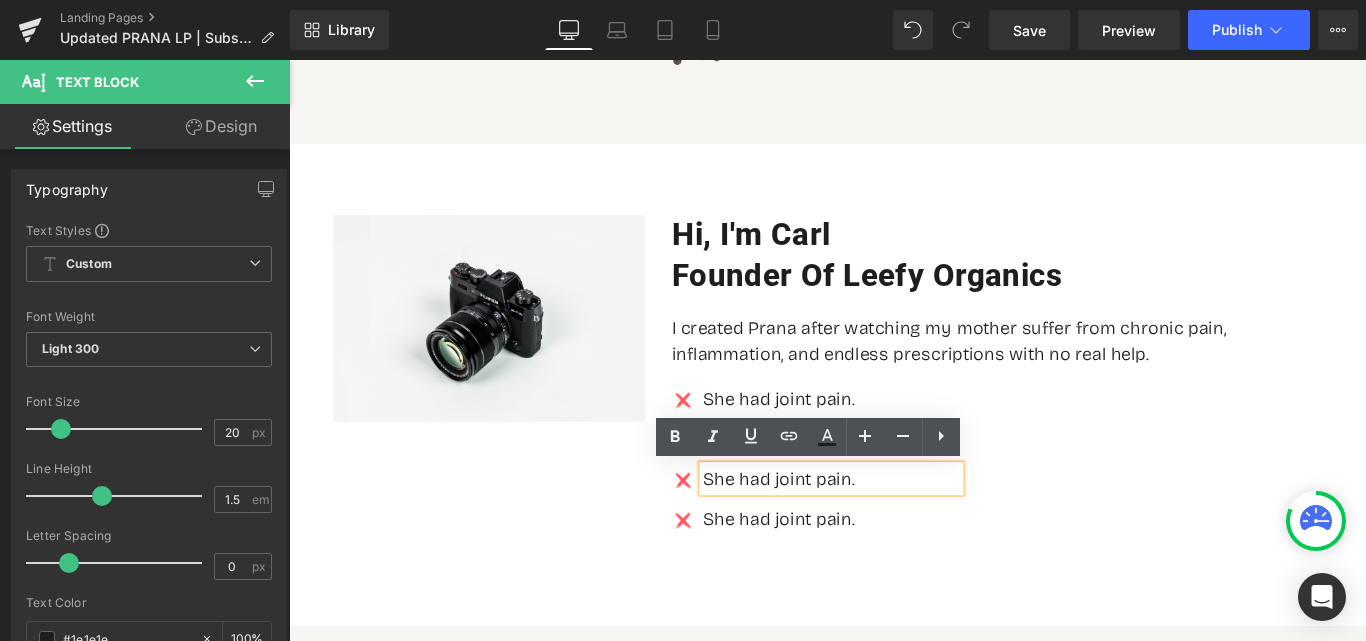 click on "She had joint pain." at bounding box center (898, 530) 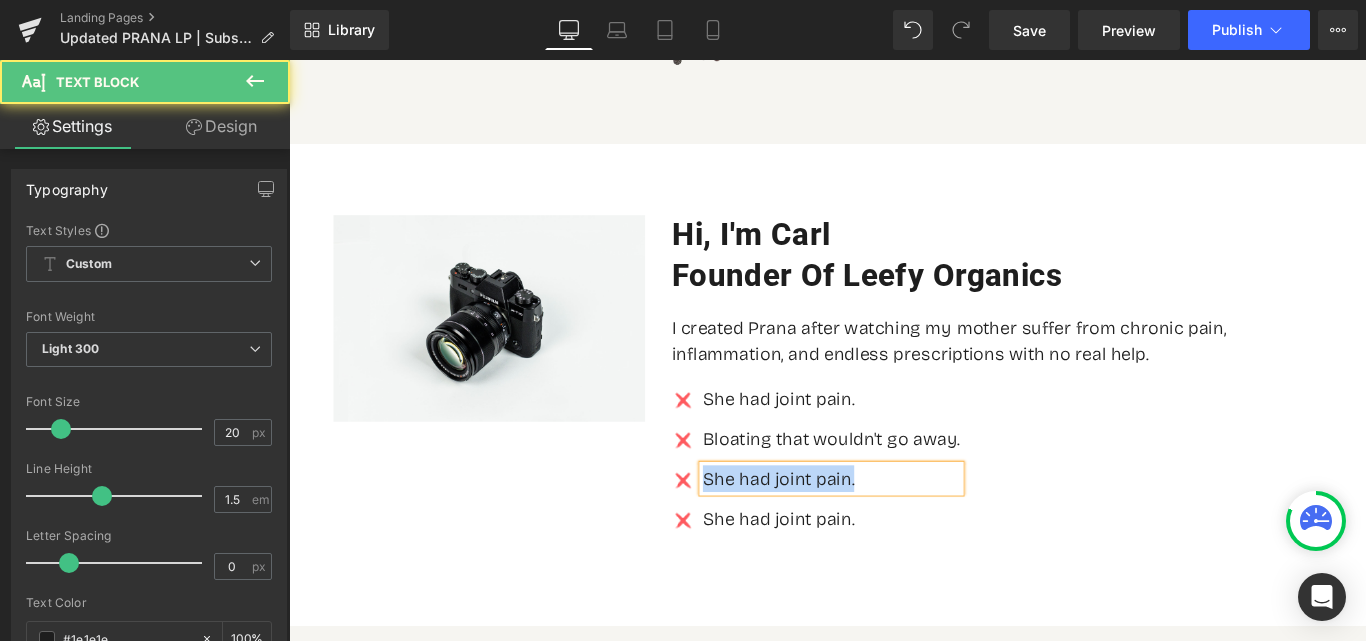 paste 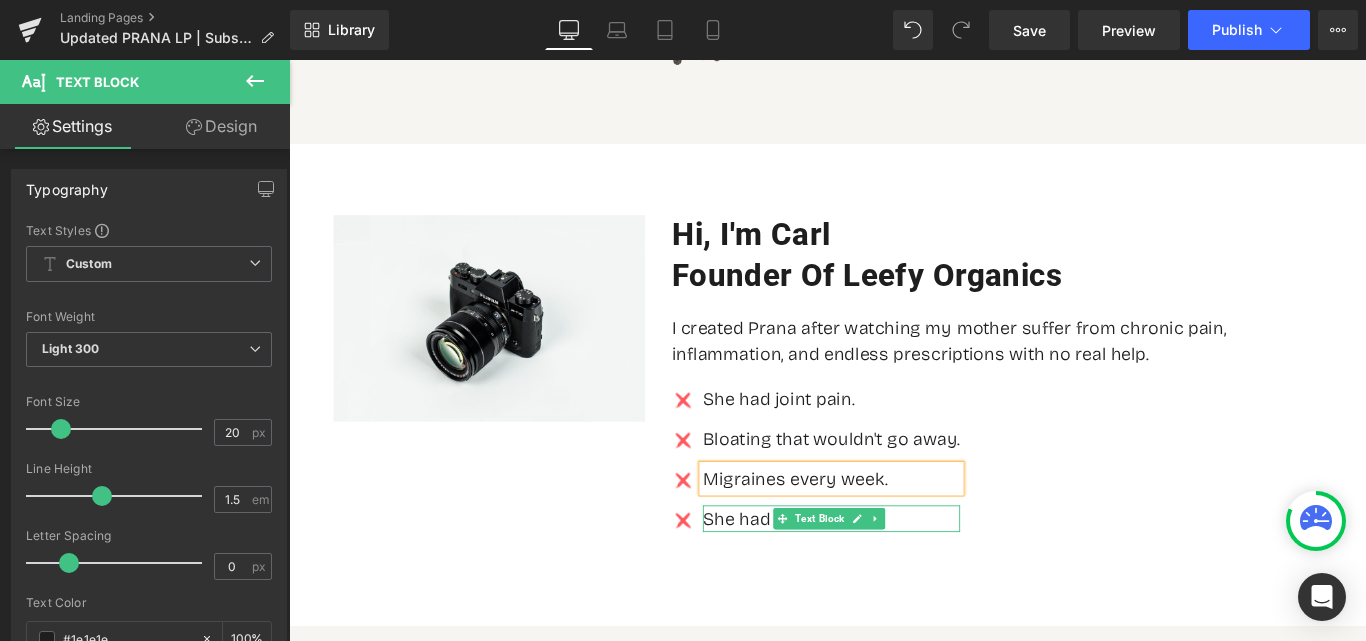 click on "She had joint pain." at bounding box center [898, 575] 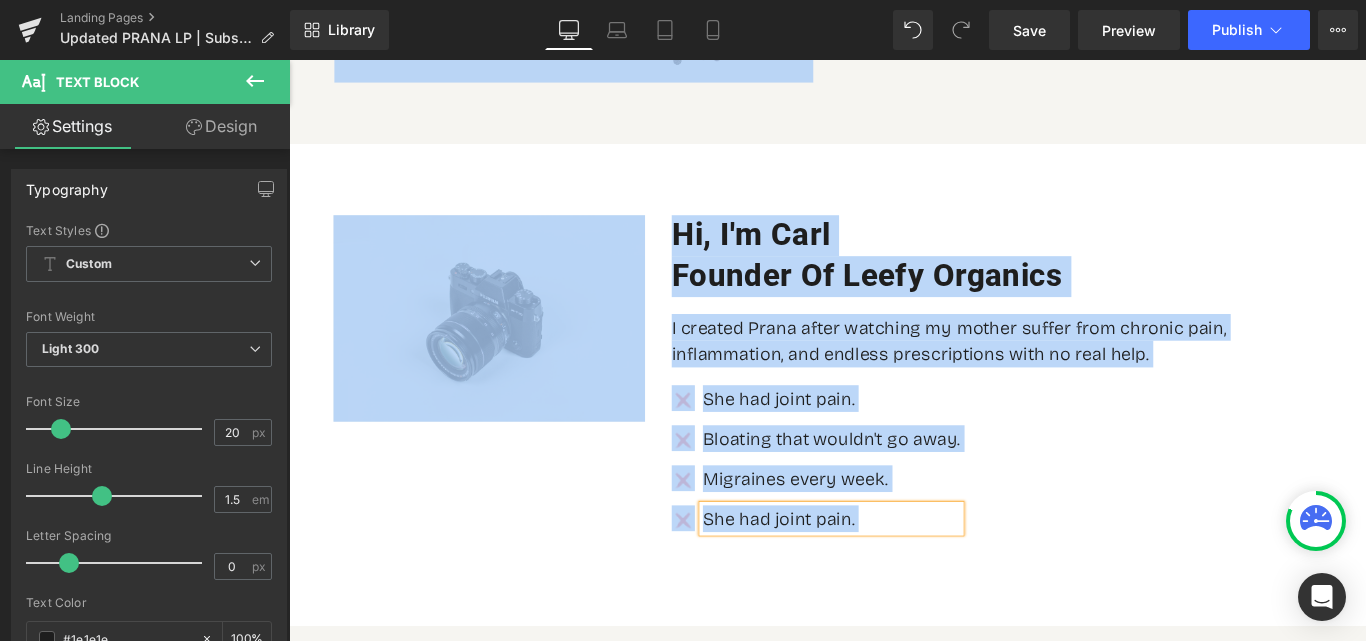 click on "She had joint pain." at bounding box center [898, 575] 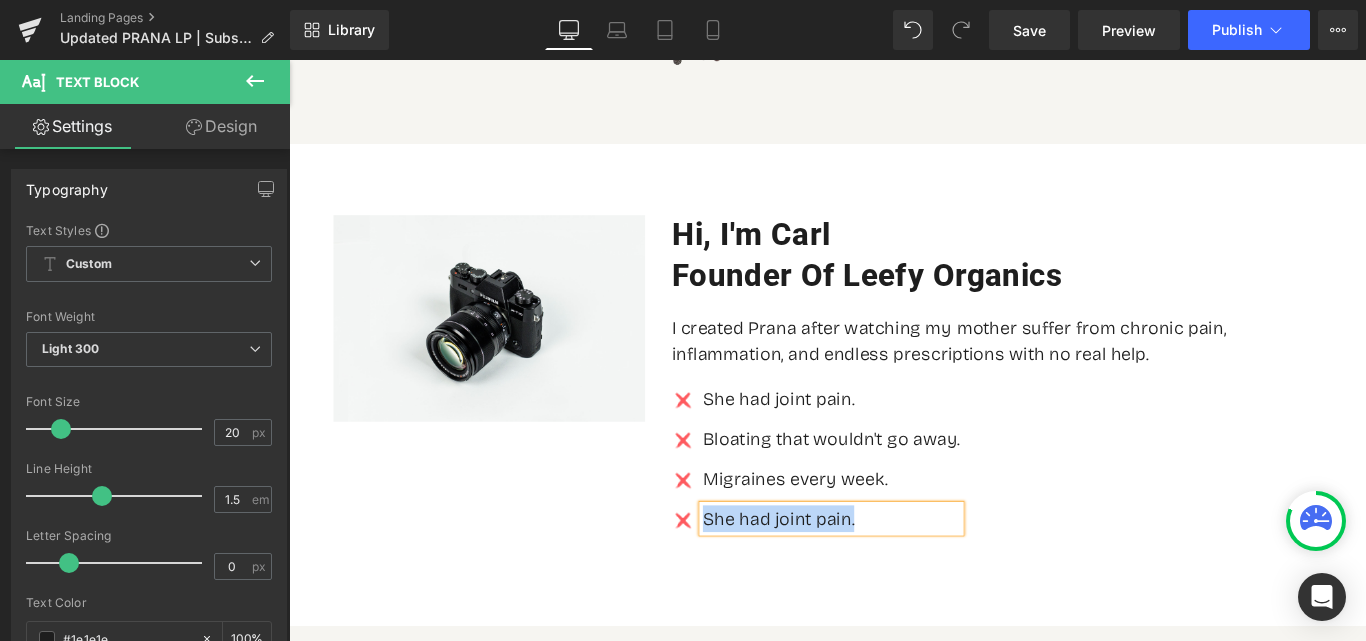 paste 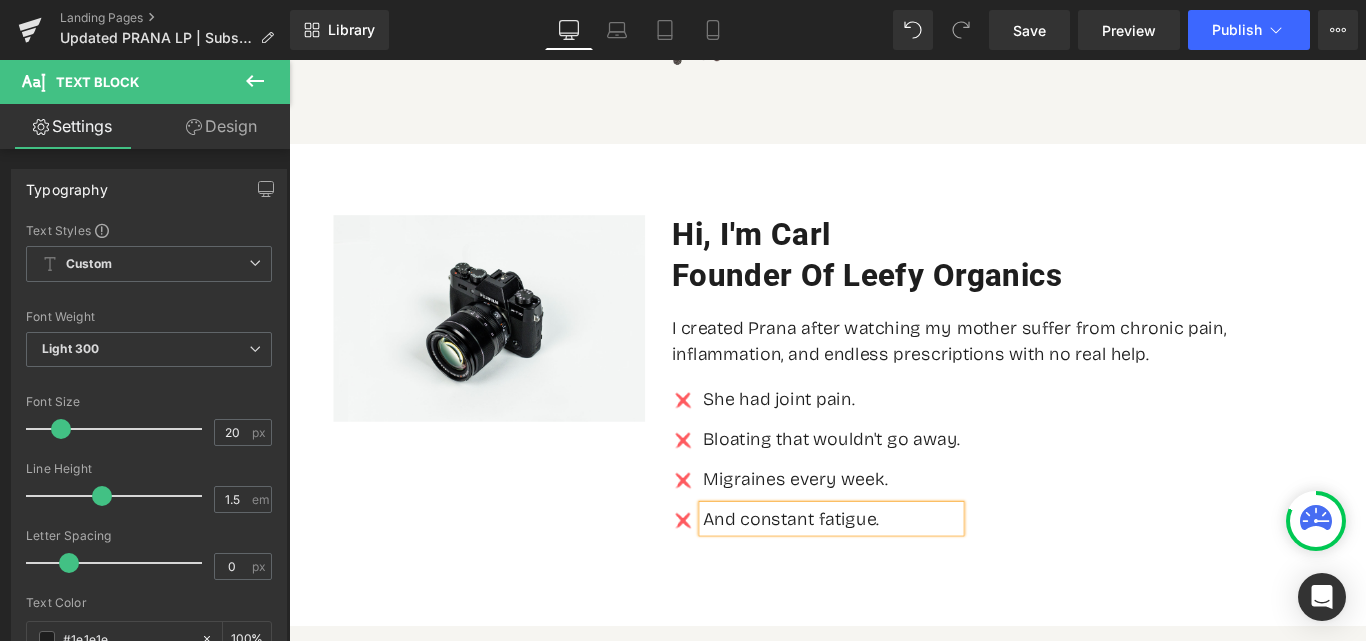 click on "Rendering Content" at bounding box center (683, 562) 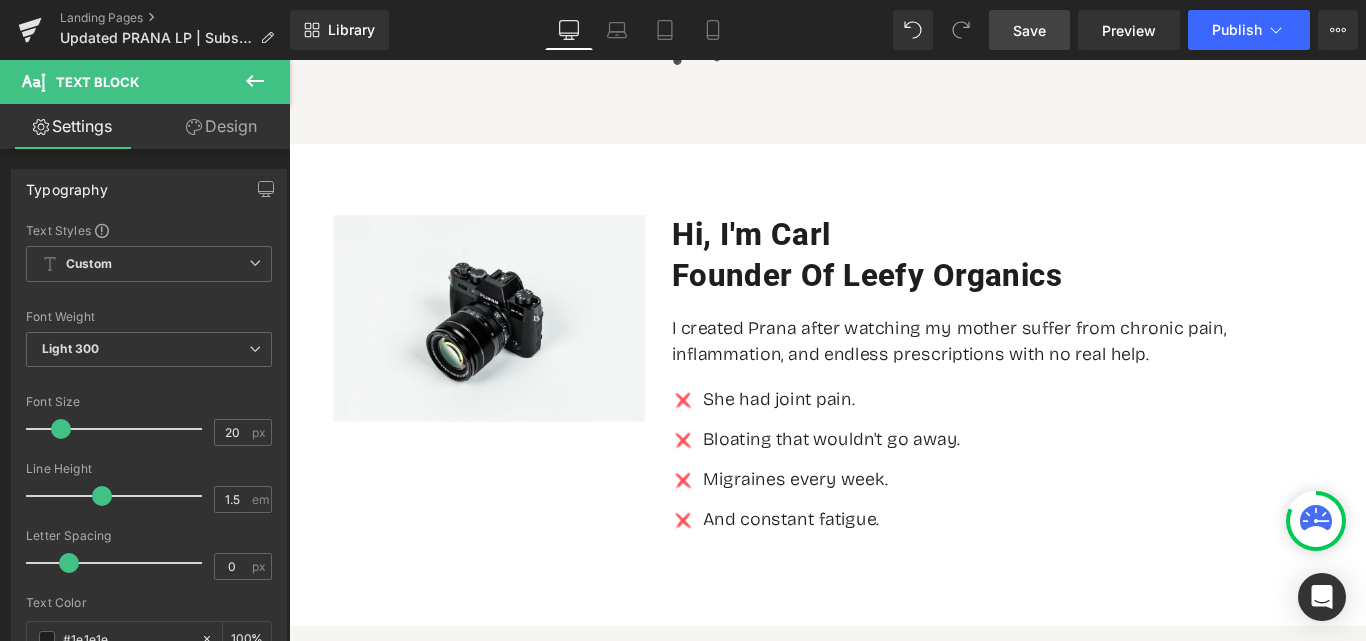 click on "Save" at bounding box center [1029, 30] 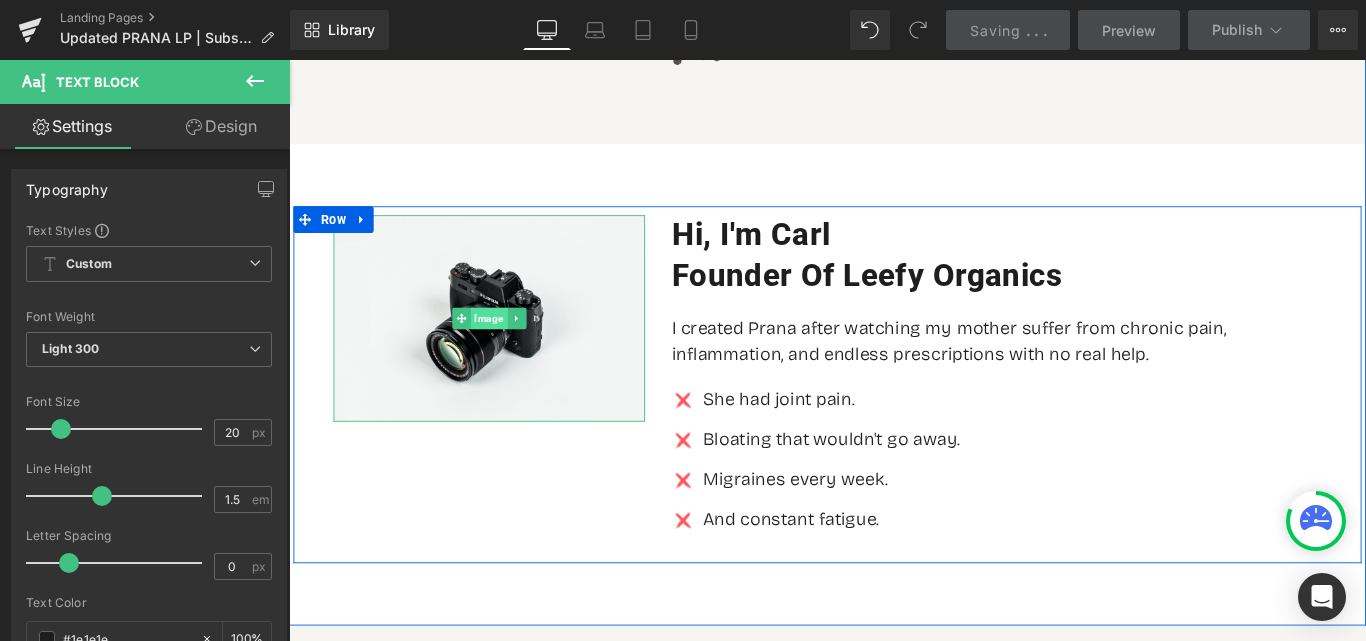 click on "Image" at bounding box center [513, 350] 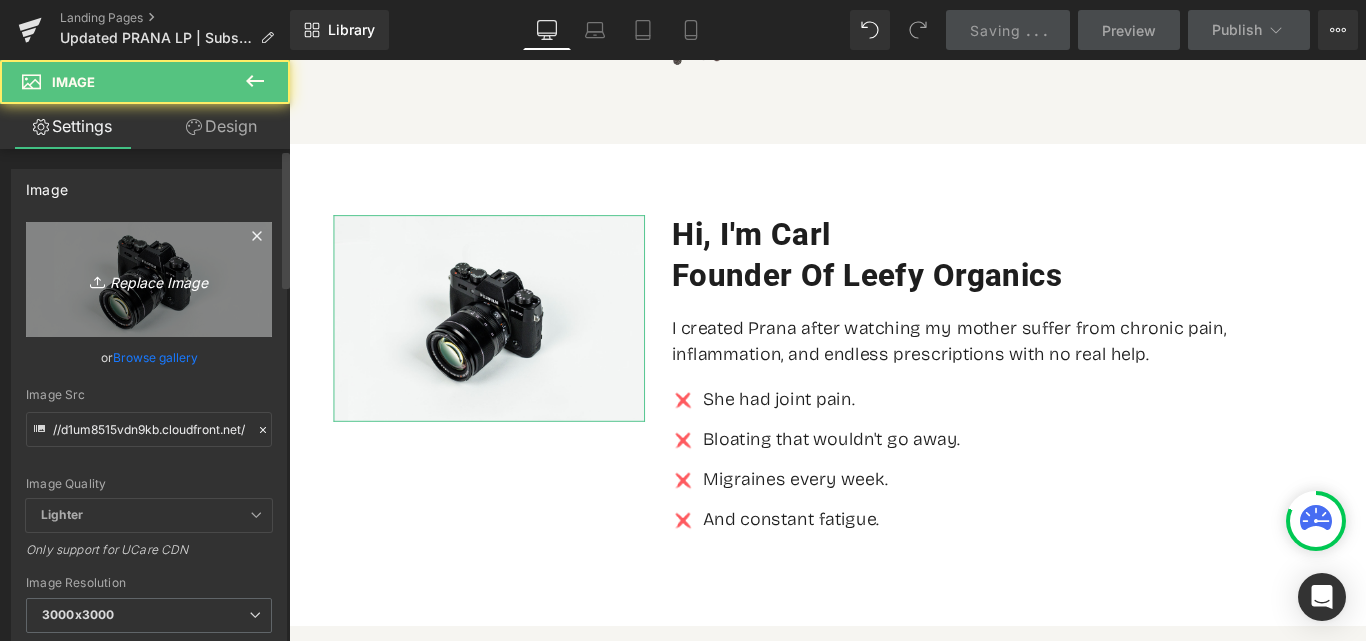 click 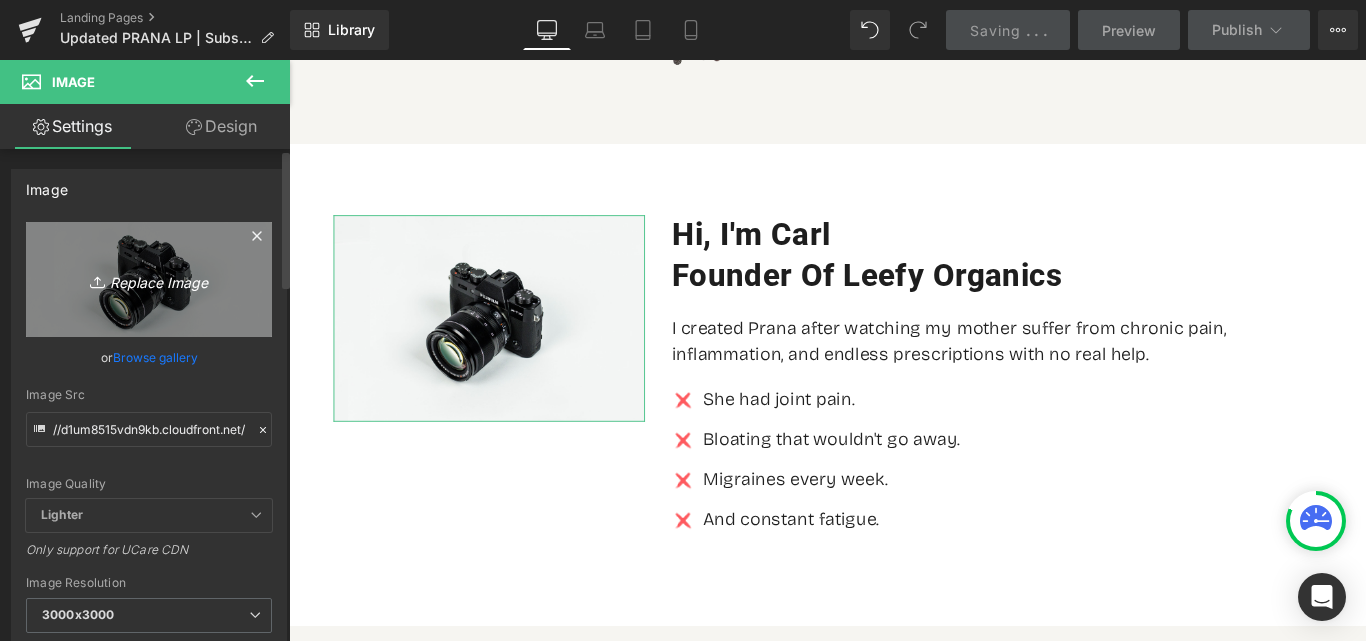 type on "C:\fakepath\carl.jpg" 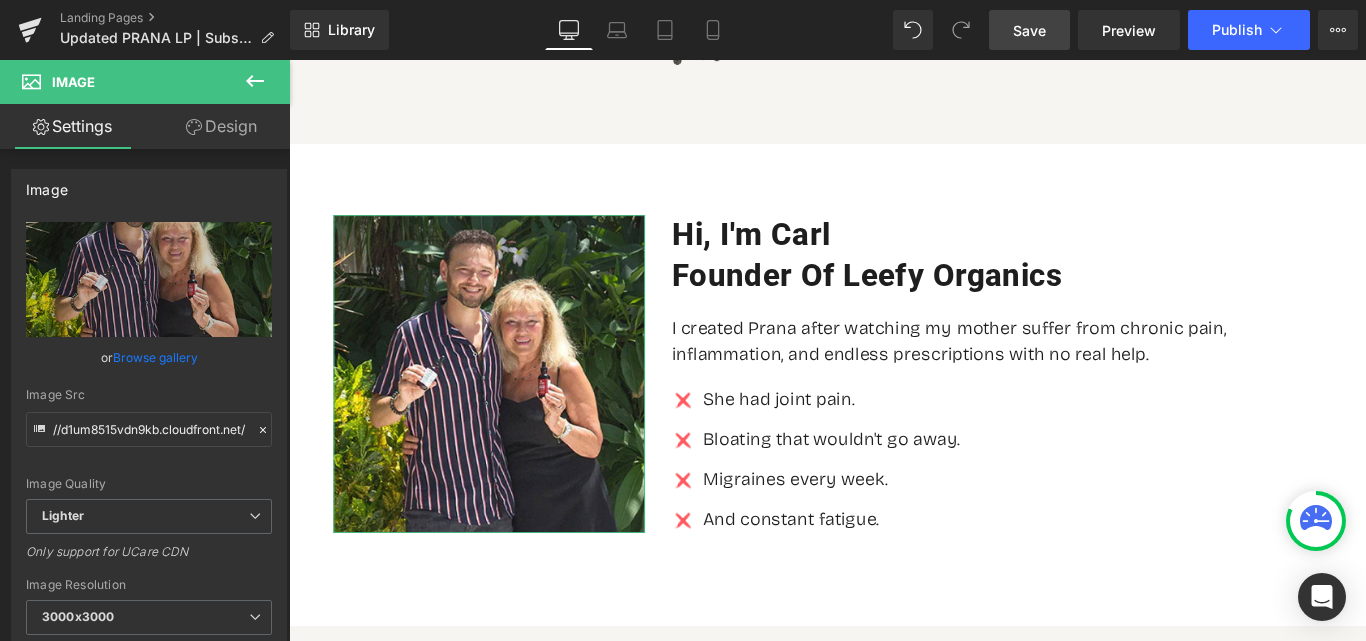 click on "Design" at bounding box center [221, 126] 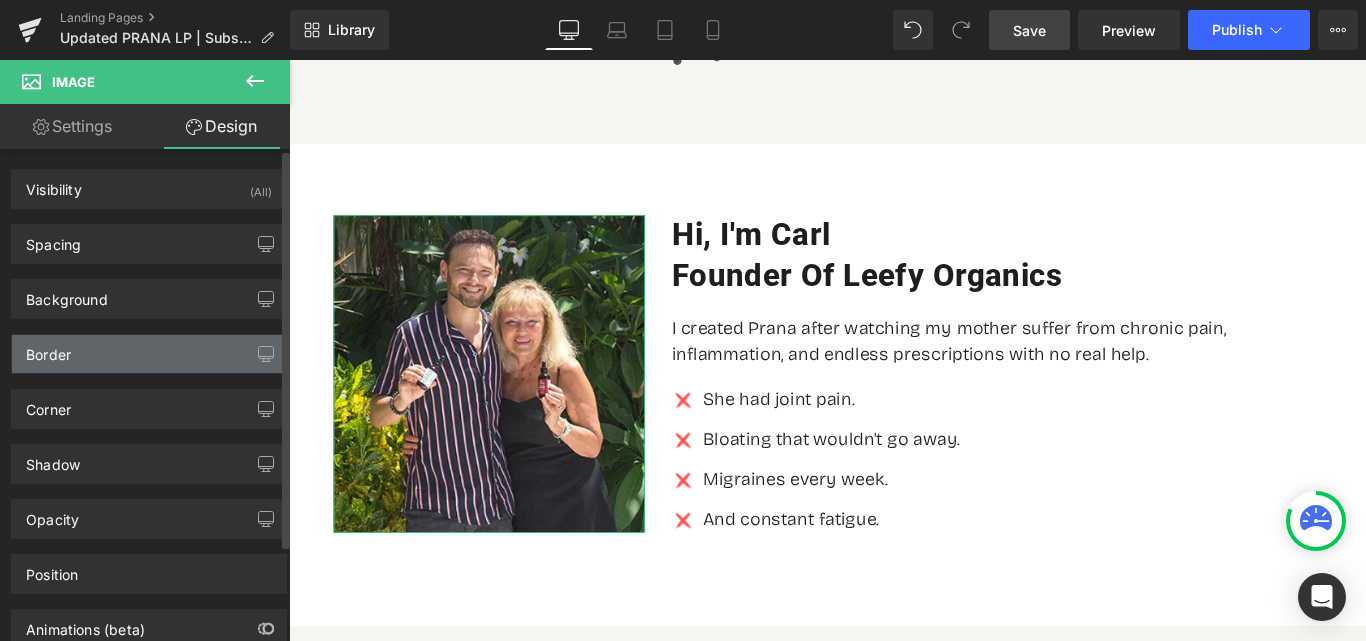 click on "Border" at bounding box center [149, 354] 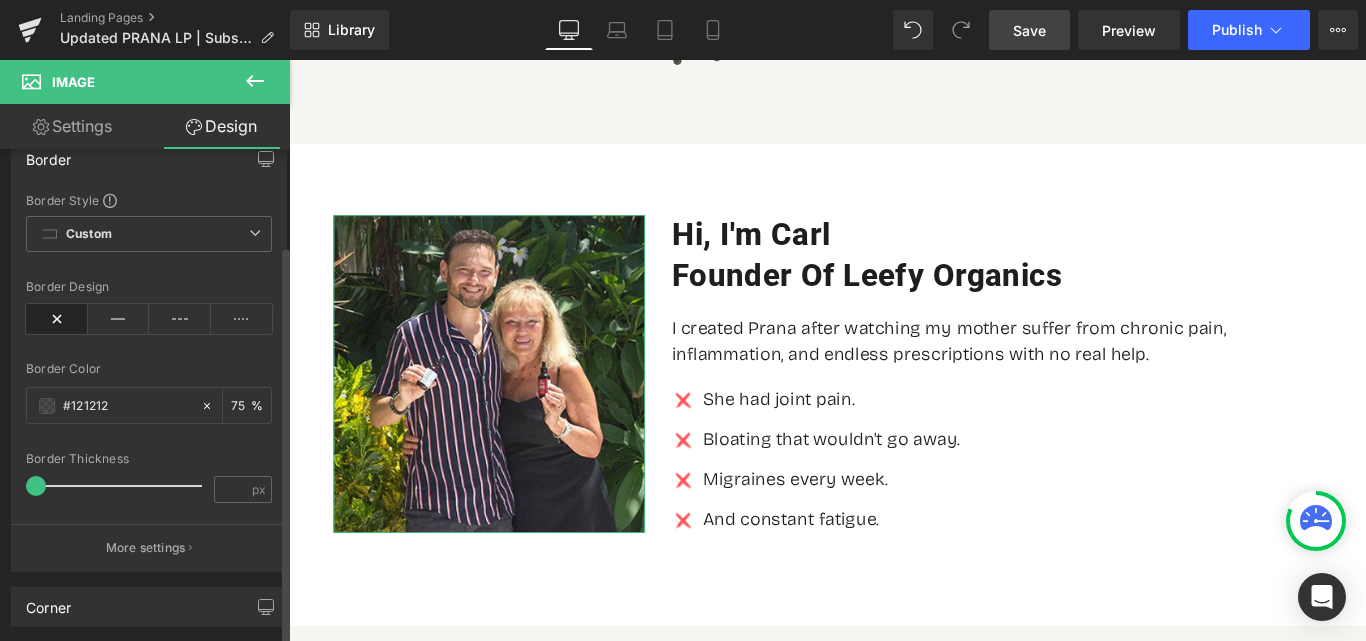 scroll, scrollTop: 200, scrollLeft: 0, axis: vertical 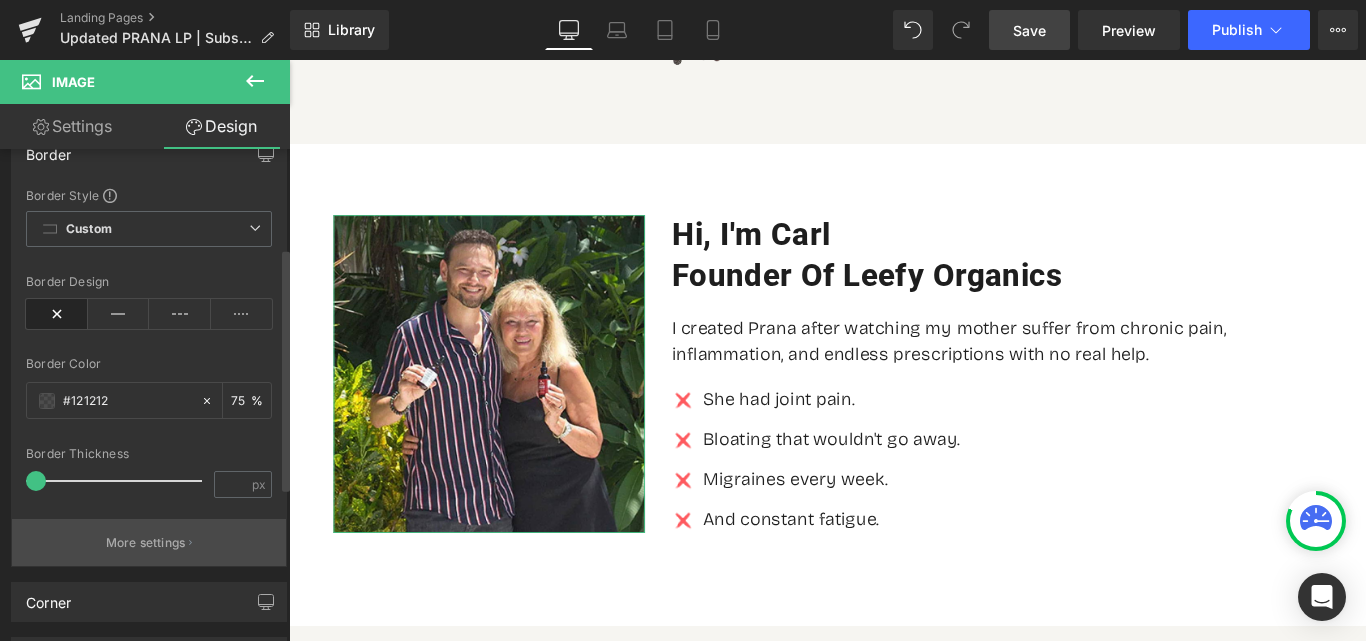 click on "More settings" at bounding box center (146, 543) 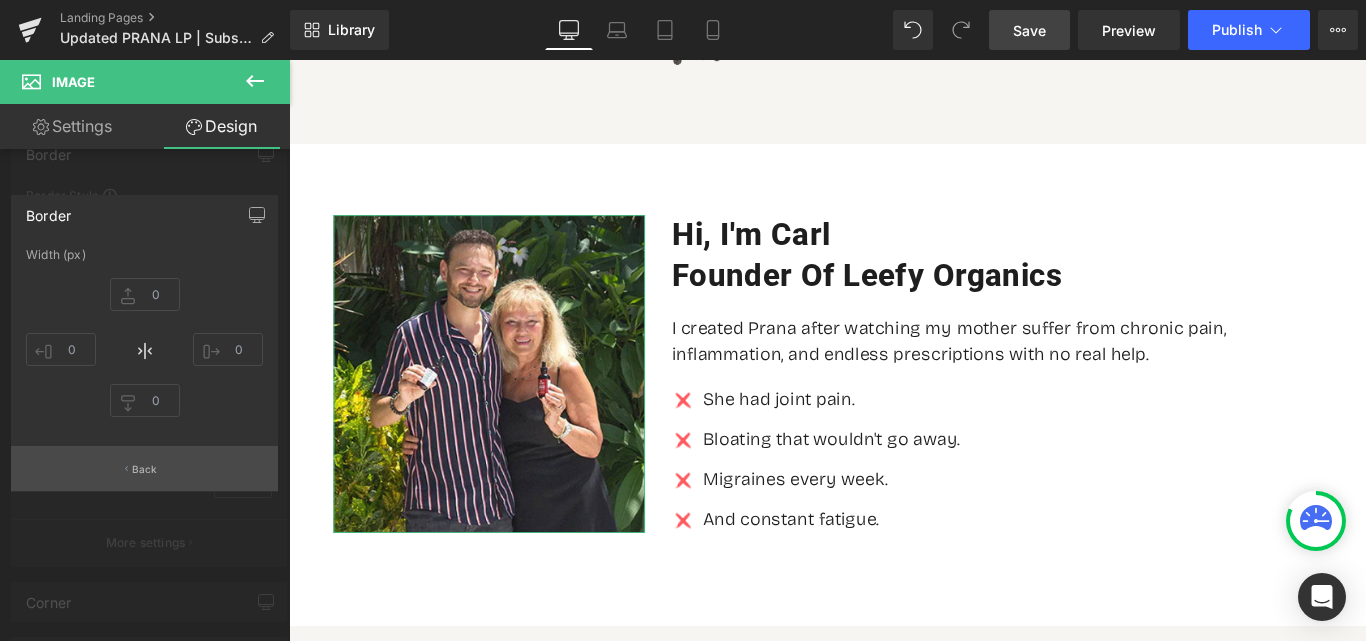 click on "Back" at bounding box center (144, 468) 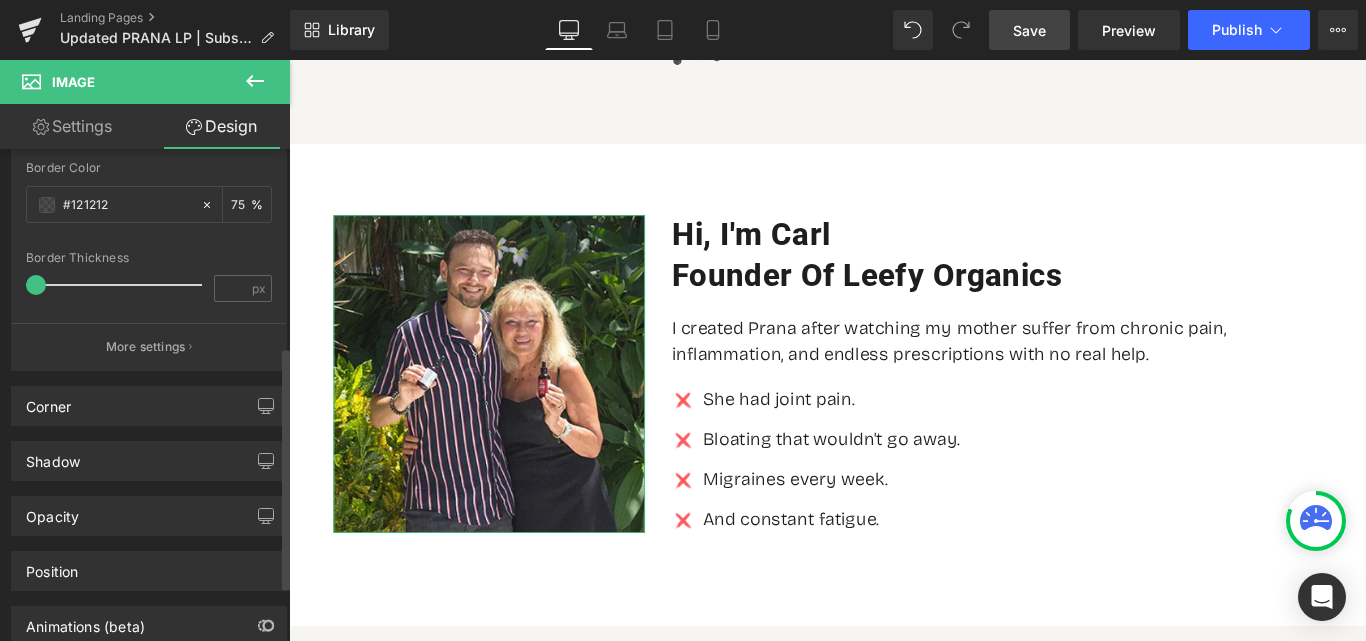 scroll, scrollTop: 400, scrollLeft: 0, axis: vertical 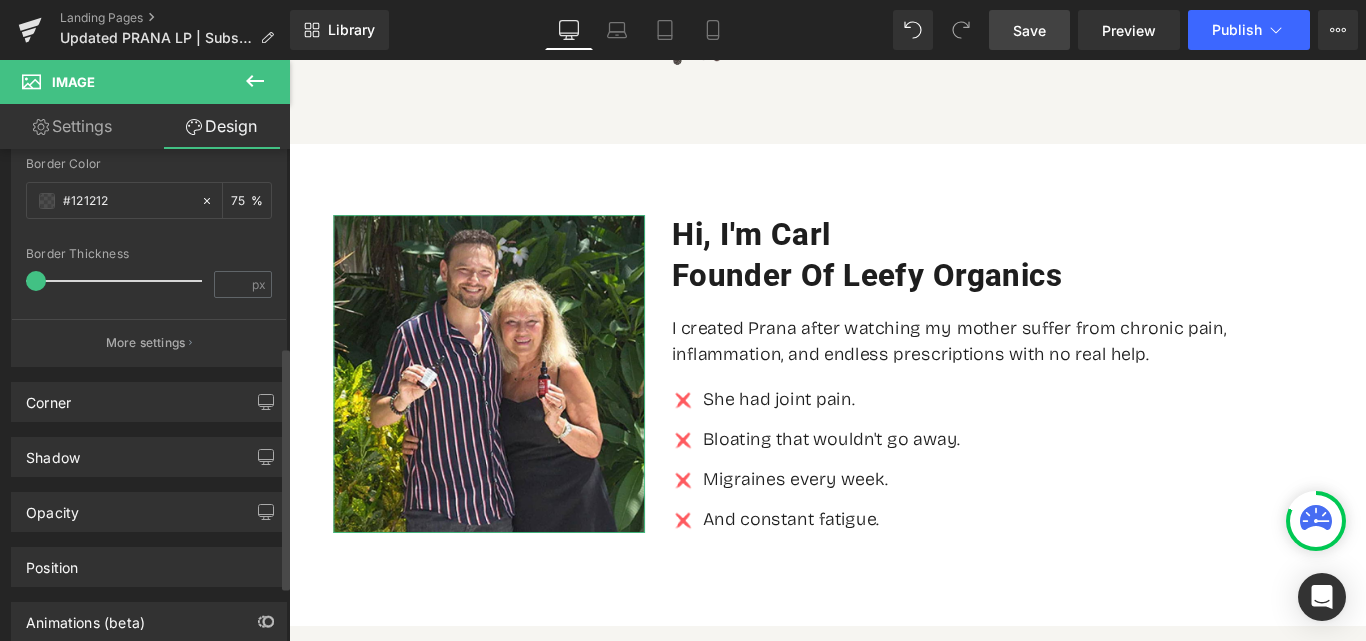 click on "Corner
Corner Style Custom
Custom
Setup Global Style
Custom
Setup Global Style
Radius (px)" at bounding box center (149, 394) 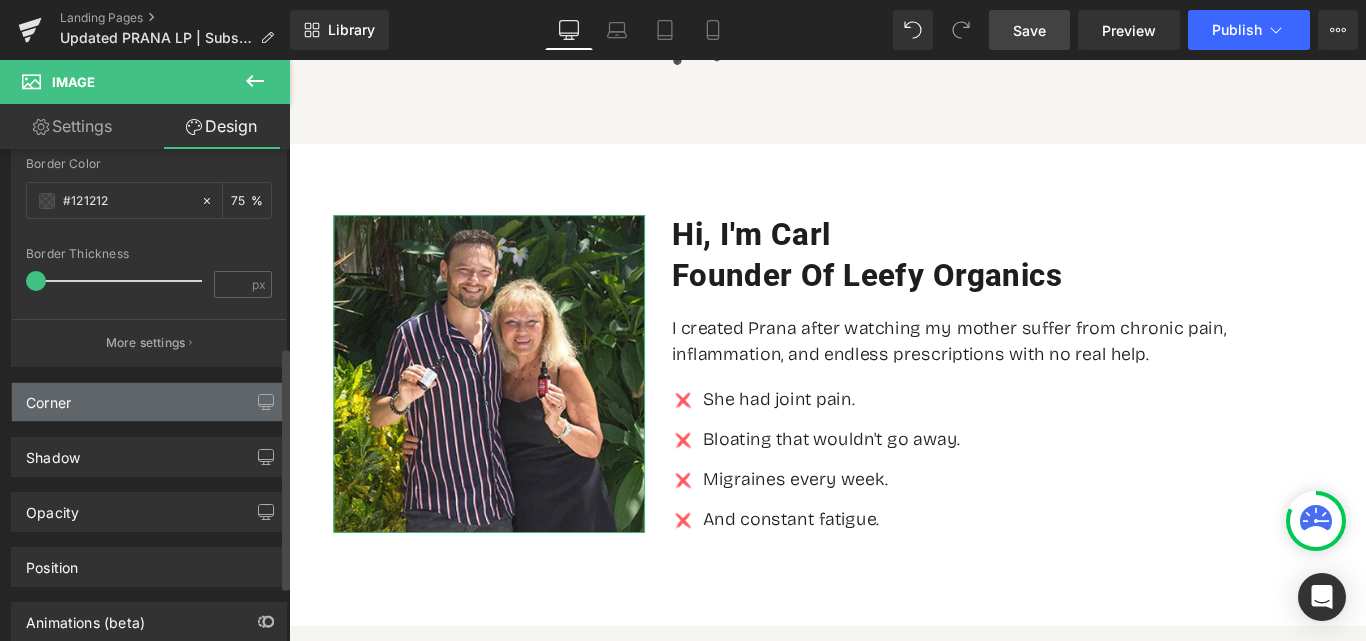 click on "Corner" at bounding box center (149, 402) 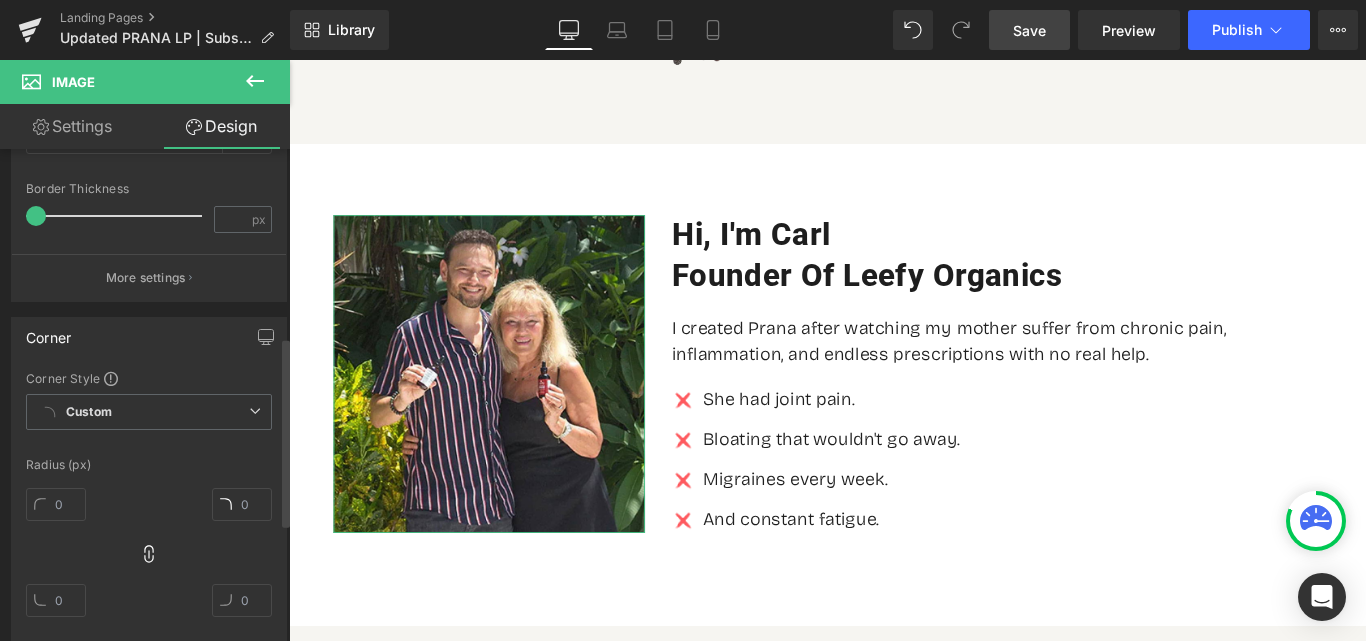 scroll, scrollTop: 500, scrollLeft: 0, axis: vertical 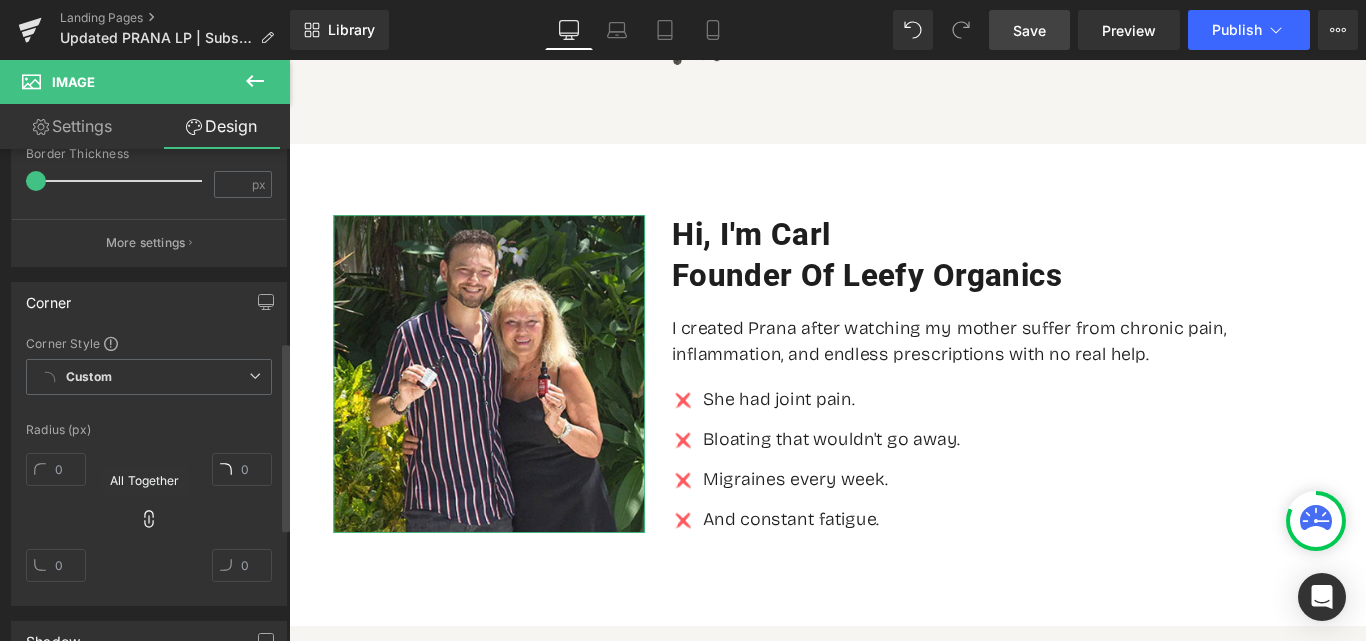 click 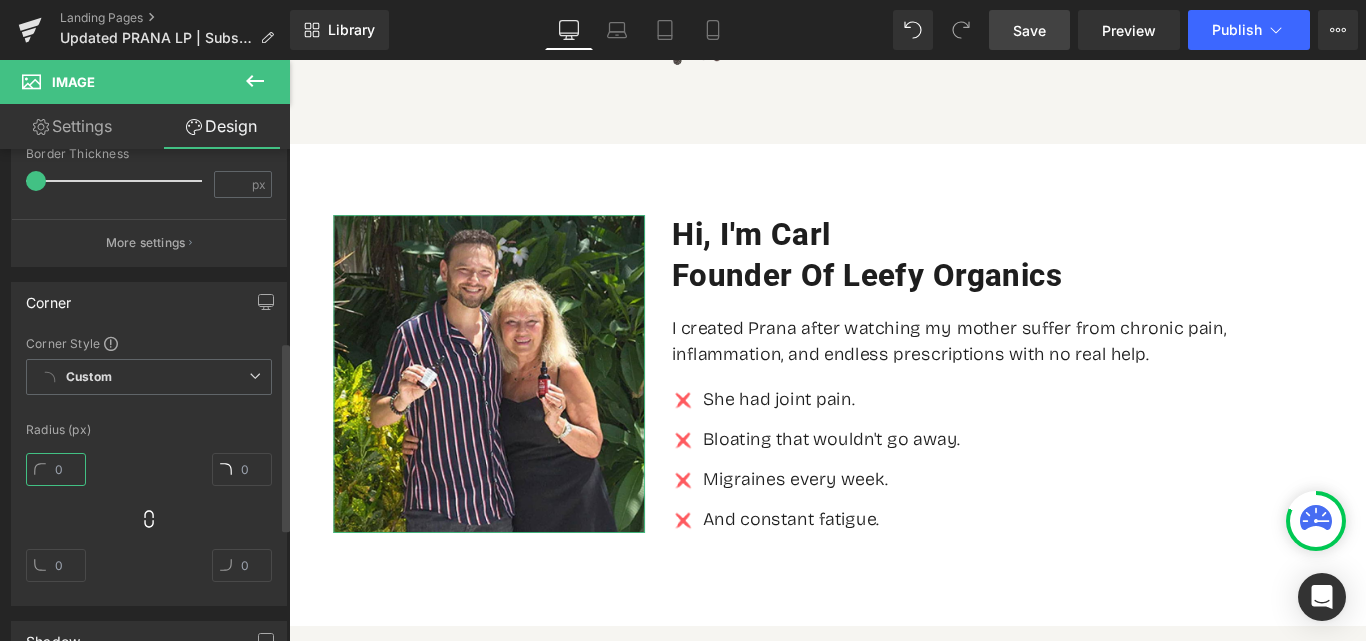 click at bounding box center [56, 469] 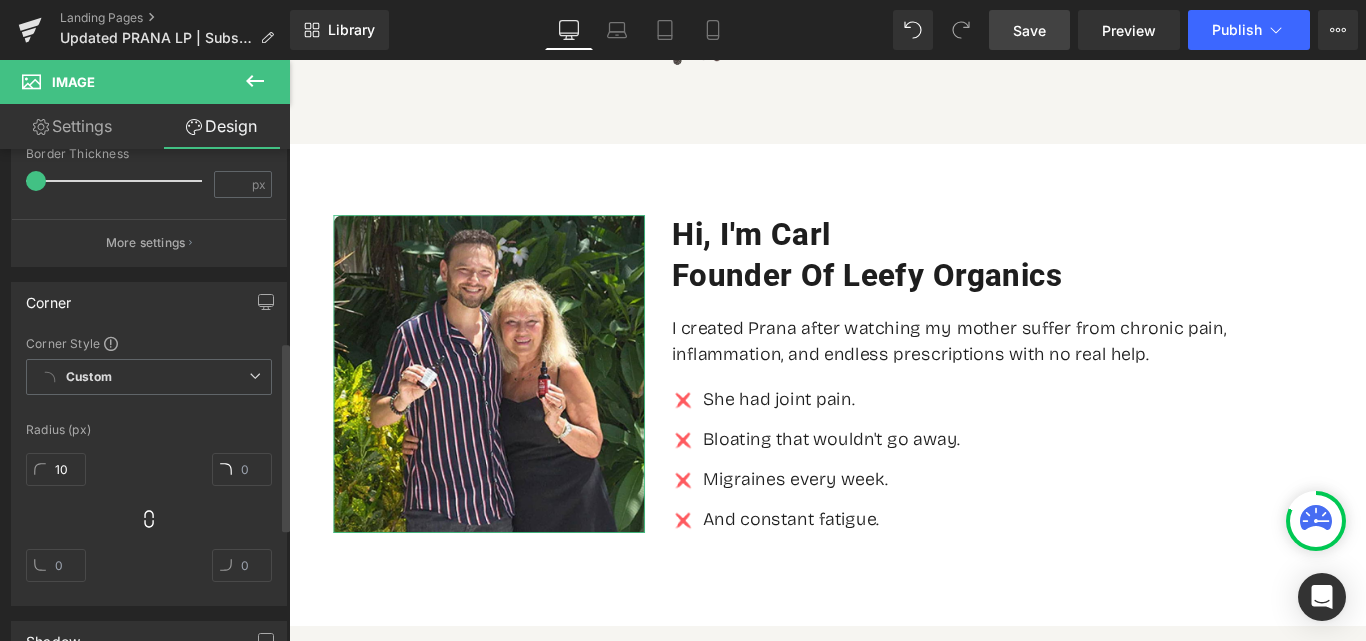 click on "10" at bounding box center [149, 525] 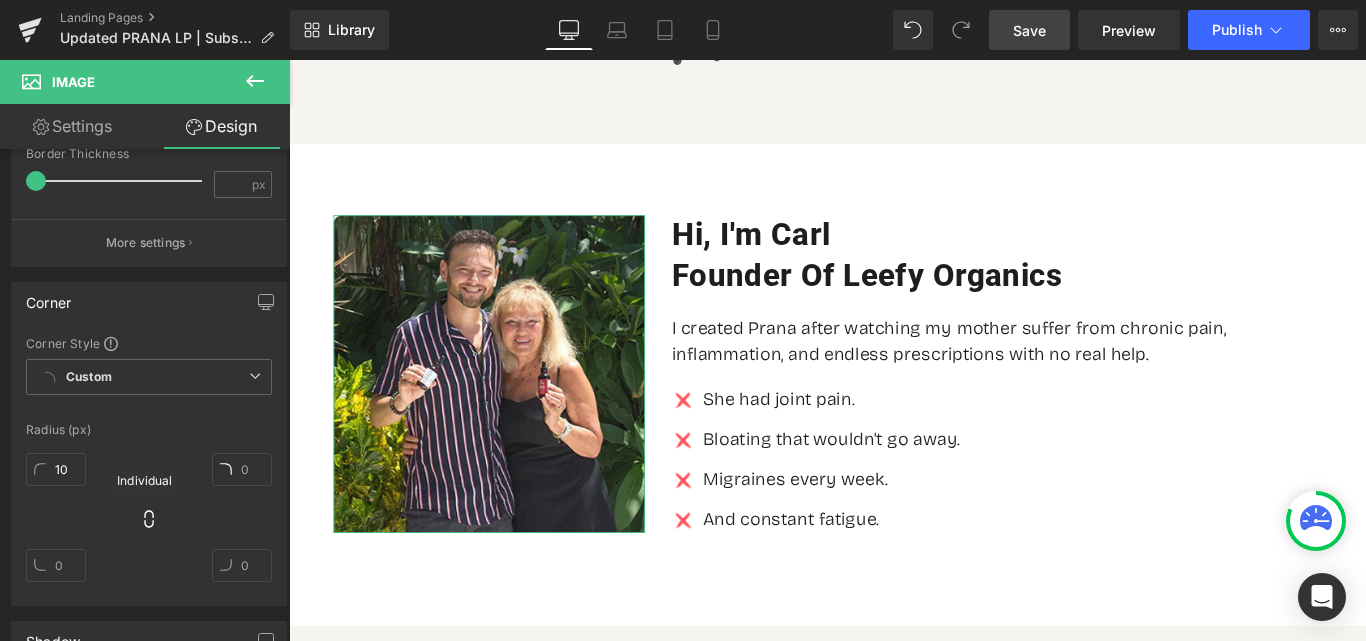 click 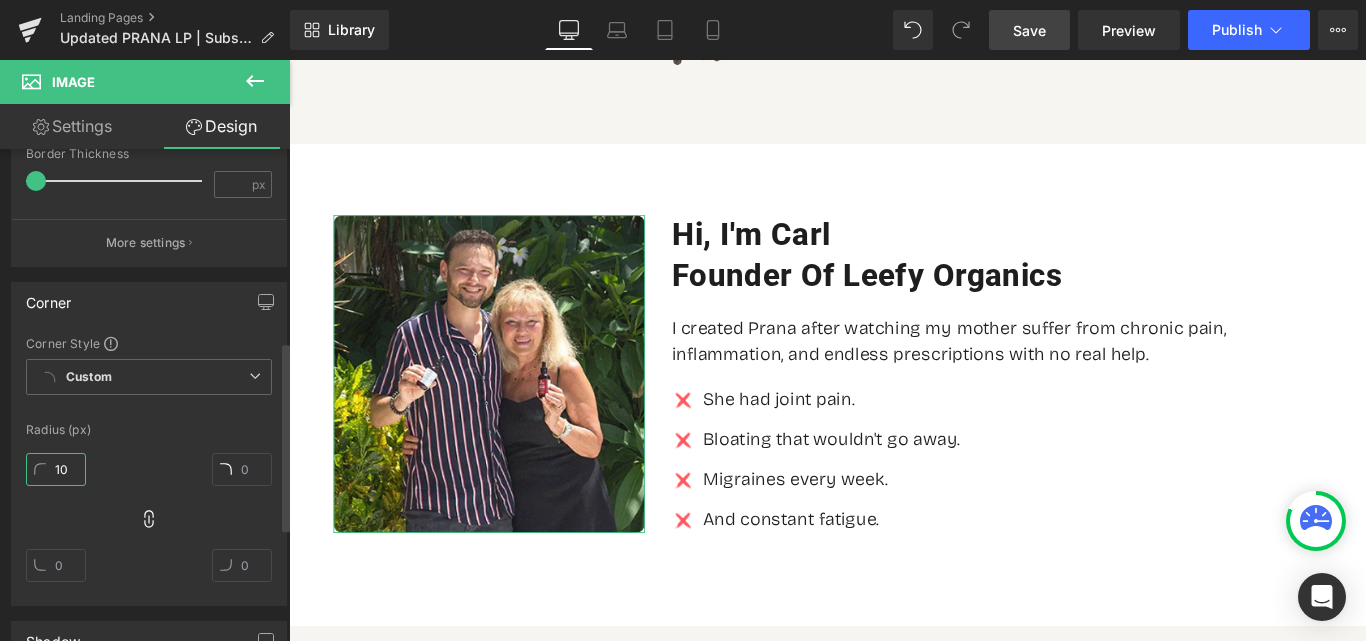 click on "10" at bounding box center (56, 469) 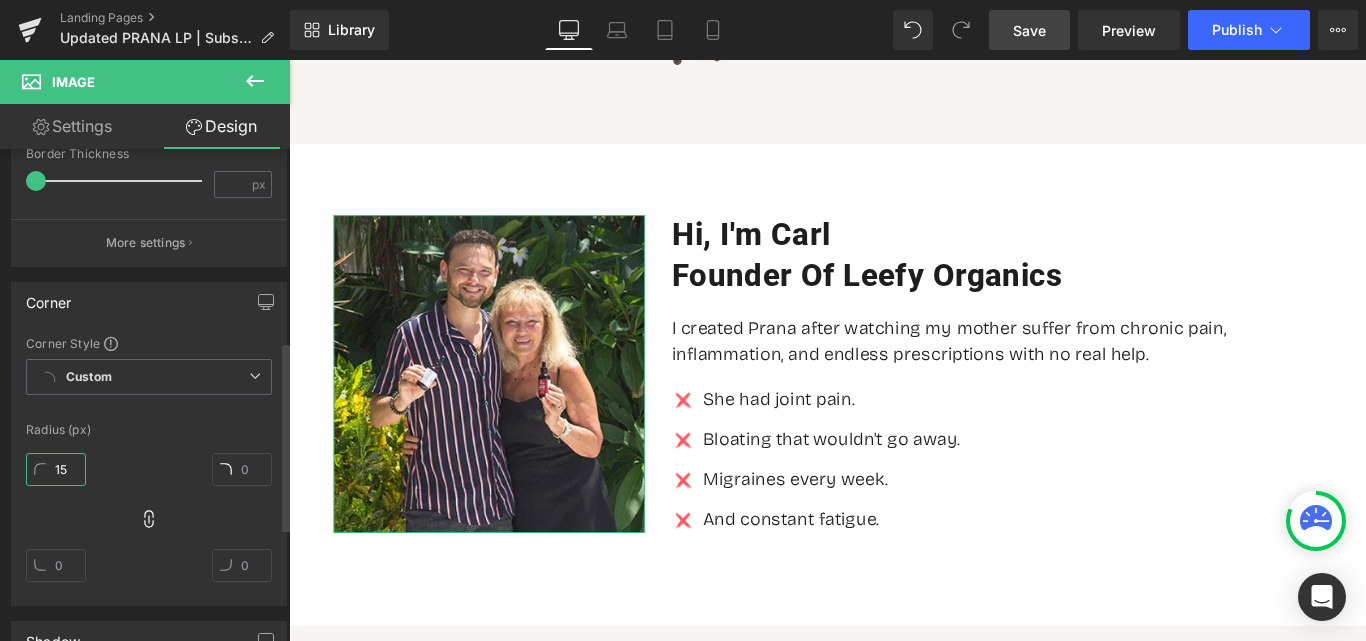 type on "15" 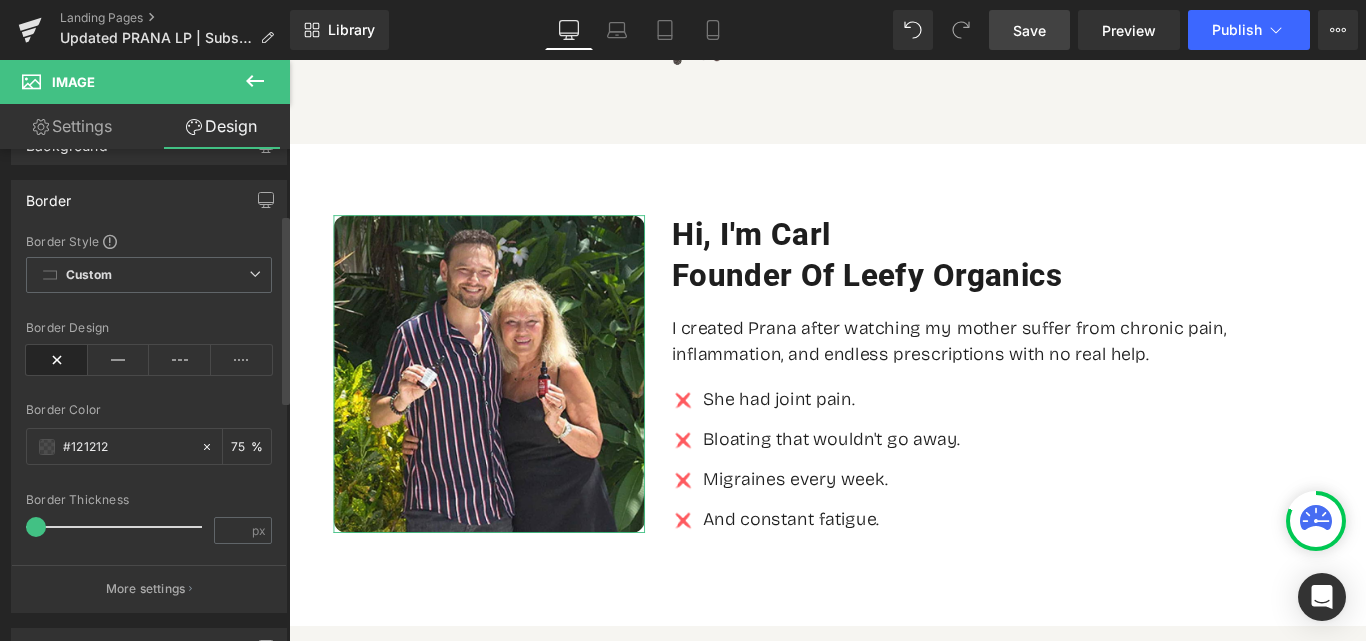 scroll, scrollTop: 200, scrollLeft: 0, axis: vertical 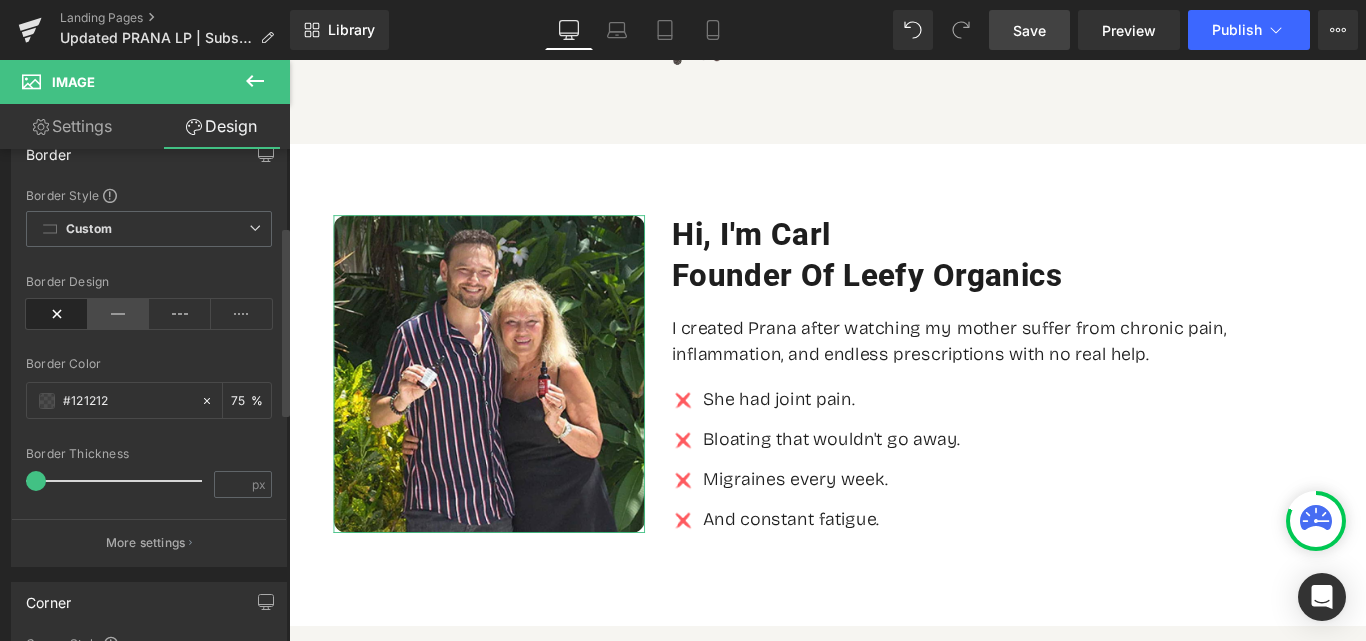 click at bounding box center (119, 314) 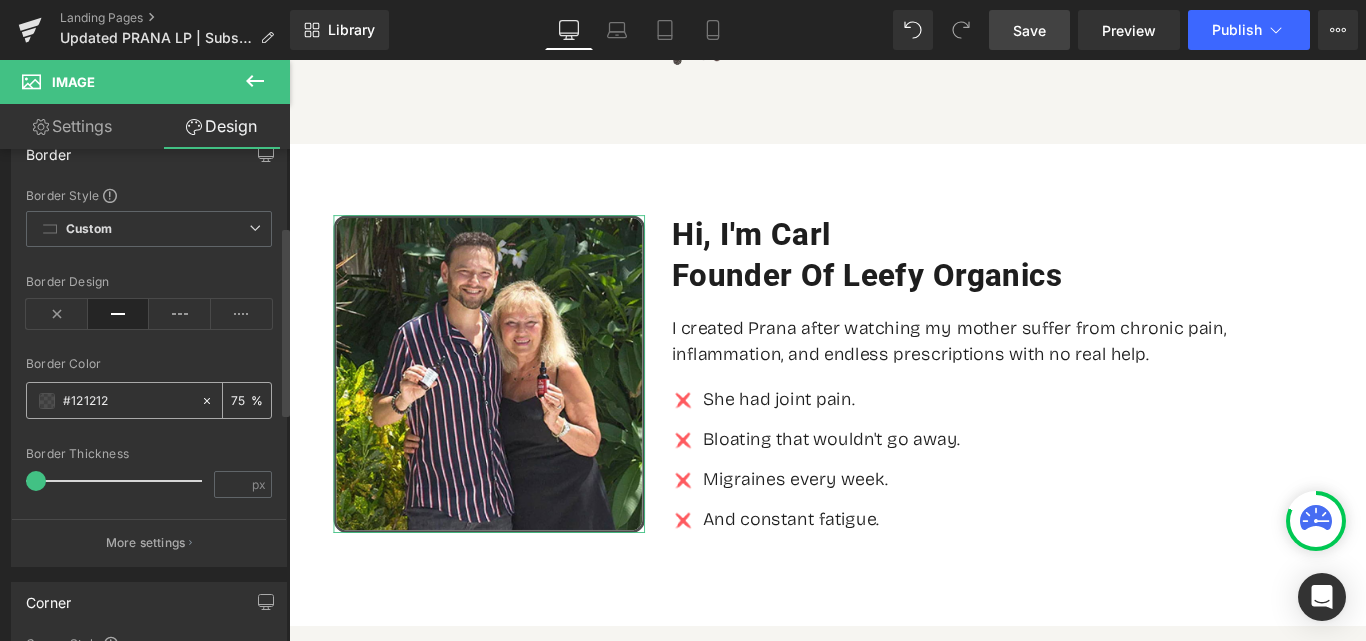 click at bounding box center (127, 401) 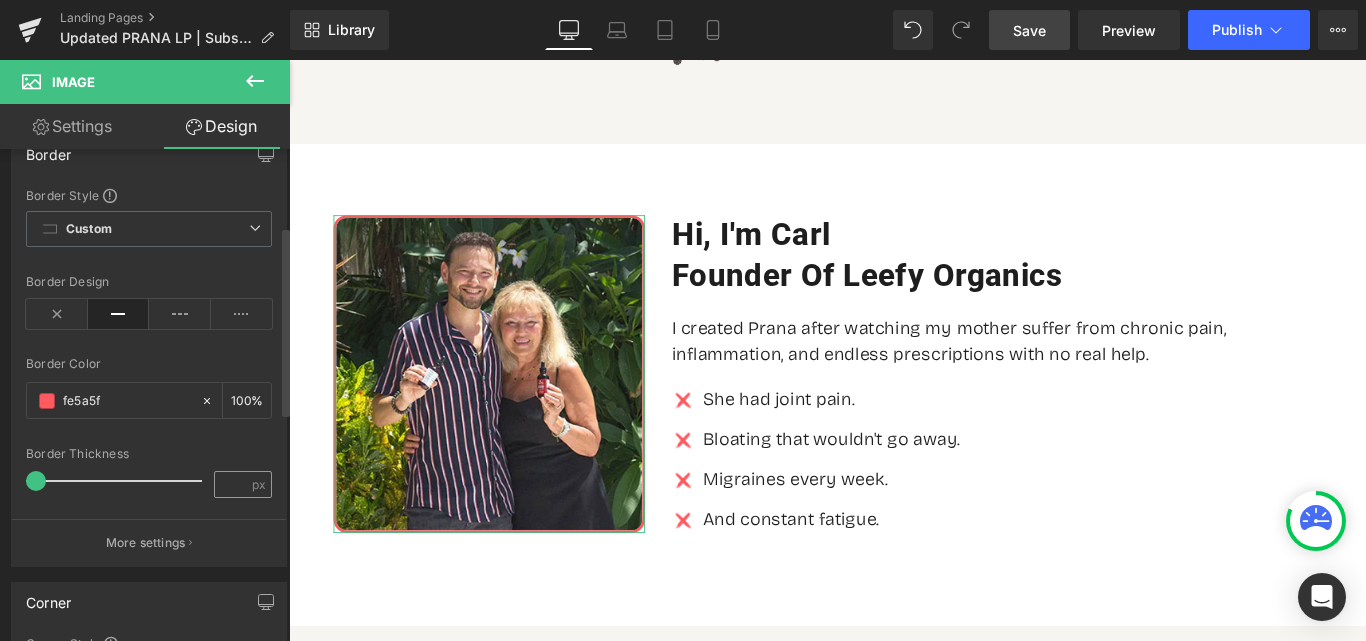 type on "fe5a5f" 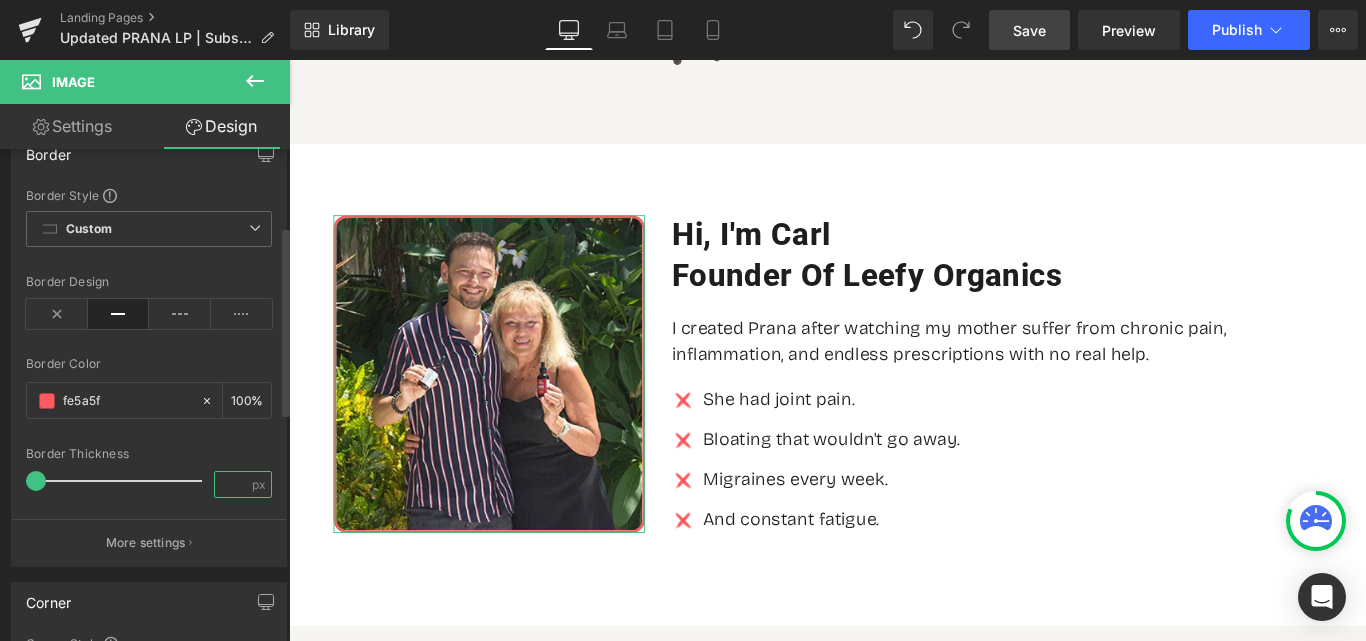 click at bounding box center [232, 484] 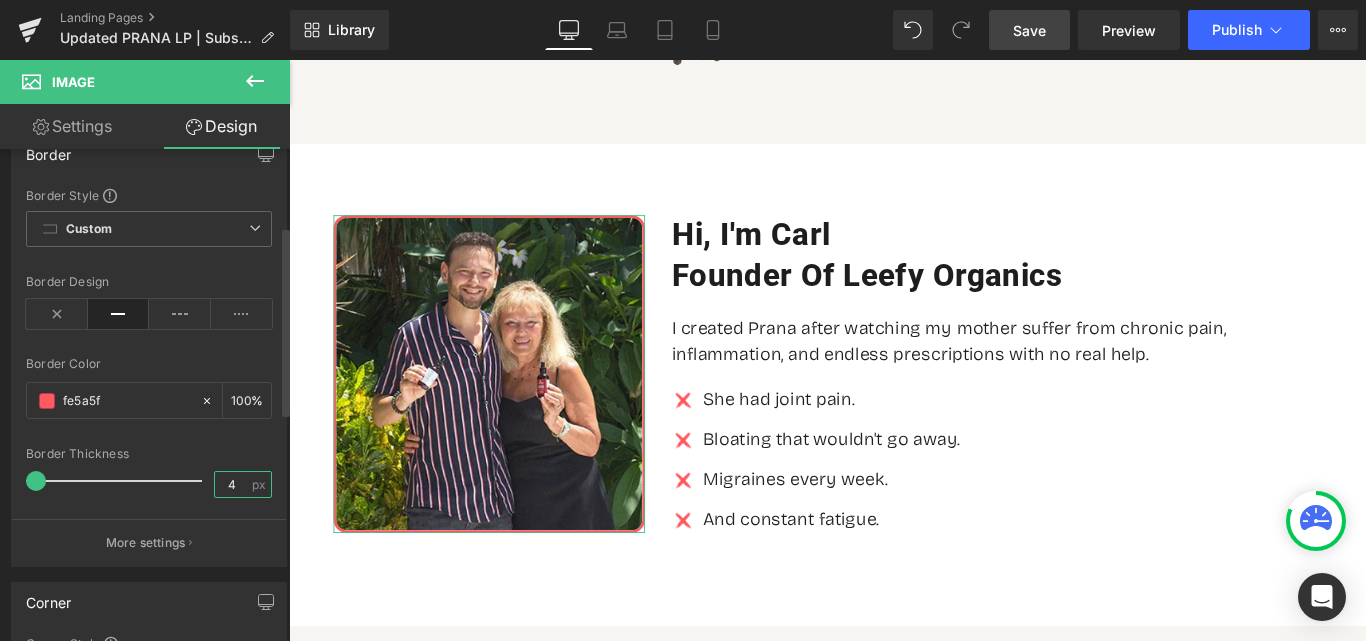type on "4" 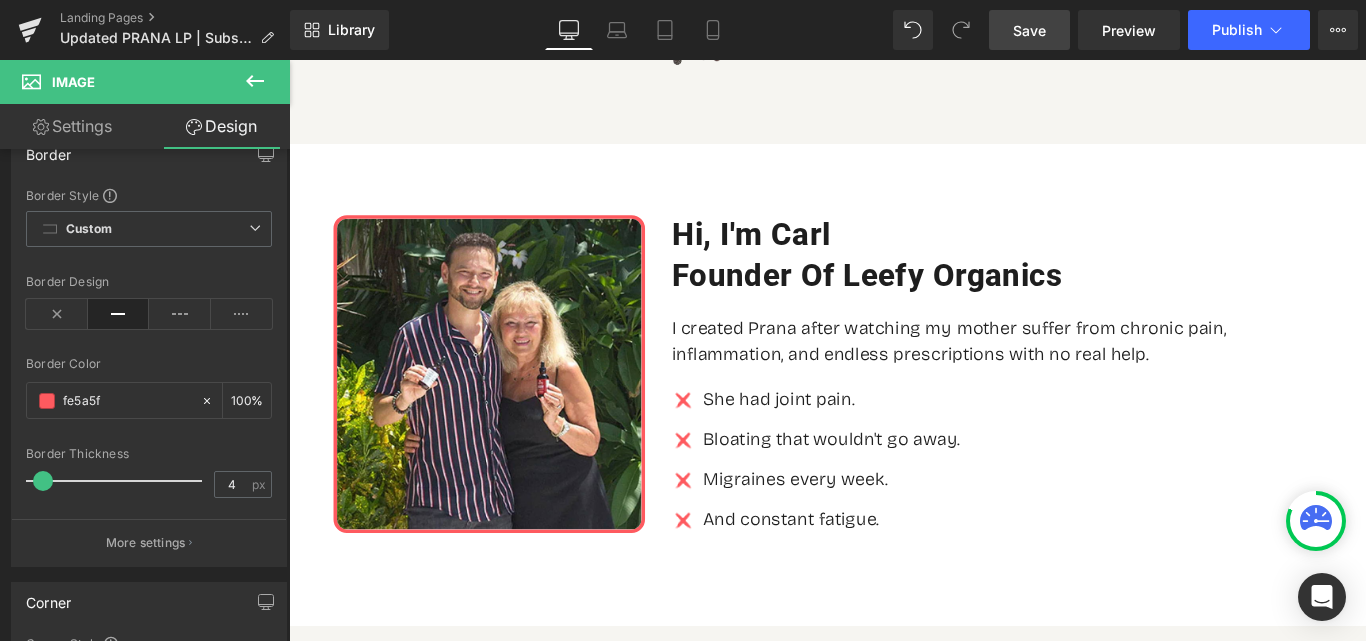 click on "Save" at bounding box center [1029, 30] 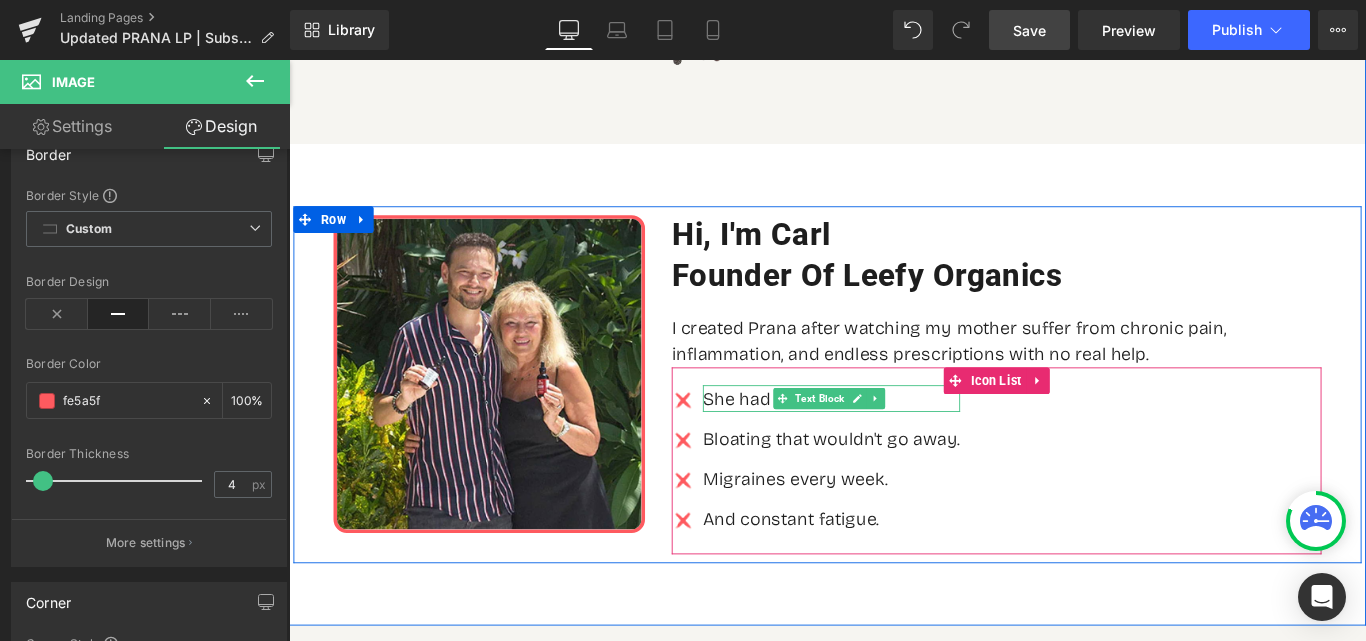 click on "She had joint pain." at bounding box center [898, 440] 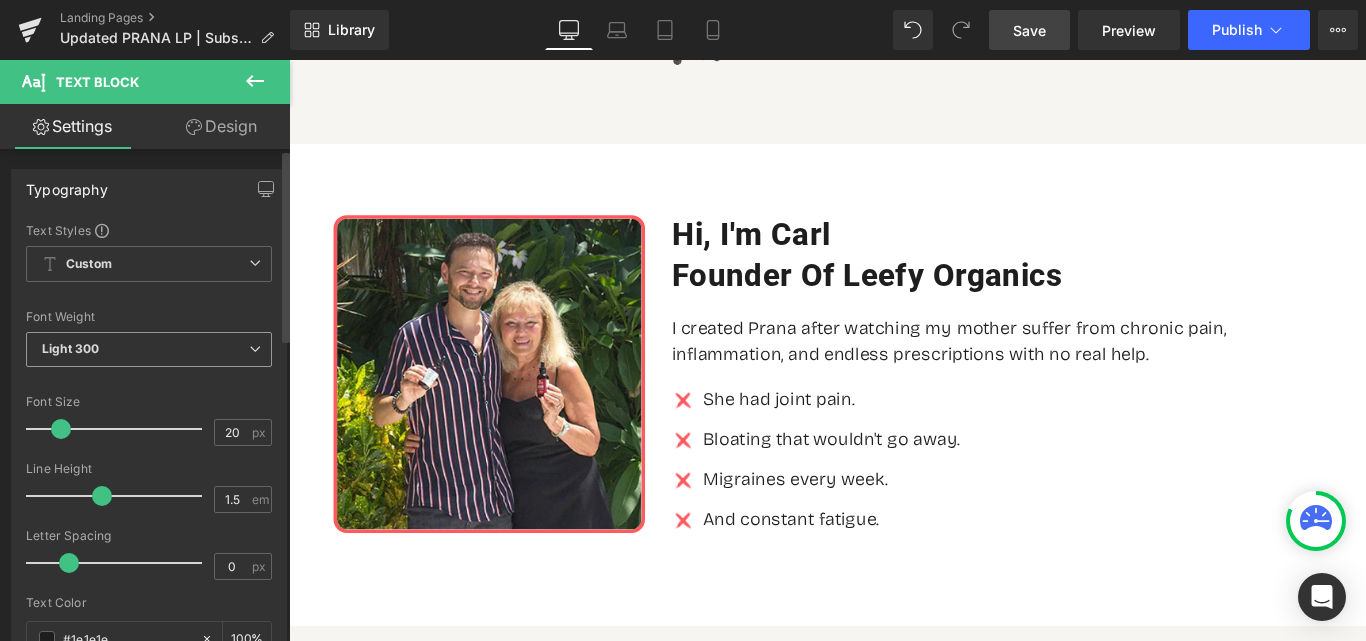 click on "Light 300" at bounding box center [149, 349] 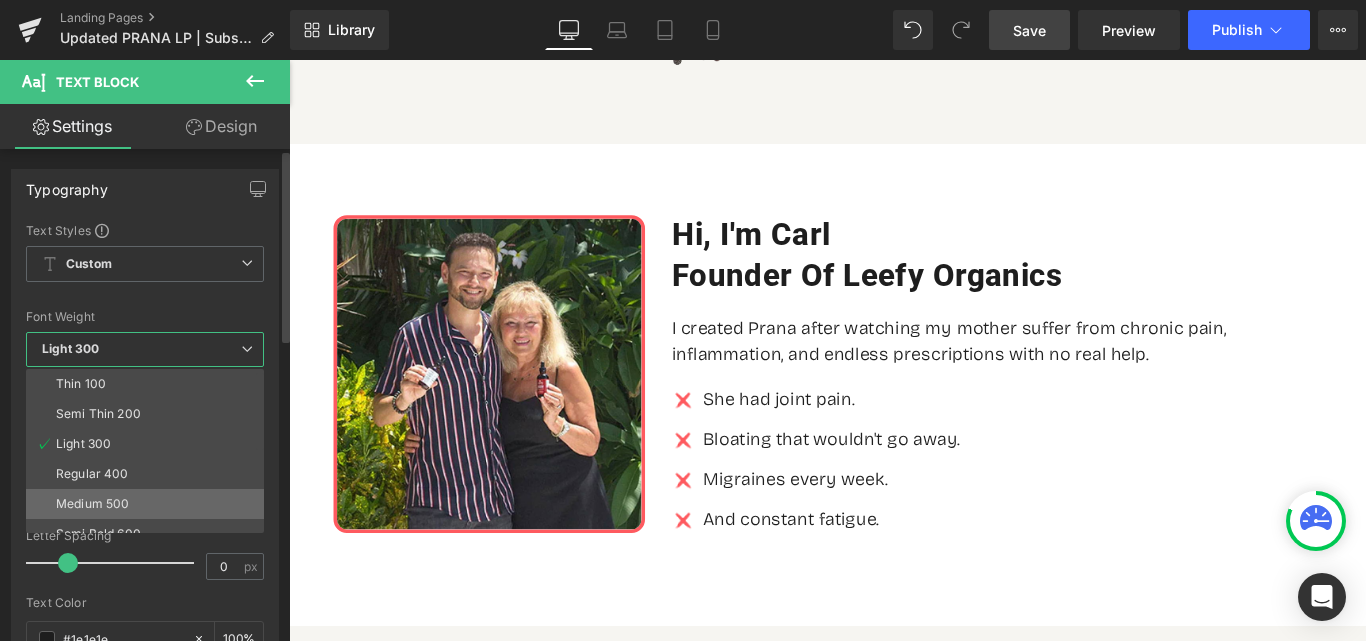 click on "Medium 500" at bounding box center (92, 504) 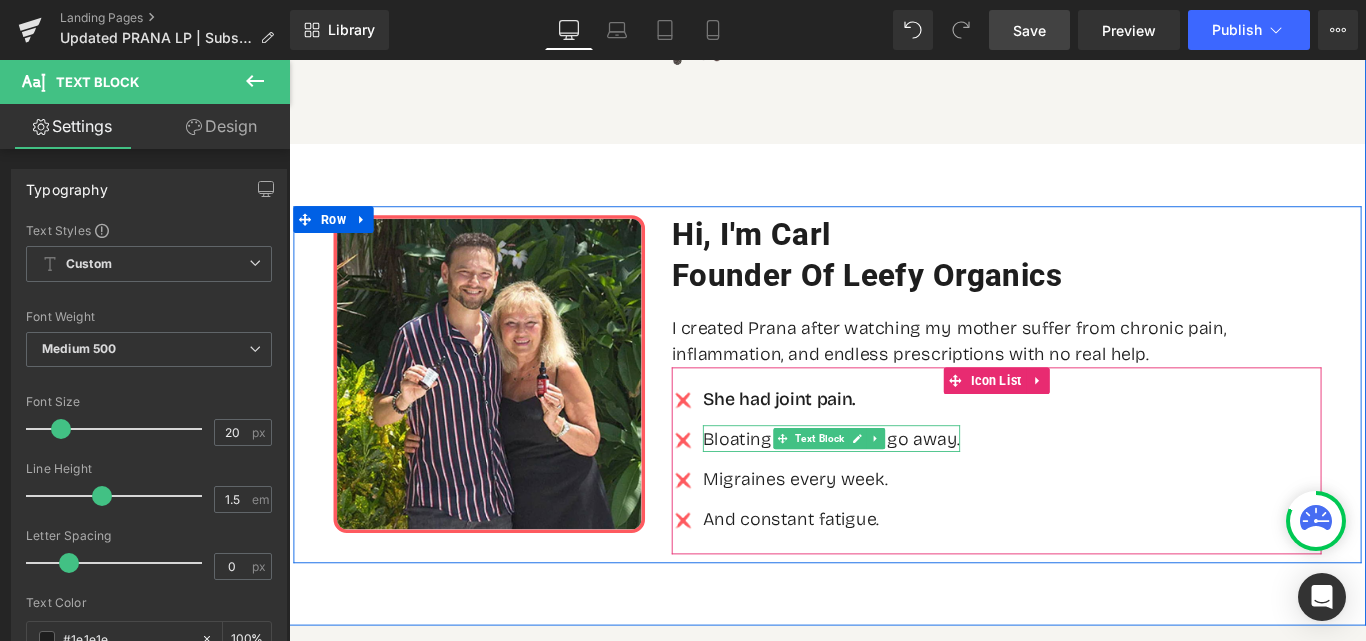 click on "Bloating that wouldn't go away." at bounding box center (898, 485) 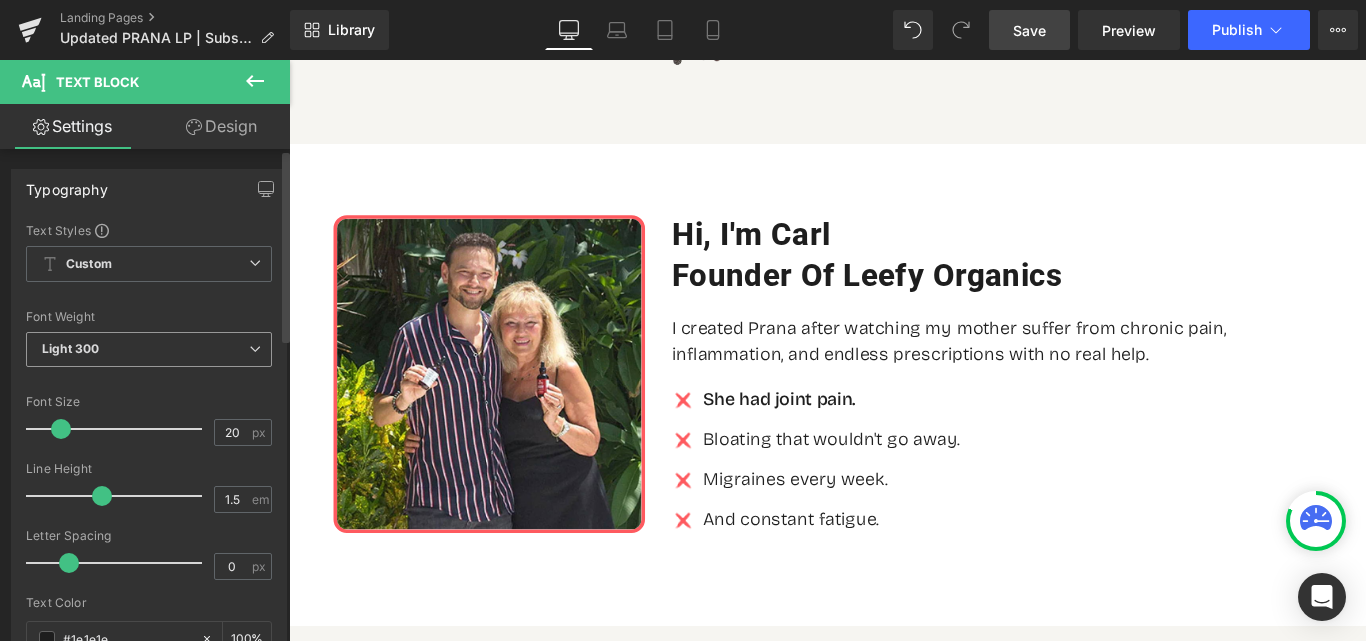 click on "Light 300" at bounding box center (149, 349) 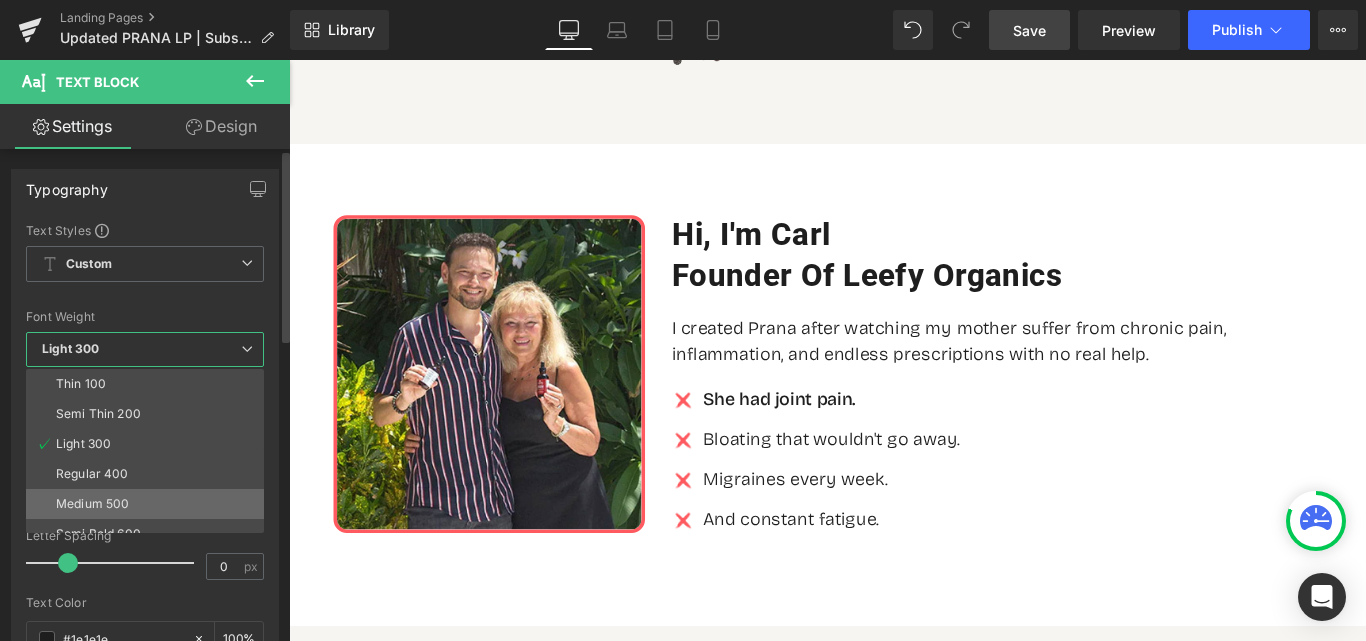 click on "Medium 500" at bounding box center (149, 504) 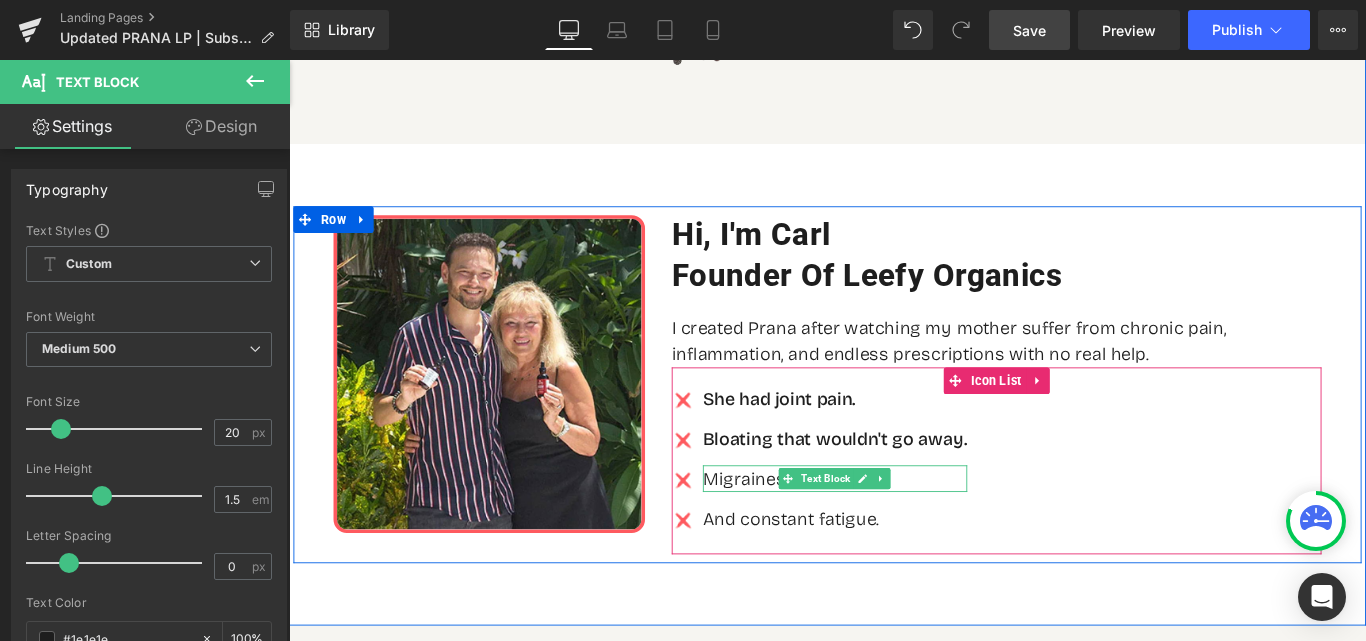 click on "Migraines every week." at bounding box center (902, 530) 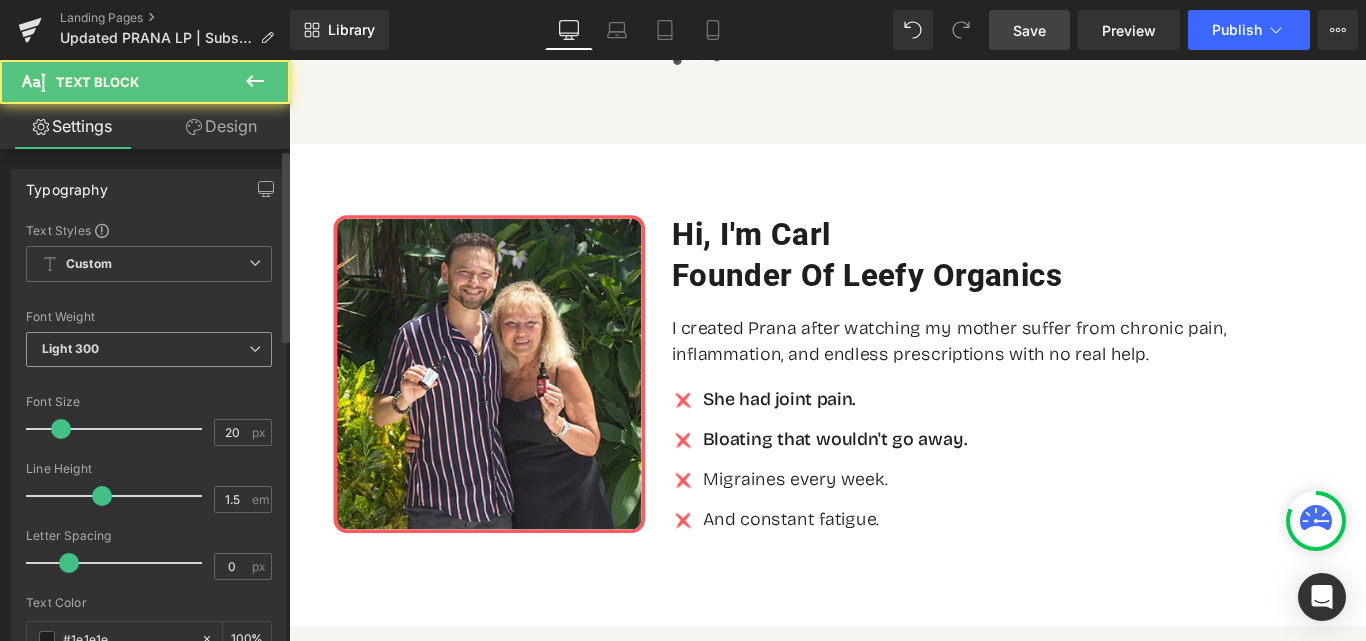 click on "Light 300" at bounding box center [149, 349] 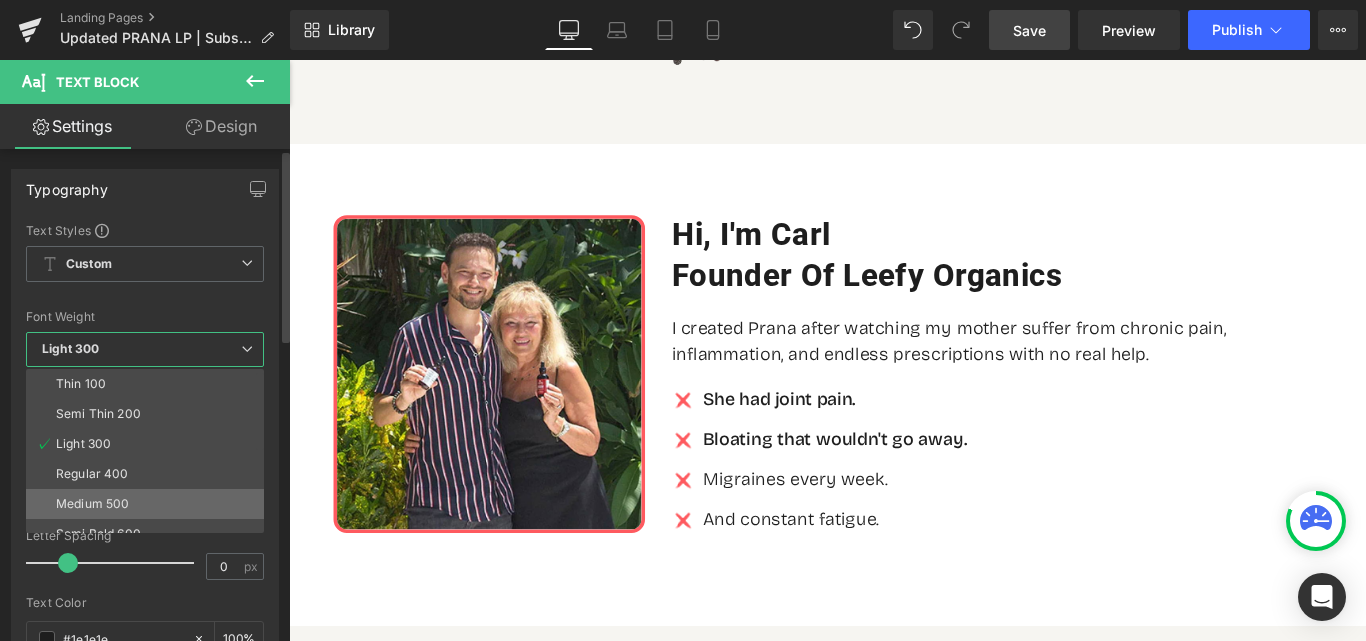 click on "Medium 500" at bounding box center (92, 504) 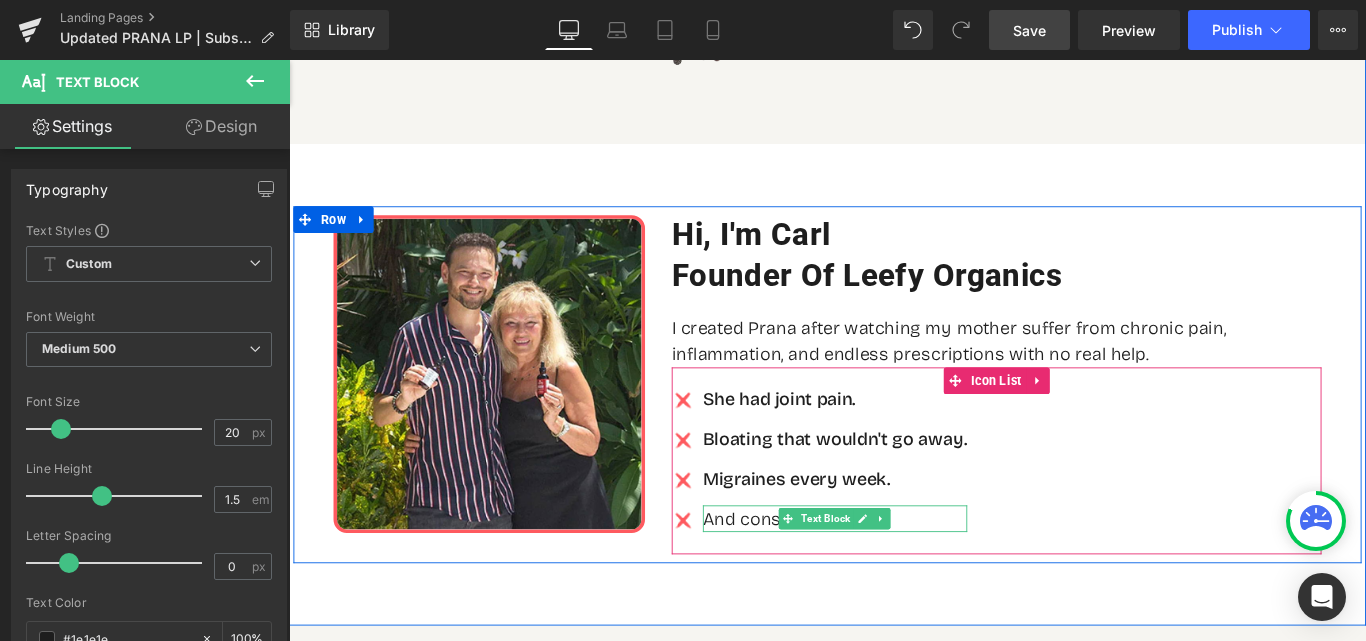 click on "And constant fatigue." at bounding box center (902, 575) 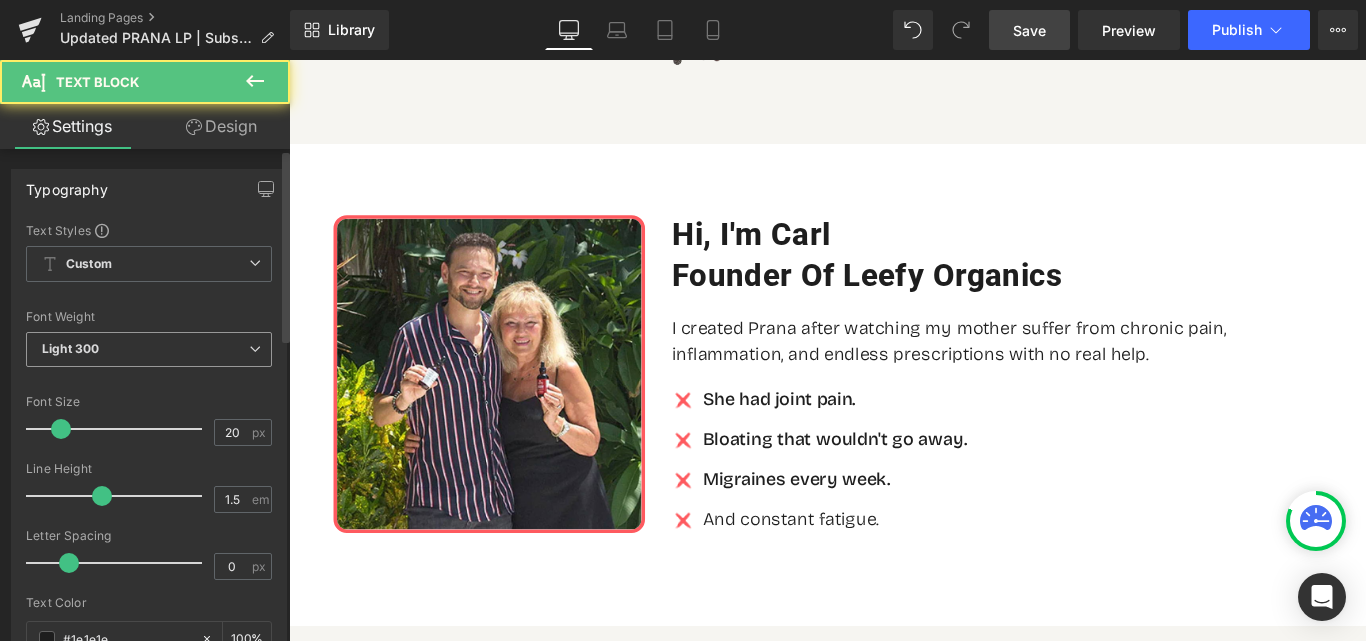 click on "Light 300" at bounding box center (149, 349) 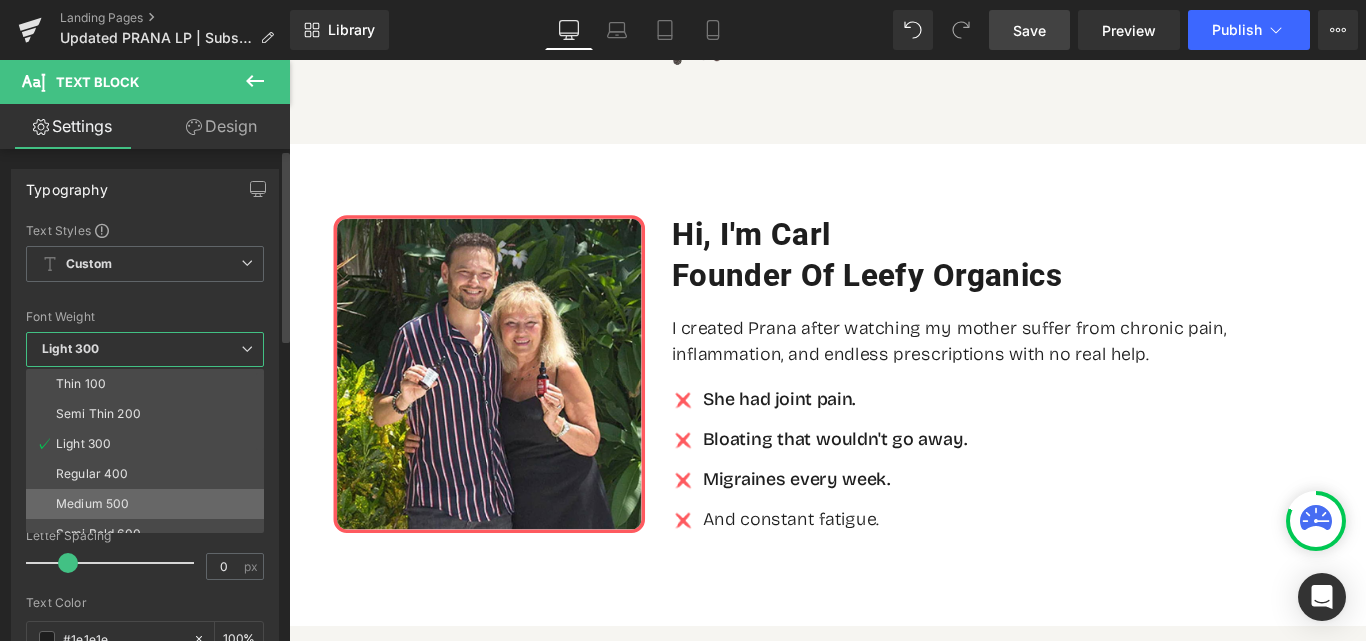 click on "Medium 500" at bounding box center (92, 504) 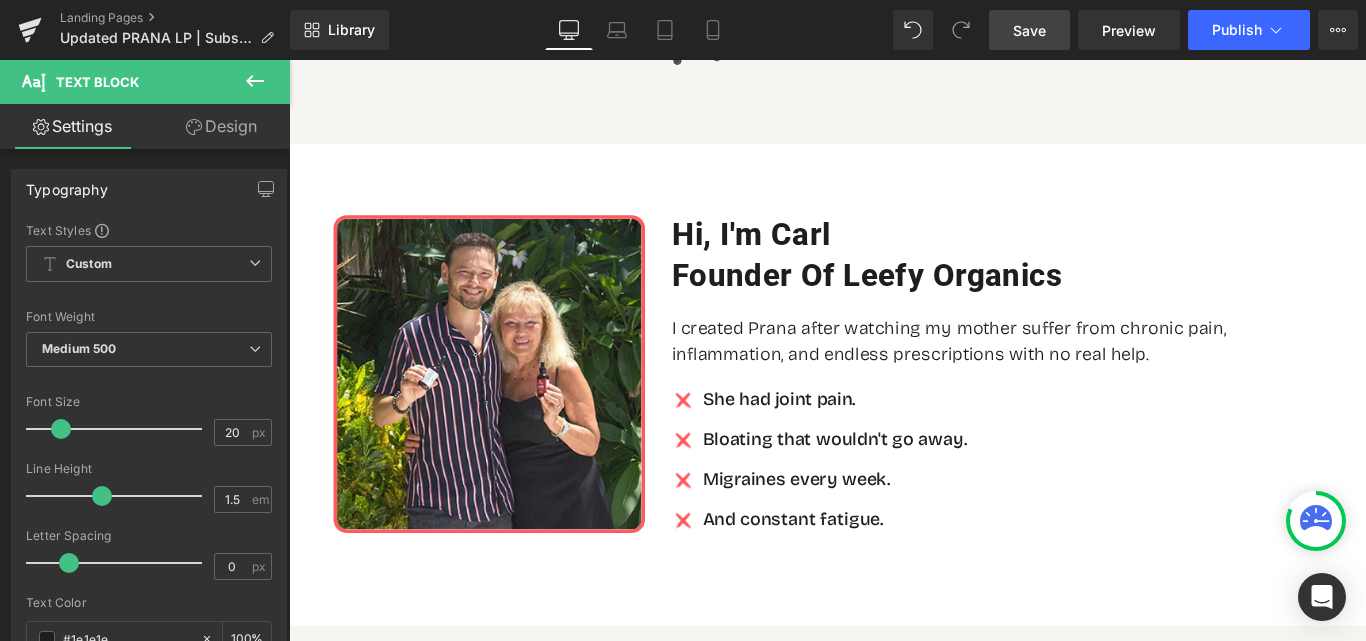 click on "Save" at bounding box center (1029, 30) 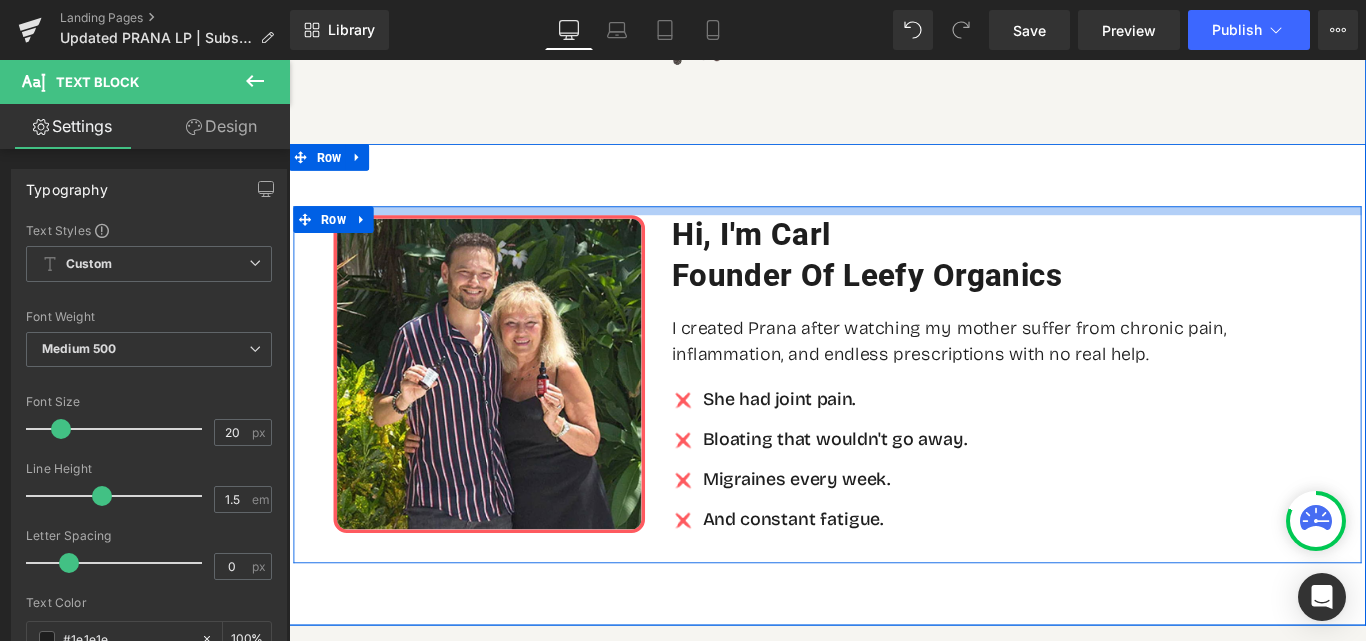 click at bounding box center (894, 229) 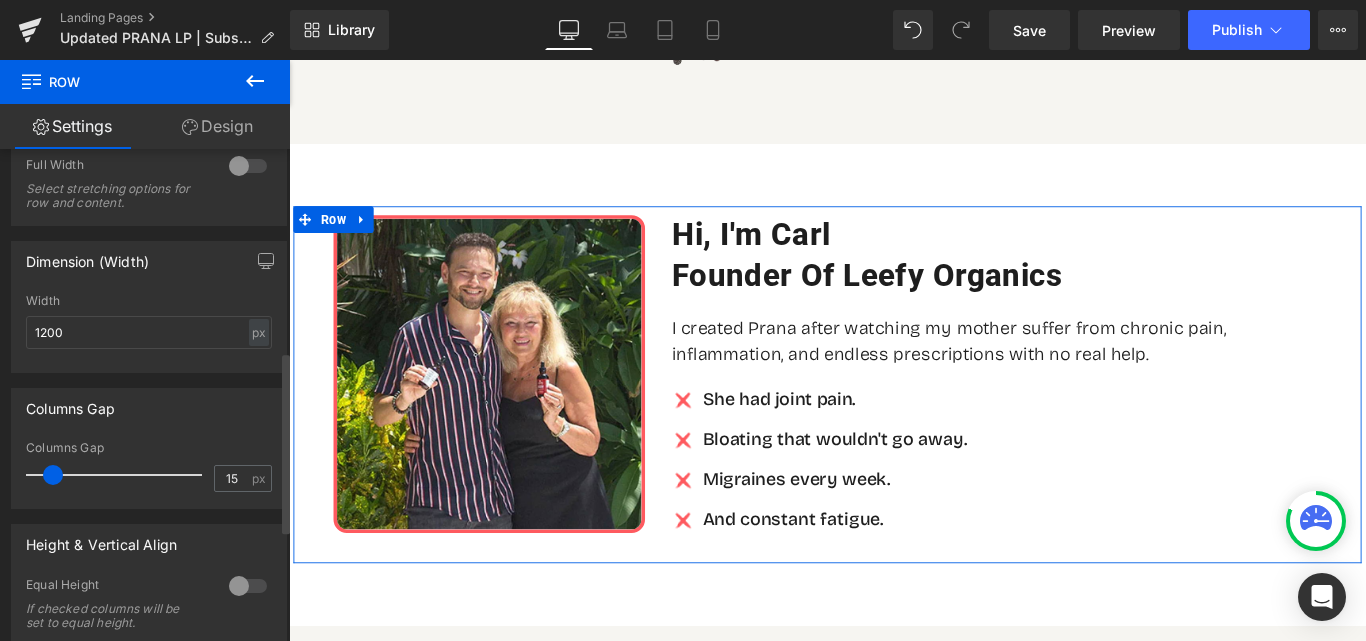 scroll, scrollTop: 453, scrollLeft: 0, axis: vertical 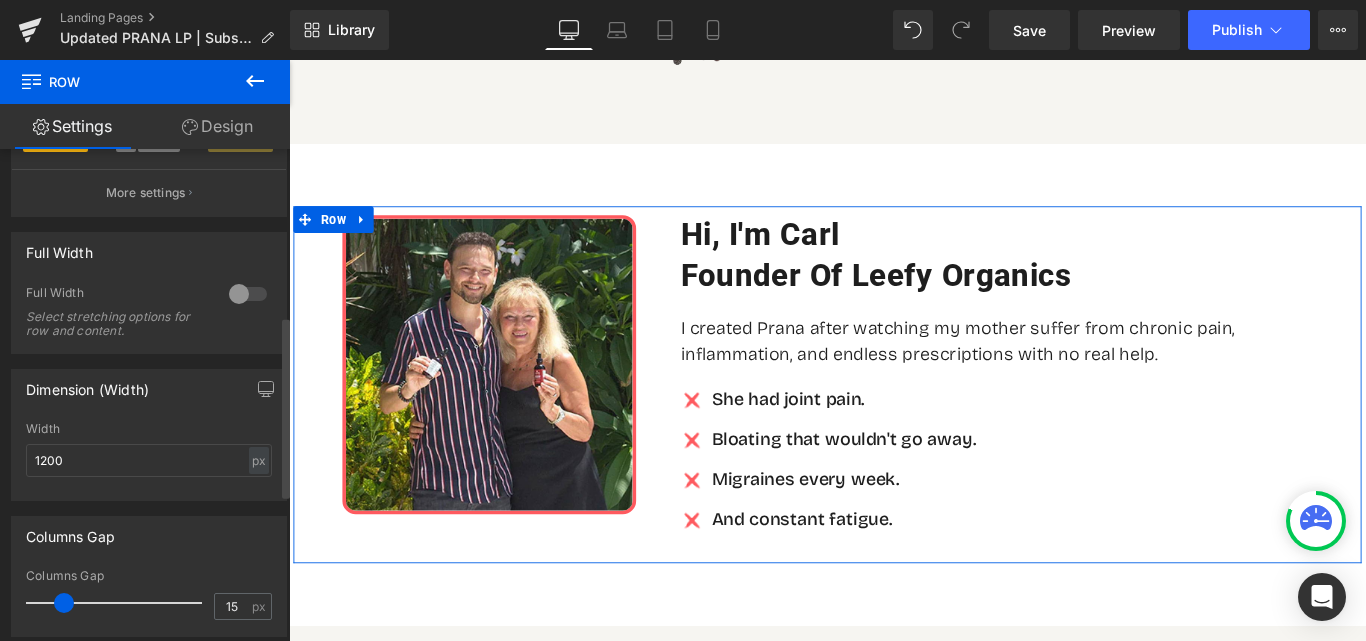 drag, startPoint x: 56, startPoint y: 601, endPoint x: 67, endPoint y: 604, distance: 11.401754 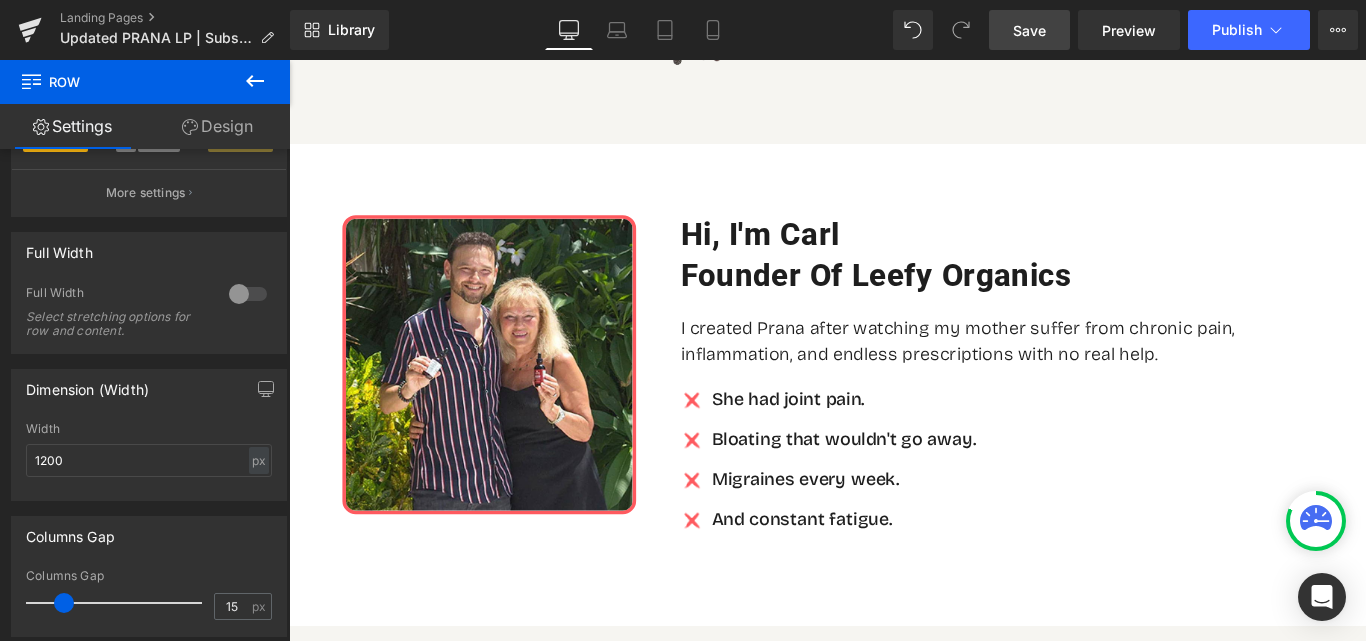 click on "Save" at bounding box center [1029, 30] 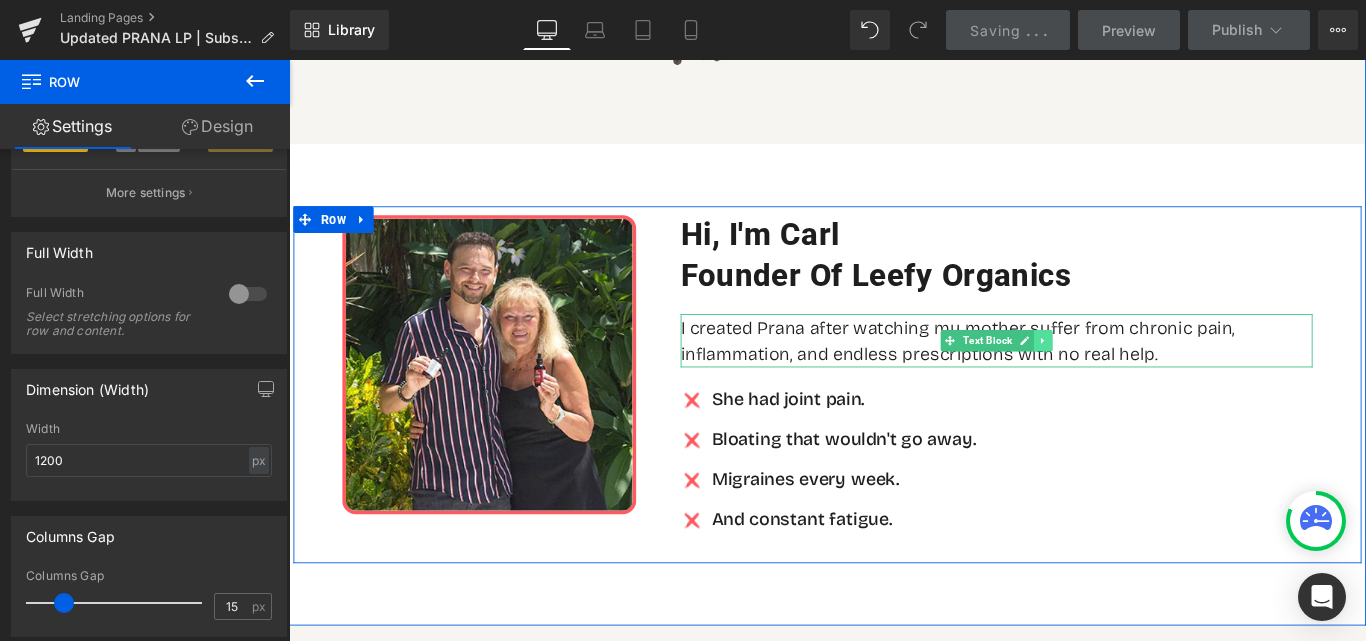 click at bounding box center [1136, 375] 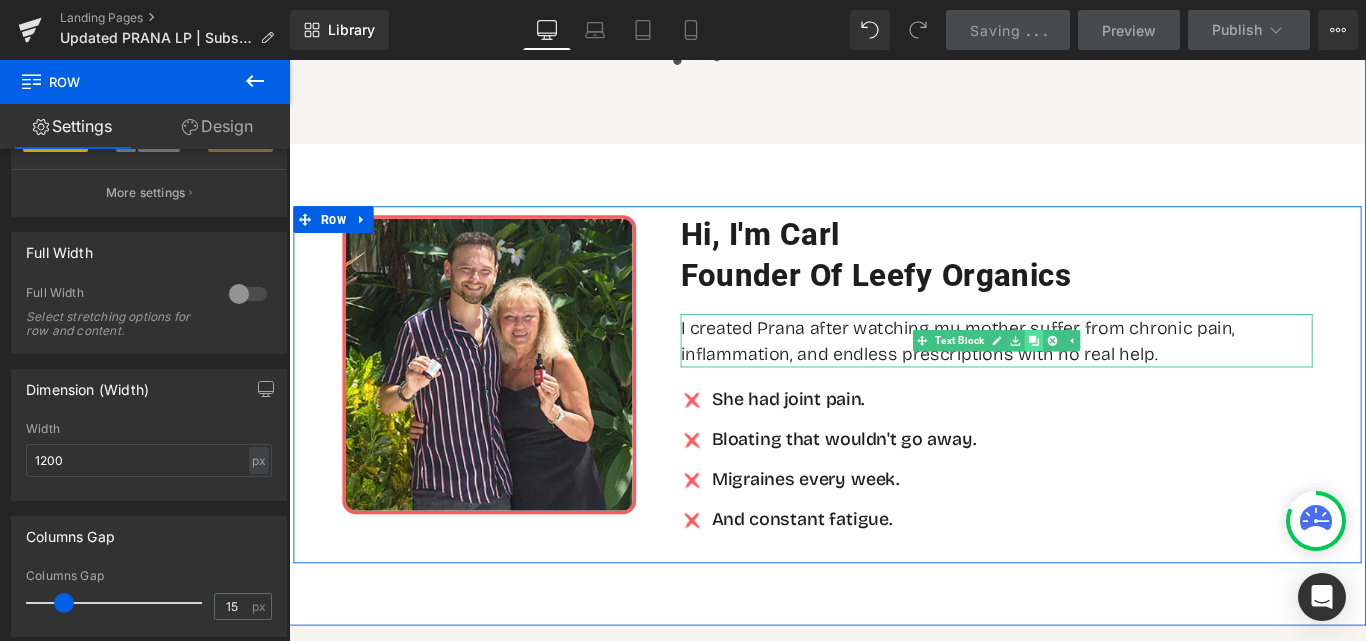 click 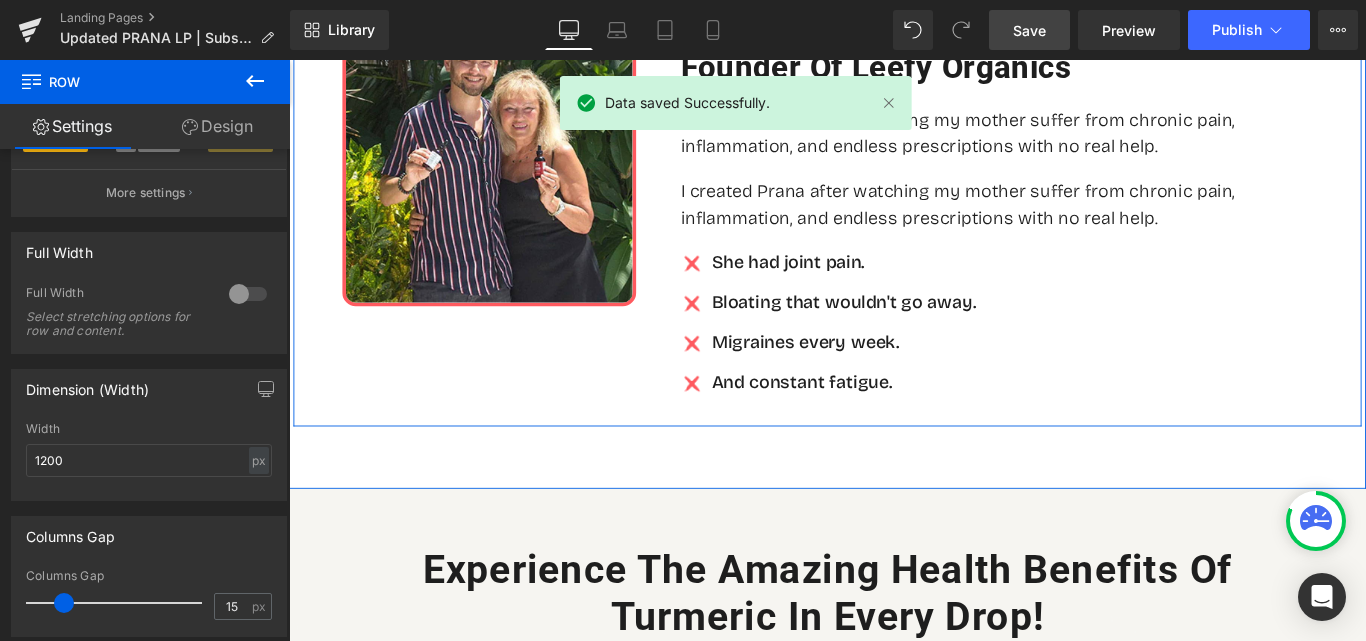 scroll, scrollTop: 1119, scrollLeft: 0, axis: vertical 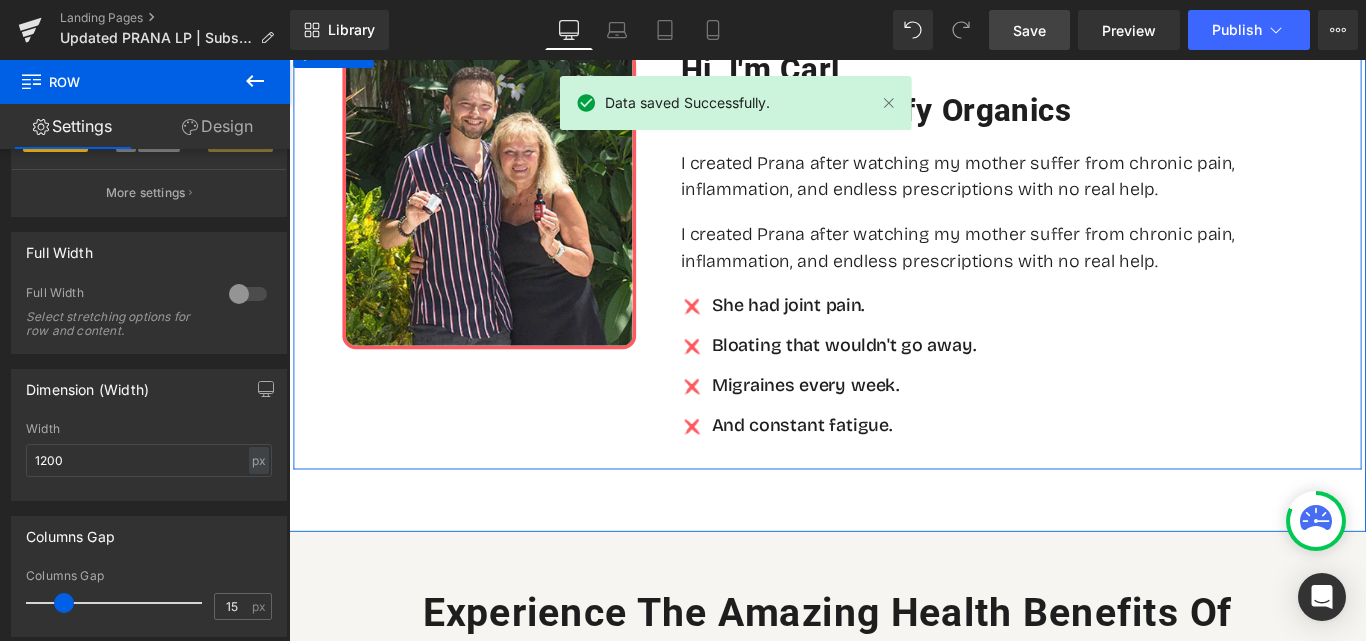 click on "I created Prana after watching my mother suffer from chronic pain, inflammation, and endless prescriptions with no real help." at bounding box center (1084, 270) 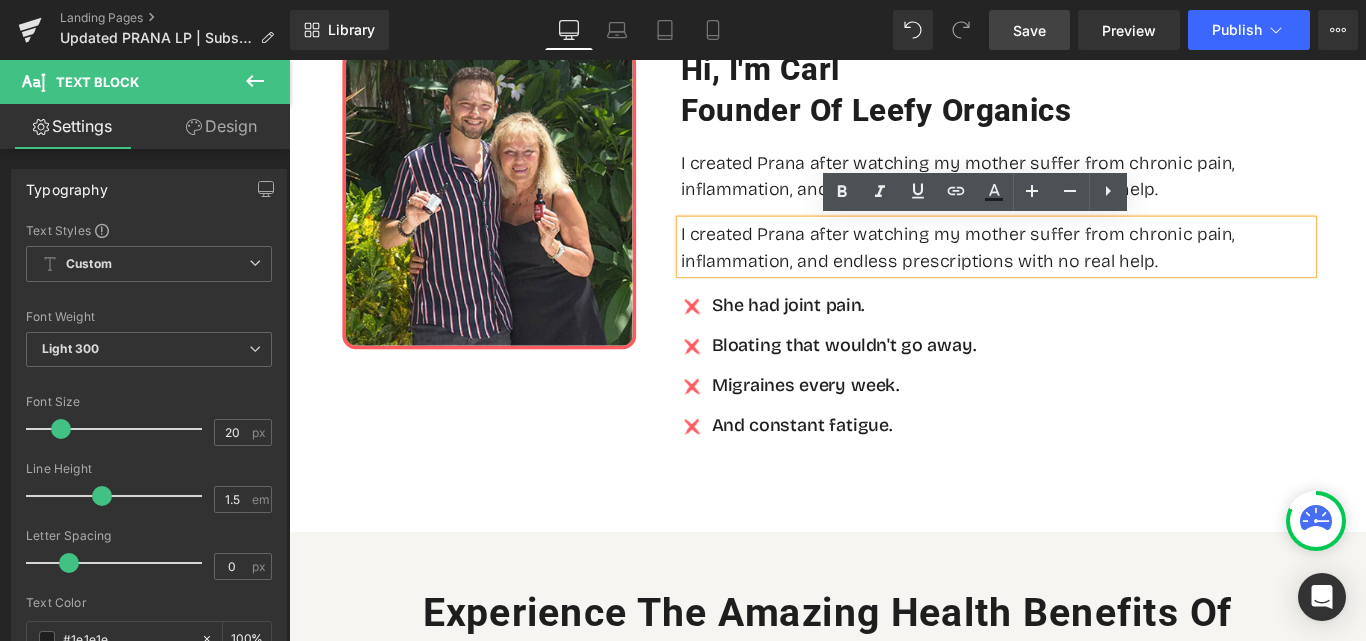 click on "Image
She had joint pain.
Text Block
Image
Bloating that wouldn't go away. Text Block
Image
Migraines every week. Text Block
Image
And constant fatigue. Text Block" at bounding box center (1084, 410) 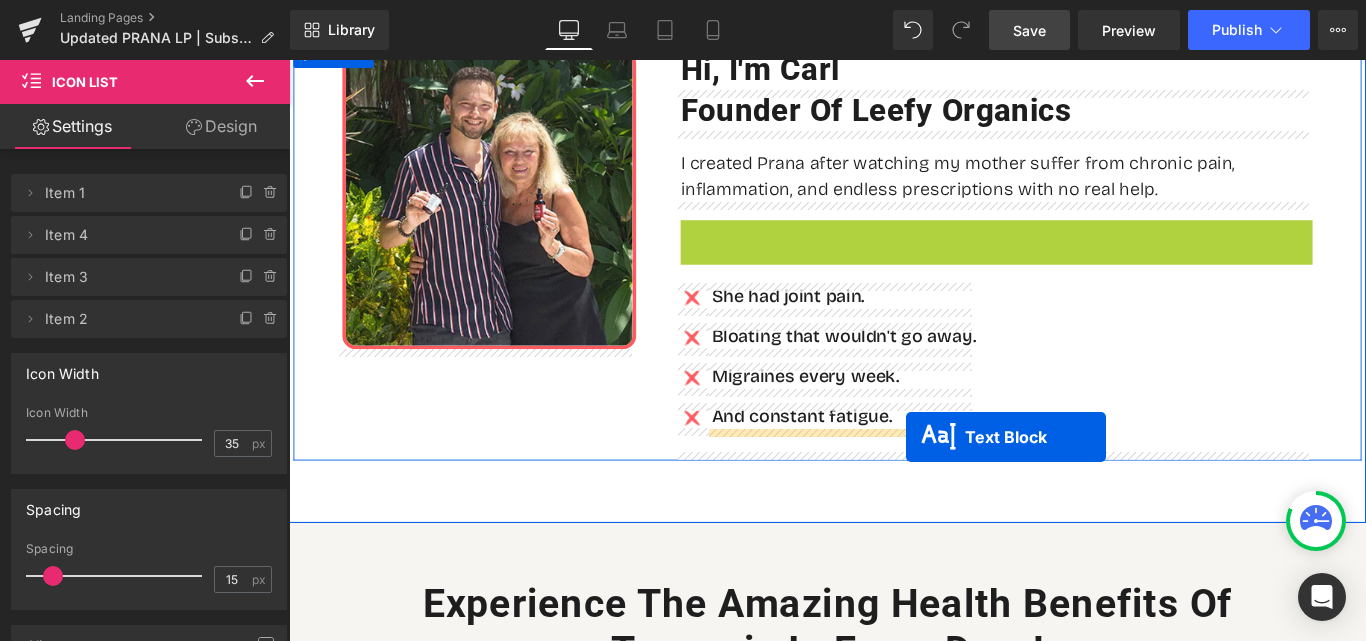 drag, startPoint x: 1021, startPoint y: 266, endPoint x: 982, endPoint y: 483, distance: 220.47676 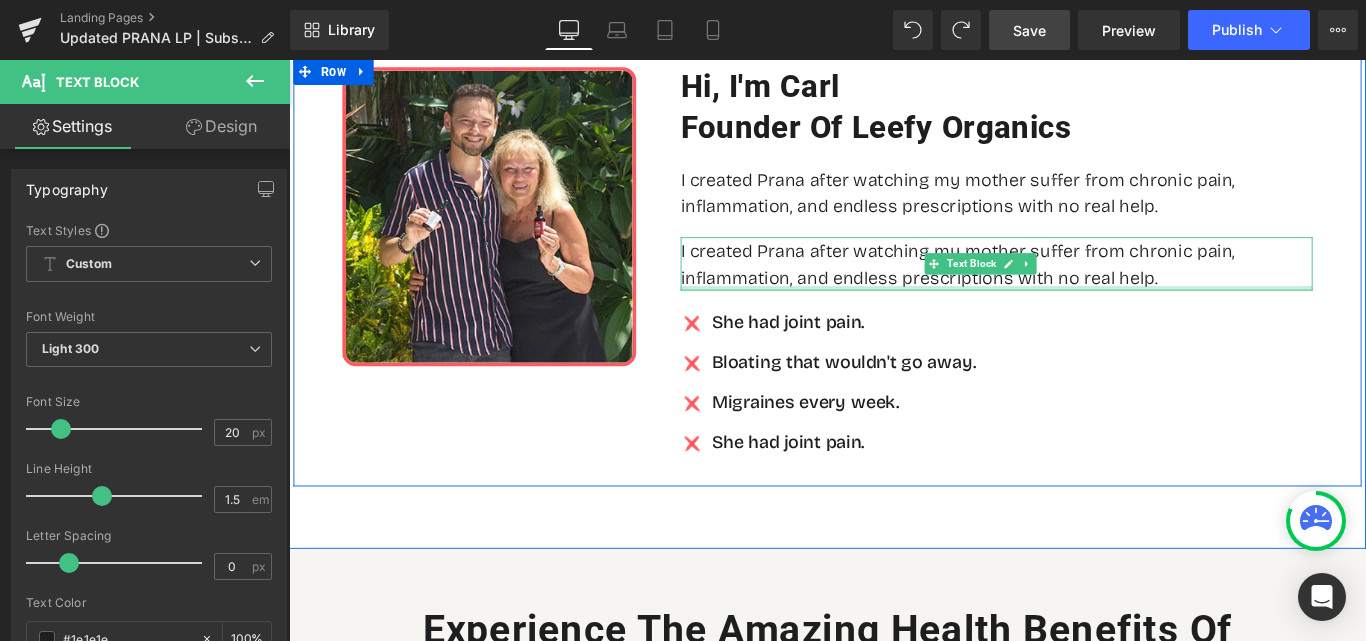 scroll, scrollTop: 1099, scrollLeft: 0, axis: vertical 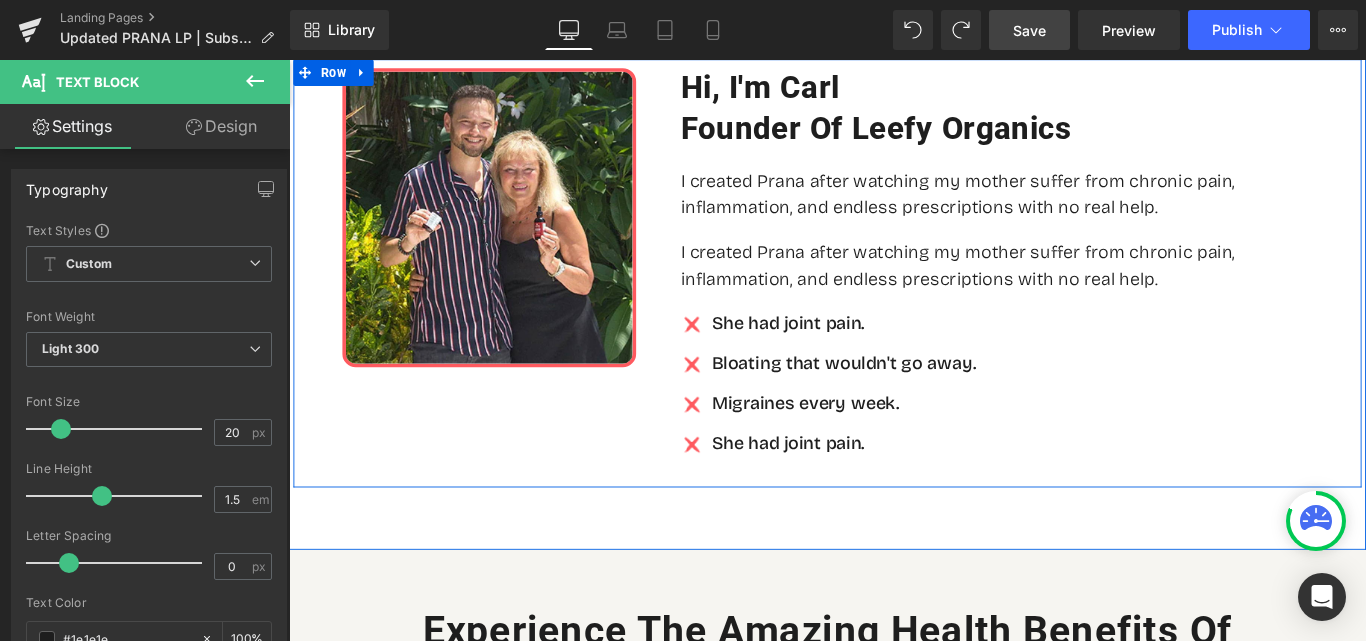 click on "Hi, I'm Carl Heading         Founder of Leefy Organics Heading         I created Prana after watching my mother suffer from chronic pain, inflammation, and endless prescriptions with no real help. Text Block         I created Prana after watching my mother suffer from chronic pain, inflammation, and endless prescriptions with no real help. Text Block
Image
She had joint pain.
Text Block
Image
Bloating that wouldn't go away. Text Block
Image
Migraines every week. Text Block
Image
She had joint pain. Text Block" at bounding box center [1084, 299] 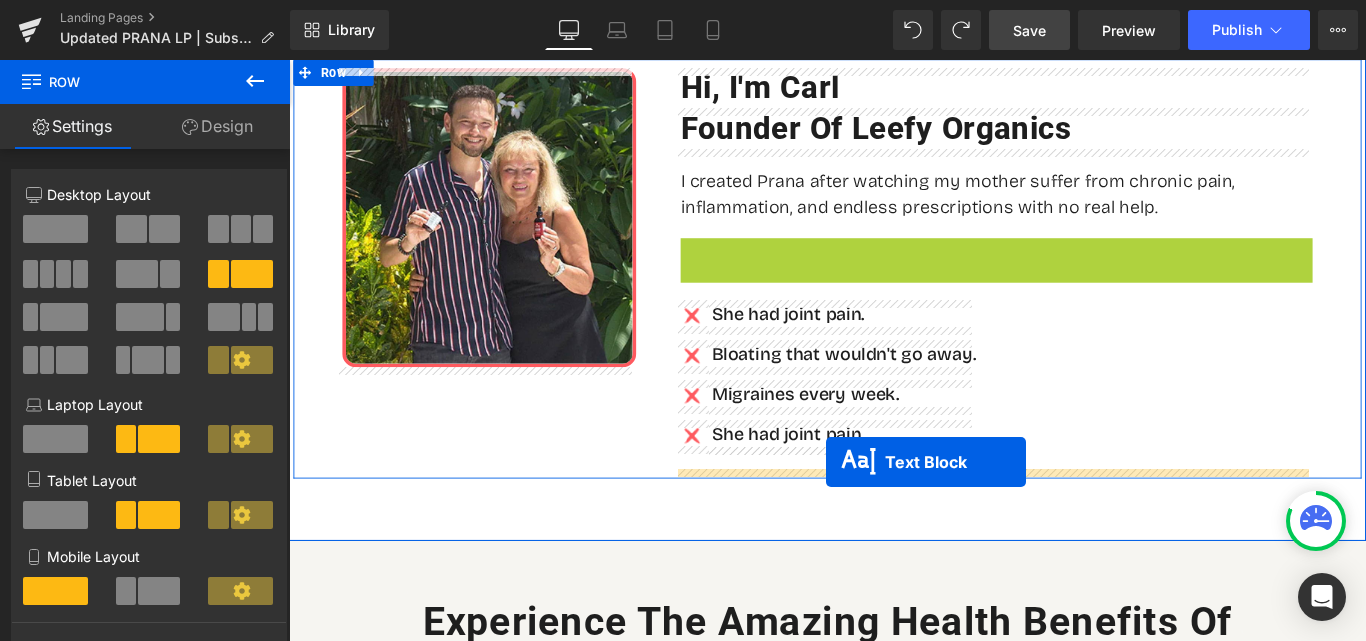 drag, startPoint x: 1014, startPoint y: 286, endPoint x: 892, endPoint y: 512, distance: 256.82678 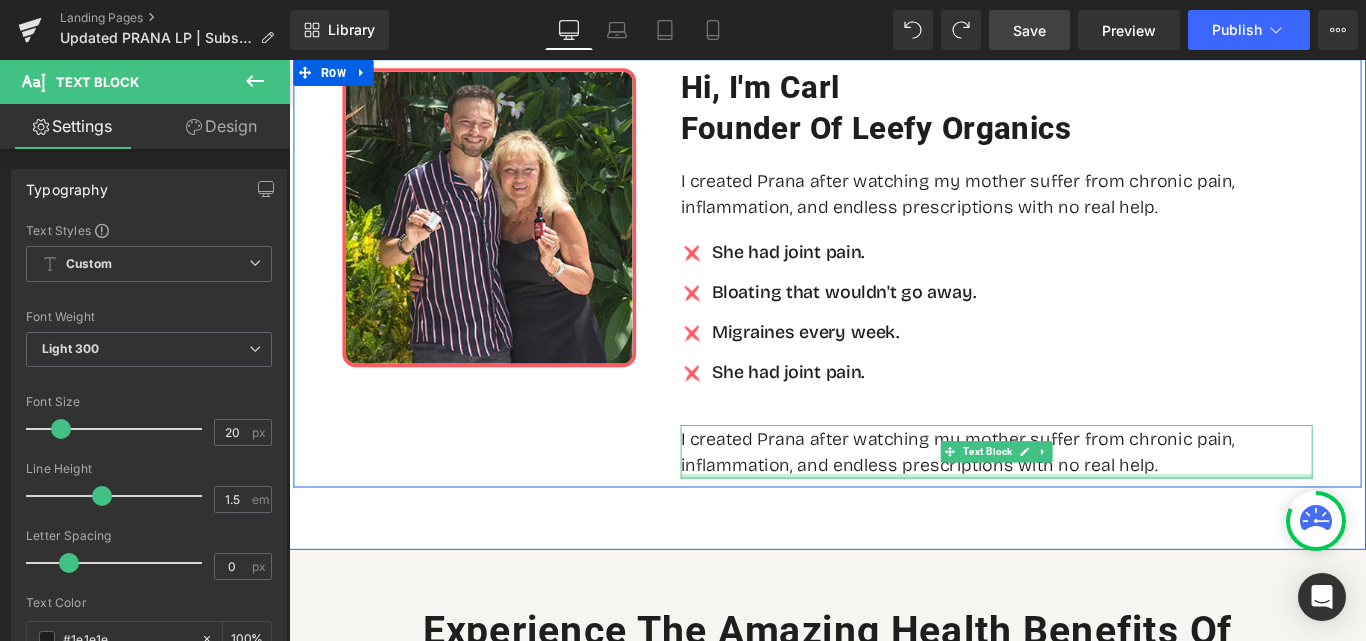 click on "I created Prana after watching my mother suffer from chronic pain, inflammation, and endless prescriptions with no real help." at bounding box center (1084, 500) 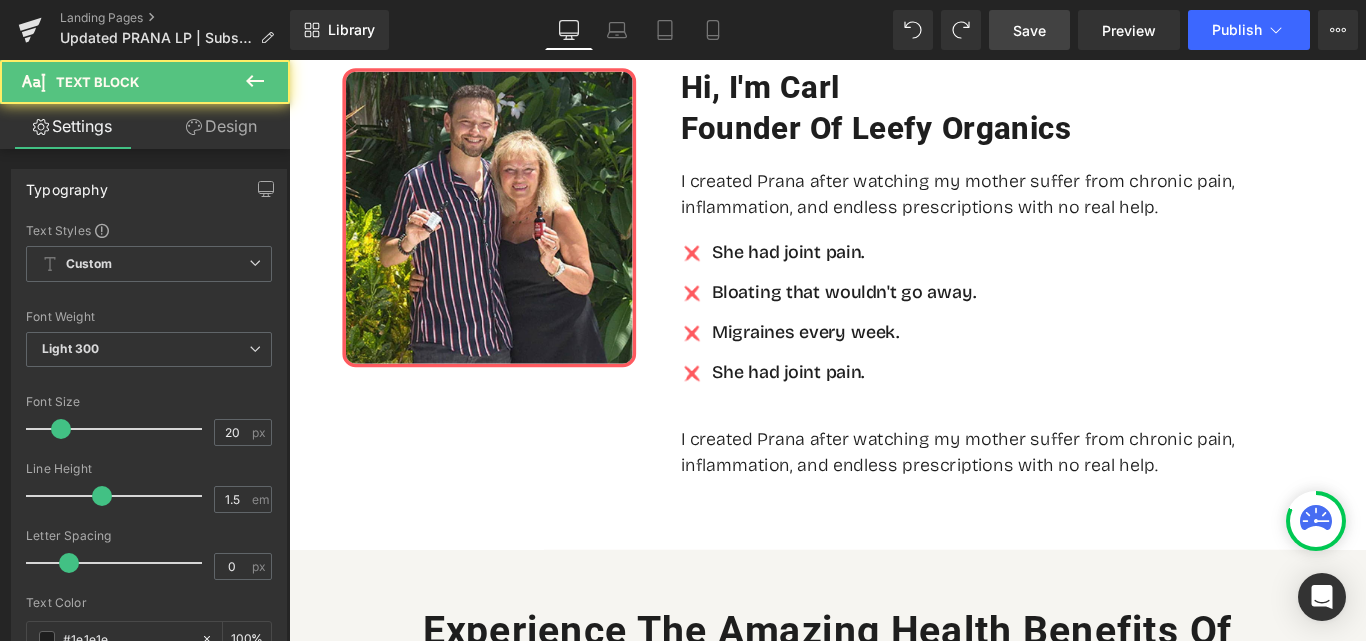click 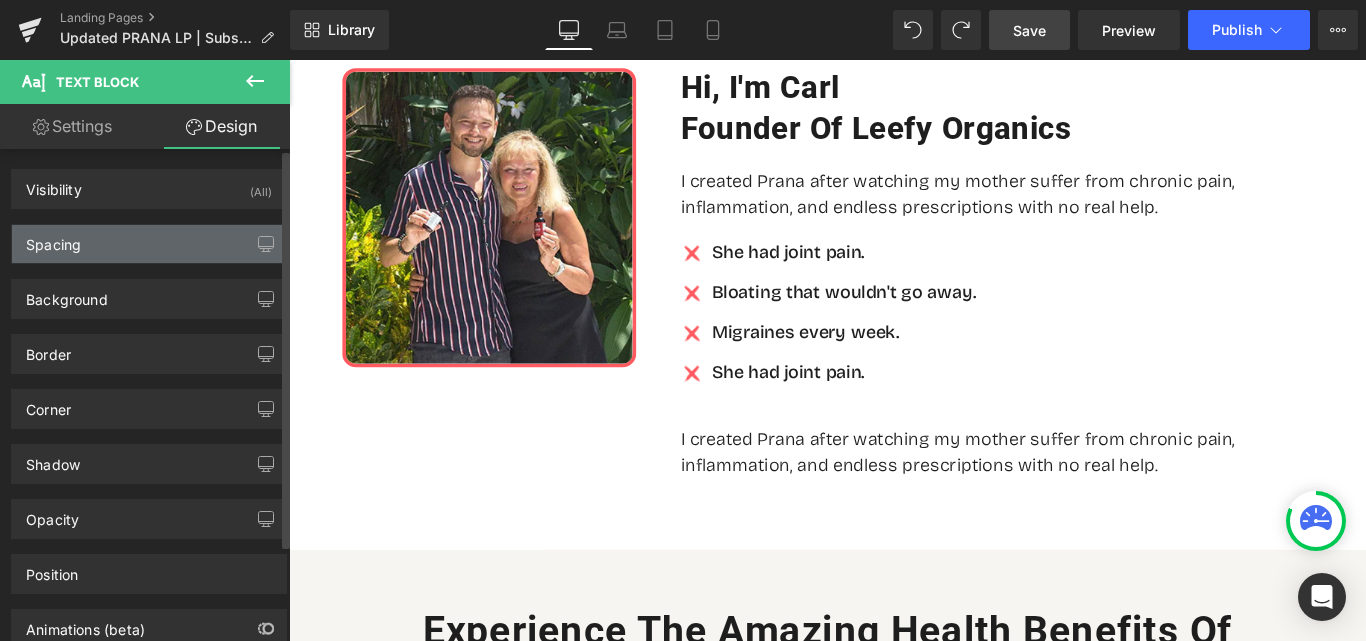 click on "Spacing" at bounding box center [149, 244] 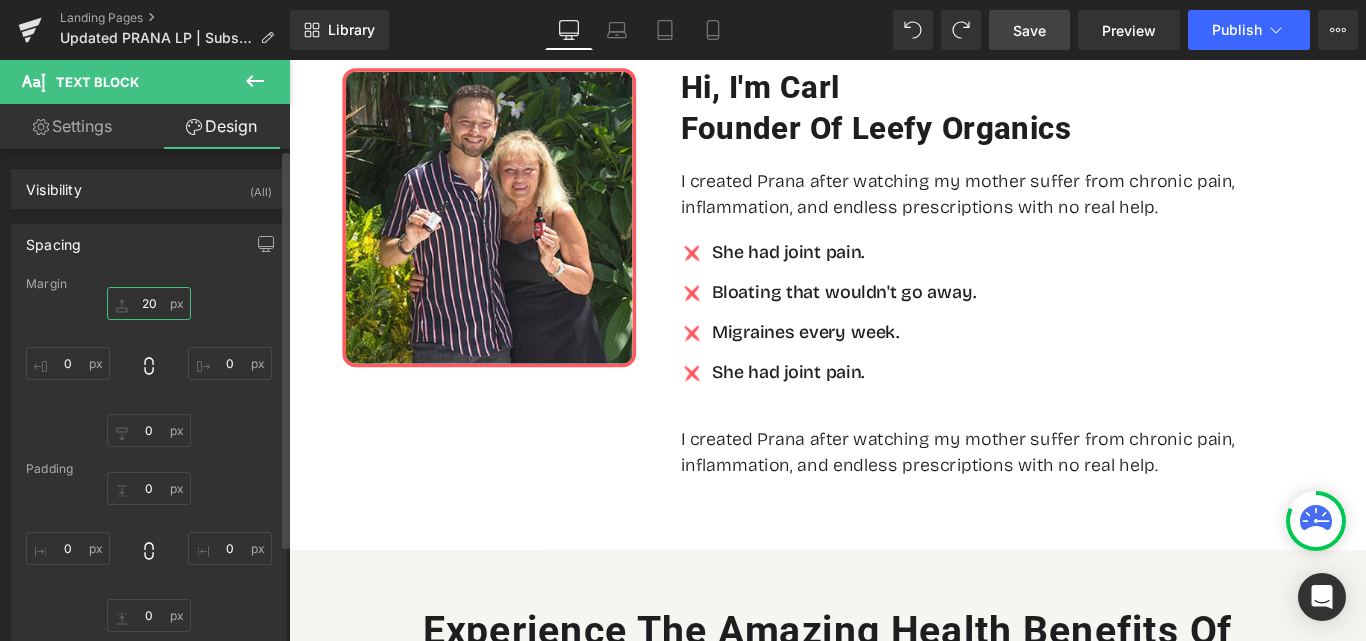 click at bounding box center [149, 303] 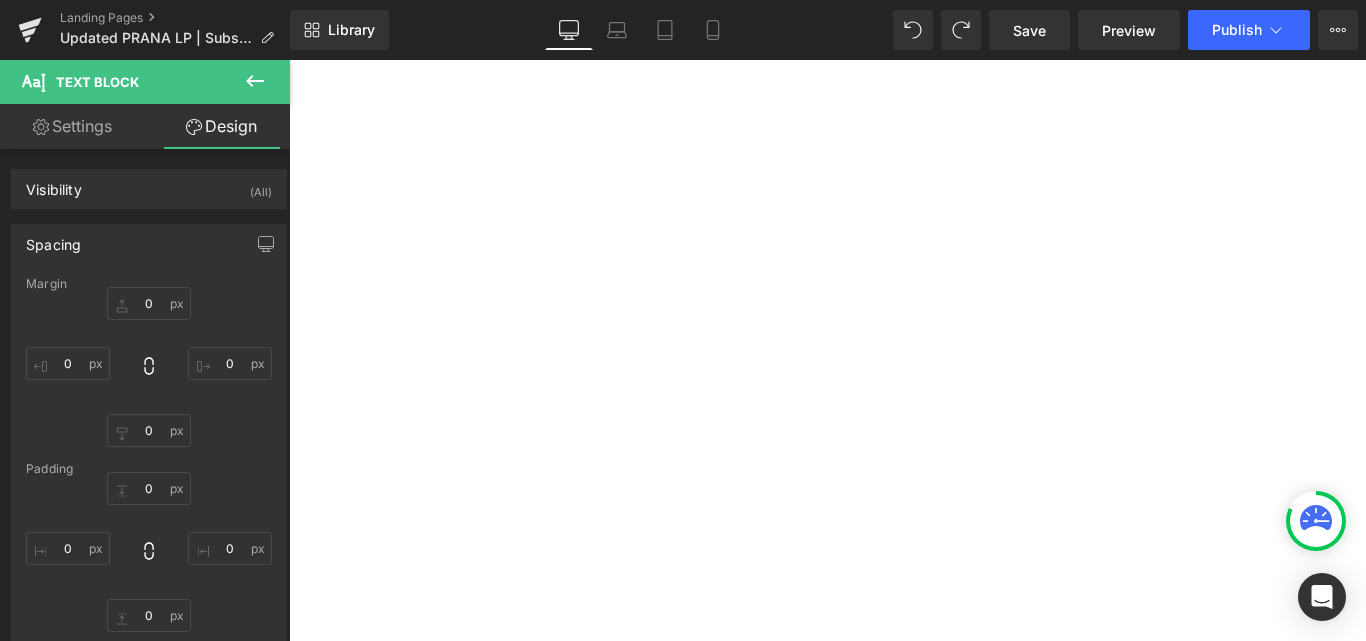 scroll, scrollTop: 0, scrollLeft: 0, axis: both 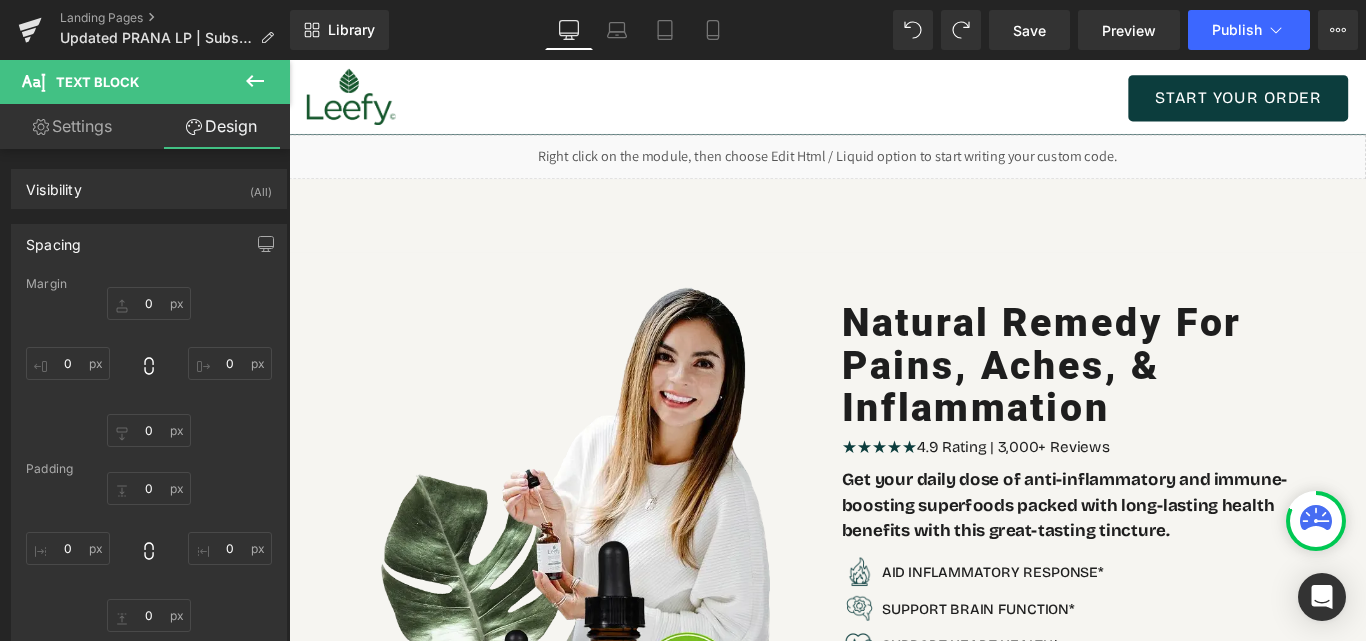 type on "0" 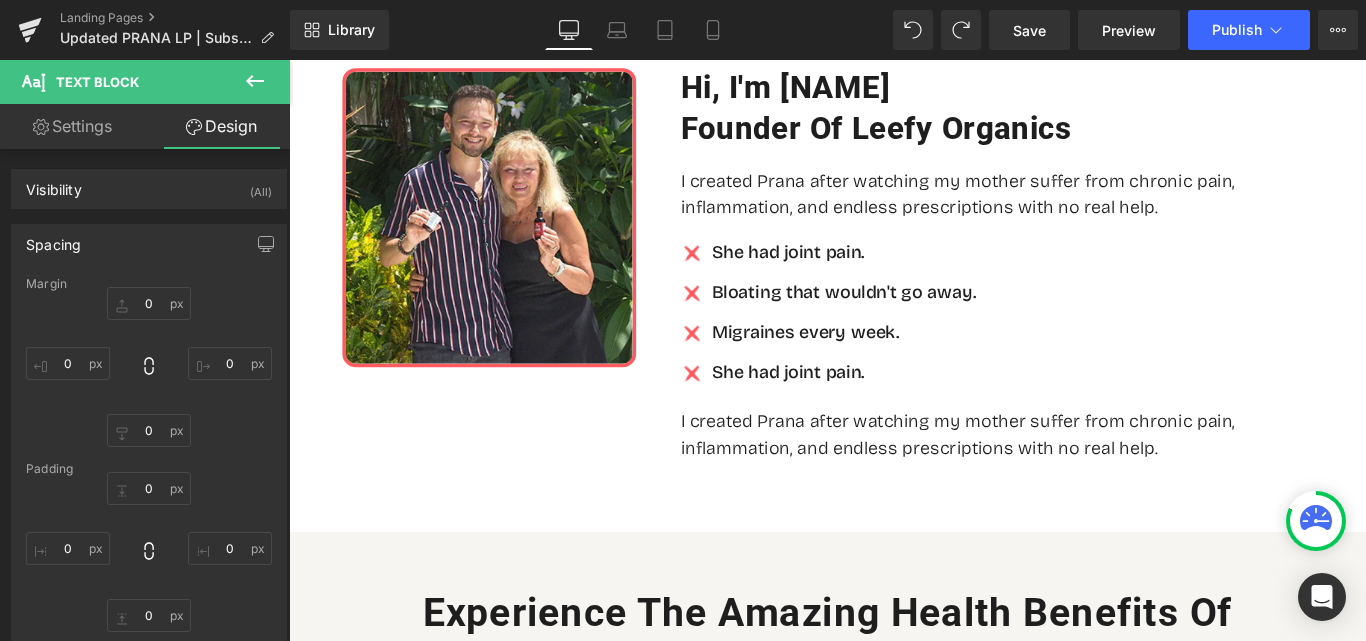 scroll, scrollTop: 0, scrollLeft: 0, axis: both 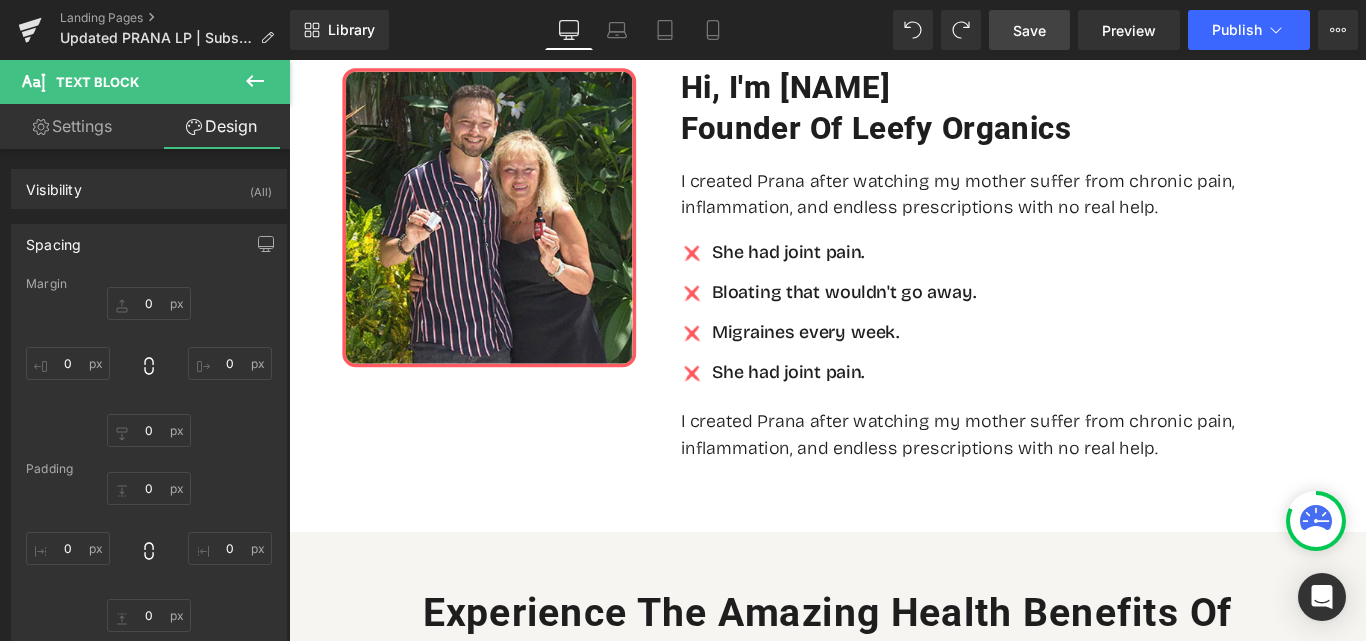 click on "Save" at bounding box center [1029, 30] 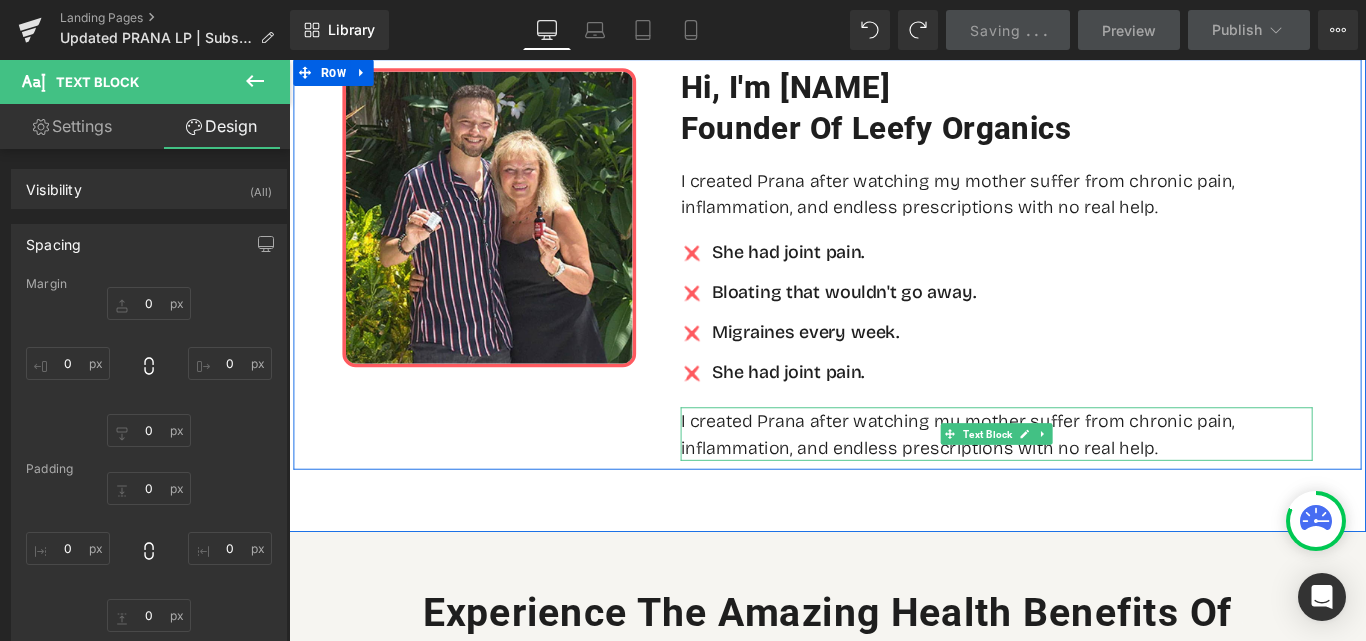 click on "I created Prana after watching my mother suffer from chronic pain, inflammation, and endless prescriptions with no real help." at bounding box center (1084, 480) 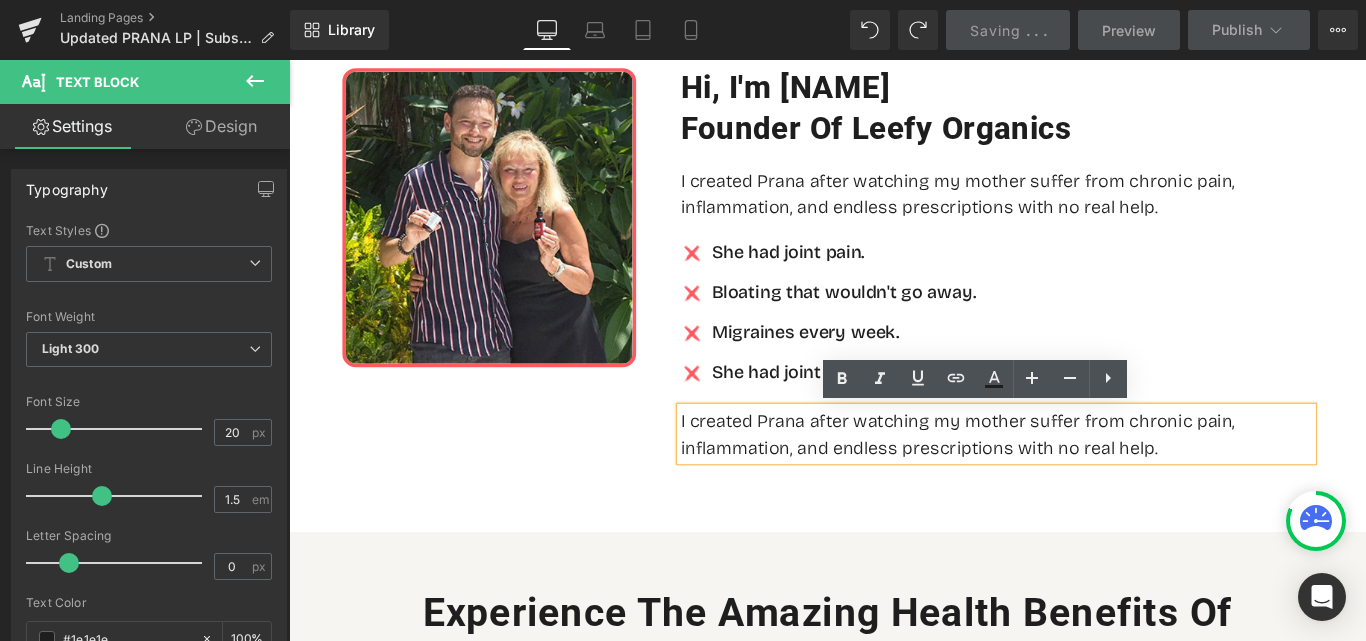 click on "I created Prana after watching my mother suffer from chronic pain, inflammation, and endless prescriptions with no real help." at bounding box center [1084, 480] 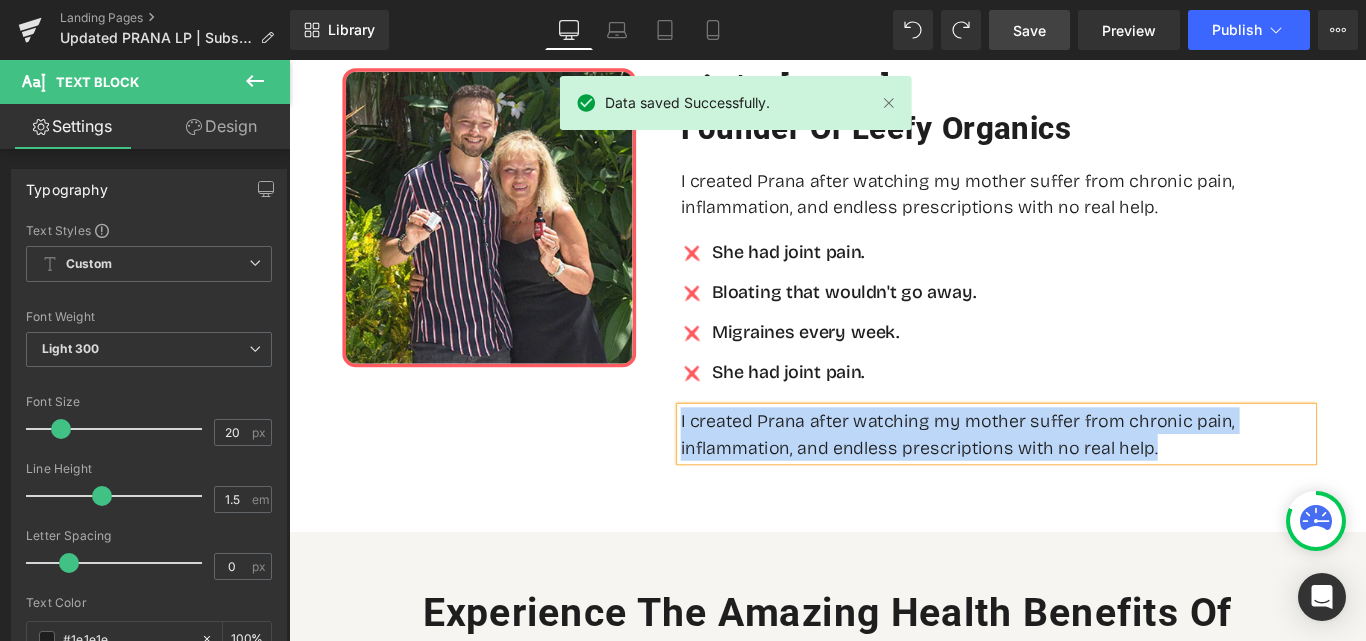 paste 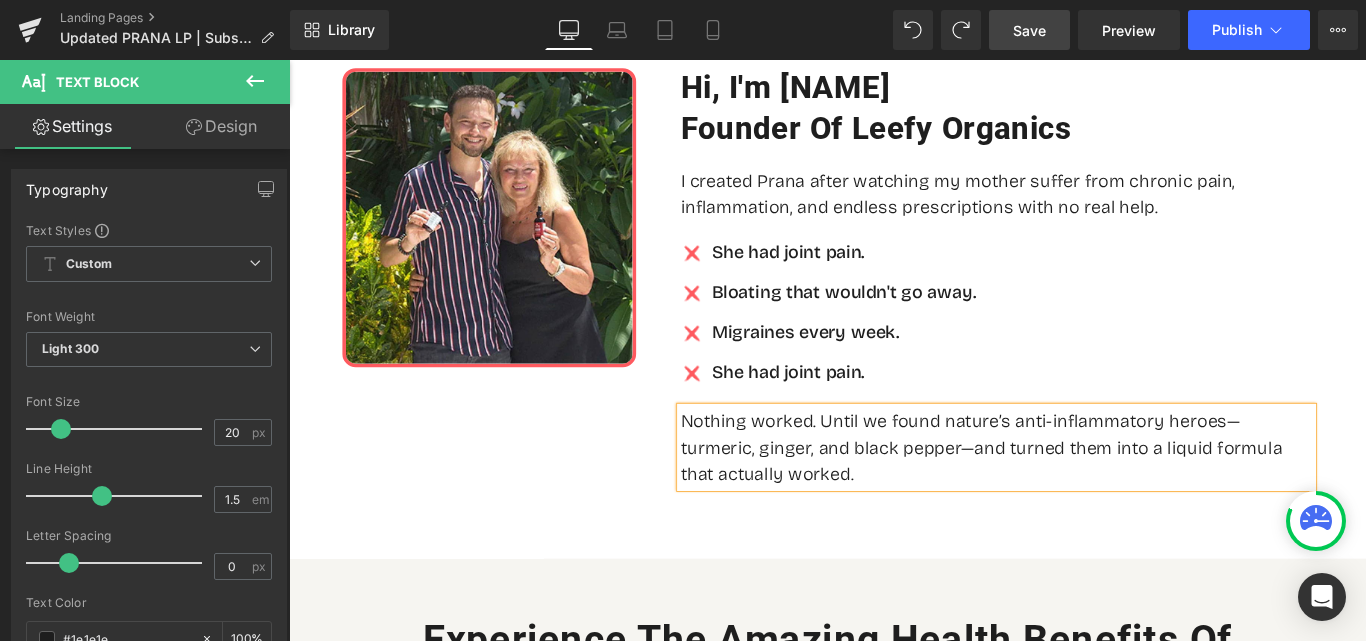 click on "Nothing worked. Until we found nature’s anti-inflammatory heroes—turmeric, ginger, and black pepper—and turned them into a liquid formula that actually worked." at bounding box center [1084, 495] 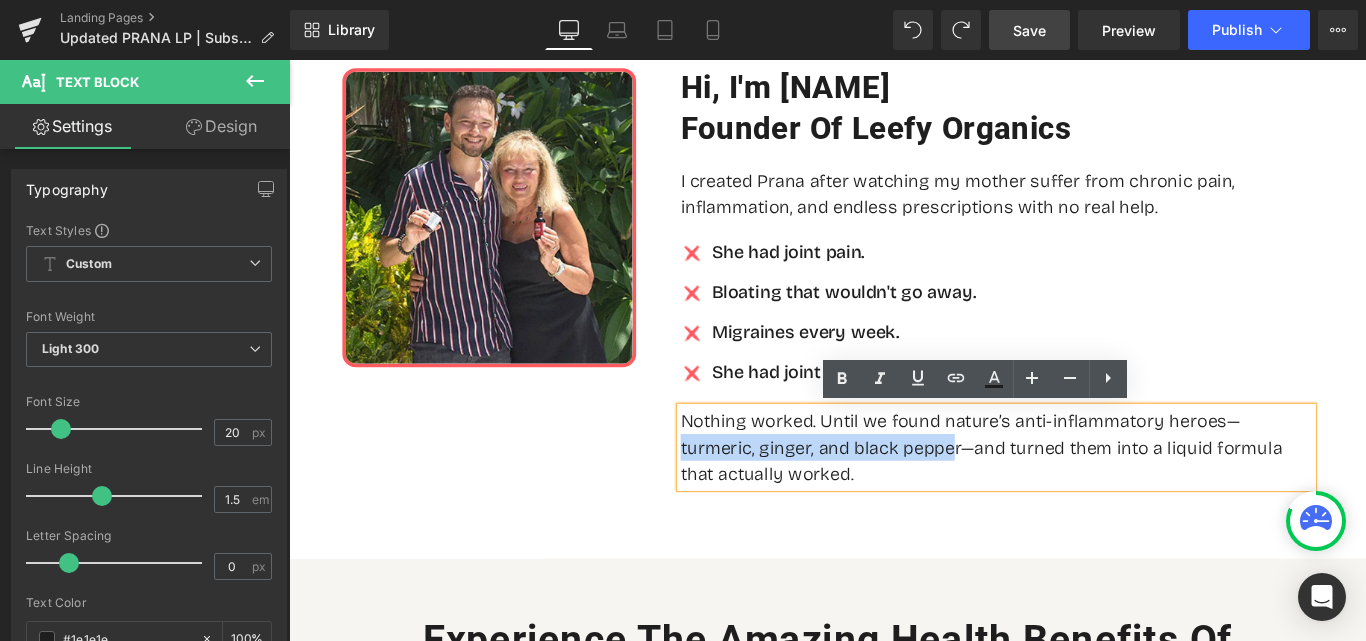 click on "Nothing worked. Until we found nature’s anti-inflammatory heroes—turmeric, ginger, and black pepper—and turned them into a liquid formula that actually worked." at bounding box center [1084, 495] 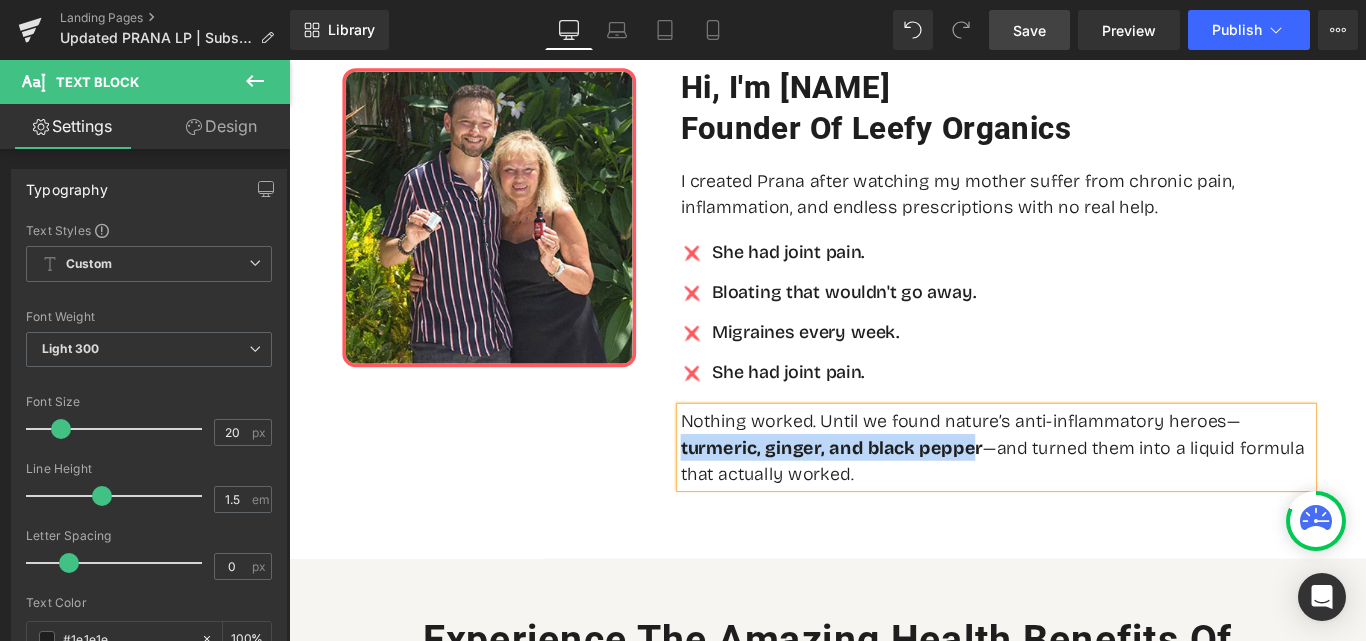 click on "turmeric, ginger, and black pepper" at bounding box center [899, 495] 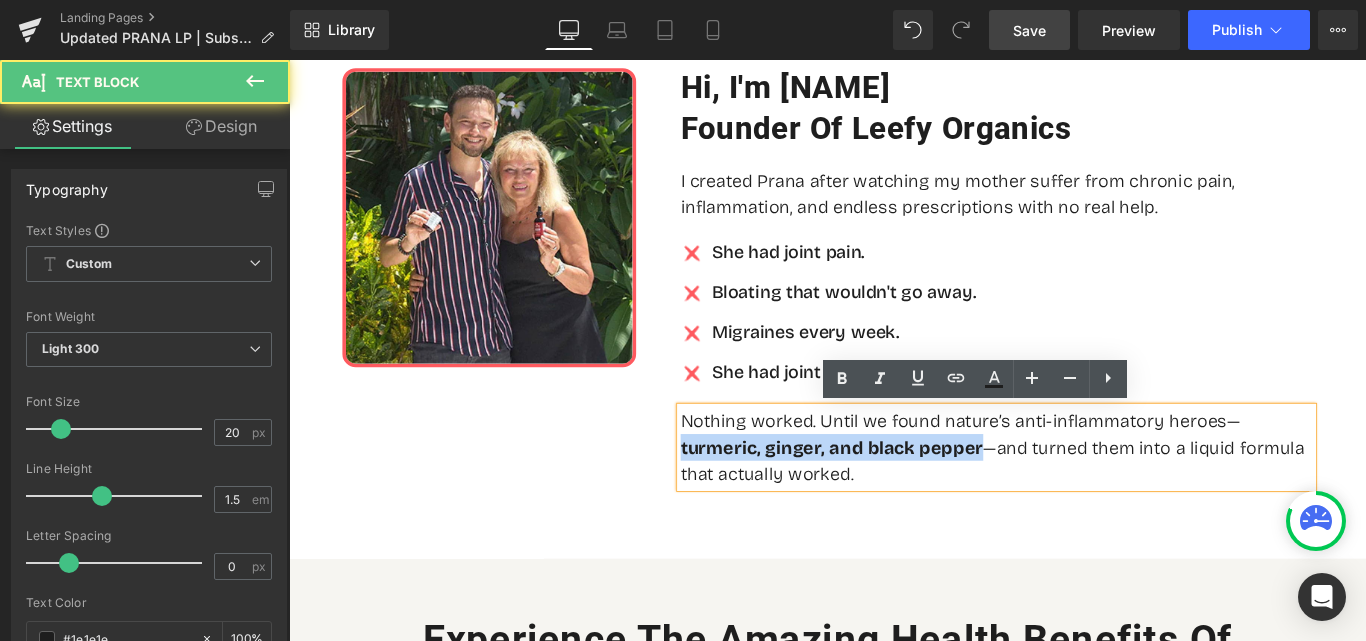 click on "turmeric, ginger, and black pepper" at bounding box center [899, 495] 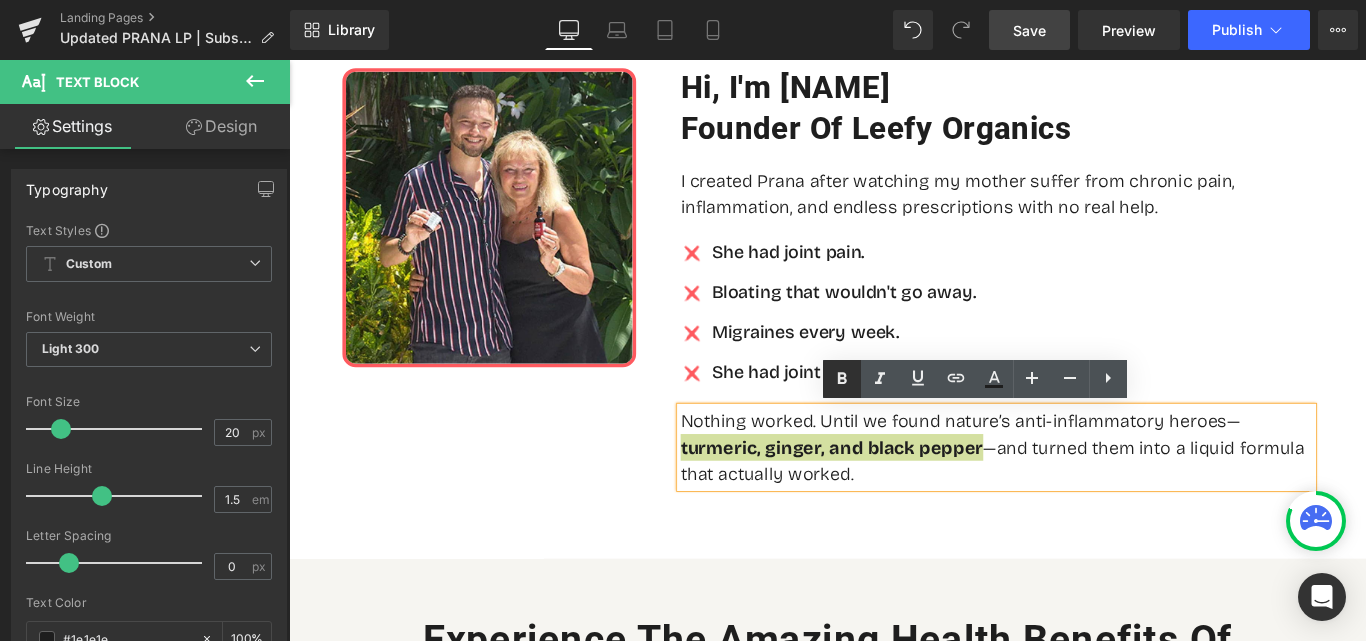 click 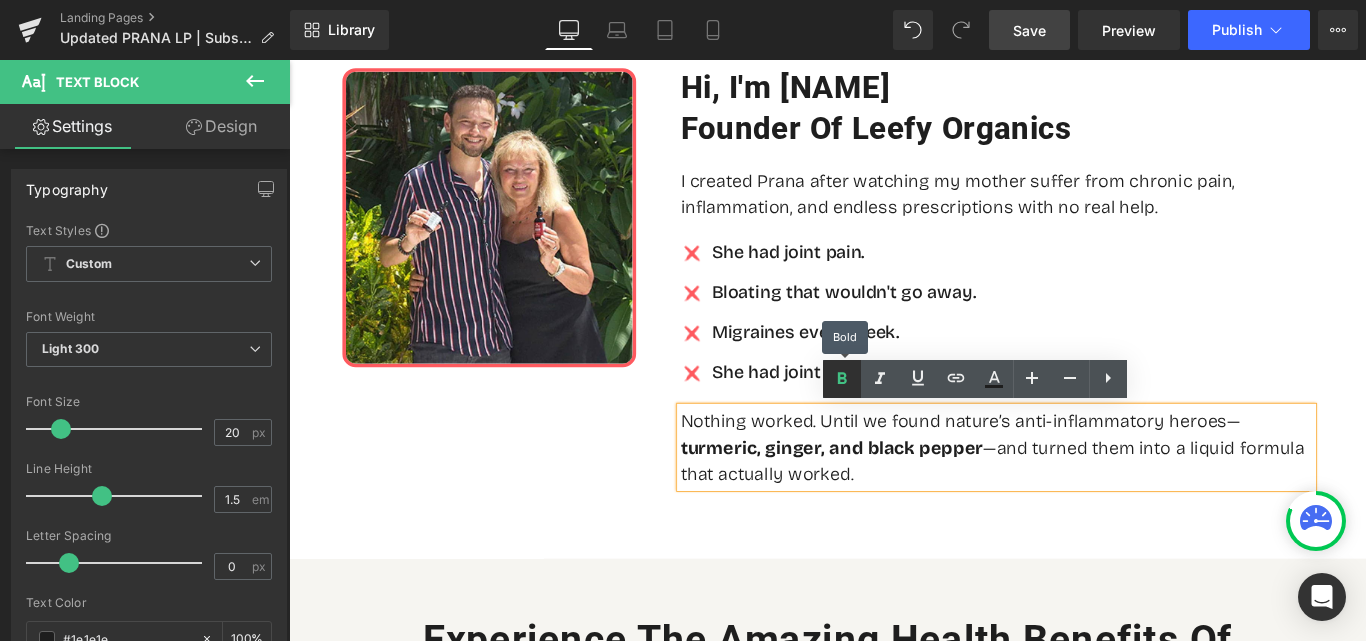 click 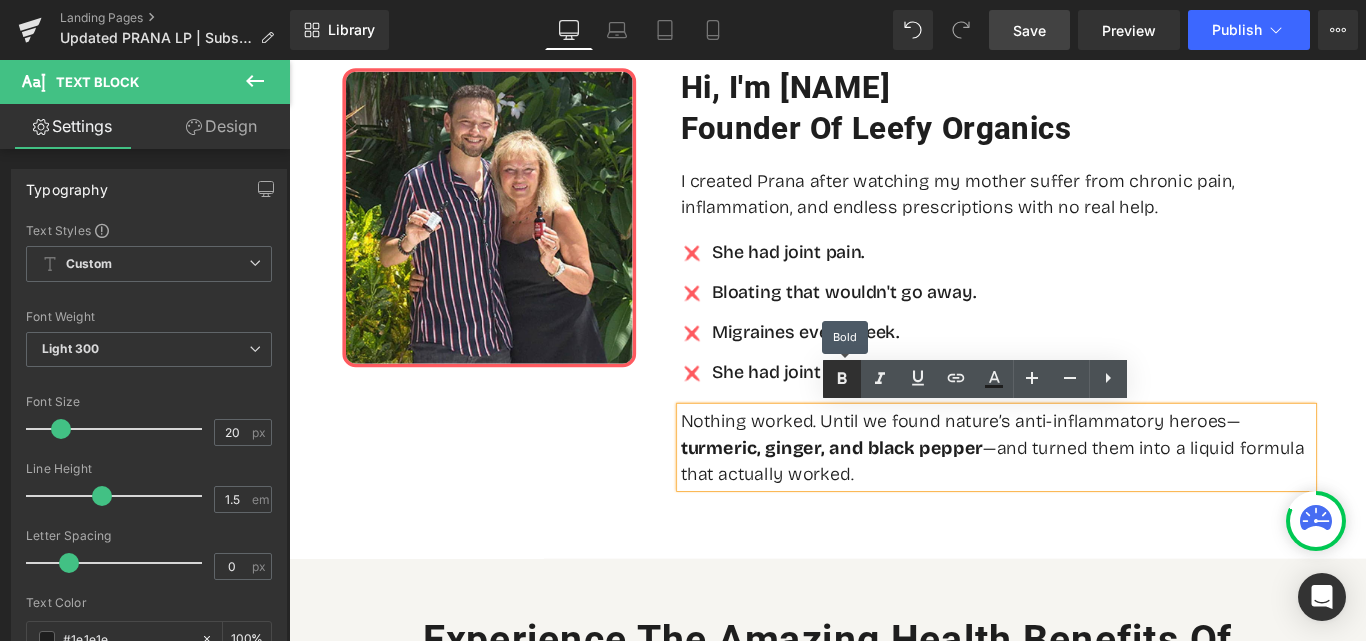 click 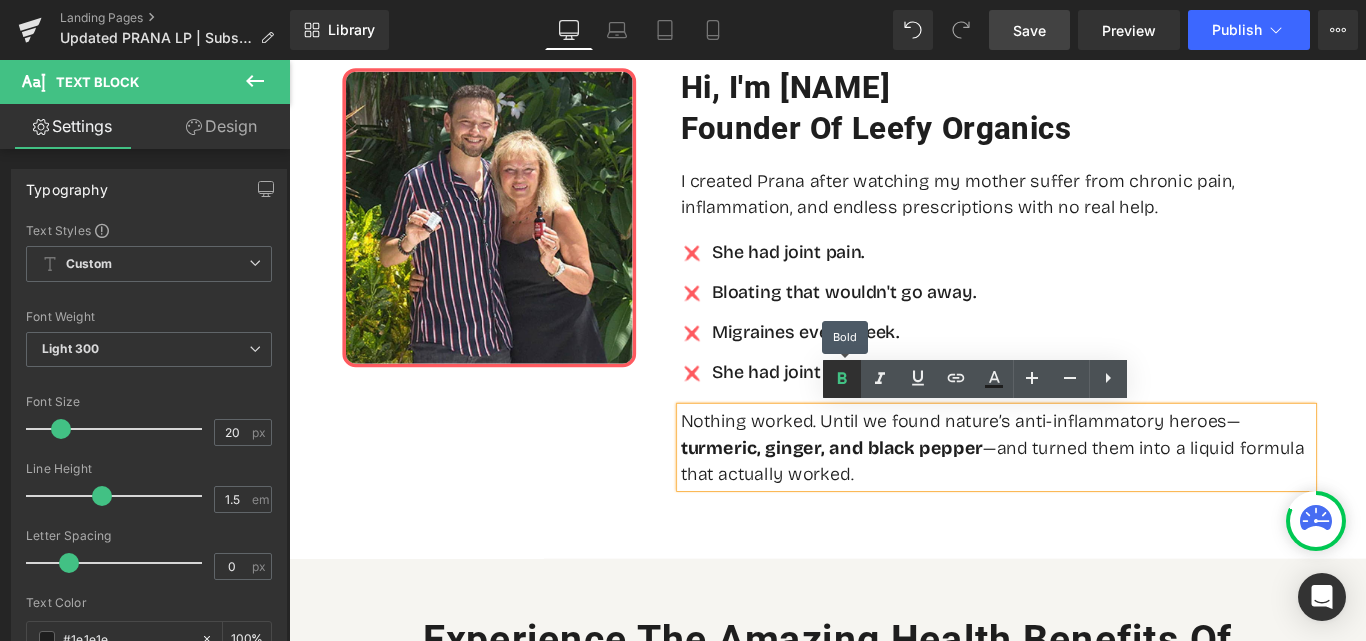 click 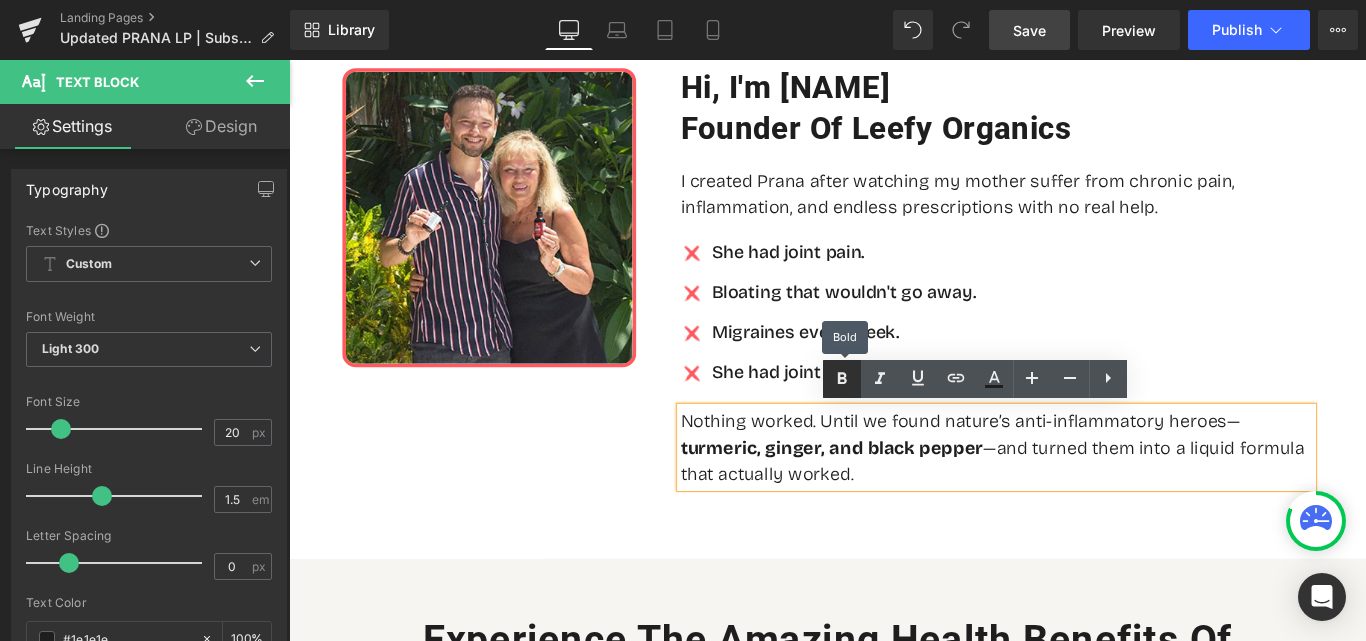 click 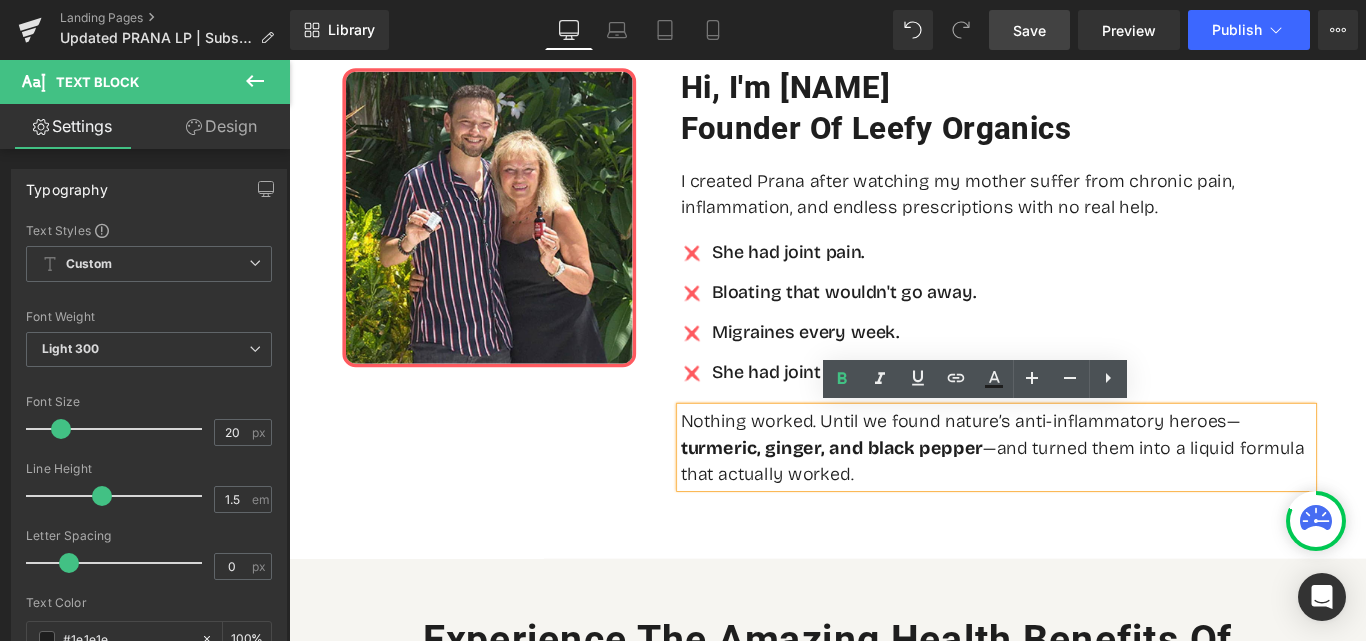 click on "Image         Hi, I'm Carl Heading         Founder of Leefy Organics Heading         I created Prana after watching my mother suffer from chronic pain, inflammation, and endless prescriptions with no real help. Text Block
Image
She had joint pain.
Text Block
Image
Bloating that wouldn't go away. Text Block
Image
Migraines every week. Text Block
Image
She had joint pain. Text Block
Icon List         Nothing worked. Until we found nature’s anti-inflammatory heroes—" at bounding box center [894, 304] 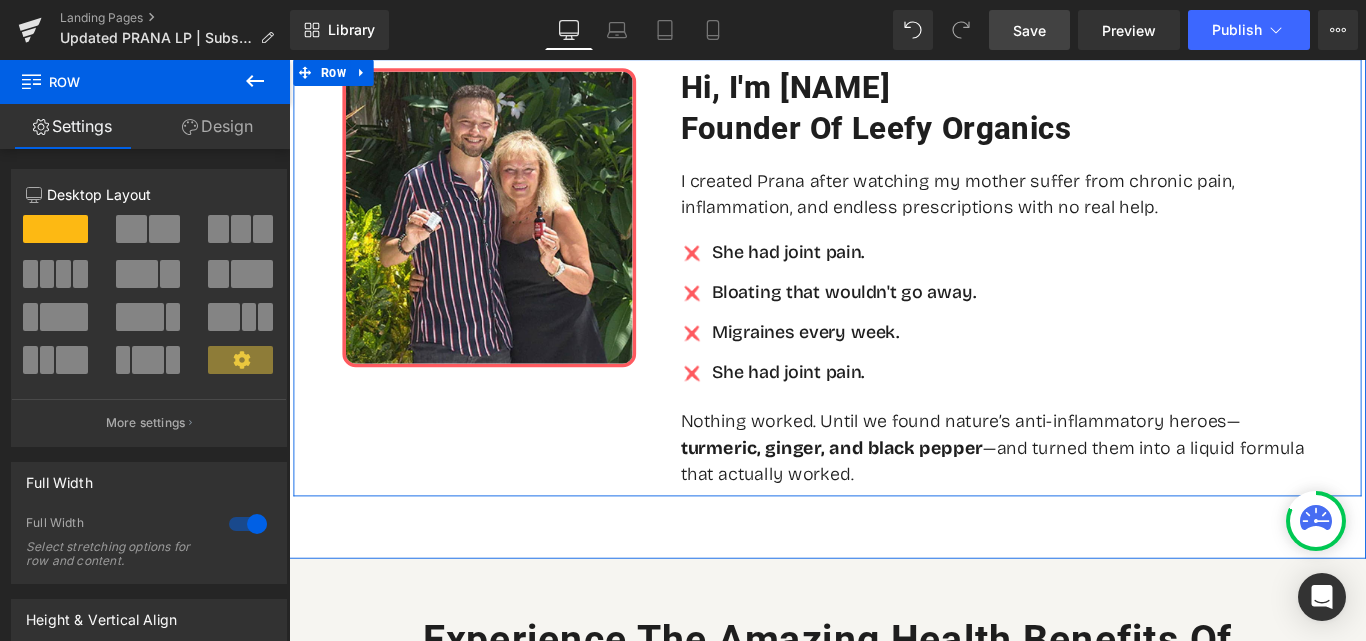 click on "Nothing worked. Until we found nature’s anti-inflammatory heroes— turmeric, ginger, and black pepper —and turned them into a liquid formula that actually worked." at bounding box center [1084, 495] 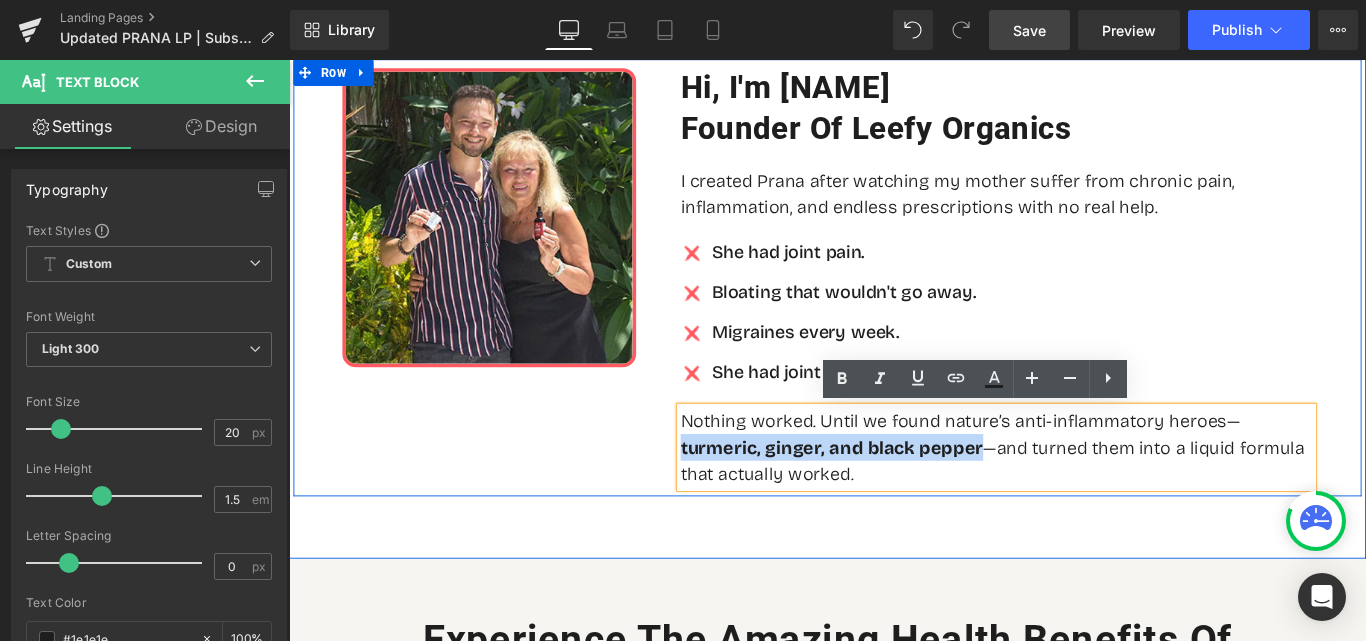 drag, startPoint x: 949, startPoint y: 499, endPoint x: 1339, endPoint y: 463, distance: 391.65802 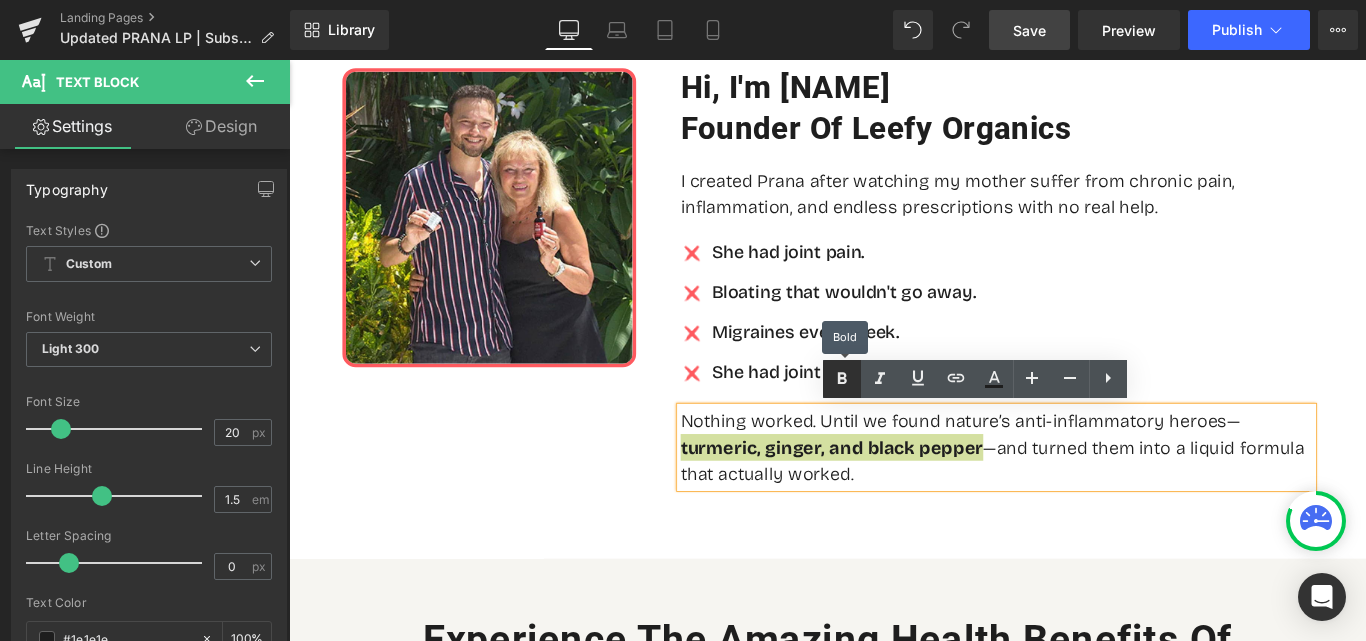 click 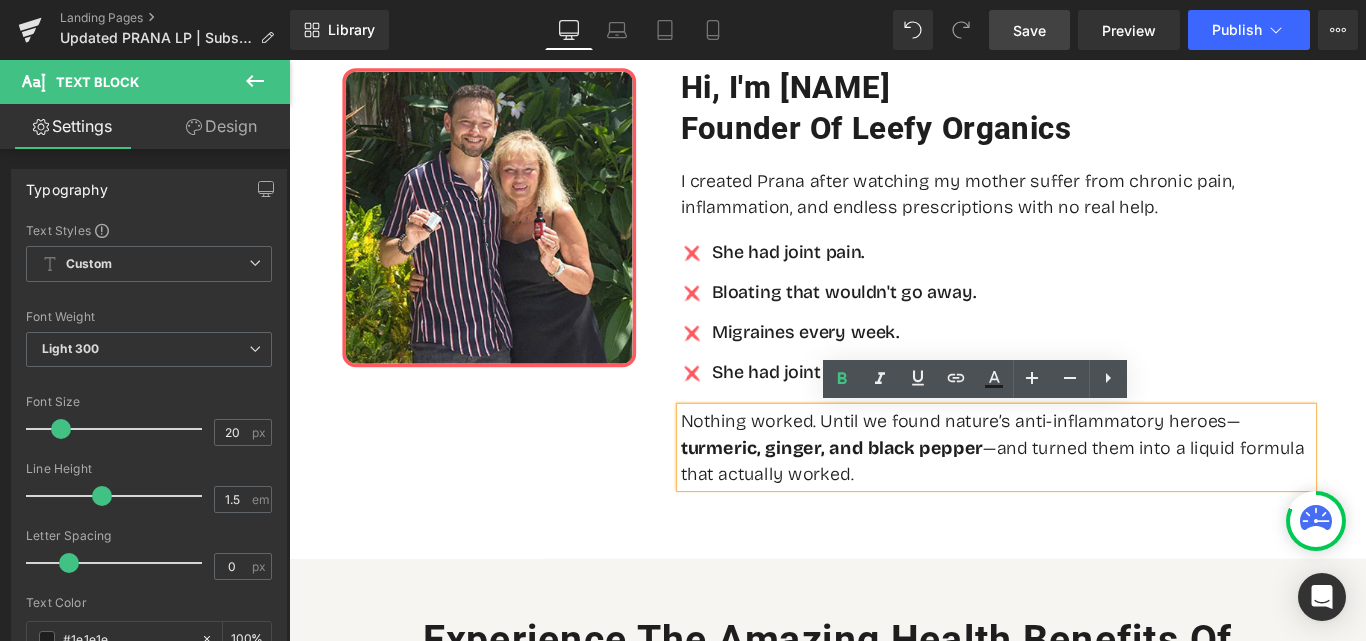 click on "Image         Hi, I'm Carl Heading         Founder of Leefy Organics Heading         I created Prana after watching my mother suffer from chronic pain, inflammation, and endless prescriptions with no real help. Text Block
Image
She had joint pain.
Text Block
Image
Bloating that wouldn't go away. Text Block
Image
Migraines every week. Text Block
Image
She had joint pain. Text Block
Icon List         Nothing worked. Until we found nature’s anti-inflammatory heroes—" at bounding box center (894, 304) 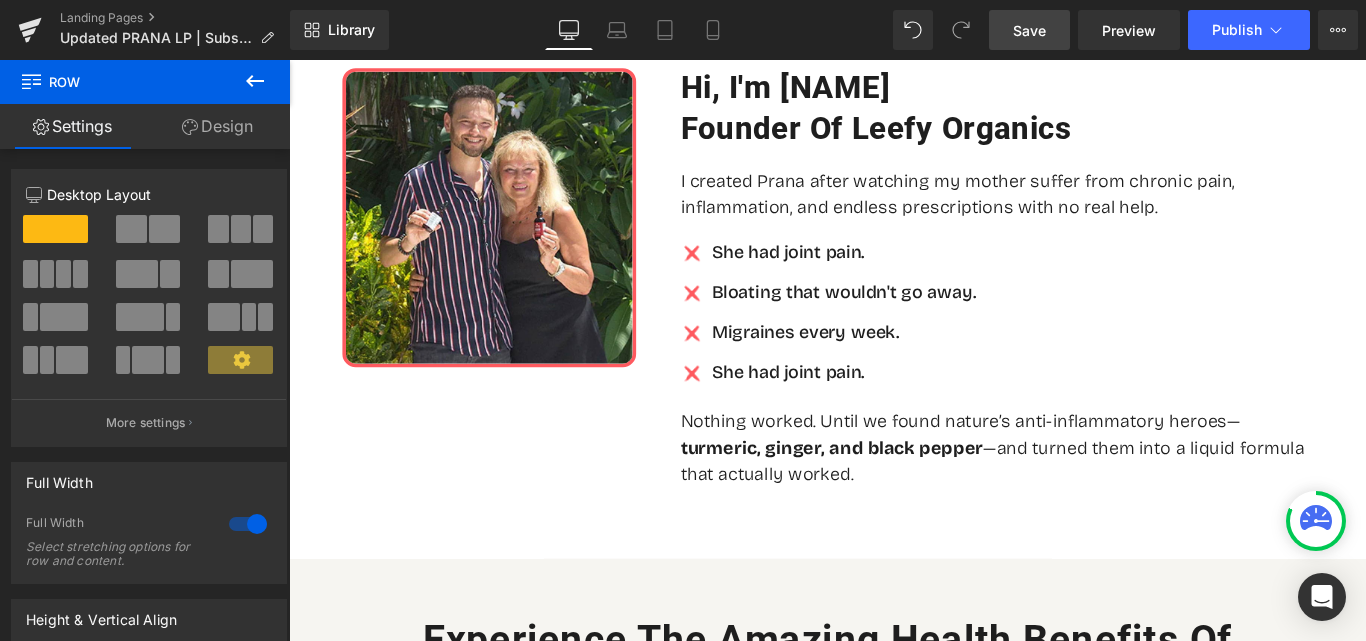 click on "Save" at bounding box center (1029, 30) 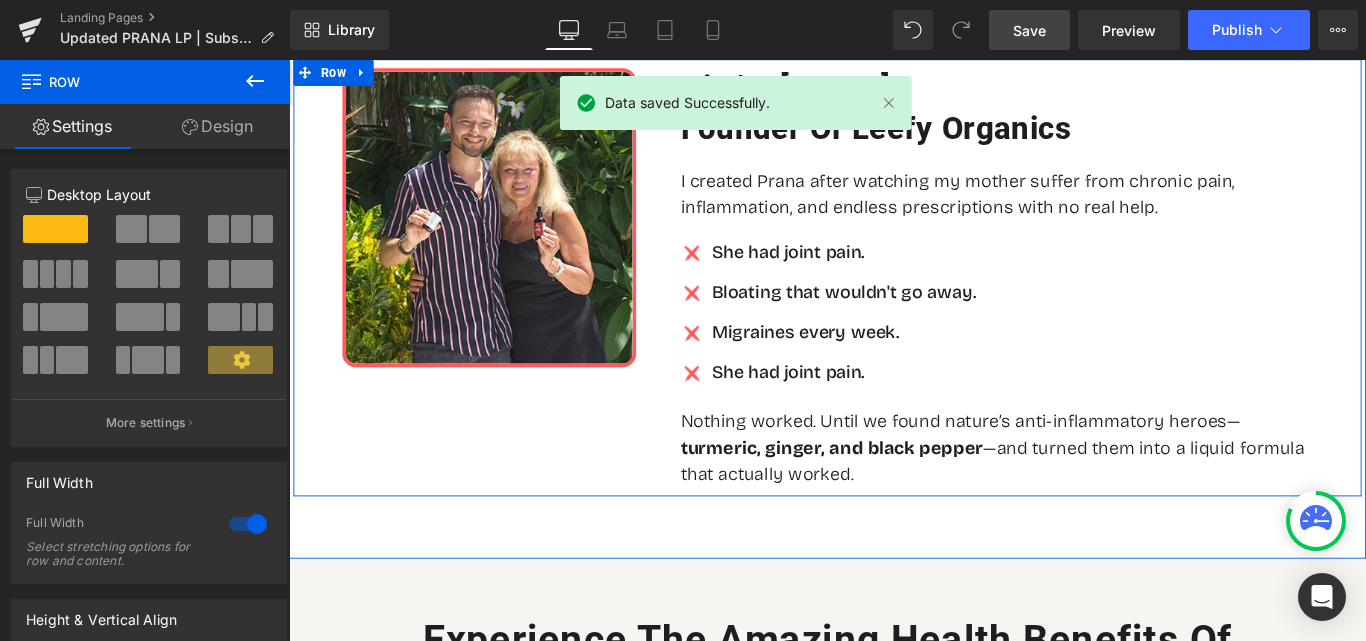 click on "She had joint pain." at bounding box center [912, 410] 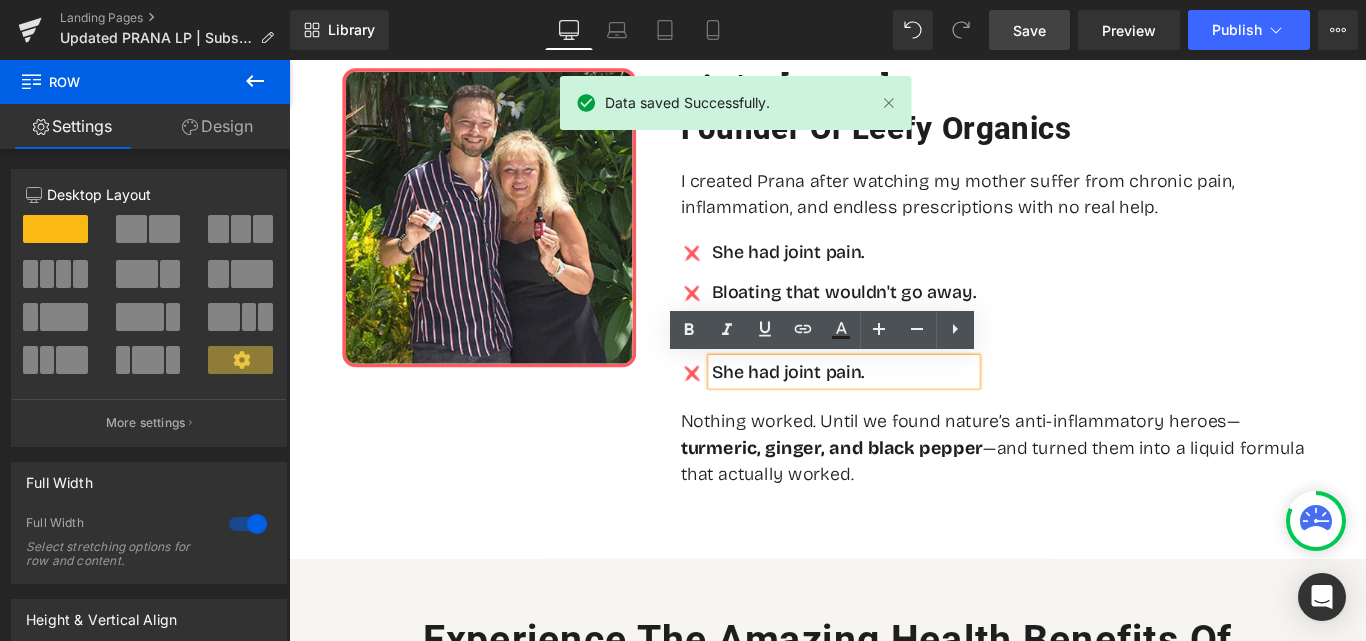 click on "Image
She had joint pain.
Text Block
Image
Bloating that wouldn't go away. Text Block
Image
Migraines every week. Text Block
Image
She had joint pain. Text Block" at bounding box center [1084, 350] 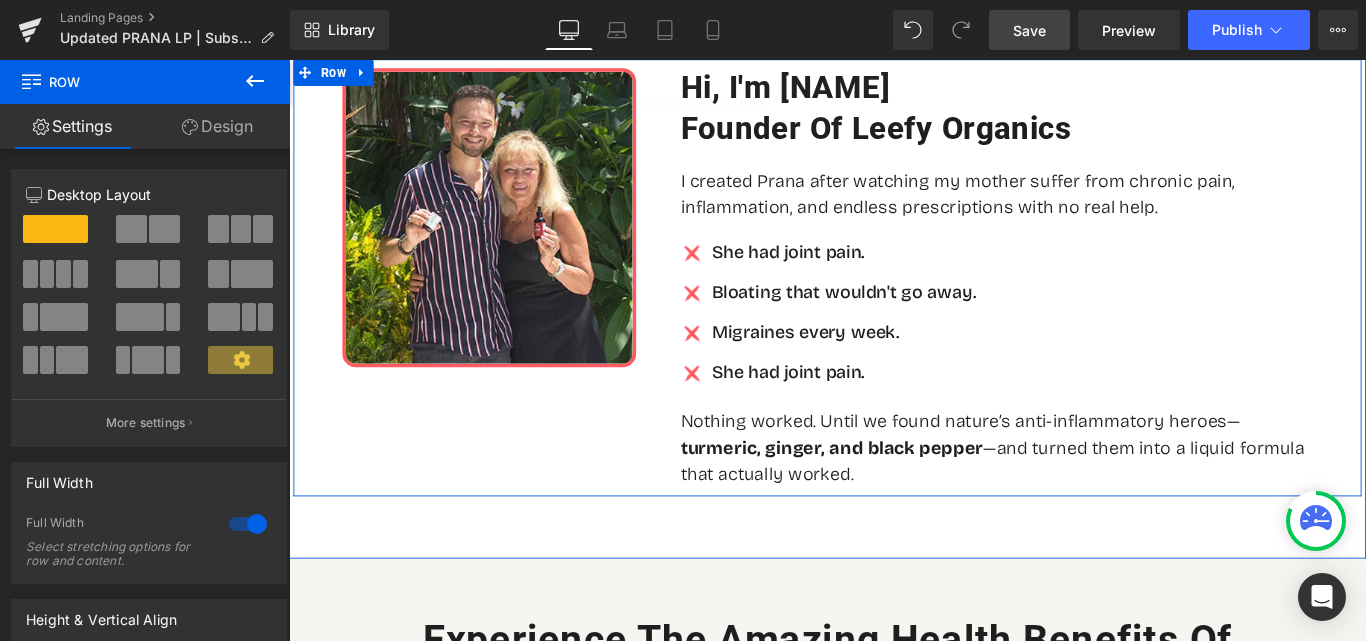 click on "Image
She had joint pain.
Text Block
Image
Bloating that wouldn't go away. Text Block
Image
Migraines every week. Text Block
Image
She had joint pain. Text Block" at bounding box center [895, 350] 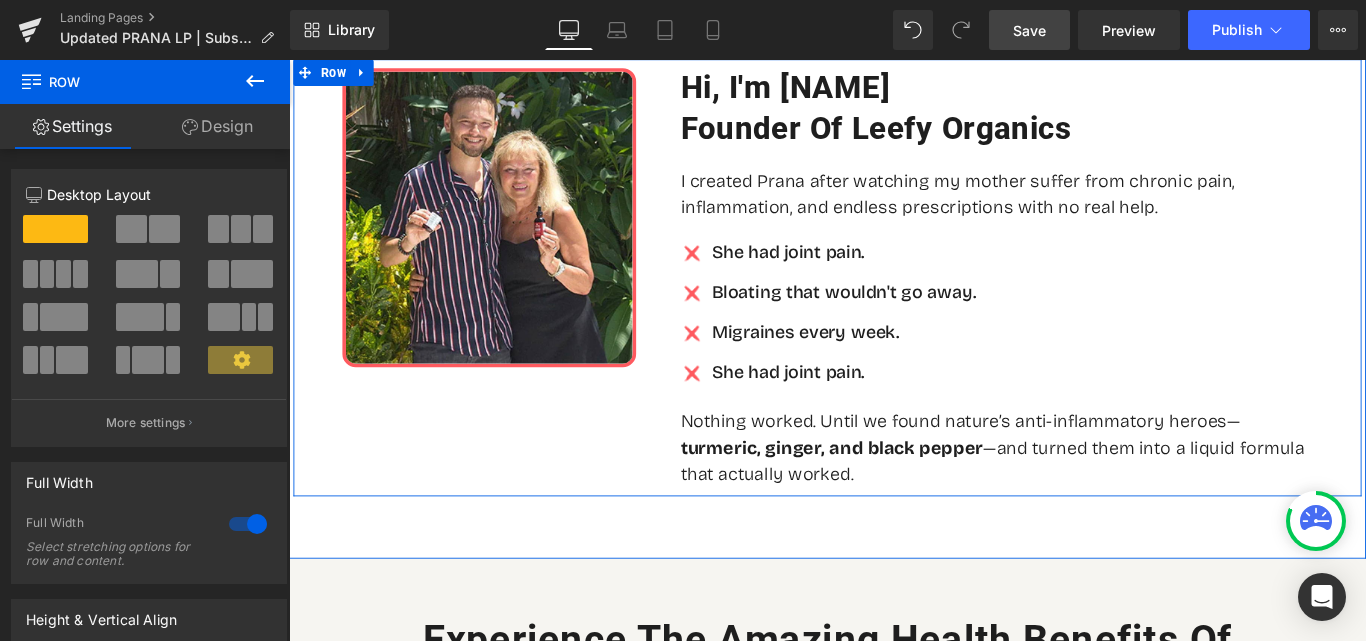 click on "She had joint pain." at bounding box center [912, 275] 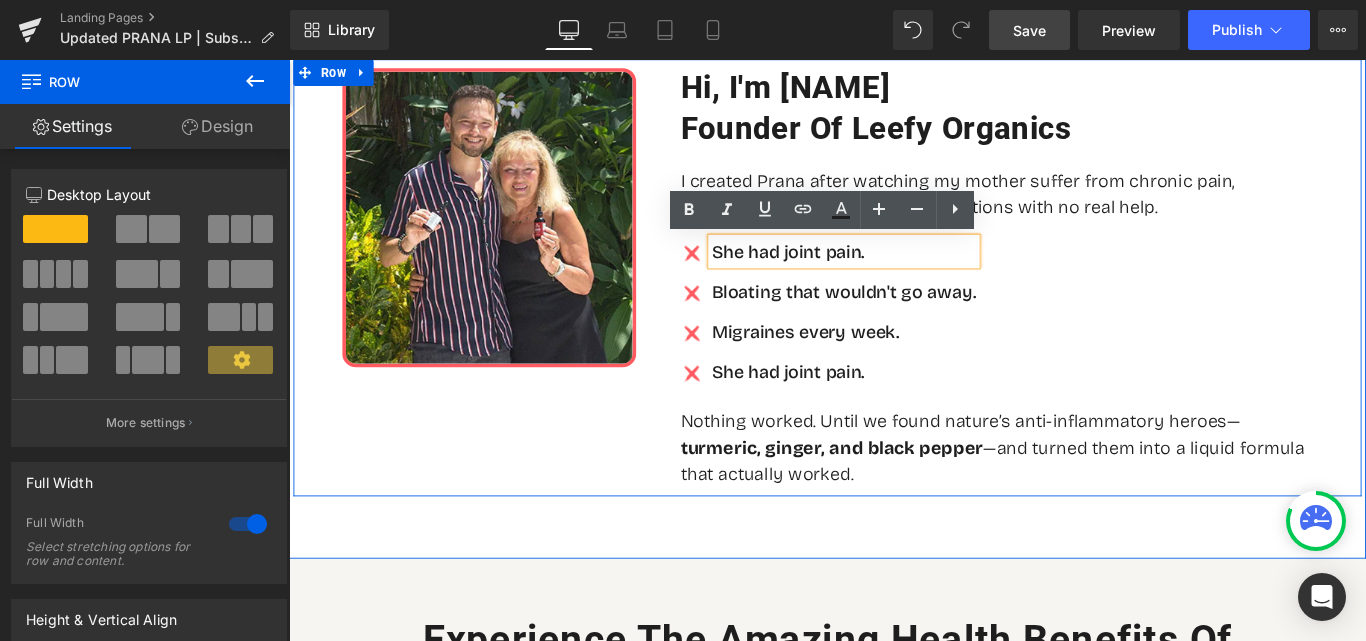 click on "Image
She had joint pain.
Text Block
Image
Bloating that wouldn't go away. Text Block
Image
Migraines every week. Text Block
Image
She had joint pain. Text Block" at bounding box center (895, 350) 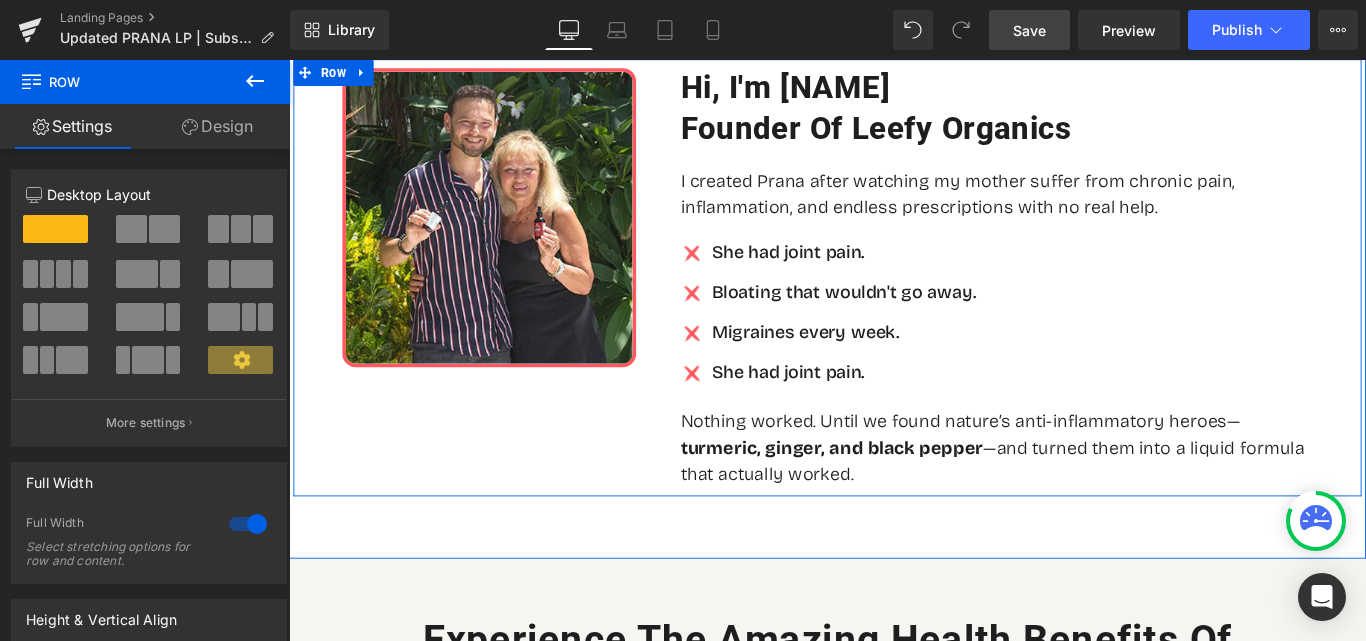 click on "She had joint pain." at bounding box center (912, 275) 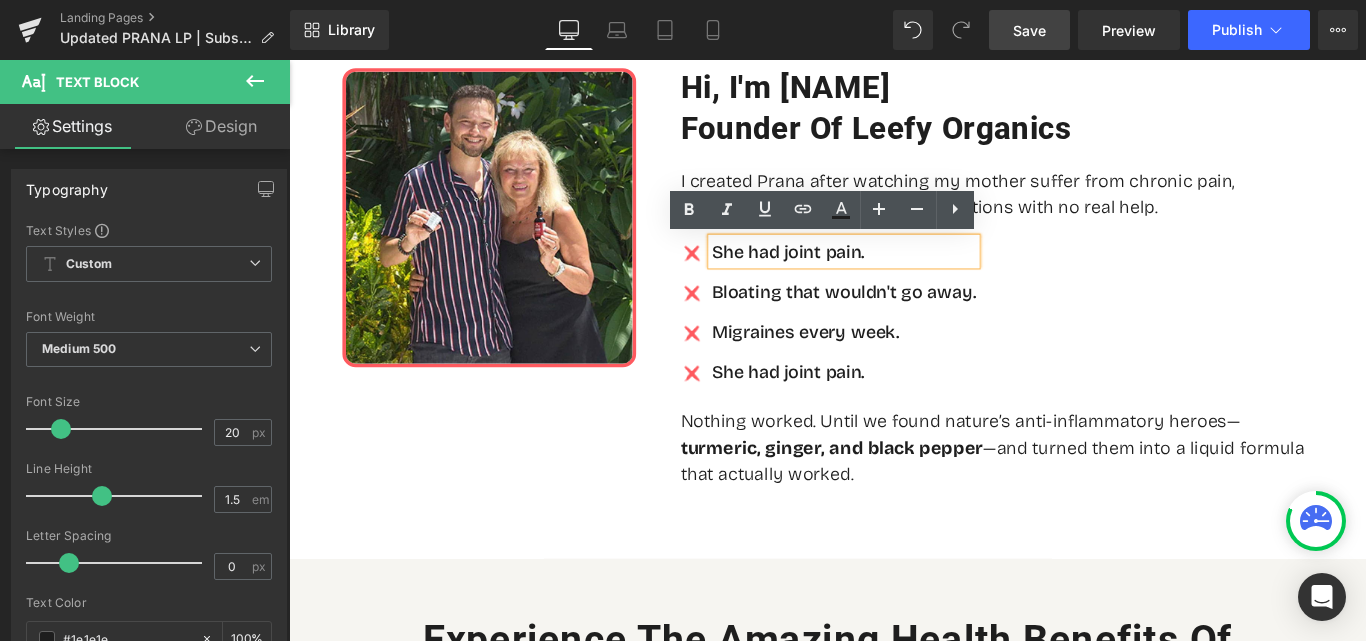 click on "Image
She had joint pain.
Text Block
Image
Bloating that wouldn't go away. Text Block
Image
Migraines every week. Text Block
Image
She had joint pain. Text Block" at bounding box center [1084, 350] 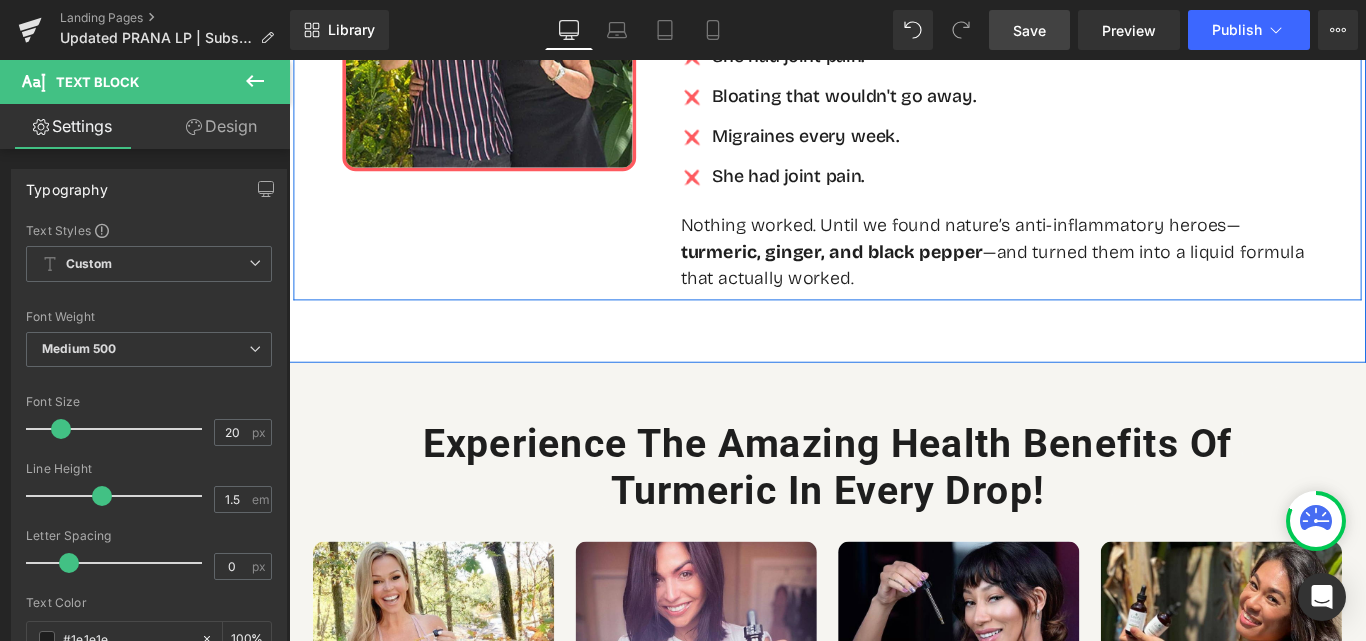 scroll, scrollTop: 1399, scrollLeft: 0, axis: vertical 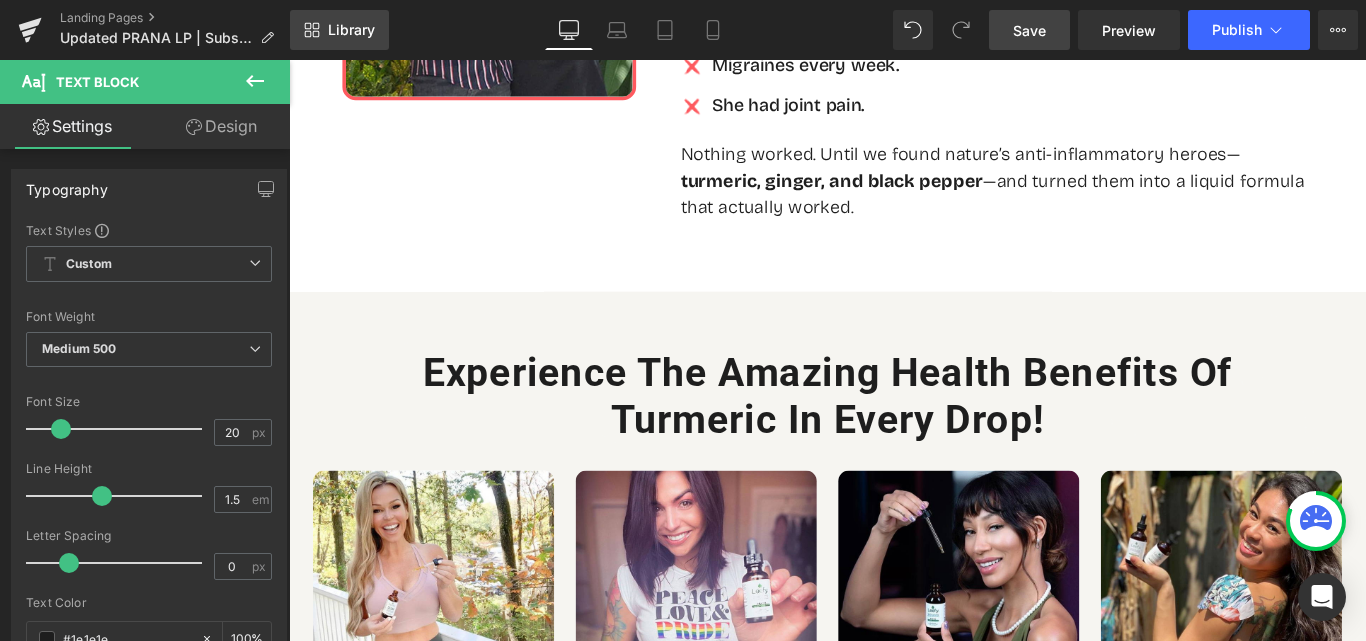 click on "Library" at bounding box center [339, 30] 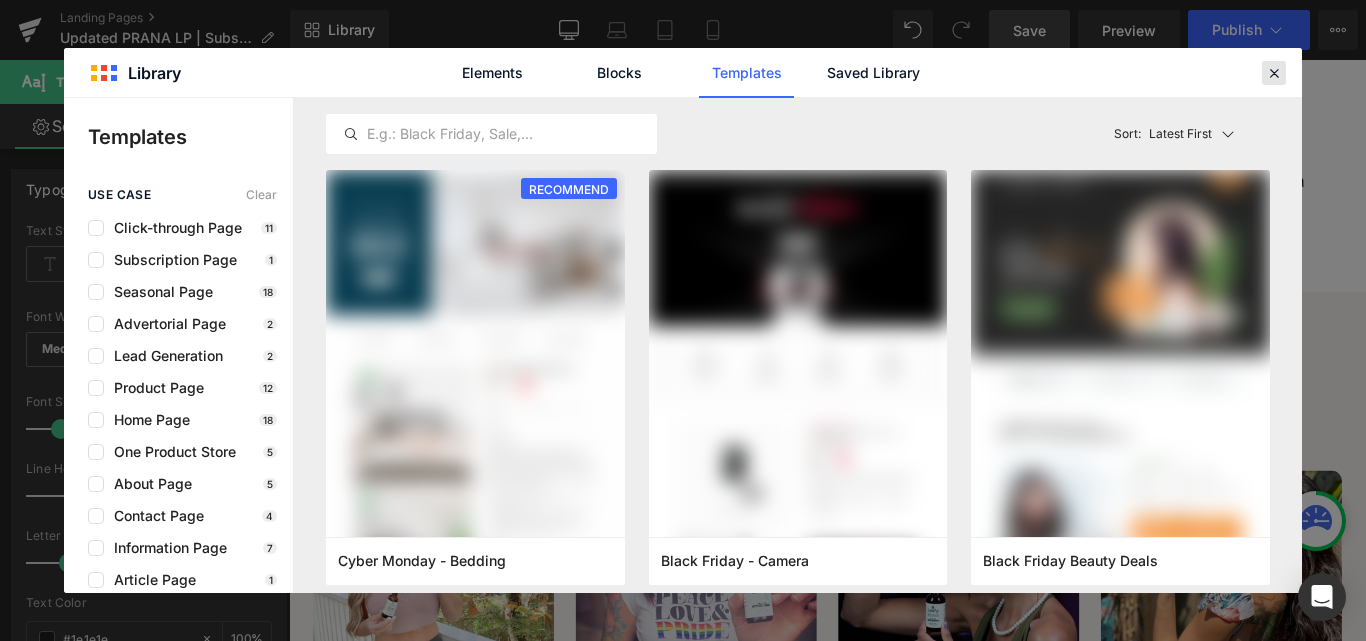 click at bounding box center (1274, 73) 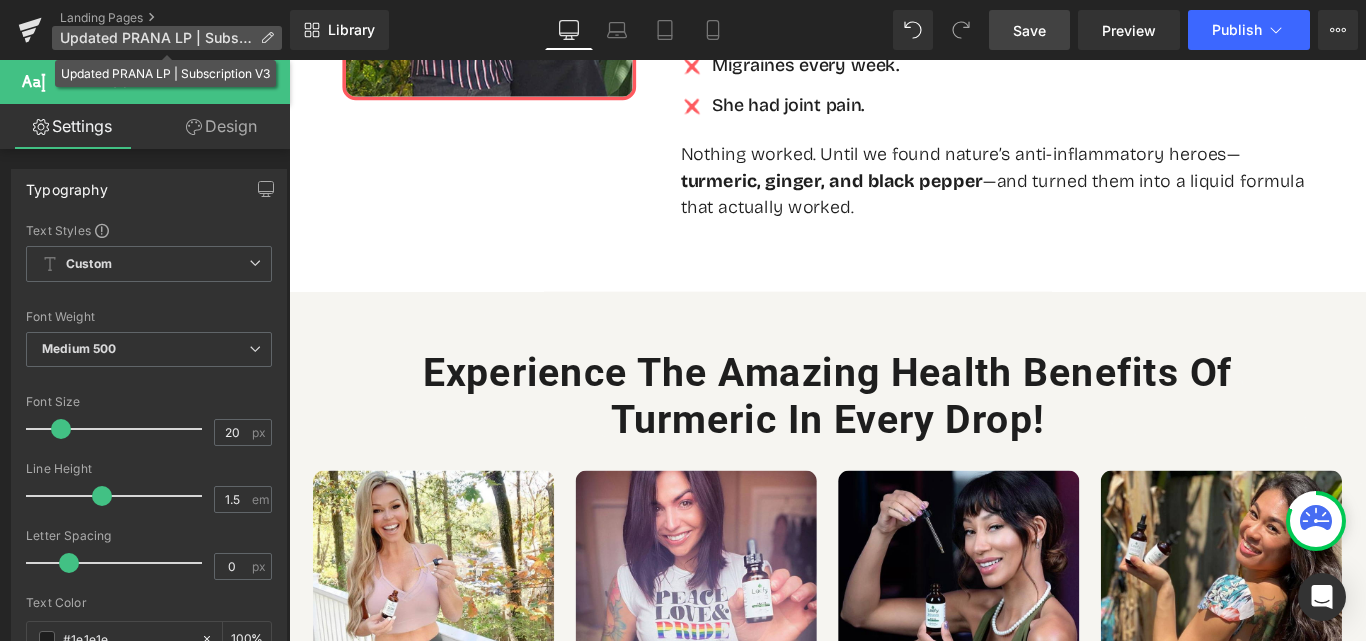 click on "Updated PRANA LP | Subscription V3" at bounding box center (156, 38) 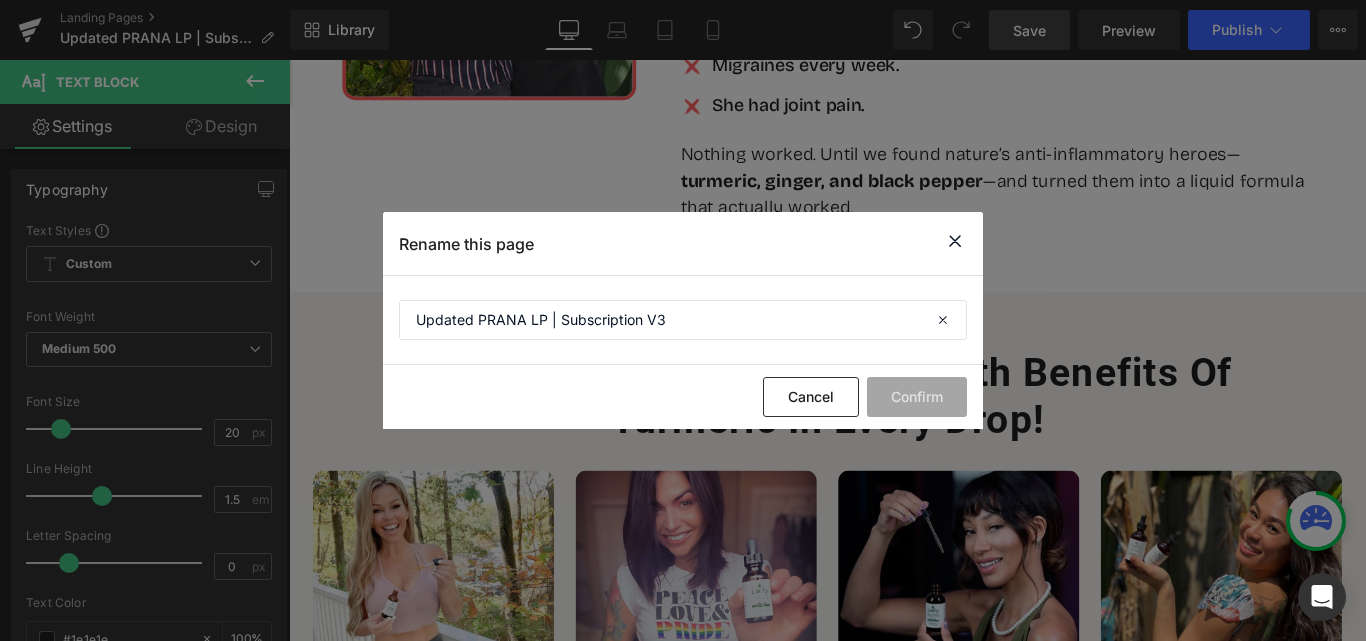 click at bounding box center [955, 241] 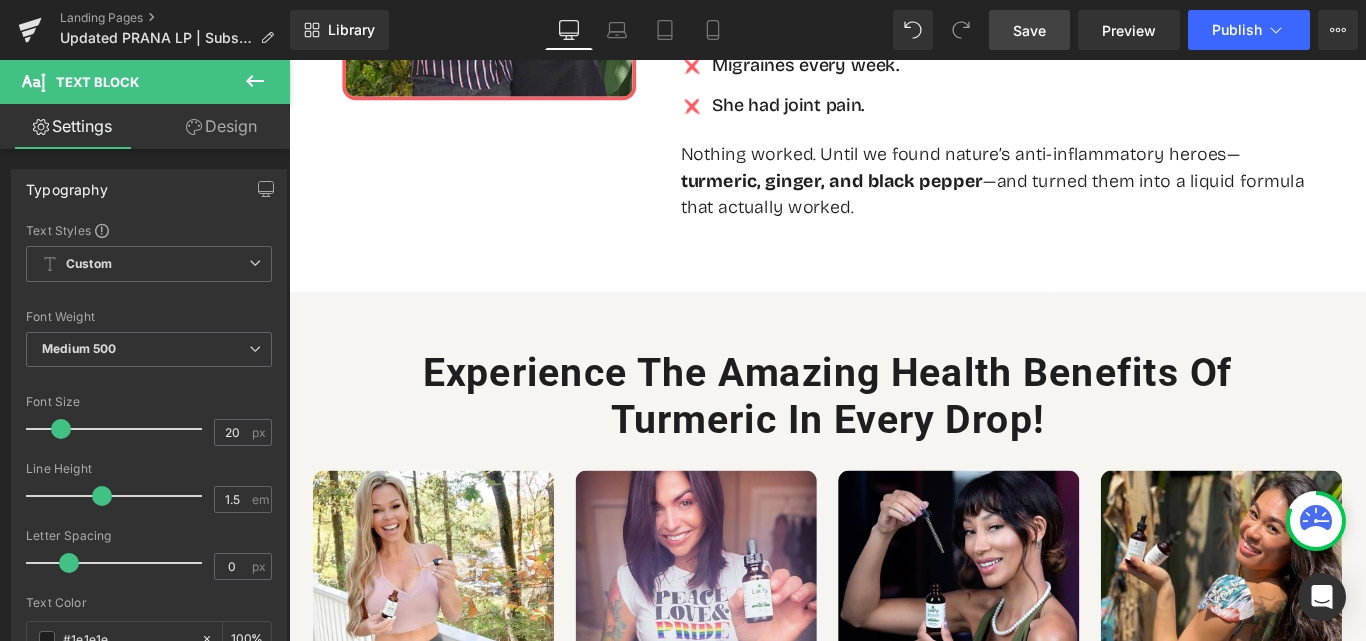 click at bounding box center (255, 82) 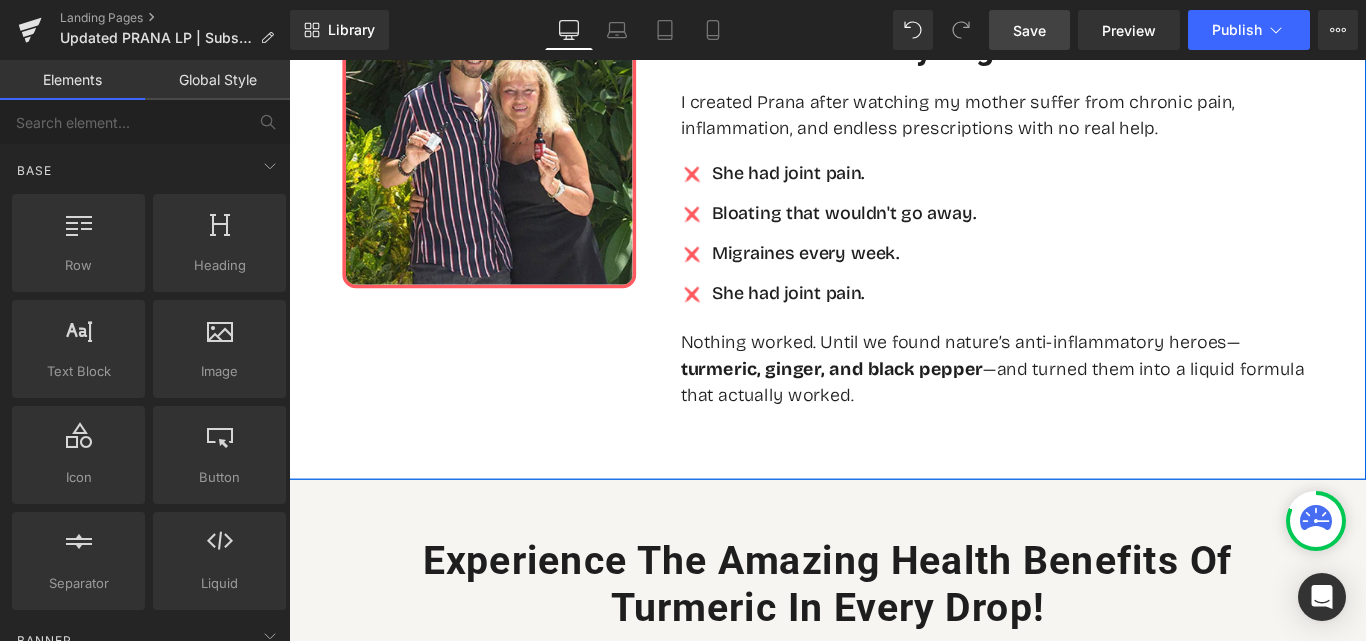 scroll, scrollTop: 1099, scrollLeft: 0, axis: vertical 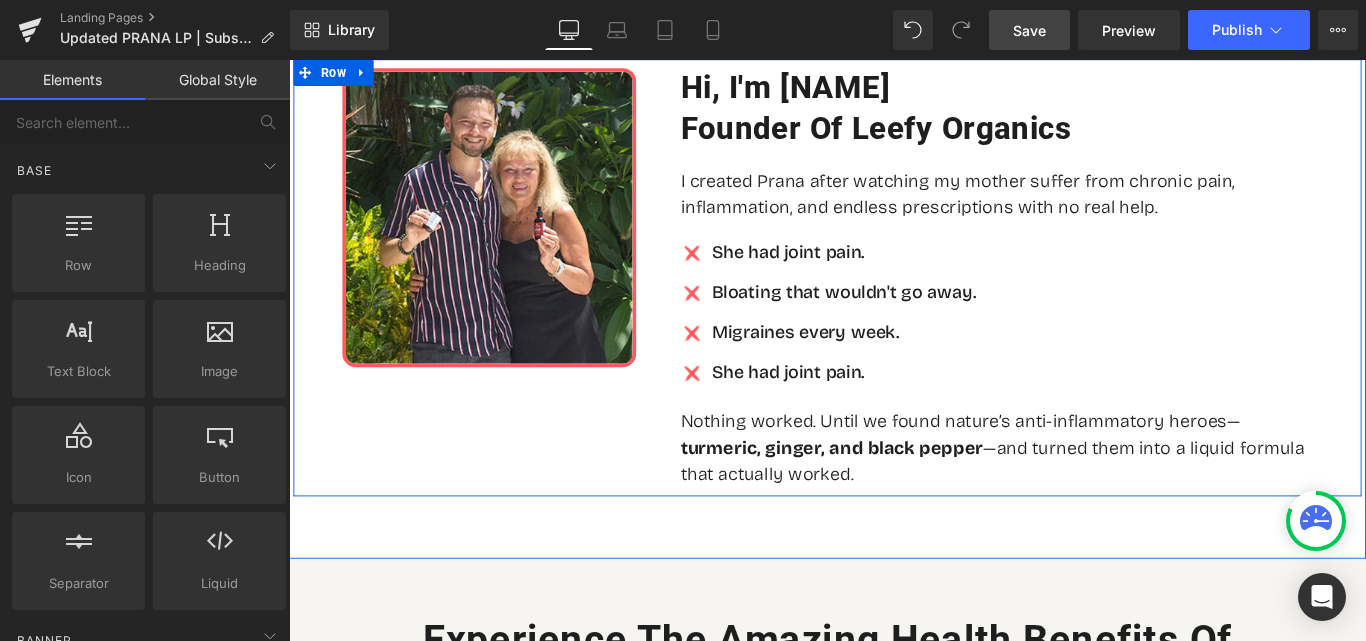 click on "I created Prana after watching my mother suffer from chronic pain, inflammation, and endless prescriptions with no real help." at bounding box center (1084, 210) 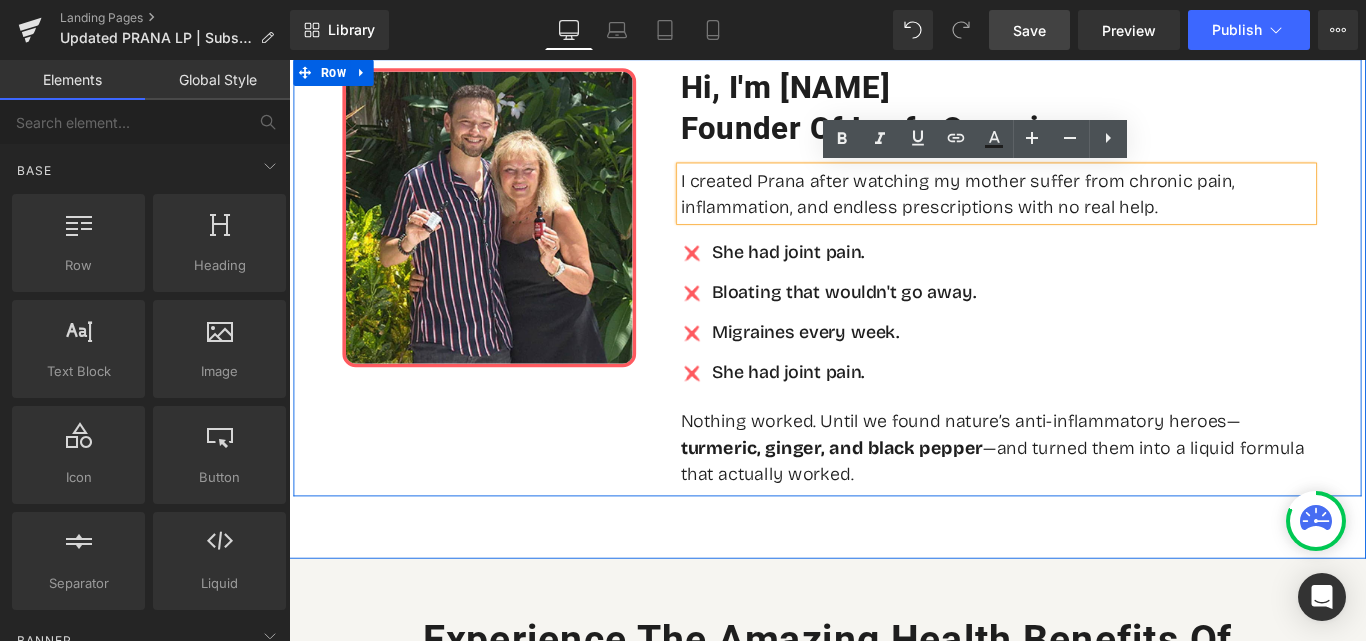 click on "Image
She had joint pain.
Text Block
Image
Bloating that wouldn't go away. Text Block
Image
Migraines every week. Text Block
Image
She had joint pain. Text Block" at bounding box center [1084, 350] 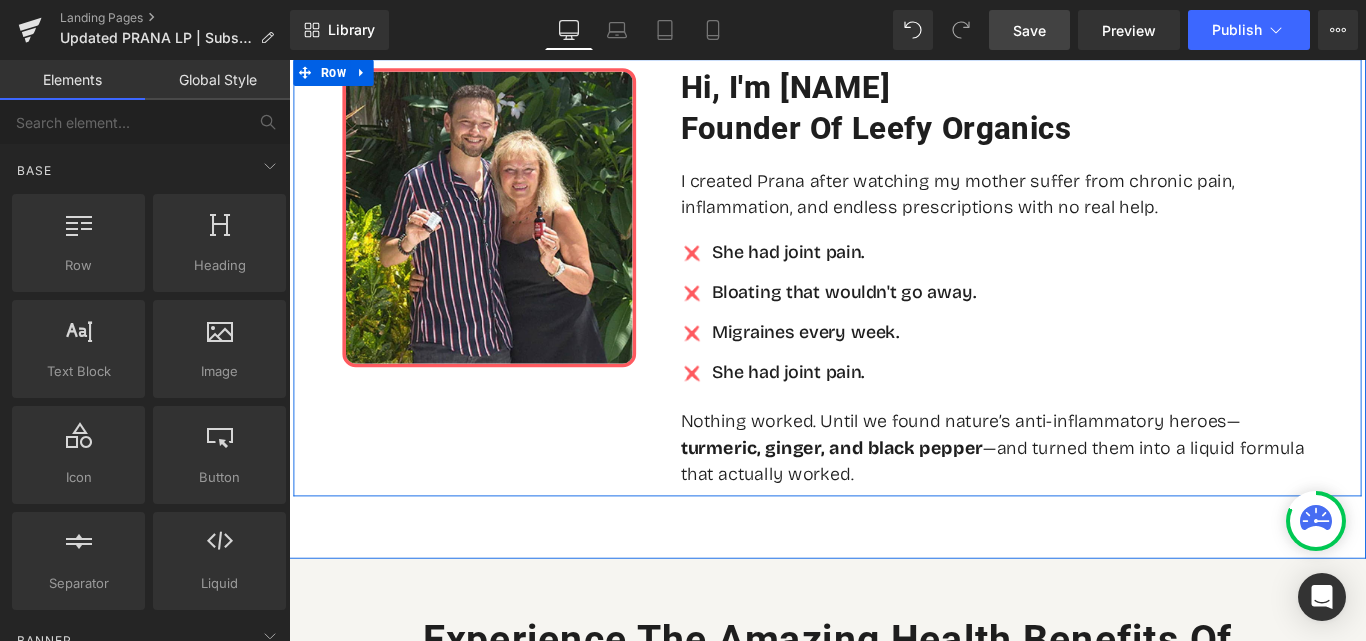 click on "Image
She had joint pain.
Text Block
Image
Bloating that wouldn't go away. Text Block
Image
Migraines every week. Text Block
Image
She had joint pain. Text Block" at bounding box center [1084, 350] 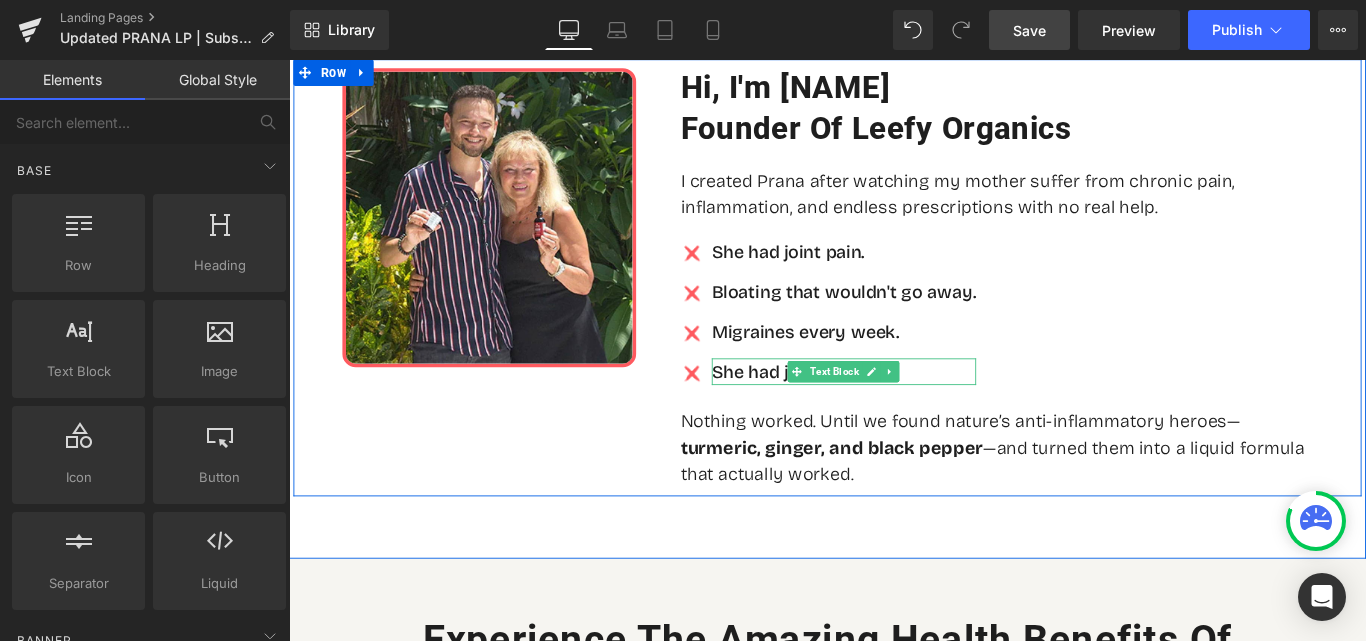 click 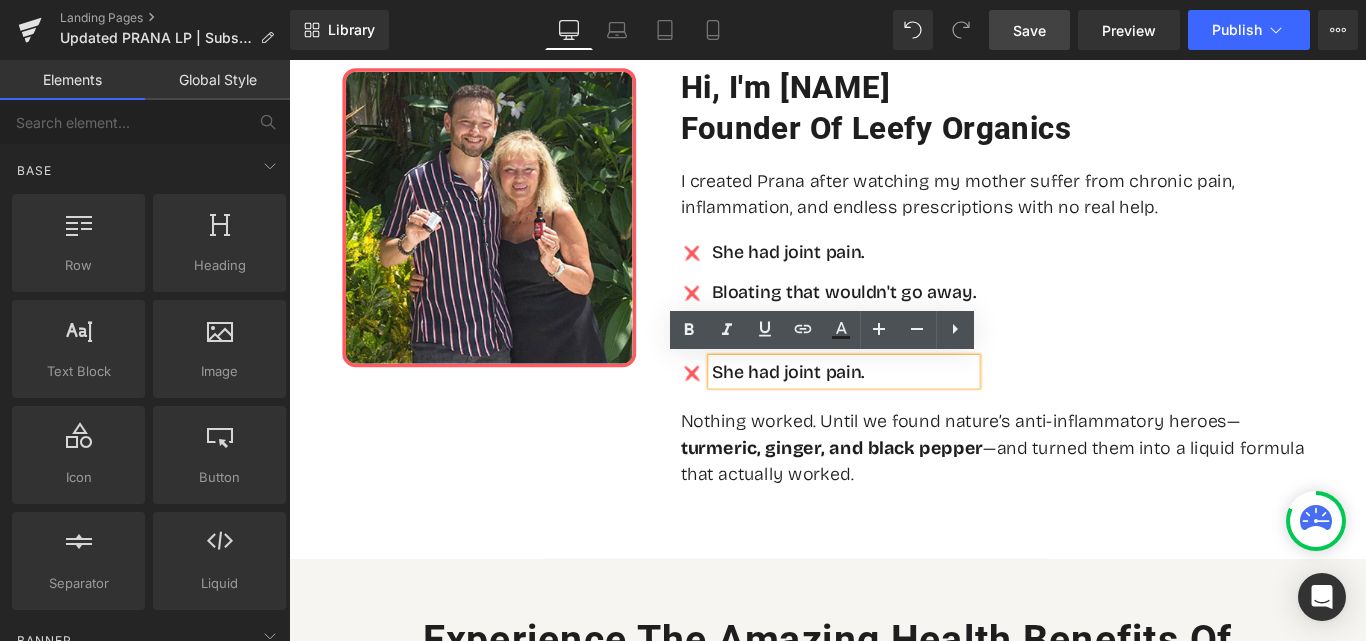 click on "Image
She had joint pain.
Text Block
Image
Bloating that wouldn't go away. Text Block
Image
Migraines every week. Text Block
Image
She had joint pain. Text Block" at bounding box center [1084, 350] 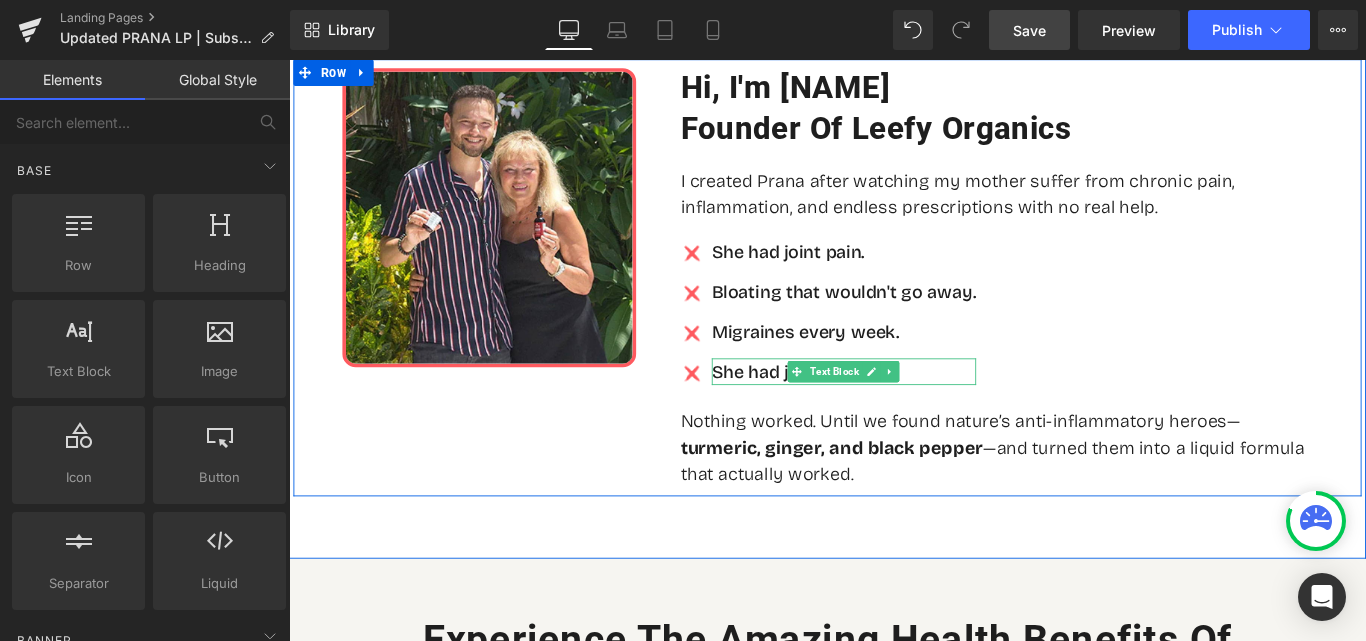 click on "She had joint pain." at bounding box center (912, 410) 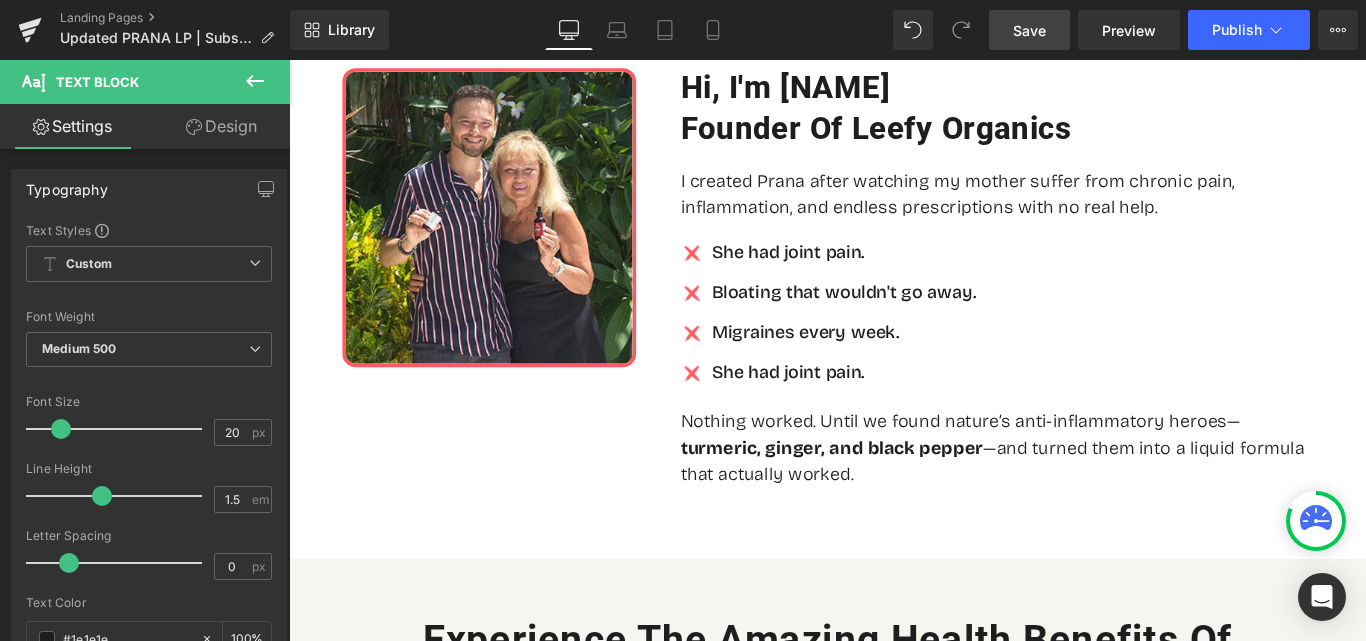 click on "Design" at bounding box center (221, 126) 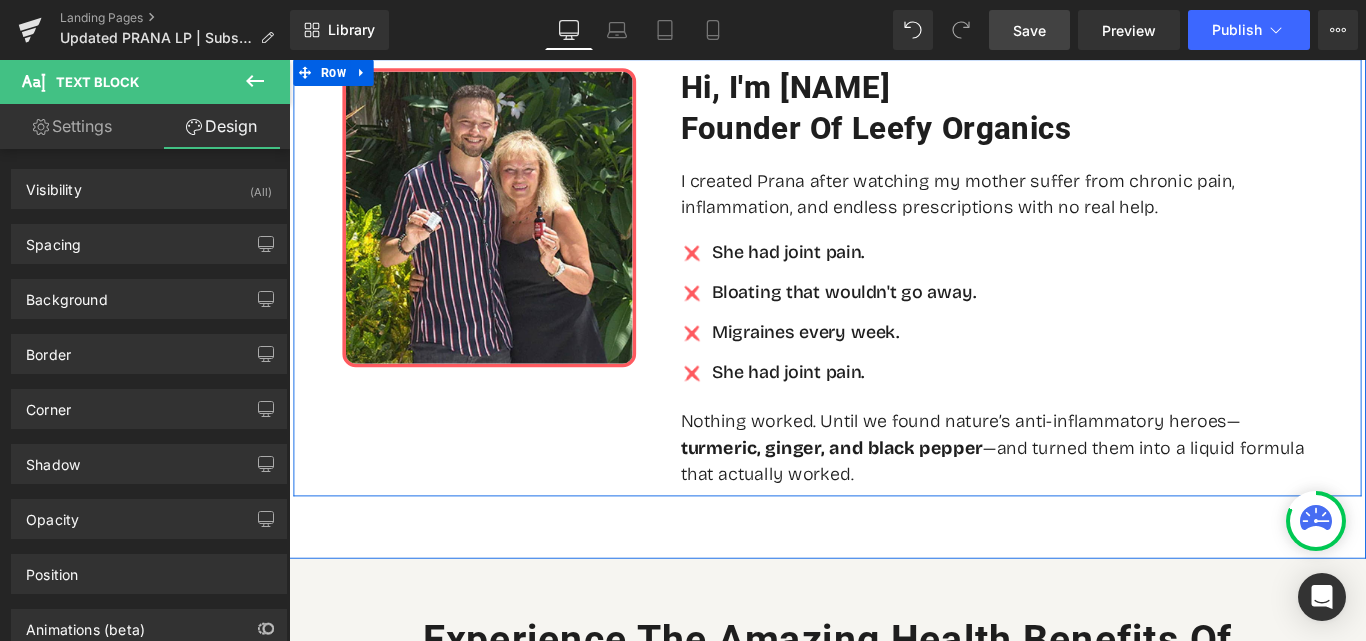 click on "Image
She had joint pain.
Text Block
Image
Bloating that wouldn't go away. Text Block
Image
Migraines every week. Text Block
Image
She had joint pain. Text Block" at bounding box center (895, 350) 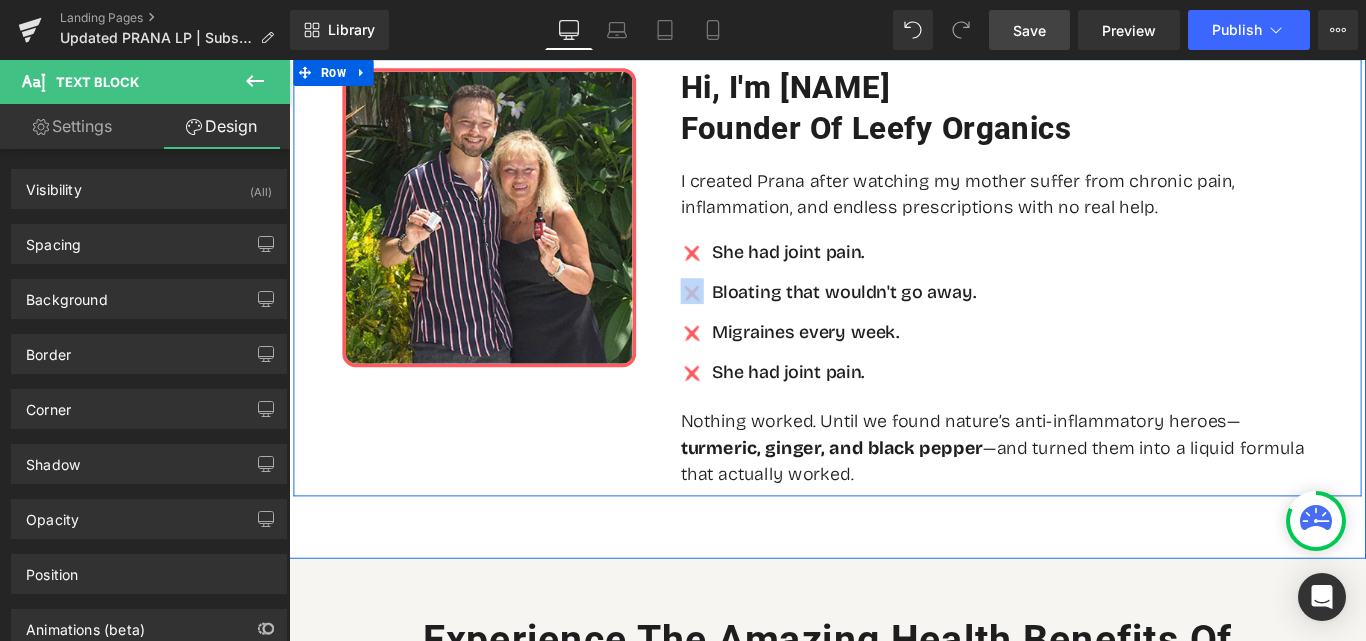 click on "Image
She had joint pain.
Text Block
Image
Bloating that wouldn't go away. Text Block
Image
Migraines every week. Text Block
Image
She had joint pain. Text Block" at bounding box center (895, 350) 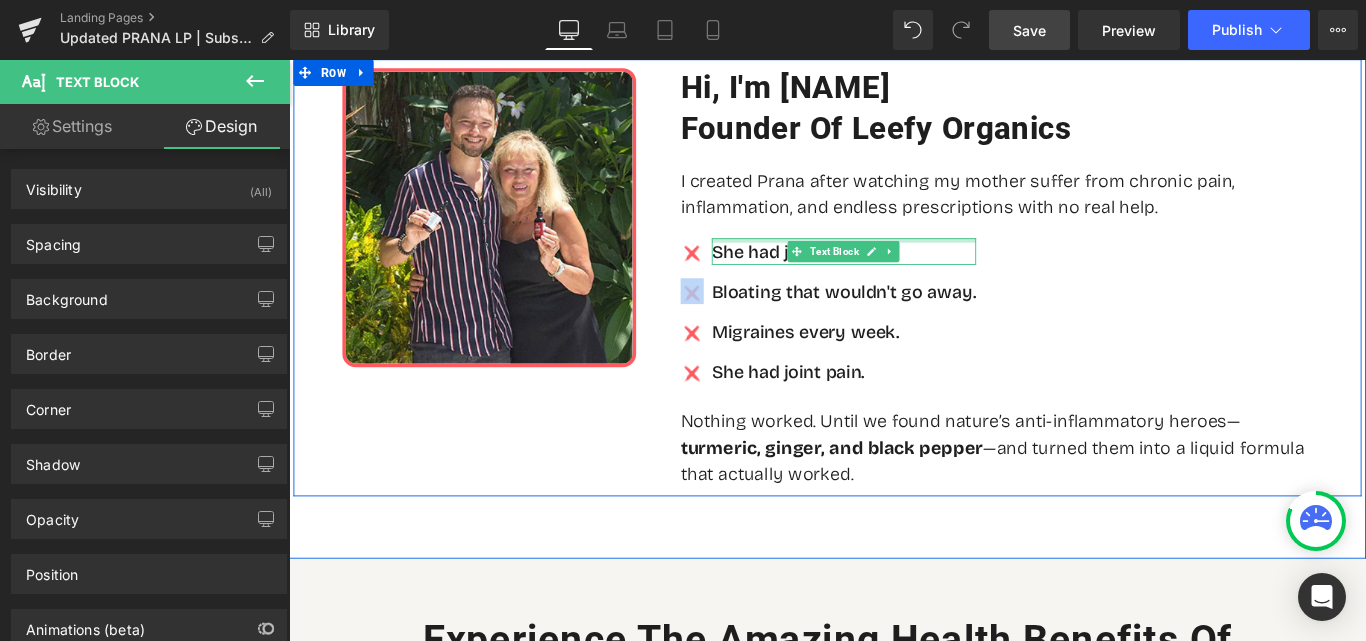 click at bounding box center (912, 262) 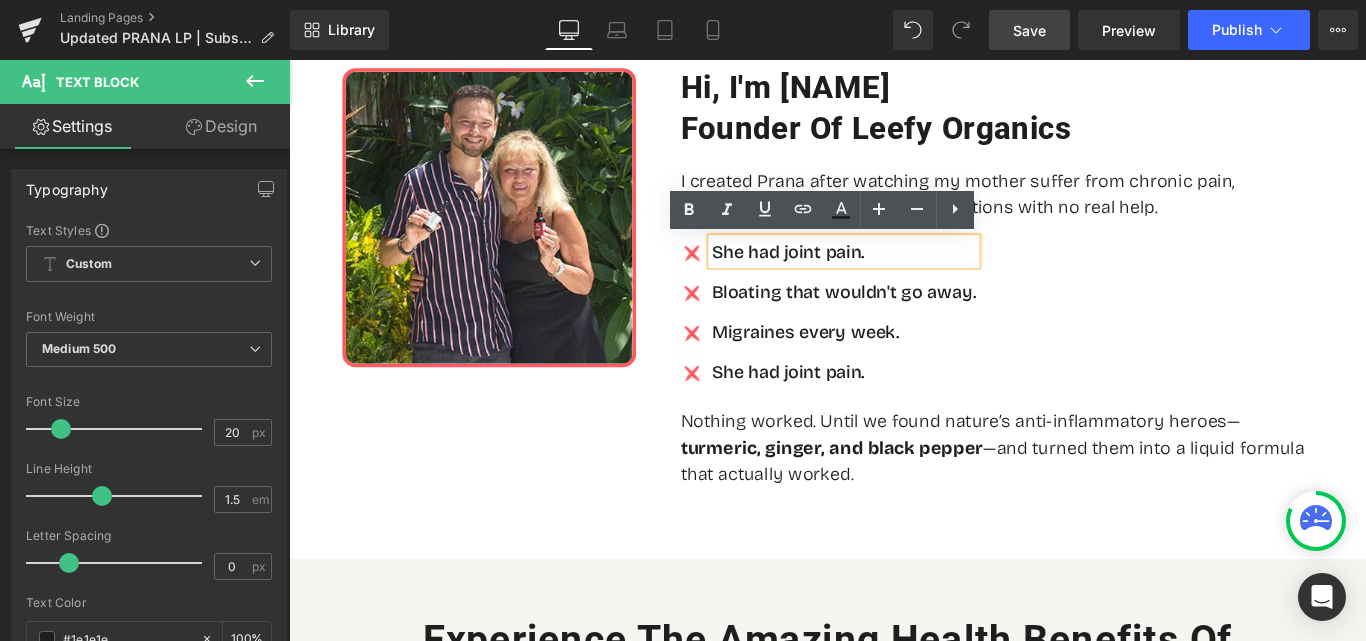 click on "Image
She had joint pain.
Text Block
Image
Bloating that wouldn't go away. Text Block
Image
Migraines every week. Text Block
Image
She had joint pain. Text Block" at bounding box center (1084, 350) 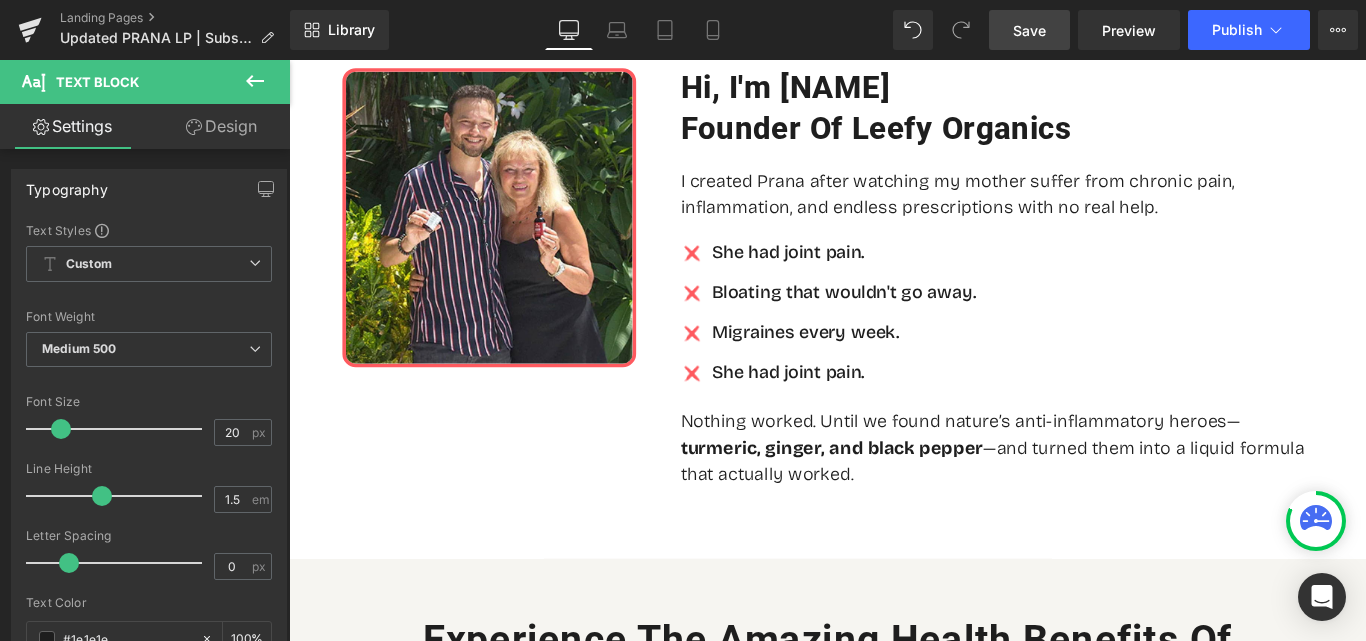 click on "Save" at bounding box center [1029, 30] 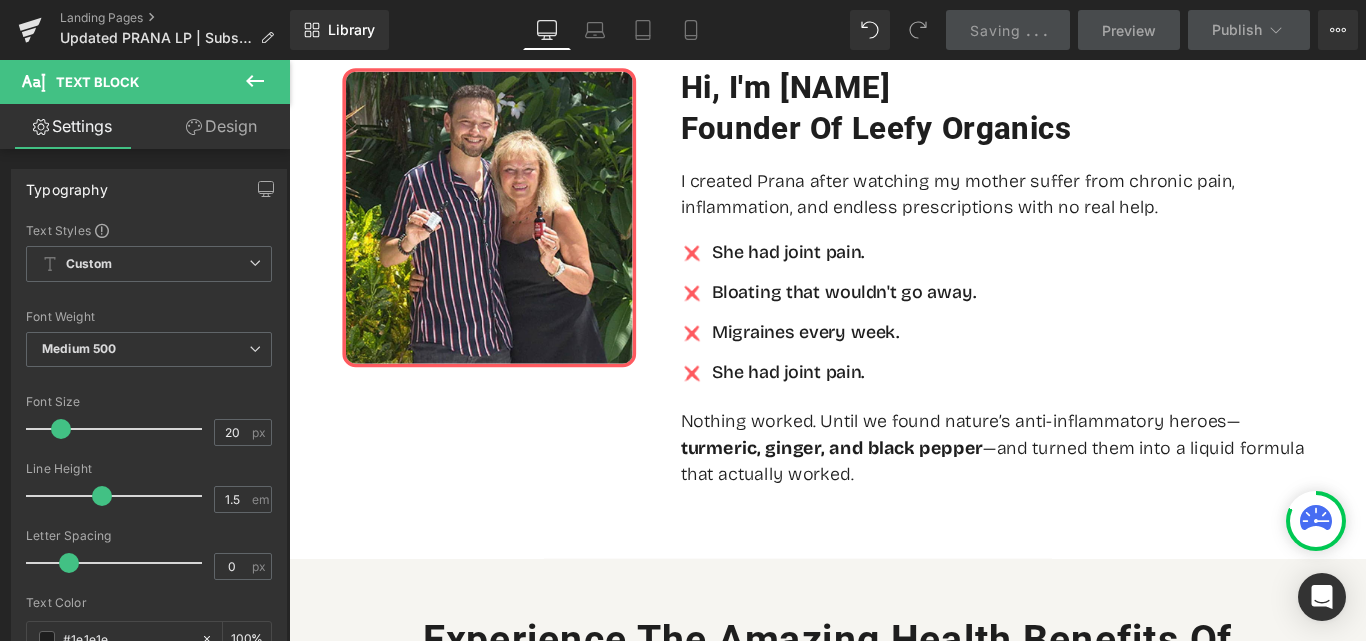 scroll, scrollTop: 1399, scrollLeft: 0, axis: vertical 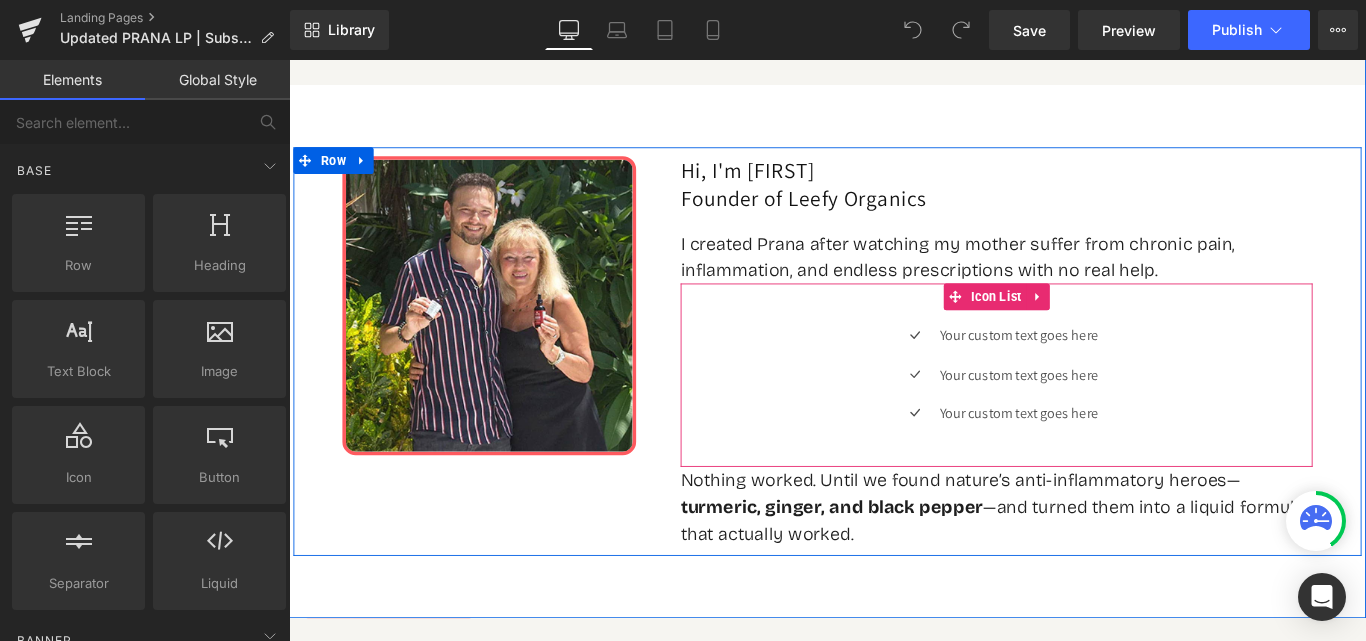 click on "Icon
Your custom text goes here
Text Block
Icon
Your custom text goes here
Text Block
Icon
Your custom text goes here
Text Block" at bounding box center (1084, 421) 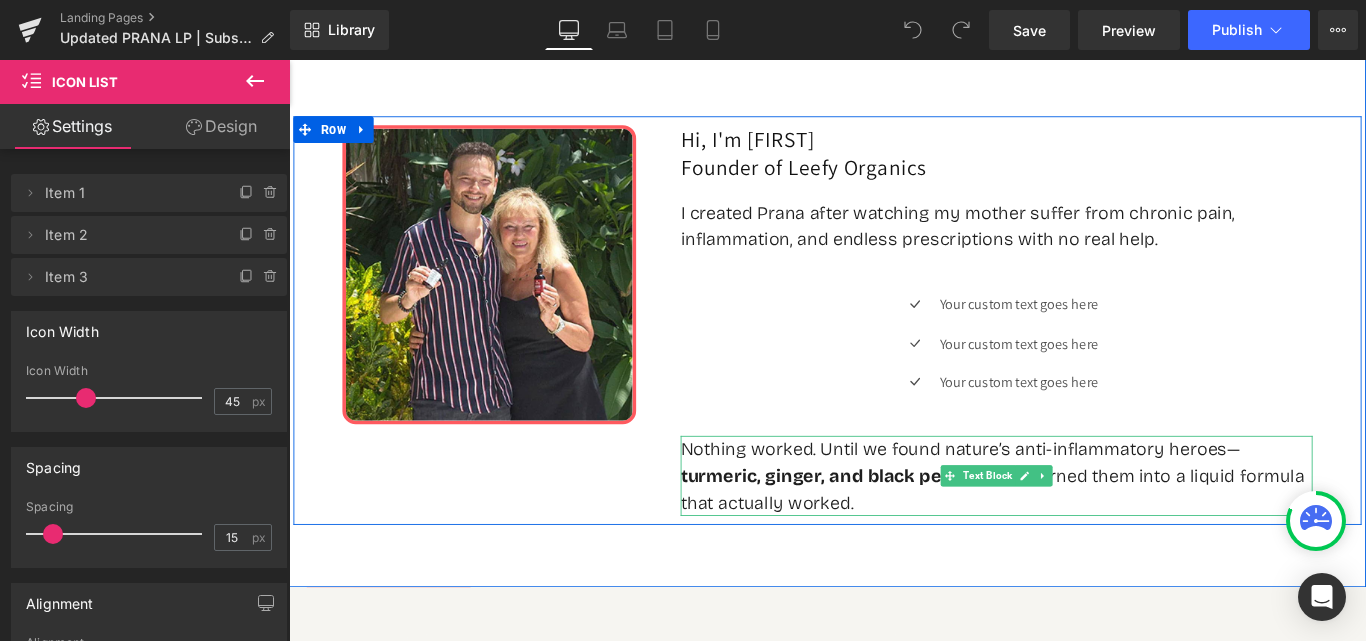 scroll, scrollTop: 1000, scrollLeft: 0, axis: vertical 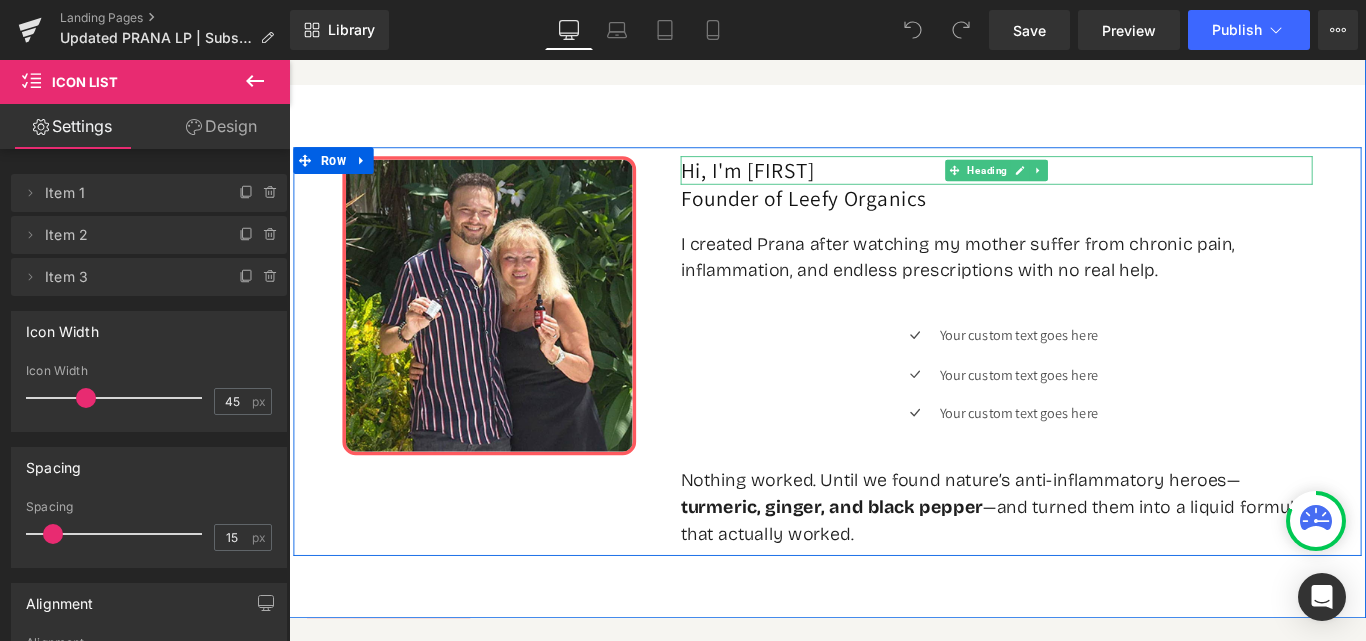 click on "Hi, I'm [NAME]" at bounding box center (1084, 183) 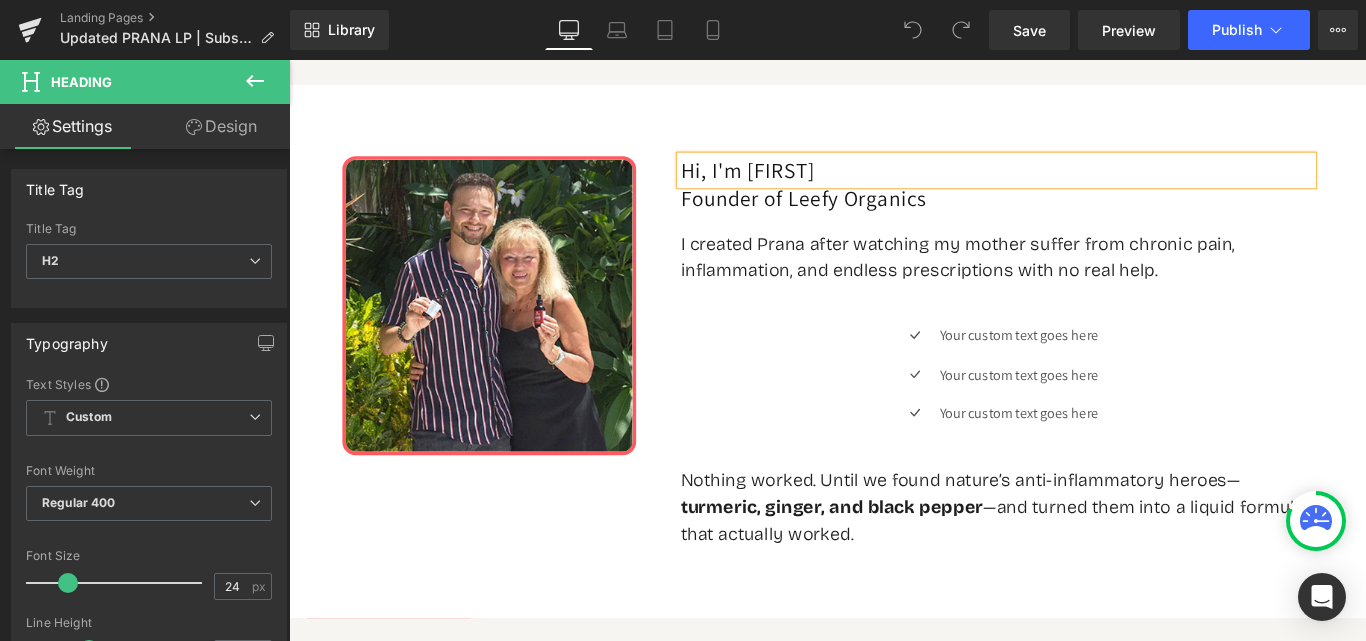 click on "Image         Hi, I'm Carl Heading         Founder of Leefy Organics Heading         I created Prana after watching my mother suffer from chronic pain, inflammation, and endless prescriptions with no real help. Text Block
Icon
Your custom text goes here
Text Block
Icon
Your custom text goes here
Text Block
Icon
Your custom text goes here
Text Block
Icon List         turmeric, ginger, and black pepper Text Block         Row" at bounding box center [894, 387] 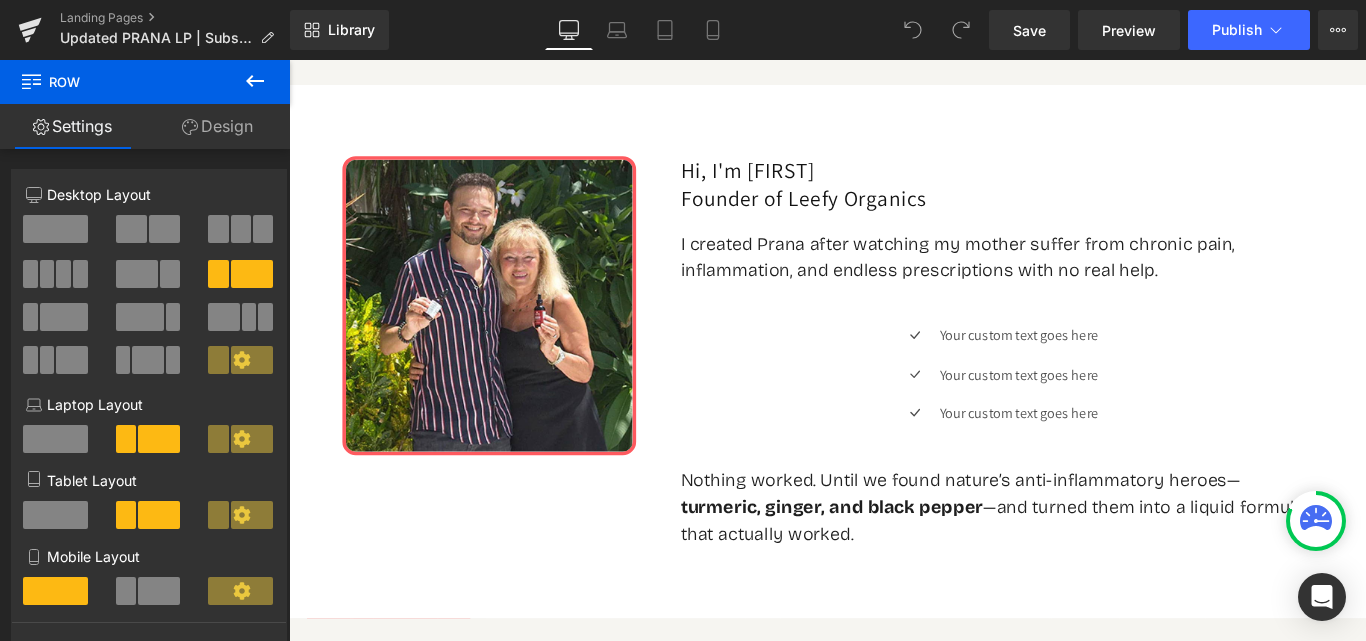 click 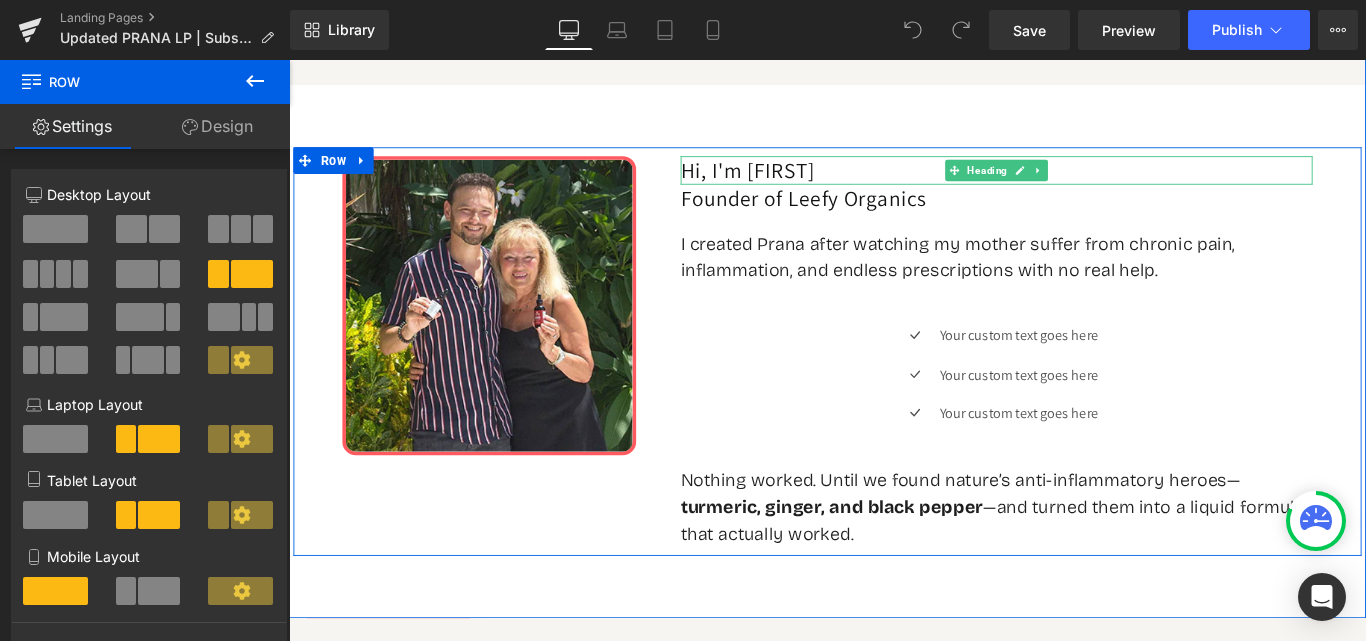 click on "Hi, I'm Carl" at bounding box center (1084, 183) 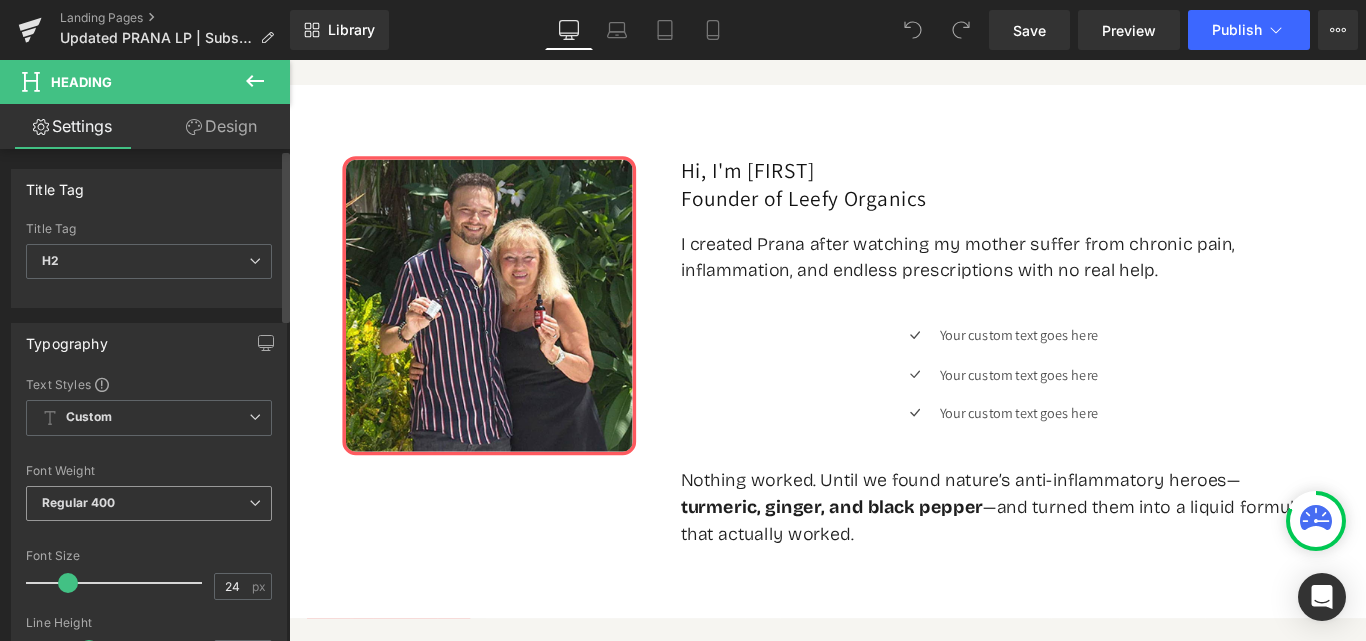 click on "Regular 400" at bounding box center (149, 503) 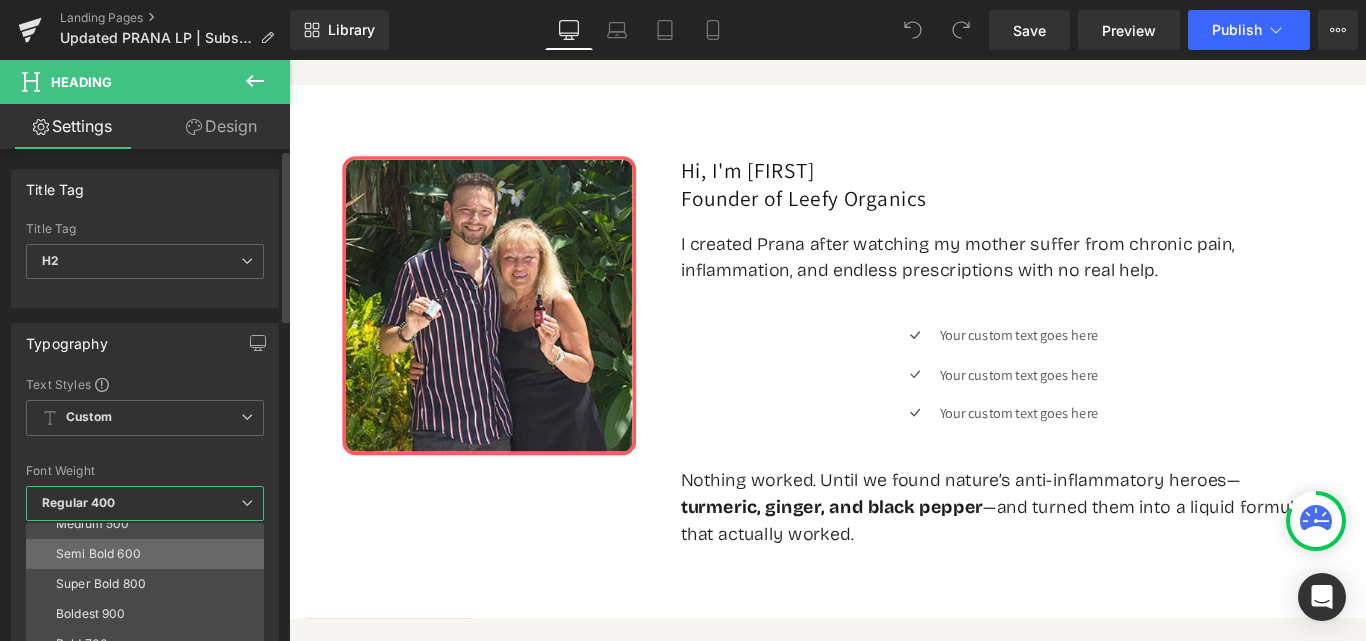 scroll, scrollTop: 166, scrollLeft: 0, axis: vertical 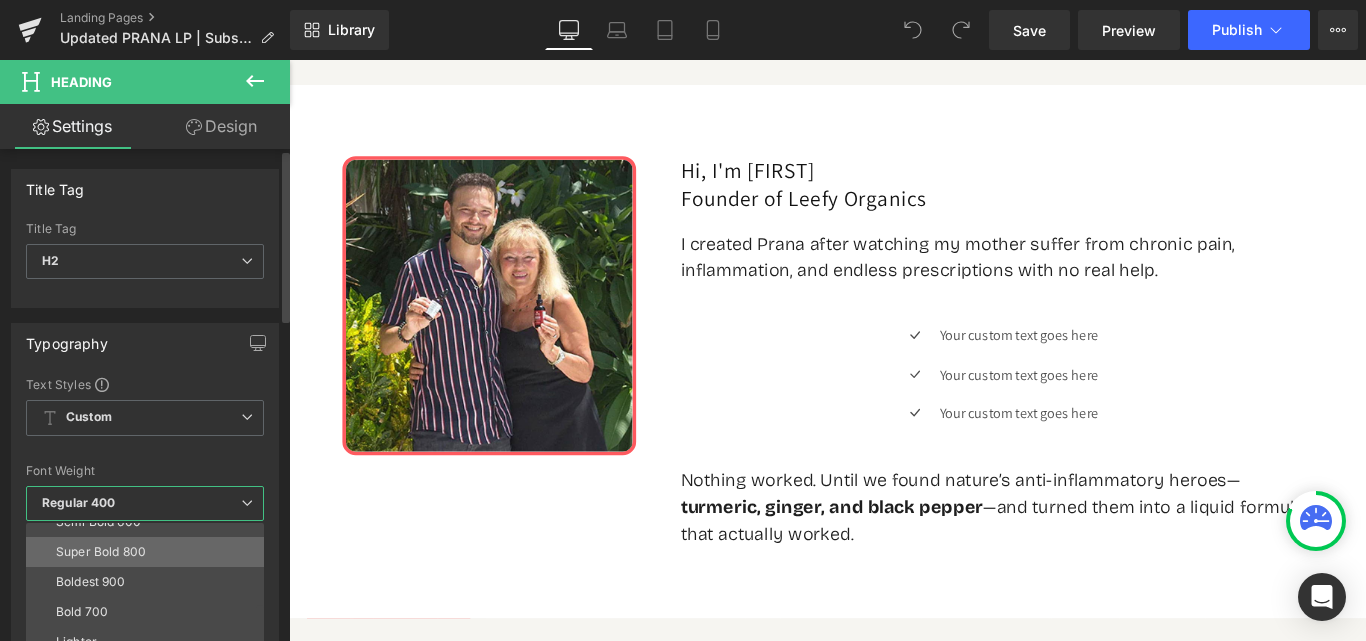 click on "Super Bold 800" at bounding box center [101, 552] 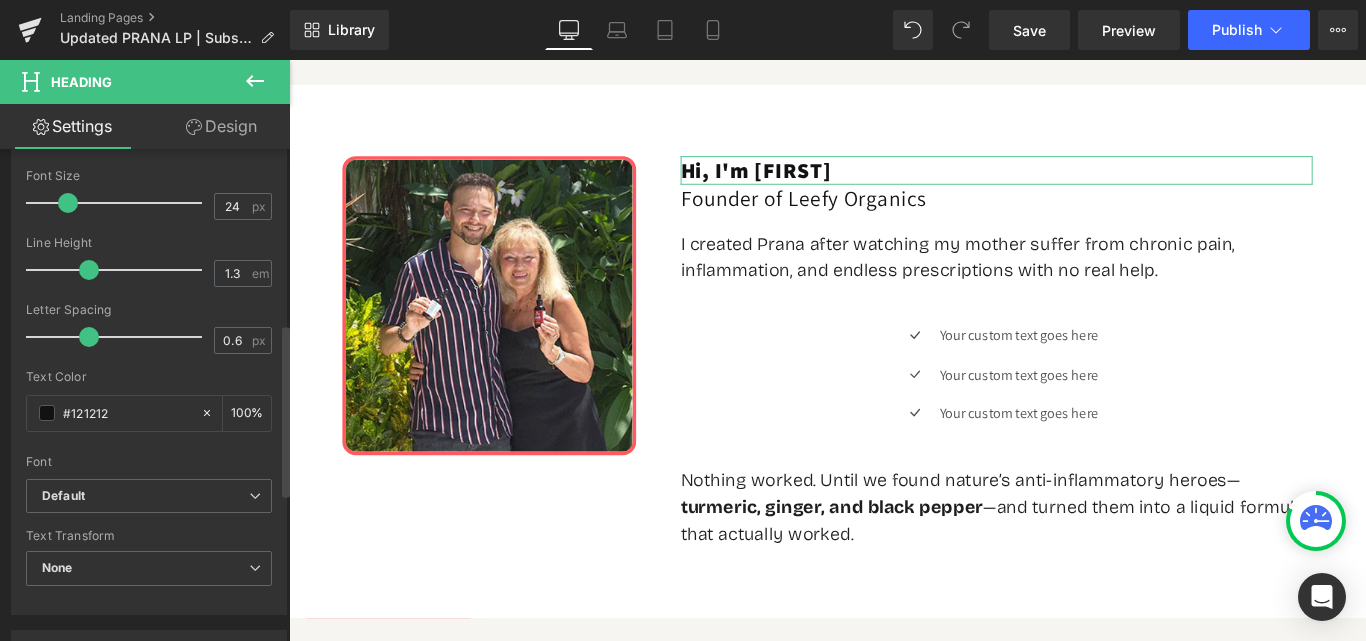 scroll, scrollTop: 500, scrollLeft: 0, axis: vertical 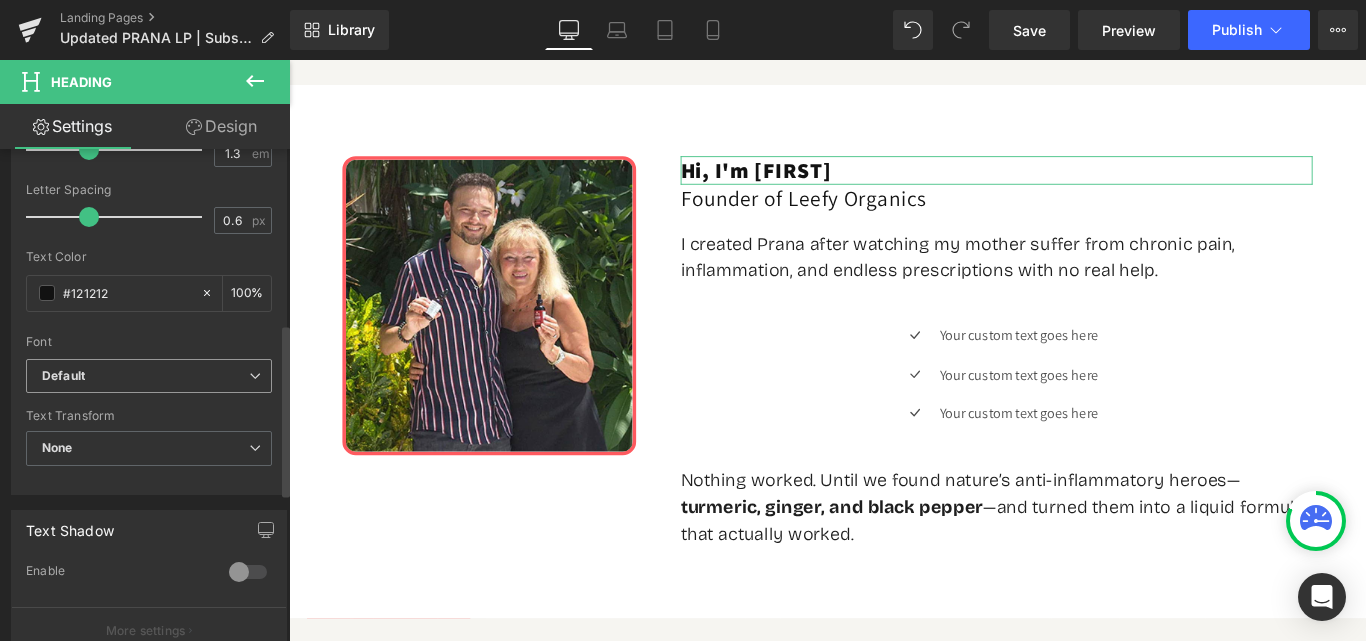 click on "Default" at bounding box center [149, 376] 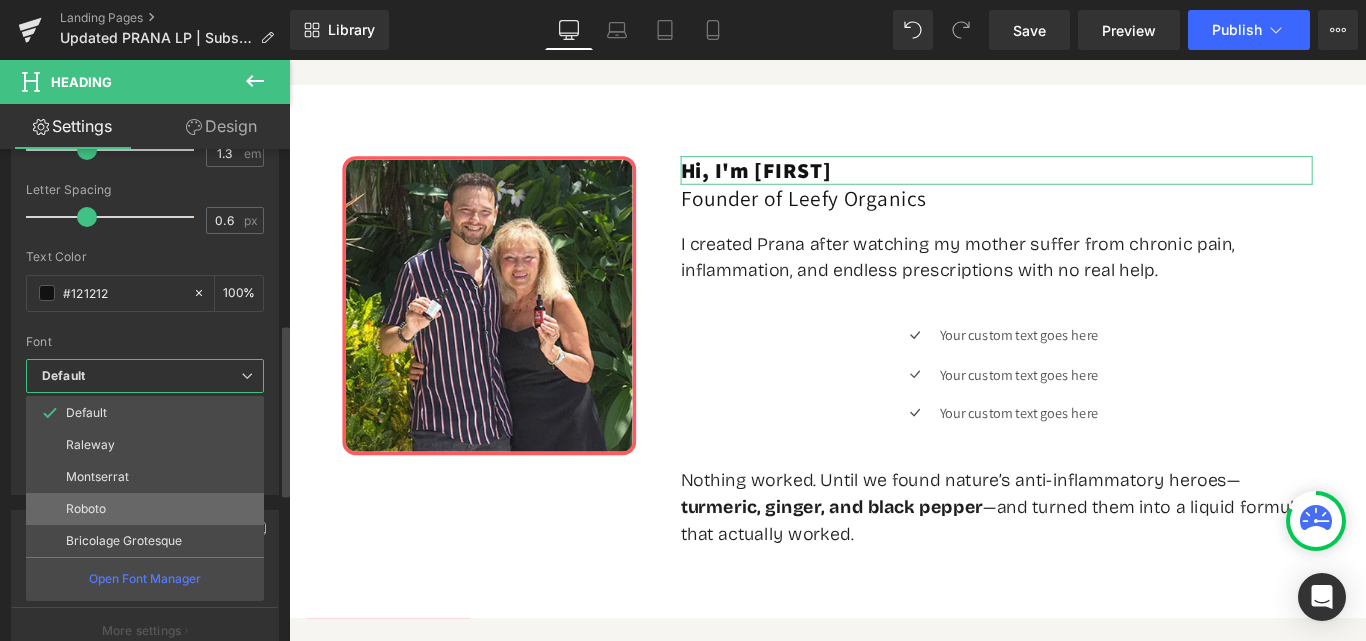 click on "Roboto" at bounding box center (145, 509) 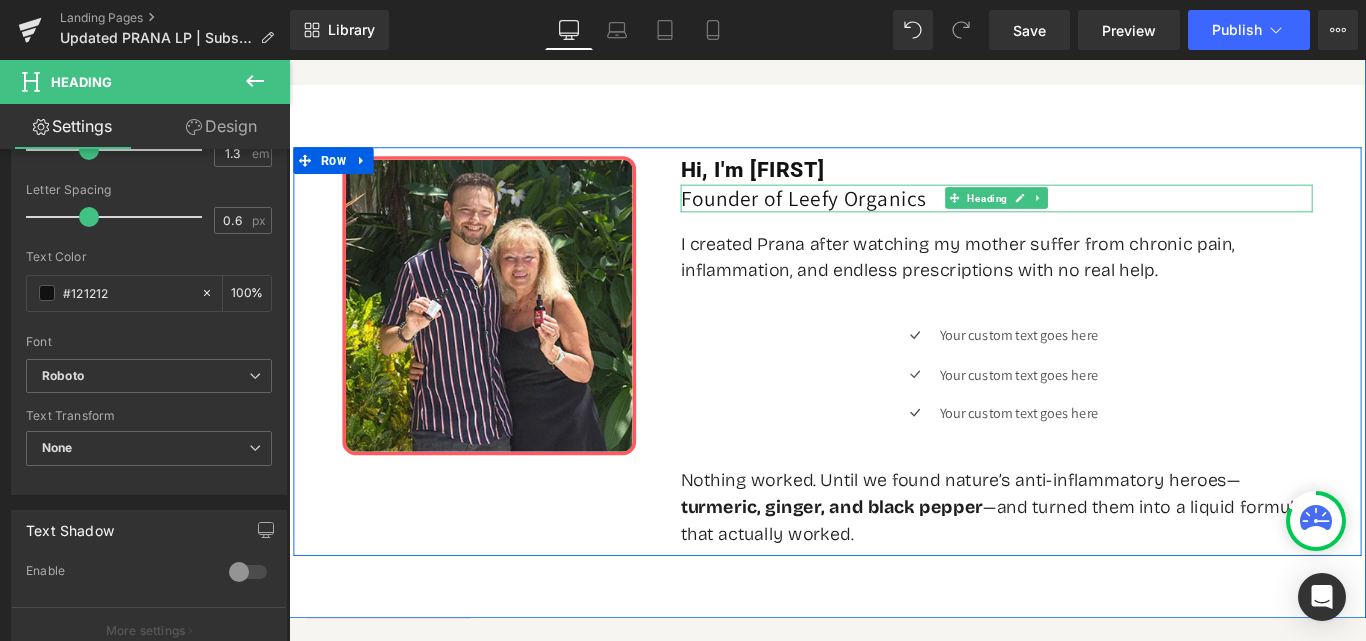 click on "Founder of Leefy Organics" at bounding box center [1084, 215] 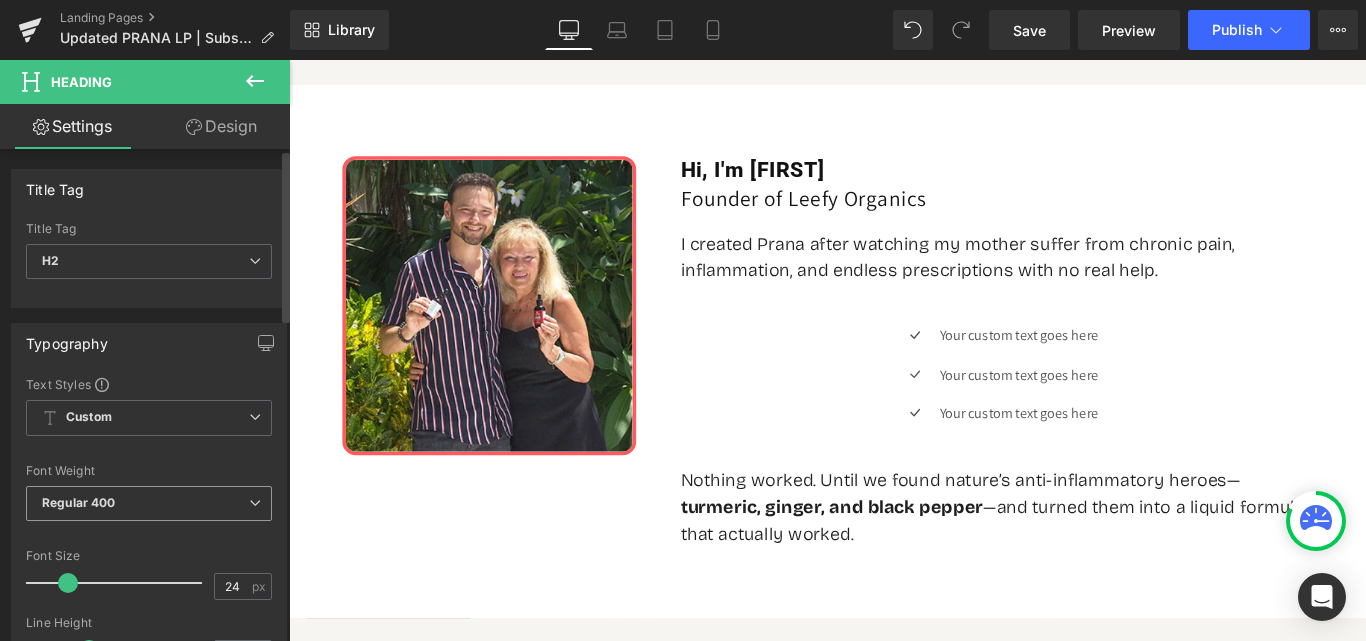 click on "Regular 400" at bounding box center (149, 503) 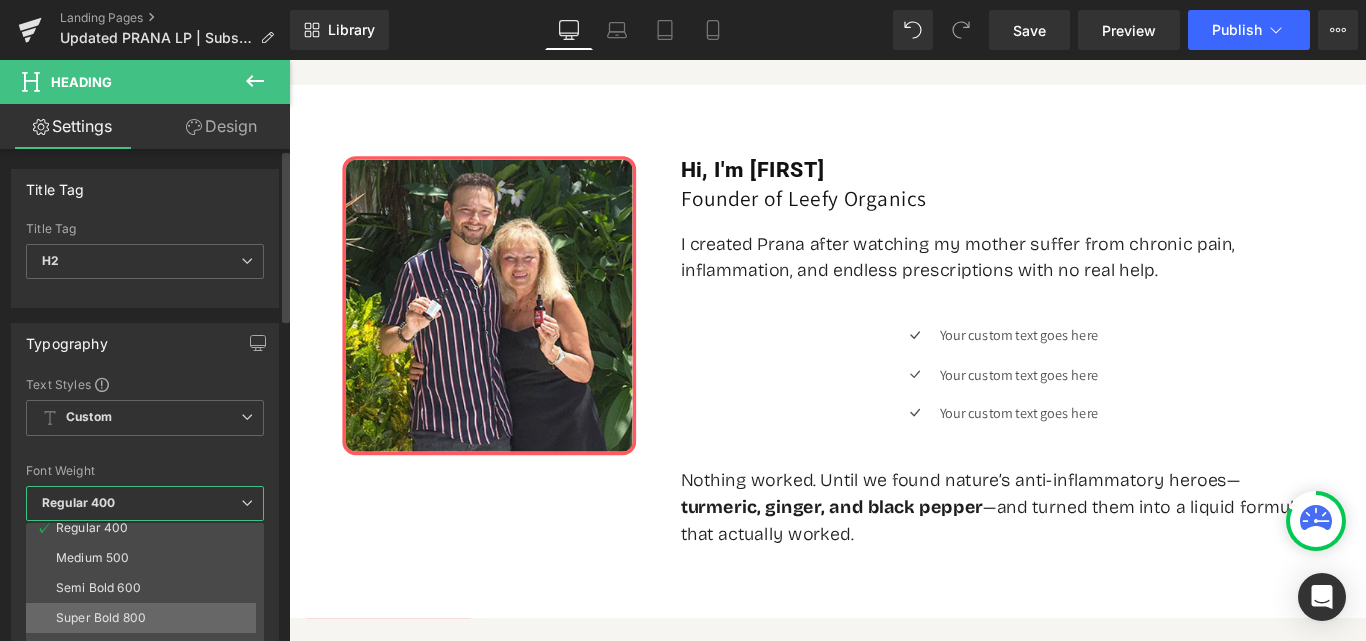scroll, scrollTop: 166, scrollLeft: 0, axis: vertical 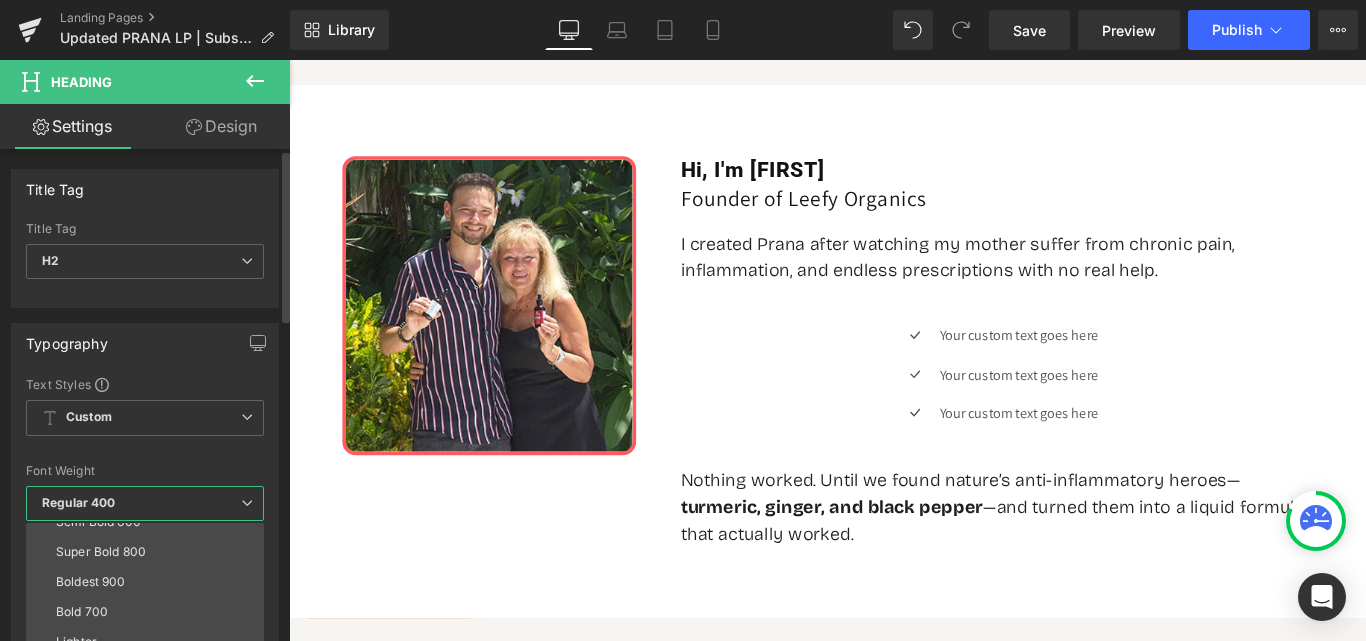 click on "Super Bold 800" at bounding box center [101, 552] 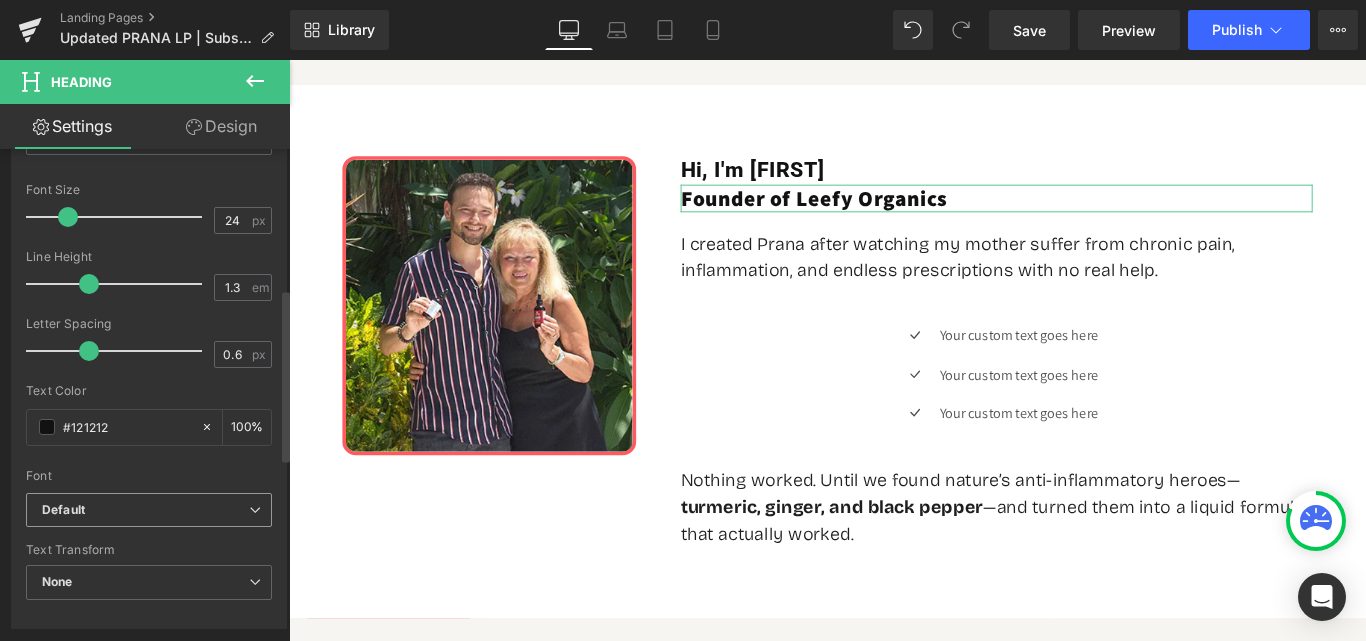 scroll, scrollTop: 400, scrollLeft: 0, axis: vertical 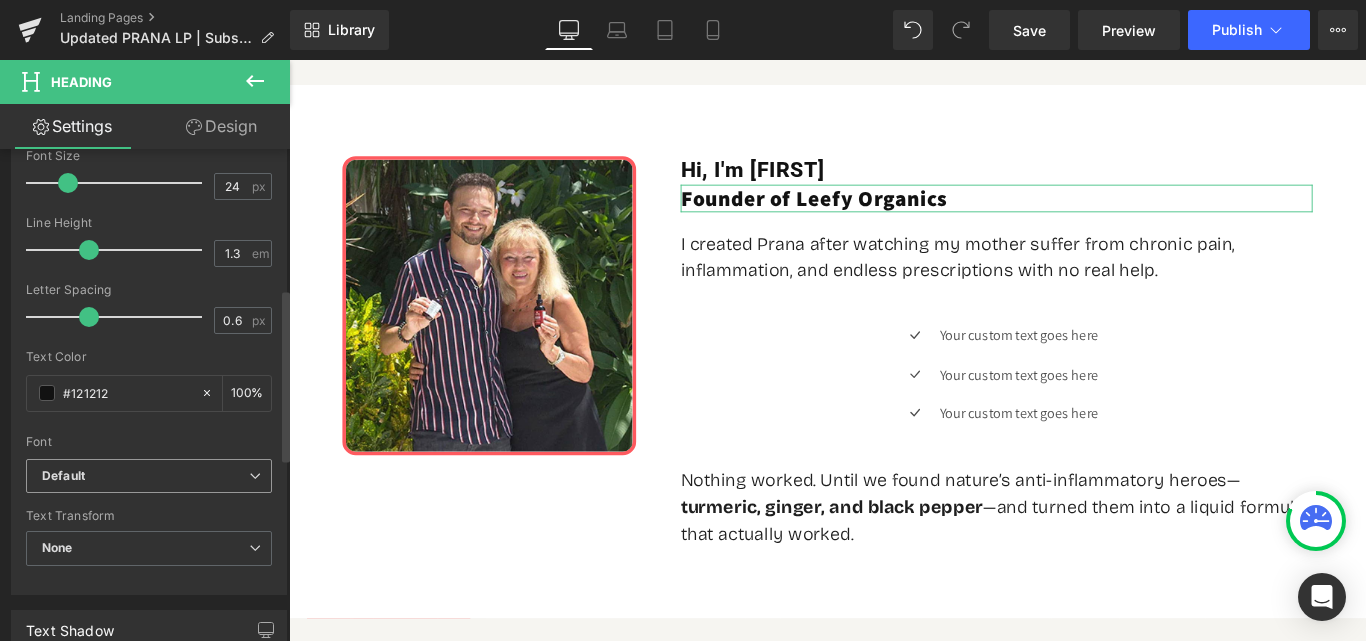click on "Default" at bounding box center [149, 476] 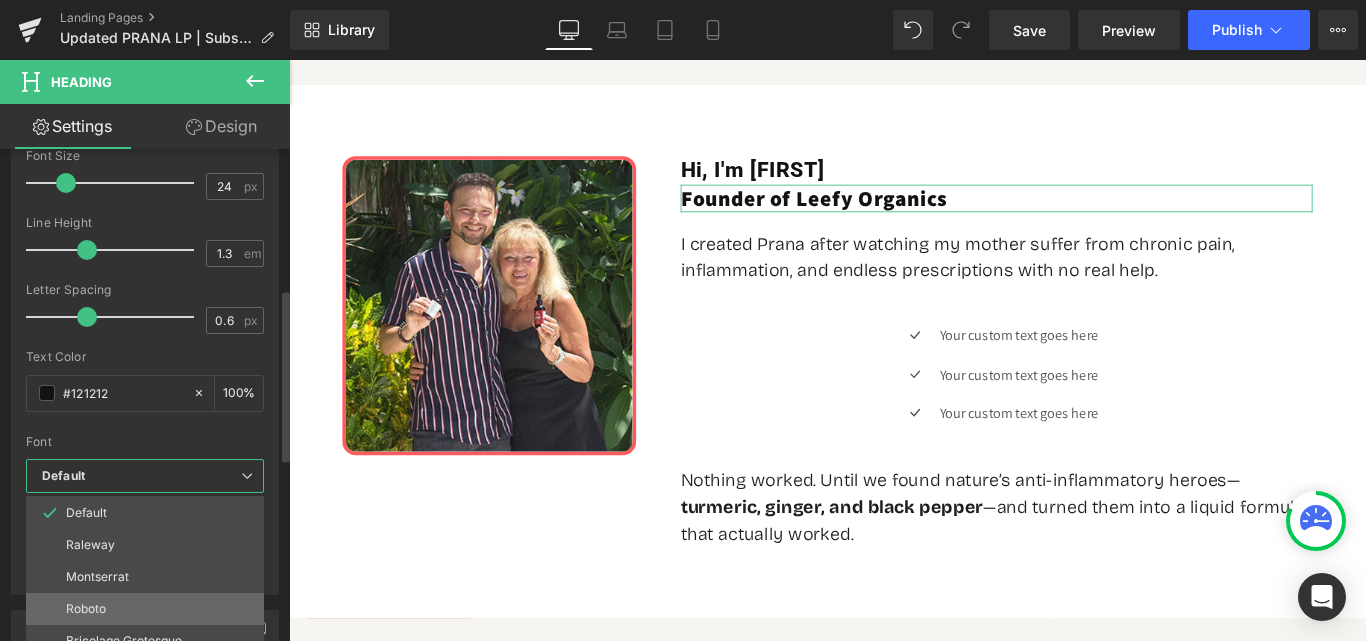 click on "Roboto" at bounding box center [145, 609] 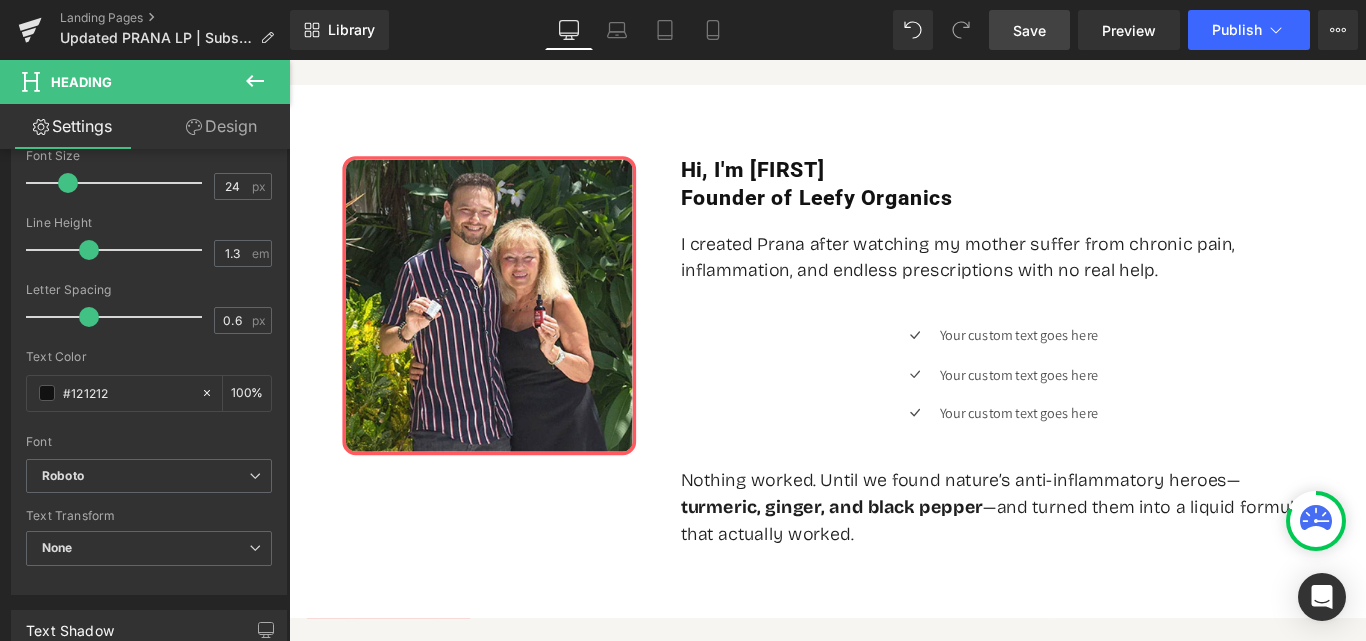 drag, startPoint x: 1028, startPoint y: 41, endPoint x: 605, endPoint y: 340, distance: 518.0058 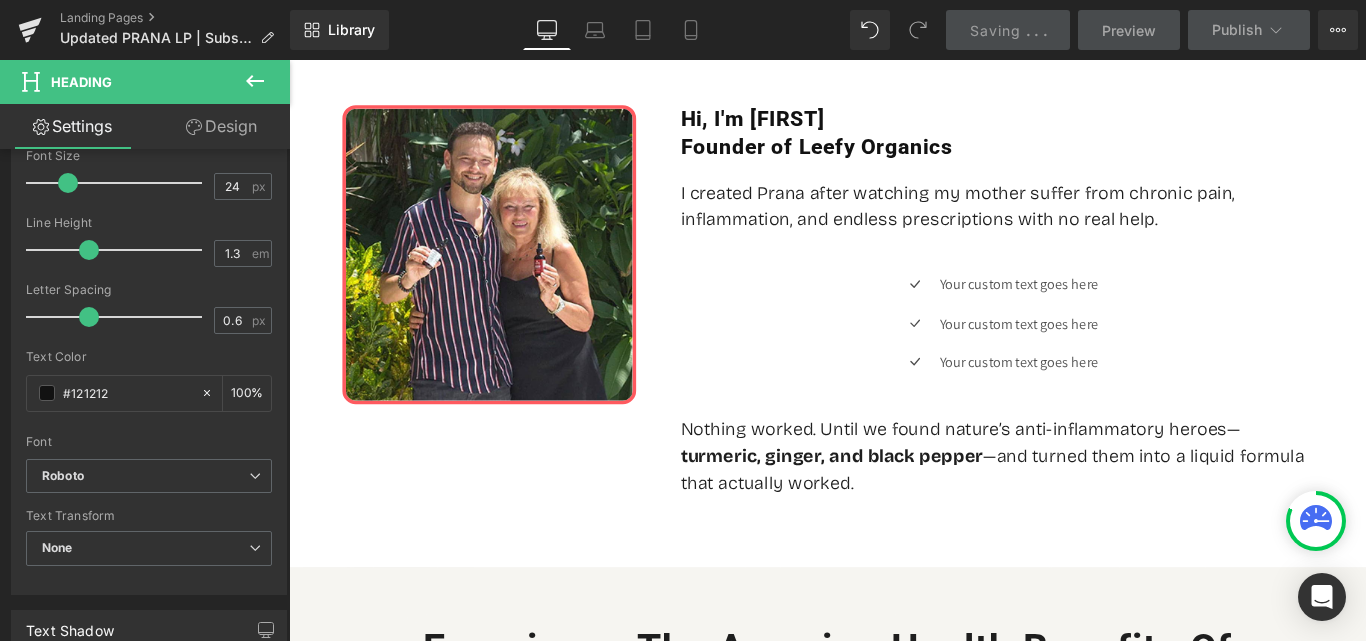 scroll, scrollTop: 1000, scrollLeft: 0, axis: vertical 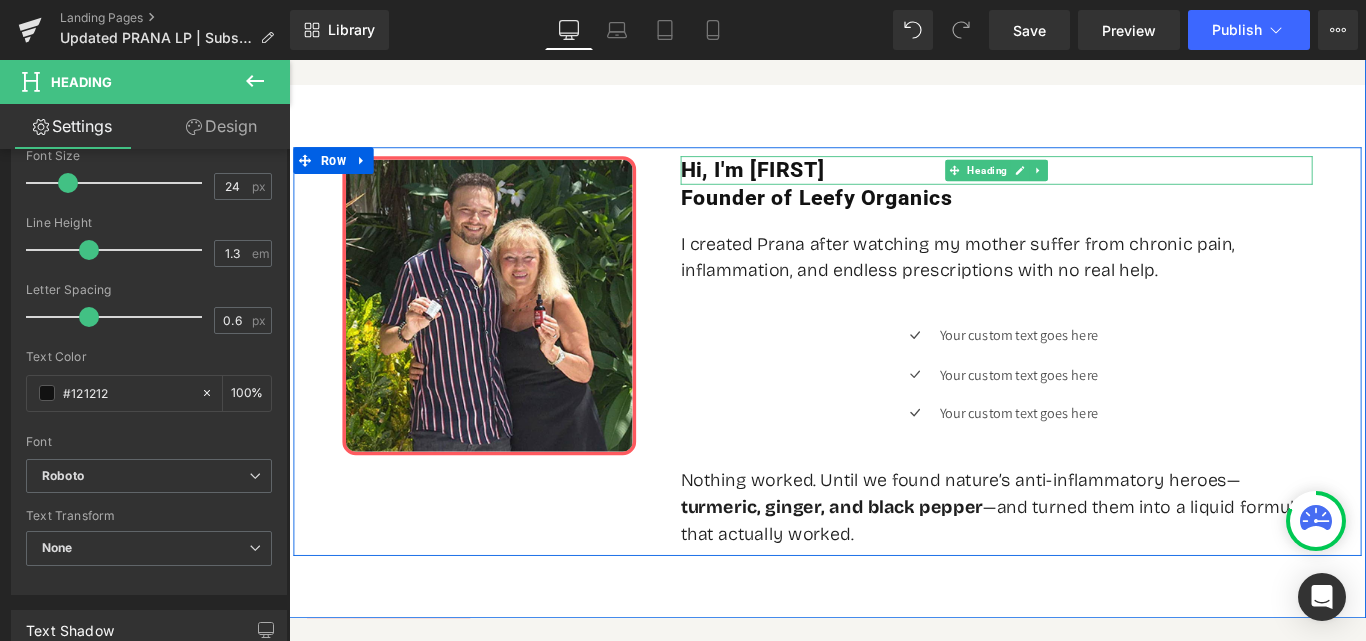 click on "Hi, I'm Carl" at bounding box center (1084, 183) 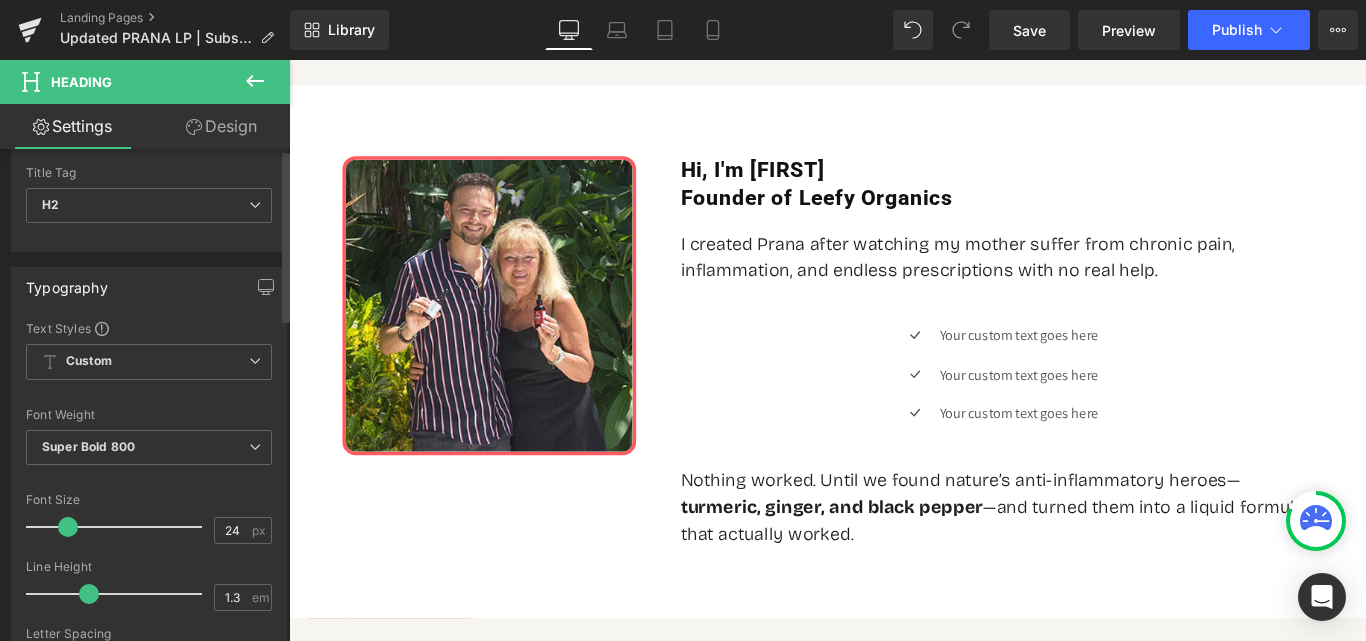 scroll, scrollTop: 100, scrollLeft: 0, axis: vertical 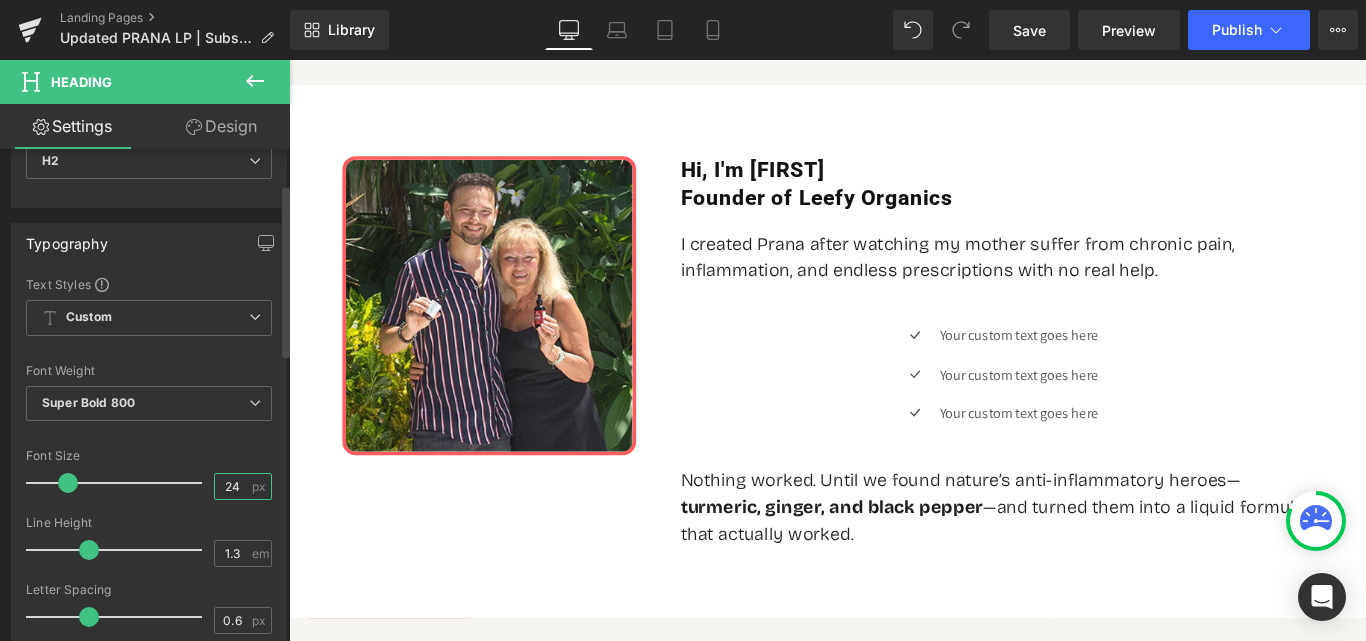 click on "24" at bounding box center (232, 486) 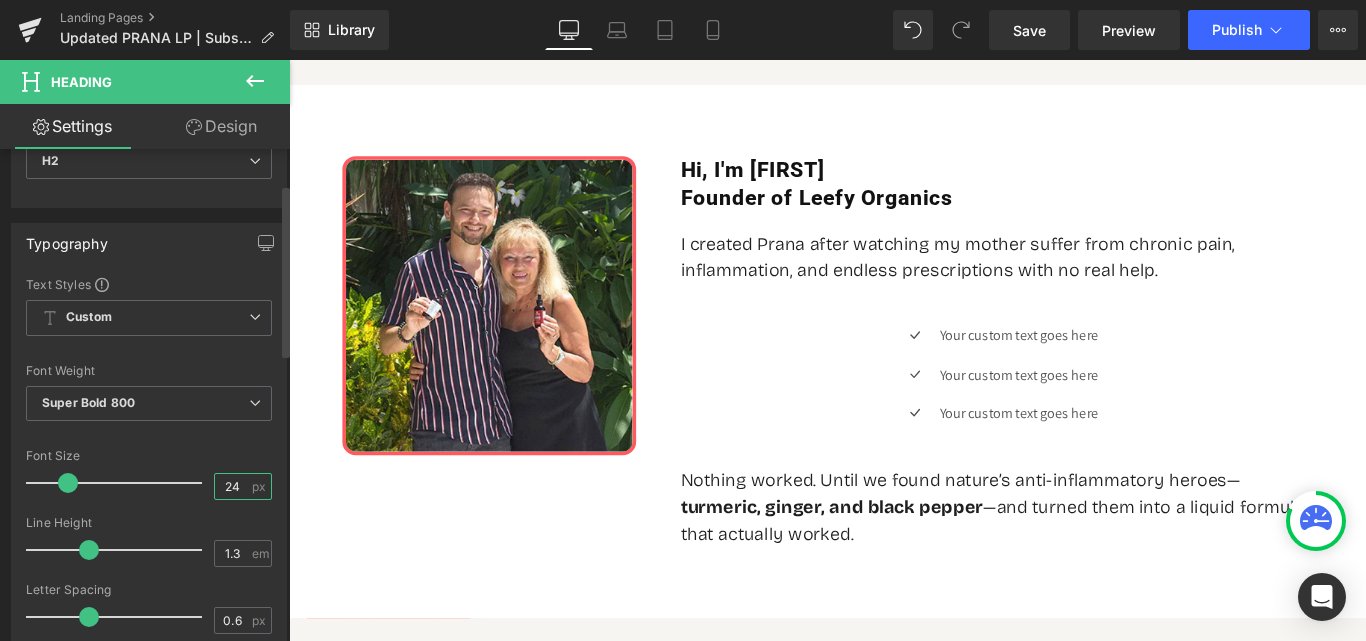 click on "24" at bounding box center [232, 486] 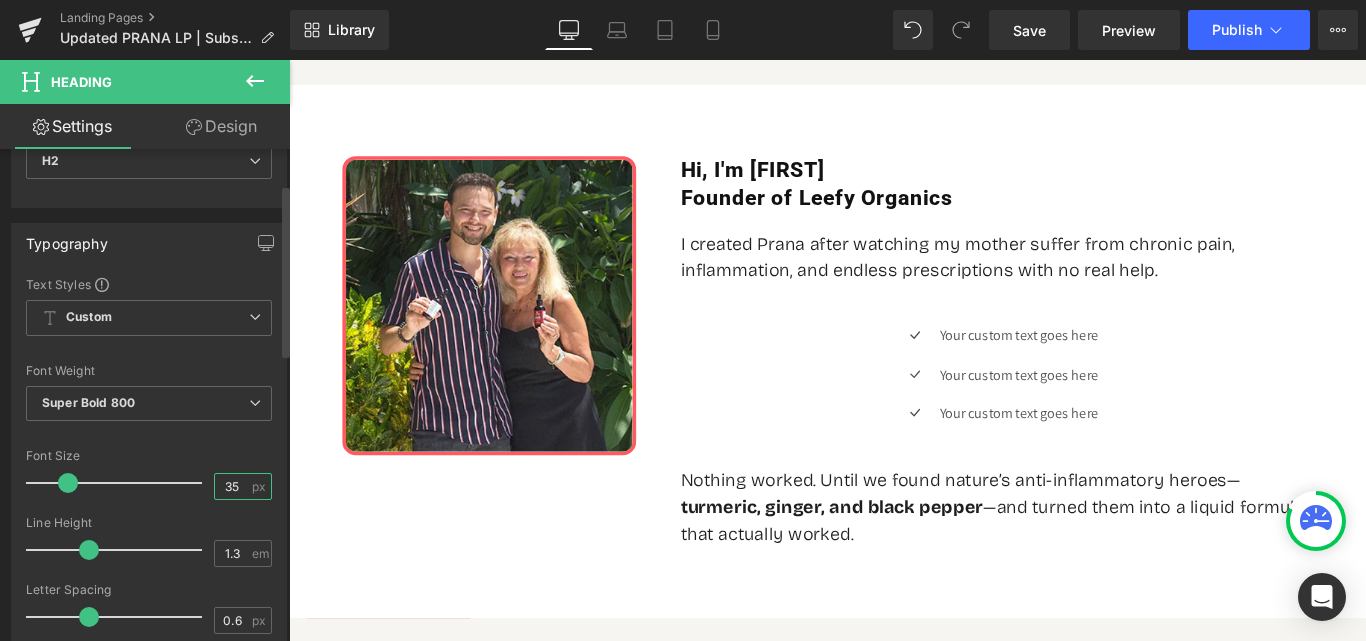 type on "35" 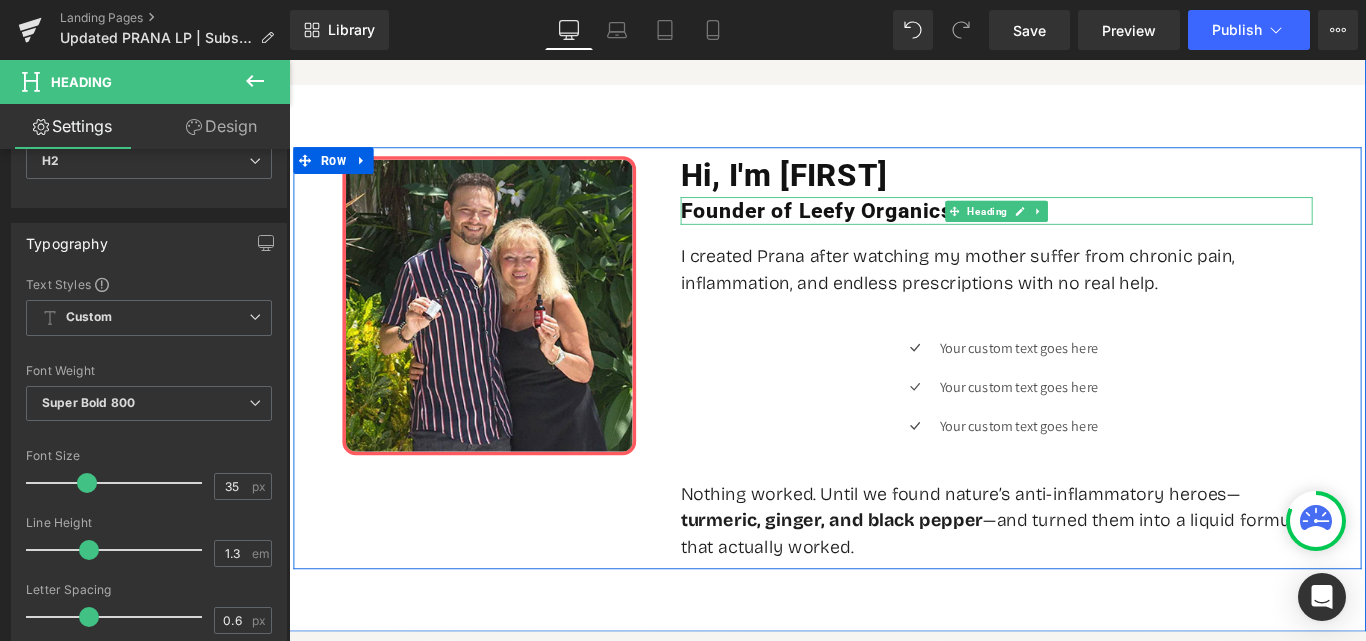click on "Founder of Leefy Organics" at bounding box center (1084, 229) 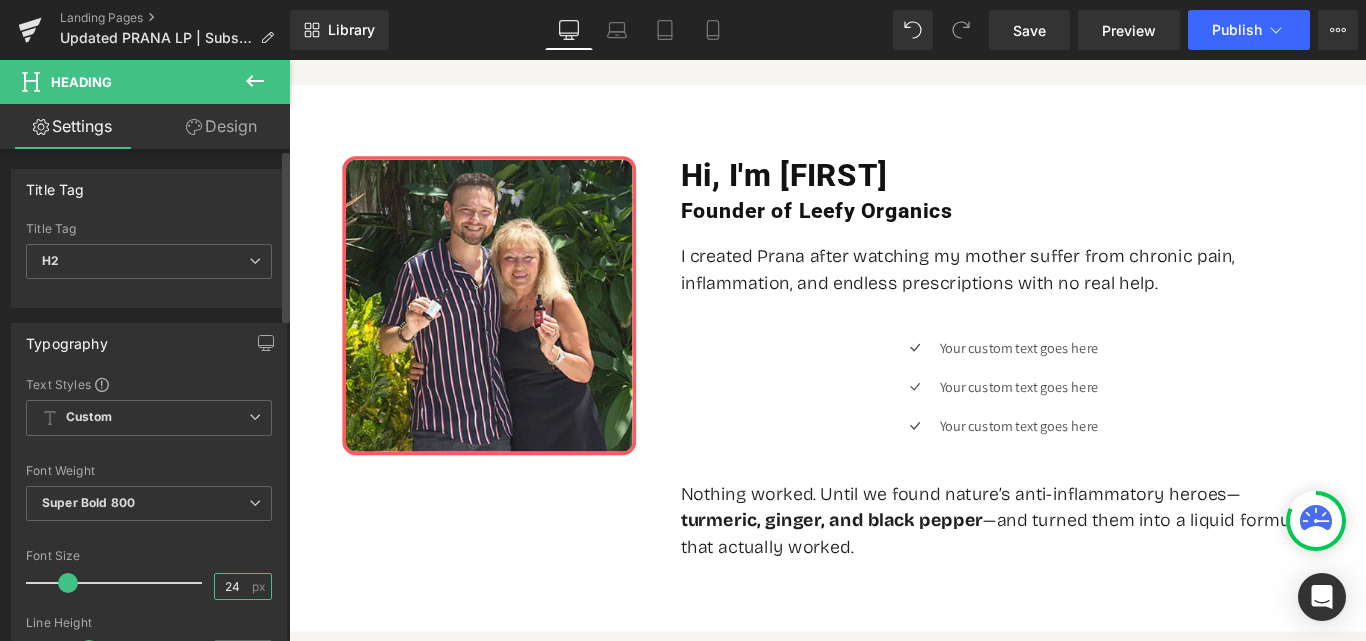 click on "24" at bounding box center (232, 586) 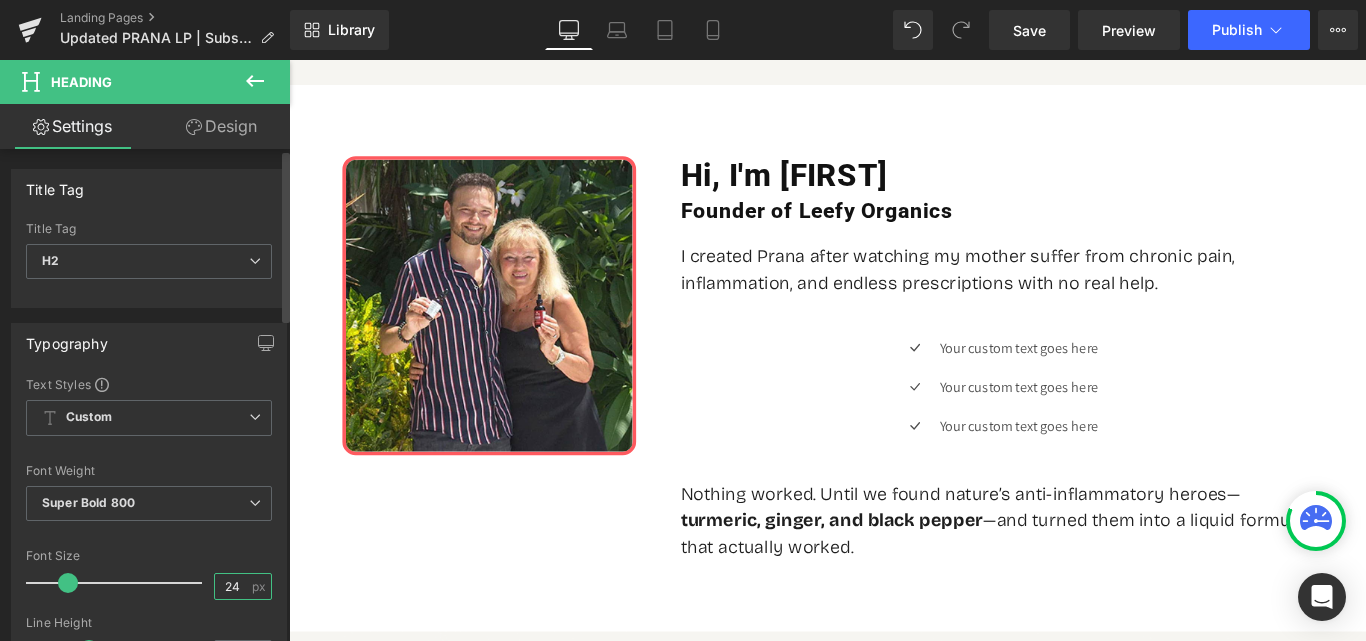 click on "24" at bounding box center [232, 586] 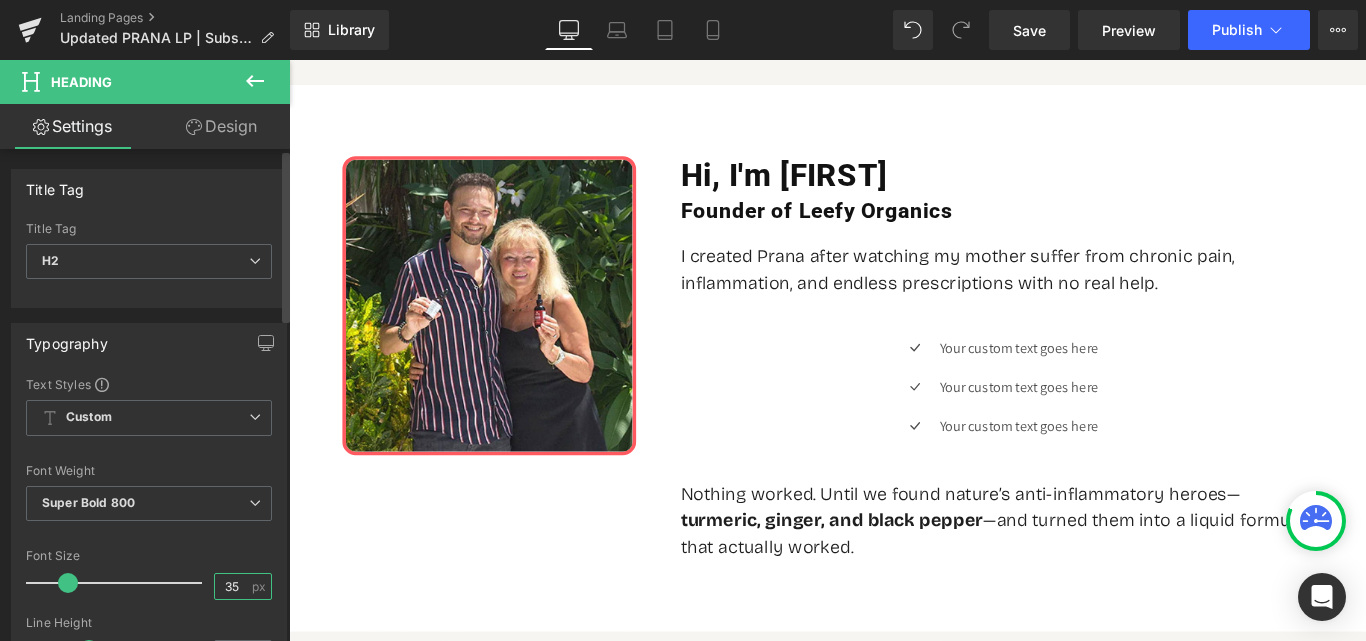 type on "35" 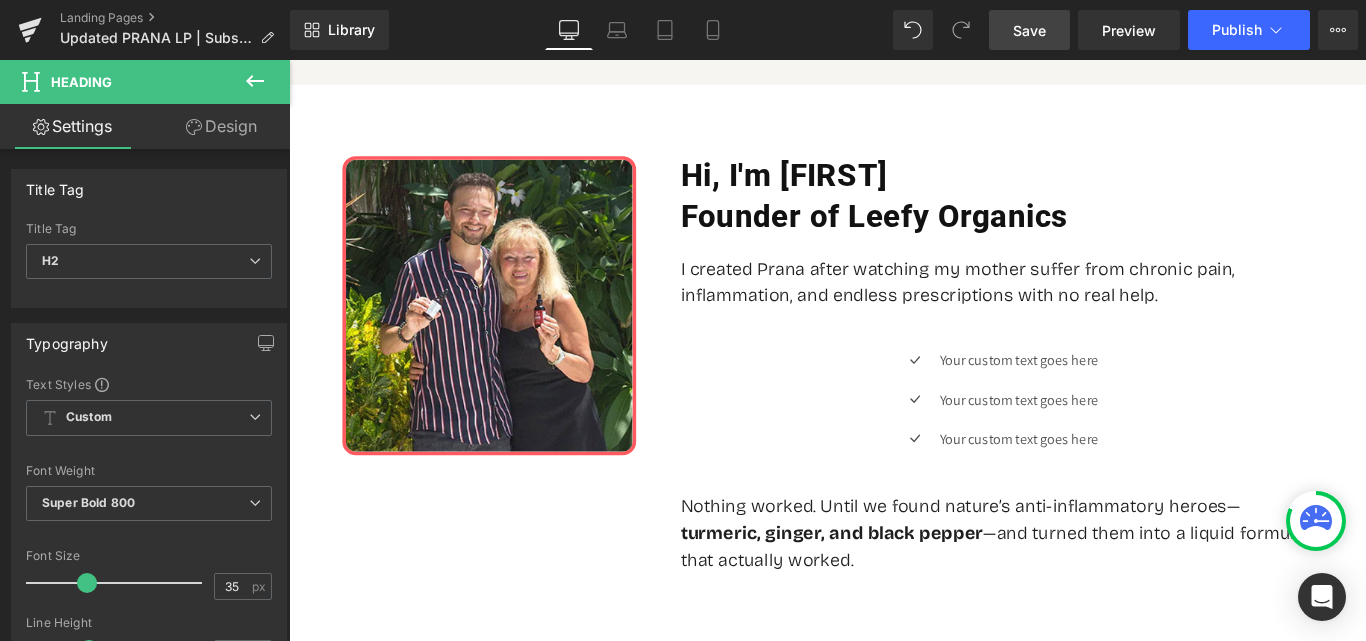click on "Save" at bounding box center [1029, 30] 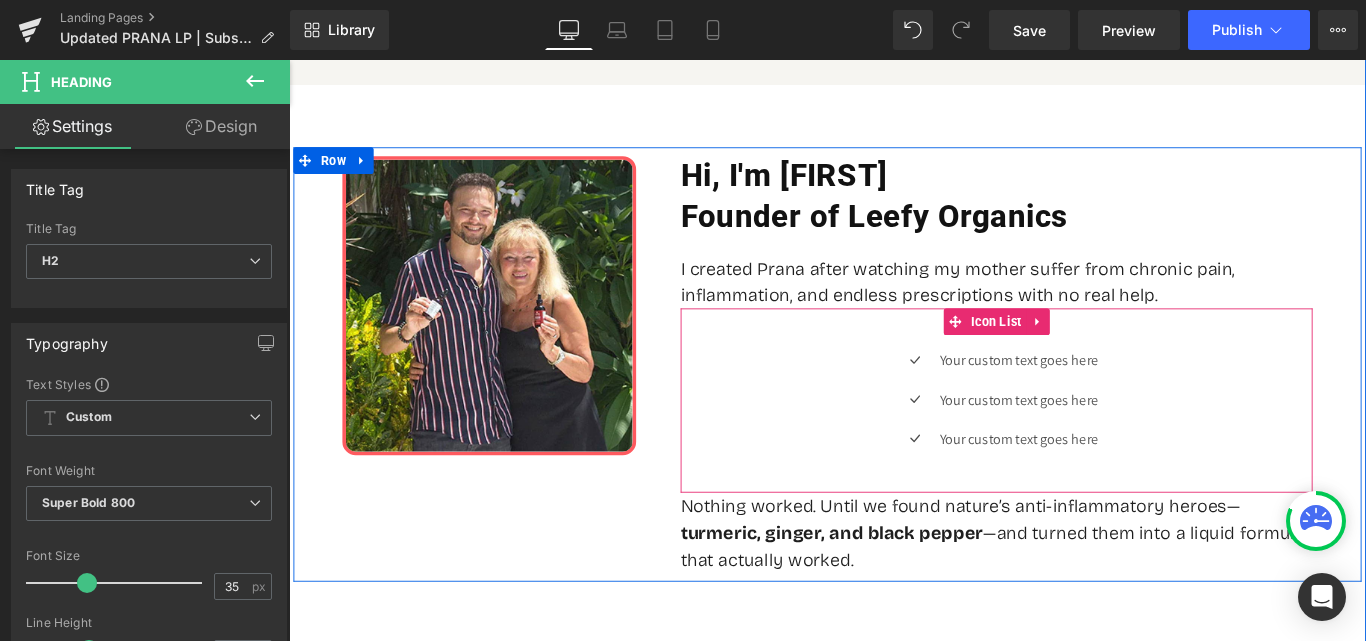 click on "Icon
Your custom text goes here
Text Block
Icon
Your custom text goes here
Text Block
Icon
Your custom text goes here
Text Block" at bounding box center [1084, 449] 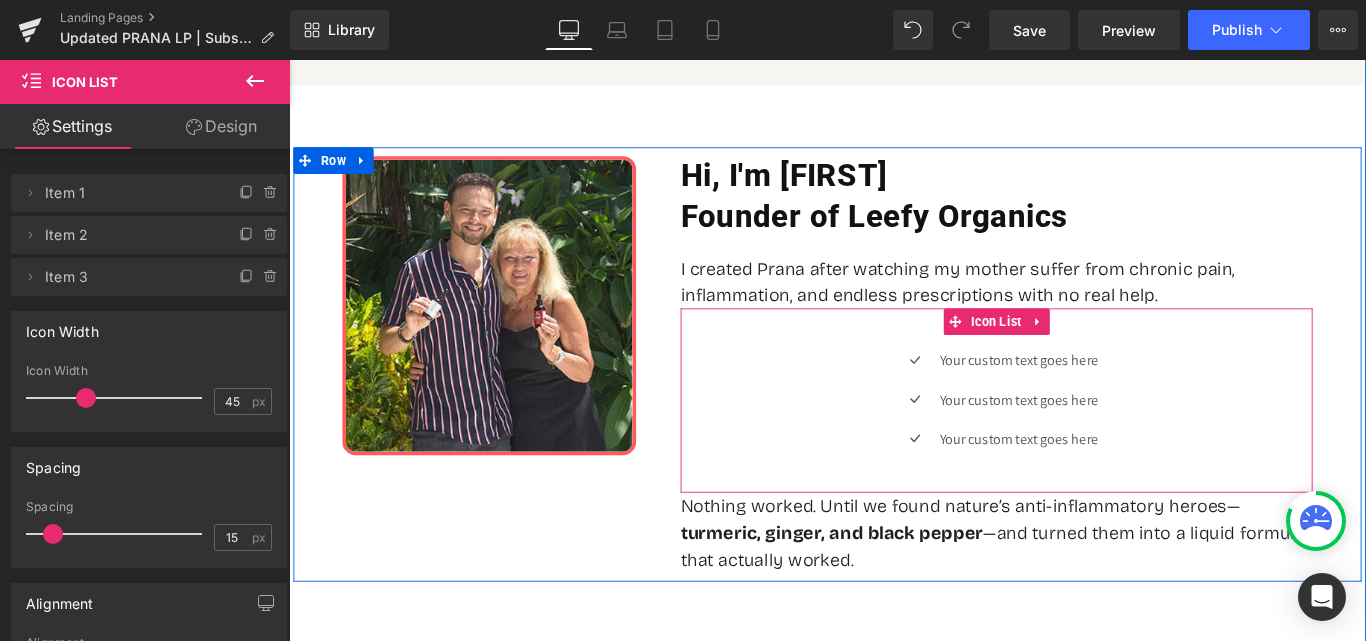 click on "Icon
Your custom text goes here
Text Block
Icon
Your custom text goes here
Text Block
Icon
Your custom text goes here
Text Block" at bounding box center [1084, 449] 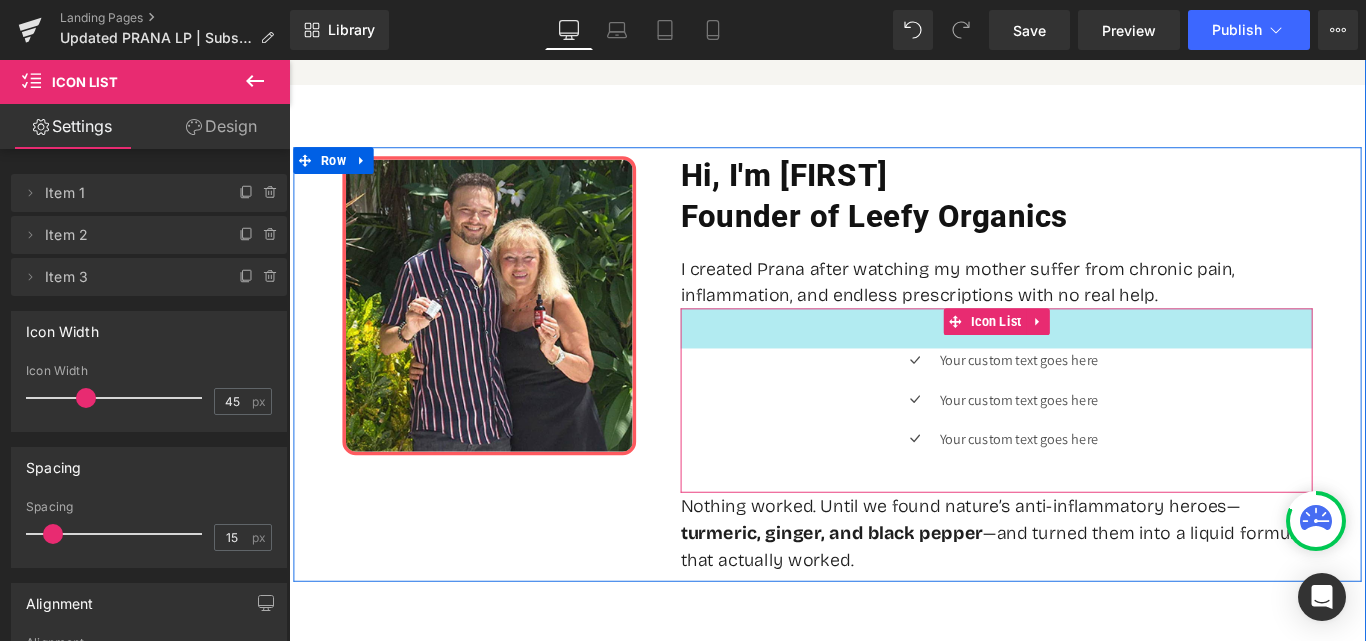 click on "45px" at bounding box center [1084, 361] 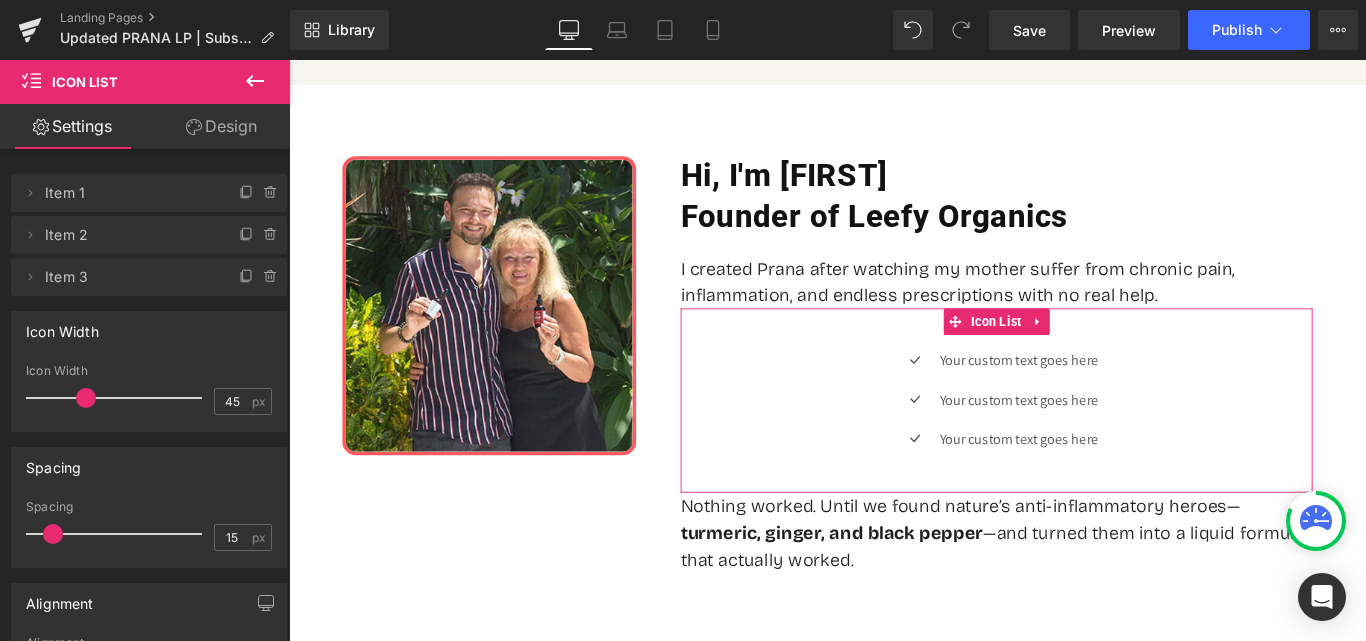 click on "Design" at bounding box center (221, 126) 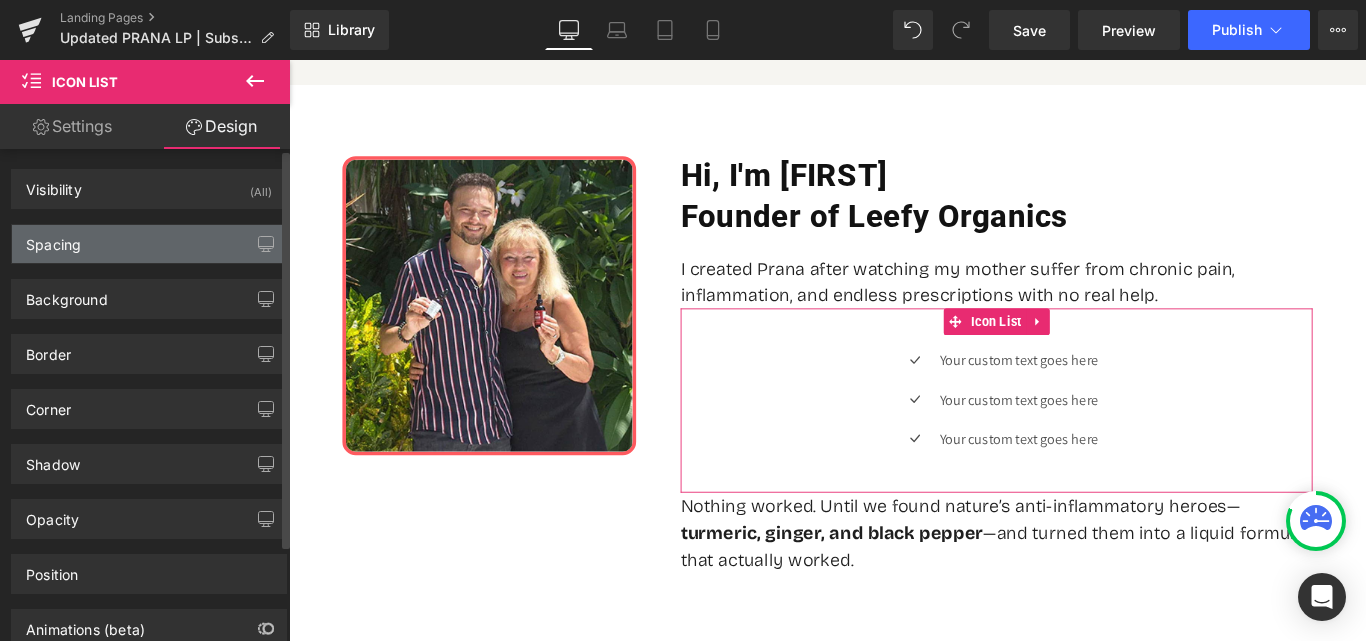 click on "Spacing" at bounding box center [53, 239] 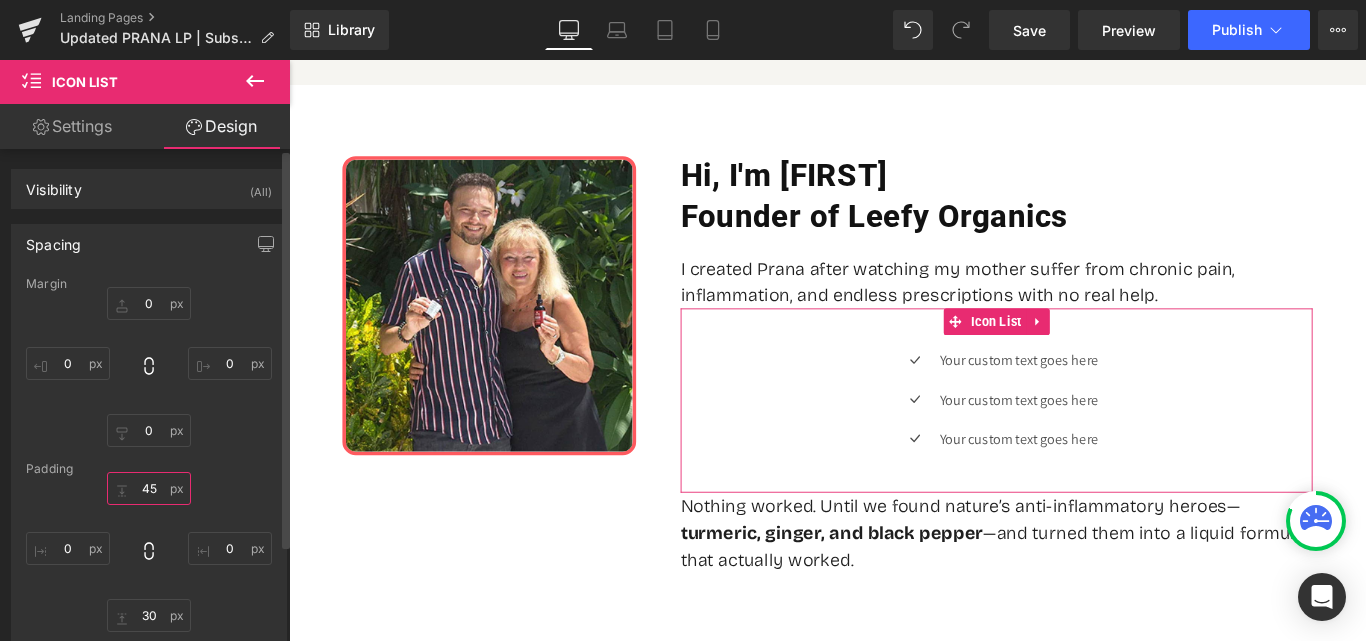 click at bounding box center (149, 488) 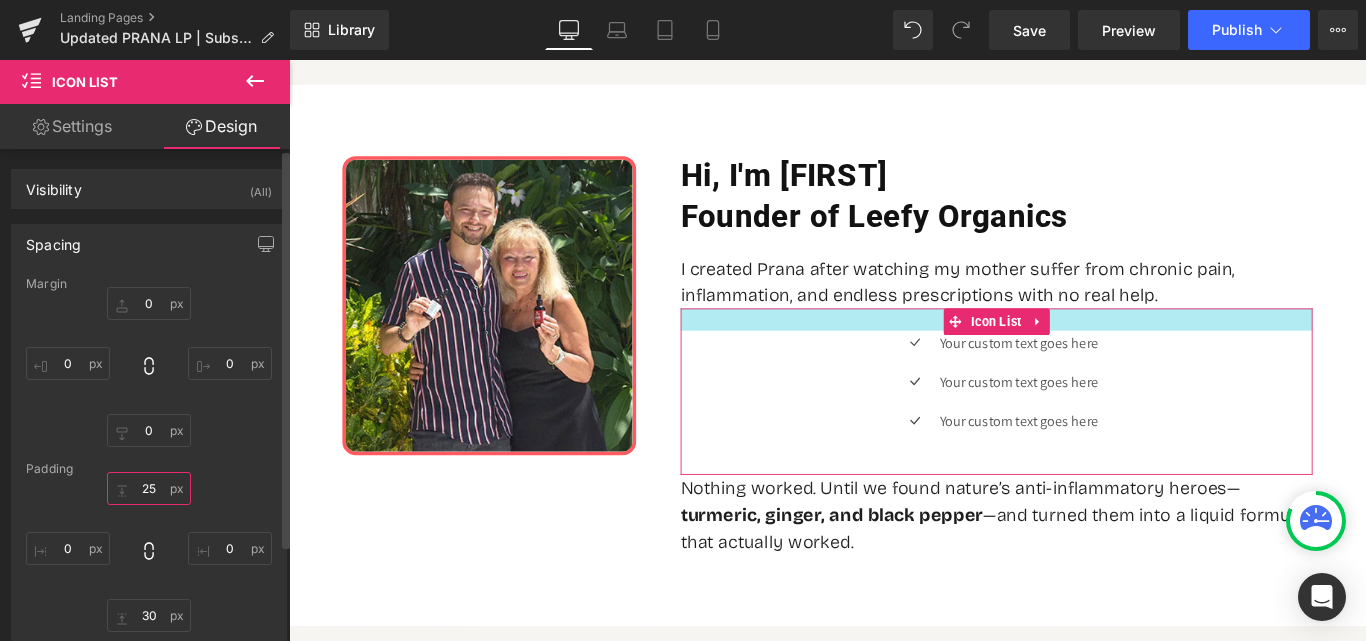 click on "25" at bounding box center (149, 488) 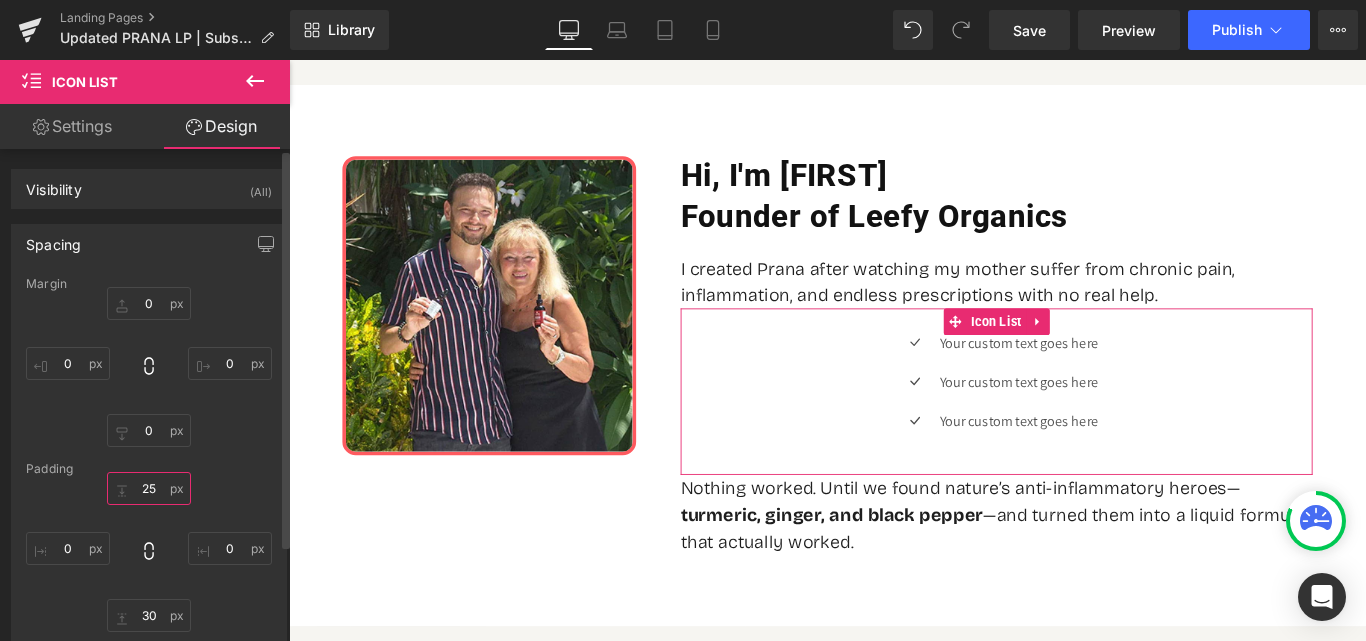 click on "25" at bounding box center (149, 488) 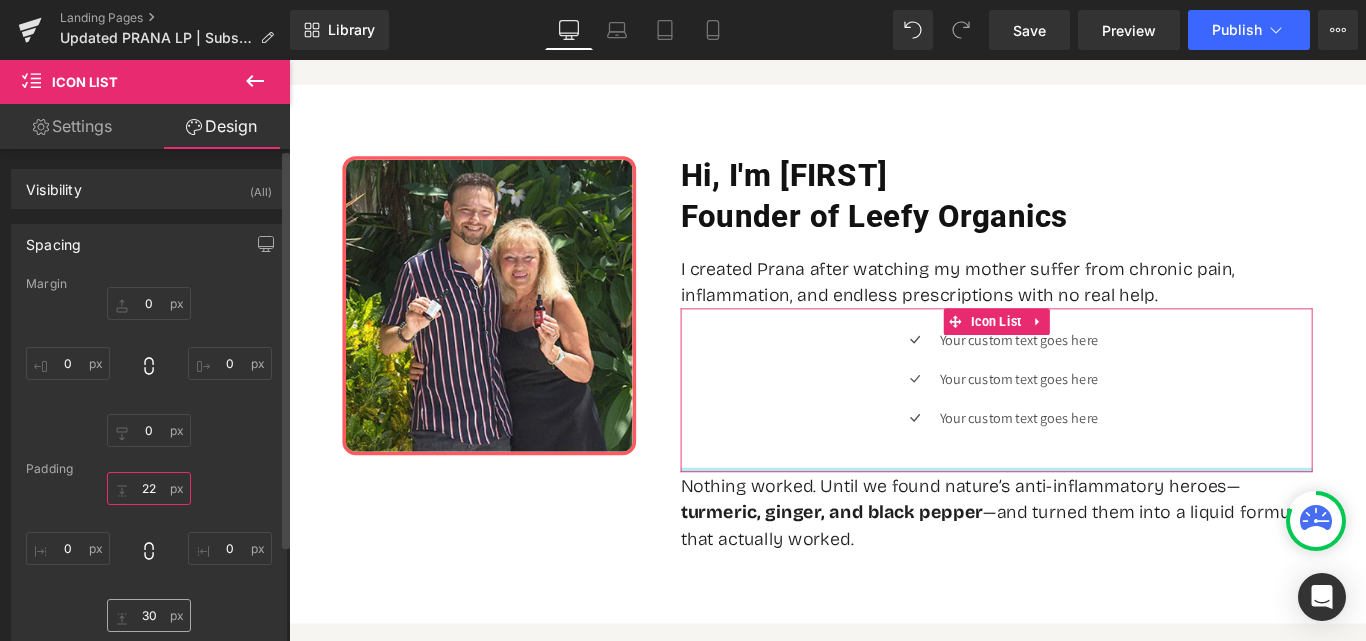 type on "22" 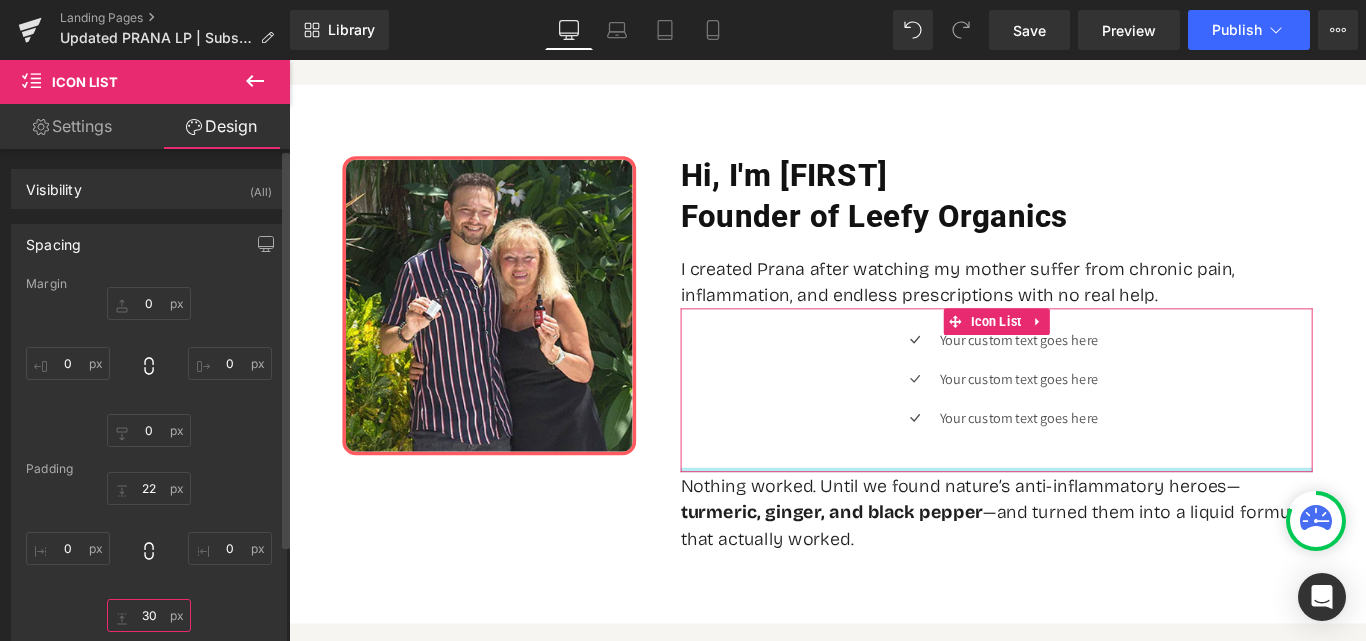 click at bounding box center [149, 615] 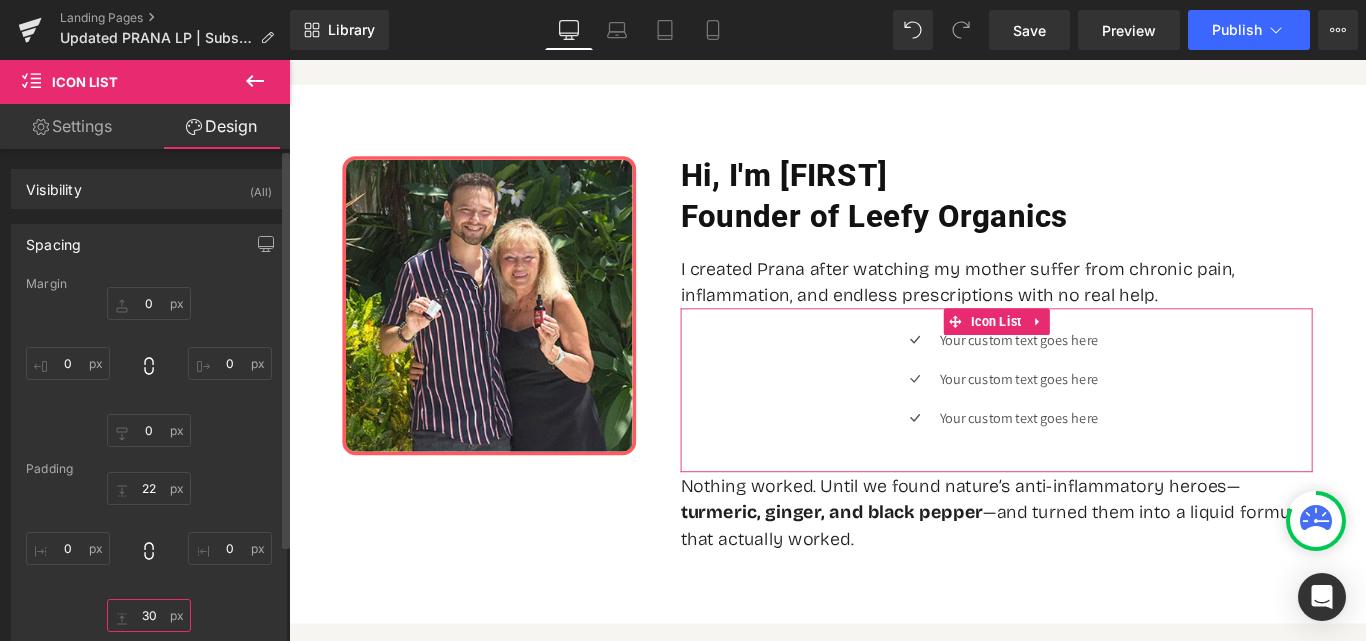 click at bounding box center (149, 615) 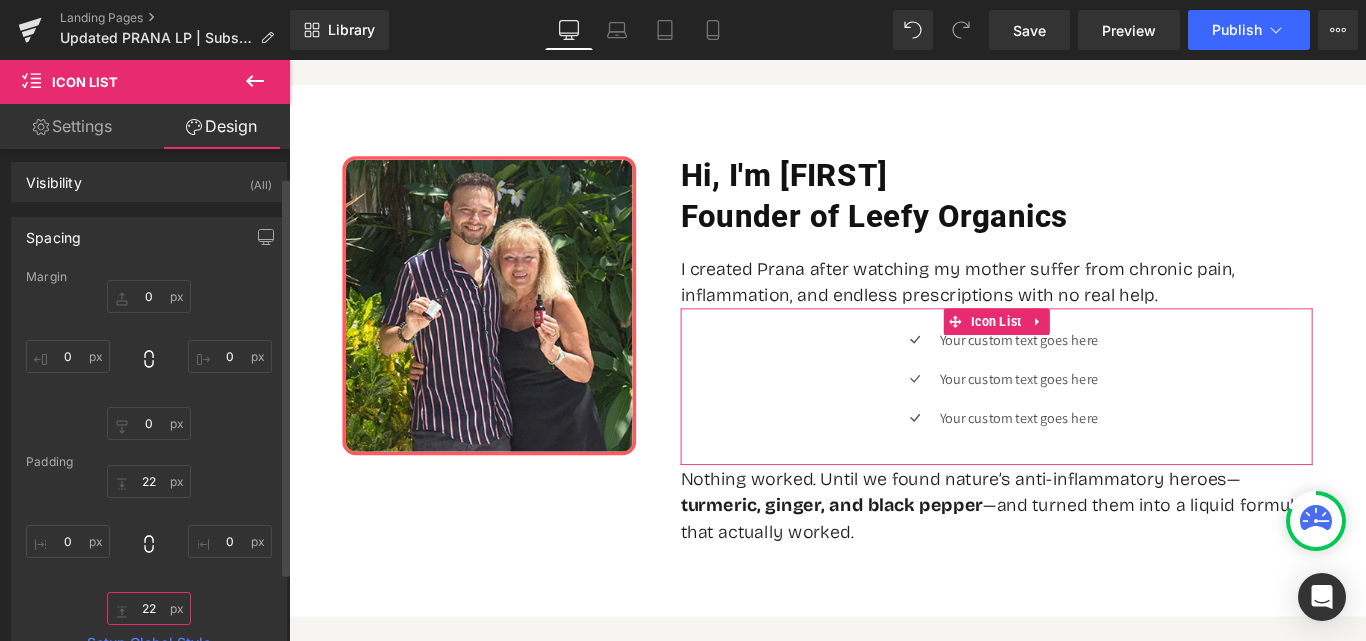 scroll, scrollTop: 0, scrollLeft: 0, axis: both 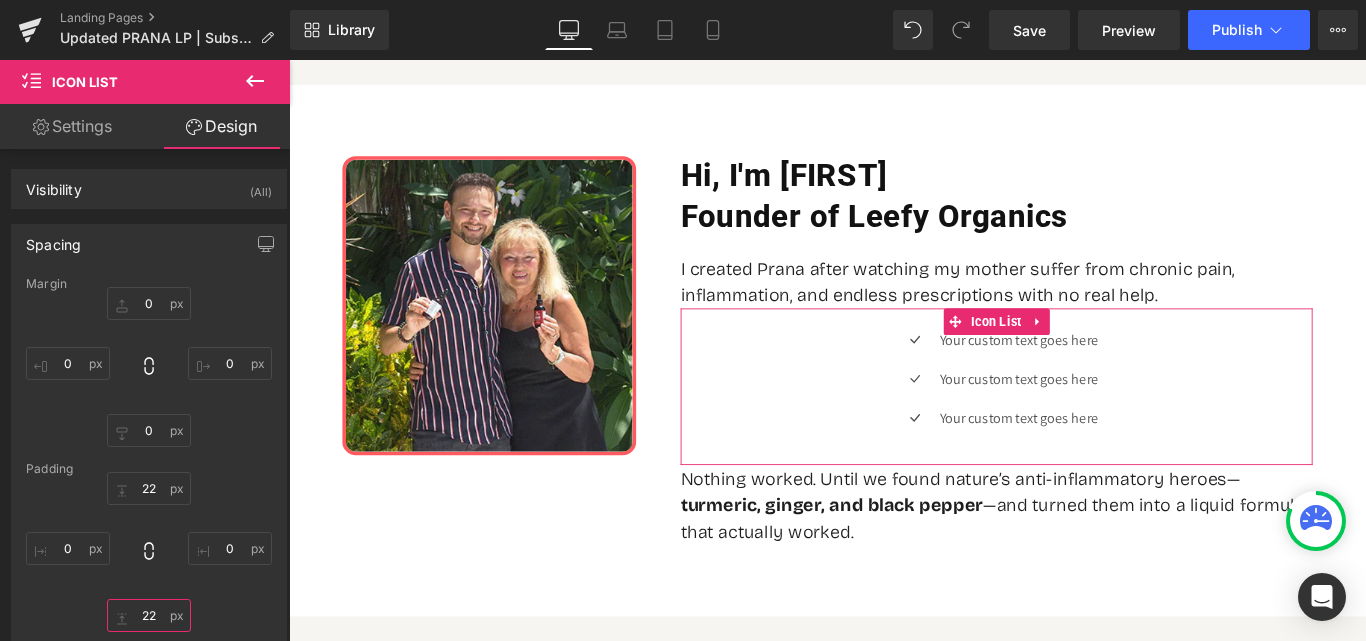 type on "22" 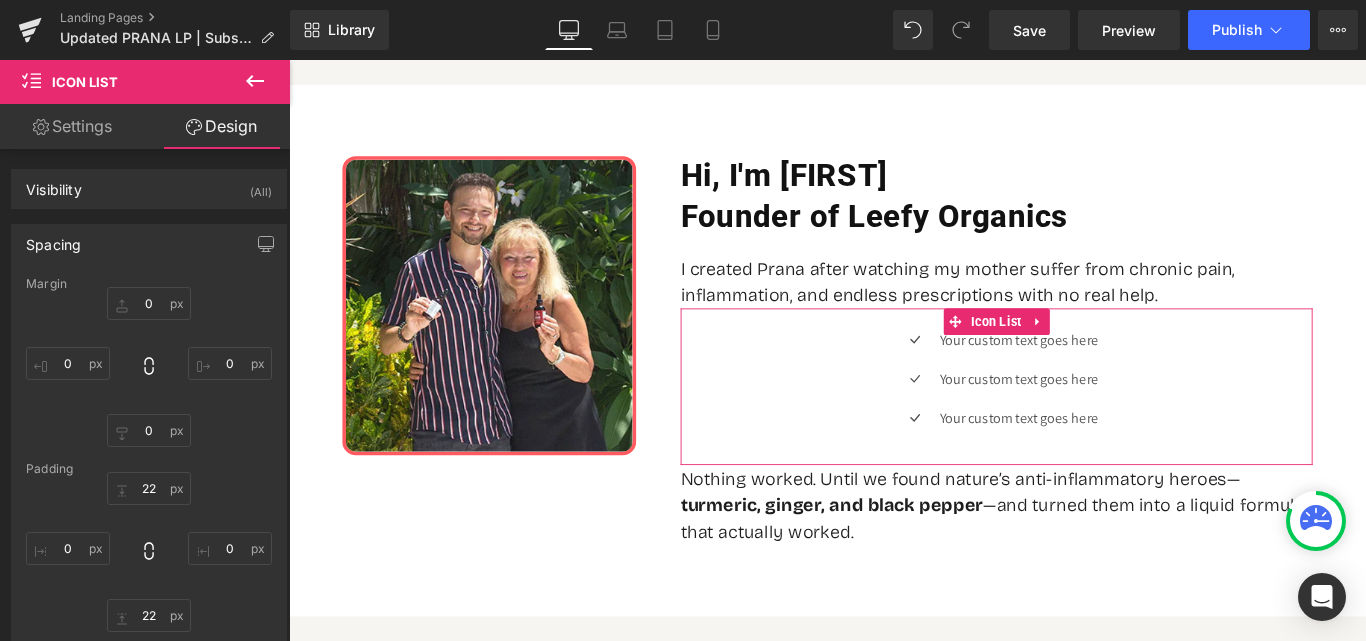click on "Settings" at bounding box center (72, 126) 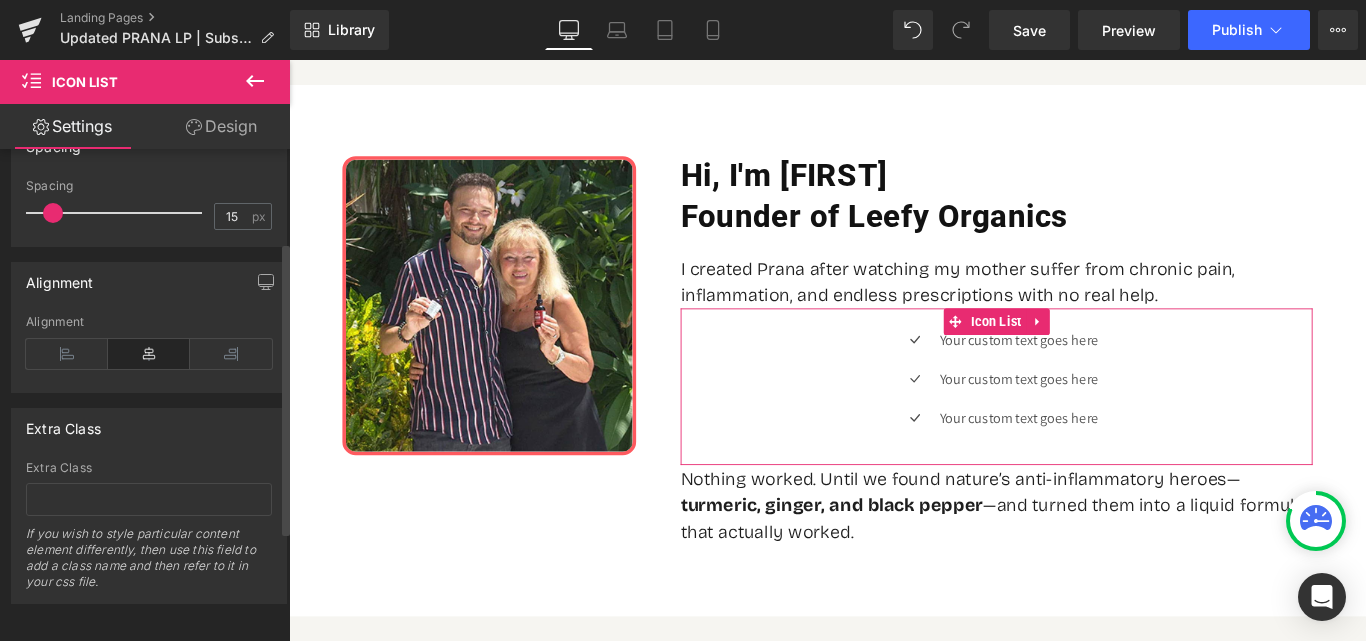 scroll, scrollTop: 340, scrollLeft: 0, axis: vertical 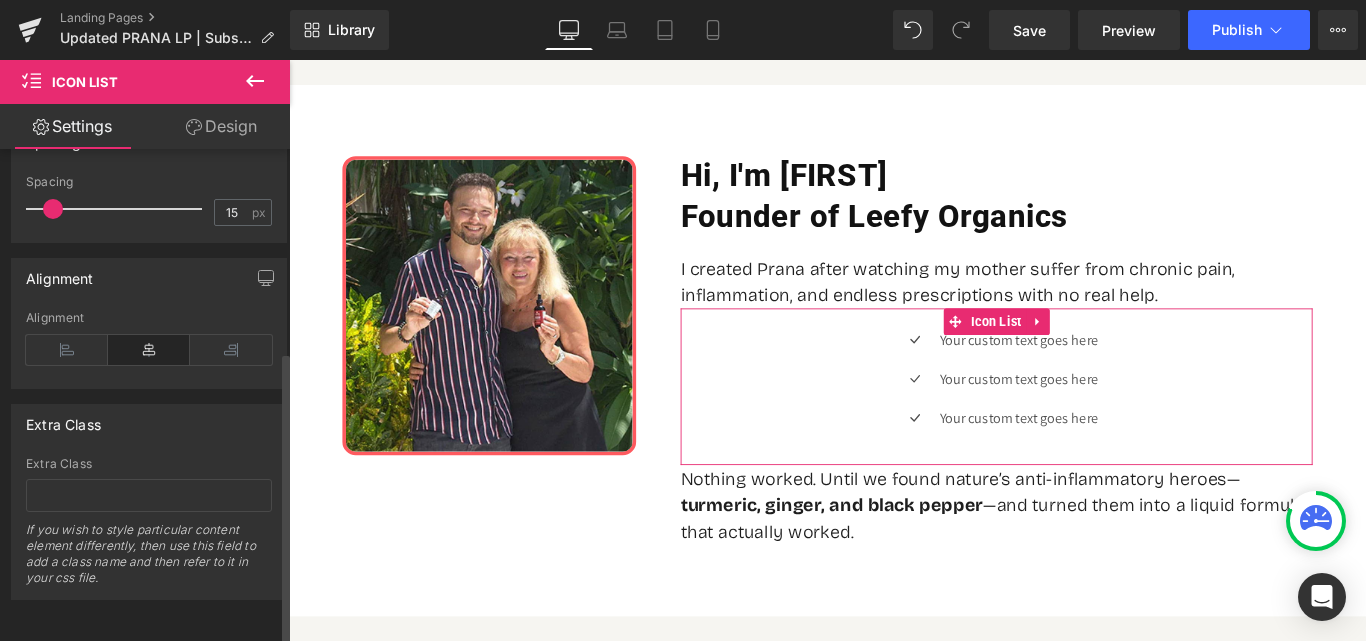 click on "Alignment" at bounding box center [149, 349] 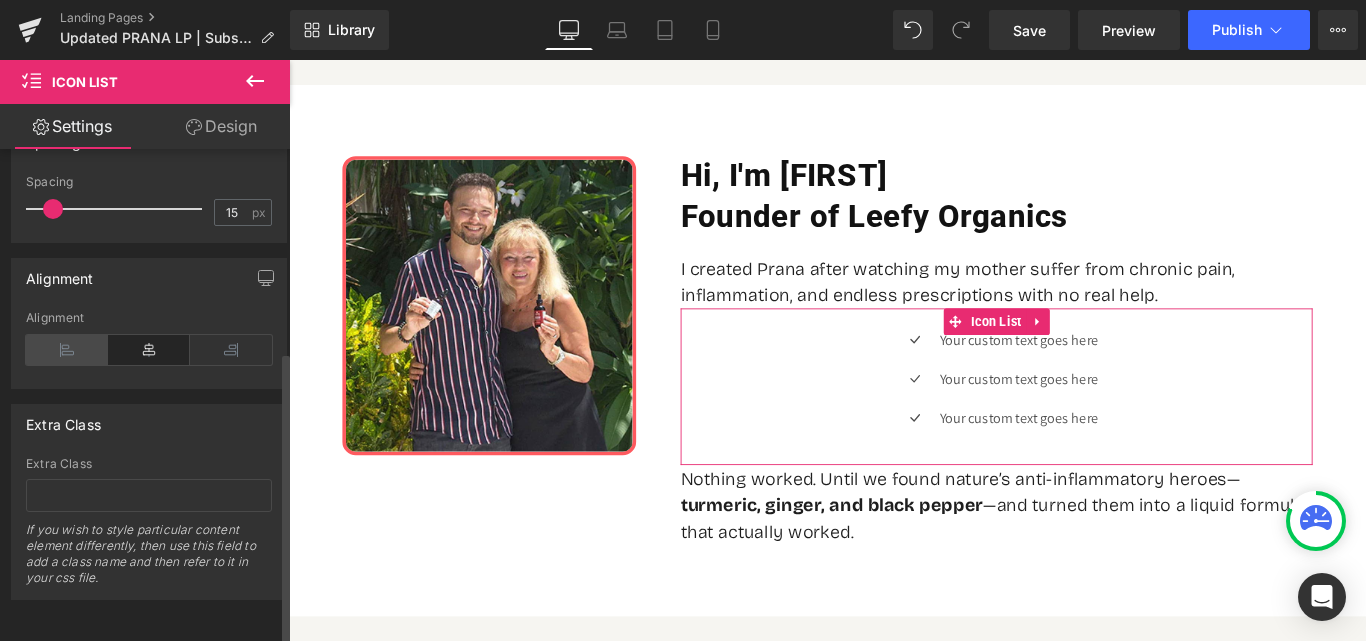 click at bounding box center (67, 350) 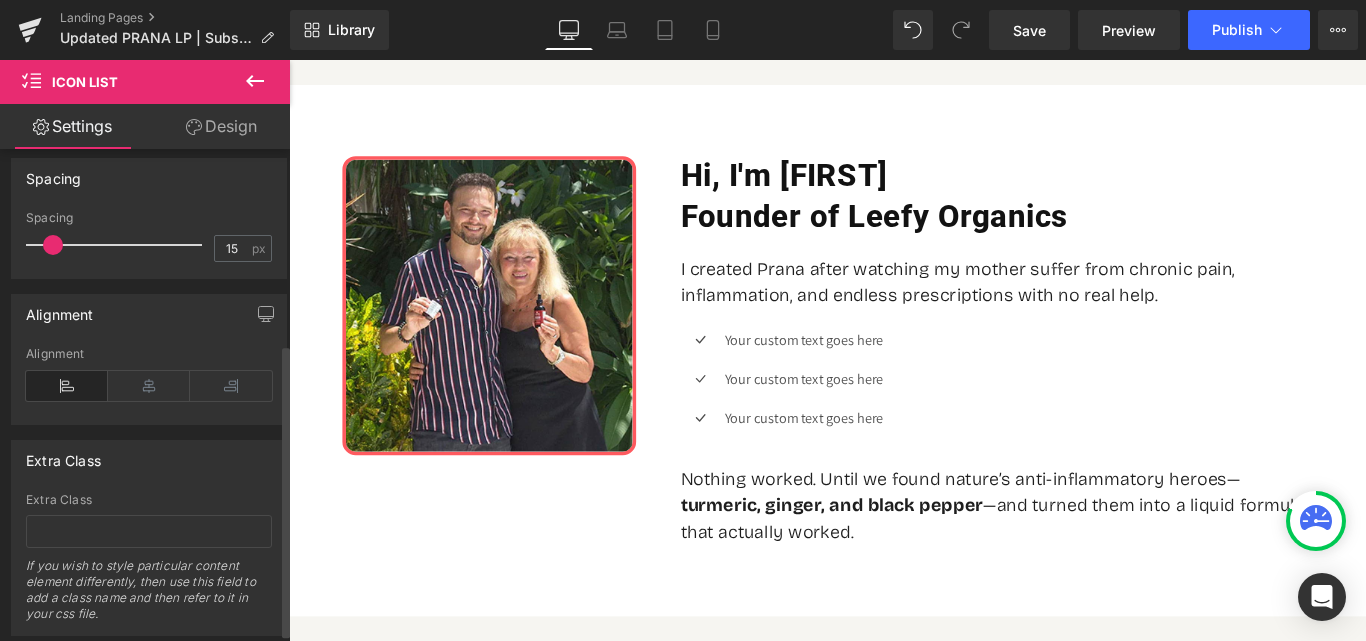 scroll, scrollTop: 240, scrollLeft: 0, axis: vertical 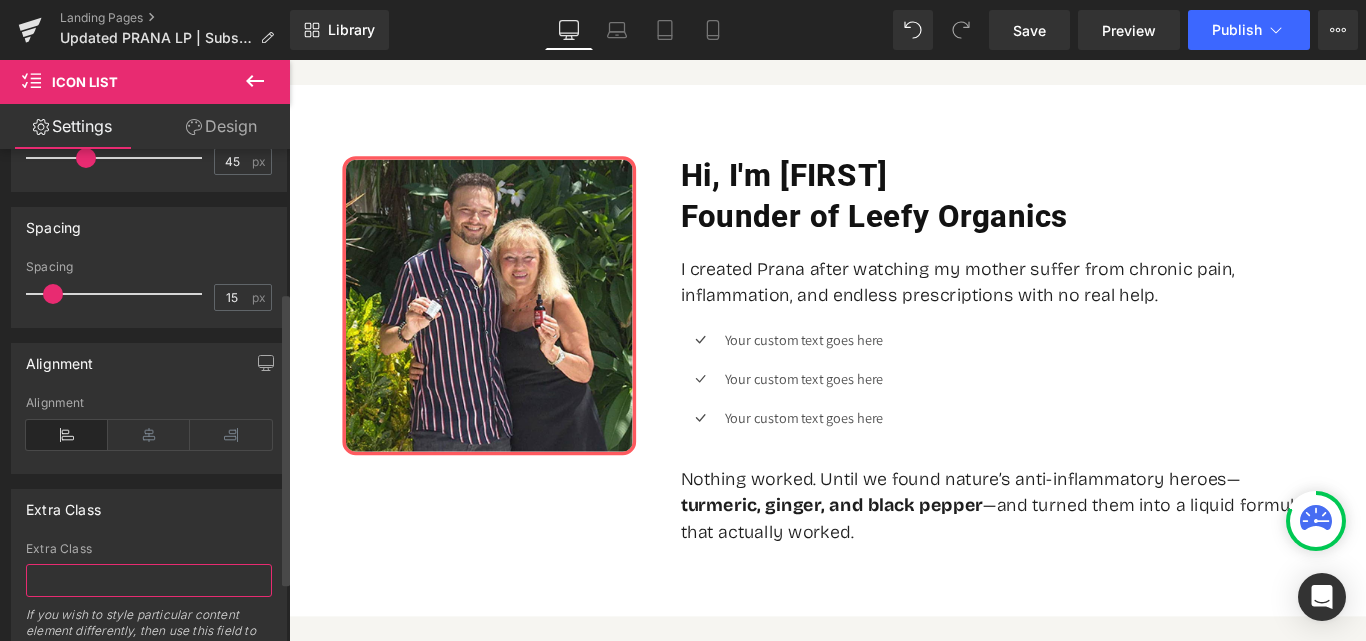 click at bounding box center [149, 580] 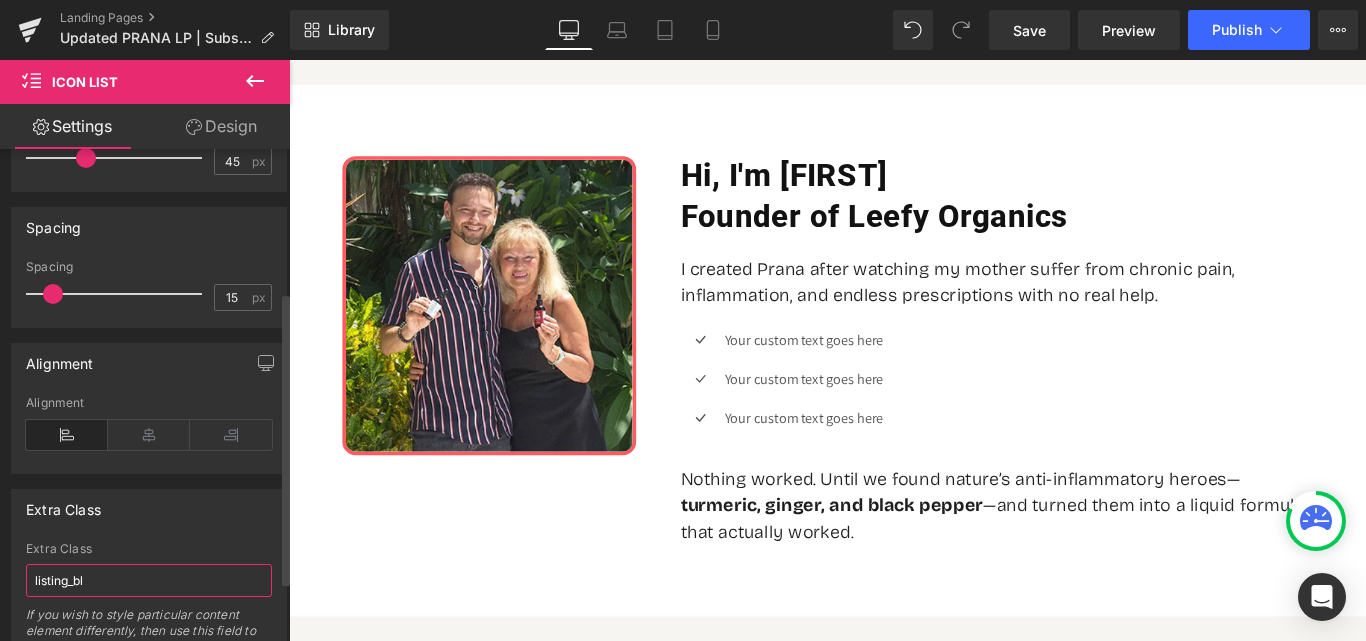 type on "listing_blk" 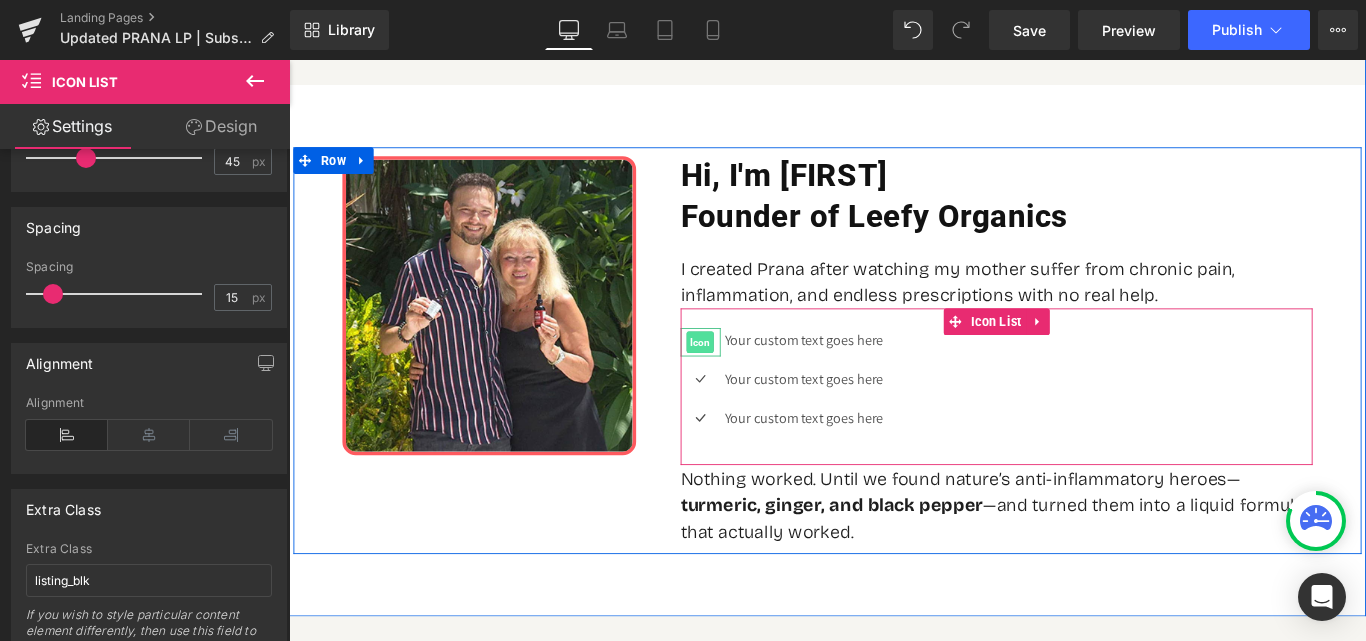 click on "Icon" at bounding box center (751, 377) 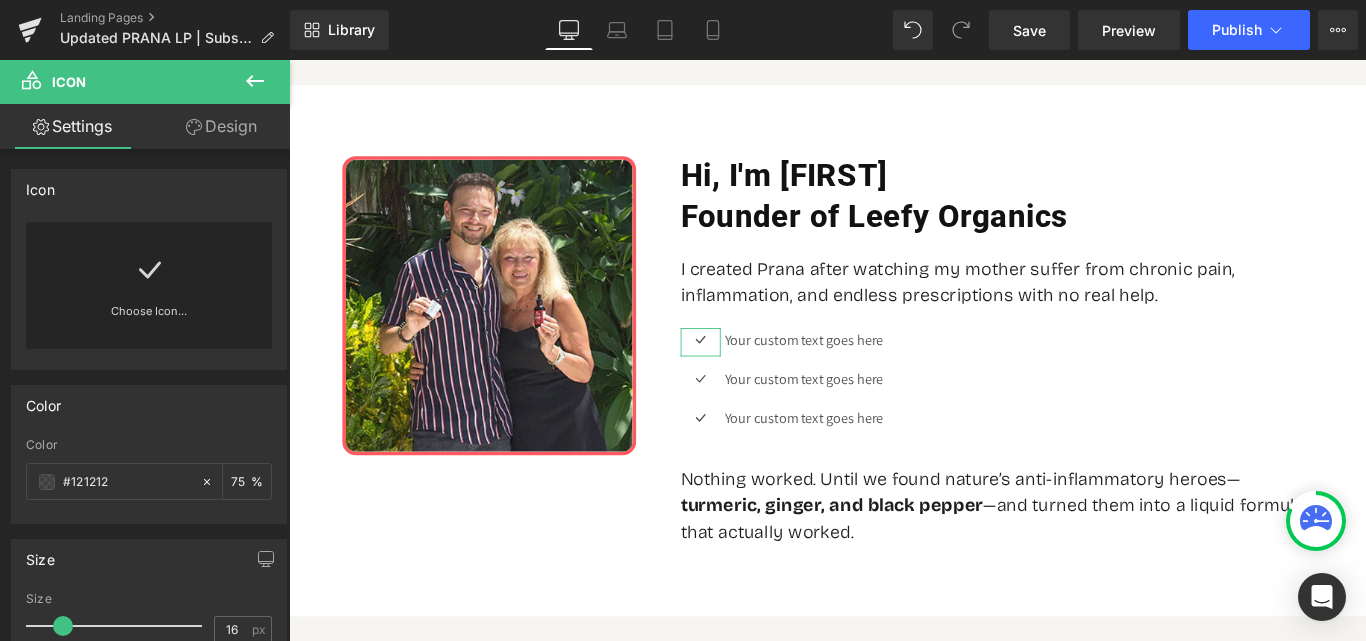 click on "Design" at bounding box center [221, 126] 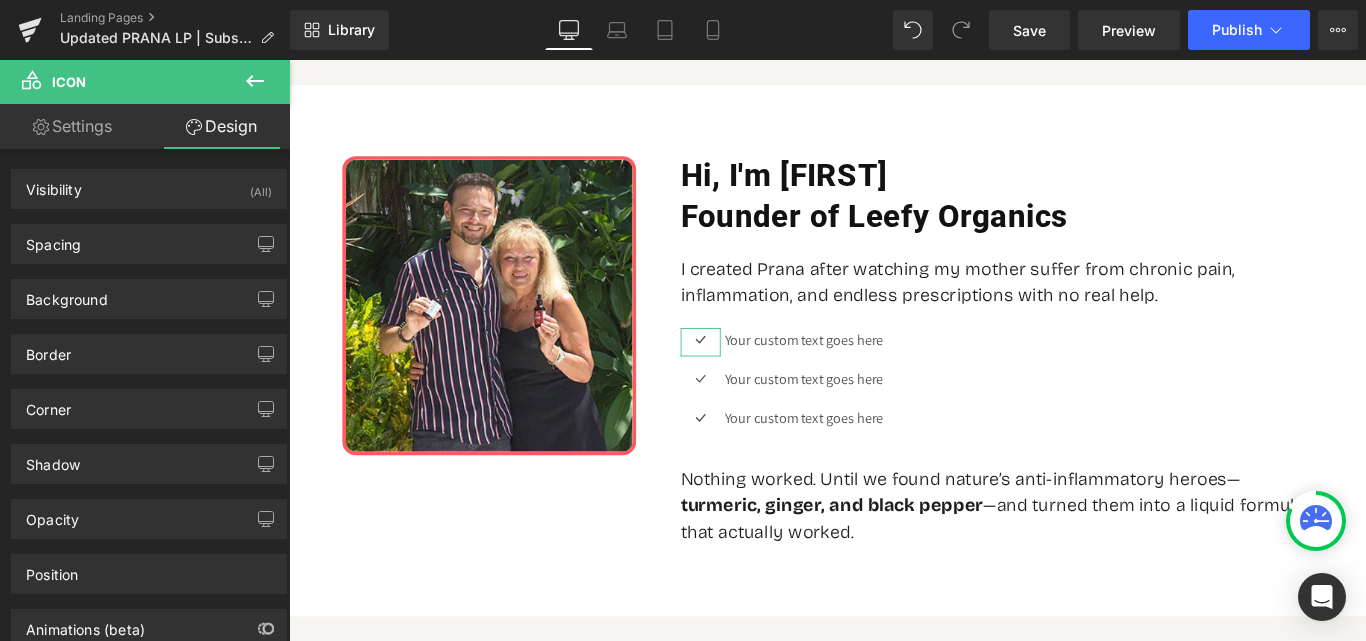 click on "Settings" at bounding box center [72, 126] 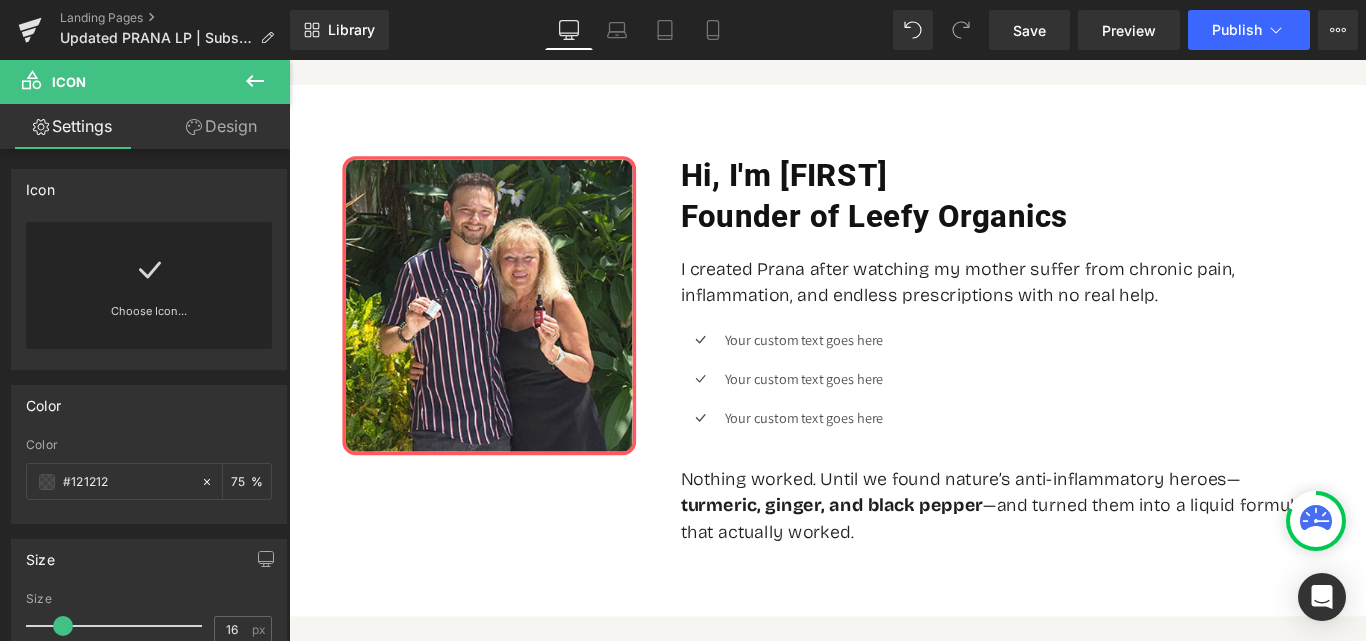 click at bounding box center [255, 82] 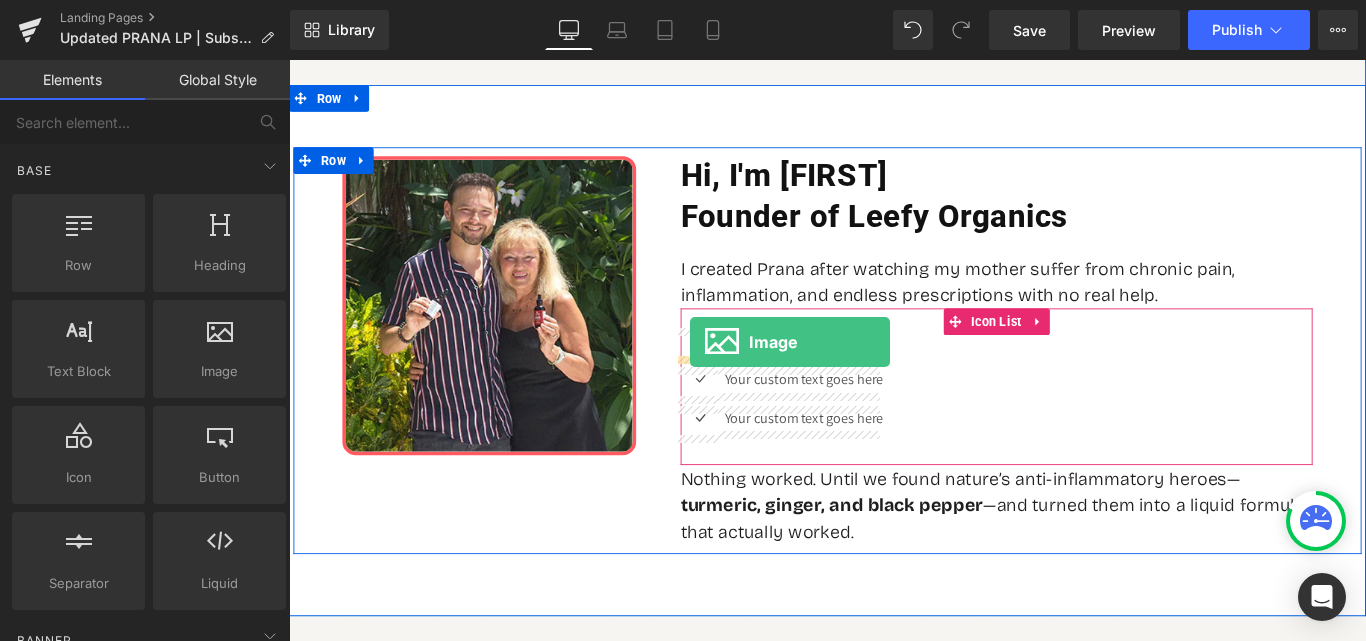 drag, startPoint x: 522, startPoint y: 380, endPoint x: 740, endPoint y: 377, distance: 218.02065 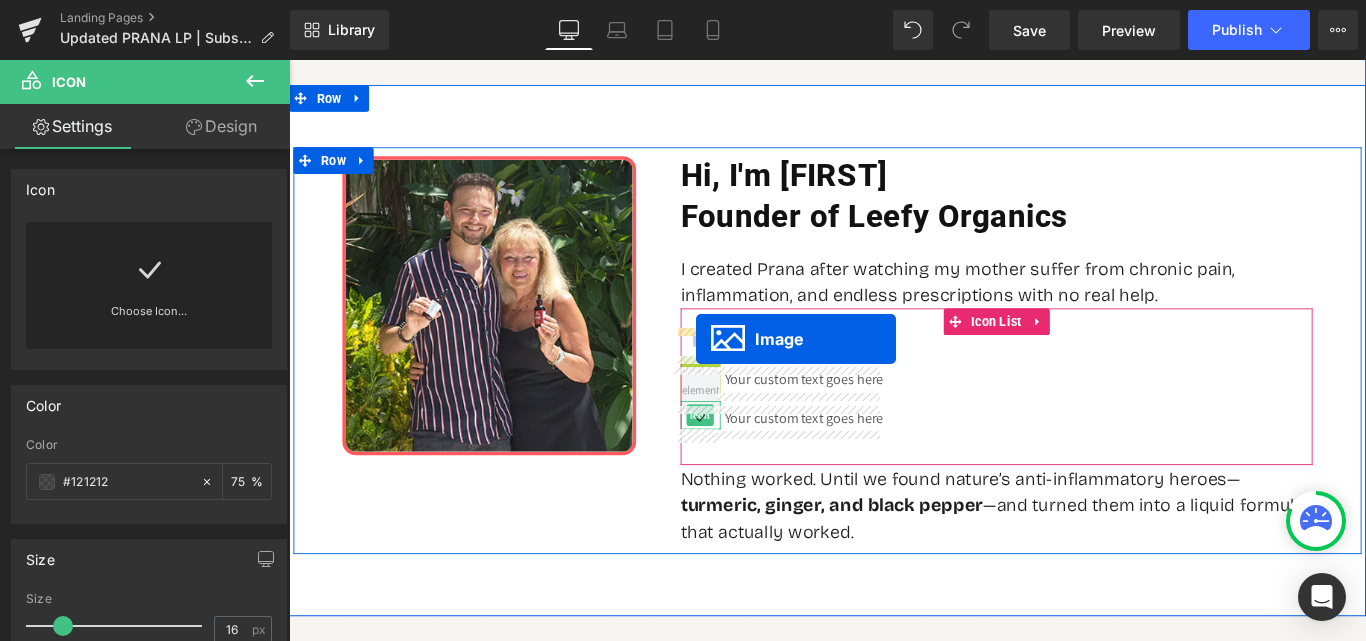 drag, startPoint x: 742, startPoint y: 397, endPoint x: 746, endPoint y: 374, distance: 23.345236 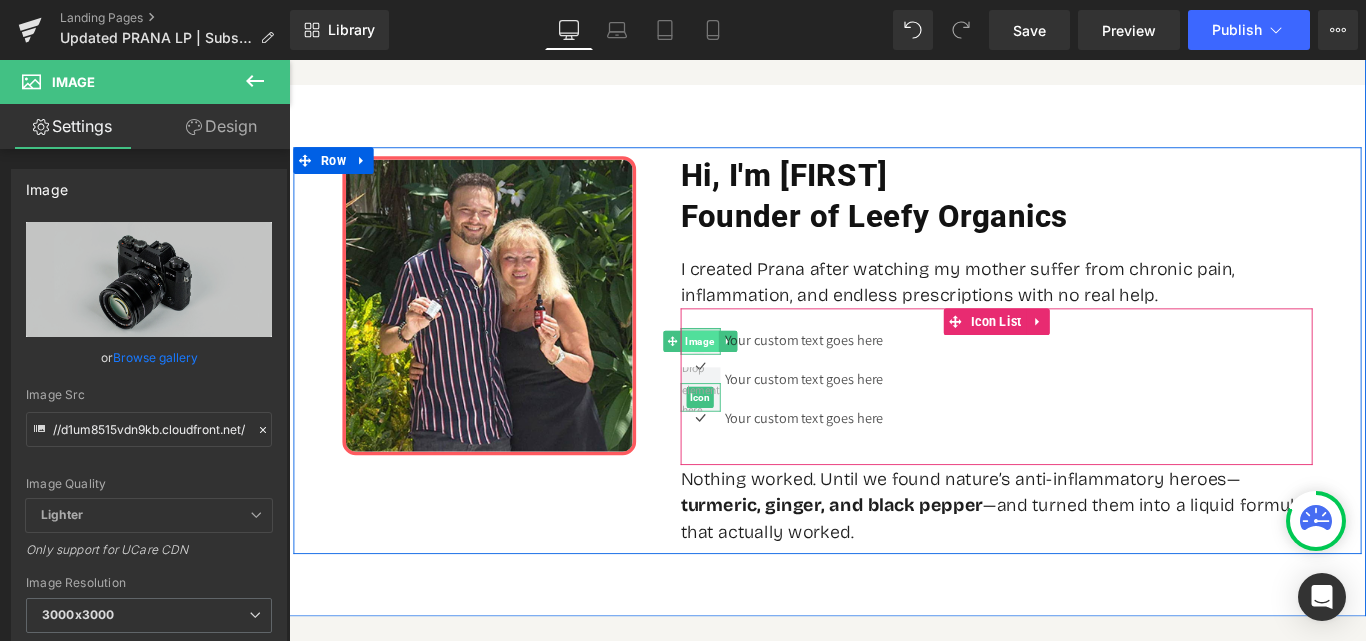 click on "Image" at bounding box center (751, 376) 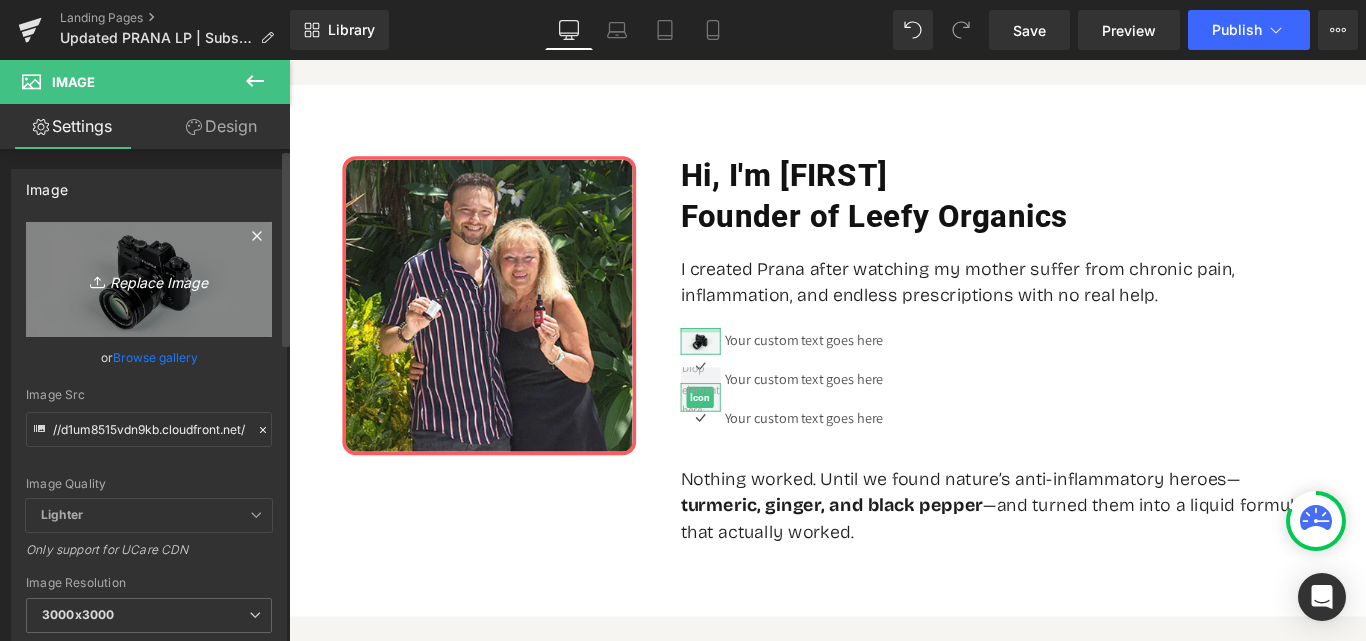click on "Replace Image" at bounding box center (149, 279) 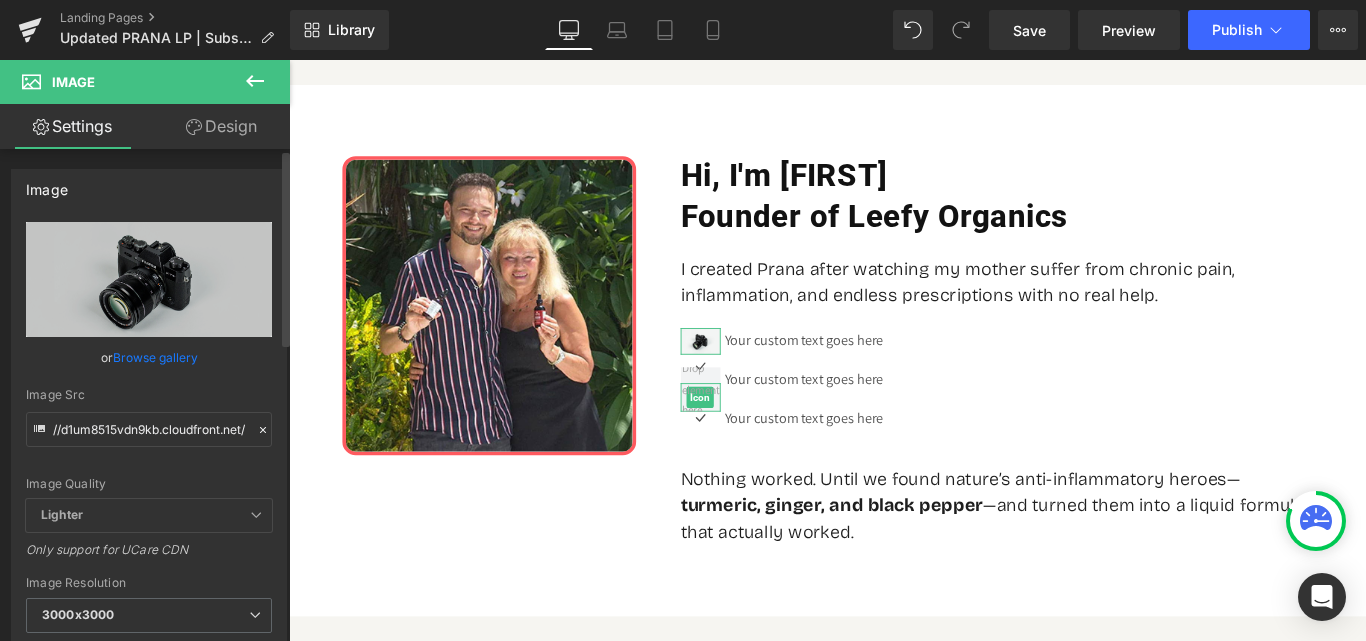 click on "Browse gallery" at bounding box center (155, 357) 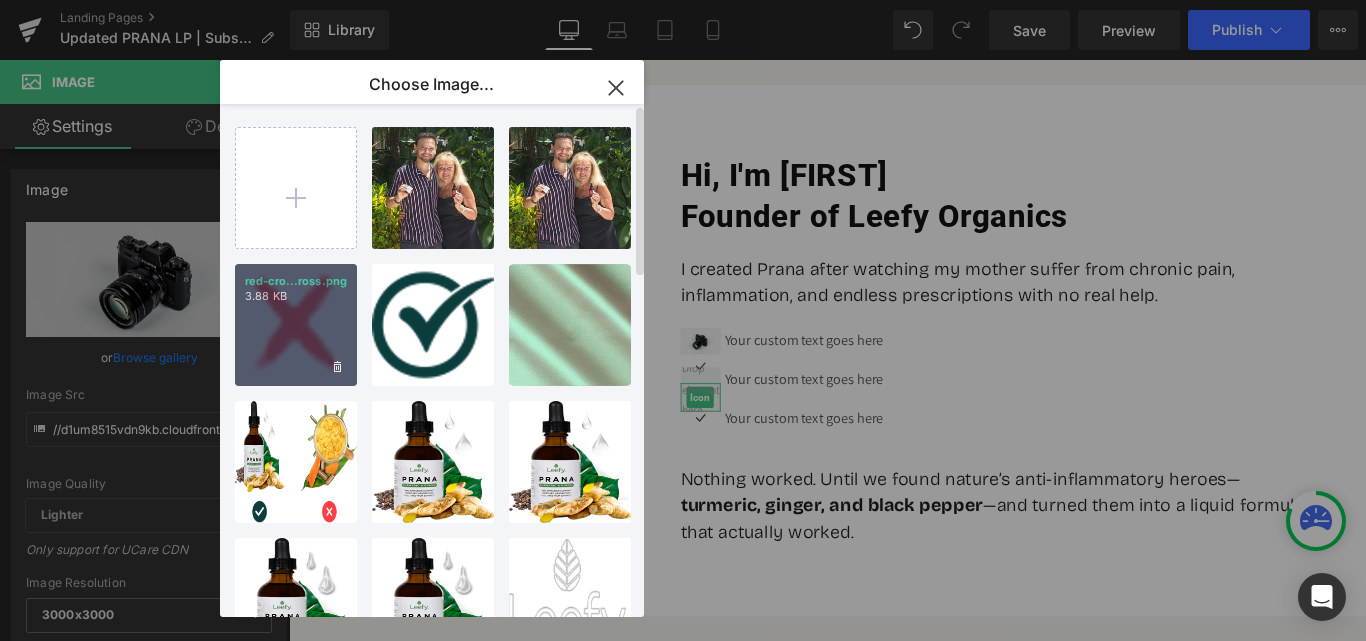 click on "red-cro...ross.png 3.88 KB" at bounding box center (296, 325) 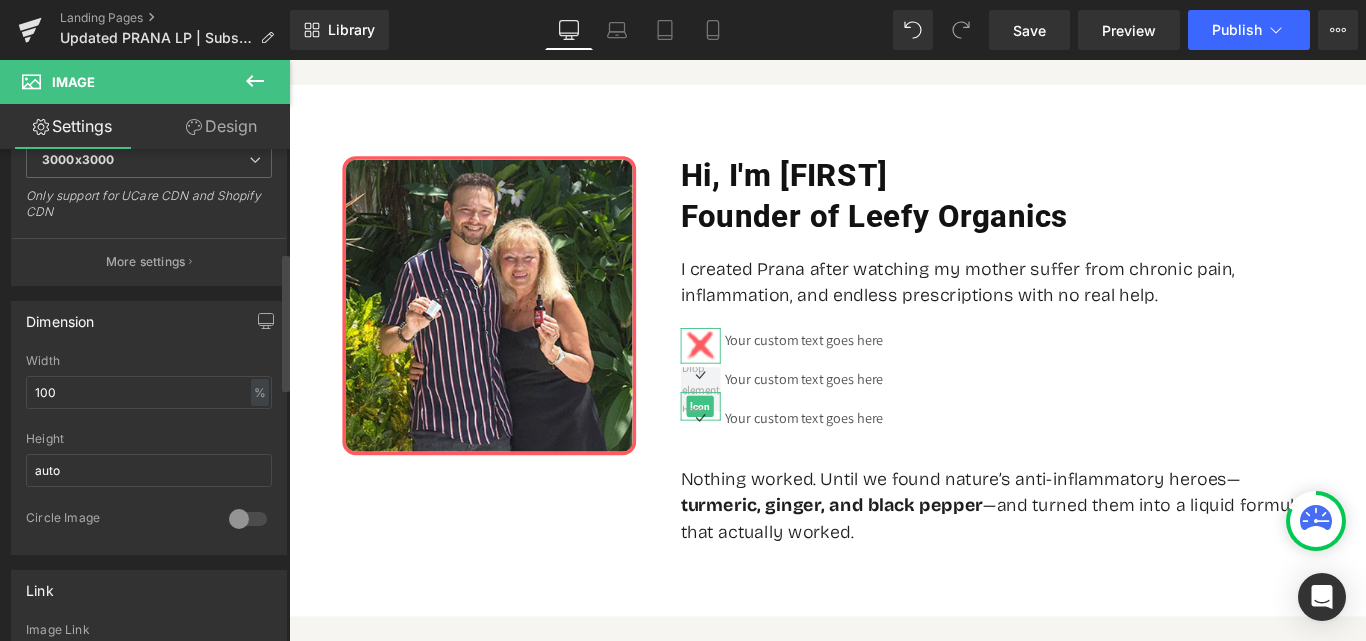 scroll, scrollTop: 500, scrollLeft: 0, axis: vertical 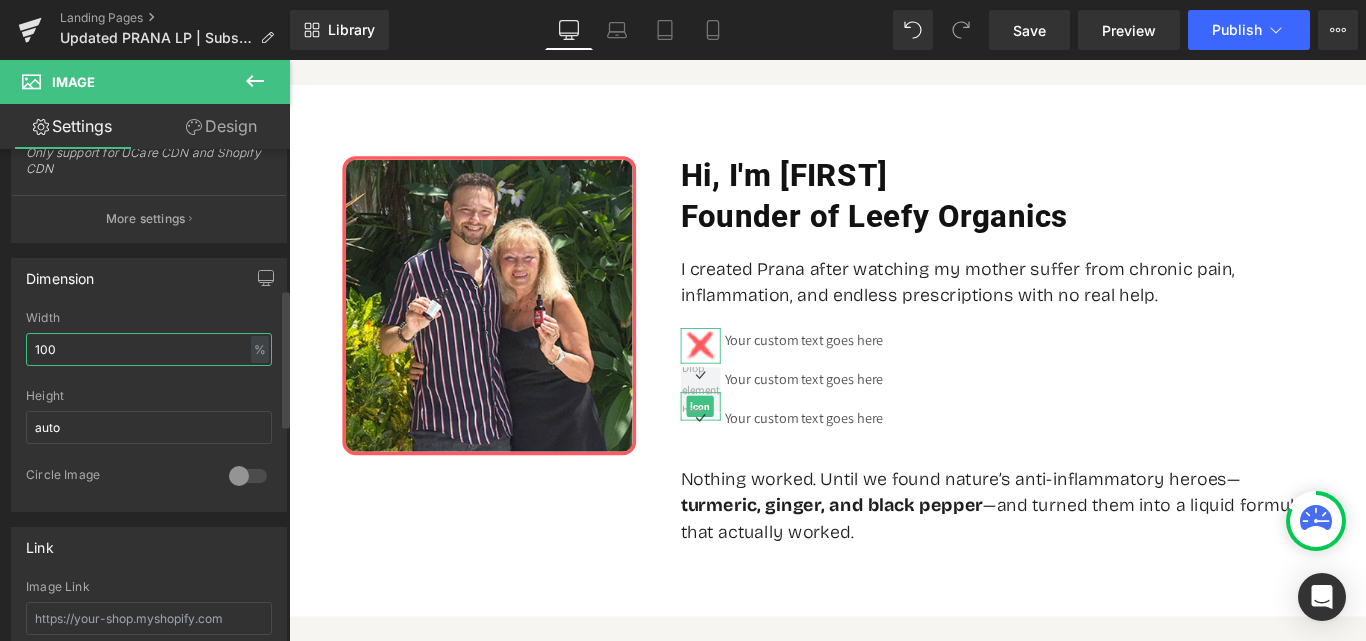 click on "100" at bounding box center (149, 349) 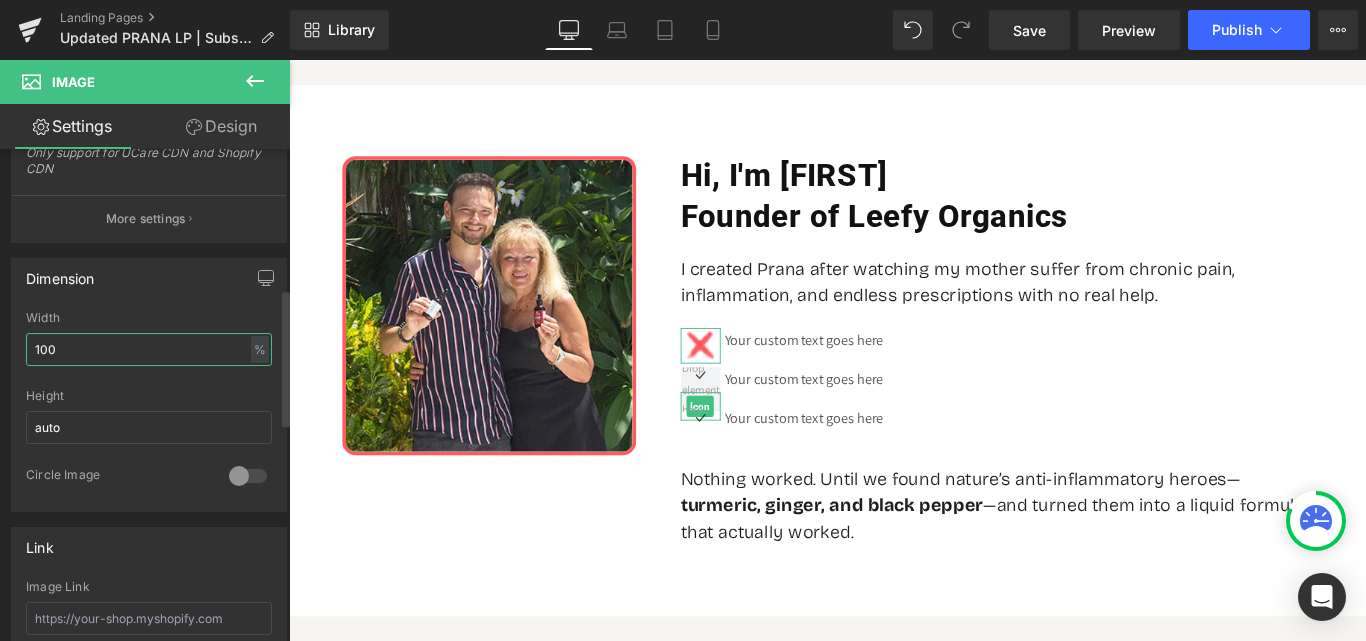 click on "100" at bounding box center (149, 349) 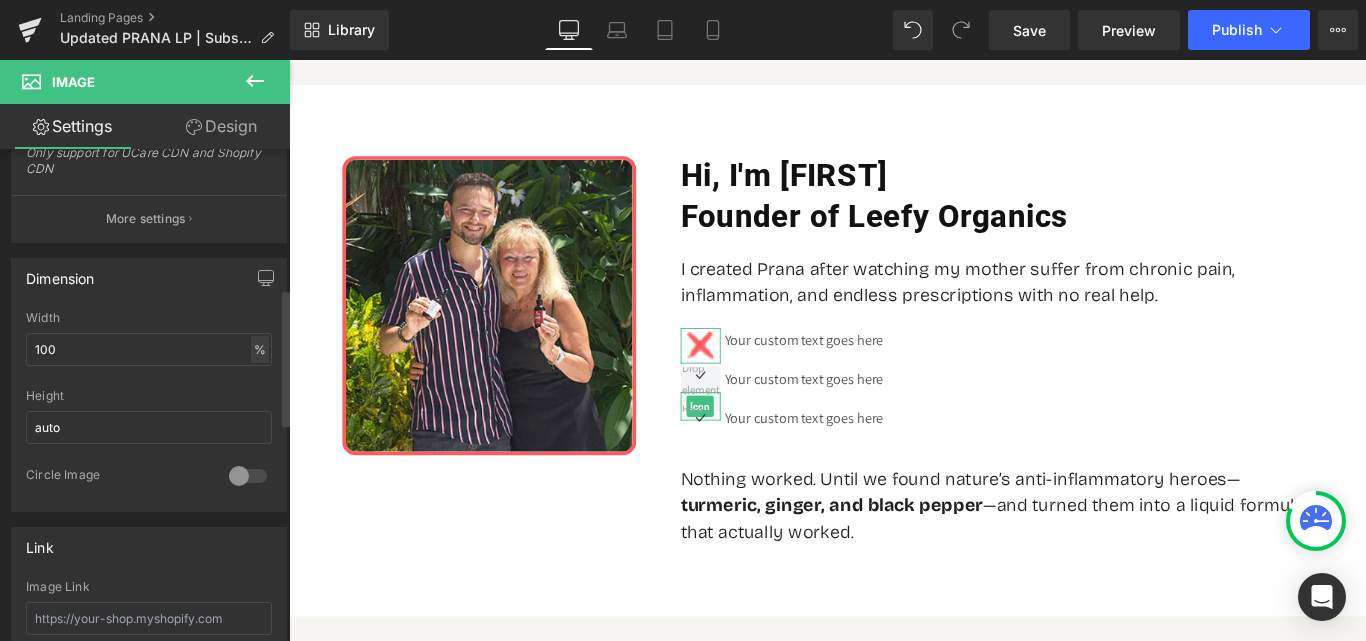 click on "%" at bounding box center [260, 349] 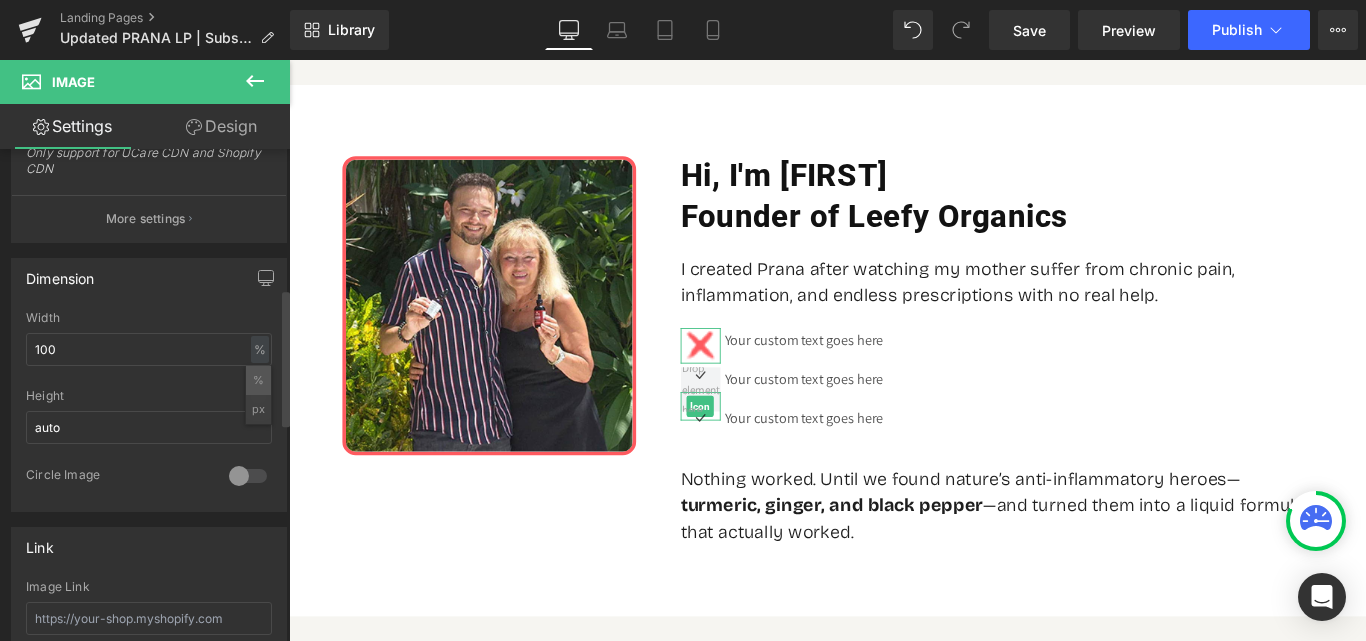 click on "%" at bounding box center (258, 380) 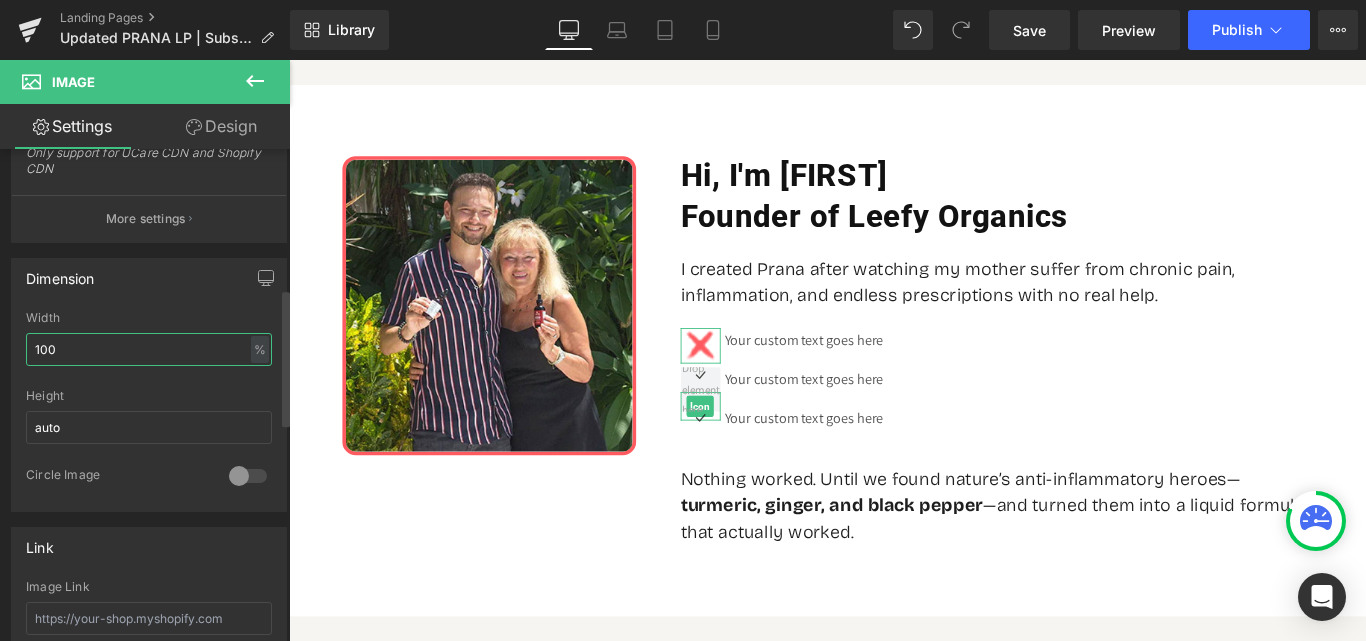 click on "100" at bounding box center [149, 349] 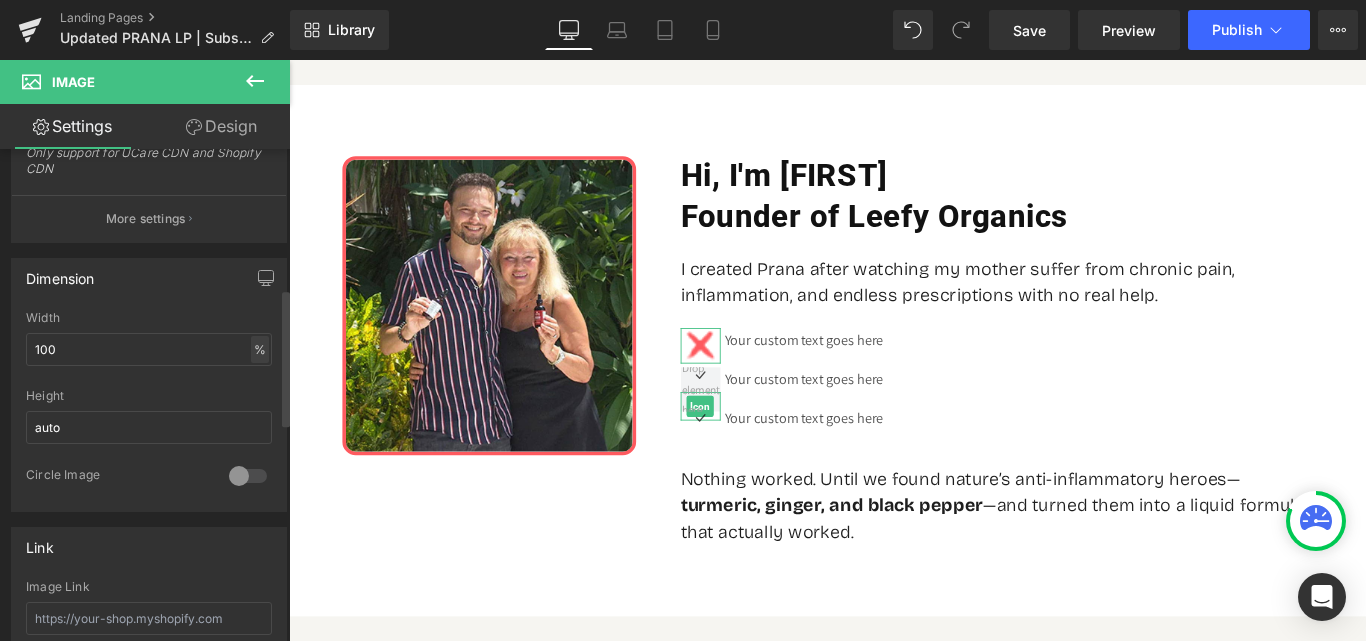 click on "%" at bounding box center [260, 349] 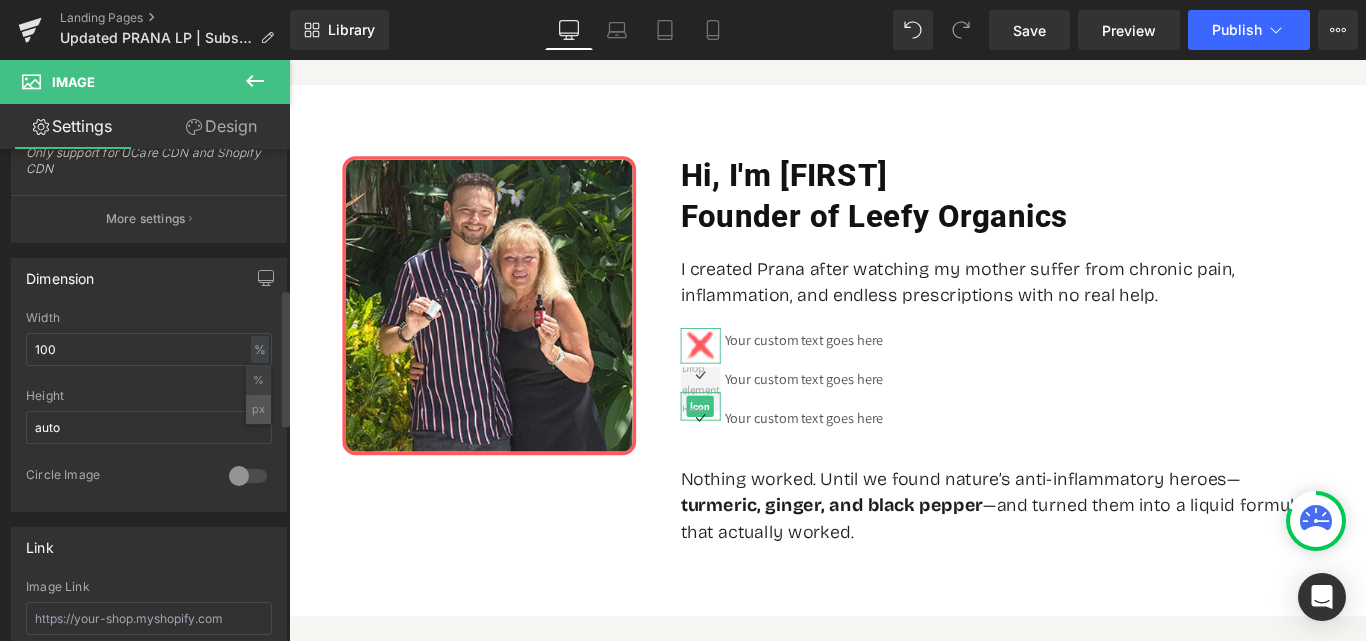 click on "px" at bounding box center [258, 409] 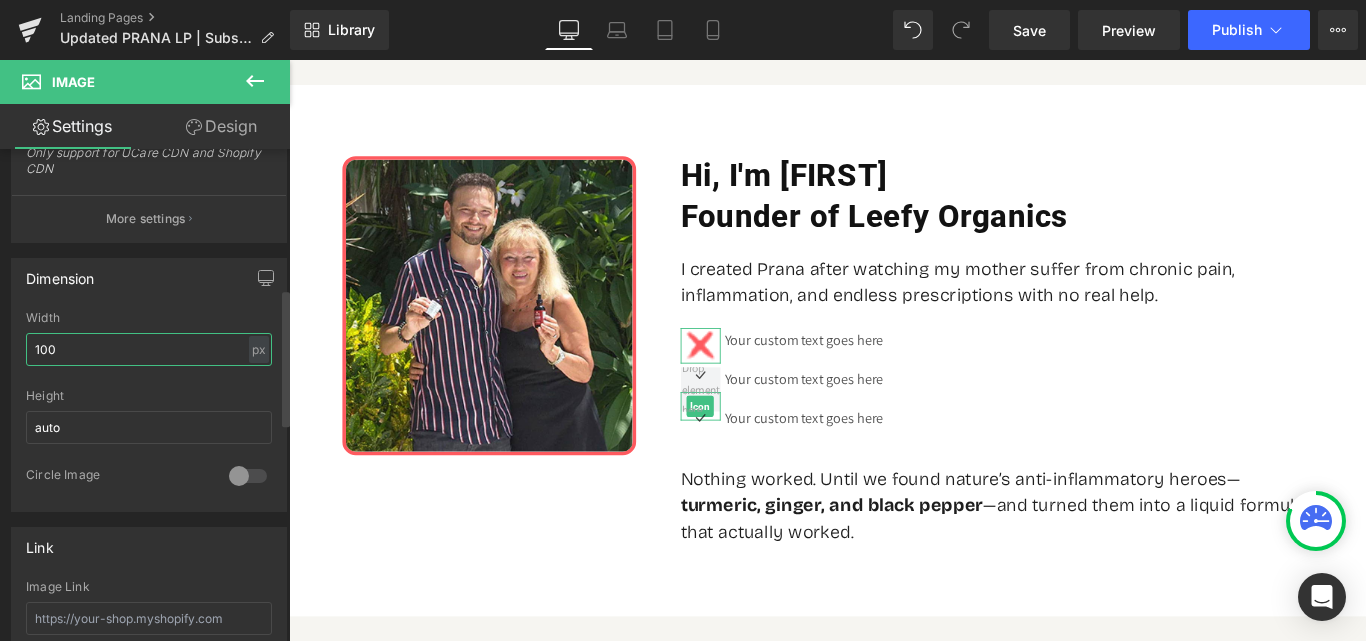 click on "100" at bounding box center [149, 349] 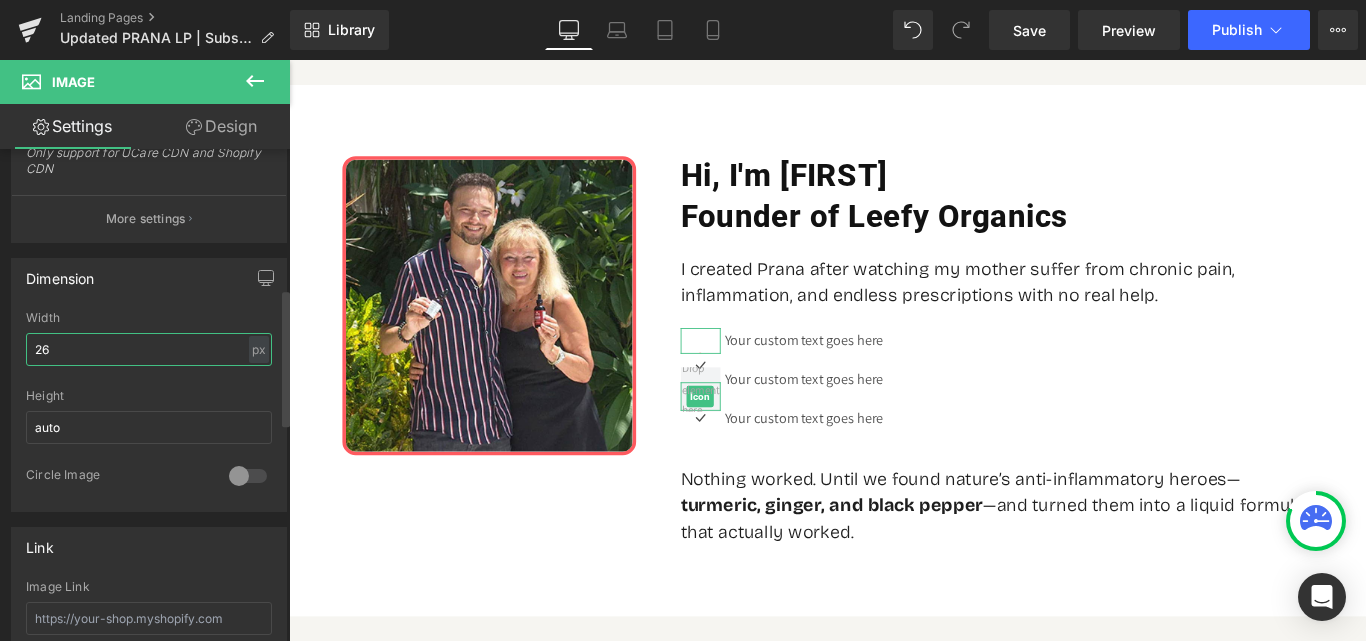 type on "26" 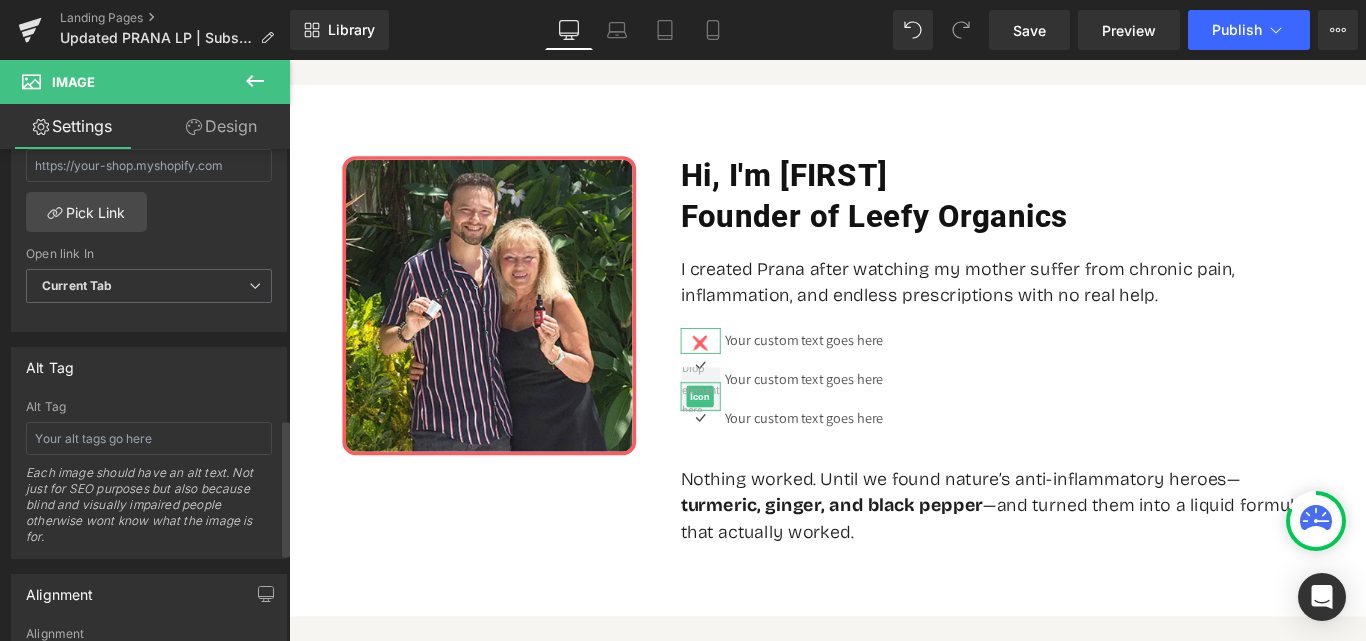 scroll, scrollTop: 1000, scrollLeft: 0, axis: vertical 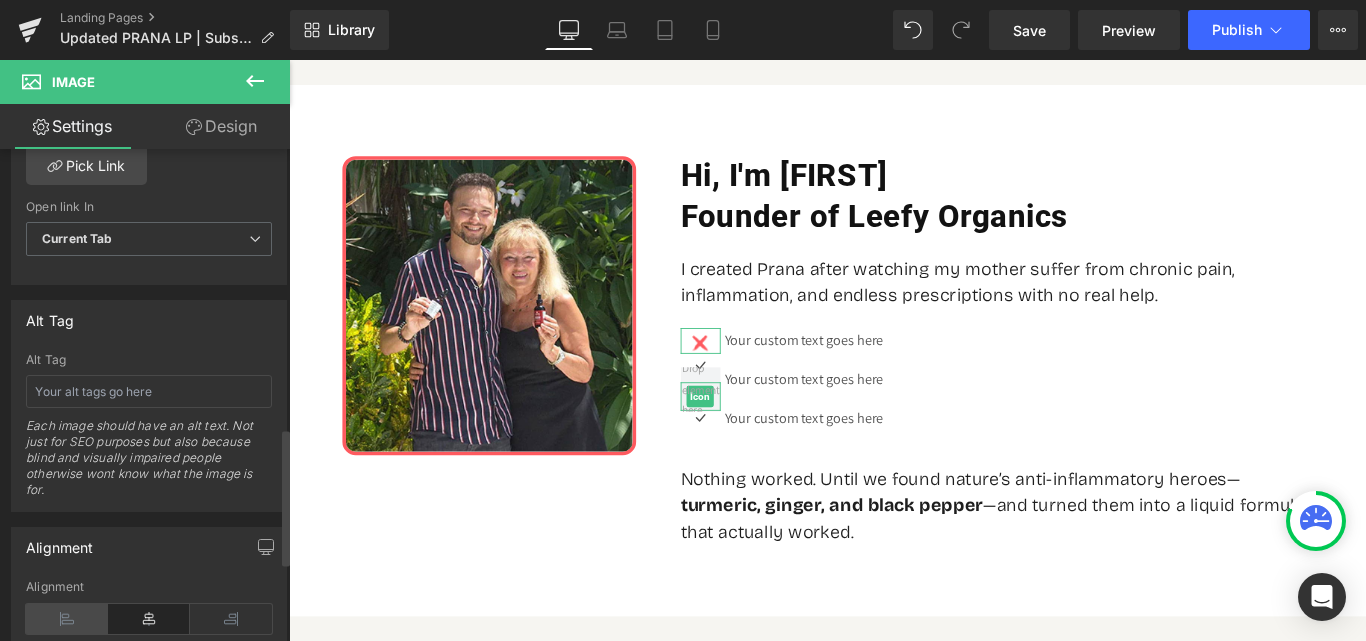 click at bounding box center [67, 619] 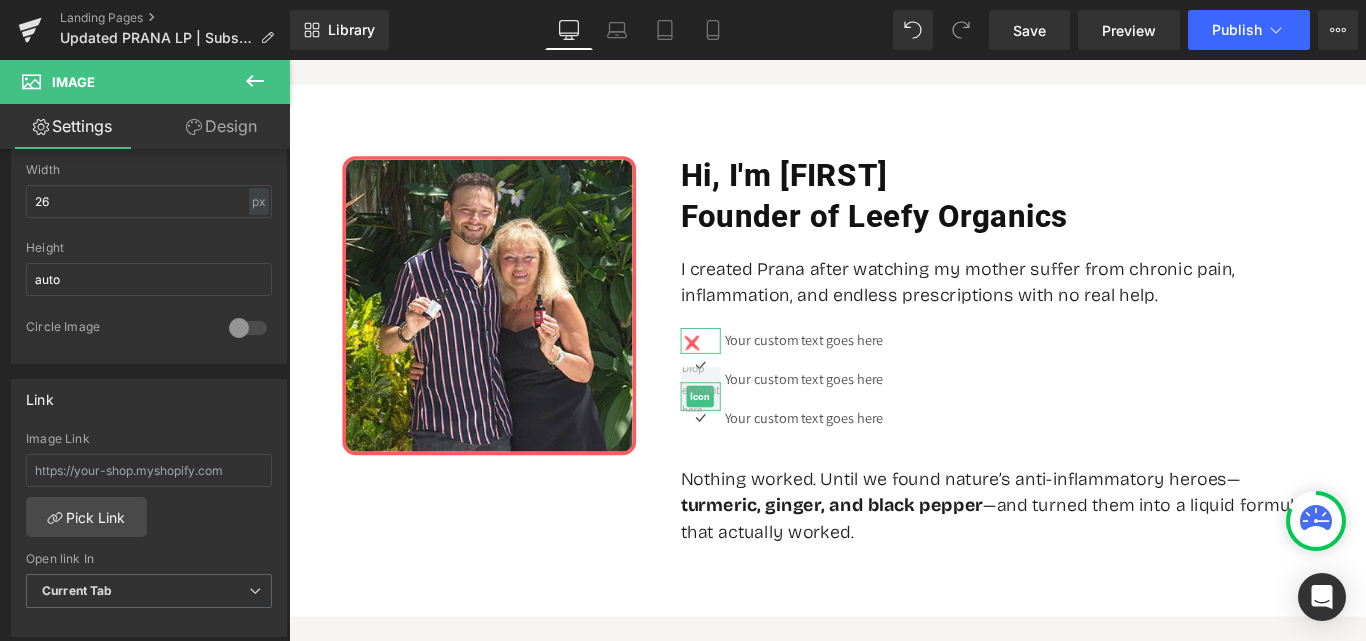 scroll, scrollTop: 600, scrollLeft: 0, axis: vertical 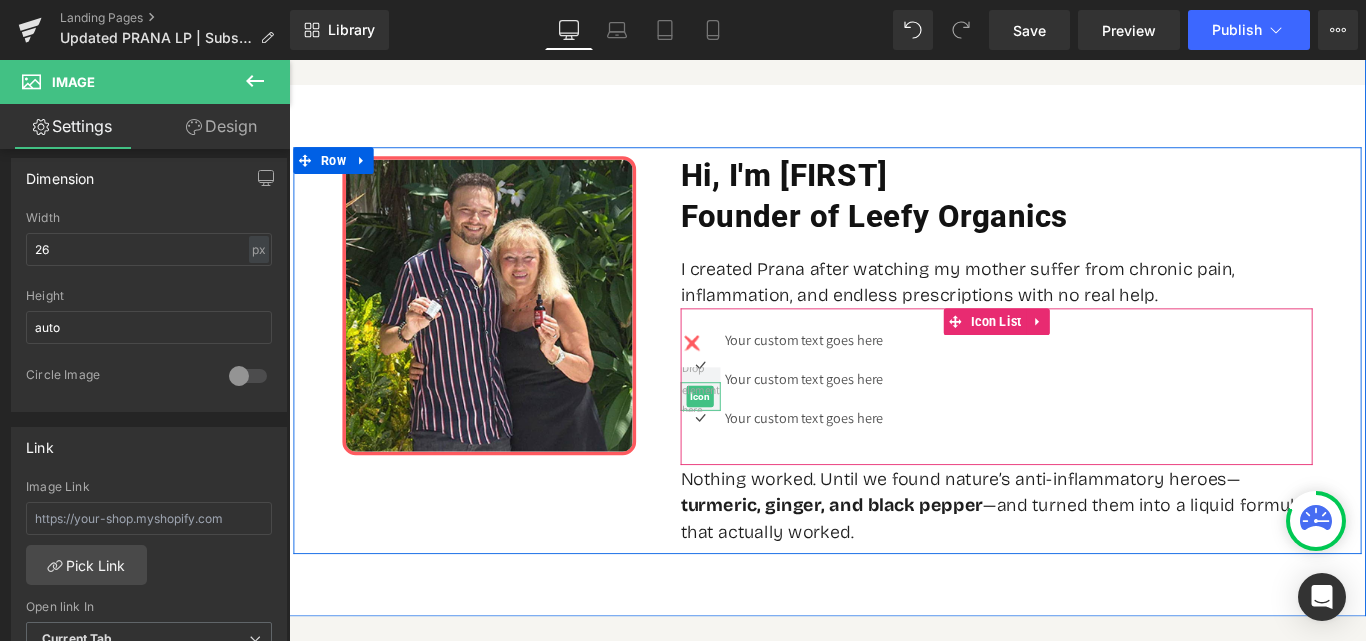 click on "Image
Icon
Icon
Your custom text goes here
Text Block
Your custom text goes here
Text Block
Icon
Your custom text goes here
Text Block" at bounding box center (1084, 426) 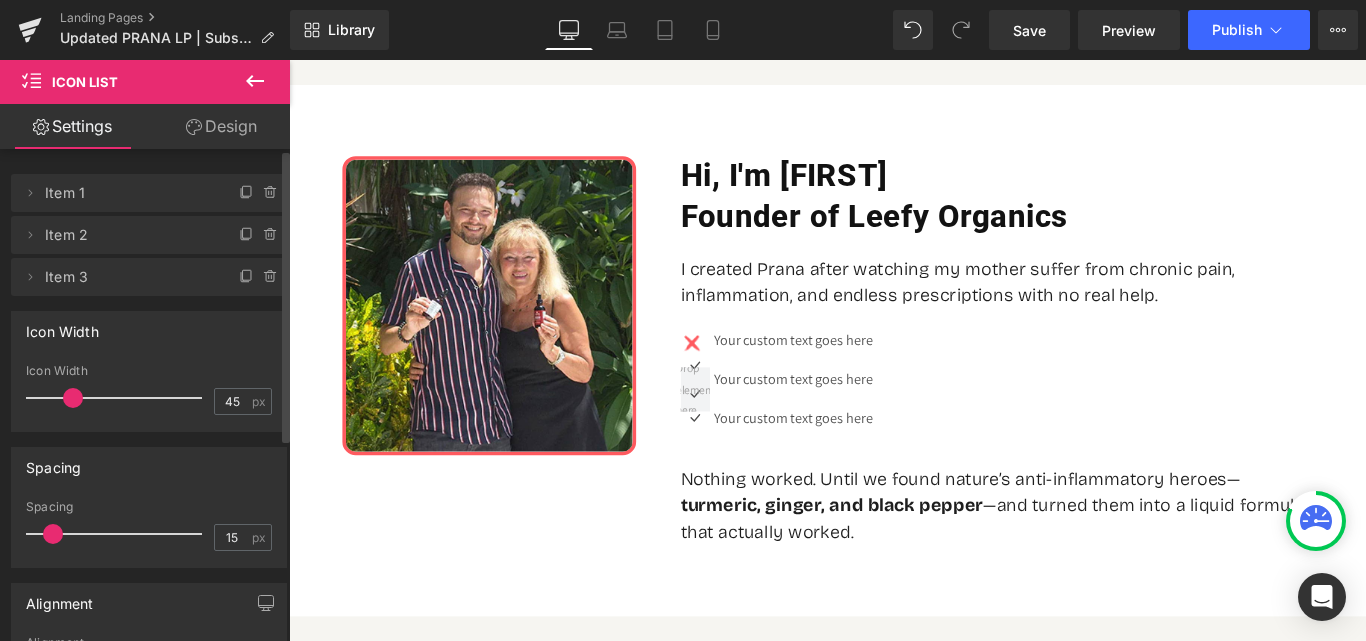drag, startPoint x: 76, startPoint y: 397, endPoint x: 63, endPoint y: 397, distance: 13 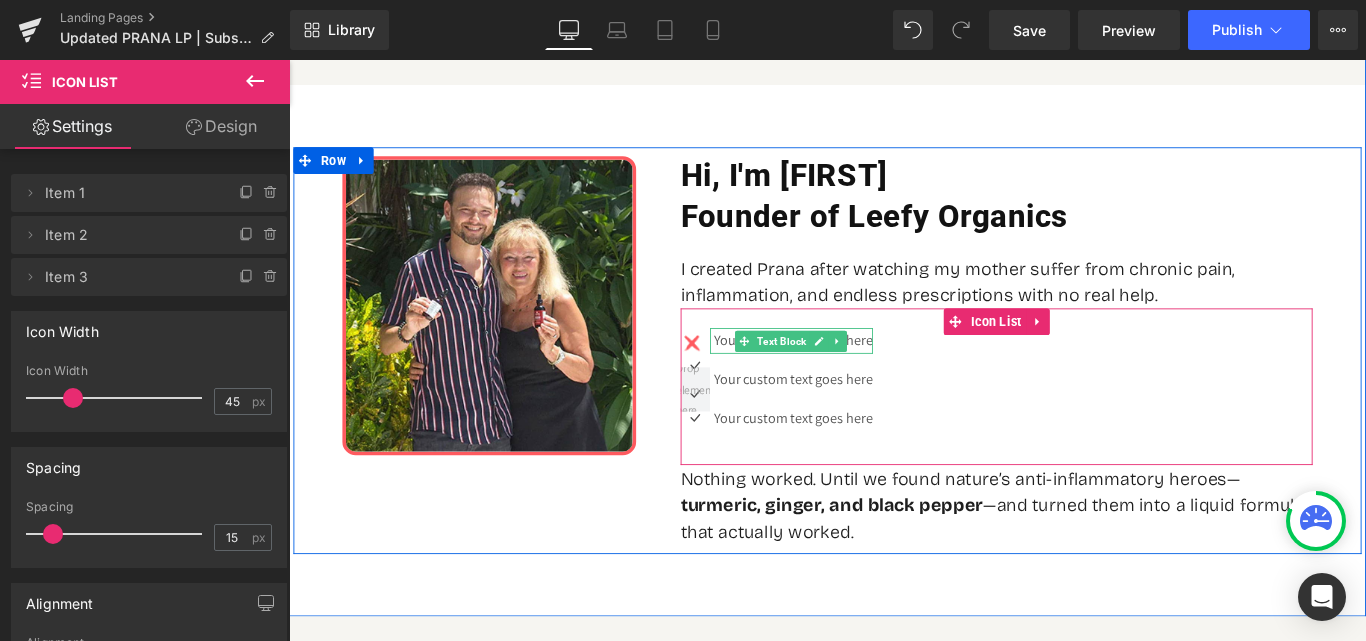 click on "Your custom text goes here" at bounding box center (856, 375) 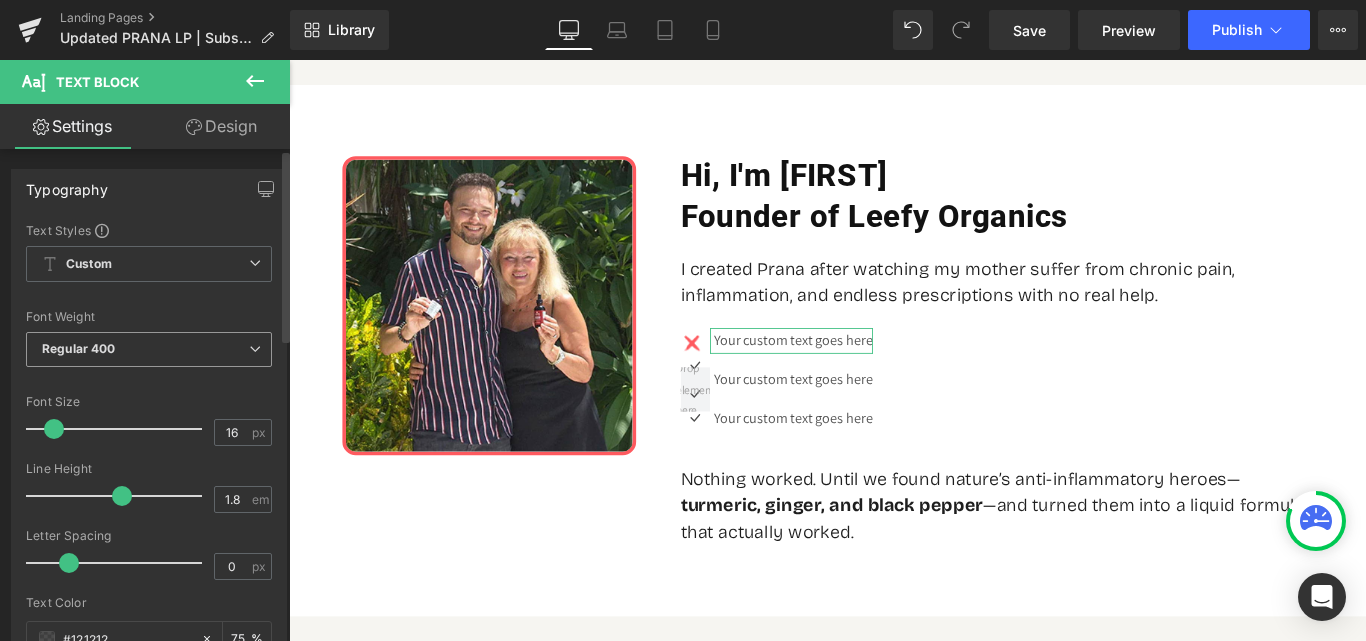 click on "Regular 400" at bounding box center [149, 349] 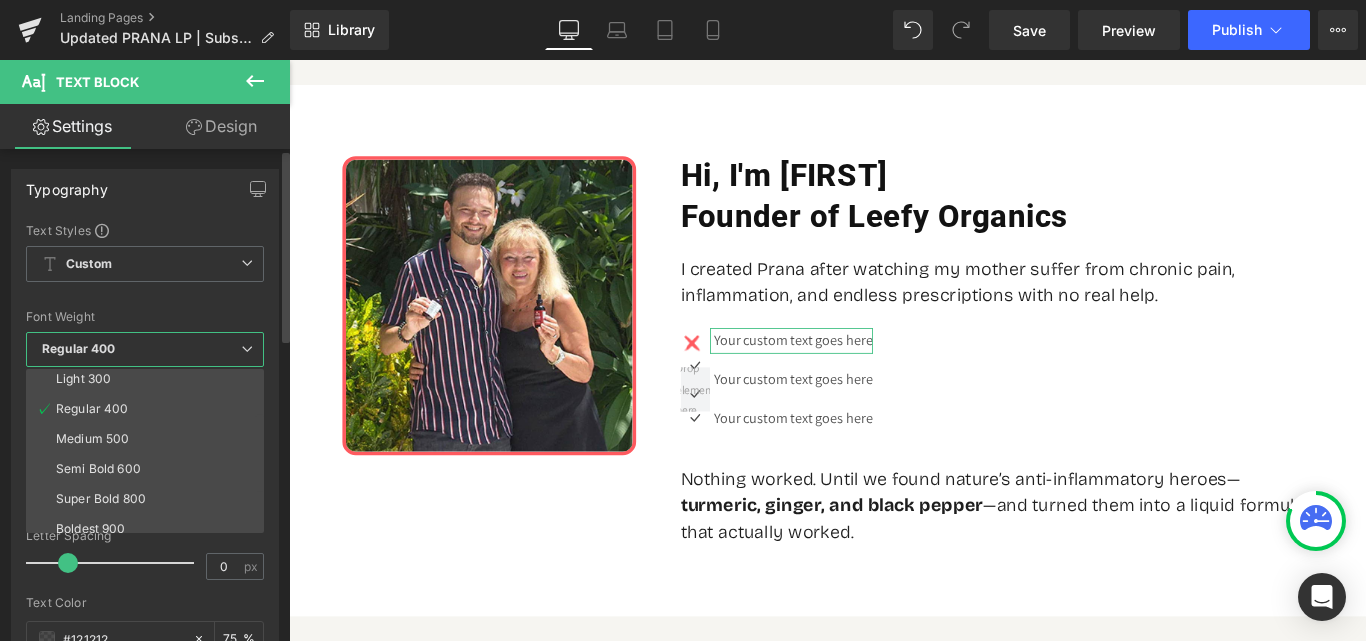 scroll, scrollTop: 100, scrollLeft: 0, axis: vertical 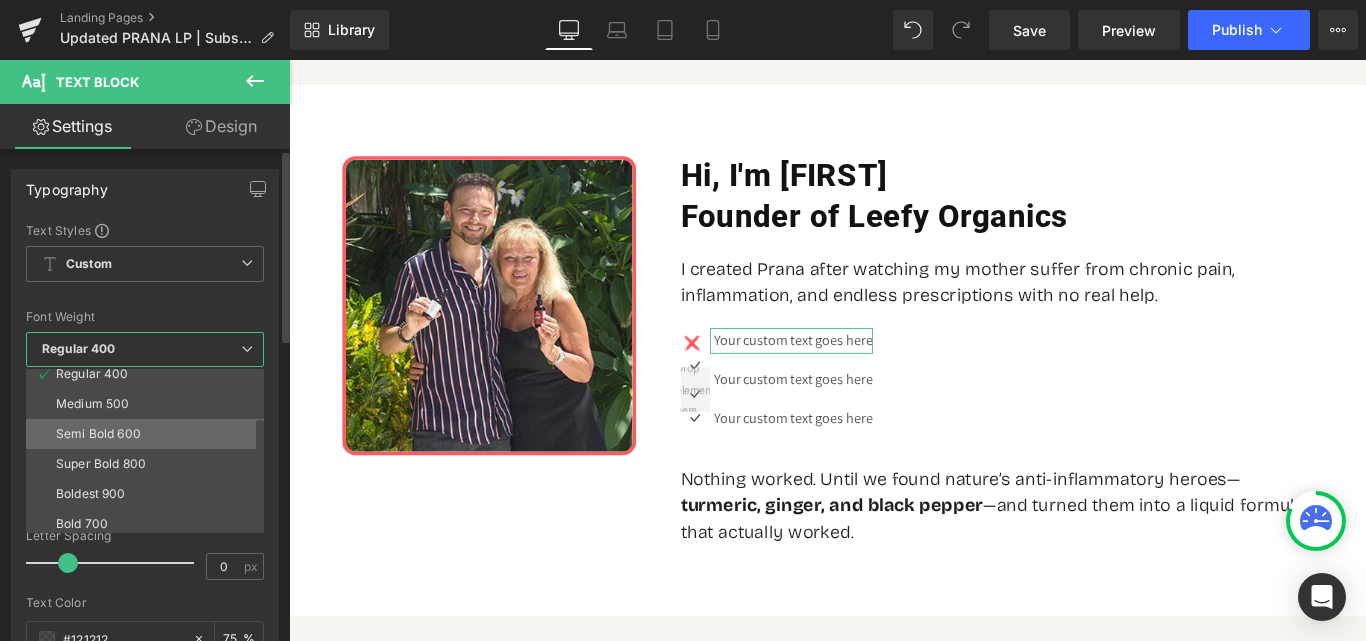 click on "Semi Bold 600" at bounding box center [98, 434] 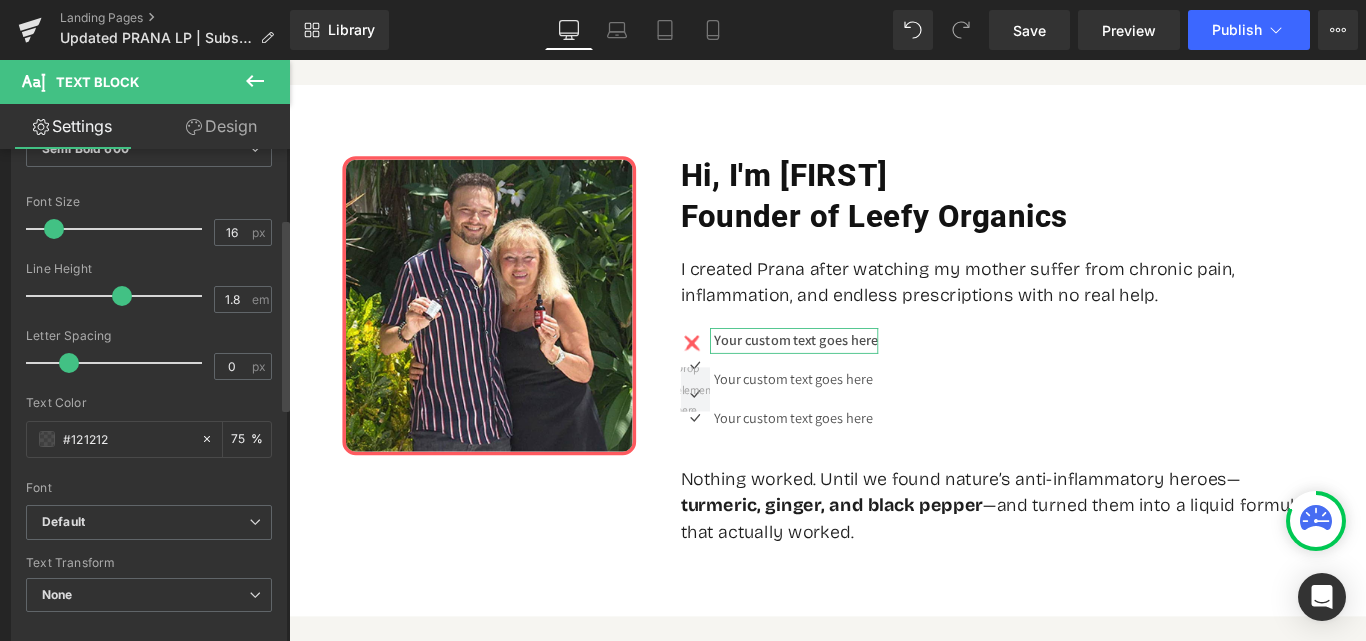 scroll, scrollTop: 100, scrollLeft: 0, axis: vertical 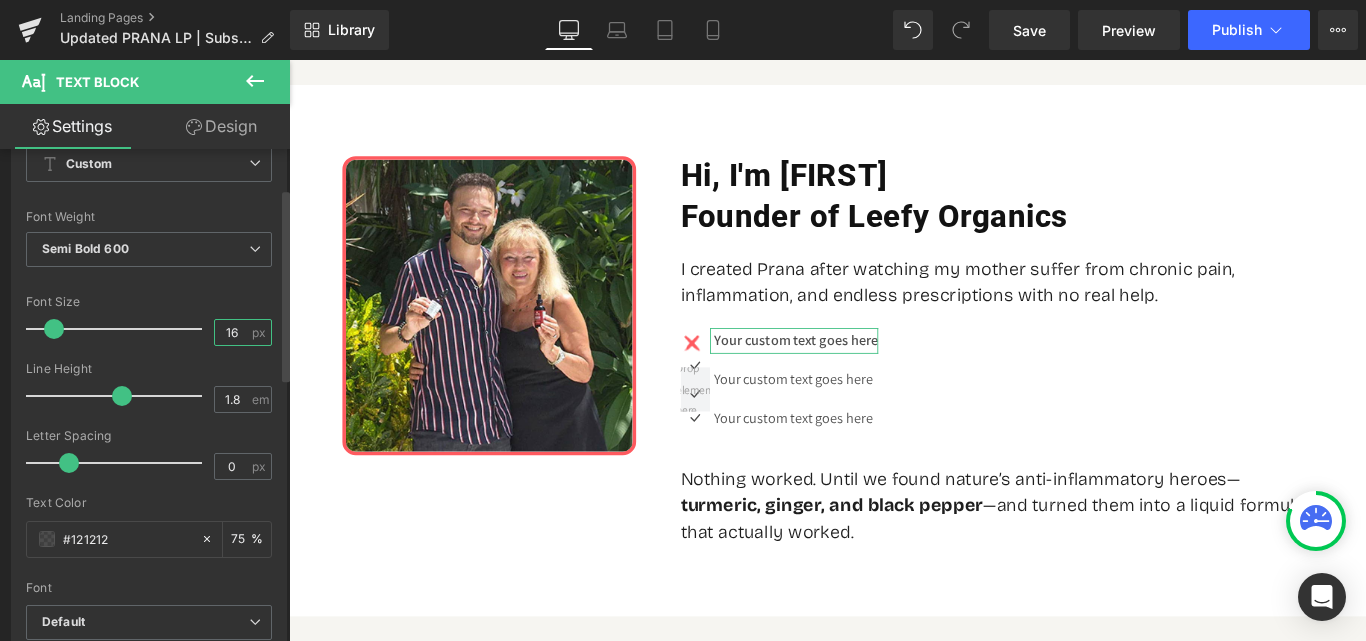 click on "16" at bounding box center [232, 332] 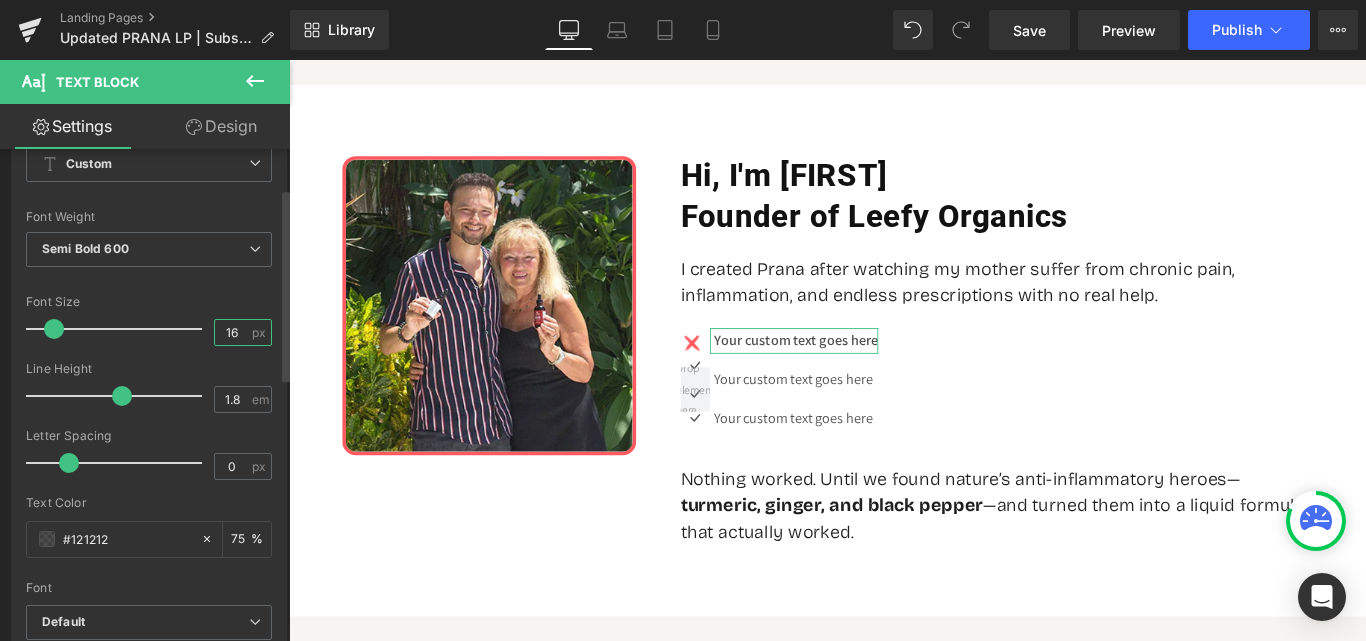 click on "16" at bounding box center [232, 332] 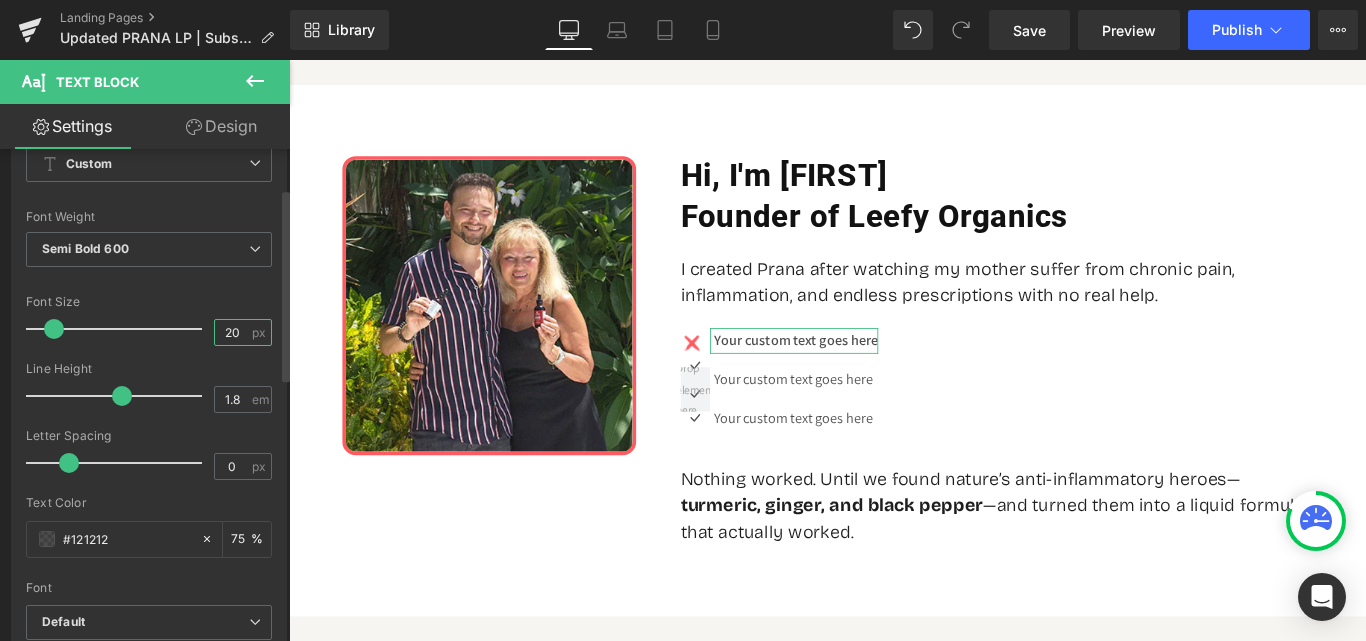 type on "20" 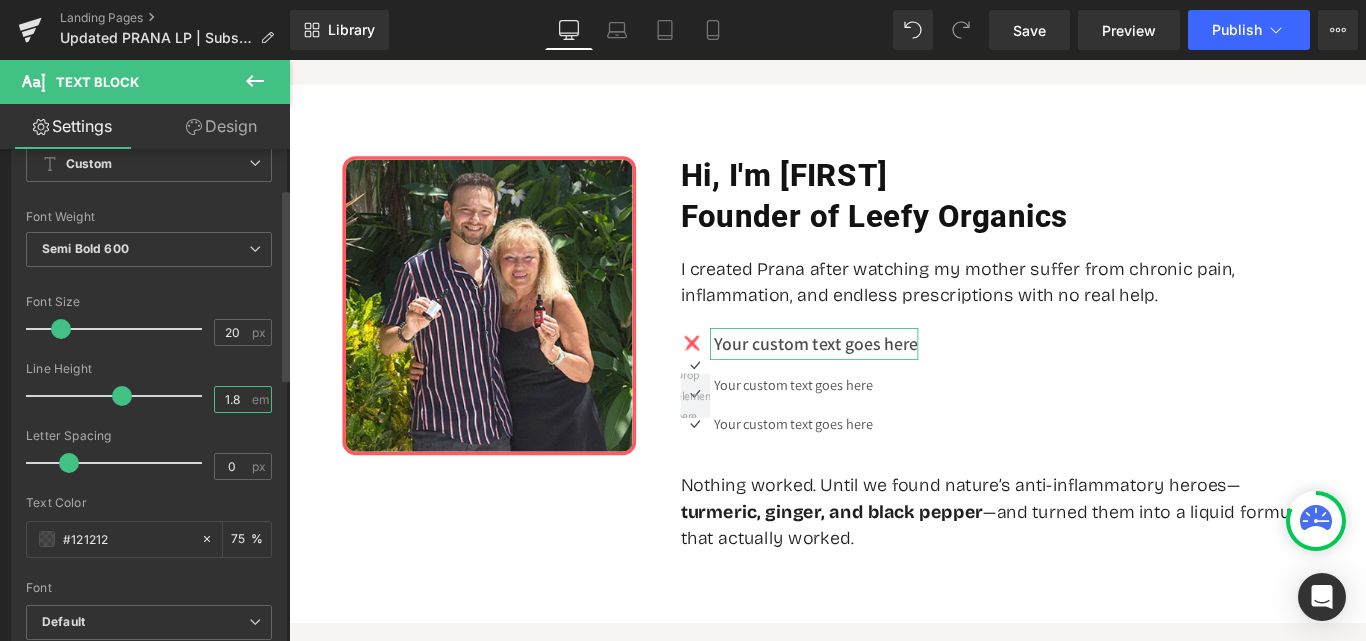 click on "1.8" at bounding box center (232, 399) 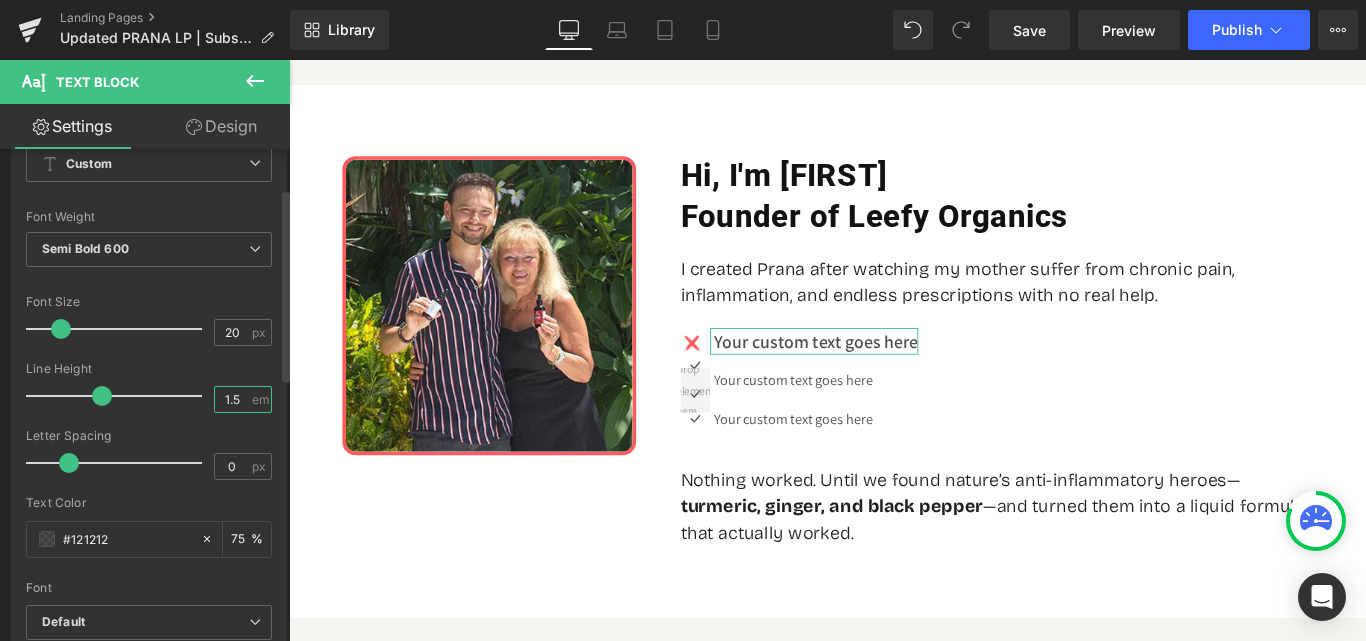 type on "1.5" 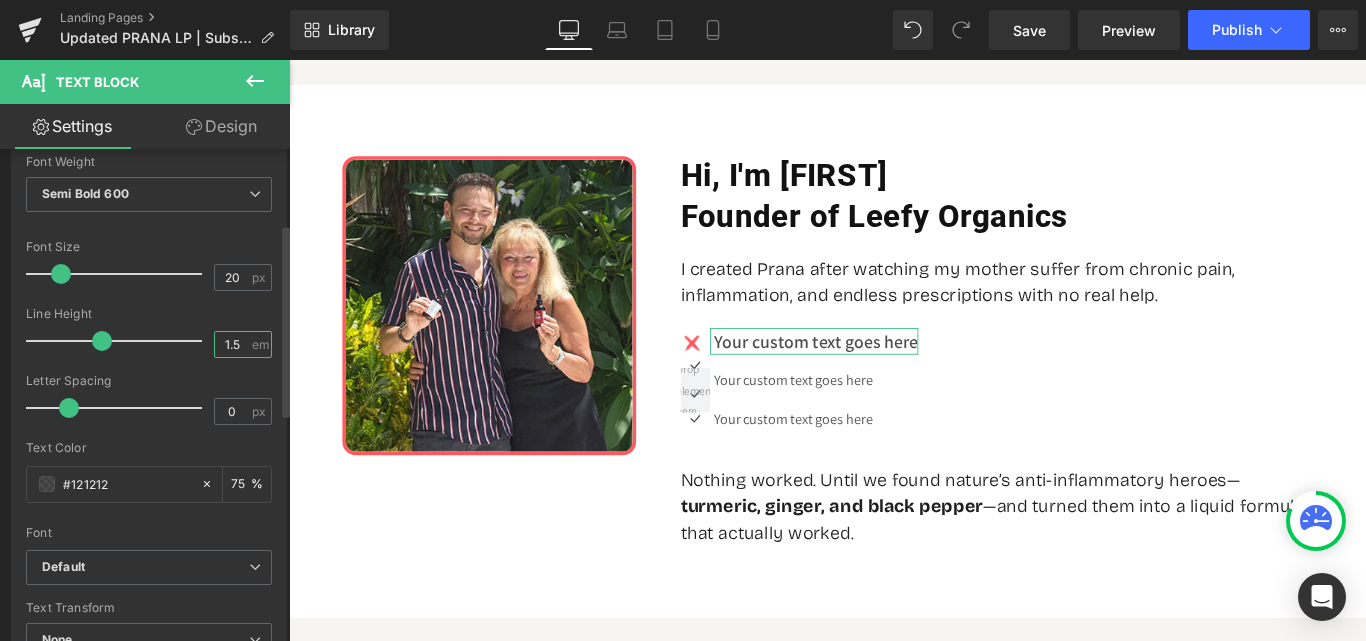 scroll, scrollTop: 200, scrollLeft: 0, axis: vertical 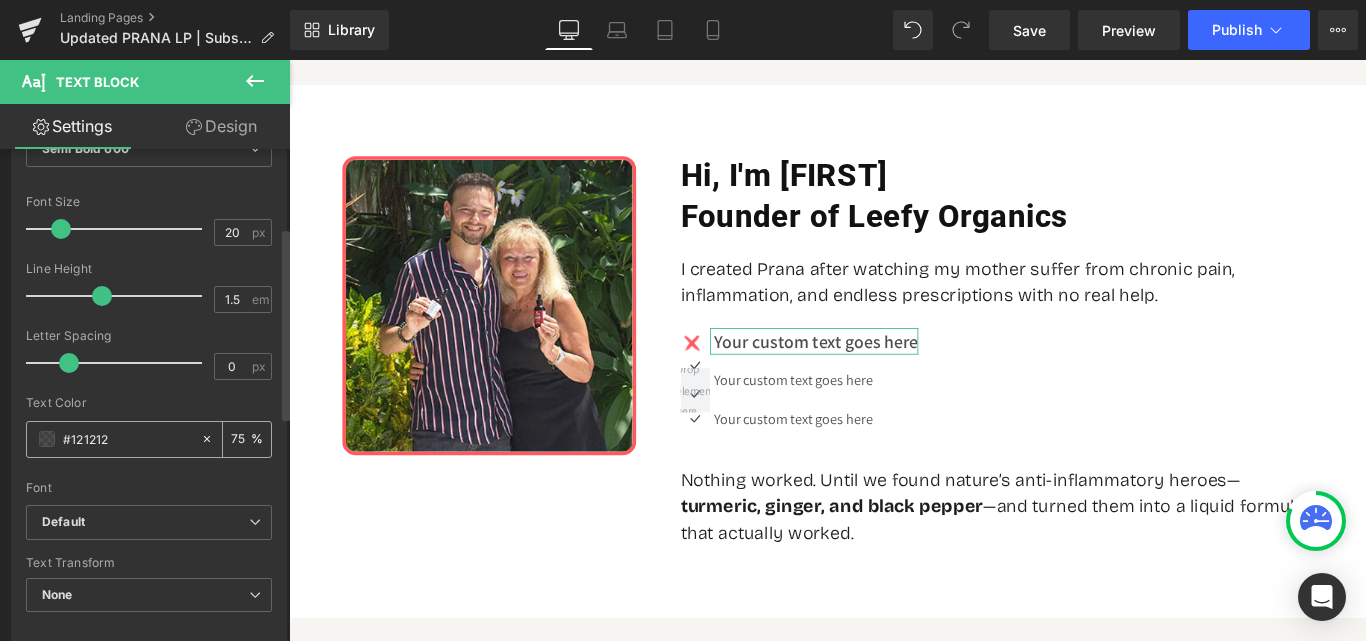 click on "#121212" at bounding box center [127, 439] 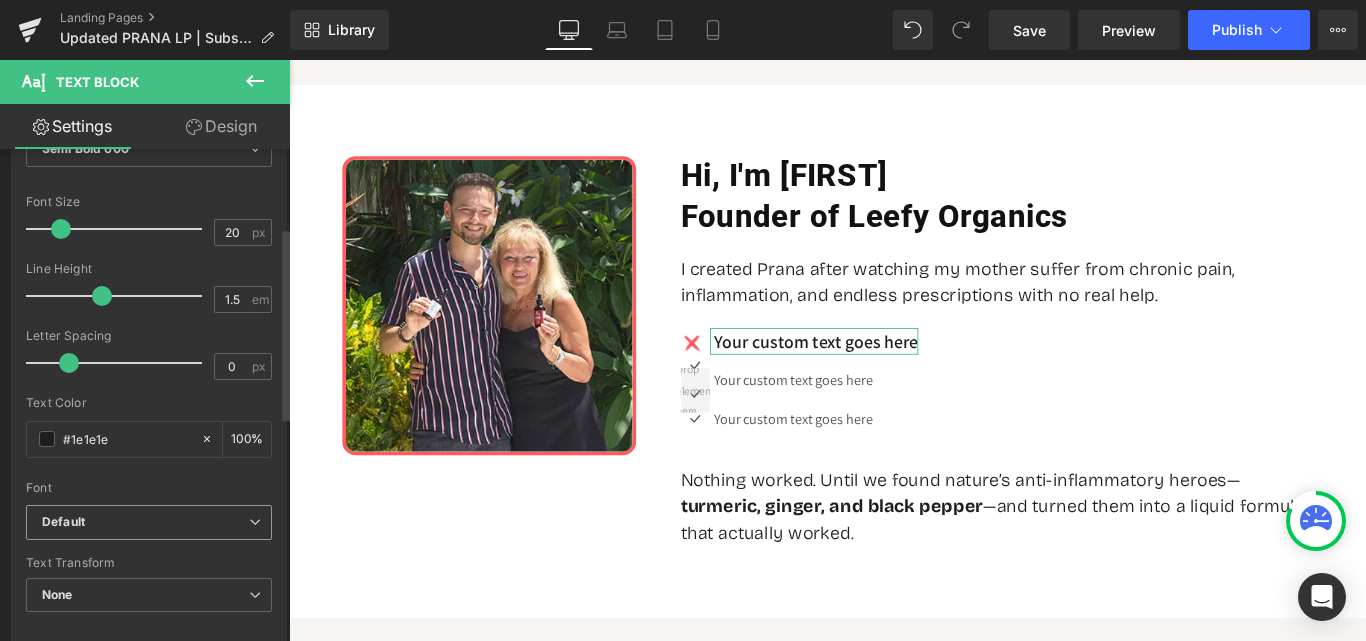 type on "#1e1e1e" 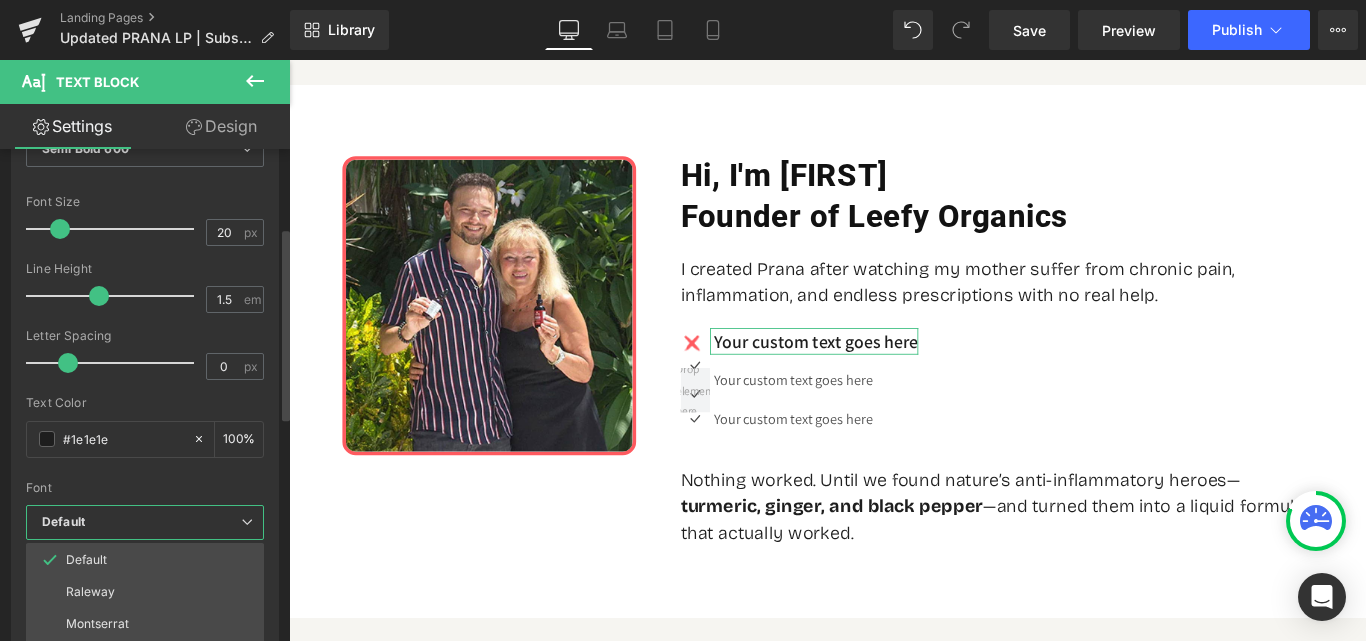 click on "Text Color #1e1e1e 75 %" at bounding box center [145, 438] 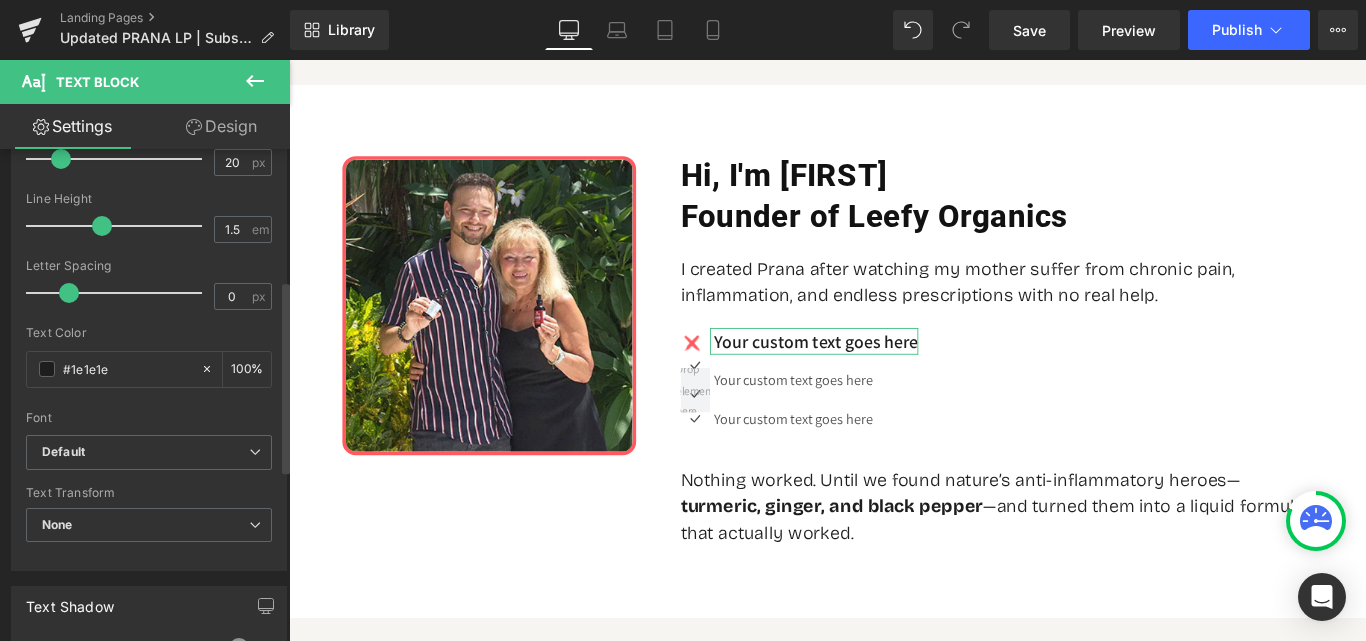 scroll, scrollTop: 400, scrollLeft: 0, axis: vertical 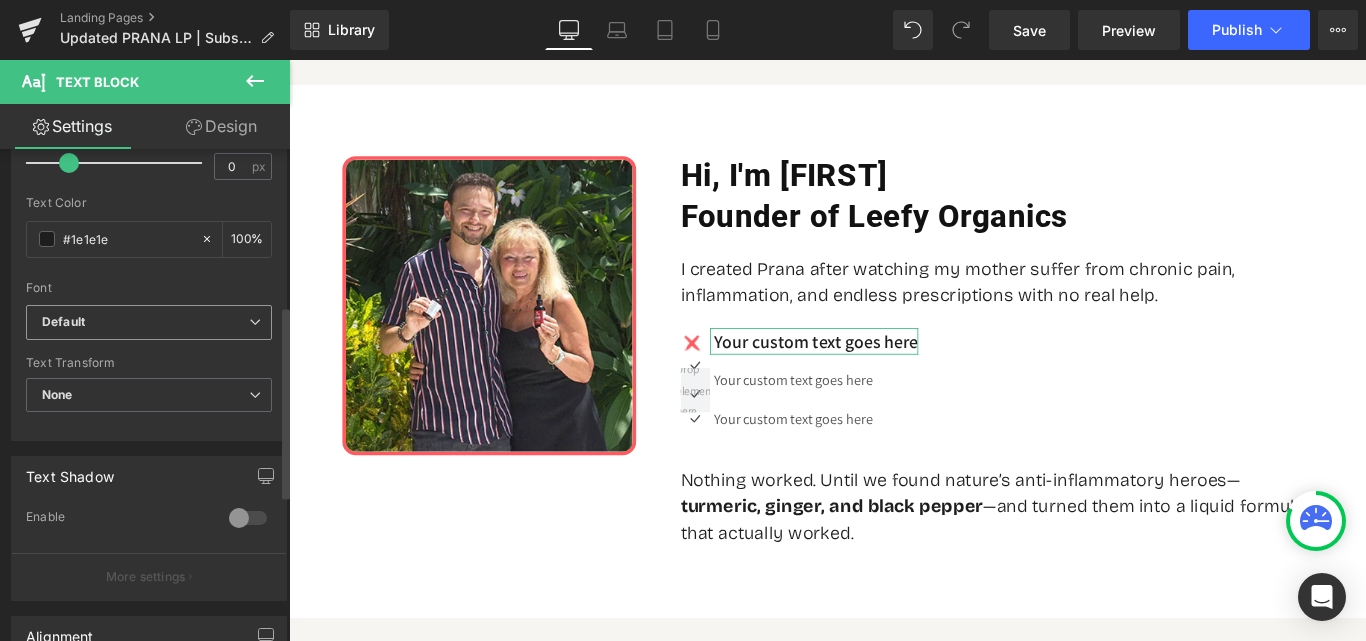 click on "Default" at bounding box center [145, 322] 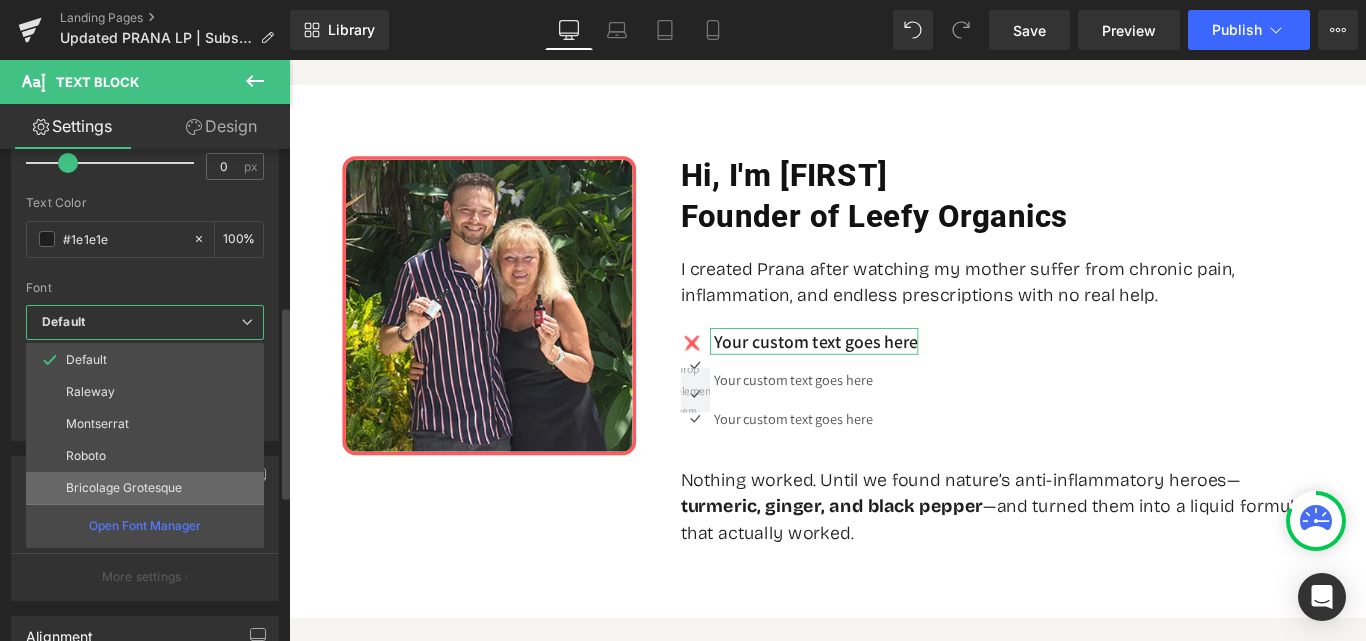 click on "Bricolage Grotesque" at bounding box center [124, 488] 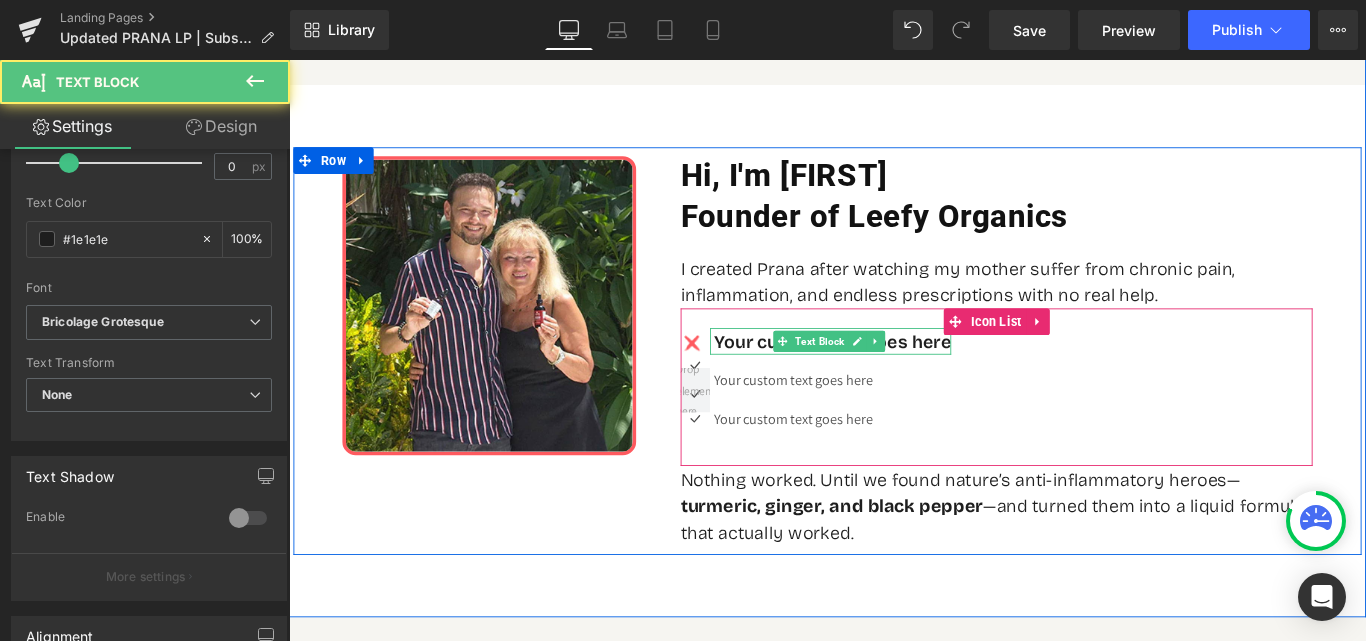 click on "Your custom text goes here" at bounding box center [900, 376] 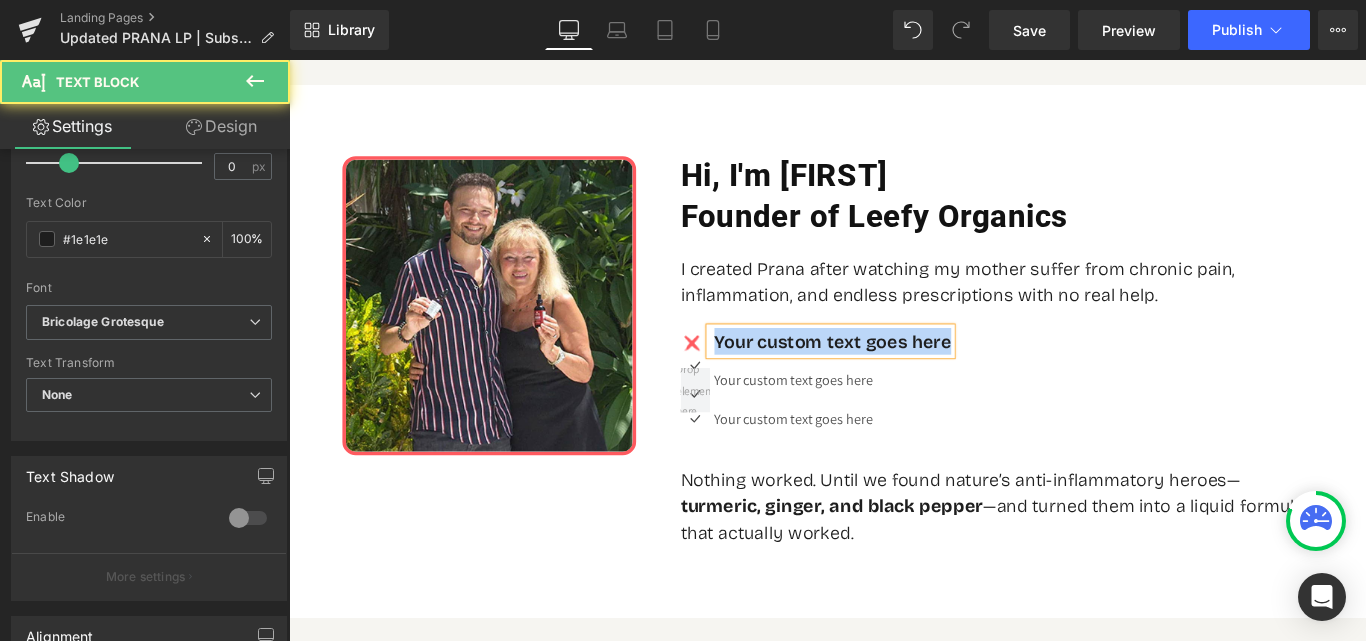 paste 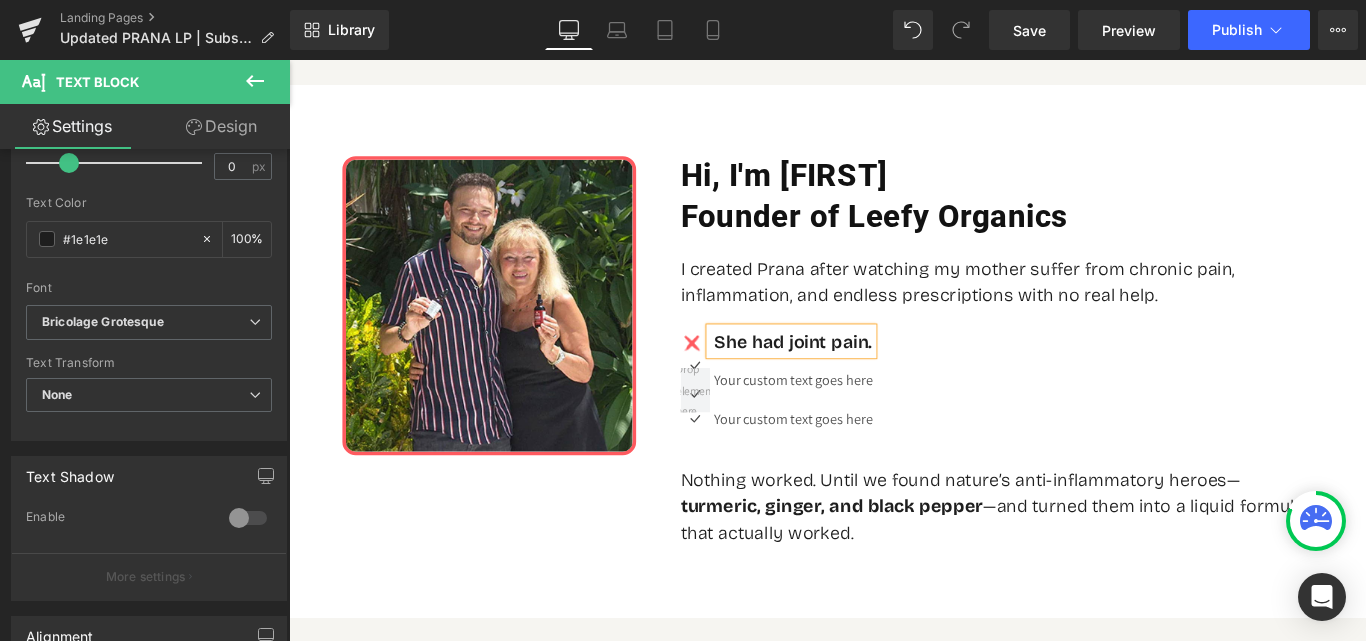 click on "Image
Icon
Icon
She had joint pain.
Text Block
Your custom text goes here
Text Block
Icon
Your custom text goes here
Text Block" at bounding box center [1084, 427] 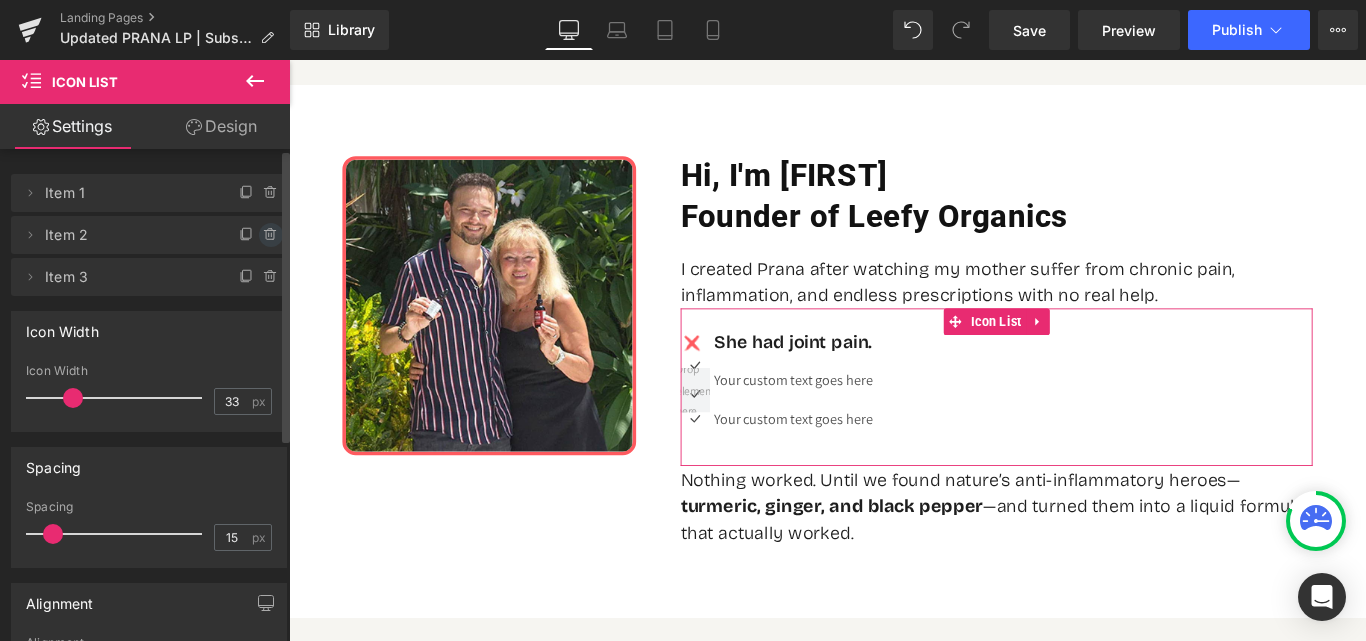 click at bounding box center (271, 235) 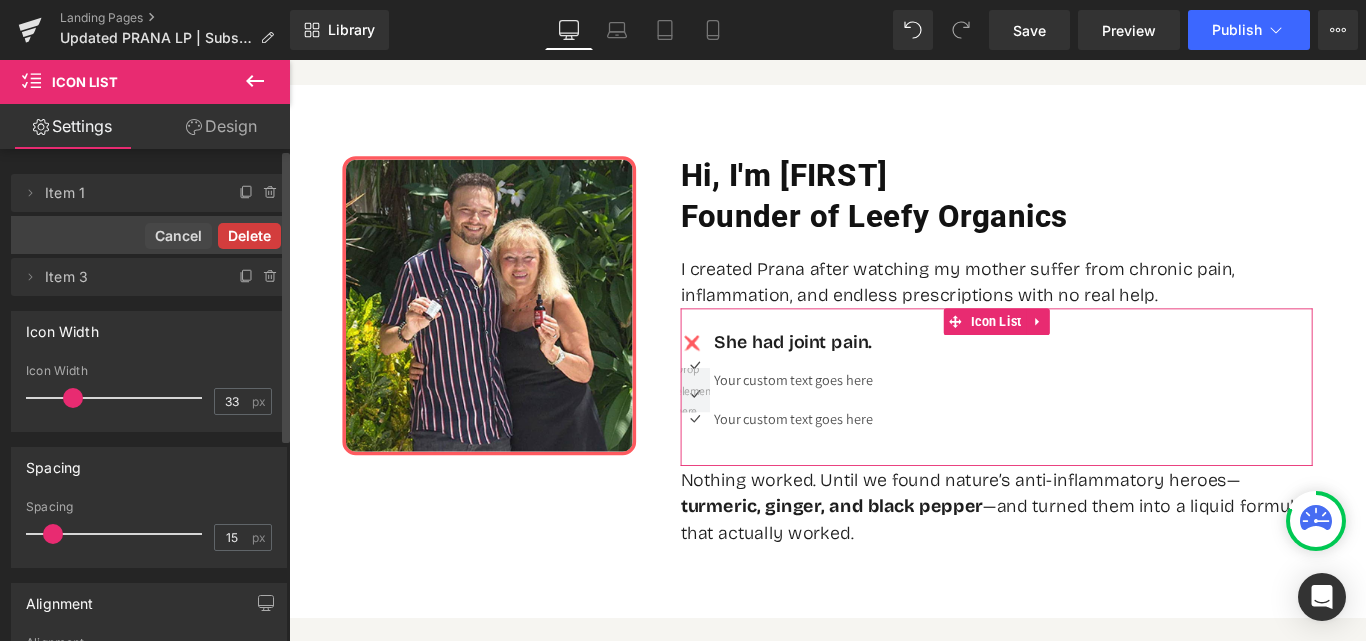 click on "Delete" at bounding box center [249, 236] 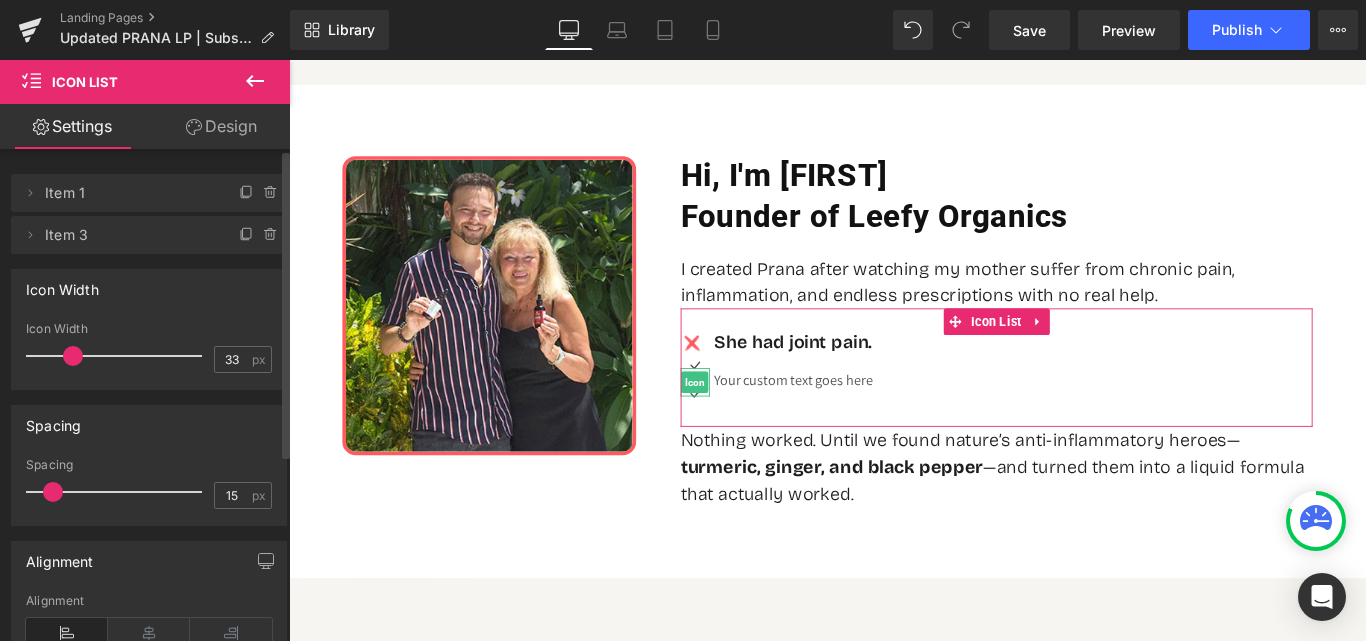 click at bounding box center (271, 235) 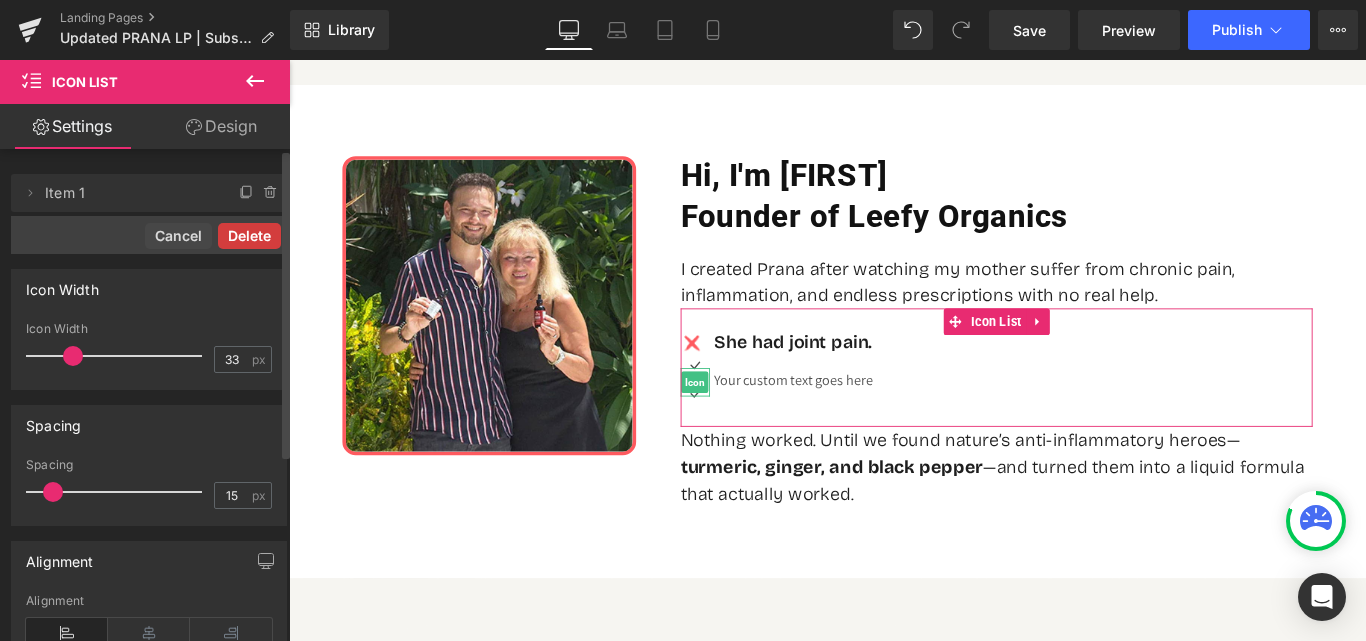 click on "Delete" at bounding box center (249, 236) 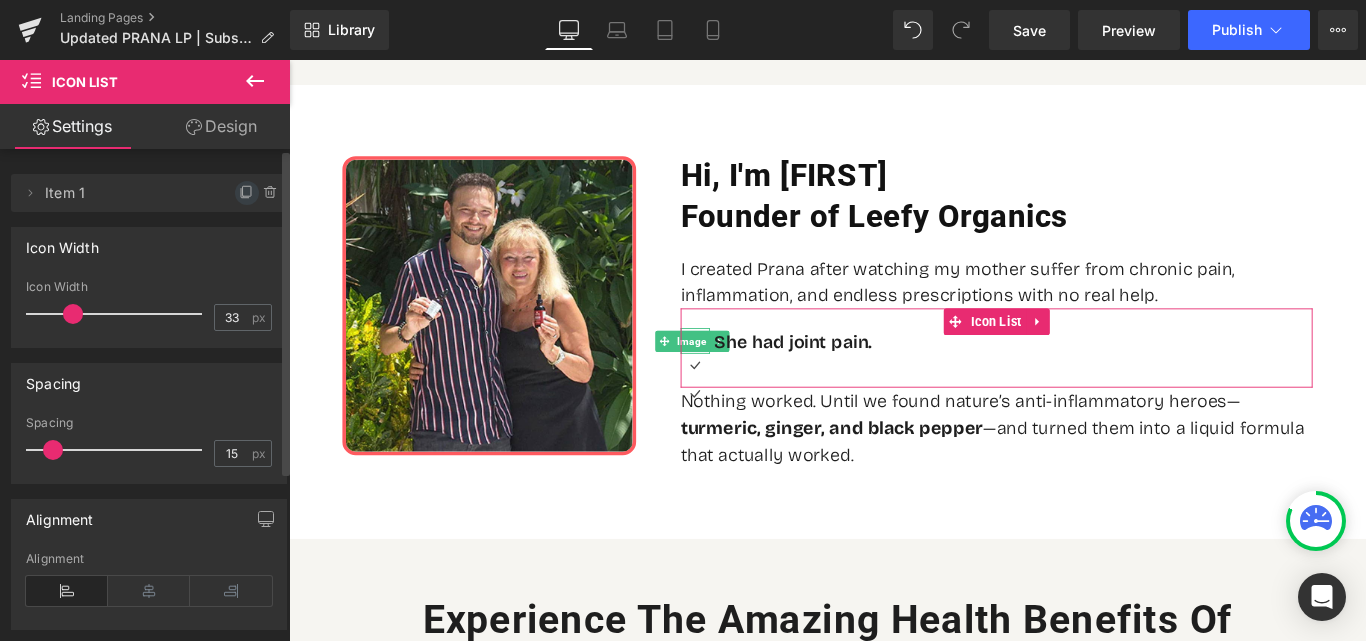 click 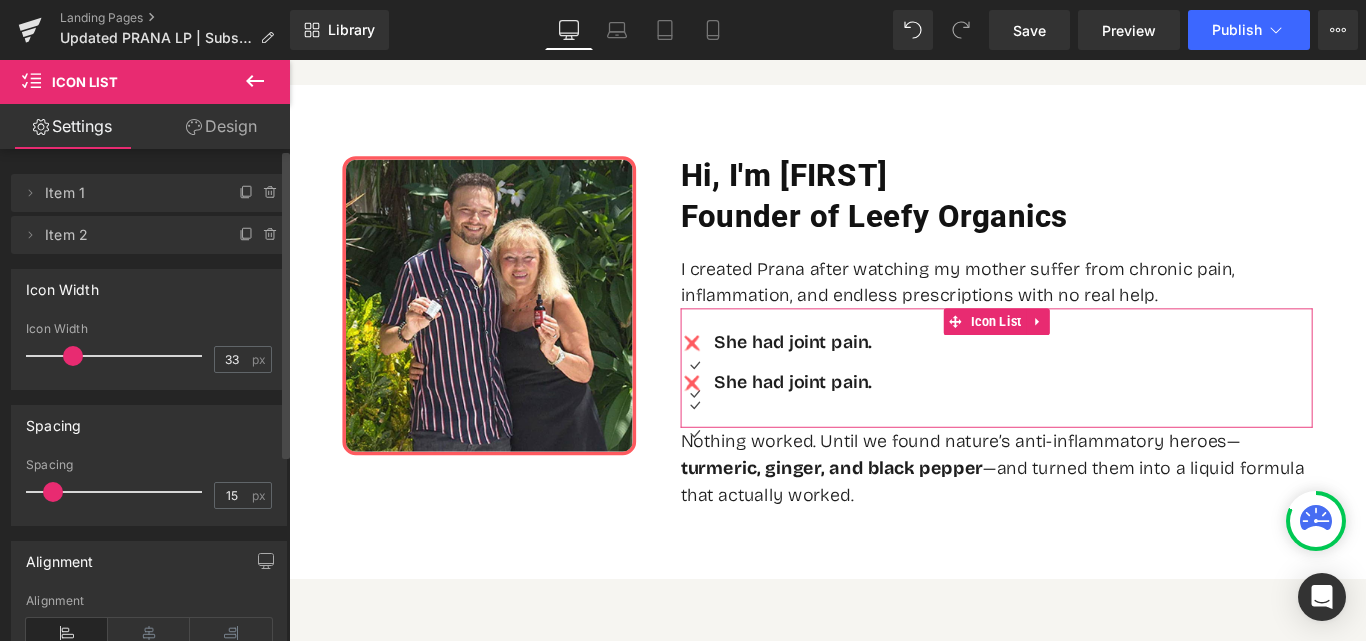 click 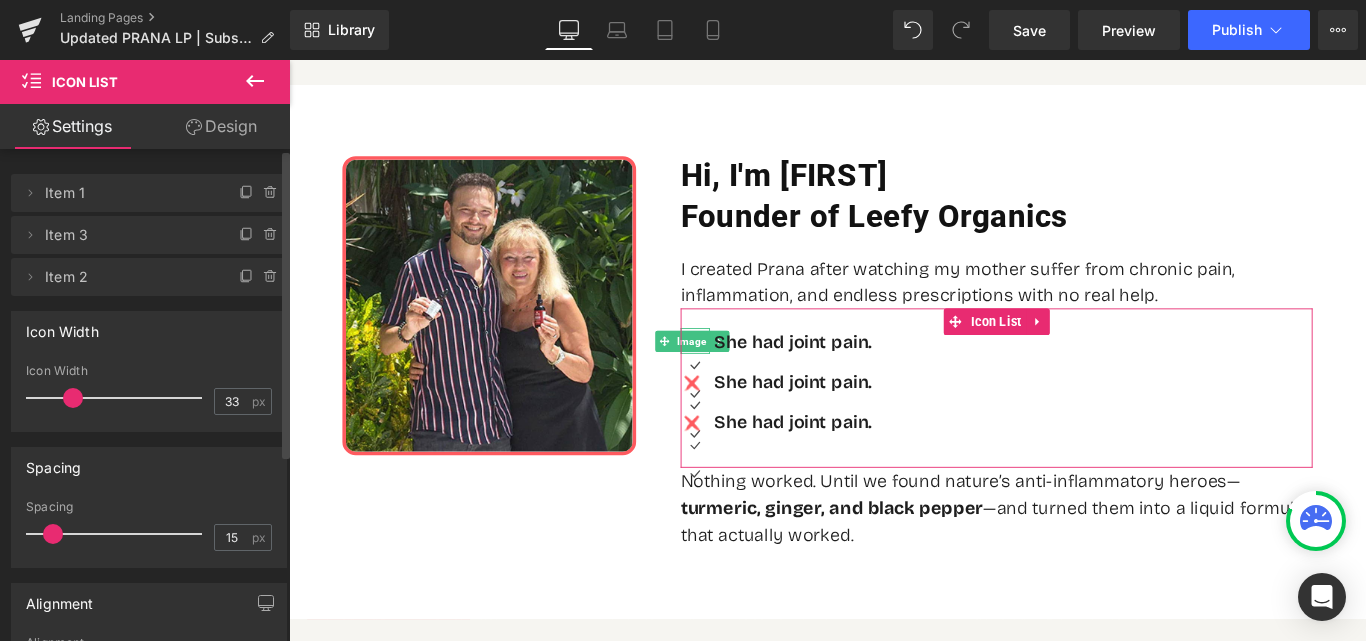 click 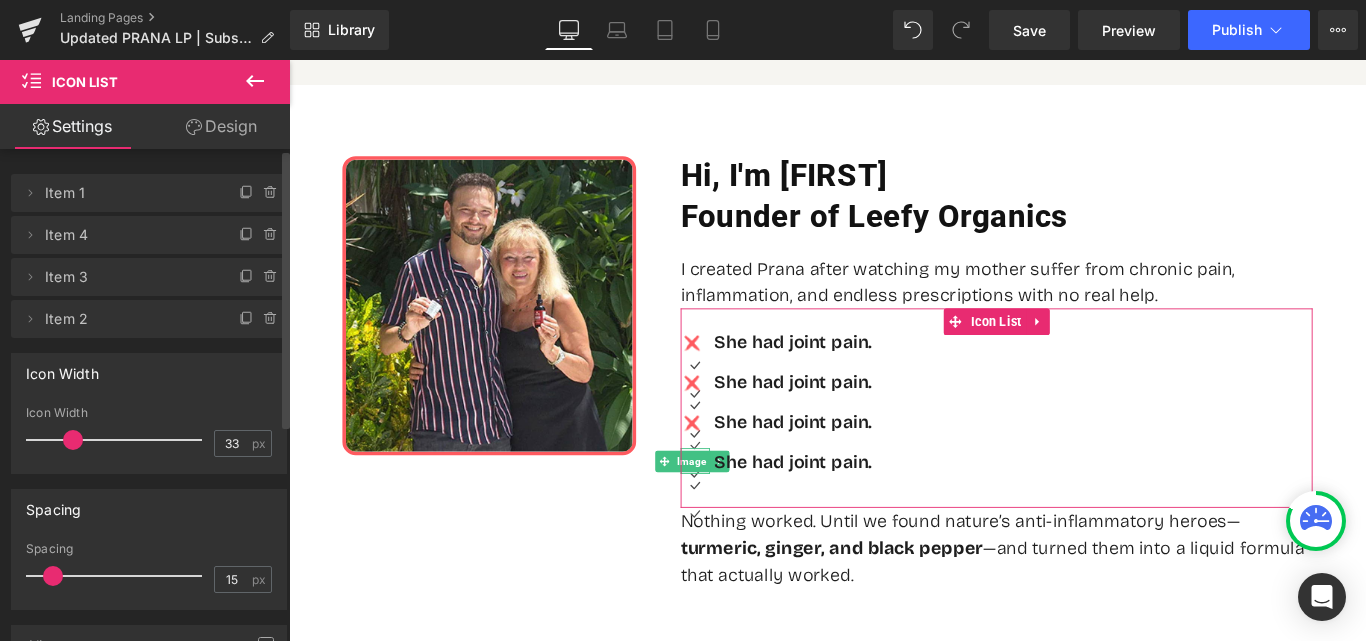click on "Delete Cancel             Item 2       Item 2" at bounding box center [149, 319] 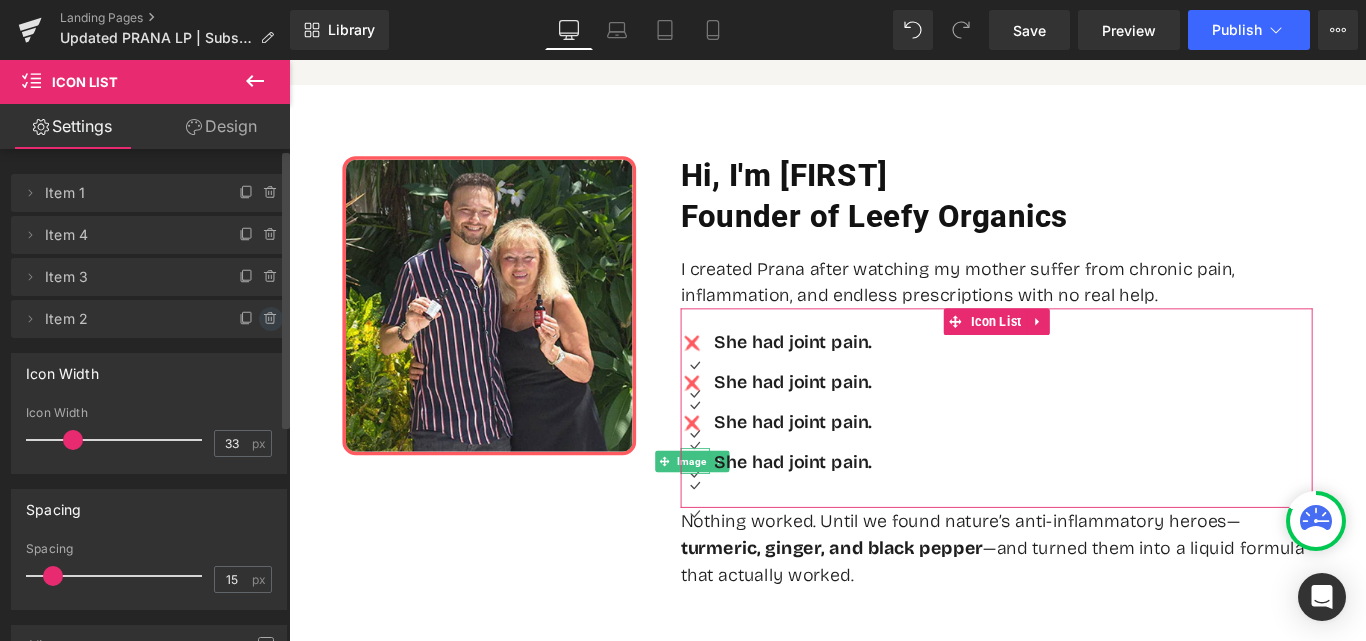 click 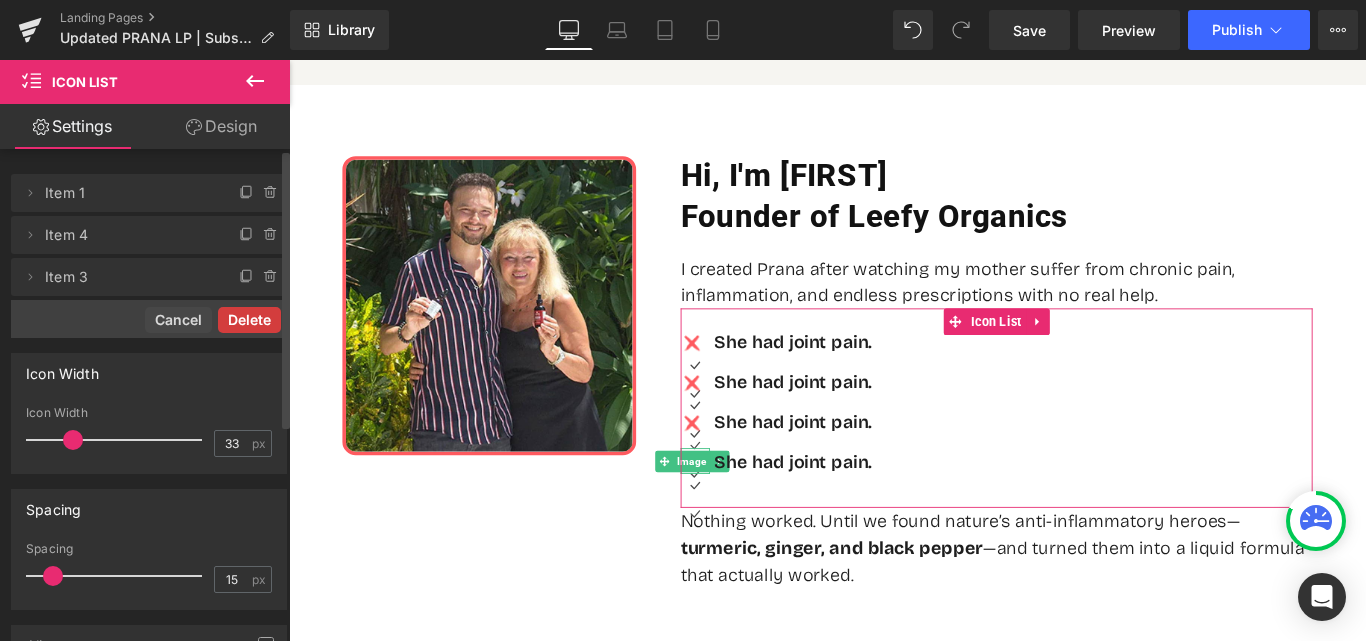 click on "Delete" at bounding box center (249, 320) 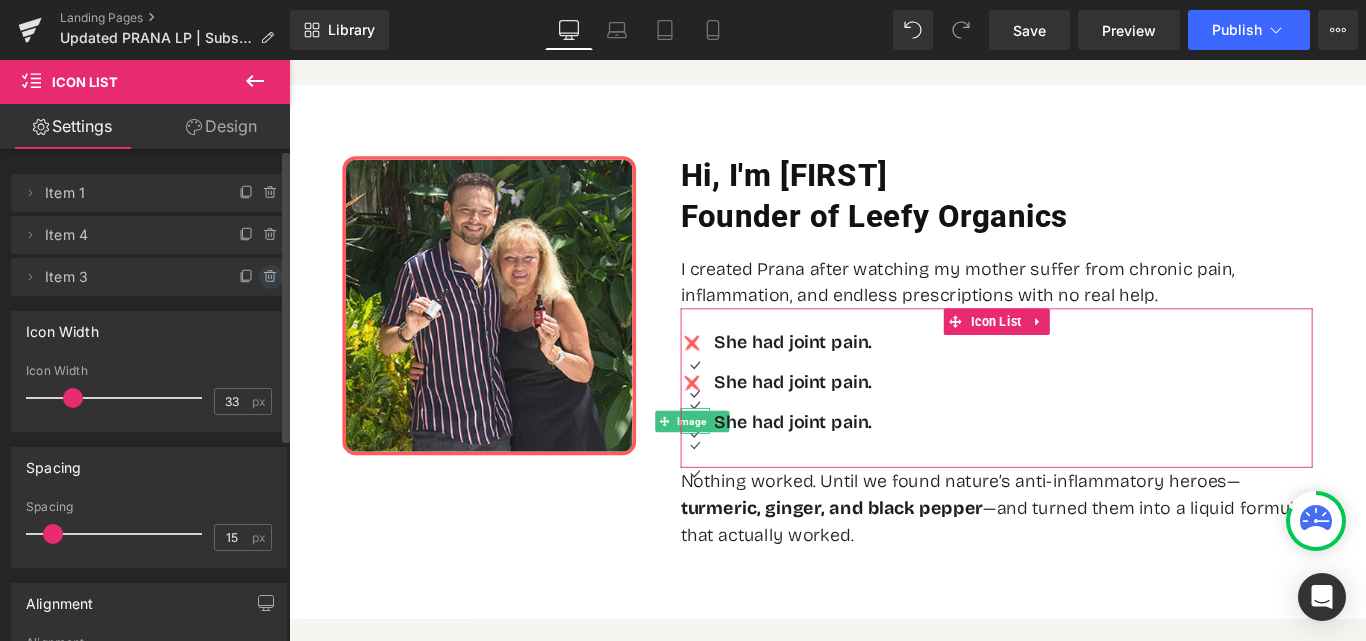 click 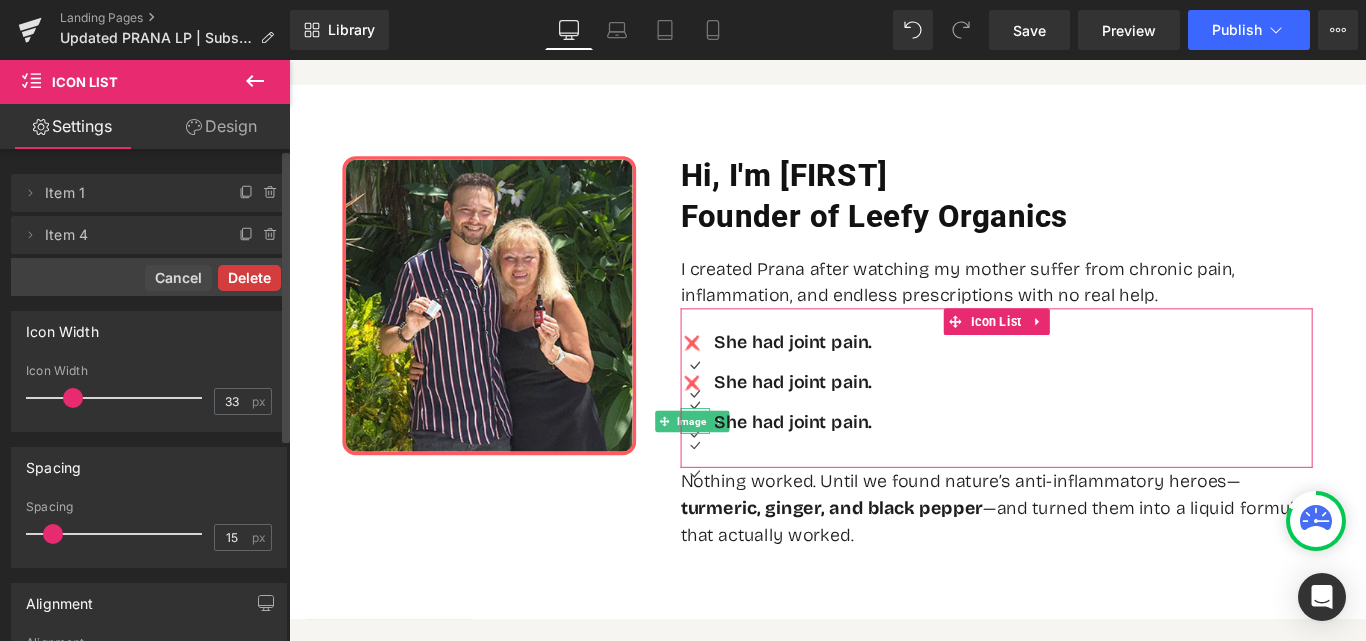 click on "Delete" at bounding box center (249, 278) 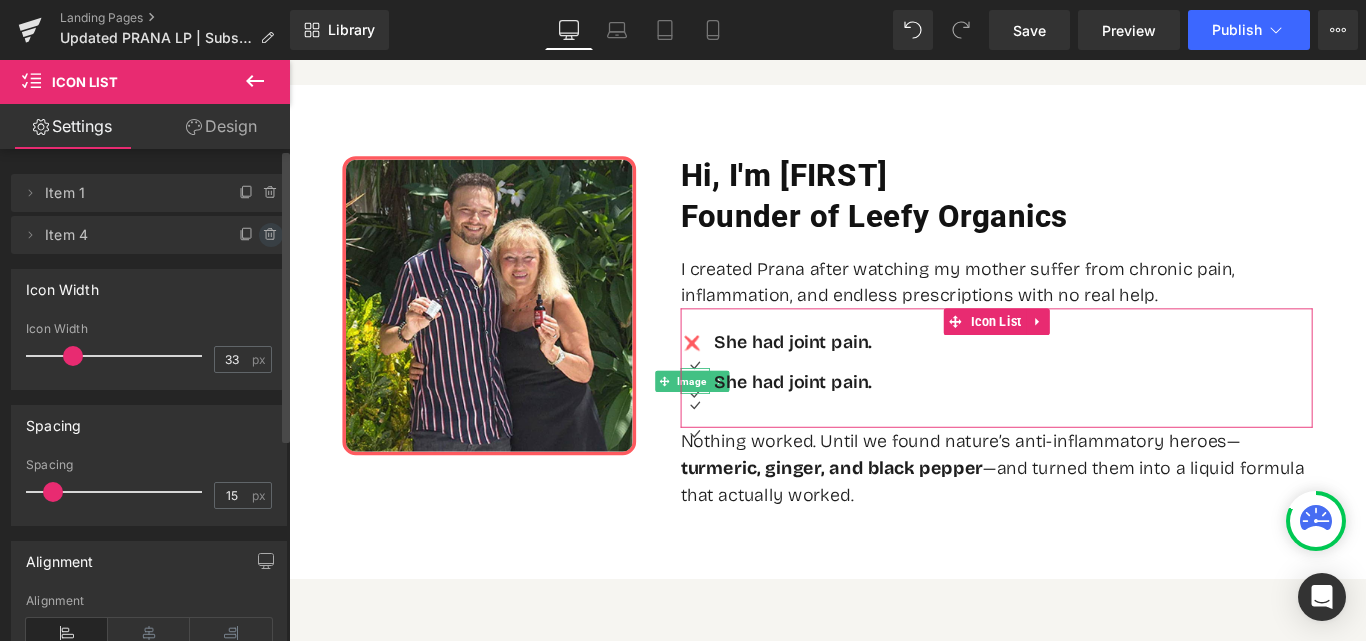 click 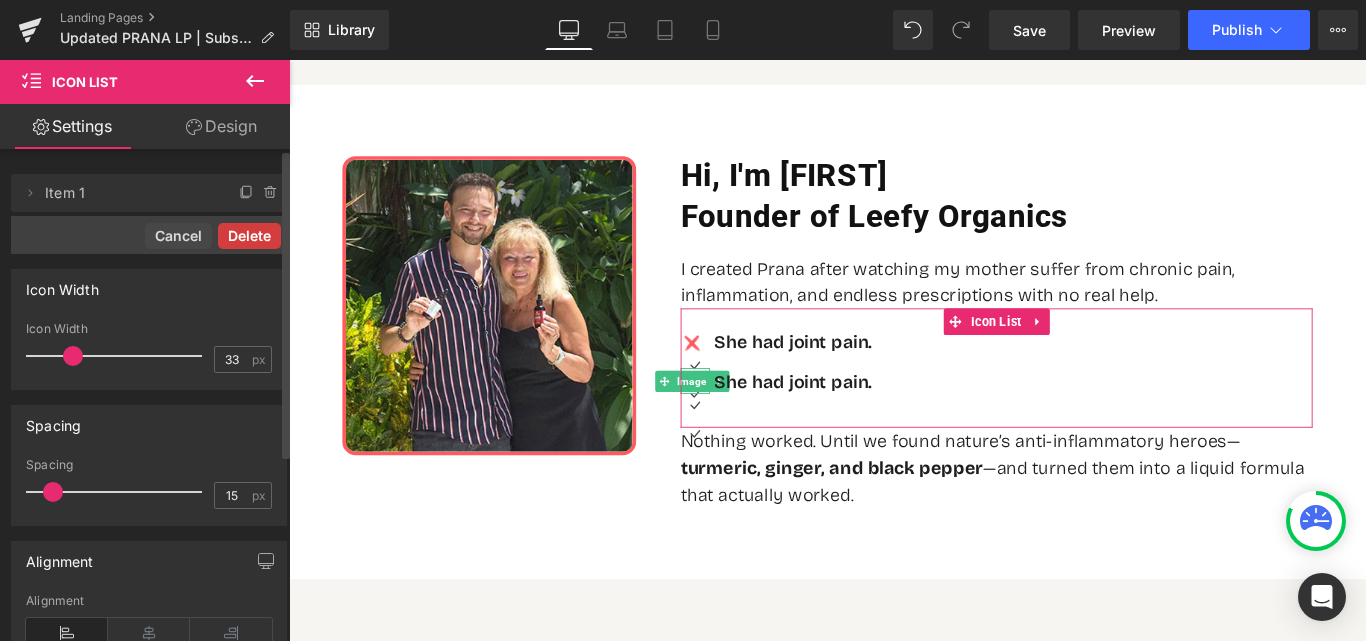 click on "Delete" at bounding box center [249, 236] 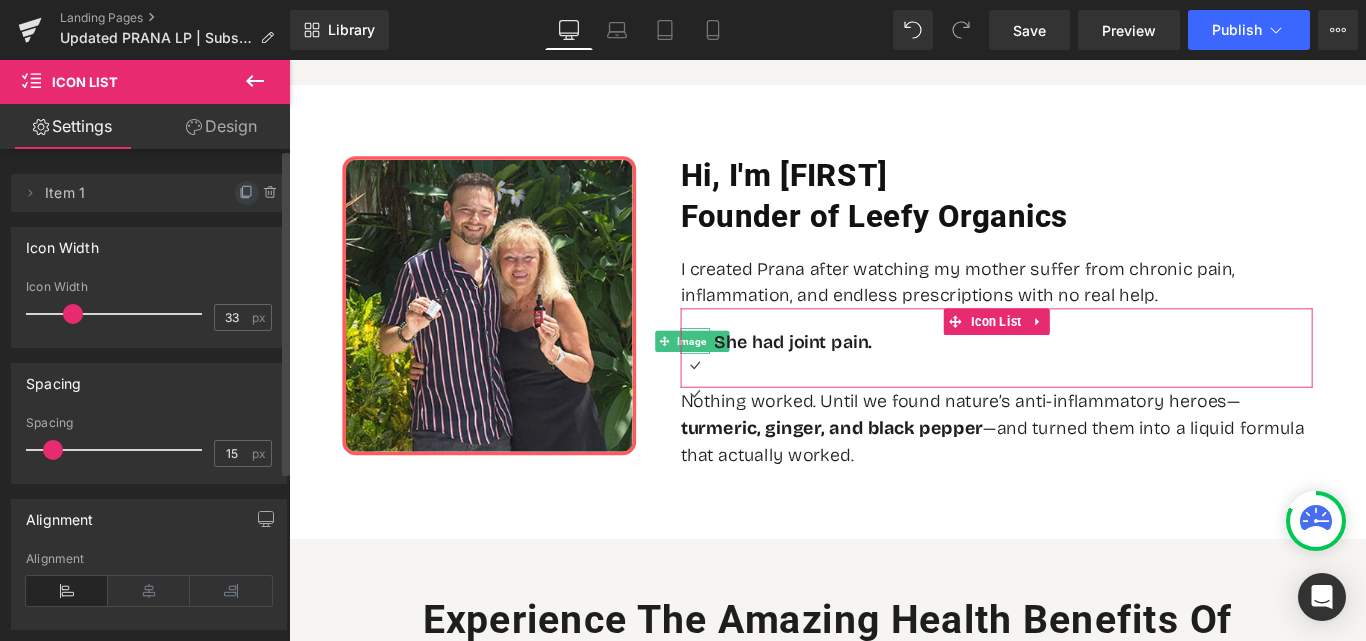 click 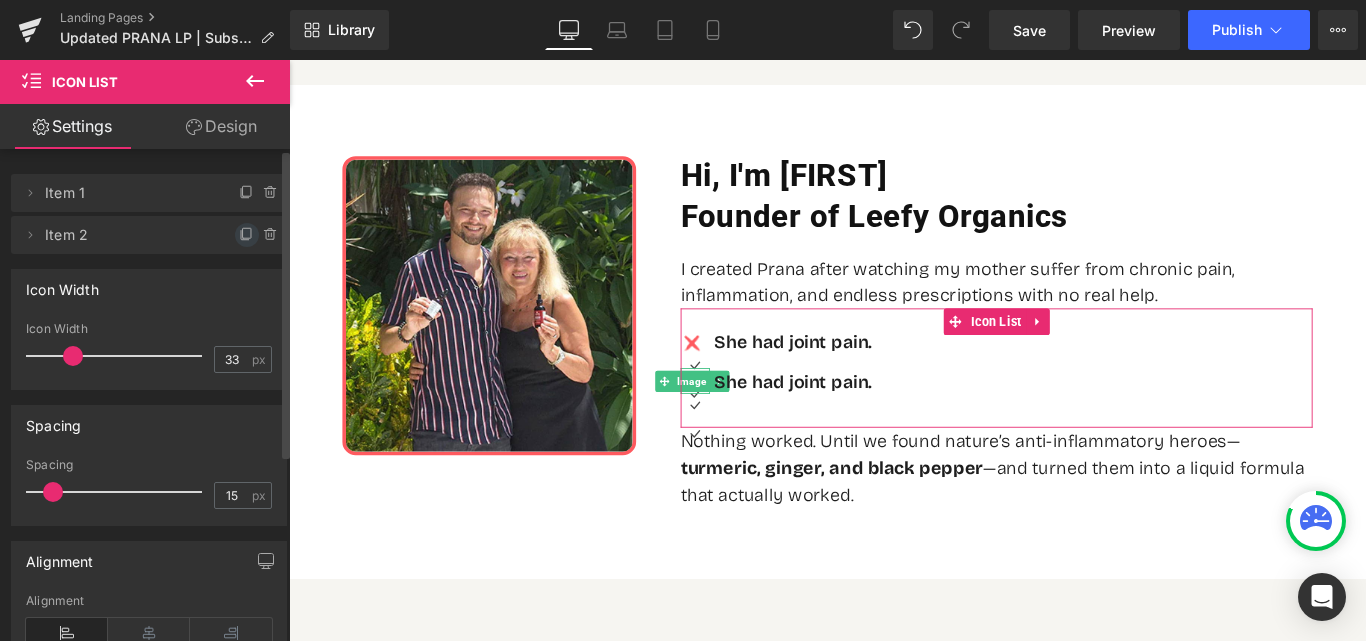 click 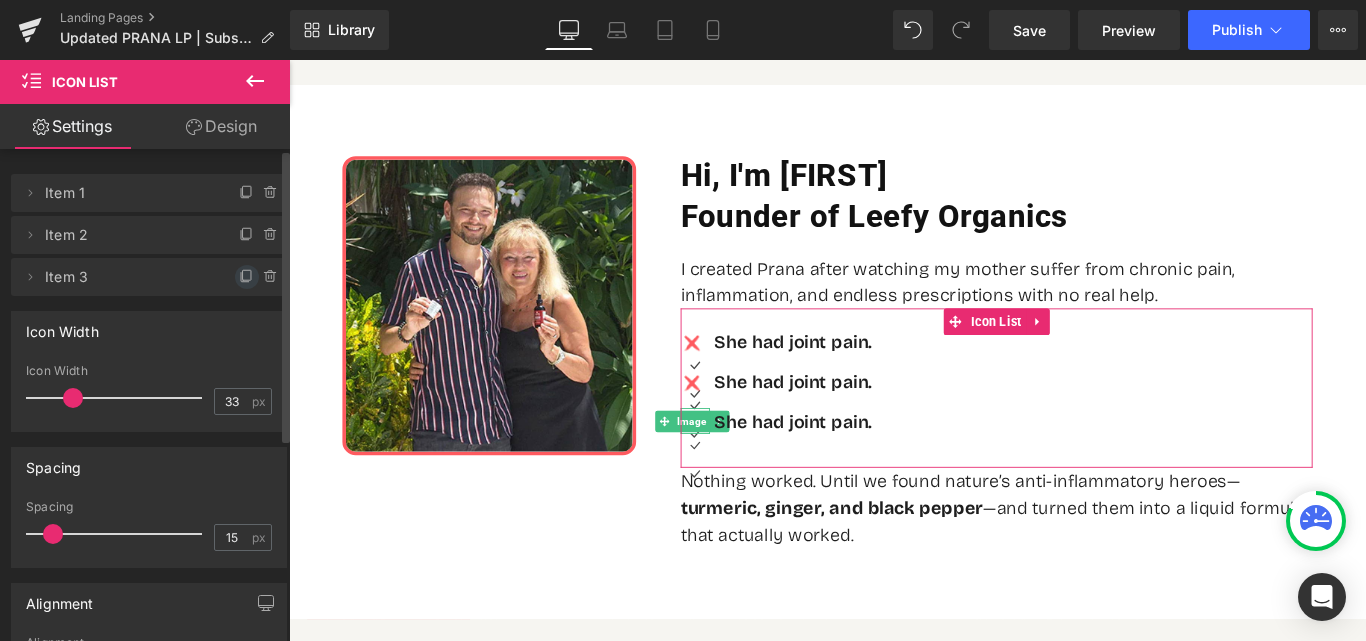 click 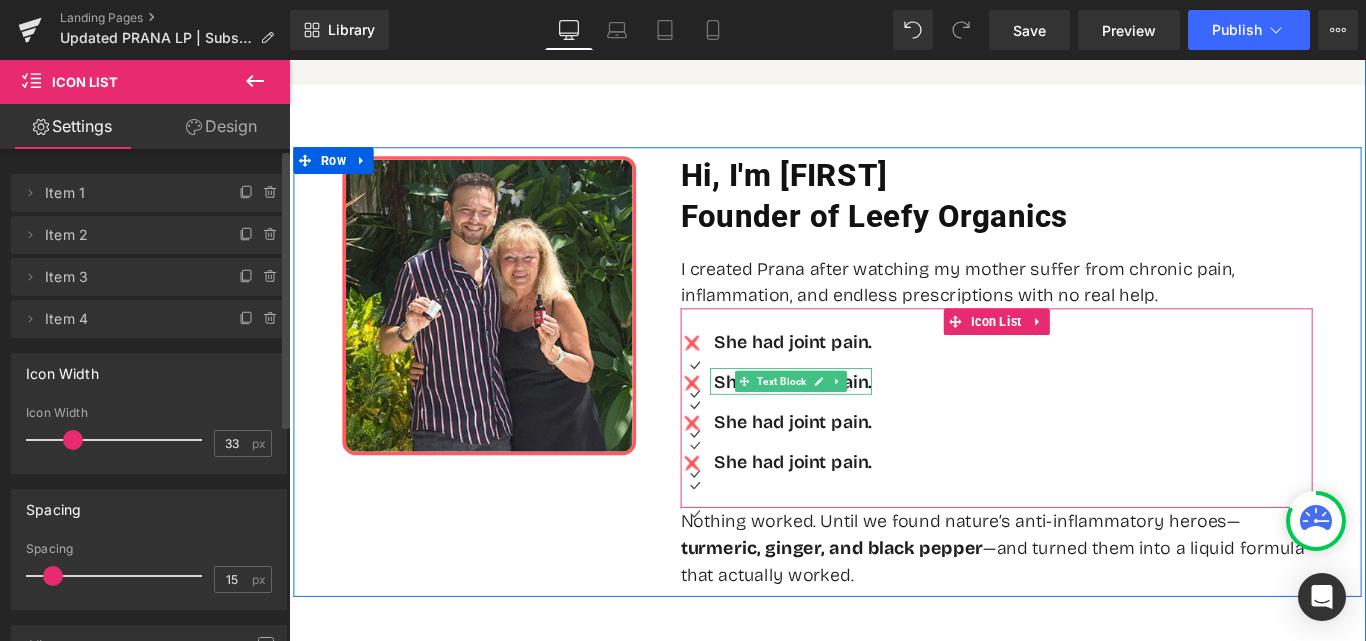 click on "She had joint pain." at bounding box center [855, 421] 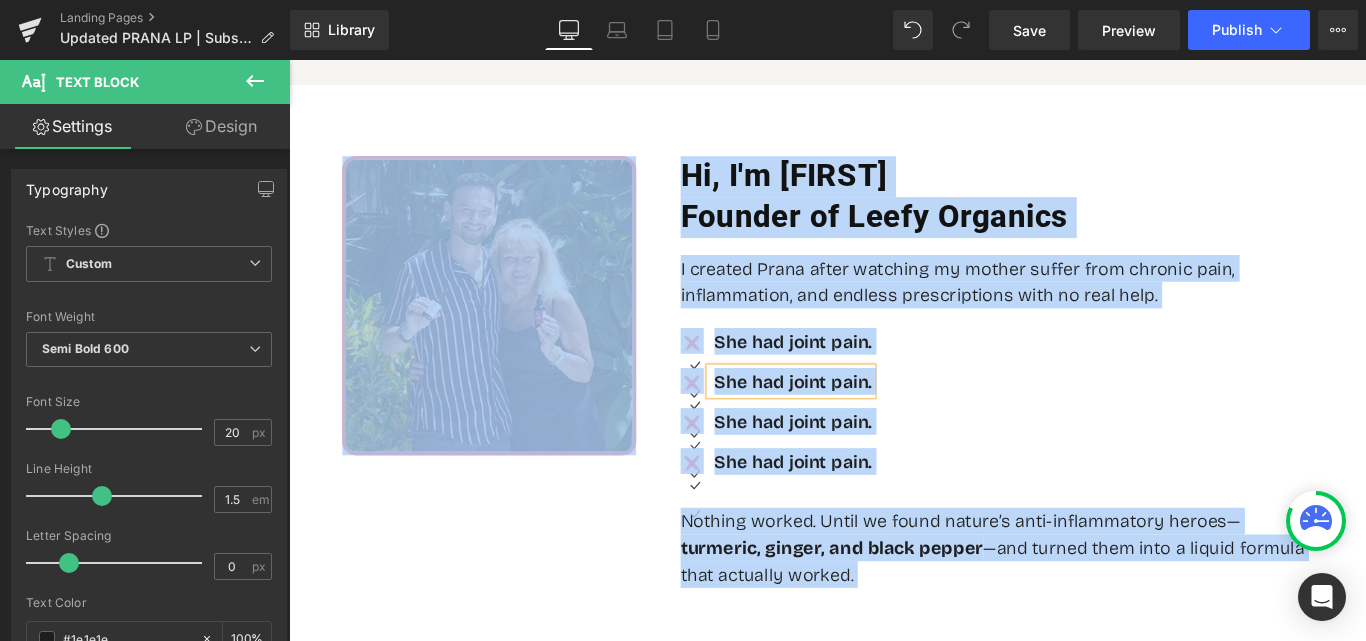 click on "She had joint pain." at bounding box center (855, 421) 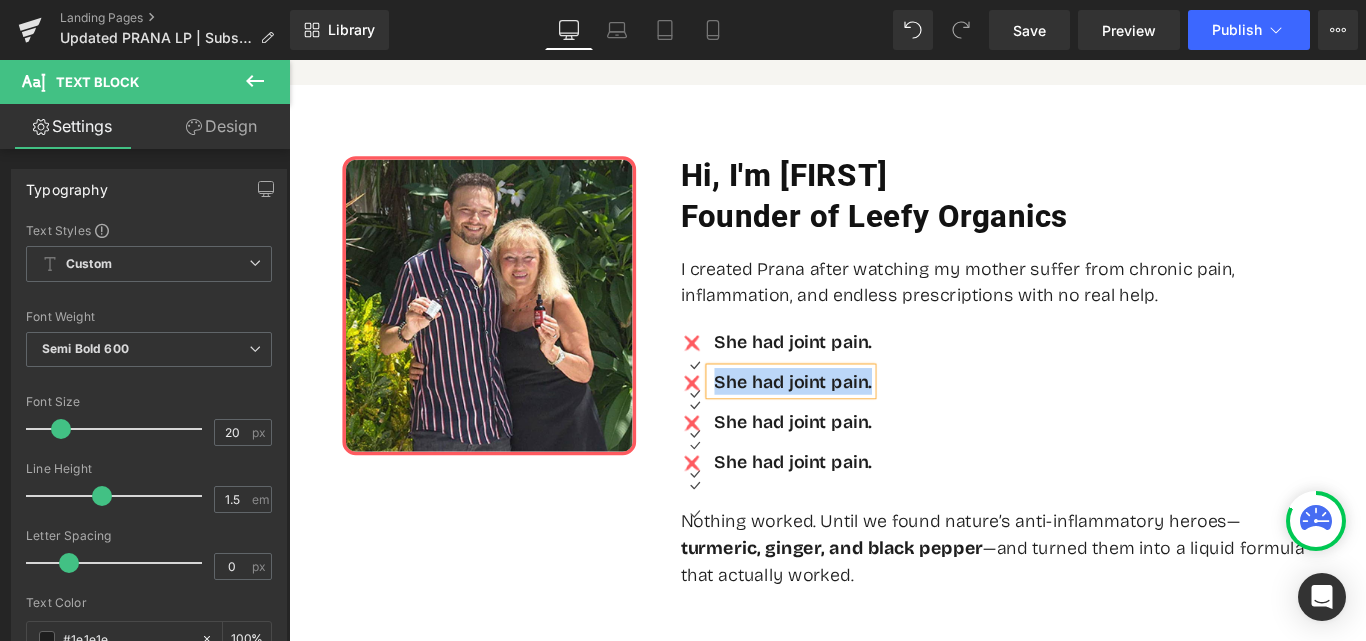 paste 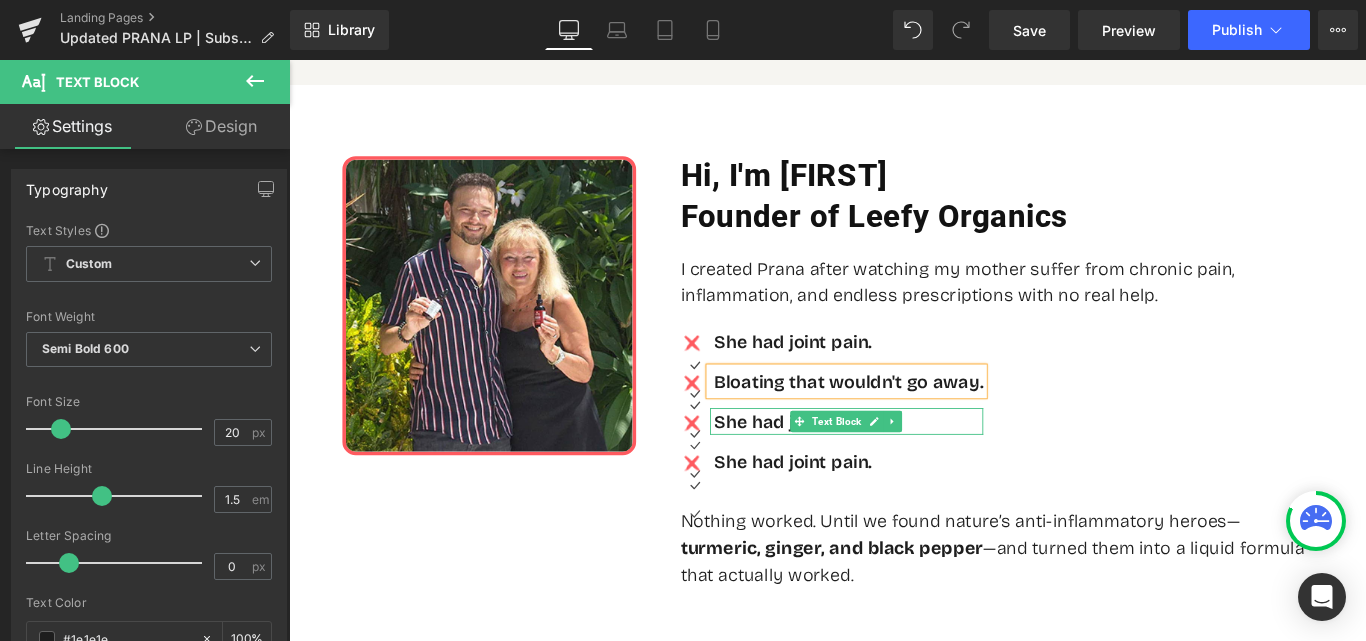 click on "She had joint pain." at bounding box center (918, 466) 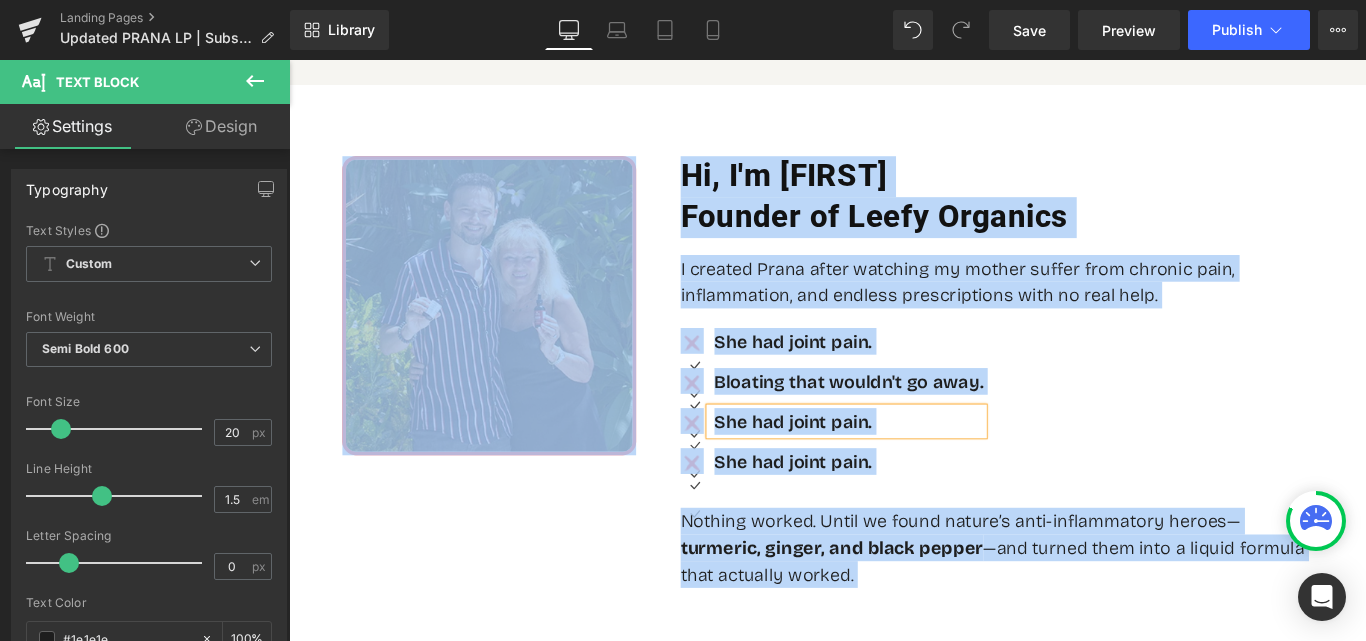 click on "She had joint pain." at bounding box center (918, 466) 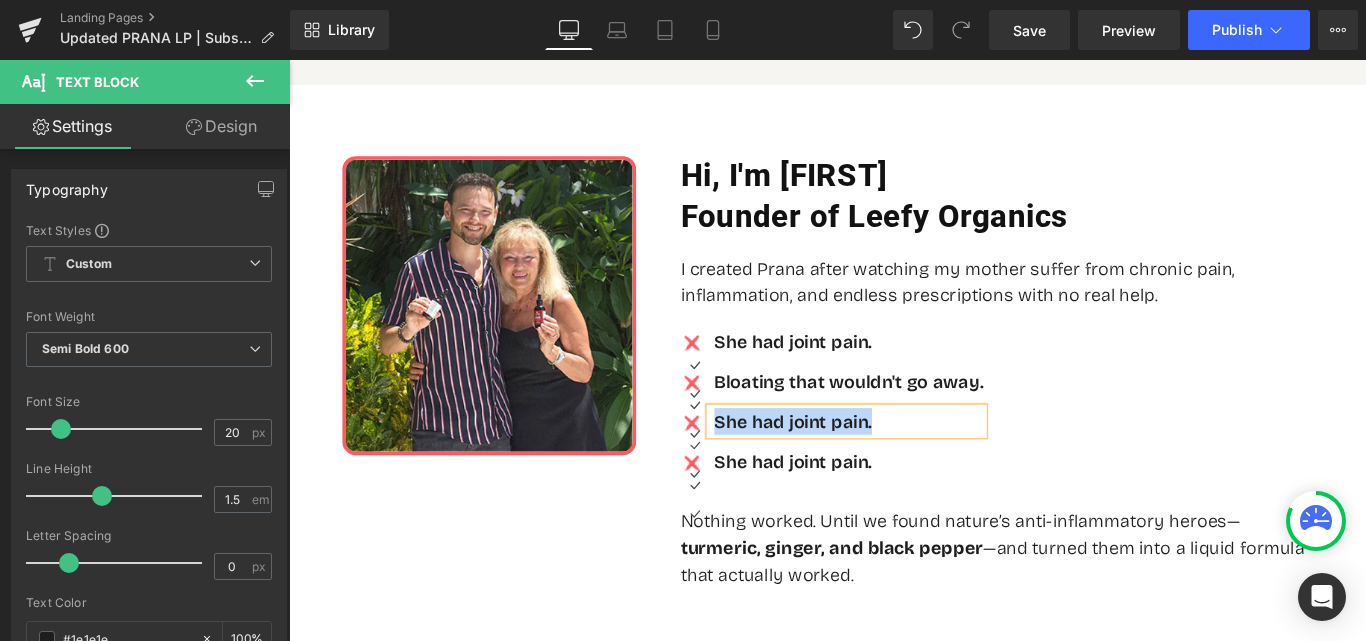 paste 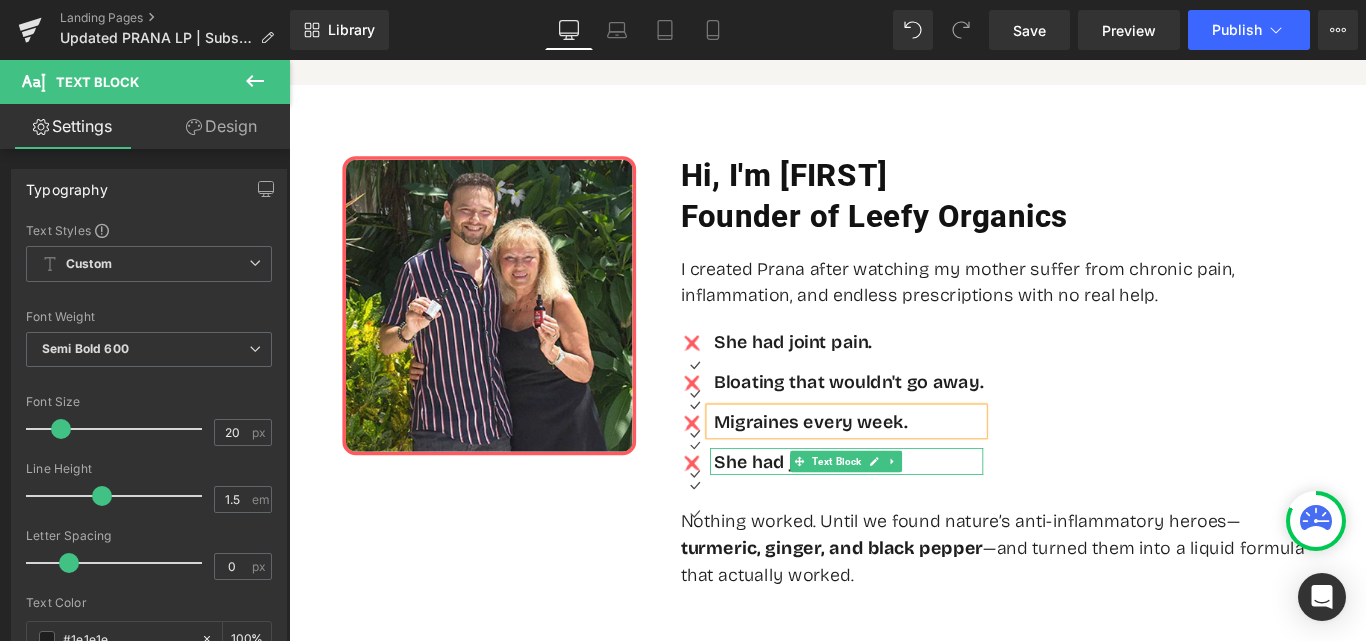 click on "She had joint pain." at bounding box center [918, 511] 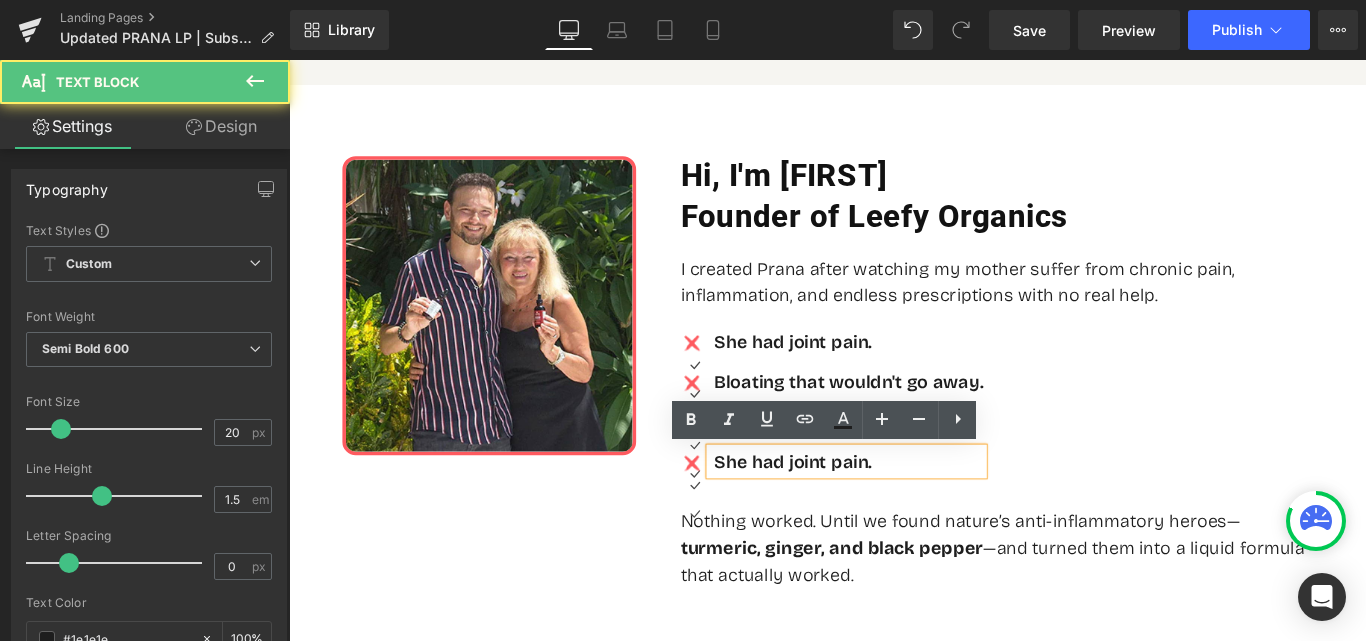 click on "She had joint pain." at bounding box center (918, 511) 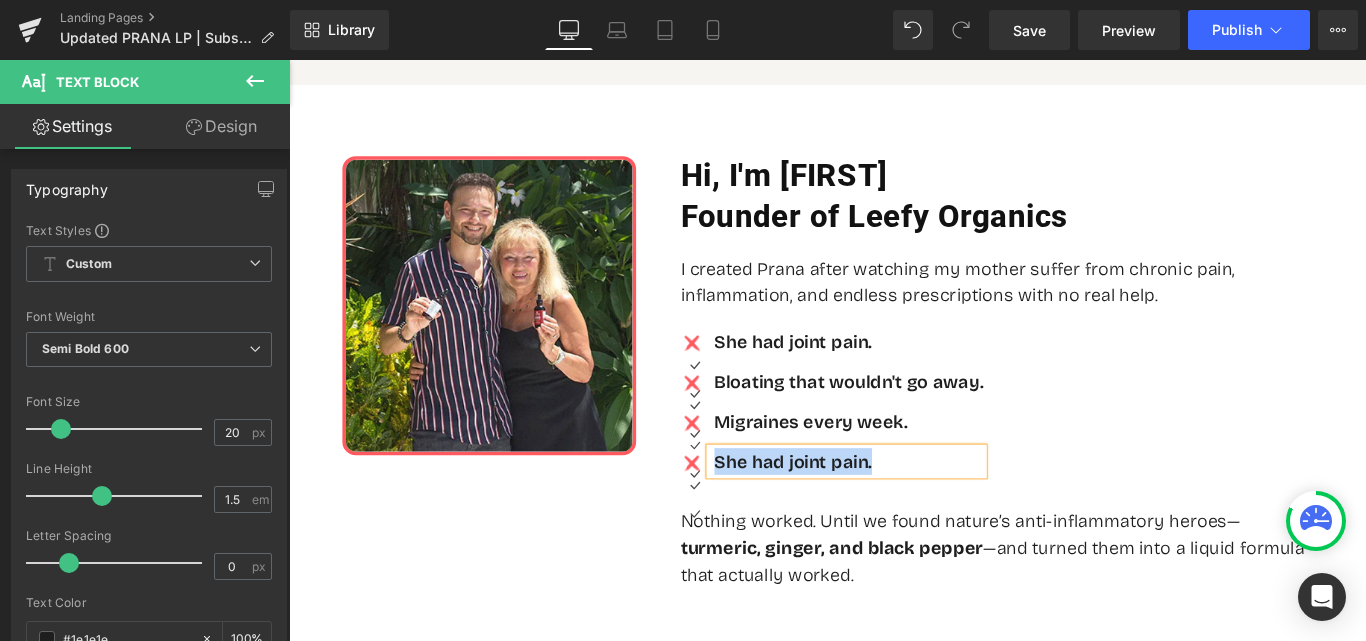 paste 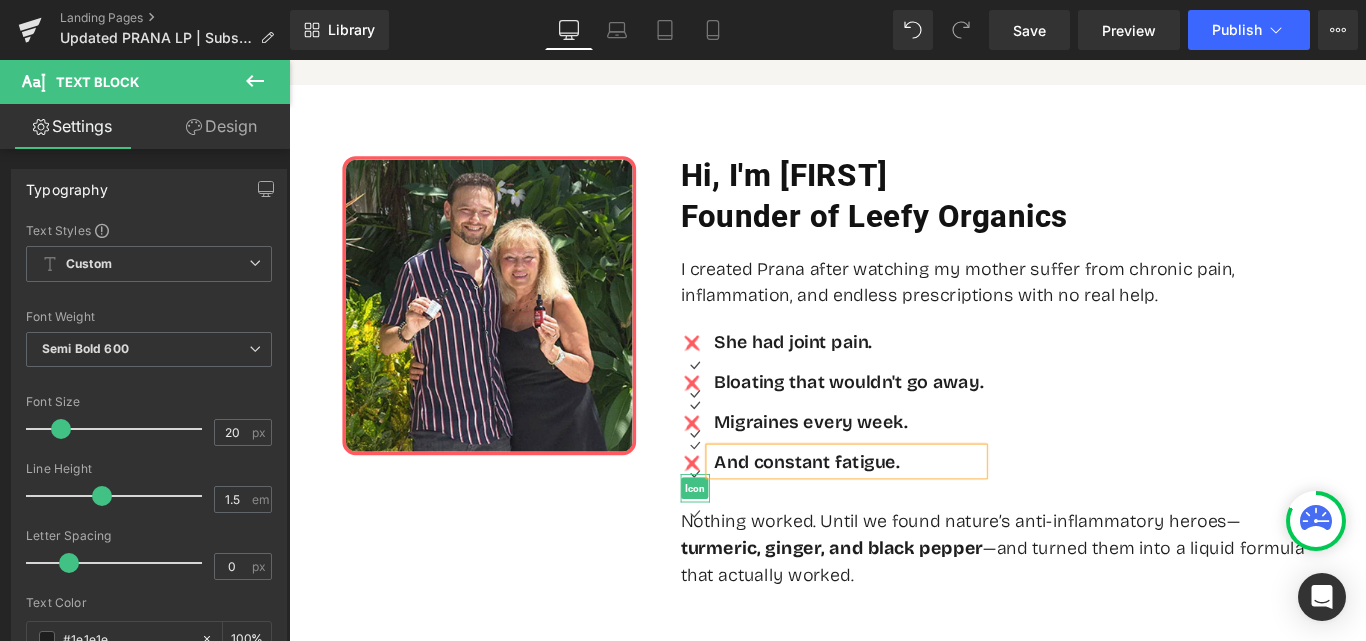 click on "Icon" at bounding box center (745, 542) 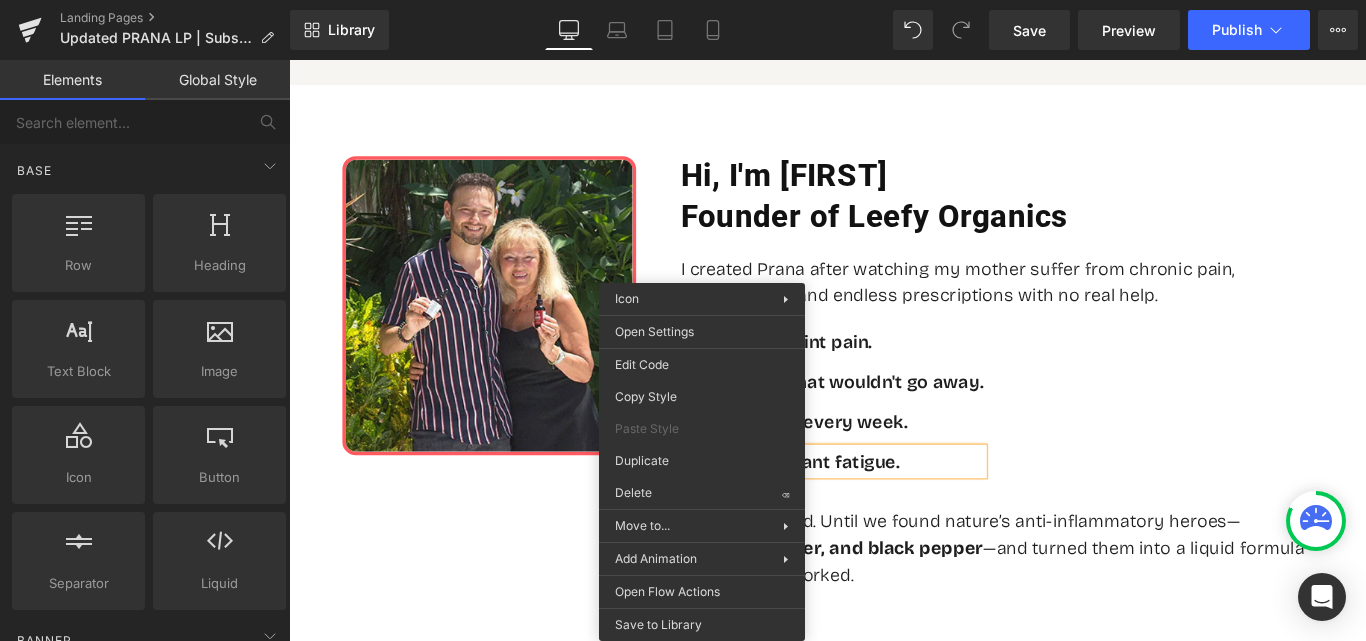 drag, startPoint x: 951, startPoint y: 554, endPoint x: 708, endPoint y: 545, distance: 243.16661 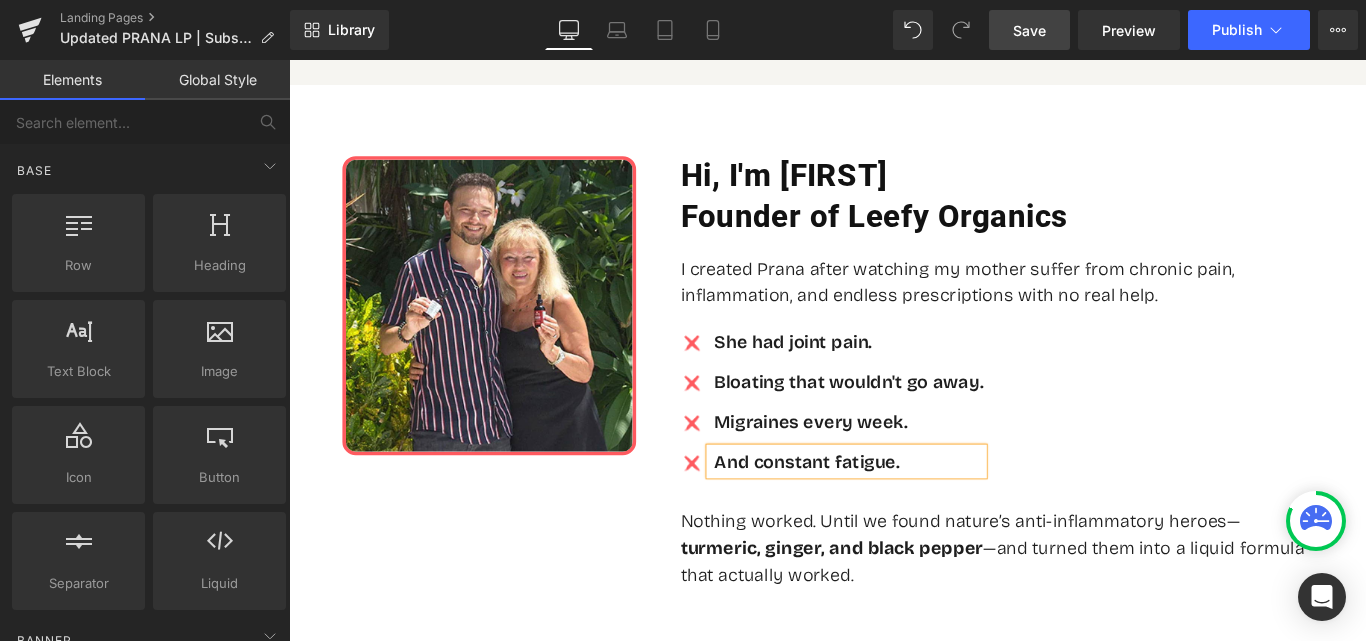 click on "Save" at bounding box center [1029, 30] 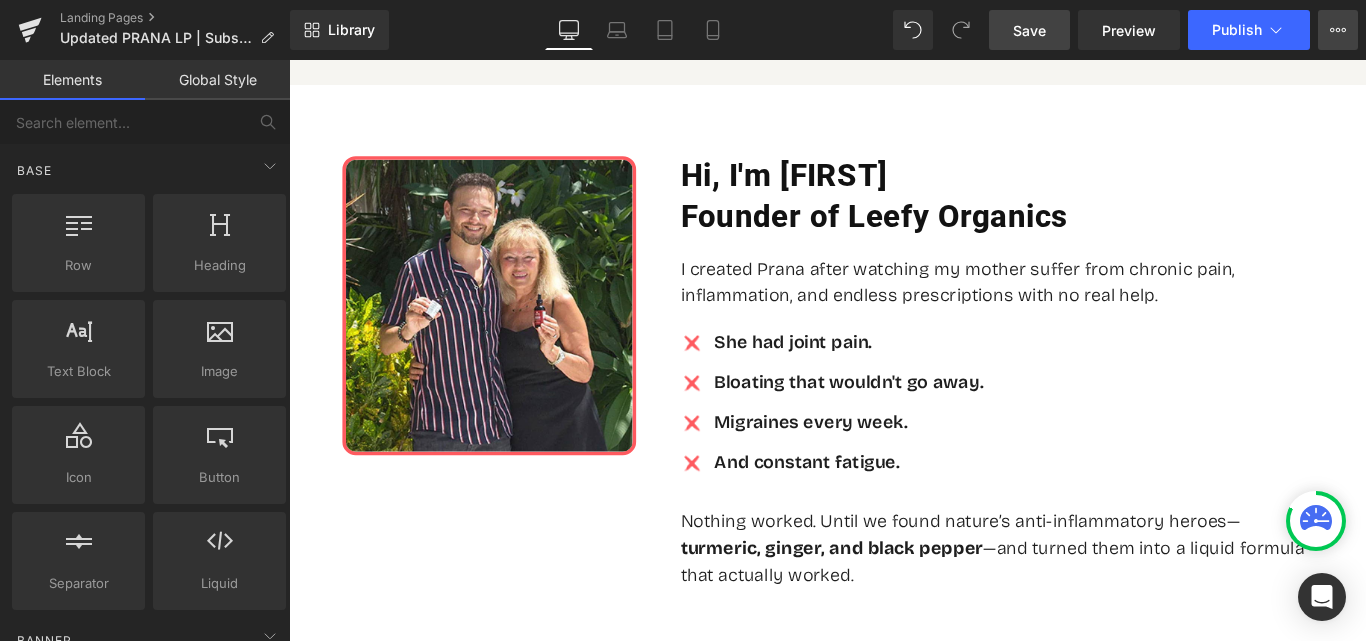 click 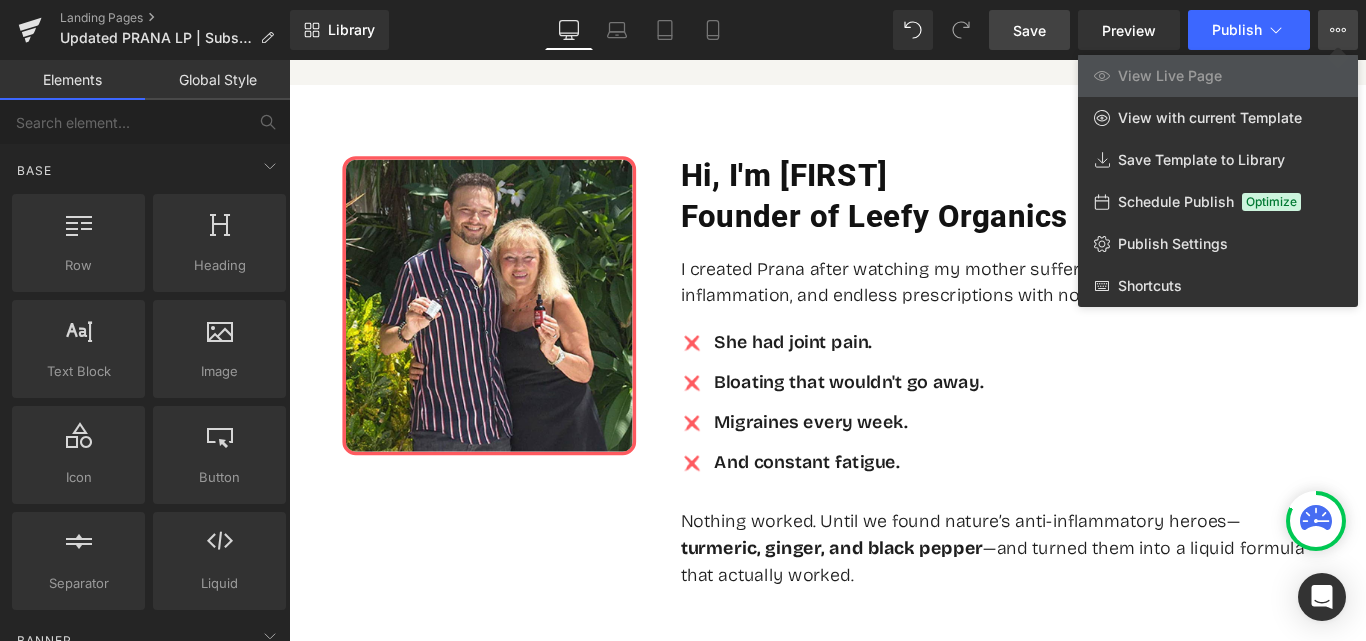 click 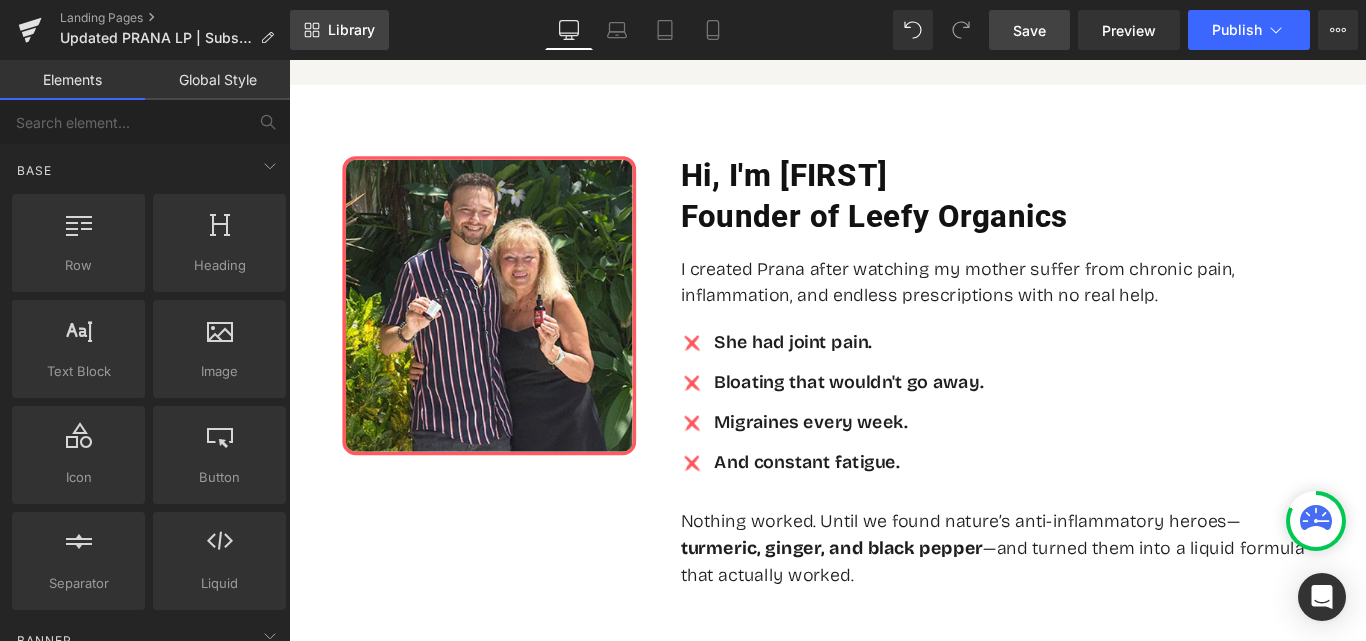 click on "Library" at bounding box center (339, 30) 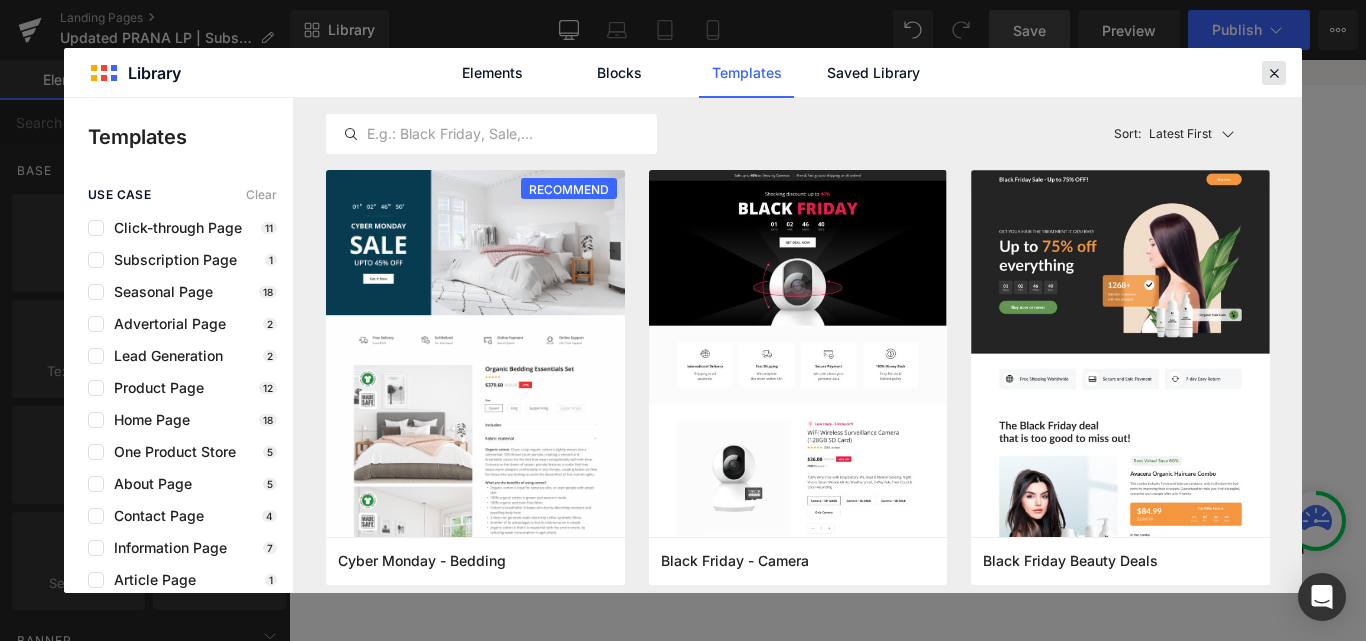 click at bounding box center (1274, 73) 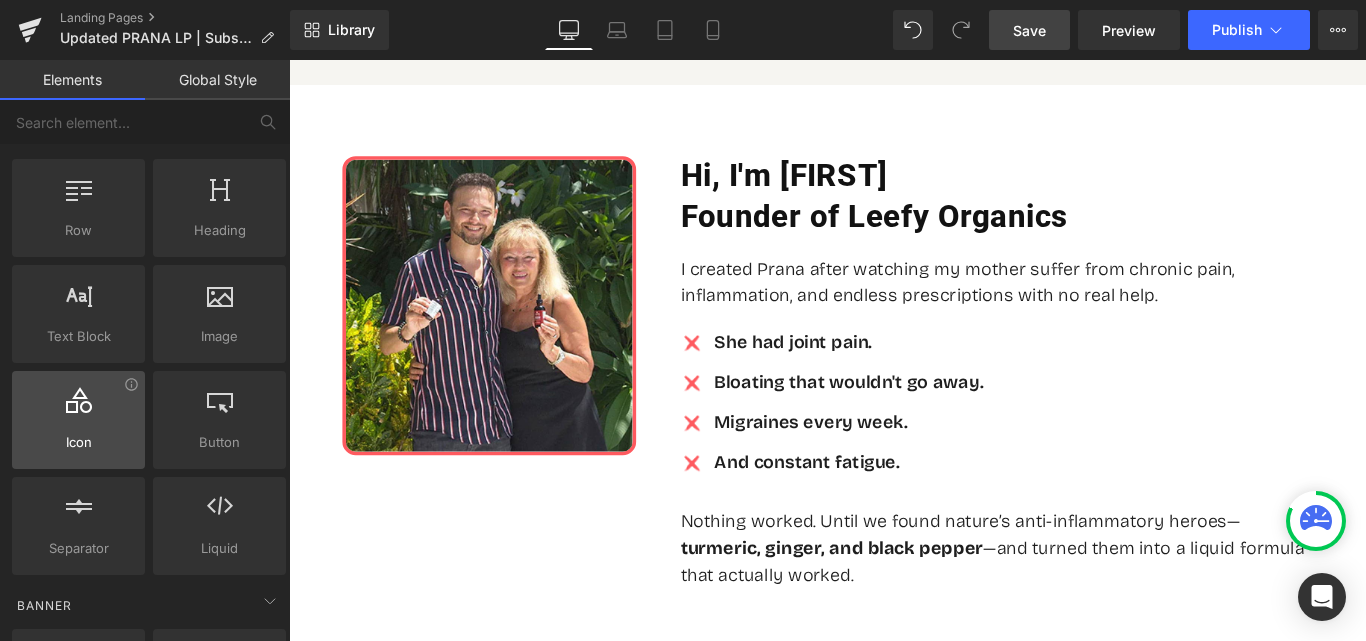 scroll, scrollTop: 0, scrollLeft: 0, axis: both 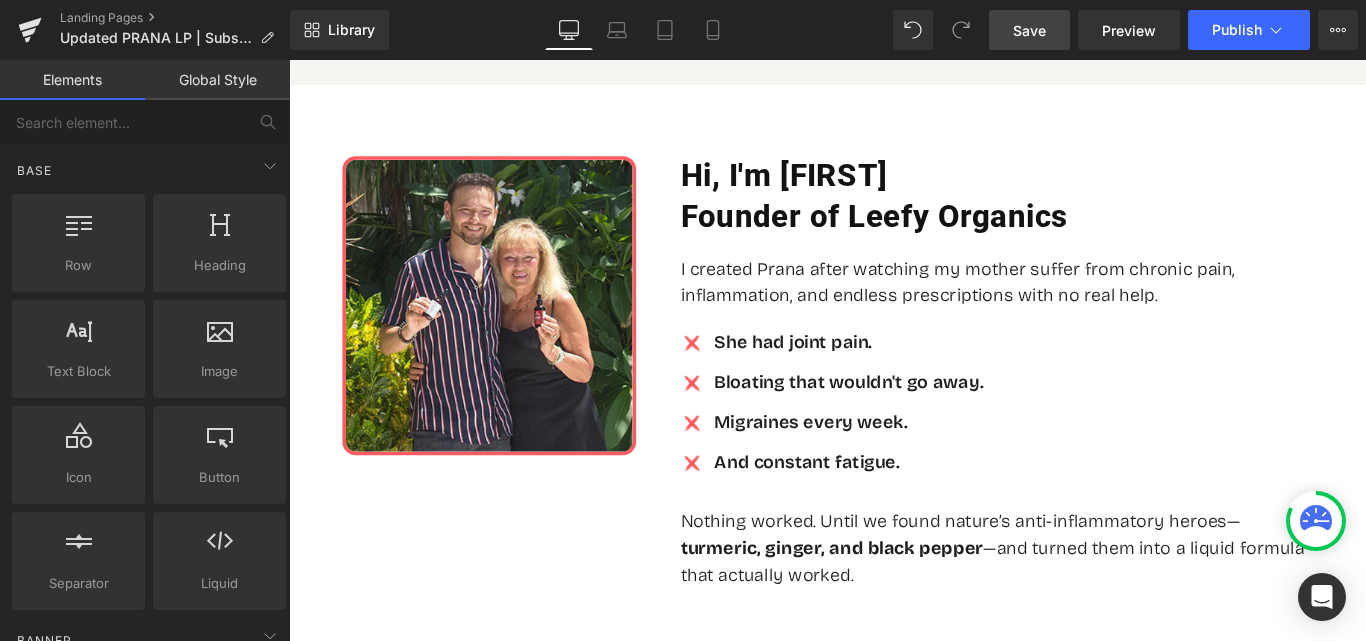 click on "Global Style" at bounding box center (217, 80) 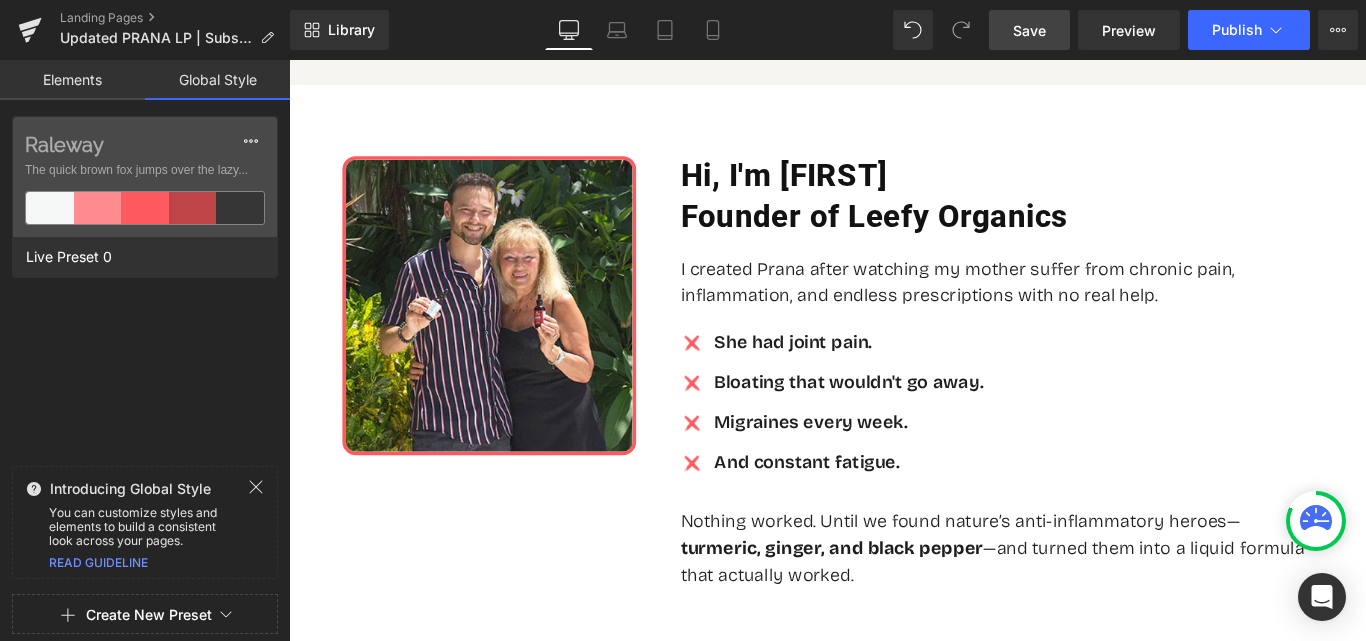 click on "Elements" at bounding box center (72, 80) 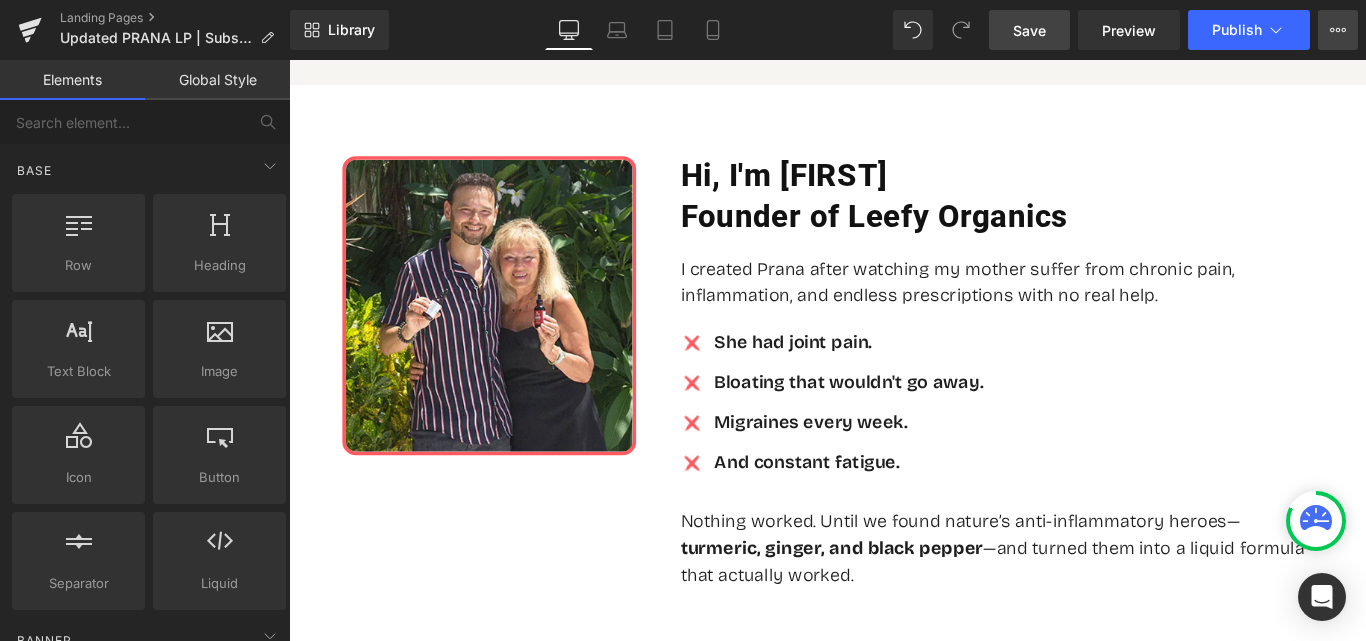 click 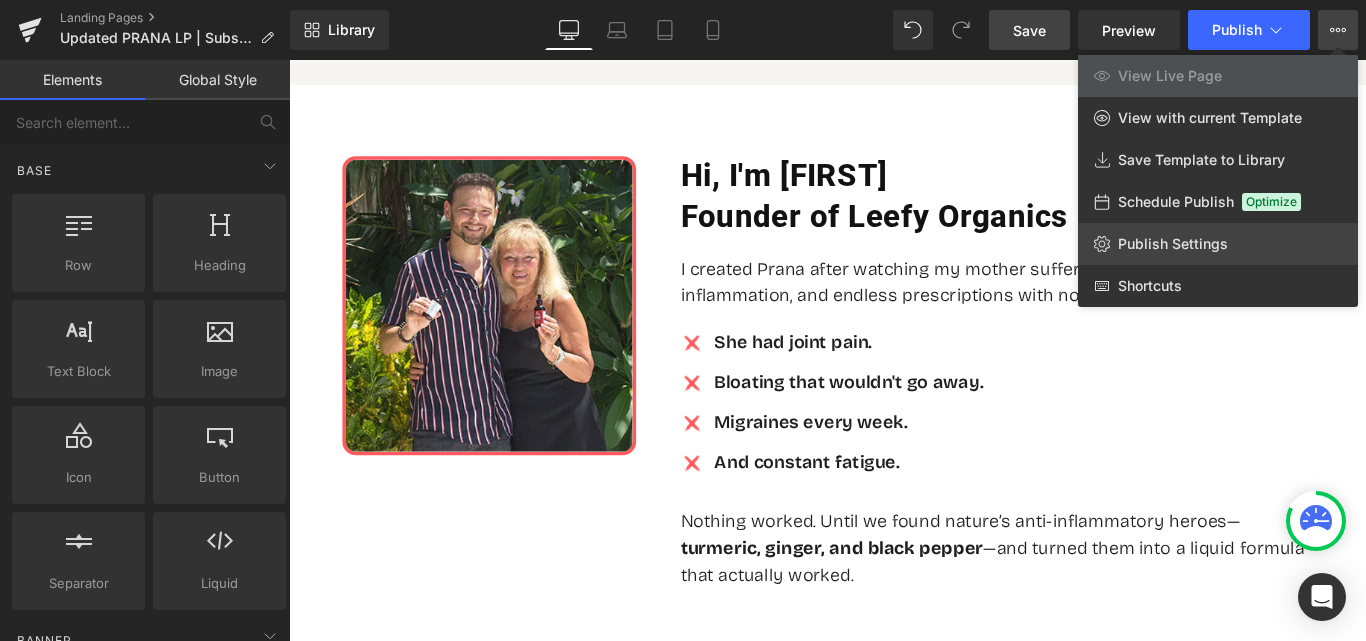 click on "Publish Settings" at bounding box center (1173, 244) 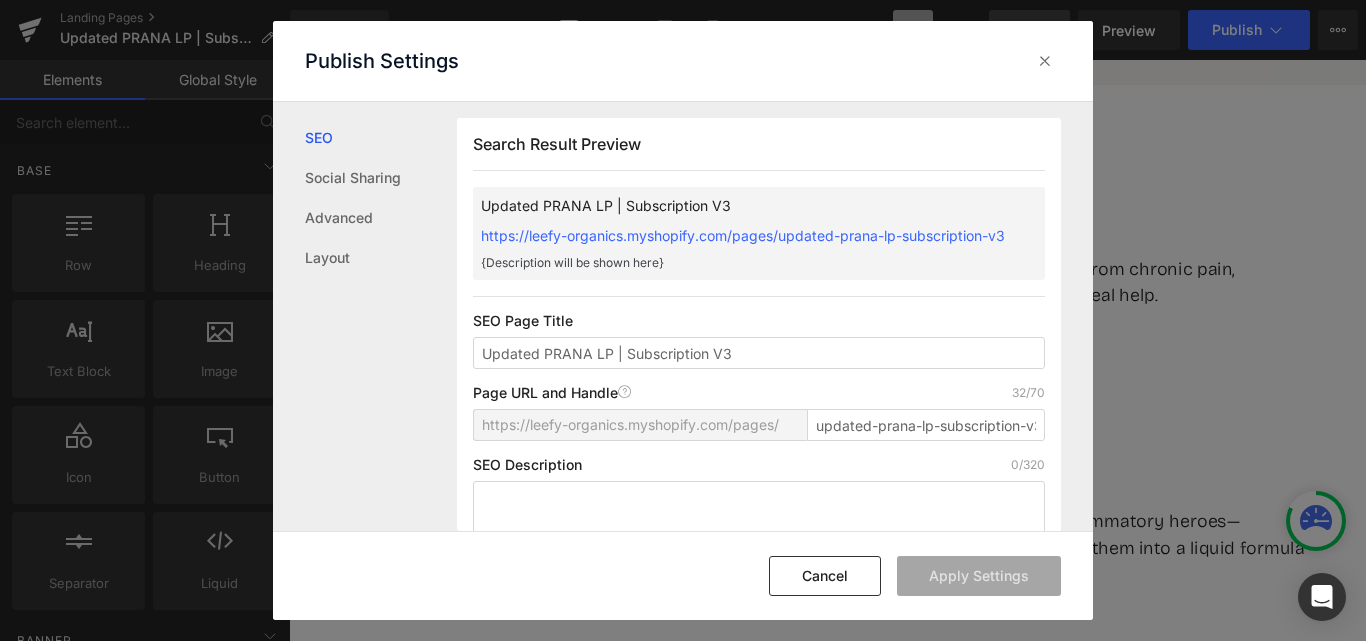 scroll, scrollTop: 1, scrollLeft: 0, axis: vertical 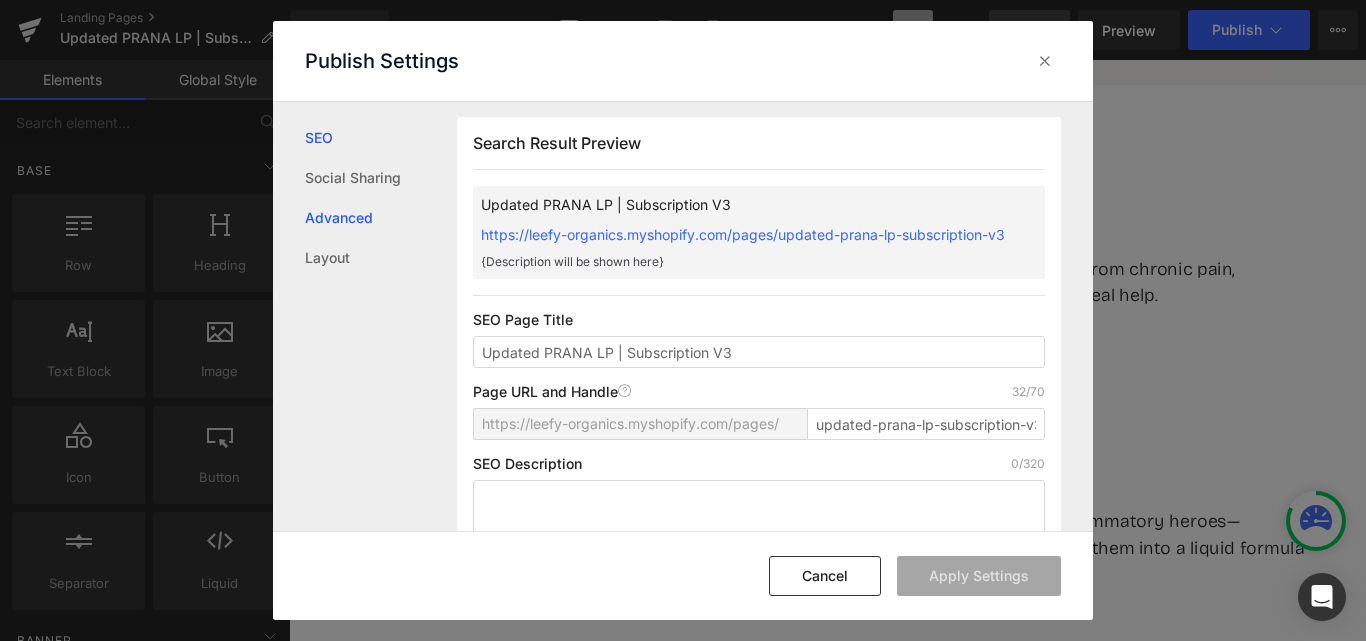 click on "Advanced" at bounding box center (381, 218) 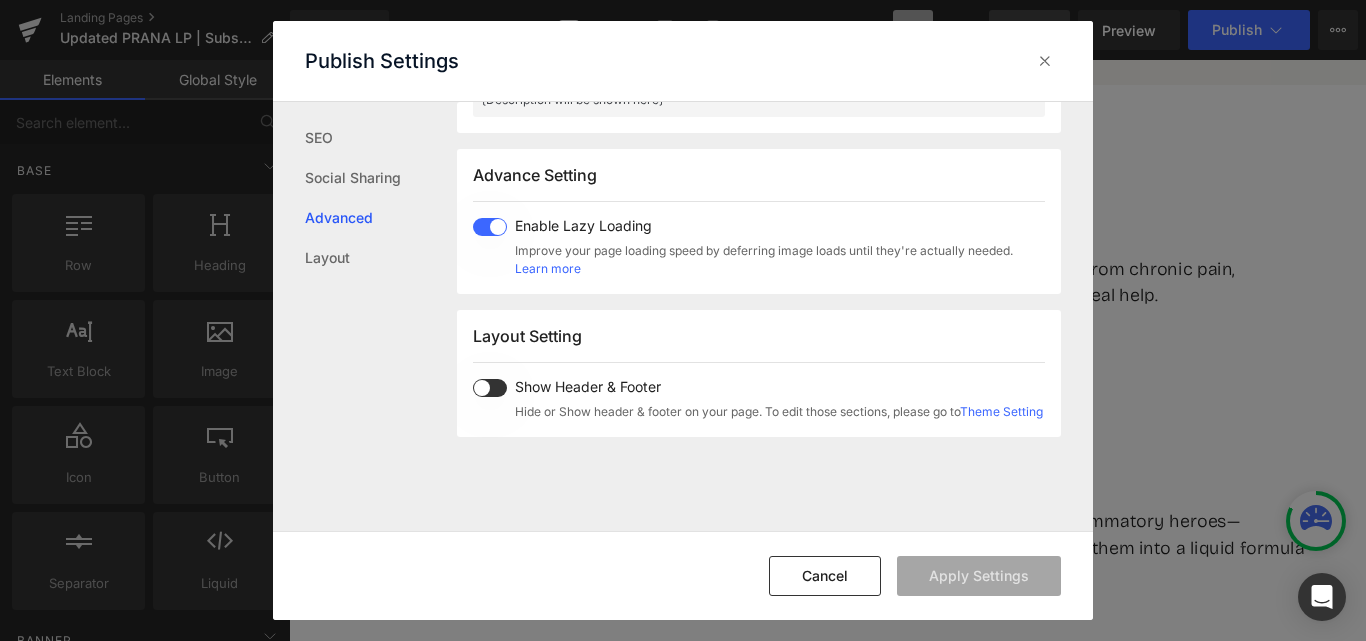 scroll, scrollTop: 1032, scrollLeft: 0, axis: vertical 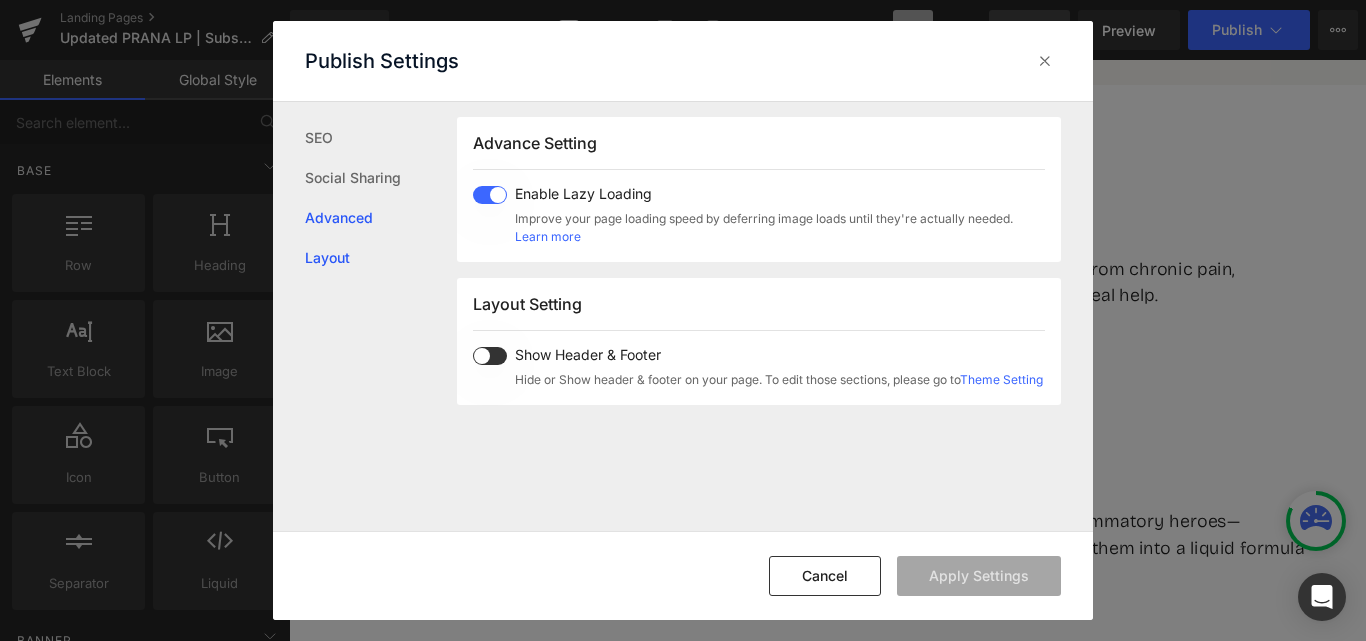 click on "Layout" at bounding box center (381, 258) 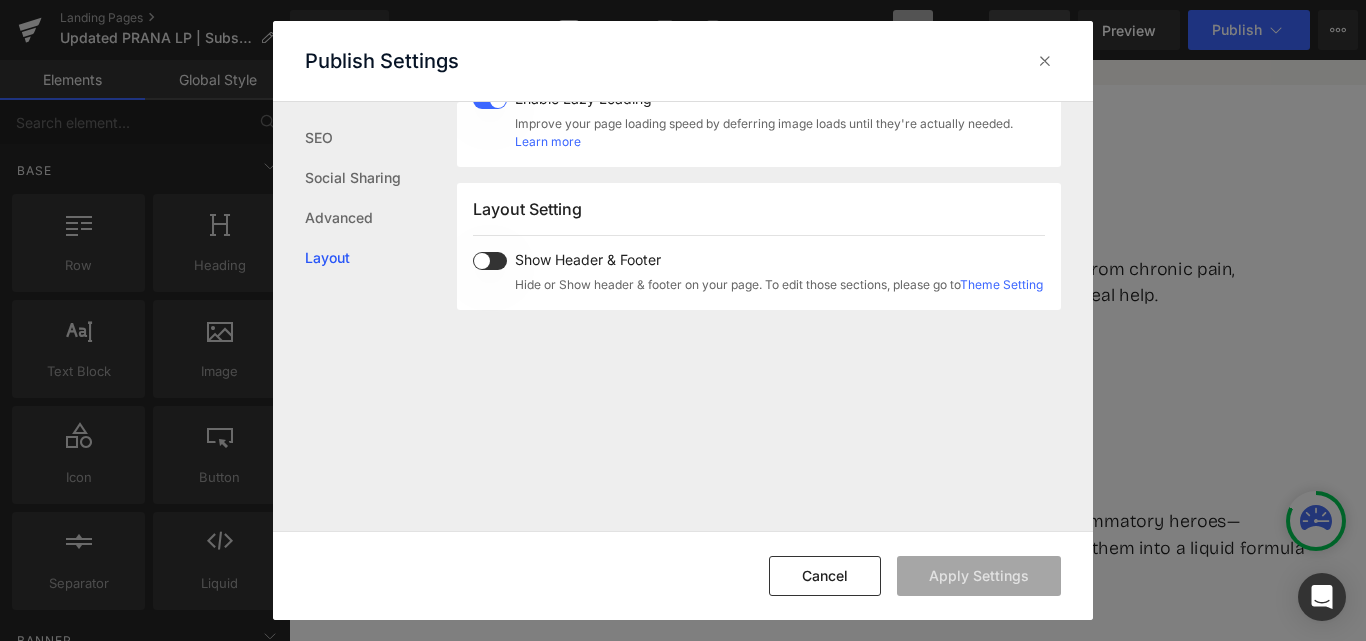 scroll, scrollTop: 1192, scrollLeft: 0, axis: vertical 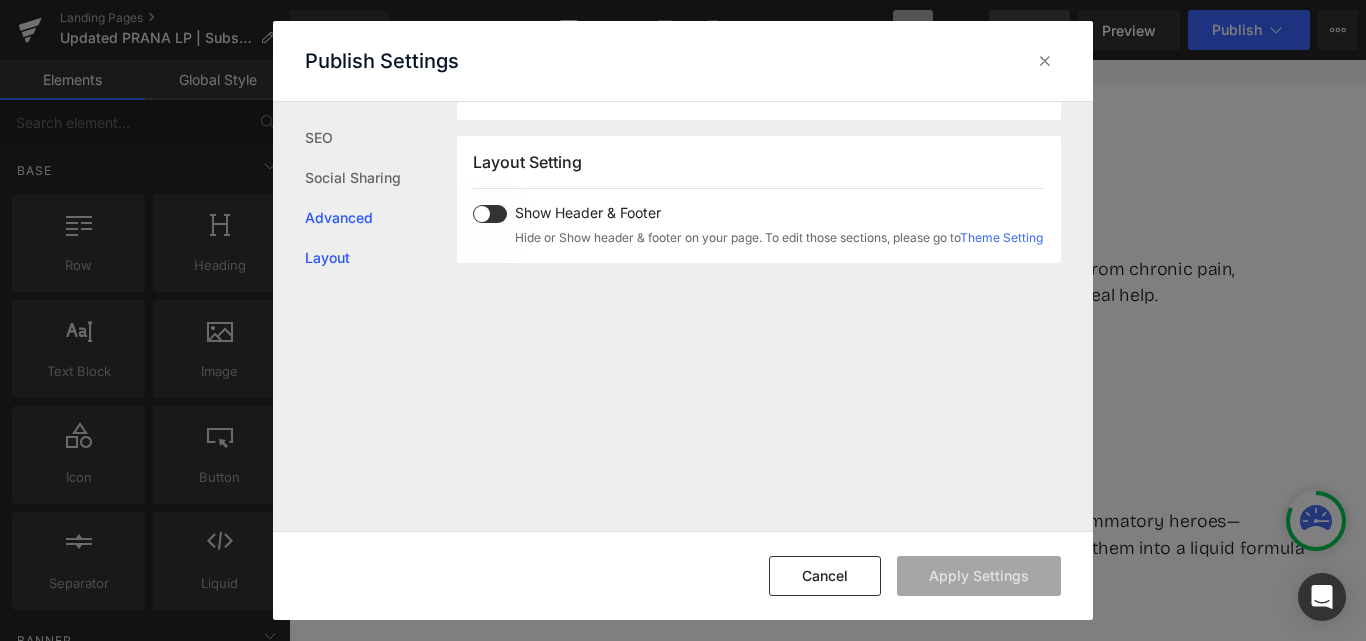 click on "Advanced" at bounding box center [381, 218] 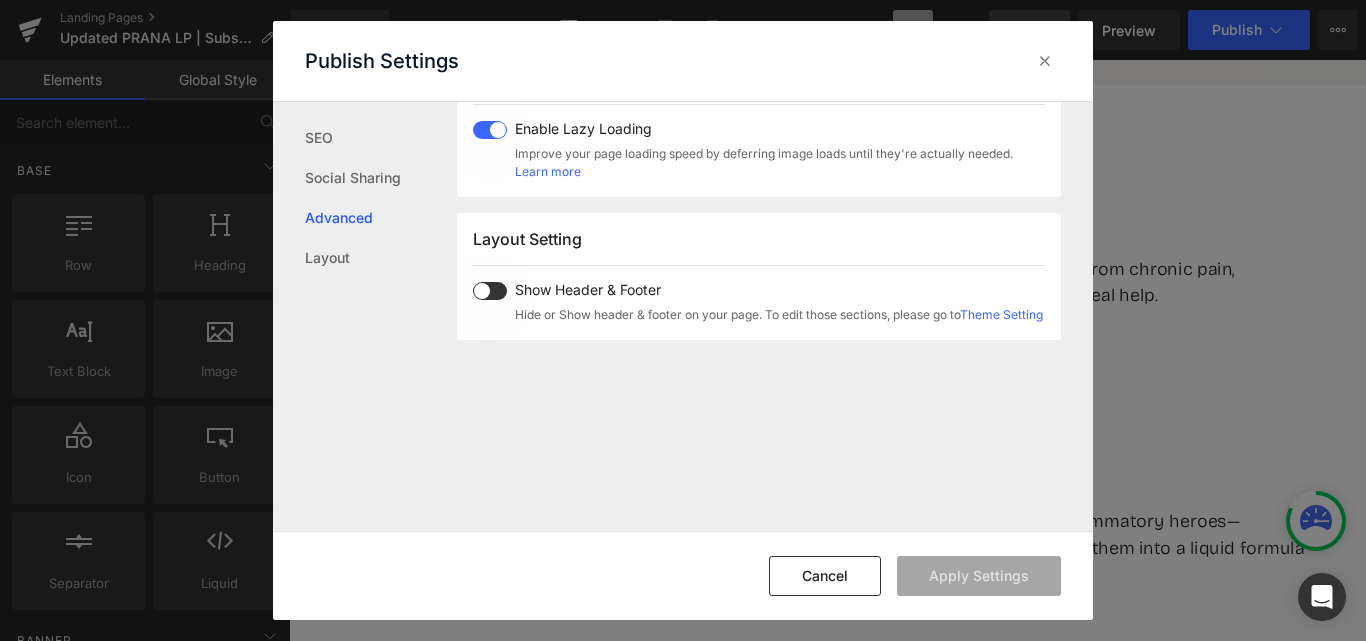 scroll, scrollTop: 1032, scrollLeft: 0, axis: vertical 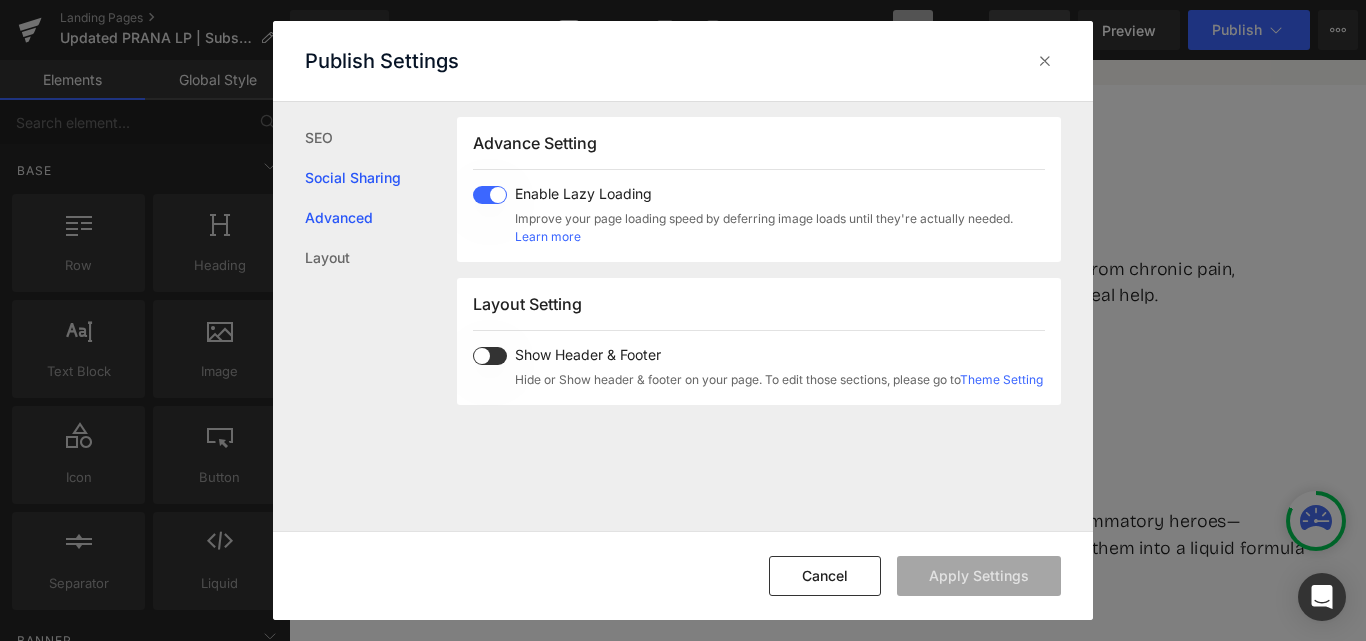 click on "Social Sharing" at bounding box center [381, 178] 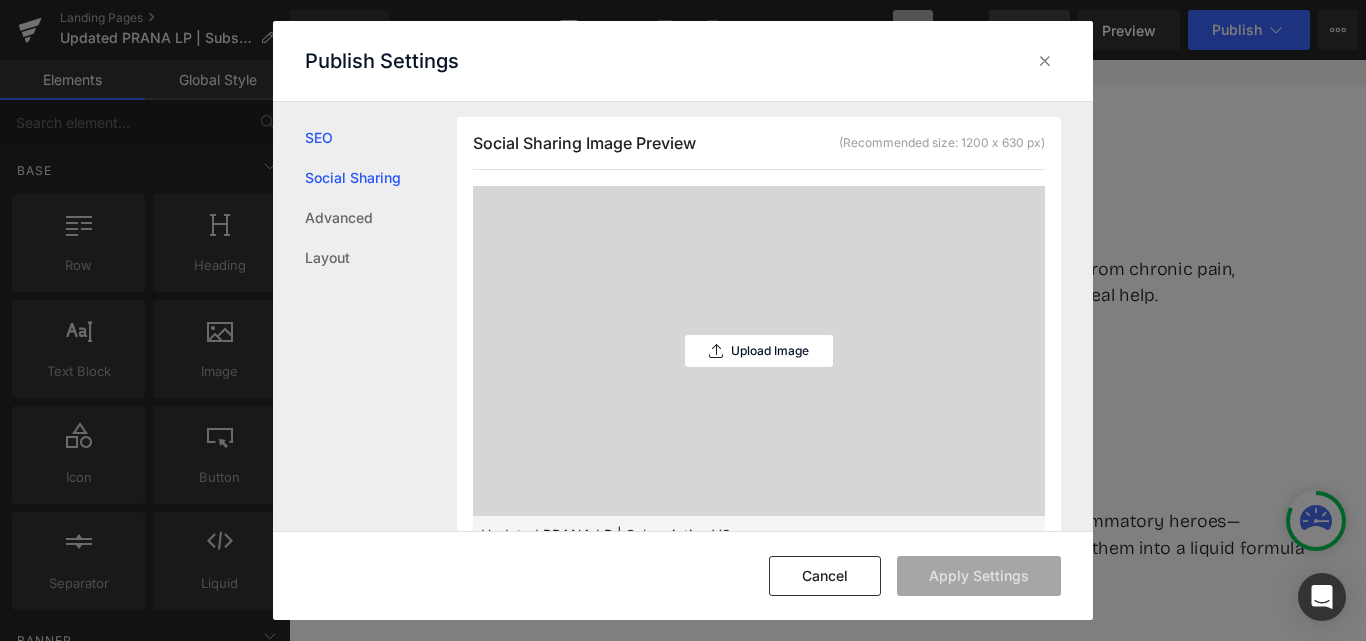 click on "SEO" at bounding box center [381, 138] 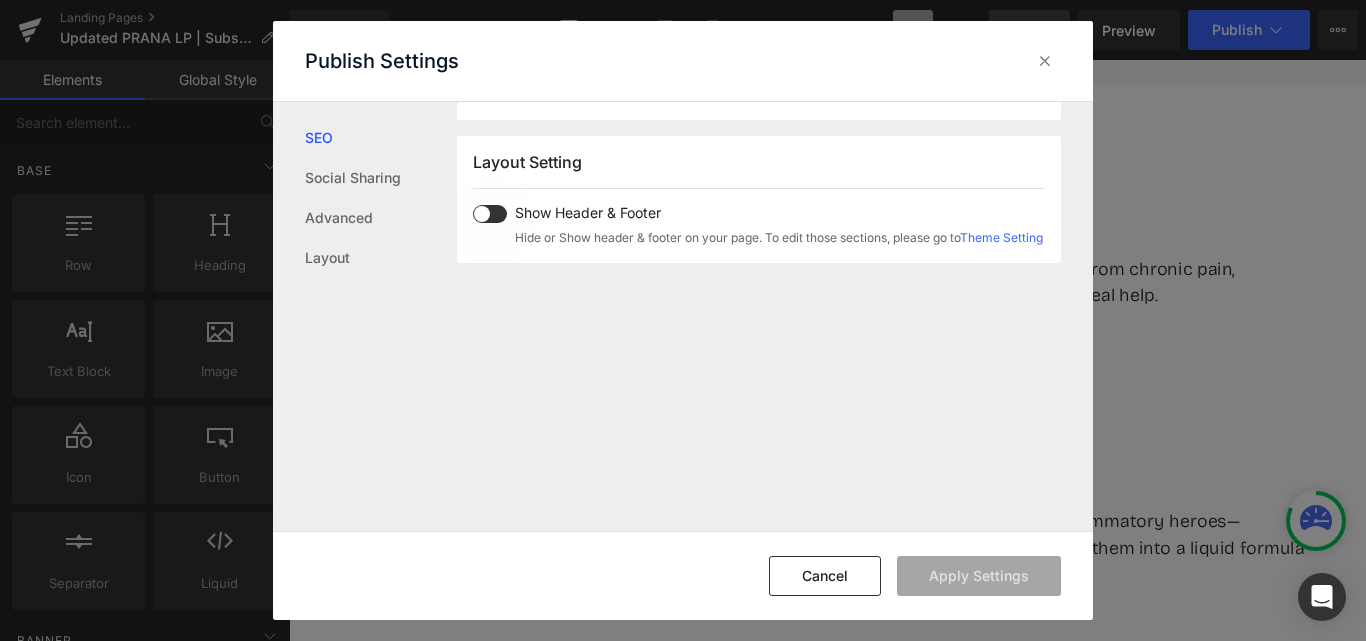 scroll, scrollTop: 1192, scrollLeft: 0, axis: vertical 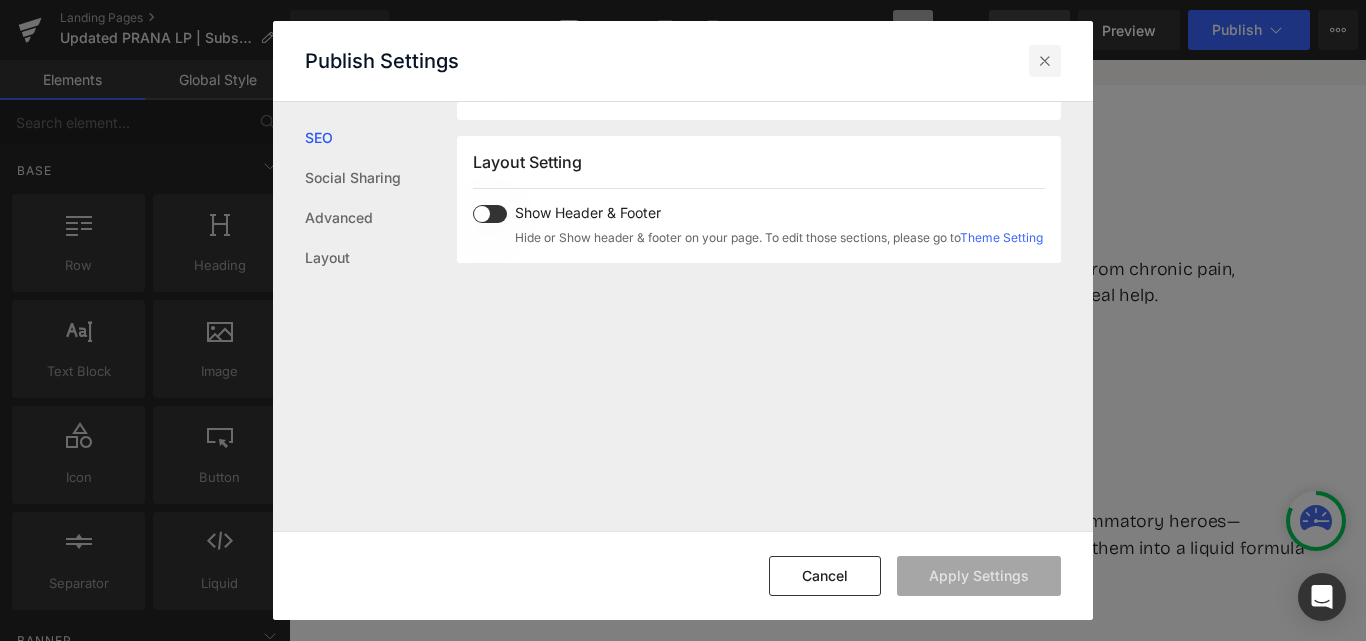 click at bounding box center [1045, 61] 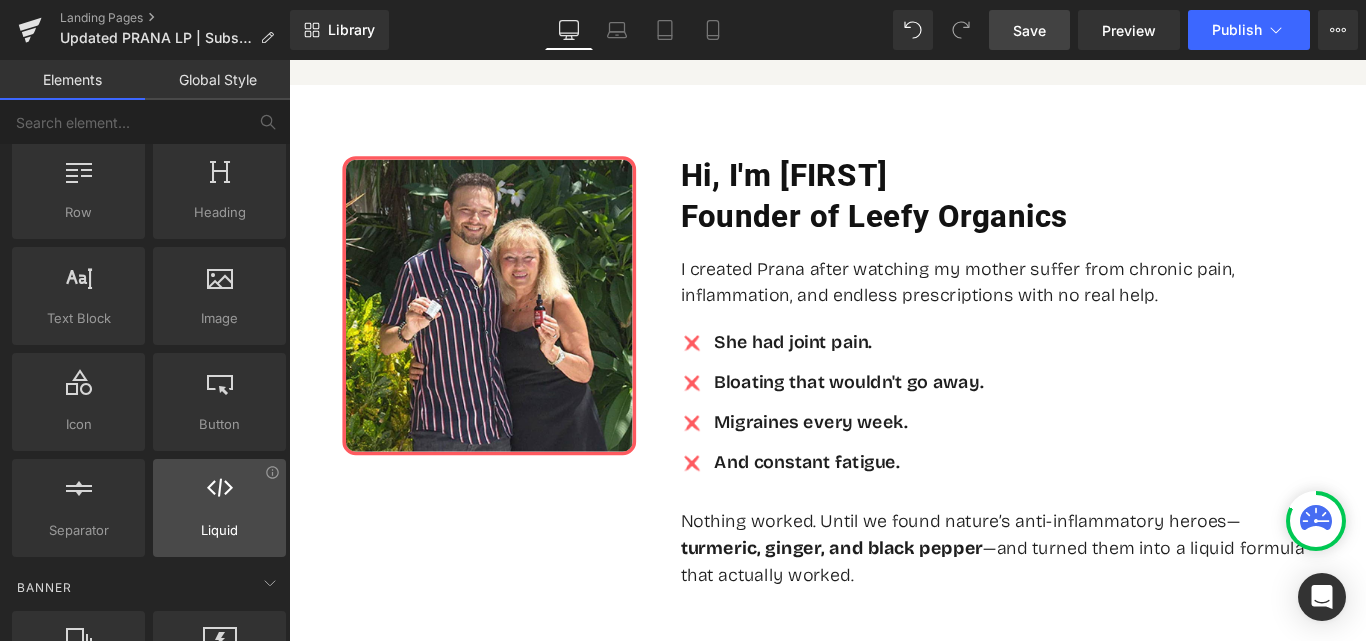 scroll, scrollTop: 0, scrollLeft: 0, axis: both 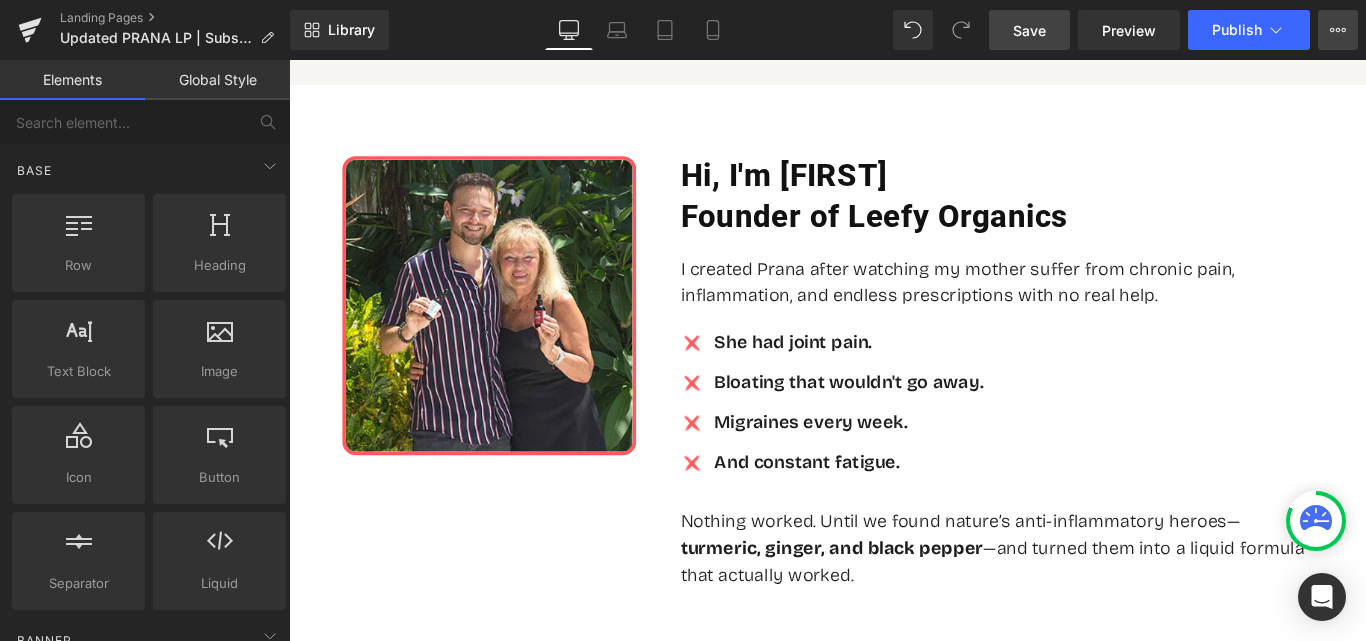 click 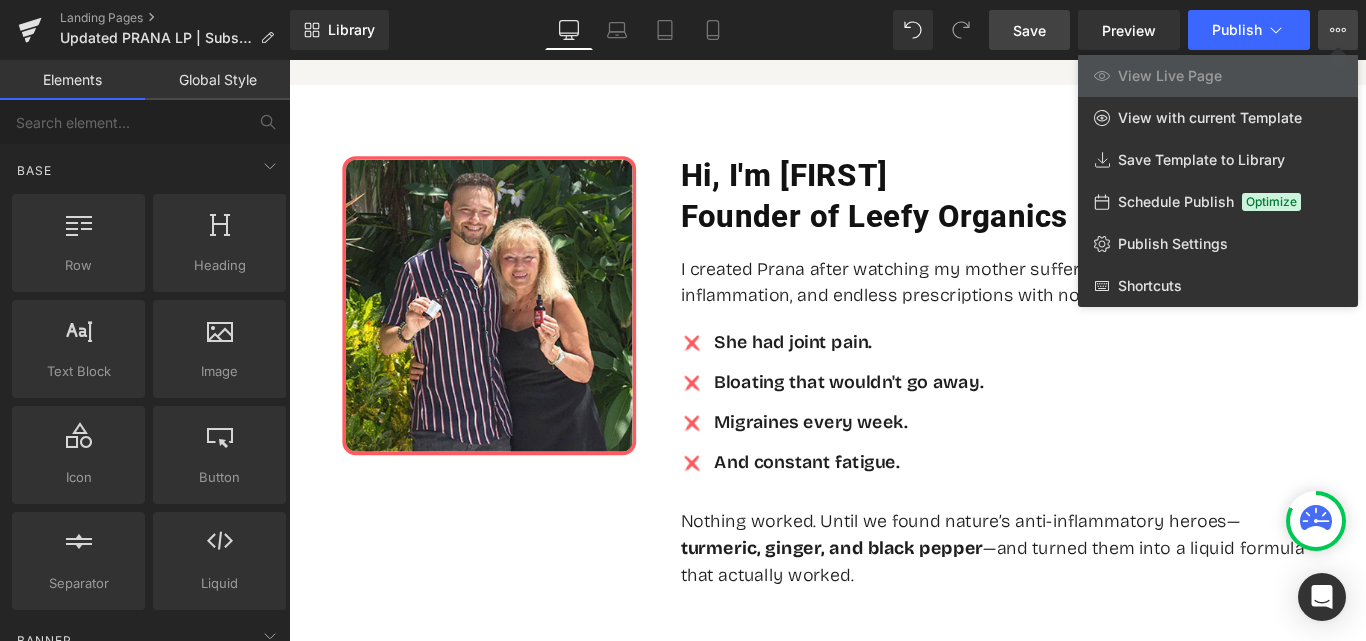 click at bounding box center (827, 350) 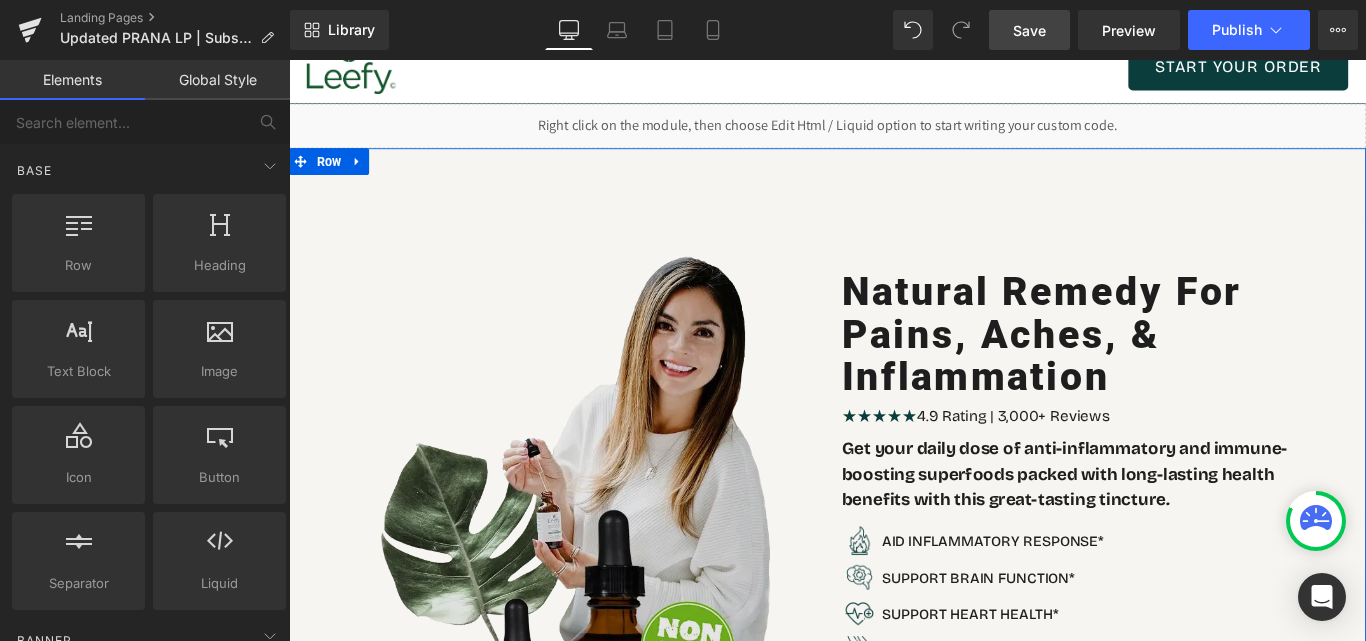 scroll, scrollTop: 0, scrollLeft: 0, axis: both 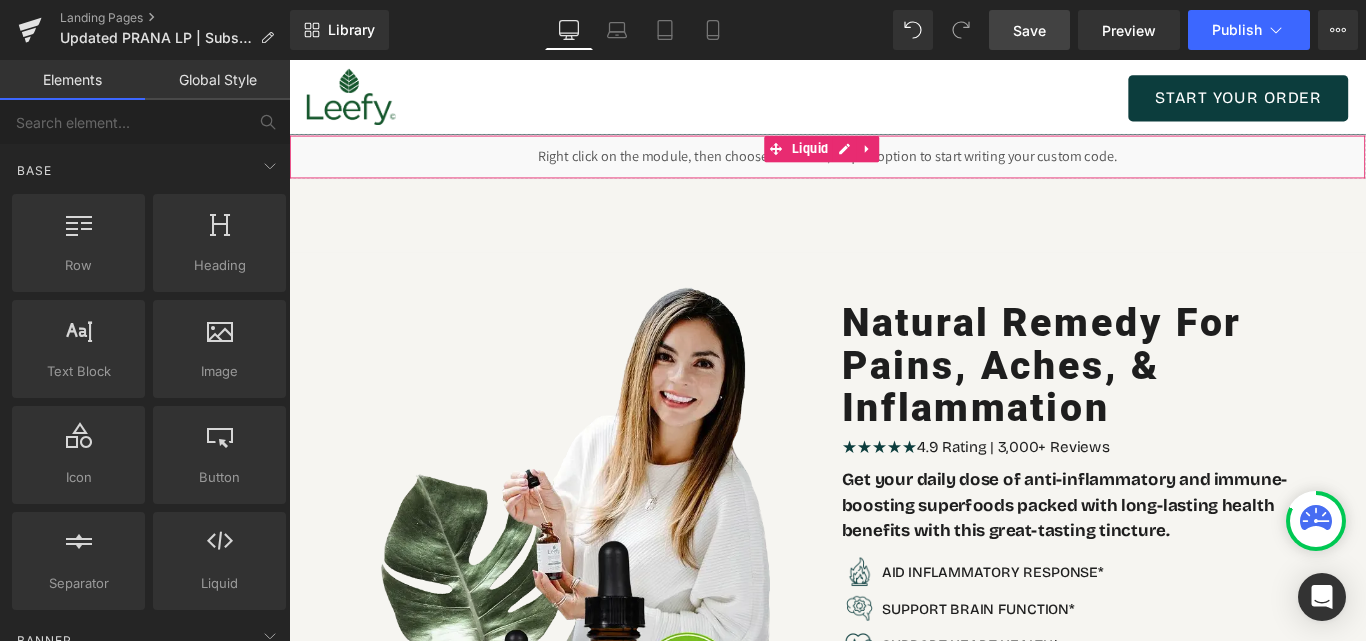 click on "Liquid" at bounding box center (894, 169) 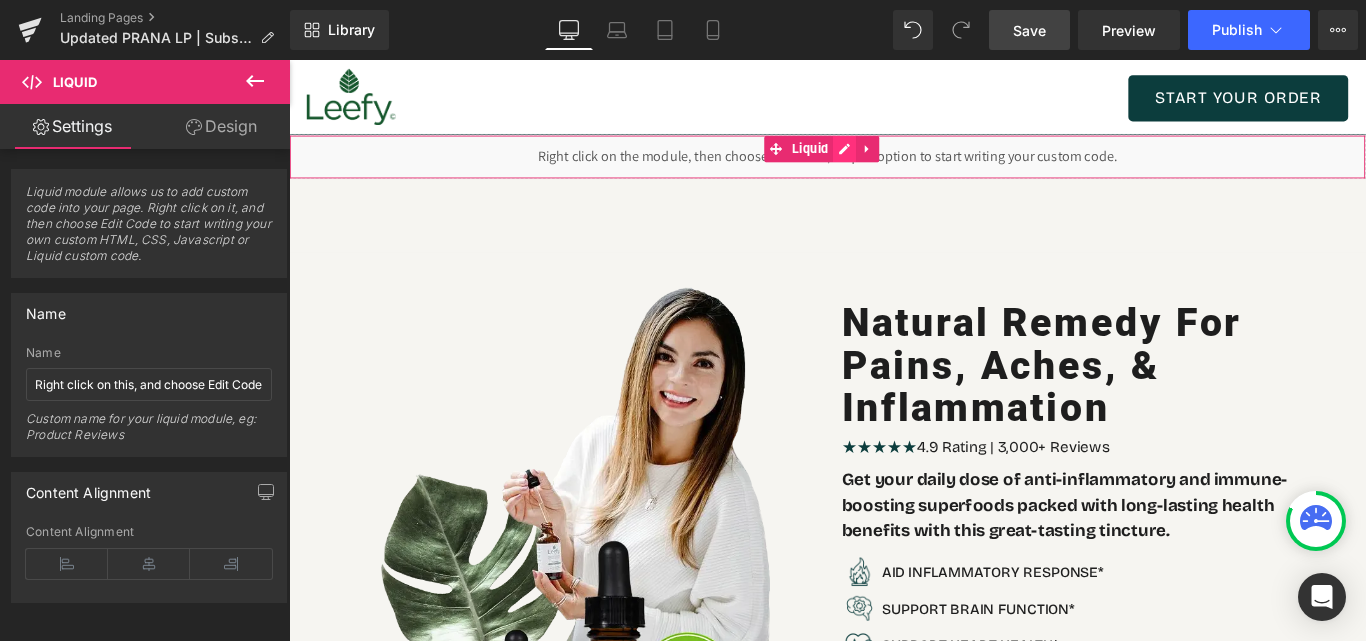 click on "Liquid" at bounding box center [894, 169] 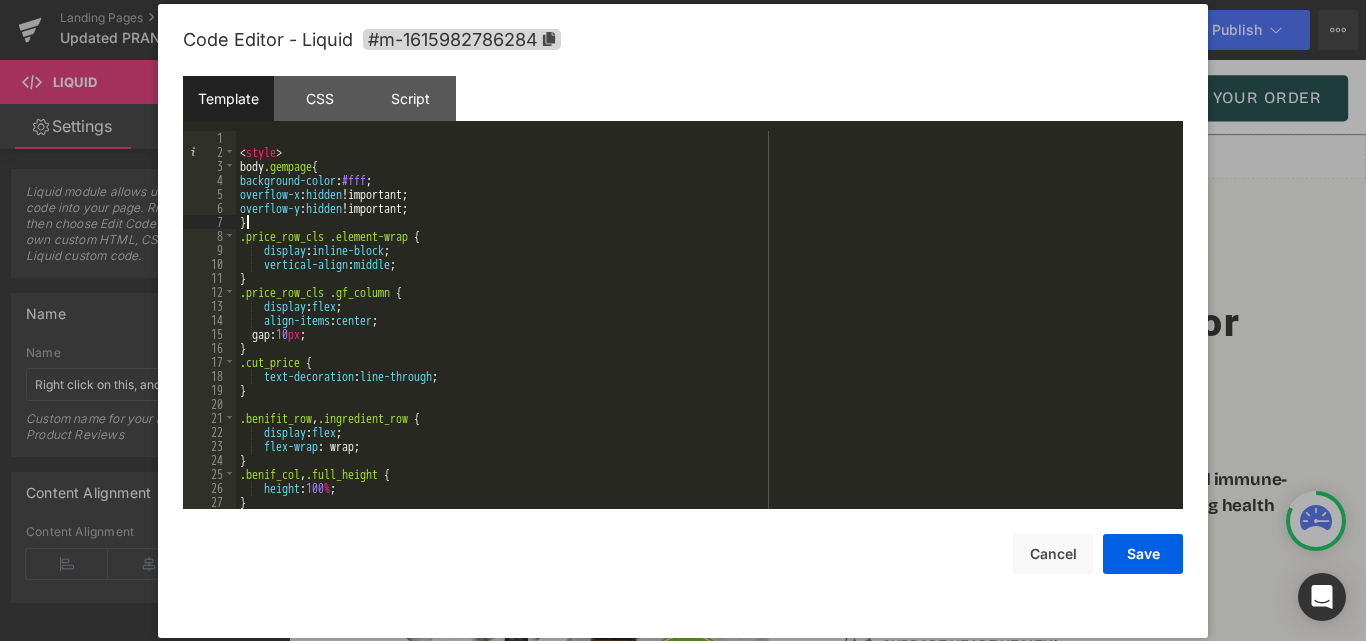 click on "< style > body .gempage { background-color :  #fff ; overflow-x :  hidden  !important; overflow-y :  hidden  !important; } .price_row_cls   .element-wrap   {       display :  inline-block ;       vertical-align :  middle ; } .price_row_cls   .gf_column   {       display :  flex ;       align-items :  center ;      gap:  10 px ; } .cut_price   {       text-decoration :  line-through ; } .benifit_row ,  .ingredient_row   {       display :  flex ;       flex-wrap : wrap; } .benif_col ,  .full_height   {       height :  100 % ; } .comparison_row_cls { display :  flex ;   flex-wrap : wrap; }" at bounding box center (705, 334) 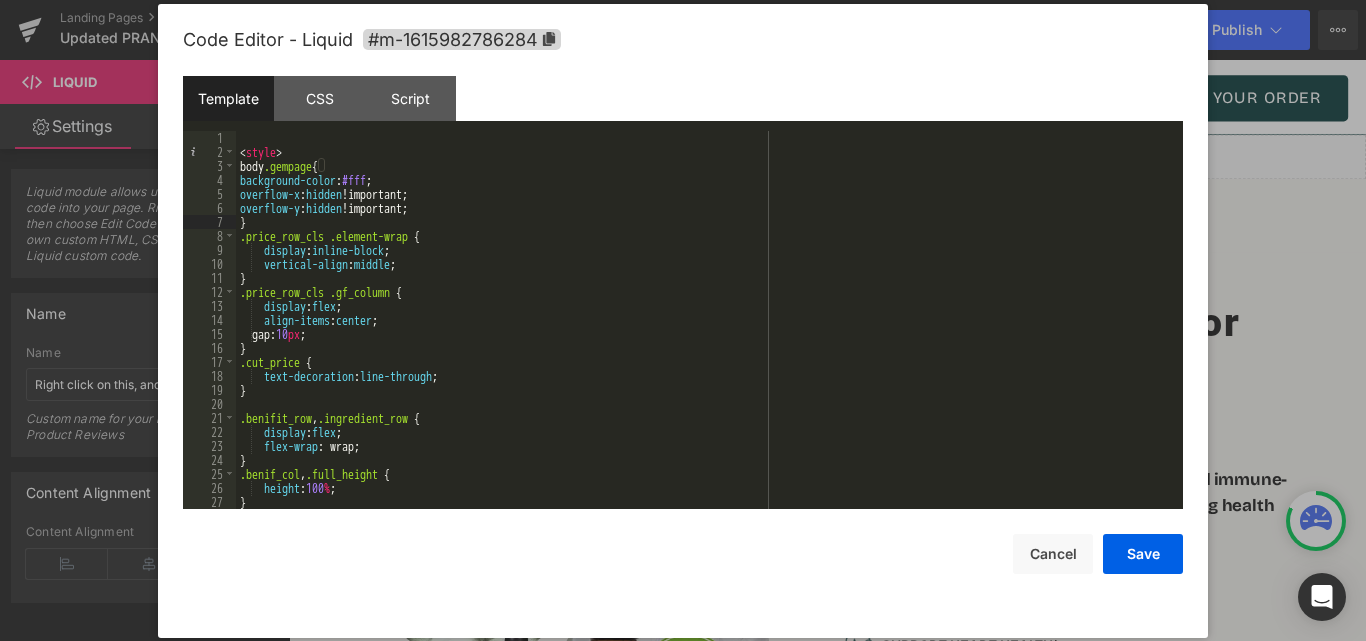 type 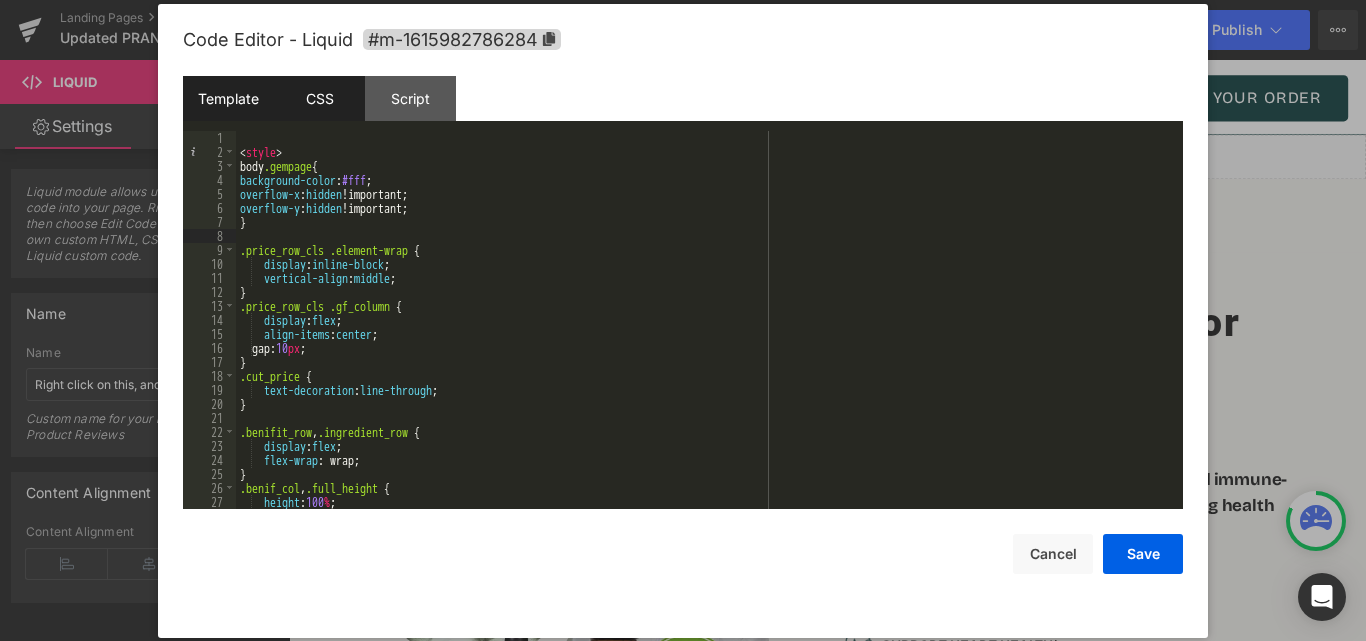 click on "CSS" at bounding box center [319, 98] 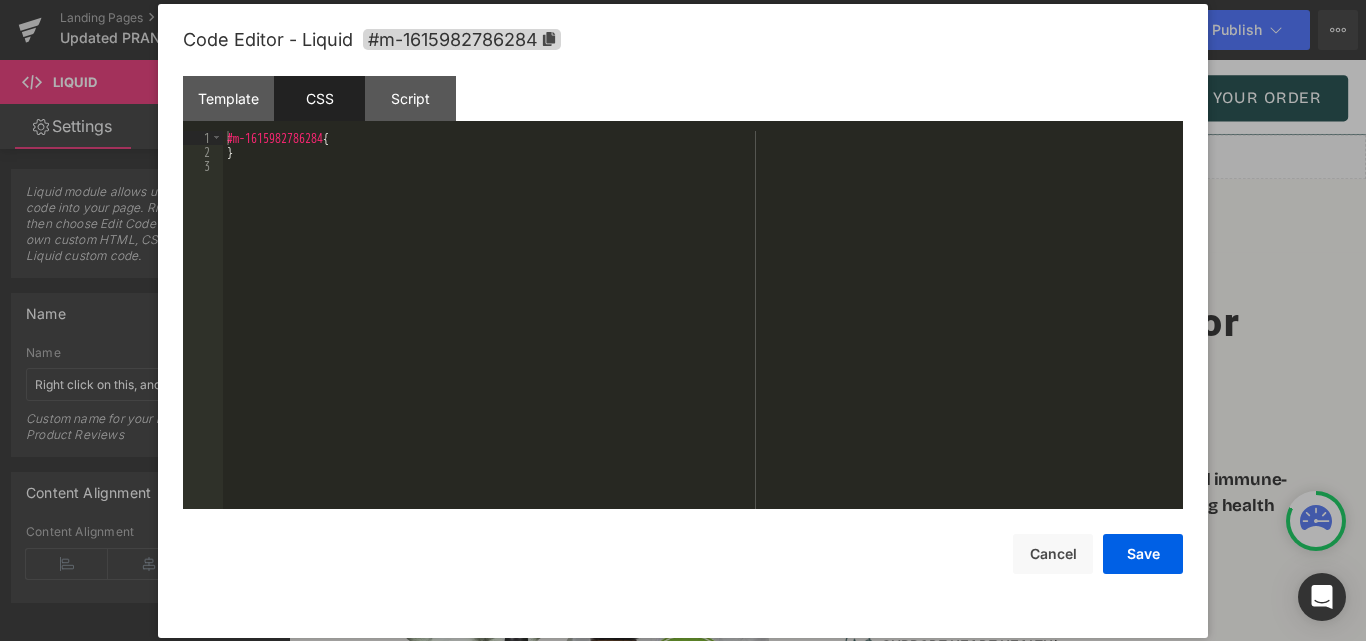 click on "#m-1615982786284 { }" at bounding box center (703, 334) 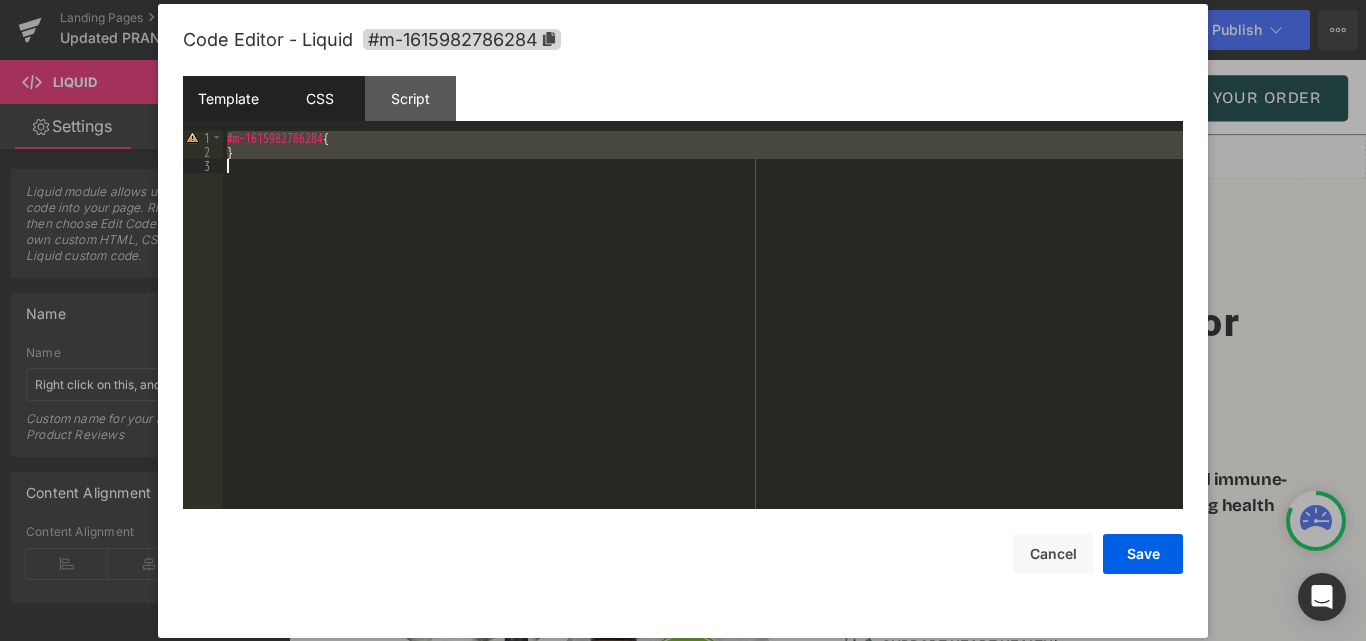click on "Template" at bounding box center (228, 98) 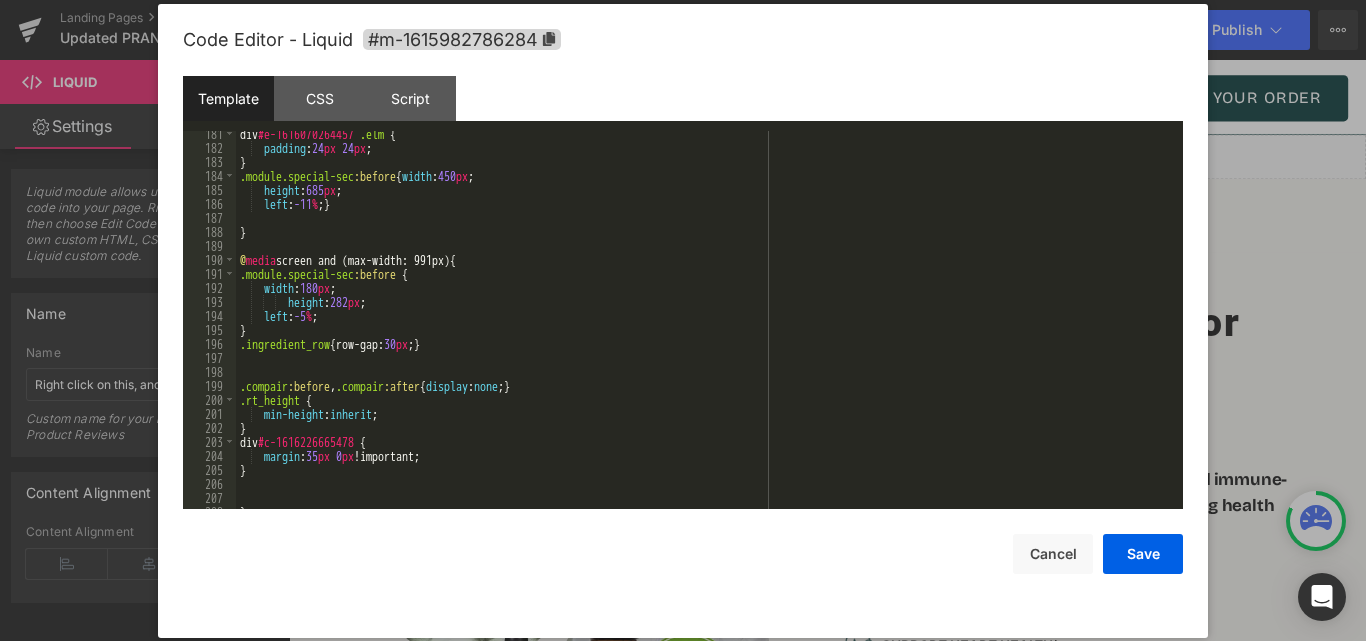 scroll, scrollTop: 2814, scrollLeft: 0, axis: vertical 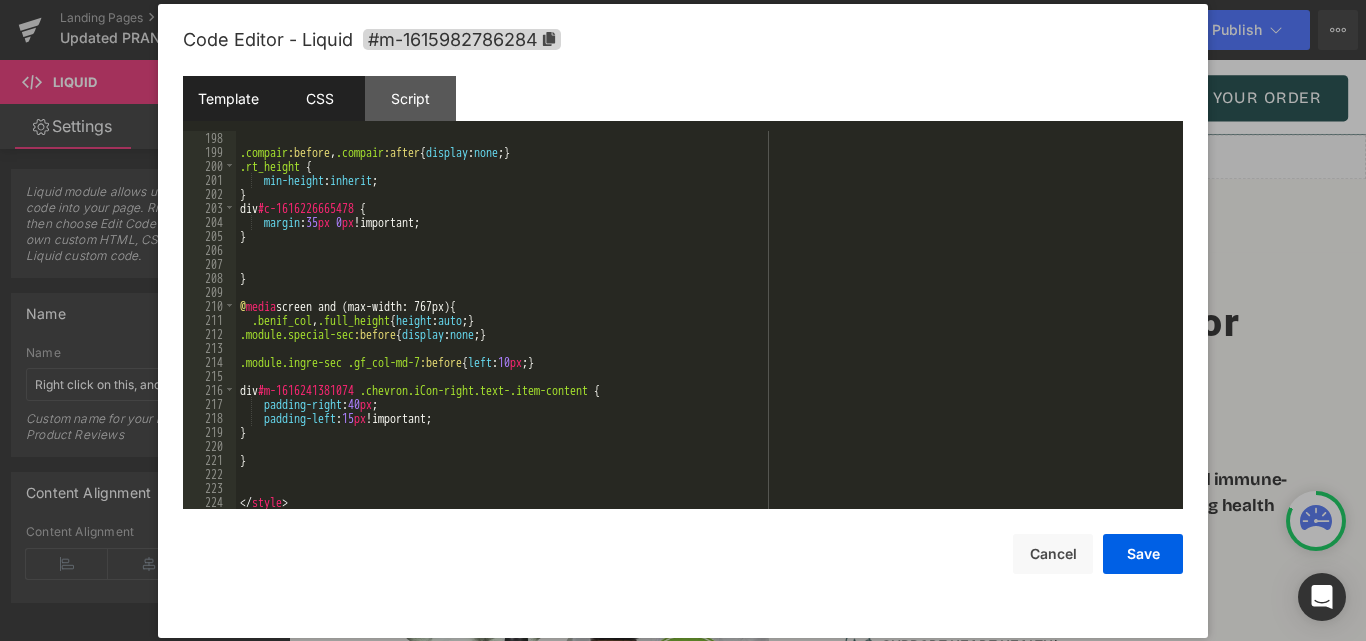 click on "CSS" at bounding box center (319, 98) 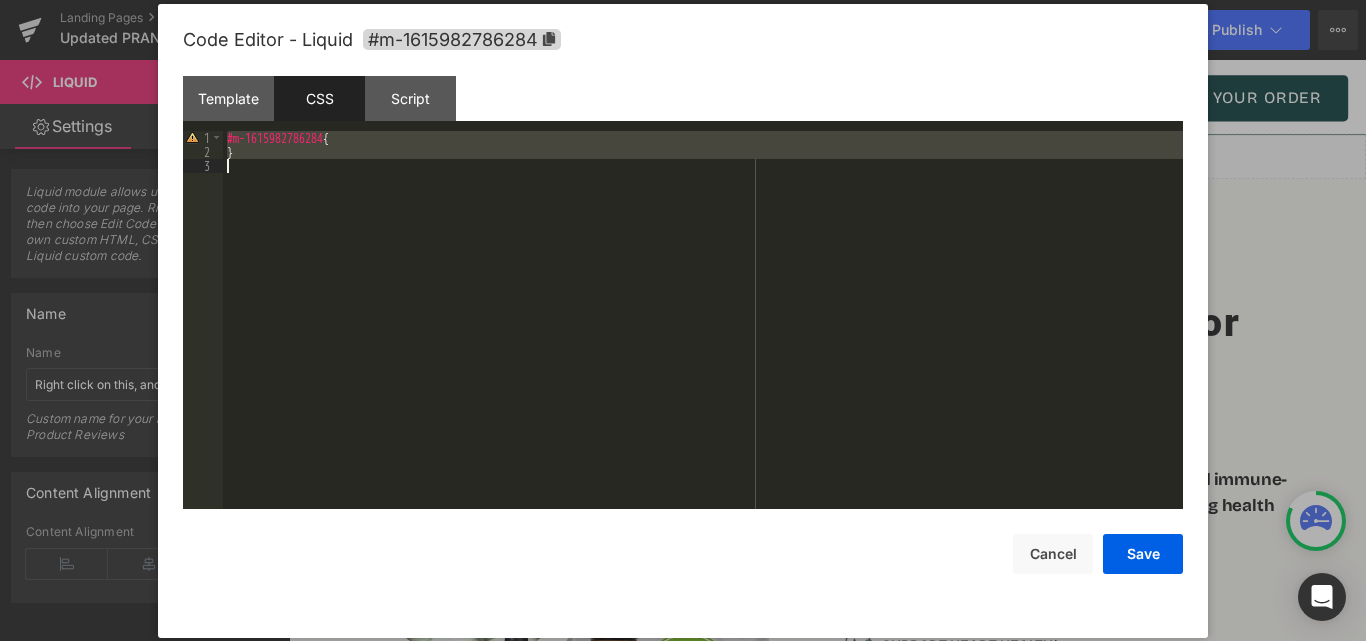 click on "#m-1615982786284 { }" at bounding box center [703, 320] 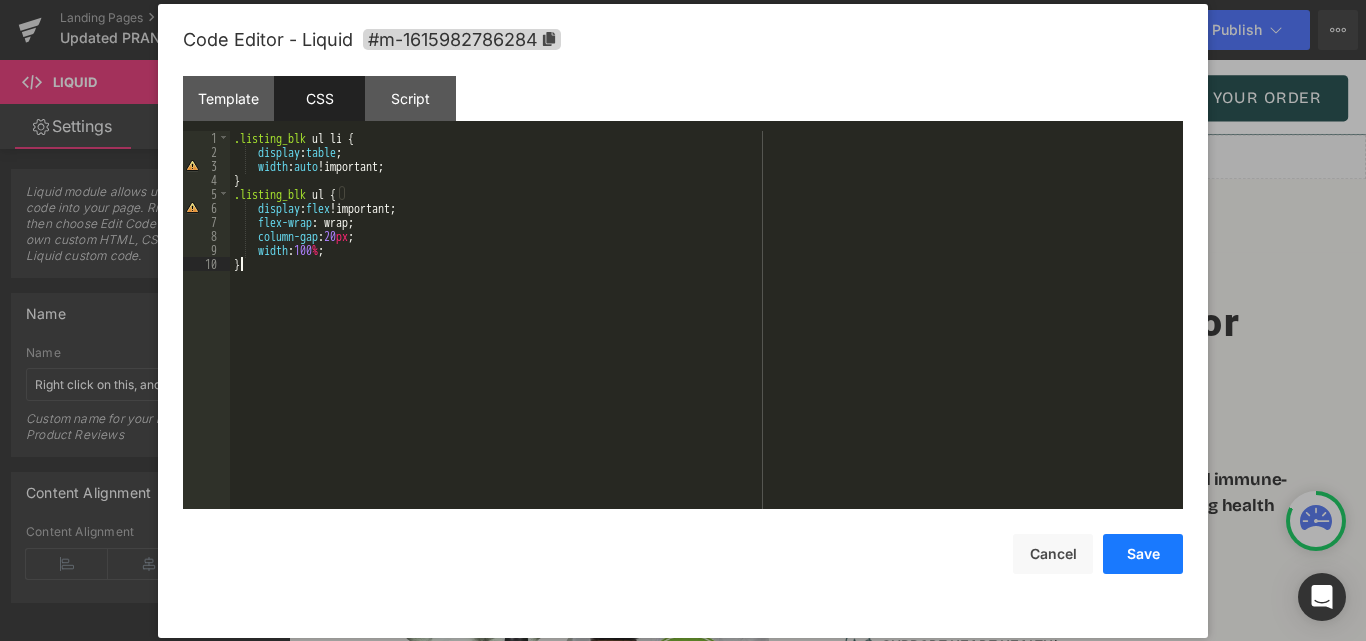 click on "Save" at bounding box center [1143, 554] 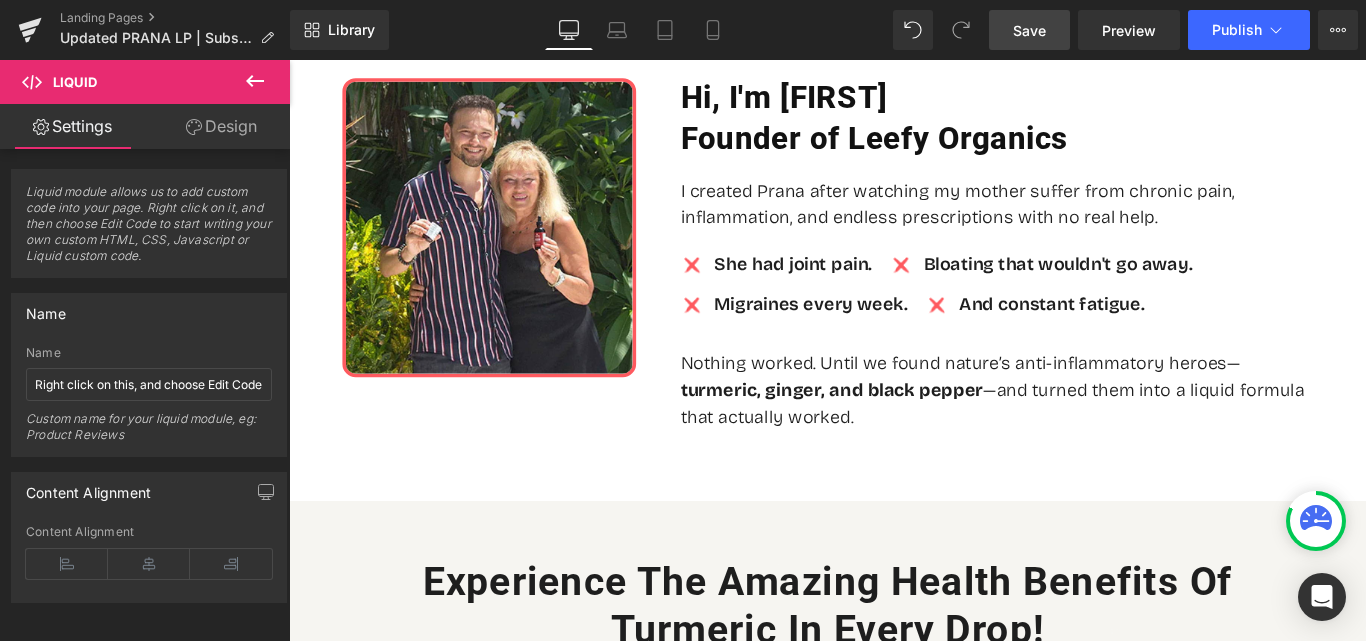 scroll, scrollTop: 1100, scrollLeft: 0, axis: vertical 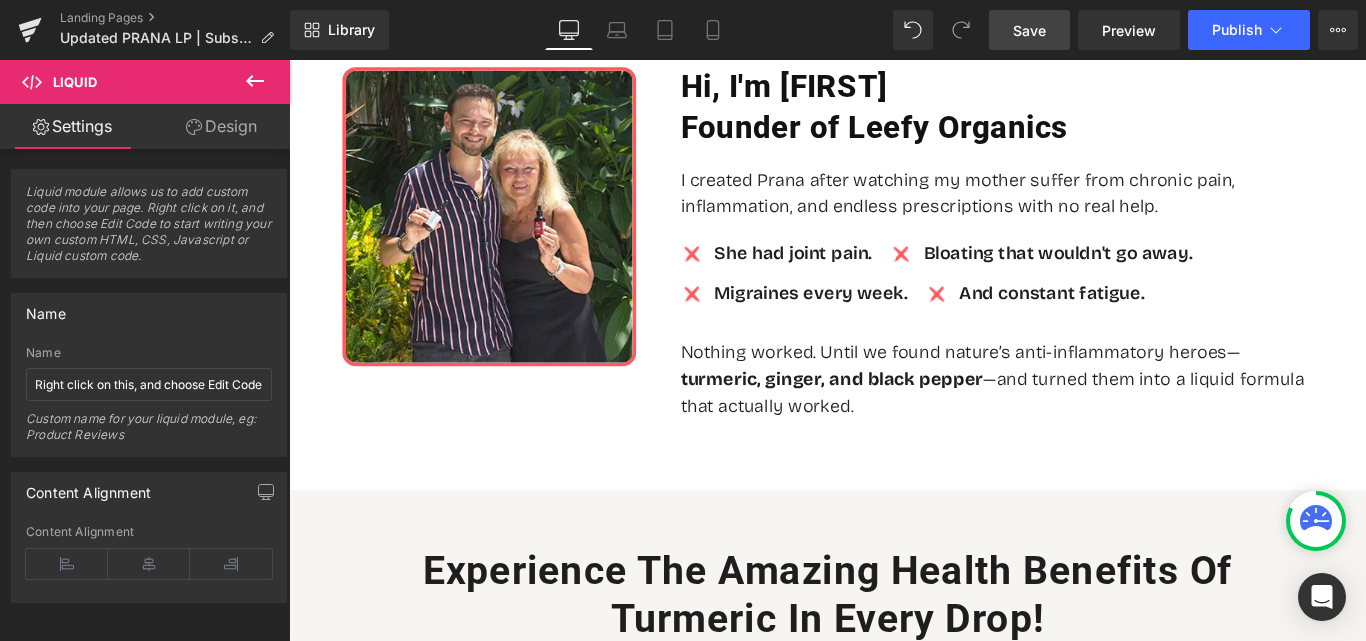 click on "Save" at bounding box center [1029, 30] 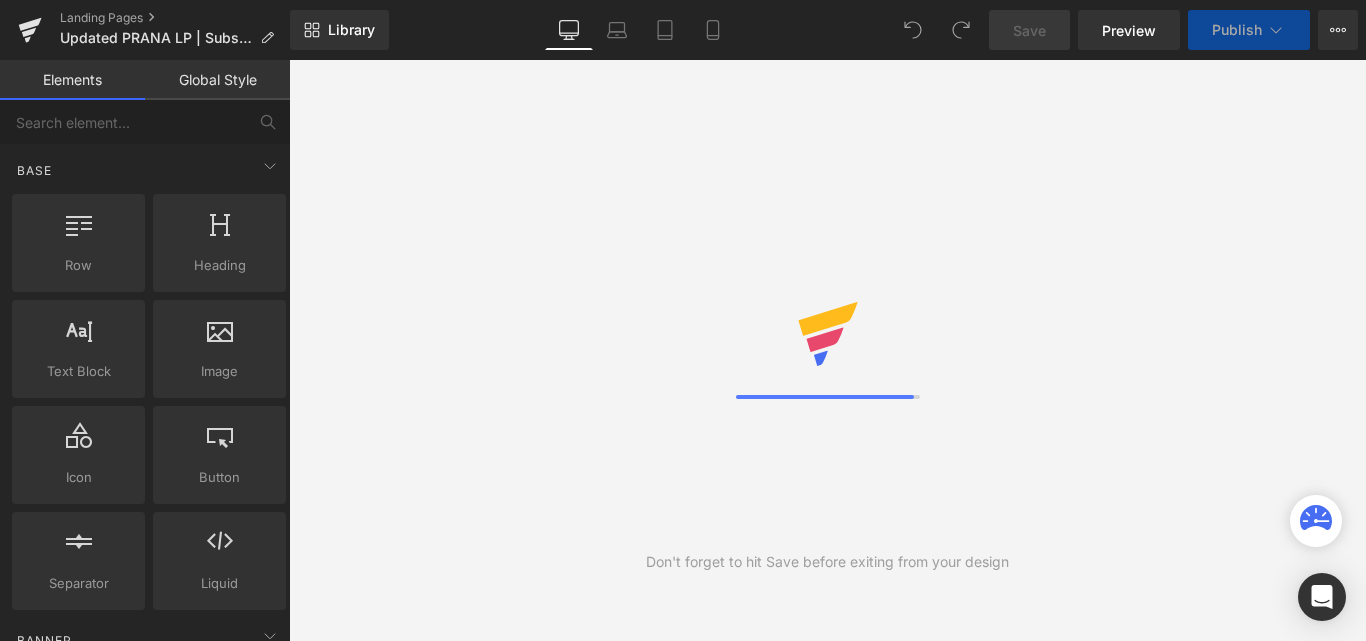 scroll, scrollTop: 0, scrollLeft: 0, axis: both 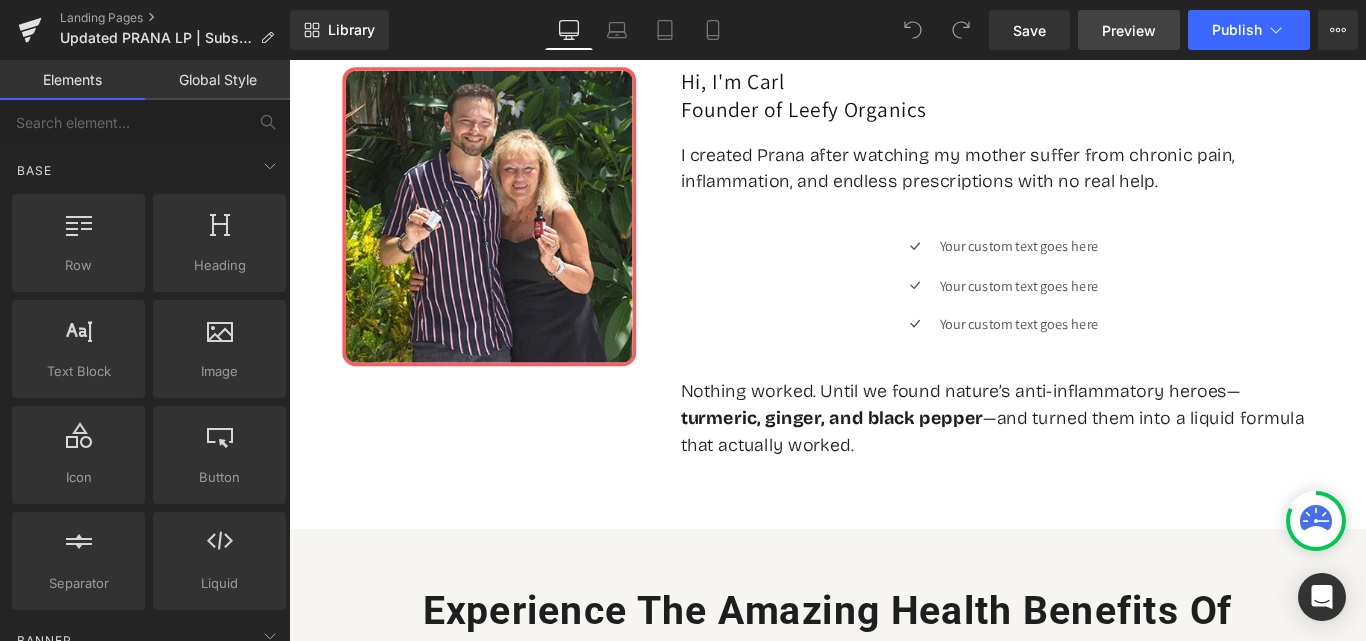 click on "Preview" at bounding box center [1129, 30] 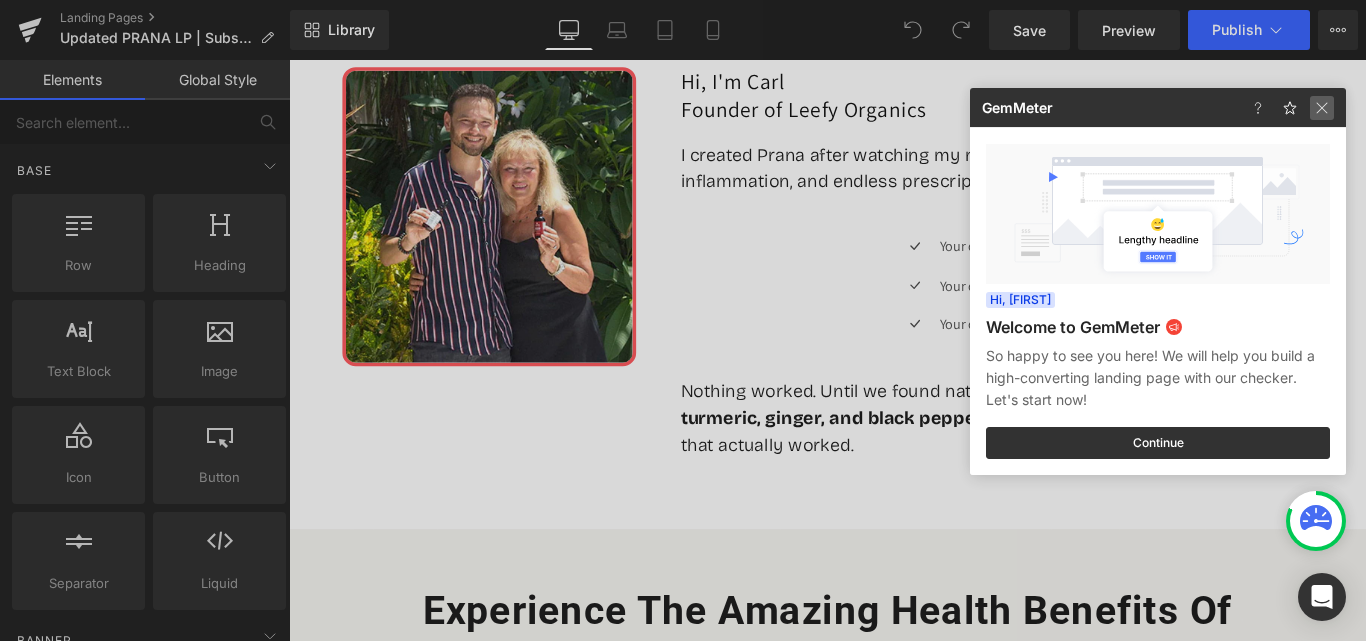 click 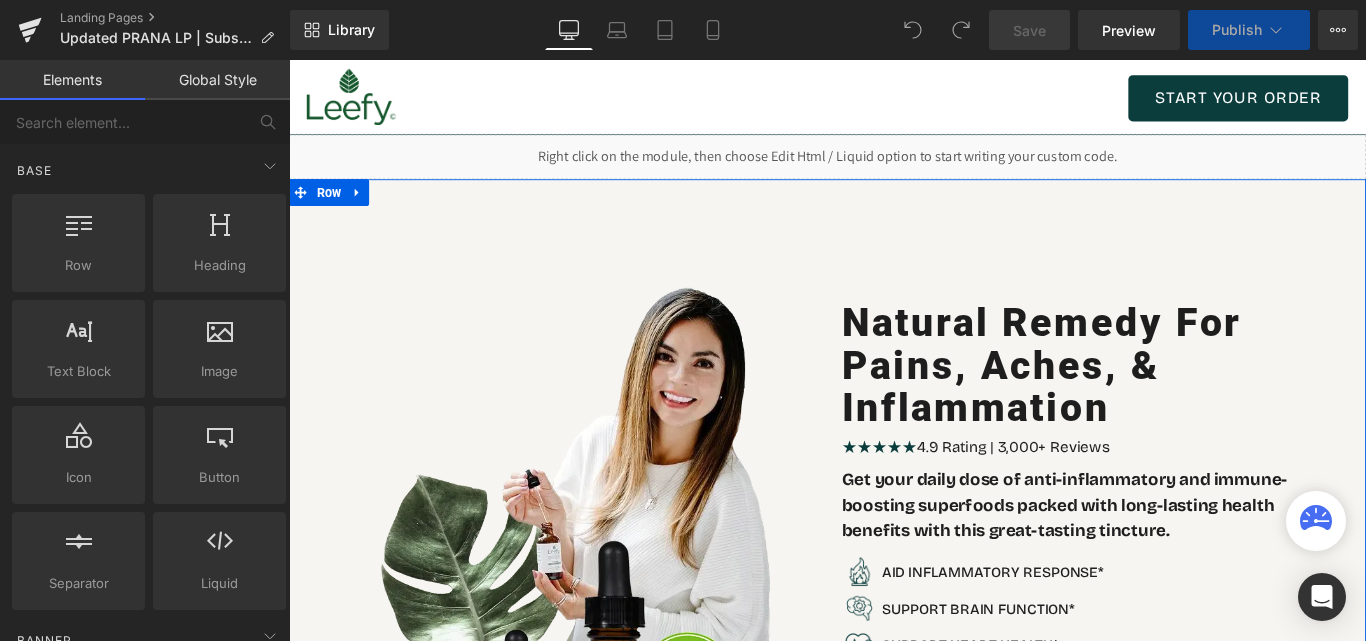 scroll, scrollTop: 993, scrollLeft: 0, axis: vertical 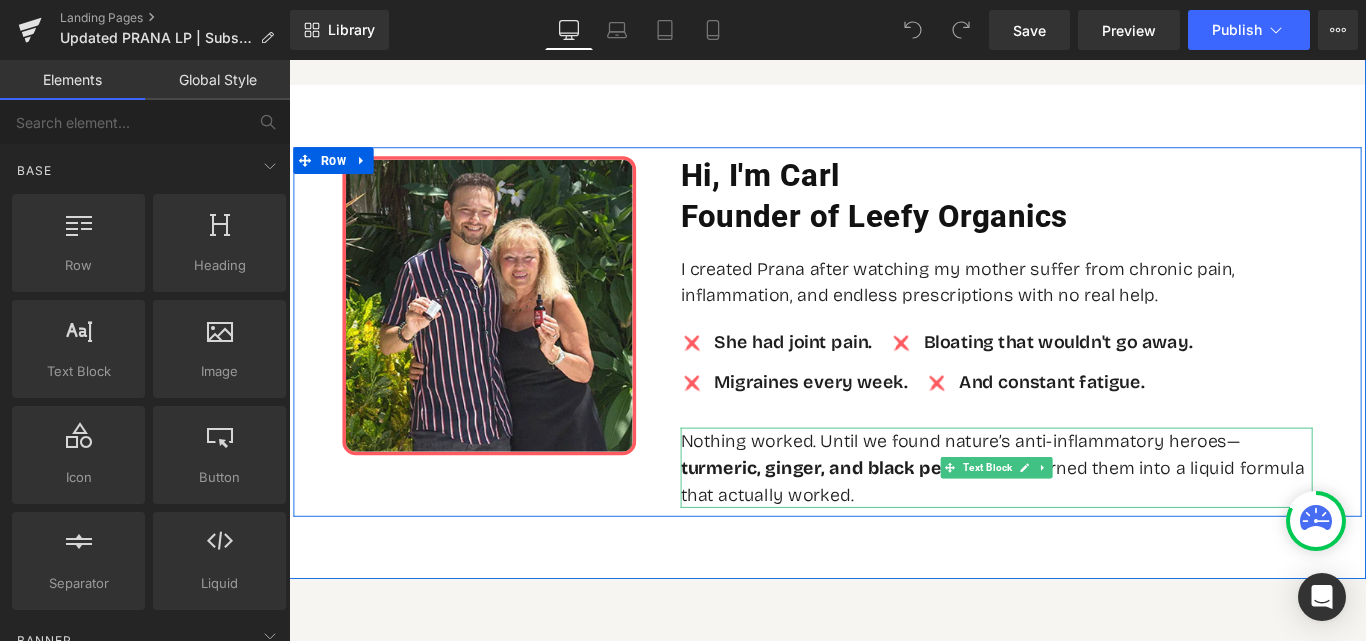 click on "Nothing worked. Until we found nature’s anti-inflammatory heroes— turmeric, ginger, and black pepper —and turned them into a liquid formula that actually worked." at bounding box center [1084, 518] 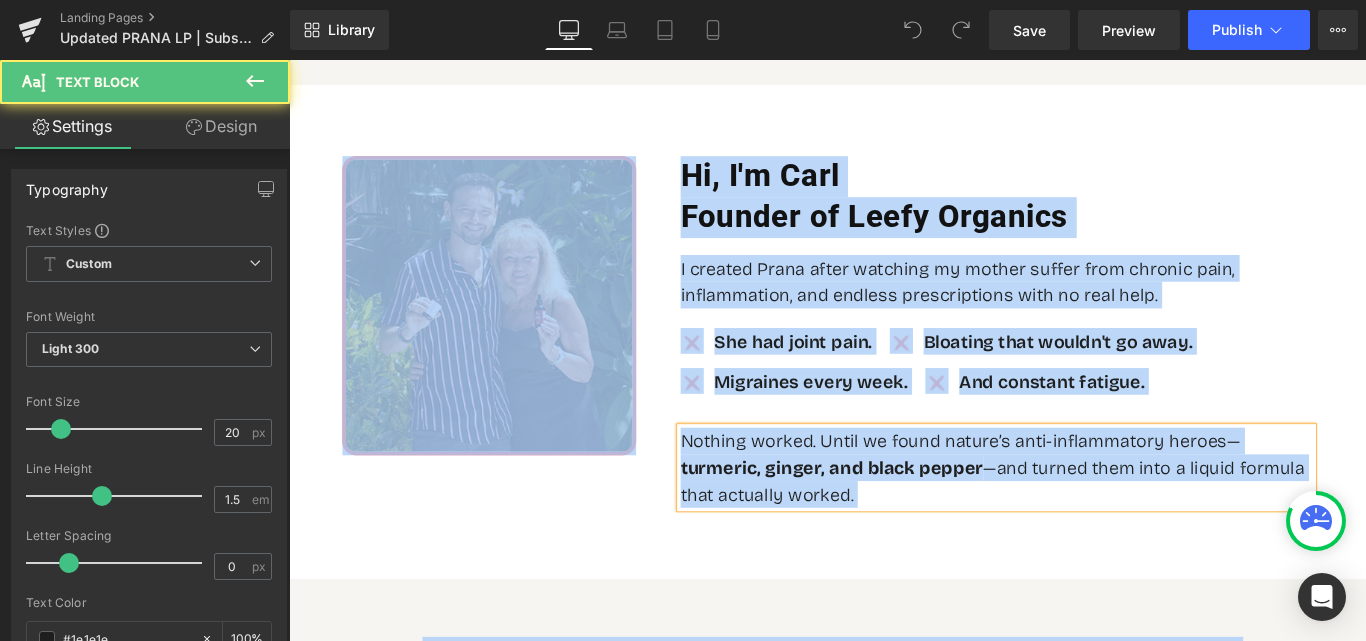 click on "turmeric, ginger, and black pepper" at bounding box center (899, 518) 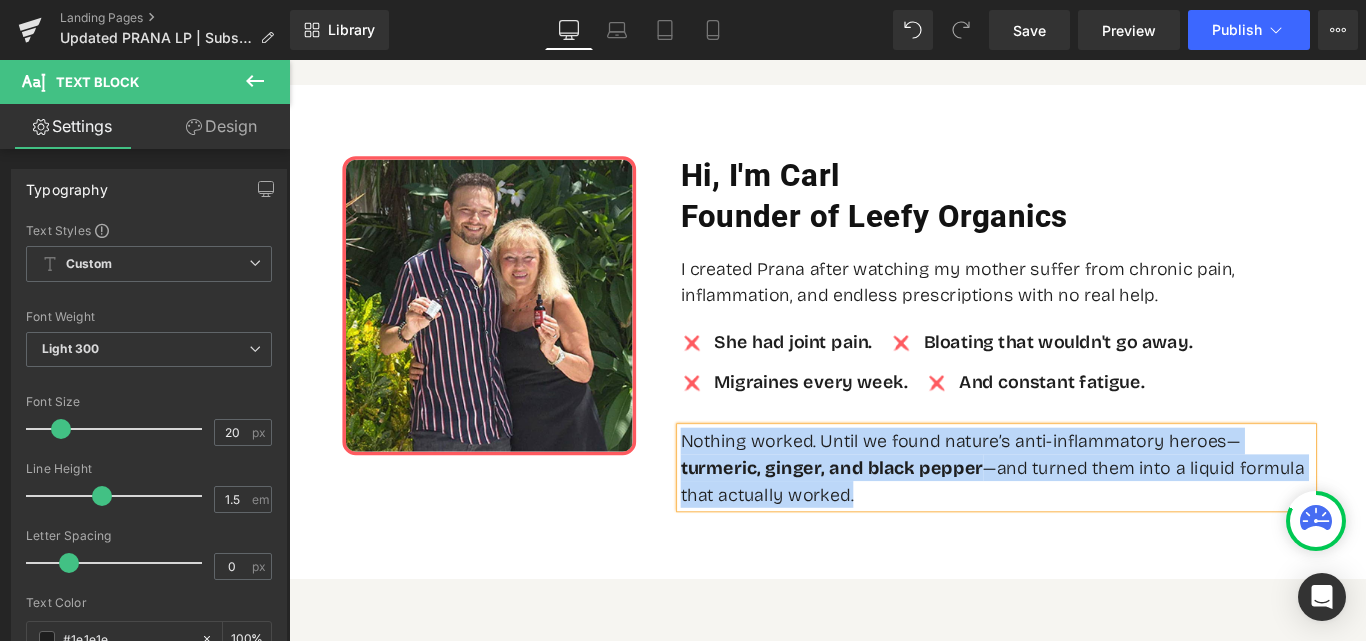 paste 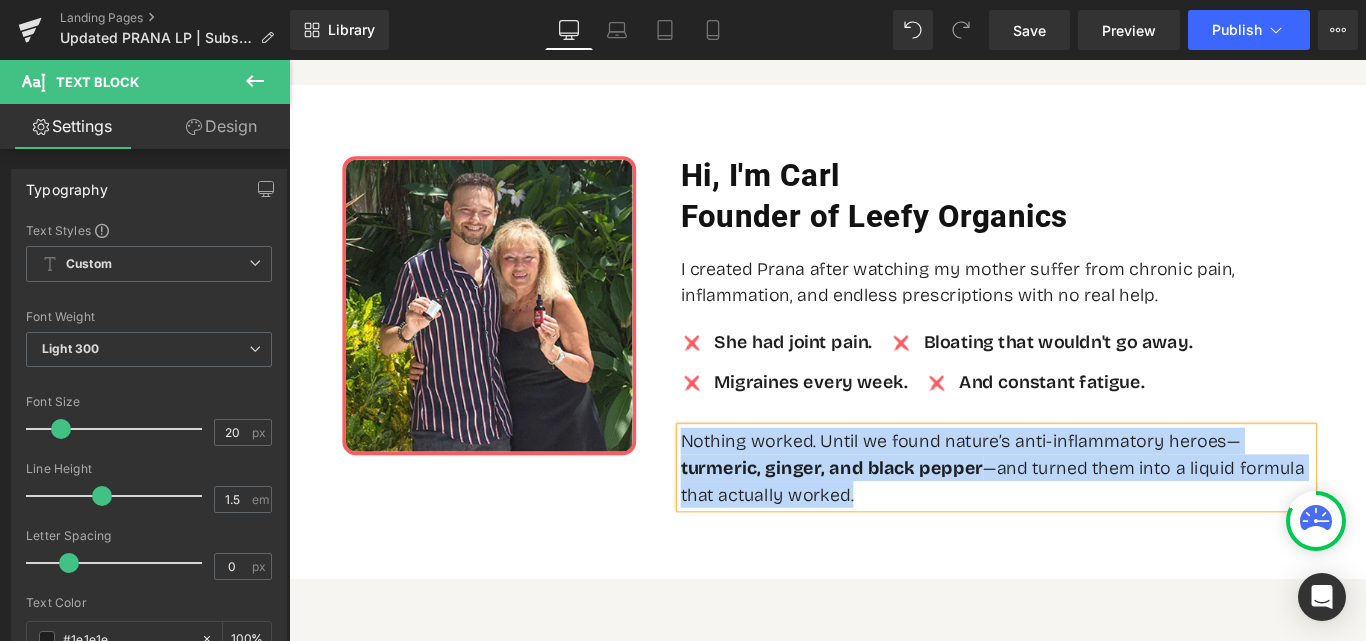 type 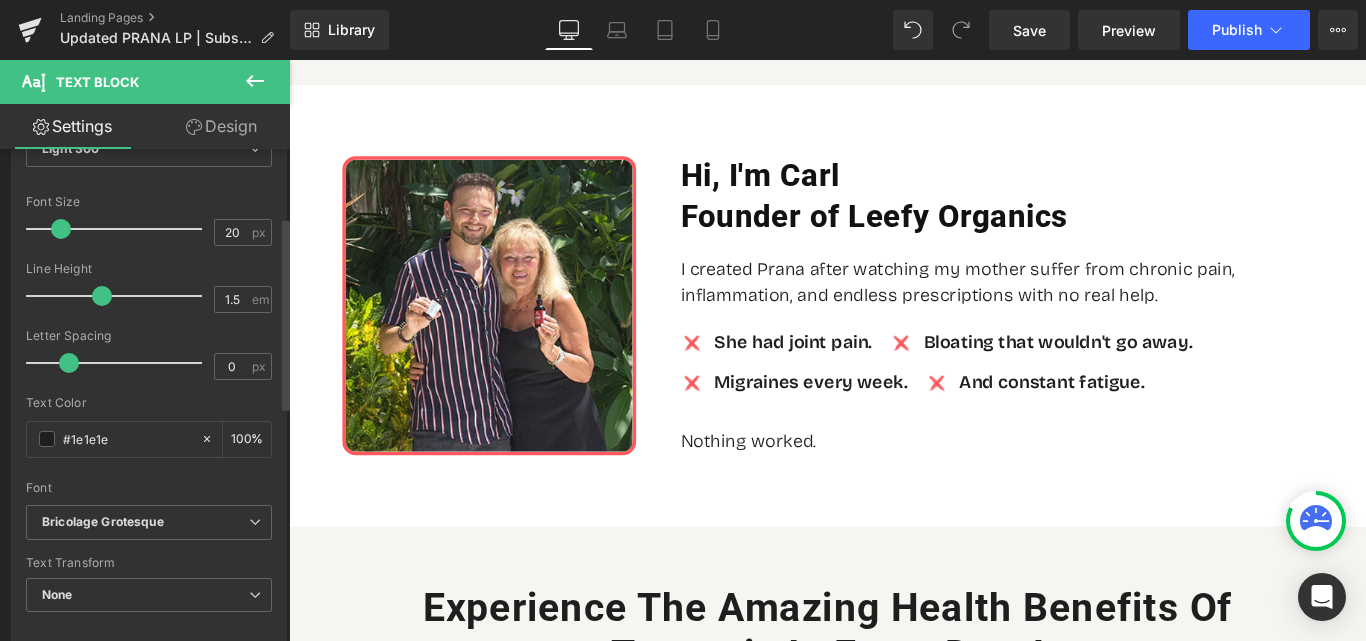 scroll, scrollTop: 0, scrollLeft: 0, axis: both 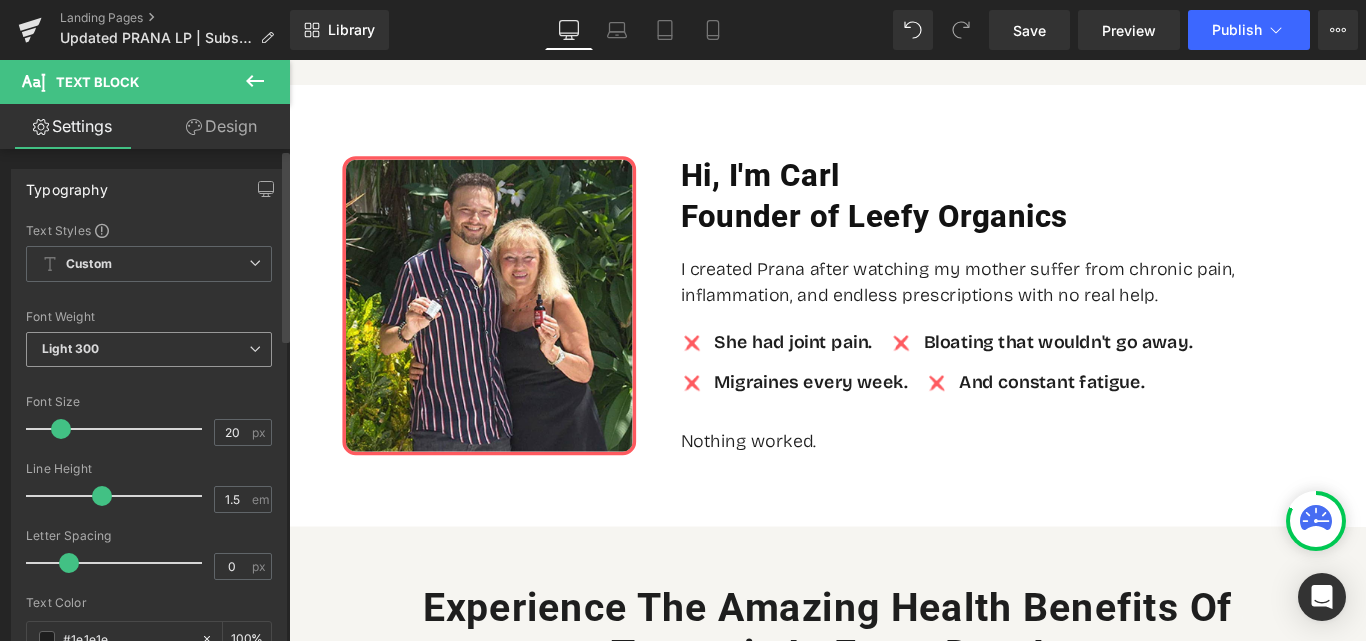 click on "Light 300" at bounding box center (149, 349) 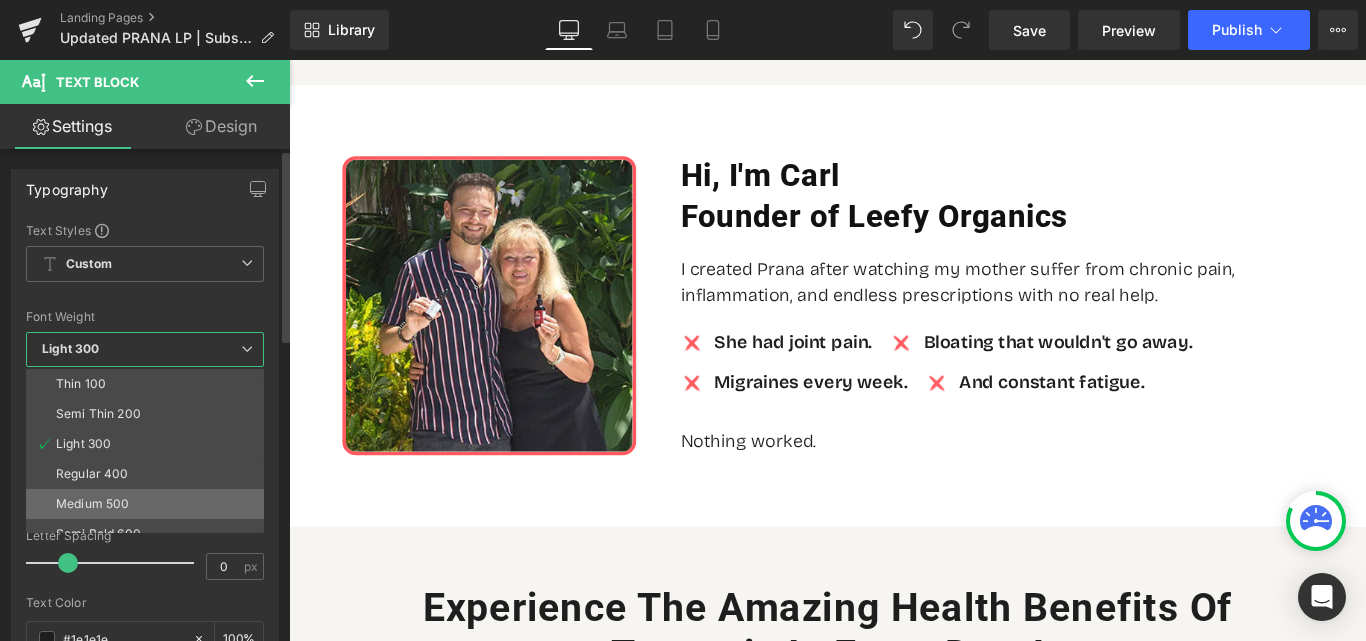 scroll, scrollTop: 100, scrollLeft: 0, axis: vertical 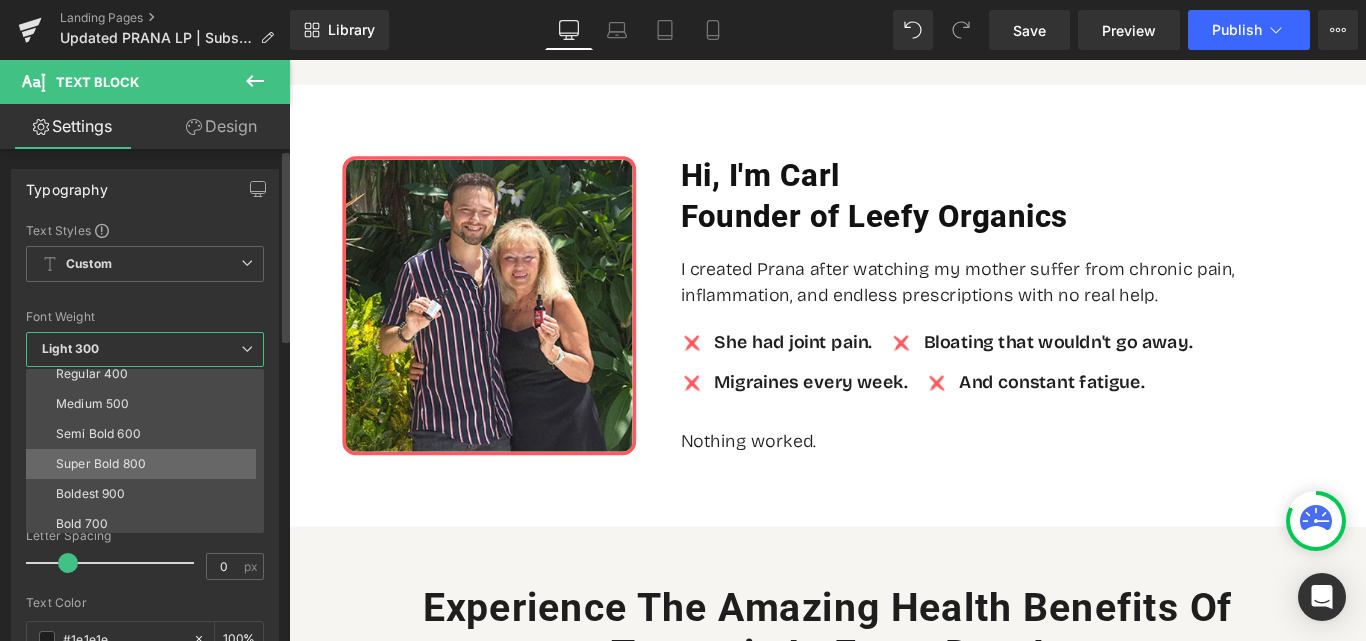 click on "Super Bold 800" at bounding box center [101, 464] 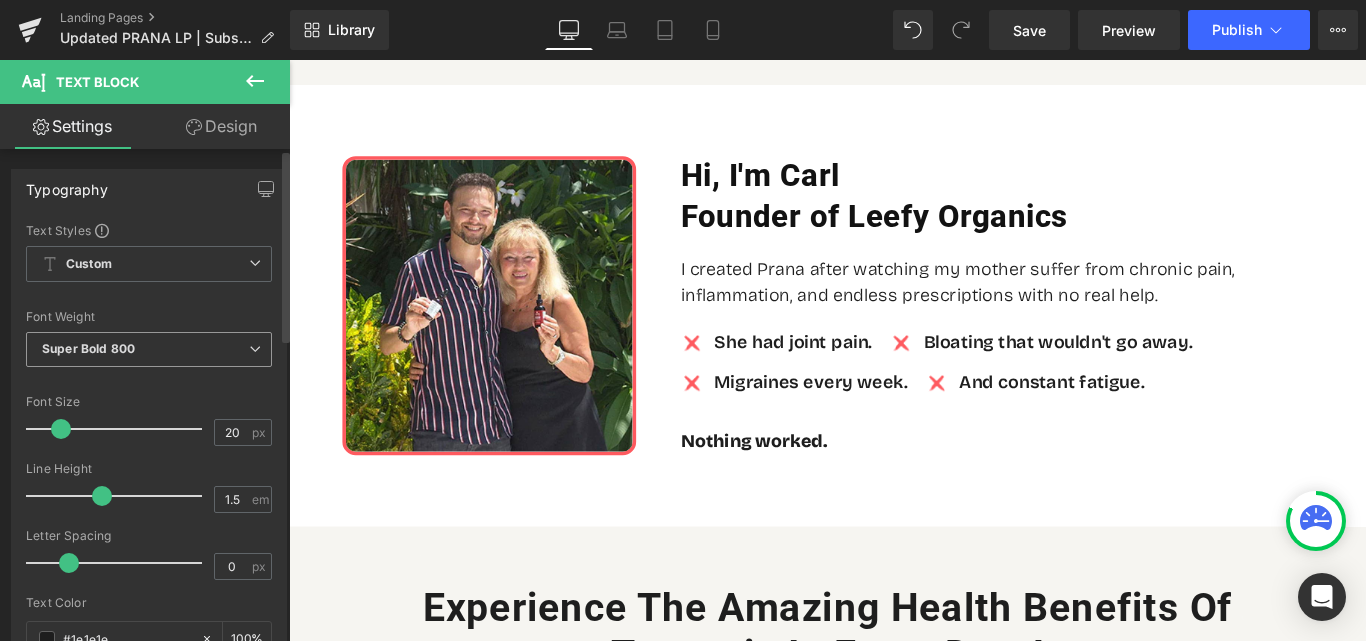 click on "Super Bold 800" at bounding box center (88, 348) 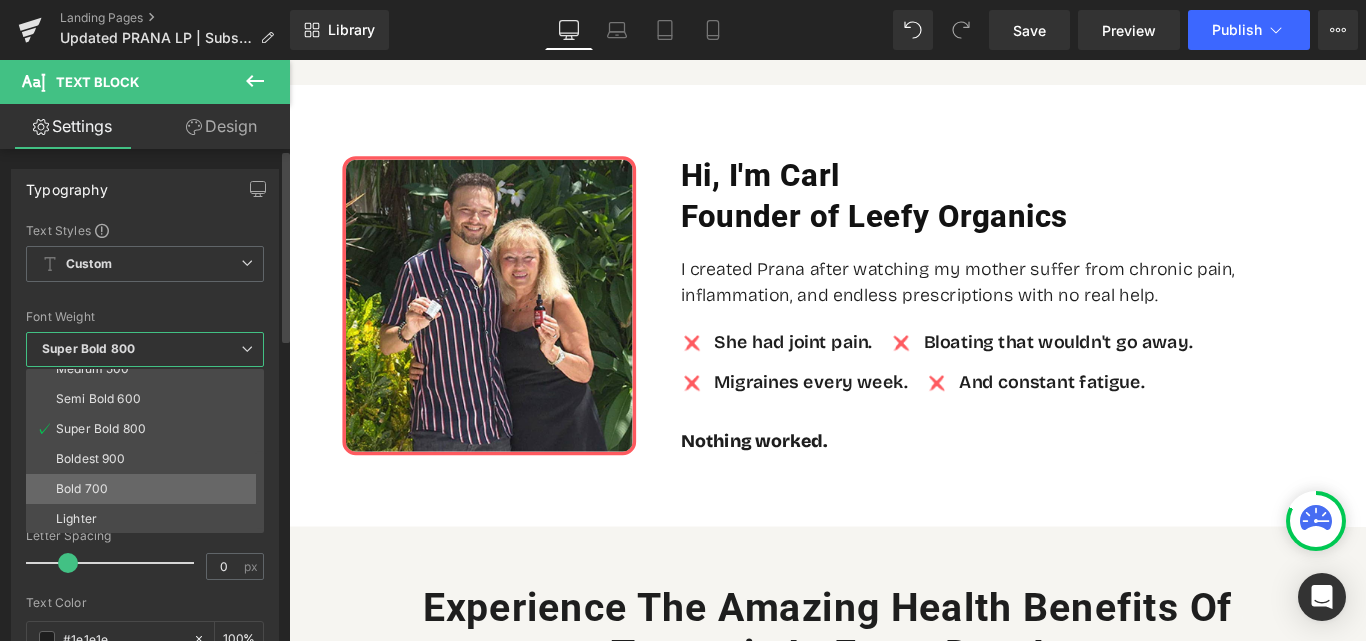 scroll, scrollTop: 166, scrollLeft: 0, axis: vertical 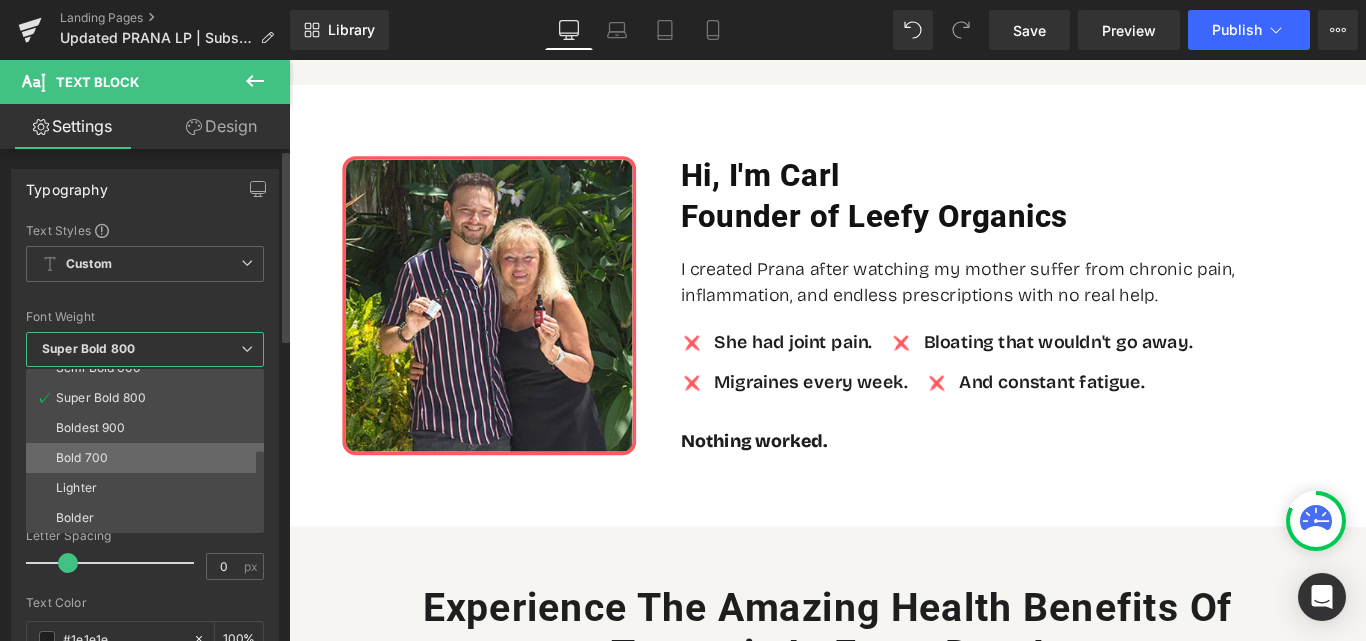 click on "Bold 700" at bounding box center [82, 458] 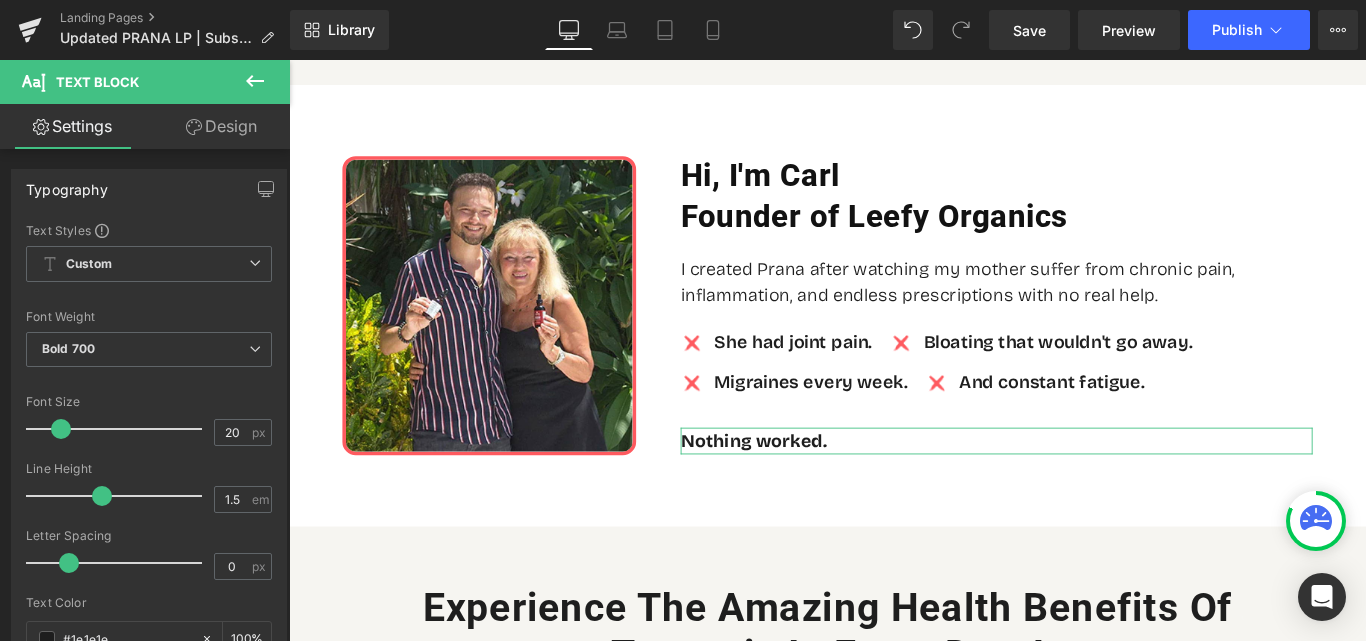 click on "Design" at bounding box center [221, 126] 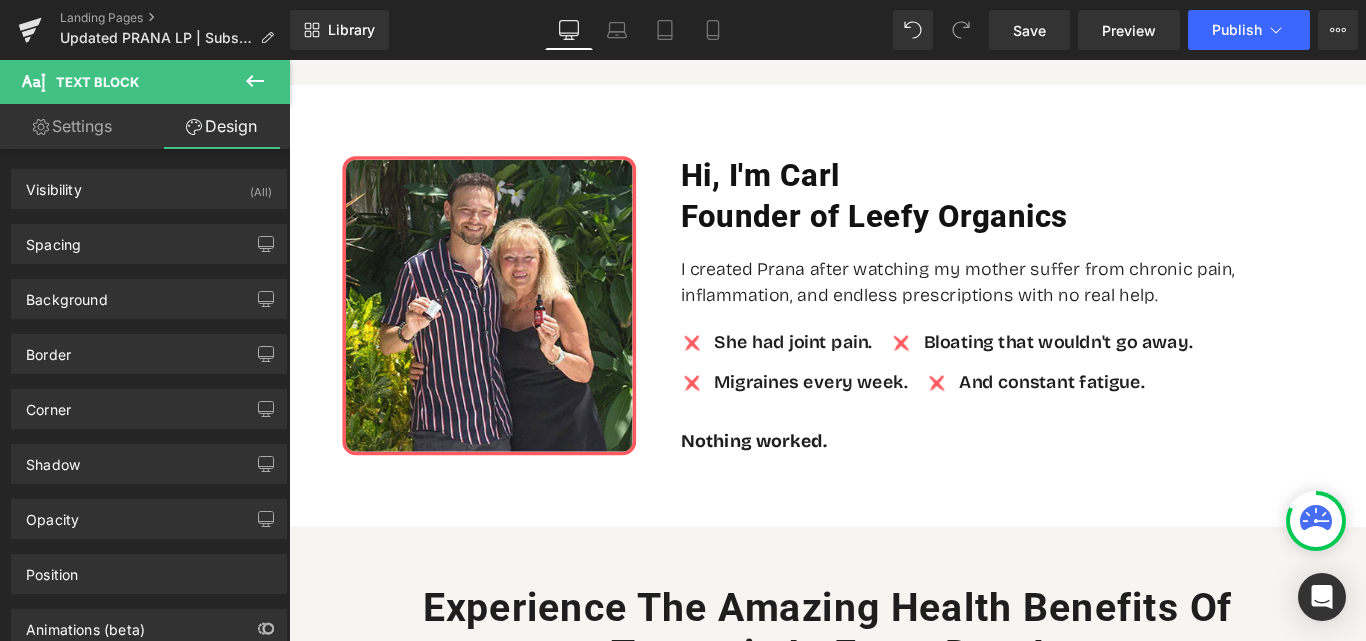 click 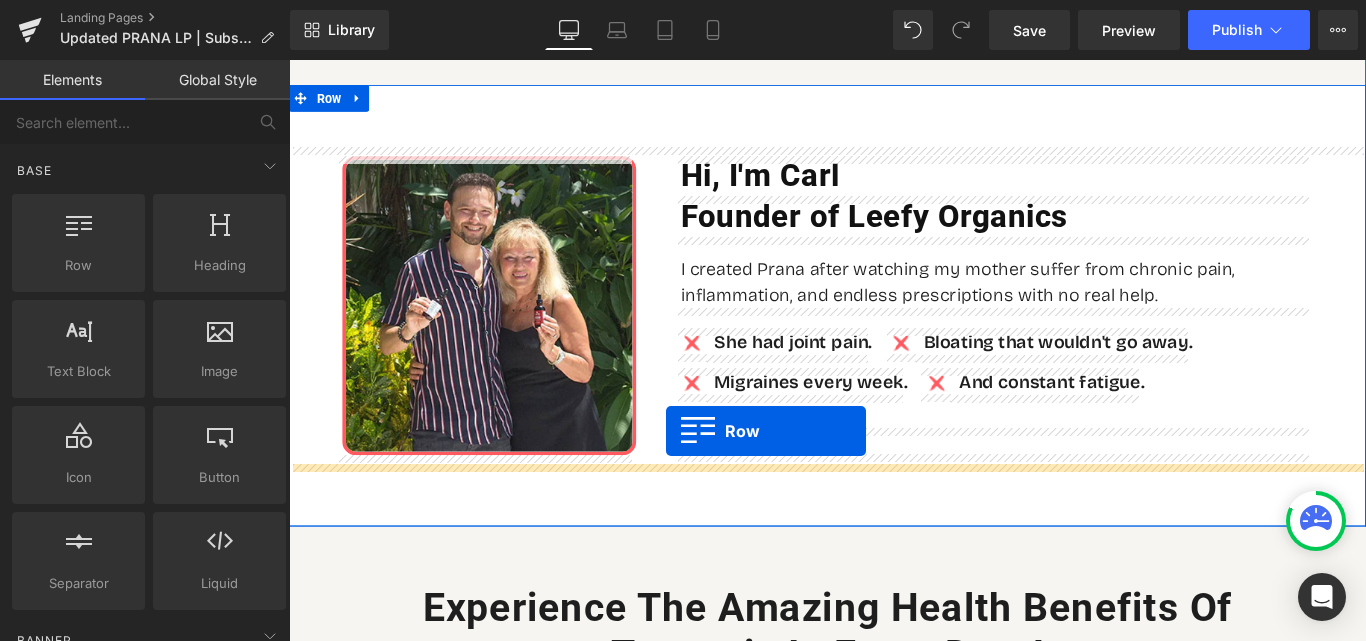 drag, startPoint x: 369, startPoint y: 305, endPoint x: 713, endPoint y: 477, distance: 384.6037 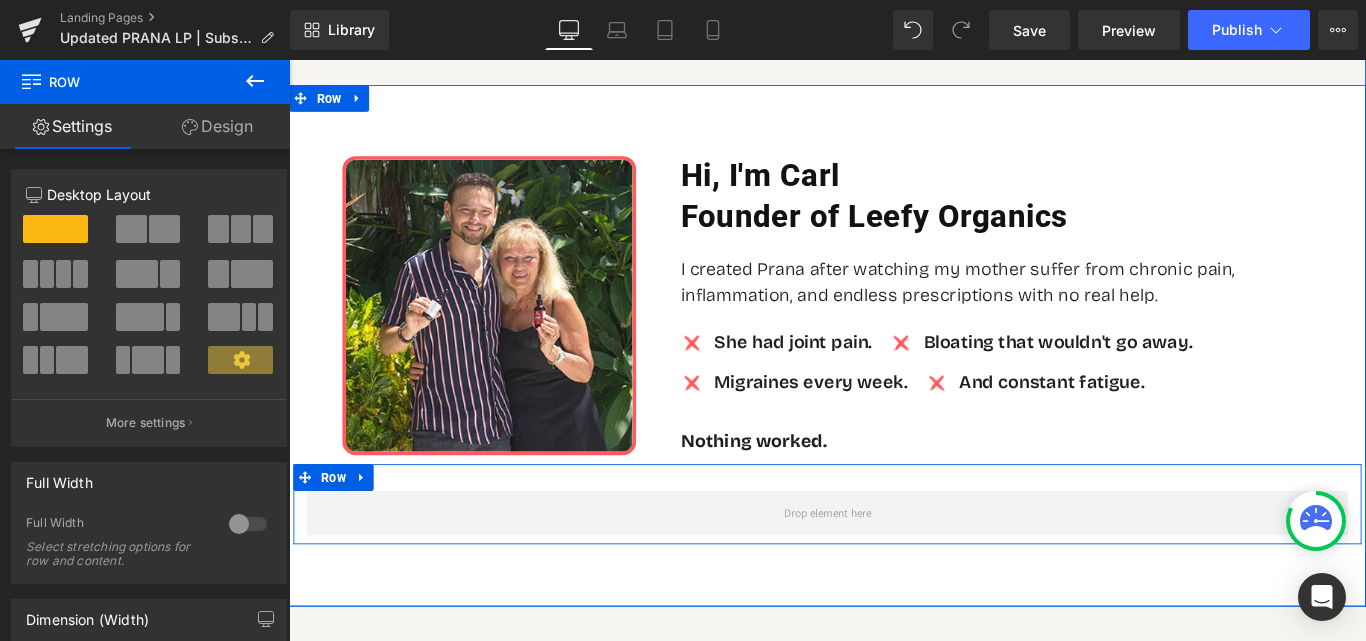 click on "Row" at bounding box center [894, 559] 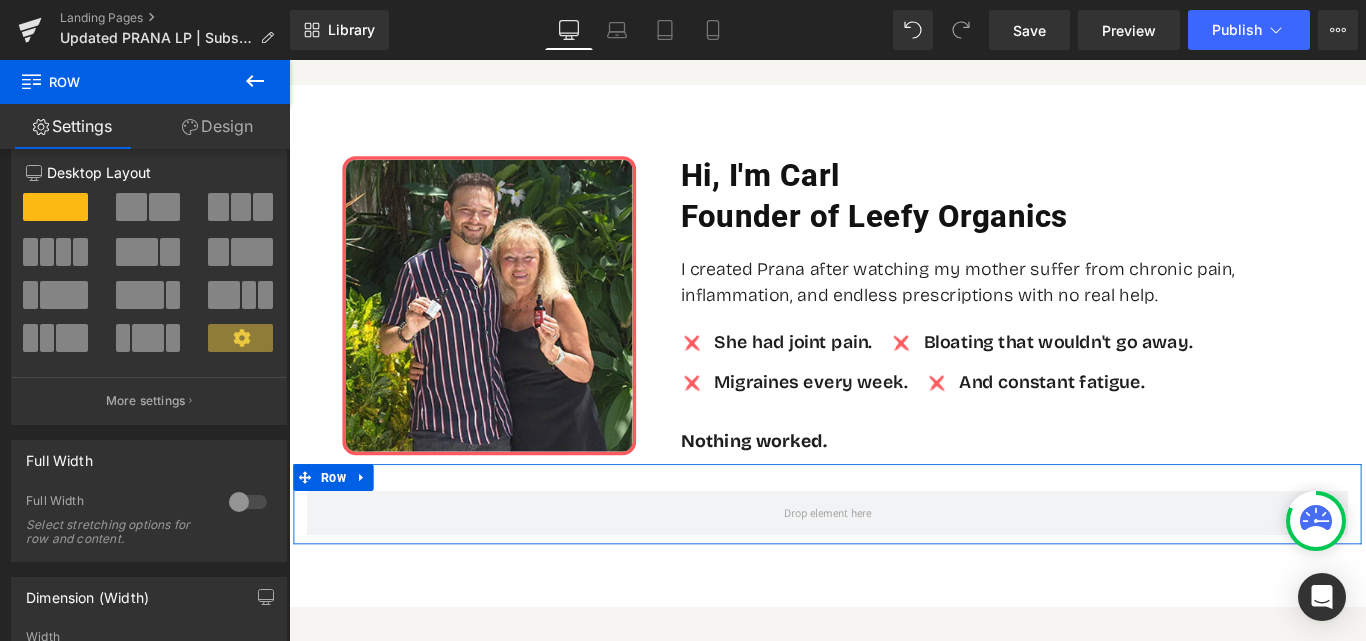 scroll, scrollTop: 0, scrollLeft: 0, axis: both 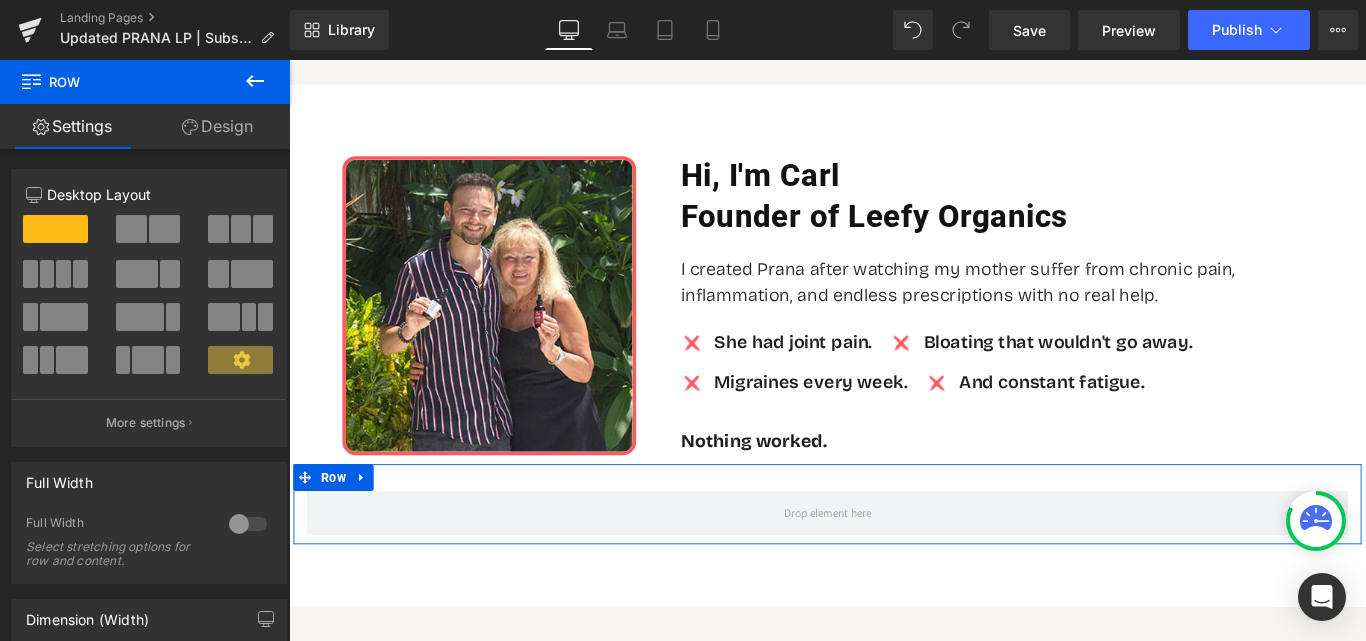 click on "Design" at bounding box center [217, 126] 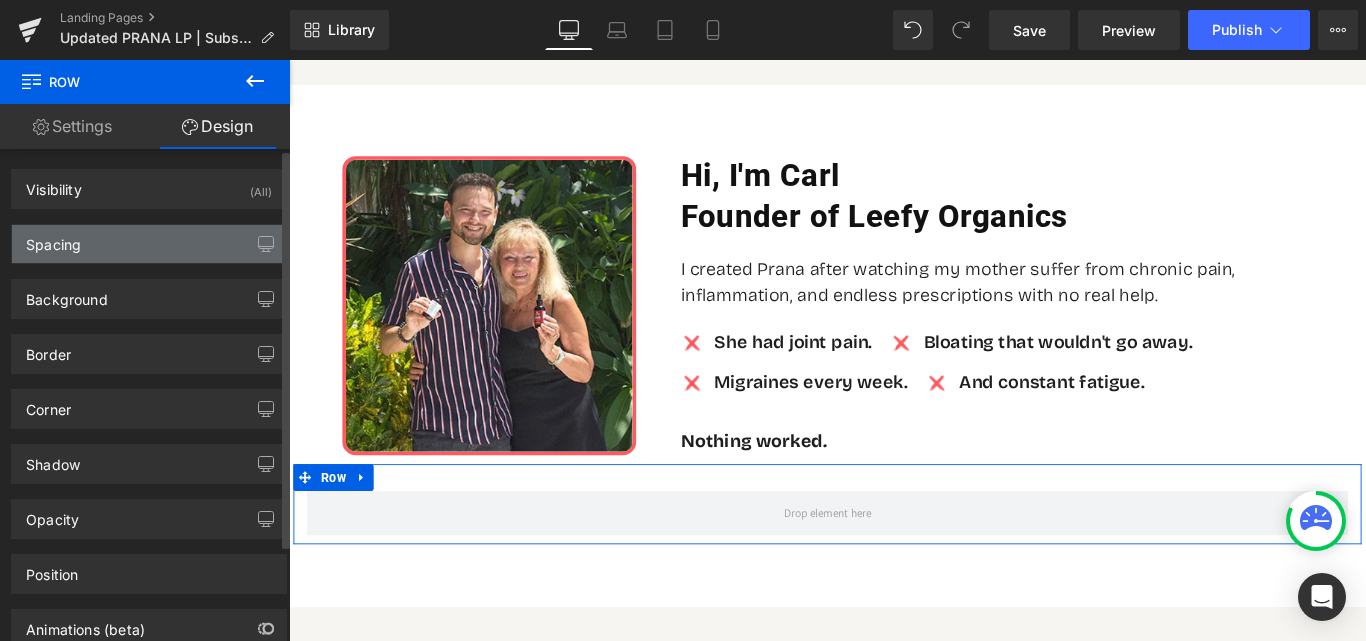 click on "Spacing" at bounding box center (149, 244) 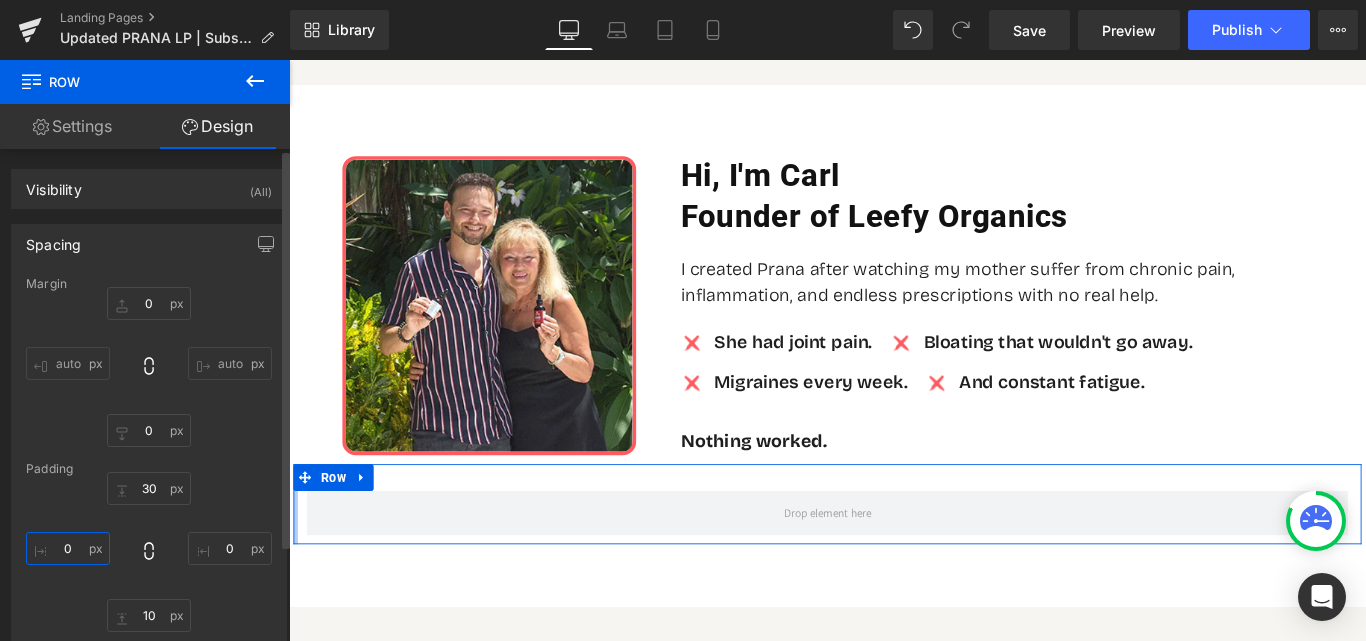 click at bounding box center [68, 548] 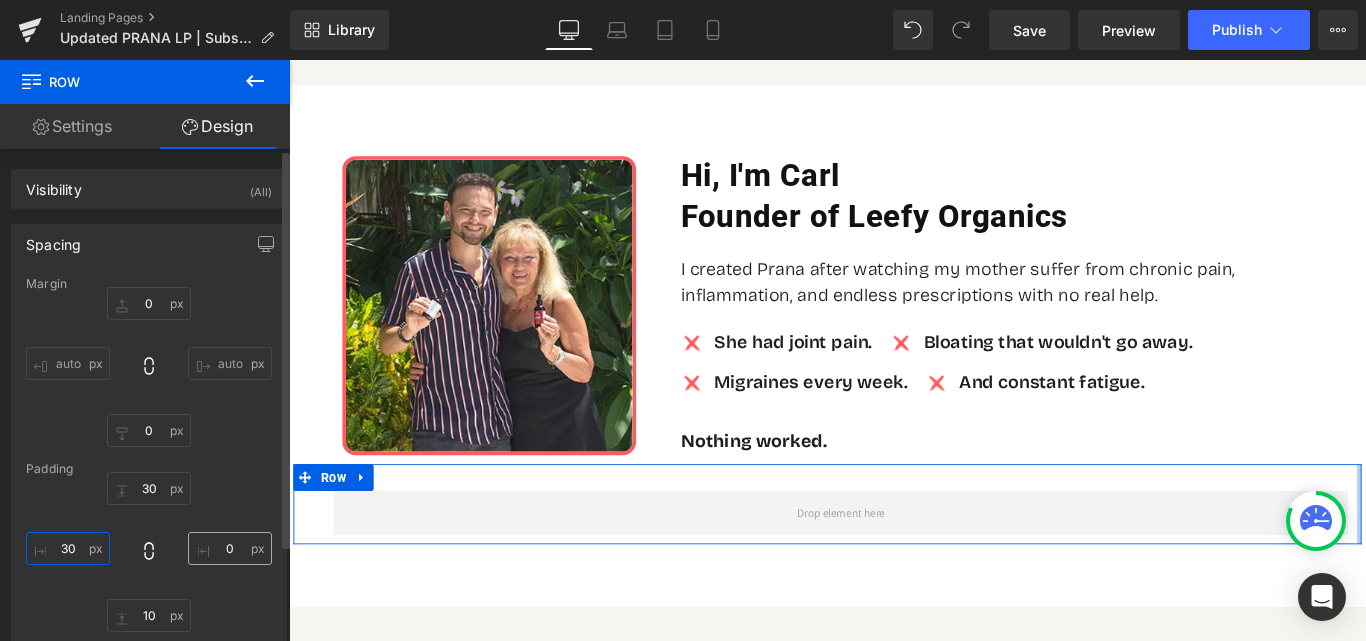 type on "30" 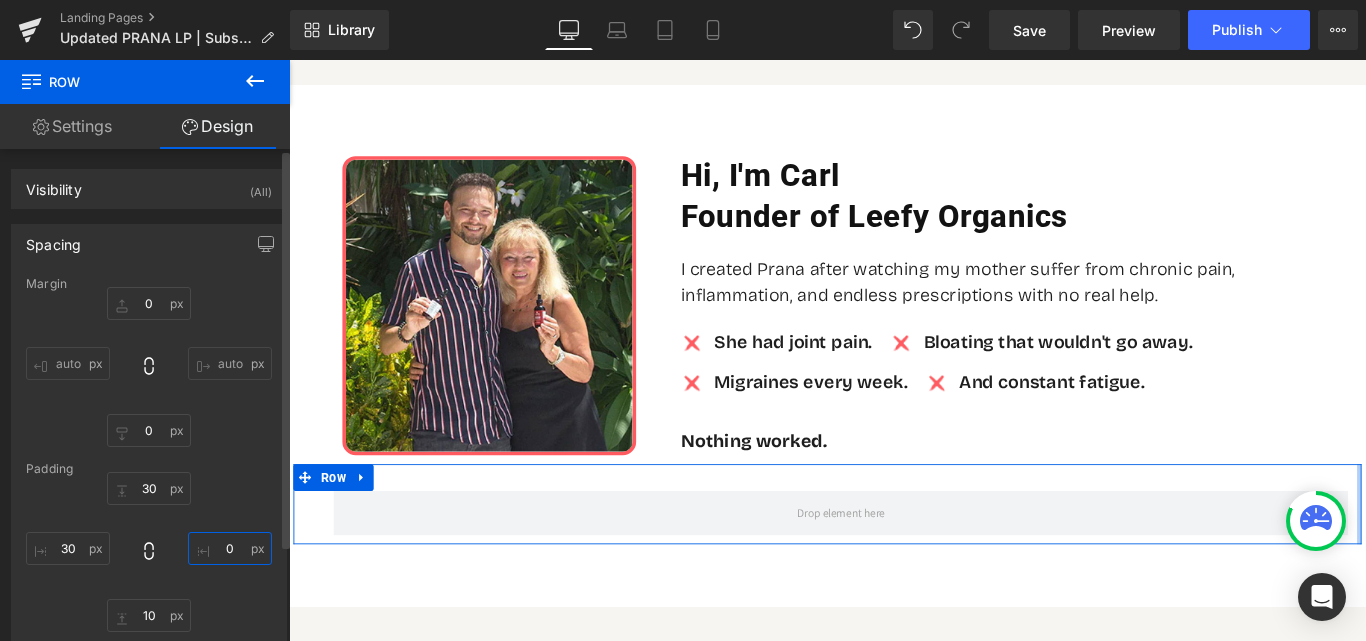 click at bounding box center (230, 548) 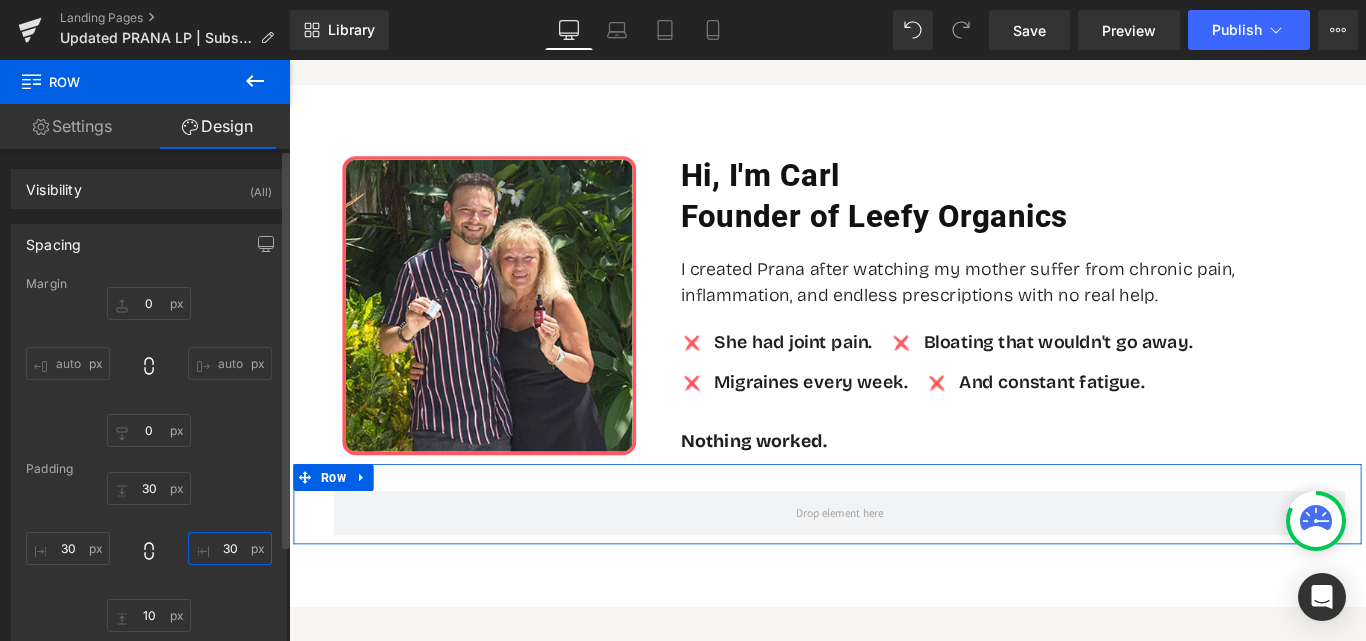type on "30" 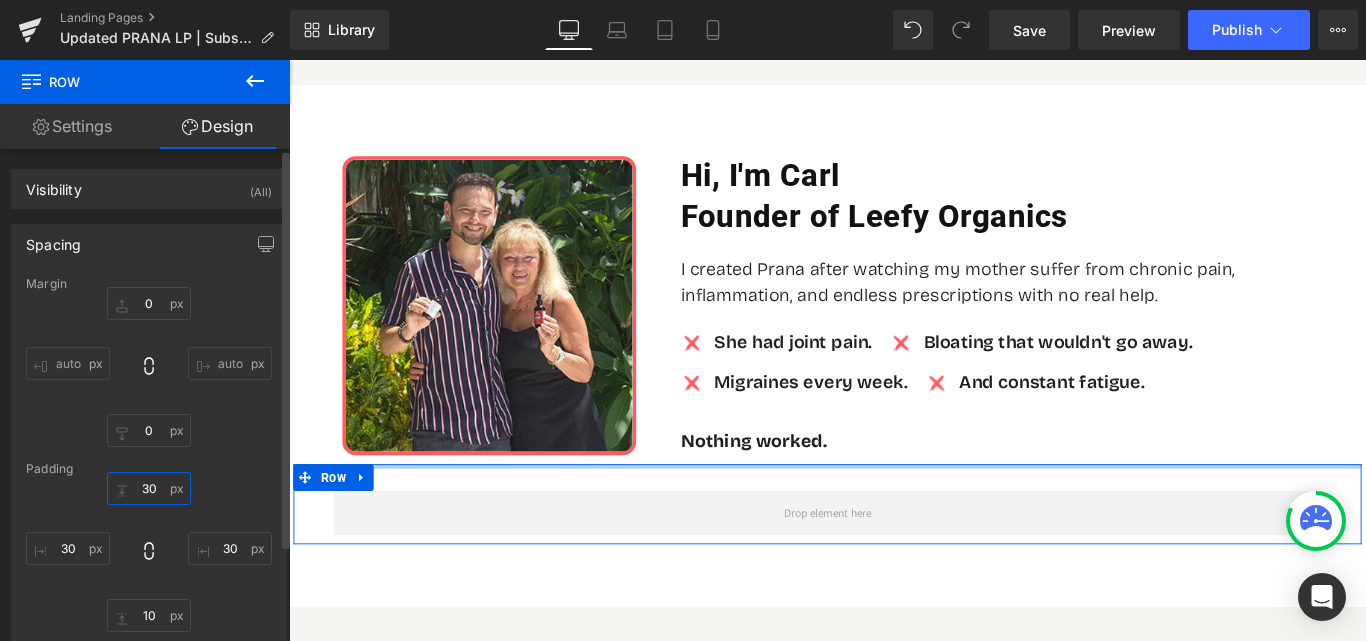 click at bounding box center [149, 488] 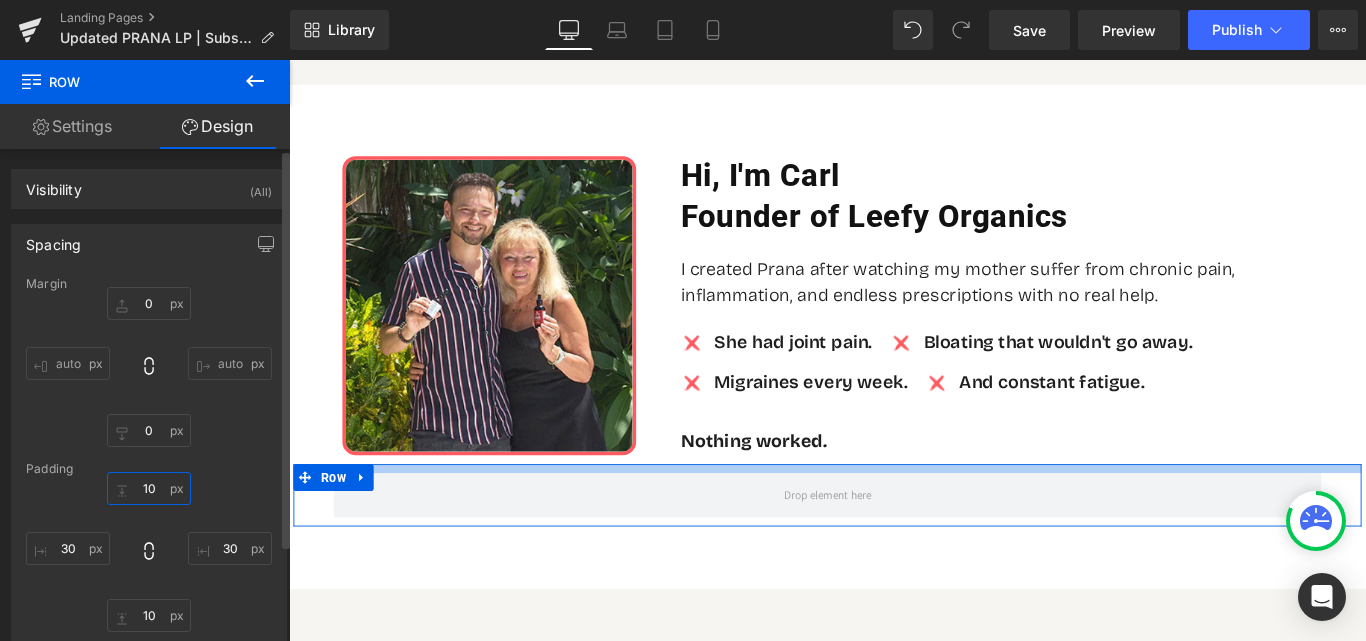 click on "10" at bounding box center (149, 488) 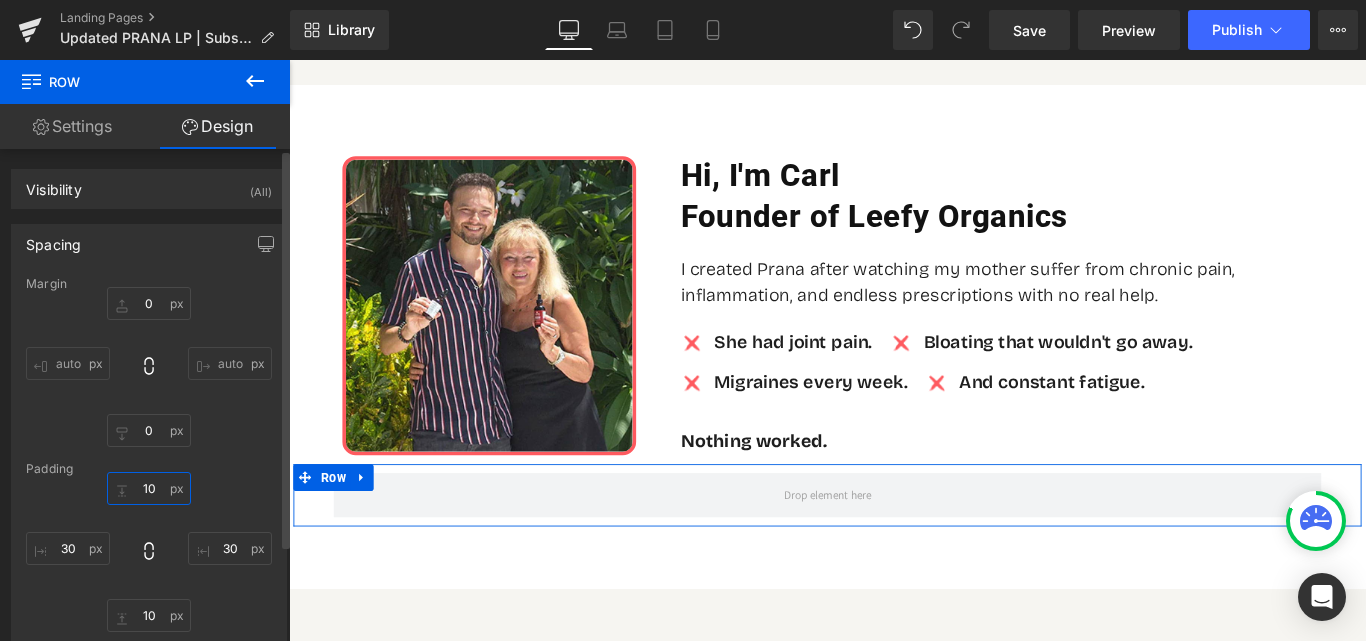 click on "10" at bounding box center (149, 488) 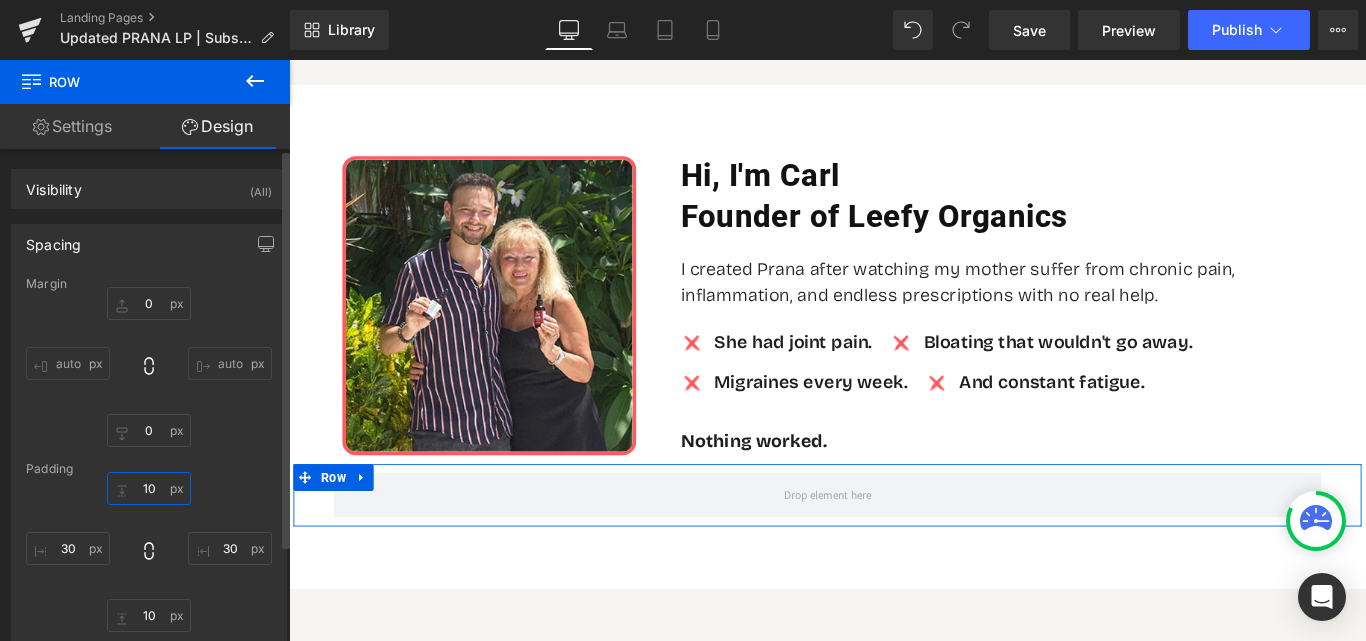 click on "10" at bounding box center (149, 488) 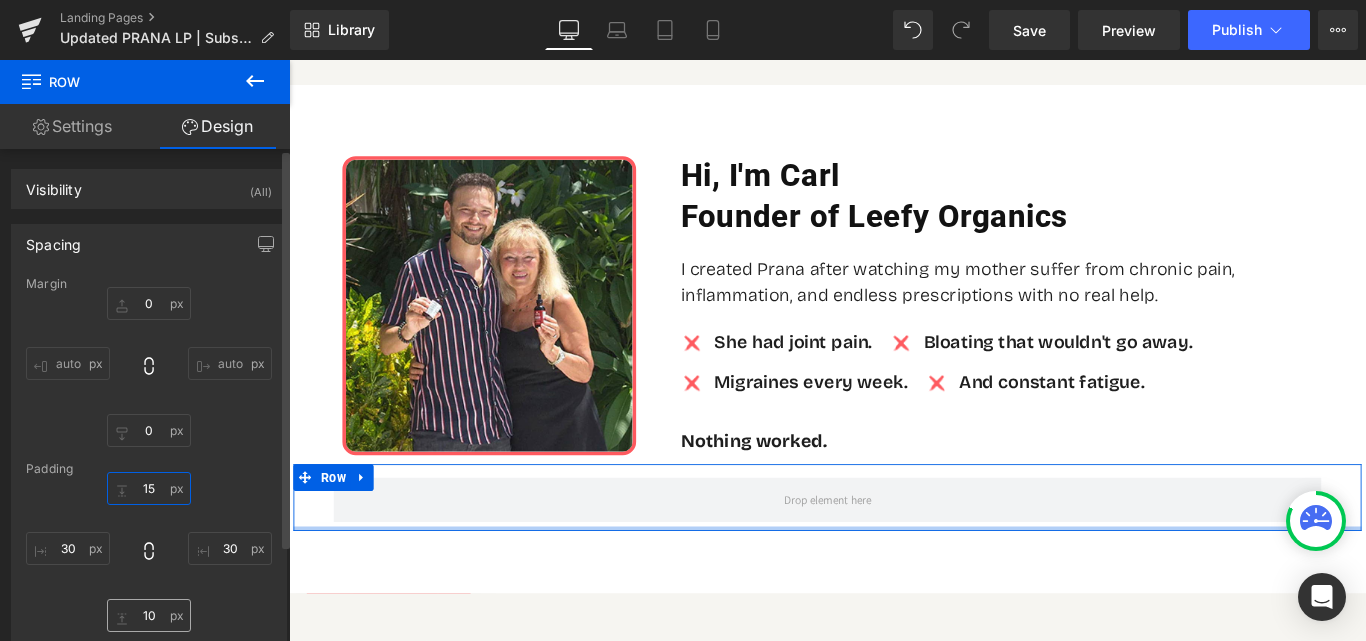 type on "15" 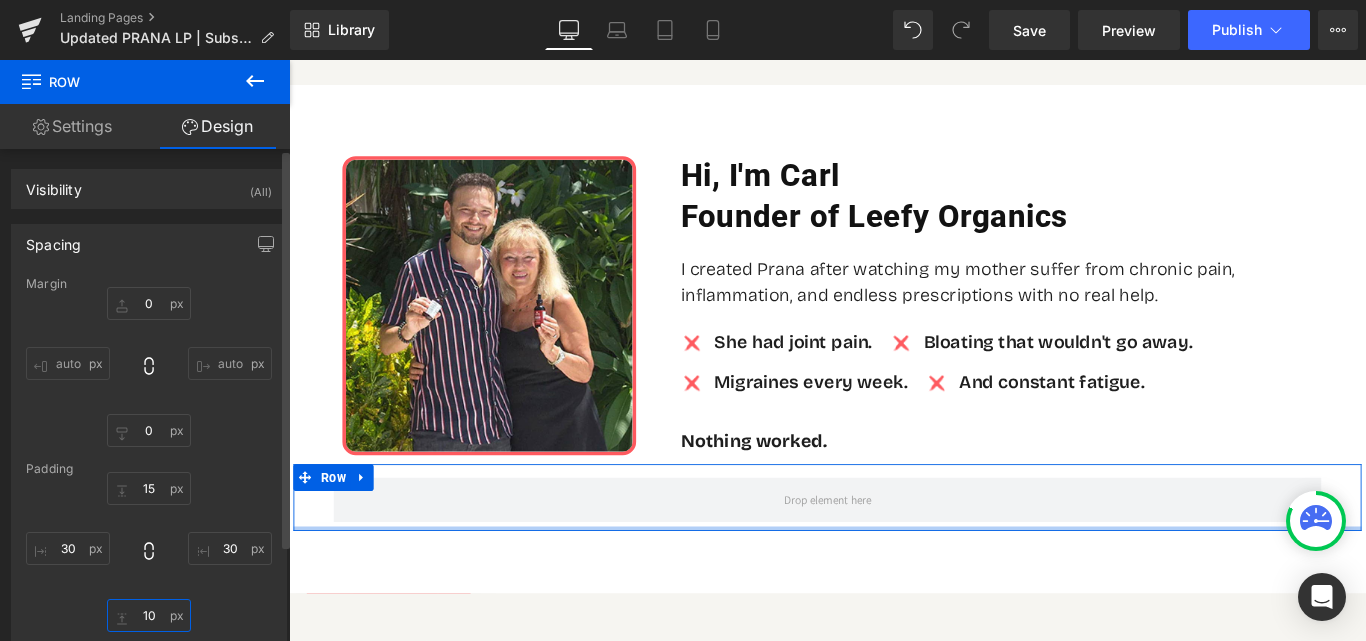click at bounding box center (149, 615) 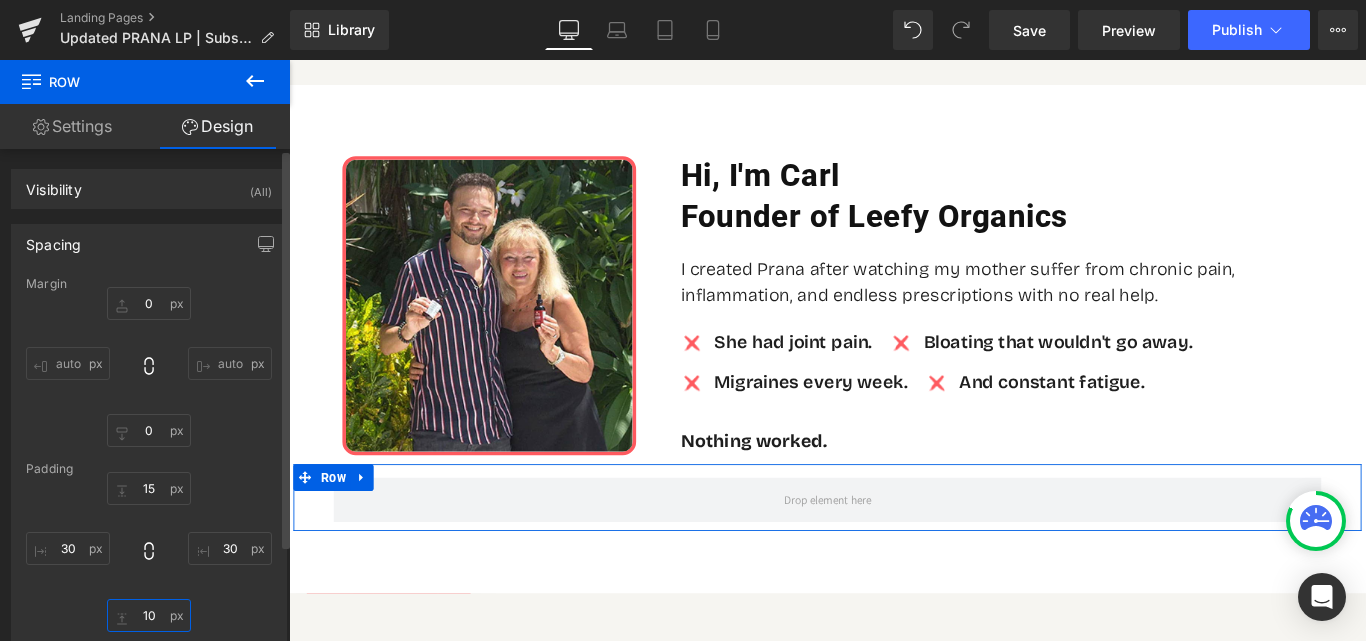 click at bounding box center (149, 615) 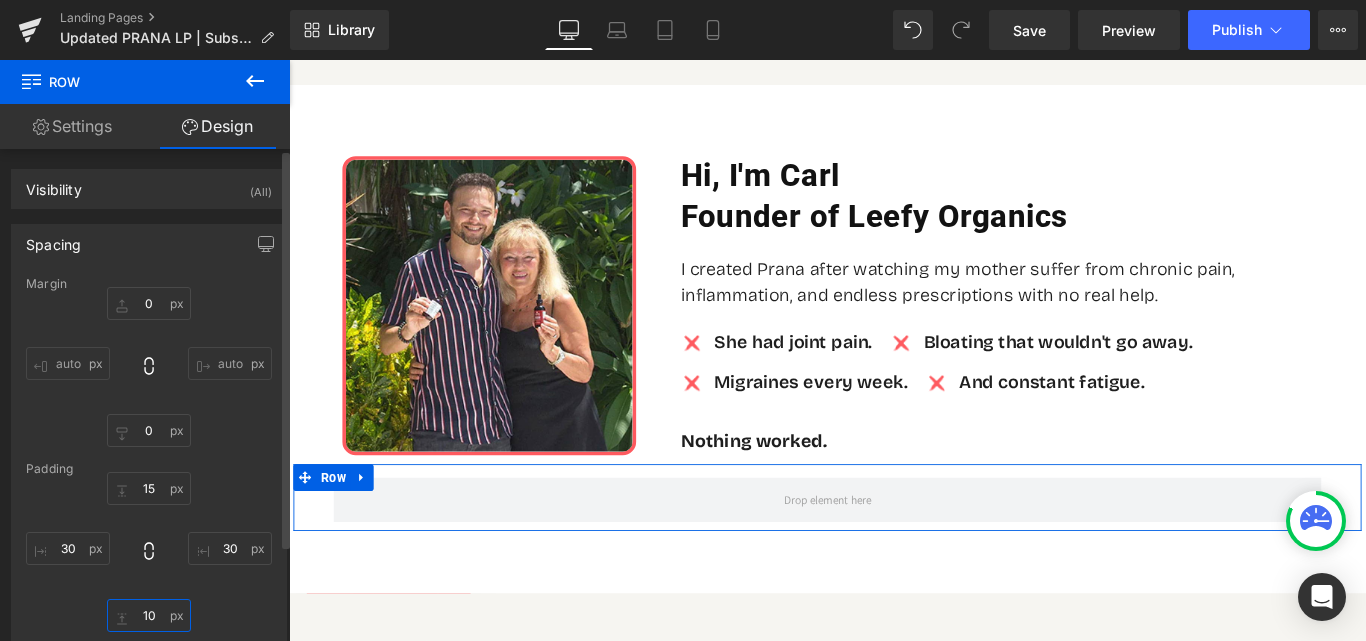 click at bounding box center (149, 615) 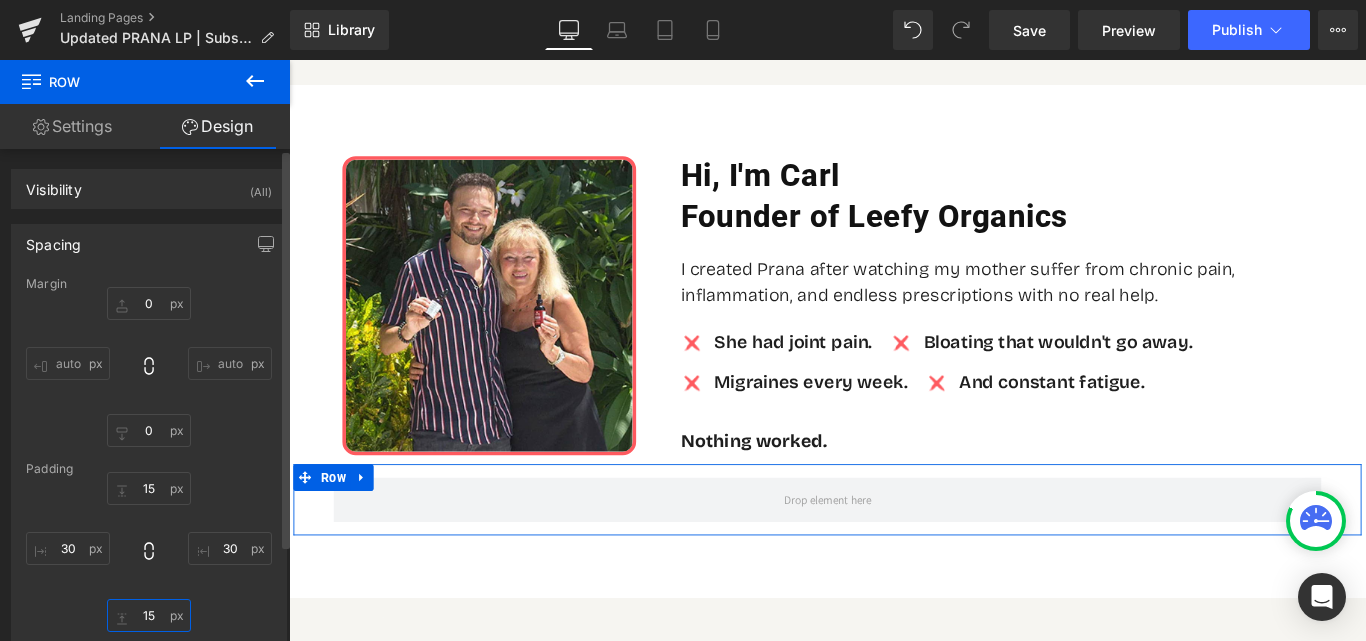 type on "15" 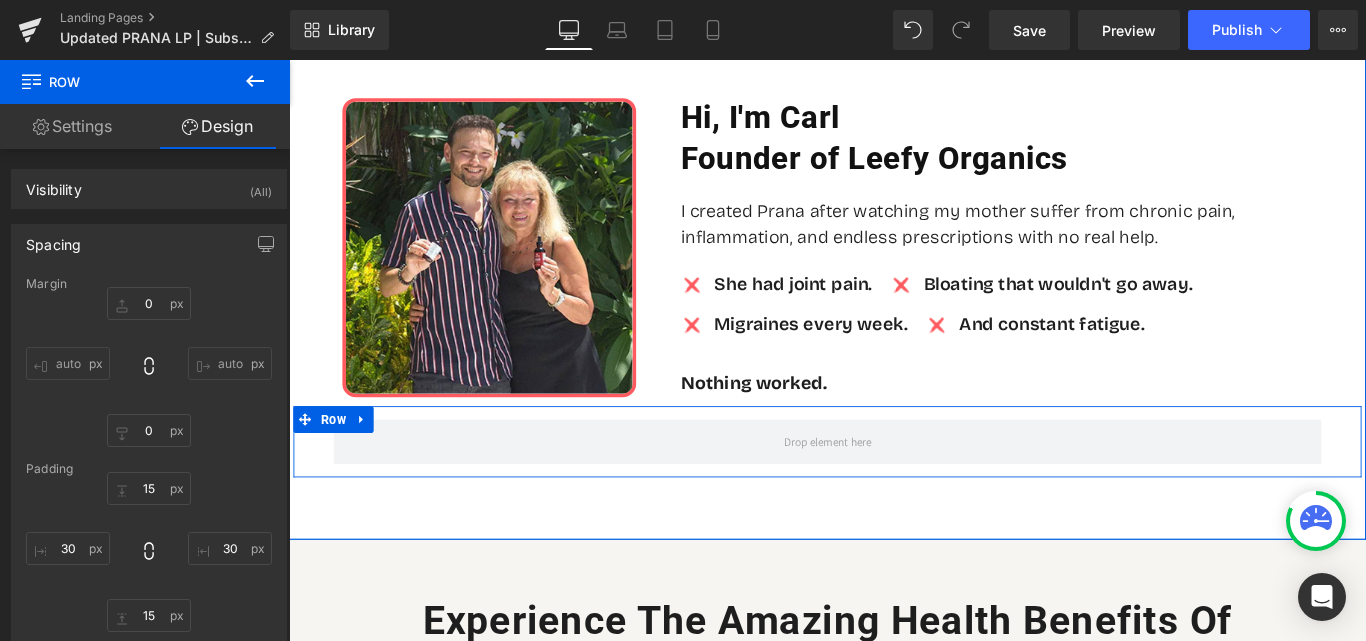 scroll, scrollTop: 1100, scrollLeft: 0, axis: vertical 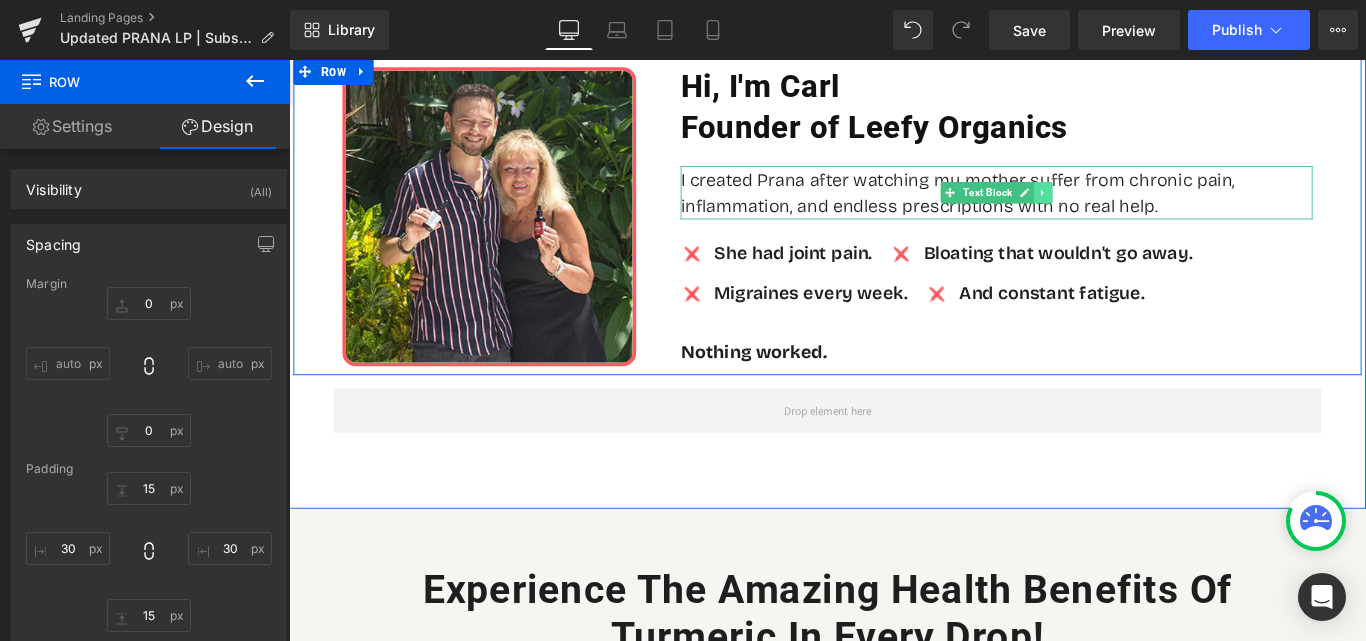 click 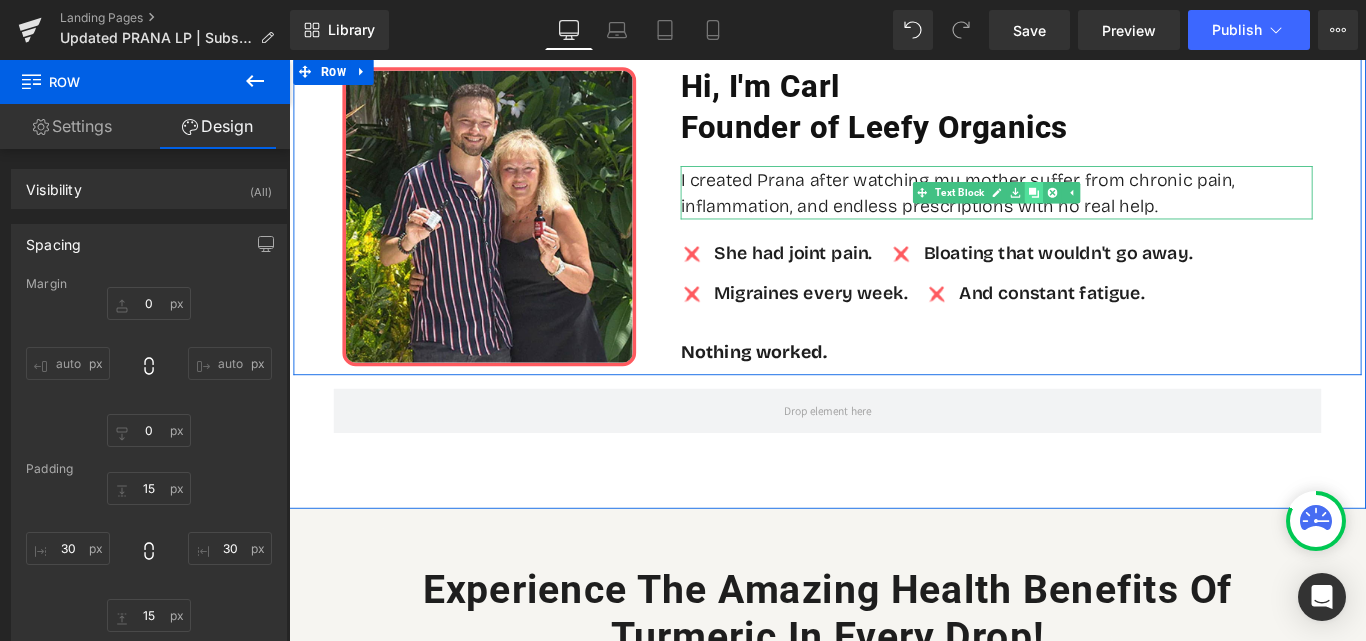 click 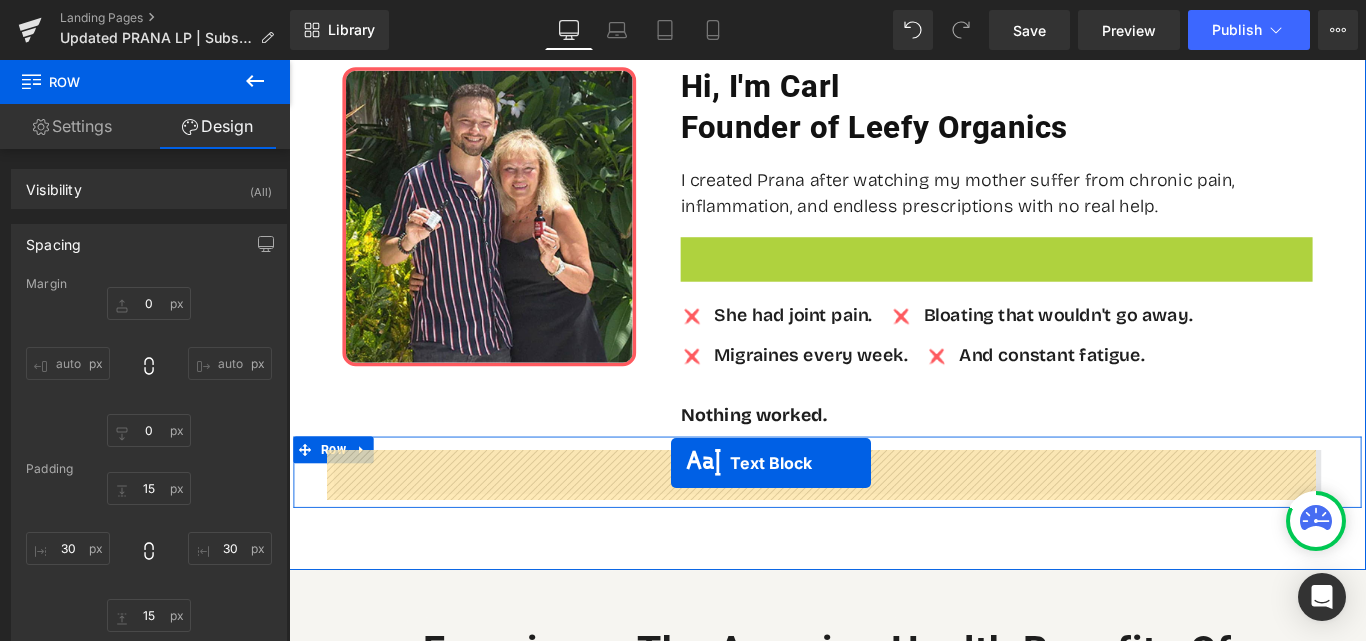 drag, startPoint x: 1018, startPoint y: 286, endPoint x: 718, endPoint y: 513, distance: 376.2034 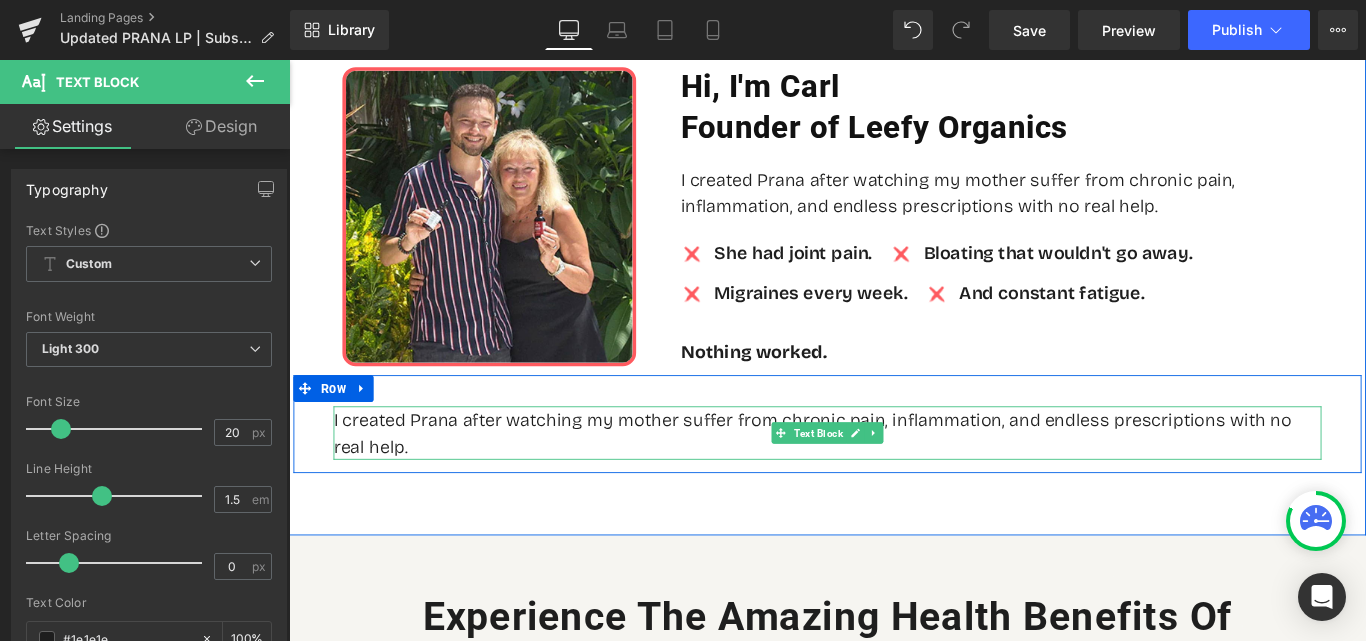 click on "I created Prana after watching my mother suffer from chronic pain, inflammation, and endless prescriptions with no real help." at bounding box center (894, 479) 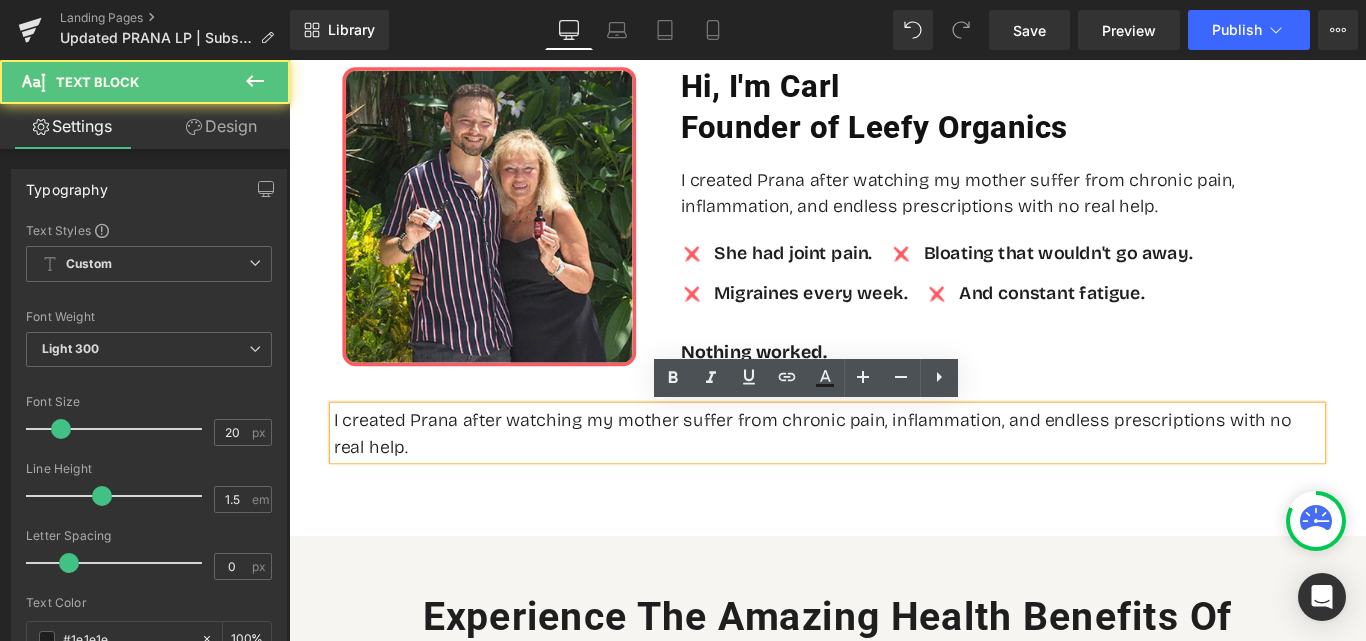 click on "I created Prana after watching my mother suffer from chronic pain, inflammation, and endless prescriptions with no real help." at bounding box center (894, 479) 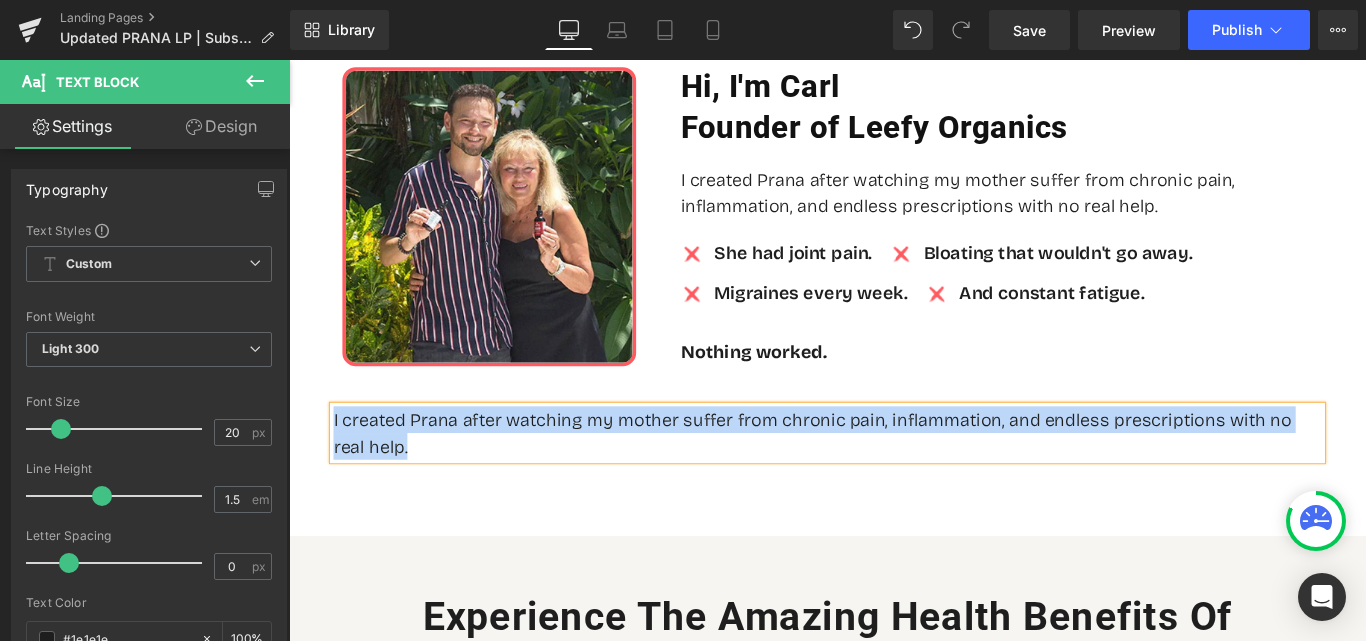 paste 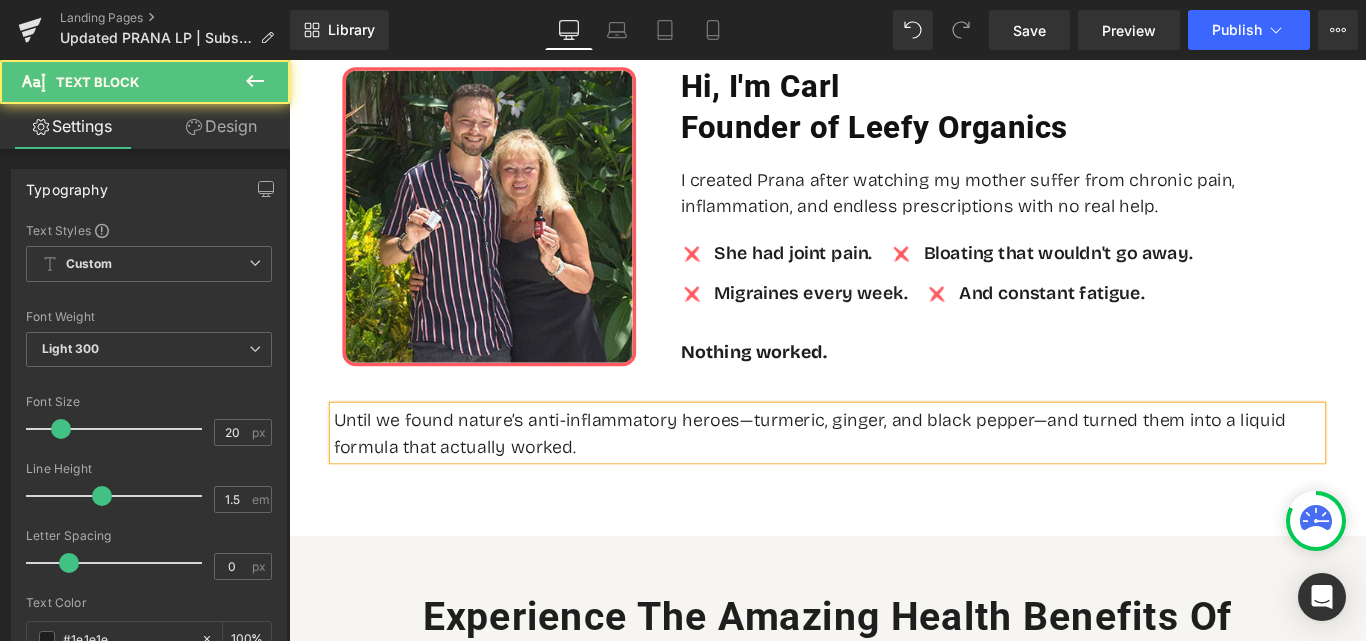 drag, startPoint x: 796, startPoint y: 467, endPoint x: 809, endPoint y: 472, distance: 13.928389 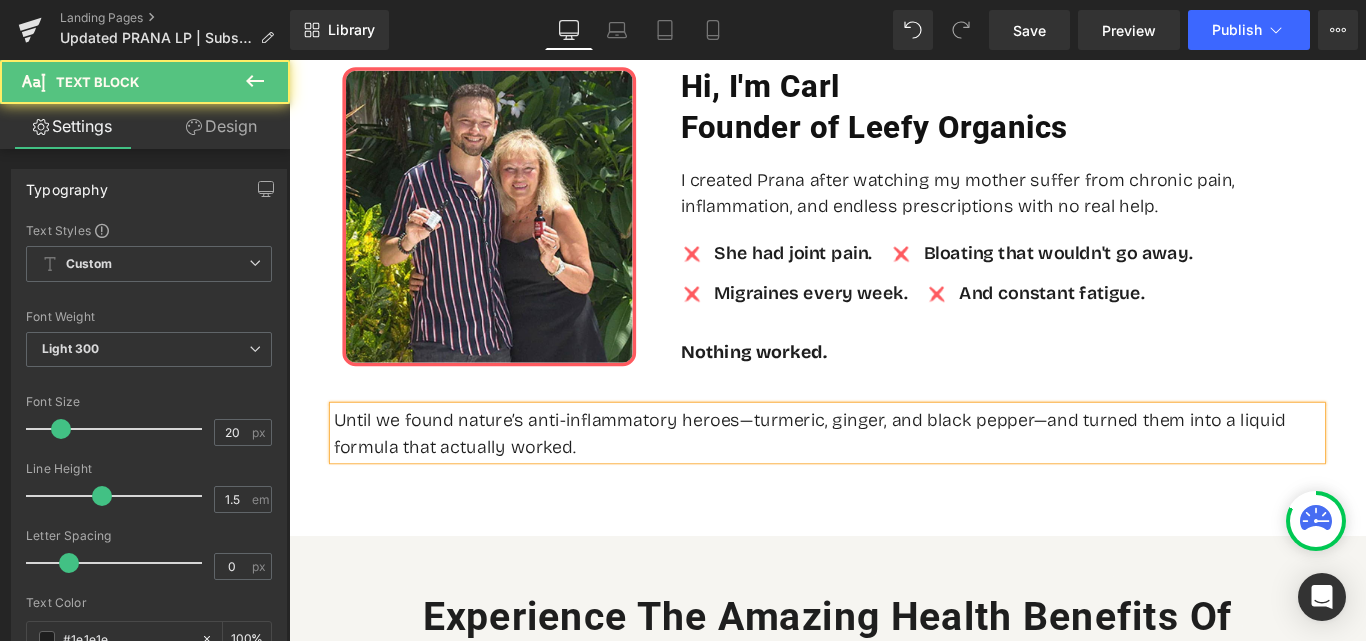 click on "Until we found nature’s anti-inflammatory heroes—turmeric, ginger, and black pepper—and turned them into a liquid formula that actually worked." at bounding box center (894, 479) 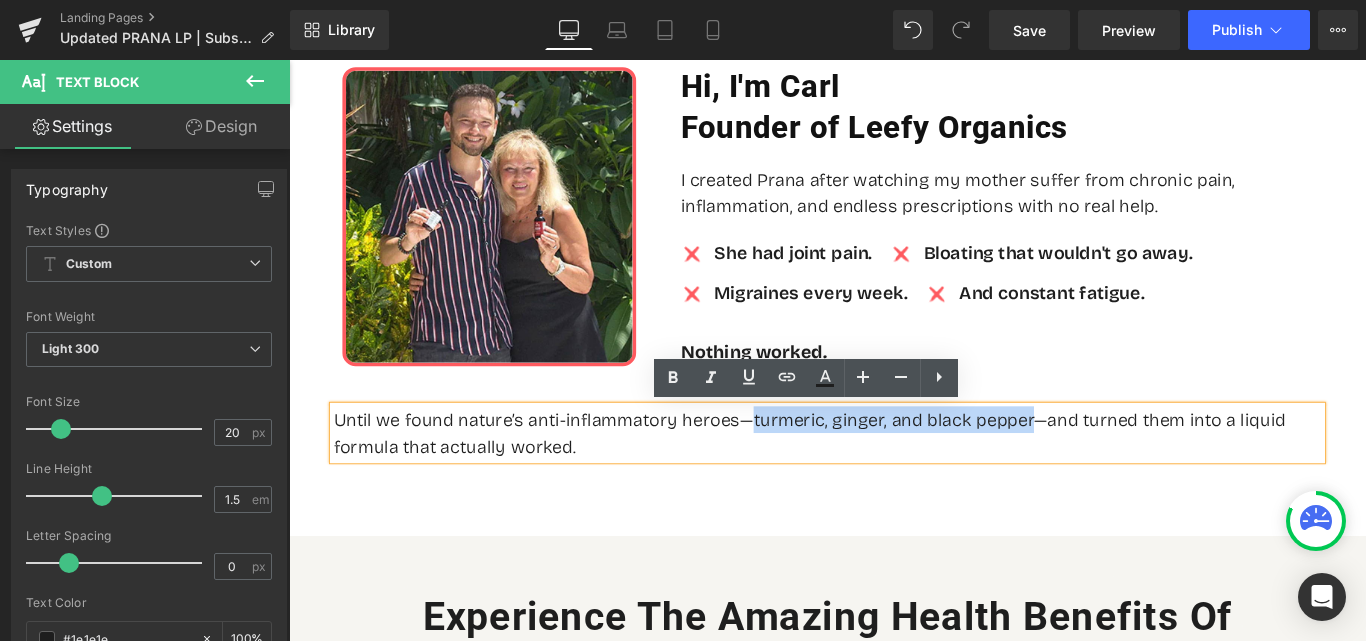 click on "Until we found nature’s anti-inflammatory heroes—turmeric, ginger, and black pepper—and turned them into a liquid formula that actually worked." at bounding box center (894, 479) 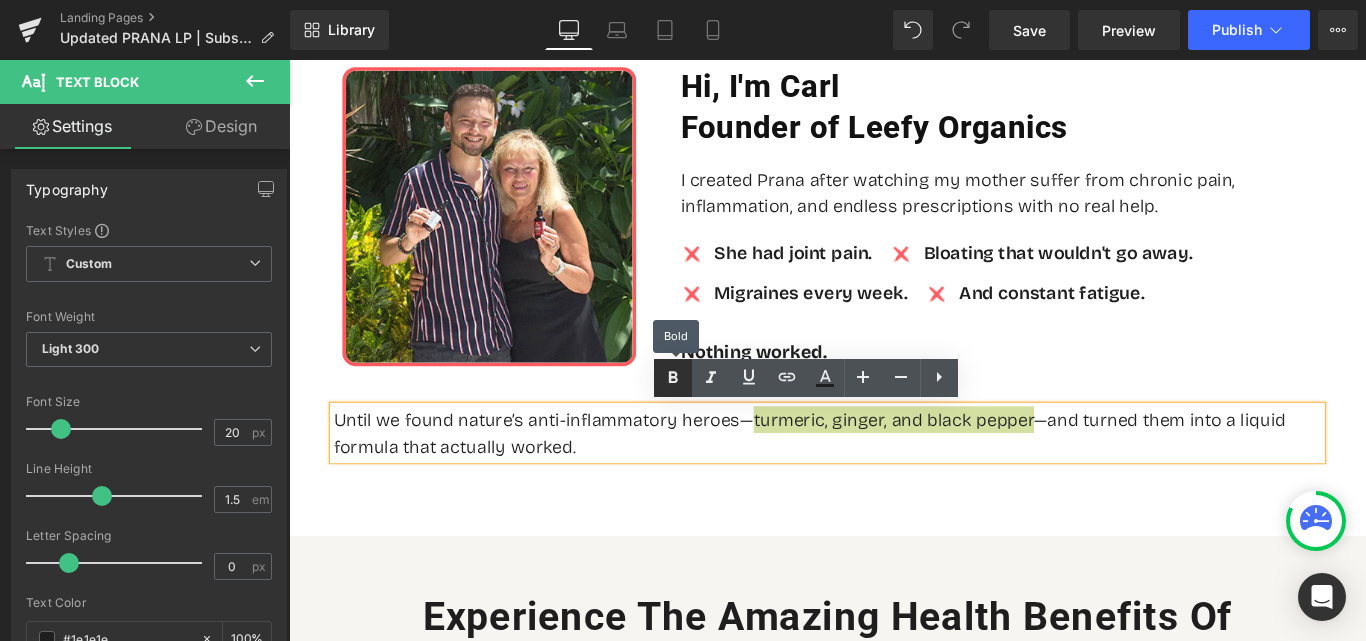 click 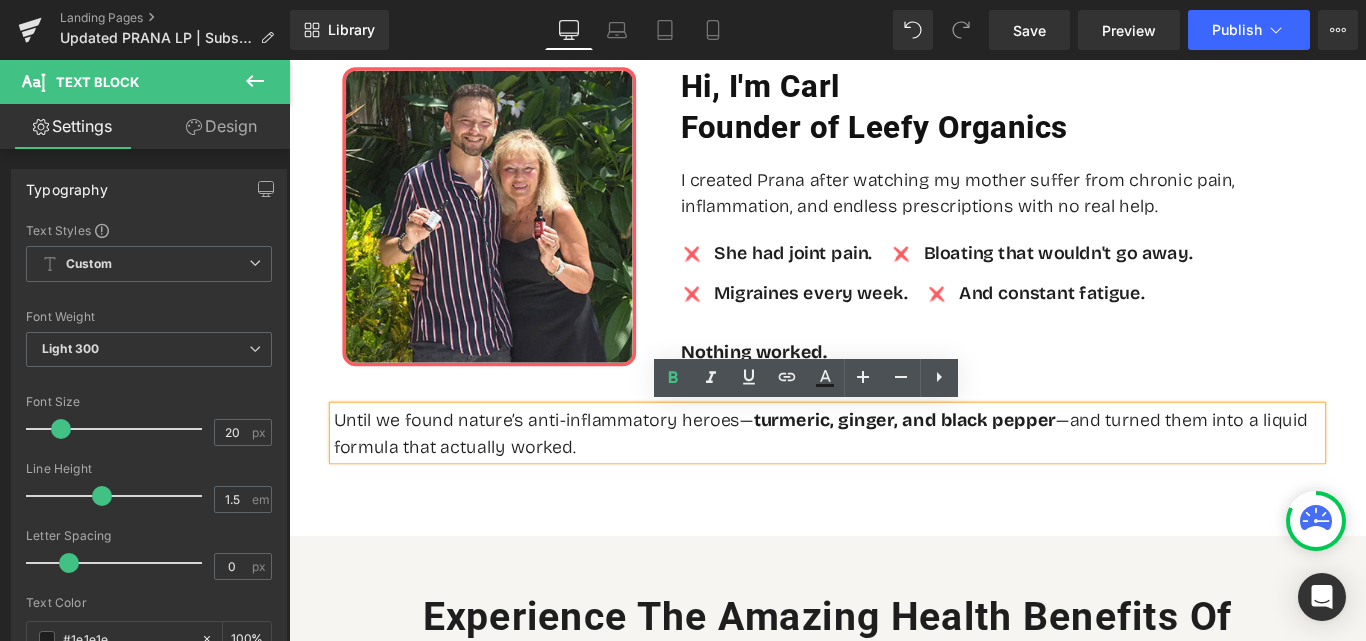 click on "Until we found nature’s anti-inflammatory heroes— turmeric, ginger, and black pepper —and turned them into a liquid formula that actually worked." at bounding box center (894, 479) 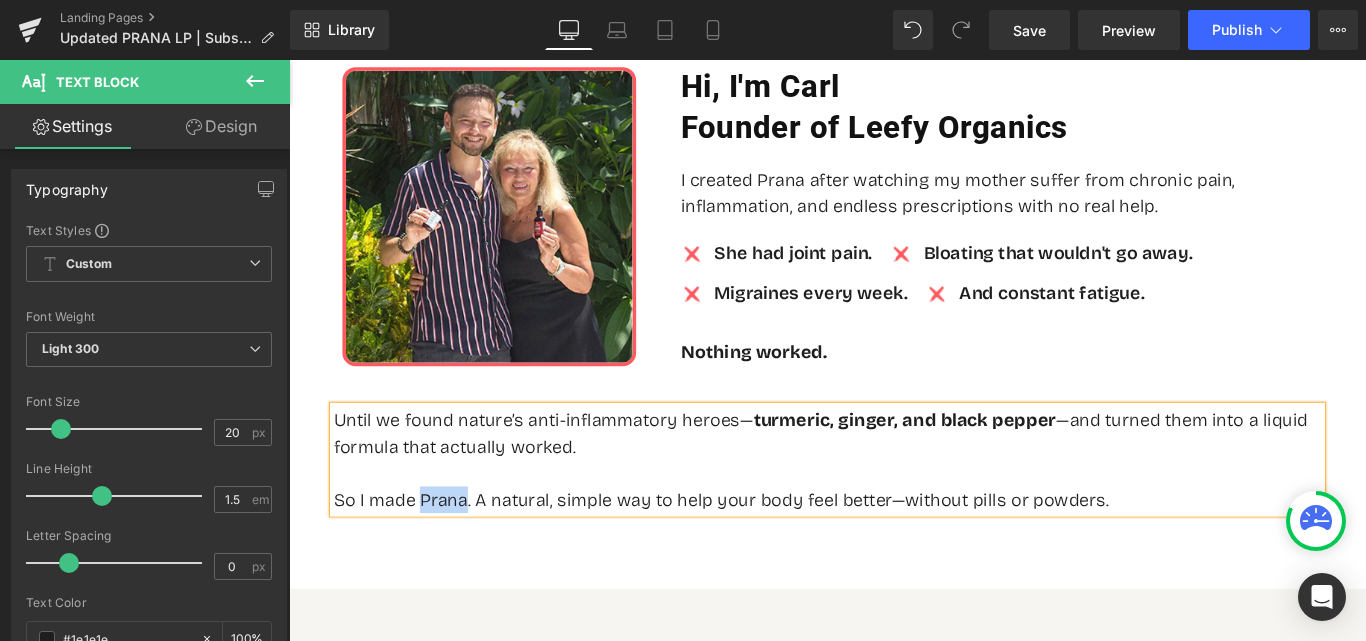 drag, startPoint x: 427, startPoint y: 553, endPoint x: 479, endPoint y: 559, distance: 52.34501 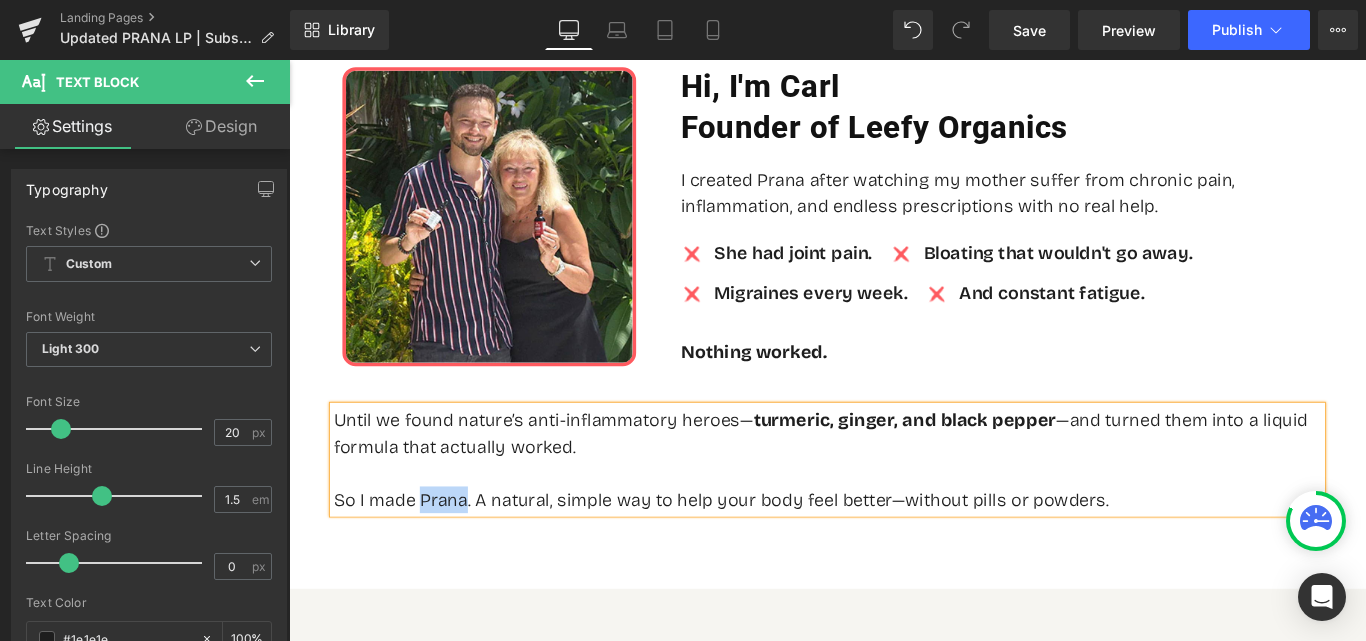 click on "So I made Prana. A natural, simple way to help your body feel better—without pills or powders." at bounding box center [894, 554] 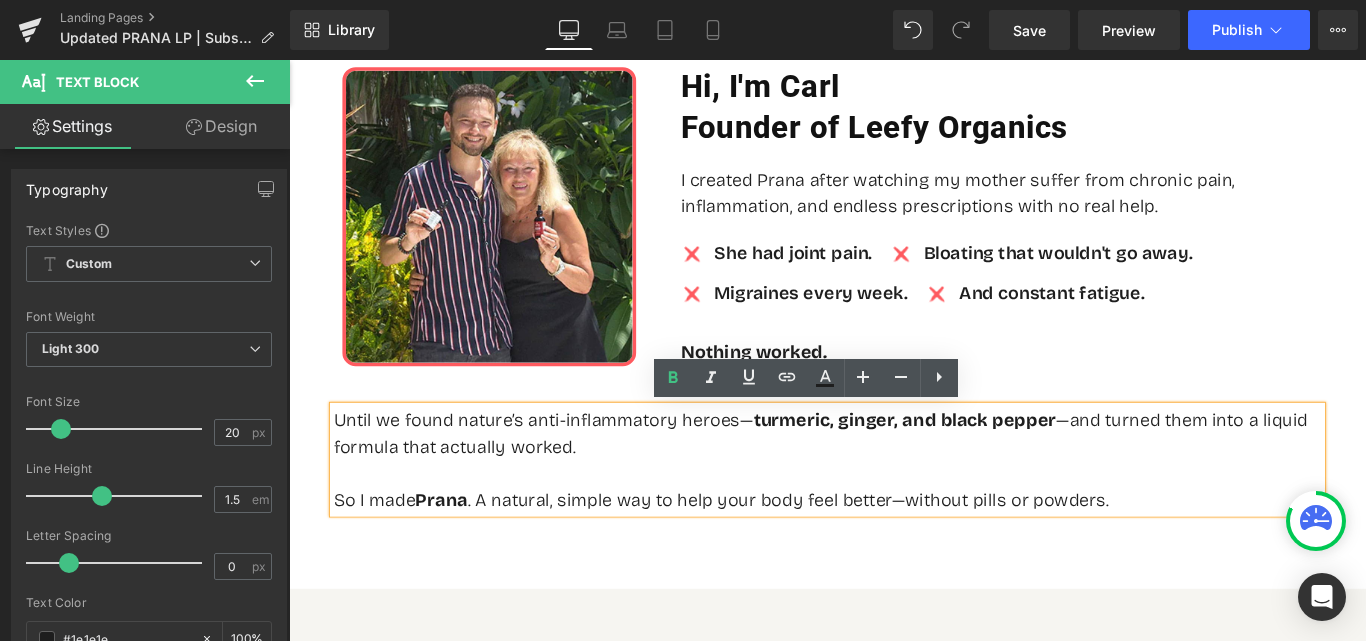 click on "So I made  Prana . A natural, simple way to help your body feel better—without pills or powders." at bounding box center (894, 554) 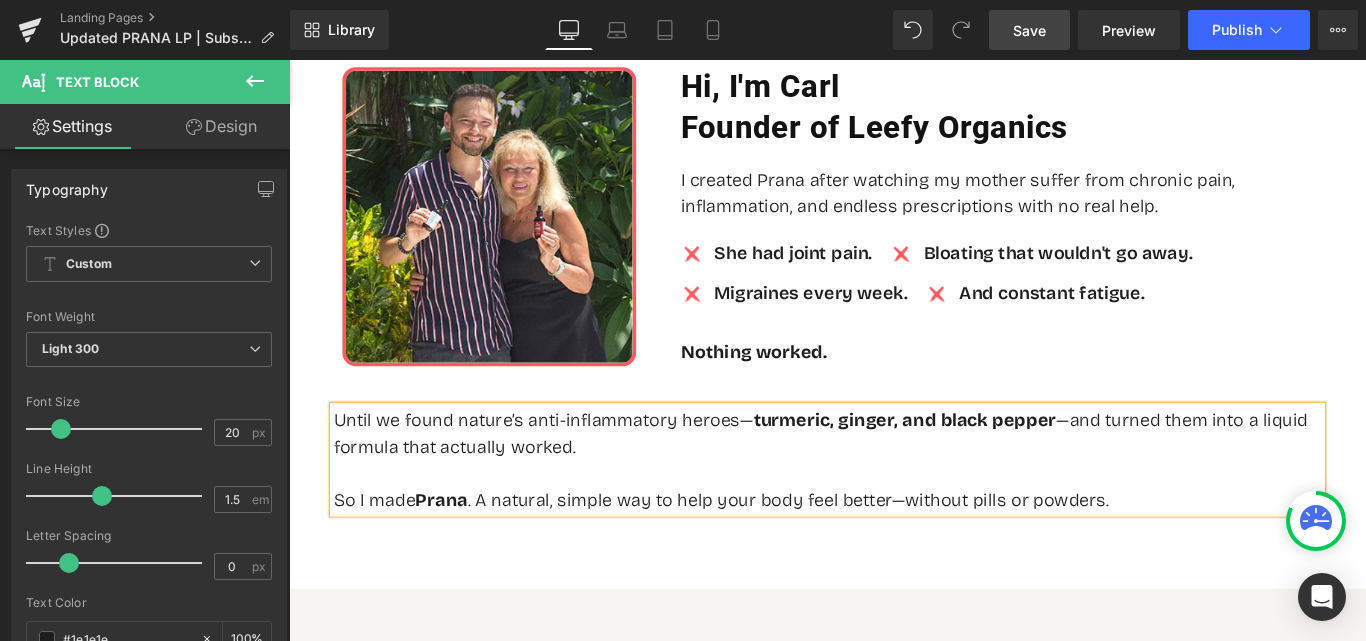 drag, startPoint x: 1037, startPoint y: 25, endPoint x: 781, endPoint y: 426, distance: 475.74887 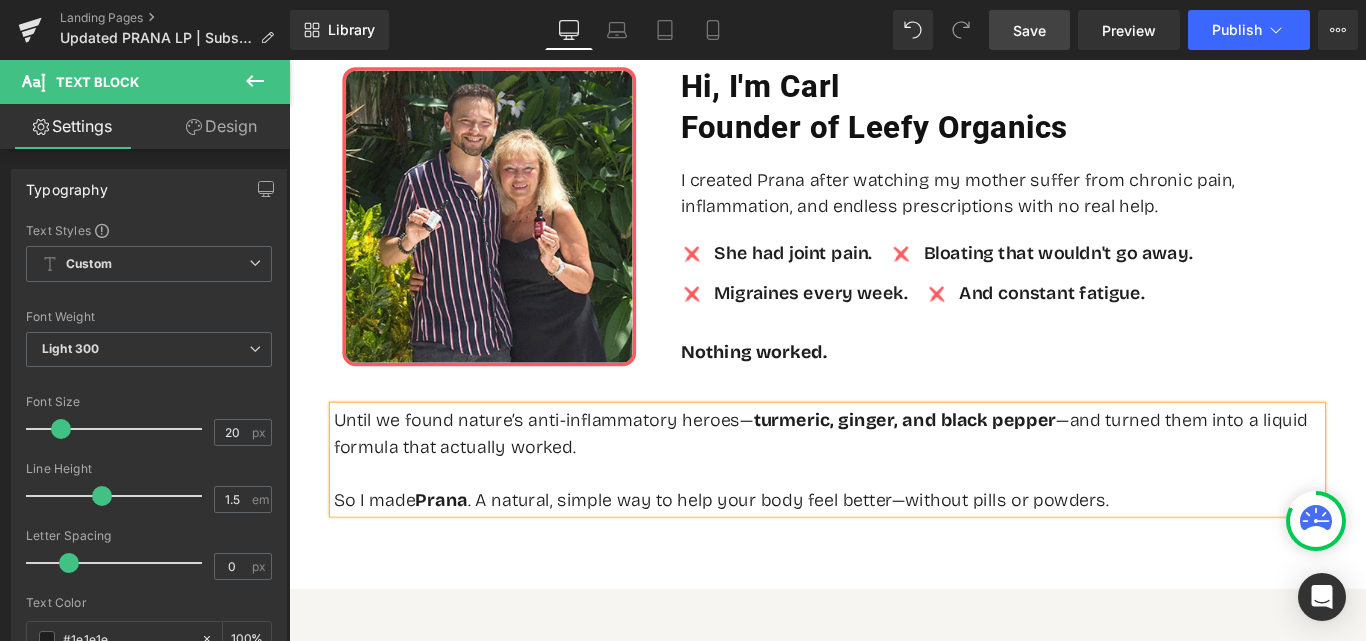 click on "Save" at bounding box center [1029, 30] 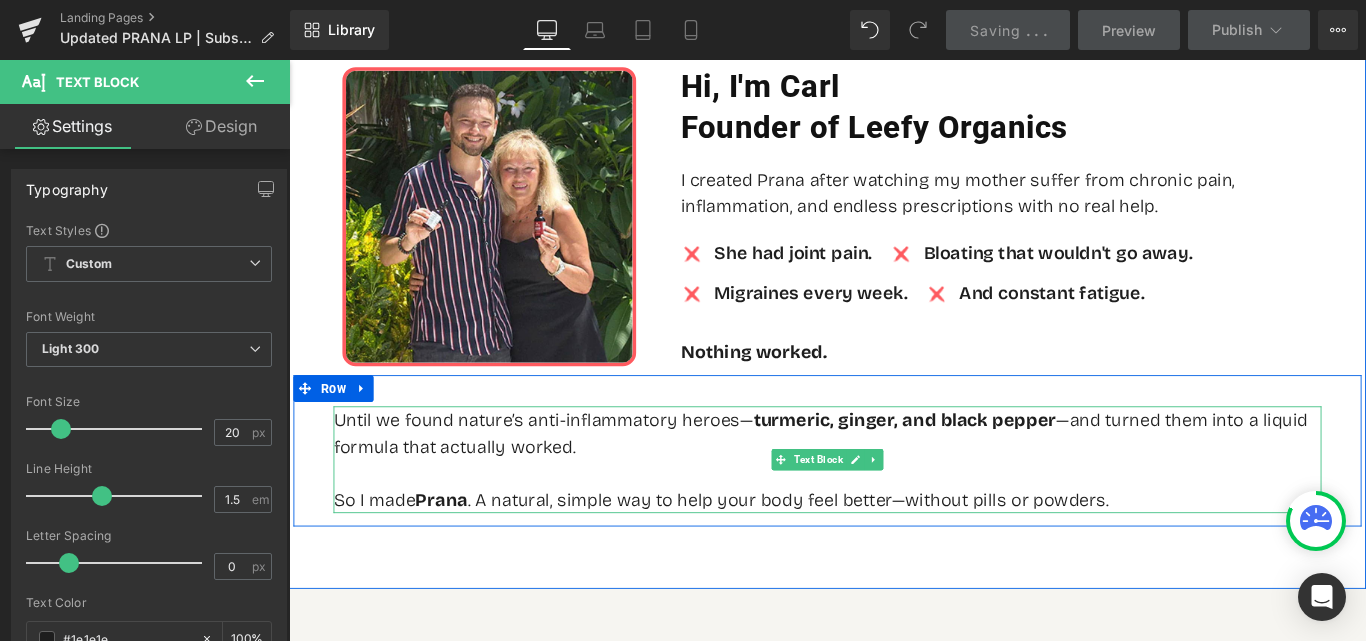 click on "Until we found nature’s anti-inflammatory heroes— turmeric, ginger, and black pepper —and turned them into a liquid formula that actually worked." at bounding box center (894, 479) 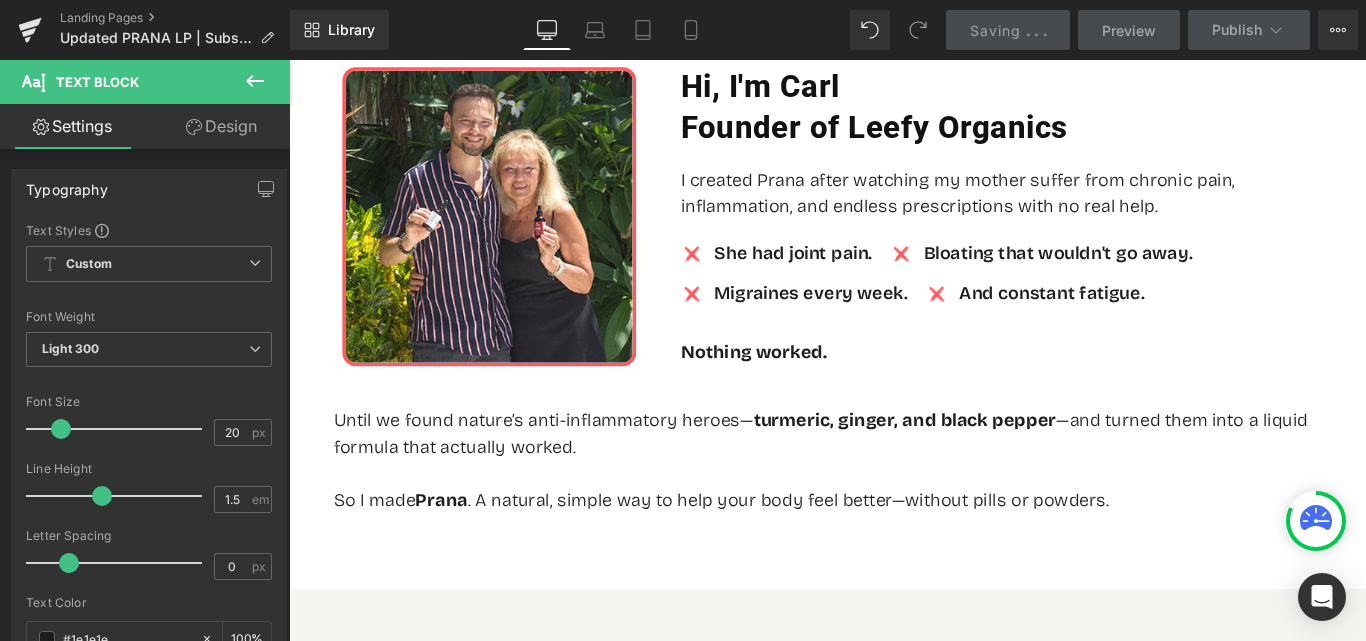 click on "Design" at bounding box center [221, 126] 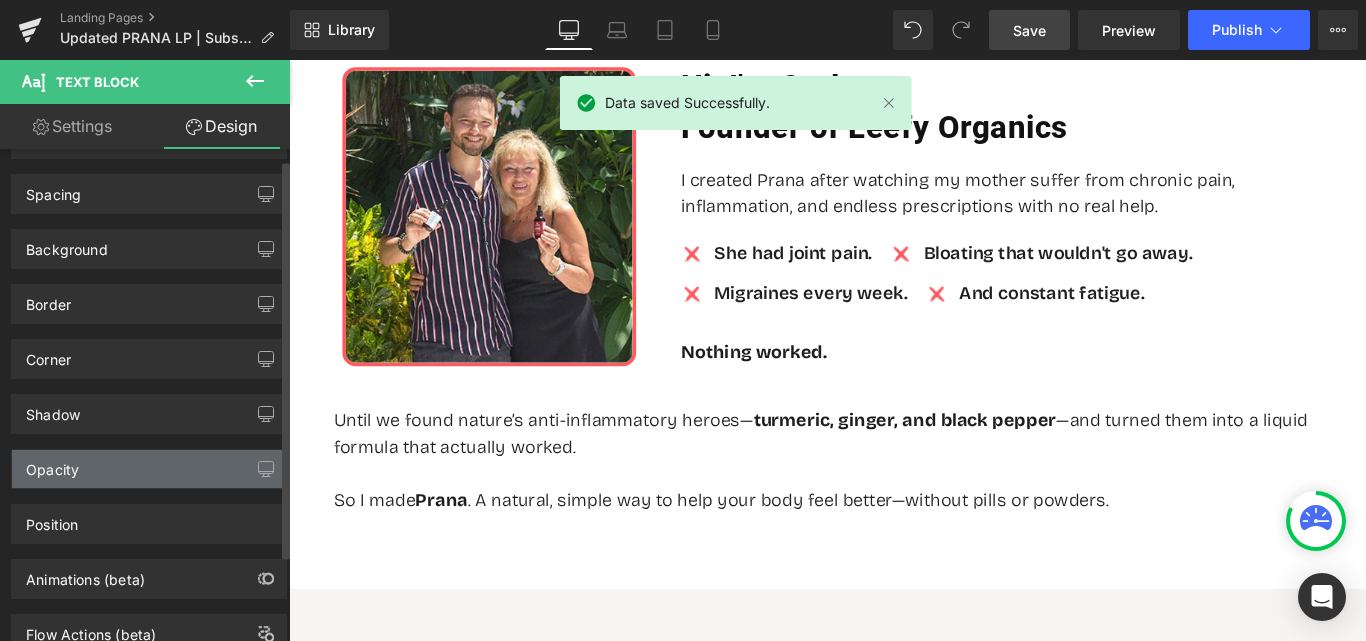scroll, scrollTop: 119, scrollLeft: 0, axis: vertical 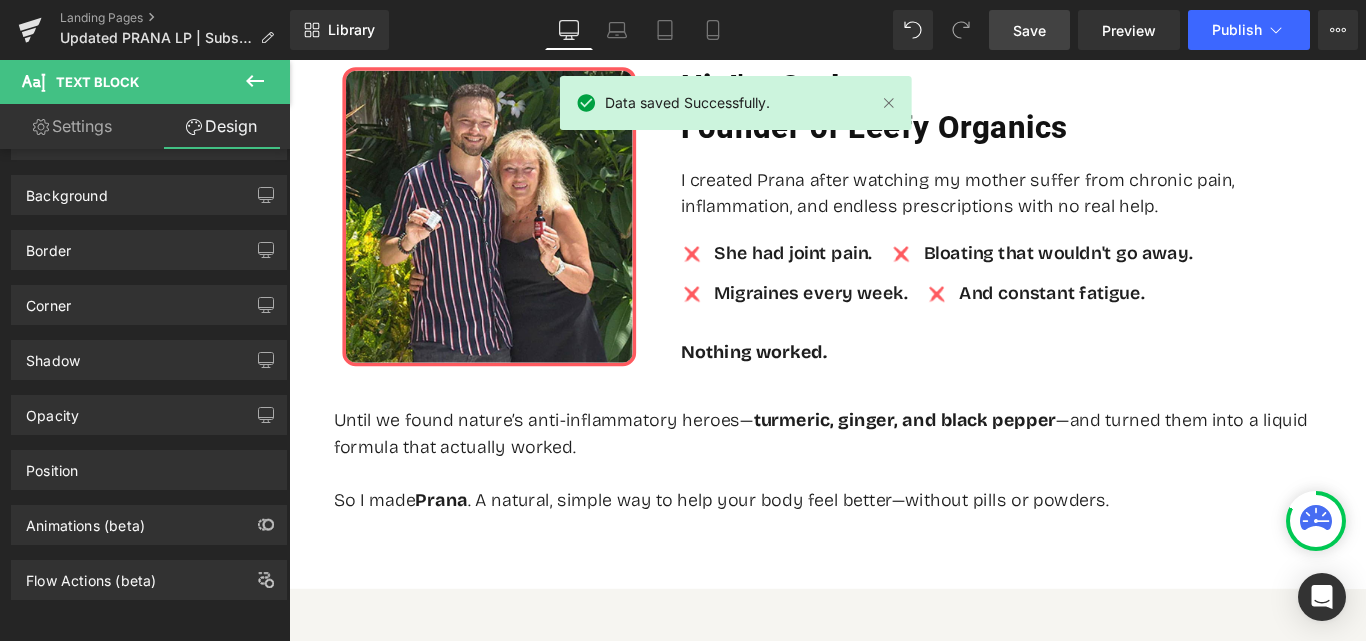 click on "Settings" at bounding box center [72, 126] 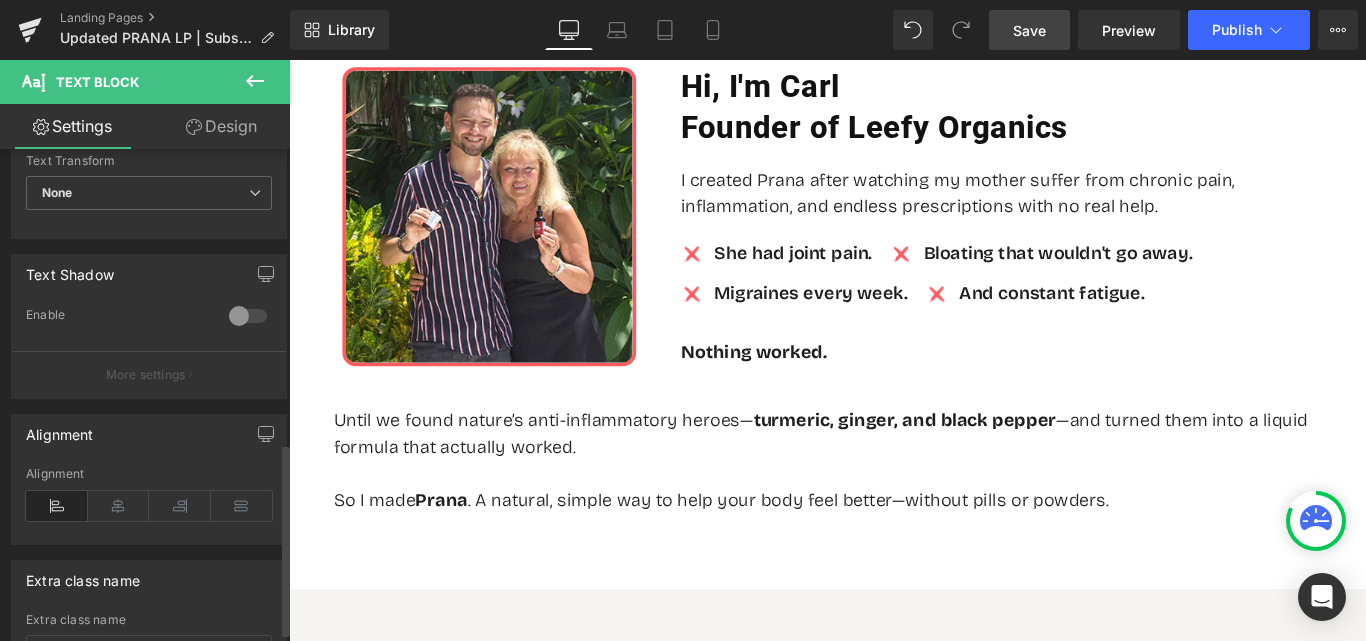 scroll, scrollTop: 773, scrollLeft: 0, axis: vertical 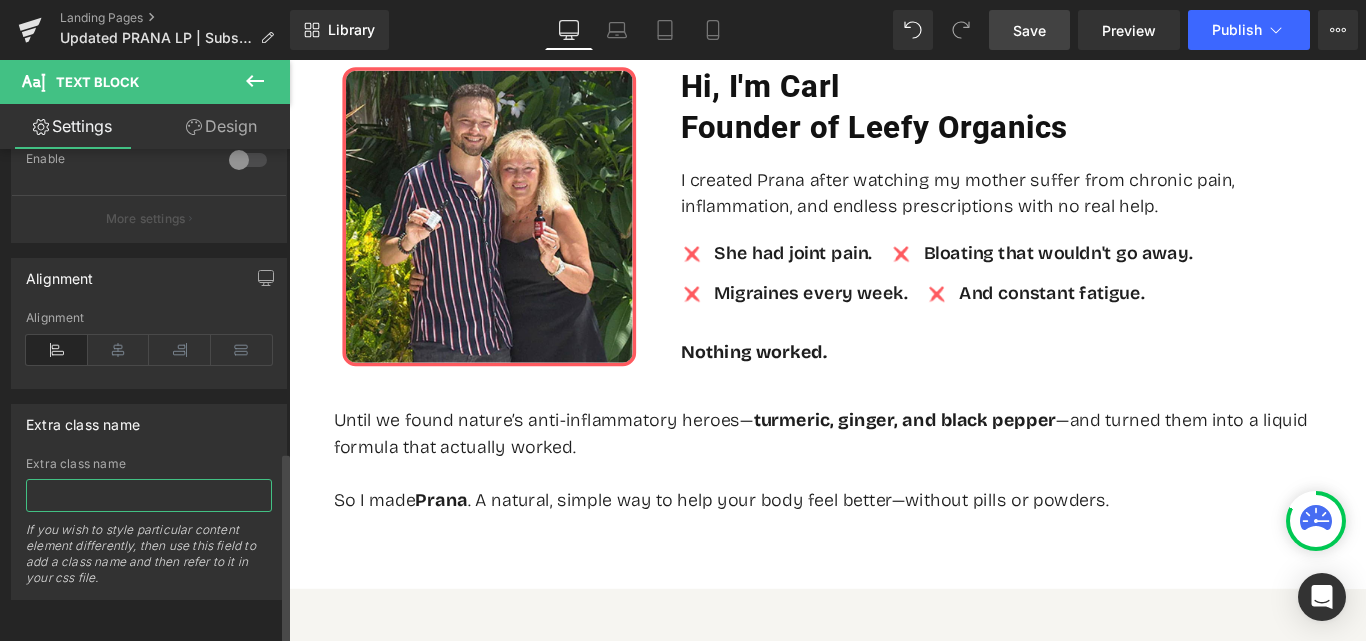 click at bounding box center (149, 495) 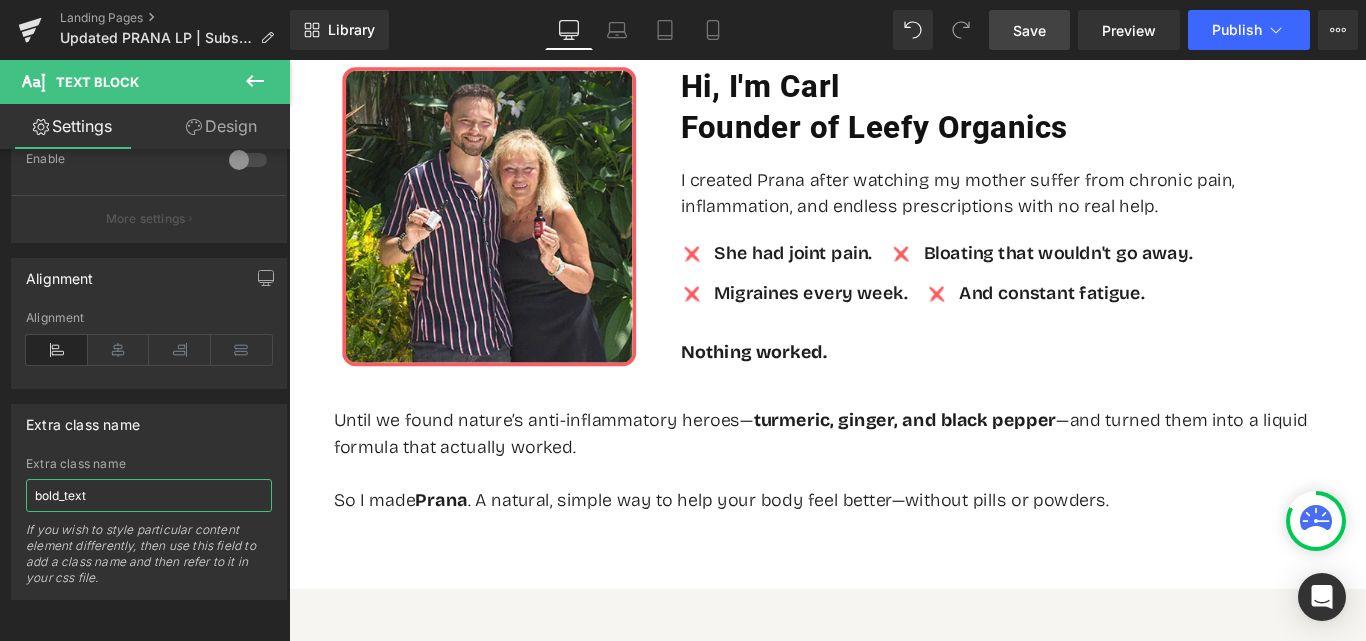 type on "bold_text" 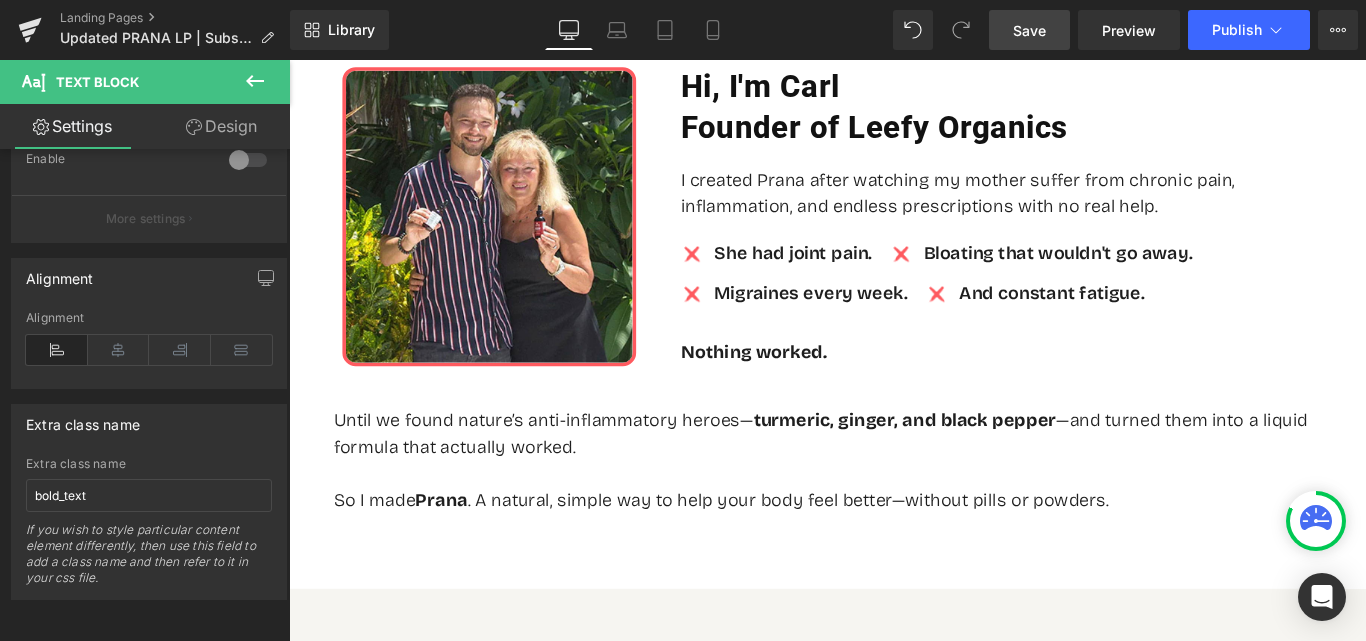 click on "Save" at bounding box center (1029, 30) 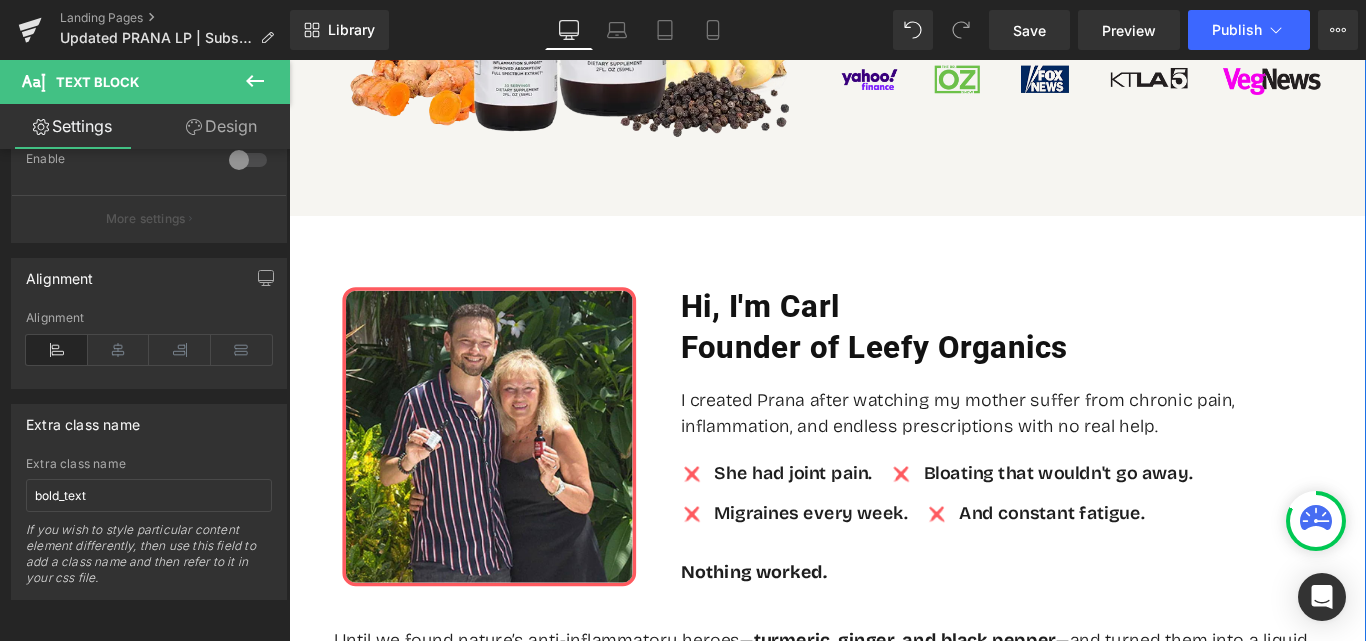 scroll, scrollTop: 800, scrollLeft: 0, axis: vertical 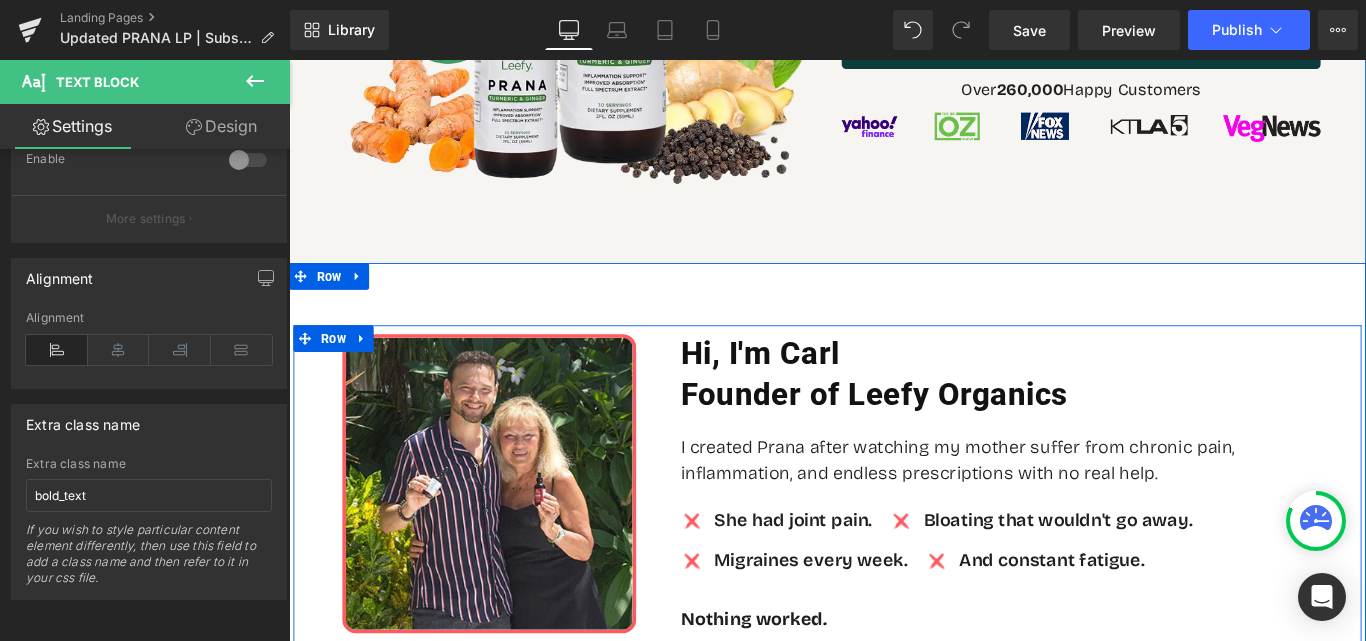 click on "Image" at bounding box center (514, 536) 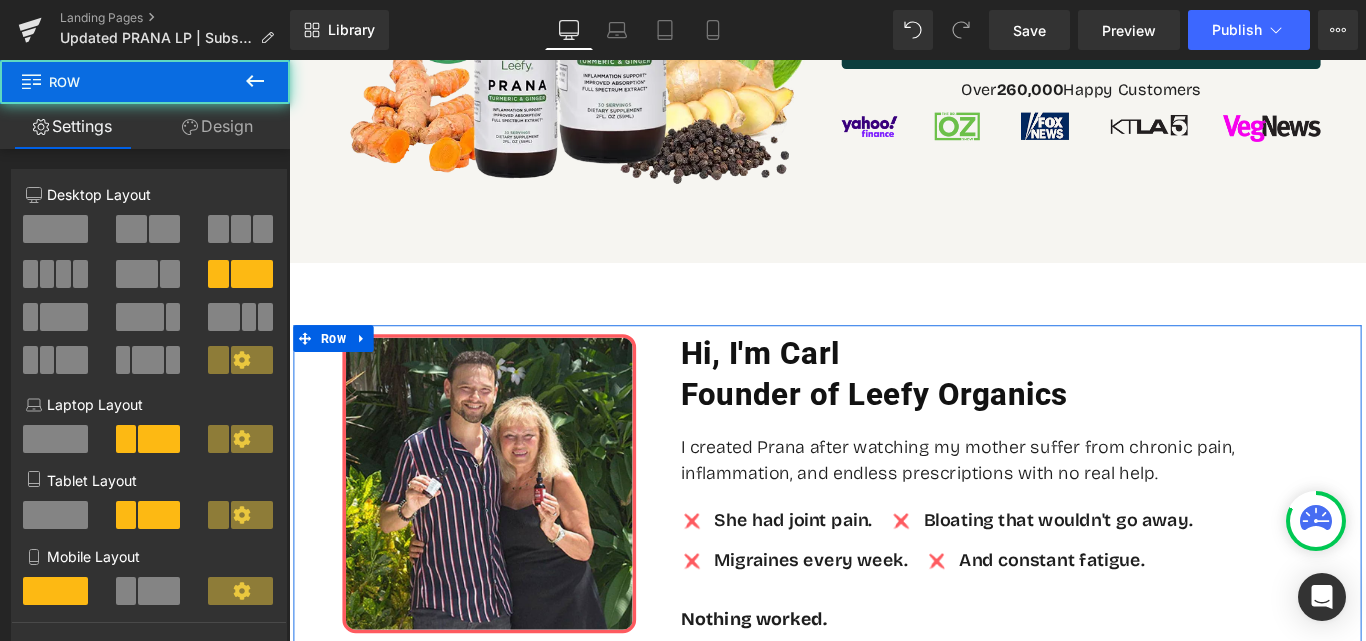 click on "Design" at bounding box center (217, 126) 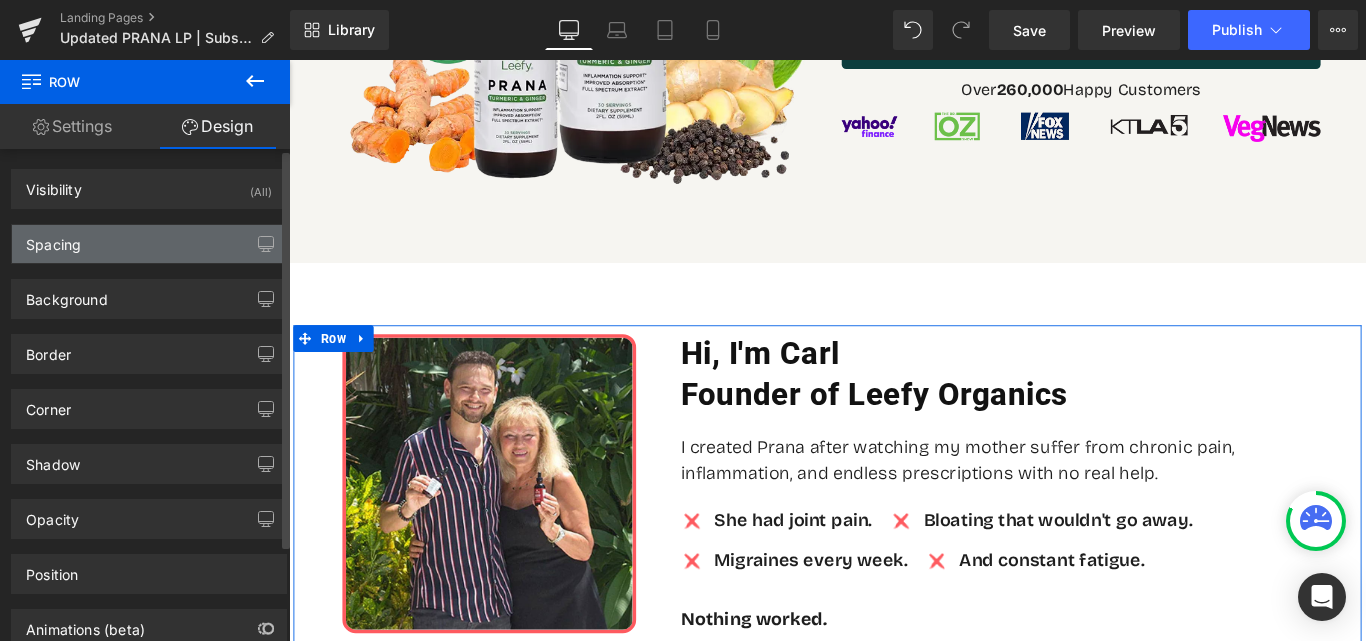 click on "Spacing" at bounding box center (149, 244) 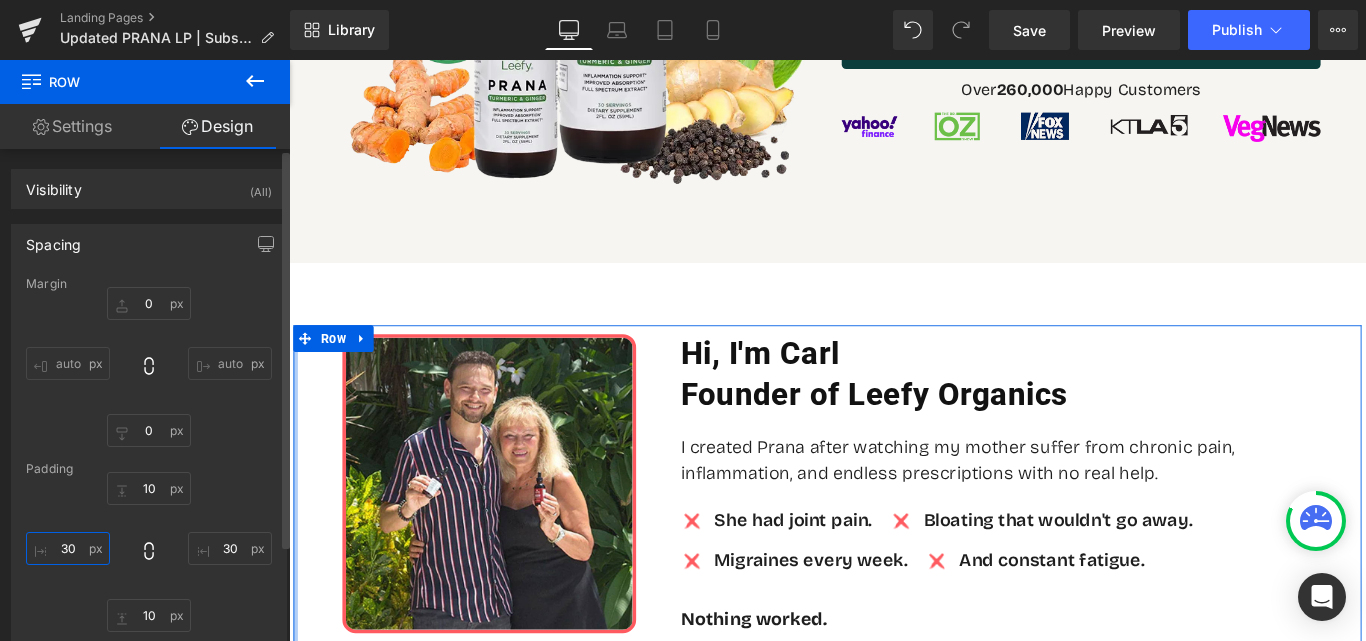 click at bounding box center (68, 548) 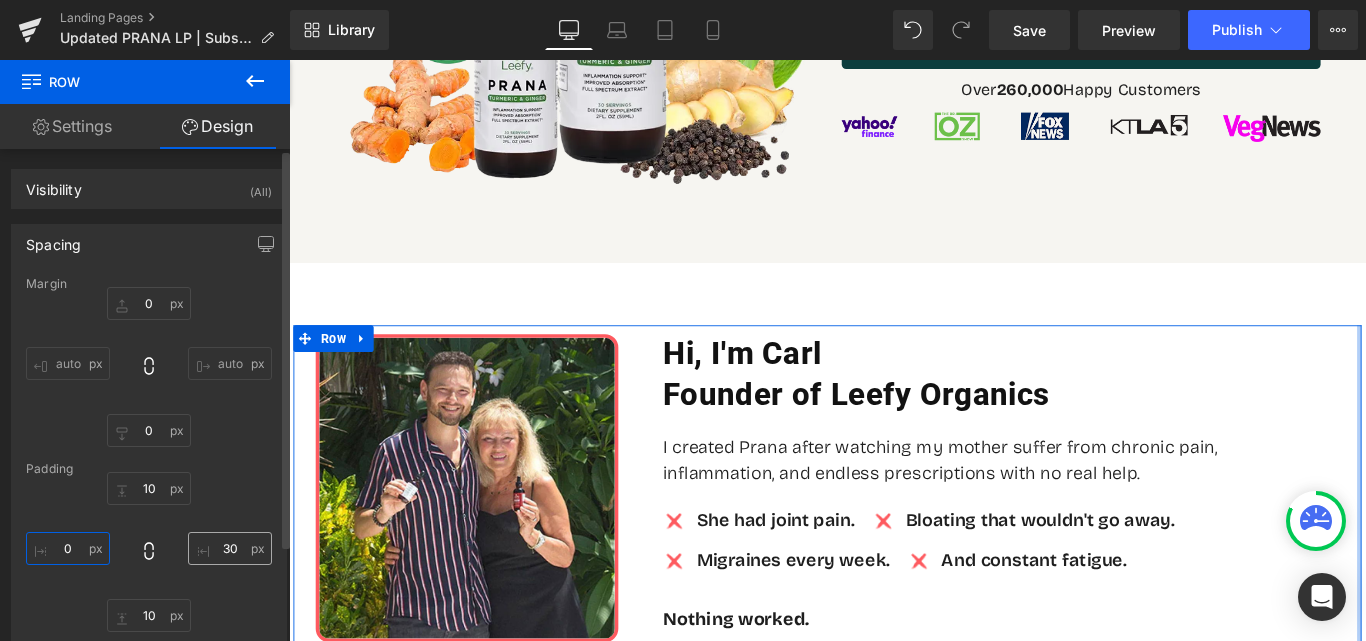type on "0" 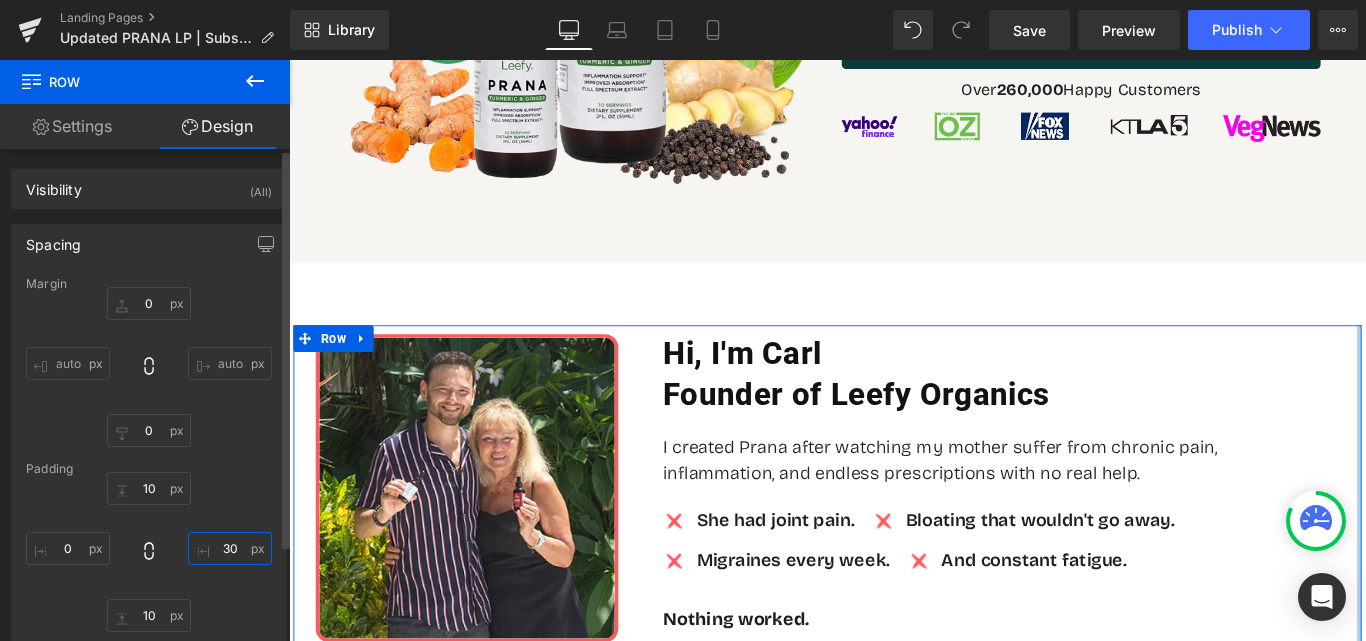 click at bounding box center (230, 548) 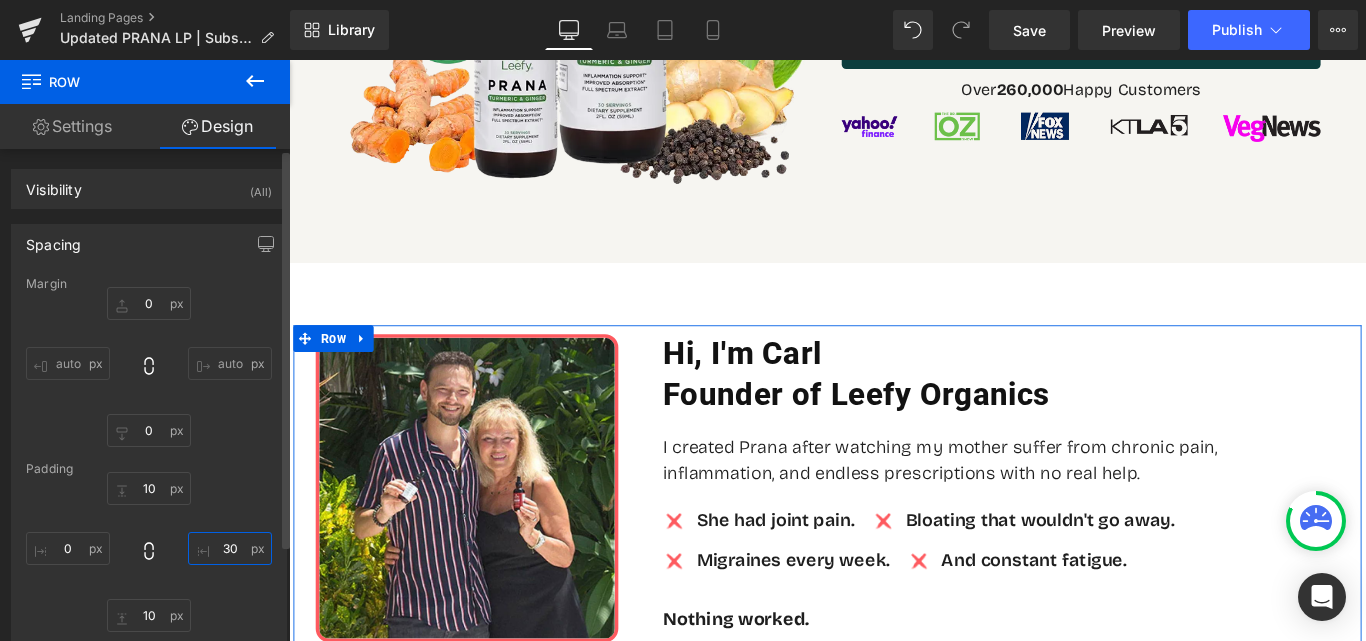 type on "0" 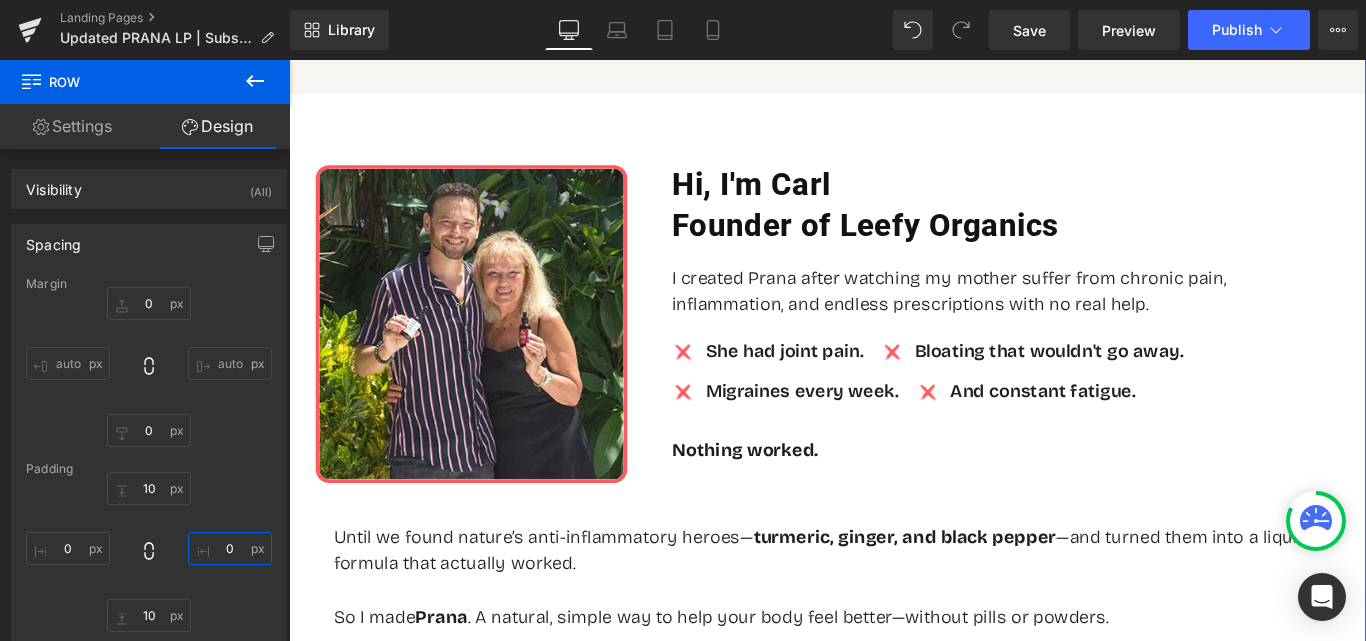 scroll, scrollTop: 1200, scrollLeft: 0, axis: vertical 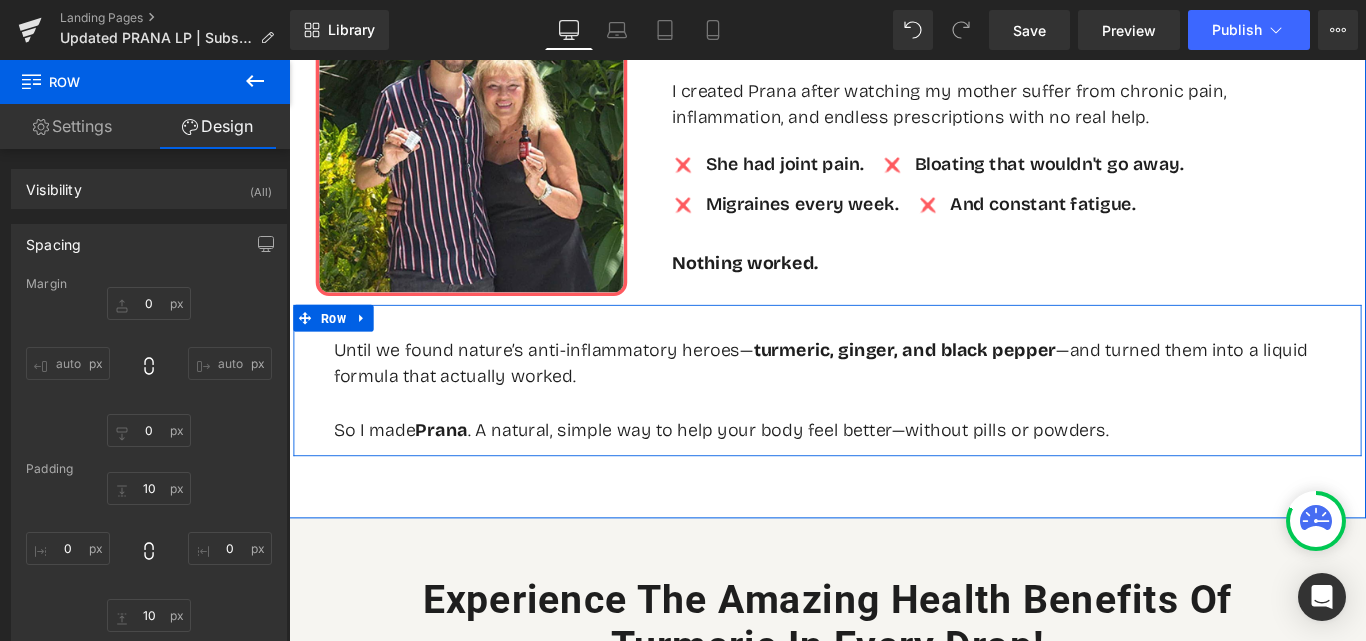 click on "Until we found nature’s anti-inflammatory heroes— turmeric, ginger, and black pepper —and turned them into a liquid formula that actually worked. So I made  Prana . A natural, simple way to help your body feel better—without pills or powders. Text Block" at bounding box center (894, 420) 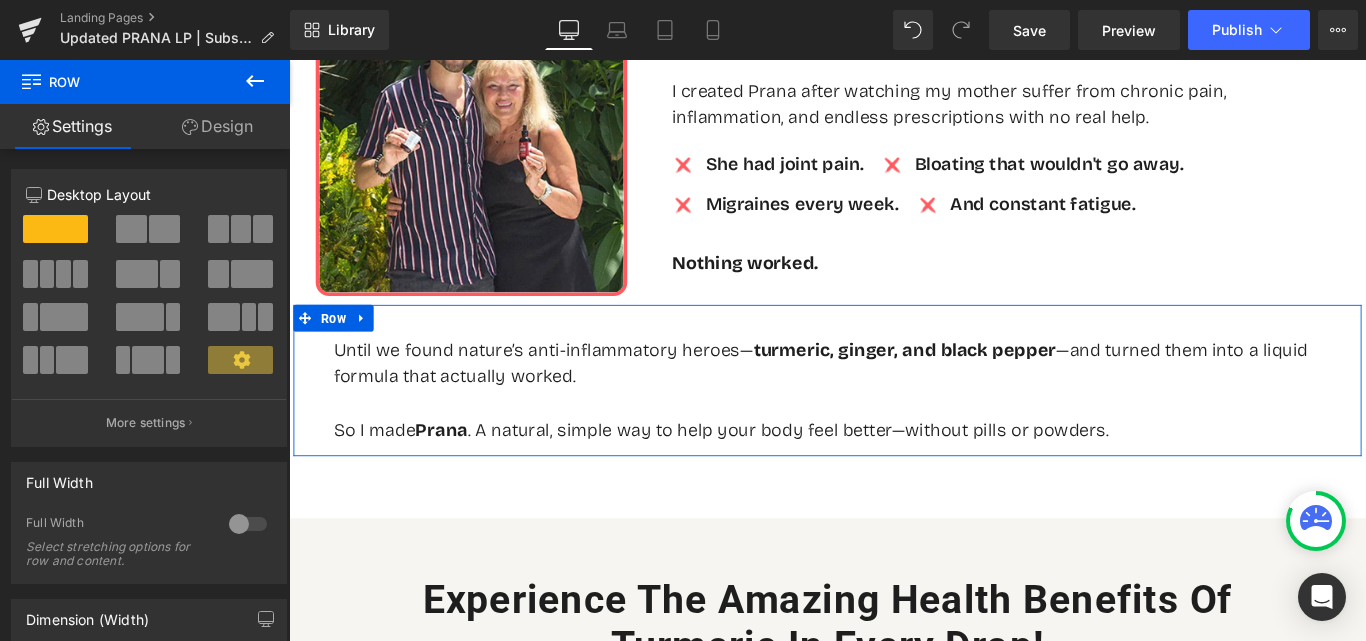 click on "Design" at bounding box center (217, 126) 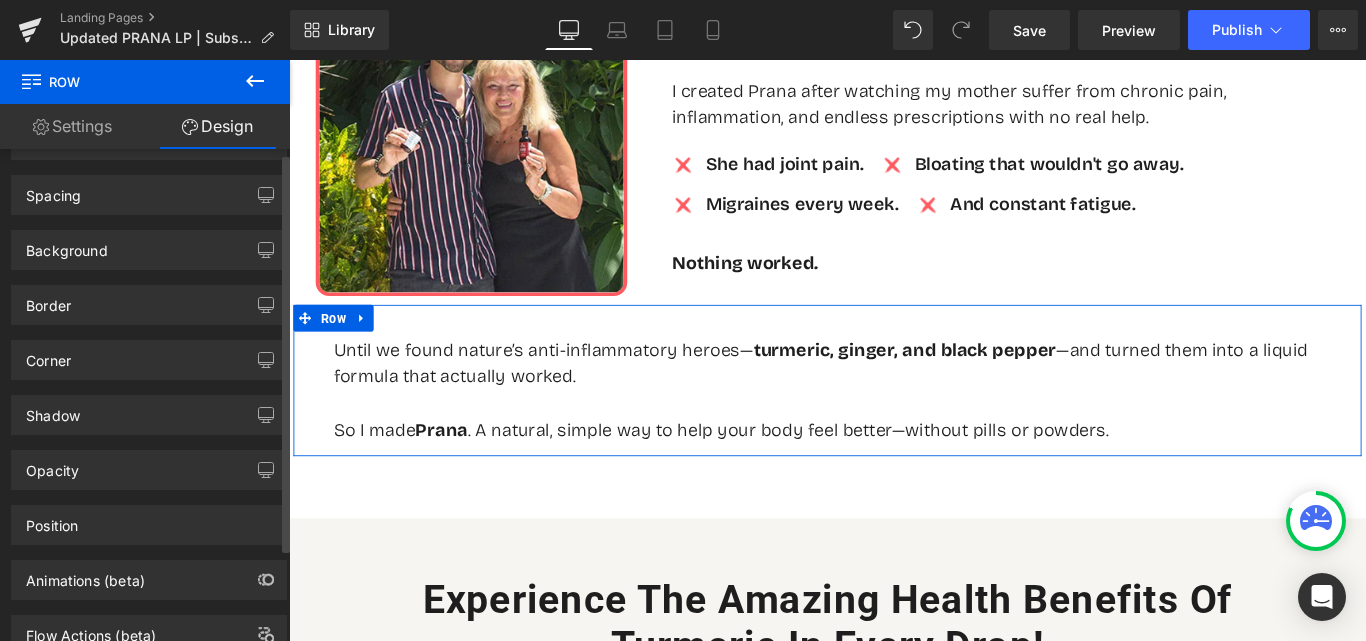 scroll, scrollTop: 0, scrollLeft: 0, axis: both 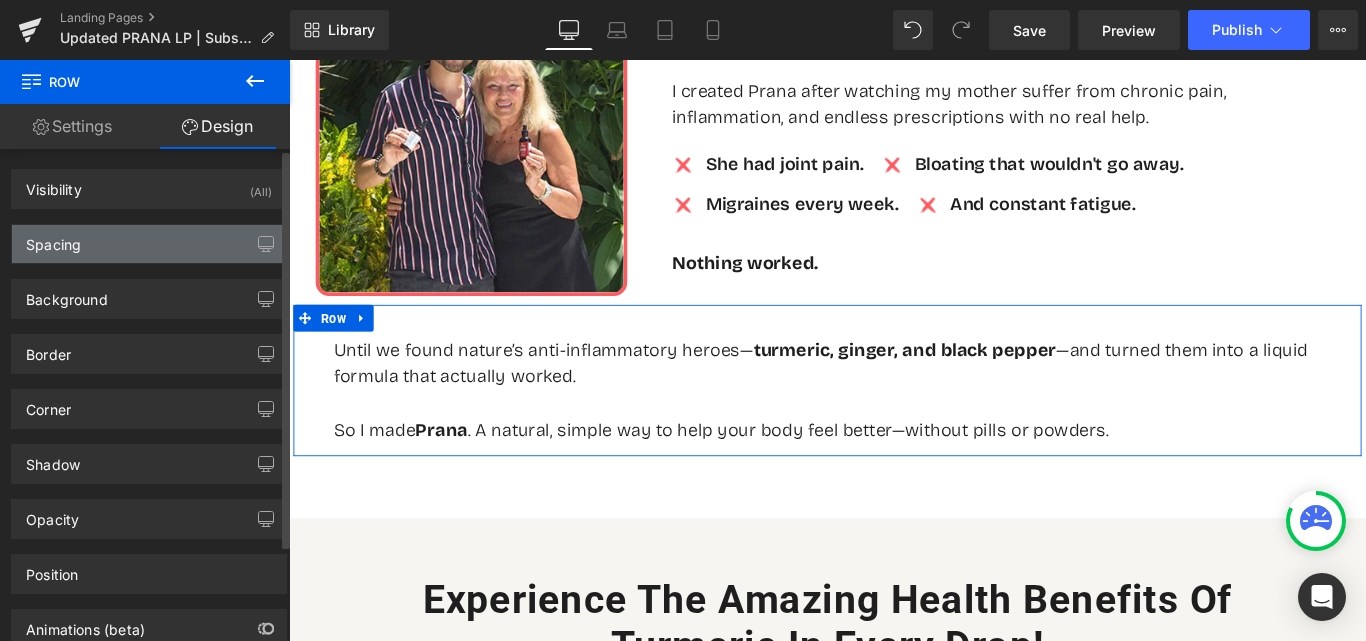 click on "Spacing" at bounding box center (149, 244) 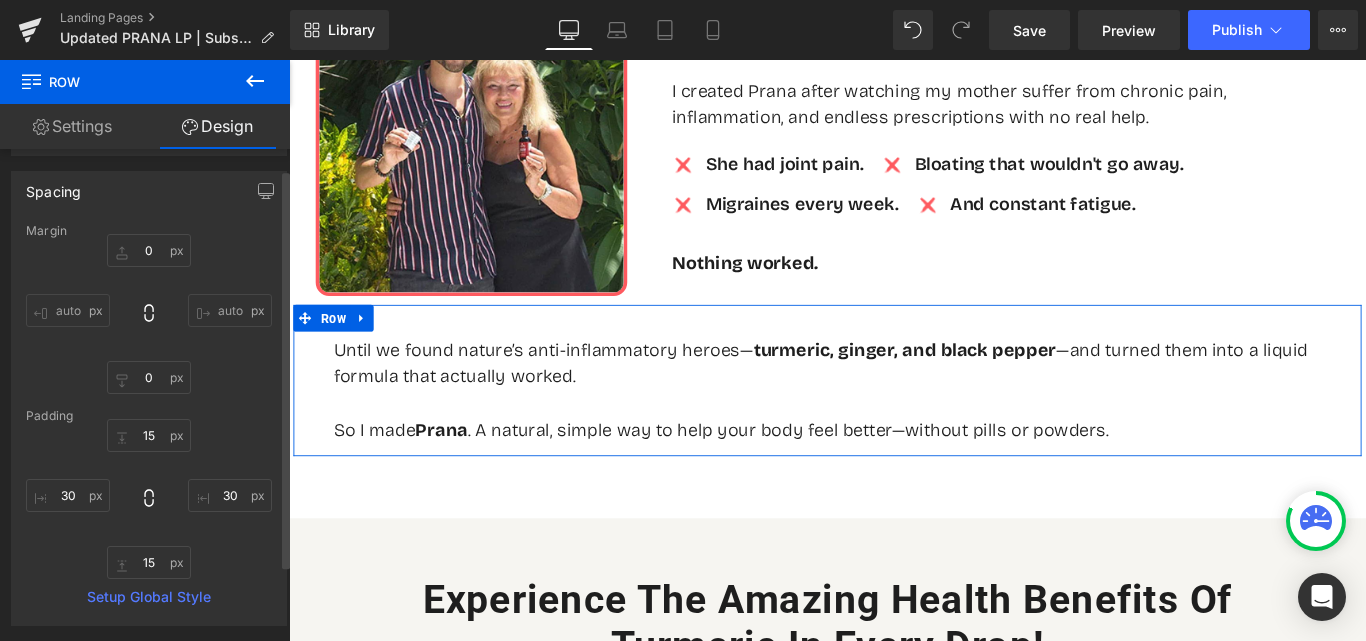 scroll, scrollTop: 100, scrollLeft: 0, axis: vertical 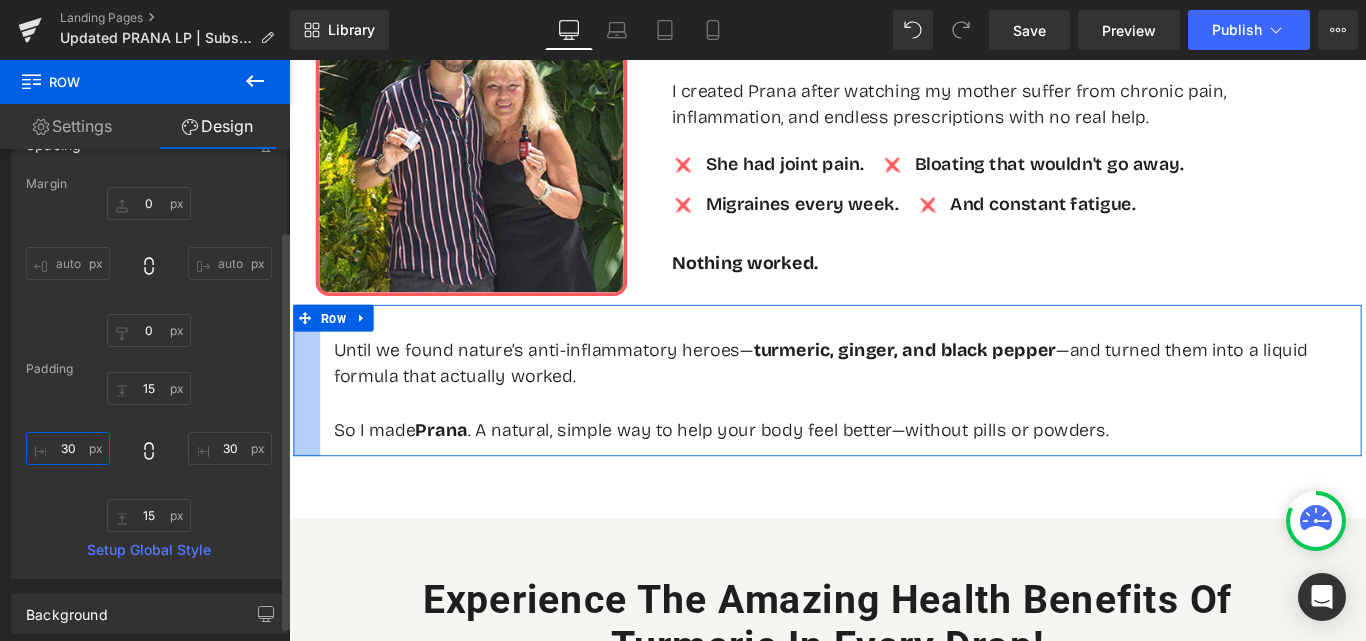 click at bounding box center (68, 448) 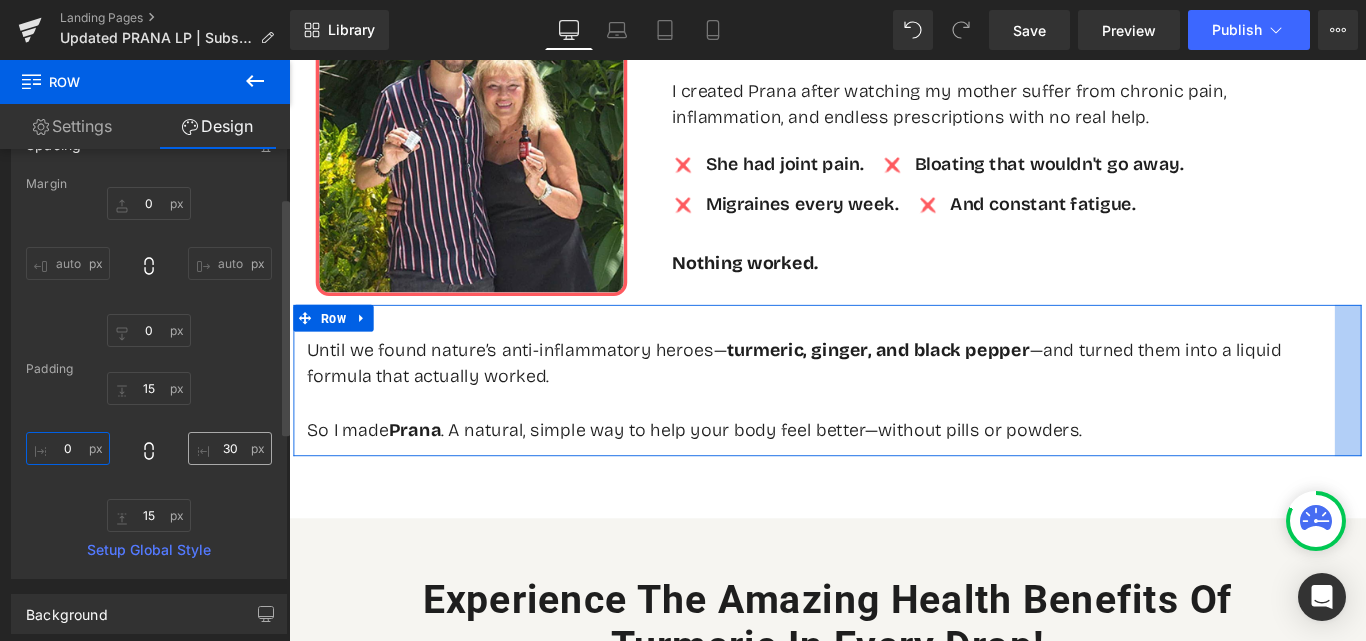 type on "0" 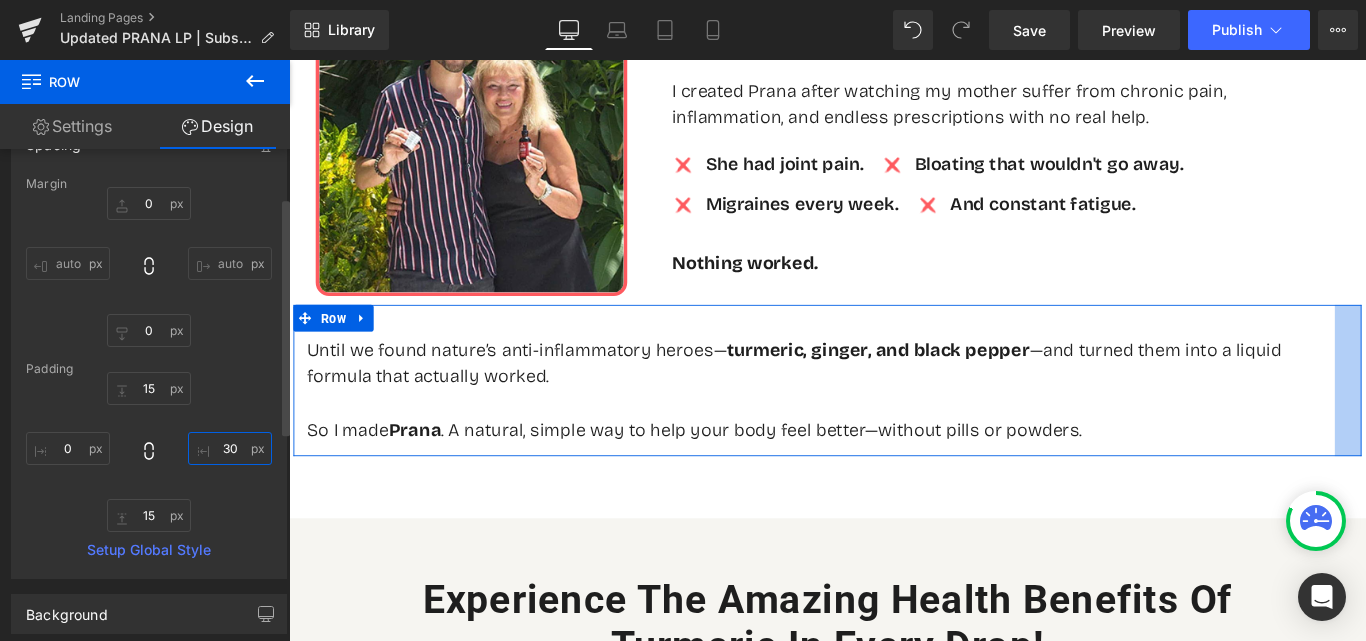 click at bounding box center (230, 448) 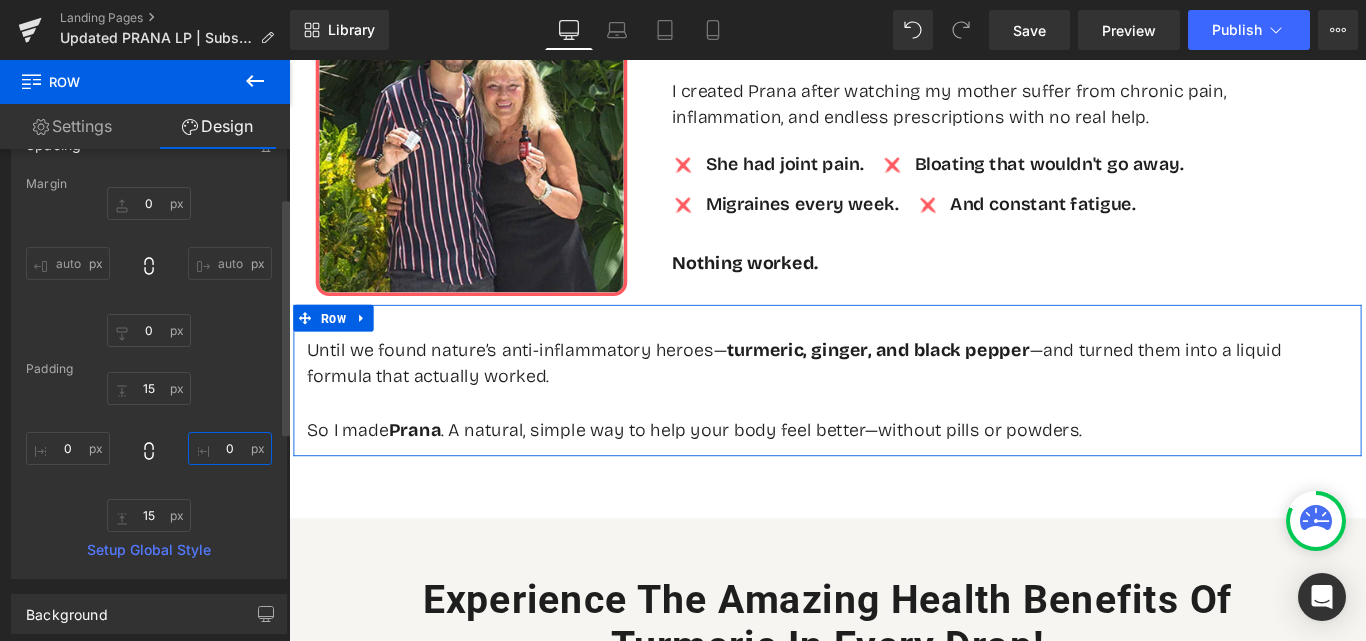 type on "0" 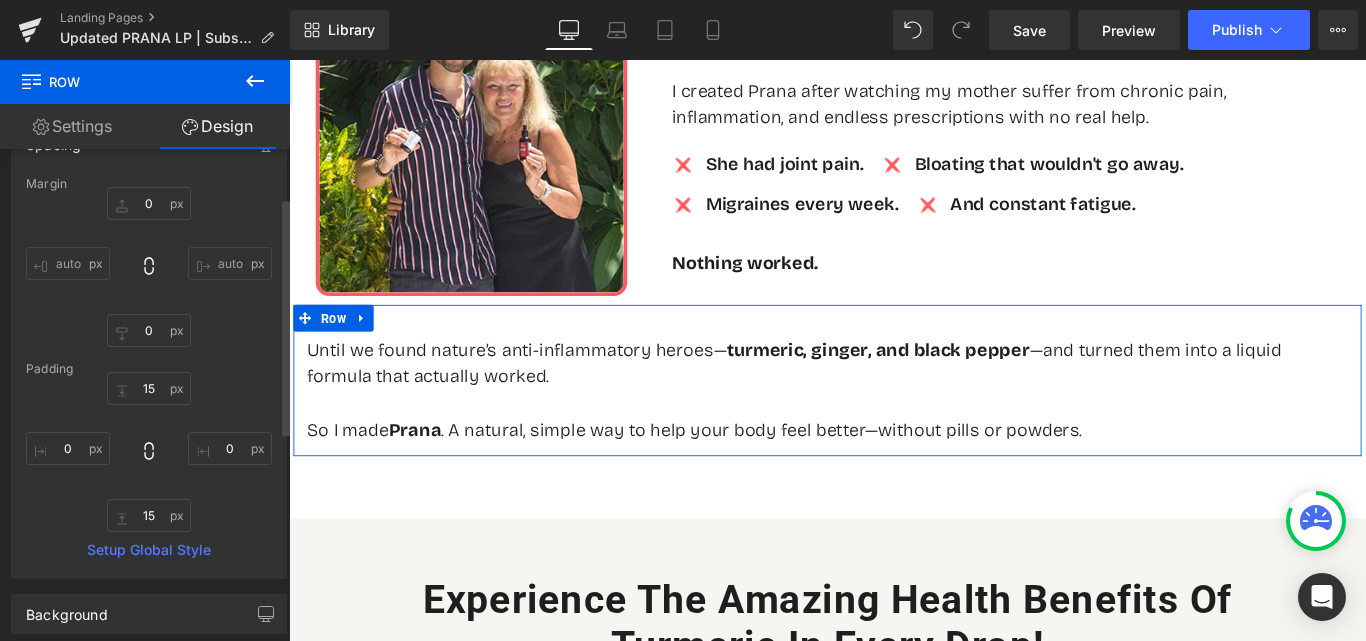 click on "0
0" at bounding box center (149, 452) 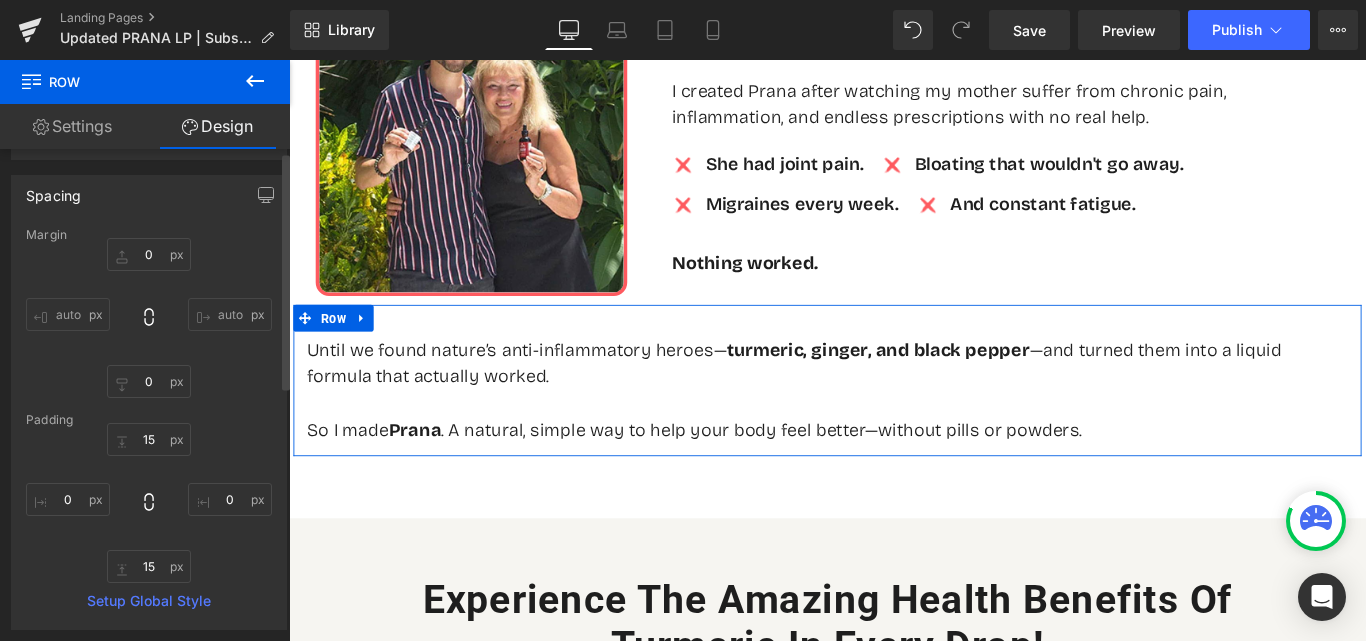 scroll, scrollTop: 0, scrollLeft: 0, axis: both 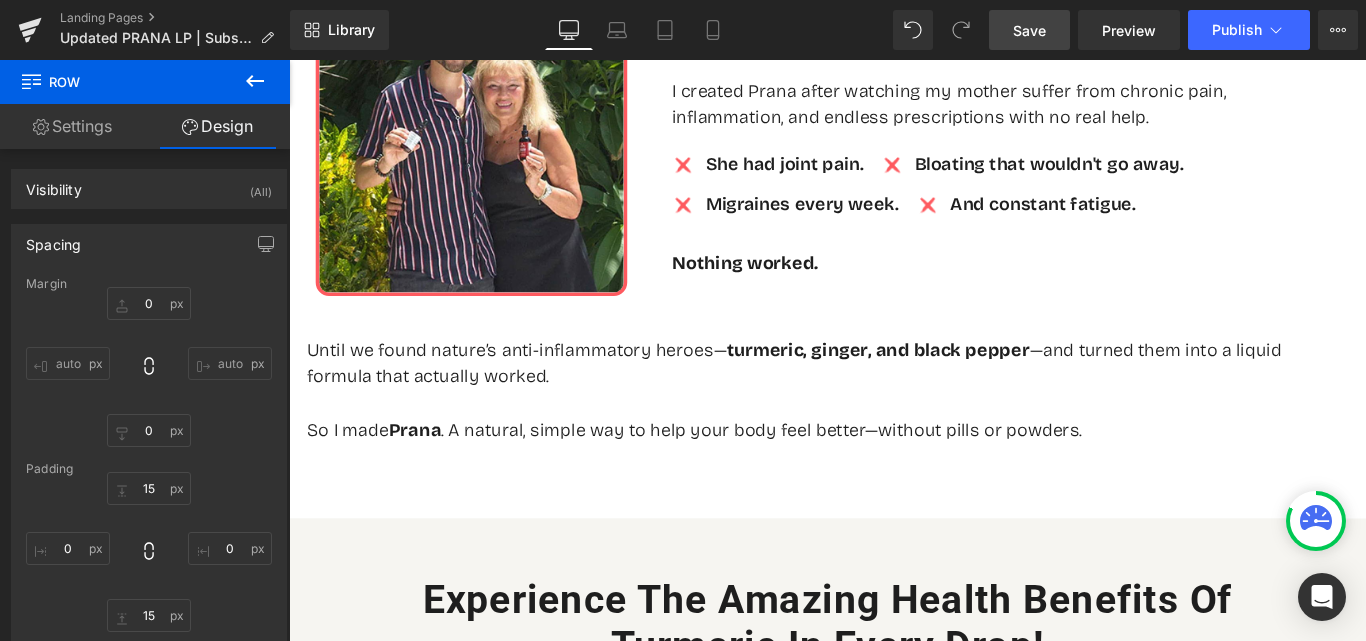 click on "Save" at bounding box center [1029, 30] 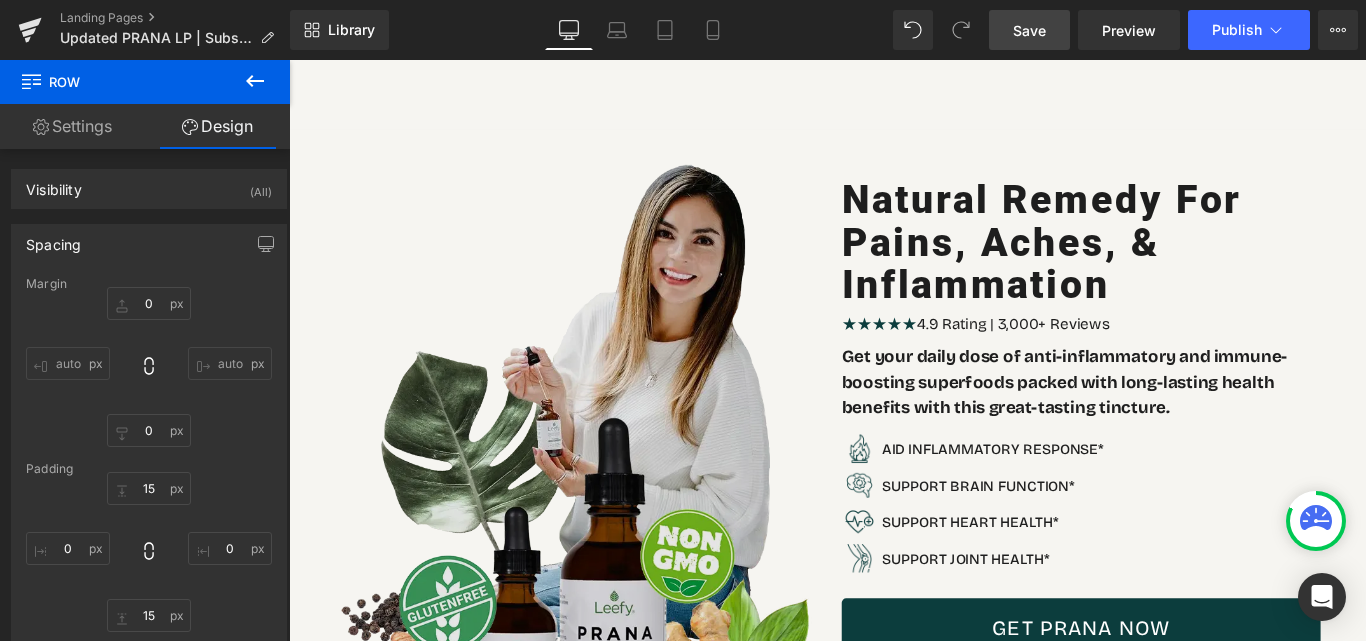 scroll, scrollTop: 100, scrollLeft: 0, axis: vertical 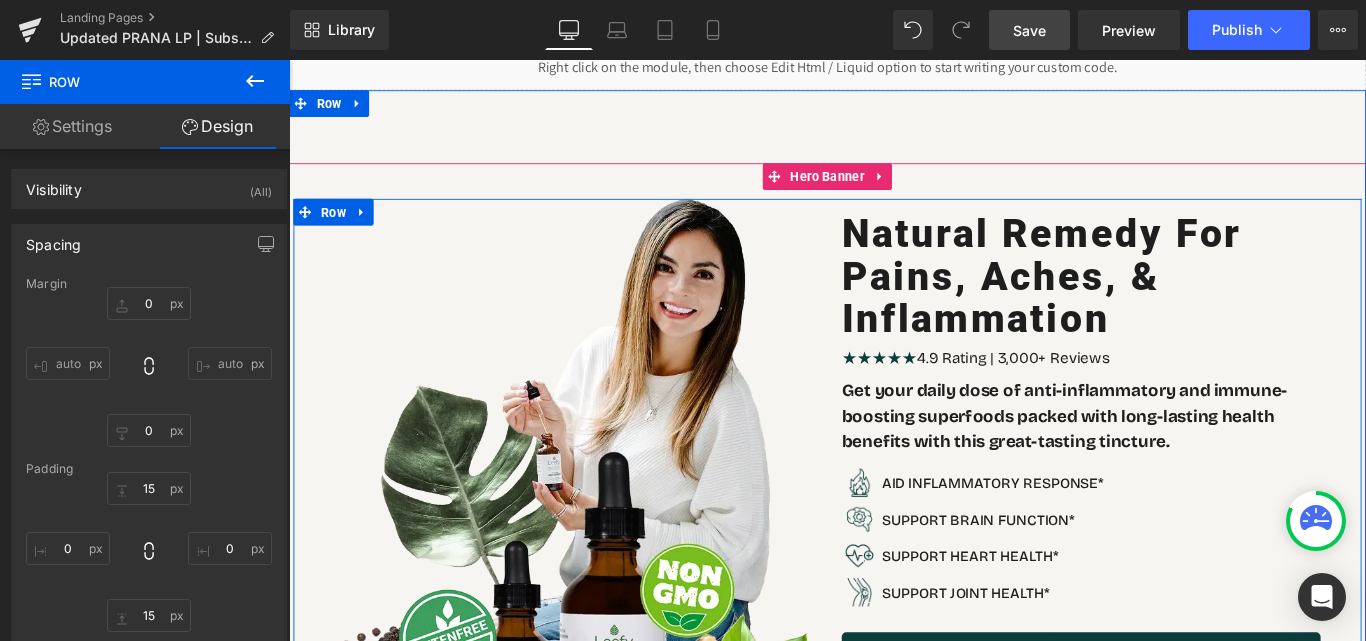 click on "Image Image Natural Remedy For Pains, Aches, & Inflammation Heading ★★★★★ 4.9 Rating | 3,000+ Reviews Text Block Get your daily dose of anti-inflammatory and immune-boosting superfoods packed with long-lasting health benefits with this great-tasting tincture. Heading Image AID INFLAMMATORY RESPONSE* Text Block Image SUPPORT BRAIN FUNCTION* Text Block Image SUPPORT HEART HEALTH*" at bounding box center [894, 573] 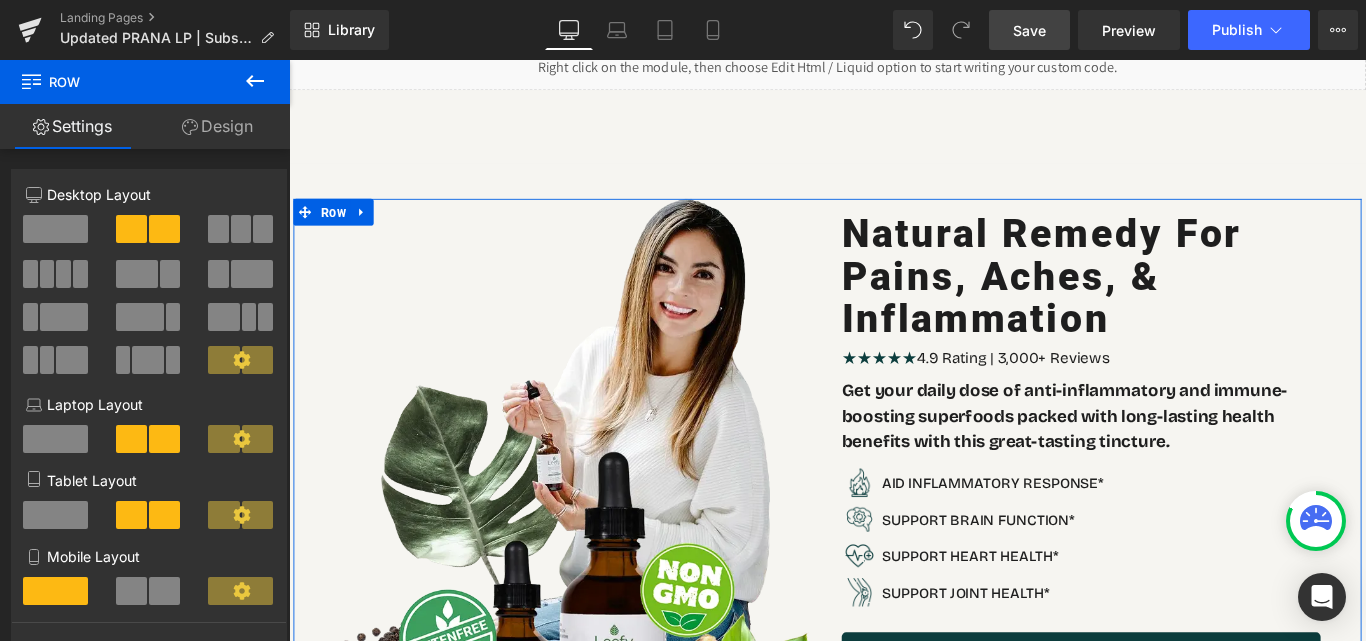 click 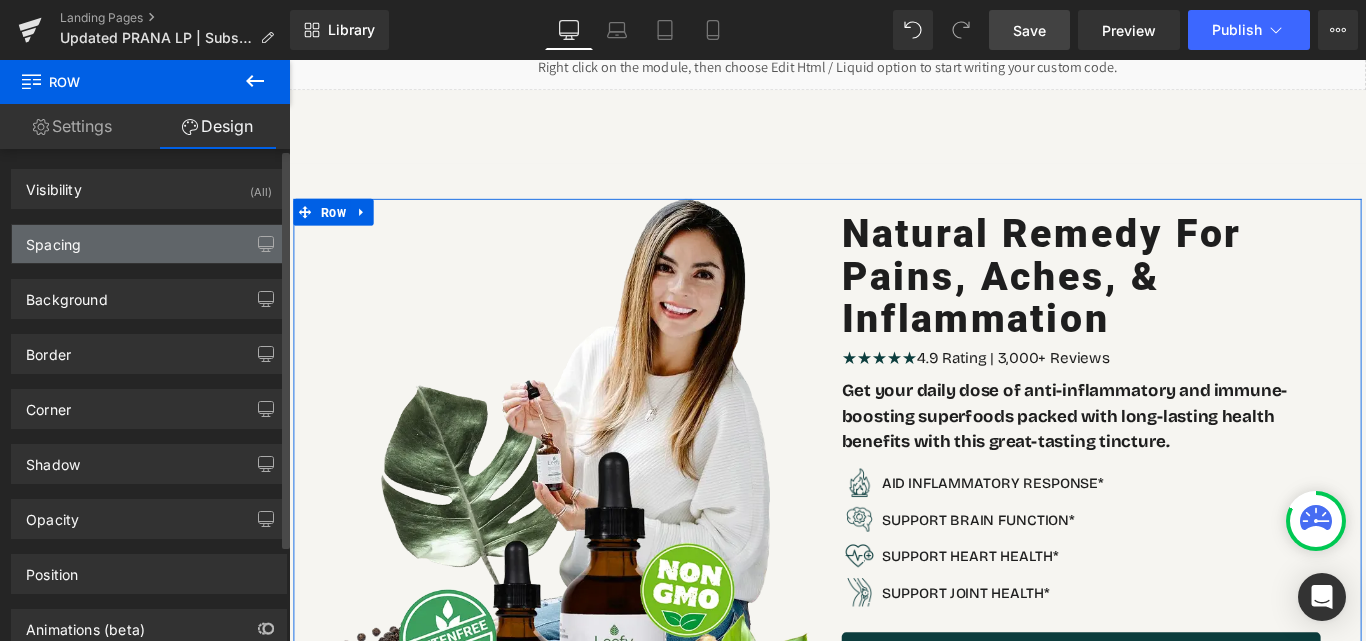 click on "Spacing" at bounding box center [149, 244] 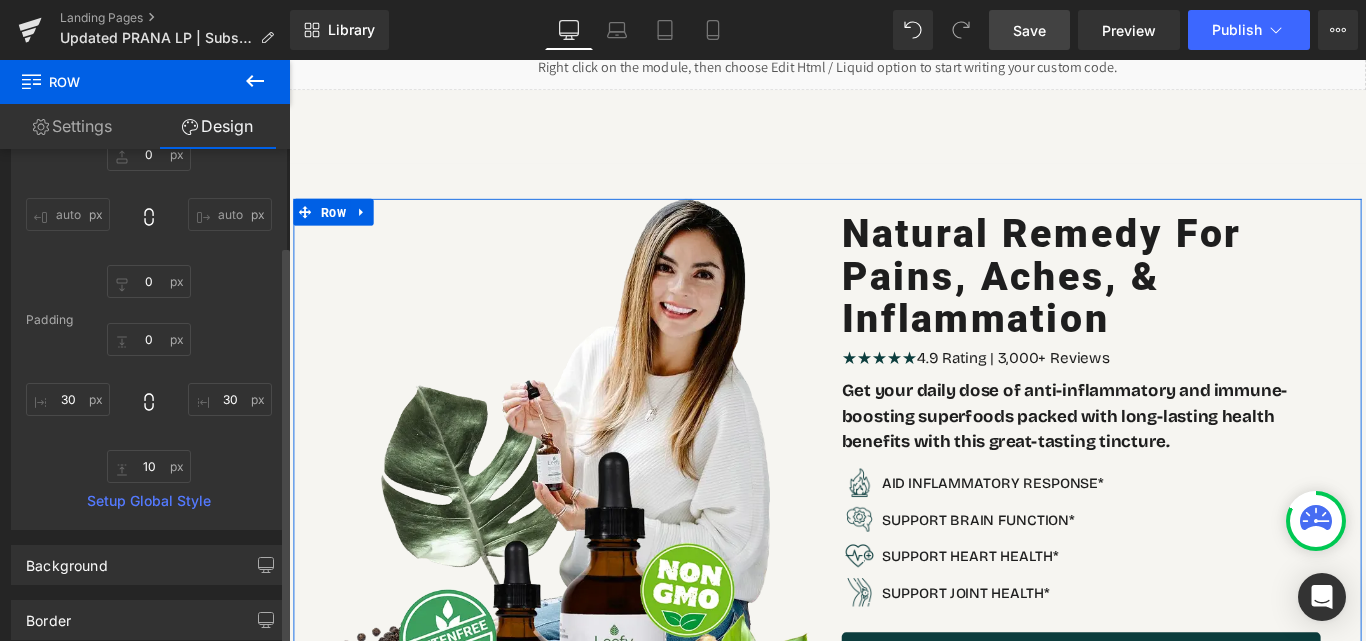 scroll, scrollTop: 200, scrollLeft: 0, axis: vertical 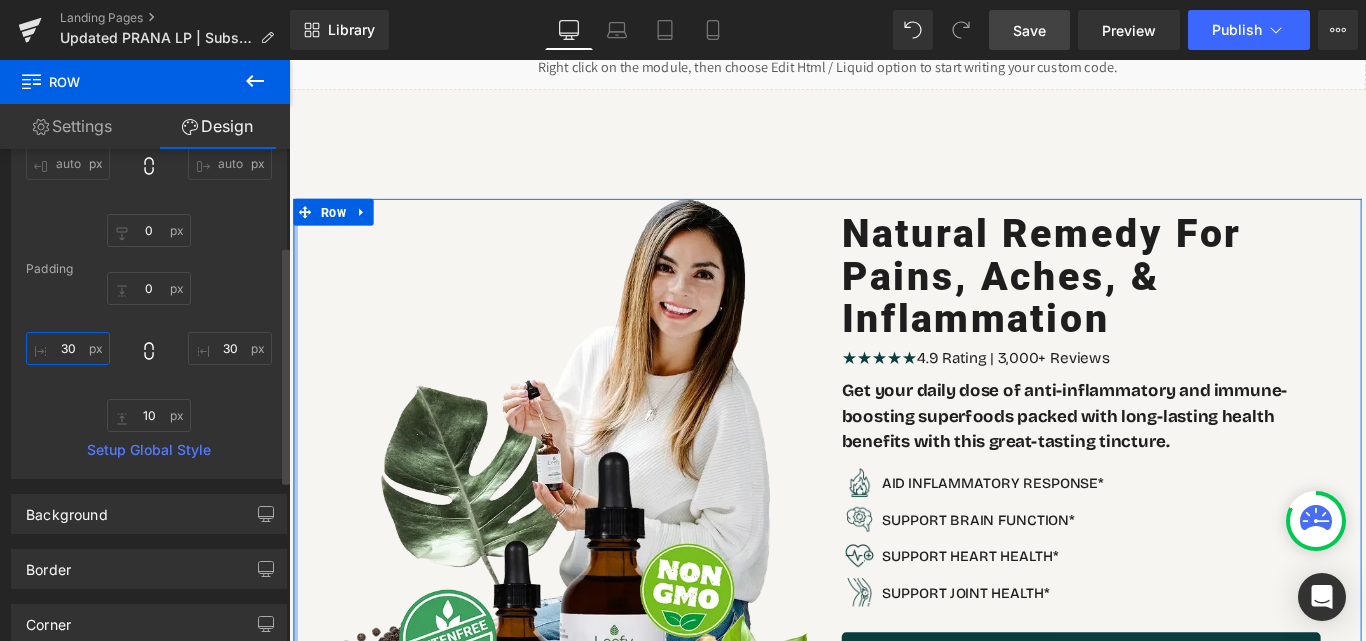 click at bounding box center (68, 348) 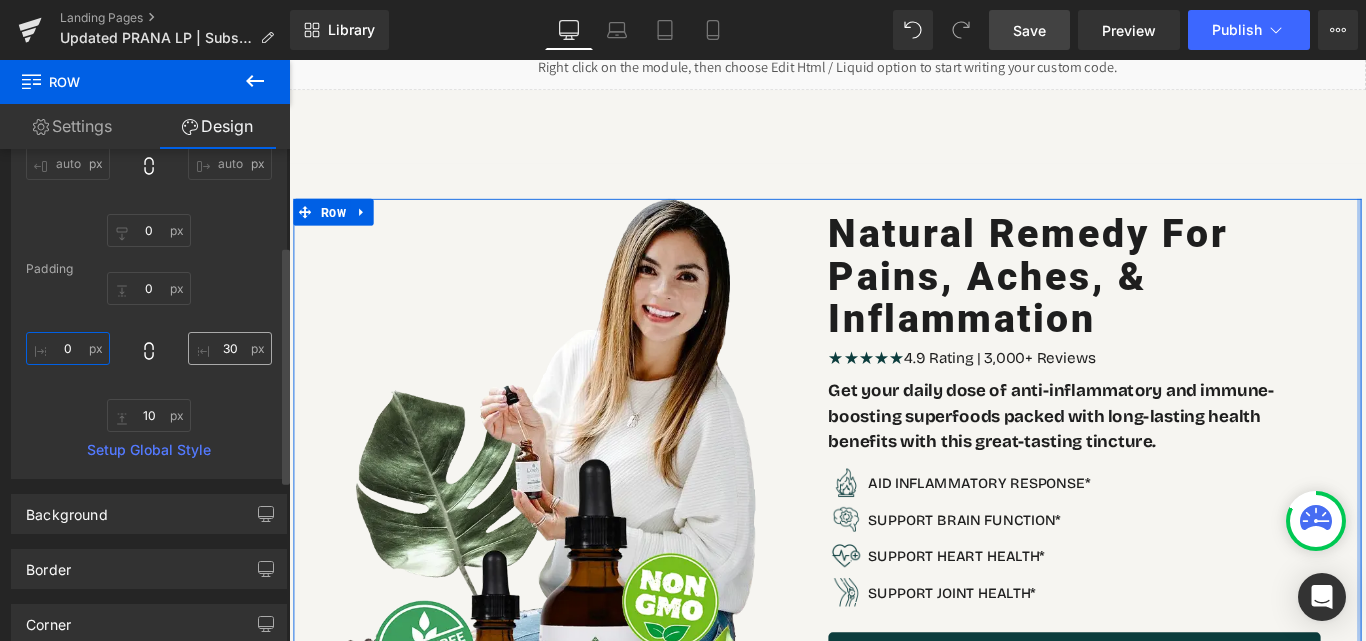 type on "0" 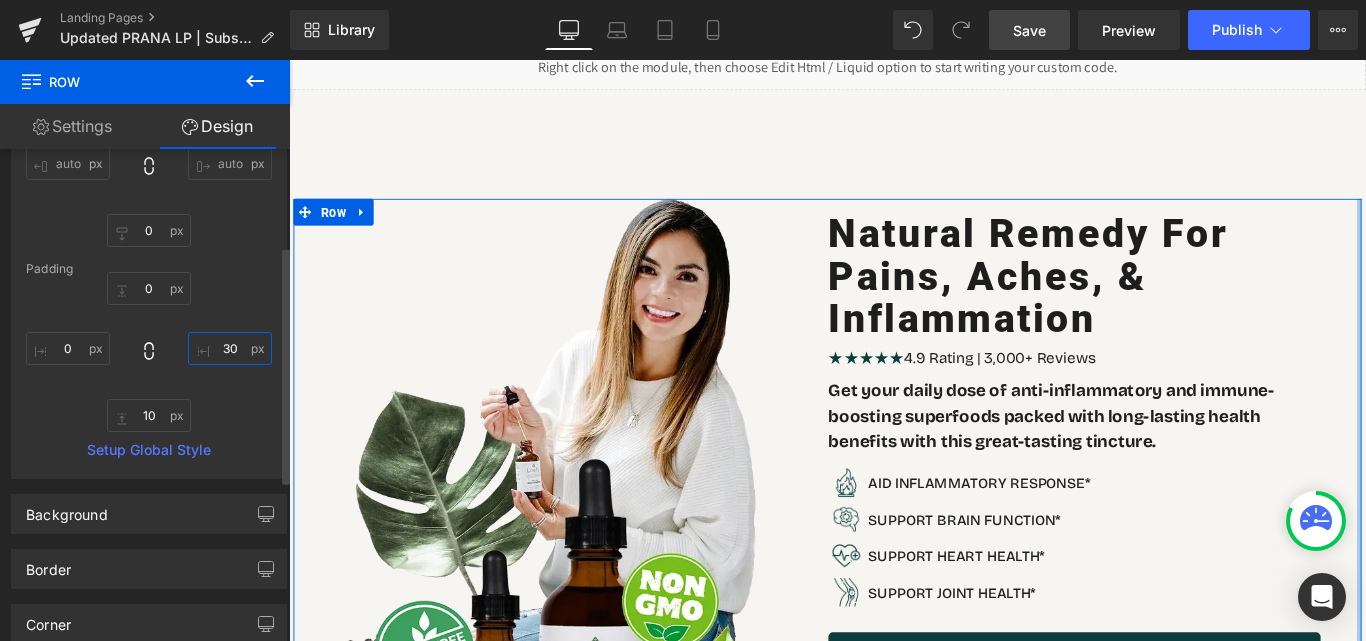 click at bounding box center (230, 348) 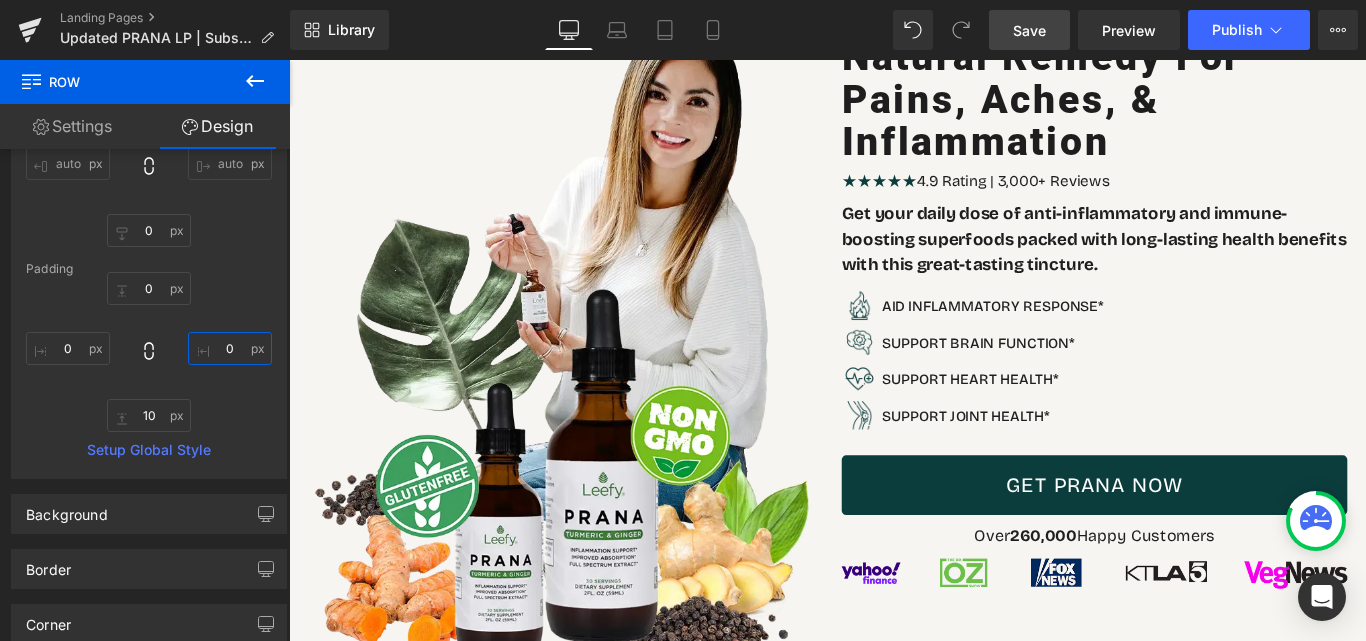 scroll, scrollTop: 300, scrollLeft: 0, axis: vertical 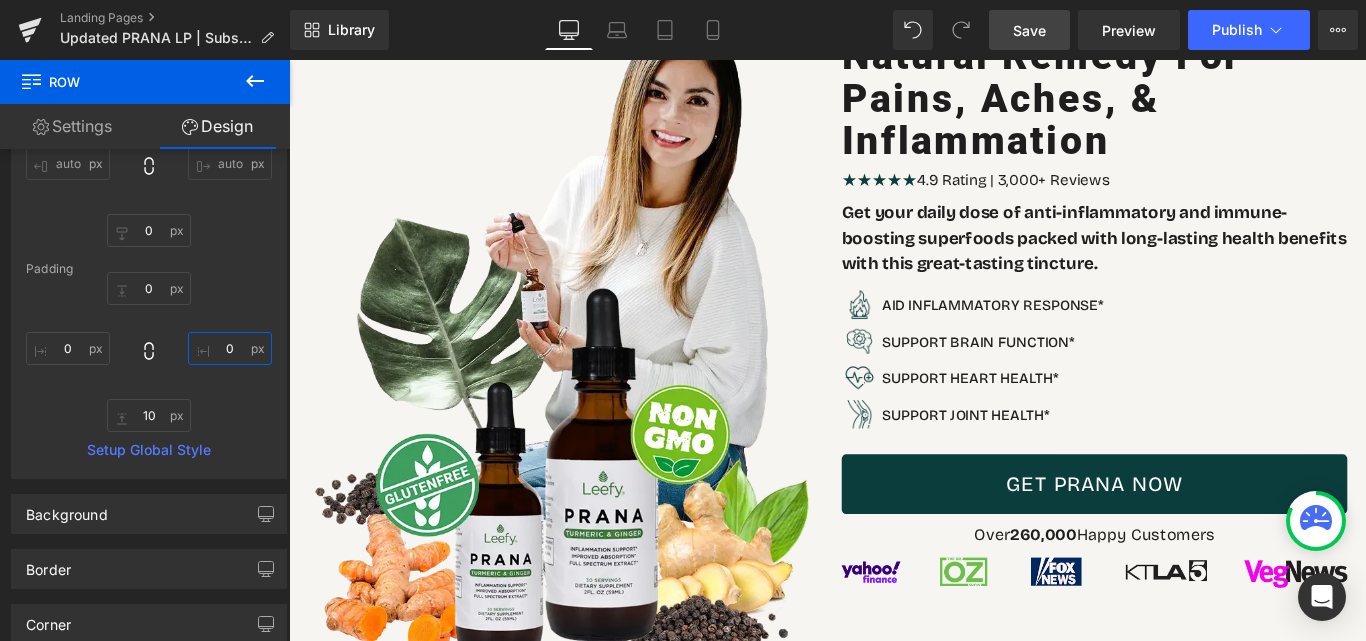 type on "0" 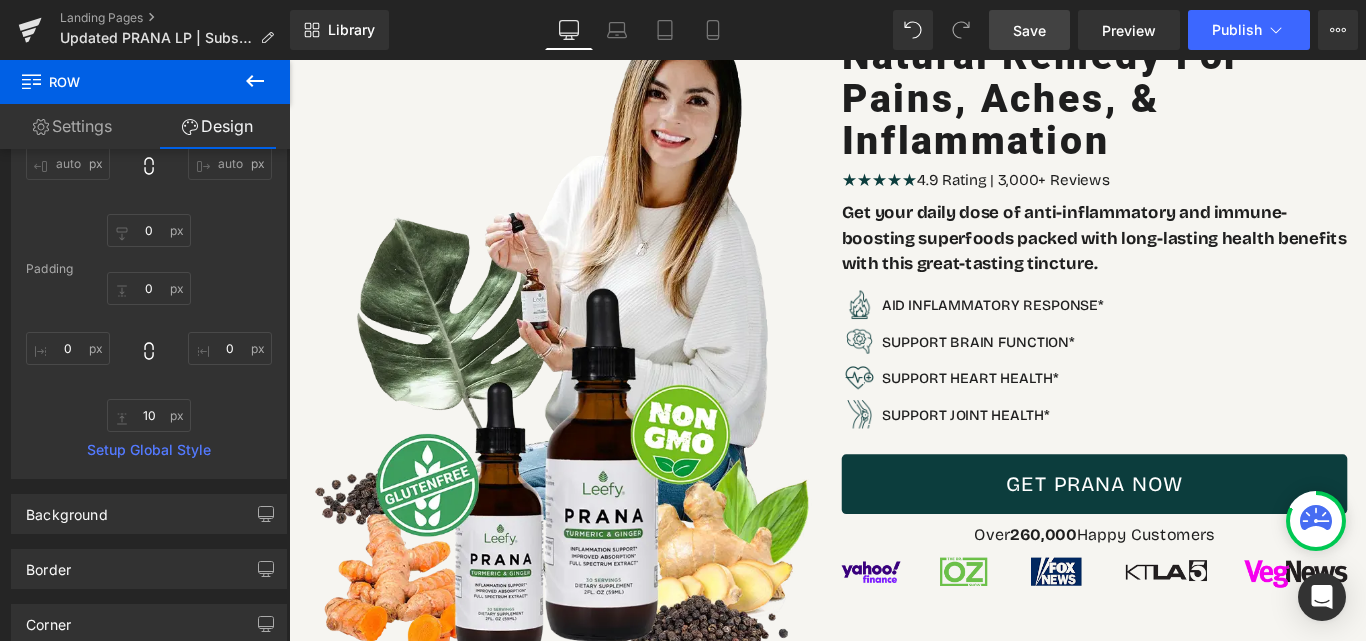 click on "Save" at bounding box center [1029, 30] 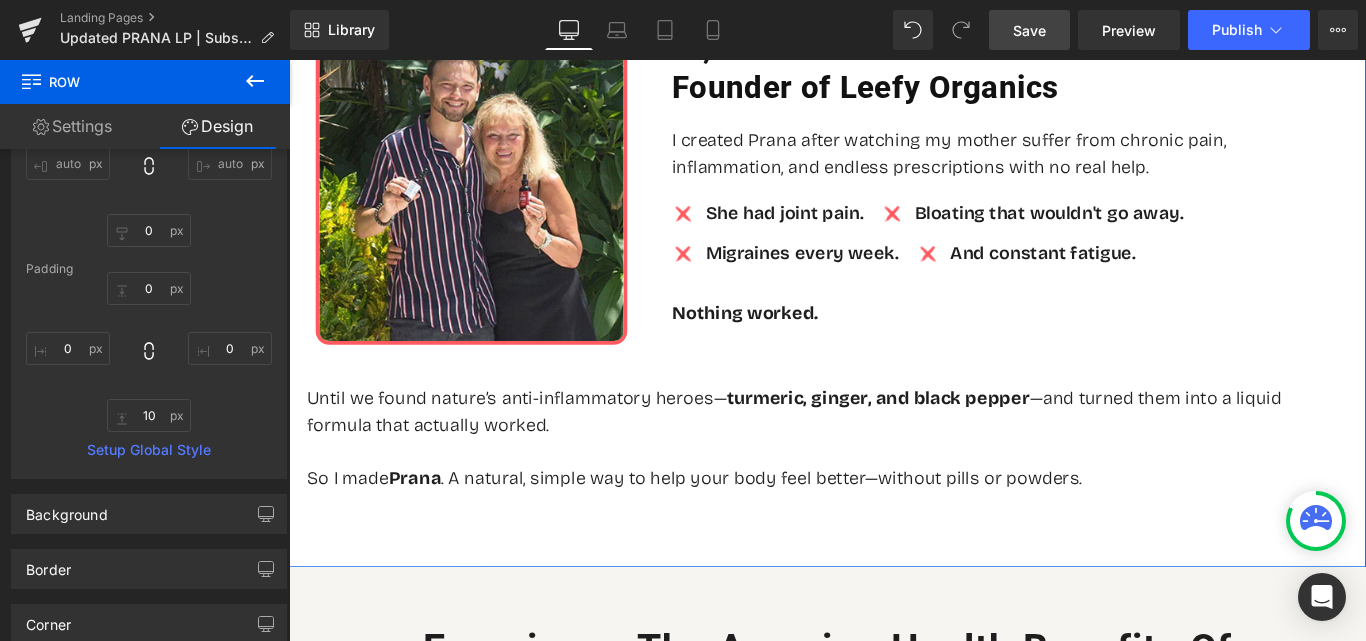 scroll, scrollTop: 1000, scrollLeft: 0, axis: vertical 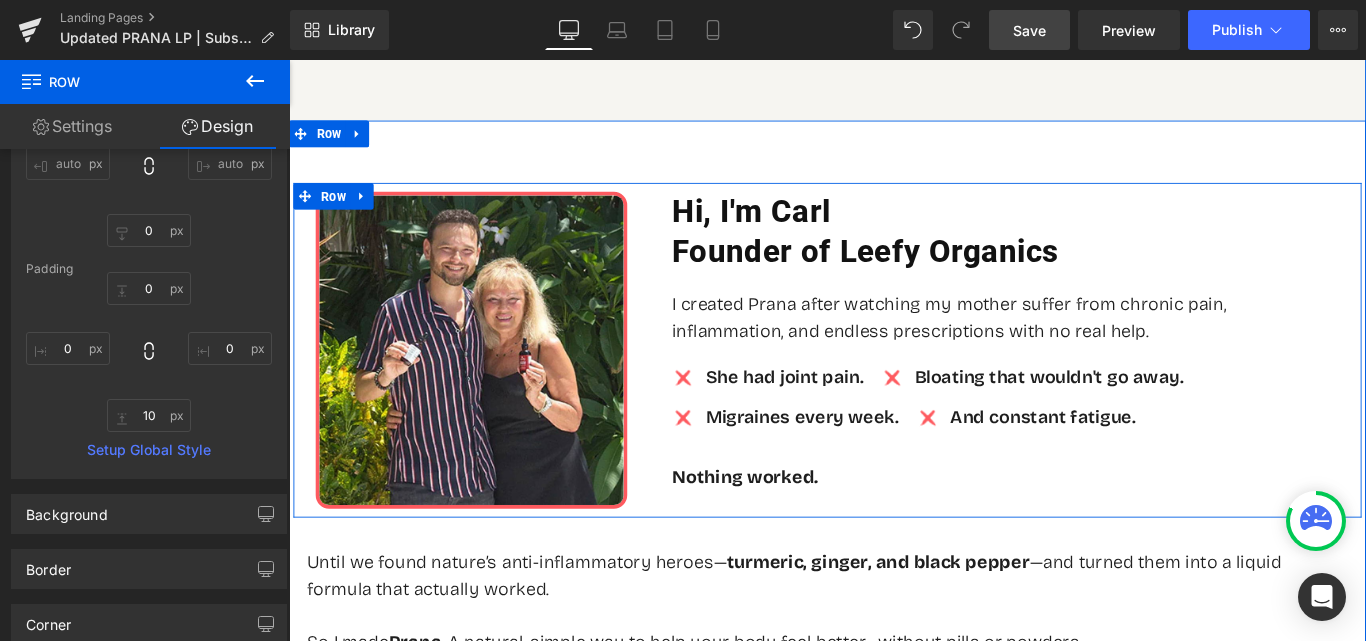 click on "Image" at bounding box center (494, 386) 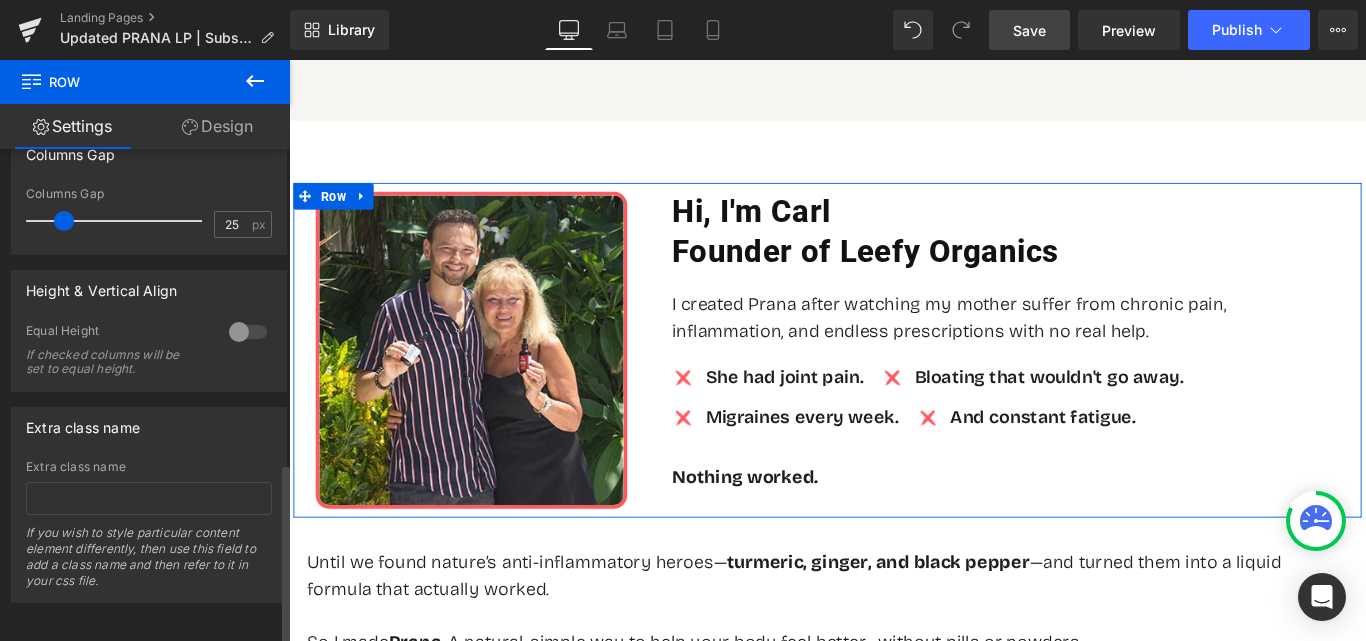 scroll, scrollTop: 853, scrollLeft: 0, axis: vertical 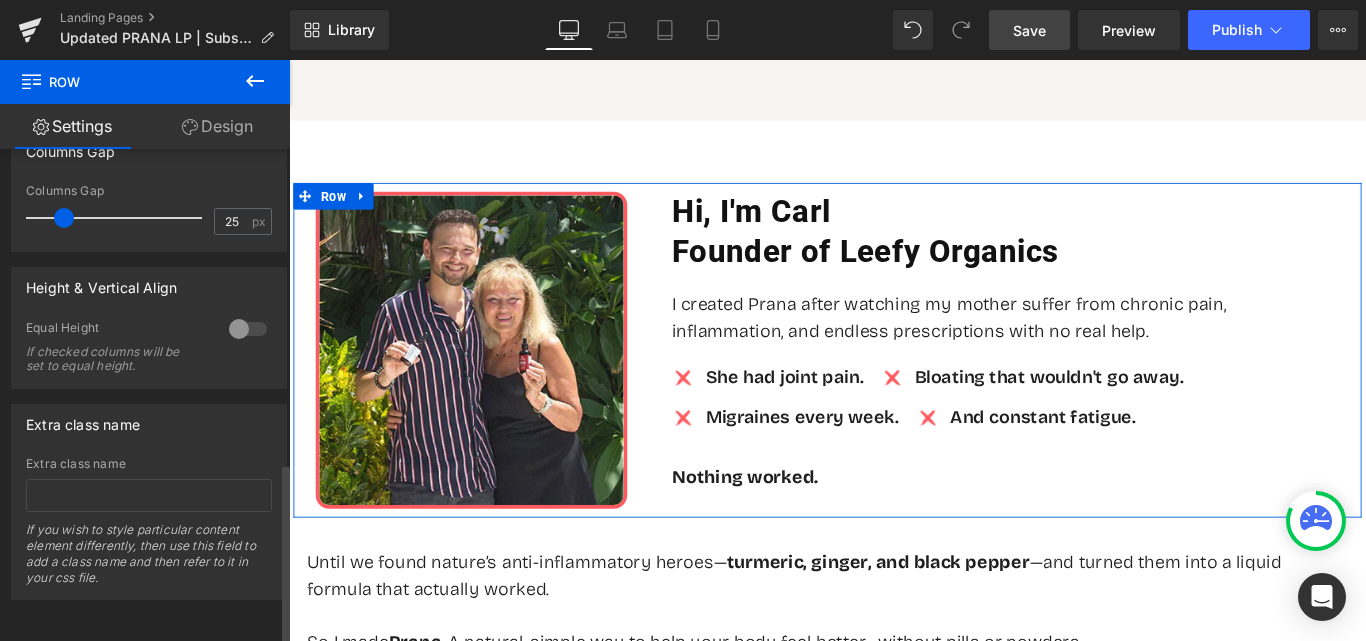 click at bounding box center (248, 329) 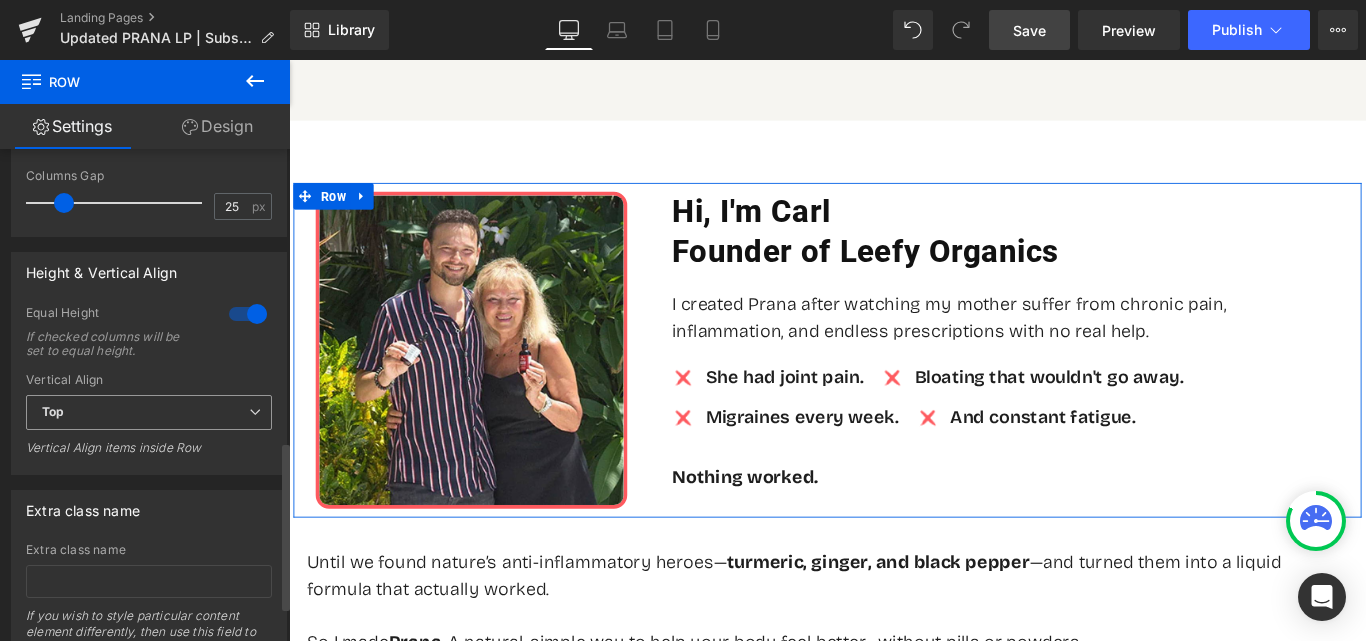 click on "Top
Top Middle Bottom" at bounding box center (149, 417) 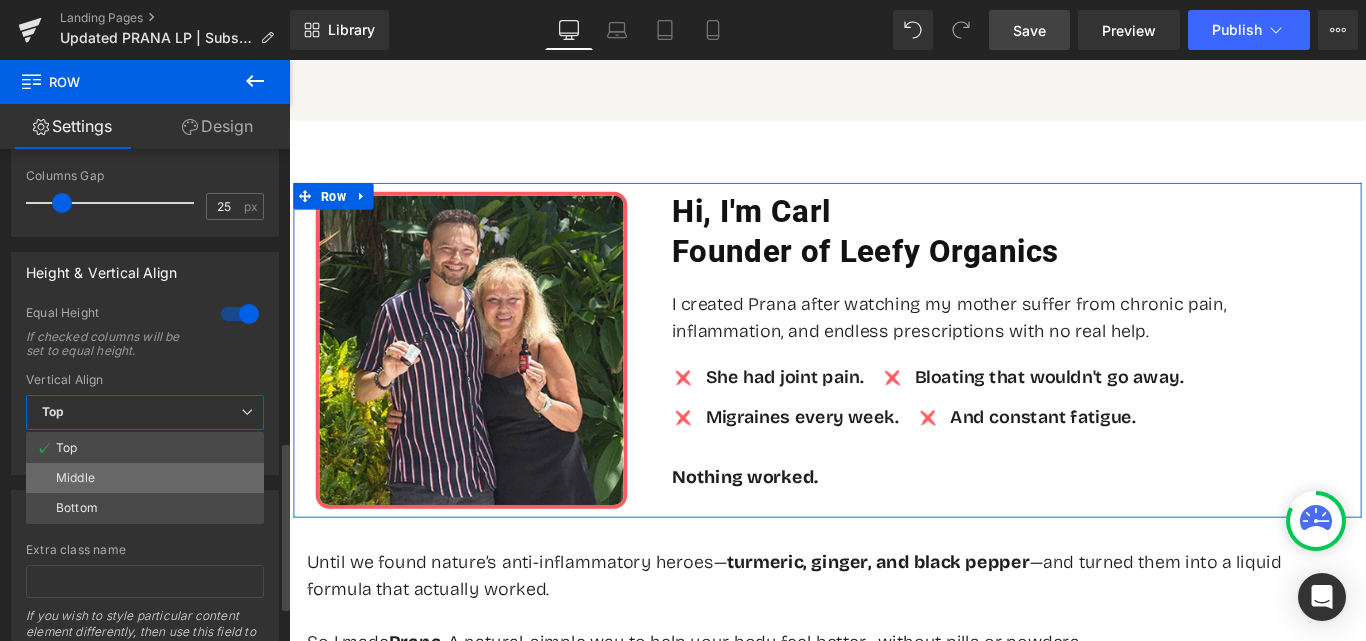 click on "Middle" at bounding box center (145, 478) 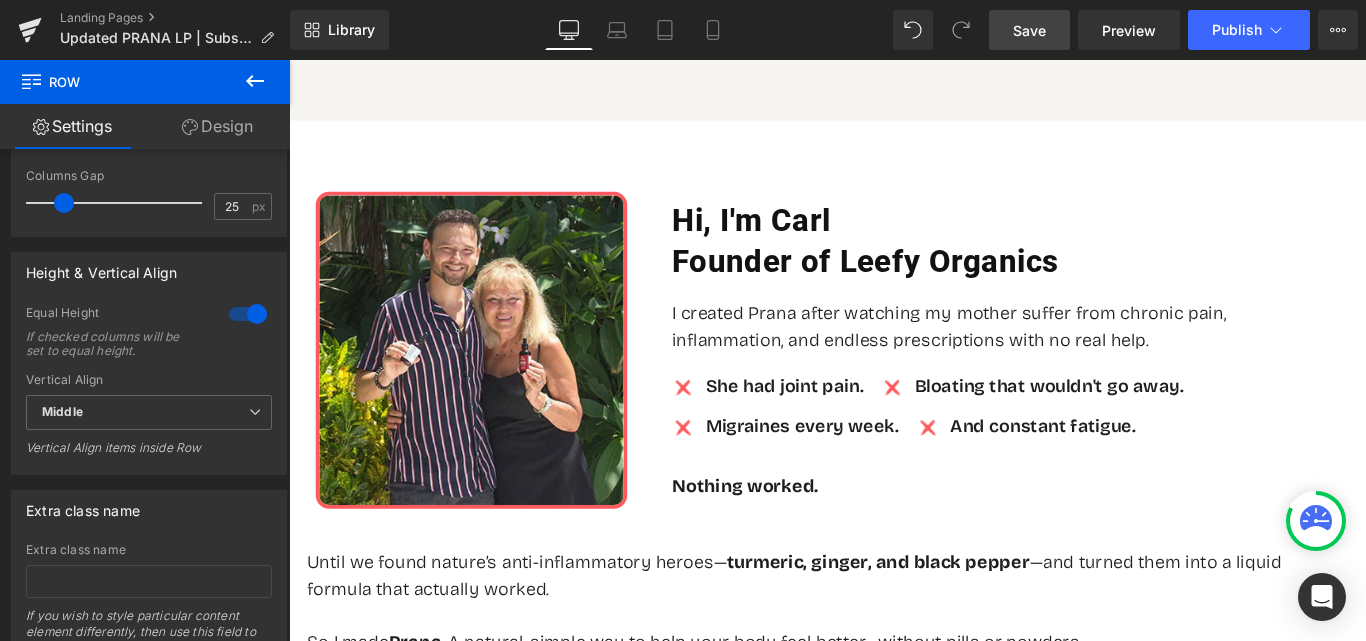 click on "Save" at bounding box center [1029, 30] 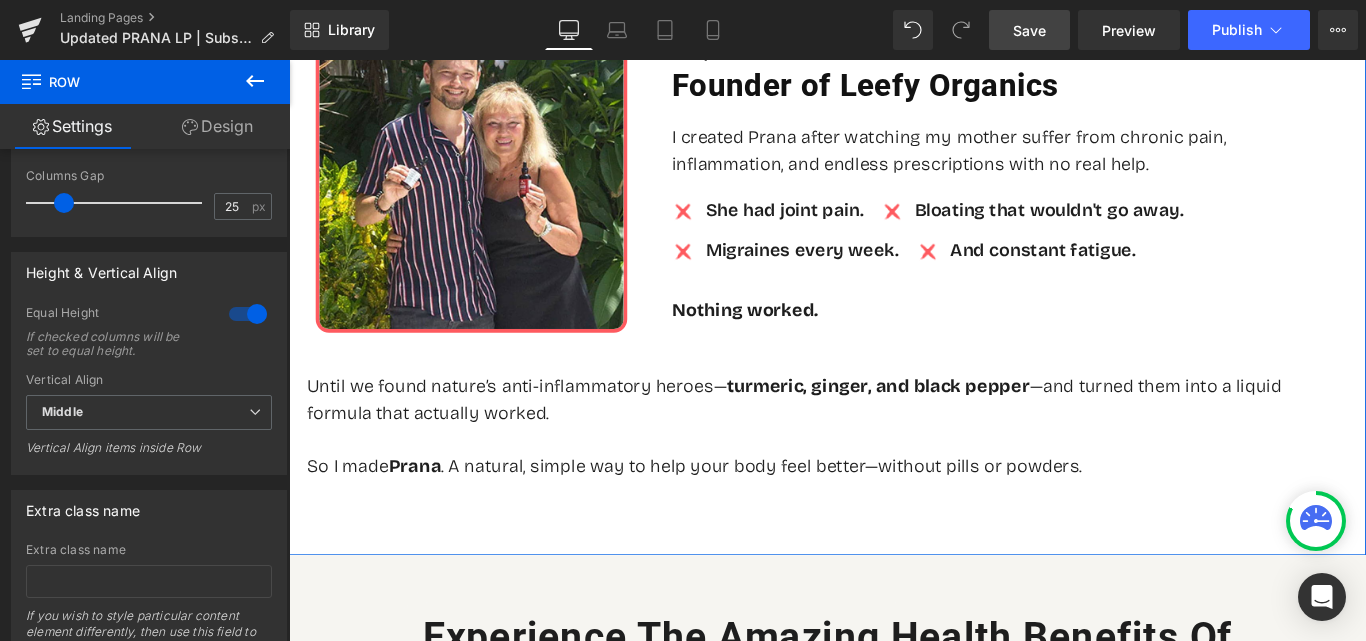 scroll, scrollTop: 1200, scrollLeft: 0, axis: vertical 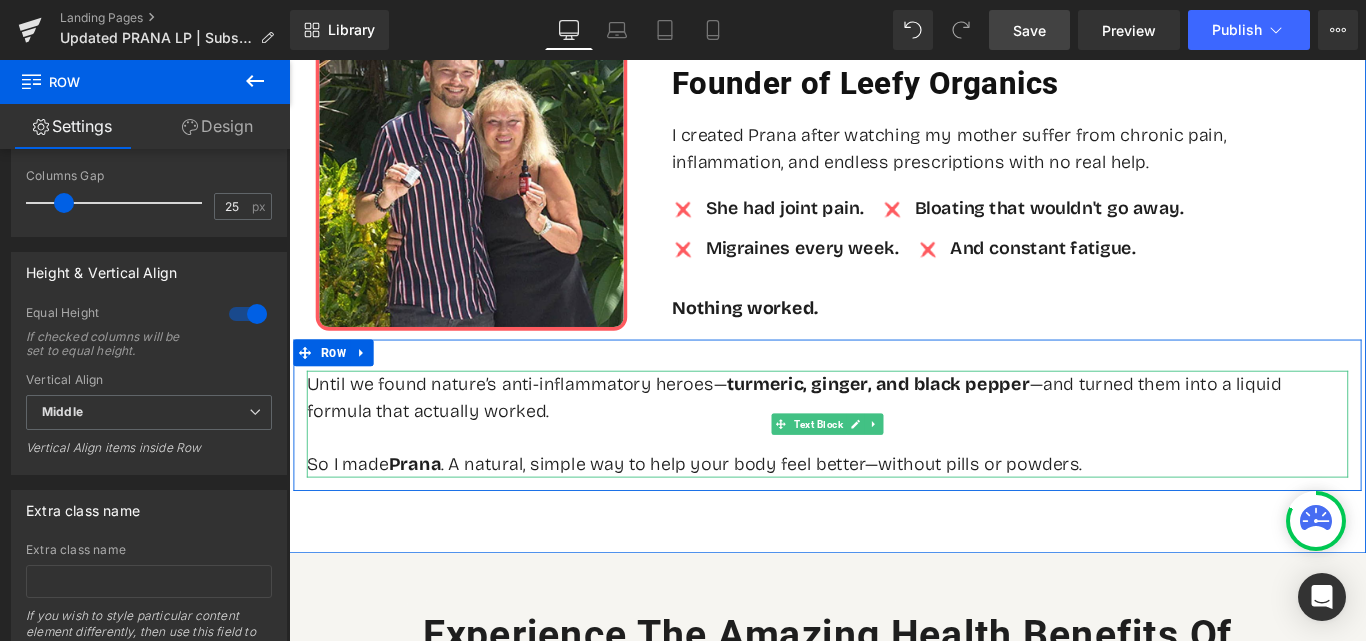 click on "Until we found nature’s anti-inflammatory heroes— turmeric, ginger, and black pepper —and turned them into a liquid formula that actually worked." at bounding box center (894, 439) 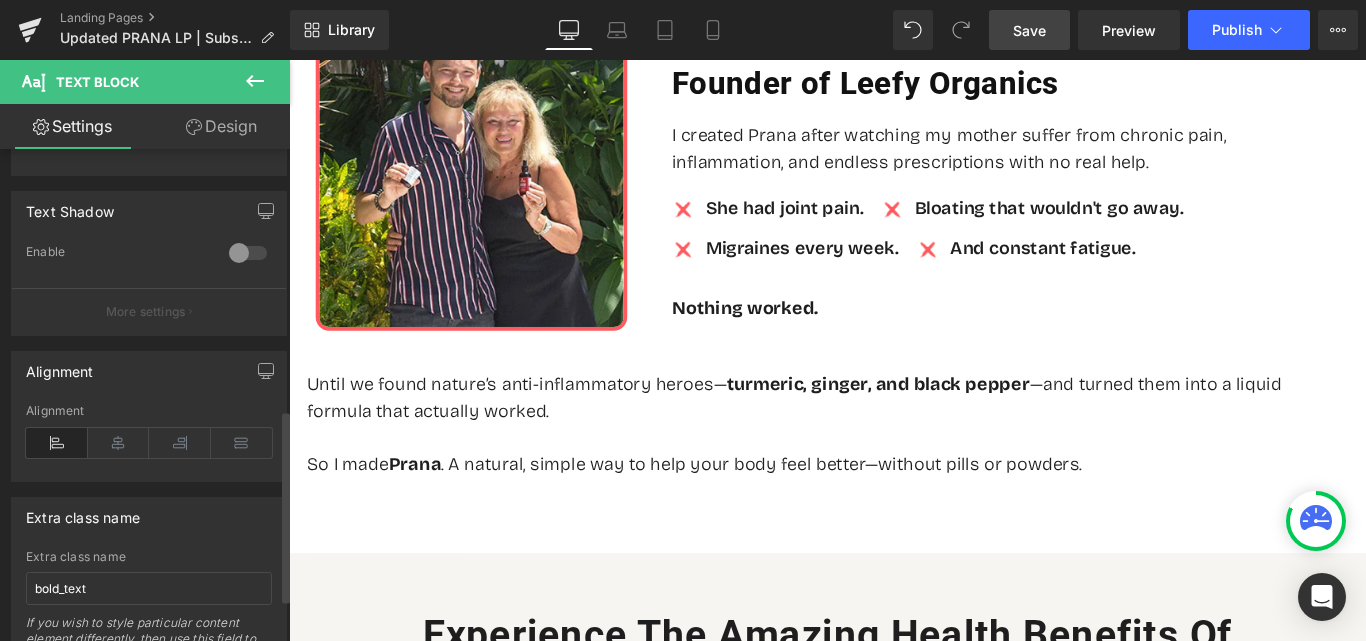 scroll, scrollTop: 773, scrollLeft: 0, axis: vertical 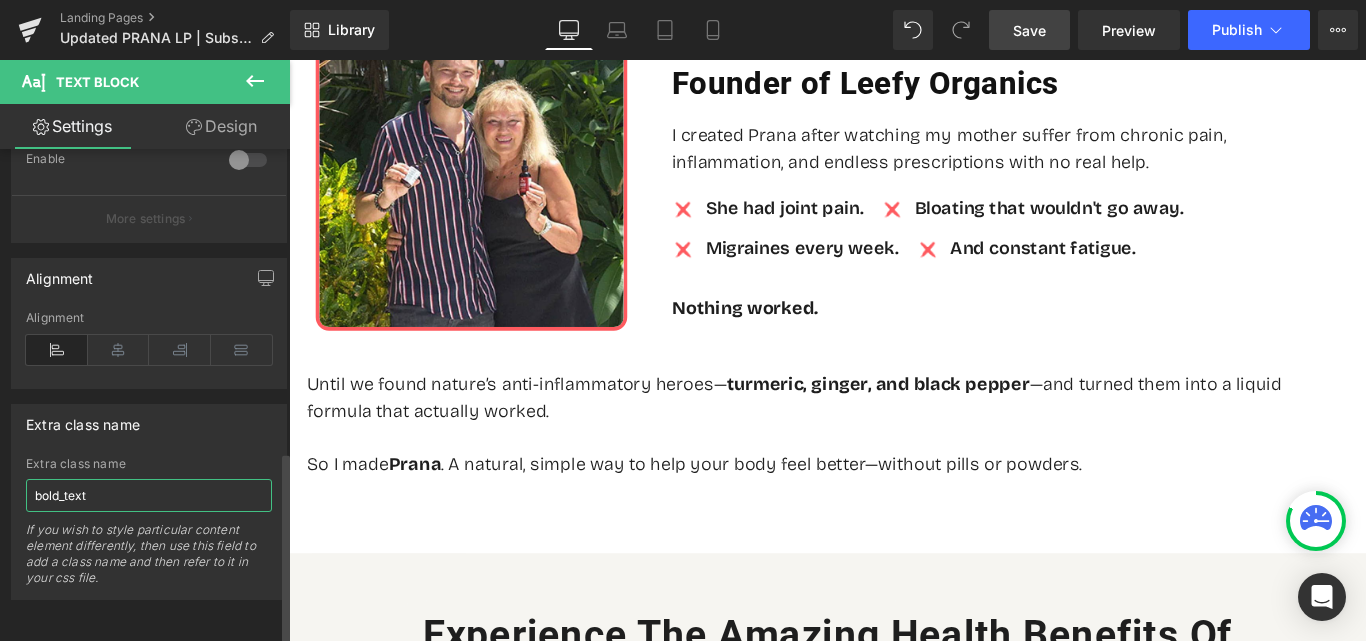 click on "bold_text" at bounding box center [149, 495] 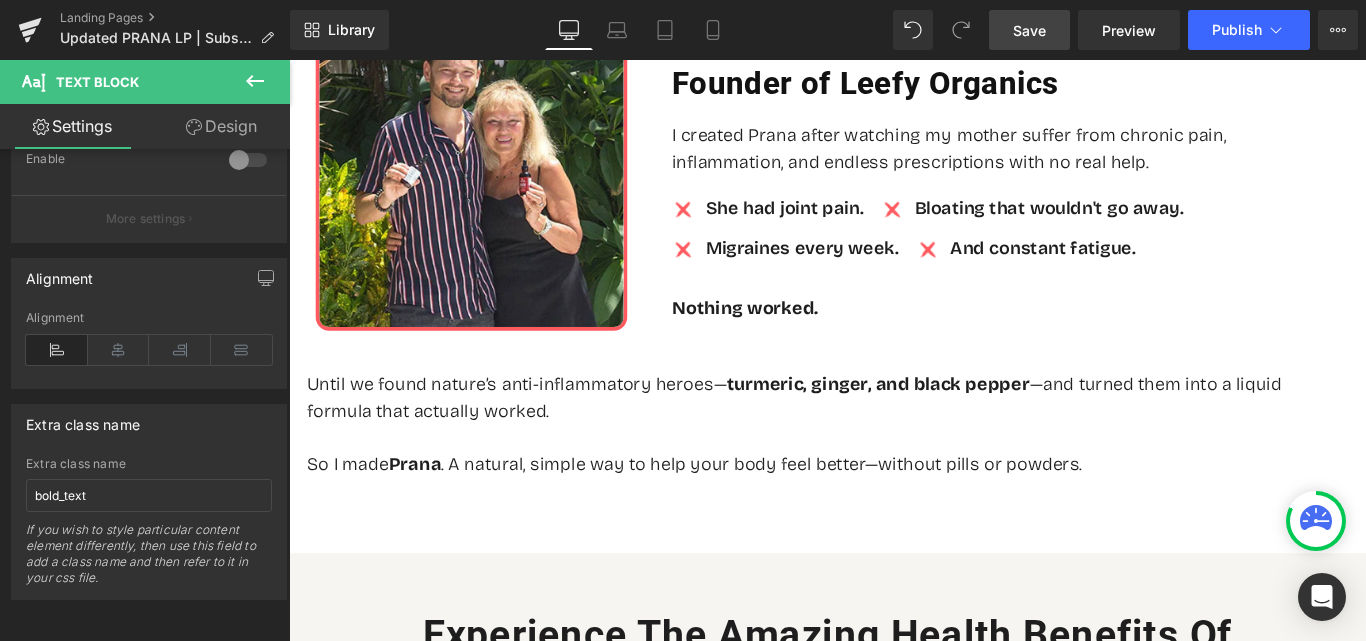 drag, startPoint x: 1027, startPoint y: 37, endPoint x: 320, endPoint y: 22, distance: 707.1591 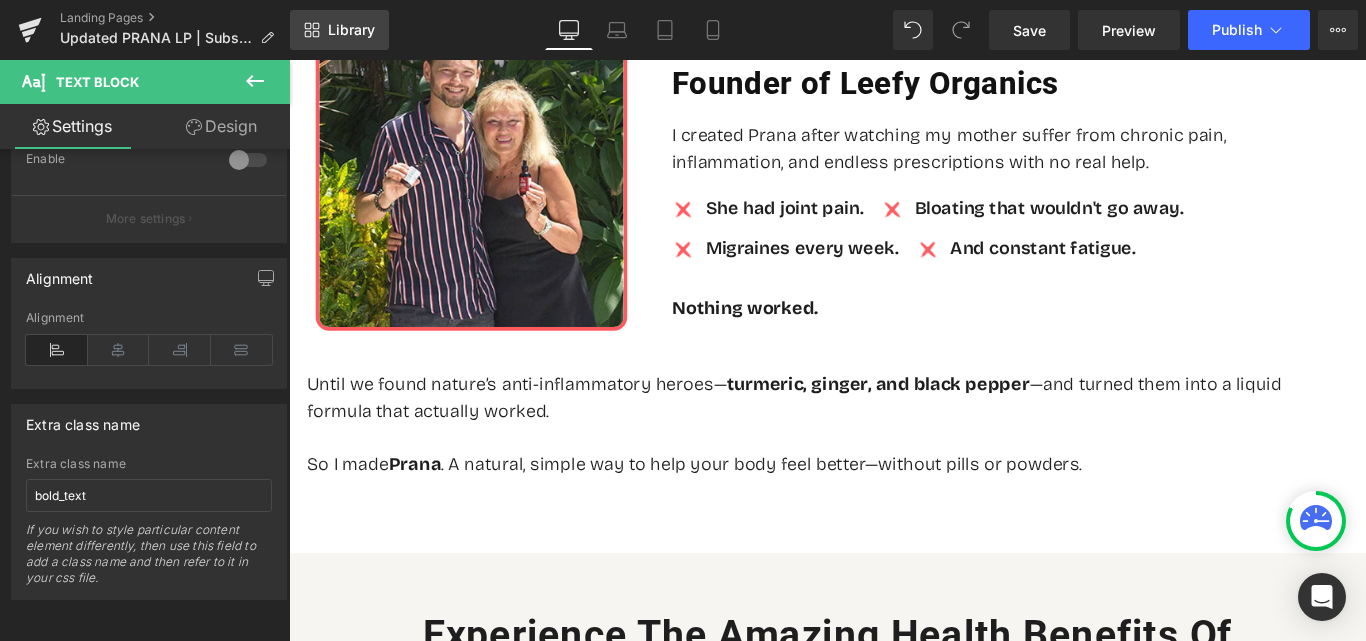 click on "Save" at bounding box center (1029, 30) 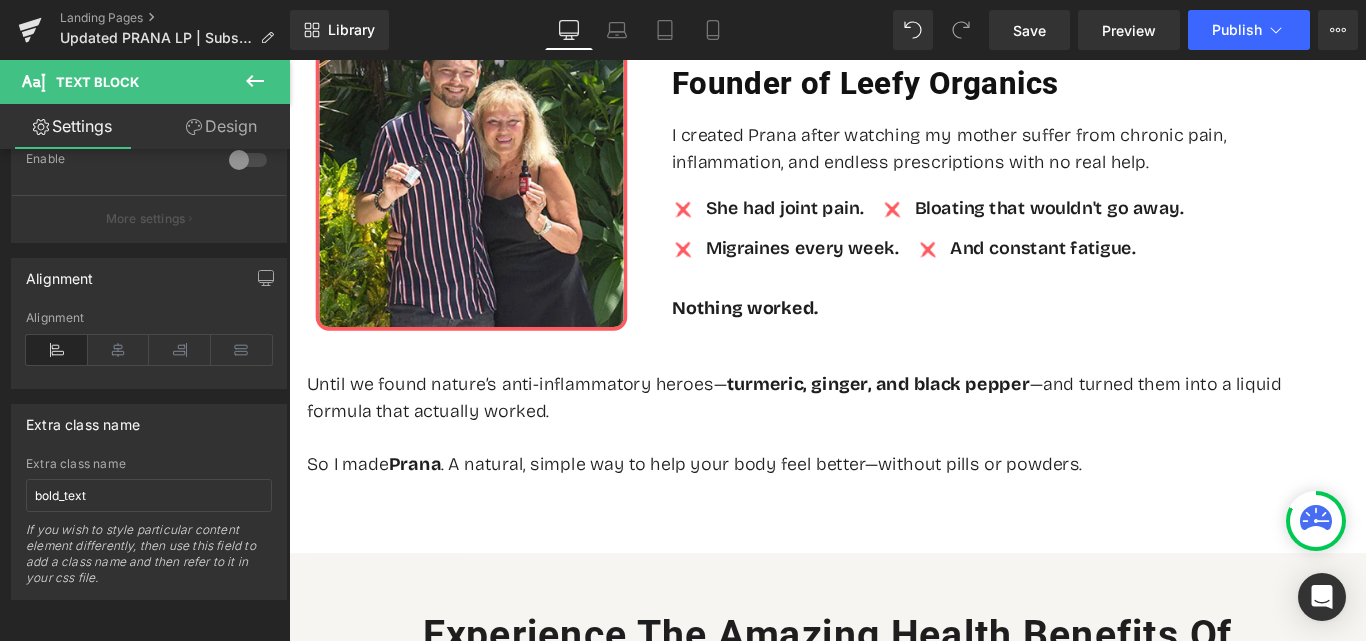 scroll, scrollTop: 373, scrollLeft: 0, axis: vertical 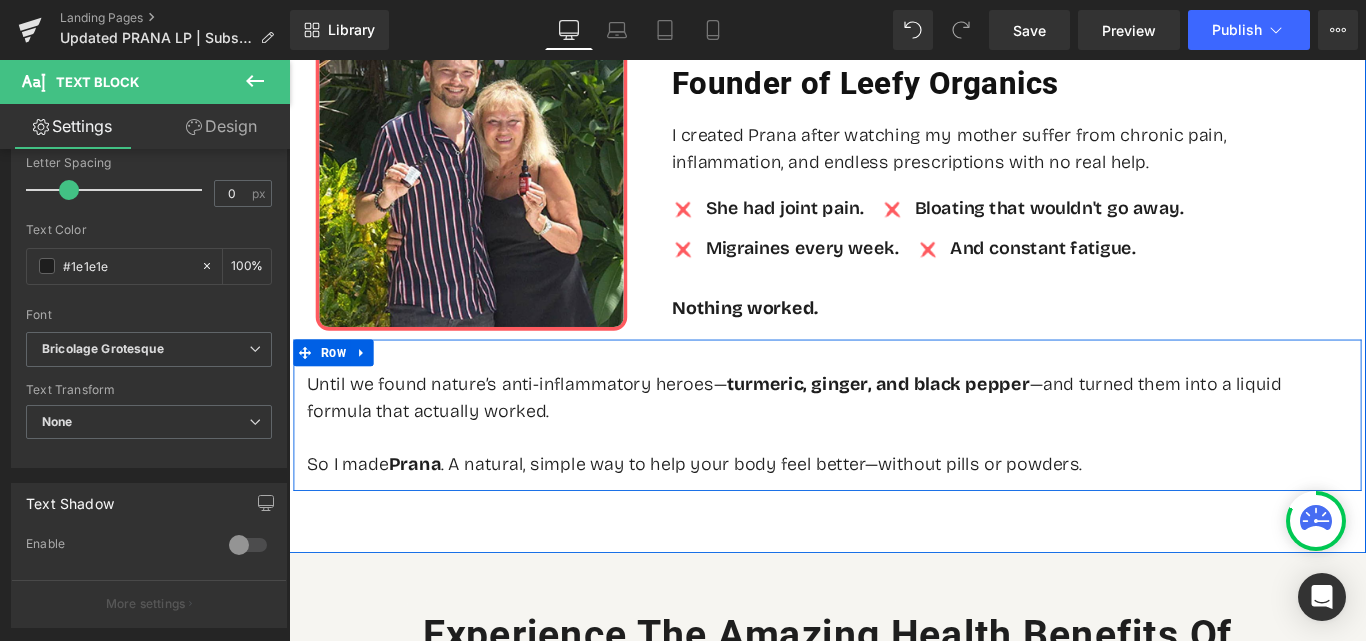 click on "Until we found nature’s anti-inflammatory heroes— turmeric, ginger, and black pepper —and turned them into a liquid formula that actually worked. So I made  Prana . A natural, simple way to help your body feel better—without pills or powders. Text Block" at bounding box center (894, 459) 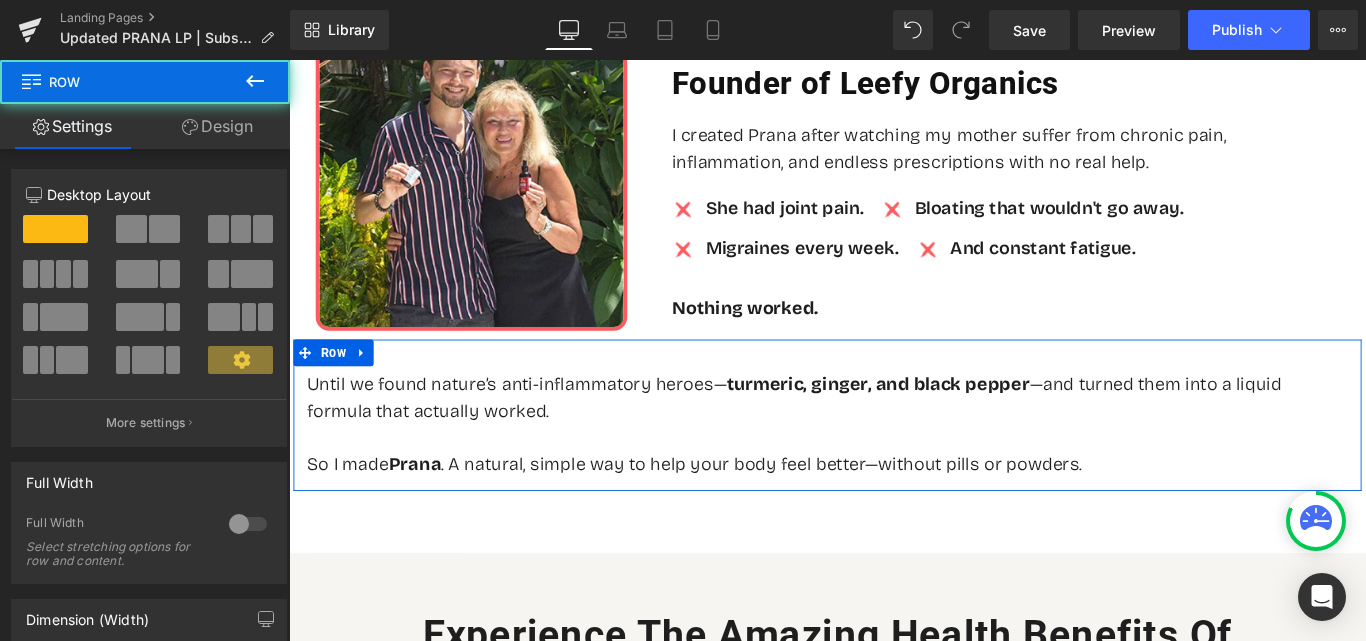 click on "Design" at bounding box center [217, 126] 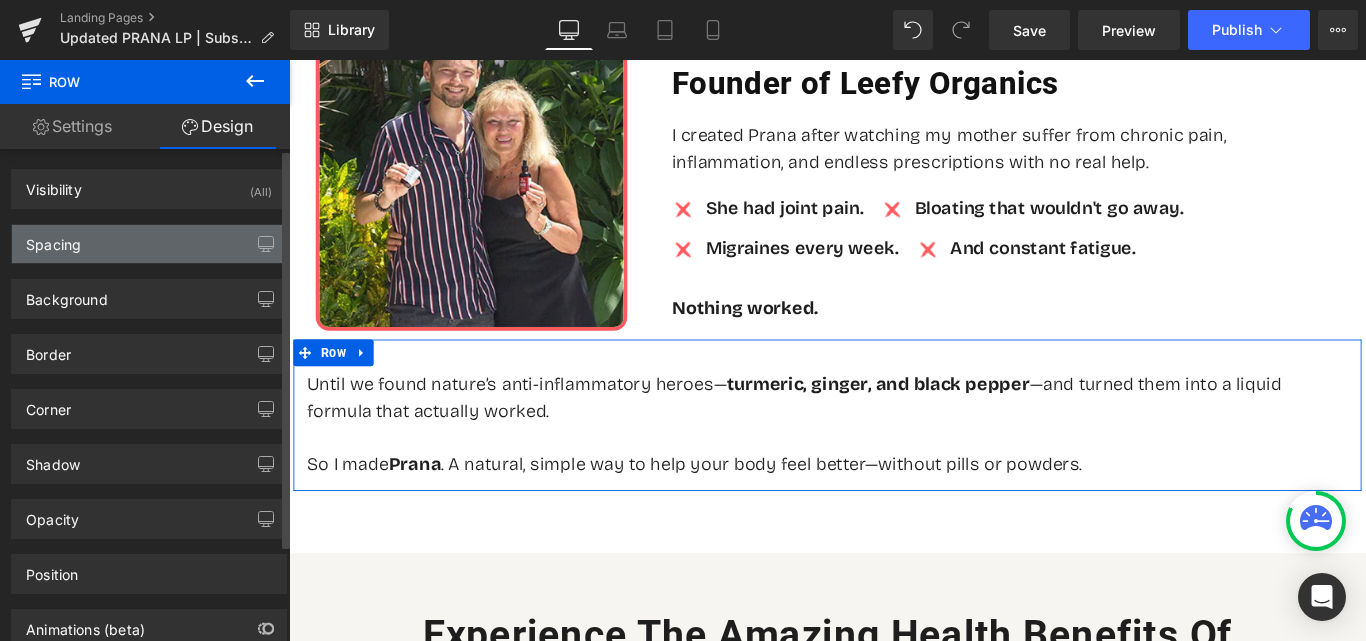 click on "Spacing" at bounding box center (149, 244) 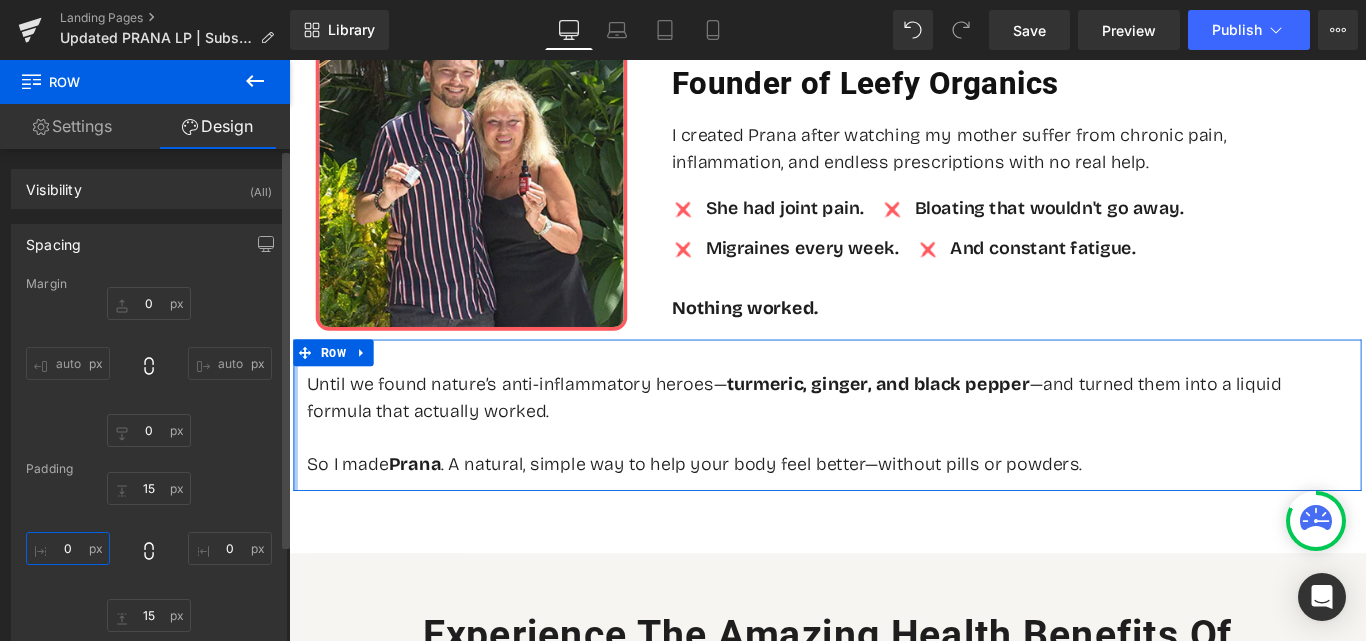 click at bounding box center (68, 548) 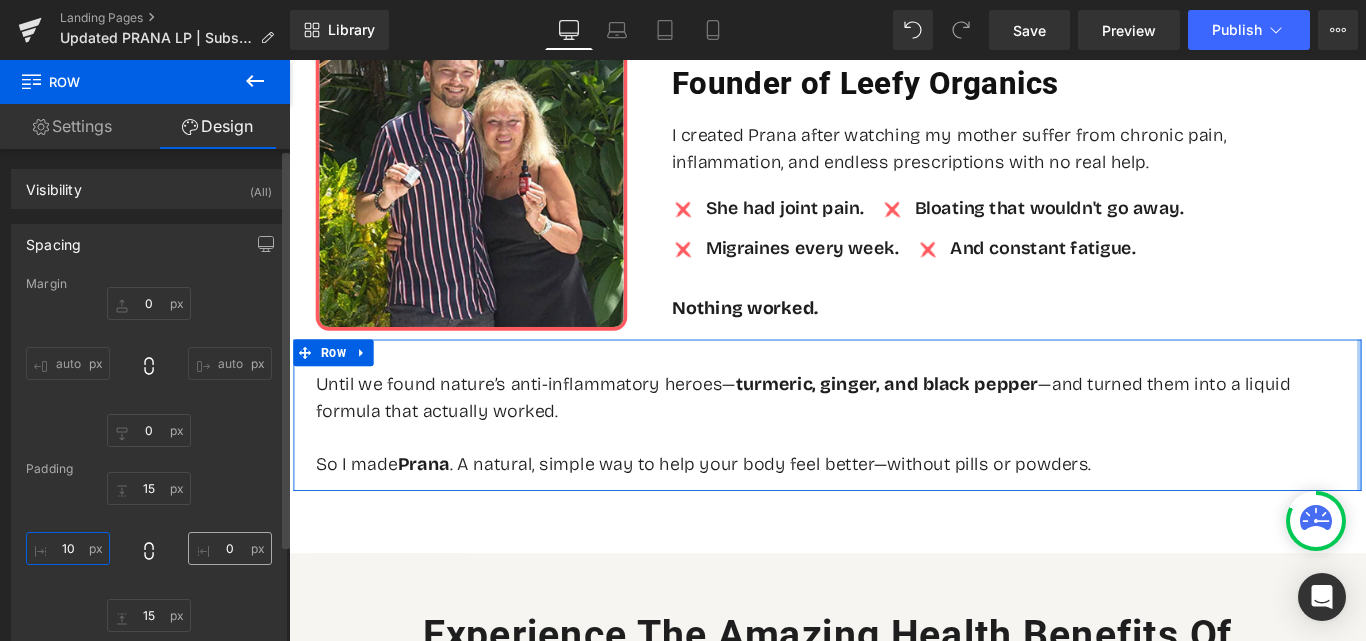 type on "10" 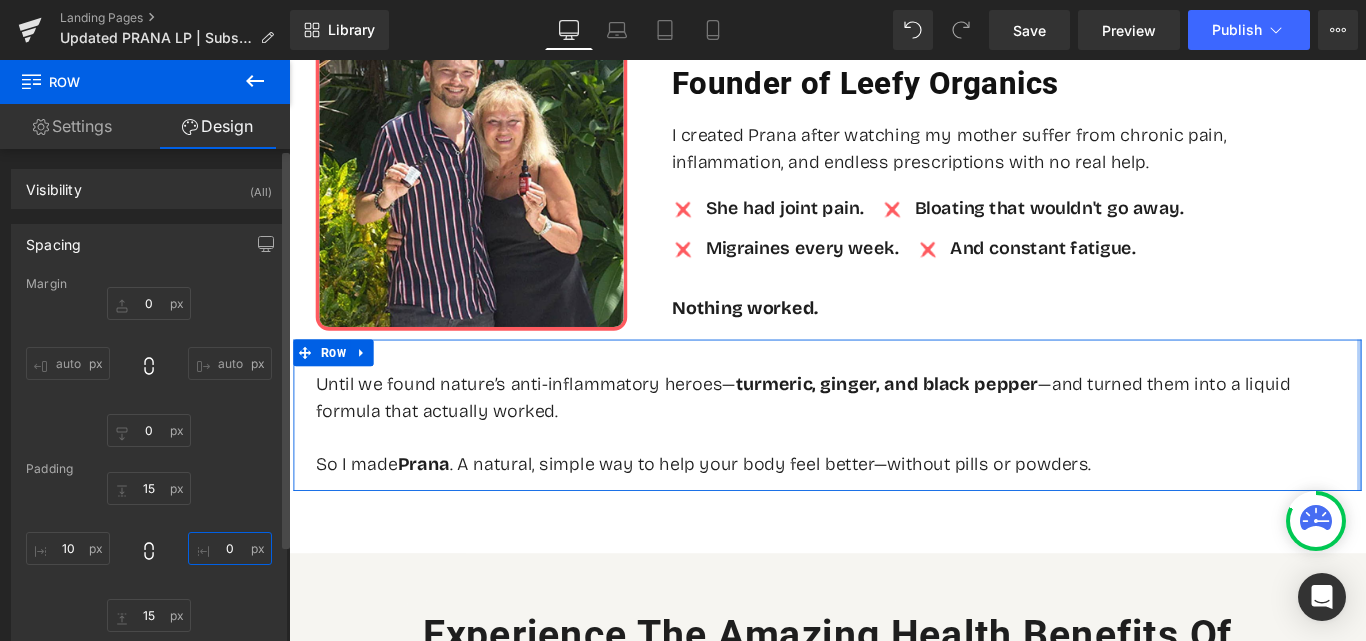 click at bounding box center (230, 548) 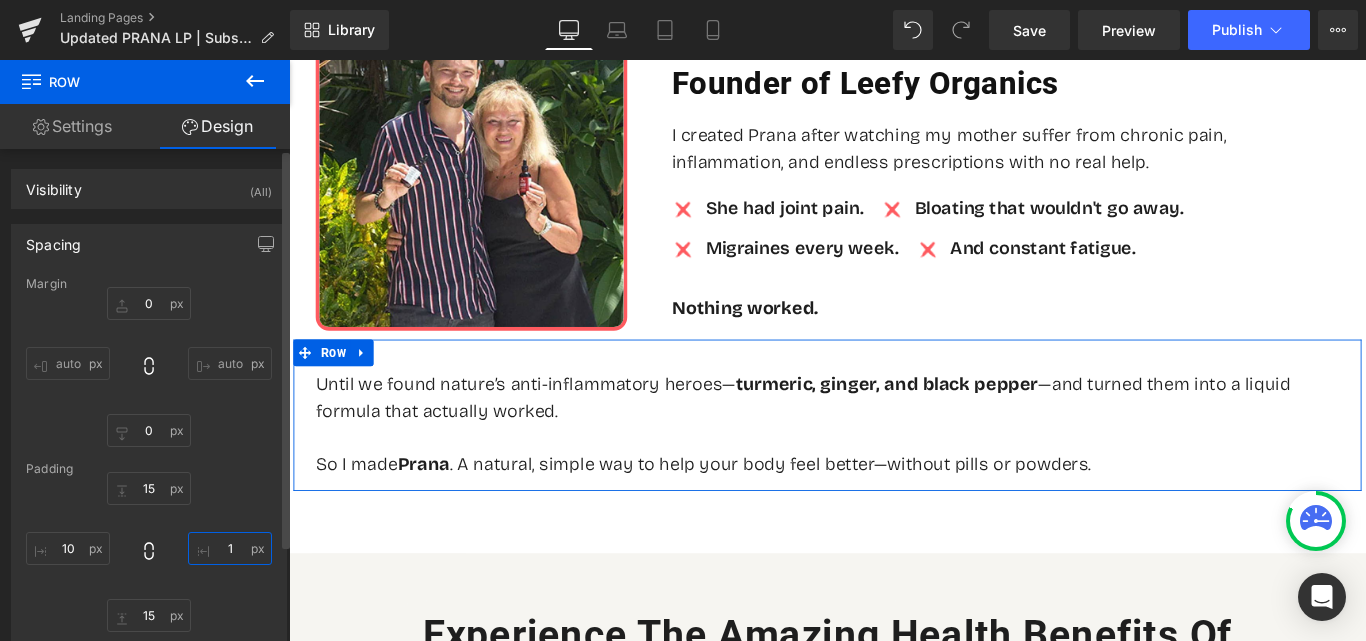 type on "10" 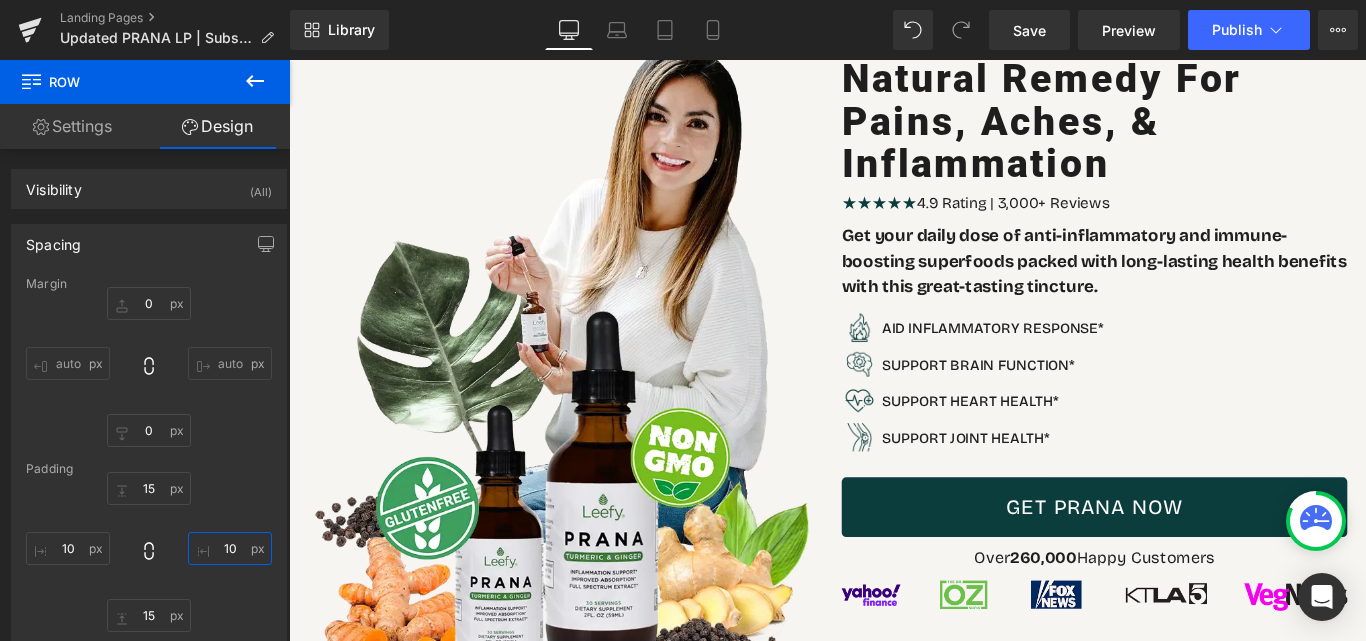 scroll, scrollTop: 0, scrollLeft: 0, axis: both 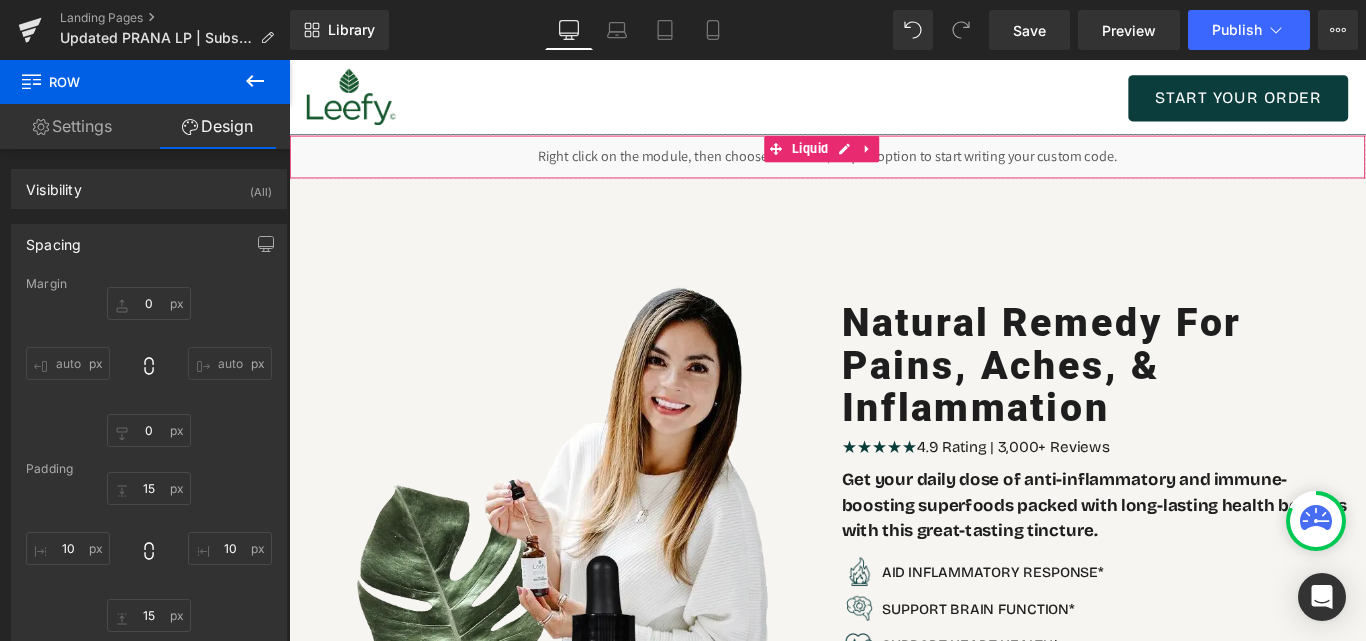click on "Liquid" at bounding box center (894, 169) 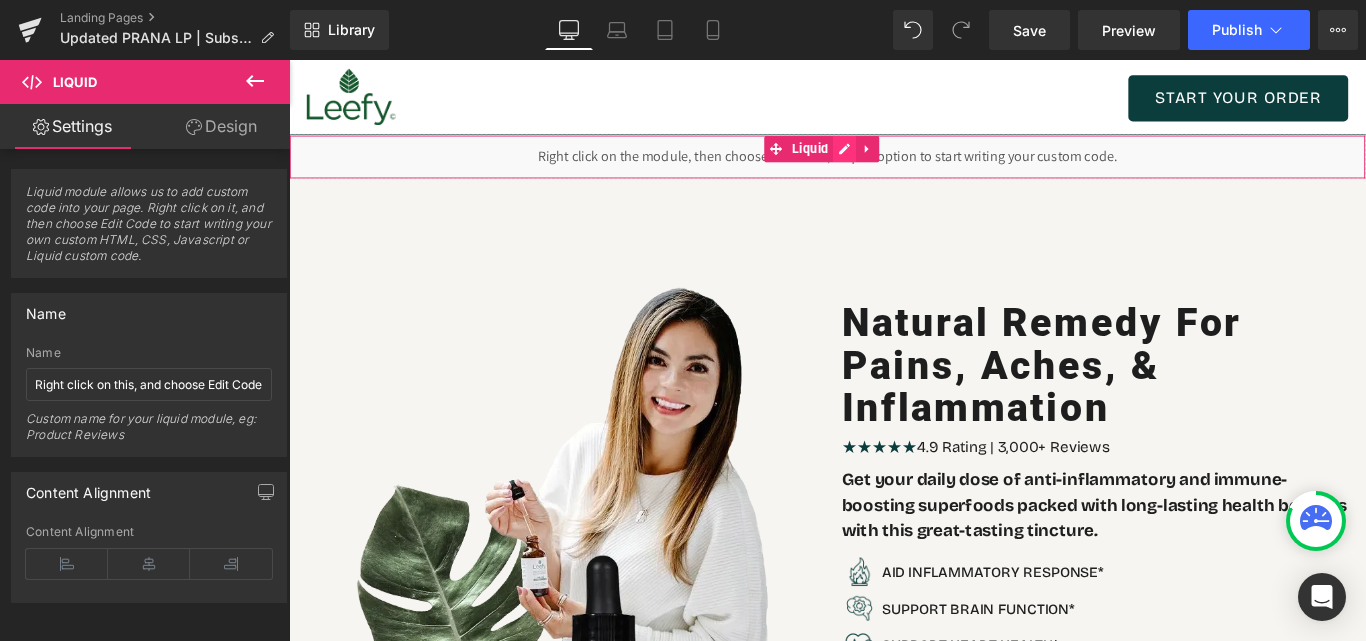 click on "Liquid" at bounding box center [894, 169] 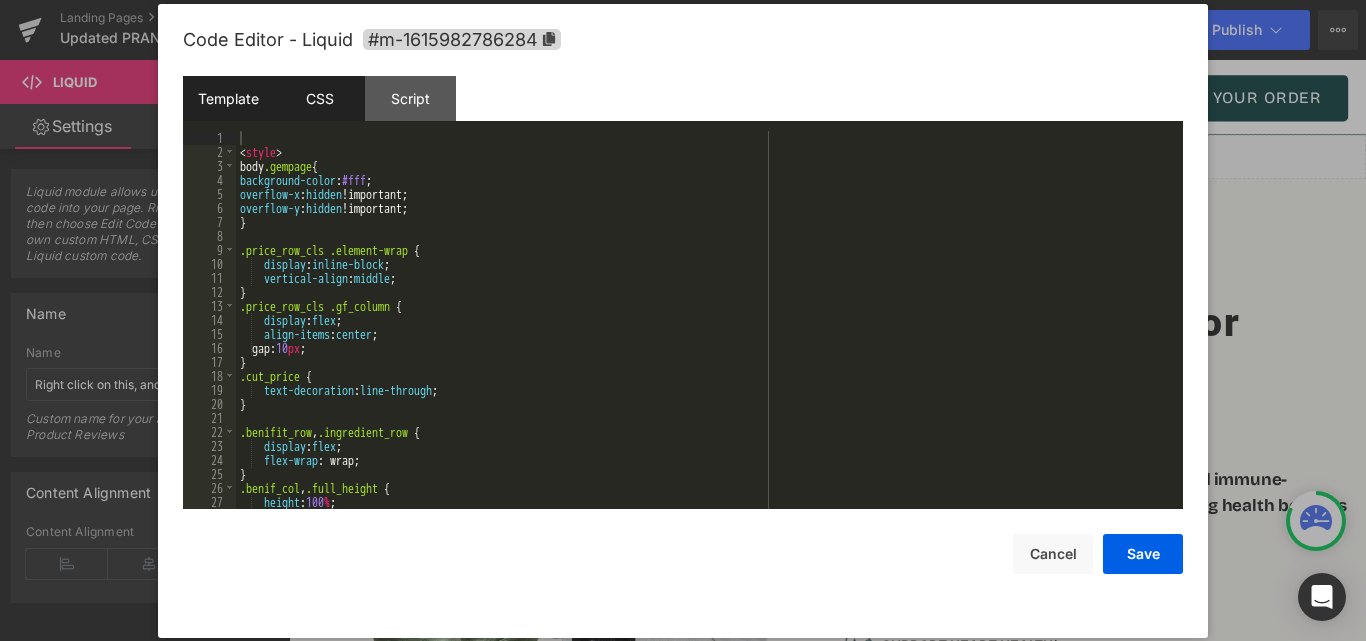 click on "CSS" at bounding box center [319, 98] 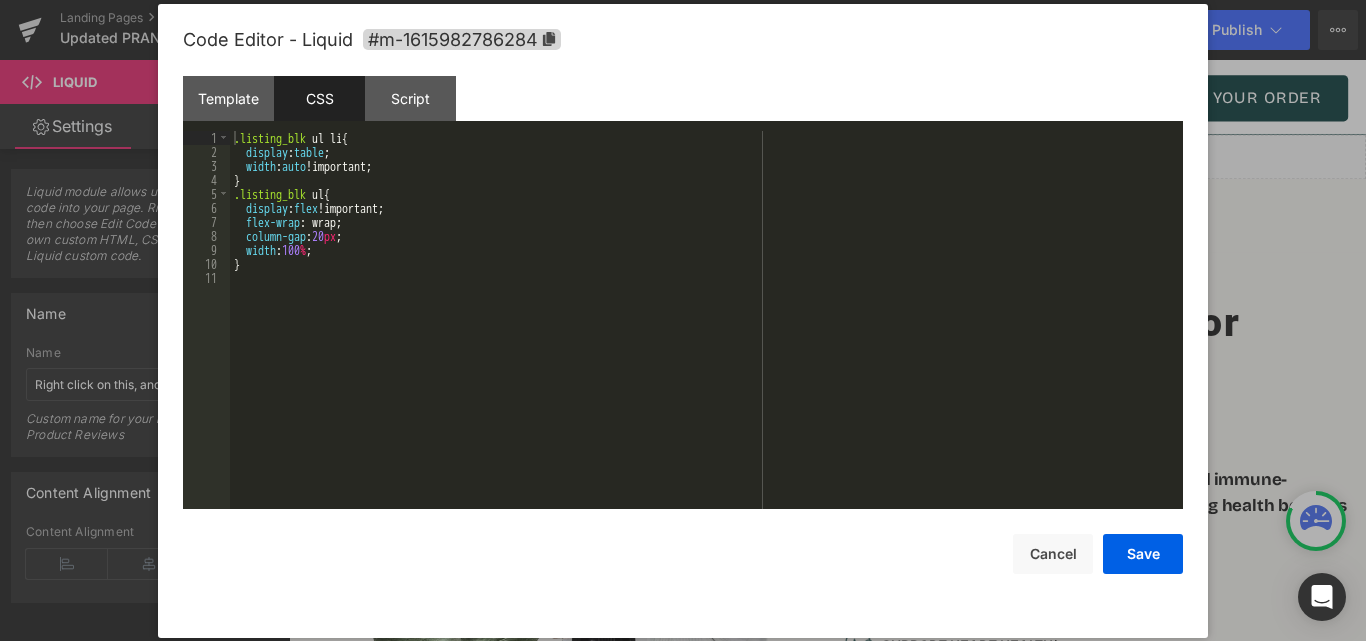 click on ".listing_blk   ul   li {    display :  table ;    width :  auto  !important; } .listing_blk   ul {    display :  flex  !important;    flex-wrap : wrap;    column-gap :  20 px ;    width :  100 % ; }" at bounding box center [706, 334] 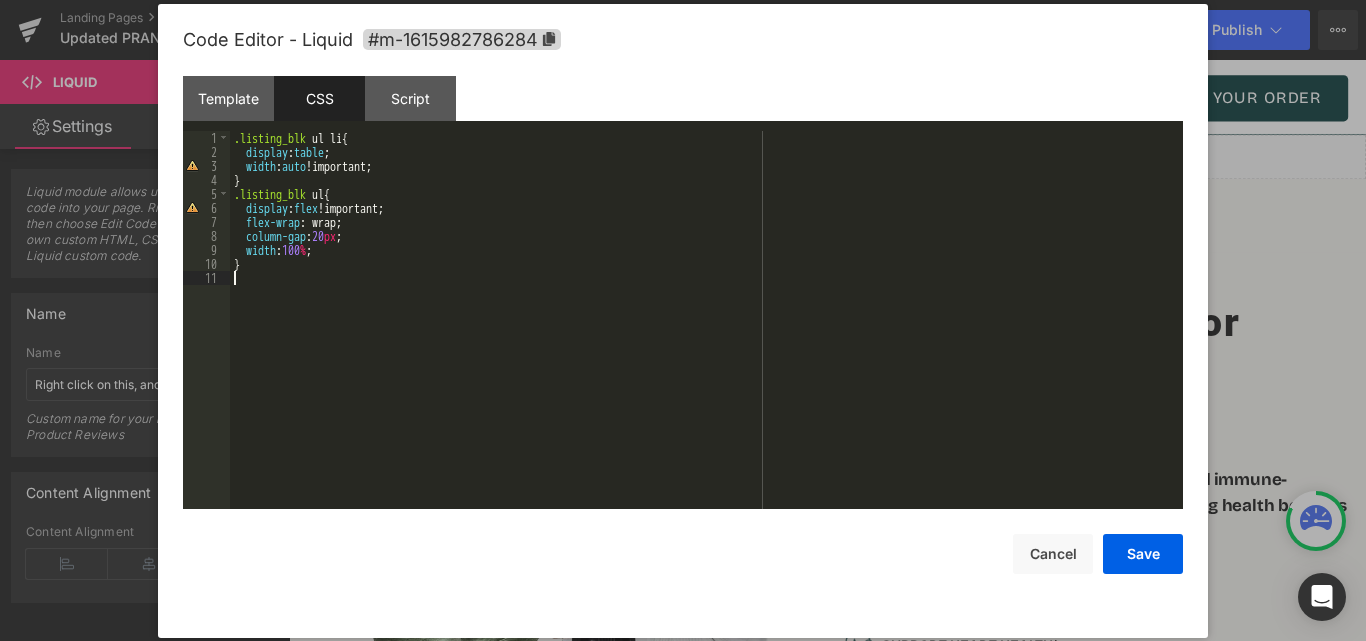 type 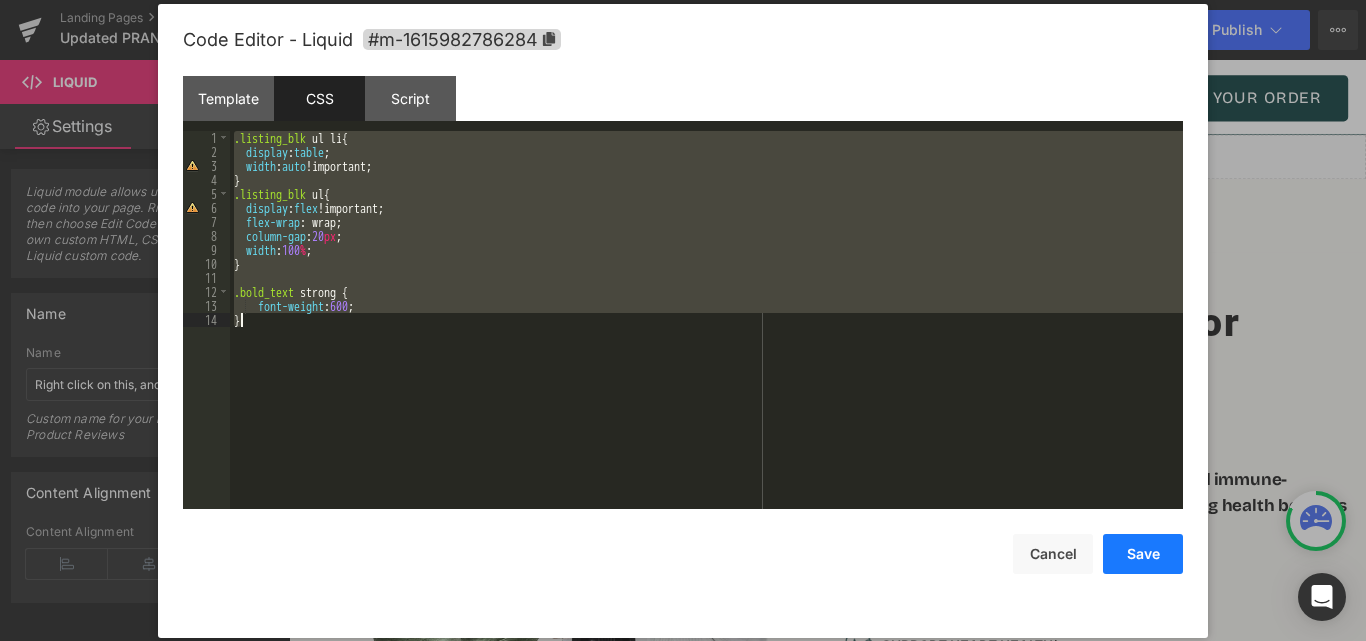 click on "Save" at bounding box center (1143, 554) 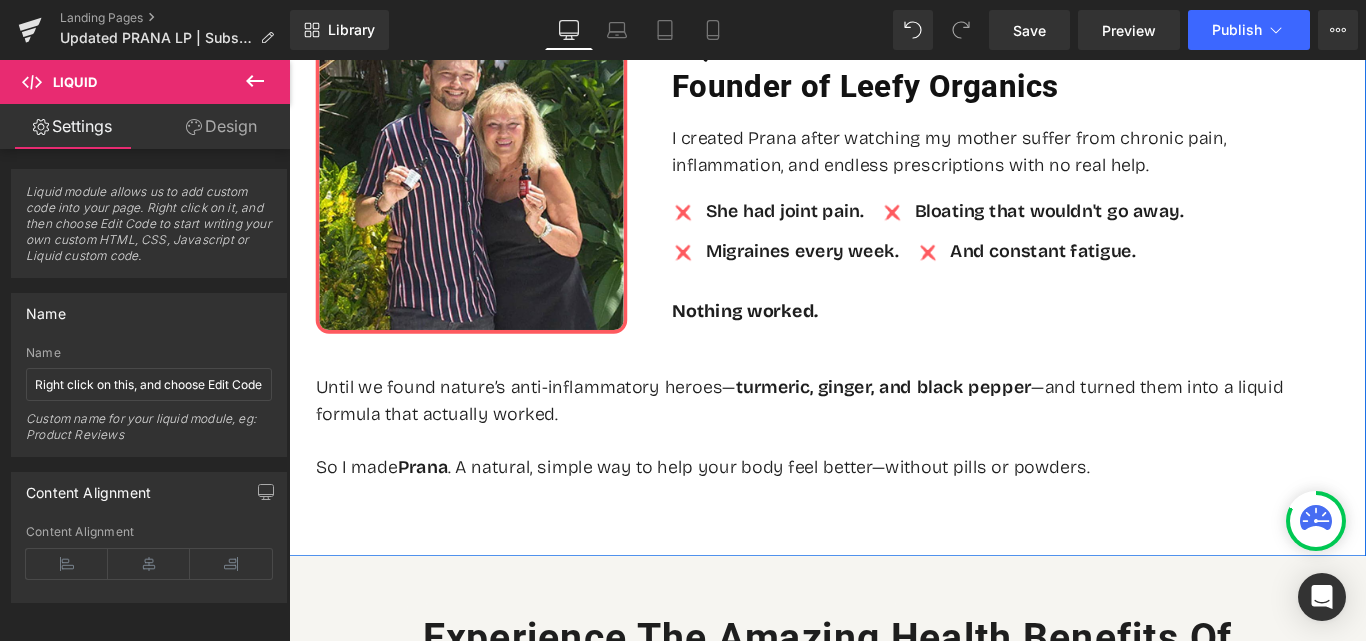 scroll, scrollTop: 1400, scrollLeft: 0, axis: vertical 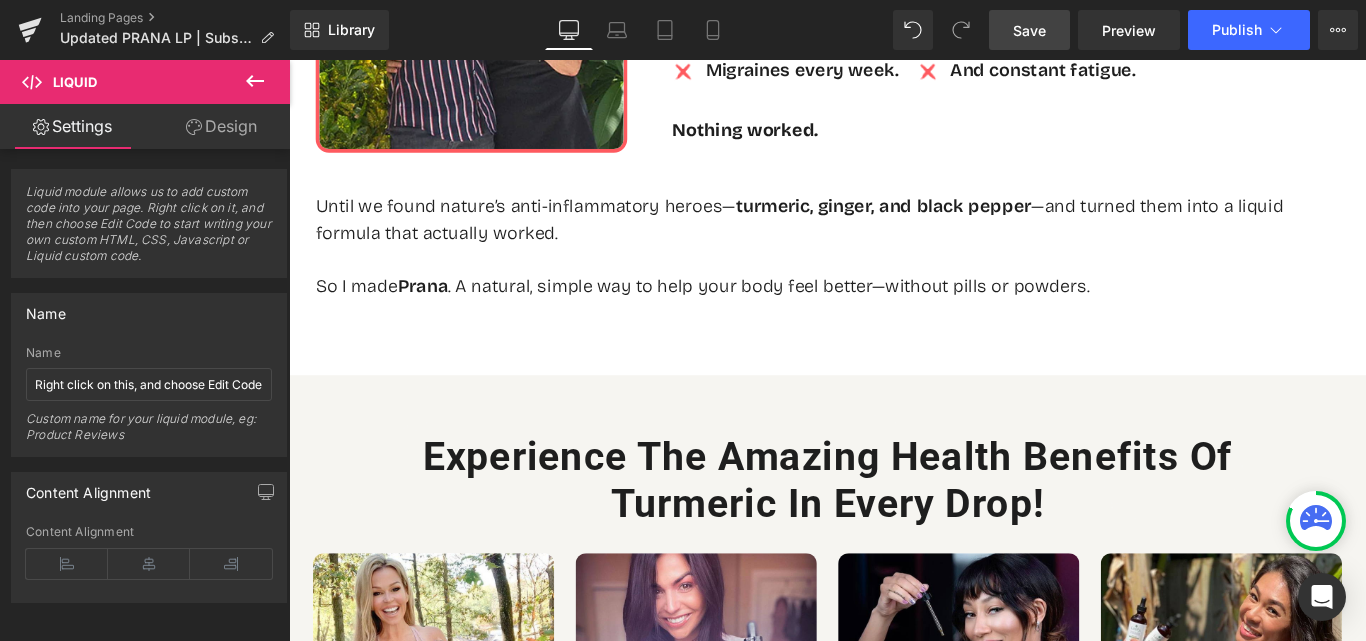 click on "Save" at bounding box center (1029, 30) 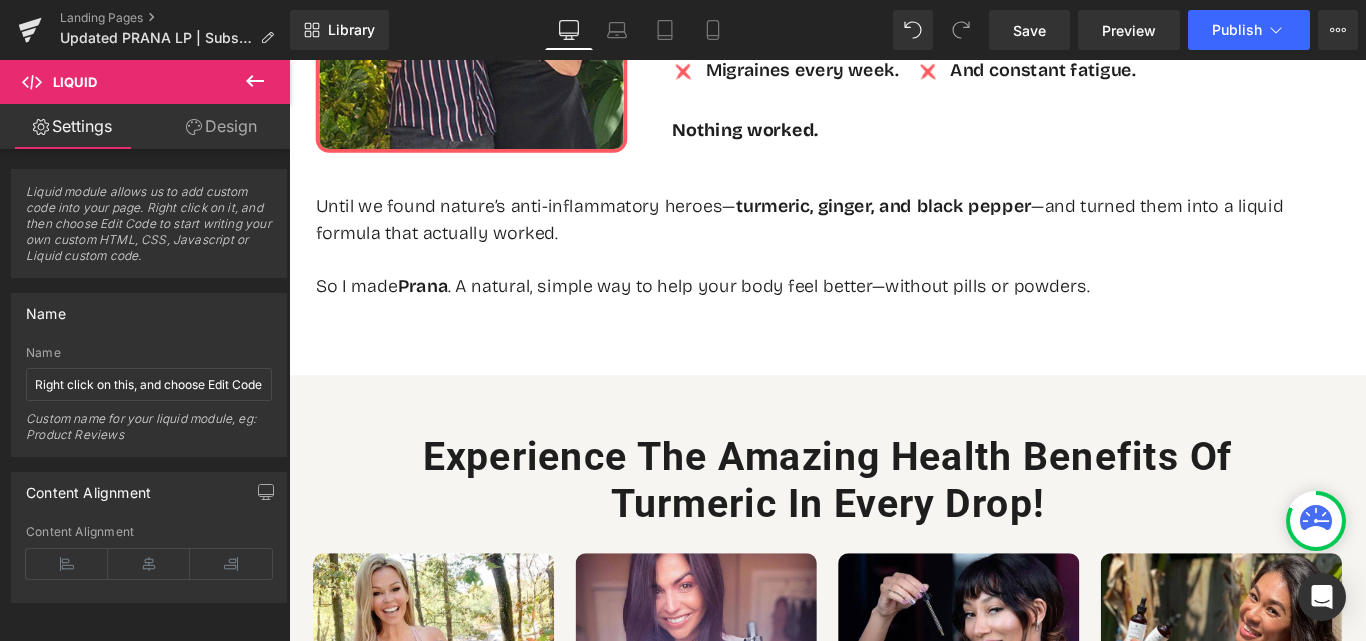 click at bounding box center (255, 82) 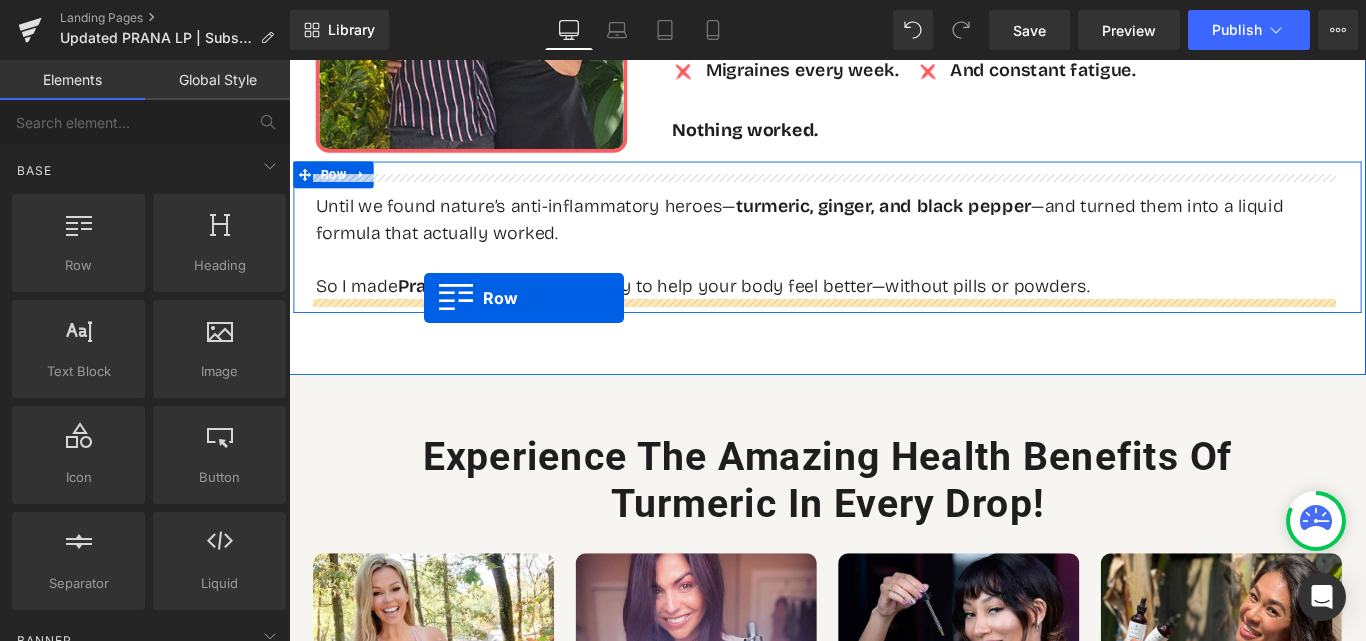 drag, startPoint x: 370, startPoint y: 313, endPoint x: 441, endPoint y: 327, distance: 72.36712 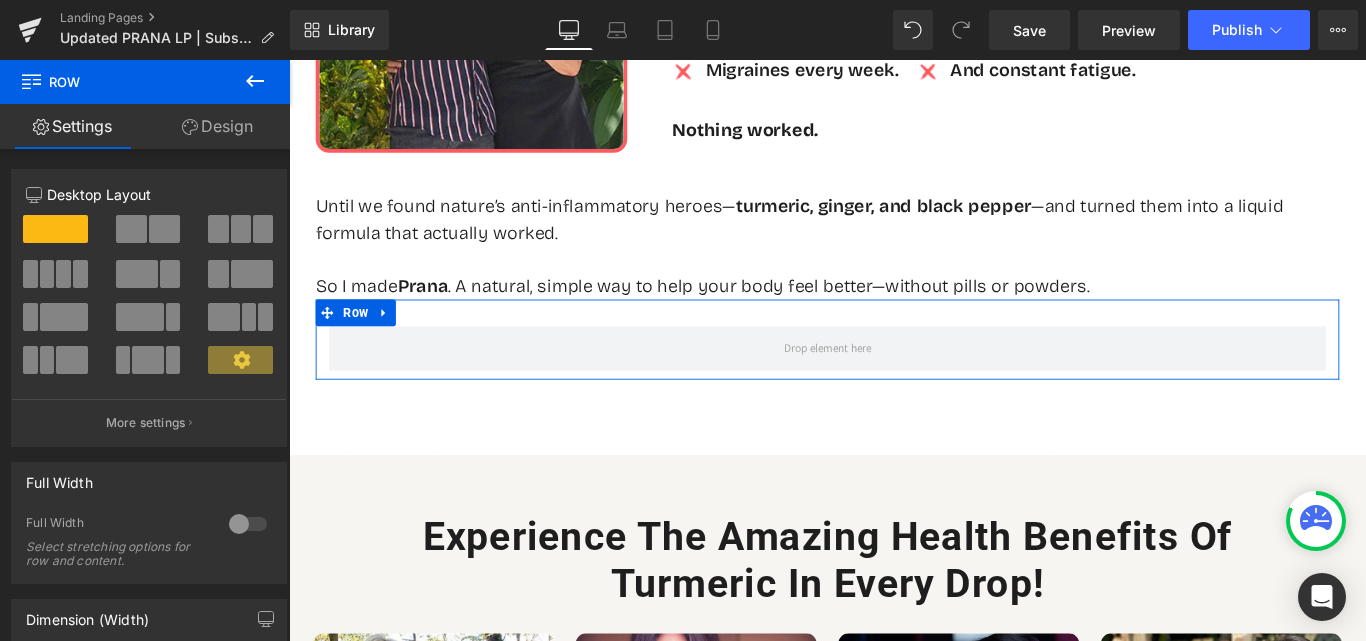 click at bounding box center (131, 229) 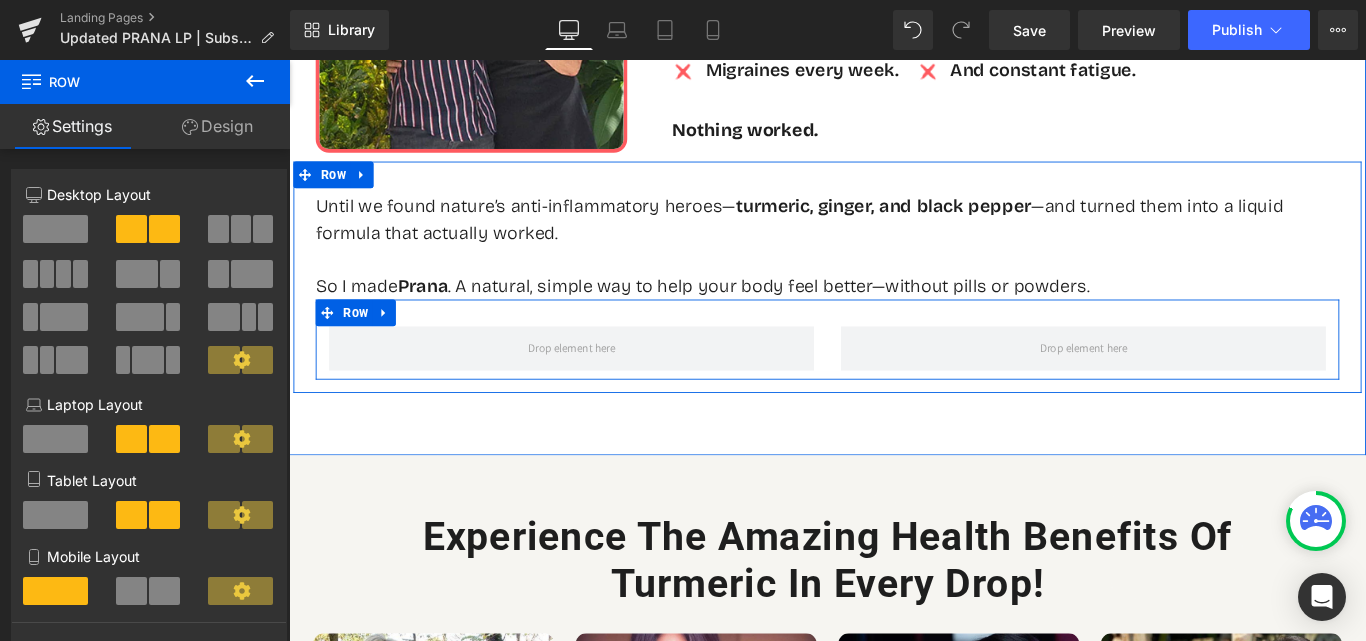 click at bounding box center (606, 384) 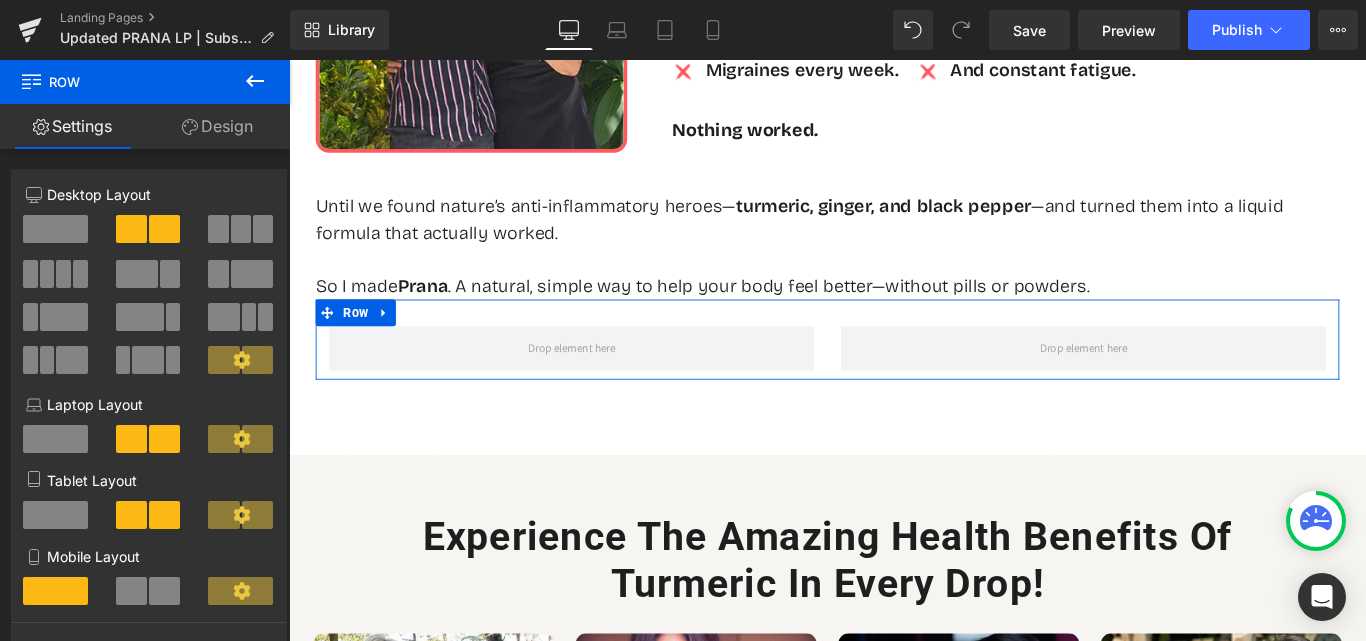 click on "Design" at bounding box center [217, 126] 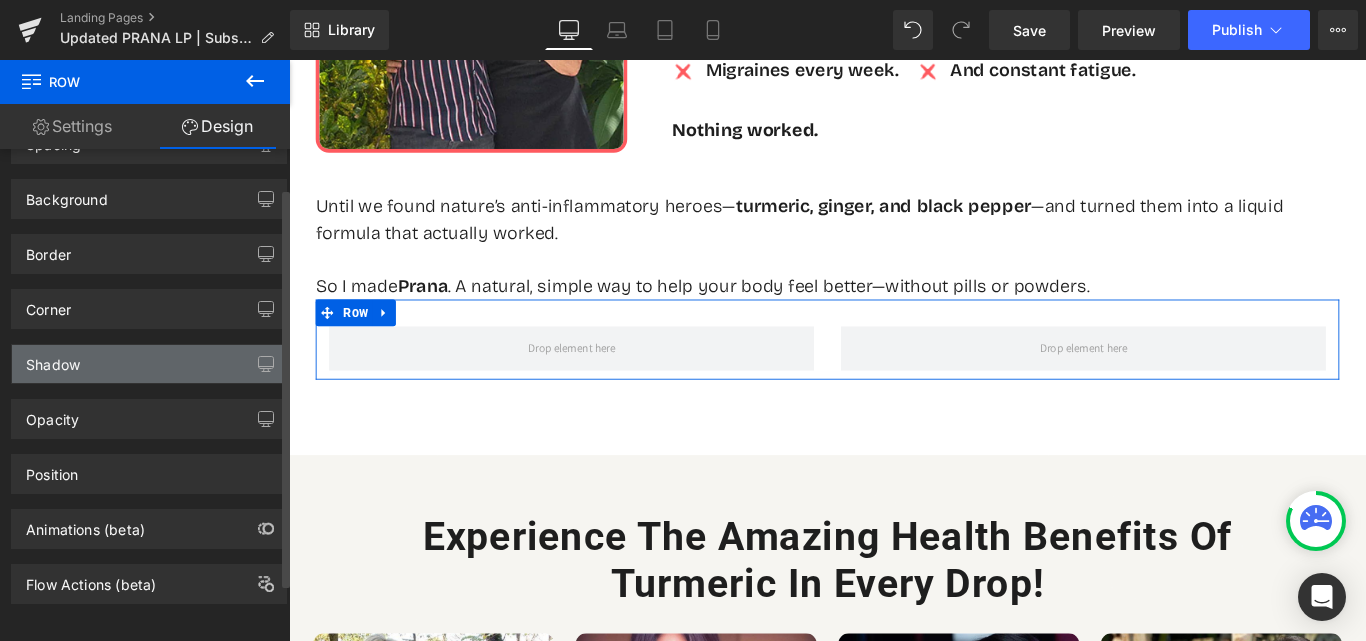 scroll, scrollTop: 0, scrollLeft: 0, axis: both 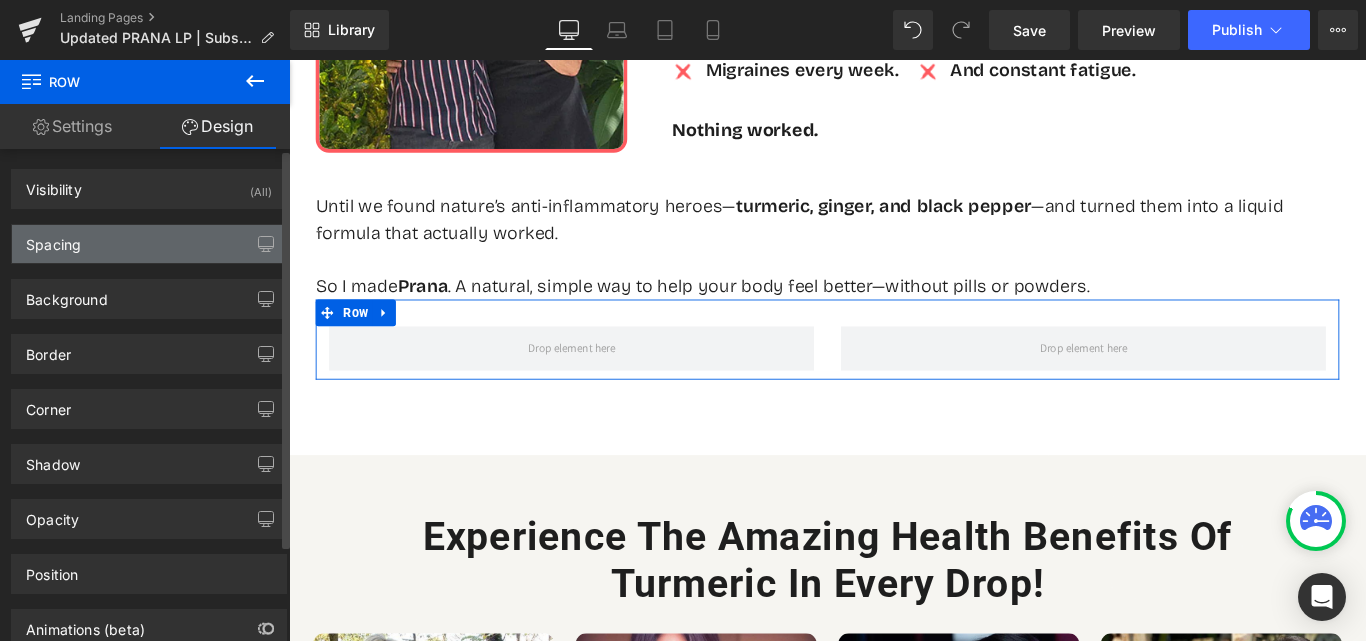click on "Spacing" at bounding box center (149, 244) 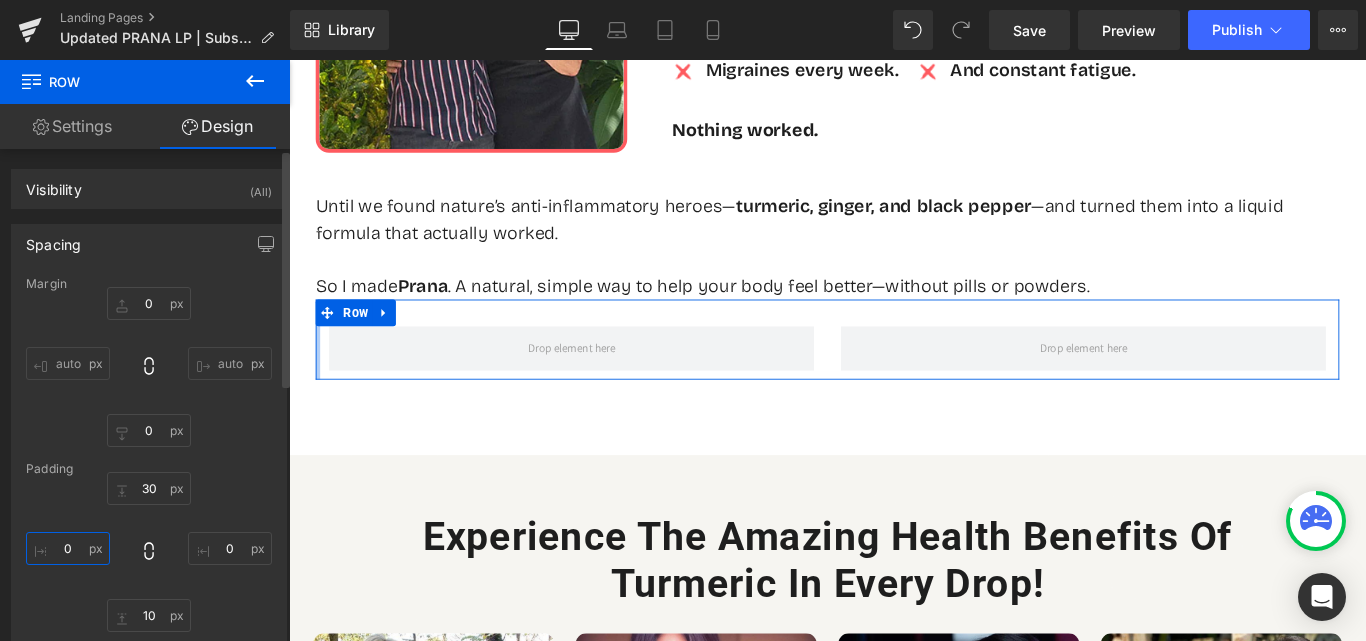 click at bounding box center [68, 548] 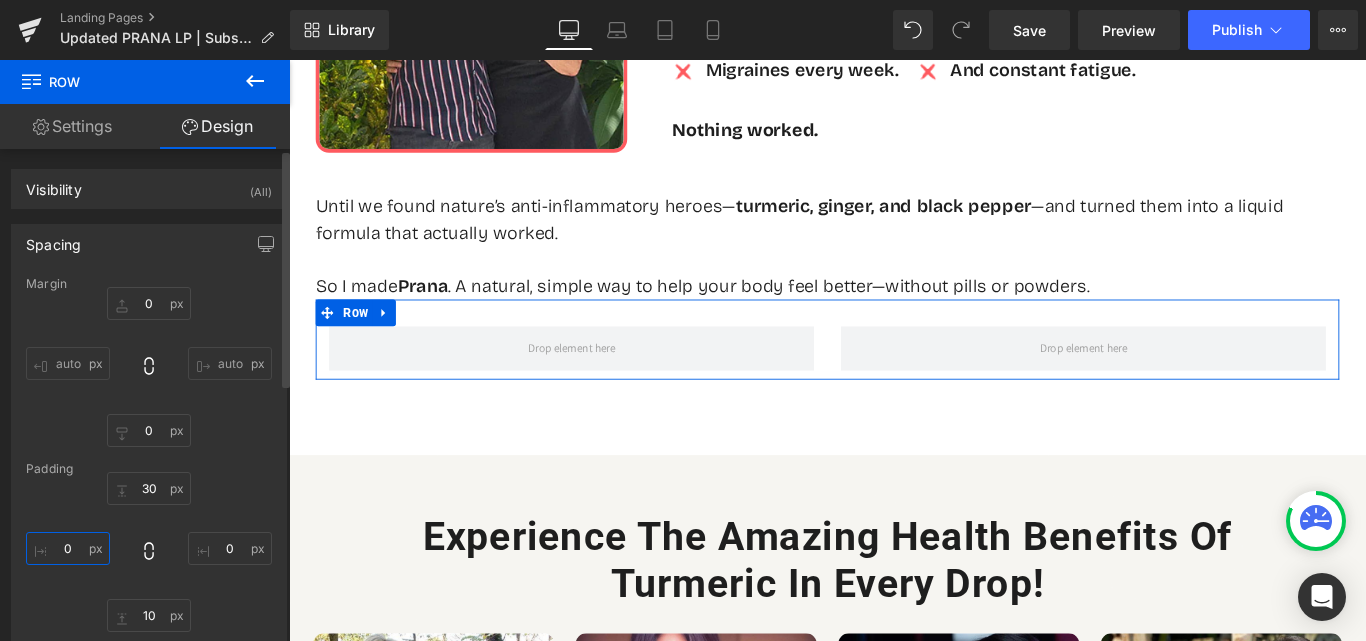 type on "0" 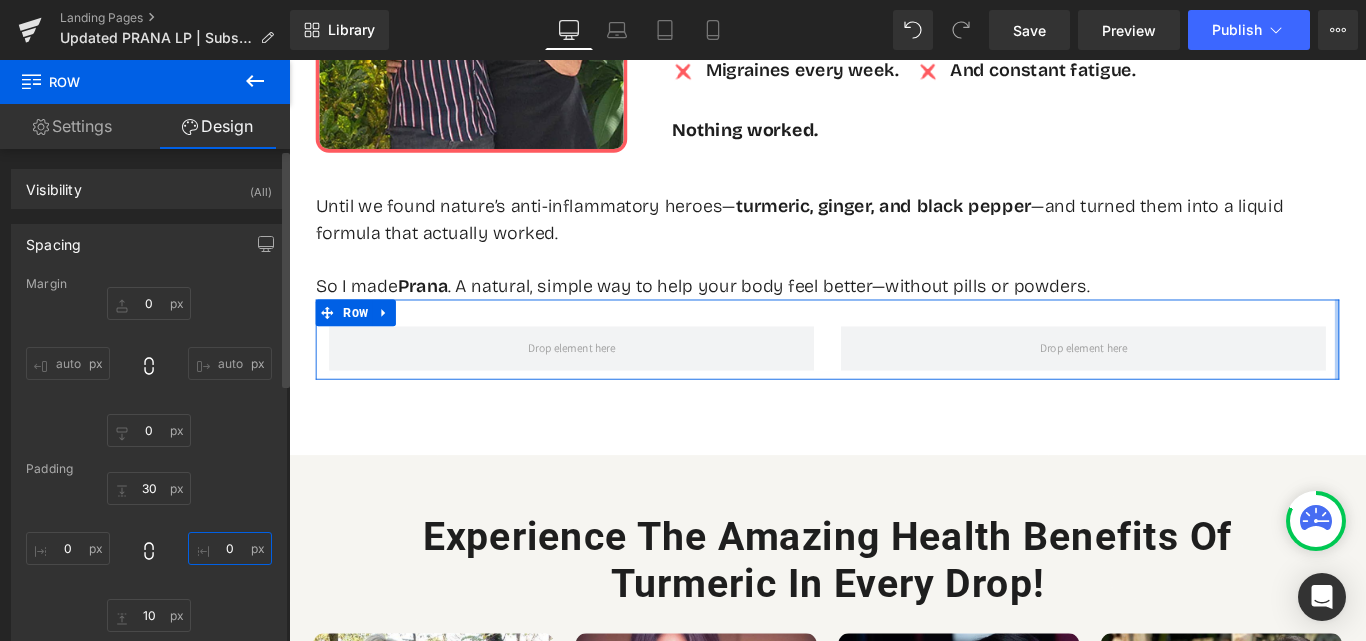 click at bounding box center [230, 548] 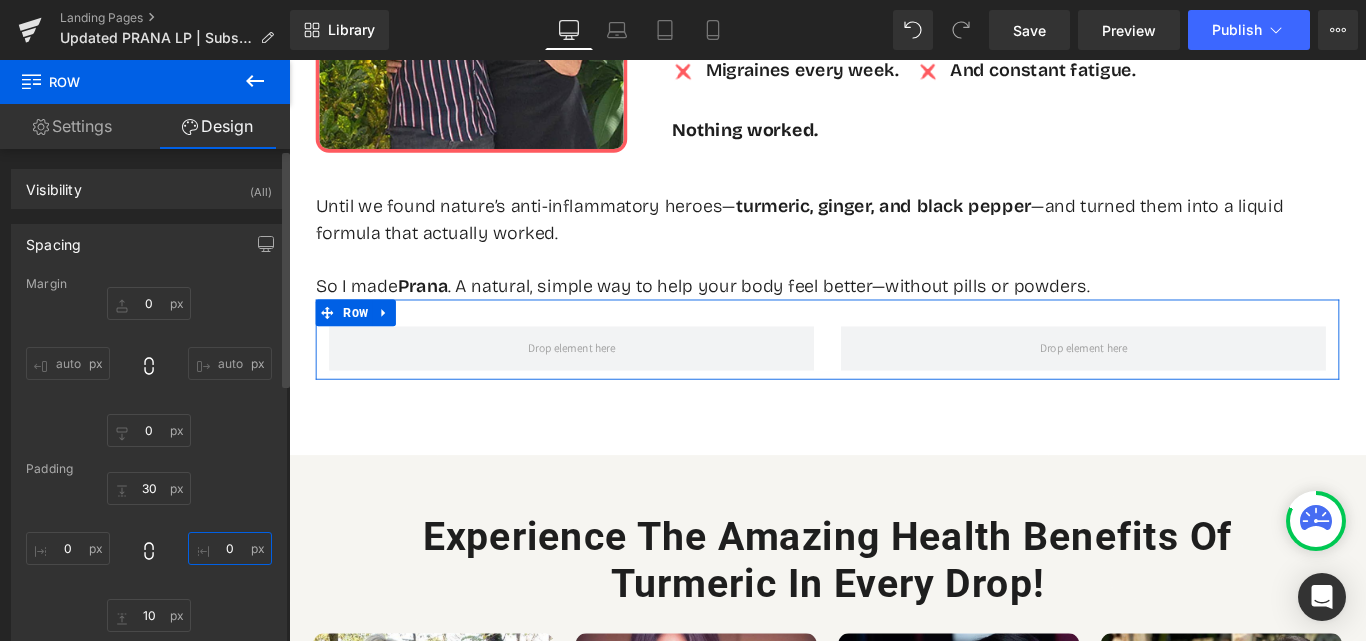 type on "0" 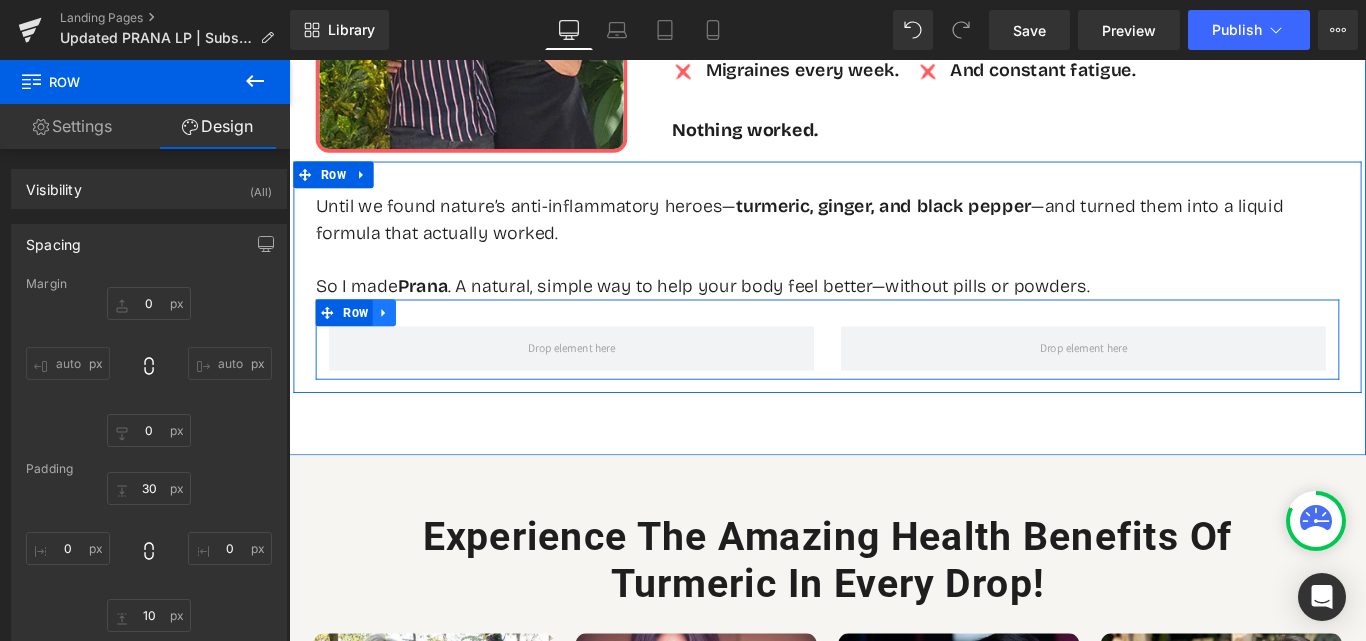 click at bounding box center [396, 344] 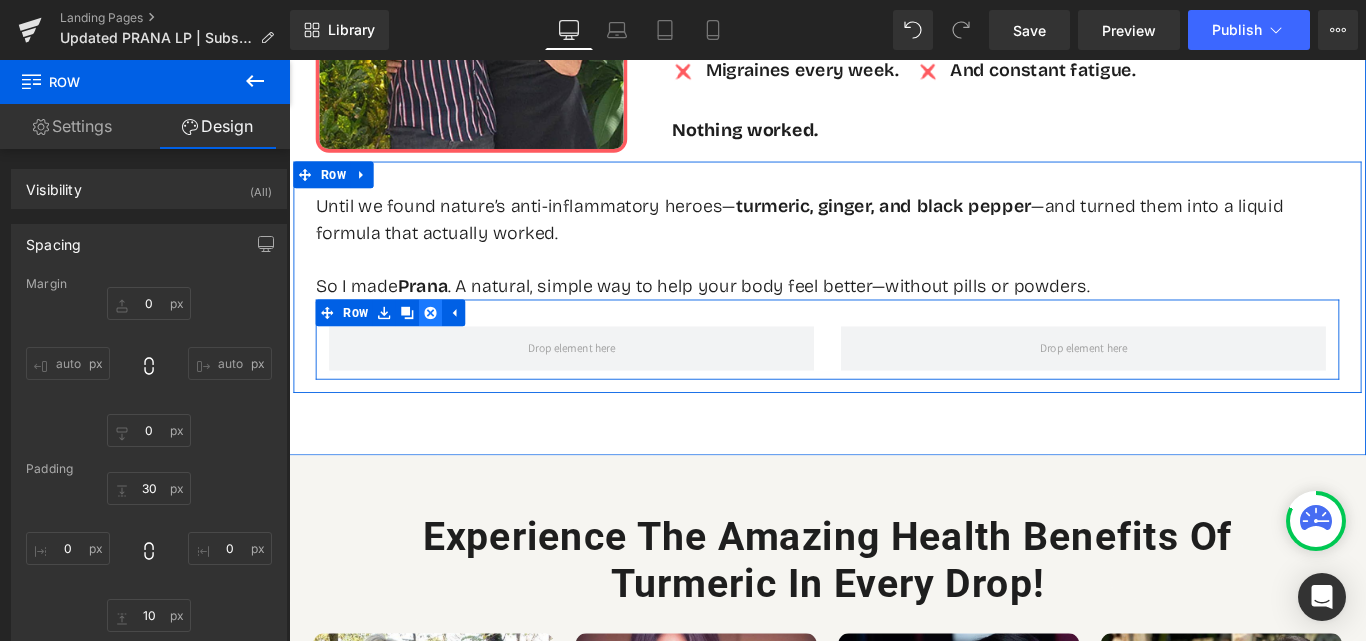 click 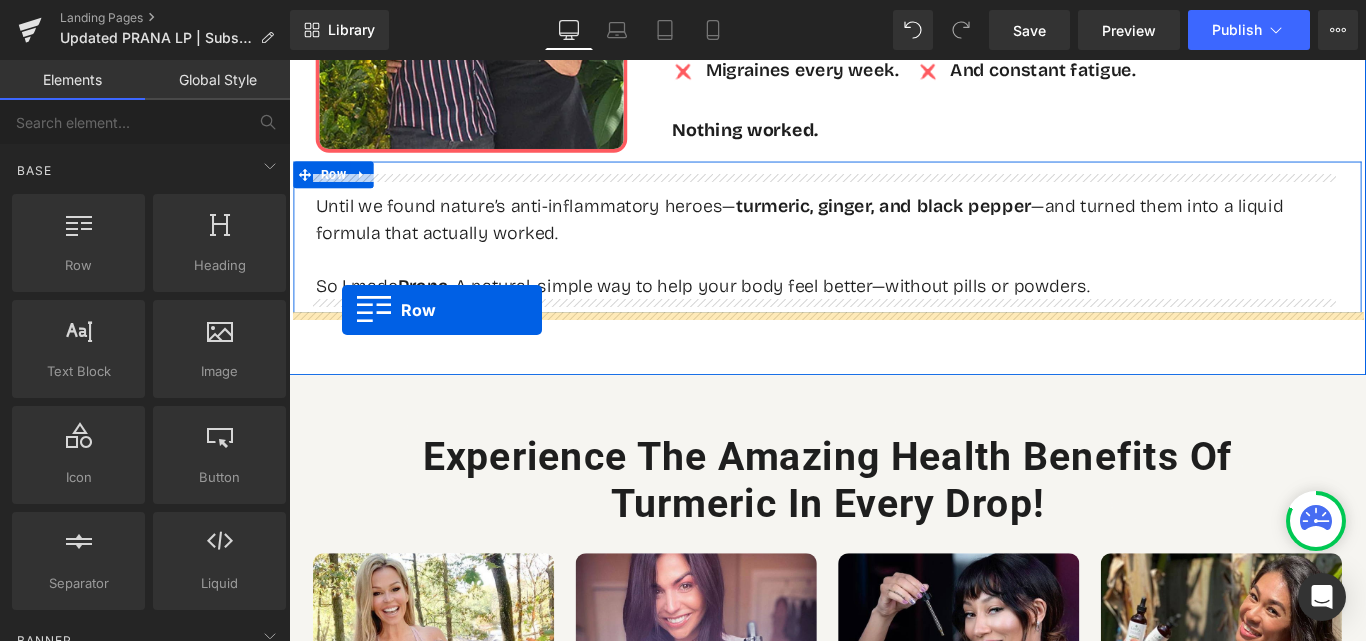 drag, startPoint x: 386, startPoint y: 320, endPoint x: 349, endPoint y: 341, distance: 42.544094 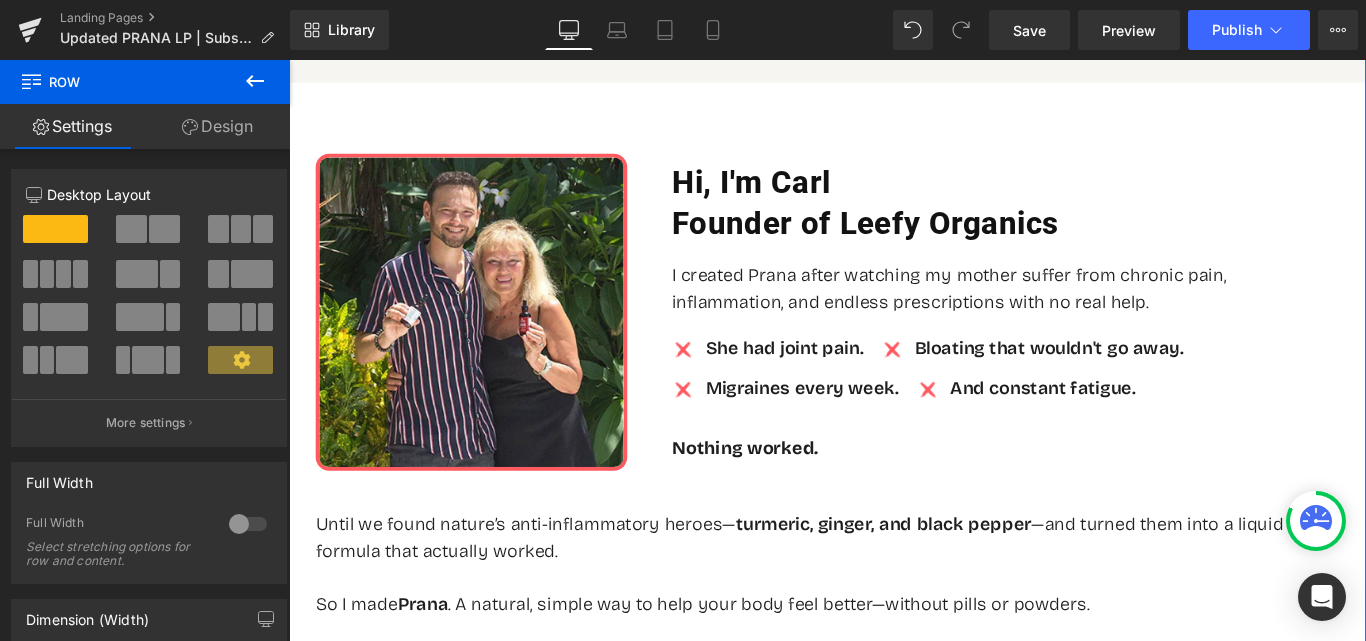scroll, scrollTop: 1000, scrollLeft: 0, axis: vertical 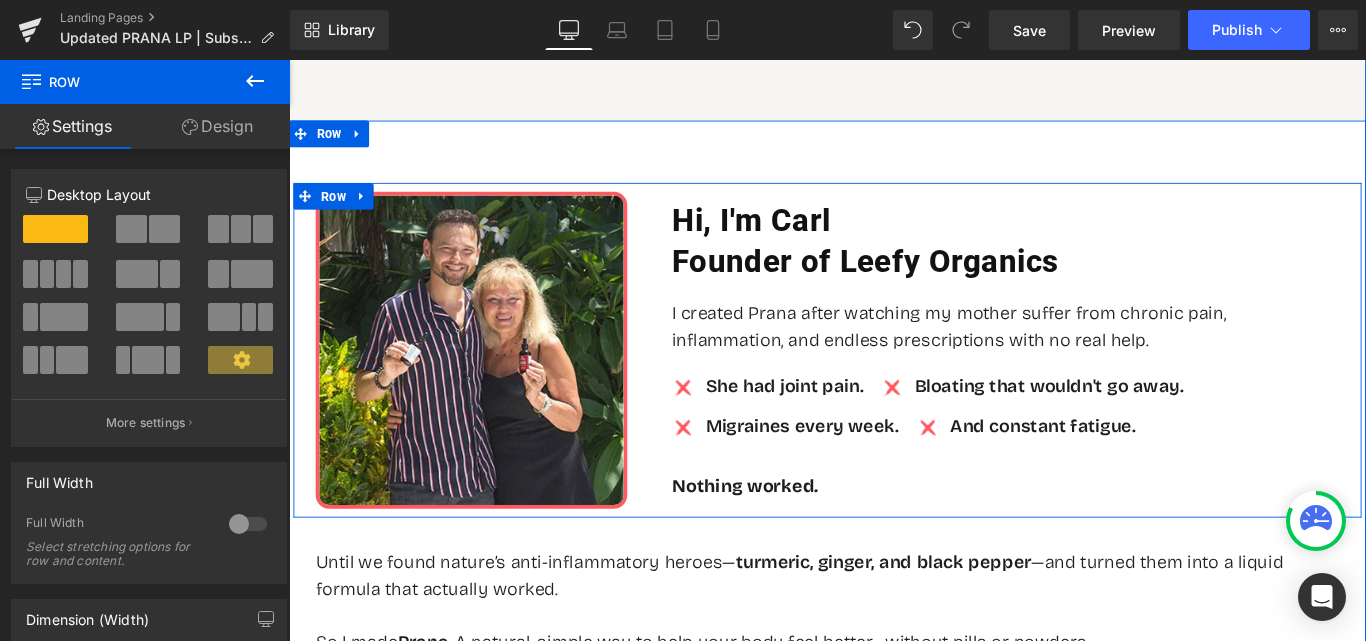 click on "Image" at bounding box center [494, 386] 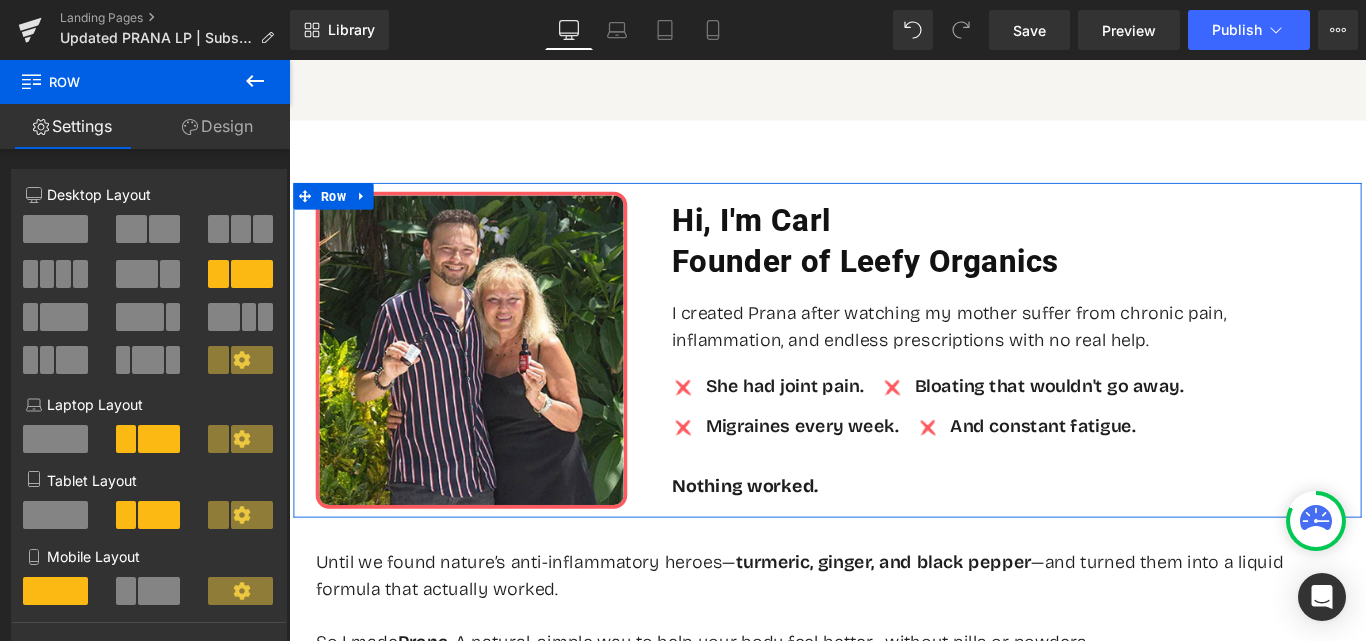 click on "Design" at bounding box center [217, 126] 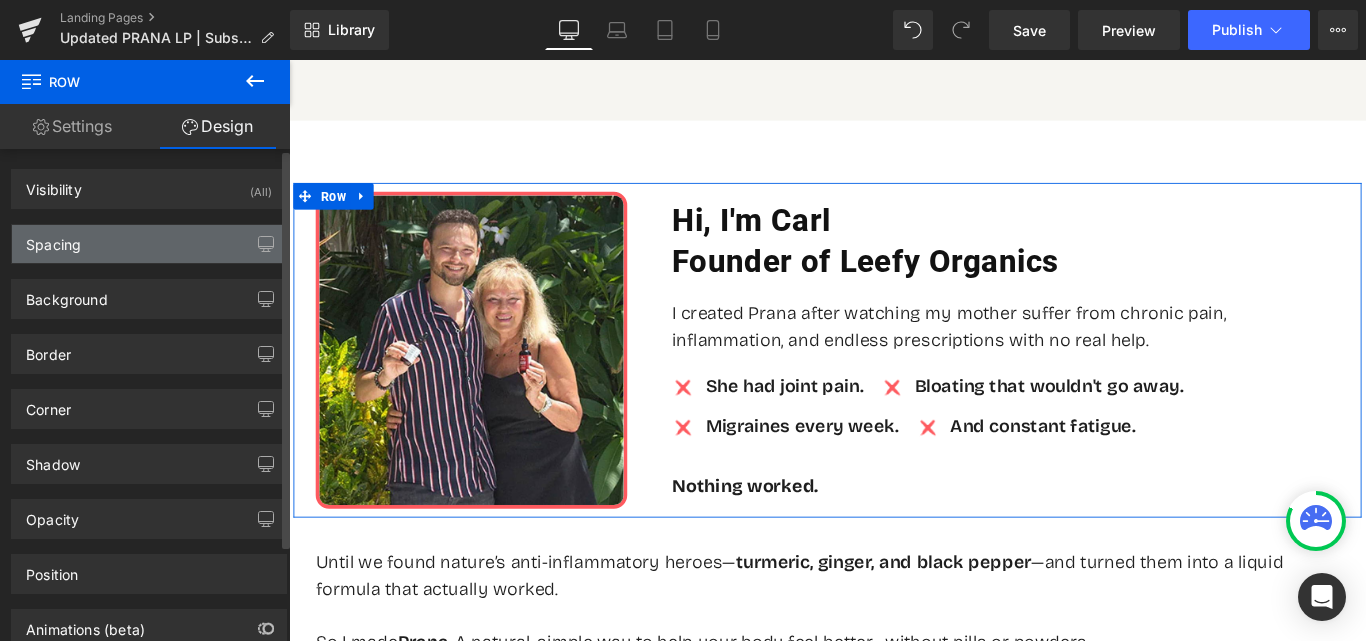 click on "Spacing" at bounding box center [149, 244] 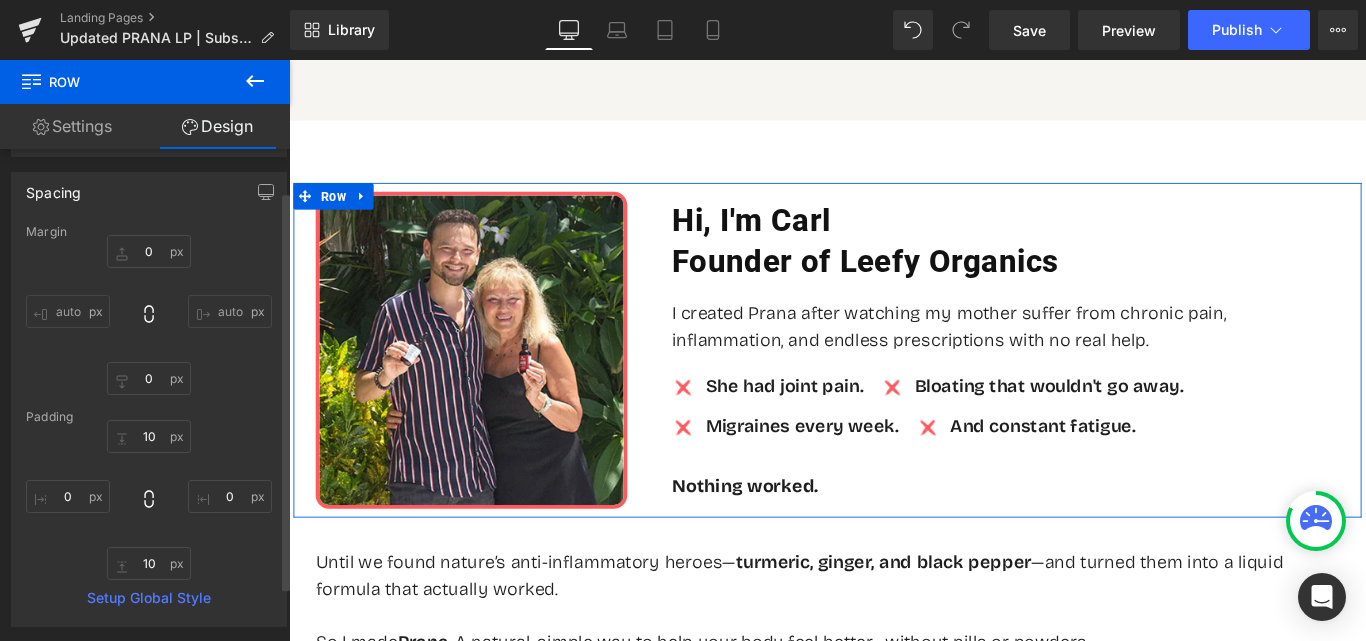 scroll, scrollTop: 100, scrollLeft: 0, axis: vertical 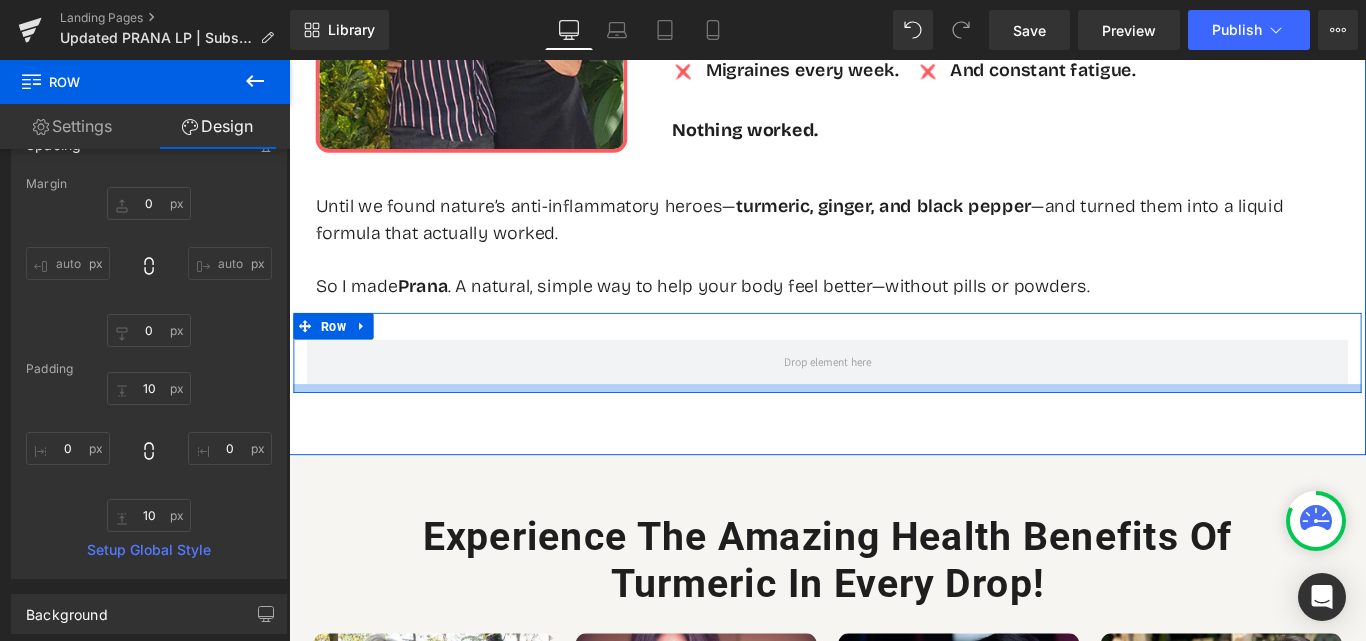 click at bounding box center [894, 429] 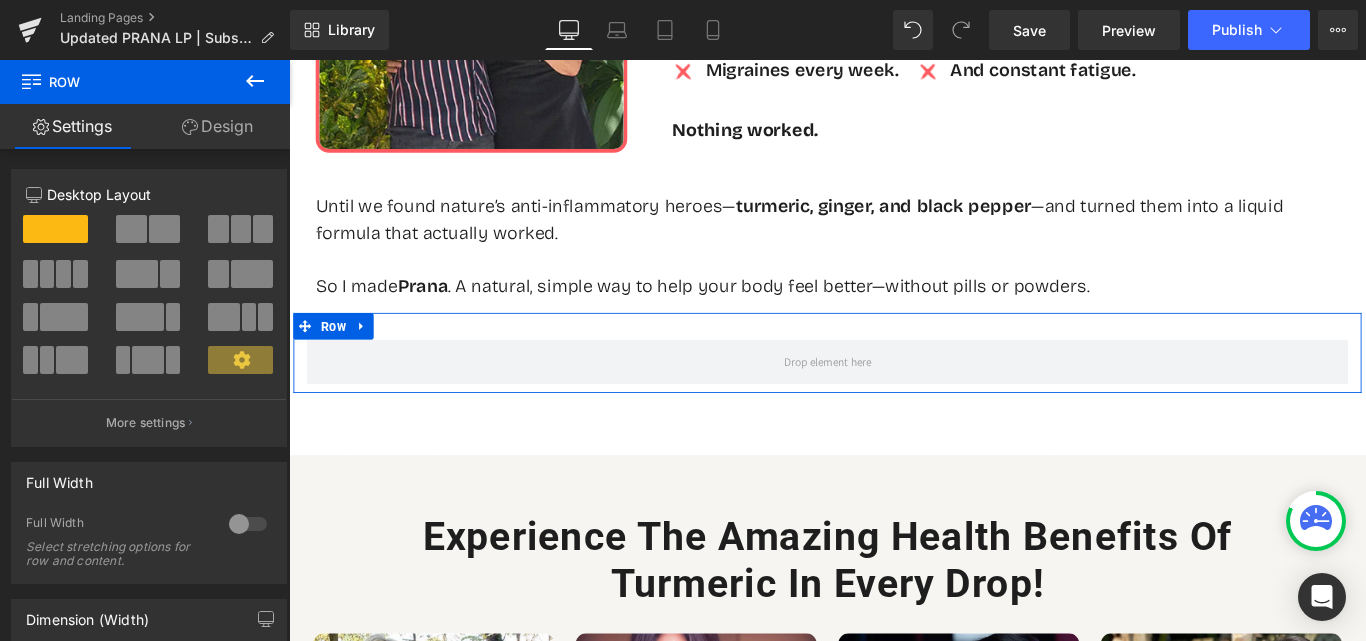 click 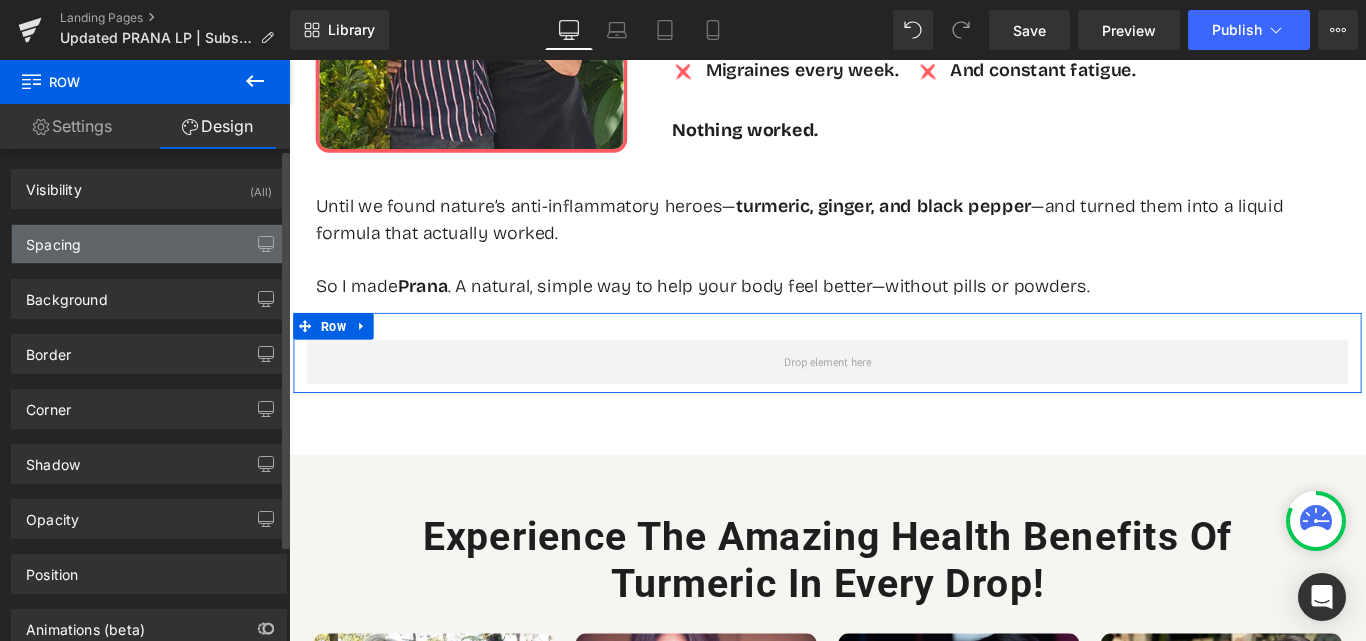 click on "Spacing" at bounding box center [149, 244] 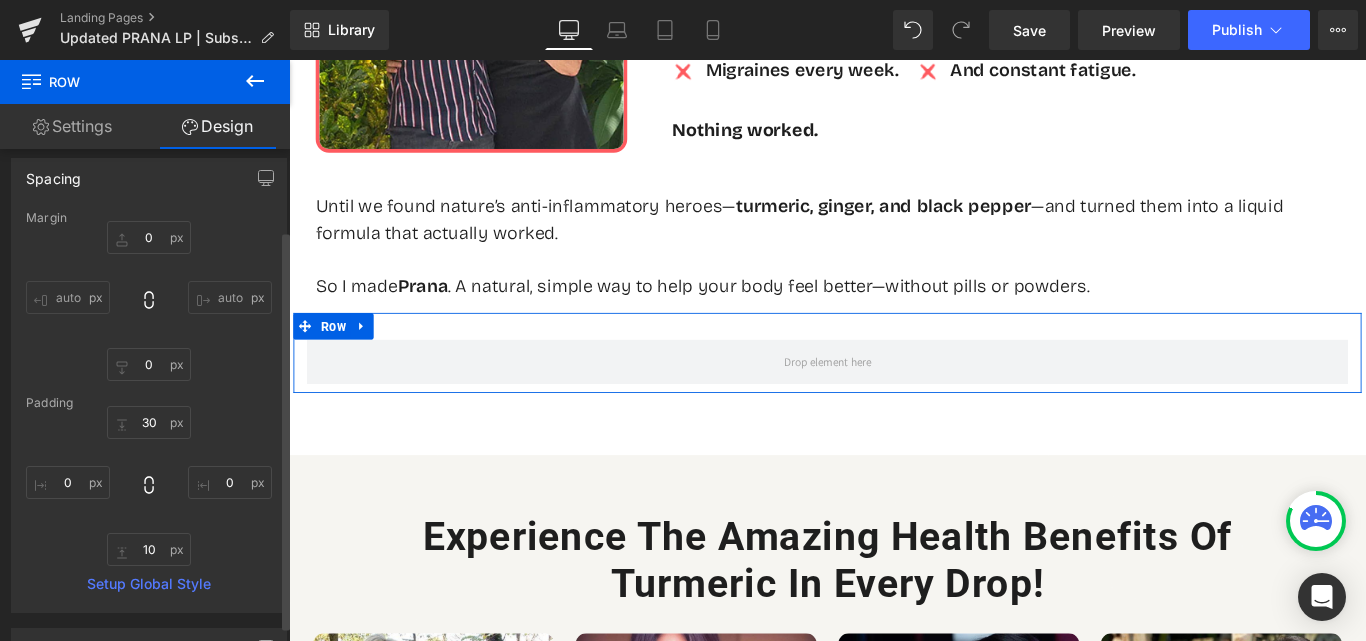 scroll, scrollTop: 100, scrollLeft: 0, axis: vertical 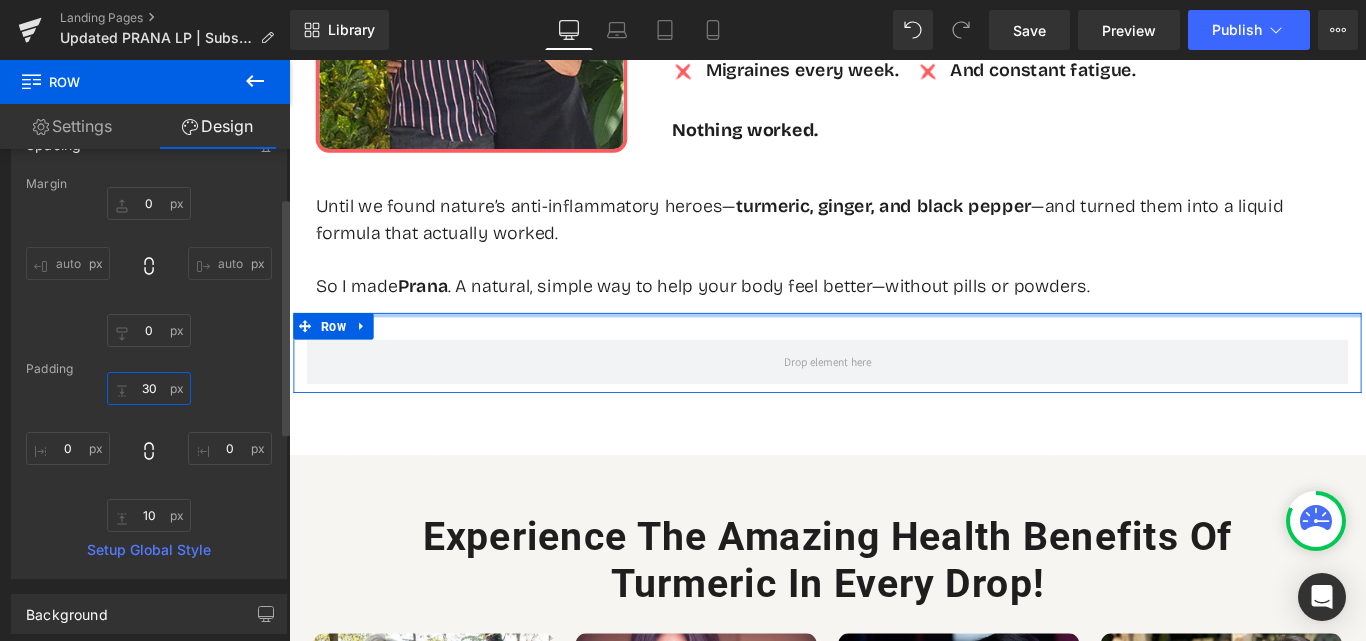 click at bounding box center [149, 388] 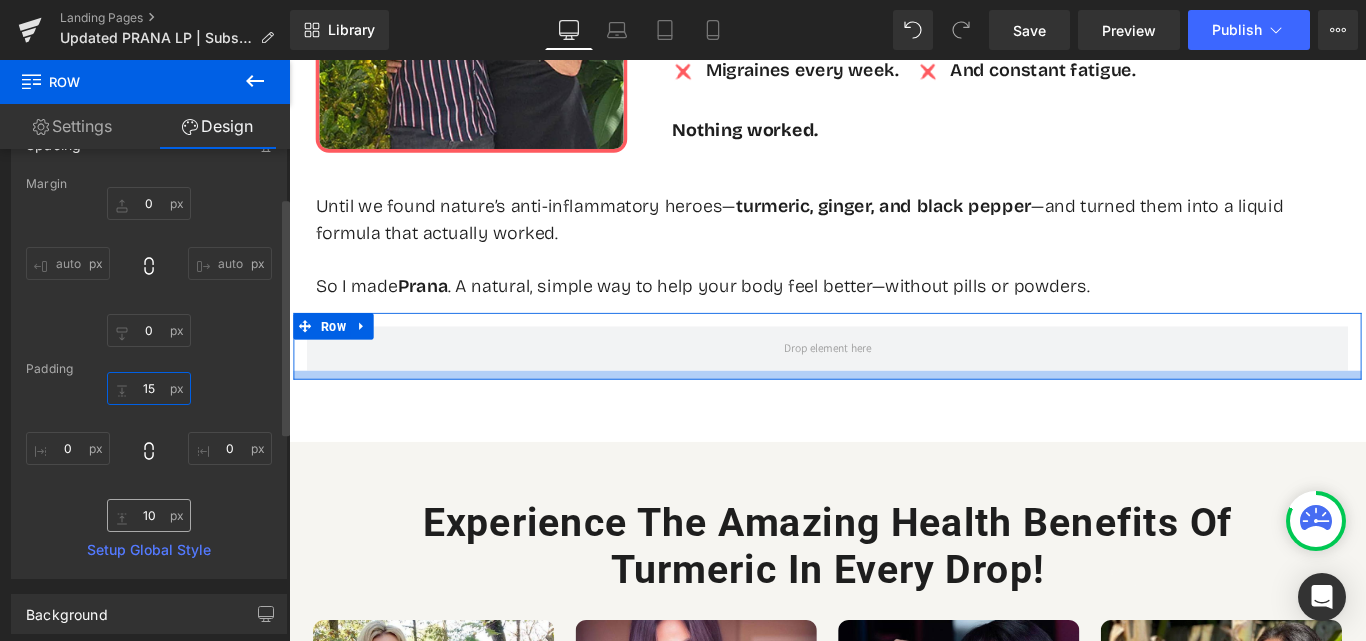 type on "15" 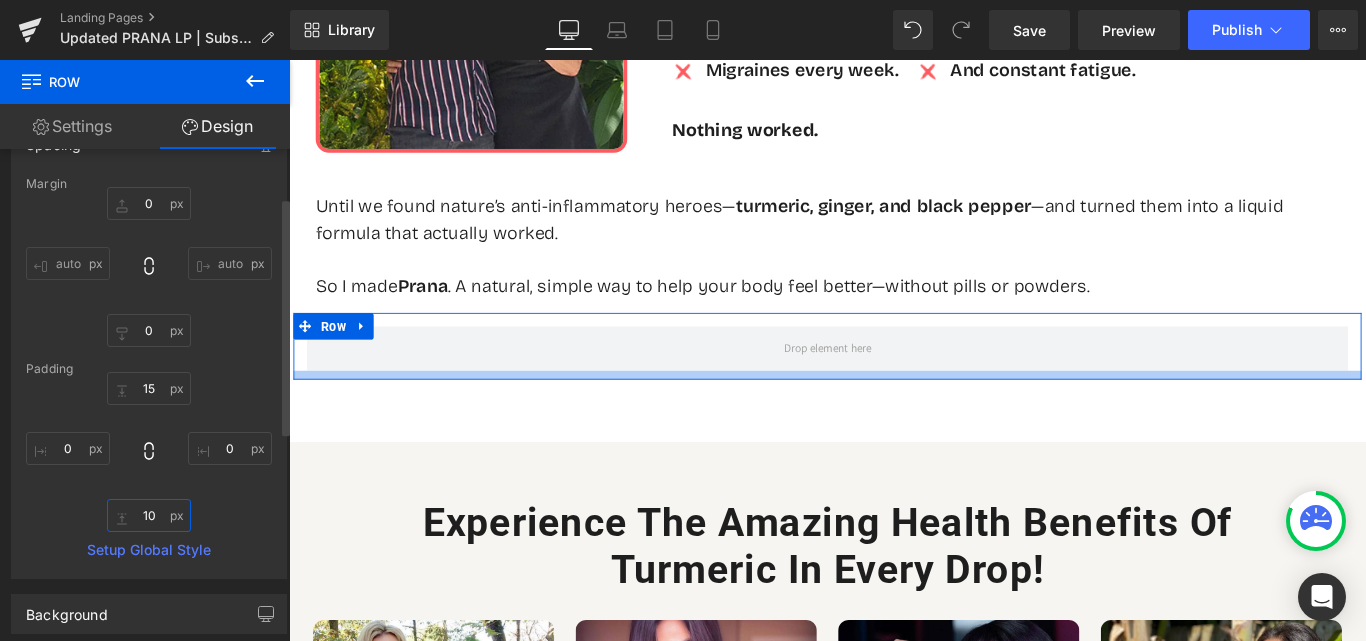 click at bounding box center (149, 515) 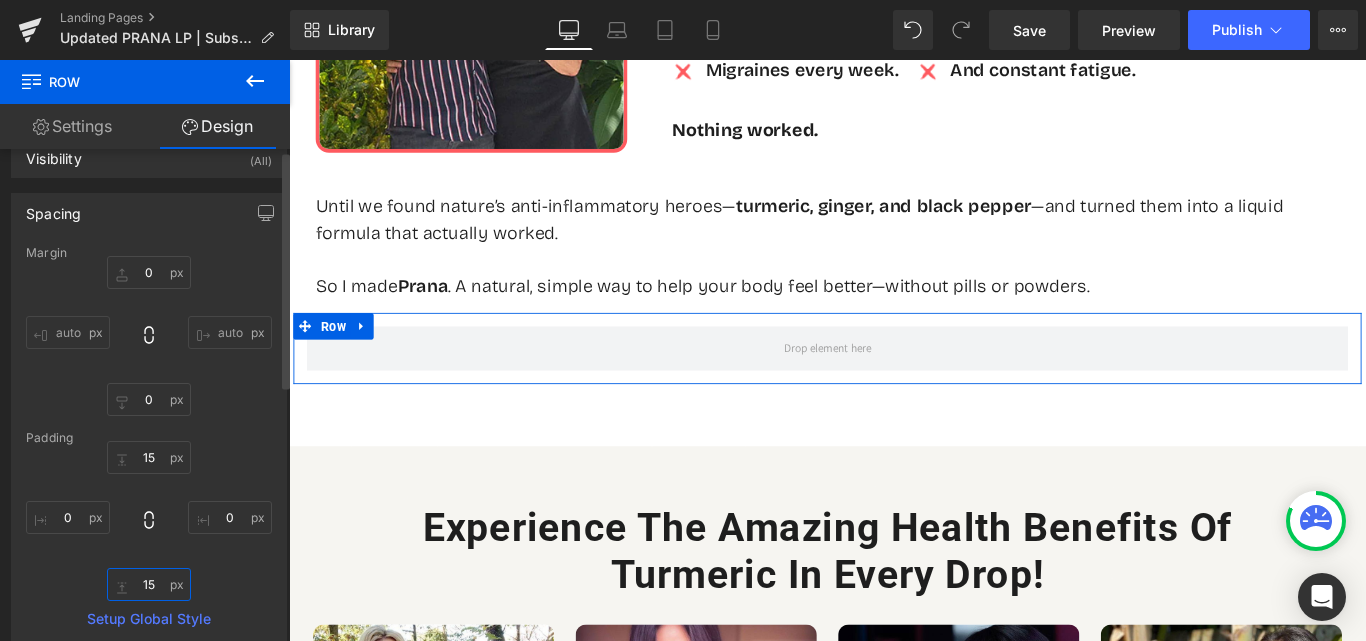 scroll, scrollTop: 0, scrollLeft: 0, axis: both 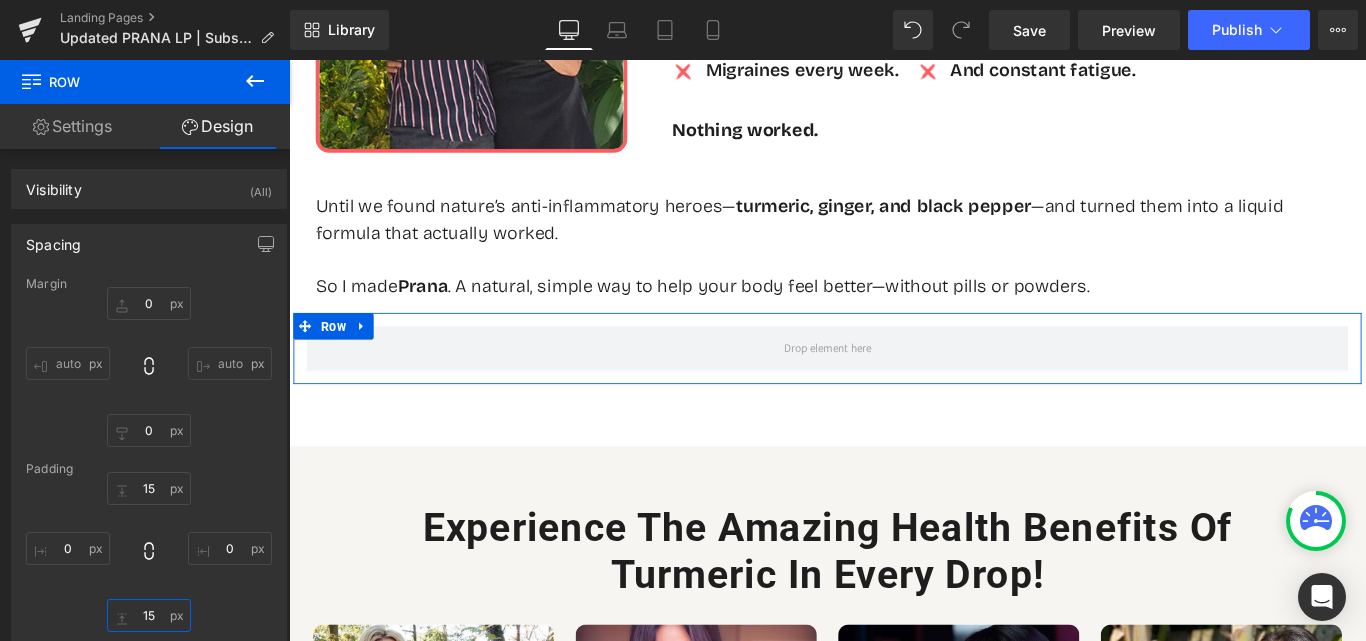 type on "15" 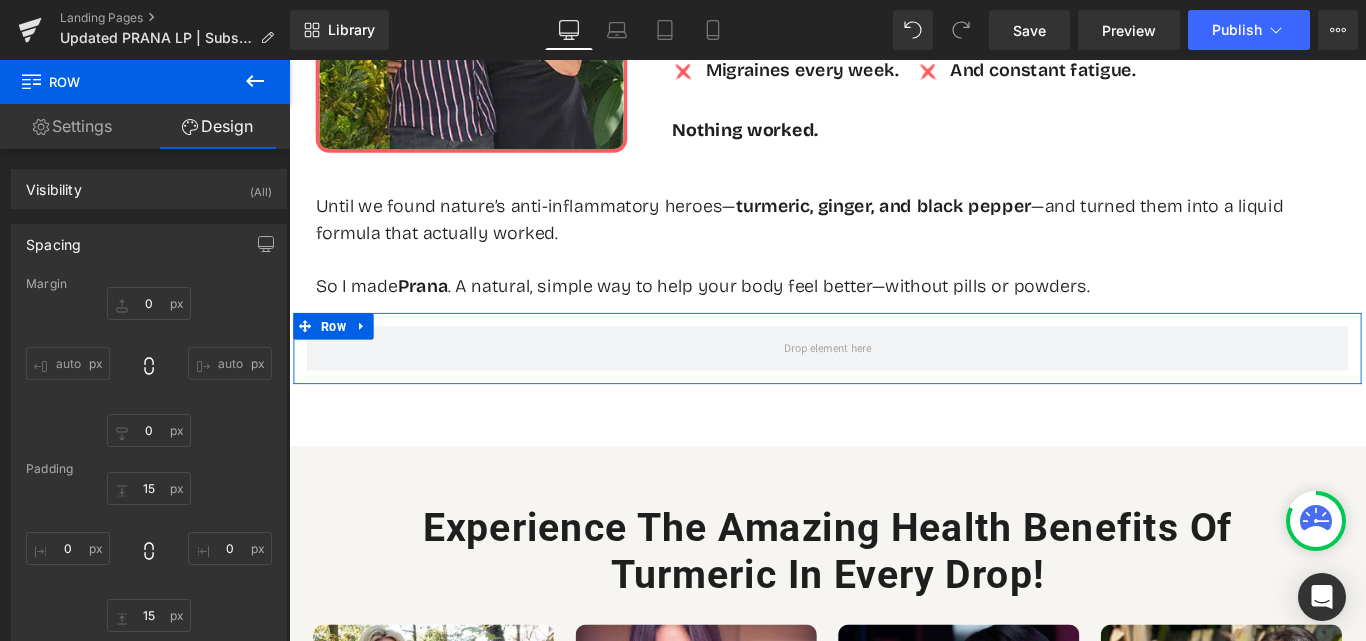 click on "Settings" at bounding box center [72, 126] 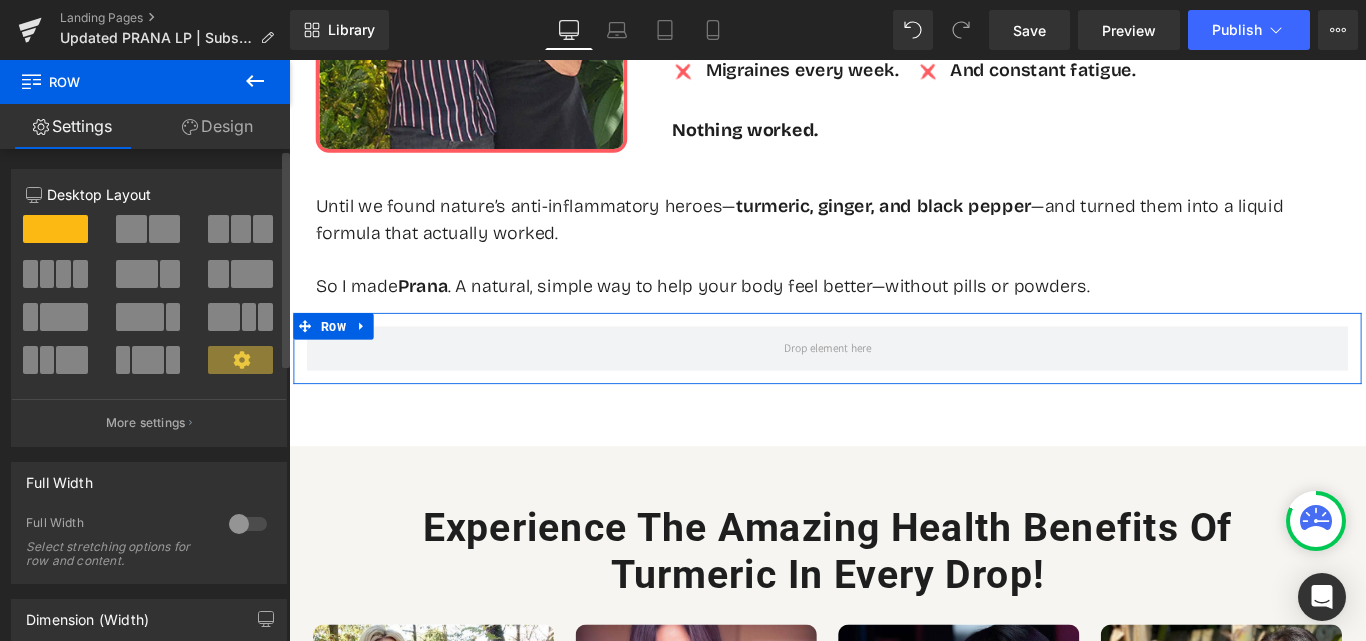 click at bounding box center (164, 229) 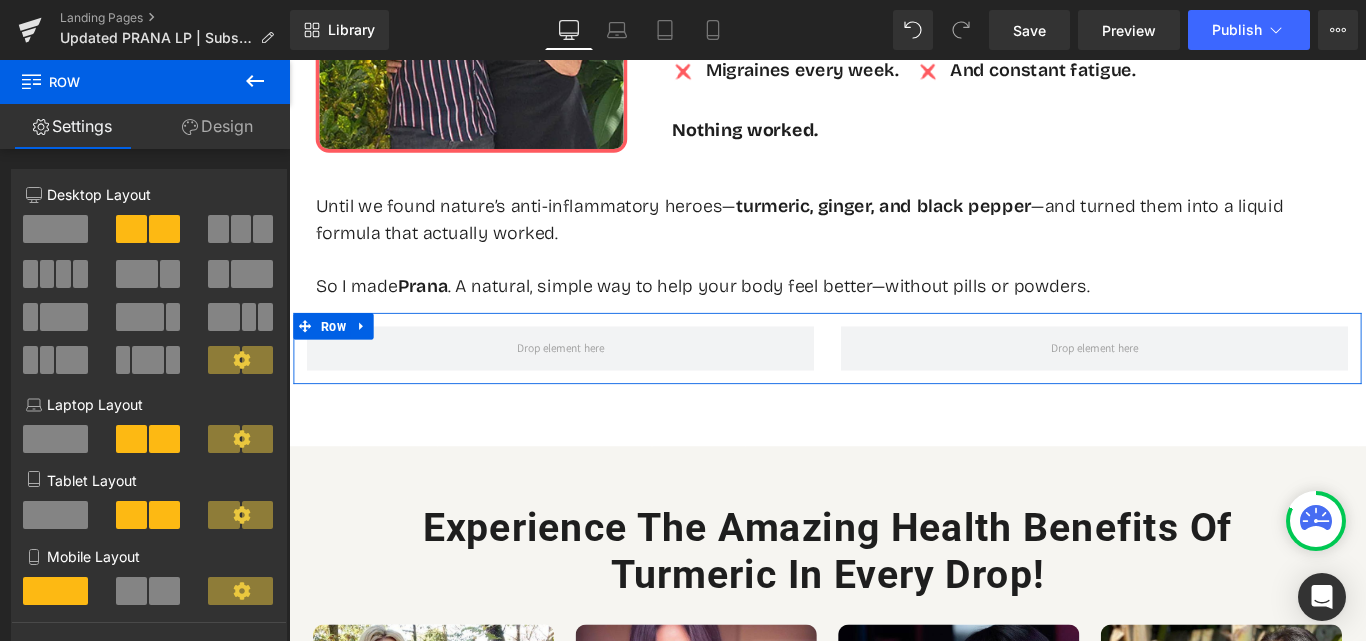 click on "Design" at bounding box center (217, 126) 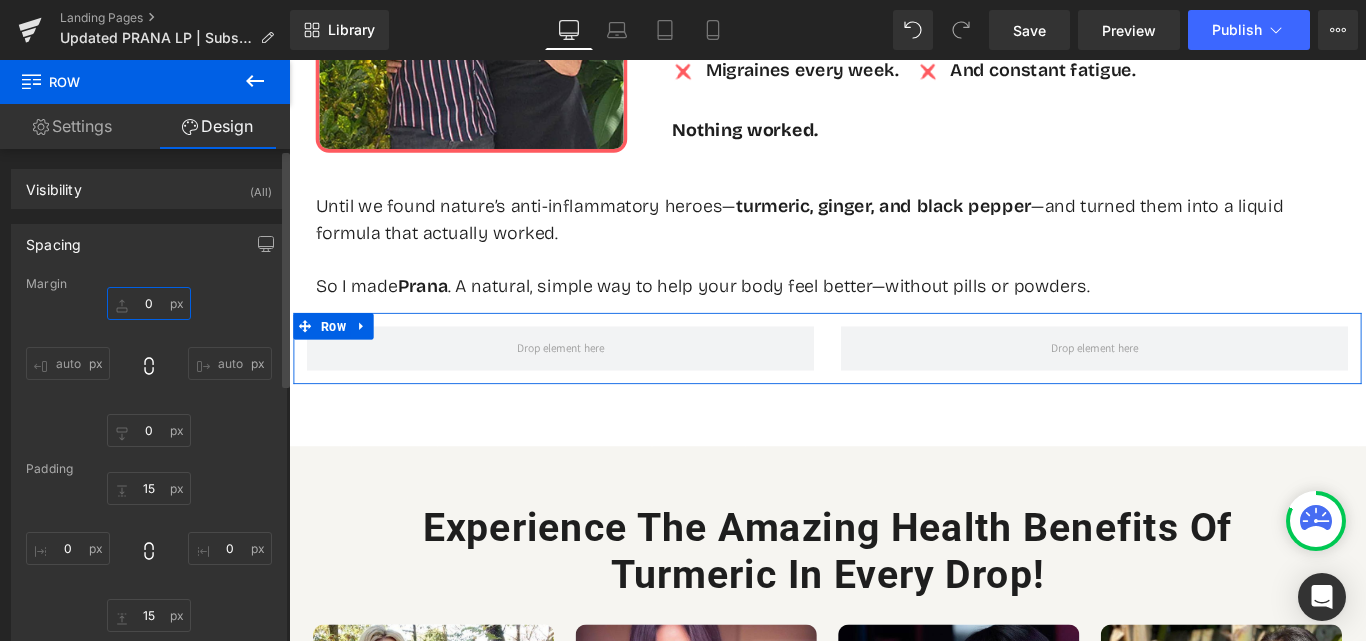 click at bounding box center (149, 303) 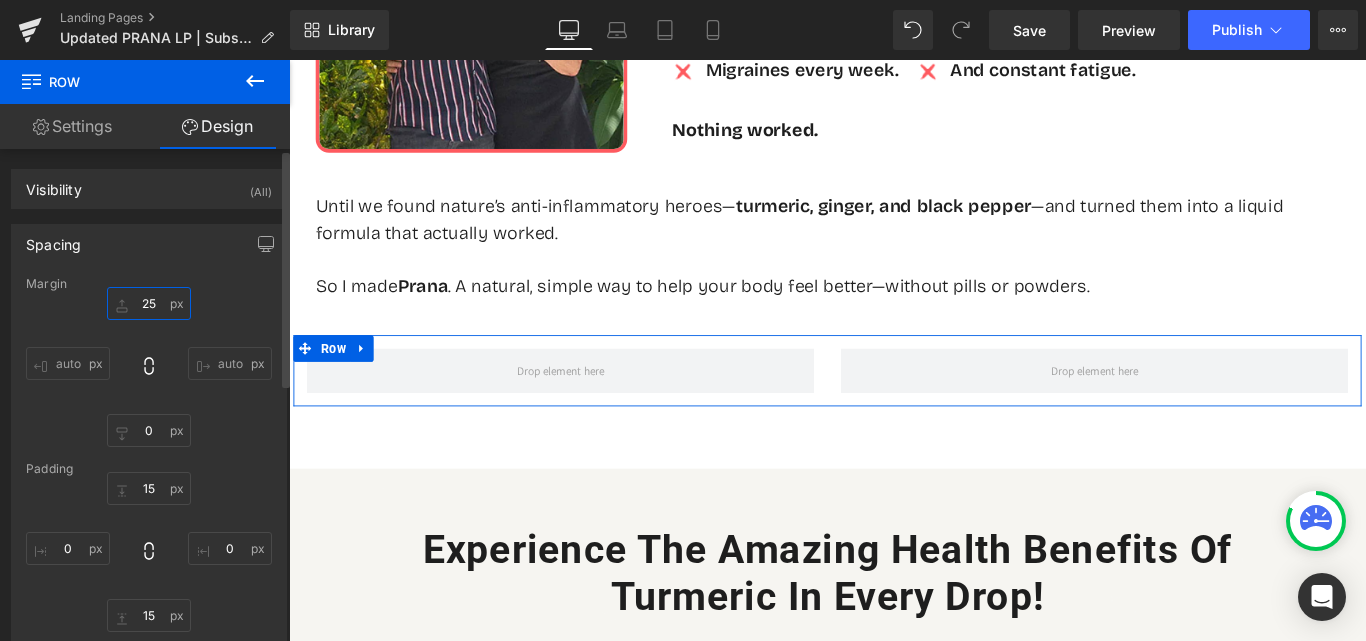 click on "25" at bounding box center [149, 303] 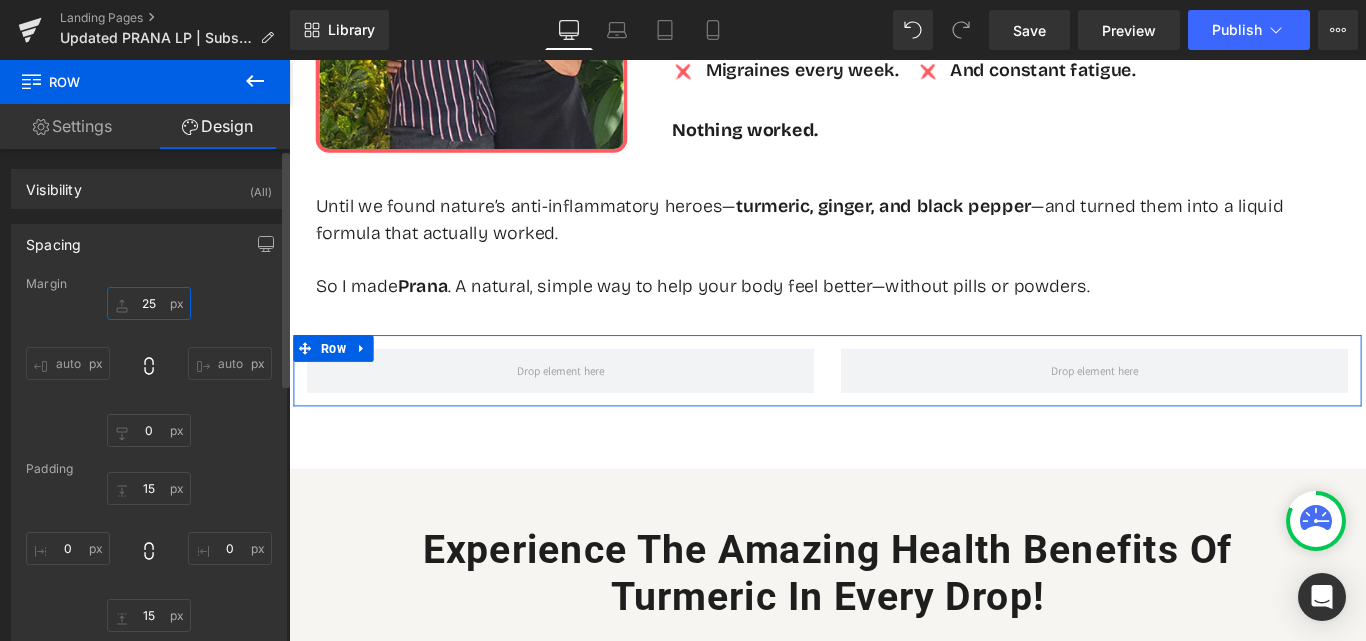 click on "25" at bounding box center (149, 303) 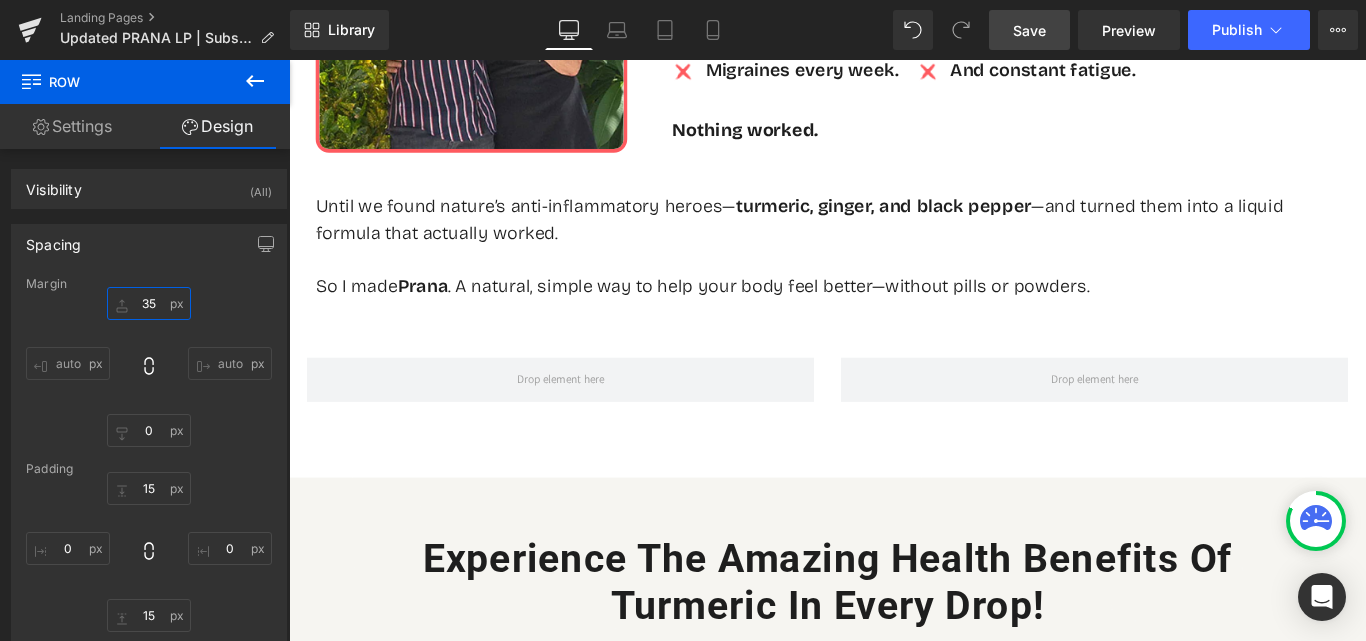 type on "35" 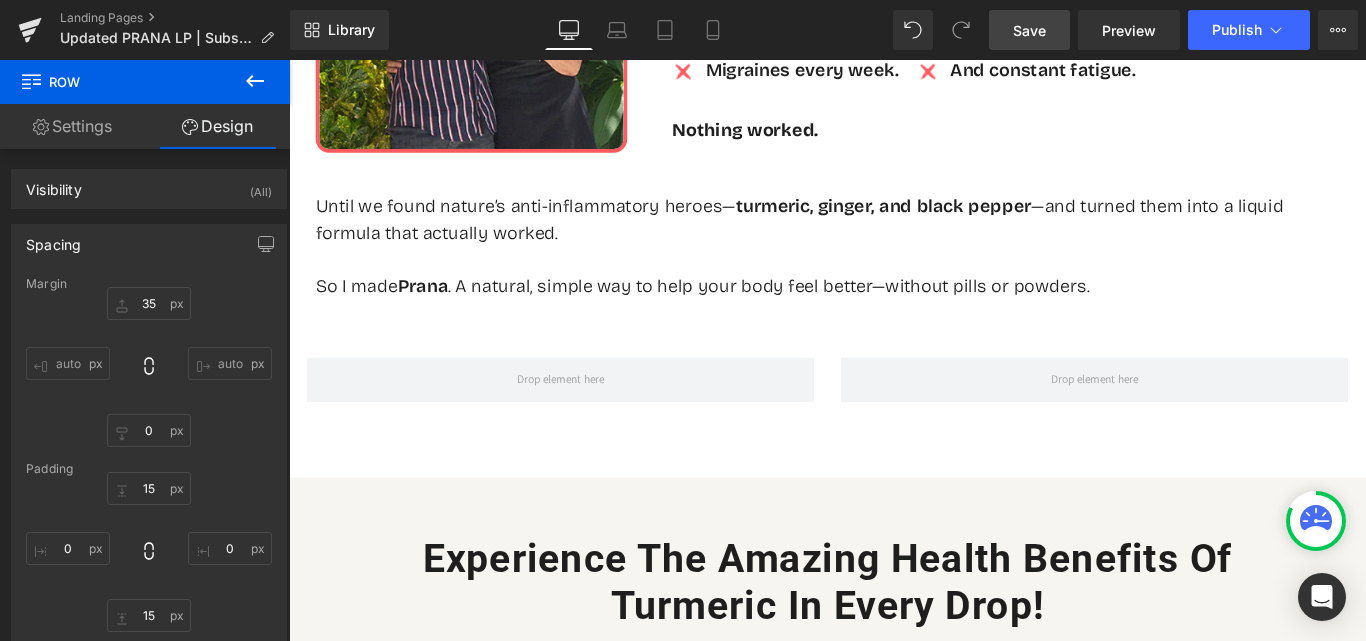 click on "Save" at bounding box center [1029, 30] 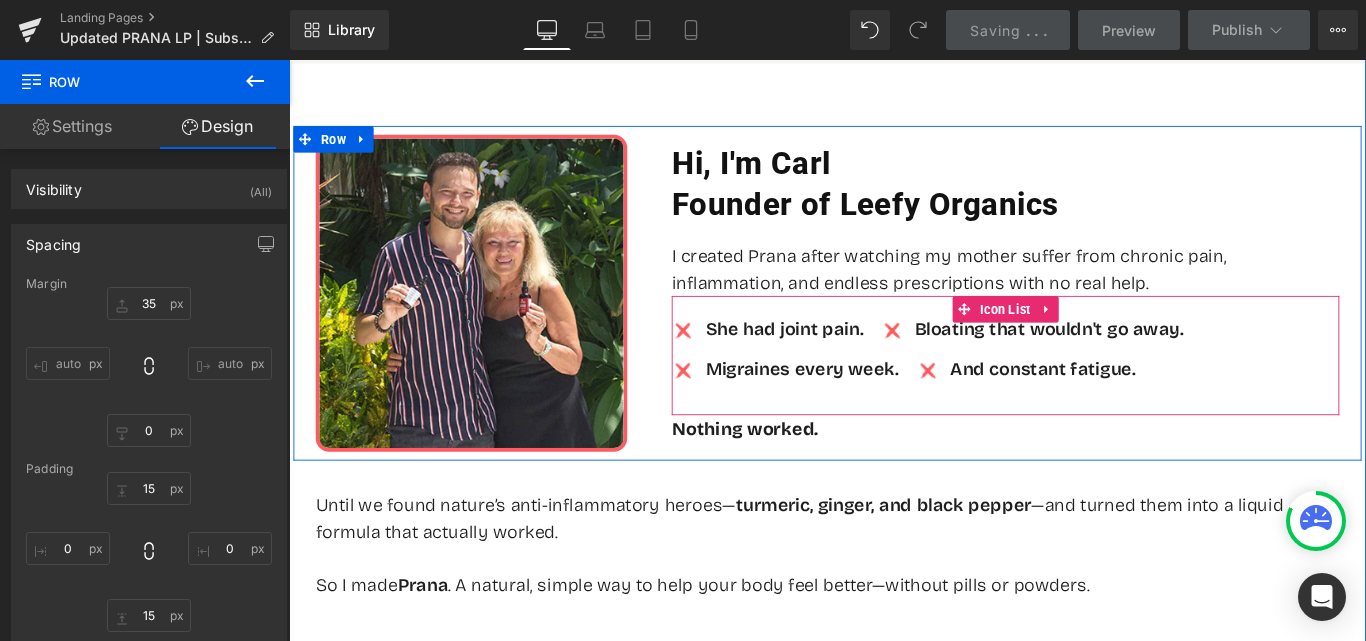 scroll, scrollTop: 1000, scrollLeft: 0, axis: vertical 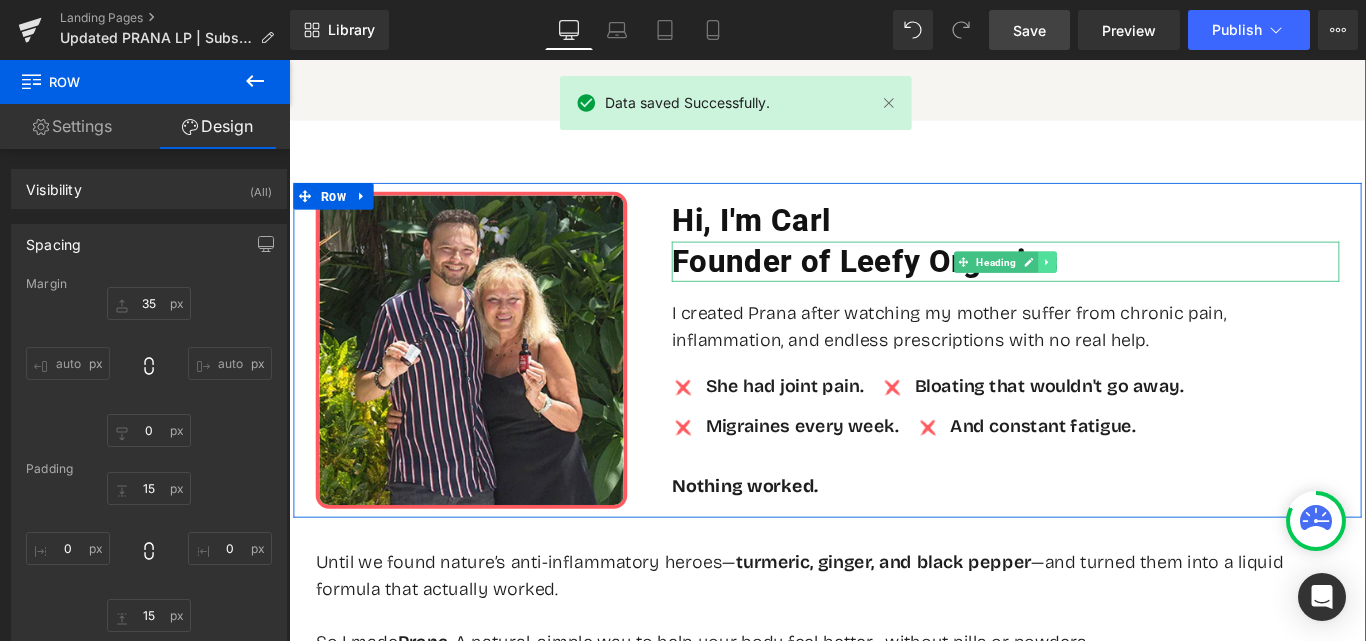 click at bounding box center [1141, 287] 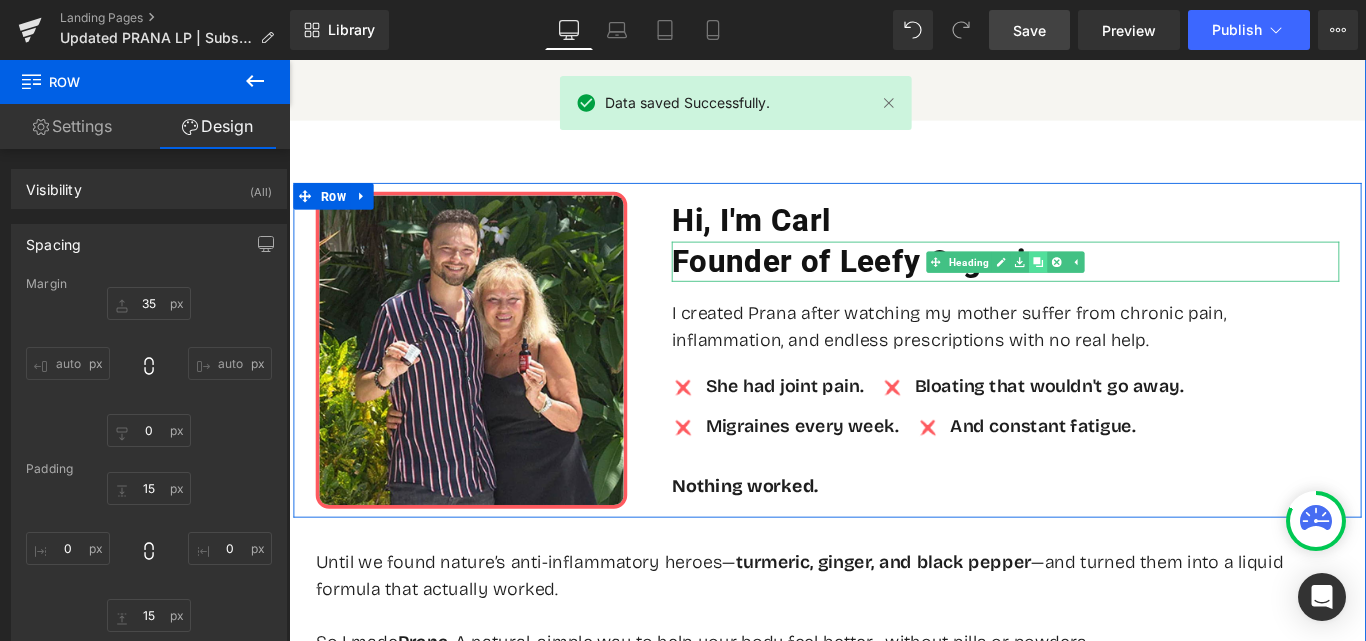 click at bounding box center [1130, 287] 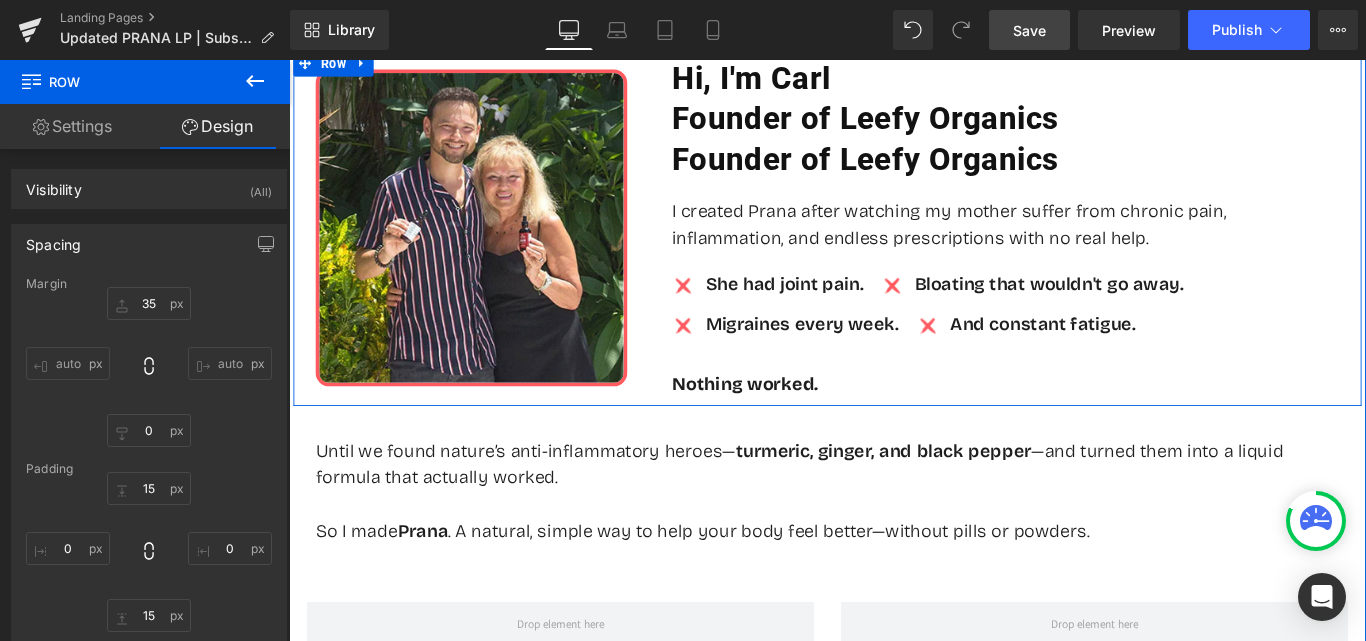 scroll, scrollTop: 1100, scrollLeft: 0, axis: vertical 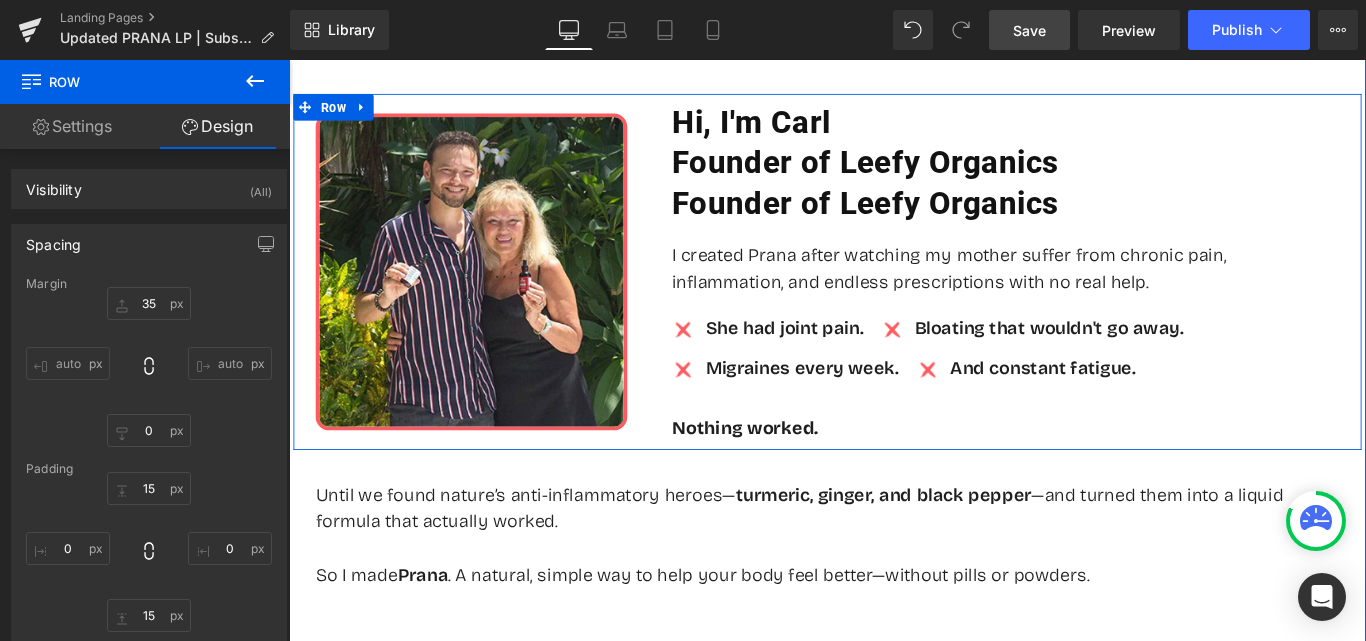 click on "Founder of Leefy Organics" at bounding box center [1094, 222] 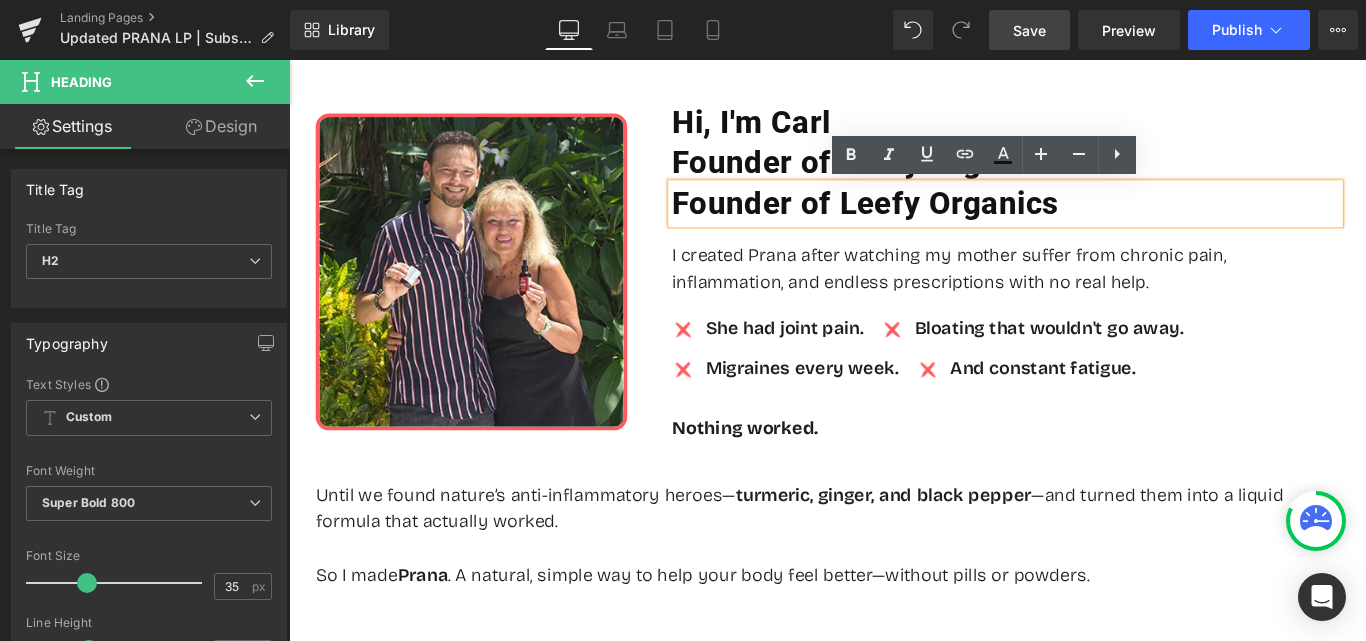 click on "Hi, I'm [FIRST] [LAST] Founder of Leefy Organics Heading Founder of Leefy Organics Heading I created Prana after watching my mother suffer from chronic pain, inflammation, and endless prescriptions with no real help. Text Block She had joint pain. Text Block Bloating that wouldn't go away. Text Block Migraines every week. Text Block And constant fatigue." at bounding box center [1094, 298] 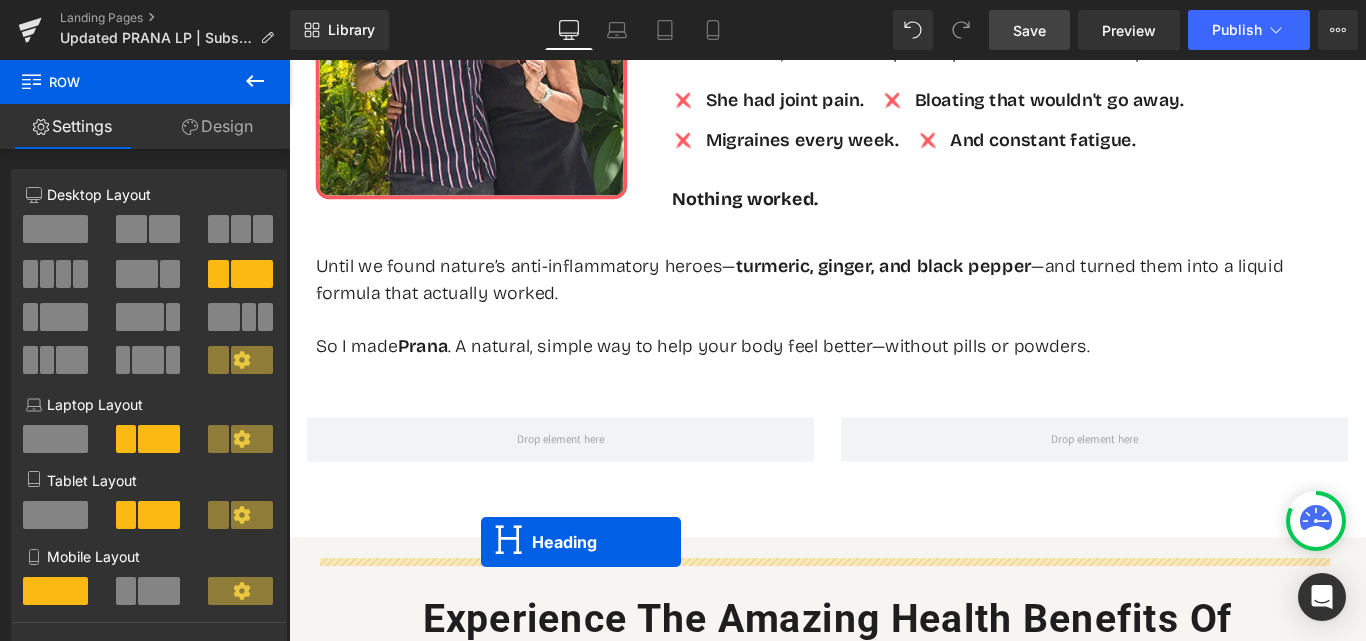 scroll, scrollTop: 1402, scrollLeft: 0, axis: vertical 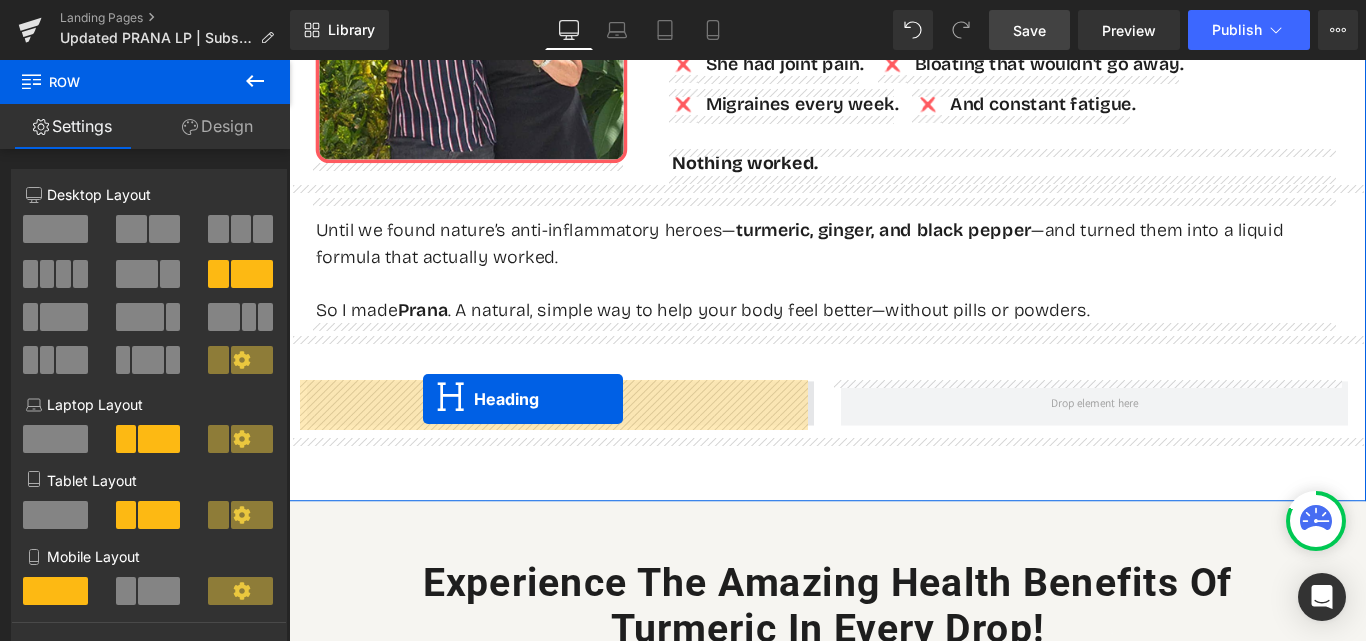 drag, startPoint x: 1033, startPoint y: 217, endPoint x: 439, endPoint y: 441, distance: 634.8323 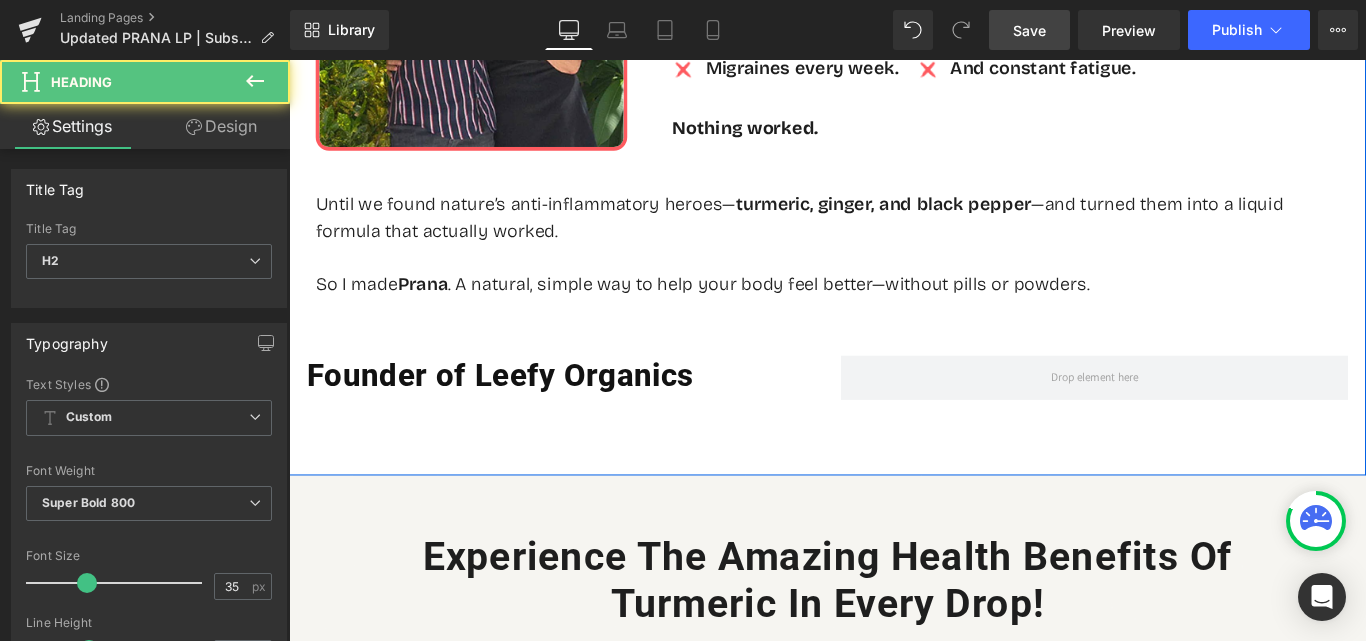 scroll, scrollTop: 1388, scrollLeft: 0, axis: vertical 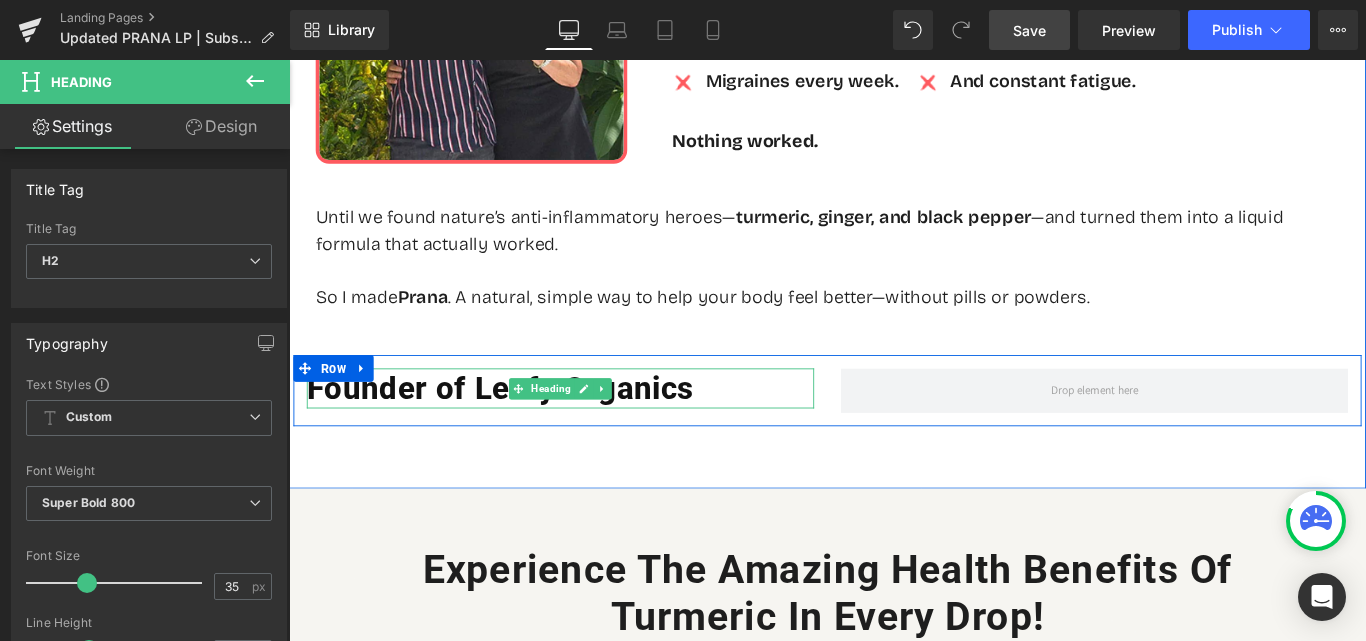 click on "Founder of Leefy Organics" at bounding box center (594, 429) 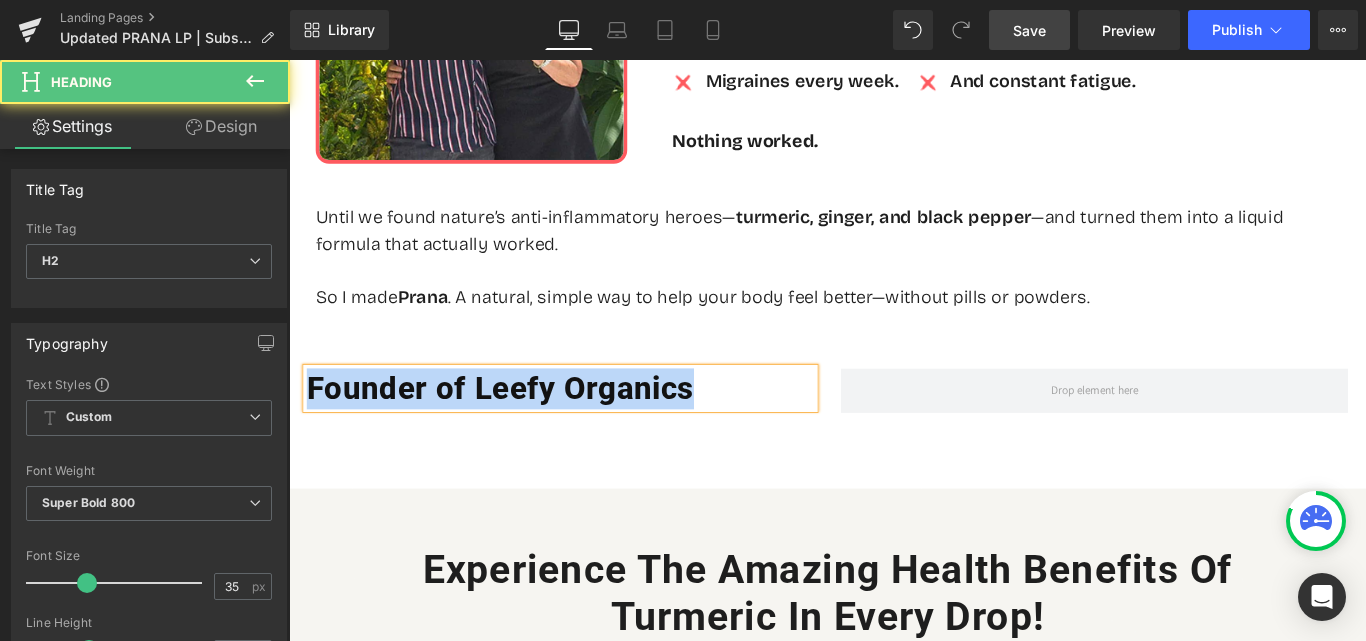 paste 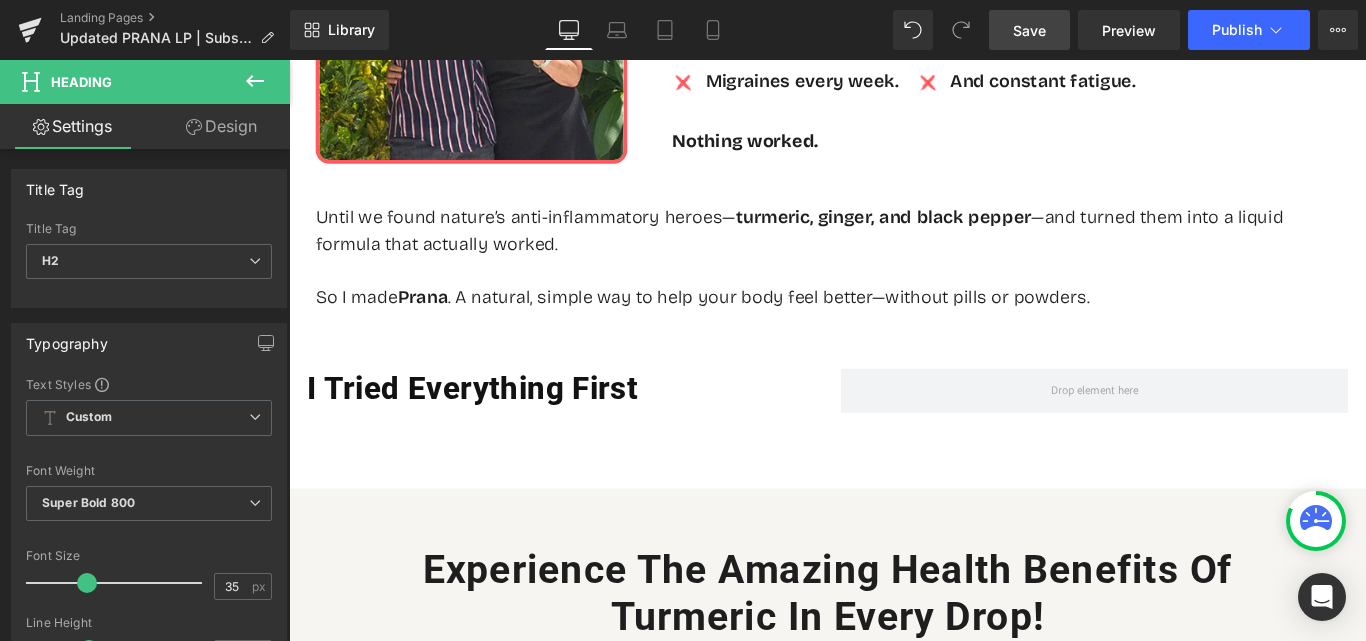 click on "Save" at bounding box center (1029, 30) 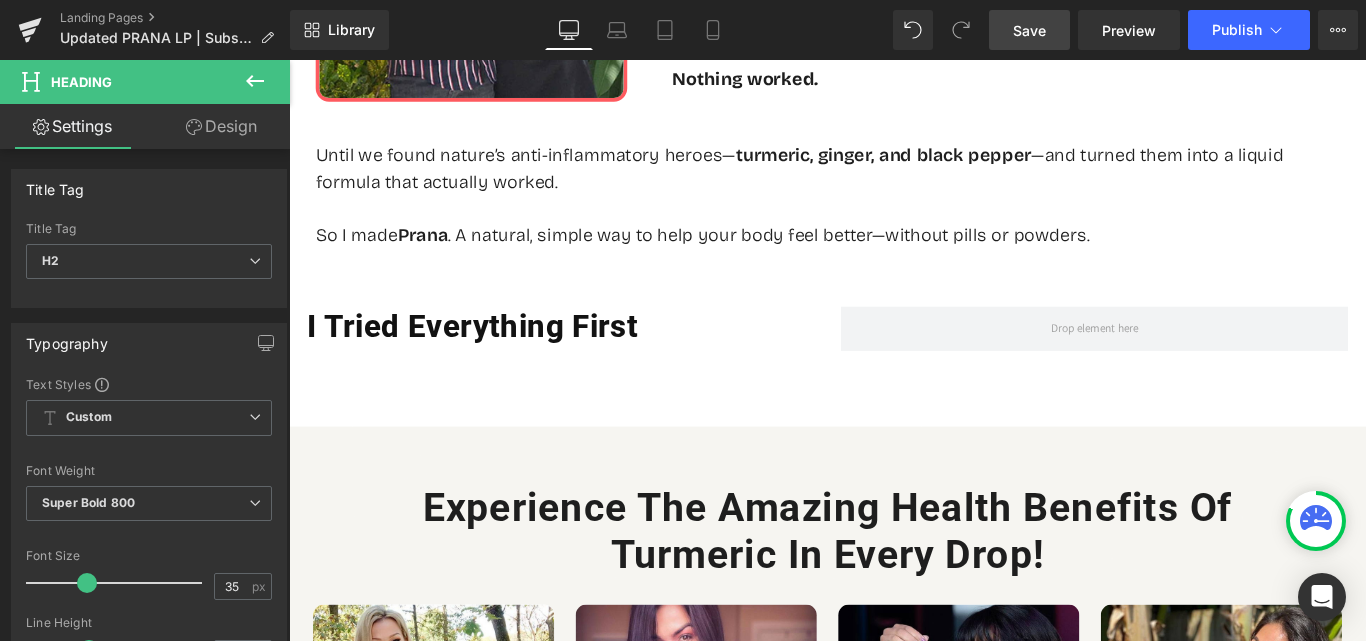 scroll, scrollTop: 1488, scrollLeft: 0, axis: vertical 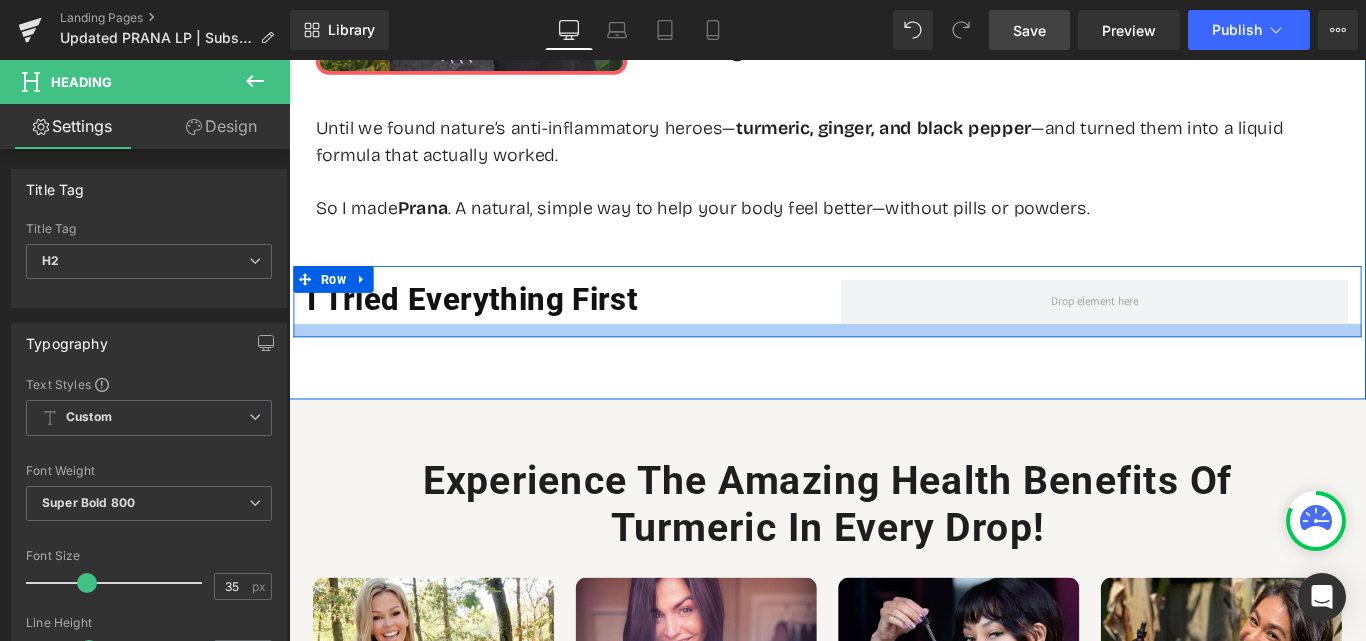 click at bounding box center (894, 363) 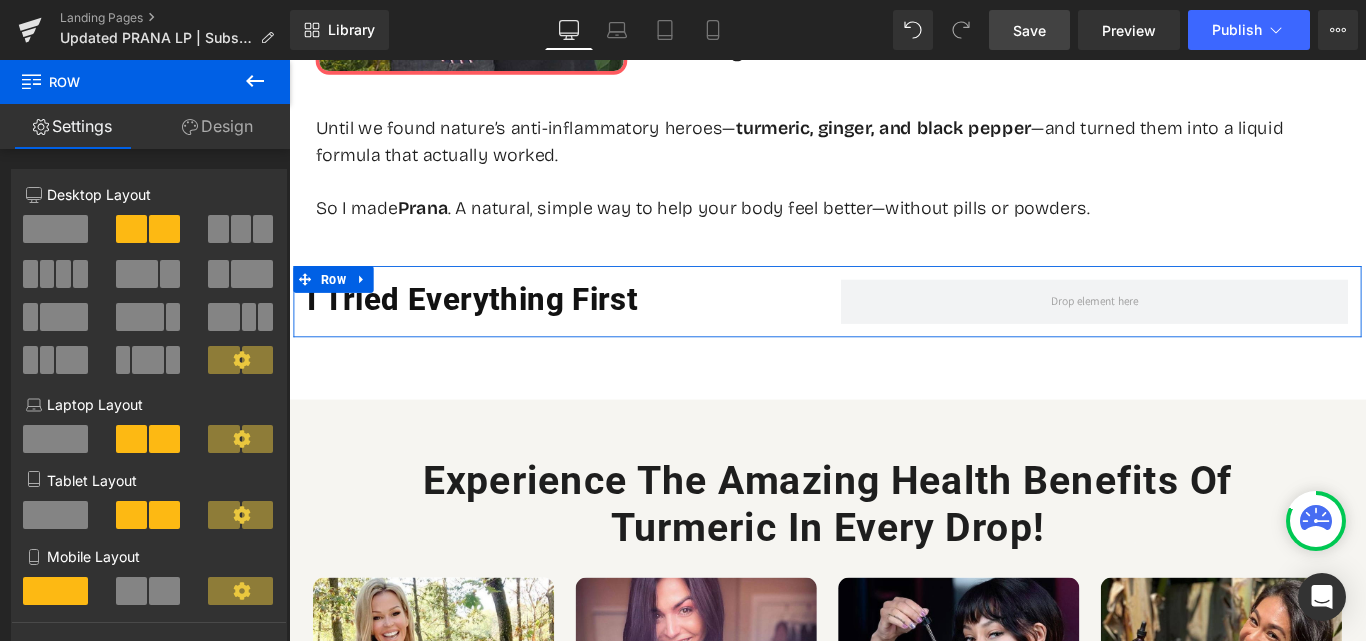 click on "Design" at bounding box center [217, 126] 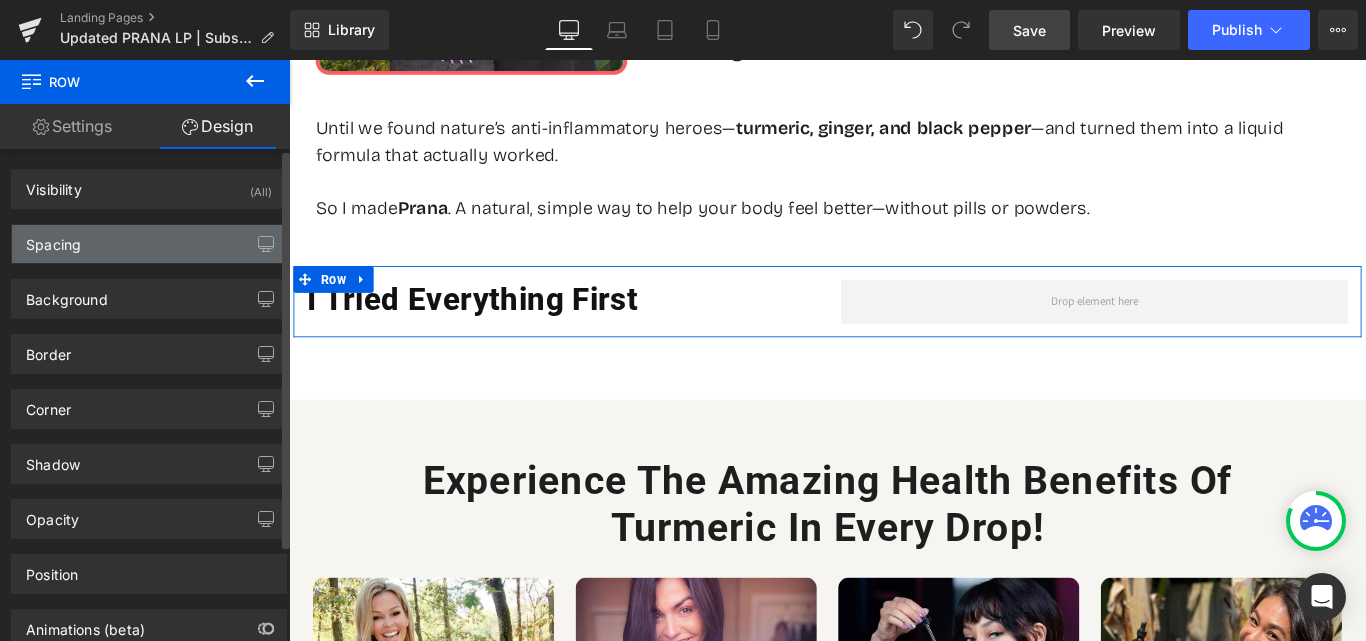 click on "Spacing" at bounding box center (53, 239) 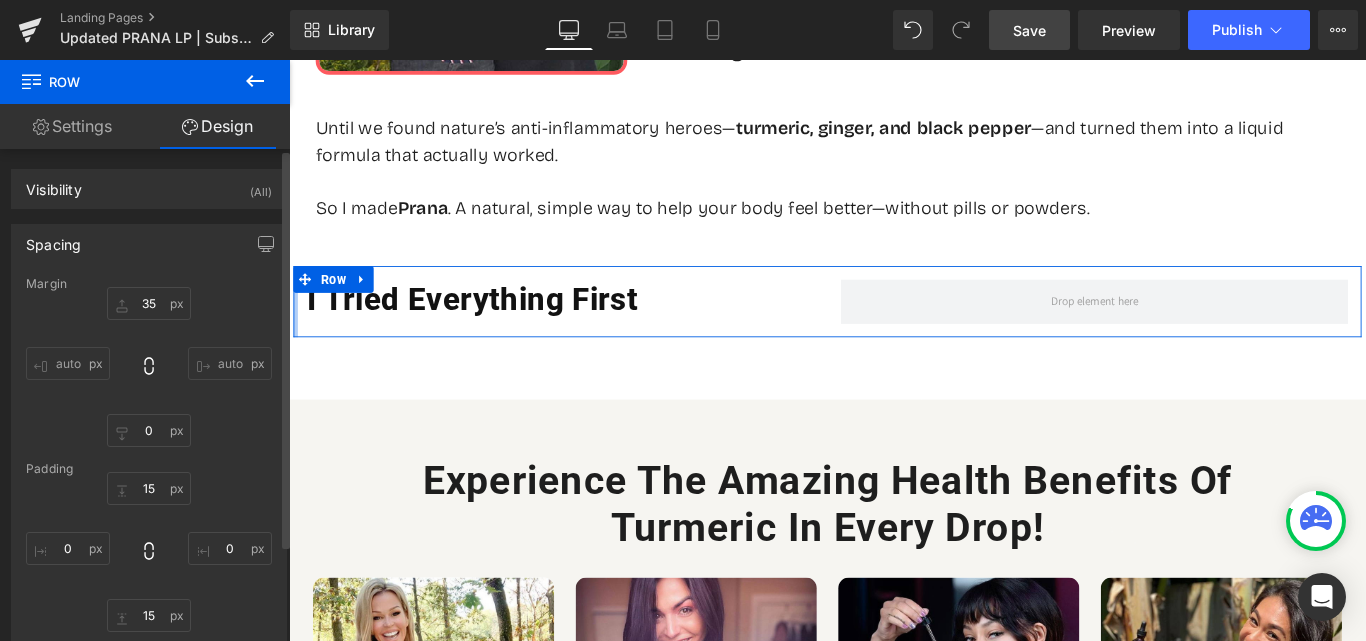 click at bounding box center (149, 552) 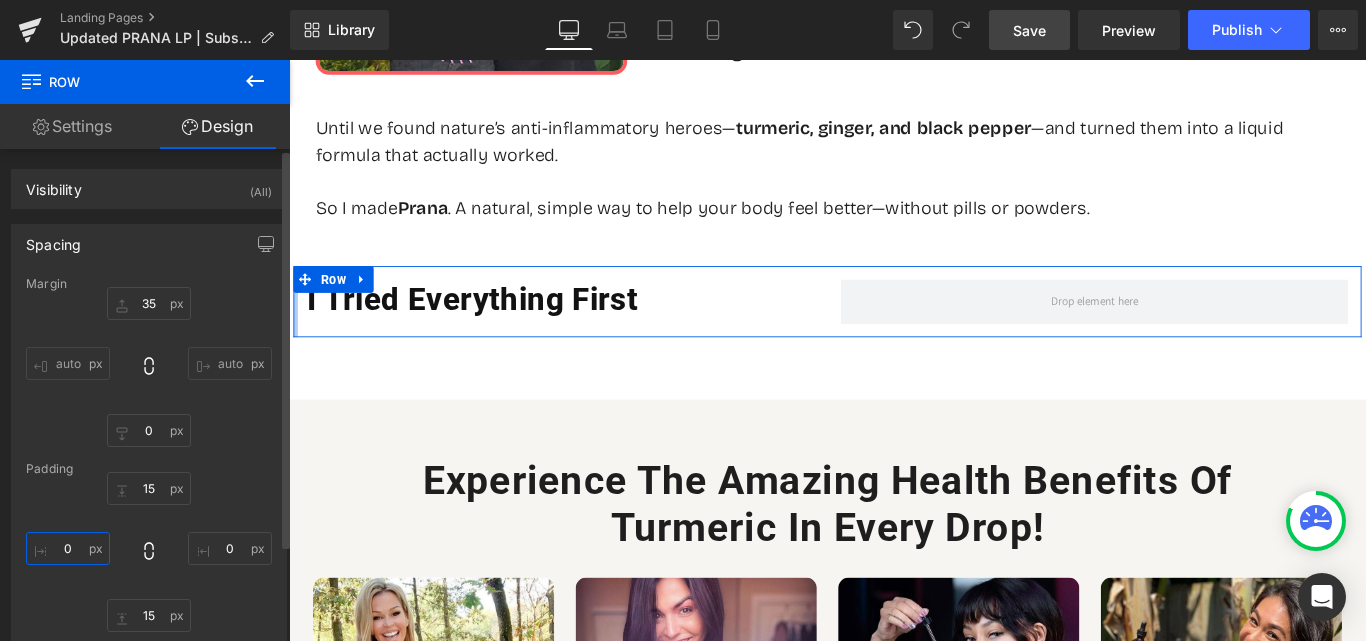 click at bounding box center (68, 548) 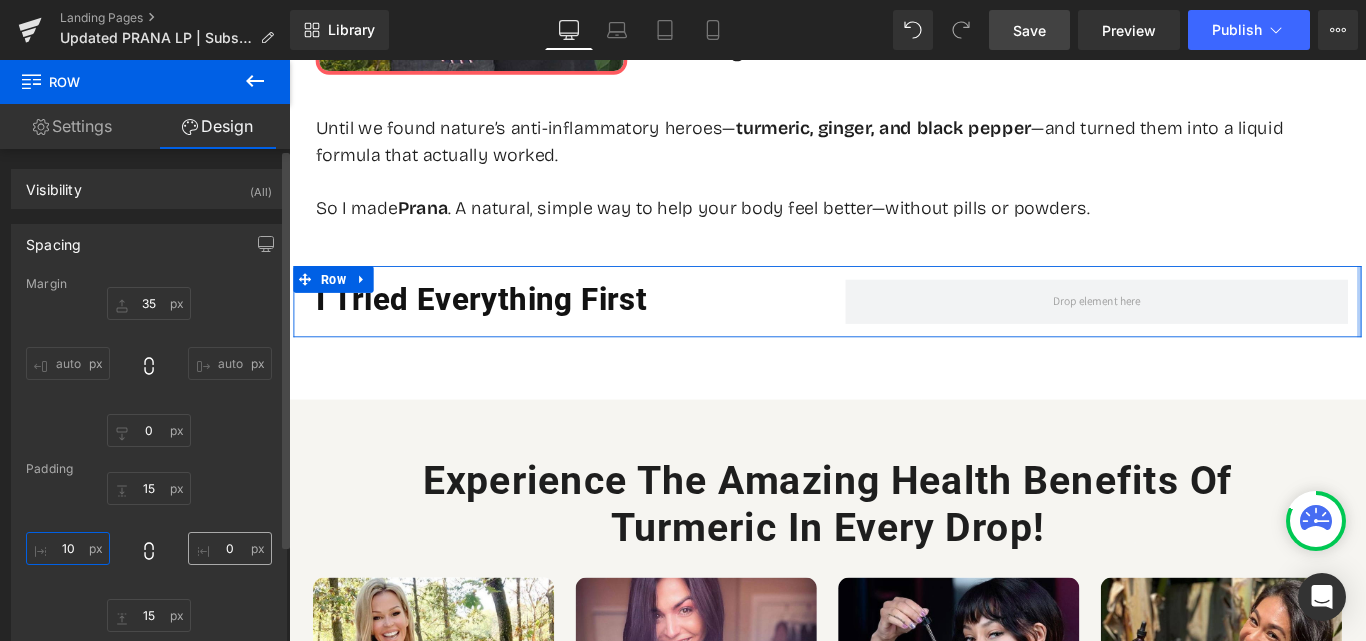 type on "10" 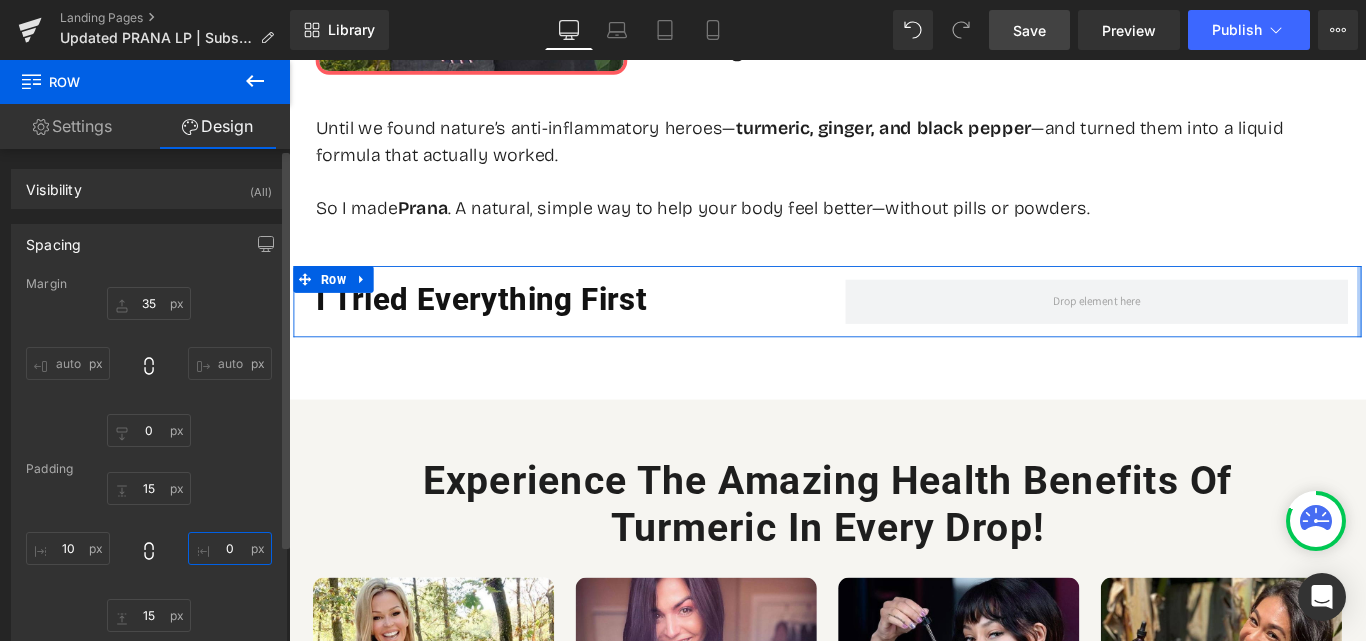 click at bounding box center [230, 548] 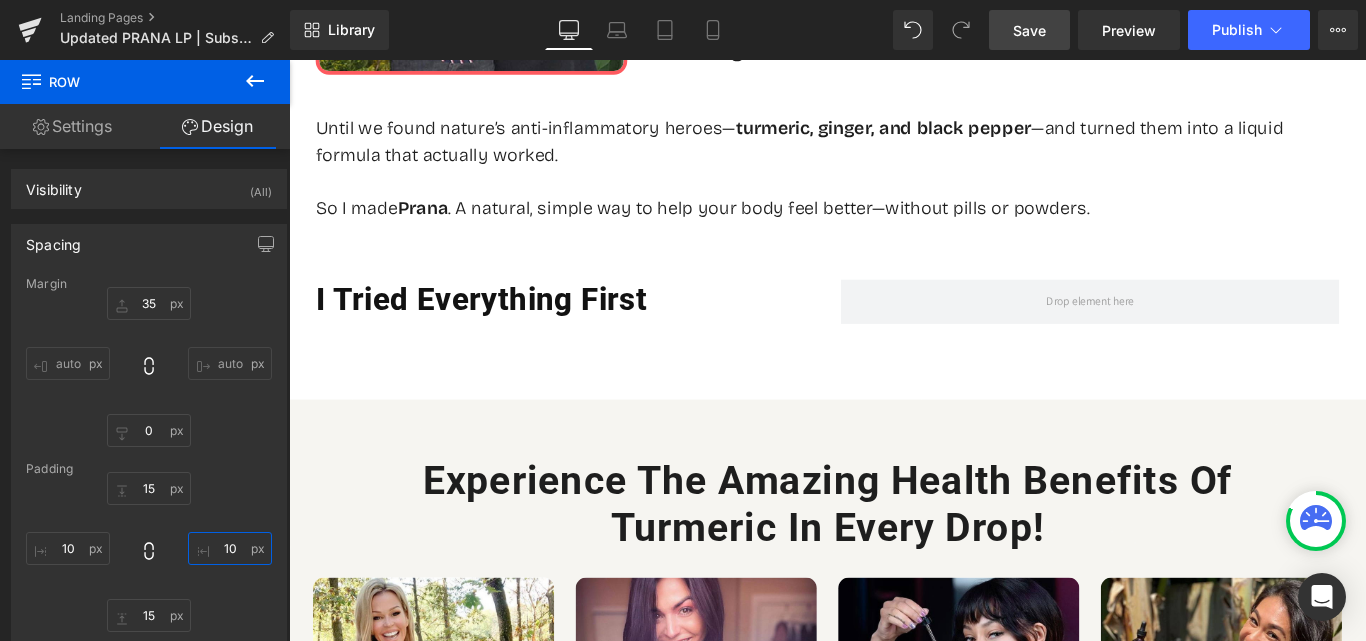 type on "10" 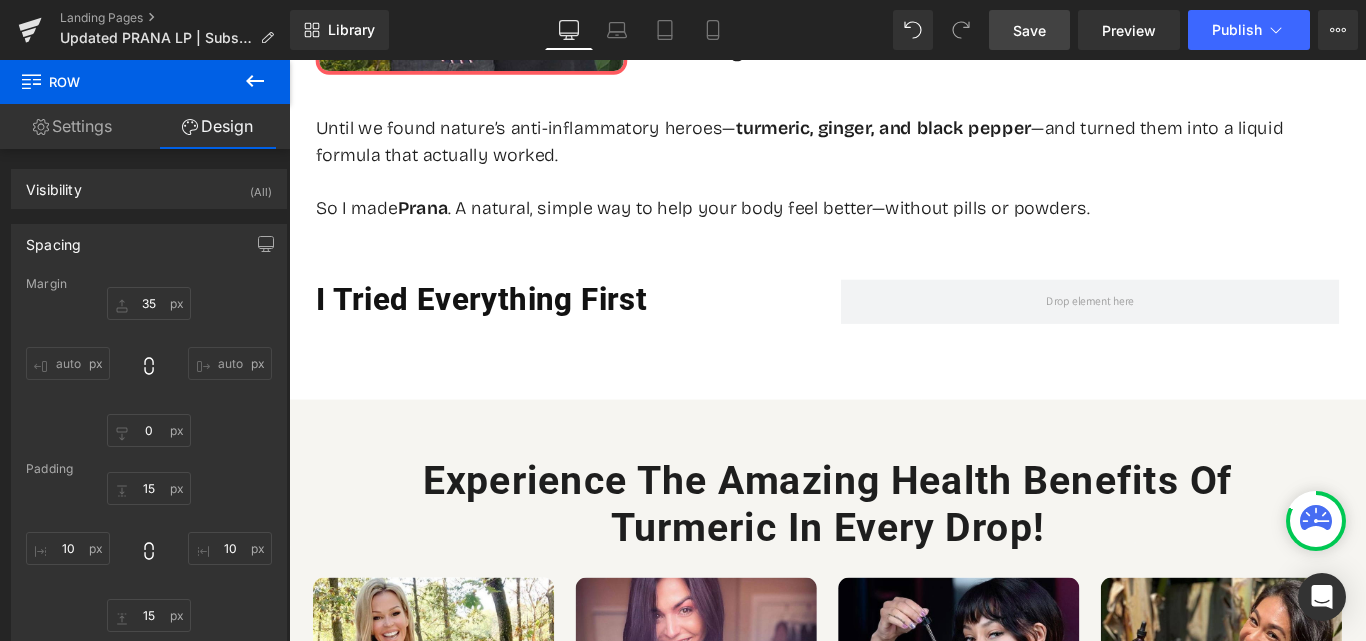 click on "Save" at bounding box center (1029, 30) 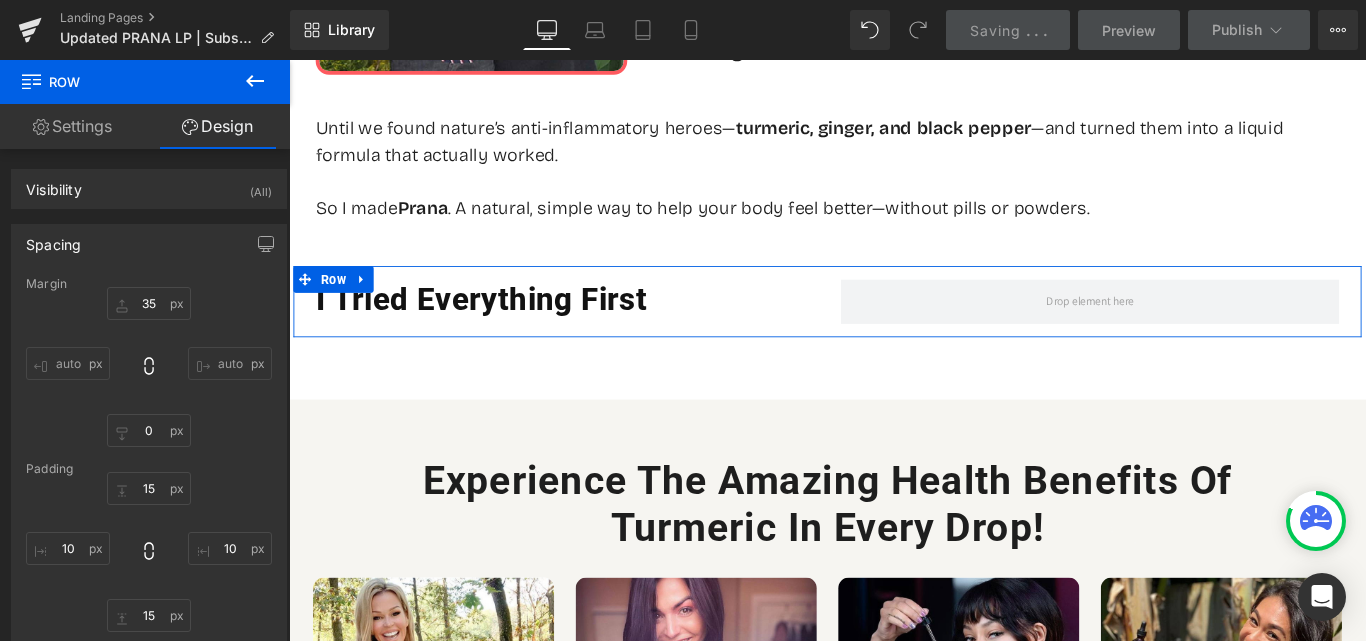 click on "Settings" at bounding box center (72, 126) 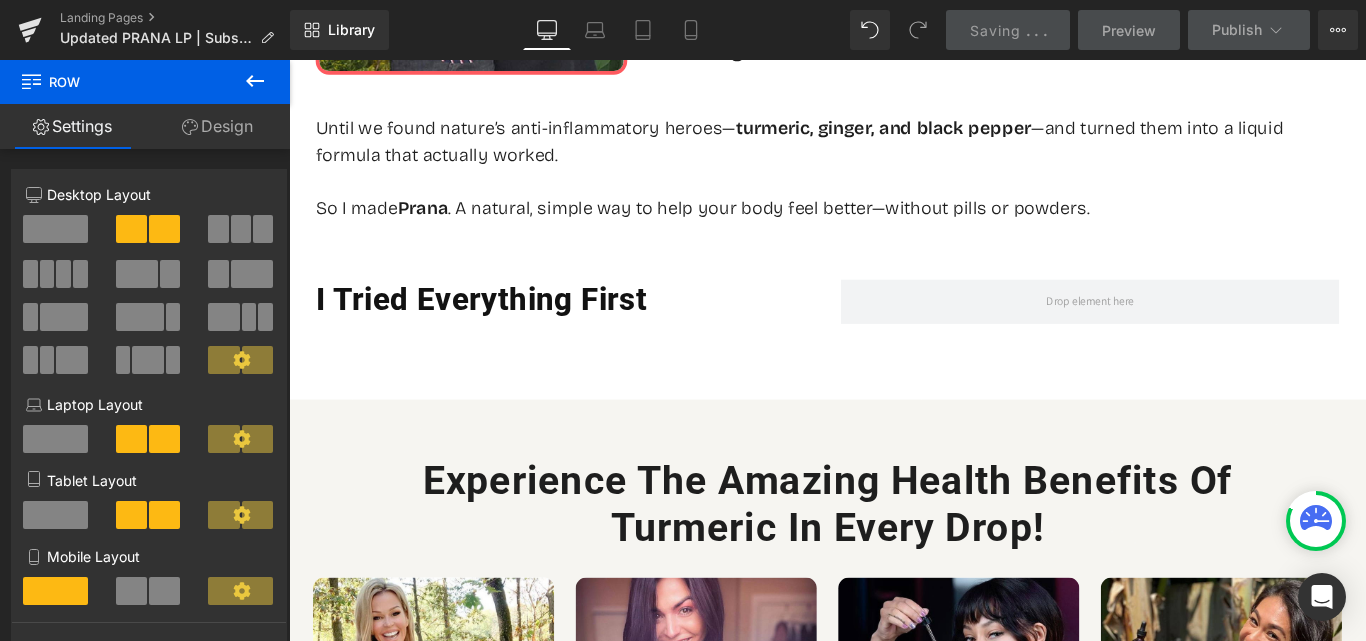 click at bounding box center [255, 82] 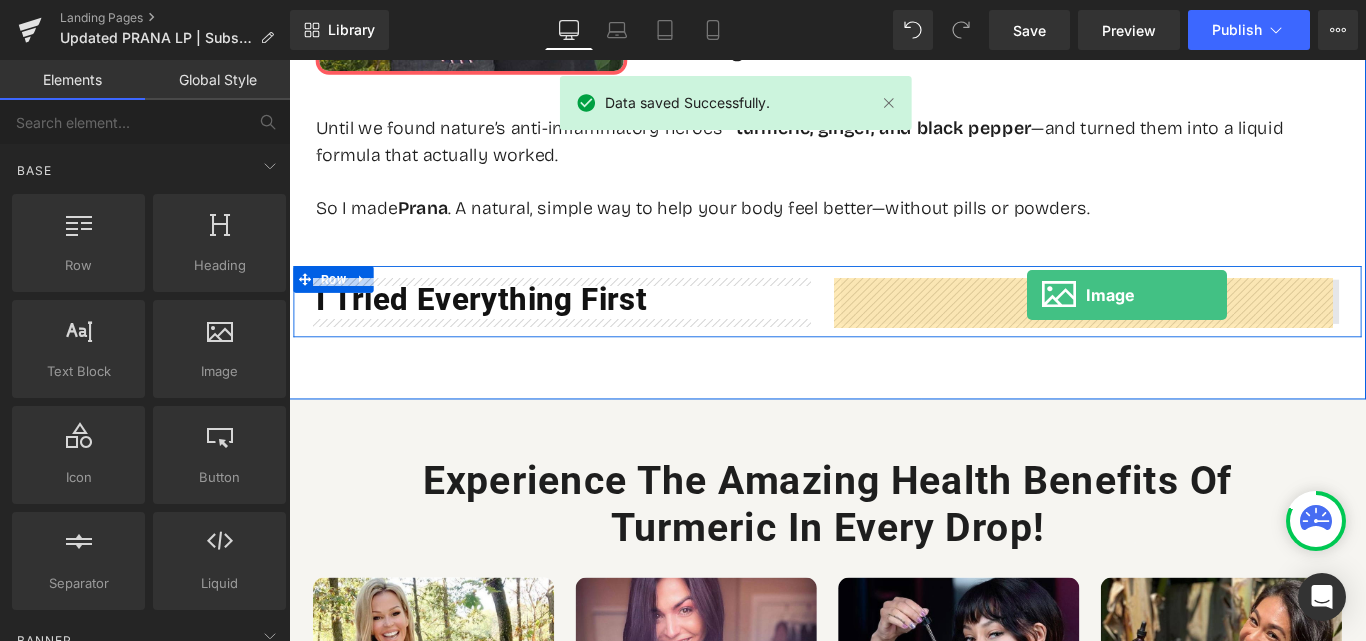 drag, startPoint x: 563, startPoint y: 401, endPoint x: 1118, endPoint y: 324, distance: 560.316 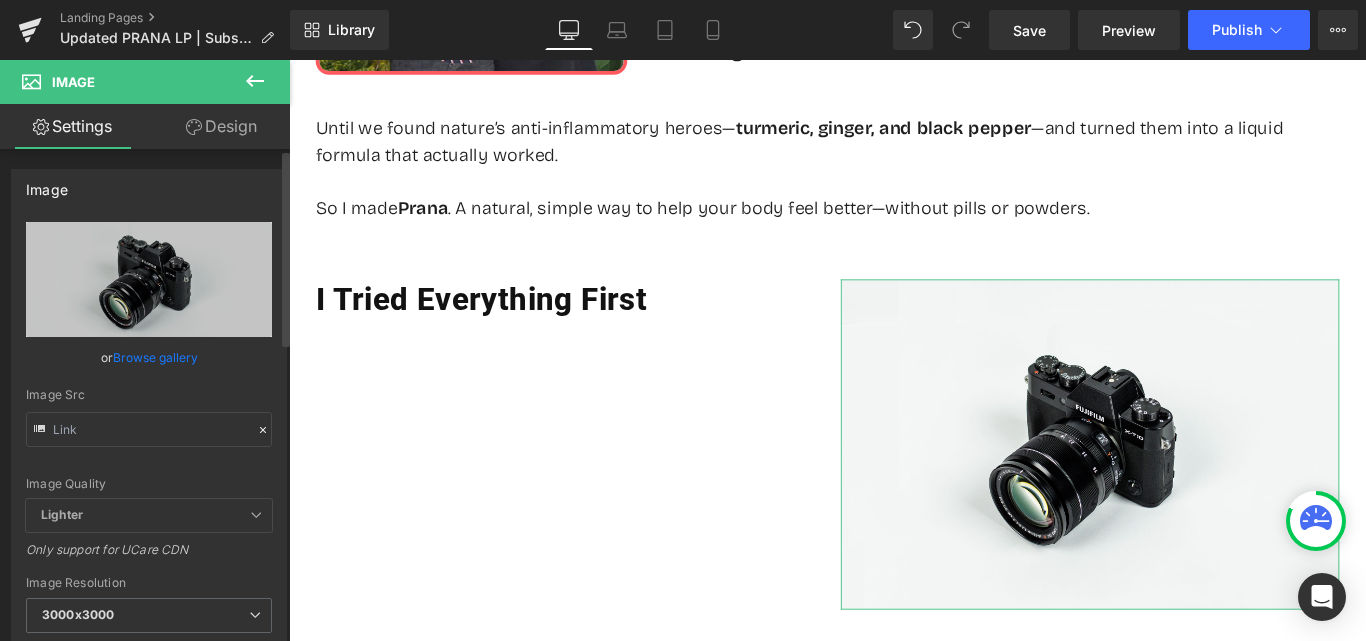 click on "Browse gallery" at bounding box center [155, 357] 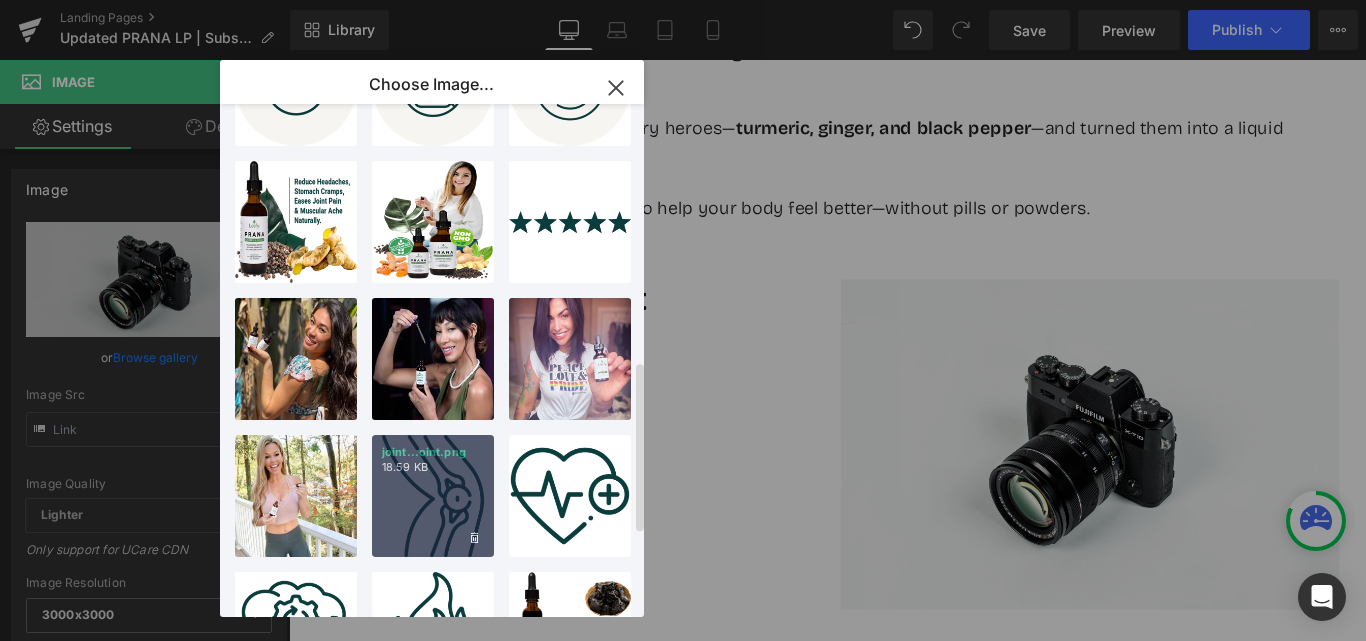 scroll, scrollTop: 800, scrollLeft: 0, axis: vertical 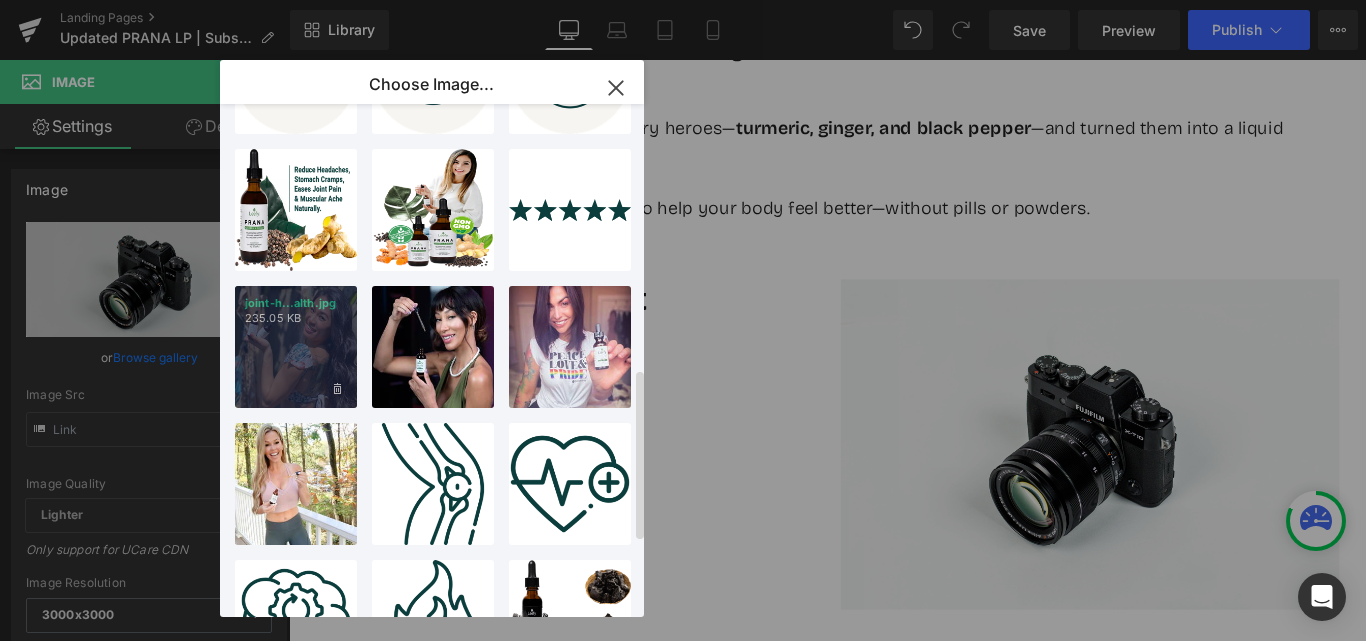 click on "joint-h...alth.jpg 235.05 KB" at bounding box center [296, 347] 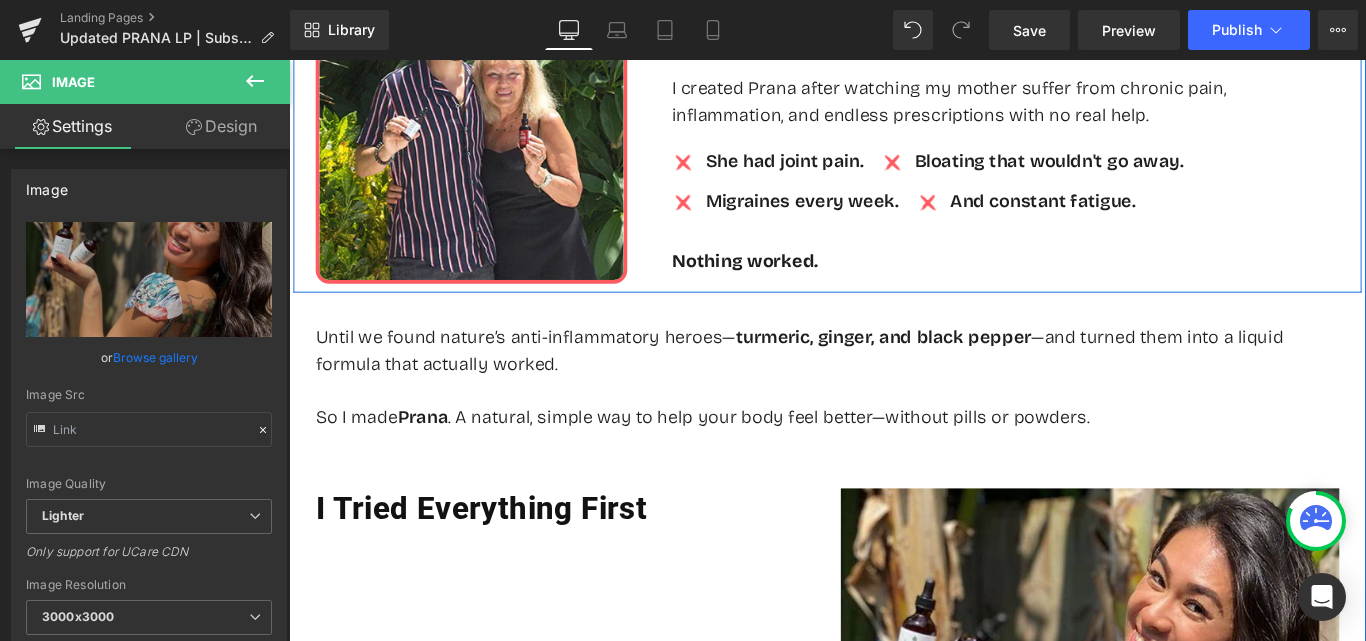 scroll, scrollTop: 1288, scrollLeft: 0, axis: vertical 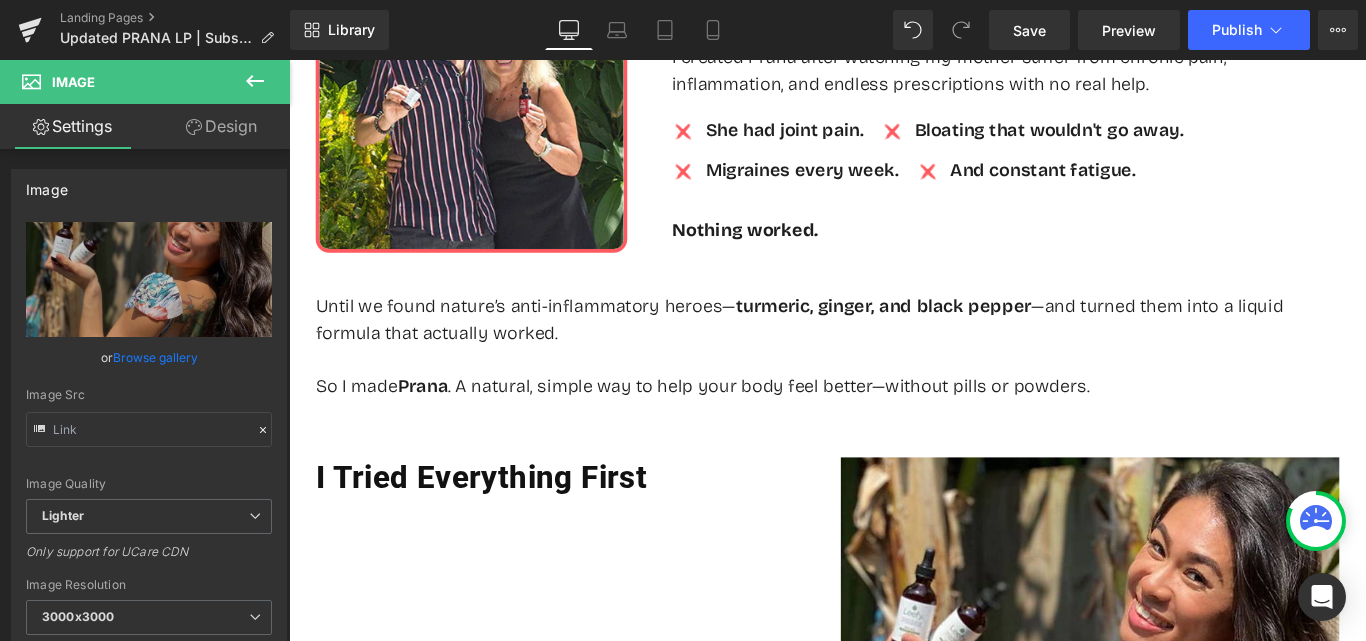 click 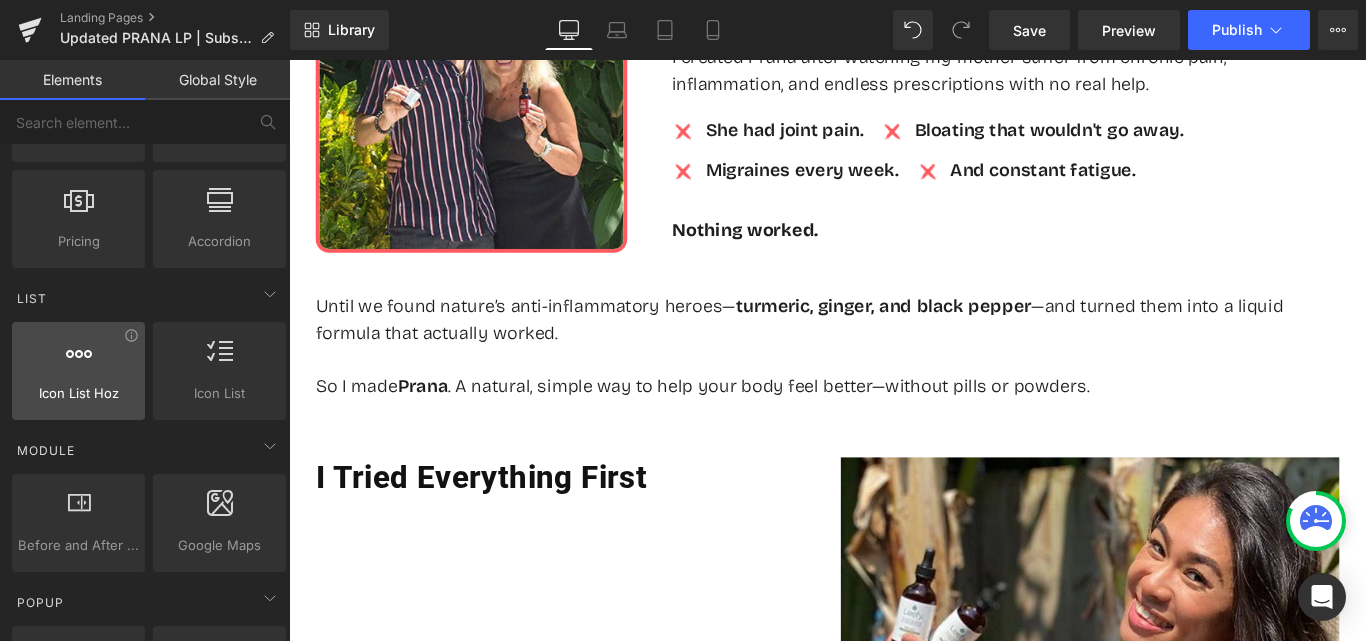 scroll, scrollTop: 800, scrollLeft: 0, axis: vertical 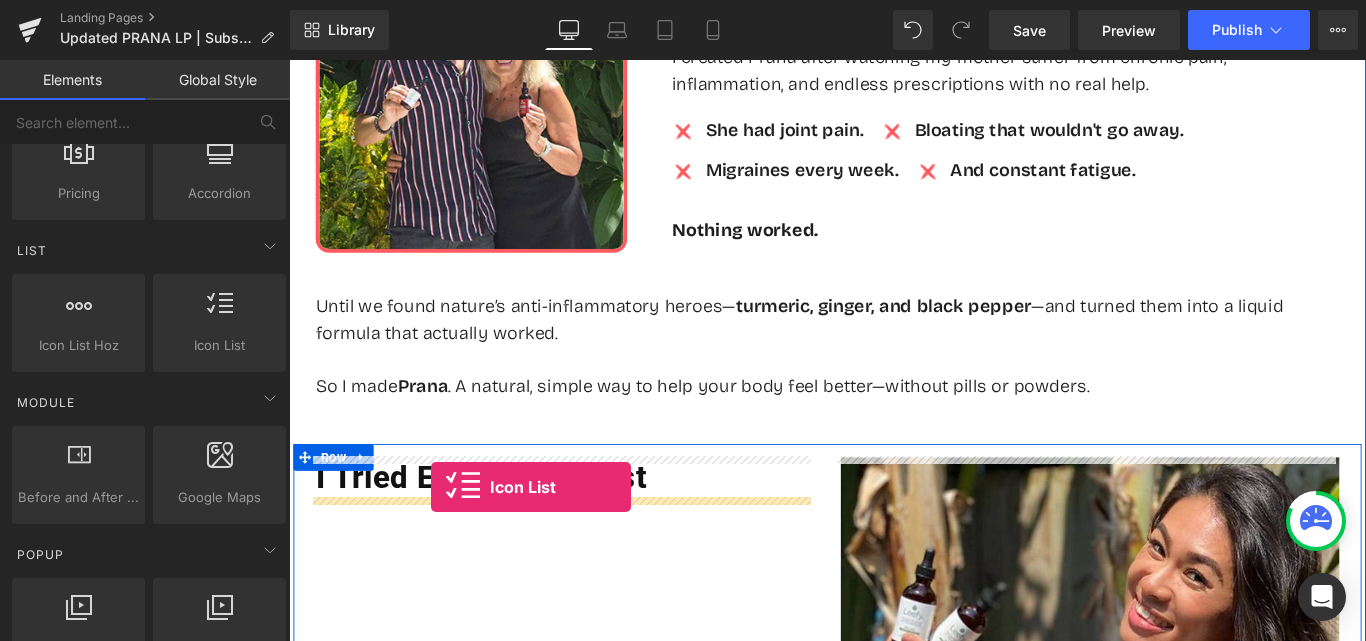 drag, startPoint x: 532, startPoint y: 381, endPoint x: 447, endPoint y: 540, distance: 180.2942 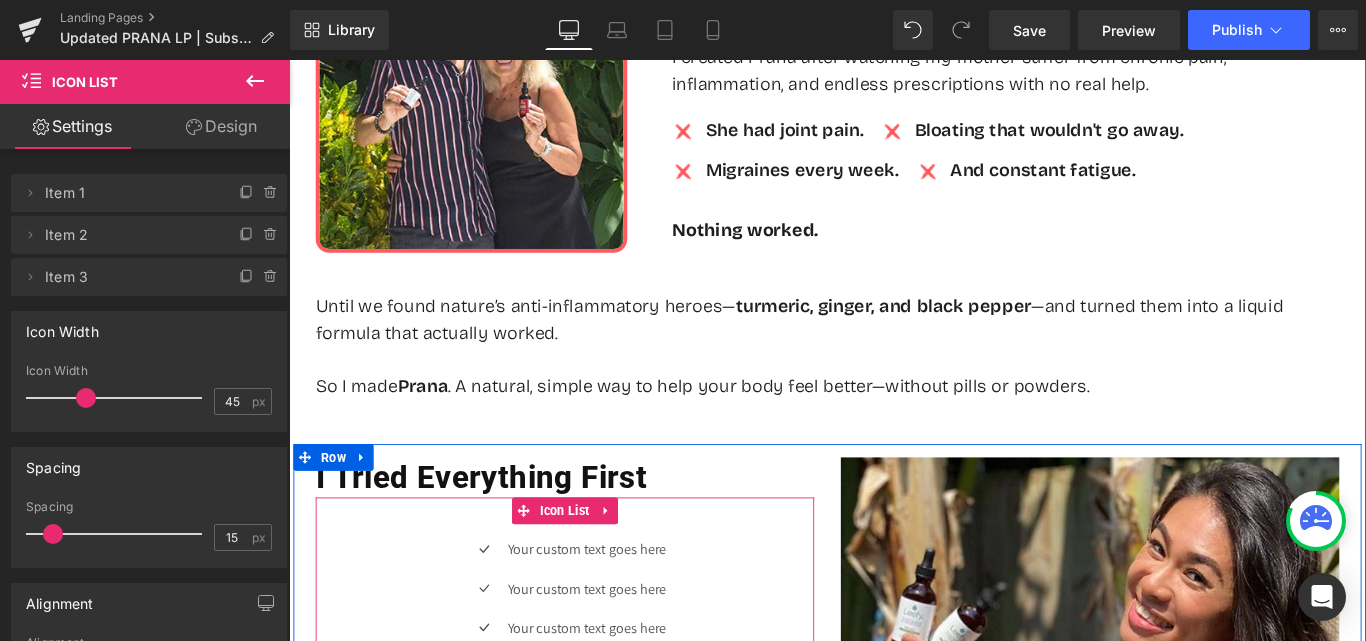 click on "Icon
Your custom text goes here
Text Block
Icon
Your custom text goes here
Text Block
Icon
Your custom text goes here
Text Block" at bounding box center (599, 661) 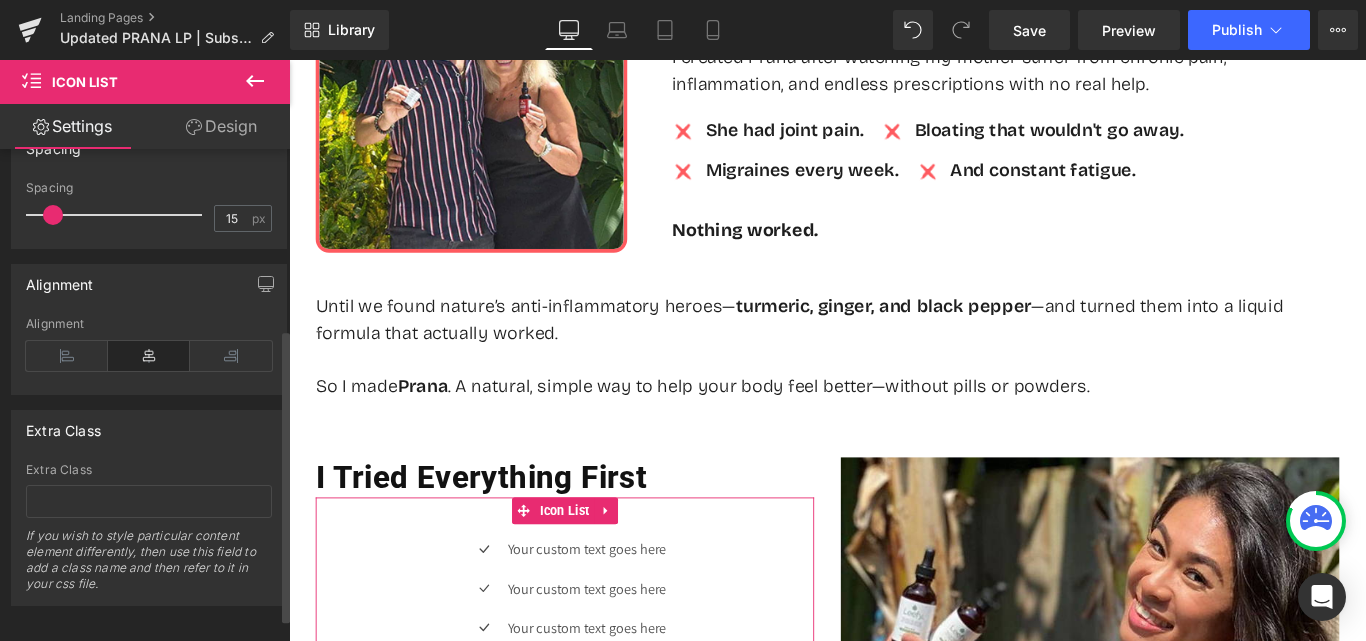 scroll, scrollTop: 340, scrollLeft: 0, axis: vertical 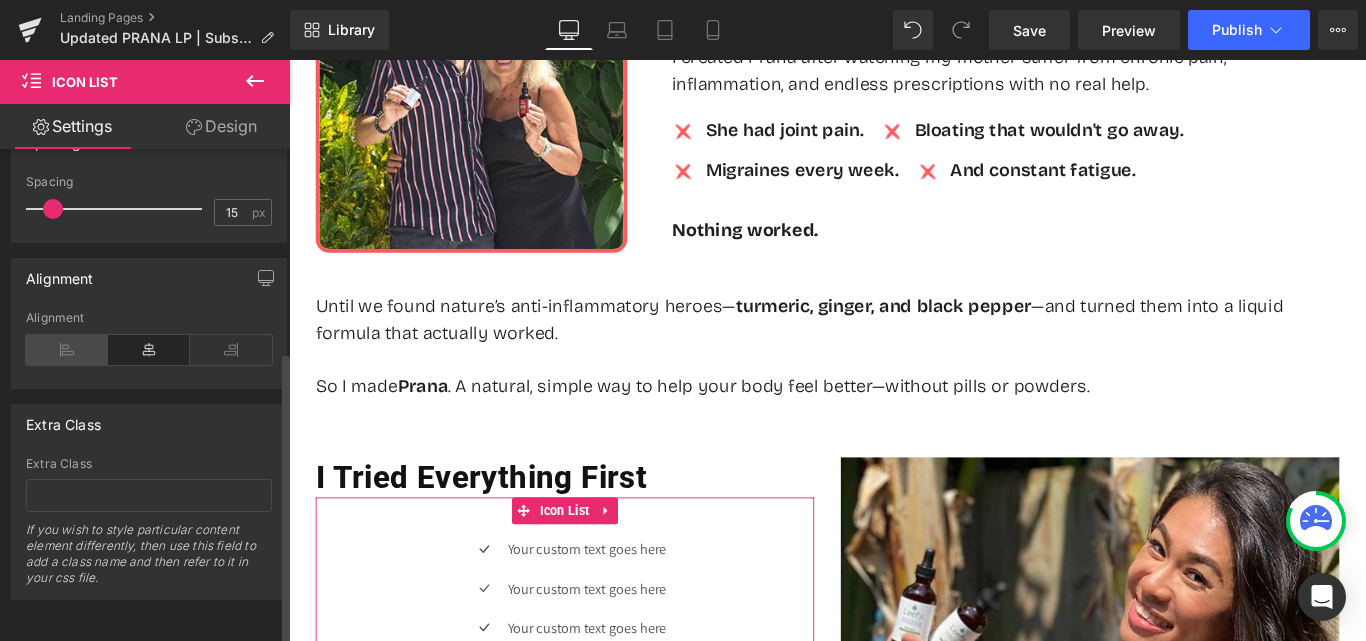 click at bounding box center (67, 350) 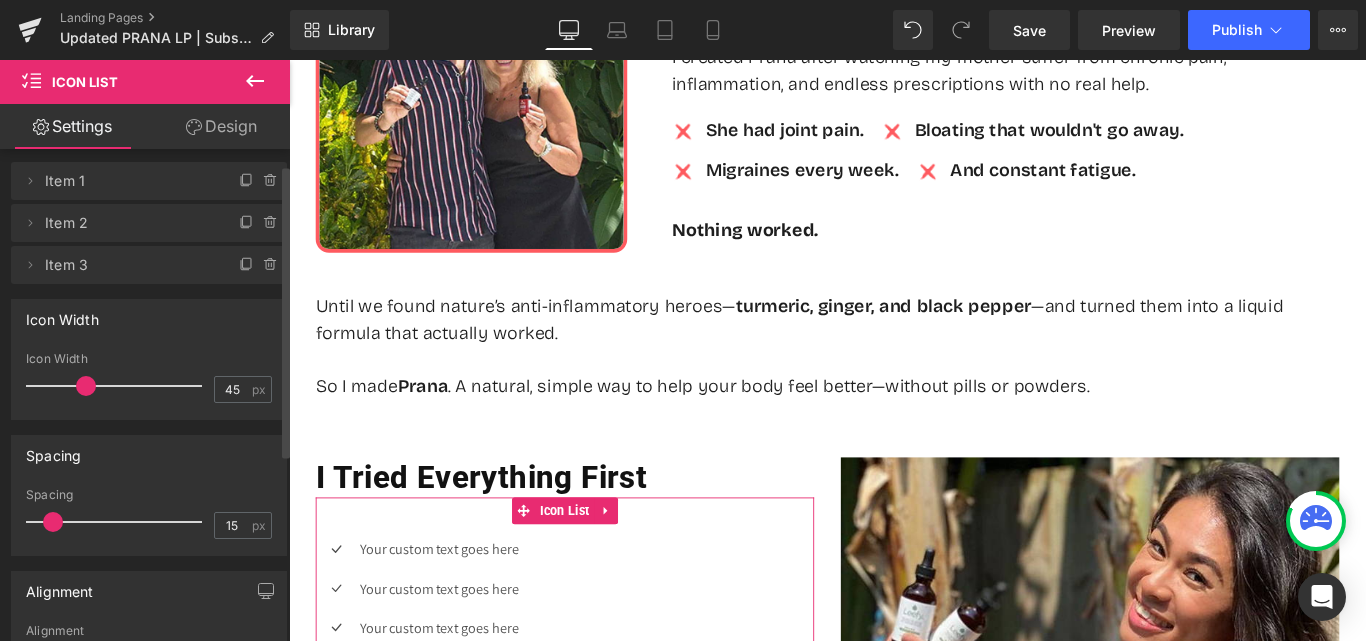 scroll, scrollTop: 0, scrollLeft: 0, axis: both 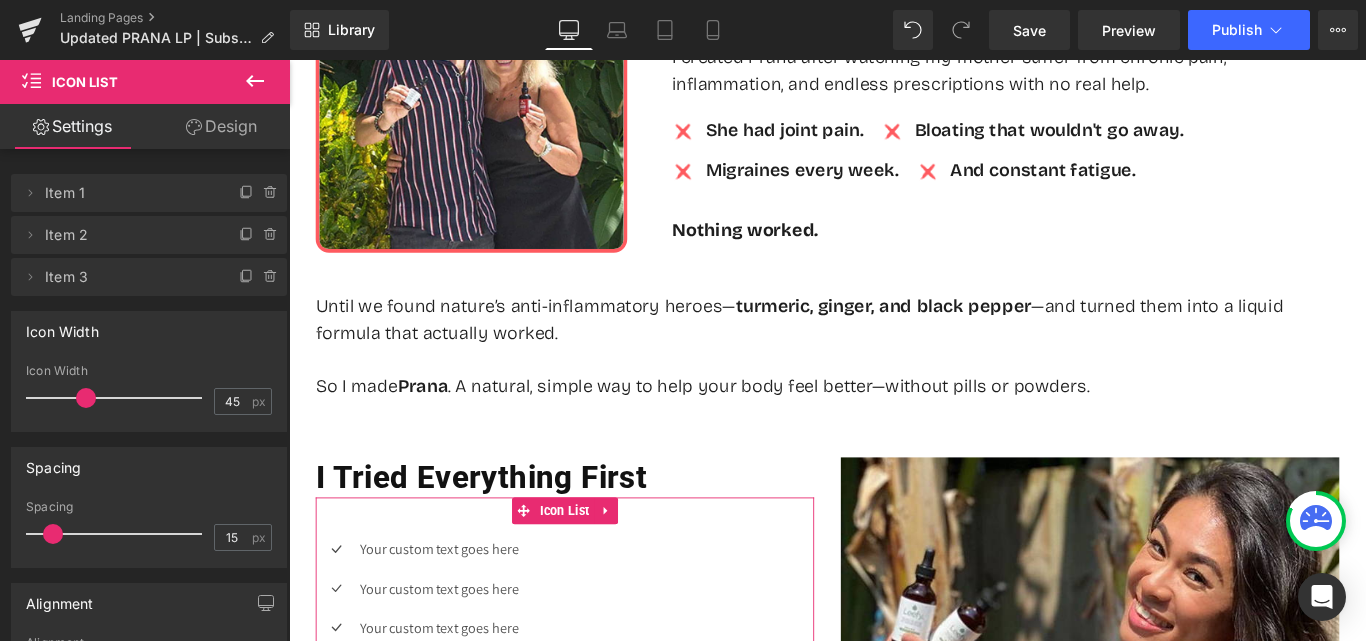 click on "Design" at bounding box center [221, 126] 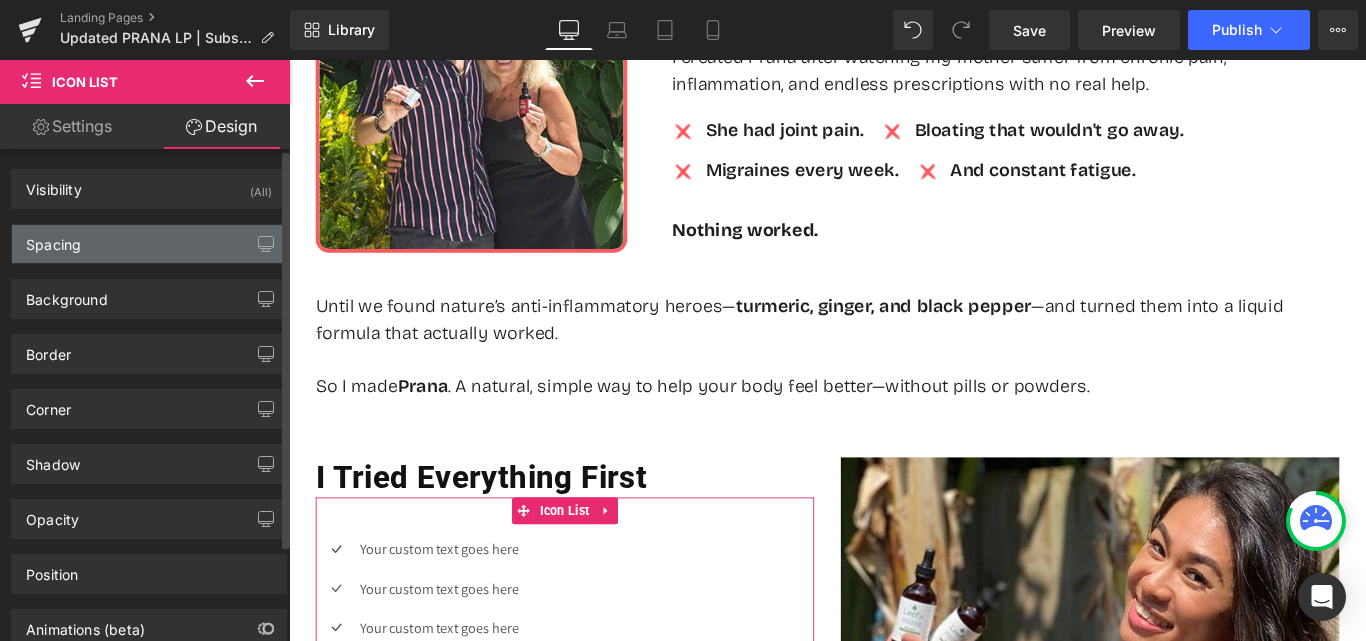 click on "Spacing" at bounding box center [53, 239] 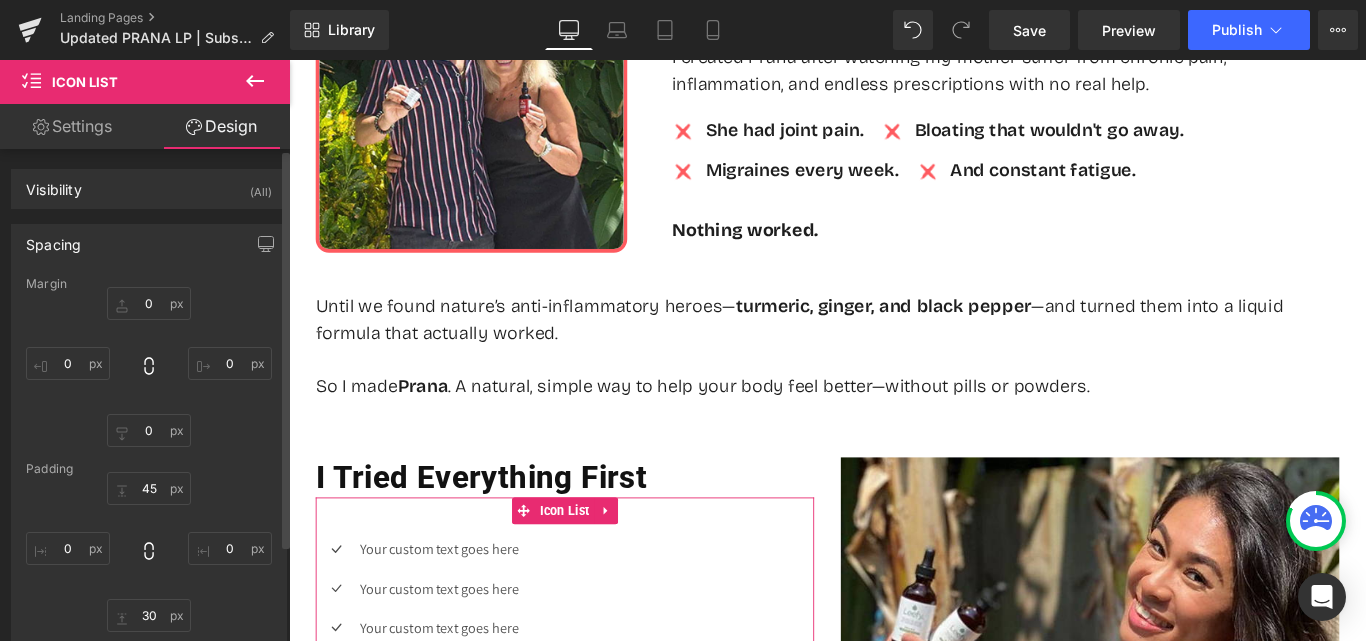 click on "Padding" at bounding box center [149, 469] 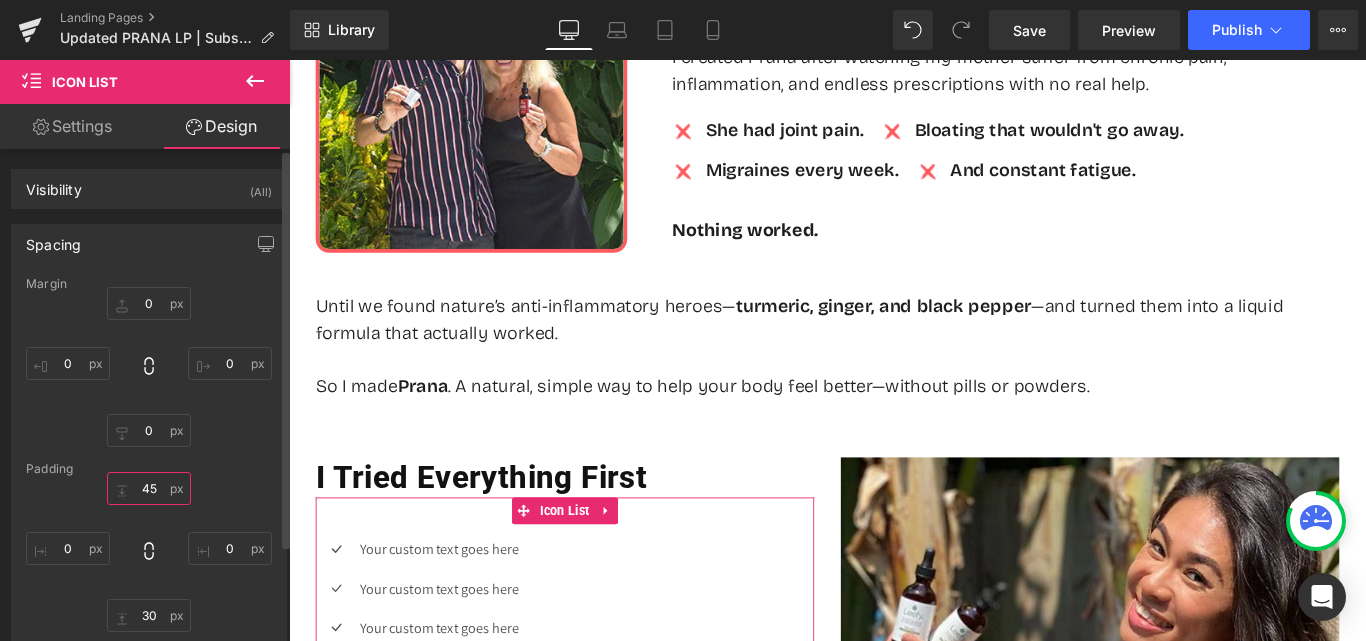 click at bounding box center [149, 488] 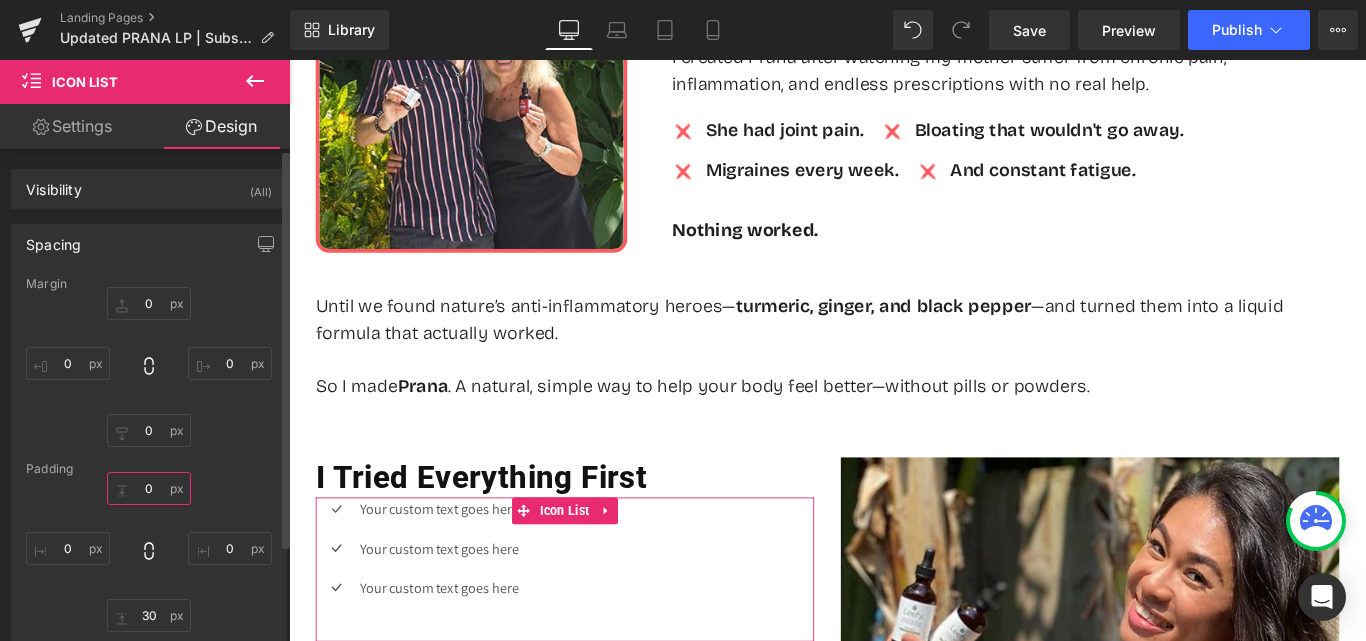 click on "0" at bounding box center [149, 488] 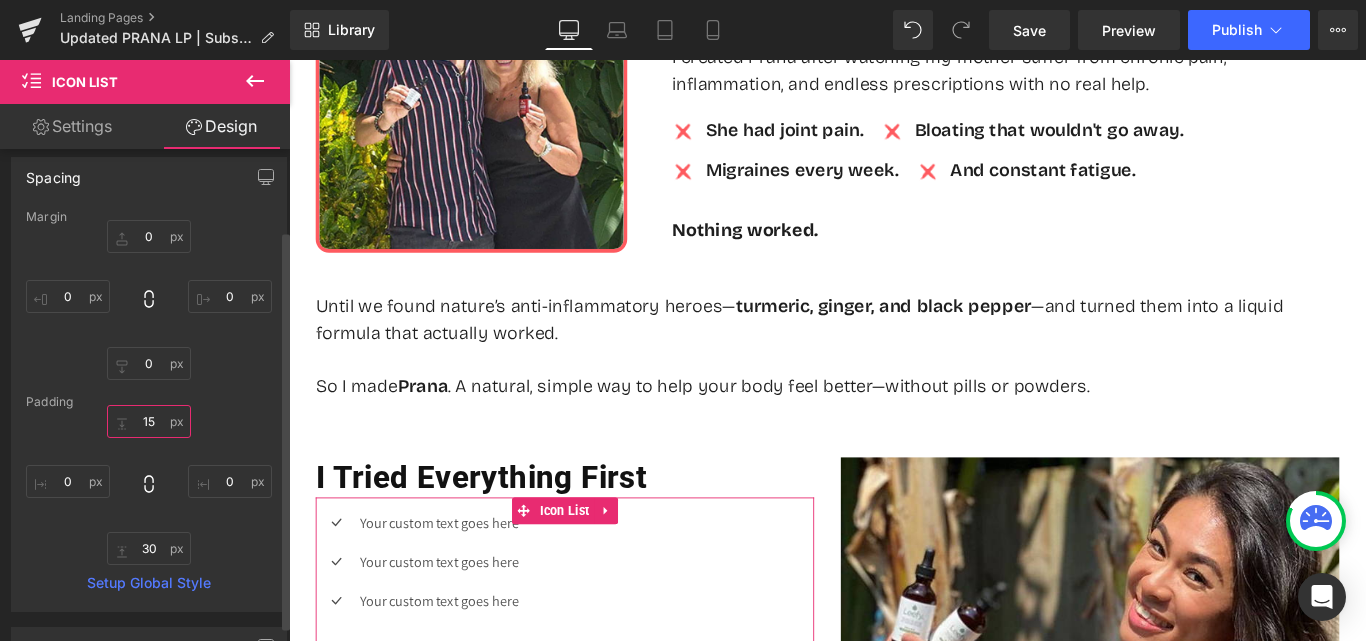 scroll, scrollTop: 100, scrollLeft: 0, axis: vertical 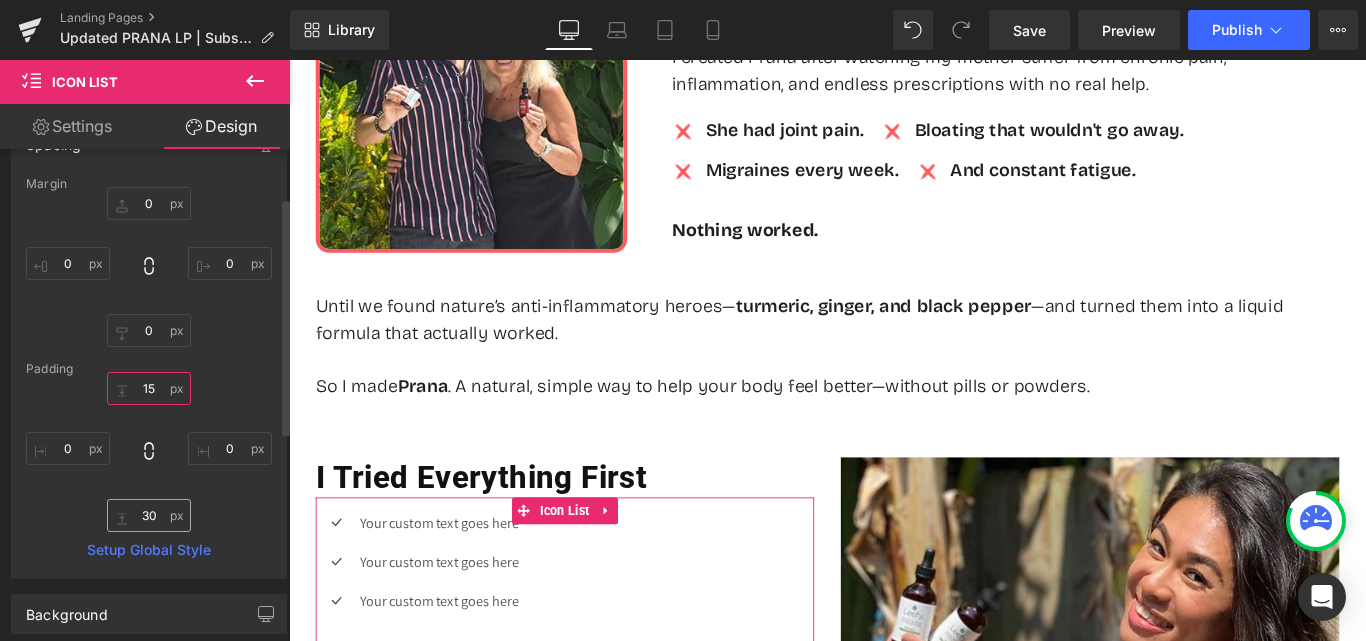 type on "15" 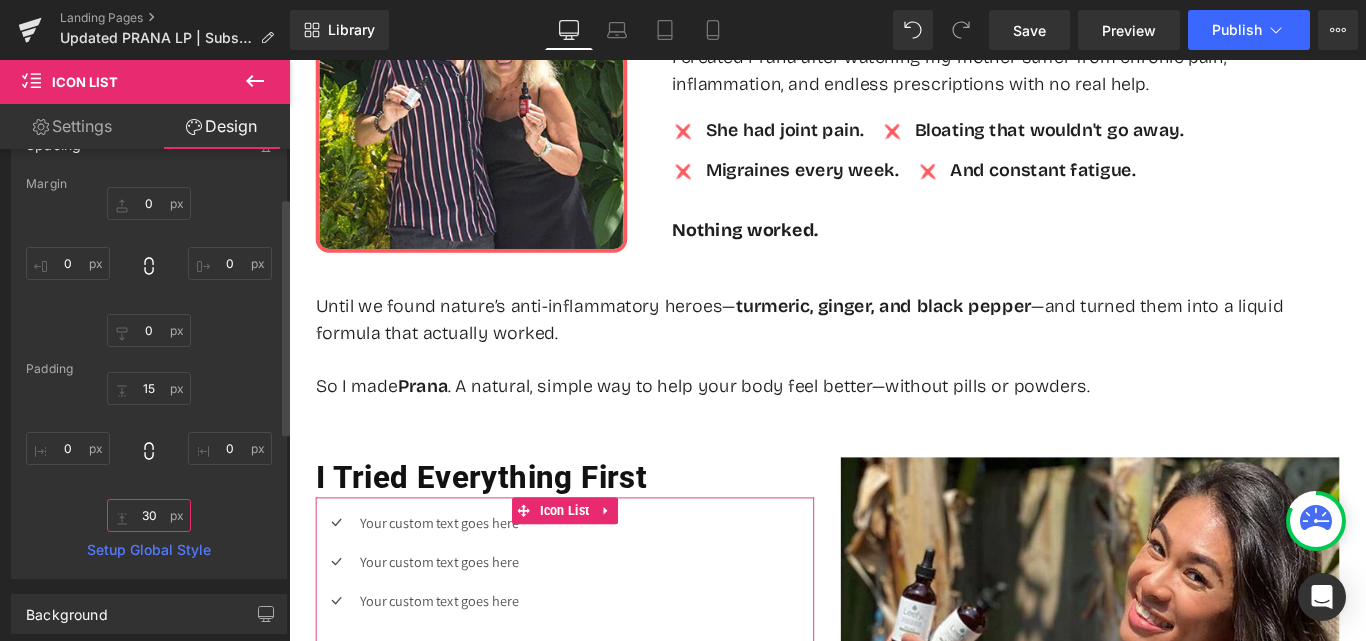 click at bounding box center (149, 515) 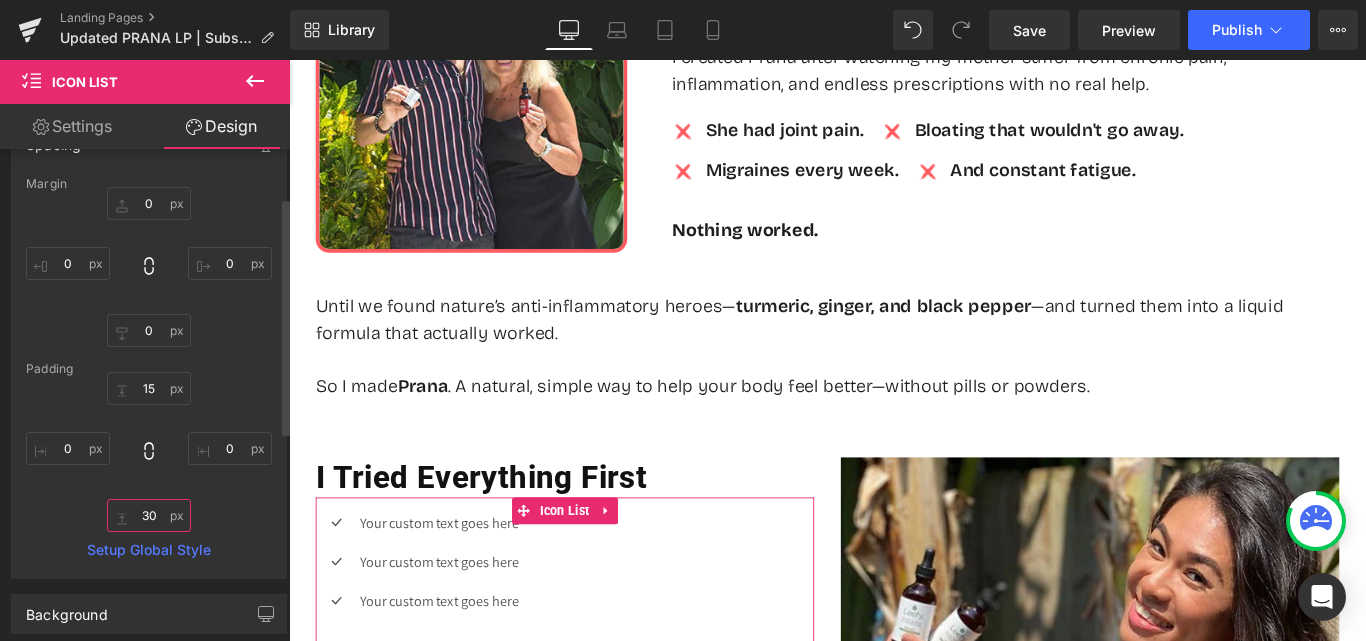 click at bounding box center [149, 515] 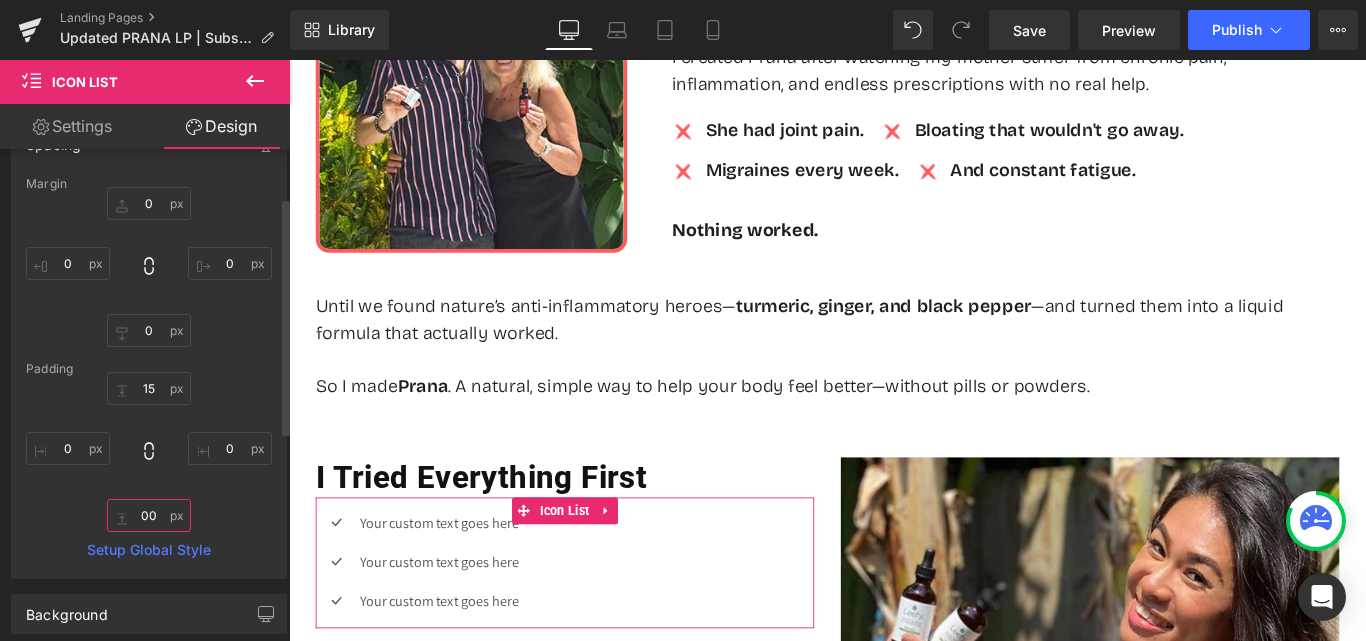 click on "00" at bounding box center (149, 515) 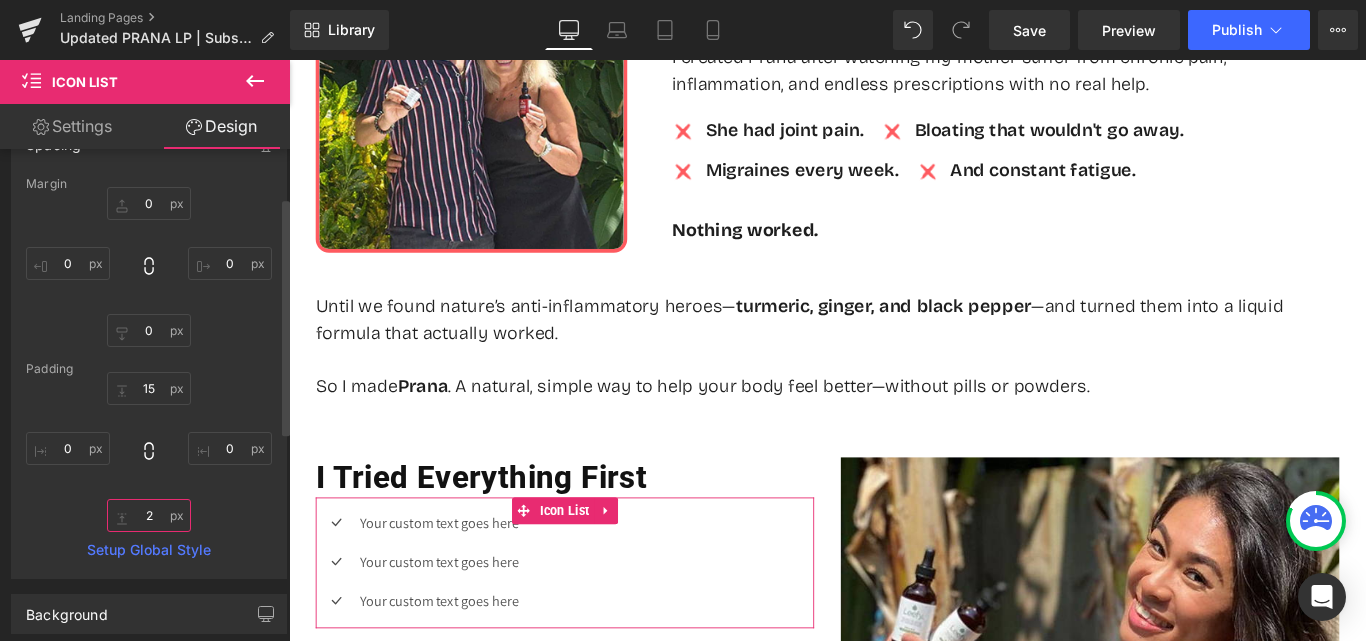 type on "25" 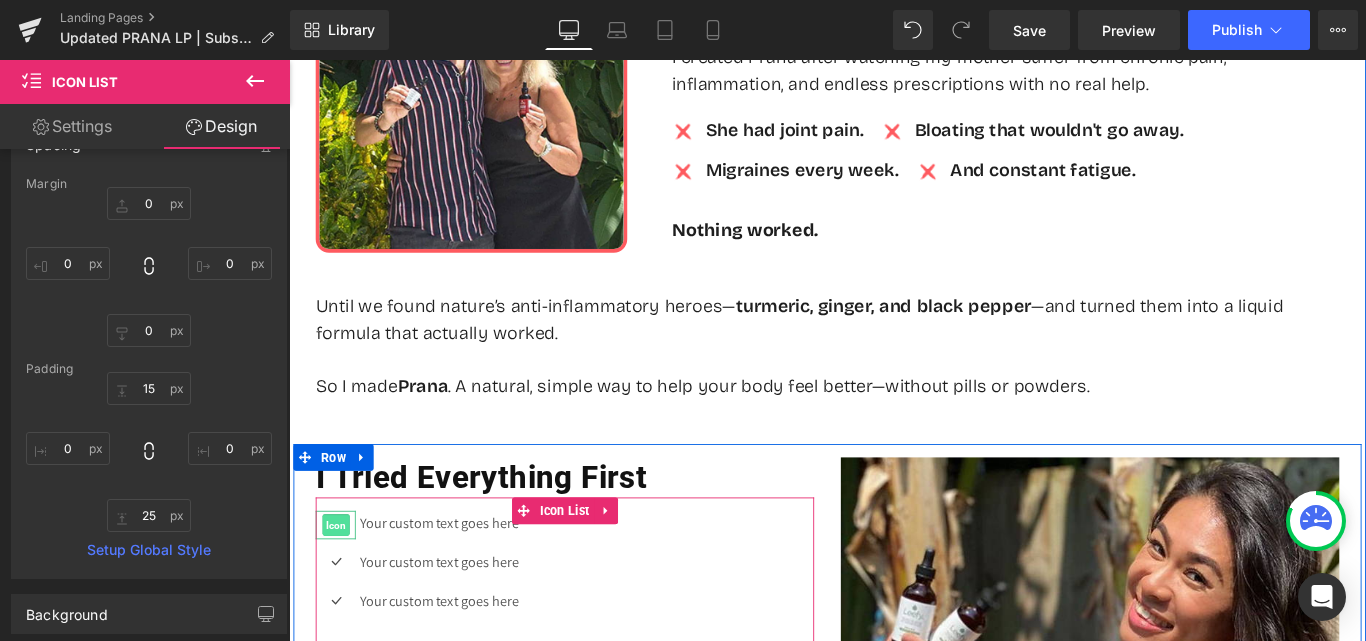 click on "Icon" at bounding box center [341, 583] 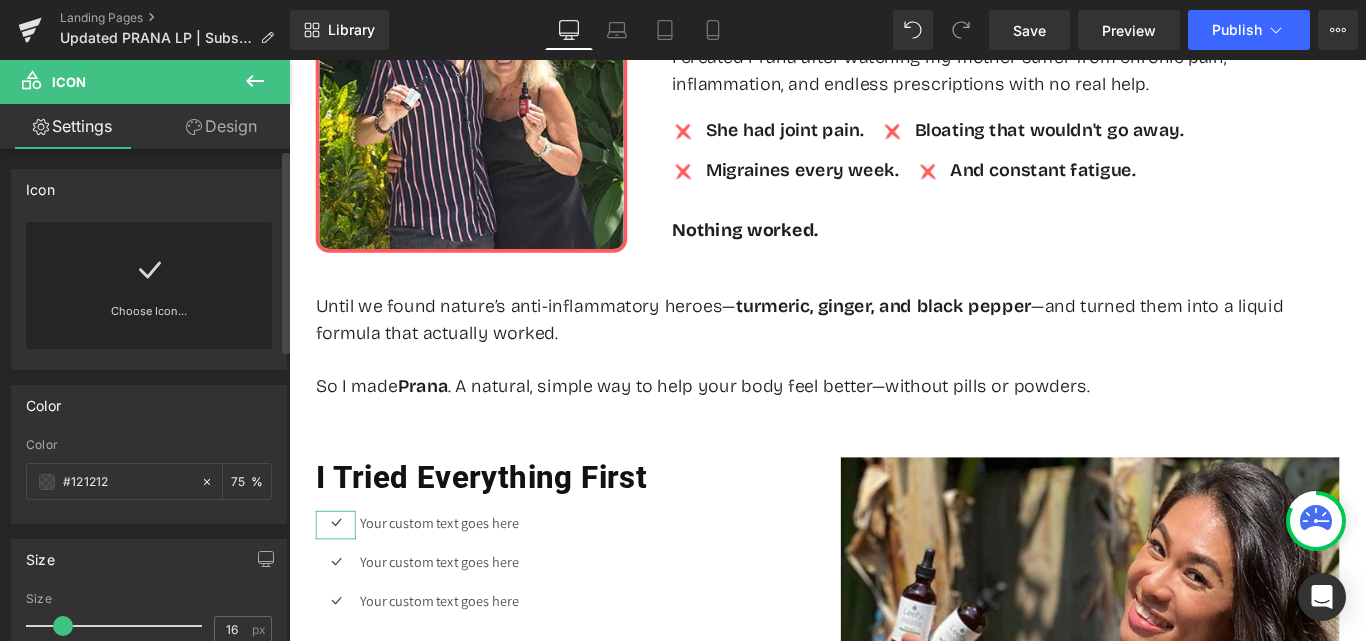 click on "Choose Icon..." at bounding box center [149, 285] 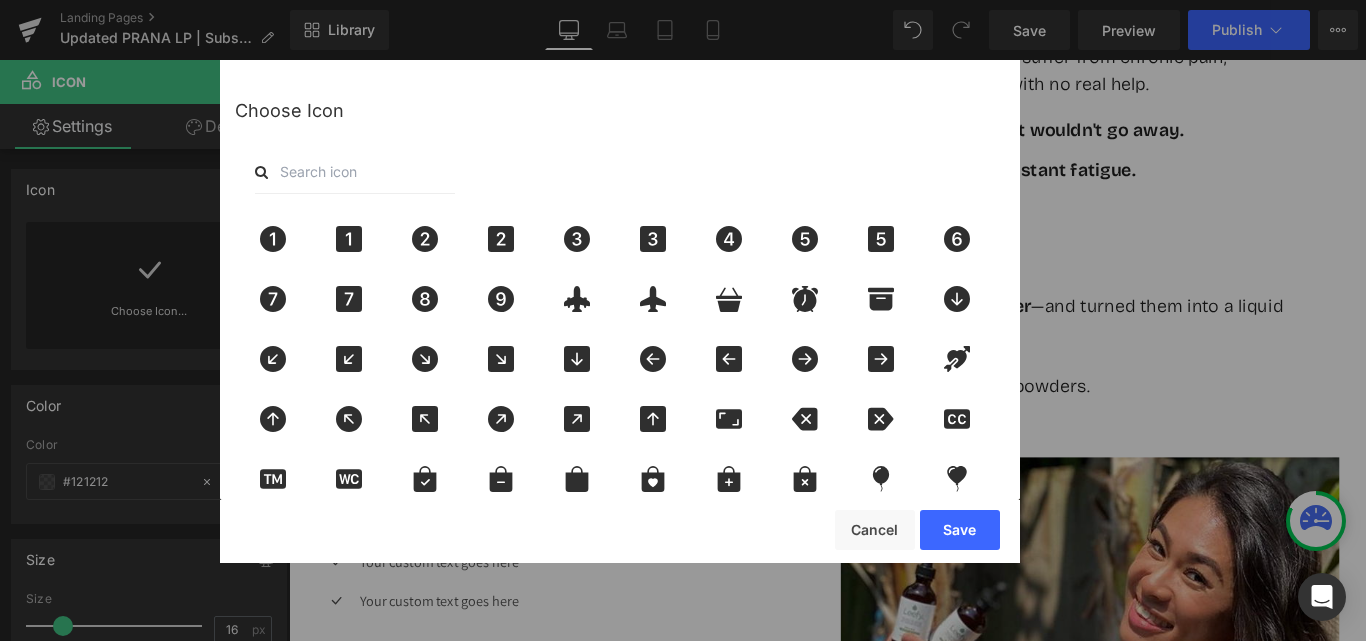 click at bounding box center (355, 172) 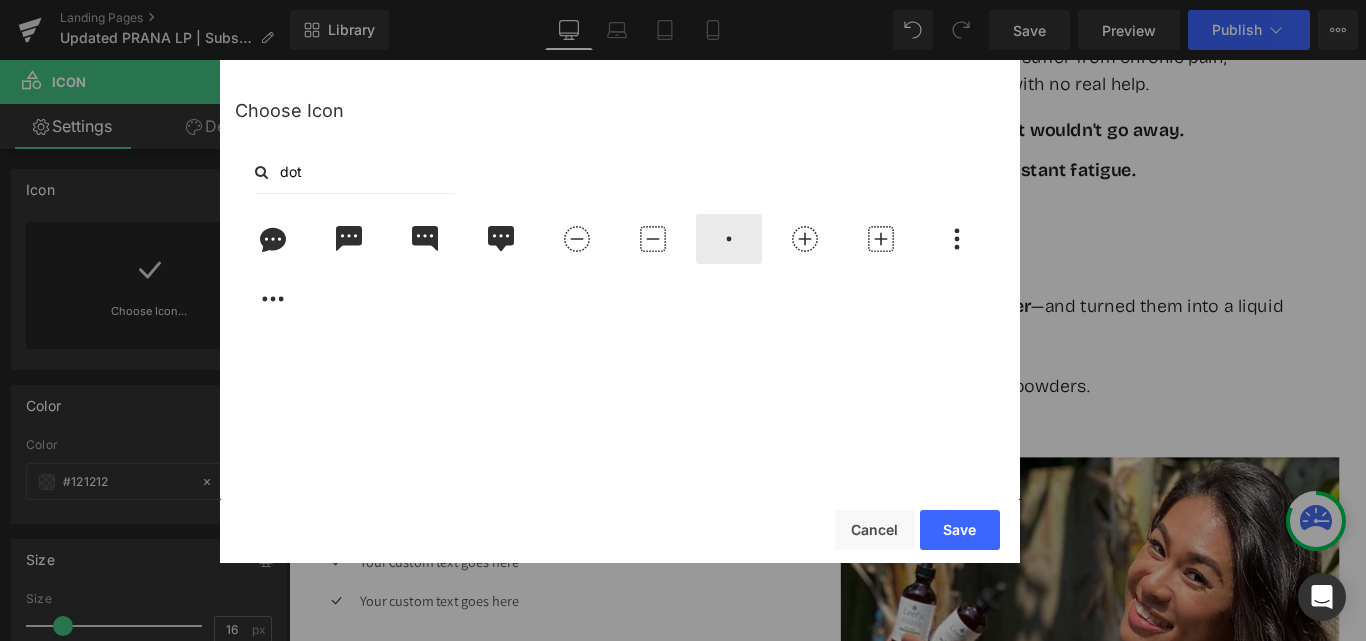 type on "dot" 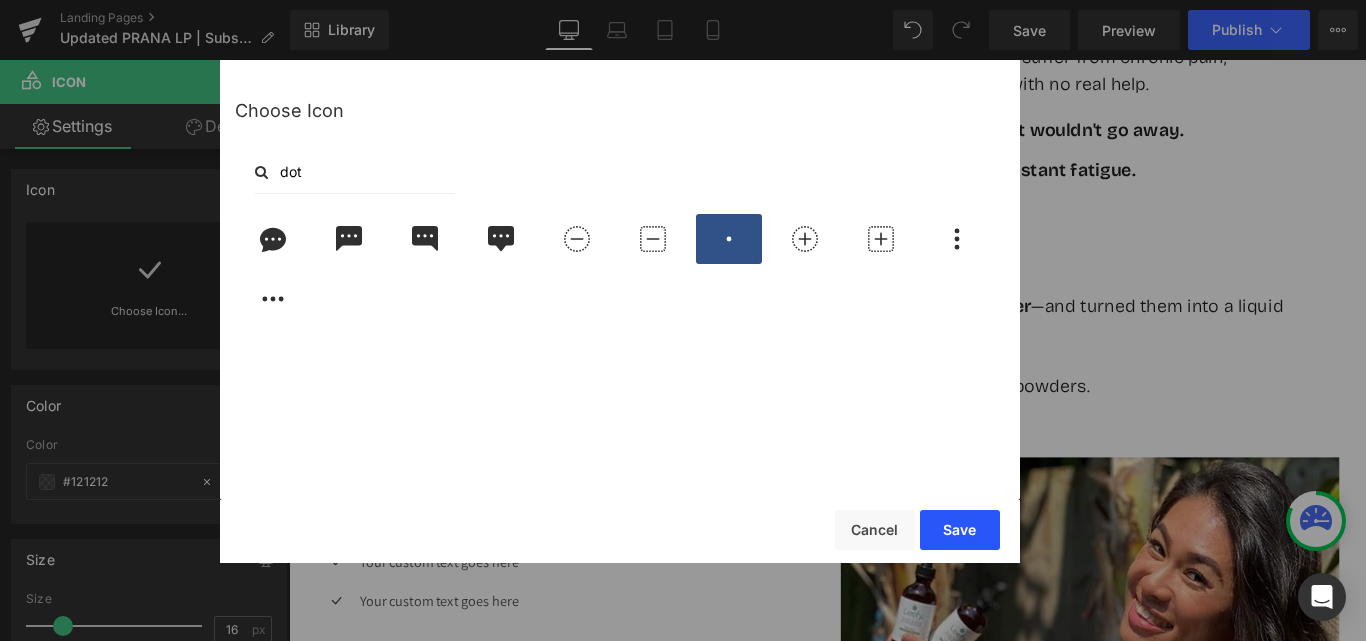 click on "Save" at bounding box center (960, 530) 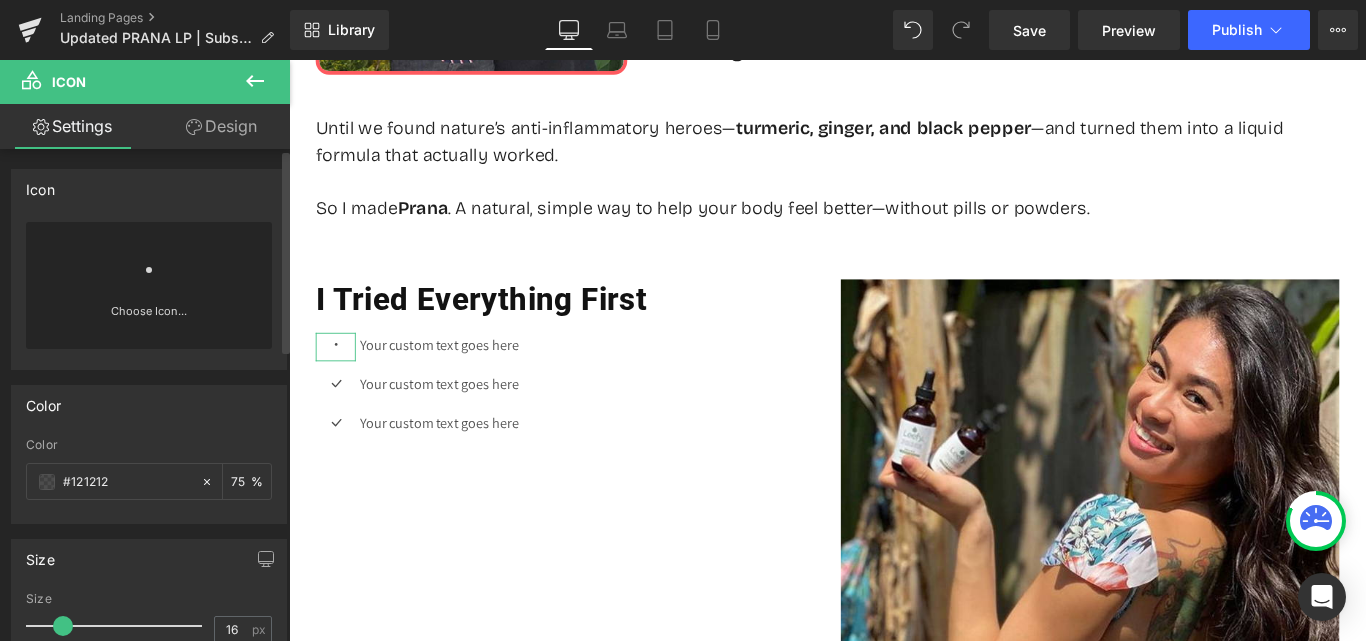 scroll, scrollTop: 1488, scrollLeft: 0, axis: vertical 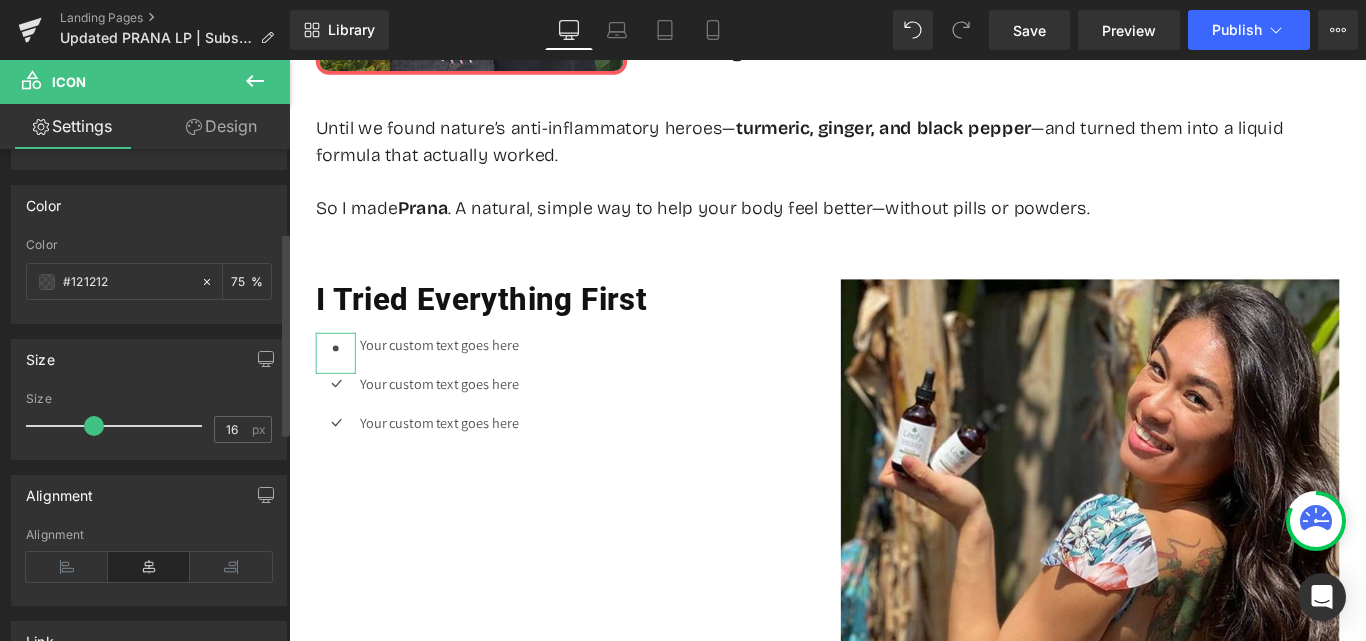 drag, startPoint x: 64, startPoint y: 424, endPoint x: 94, endPoint y: 417, distance: 30.805843 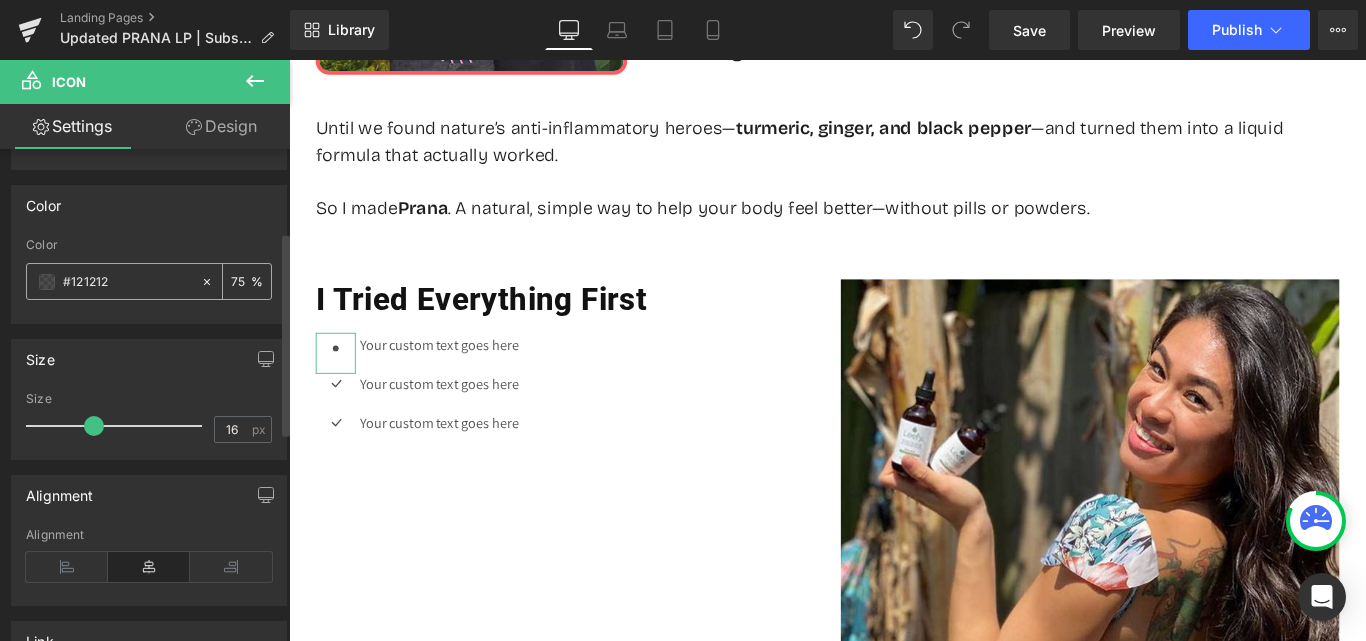 click on "#121212" at bounding box center (127, 282) 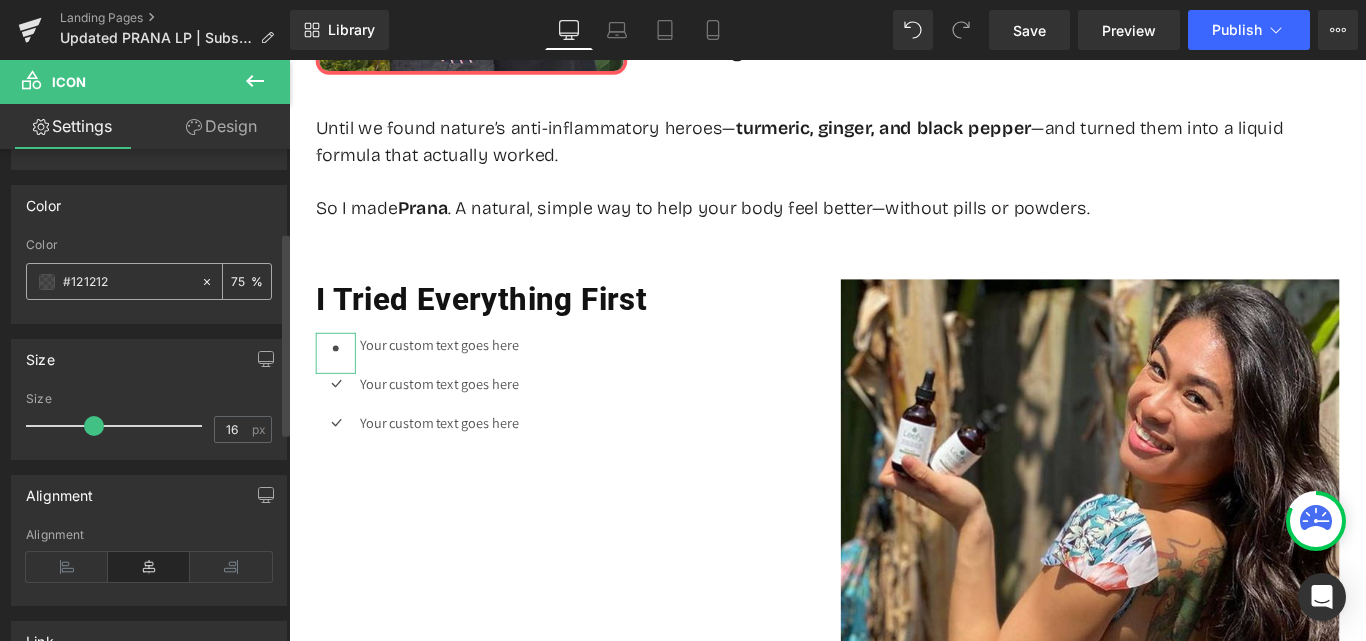 click on "#121212" at bounding box center [127, 282] 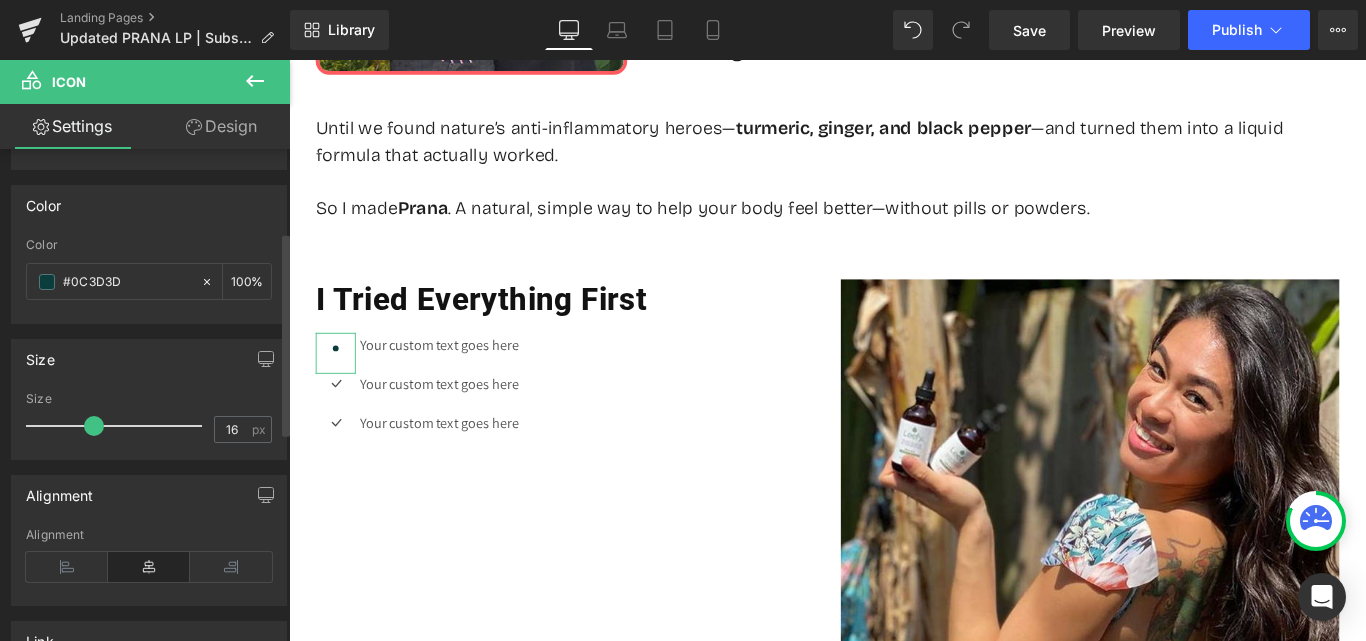 type on "#0C3D3D" 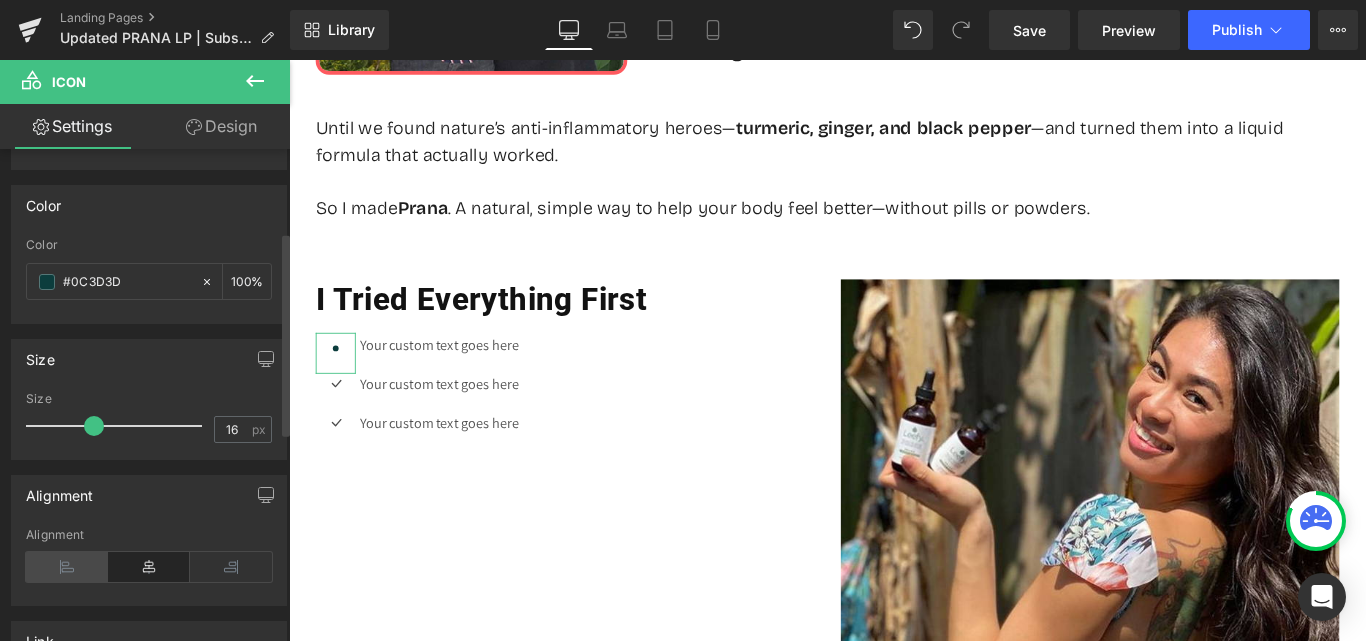 click at bounding box center (67, 567) 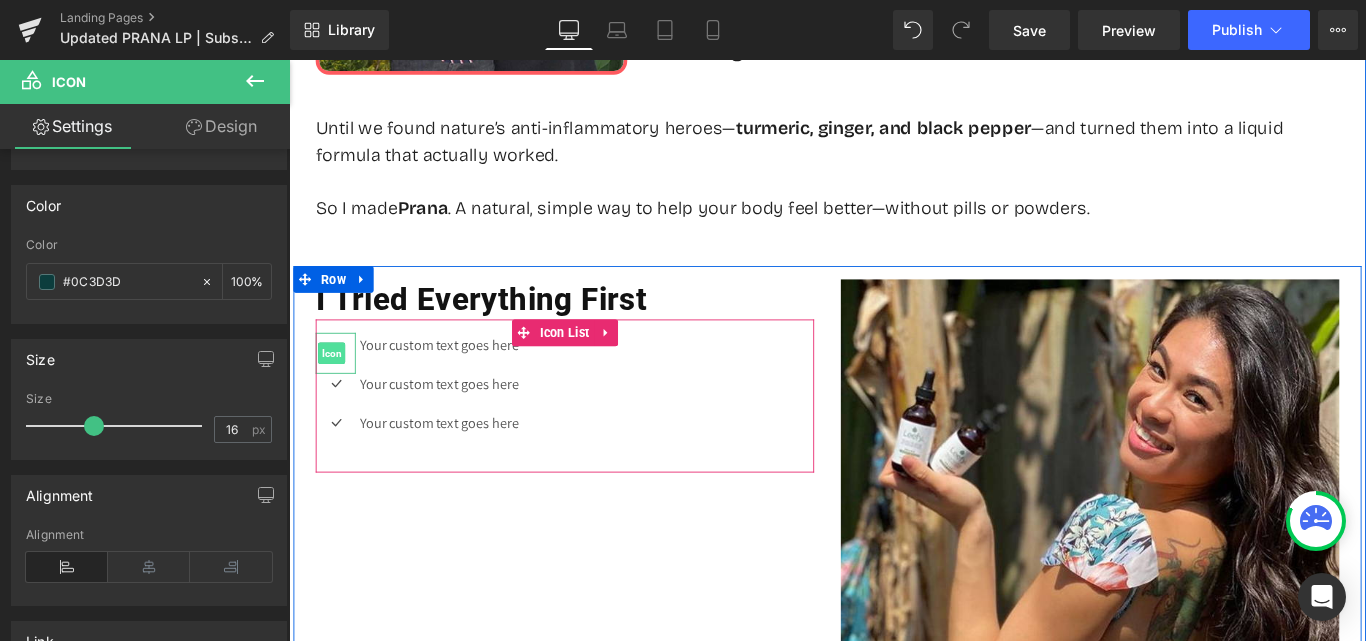 click on "Icon" at bounding box center (336, 389) 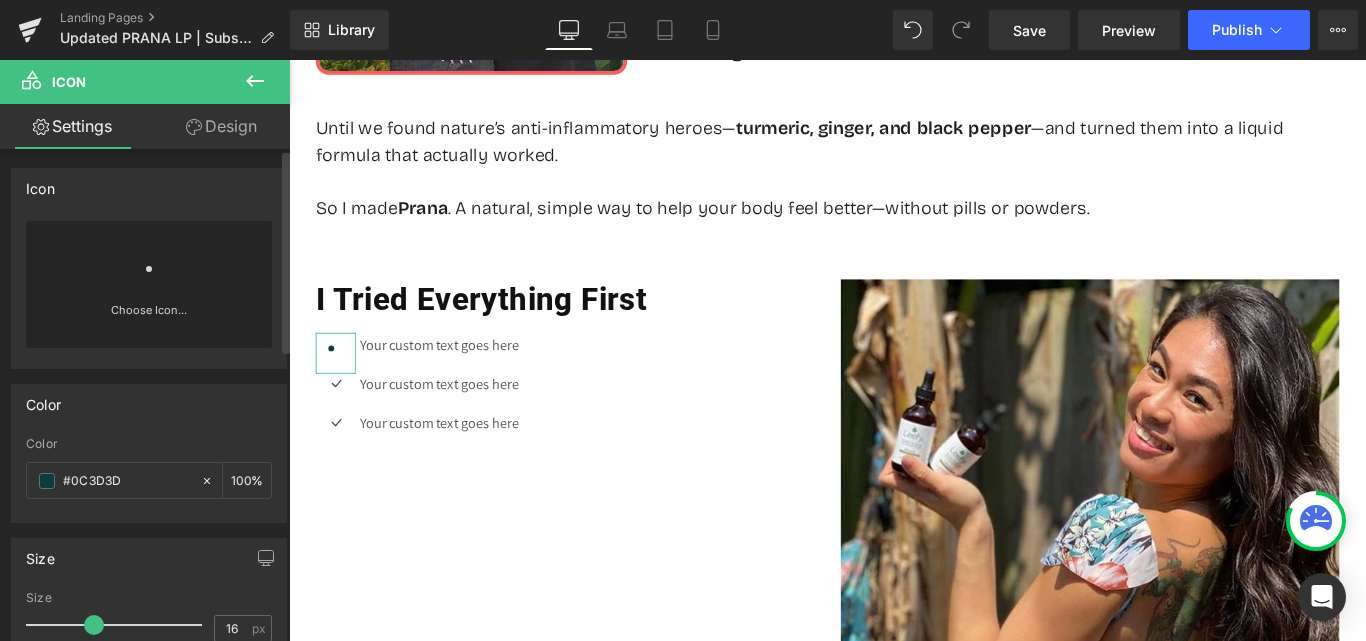 scroll, scrollTop: 0, scrollLeft: 0, axis: both 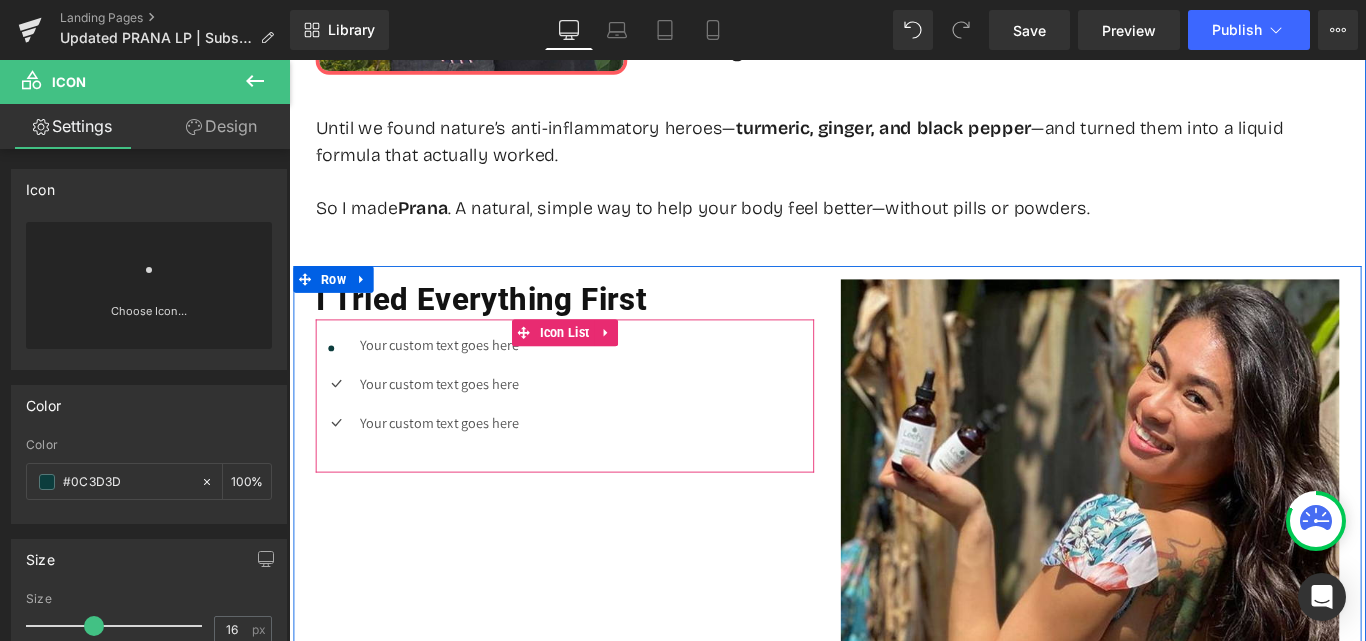 click on "Icon
Your custom text goes here
Text Block
Icon
Your custom text goes here
Text Block
Icon
Your custom text goes here
Text Block" at bounding box center (599, 431) 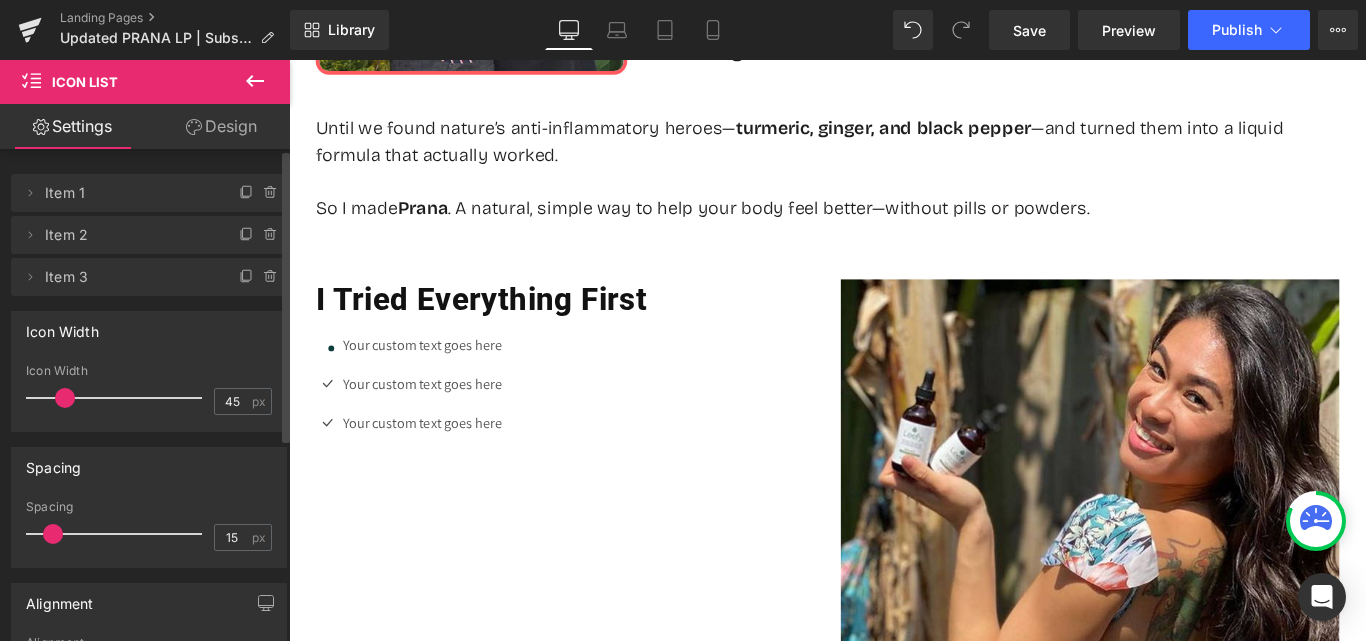 drag, startPoint x: 74, startPoint y: 395, endPoint x: 54, endPoint y: 389, distance: 20.880613 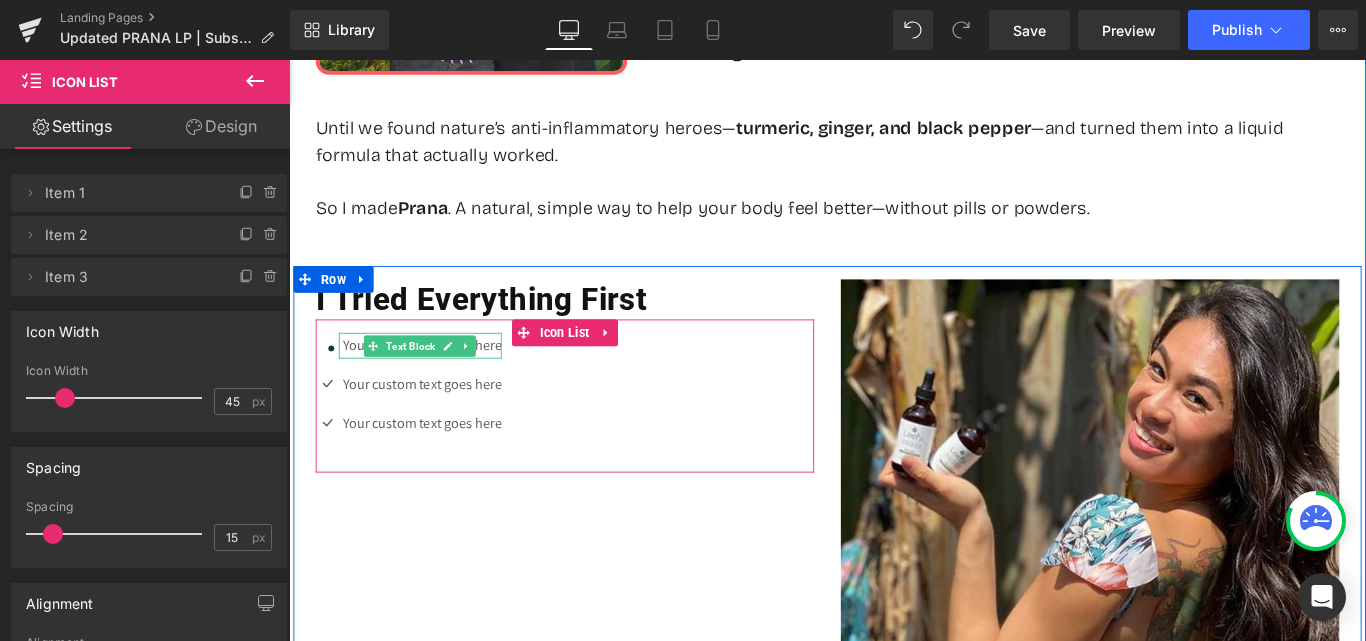 click on "Your custom text goes here" at bounding box center [439, 380] 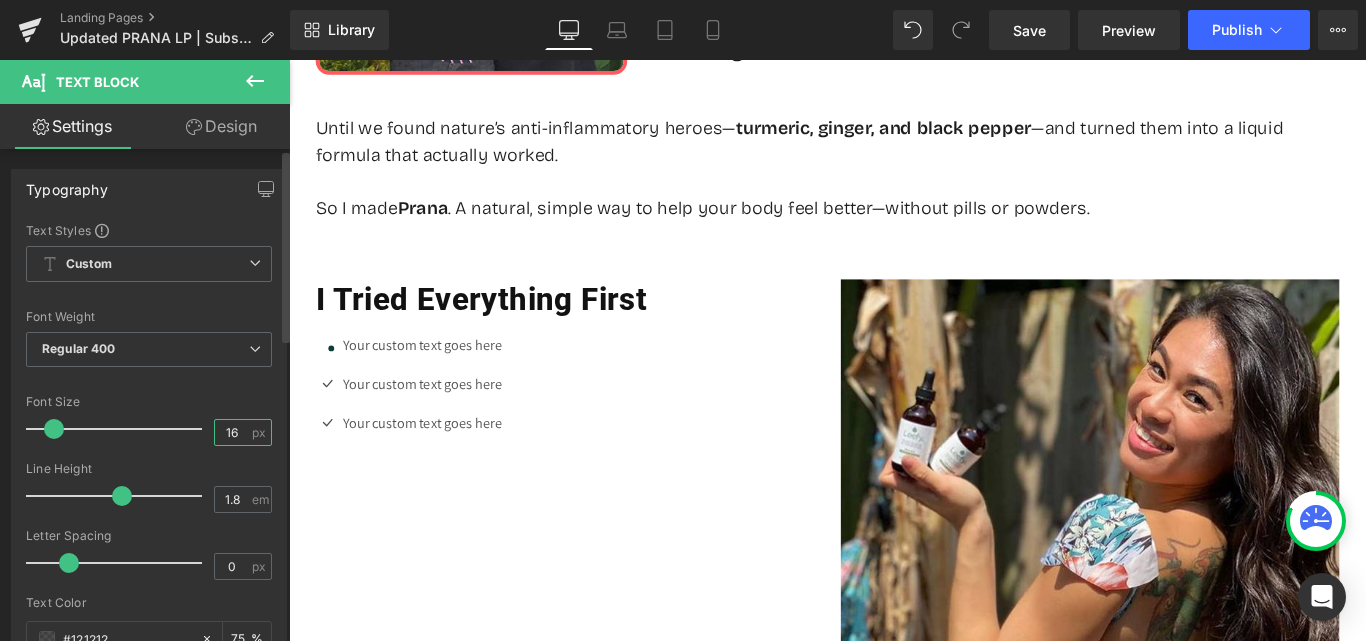 click on "16" at bounding box center (232, 432) 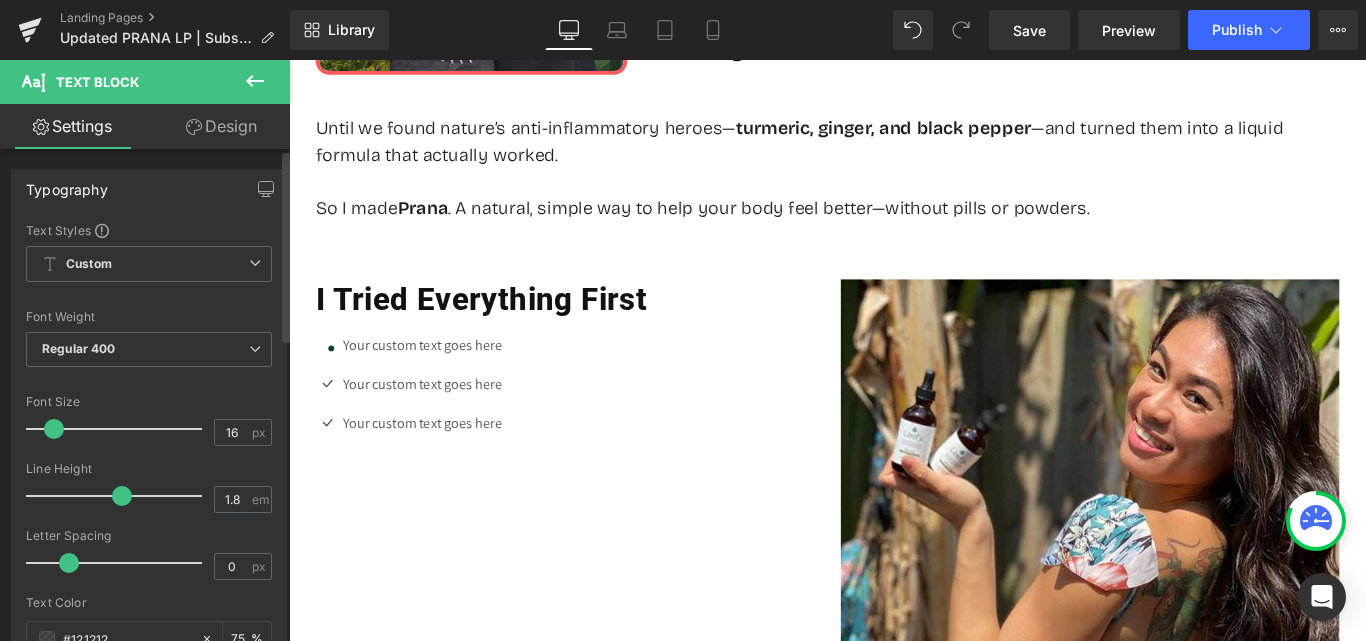 click on "Font Size 16 px" at bounding box center (149, 428) 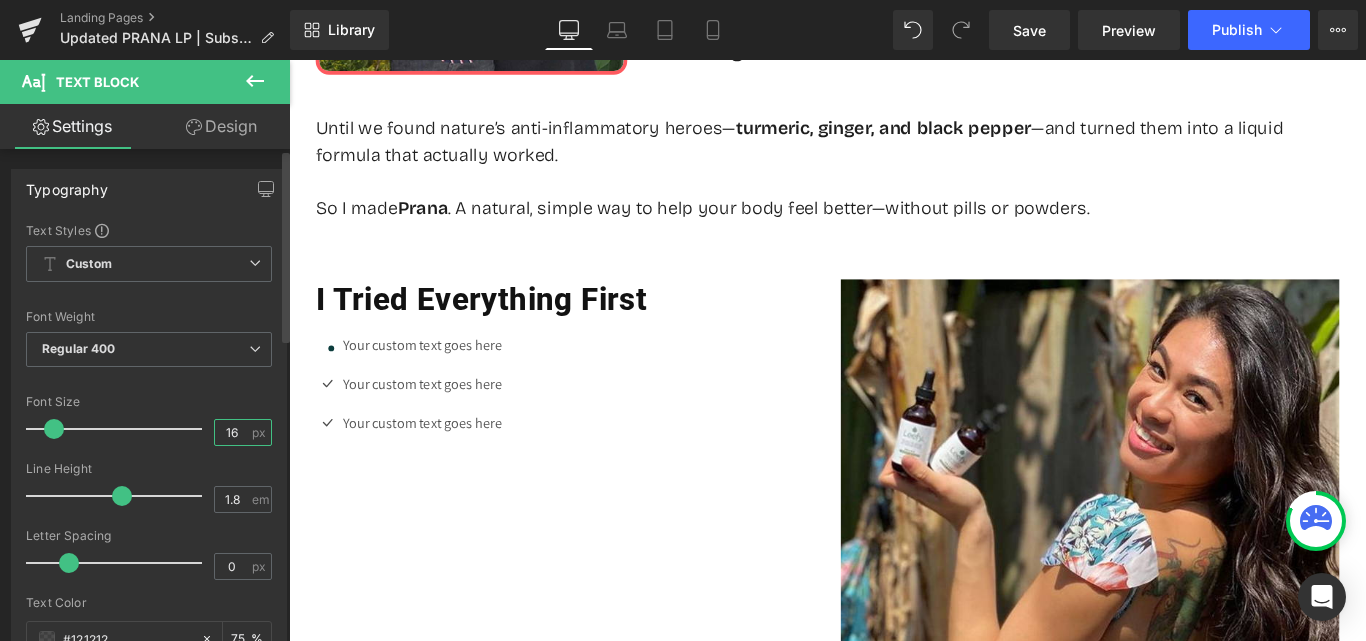click on "16" at bounding box center (232, 432) 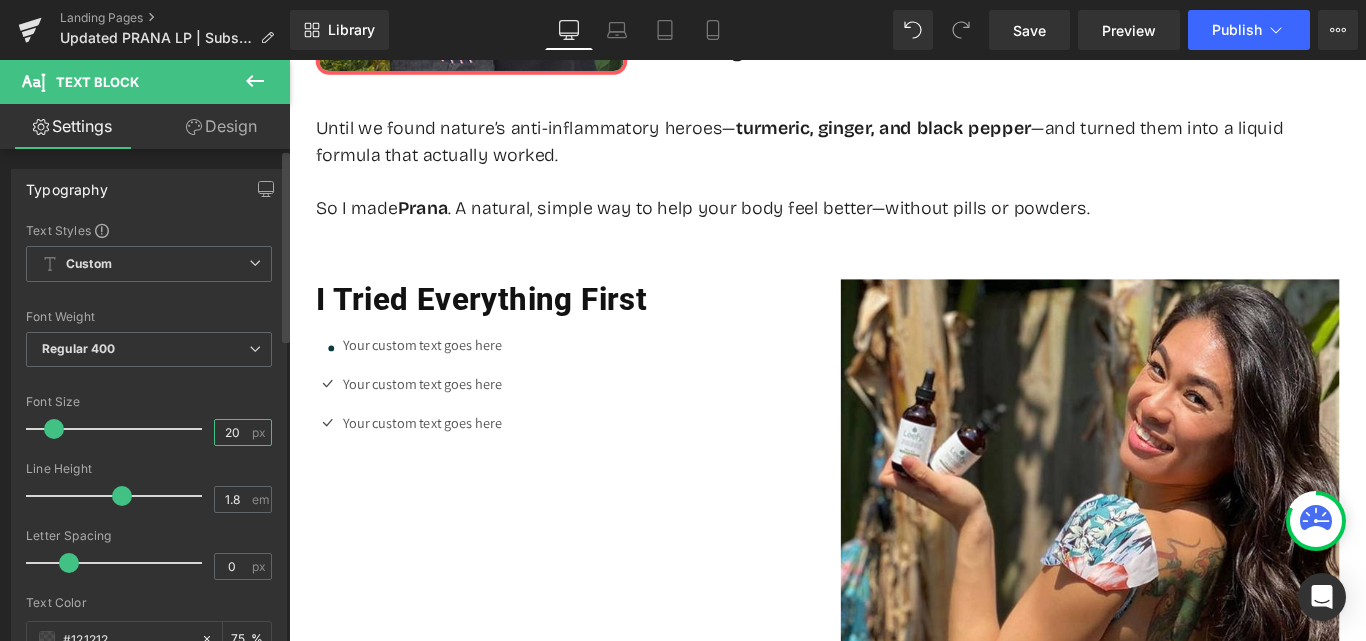 type on "20" 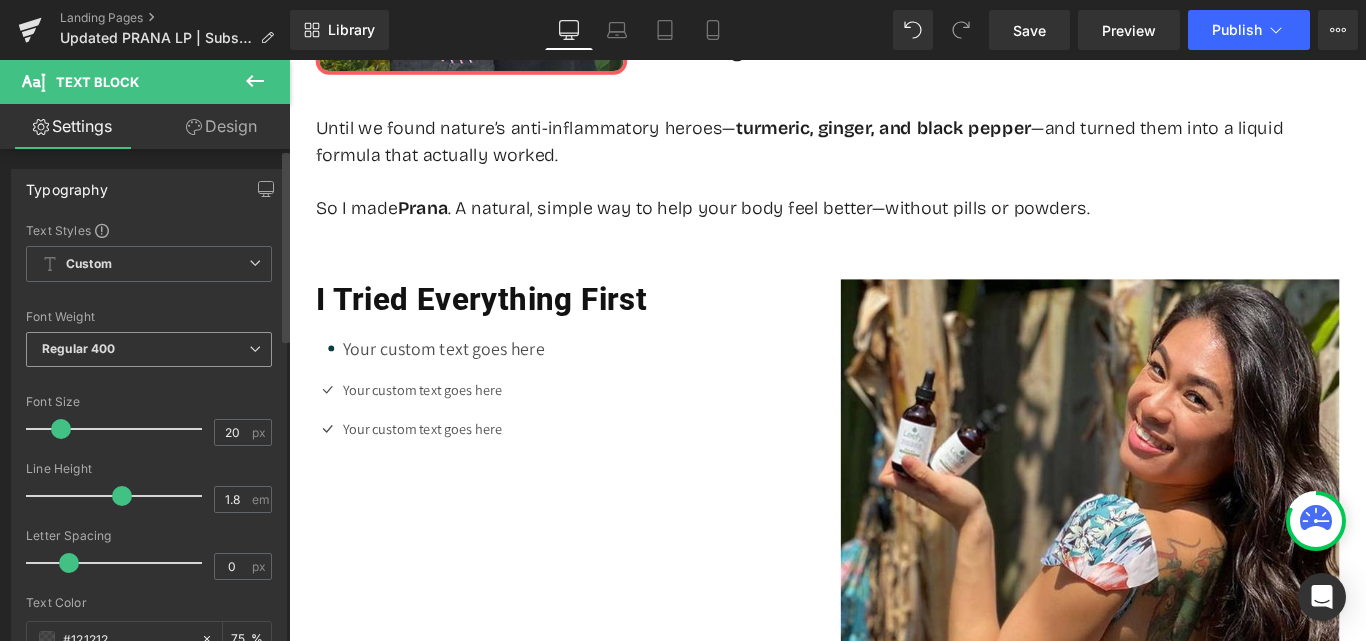 click on "Regular 400" at bounding box center (149, 349) 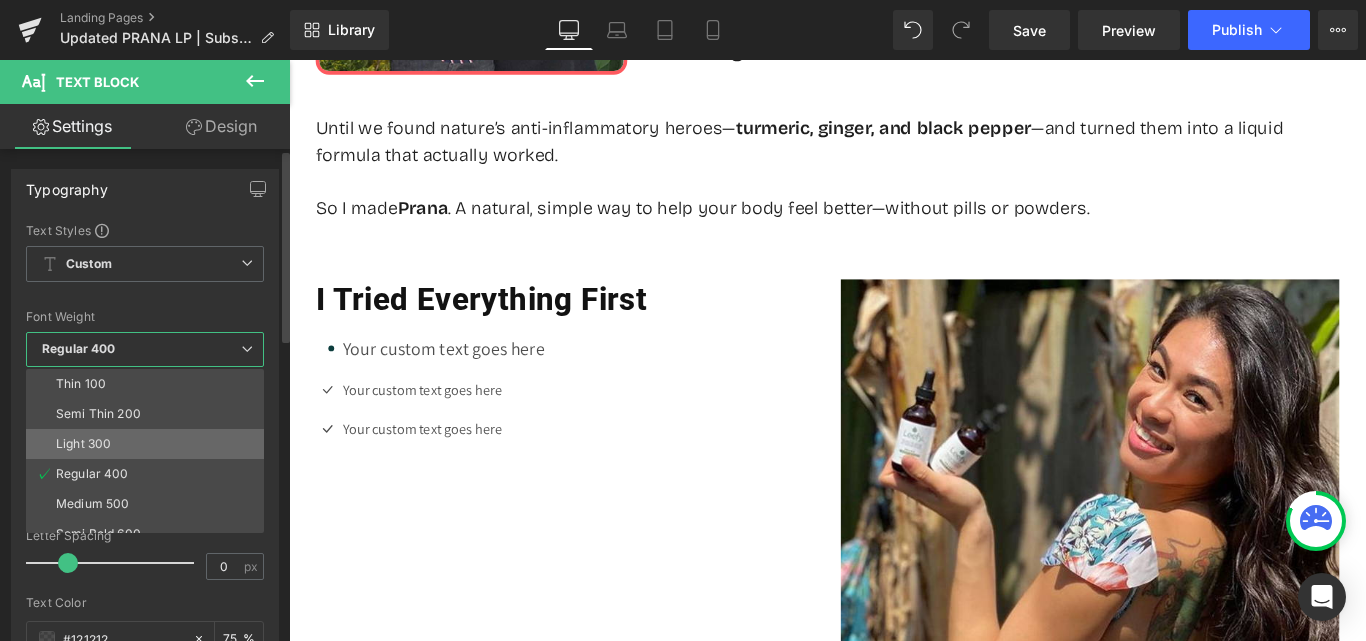 click on "Light 300" at bounding box center [149, 444] 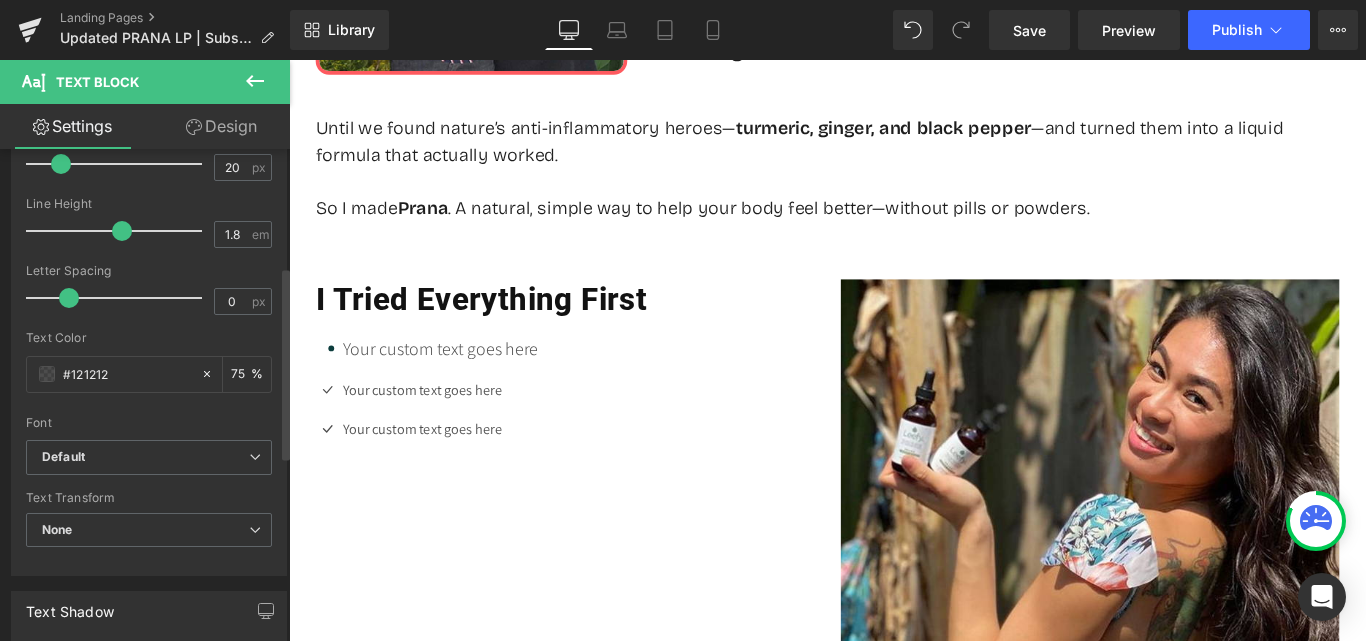 scroll, scrollTop: 300, scrollLeft: 0, axis: vertical 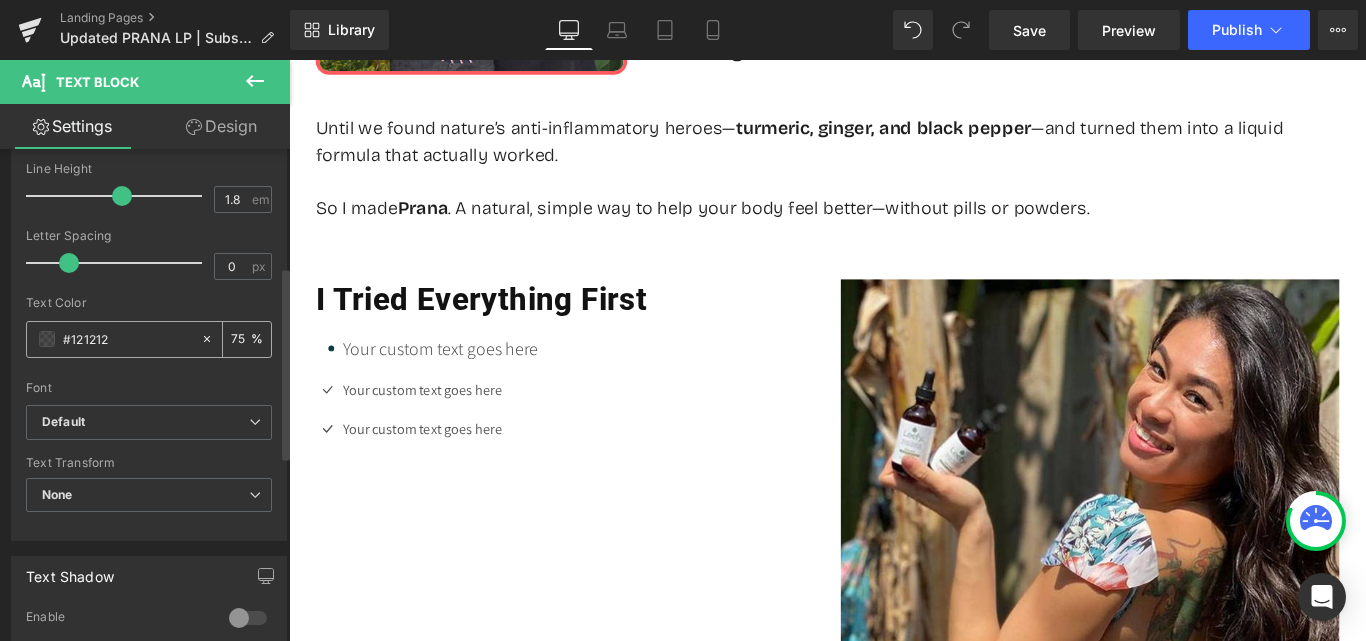 click on "#121212" at bounding box center (127, 339) 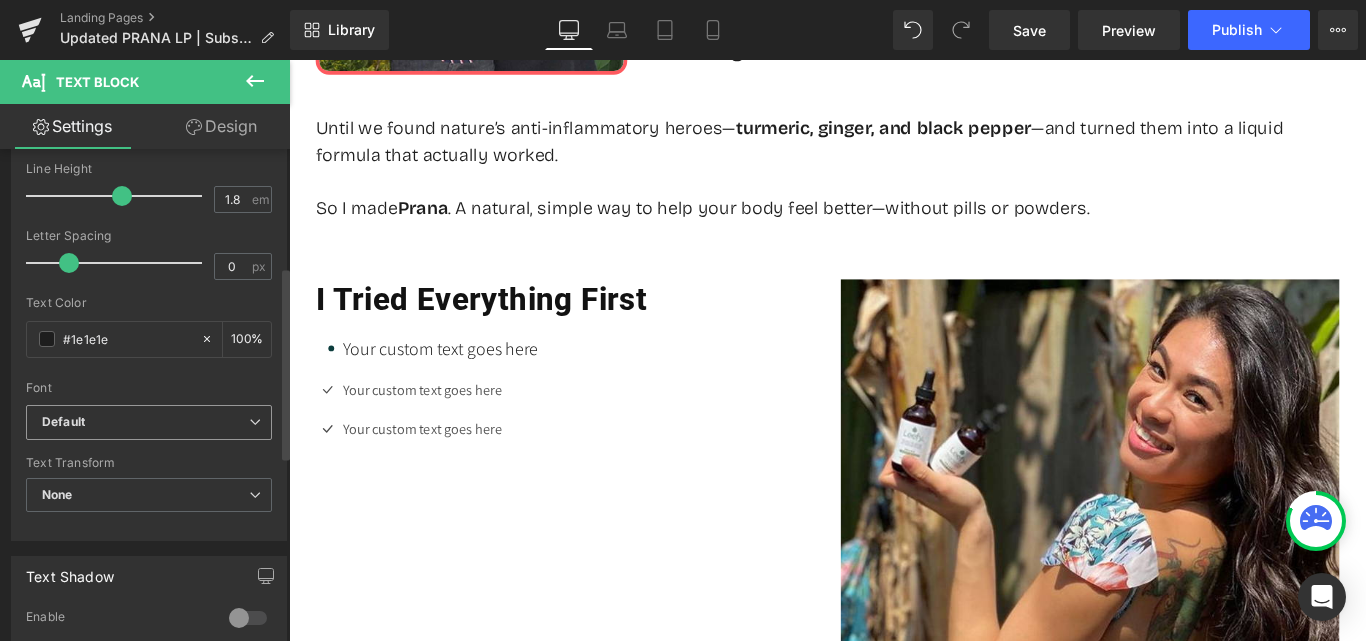type on "#1e1e1e" 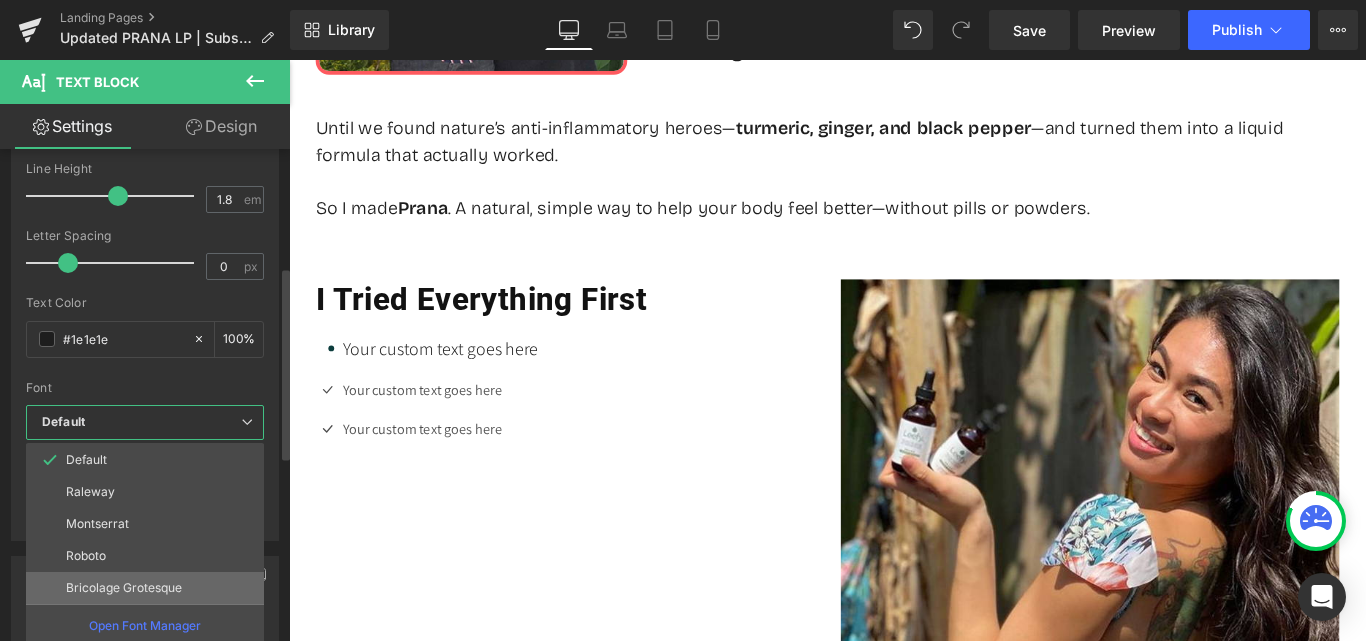 click on "Bricolage Grotesque" at bounding box center (124, 588) 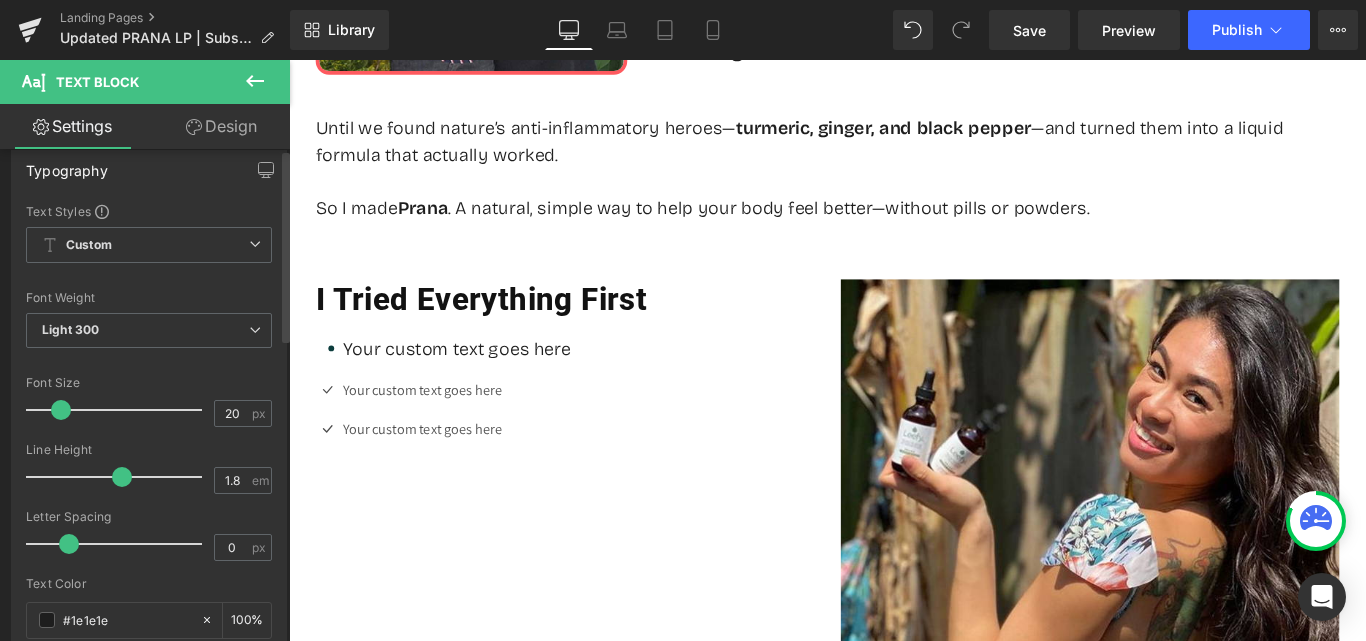 scroll, scrollTop: 0, scrollLeft: 0, axis: both 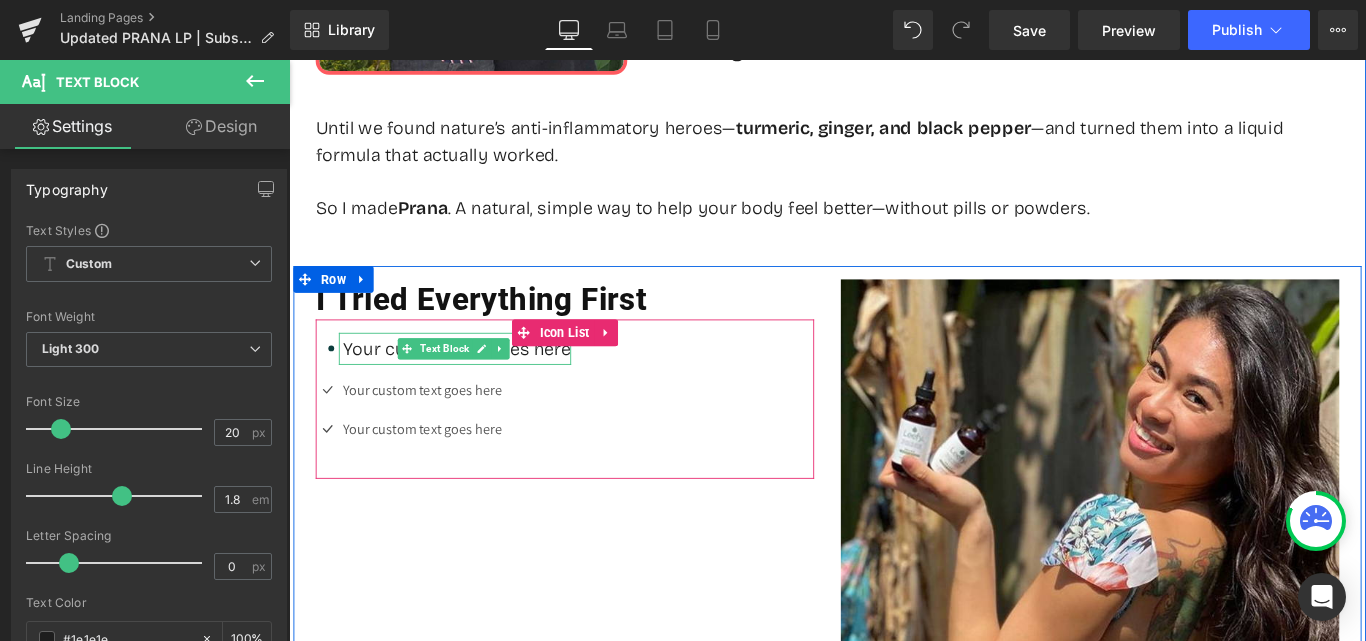 click on "Your custom text goes here" at bounding box center [478, 384] 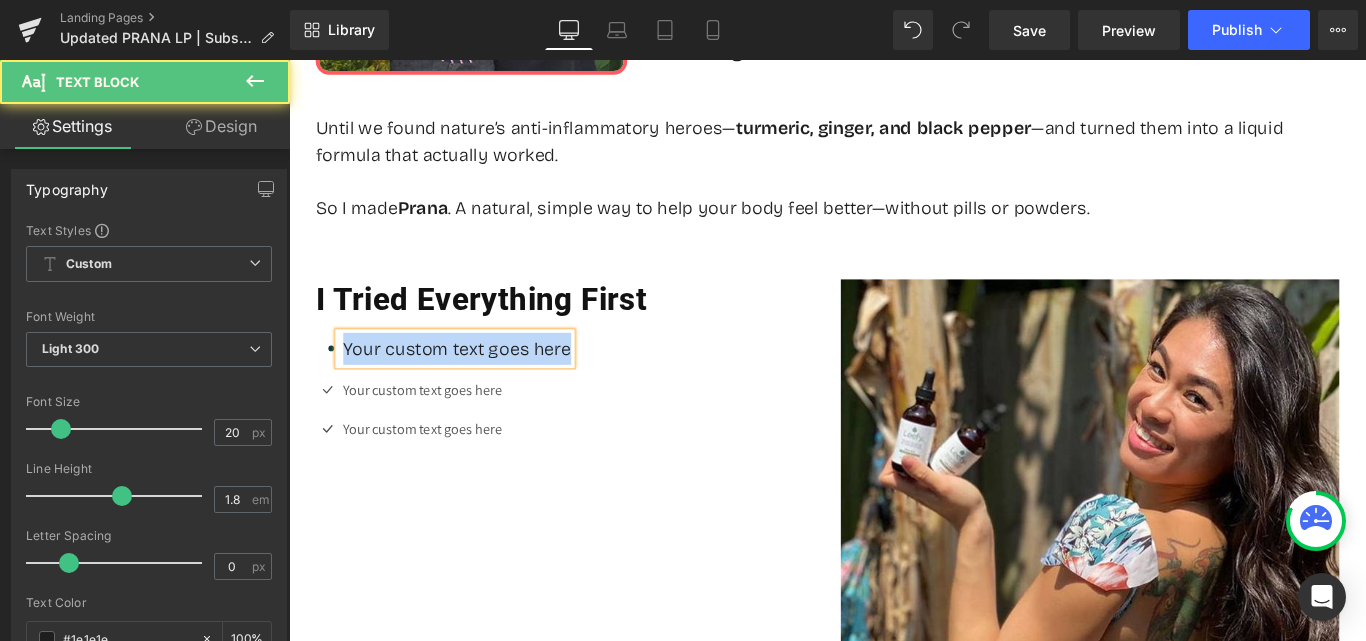 paste 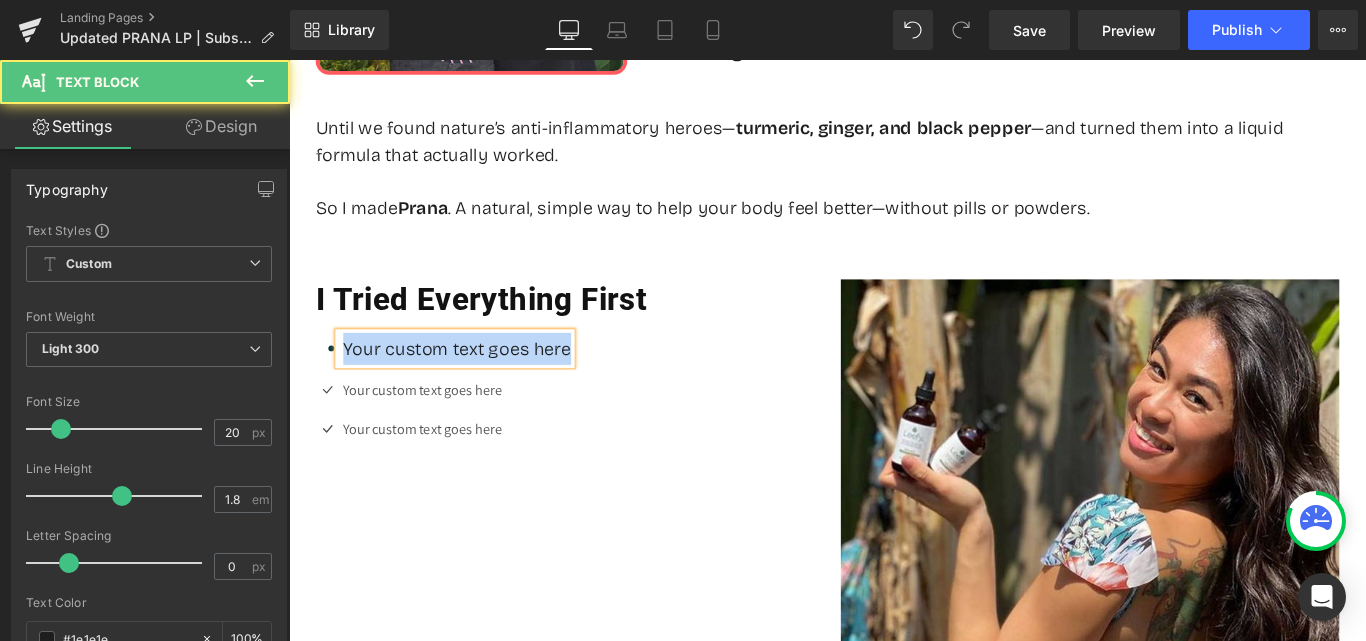 type 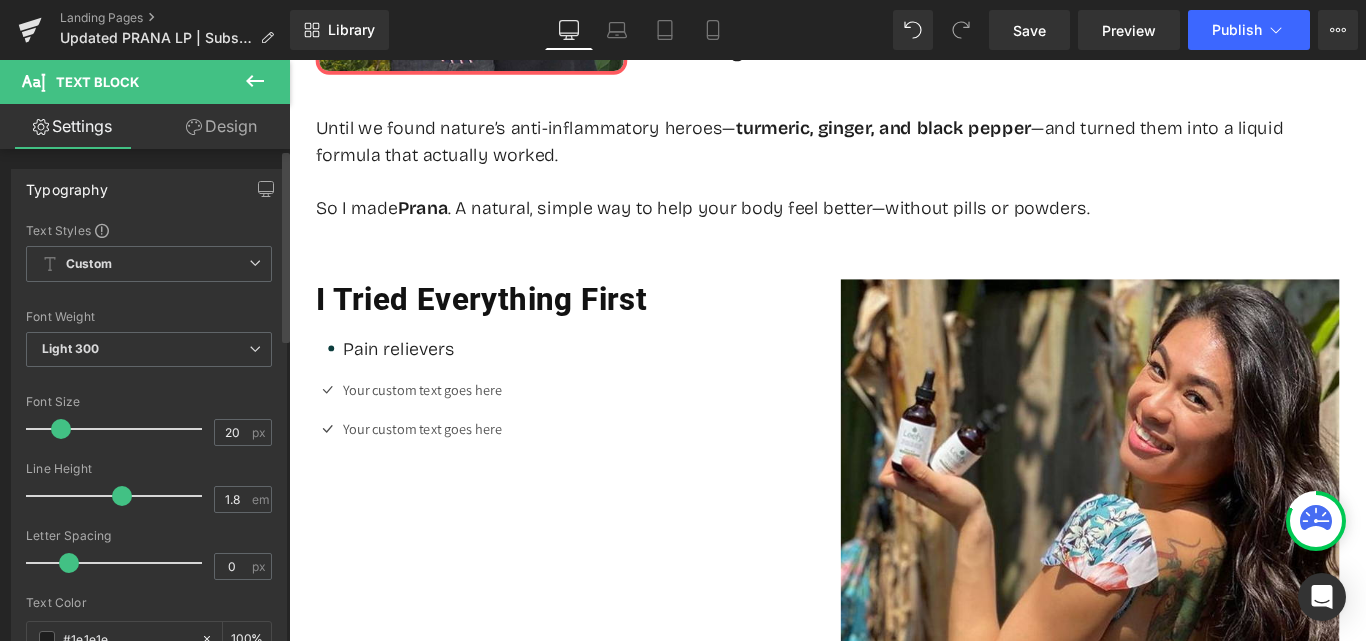 click on "Text Styles" at bounding box center (149, 230) 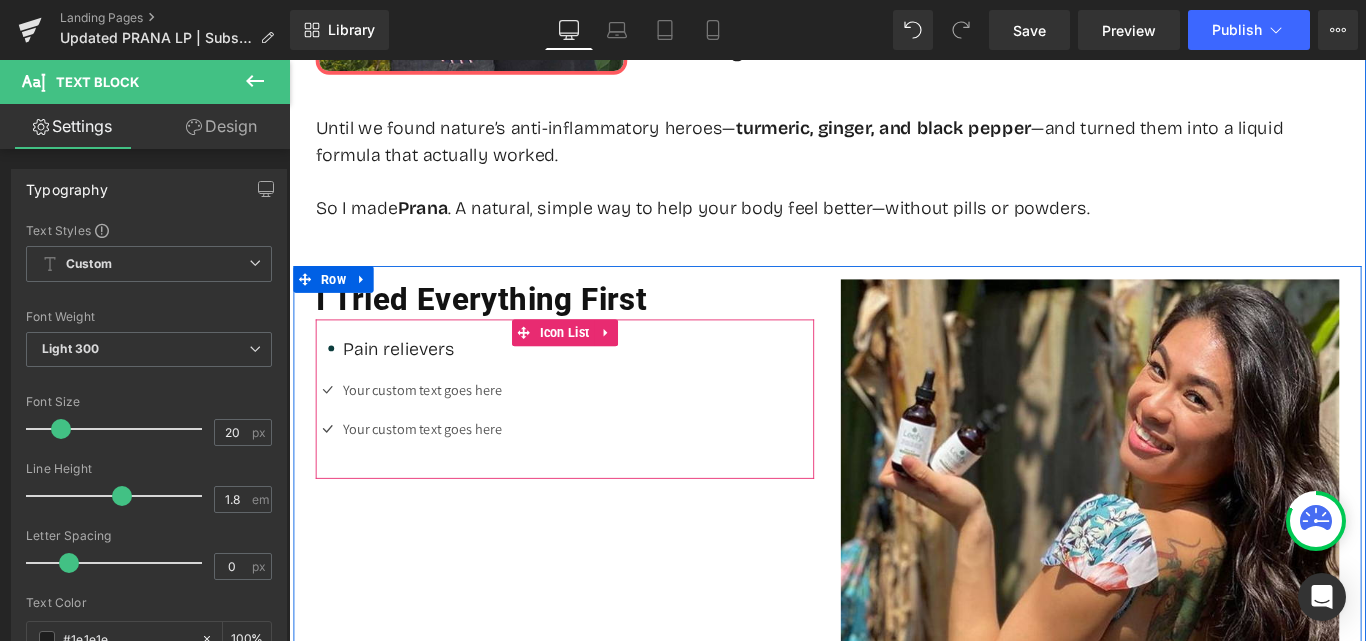 click on "Icon
Pain relievers
Text Block
Icon
Your custom text goes here
Text Block
Icon
Your custom text goes here
Text Block" at bounding box center (599, 435) 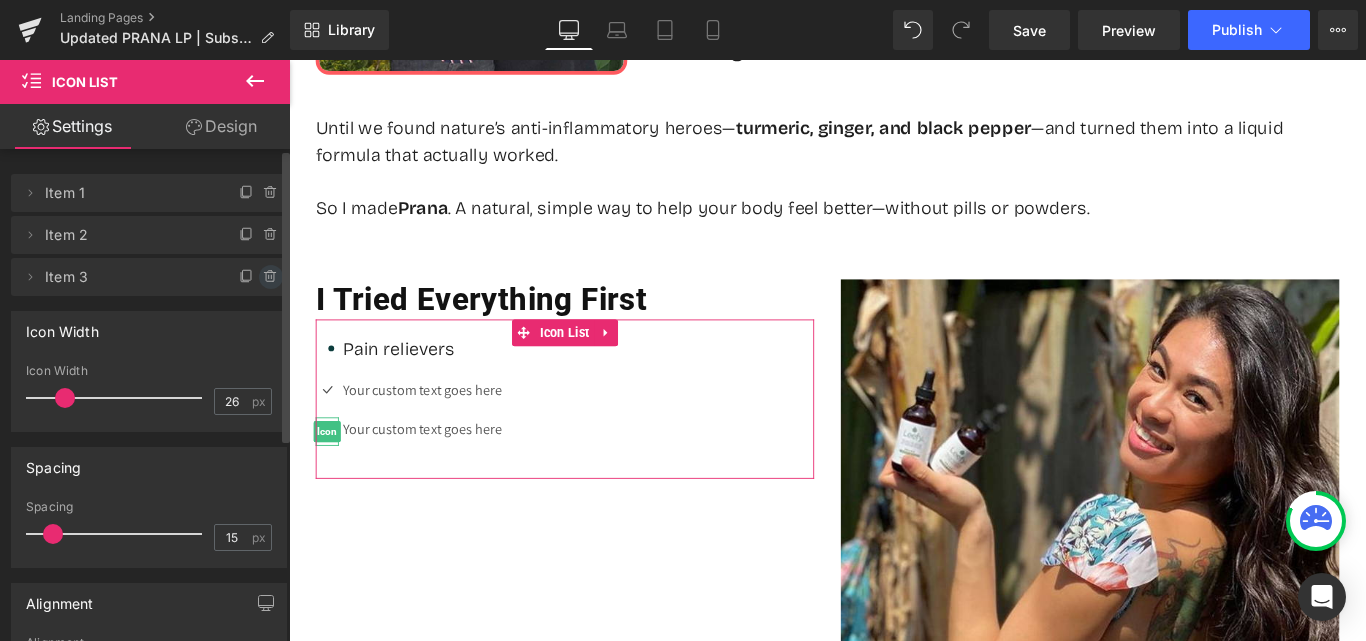click 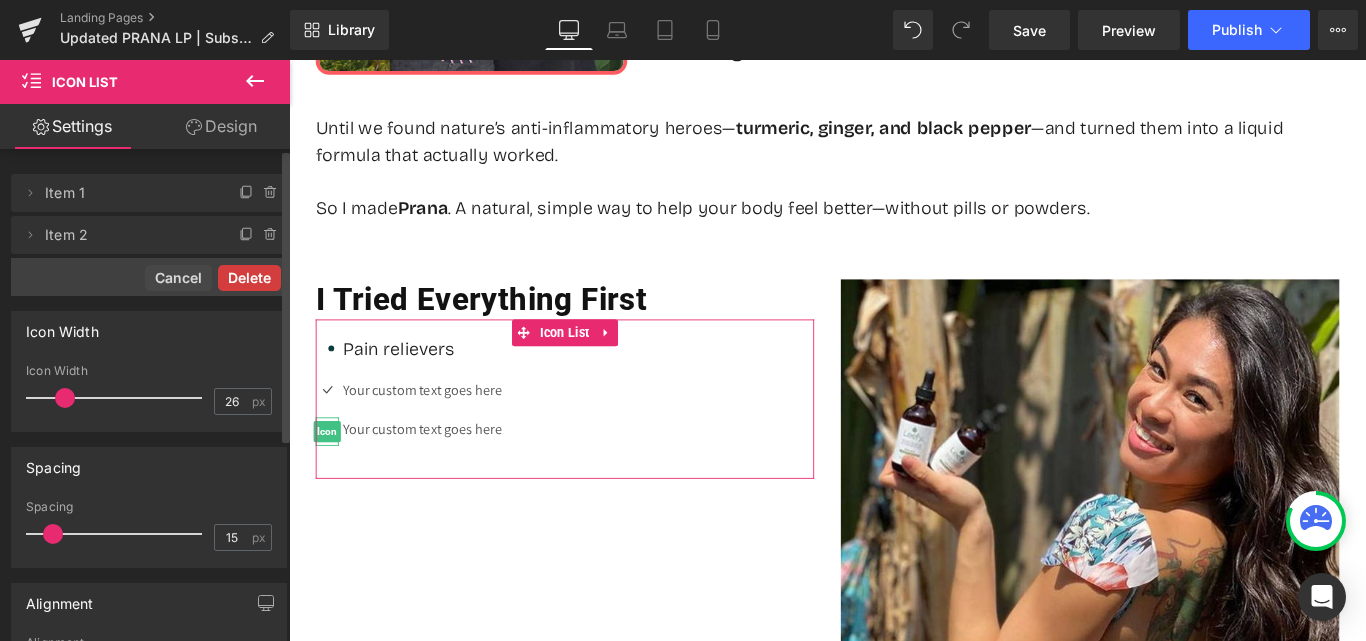 click on "Delete" at bounding box center [249, 278] 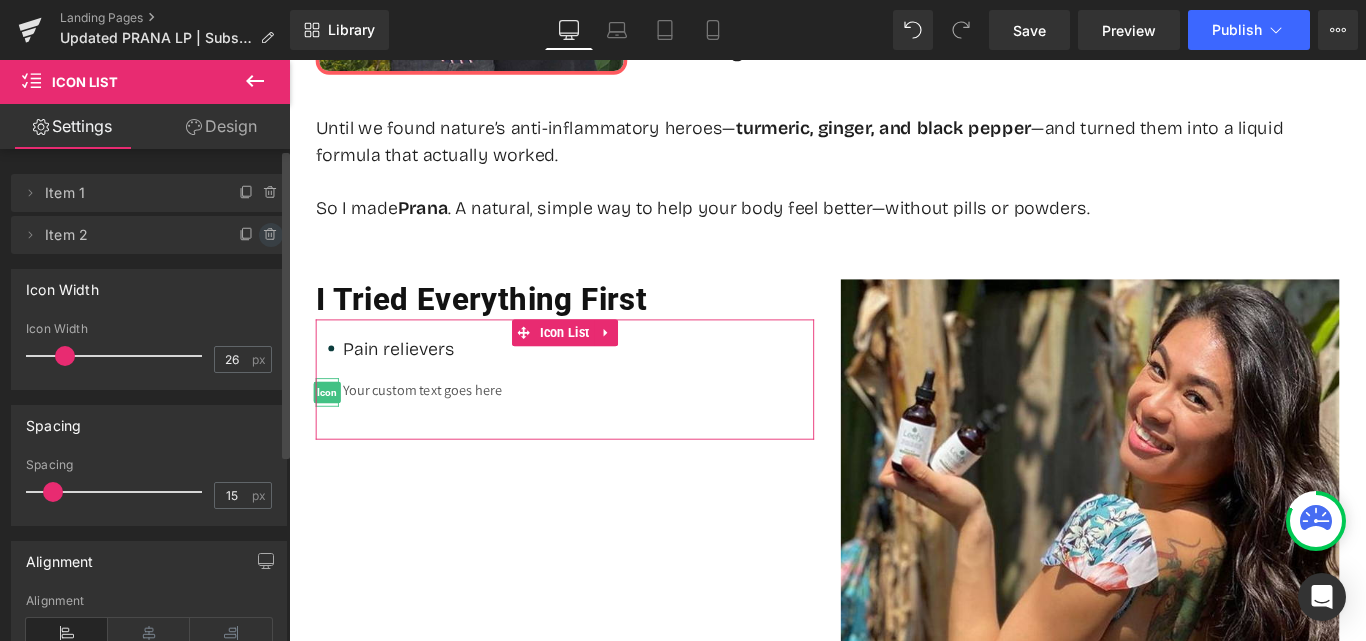click at bounding box center (271, 235) 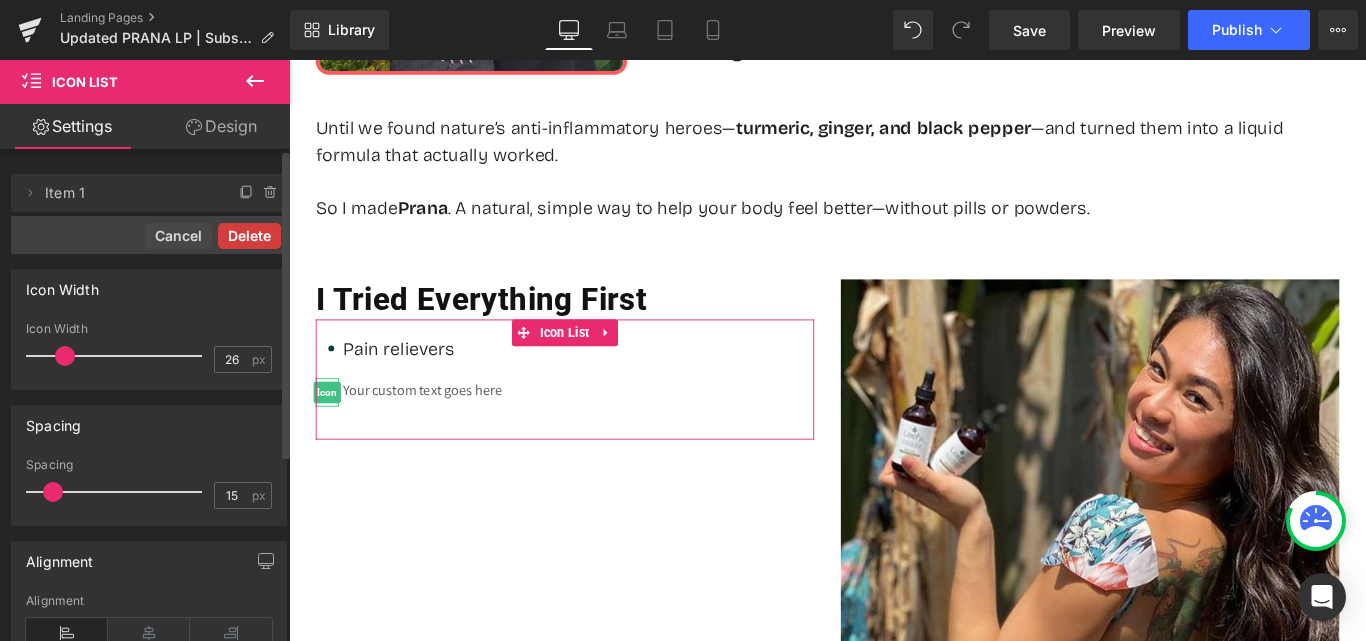 click on "Delete" at bounding box center (249, 236) 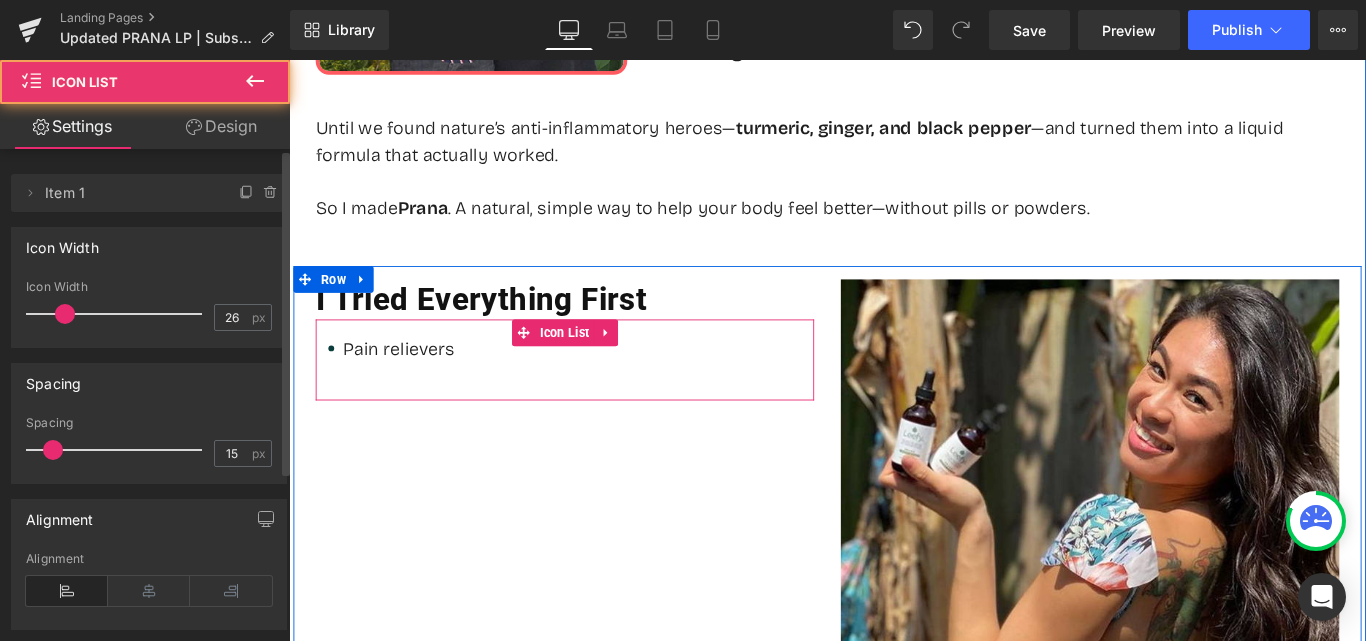 click on "Icon
Pain relievers
Text Block
Icon List" at bounding box center (599, 396) 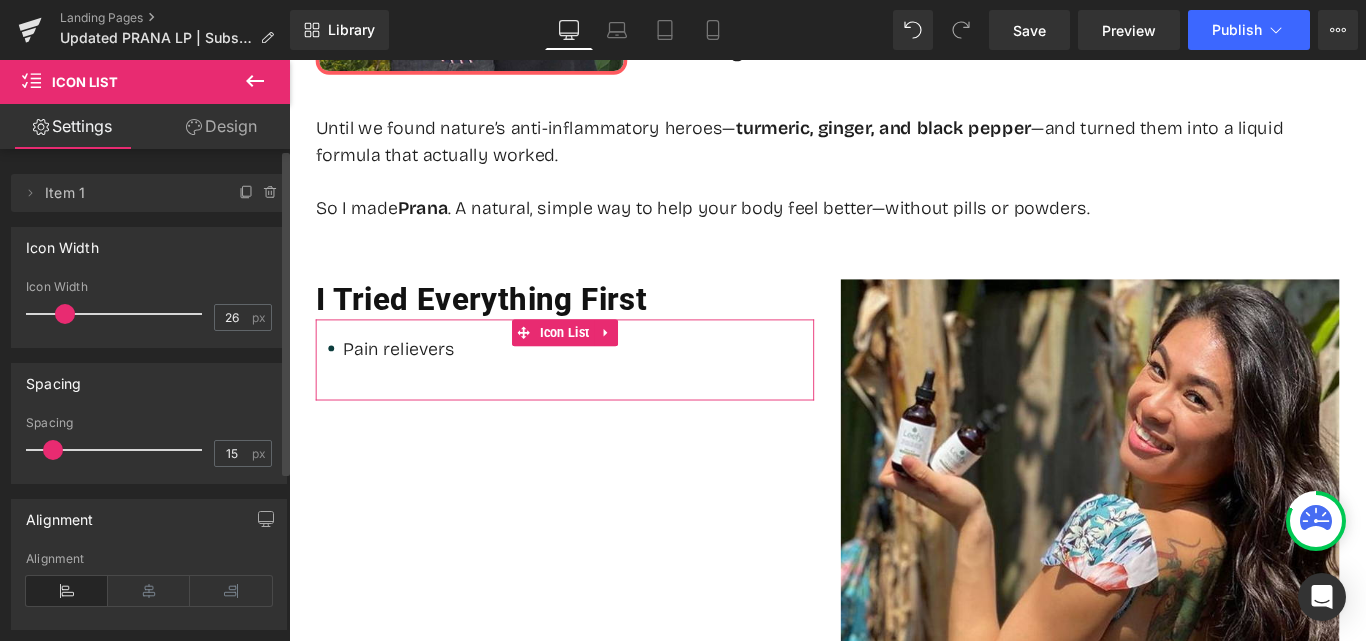 click 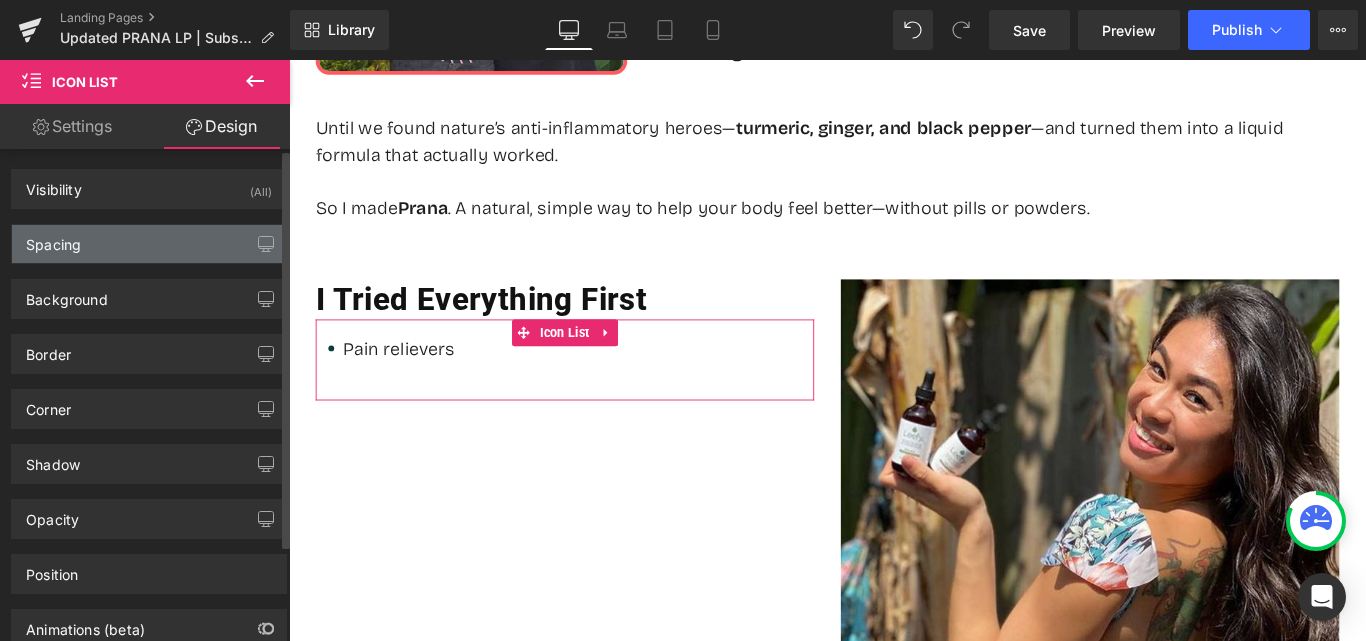 click on "Spacing" at bounding box center [53, 239] 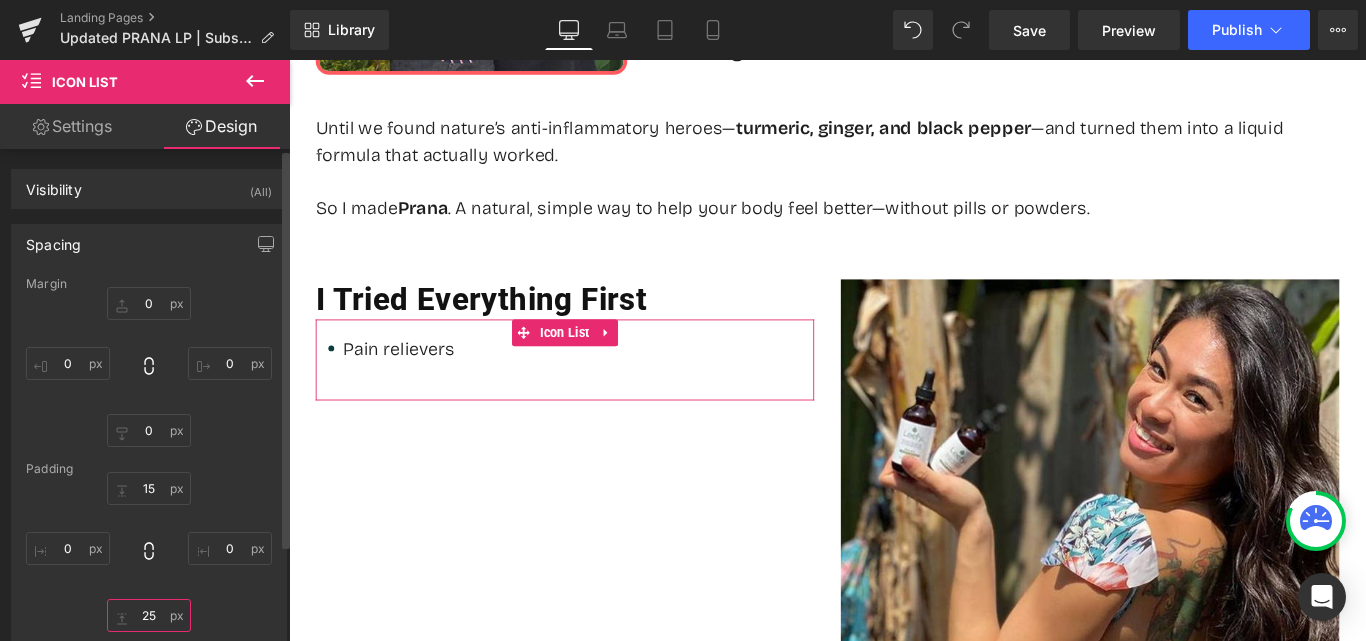click at bounding box center [149, 615] 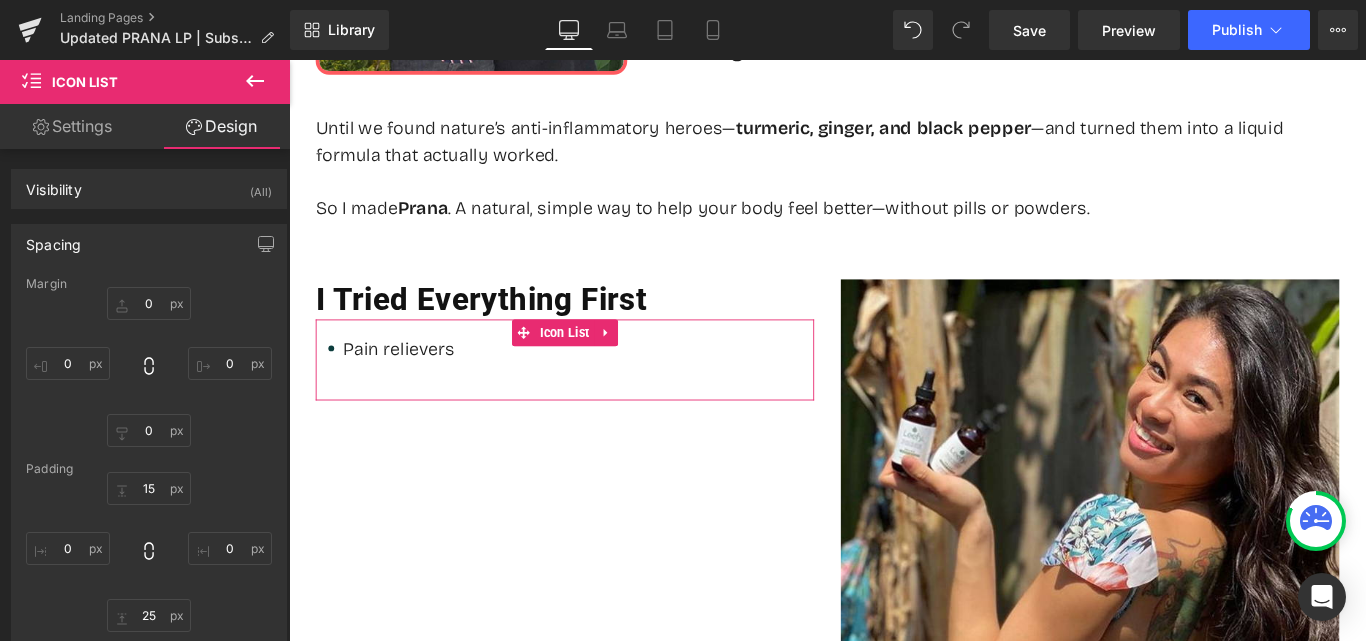 click on "Settings" at bounding box center [72, 126] 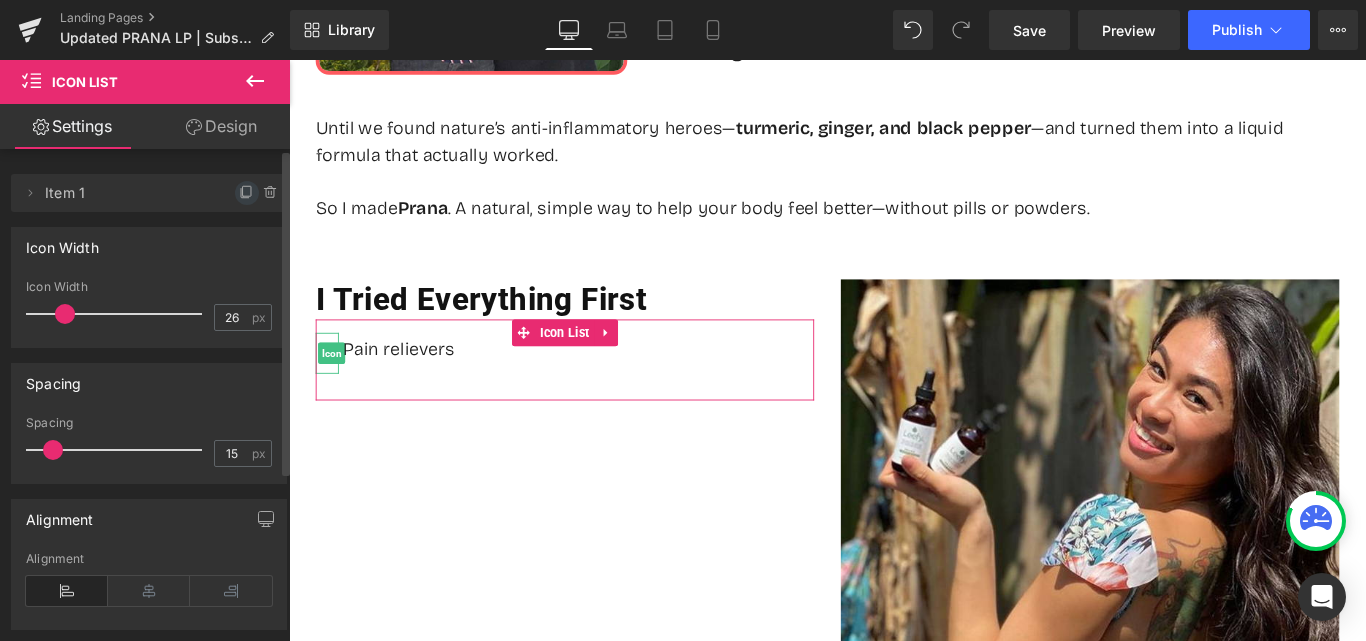 click 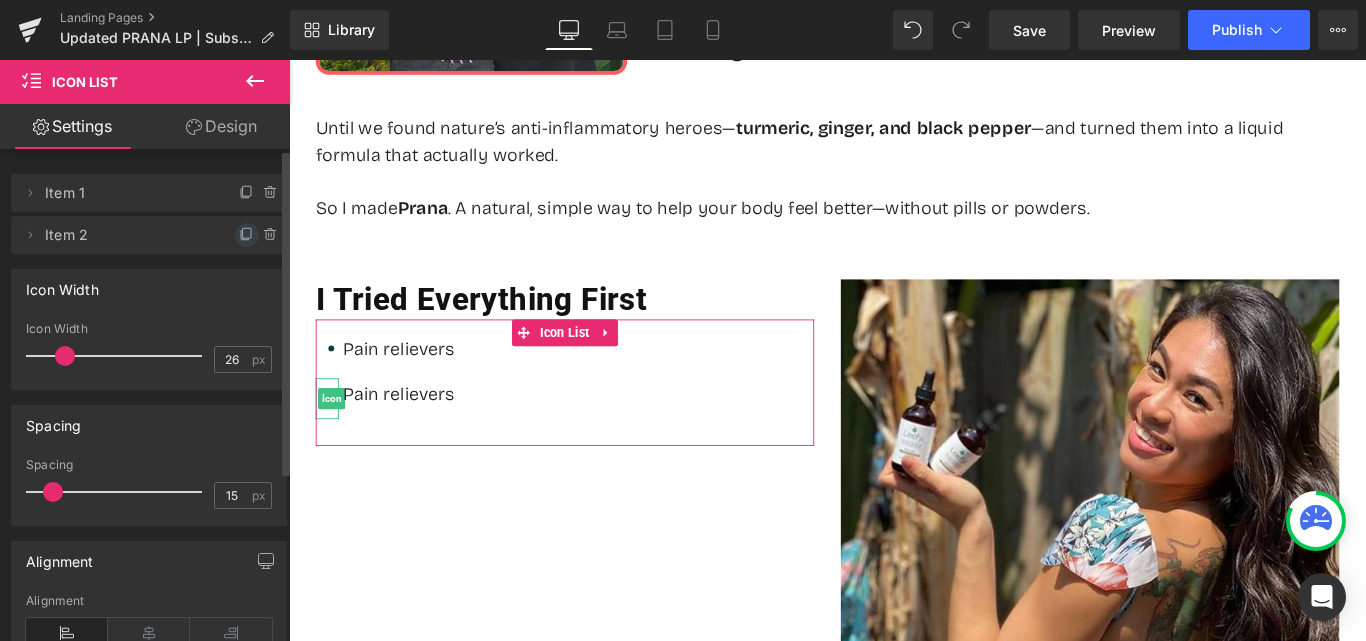 click 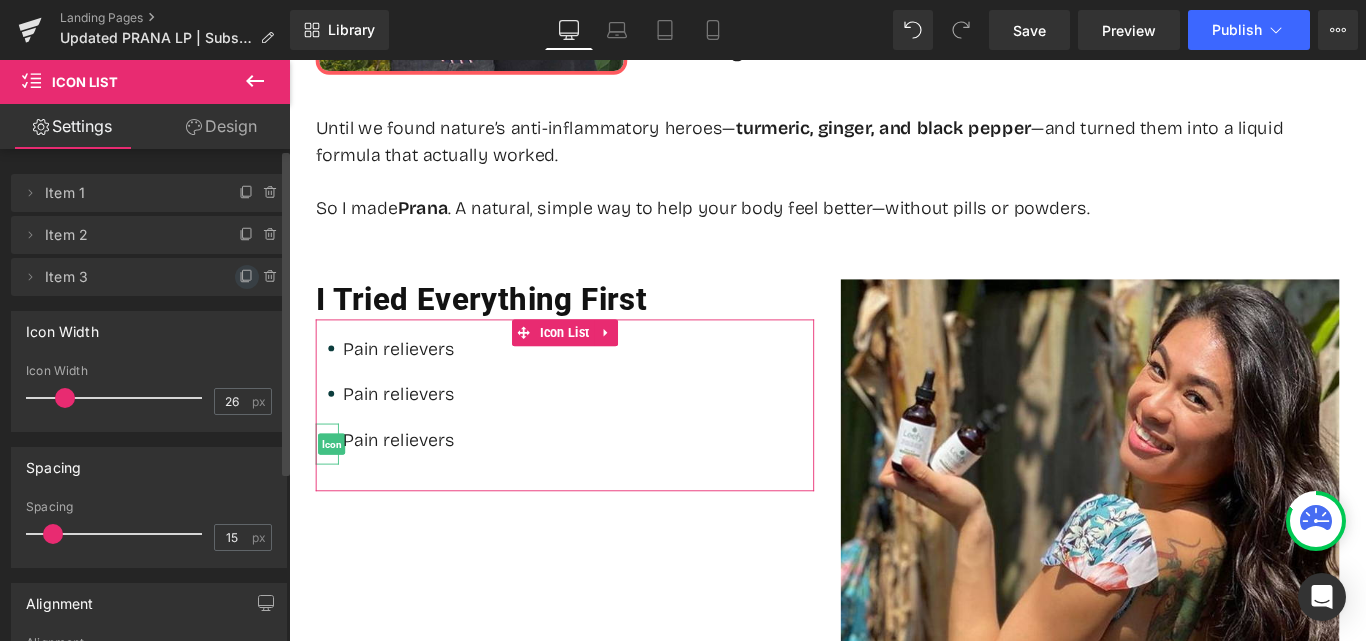 click 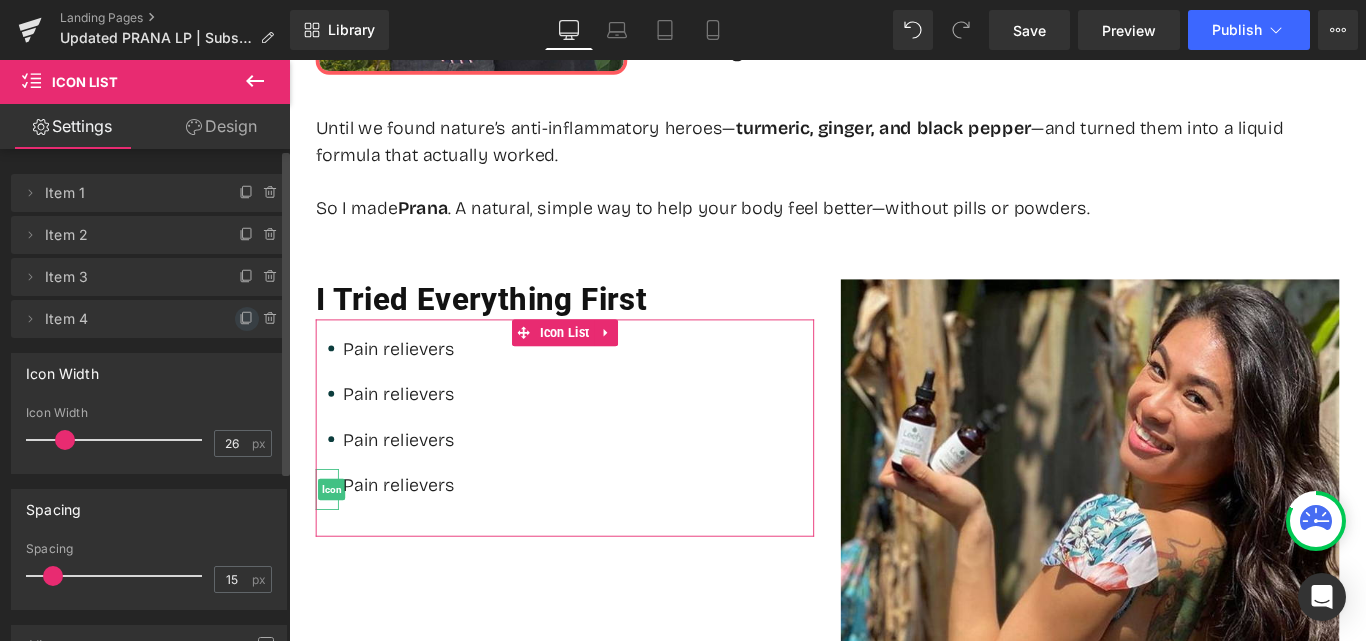 click at bounding box center (247, 319) 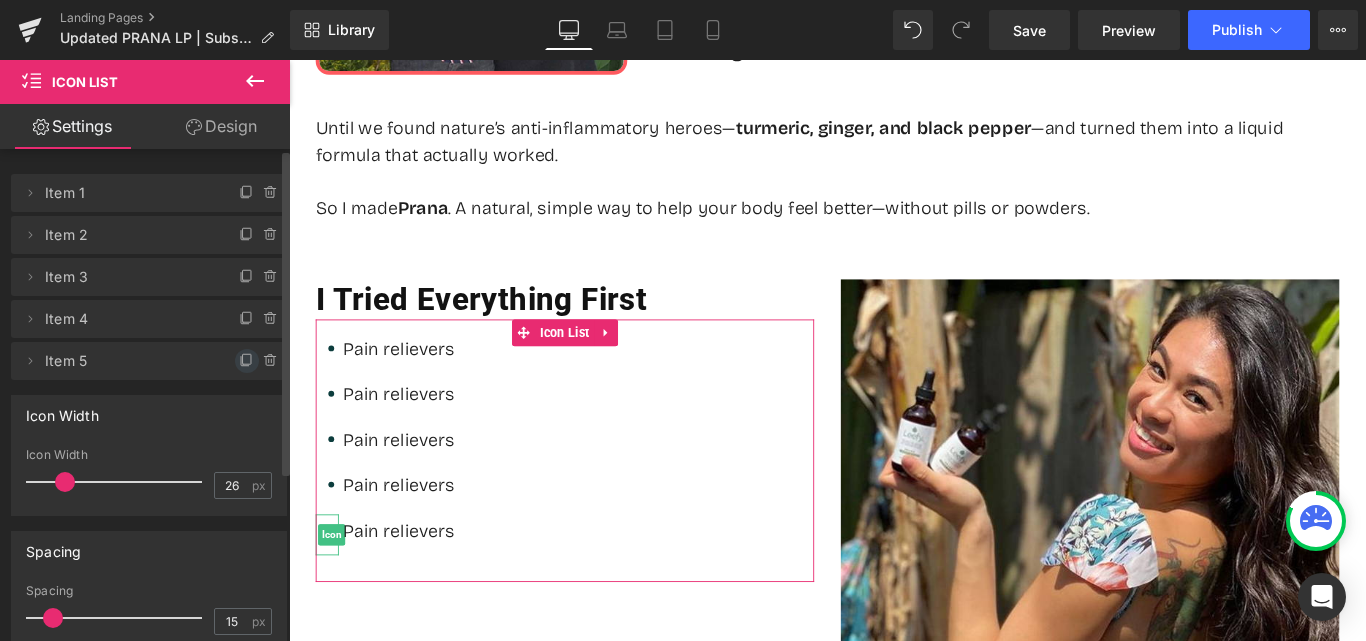 click 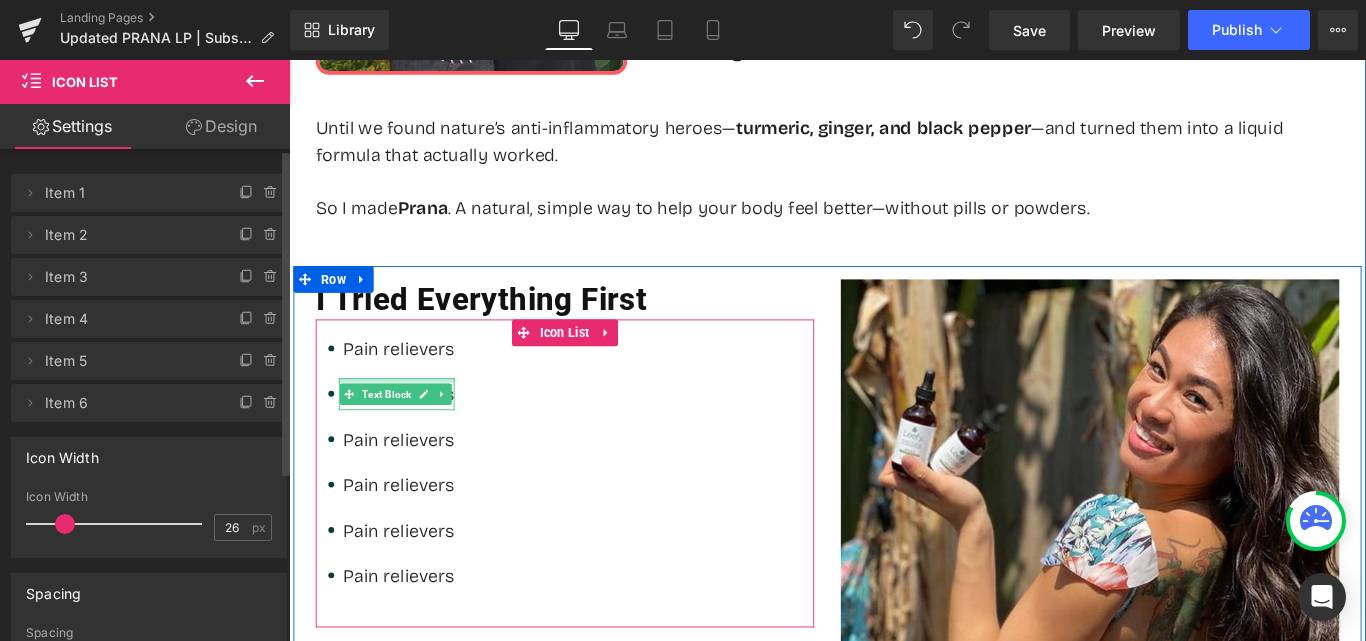click at bounding box center (410, 419) 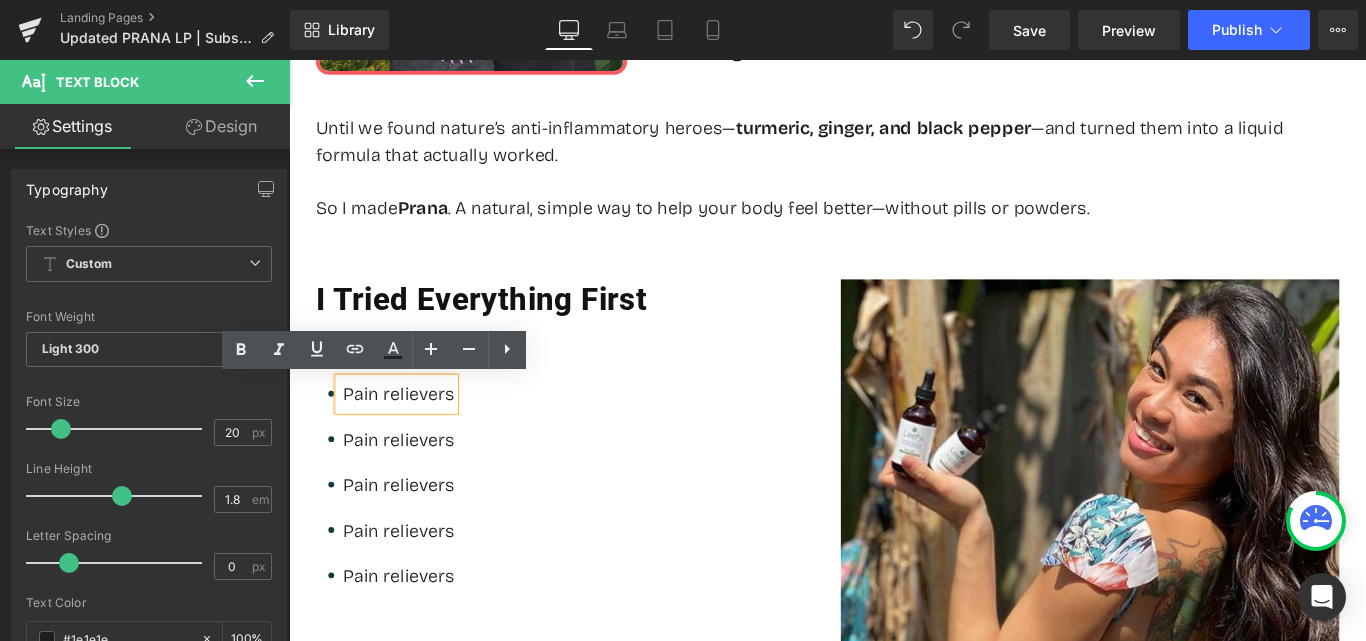 click on "Pain relievers" at bounding box center [412, 435] 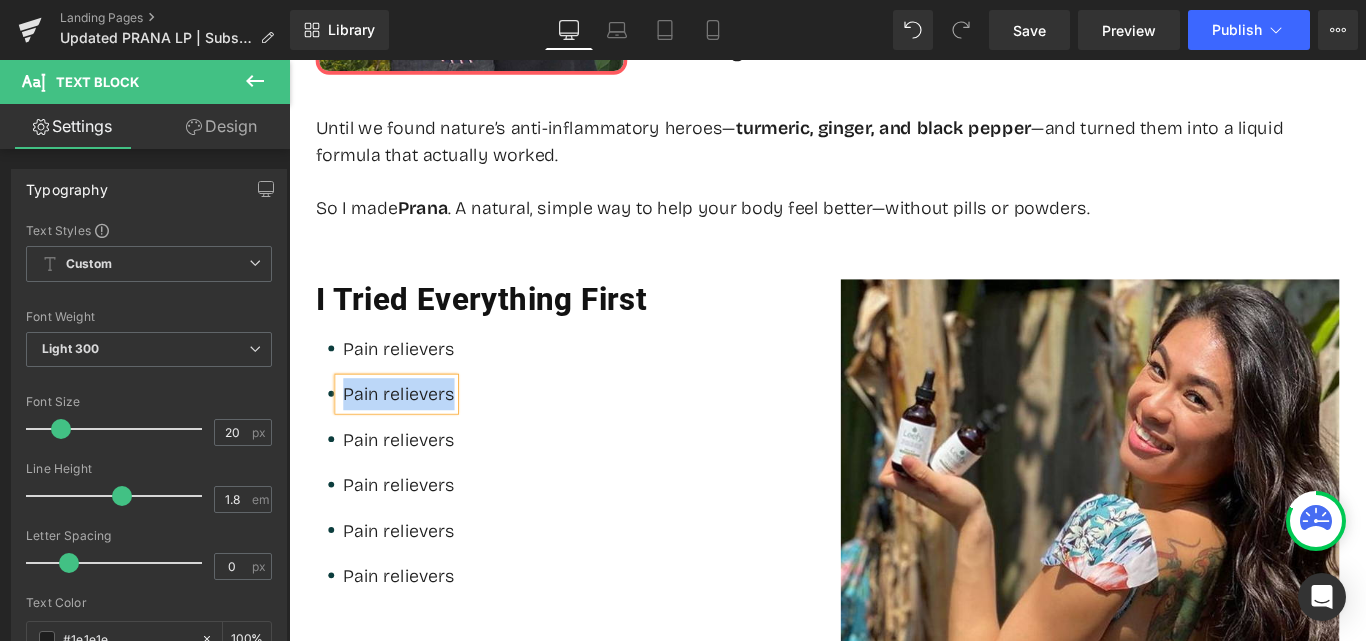 paste 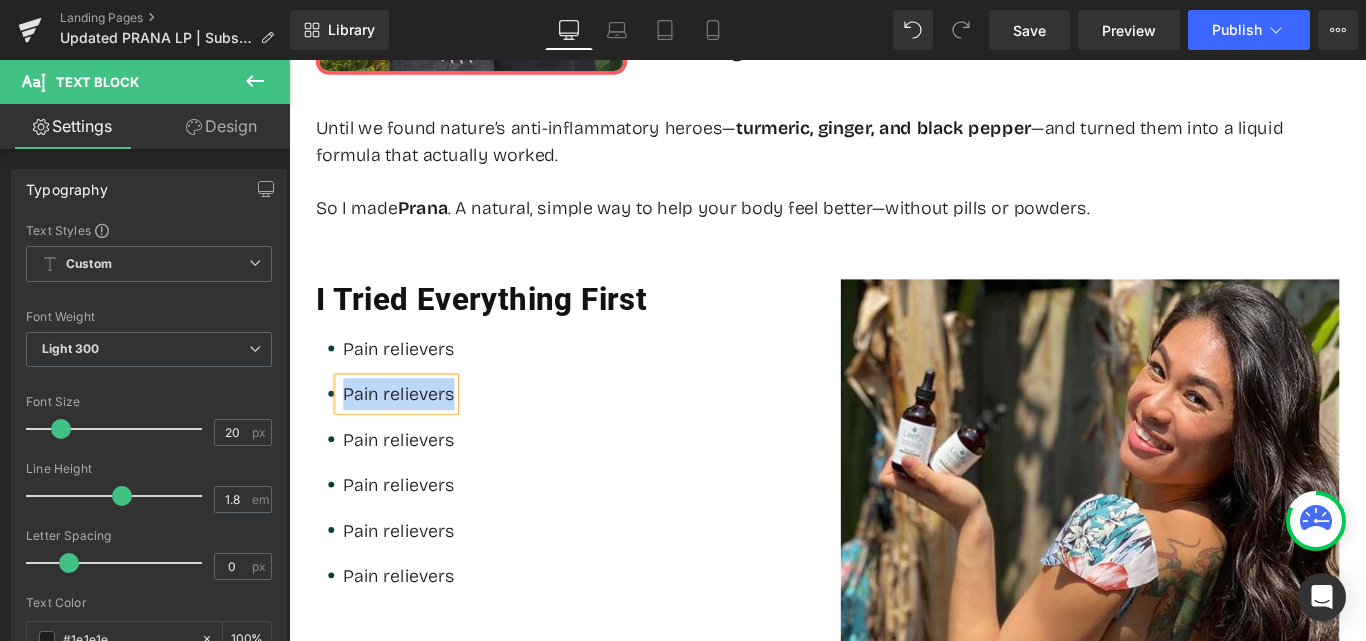 type 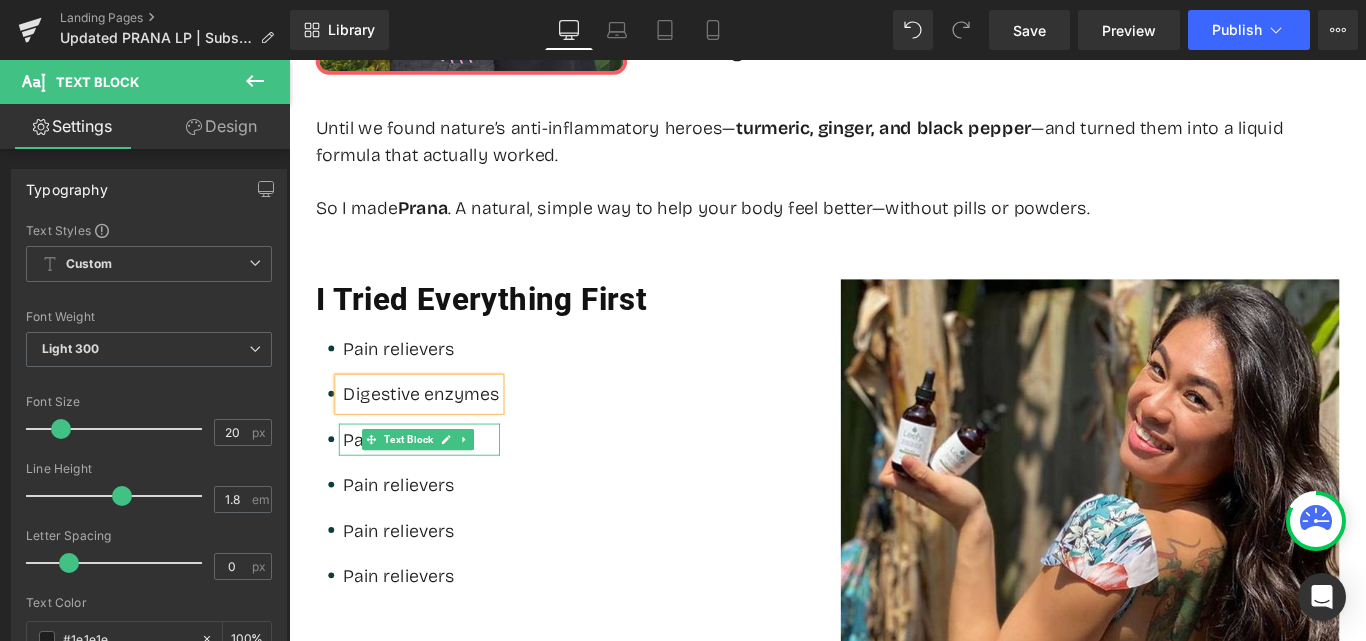click on "Pain relievers" at bounding box center [438, 486] 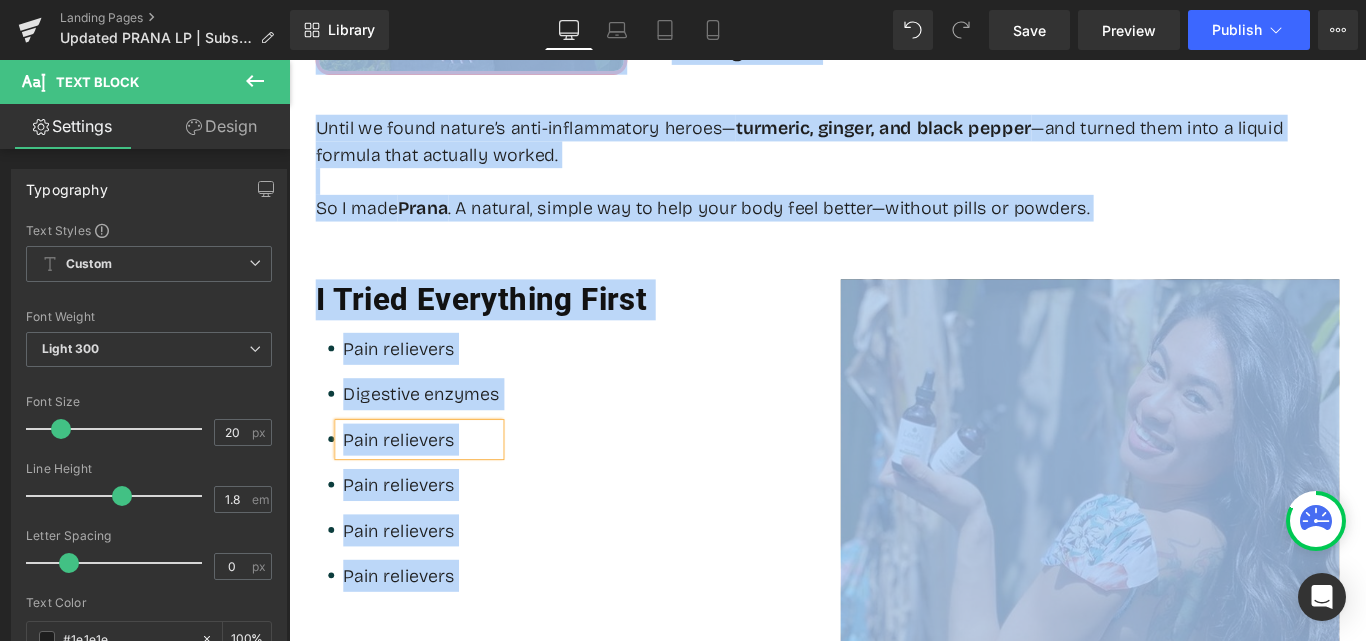 click on "Pain relievers" at bounding box center (438, 486) 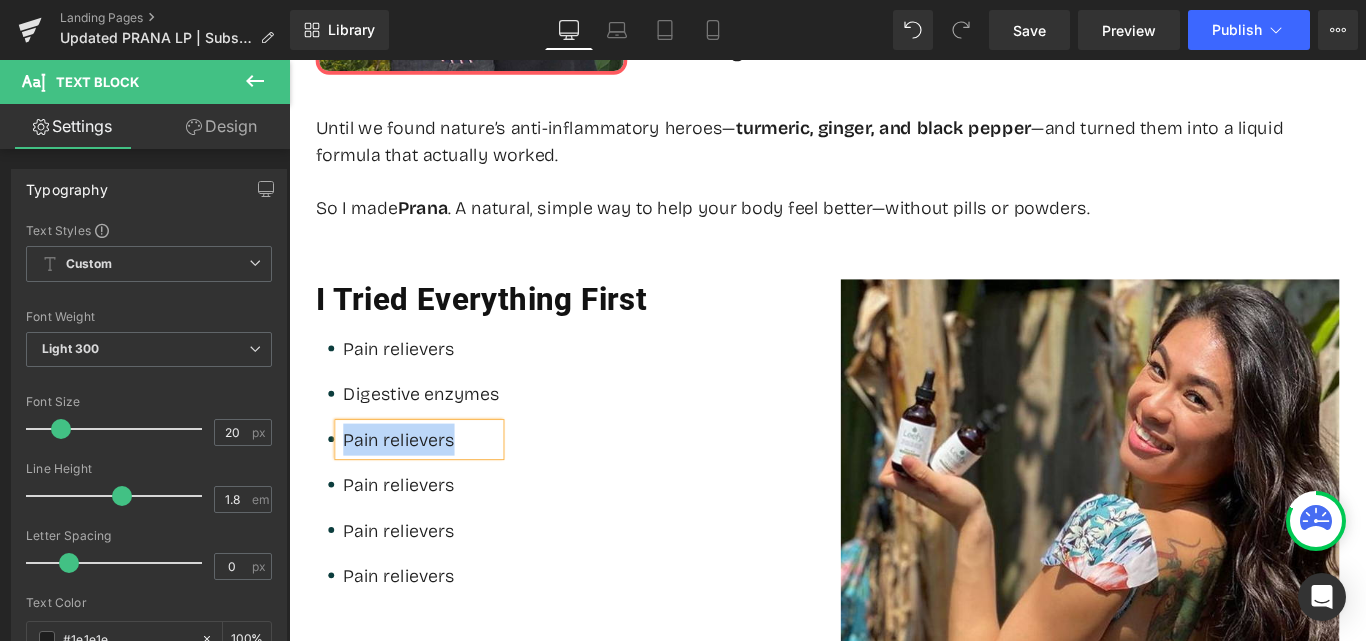 paste 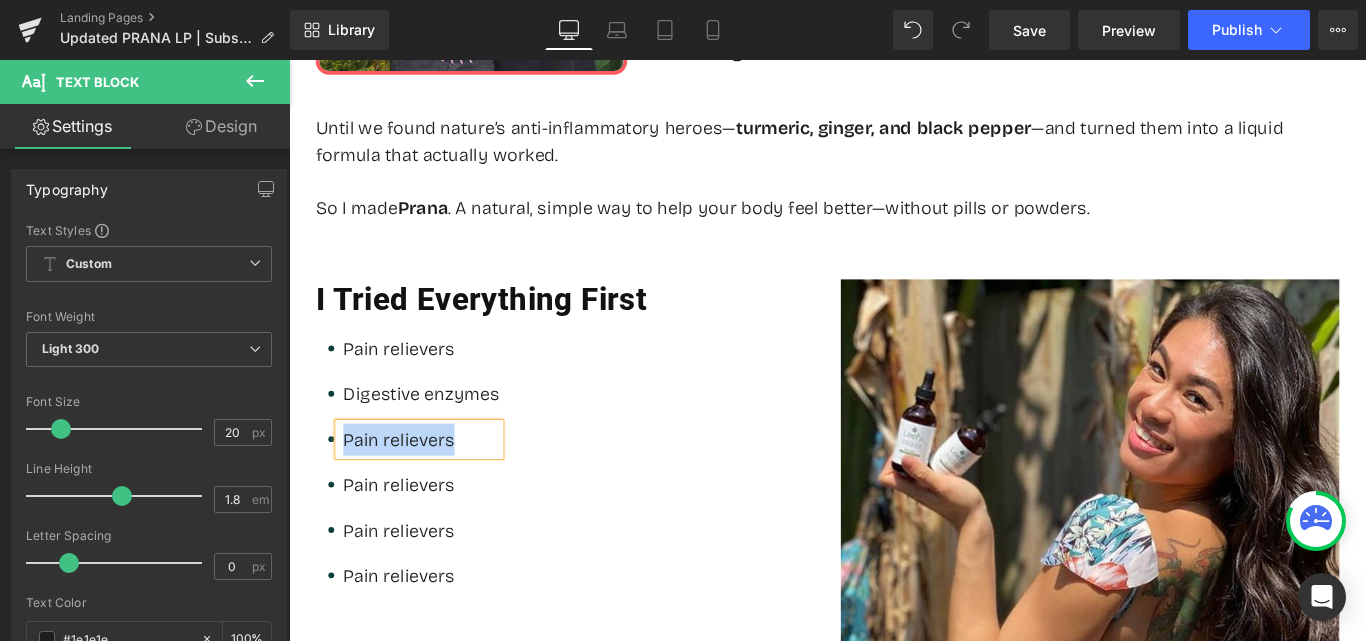 type 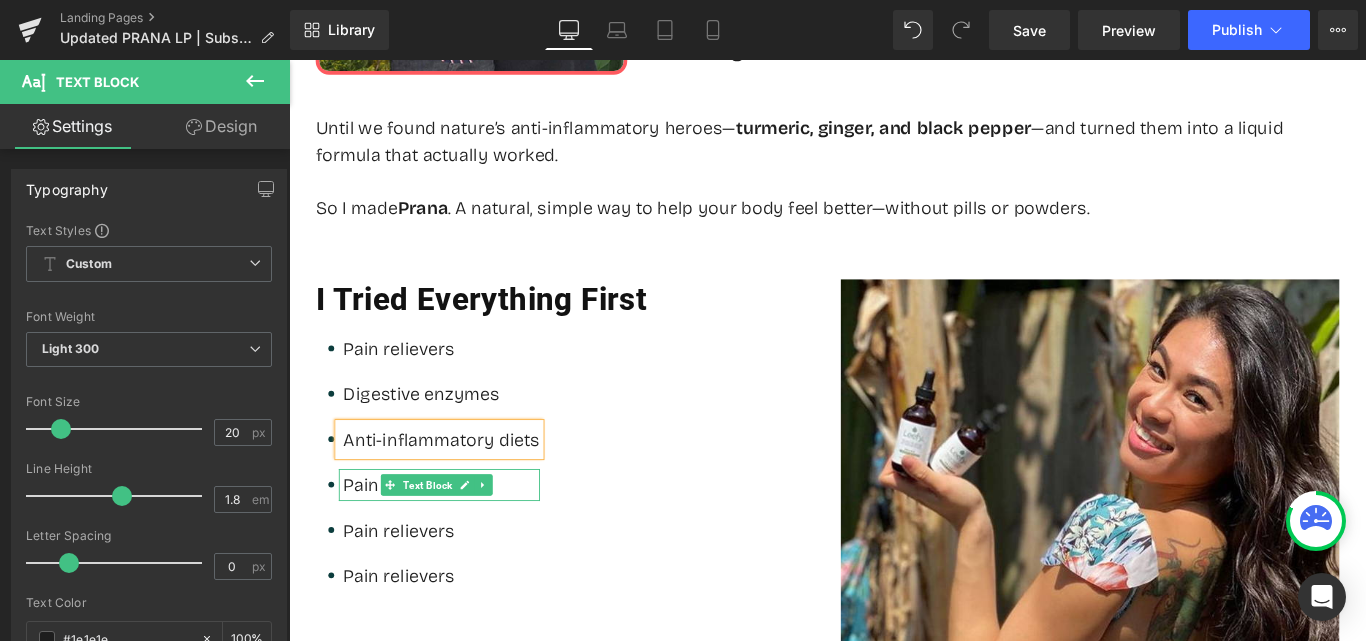 click on "Pain relievers" at bounding box center [460, 537] 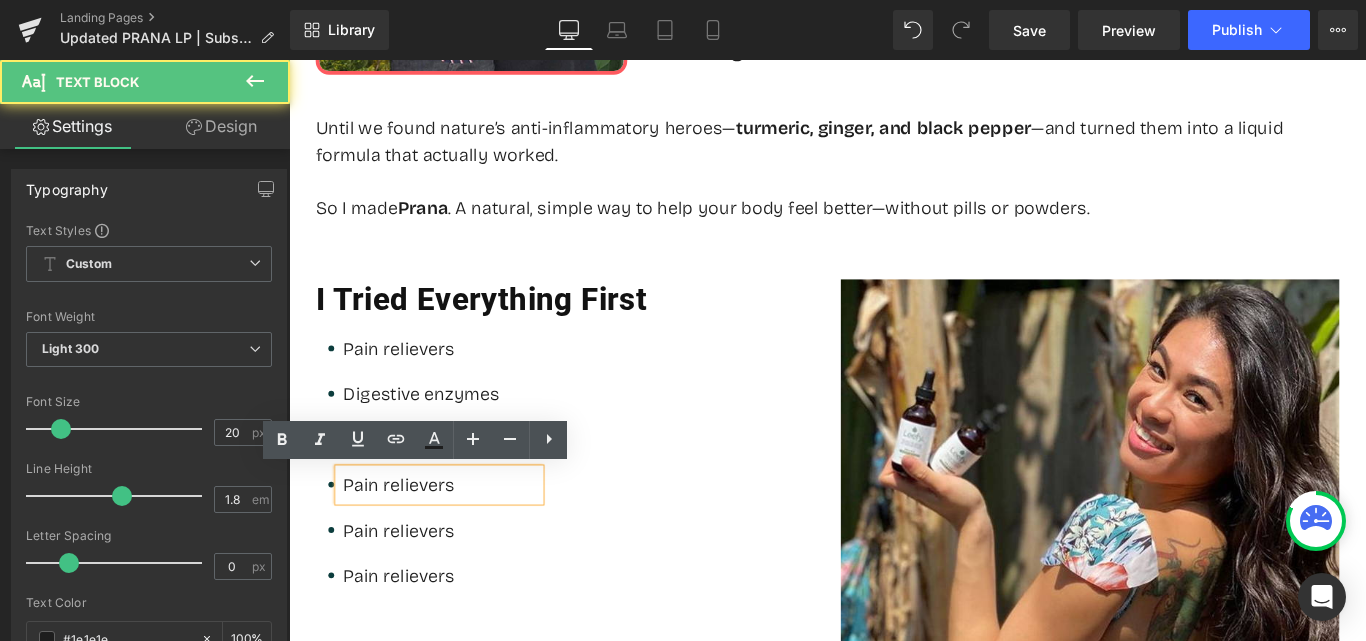 click on "Pain relievers" at bounding box center [460, 537] 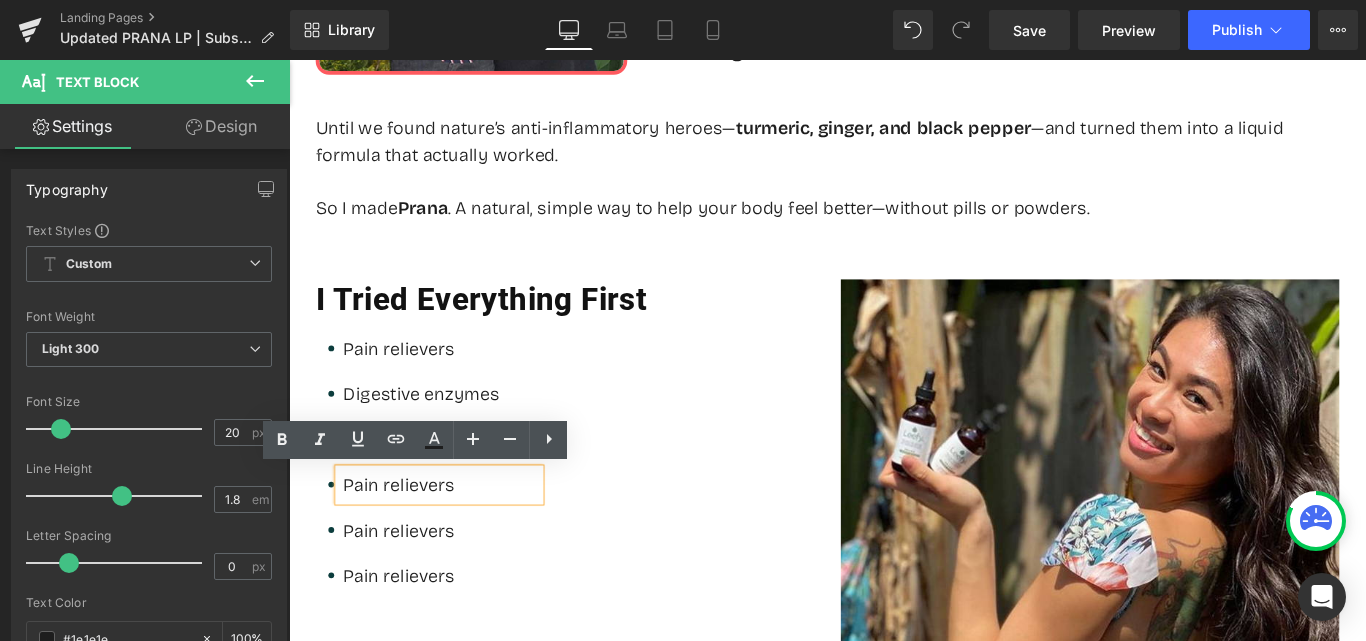type 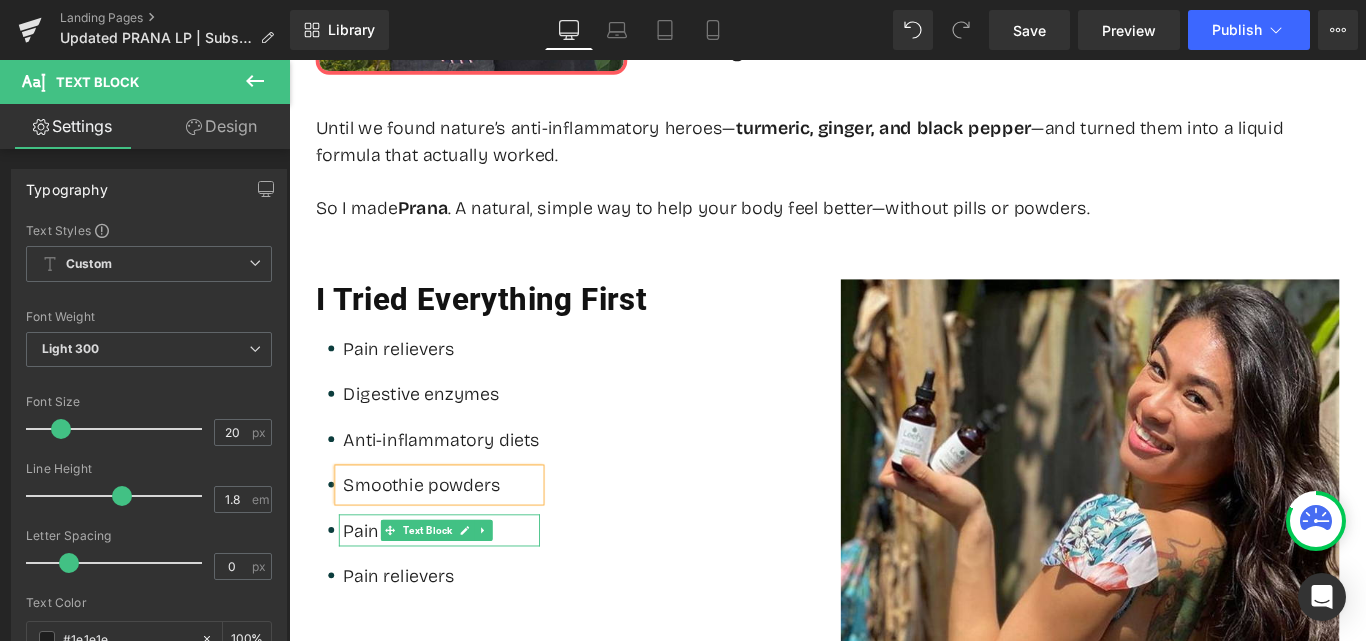 click on "Pain relievers" at bounding box center (460, 588) 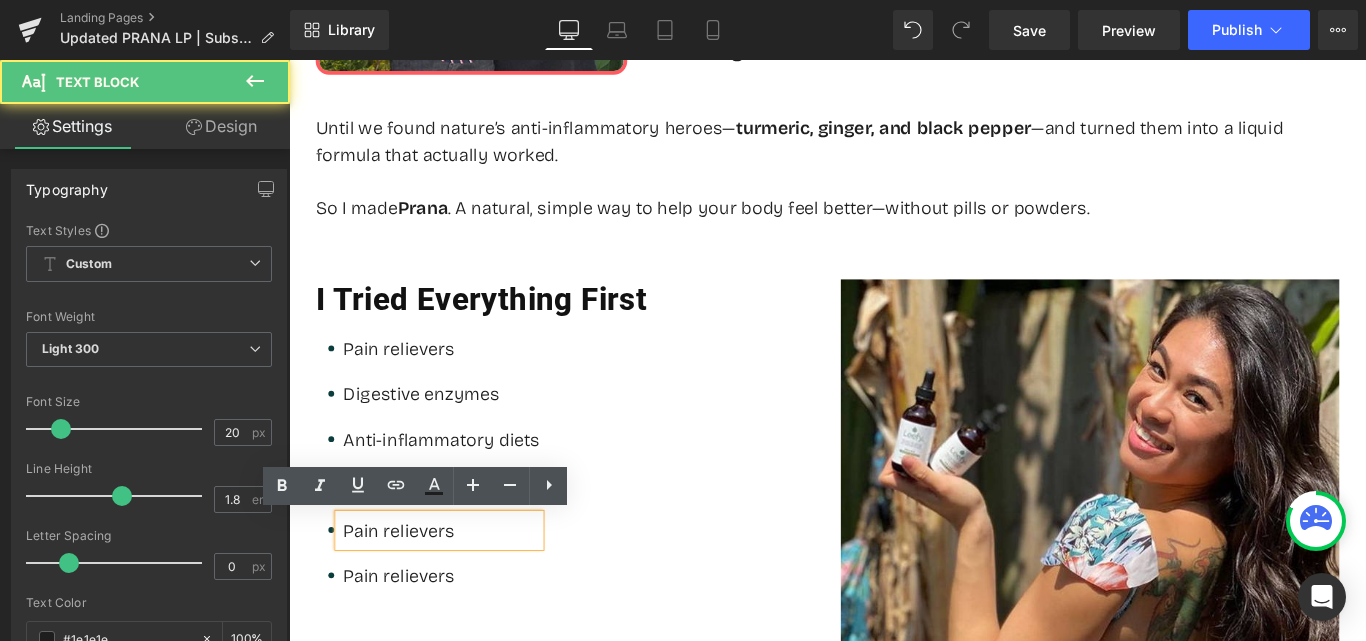 click on "Pain relievers" at bounding box center (460, 588) 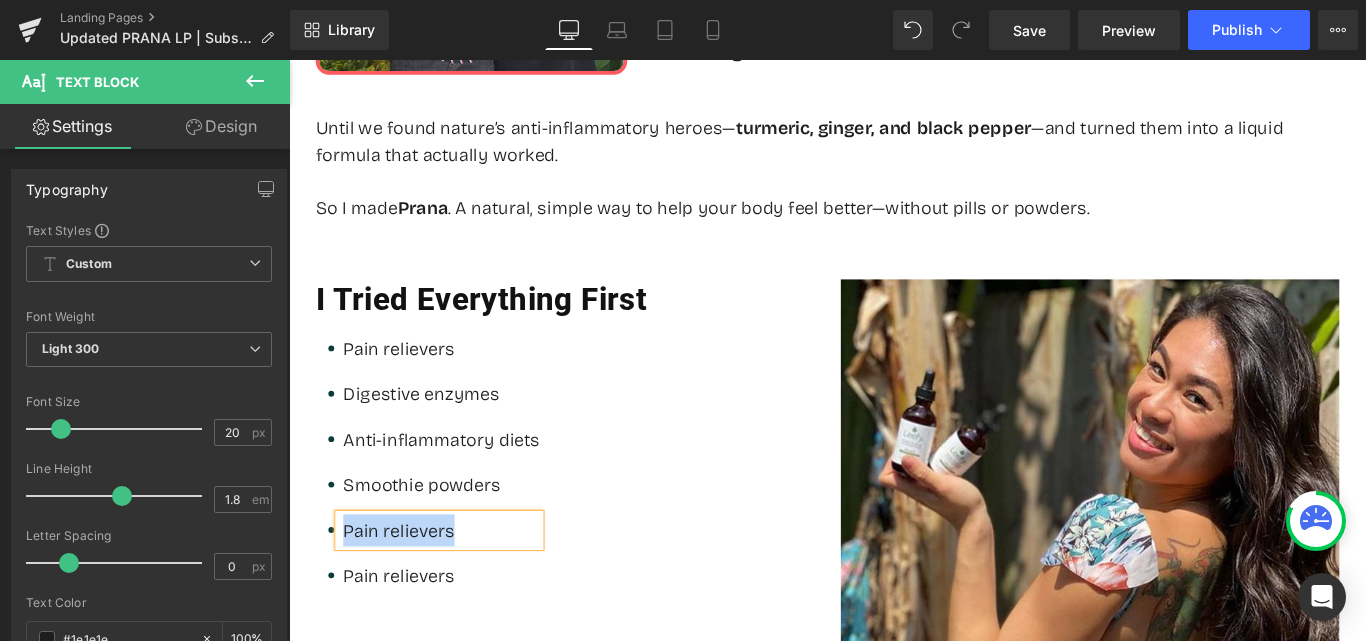 paste 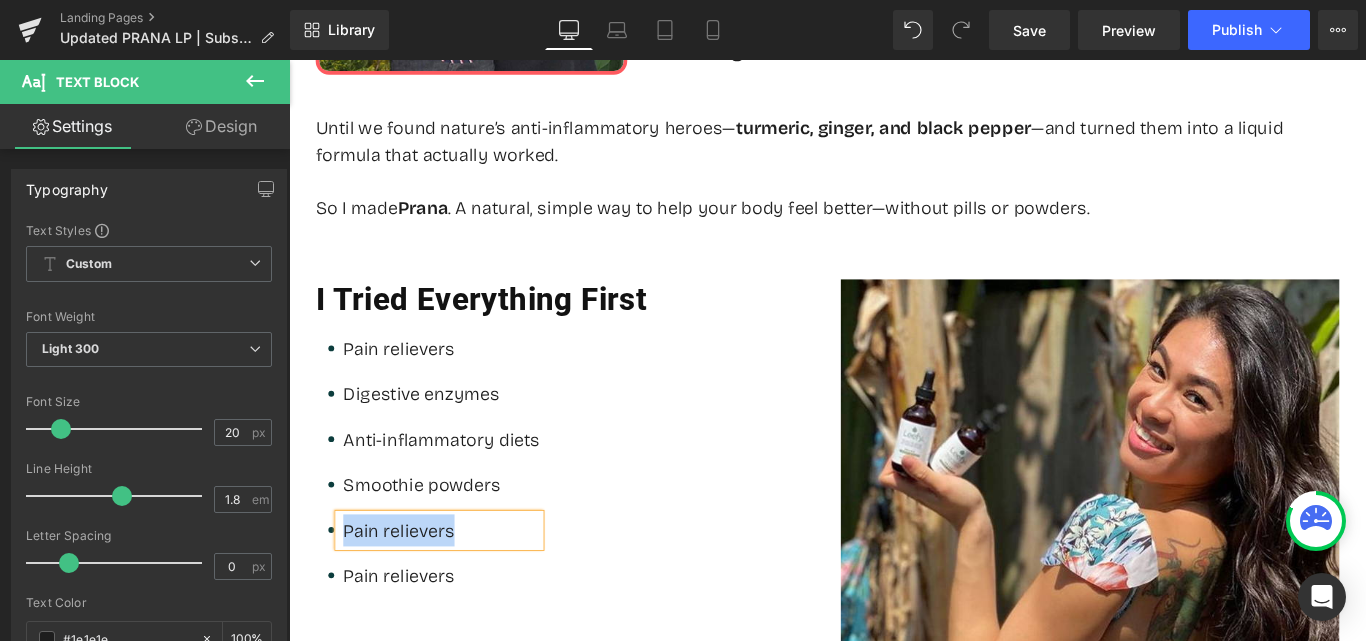 type 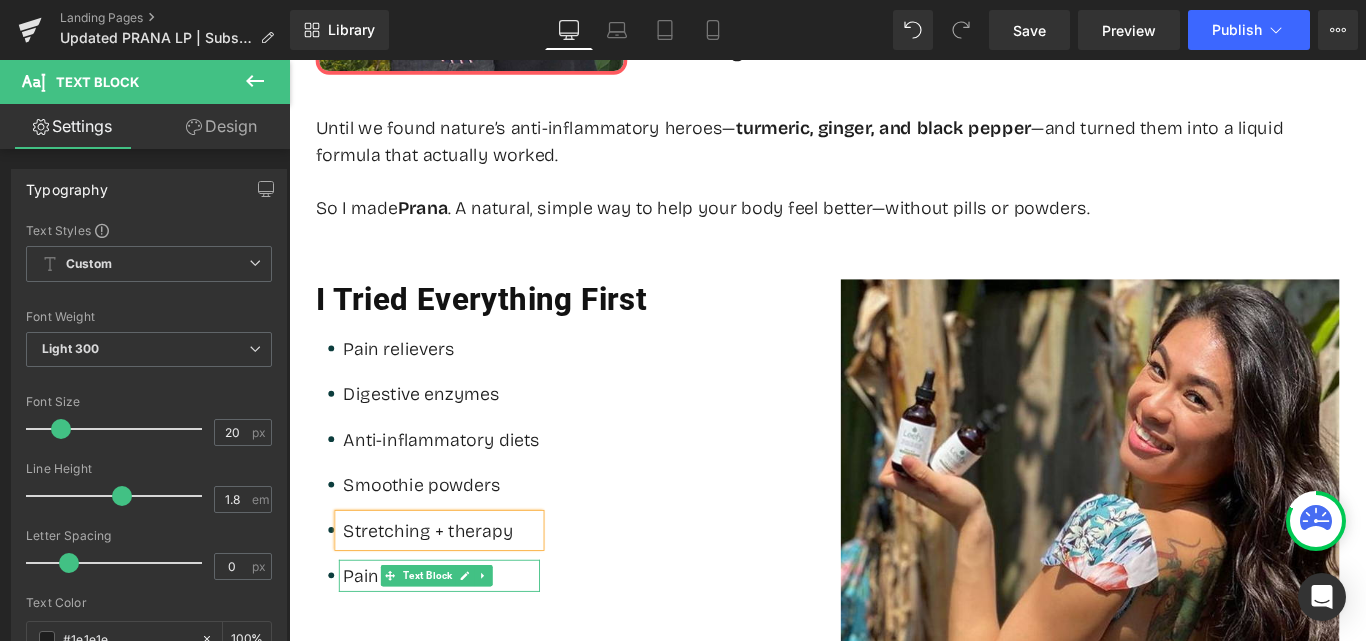 click on "Pain relievers" at bounding box center (460, 639) 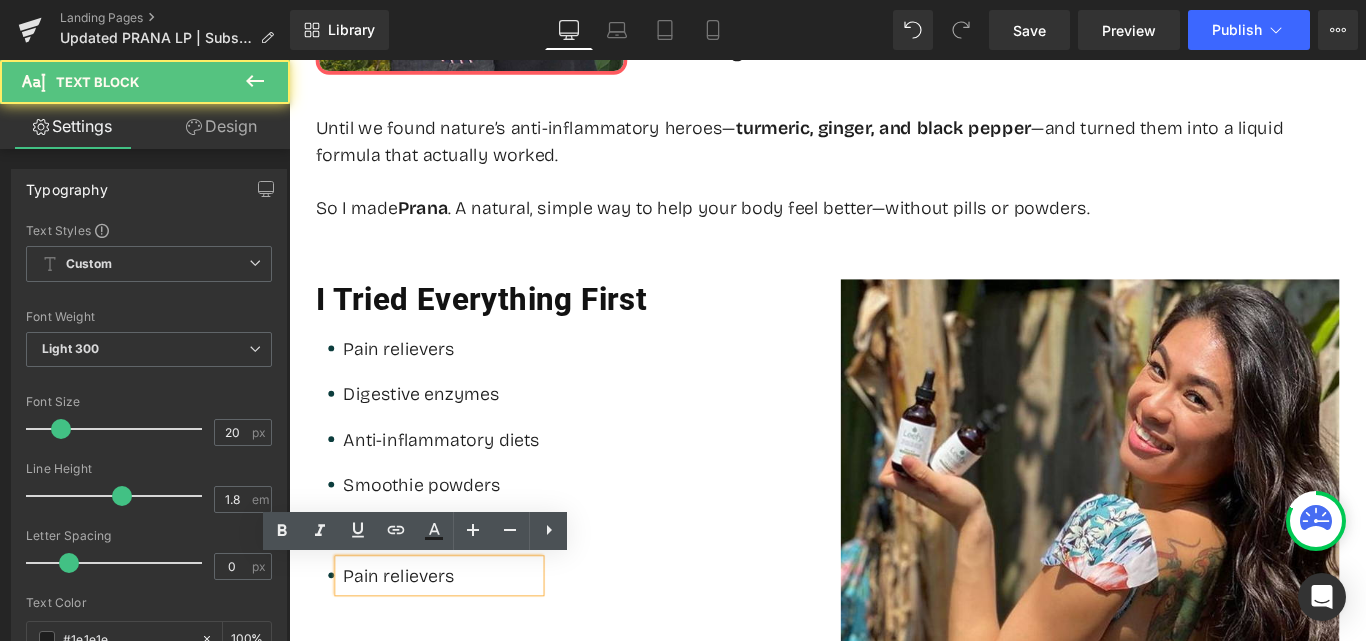 click on "Pain relievers" at bounding box center [460, 639] 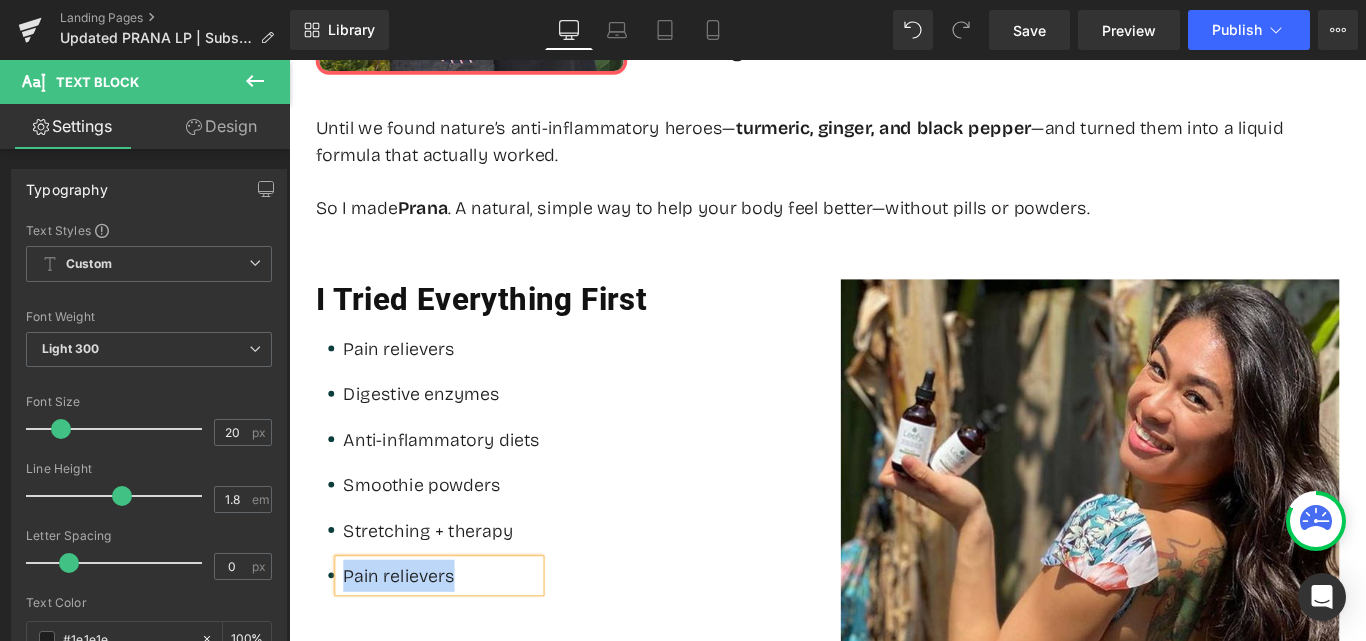 paste 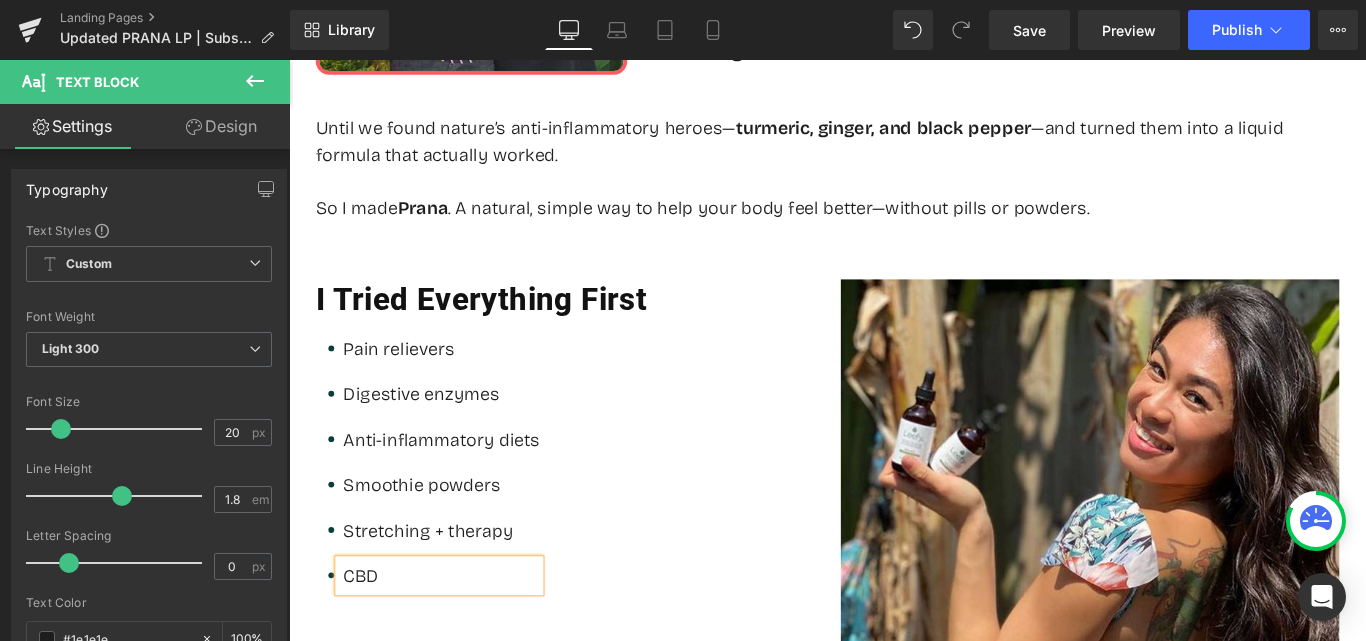 click on "Pain relievers Text Block Digestive enzymes Text Block Anti-inflammatory diets Text Block Smoothie powders Text Block Stretching + therapy Text Block CBD Text Block" at bounding box center [599, 519] 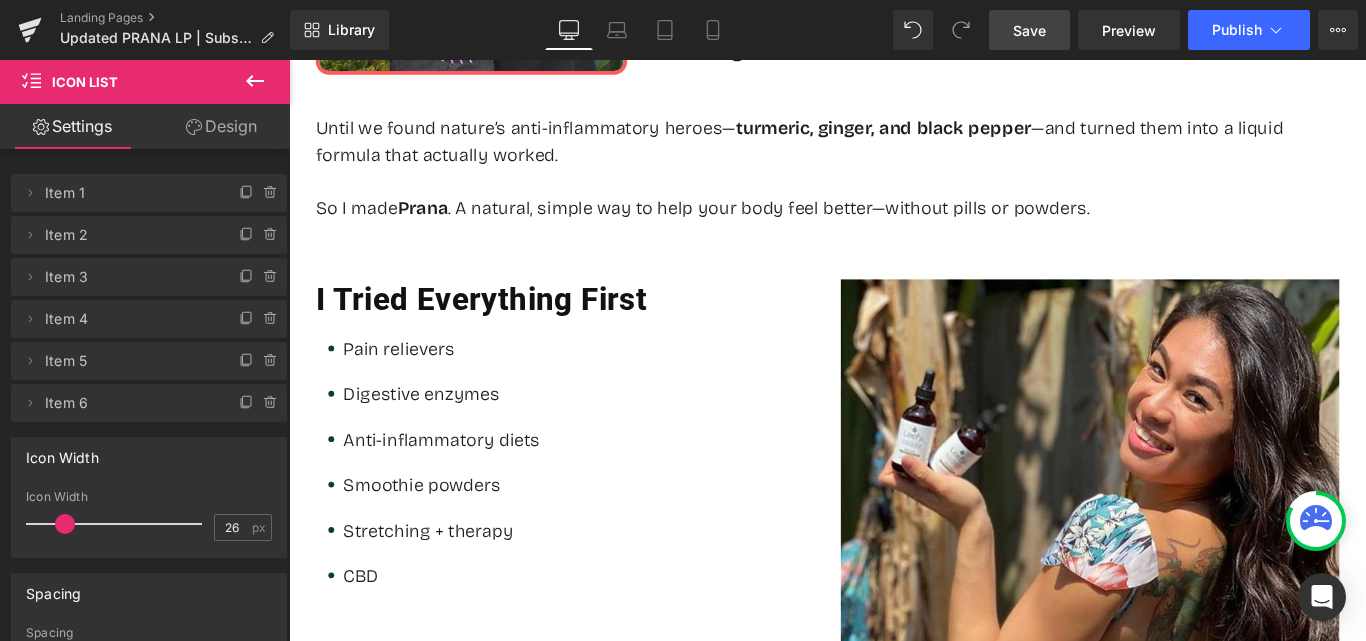 click on "Save" at bounding box center (1029, 30) 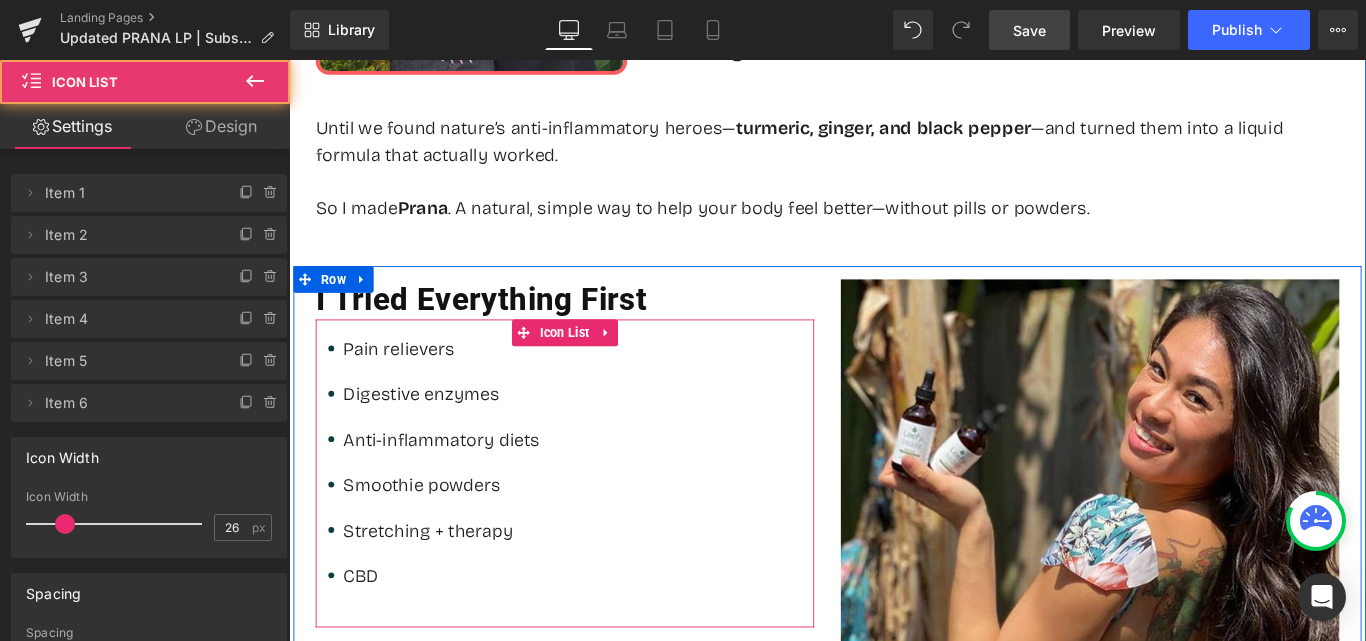 click on "Pain relievers Text Block Digestive enzymes Text Block Anti-inflammatory diets Text Block Smoothie powders Text Block Stretching + therapy Text Block CBD Text Block" at bounding box center (599, 519) 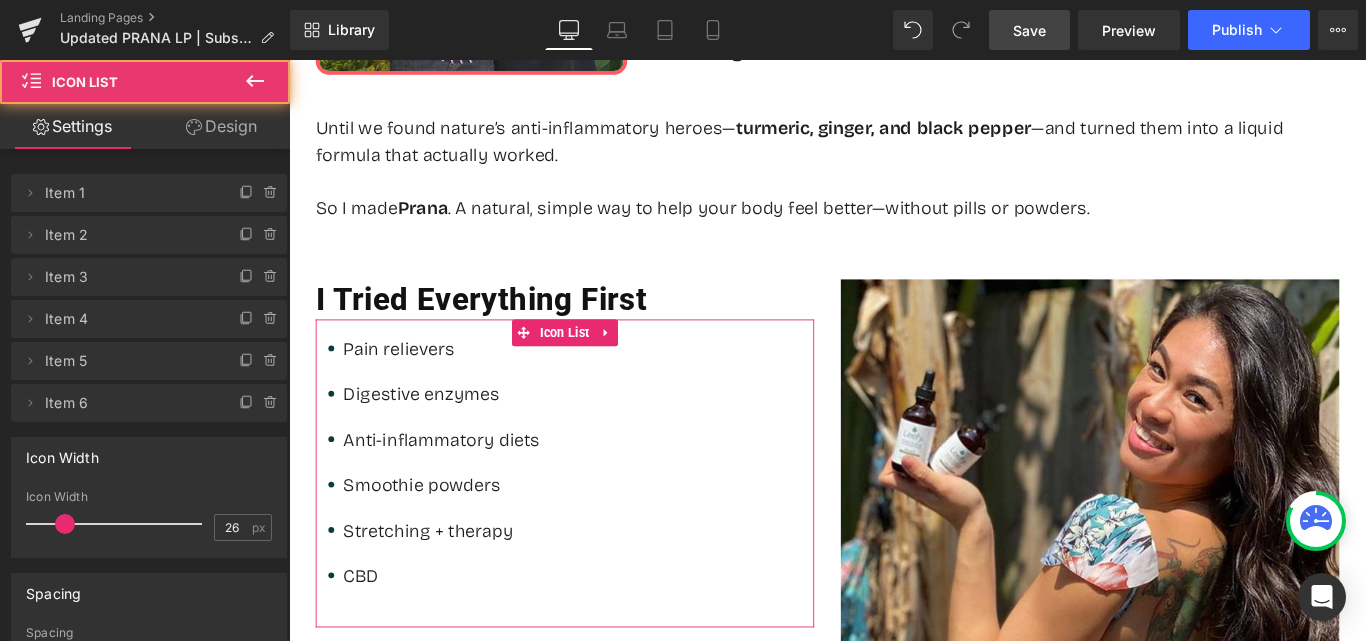 click on "Design" at bounding box center [221, 126] 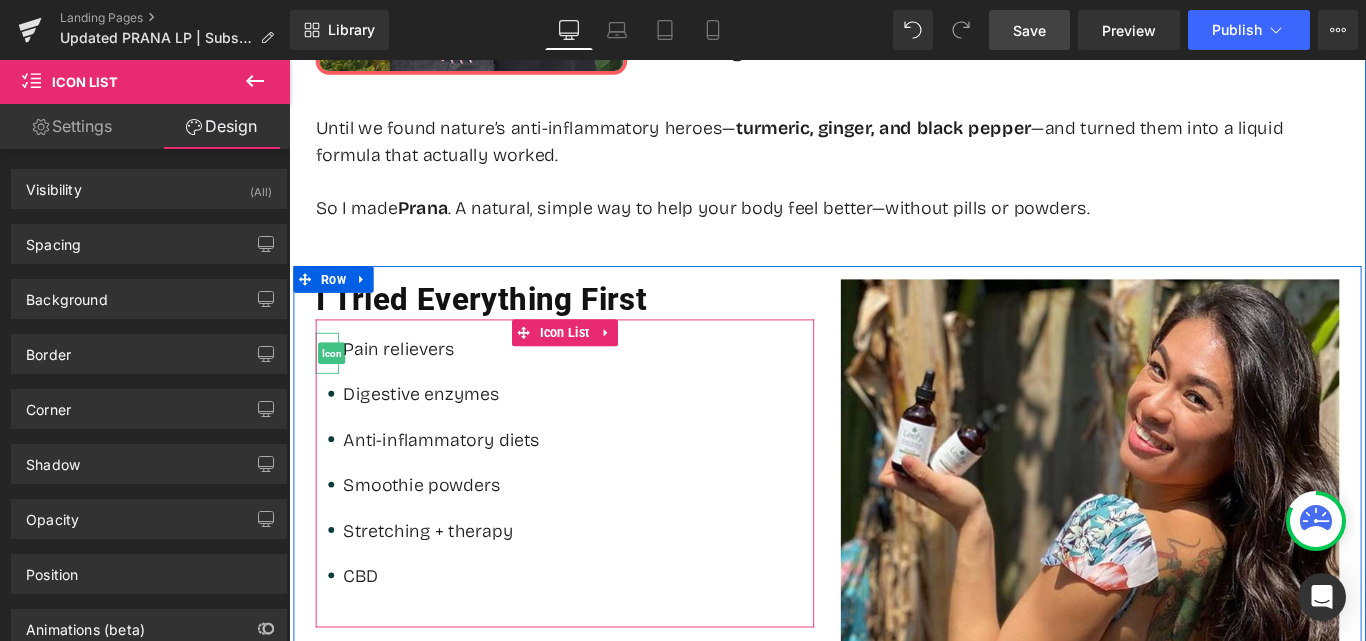 click at bounding box center [332, 409] 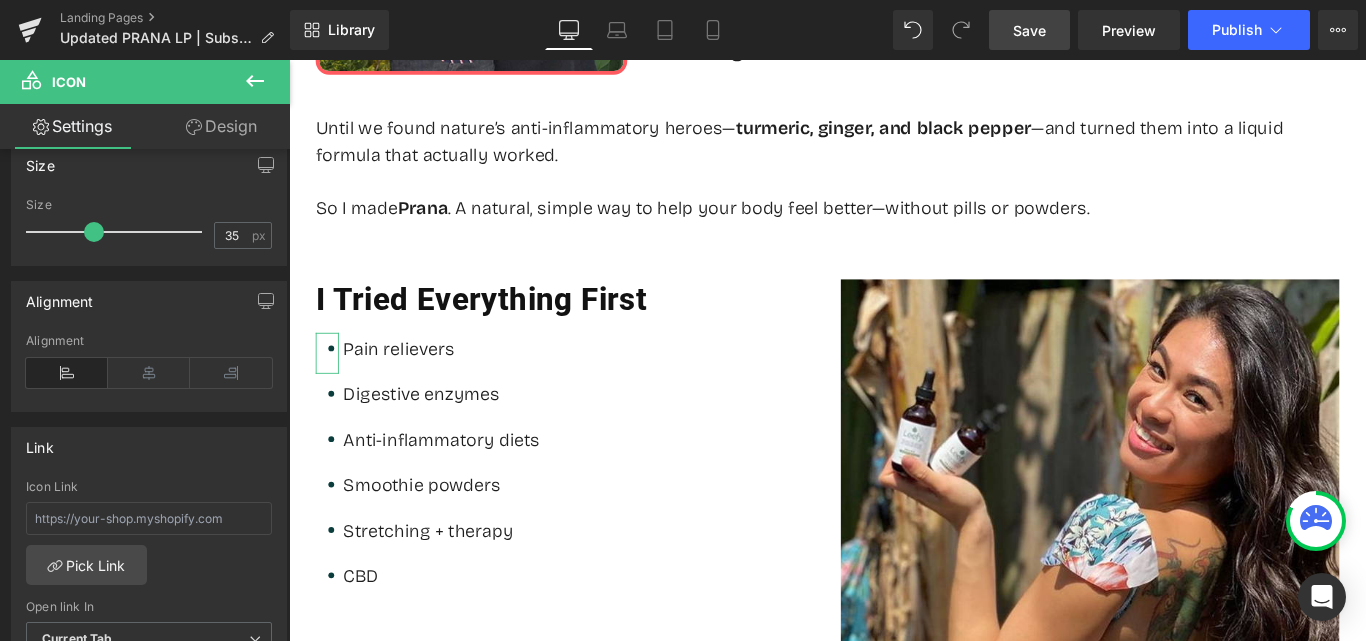 scroll, scrollTop: 400, scrollLeft: 0, axis: vertical 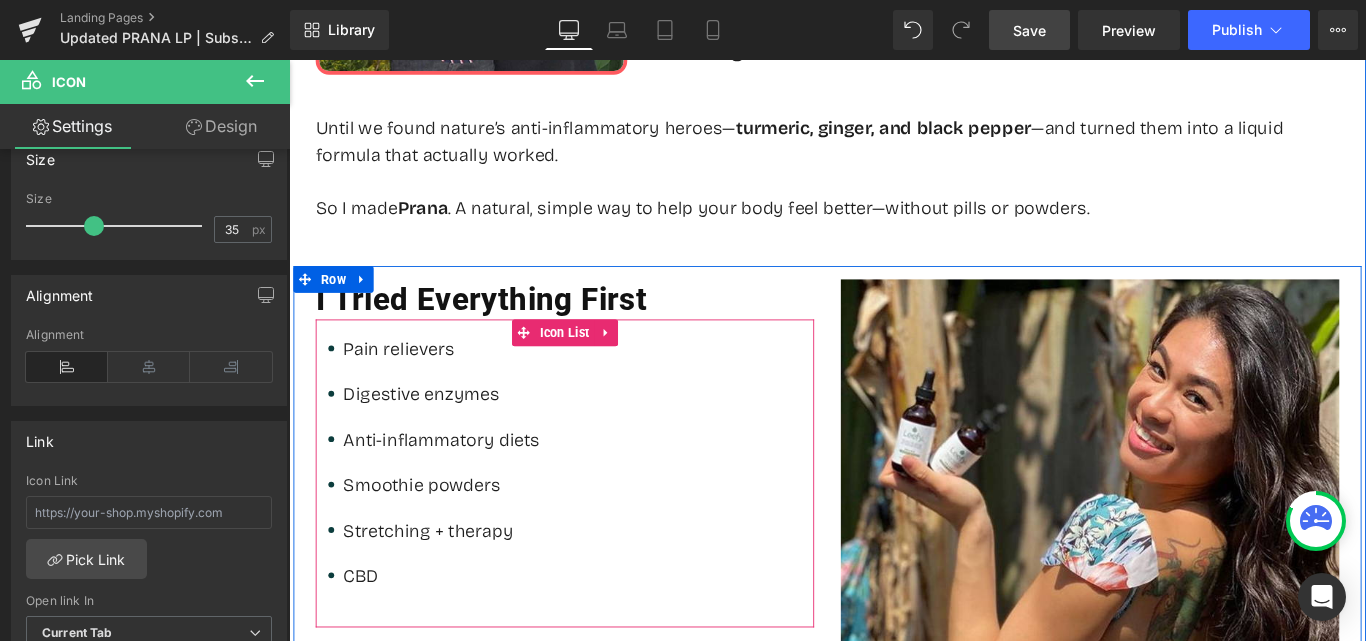 click on "Pain relievers Text Block Digestive enzymes Text Block Anti-inflammatory diets Text Block Smoothie powders Text Block Stretching + therapy Text Block CBD Text Block" at bounding box center (599, 519) 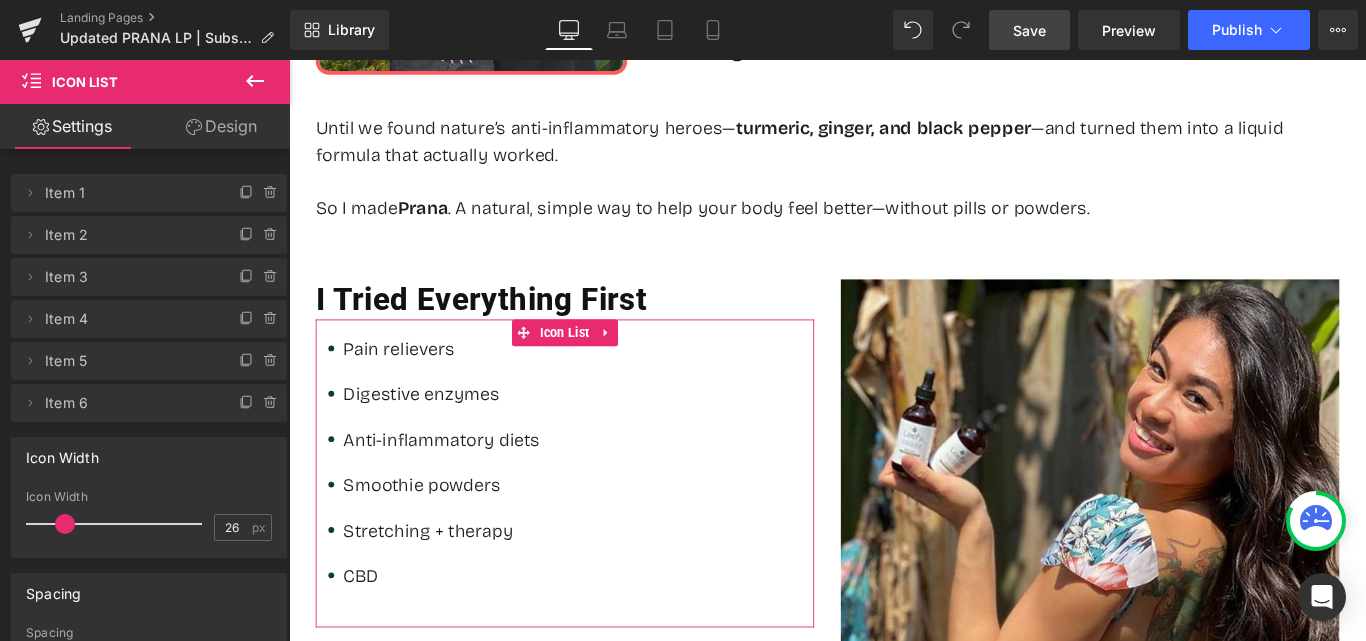 click on "Design" at bounding box center [221, 126] 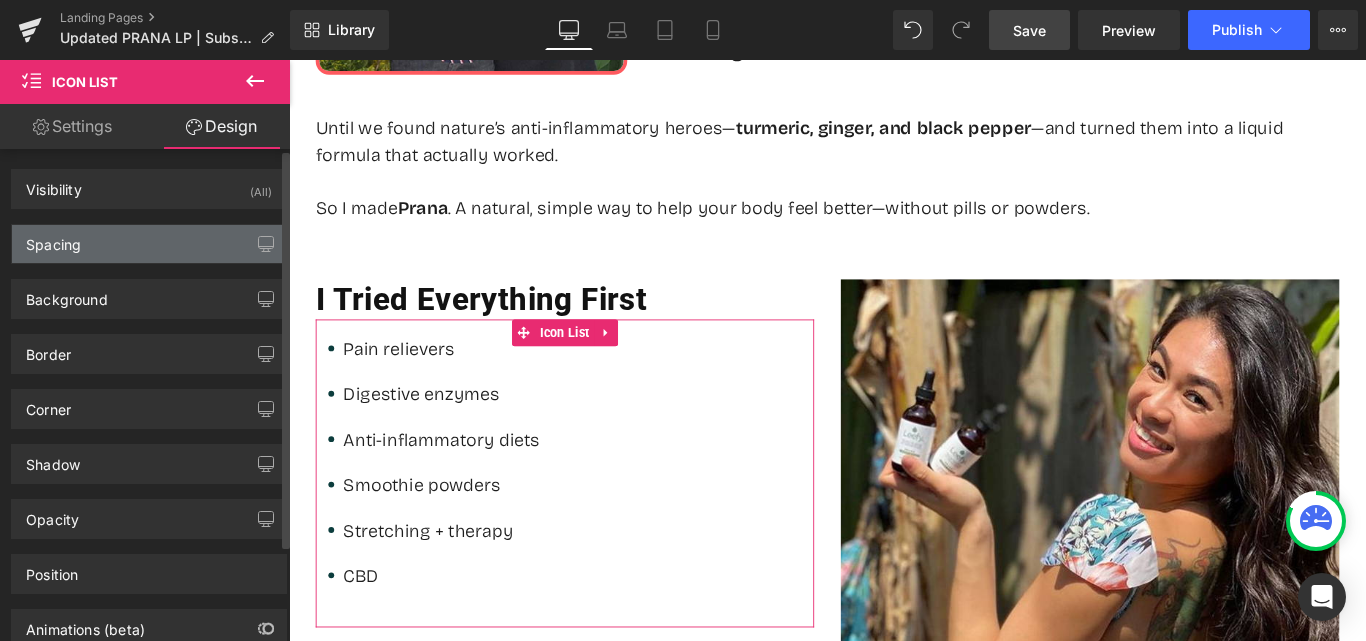 click on "Spacing" at bounding box center (149, 244) 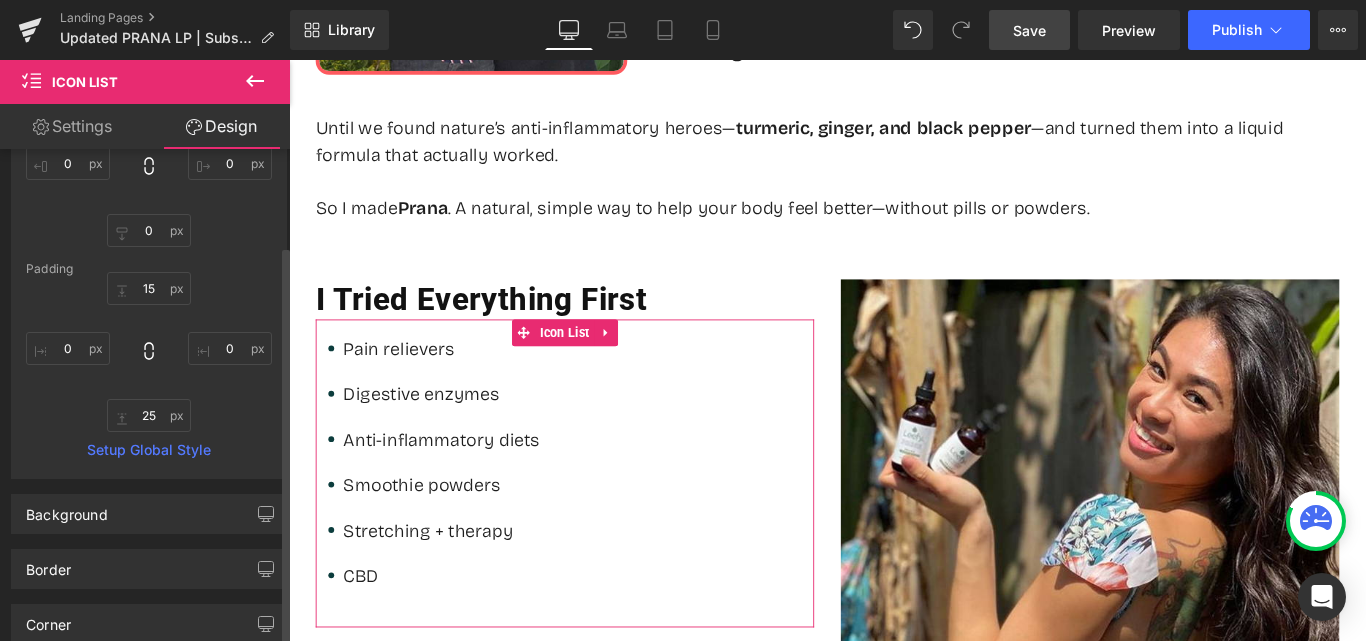 scroll, scrollTop: 0, scrollLeft: 0, axis: both 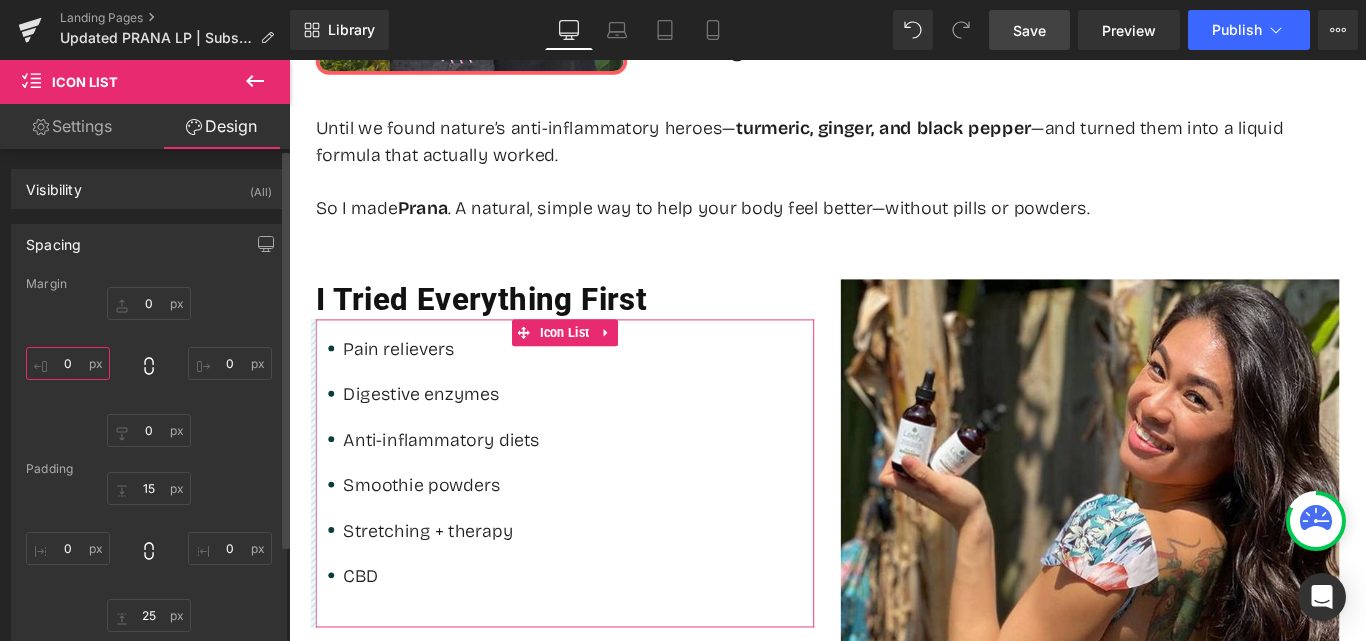 click at bounding box center (68, 363) 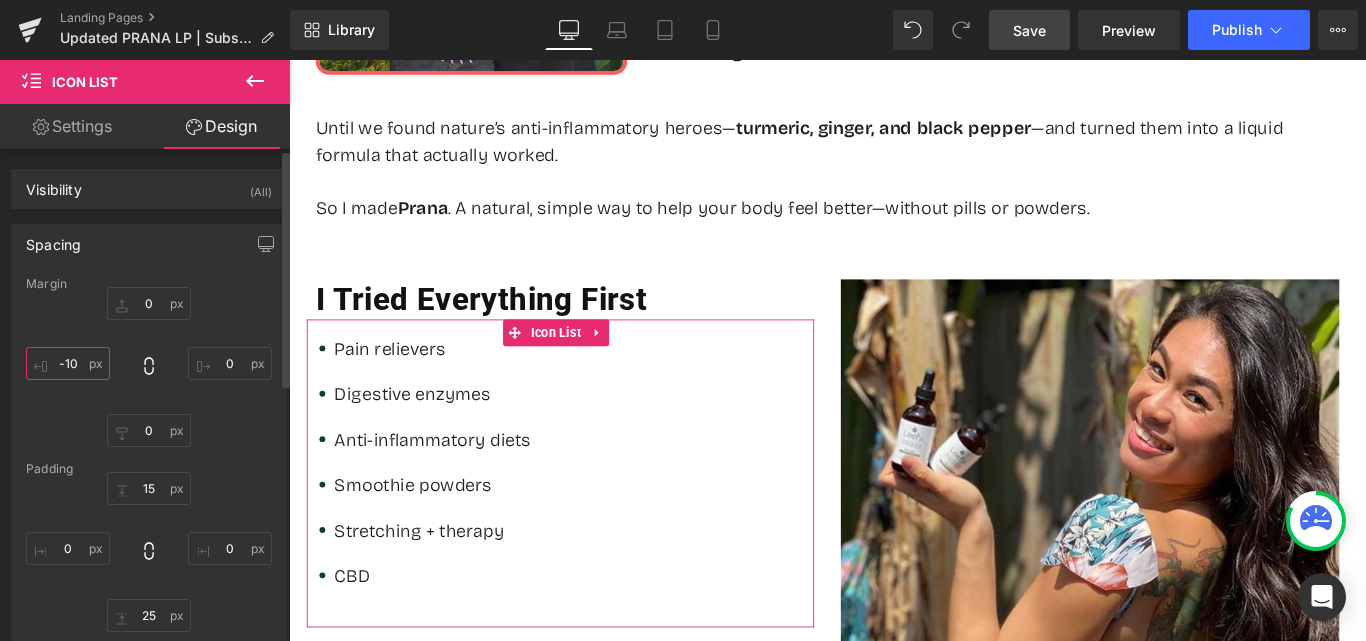 click on "-10" at bounding box center (68, 363) 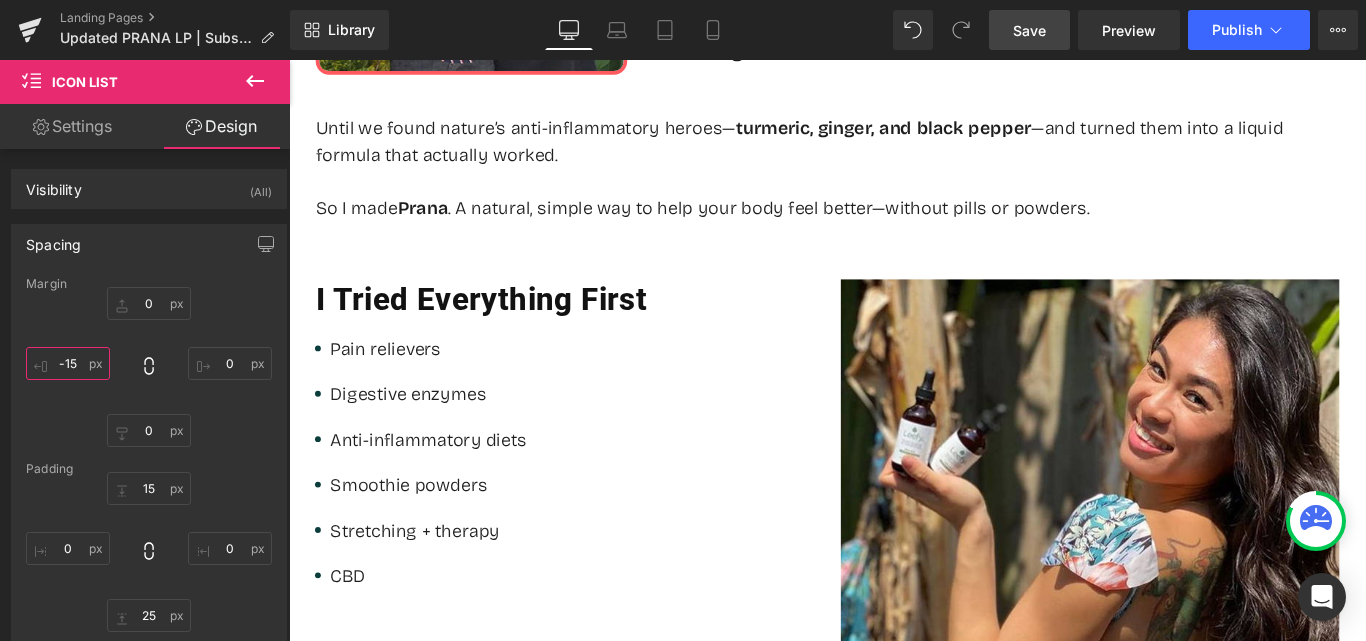 type on "-15" 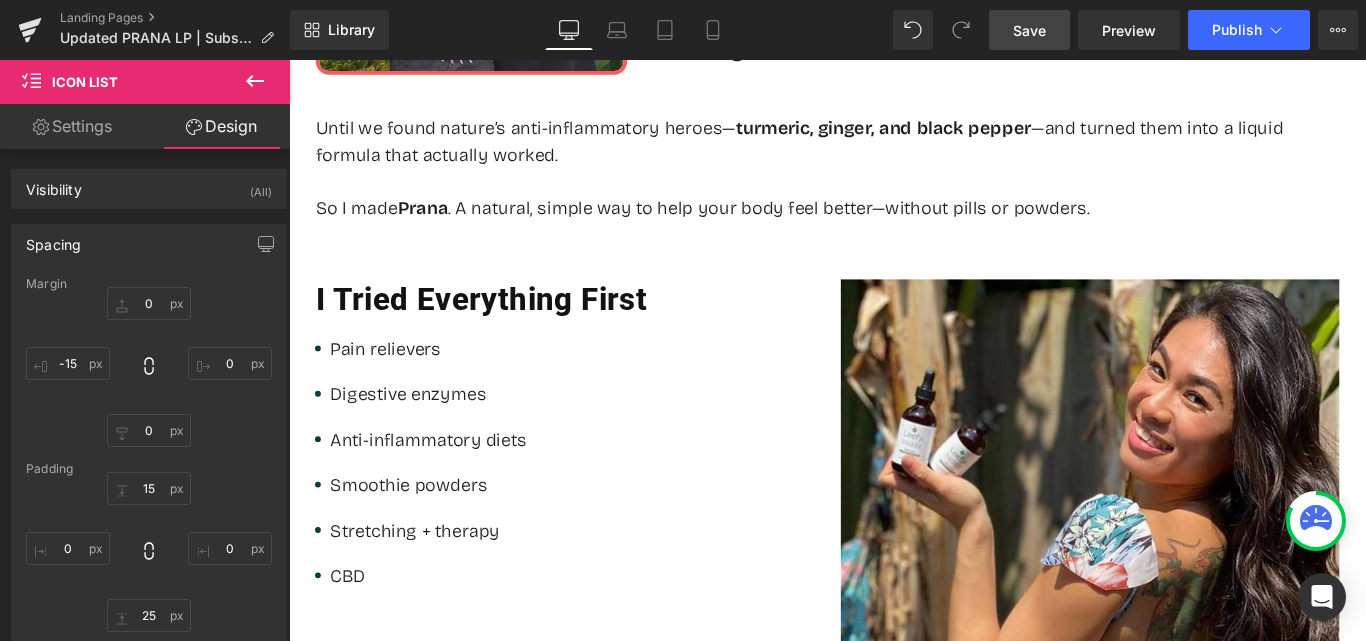 click on "Save" at bounding box center [1029, 30] 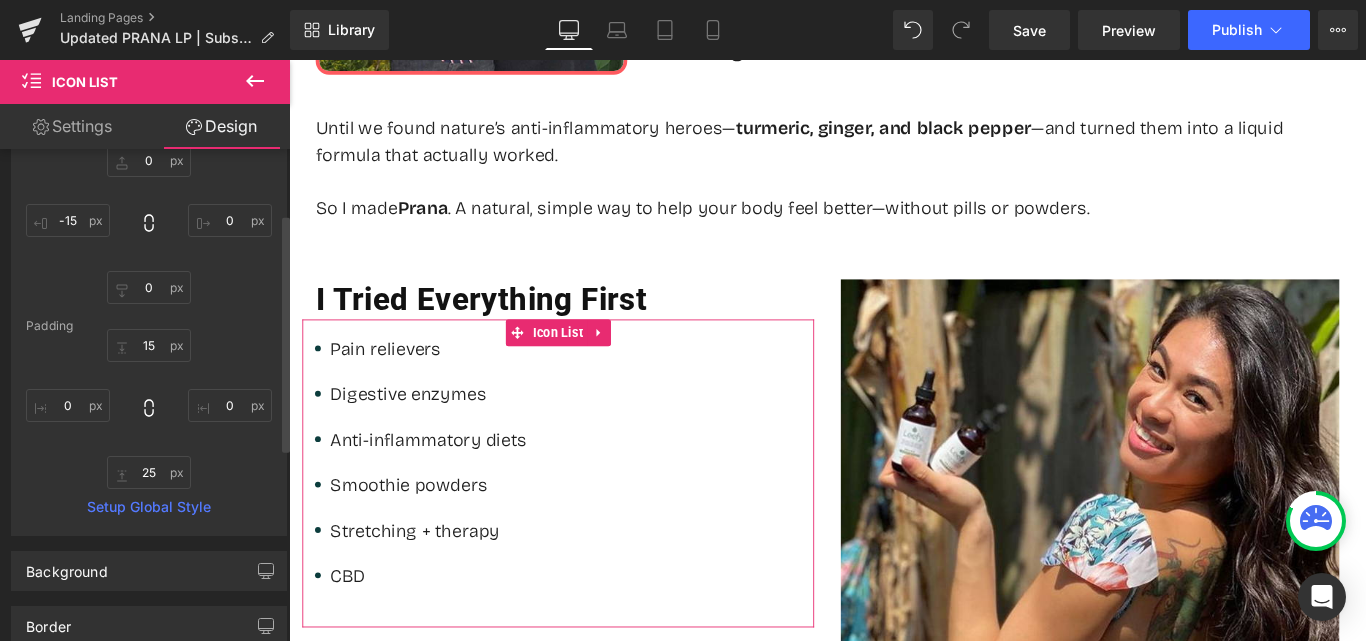 scroll, scrollTop: 134, scrollLeft: 0, axis: vertical 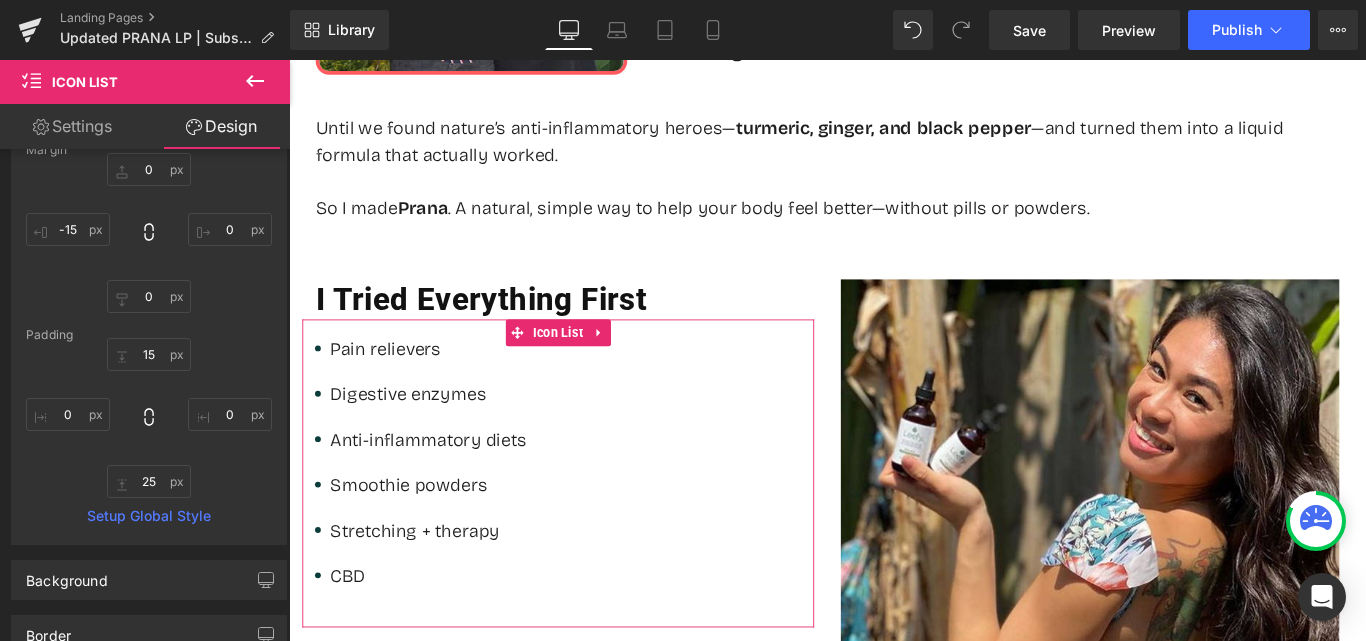 click on "Settings" at bounding box center [72, 126] 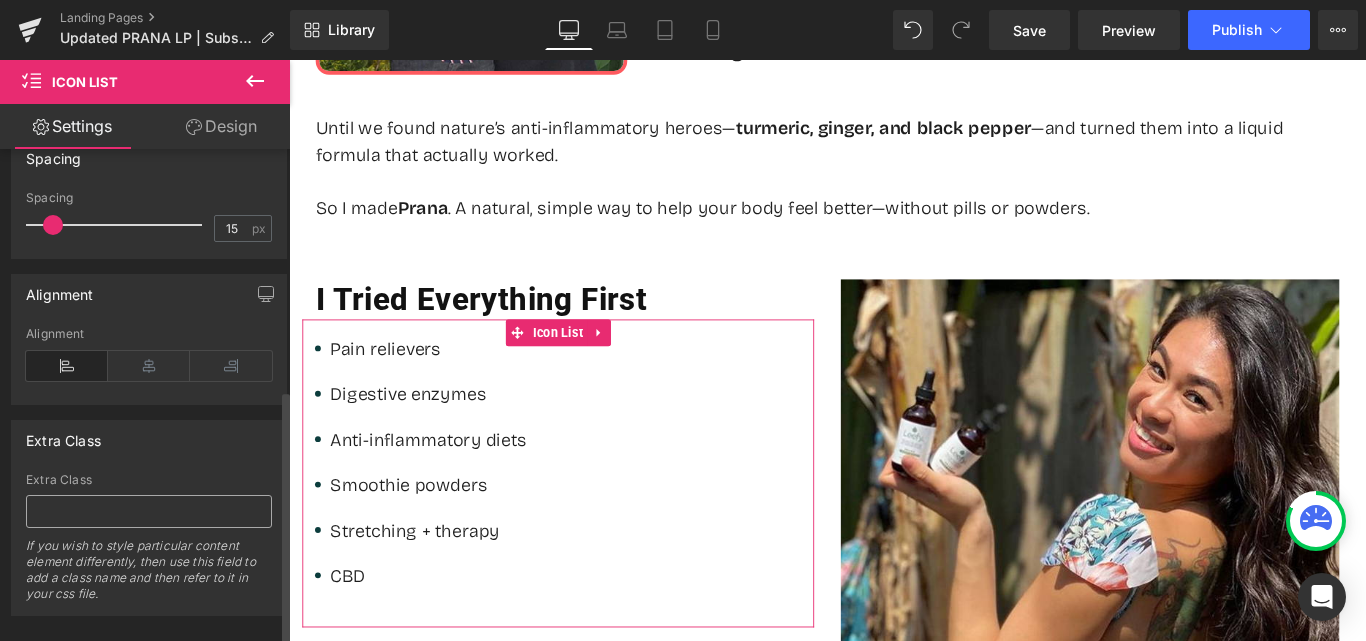 scroll, scrollTop: 466, scrollLeft: 0, axis: vertical 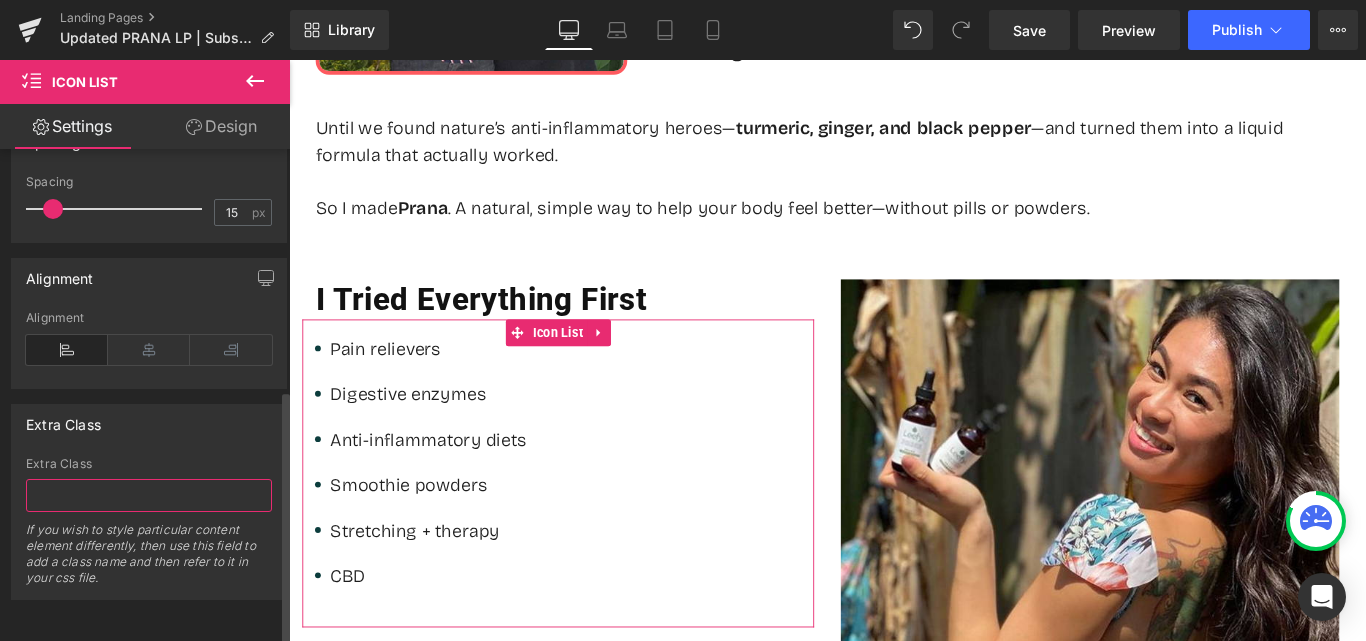 click at bounding box center [149, 495] 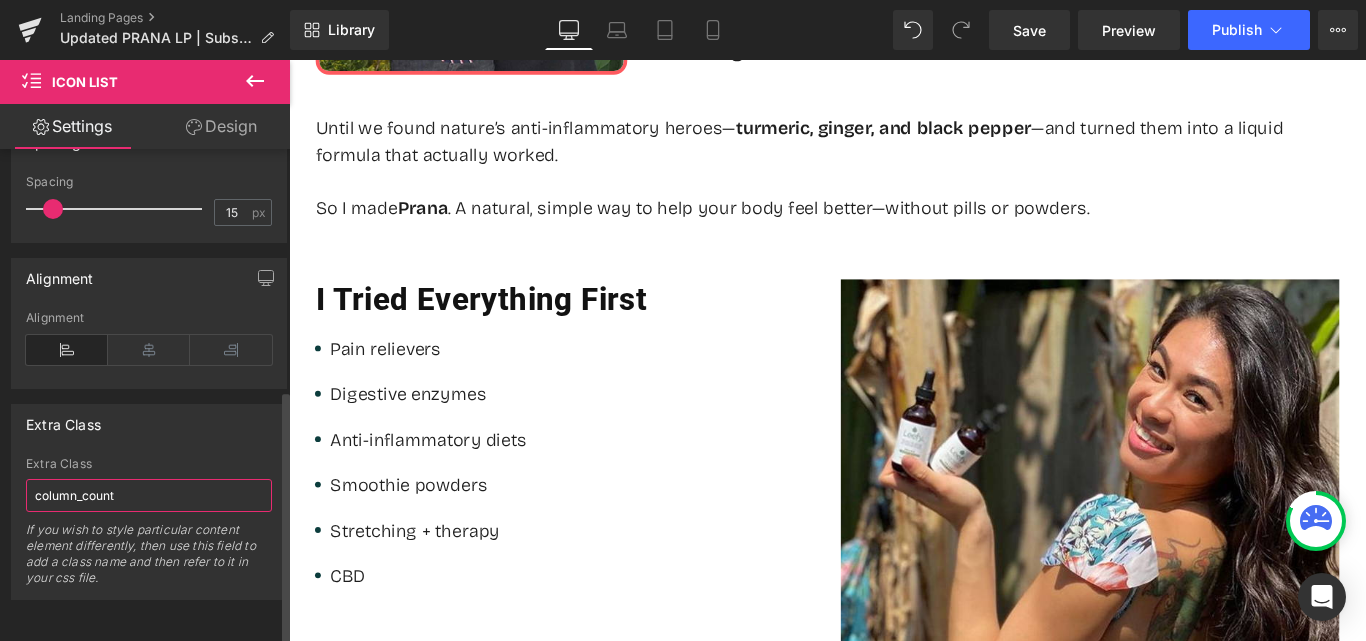 type on "column_count" 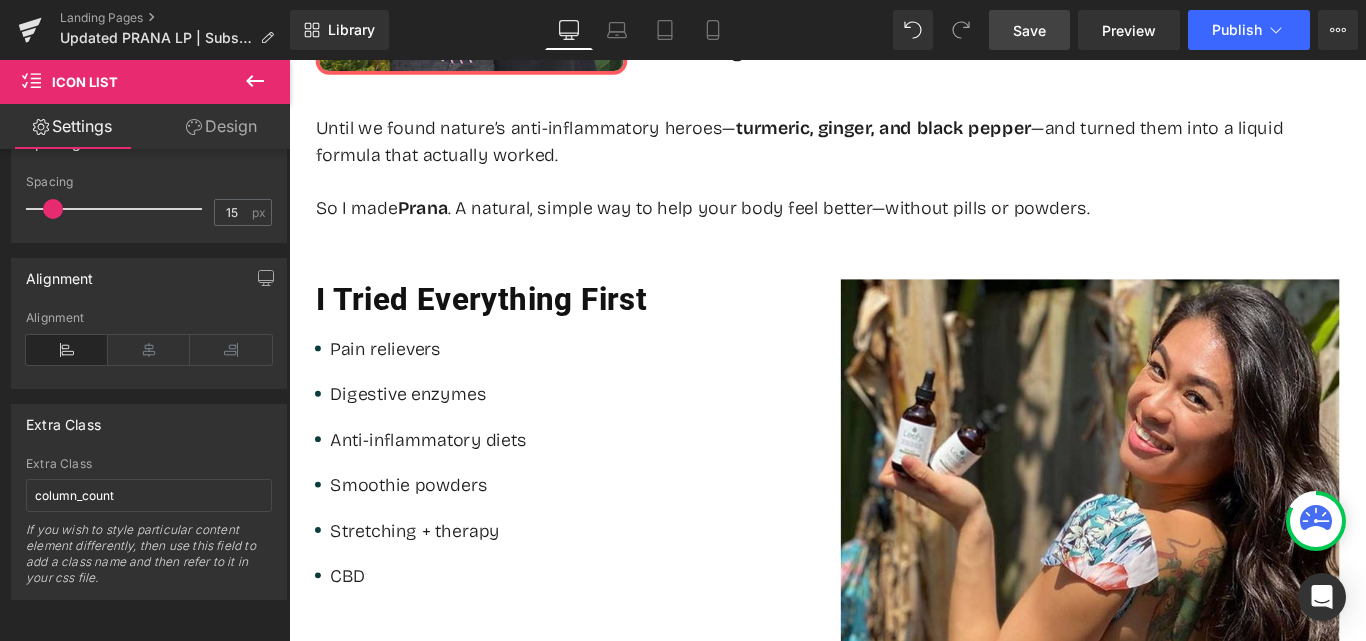 click on "Save" at bounding box center [1029, 30] 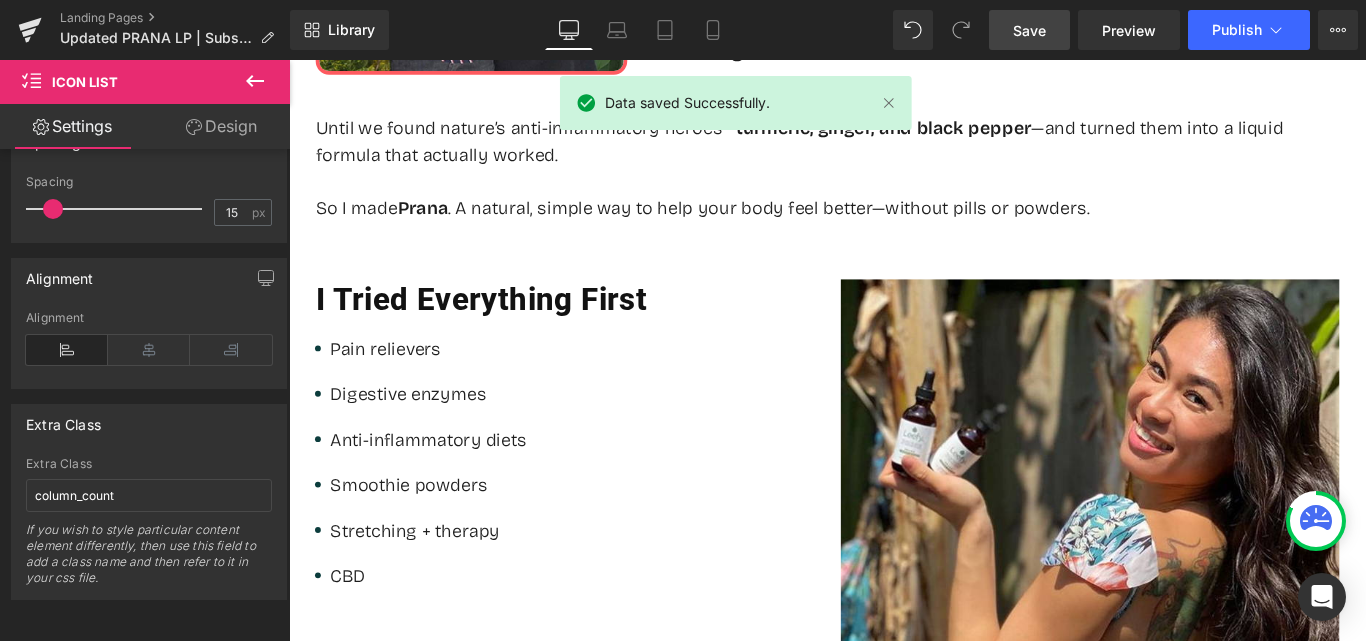 click on "Save" at bounding box center [1029, 30] 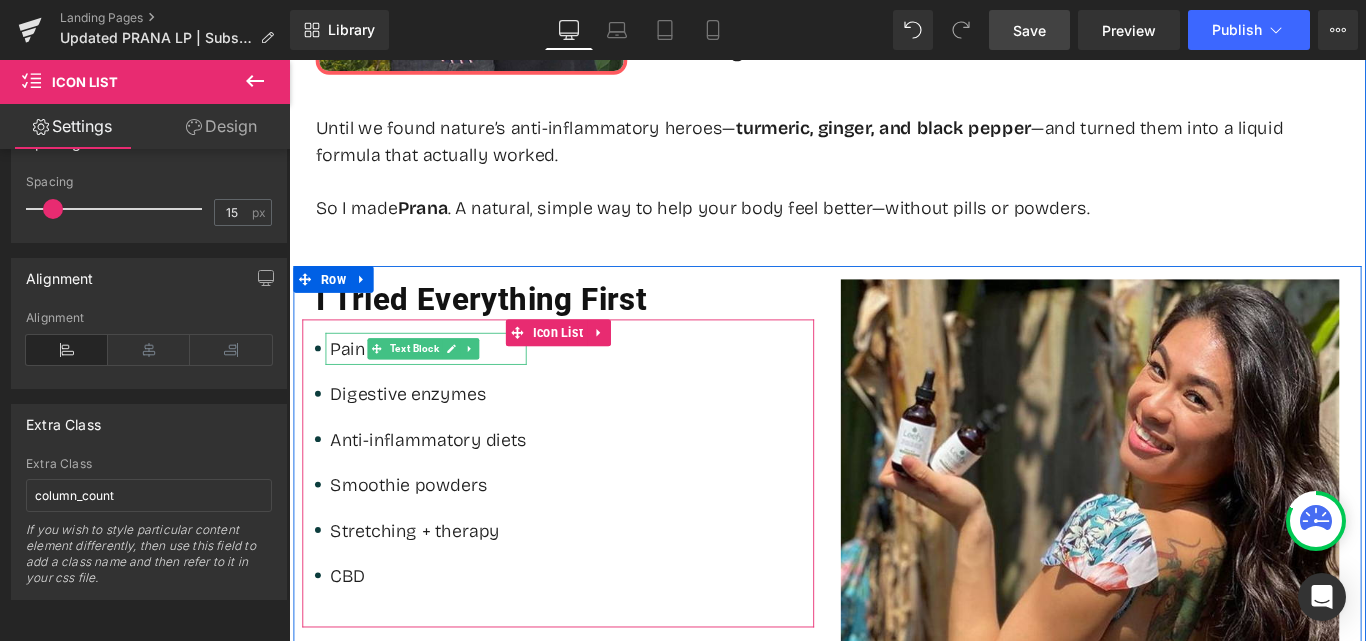 click on "Pain relievers" at bounding box center [445, 384] 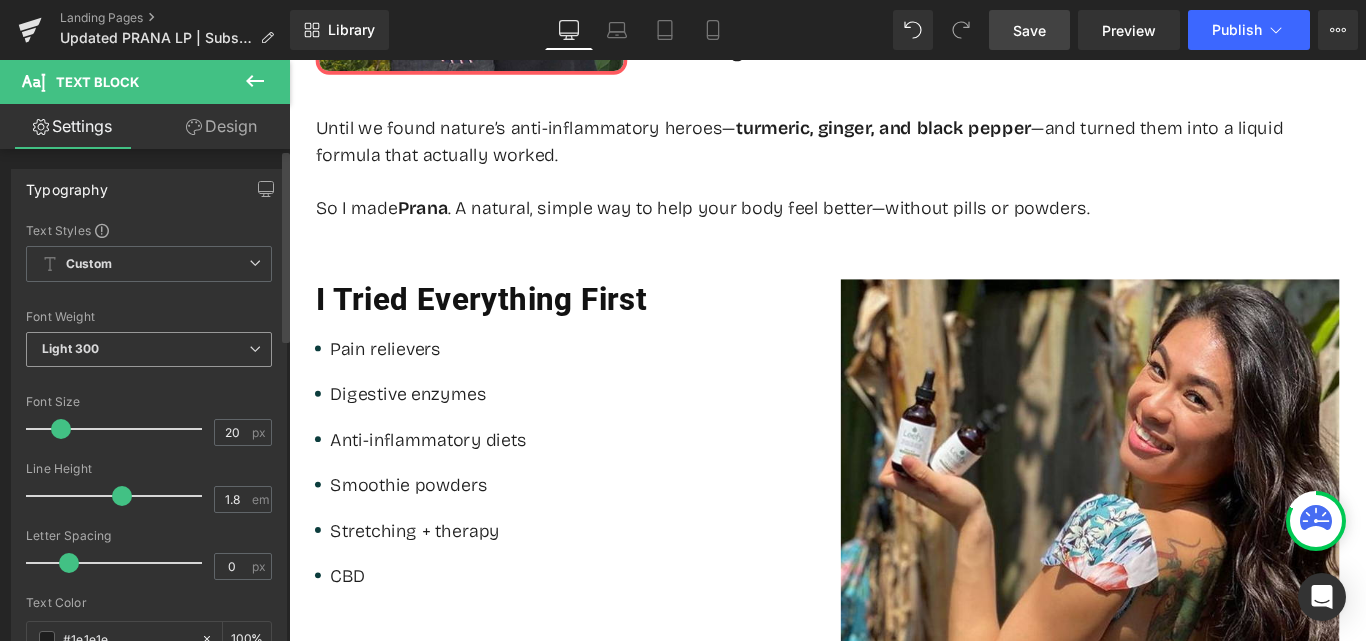 click on "Light 300" at bounding box center (70, 348) 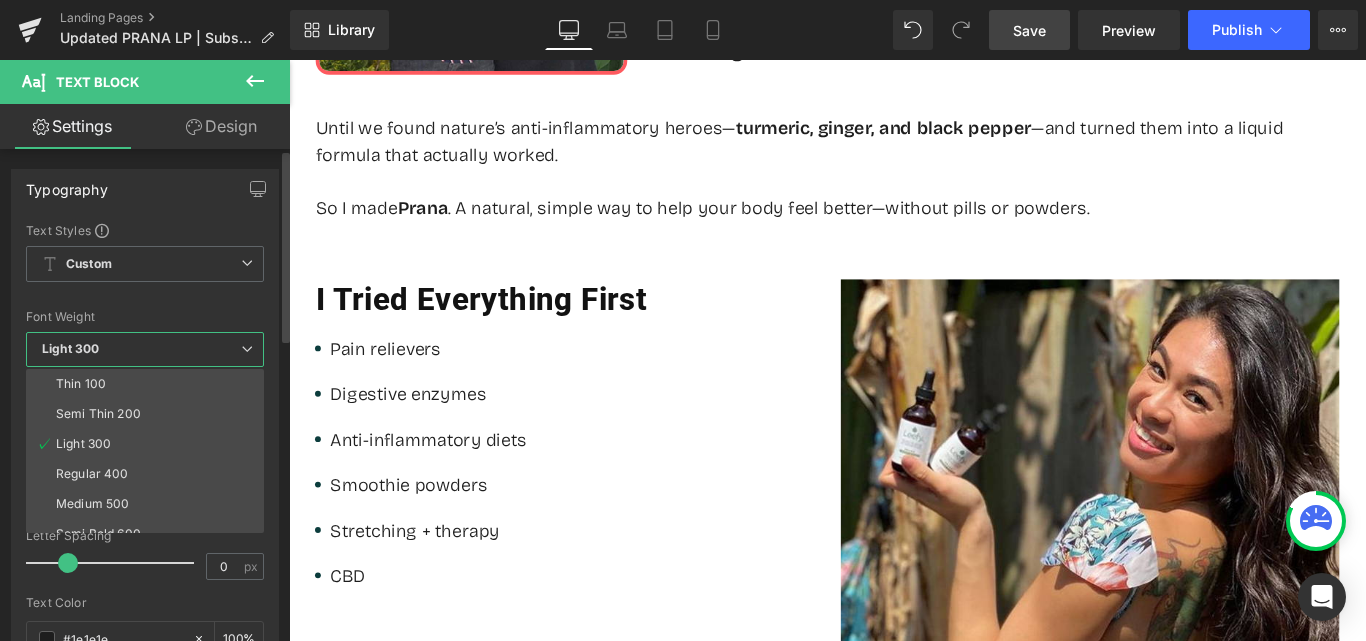 click on "Medium 500" at bounding box center (92, 504) 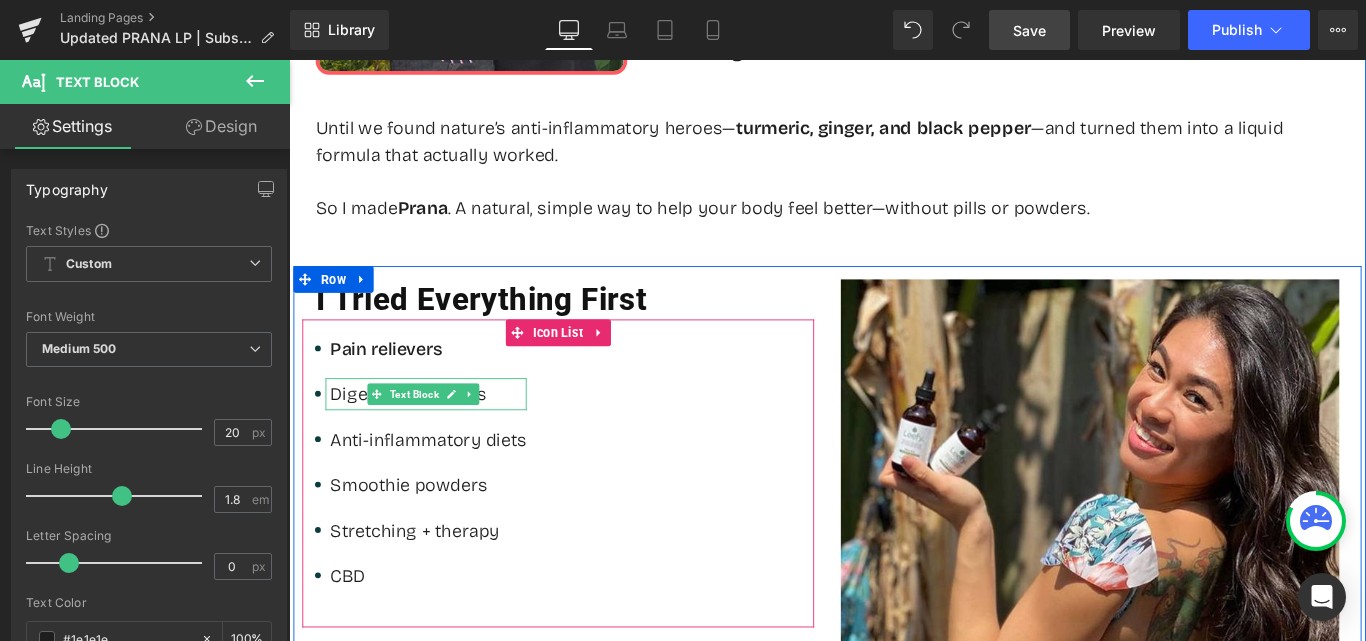 click on "Digestive enzymes" at bounding box center [445, 435] 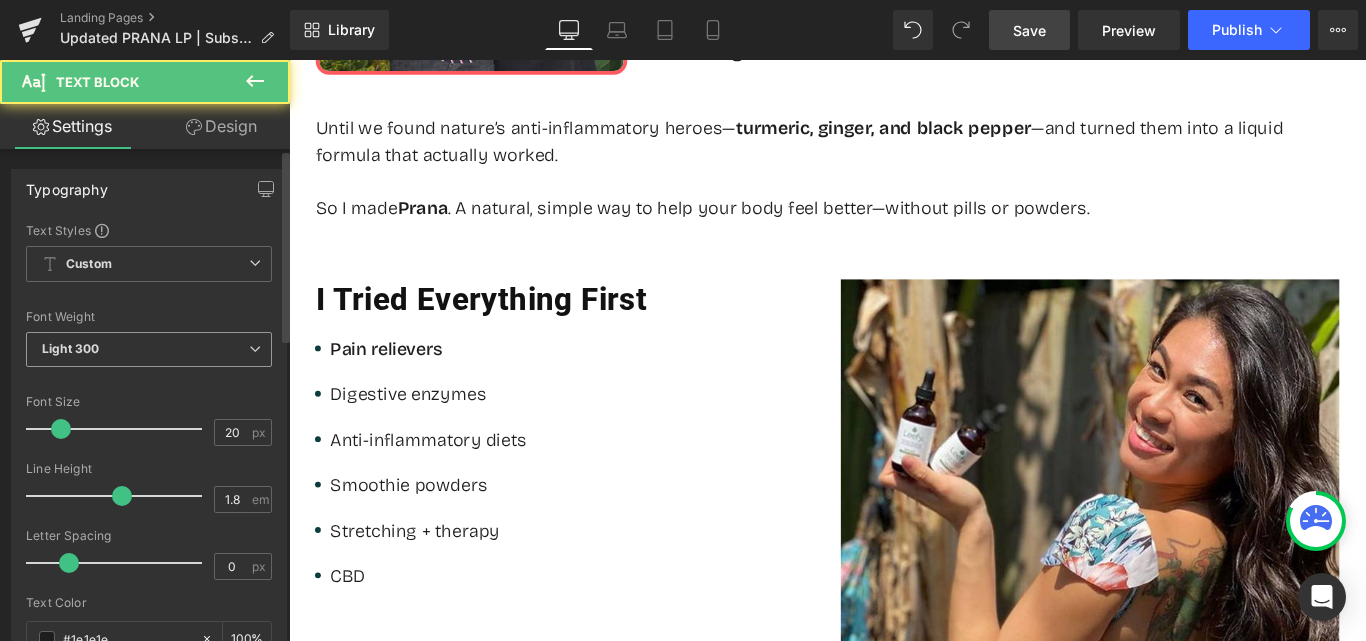 click on "Light 300" at bounding box center [70, 348] 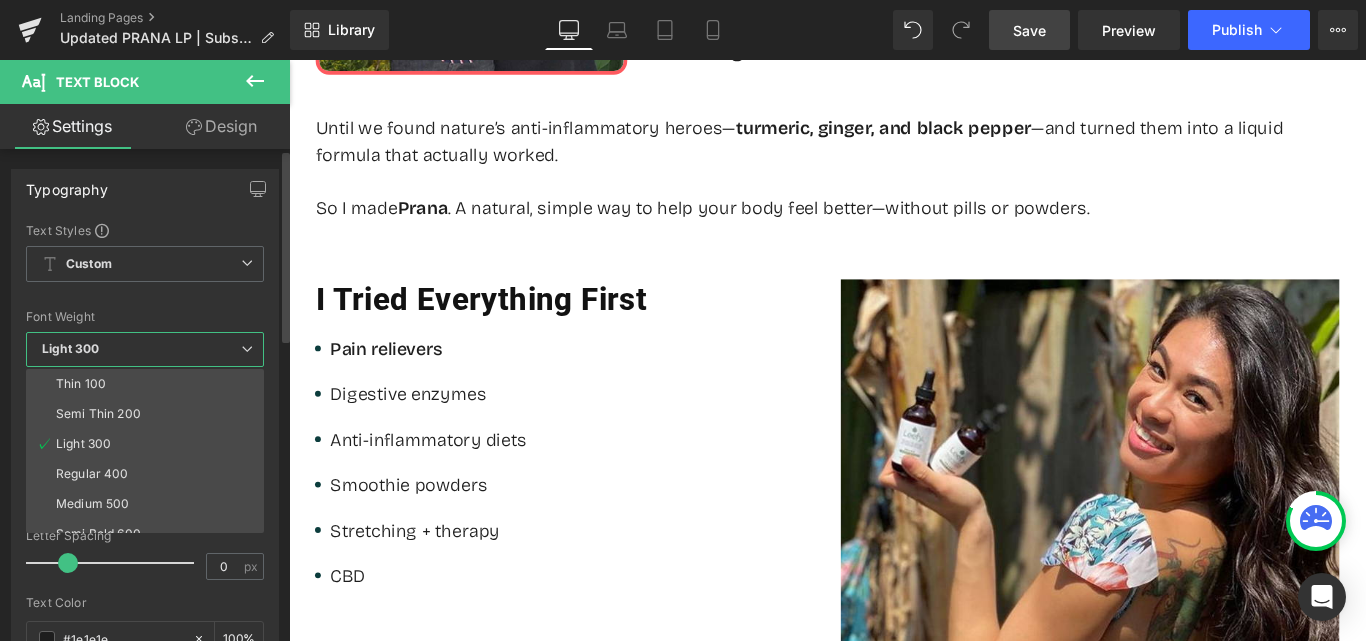 drag, startPoint x: 110, startPoint y: 501, endPoint x: 189, endPoint y: 479, distance: 82.006096 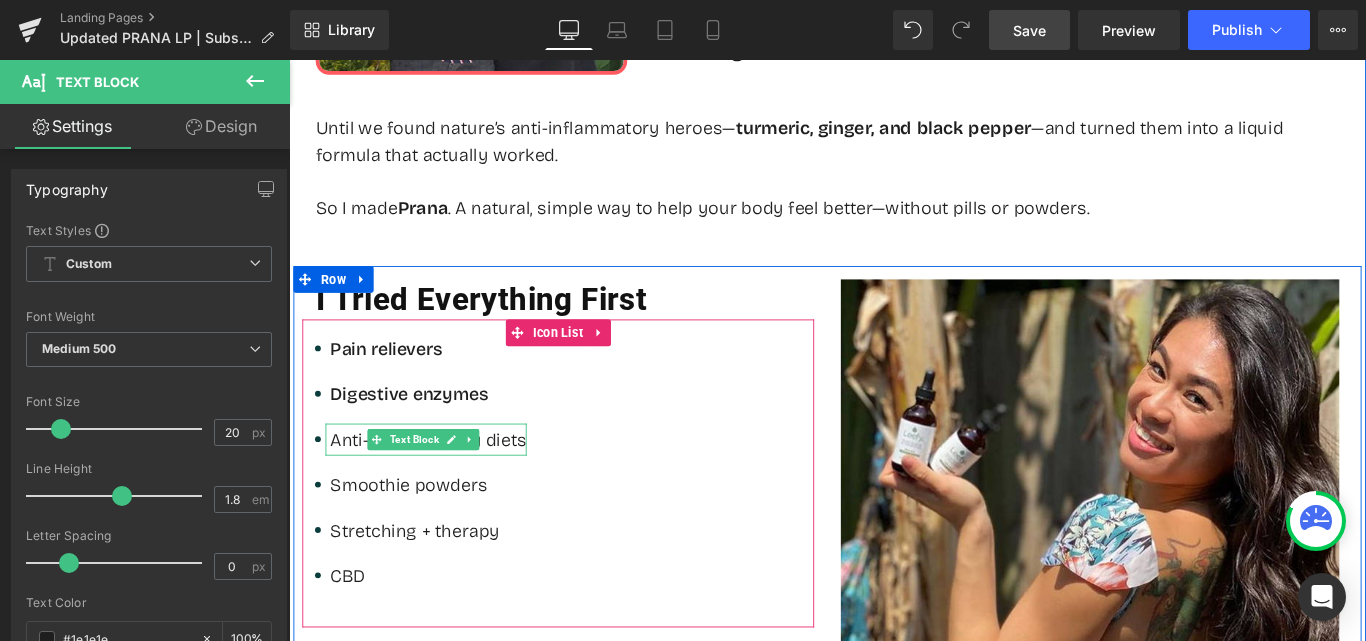 click on "Anti-inflammatory diets" at bounding box center [445, 486] 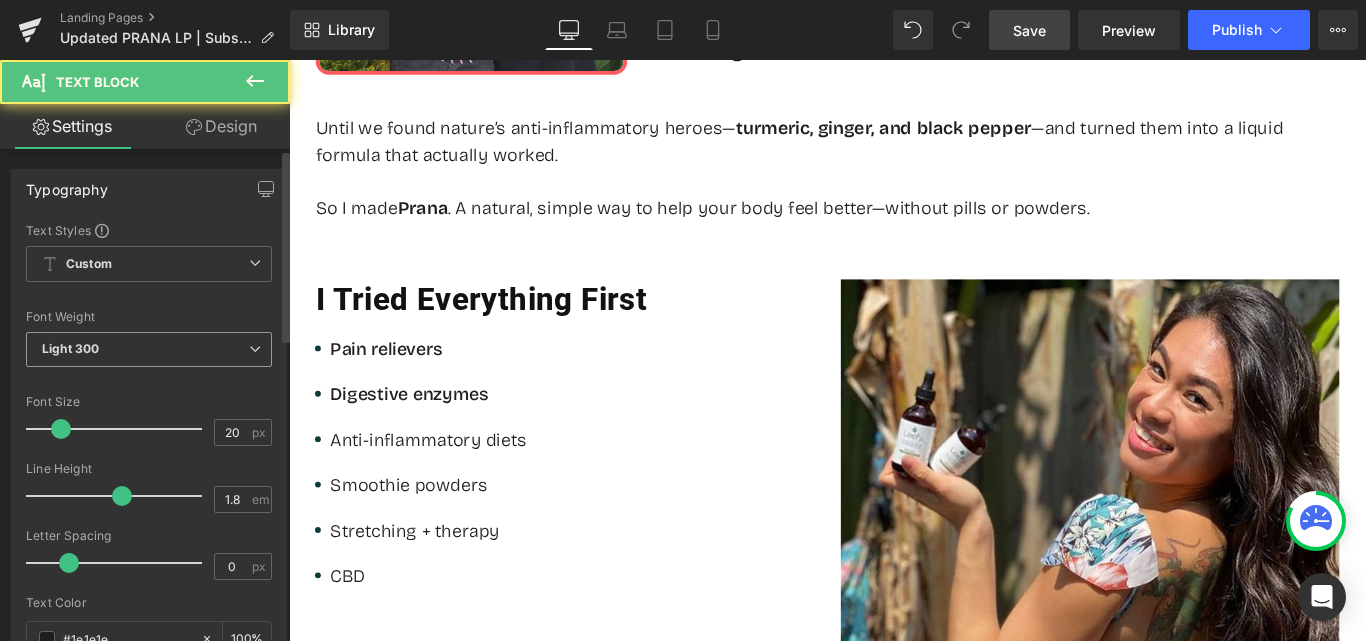 click on "Light 300" at bounding box center (149, 349) 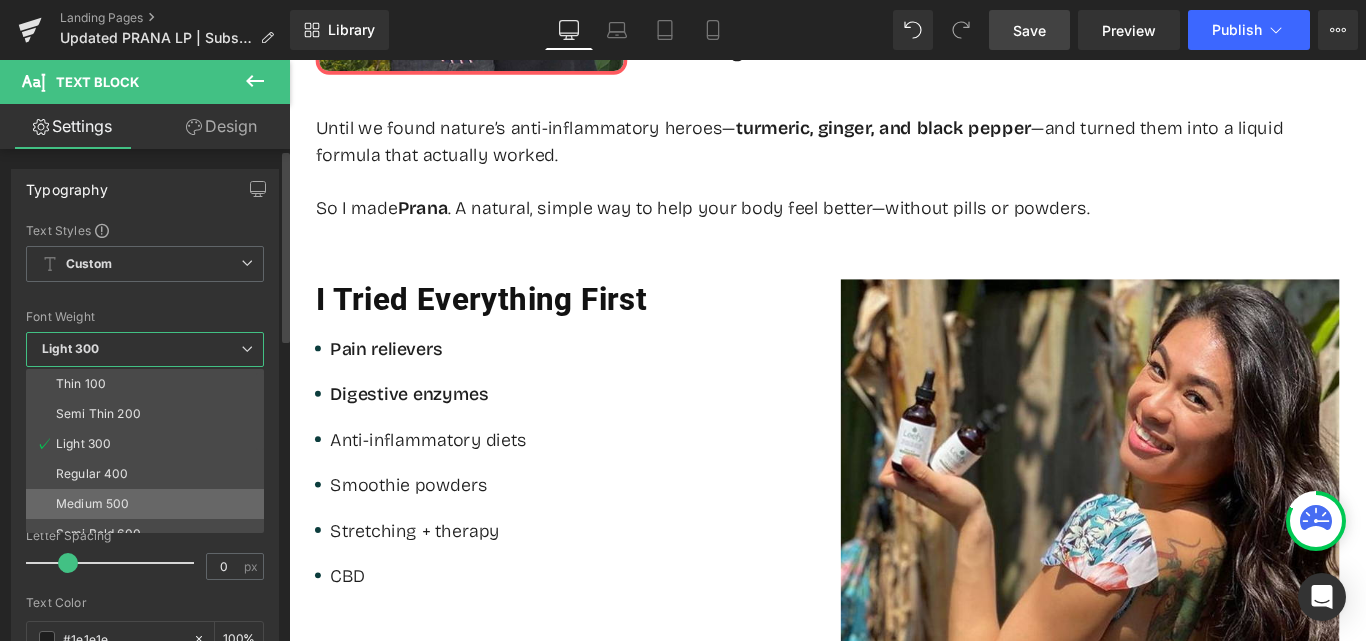 click on "Medium 500" at bounding box center (149, 504) 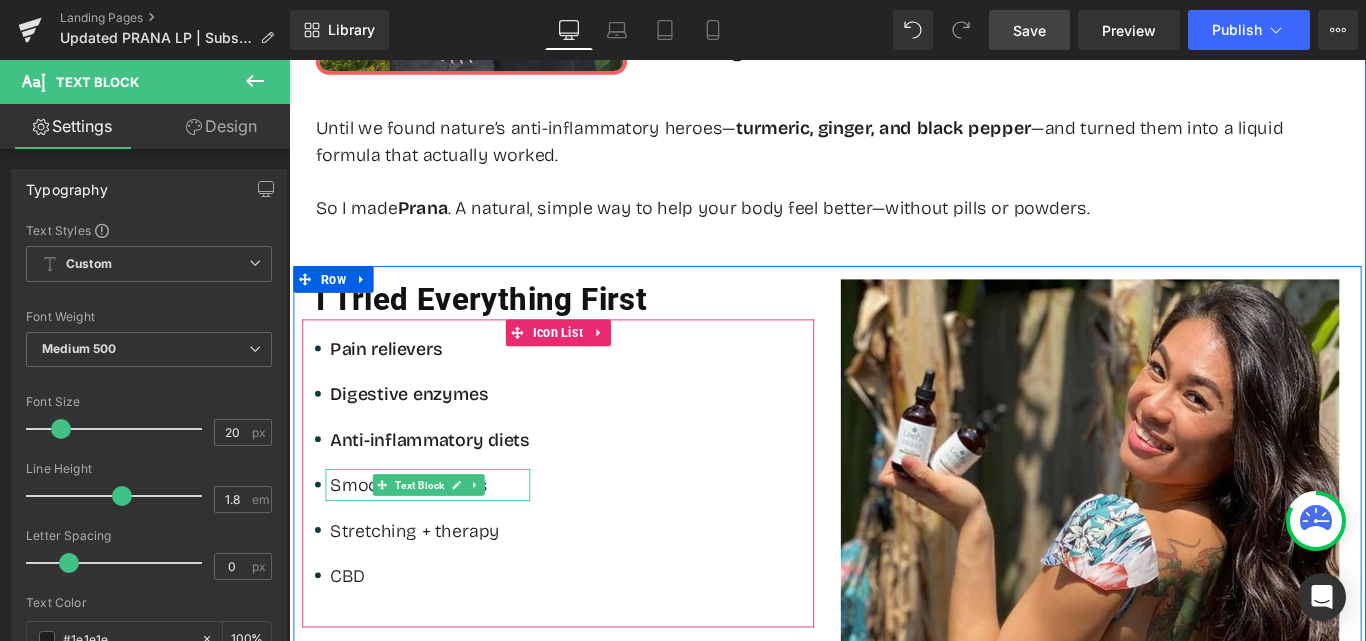 click on "Smoothie powders" at bounding box center (447, 537) 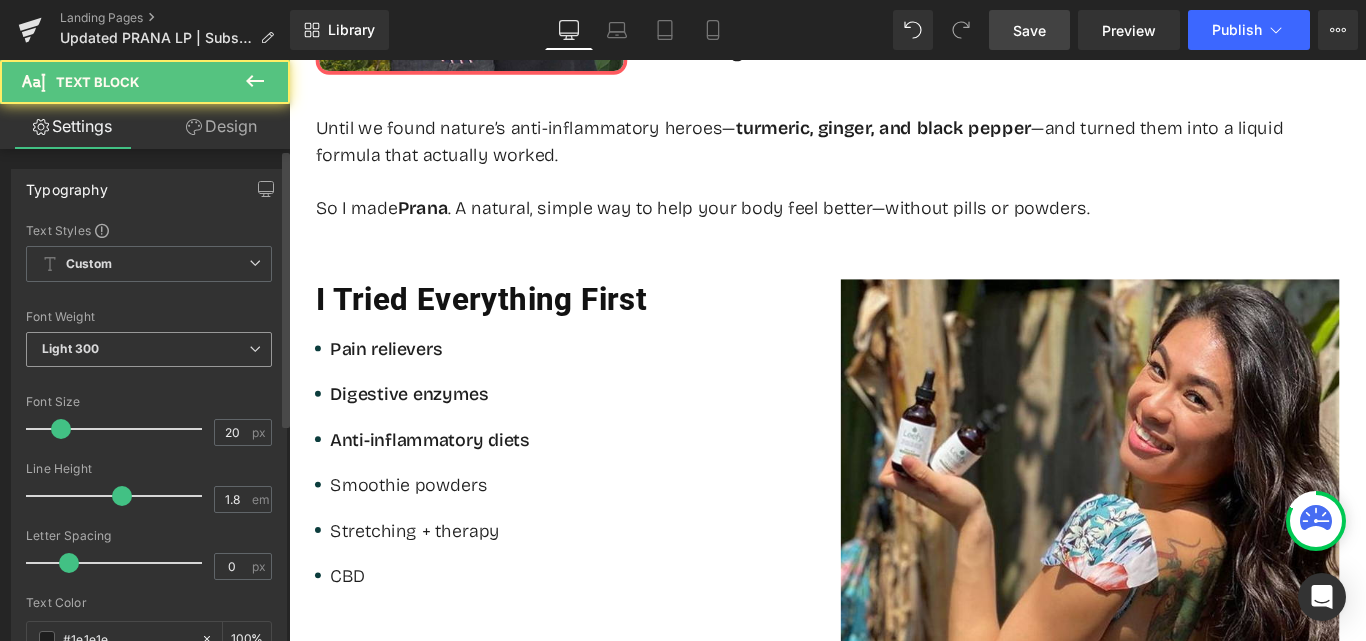 click on "Light 300" at bounding box center [149, 349] 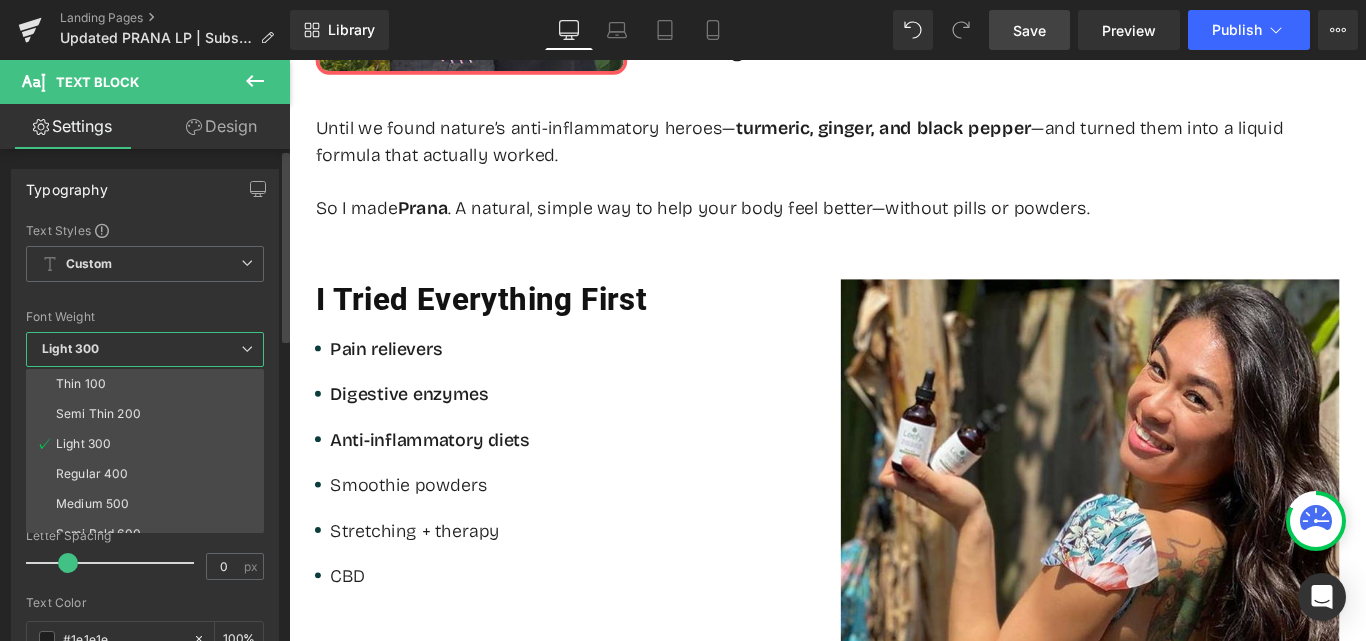 click on "Medium 500" at bounding box center [92, 504] 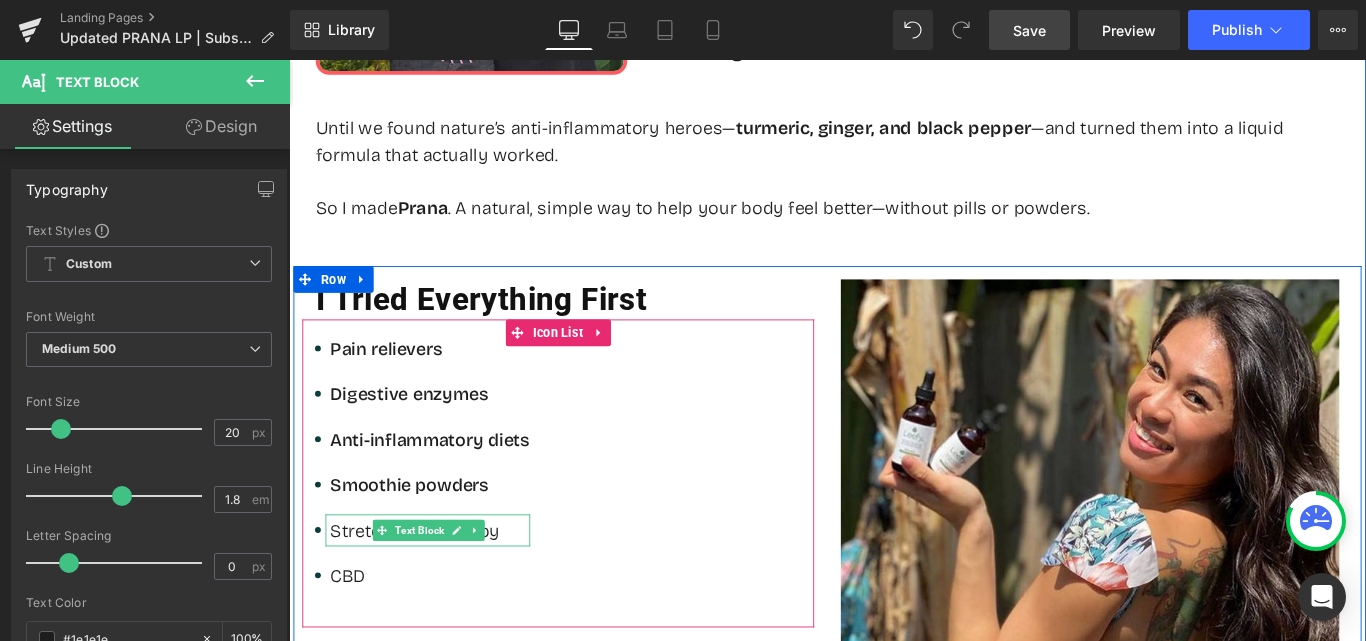 click on "Stretching + therapy" at bounding box center [447, 588] 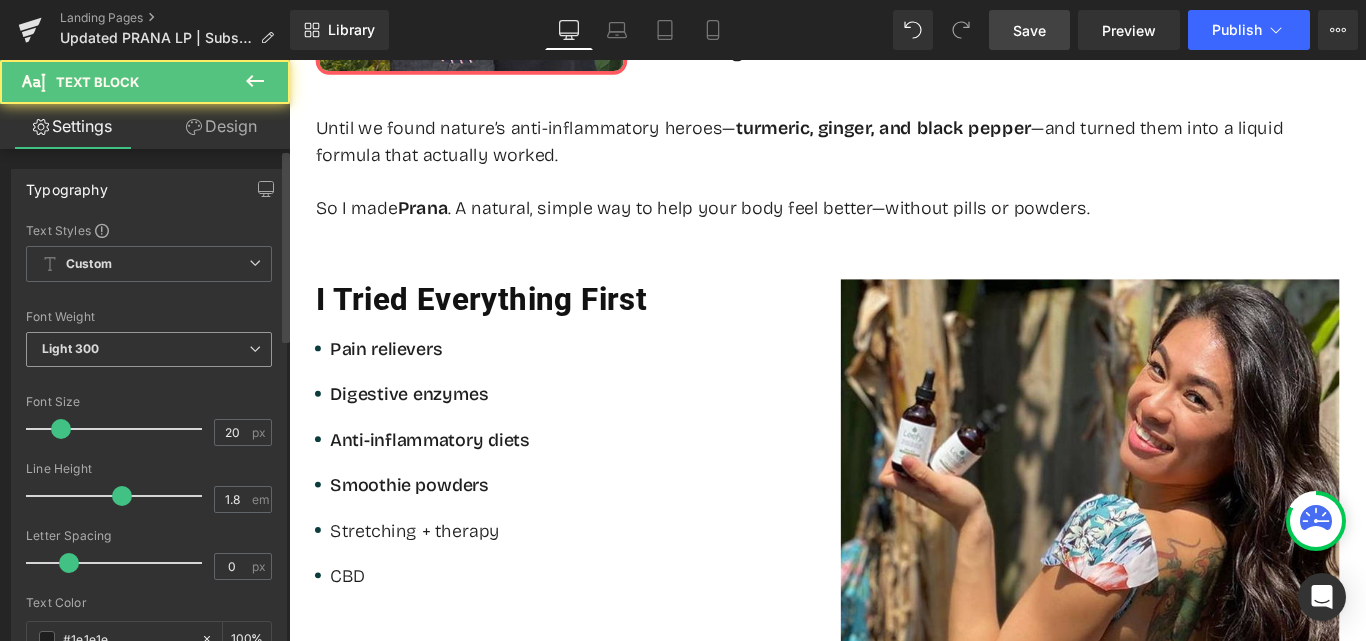 click on "Light 300" at bounding box center (149, 349) 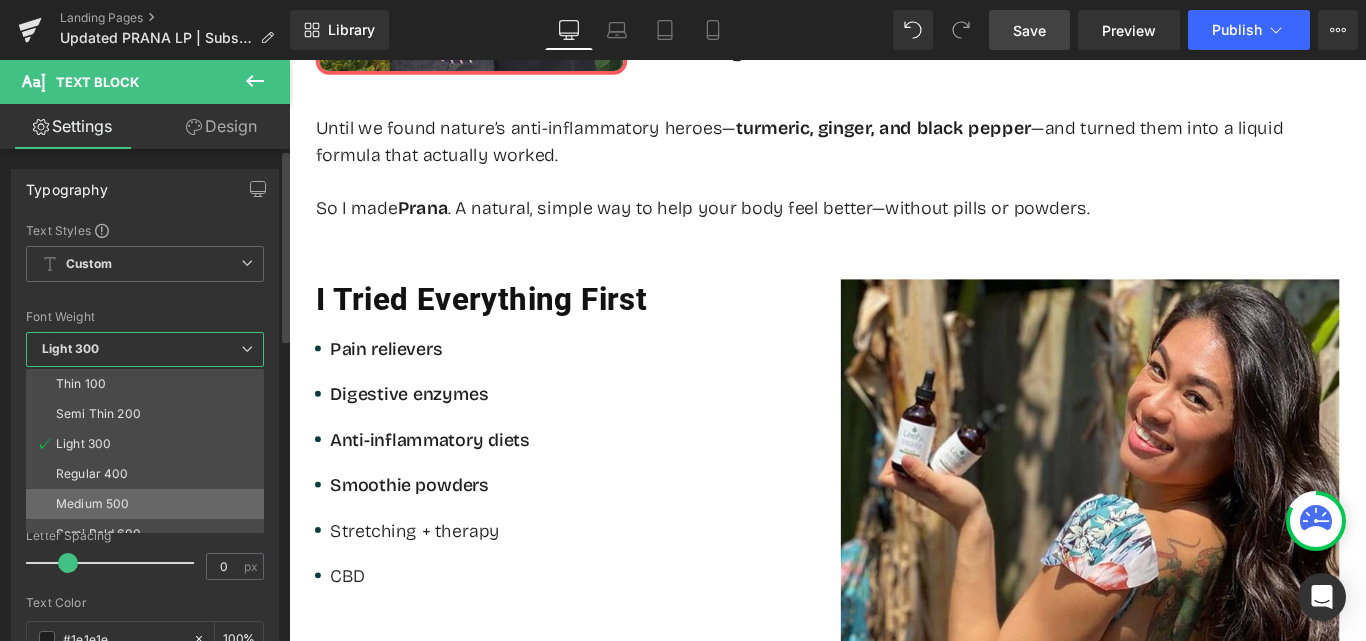 click on "Medium 500" at bounding box center [92, 504] 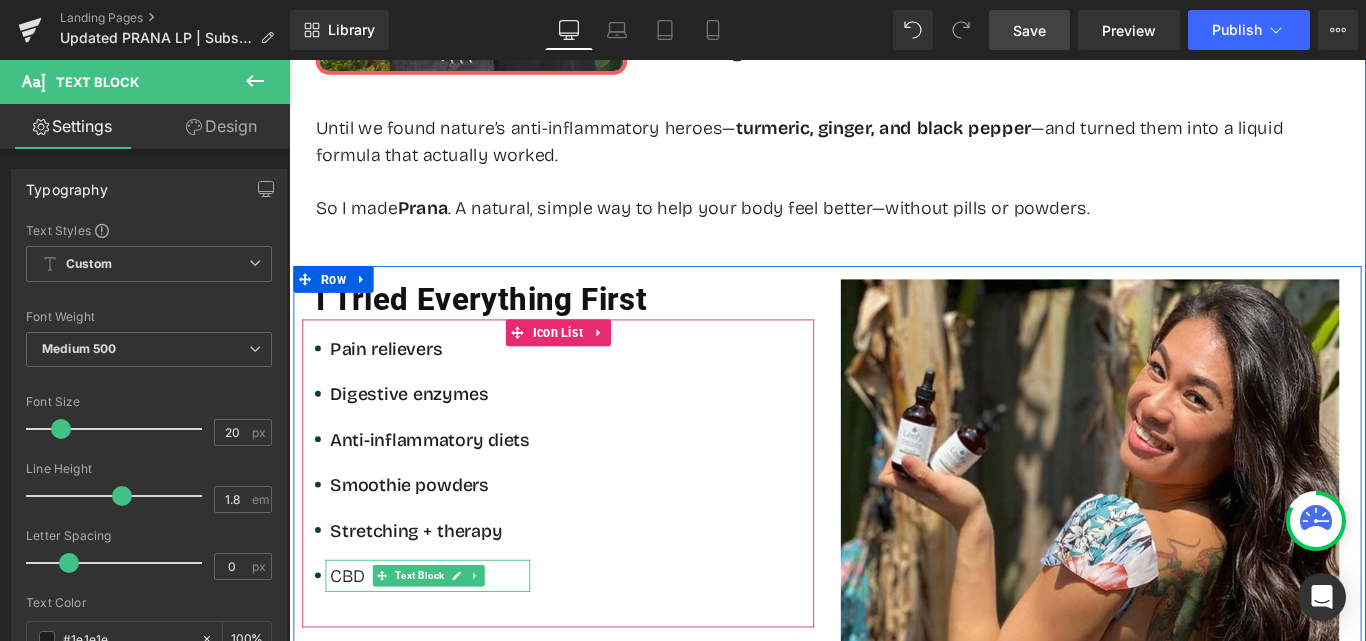 click on "CBD" at bounding box center (447, 639) 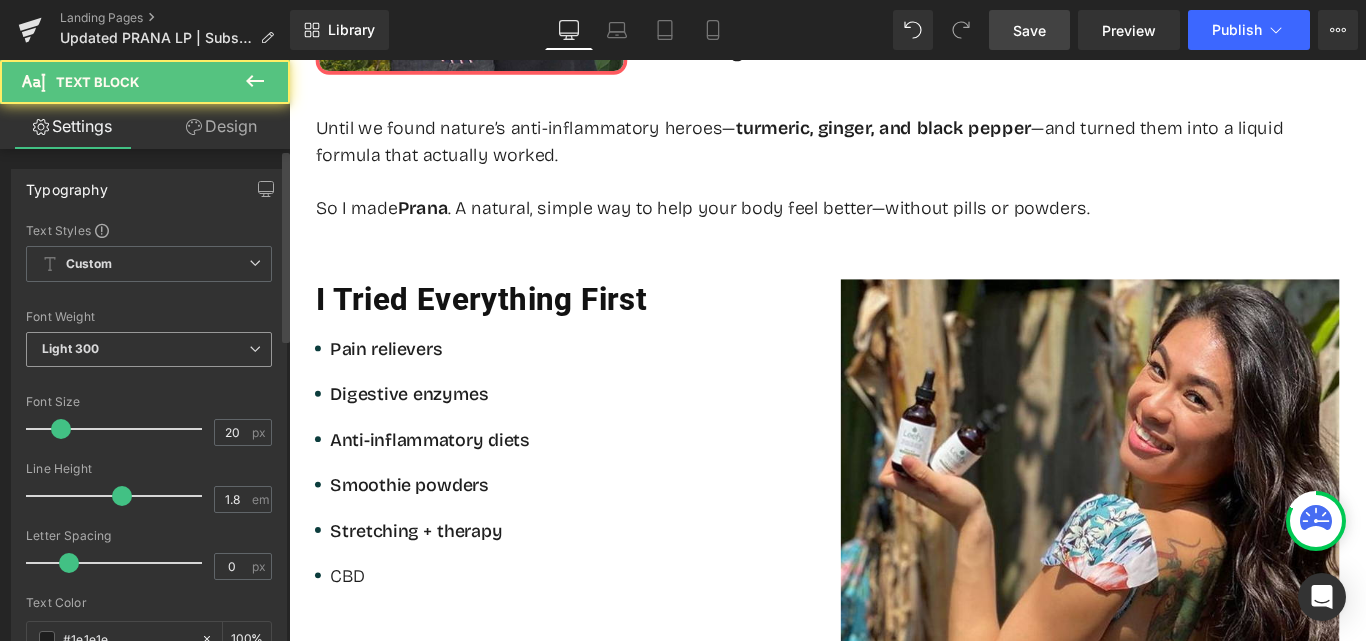 click on "Light 300" at bounding box center [149, 349] 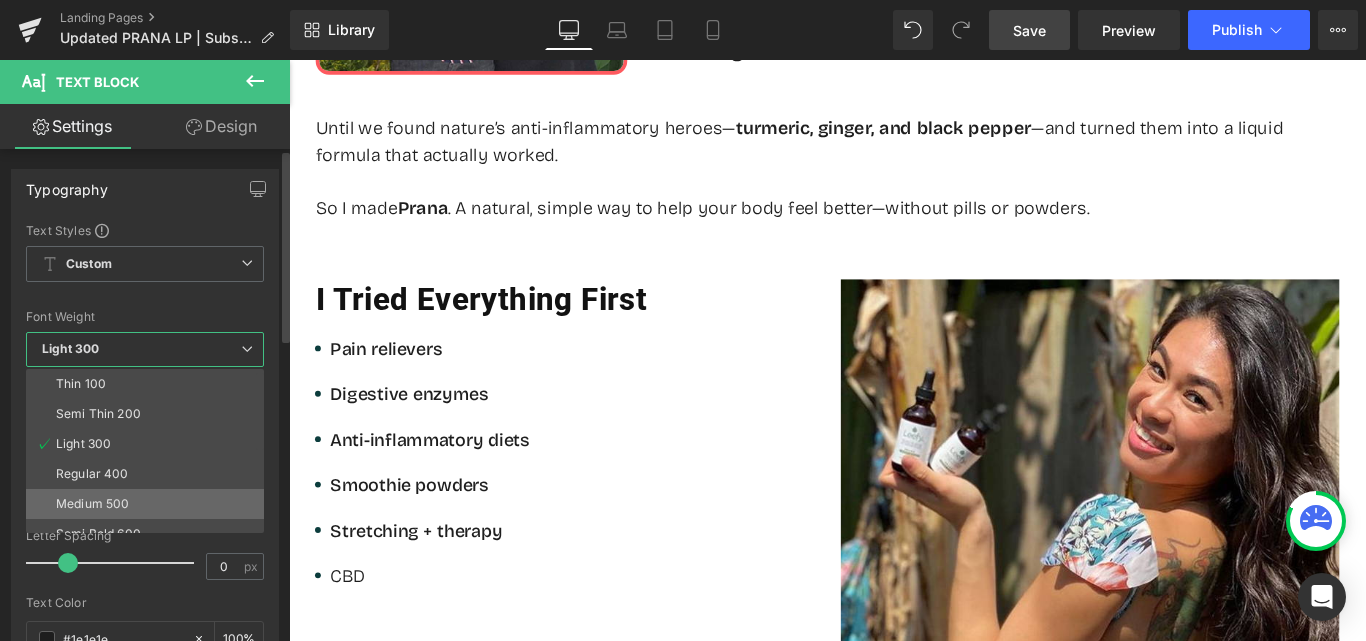click on "Medium 500" at bounding box center (92, 504) 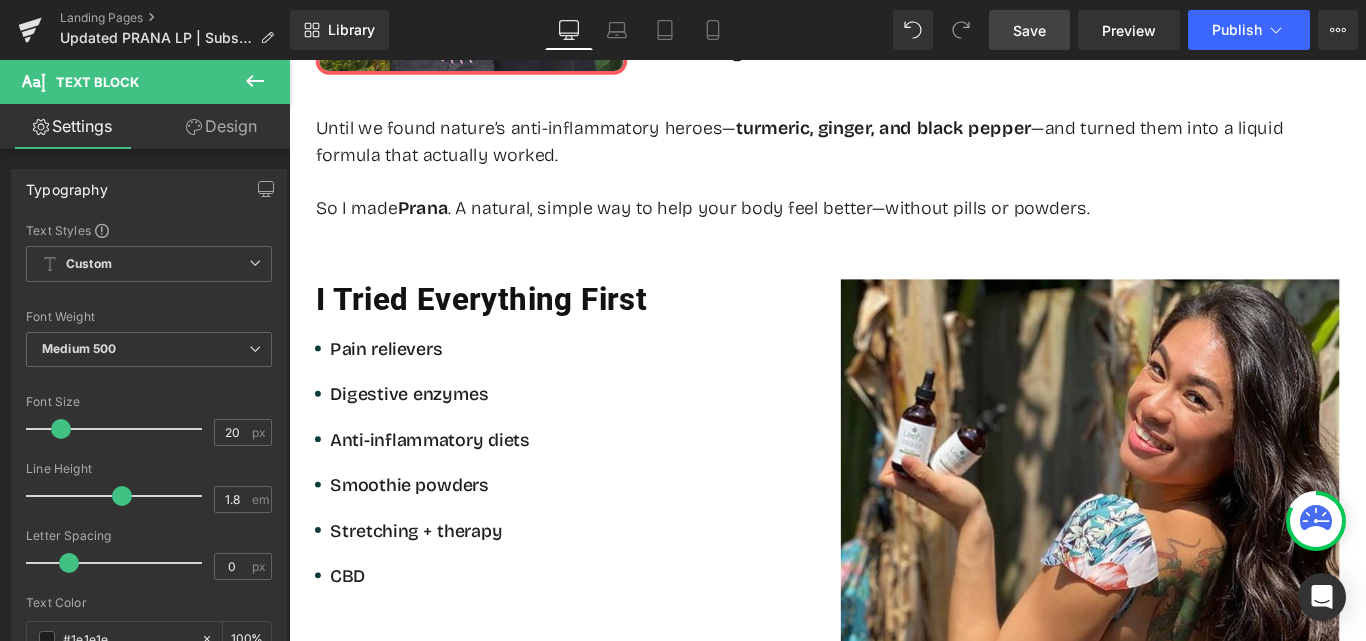 drag, startPoint x: 1007, startPoint y: 34, endPoint x: 929, endPoint y: 94, distance: 98.40732 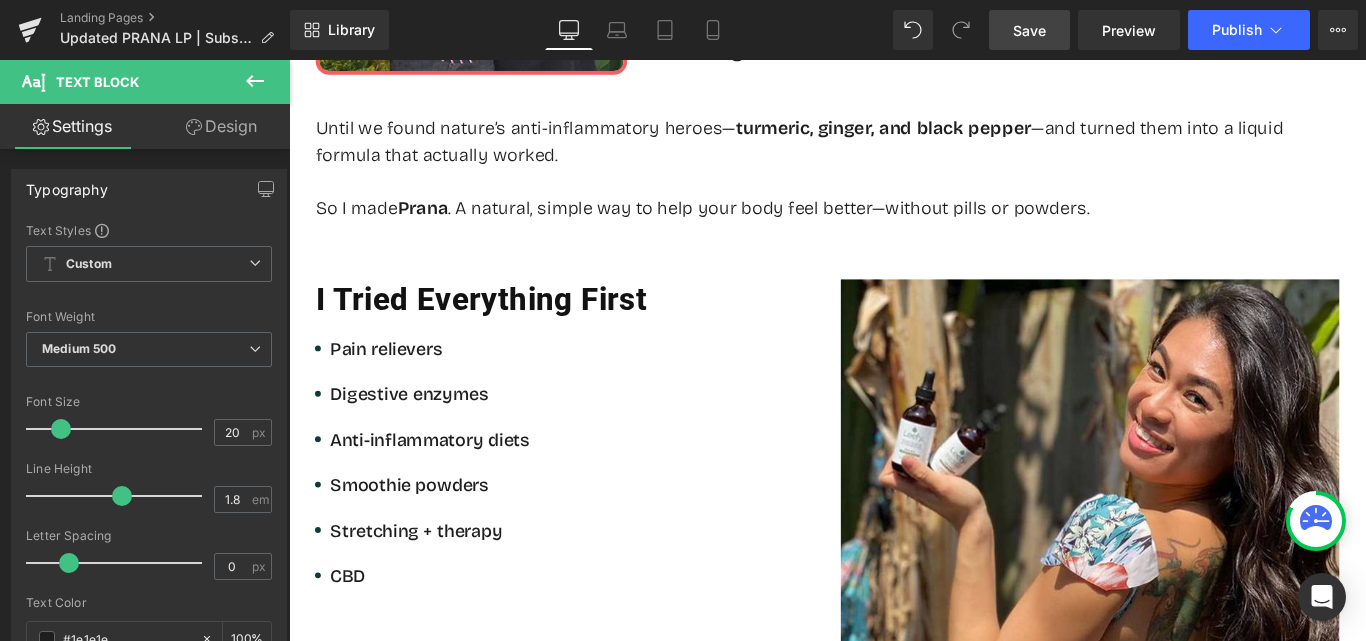 click on "Save" at bounding box center (1029, 30) 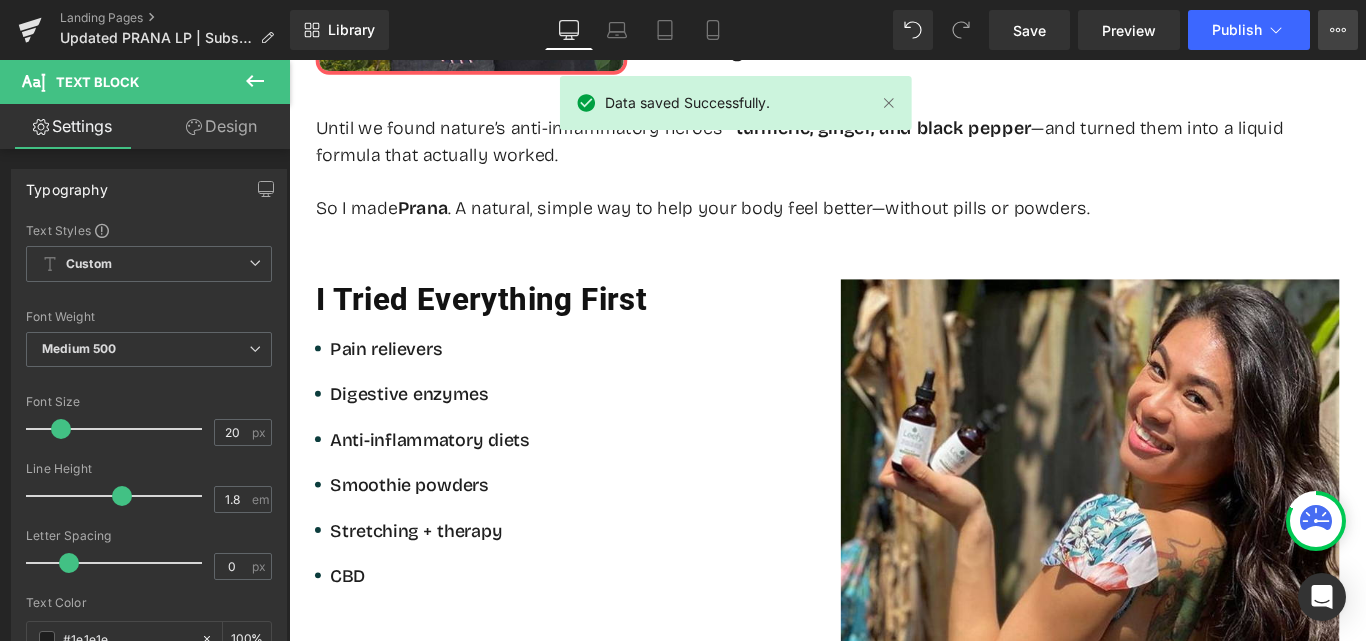 click 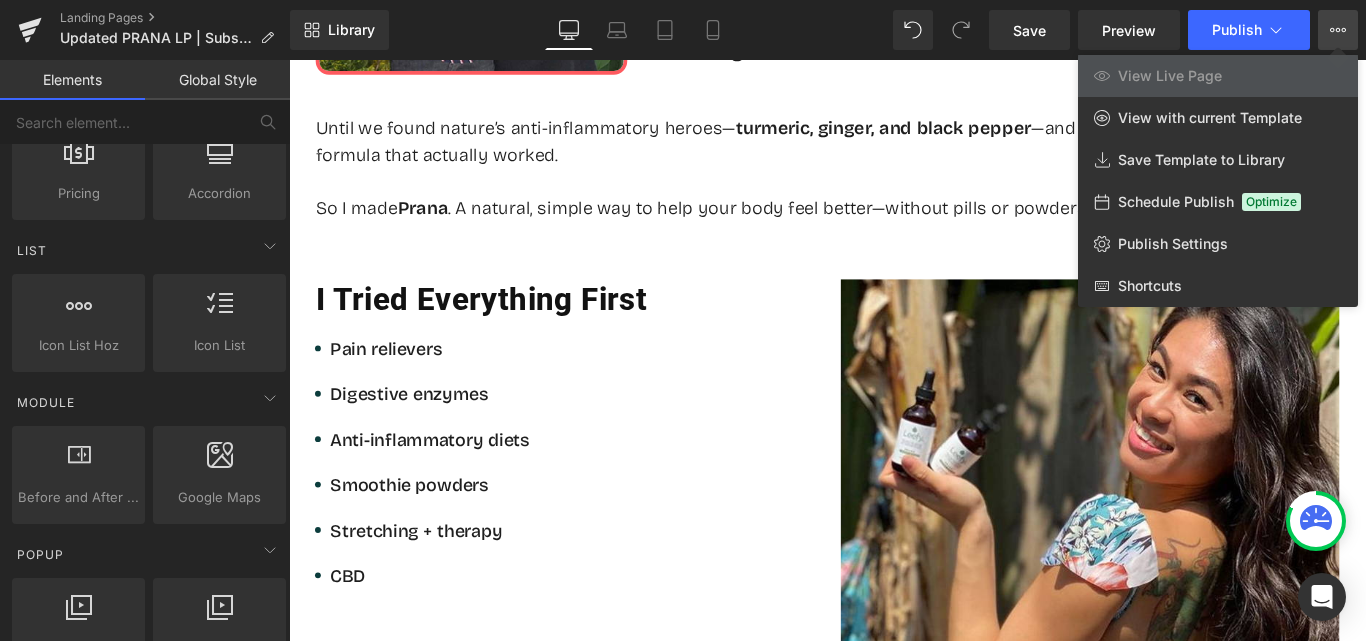 drag, startPoint x: 743, startPoint y: 280, endPoint x: 511, endPoint y: 246, distance: 234.47815 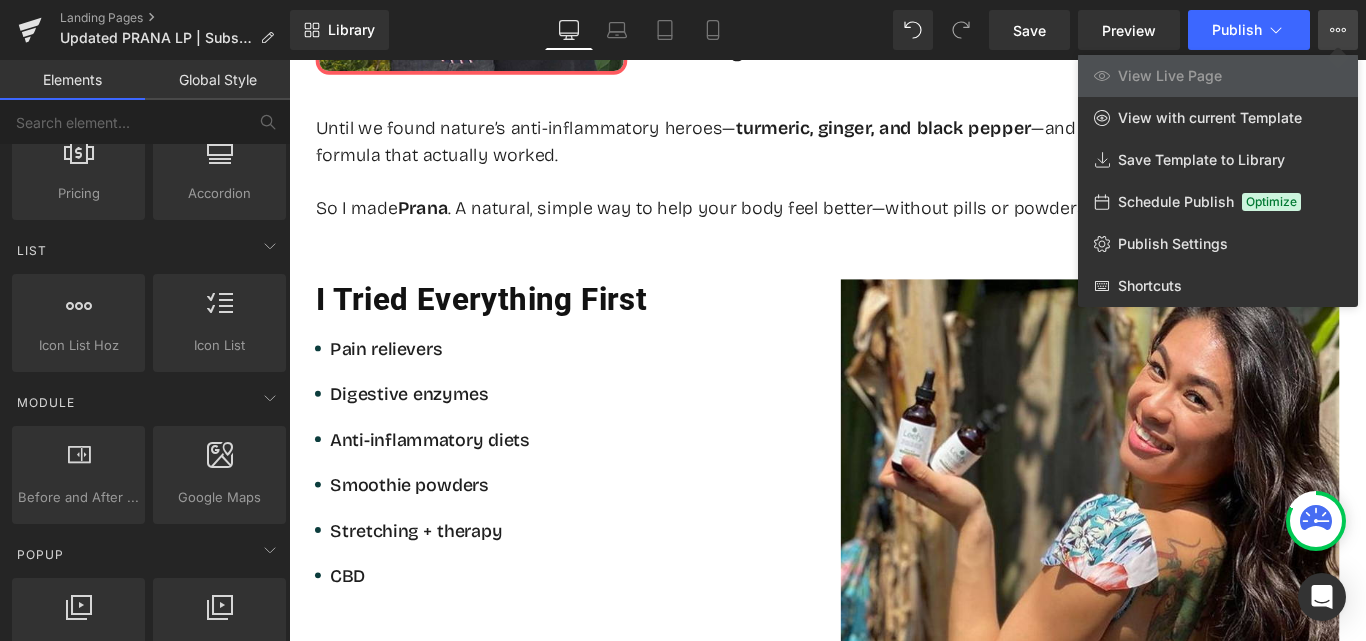 click at bounding box center [827, 350] 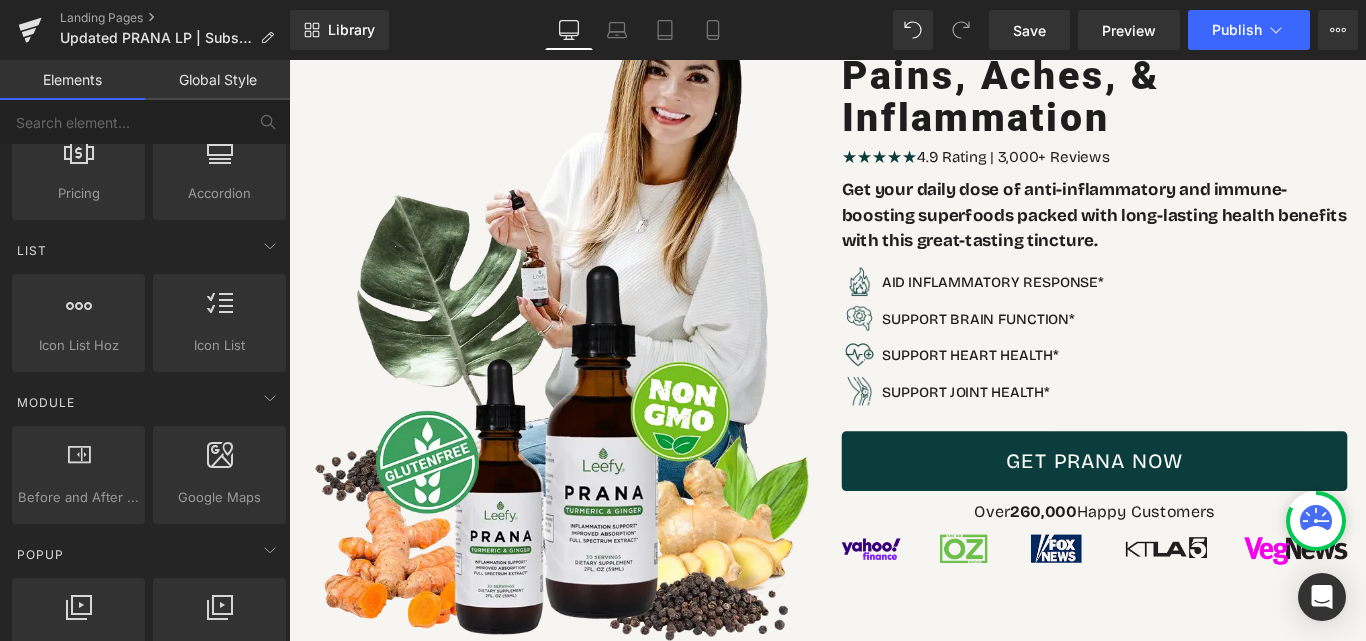 scroll, scrollTop: 0, scrollLeft: 0, axis: both 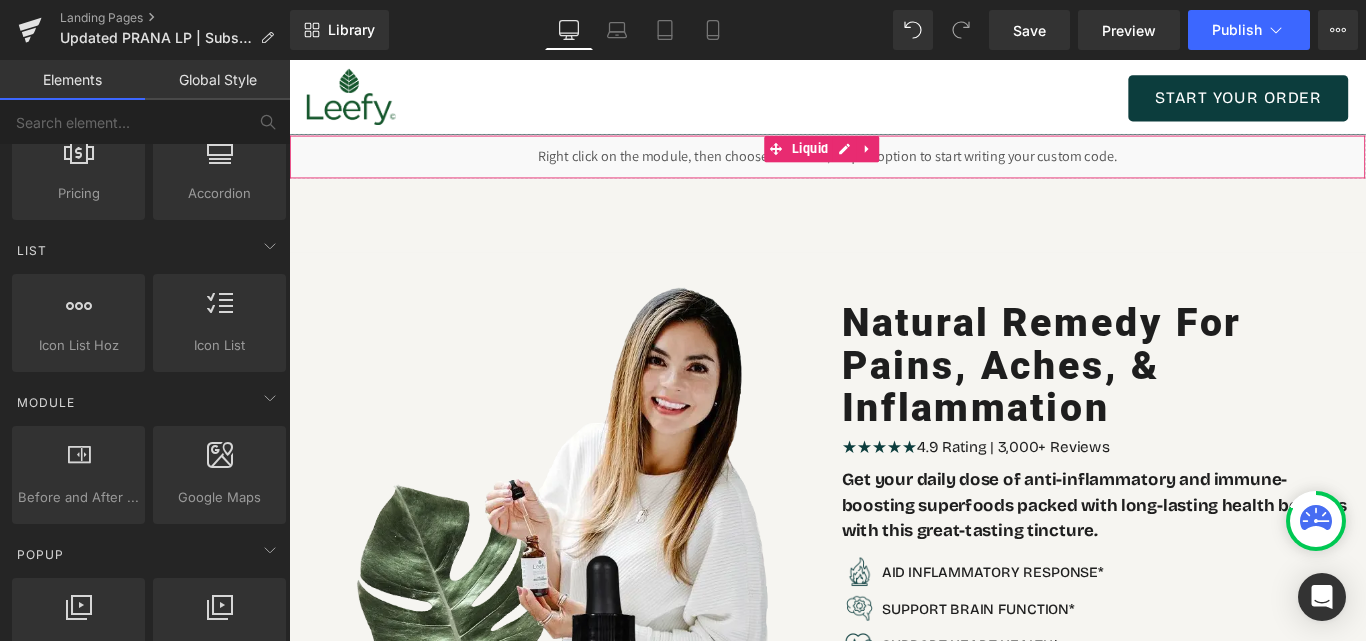 click on "Liquid" at bounding box center [894, 169] 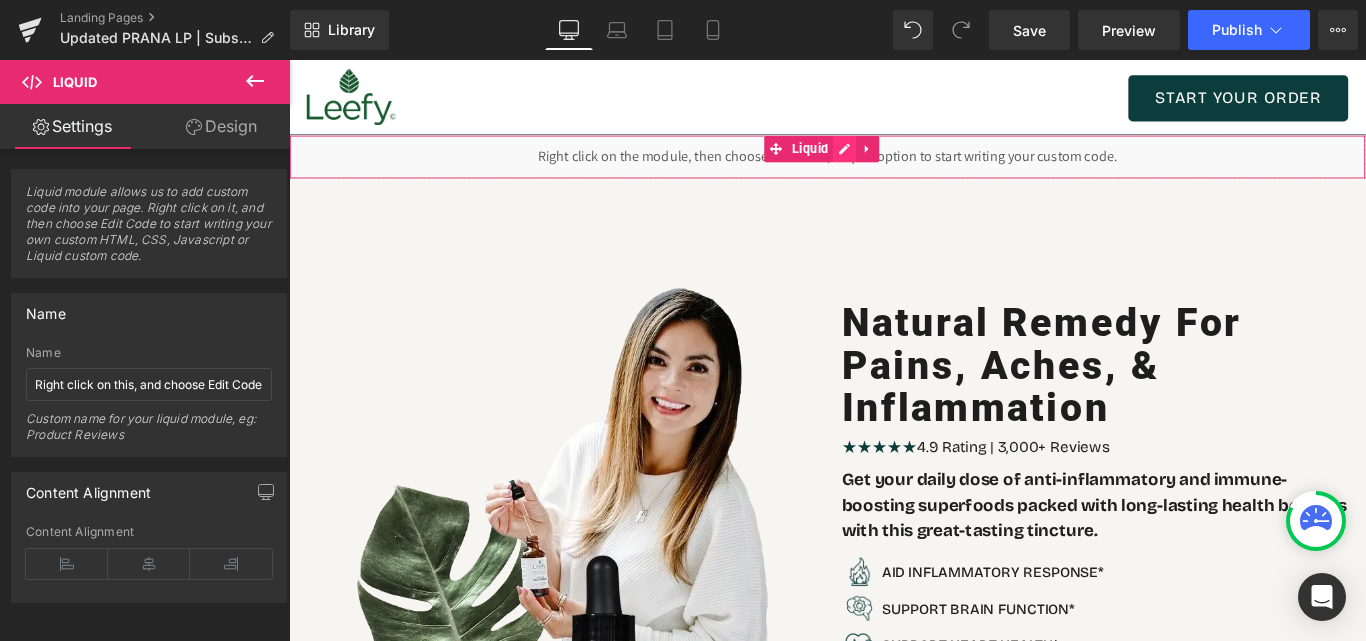 click on "Liquid" at bounding box center [894, 169] 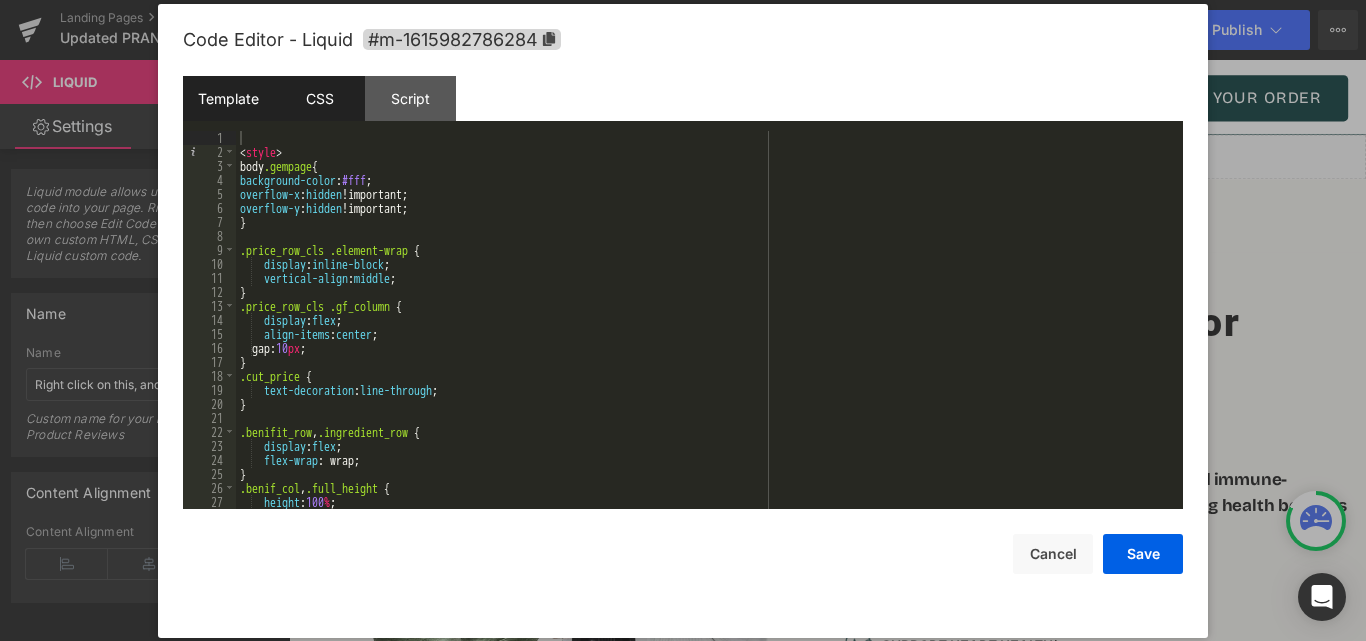 click on "CSS" at bounding box center (319, 98) 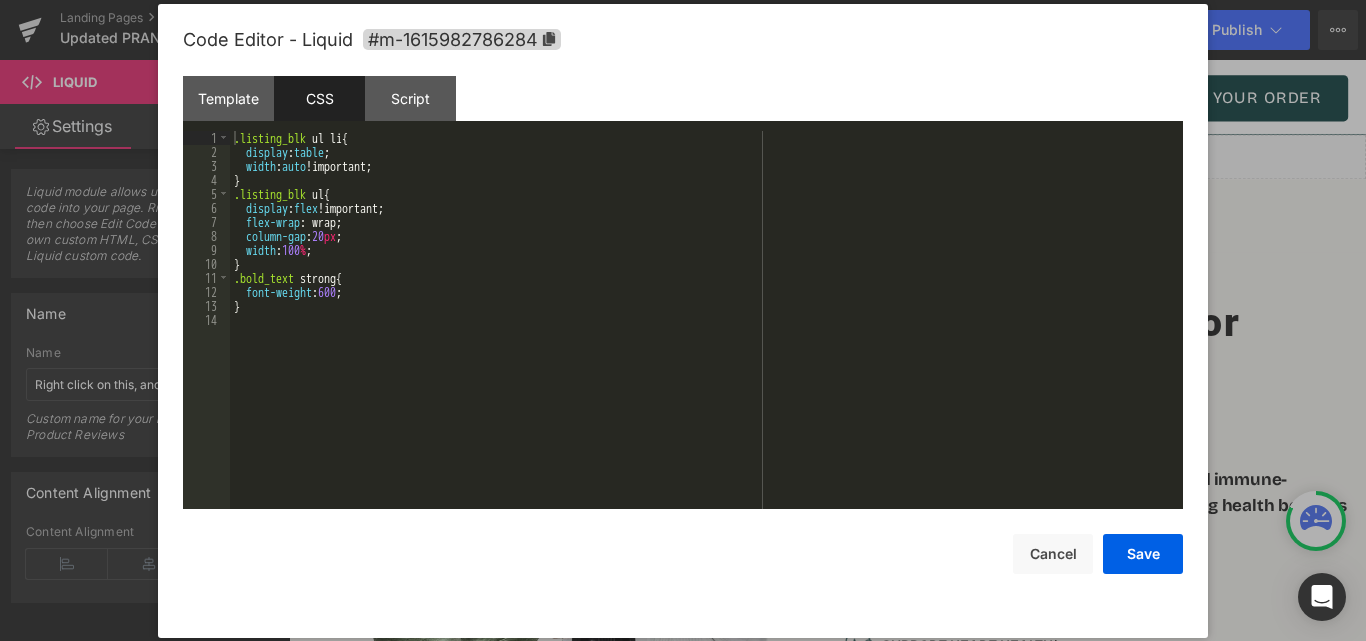 click on ".listing_blk   ul   li {    display :  table ;    width :  auto  !important; } .listing_blk   ul {    display :  flex  !important;    flex-wrap : wrap;    column-gap :  20 px ;    width :  100 % ; } .bold_text   strong {    font-weight :  600 ; }" at bounding box center (706, 334) 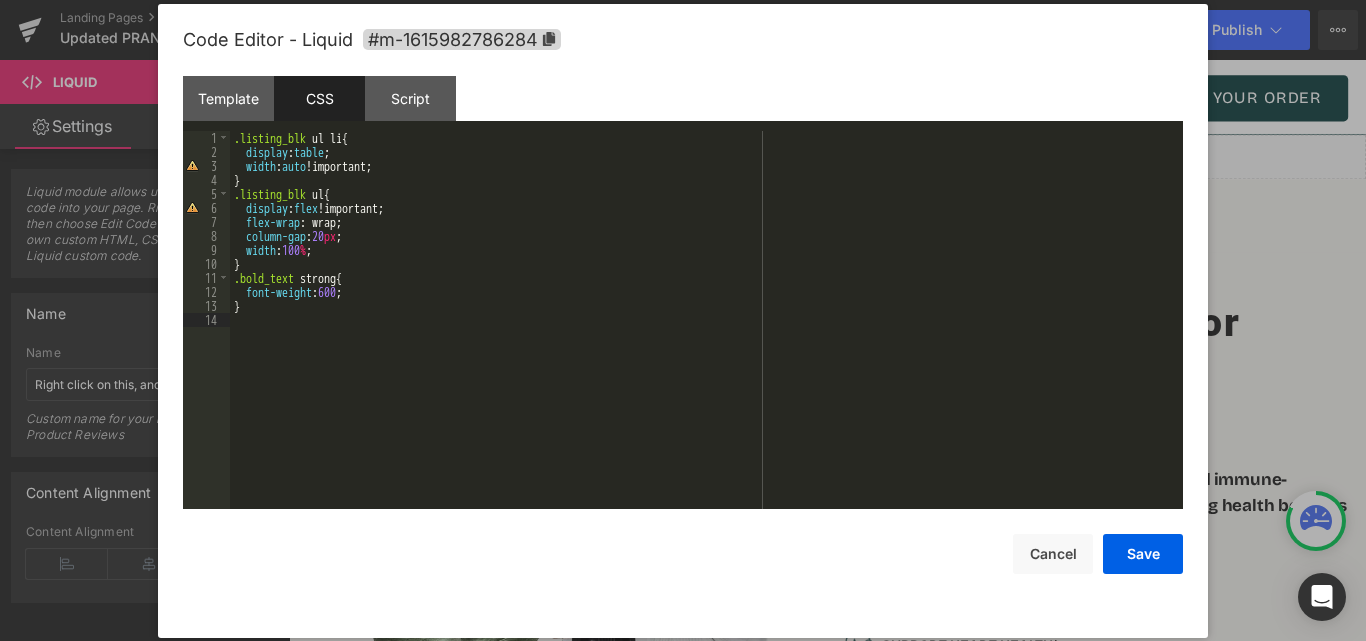scroll, scrollTop: 42, scrollLeft: 0, axis: vertical 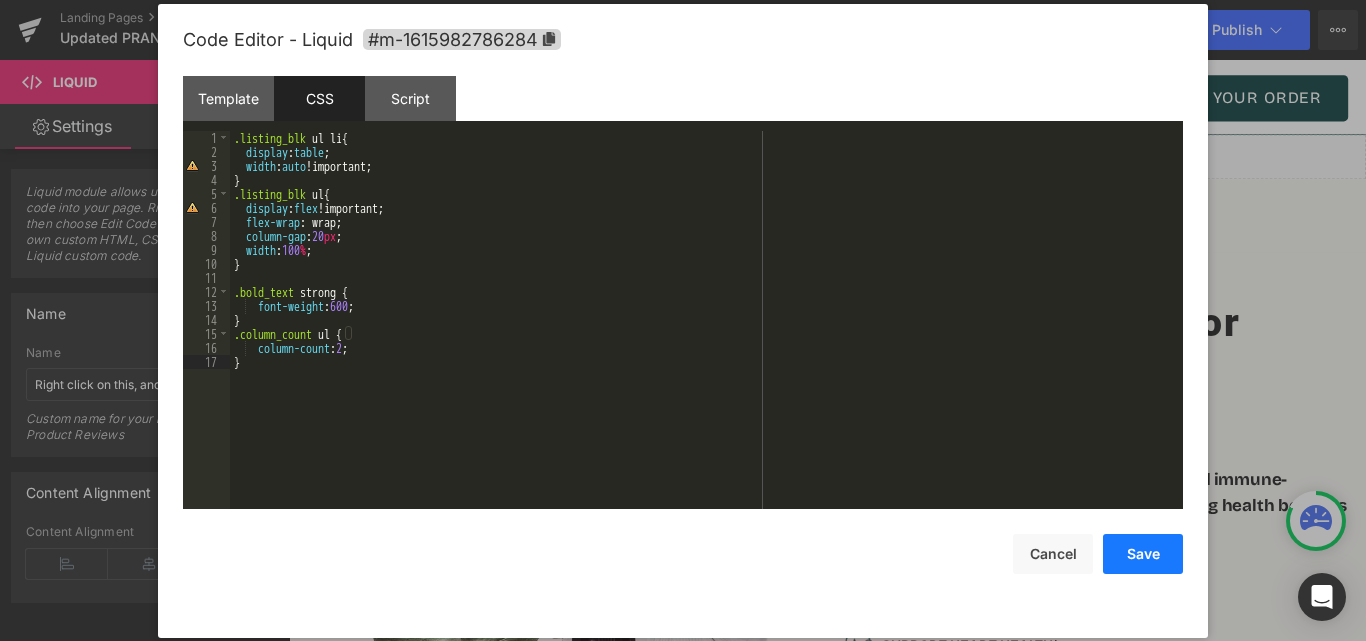 click on "Save" at bounding box center [1143, 554] 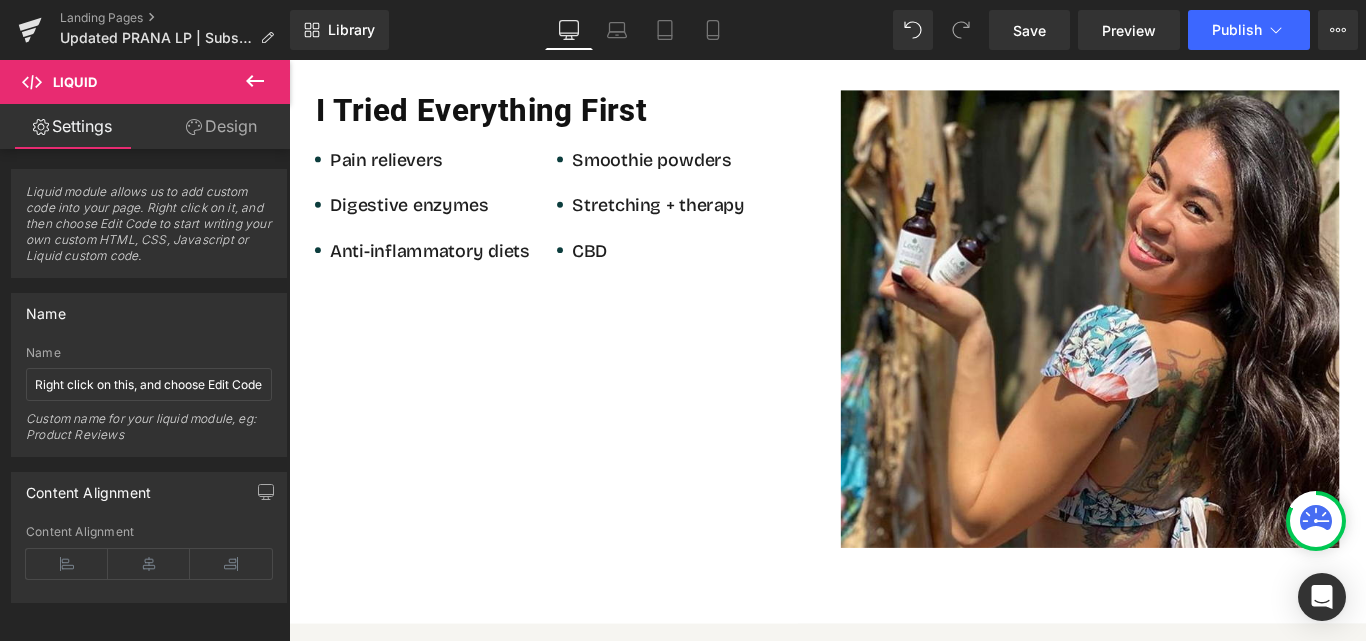 scroll, scrollTop: 1600, scrollLeft: 0, axis: vertical 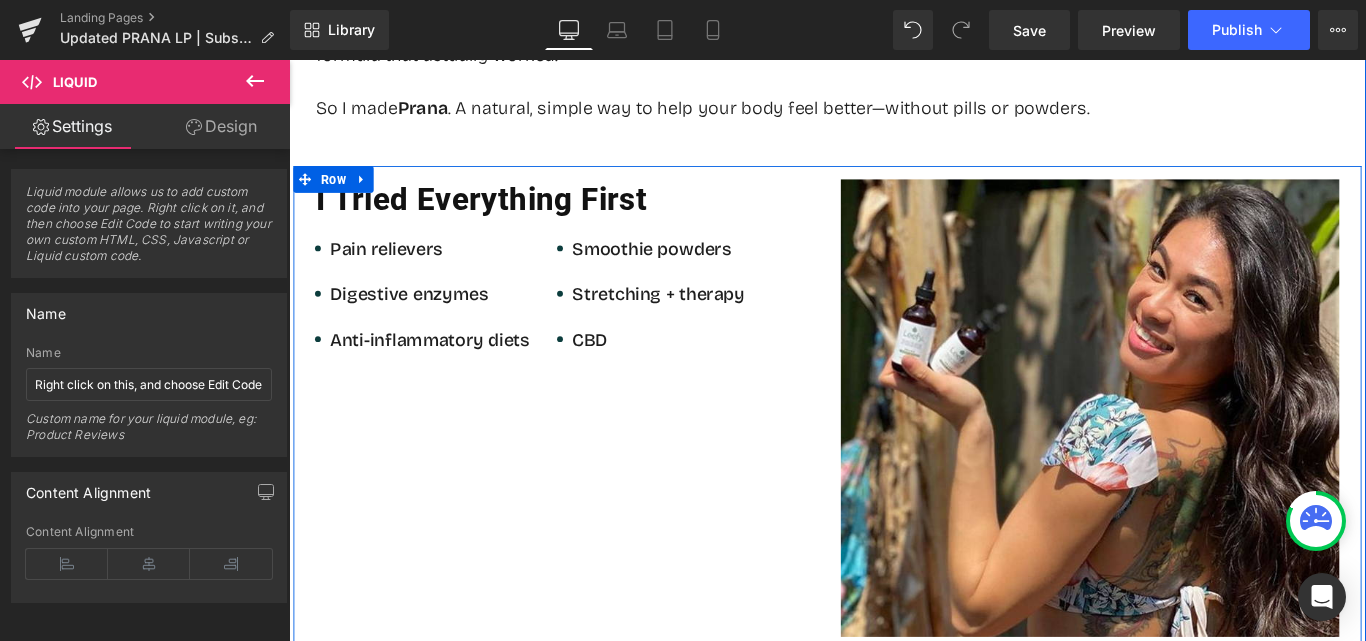 click on "I Tried Everything First Heading
Icon
Pain relievers
Text Block
Icon
Digestive enzymes Text Block
Icon
Anti-inflammatory diets Text Block
Icon
Smoothie powders Text Block
Icon
Stretching + therapy Text Block
Icon
CBD" at bounding box center (894, 451) 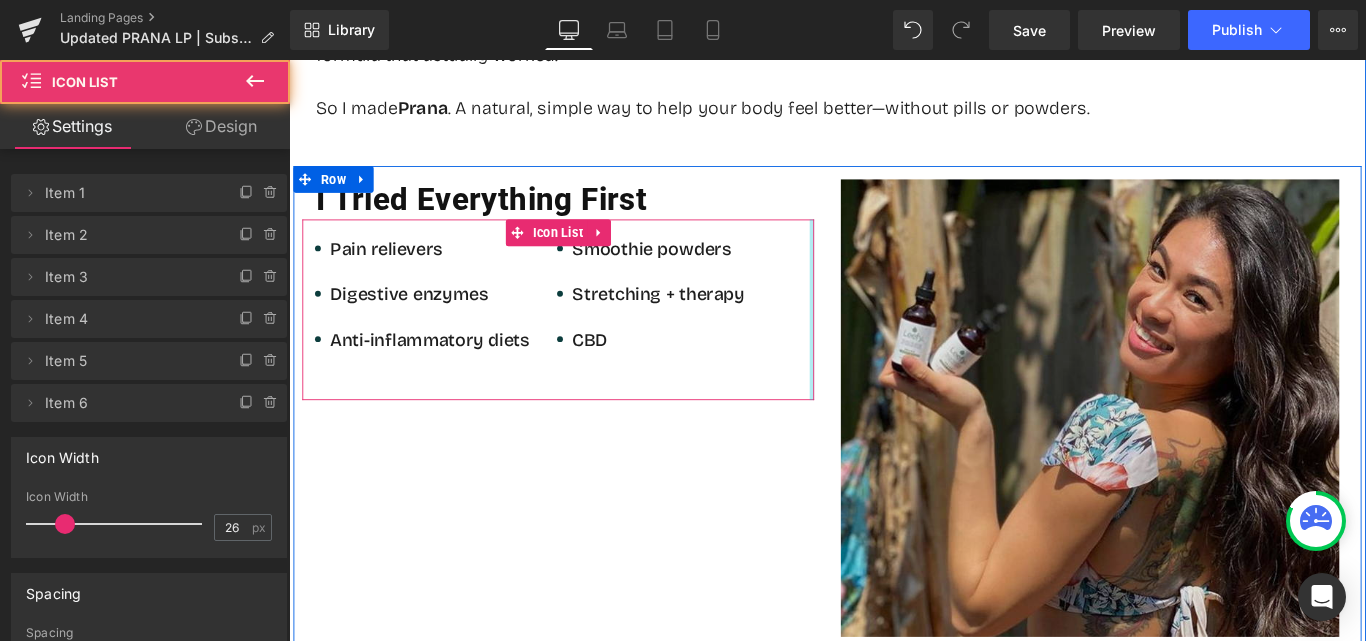 drag, startPoint x: 901, startPoint y: 290, endPoint x: 937, endPoint y: 290, distance: 36 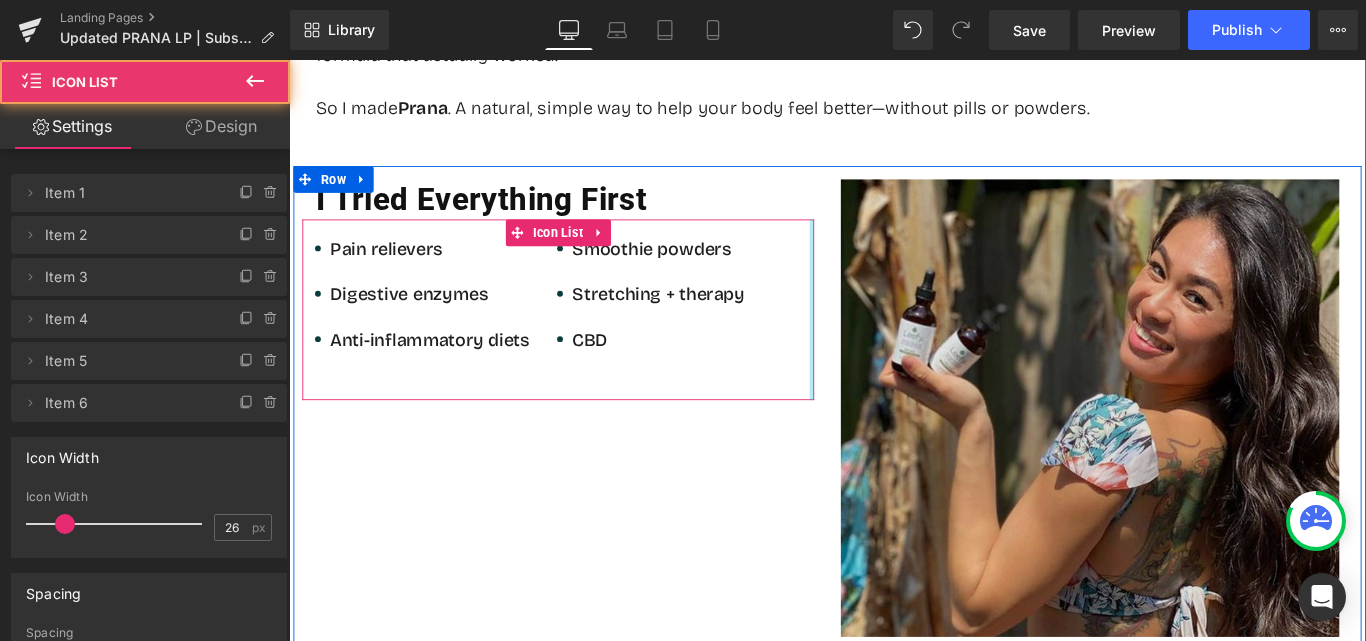 click on "I Tried Everything First Heading
Icon
Pain relievers
Text Block
Icon
Digestive enzymes Text Block
Icon
Anti-inflammatory diets Text Block
Icon
Smoothie powders Text Block
Icon
Stretching + therapy Text Block
Icon
CBD" at bounding box center [894, 451] 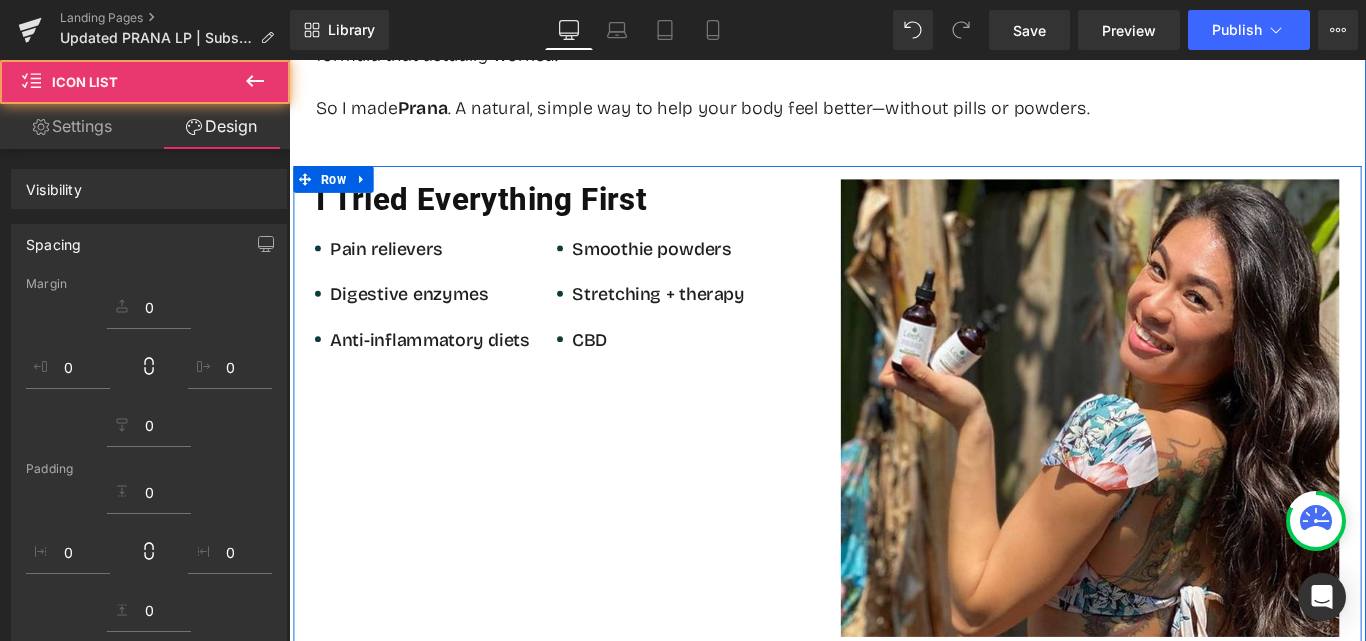 click on "I Tried Everything First Heading
Icon
Pain relievers
Text Block
Icon
Digestive enzymes Text Block
Icon
Anti-inflammatory diets Text Block
Icon
Smoothie powders Text Block
Icon
Stretching + therapy Text Block
Icon
CBD" at bounding box center (894, 451) 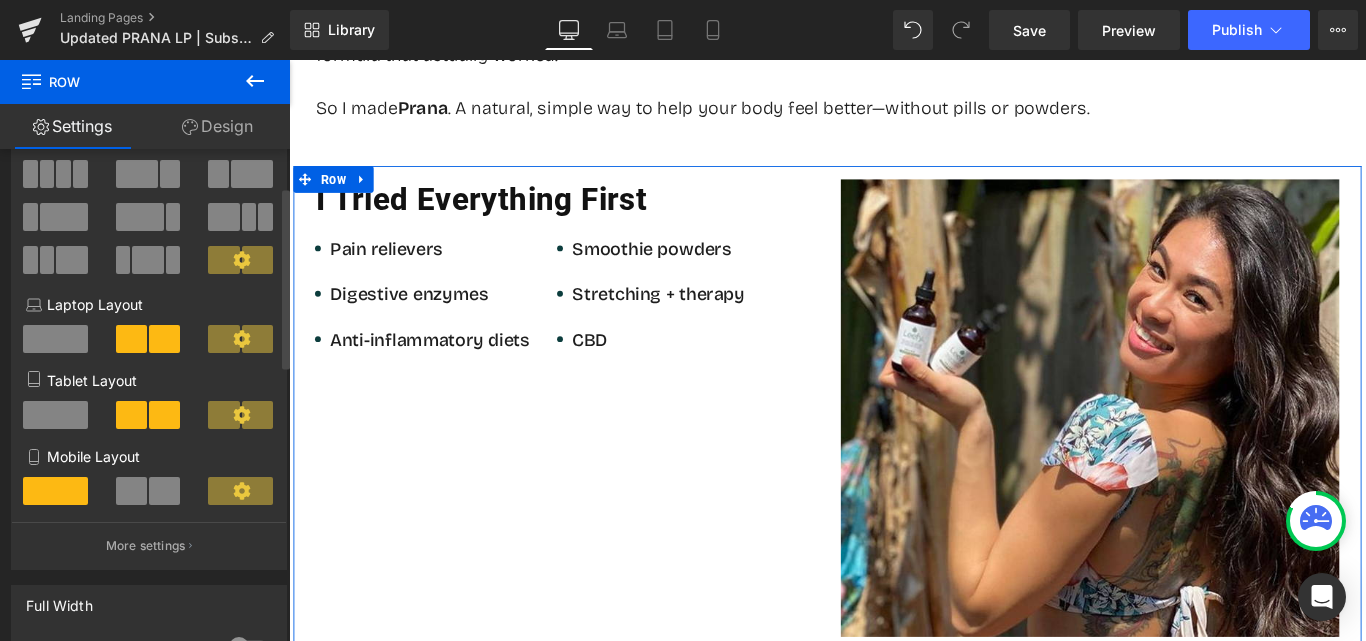 scroll, scrollTop: 200, scrollLeft: 0, axis: vertical 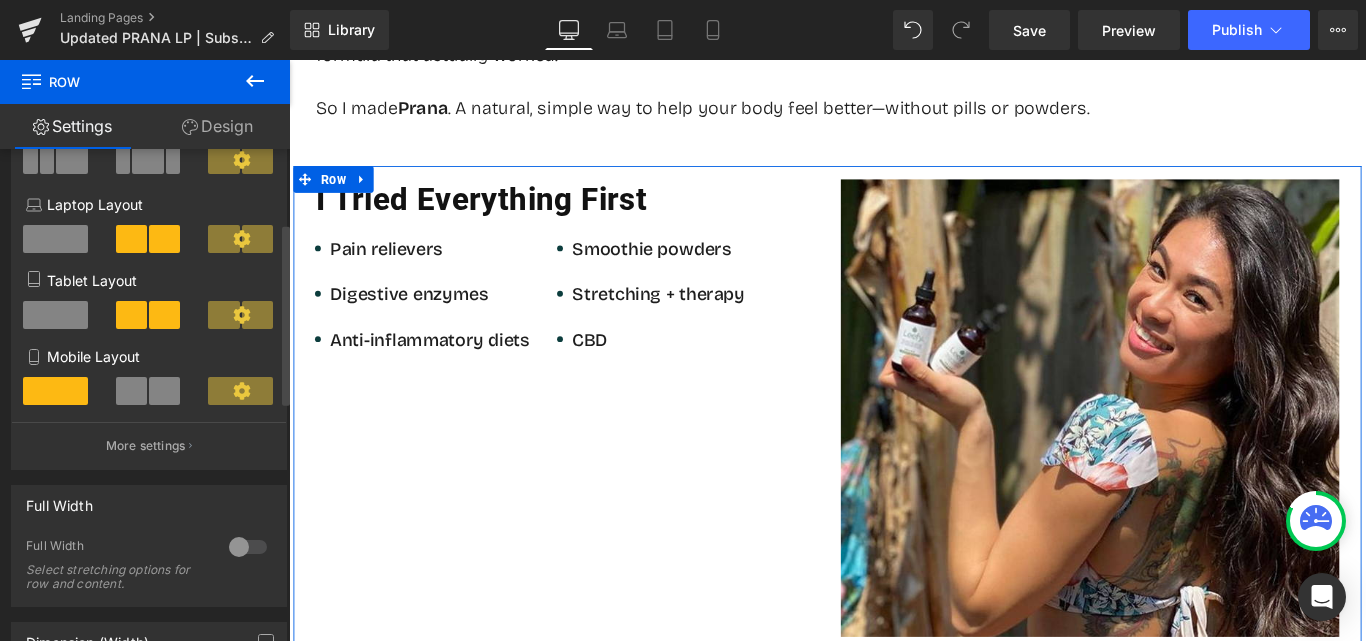 click 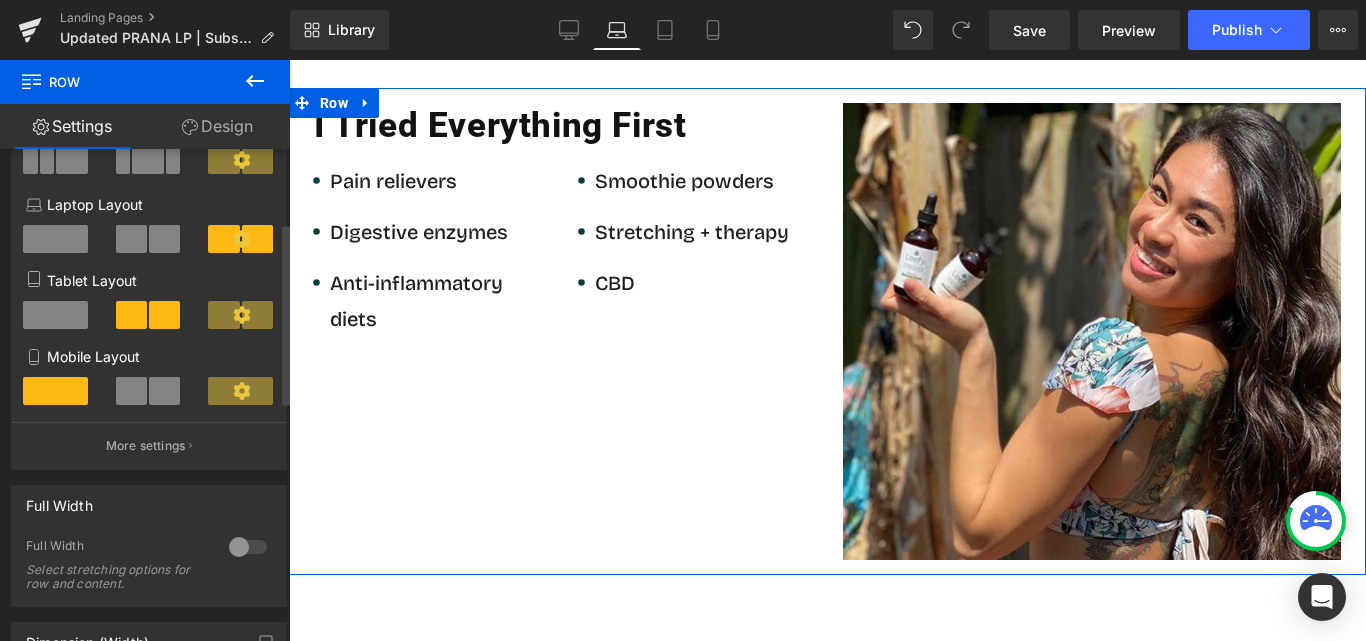 scroll, scrollTop: 1509, scrollLeft: 0, axis: vertical 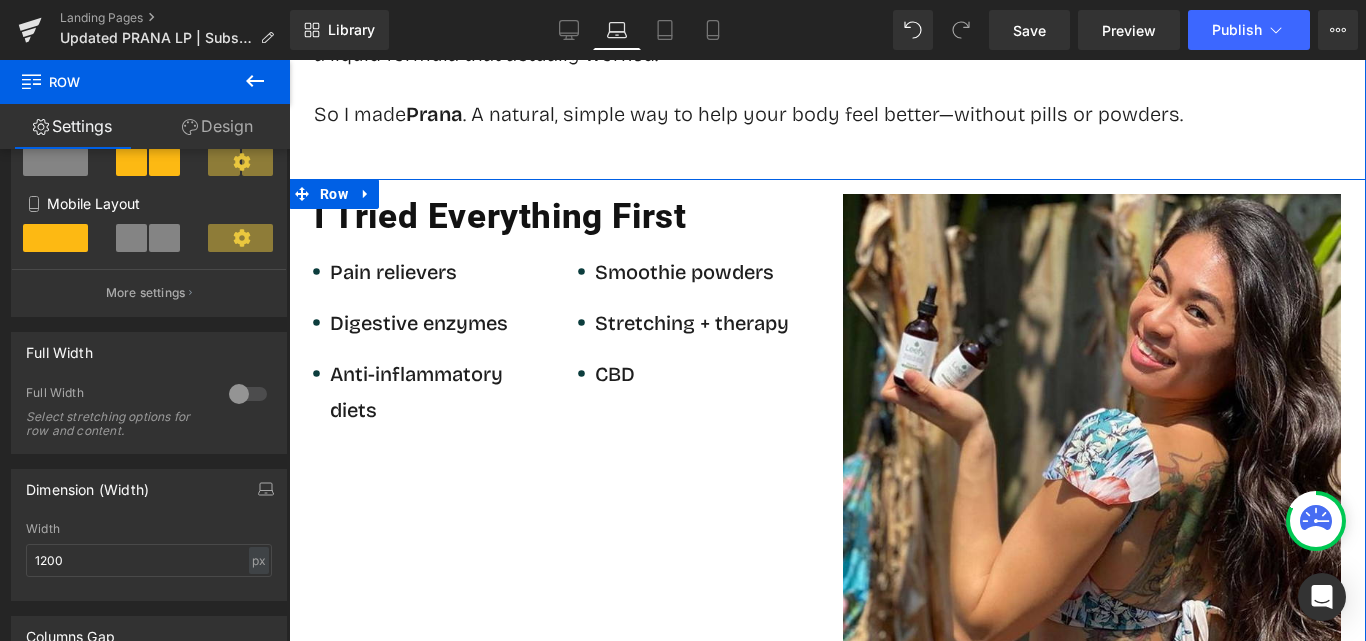 click on "I Tried Everything First Heading
Icon
Pain relievers
Text Block
Icon
Digestive enzymes Text Block
Icon
Anti-inflammatory diets Text Block
Icon
Smoothie powders Text Block
Icon
Stretching + therapy Text Block
Icon
CBD" at bounding box center [827, 423] 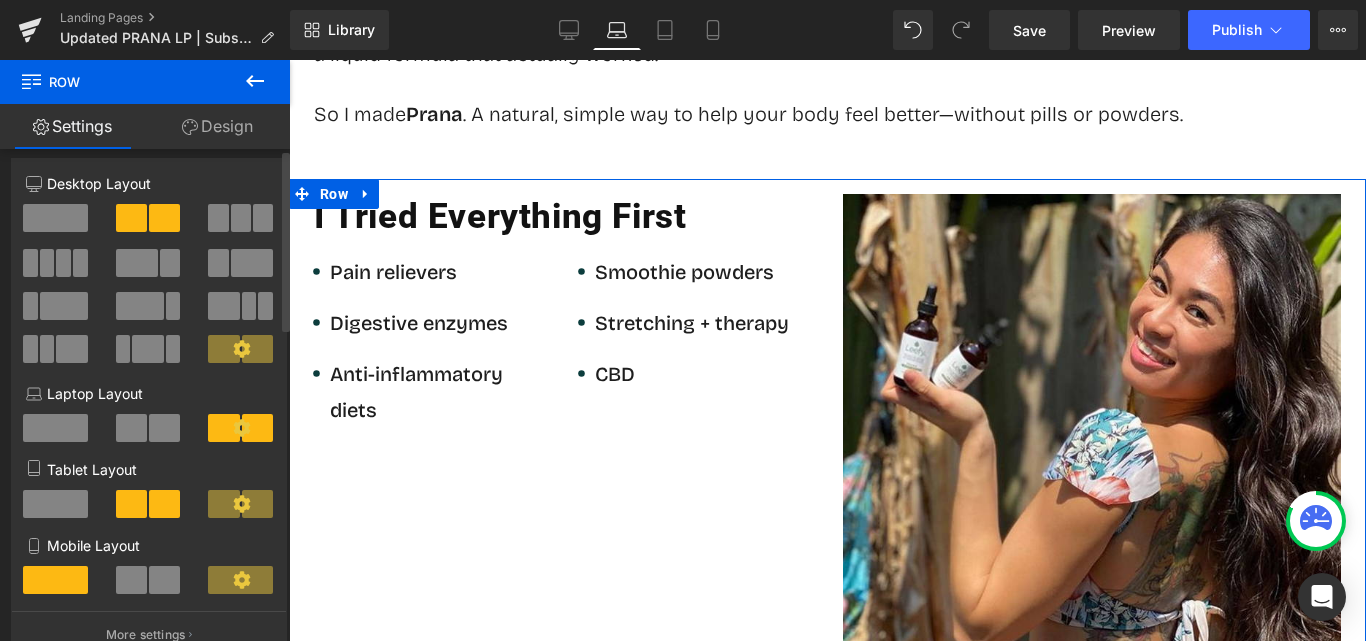 scroll, scrollTop: 0, scrollLeft: 0, axis: both 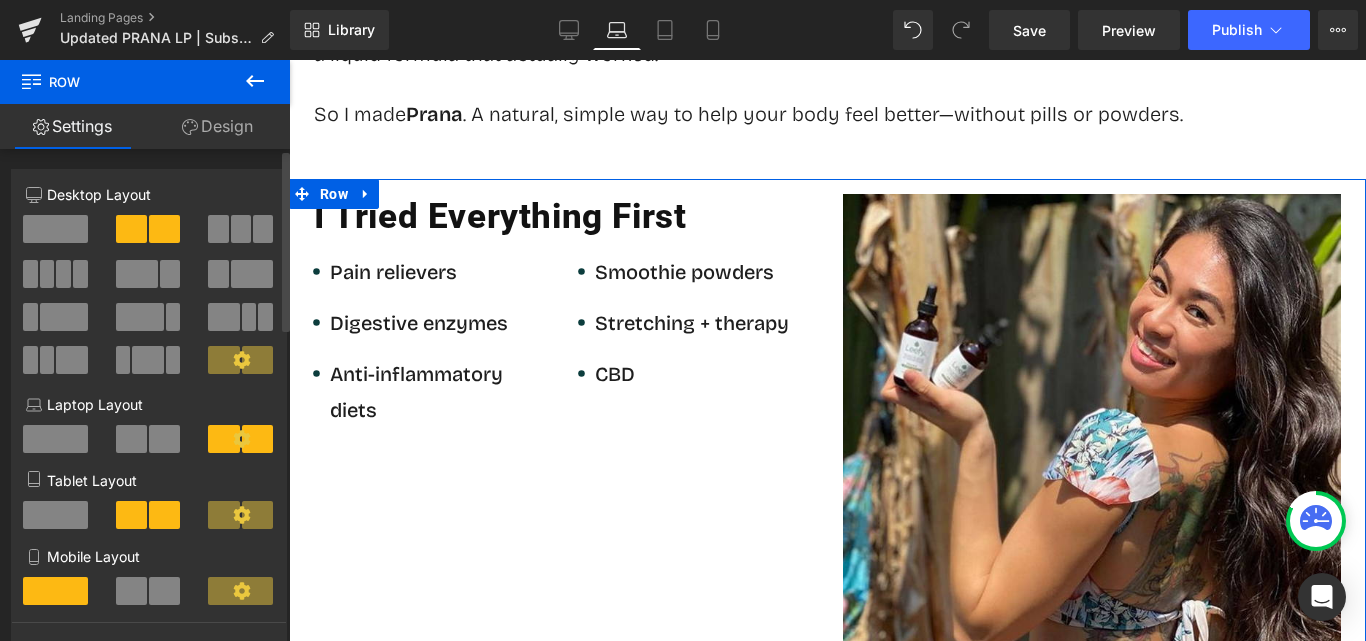 click at bounding box center [137, 274] 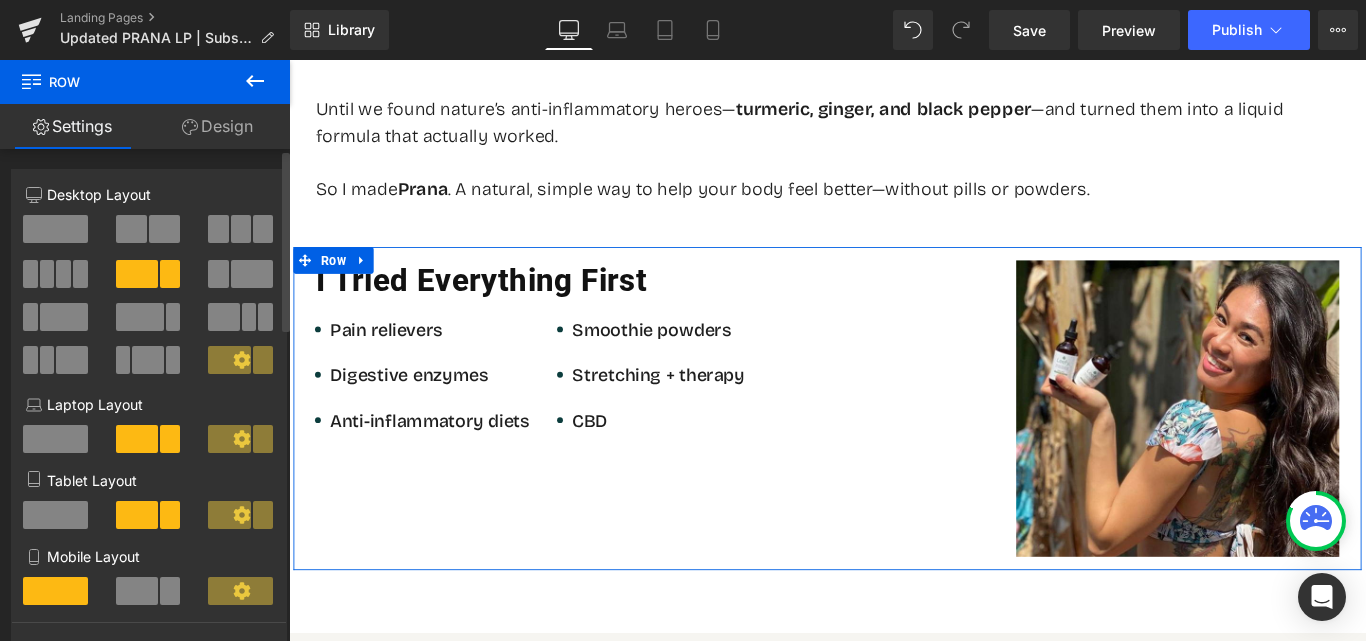 scroll, scrollTop: 1600, scrollLeft: 0, axis: vertical 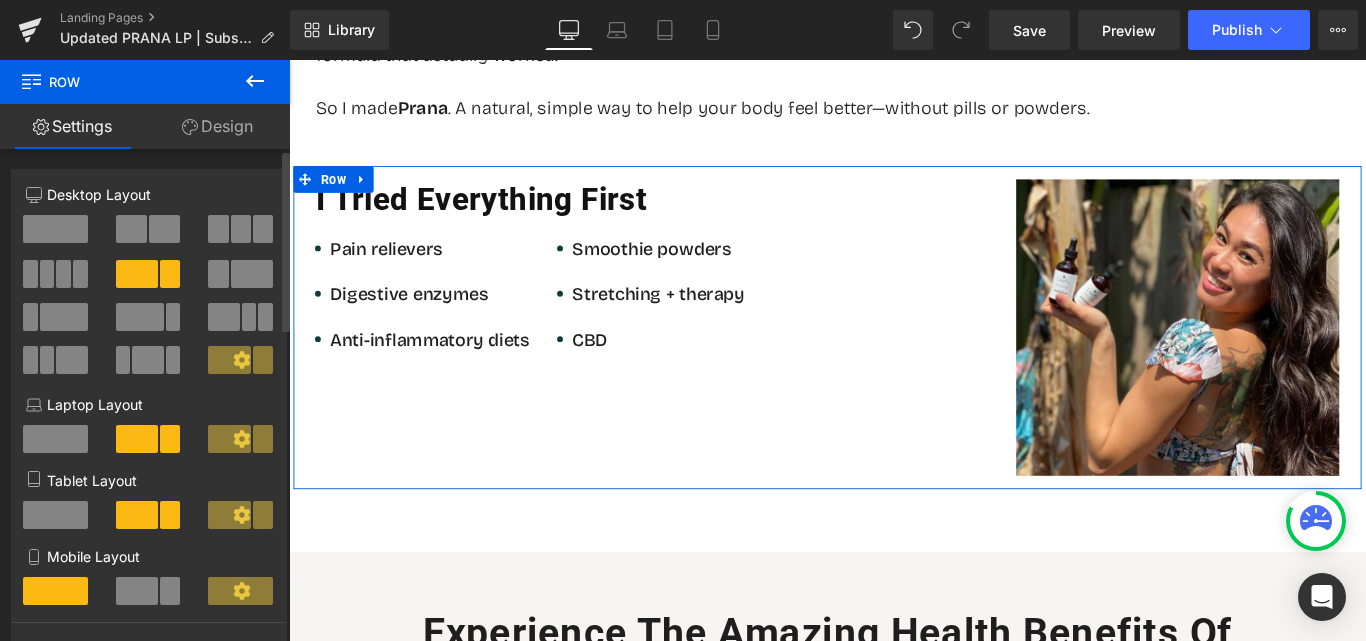 click 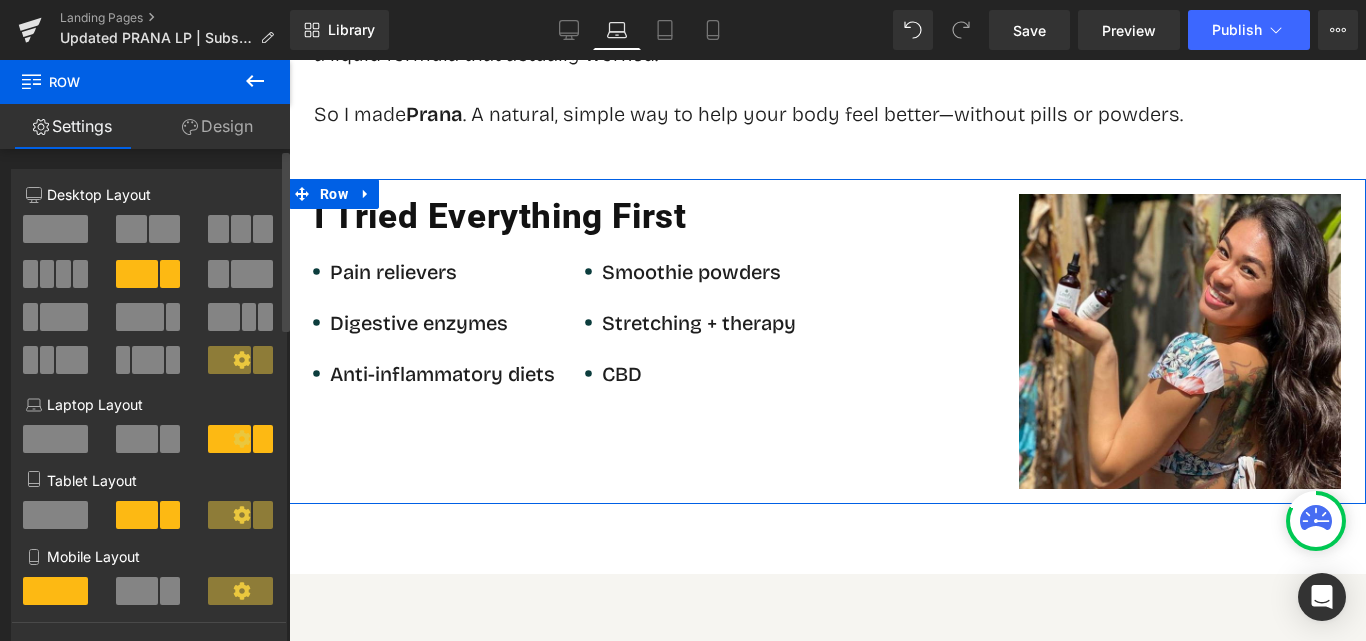 click at bounding box center (137, 439) 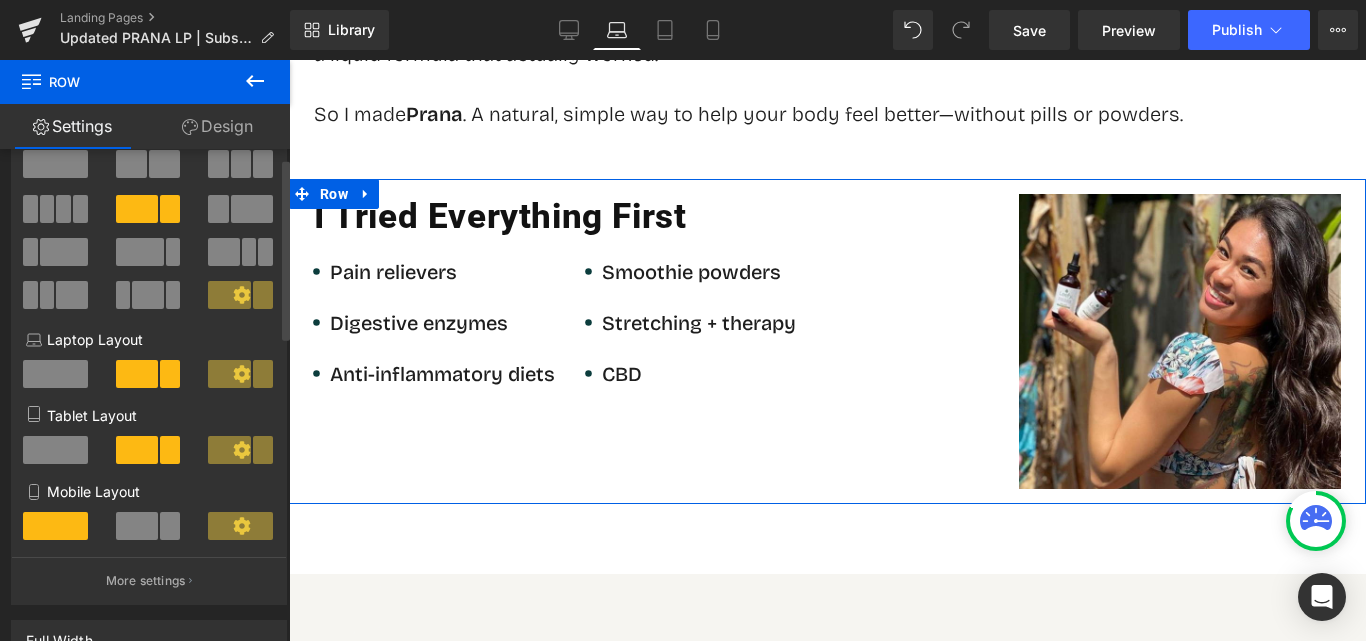 scroll, scrollTop: 100, scrollLeft: 0, axis: vertical 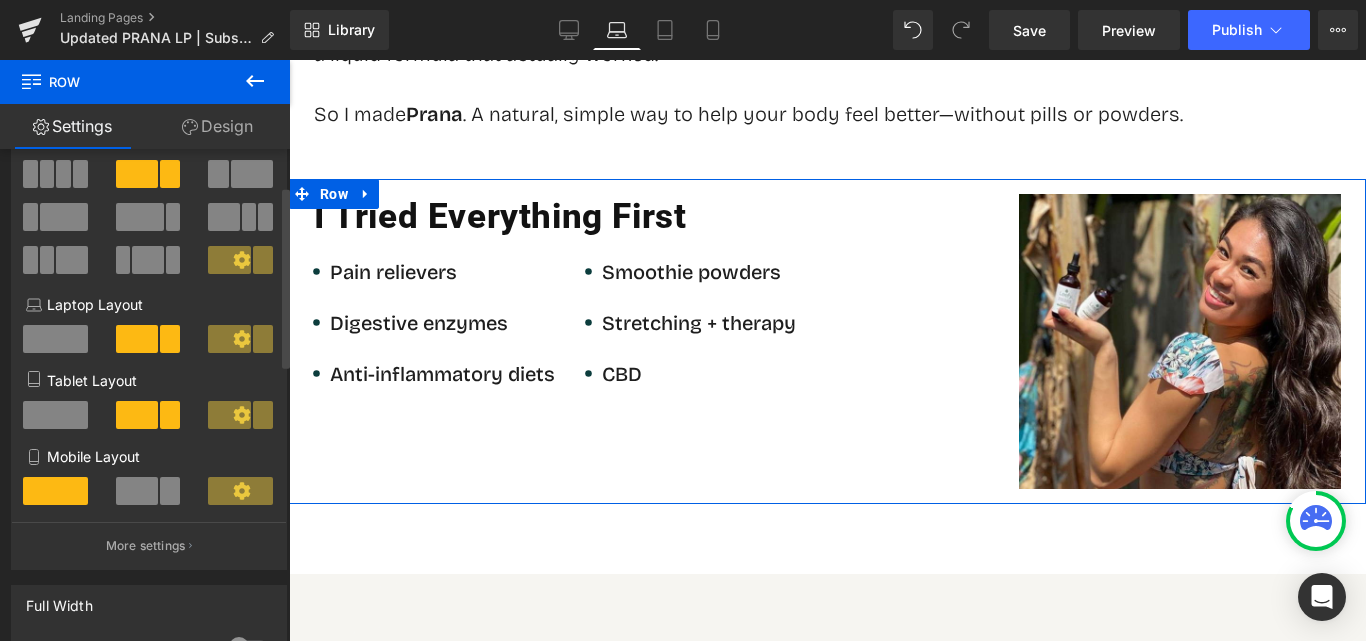 click 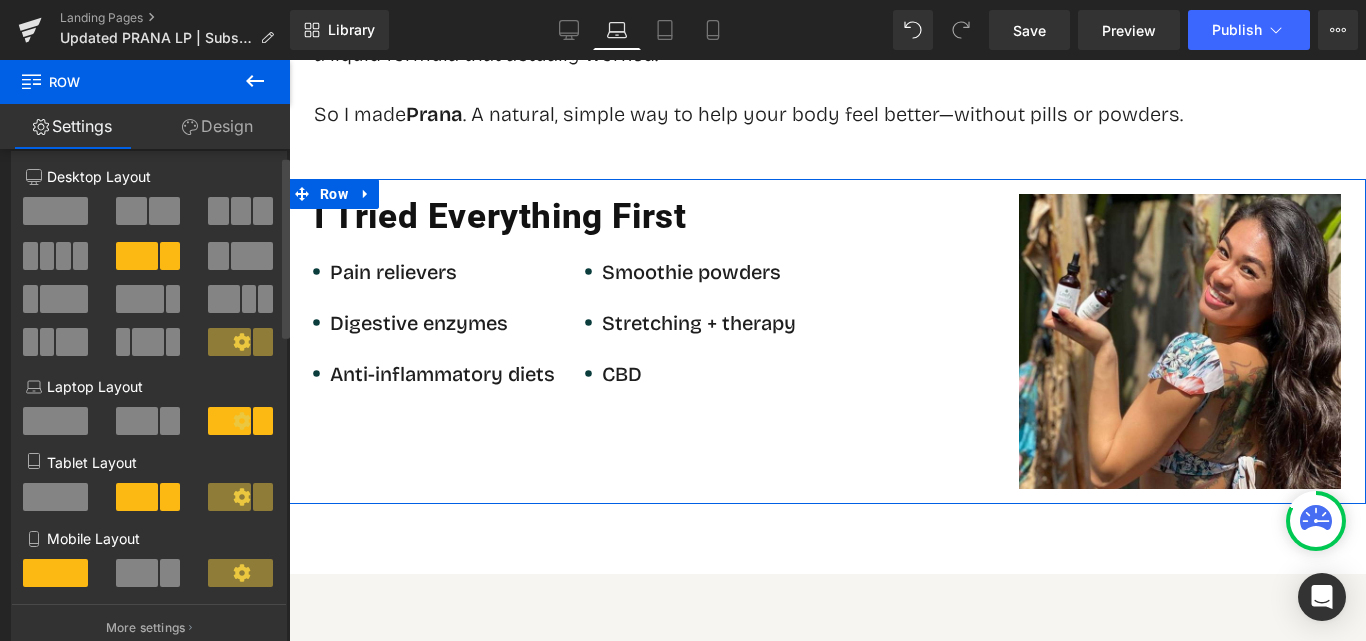 scroll, scrollTop: 0, scrollLeft: 0, axis: both 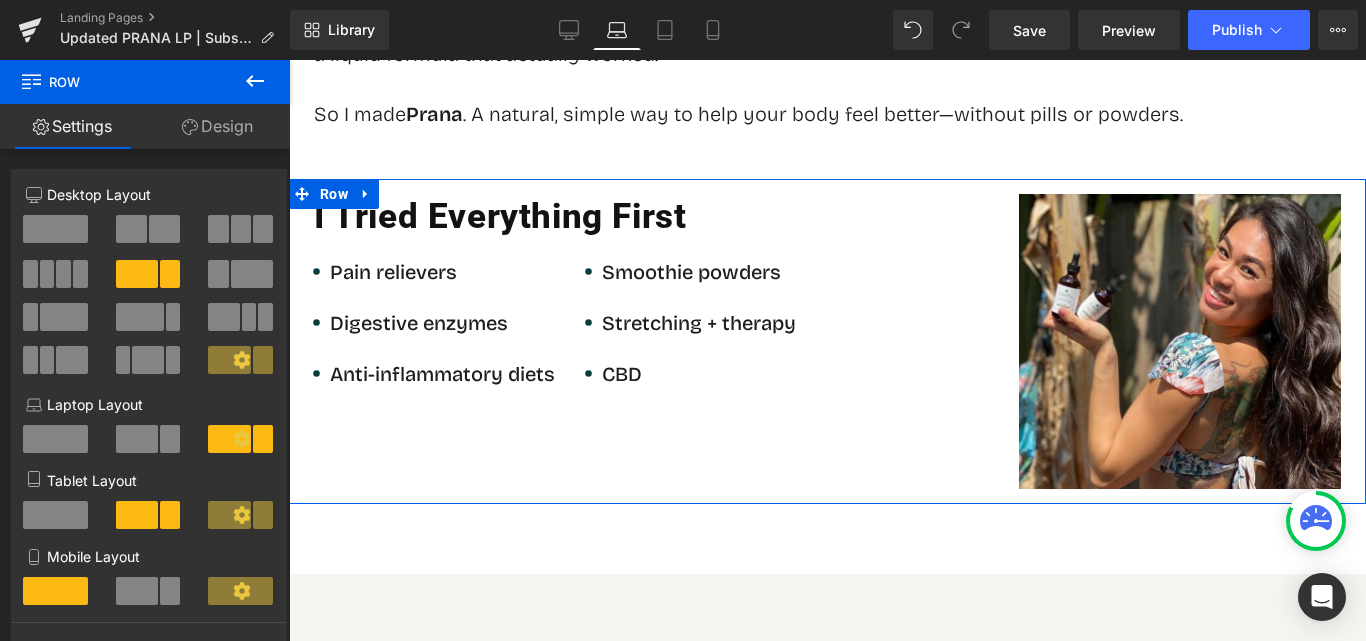 click on "Design" at bounding box center [217, 126] 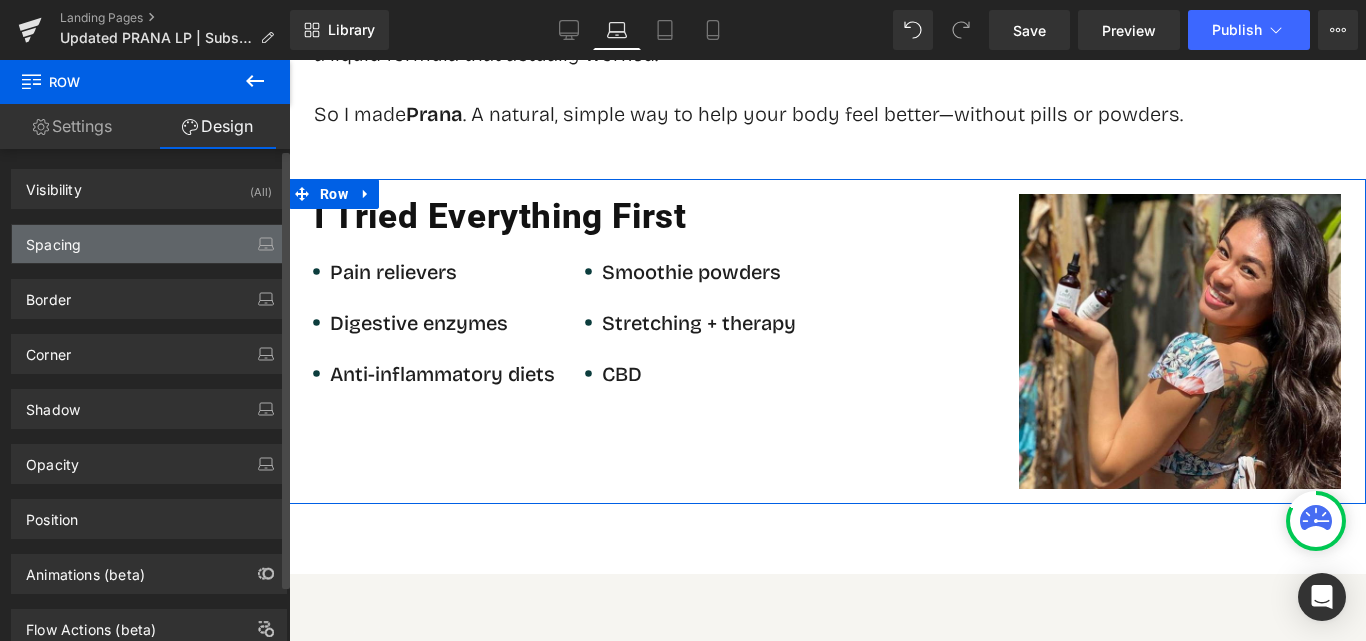 click on "Spacing" at bounding box center (149, 244) 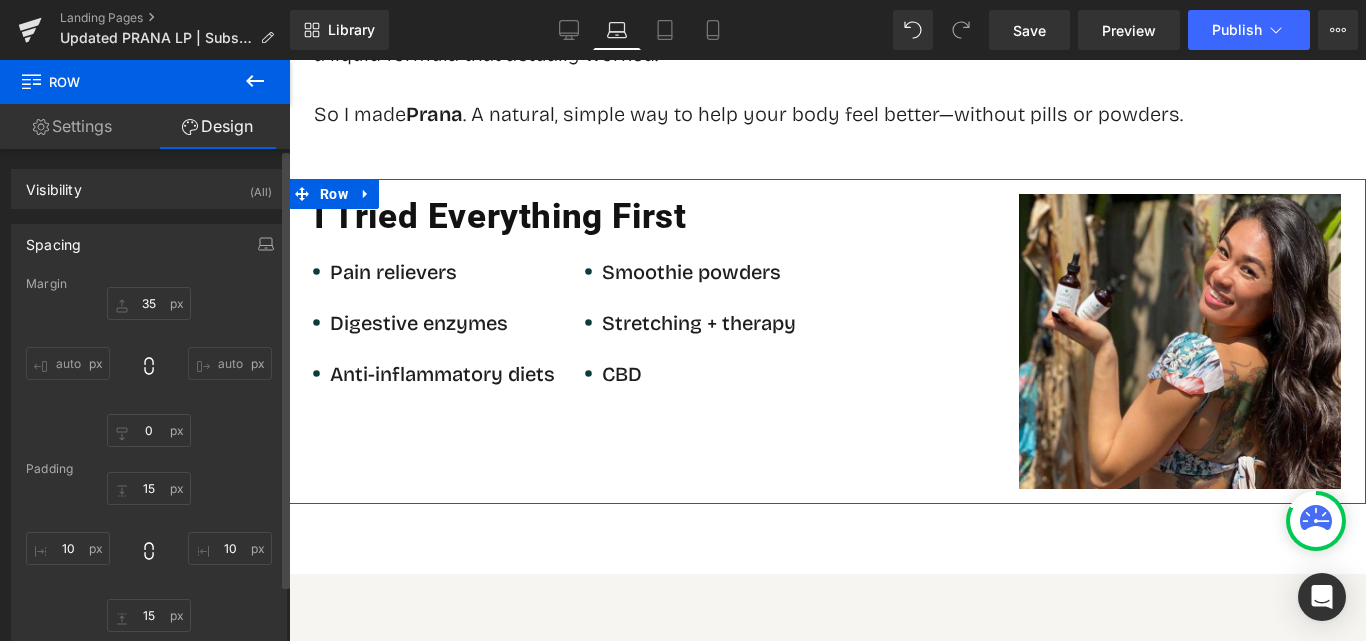click on "Spacing" at bounding box center (149, 244) 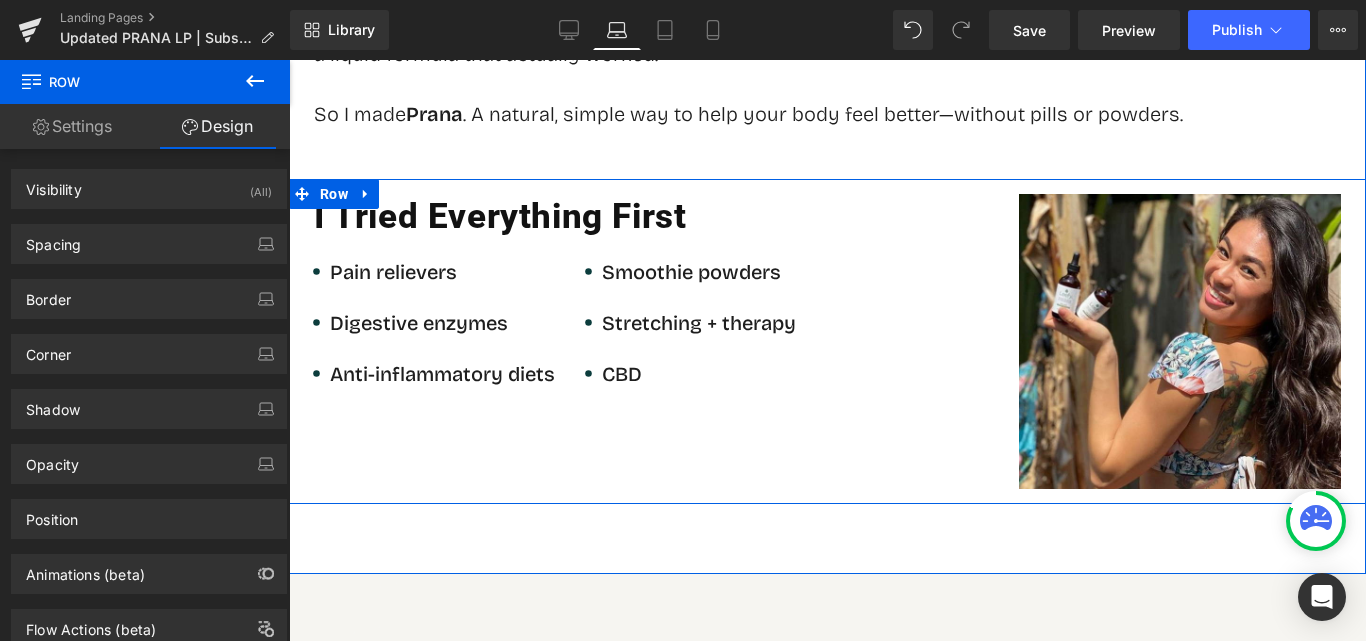 click on "I Tried Everything First Heading
Icon
Pain relievers
Text Block
Icon
Digestive enzymes Text Block
Icon
Anti-inflammatory diets Text Block
Icon
Smoothie powders Text Block
Icon
Stretching + therapy Text Block" at bounding box center (827, 342) 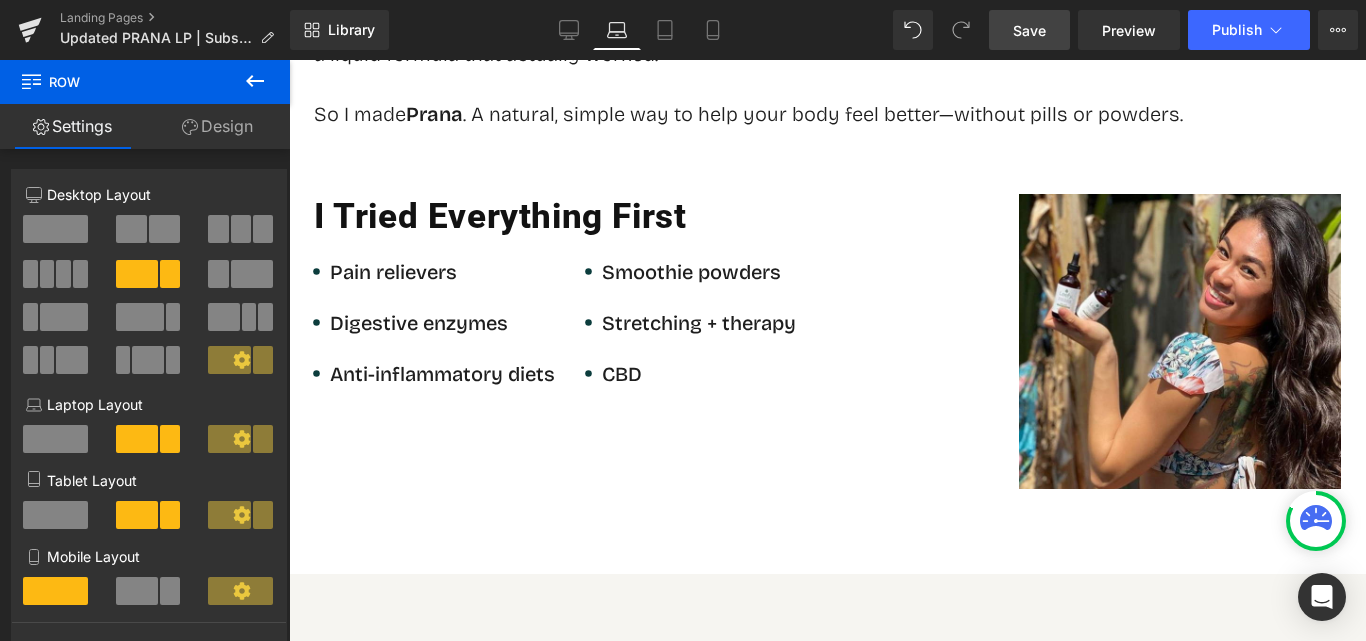 click on "Save" at bounding box center (1029, 30) 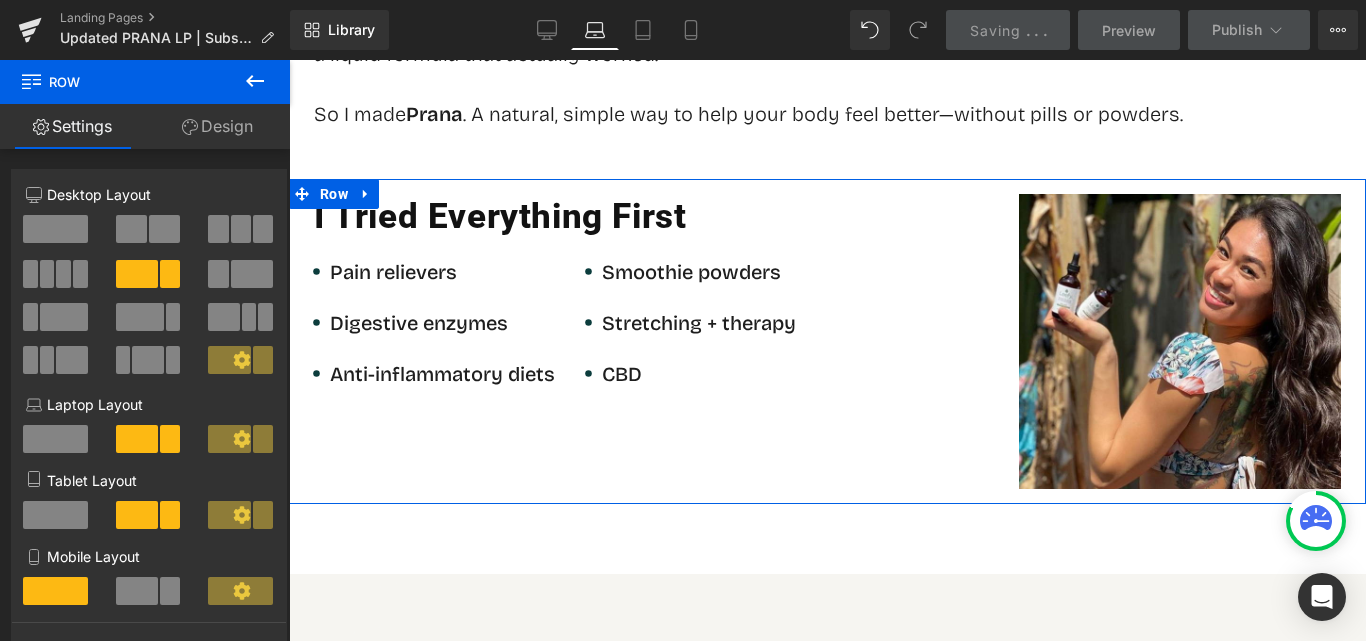 click at bounding box center [149, 229] 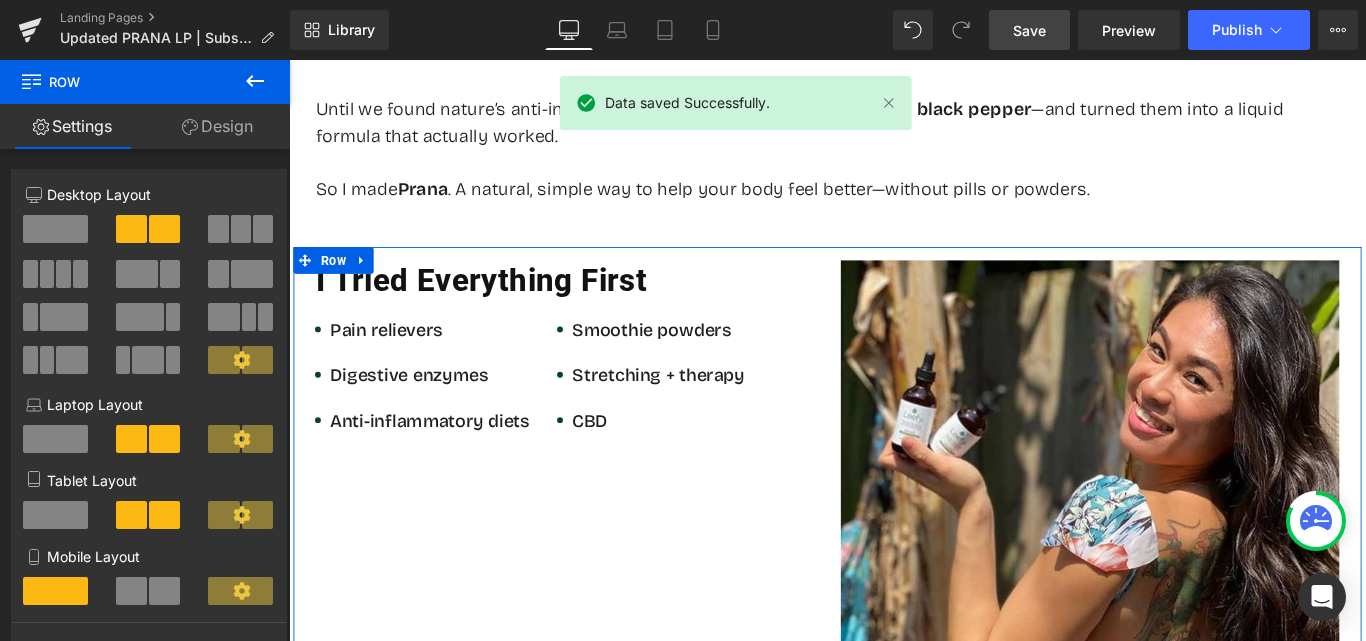scroll, scrollTop: 1600, scrollLeft: 0, axis: vertical 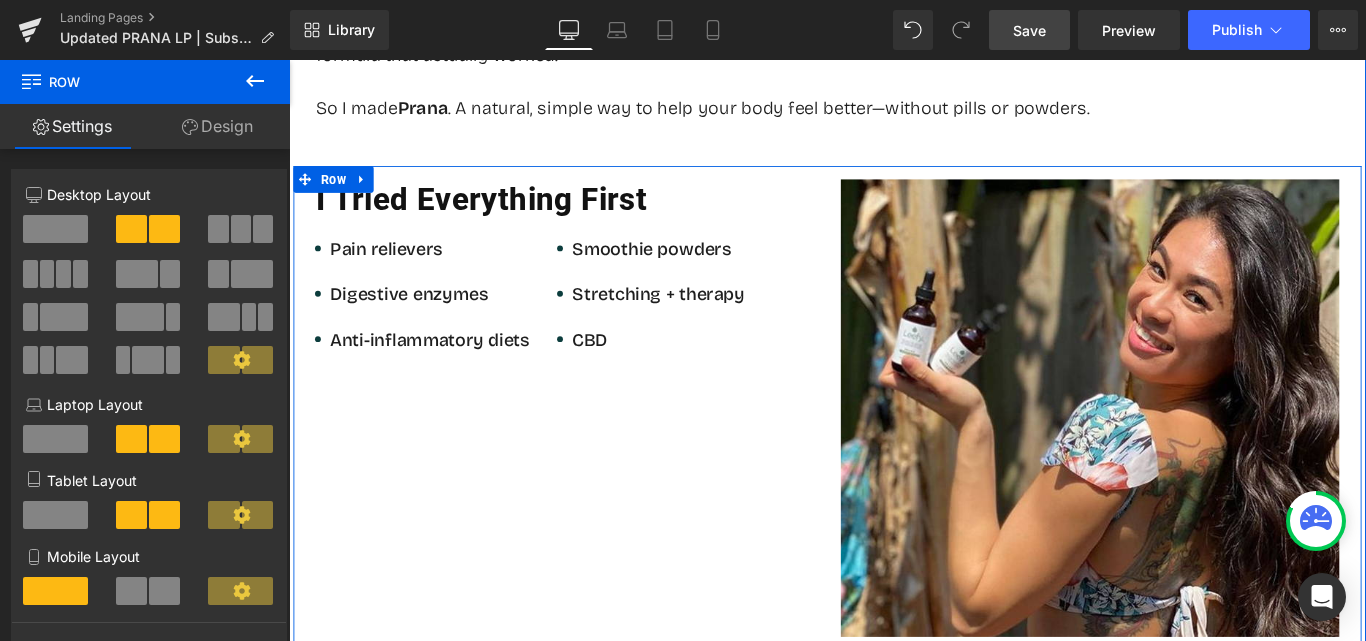 click on "I Tried Everything First Heading
Icon
Pain relievers
Text Block
Icon
Digestive enzymes Text Block
Icon
Anti-inflammatory diets Text Block
Icon
Smoothie powders Text Block
Icon
Stretching + therapy Text Block" at bounding box center [894, 451] 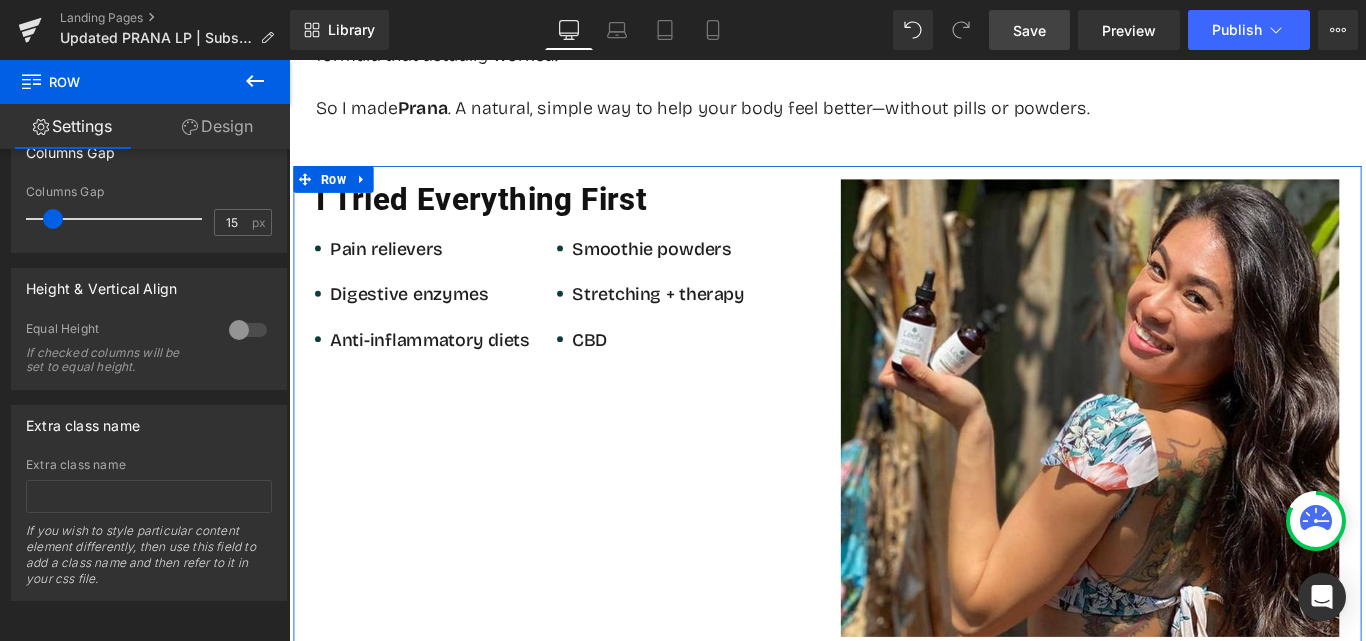 scroll, scrollTop: 853, scrollLeft: 0, axis: vertical 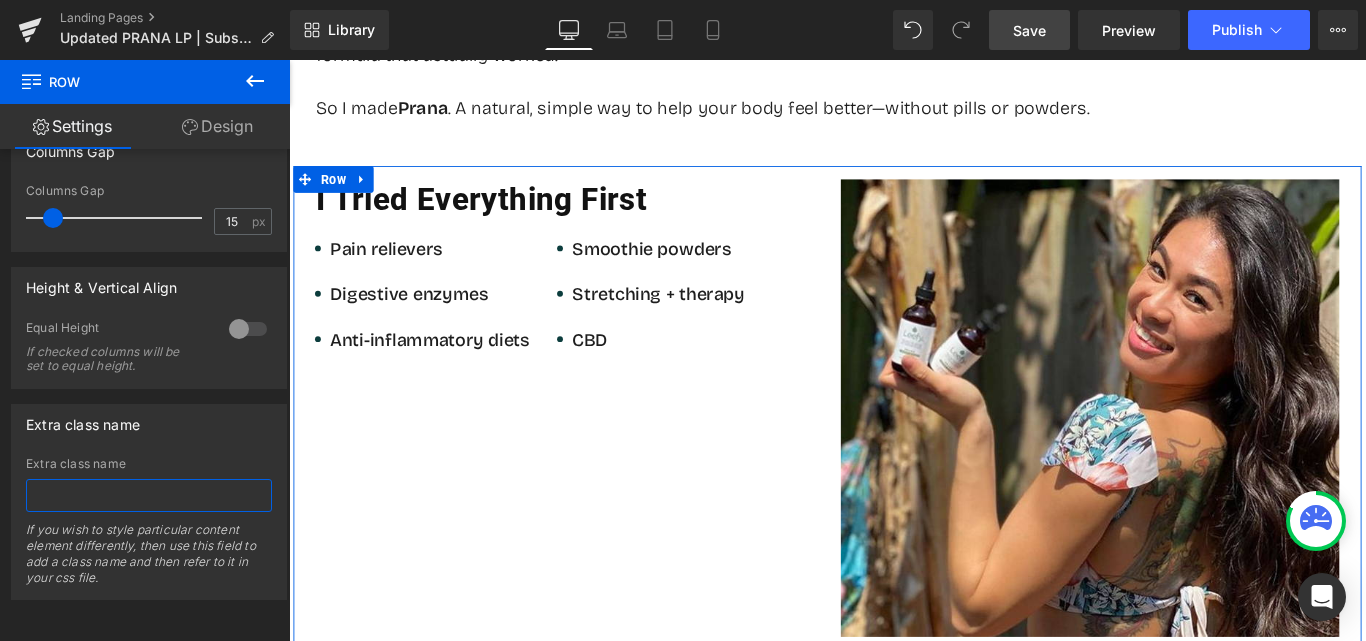 click at bounding box center (149, 495) 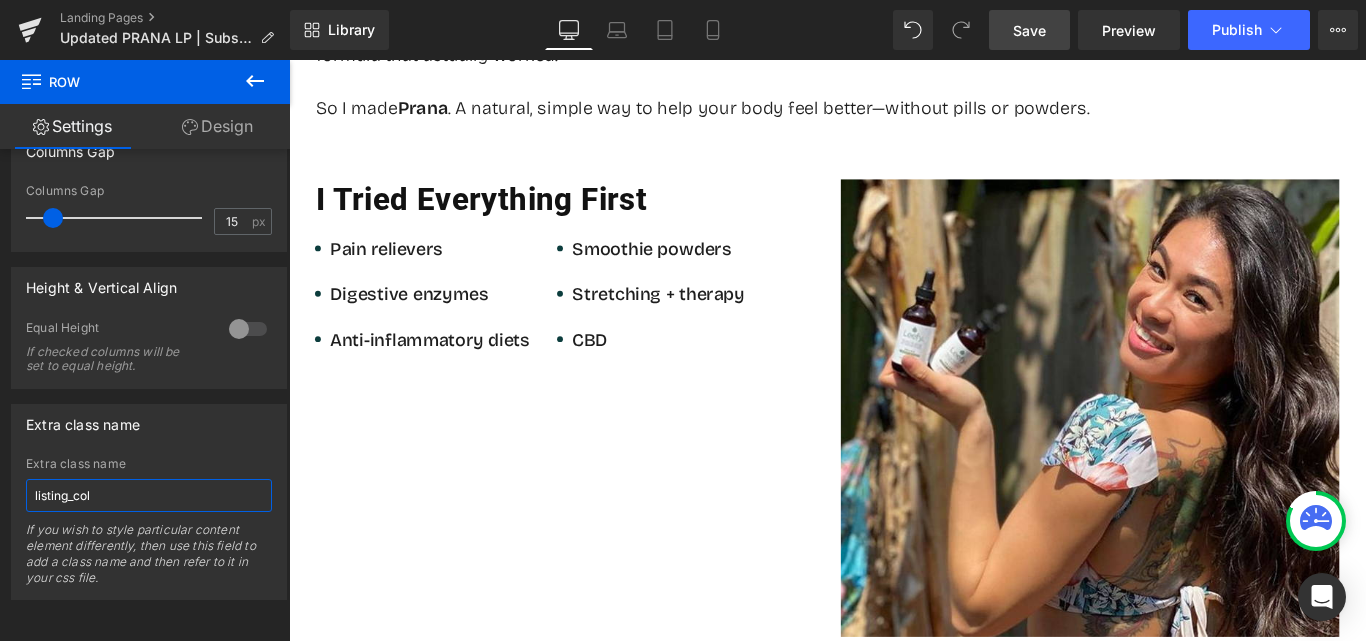 type on "listing_col" 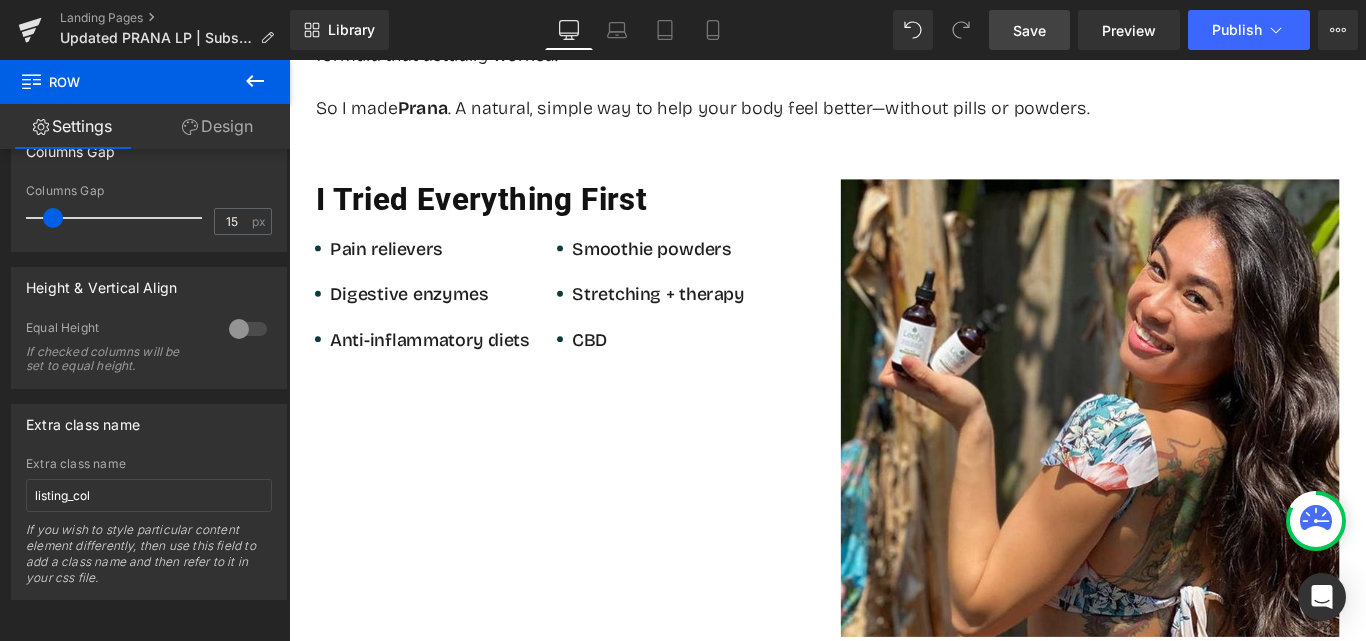 click on "Save" at bounding box center [1029, 30] 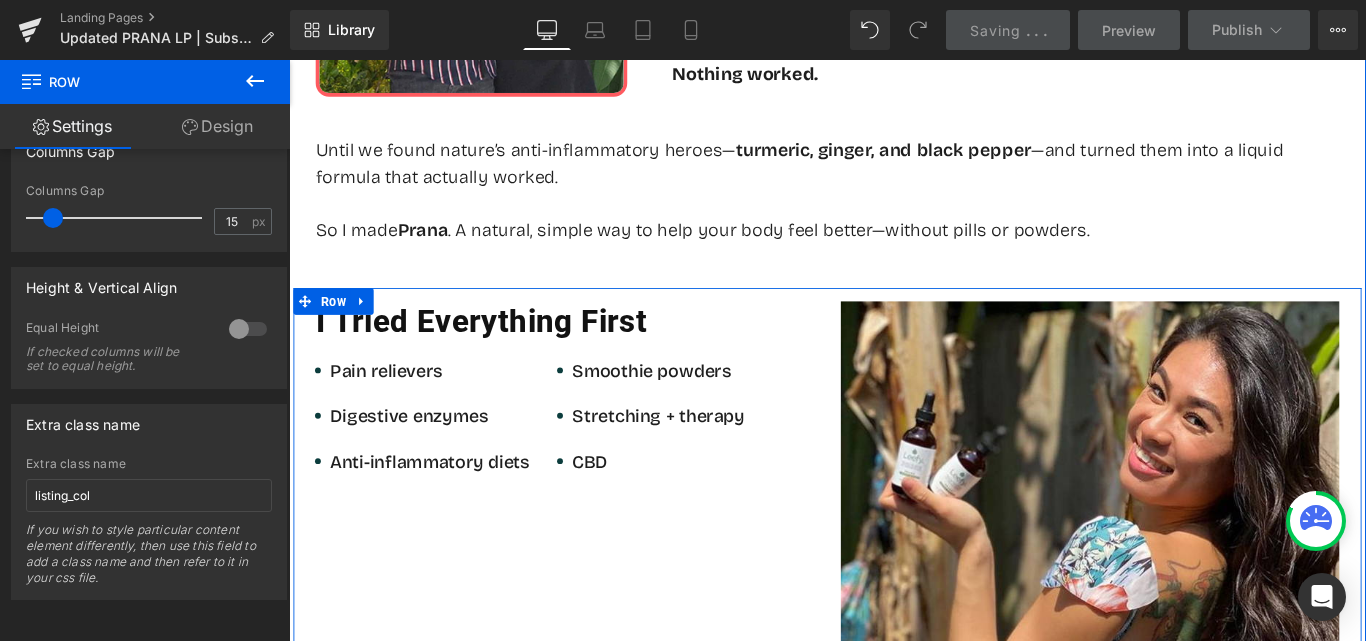 scroll, scrollTop: 1400, scrollLeft: 0, axis: vertical 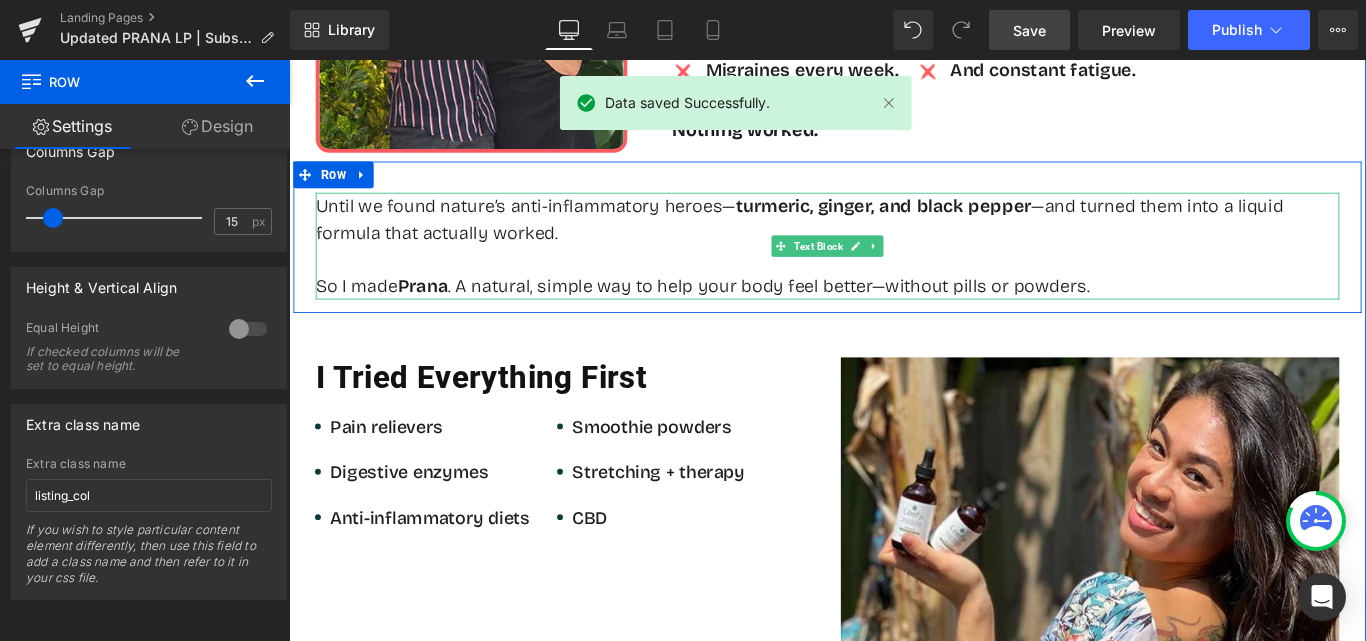 drag, startPoint x: 937, startPoint y: 268, endPoint x: 950, endPoint y: 271, distance: 13.341664 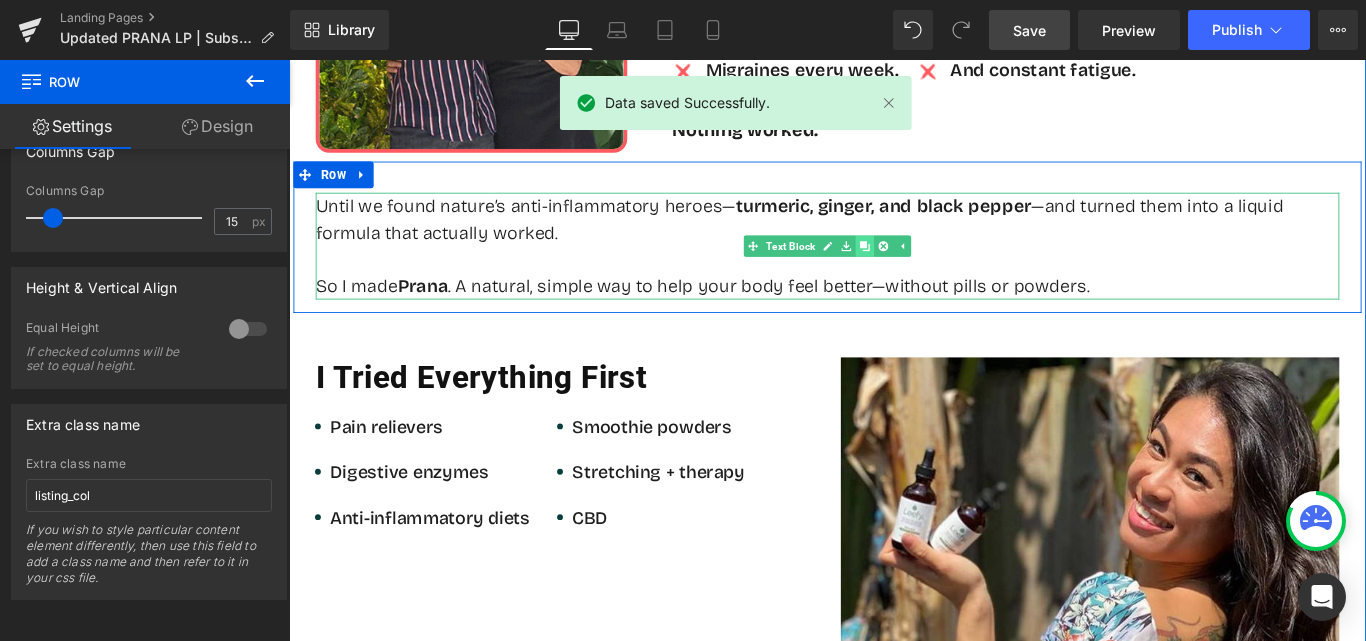 click at bounding box center [936, 269] 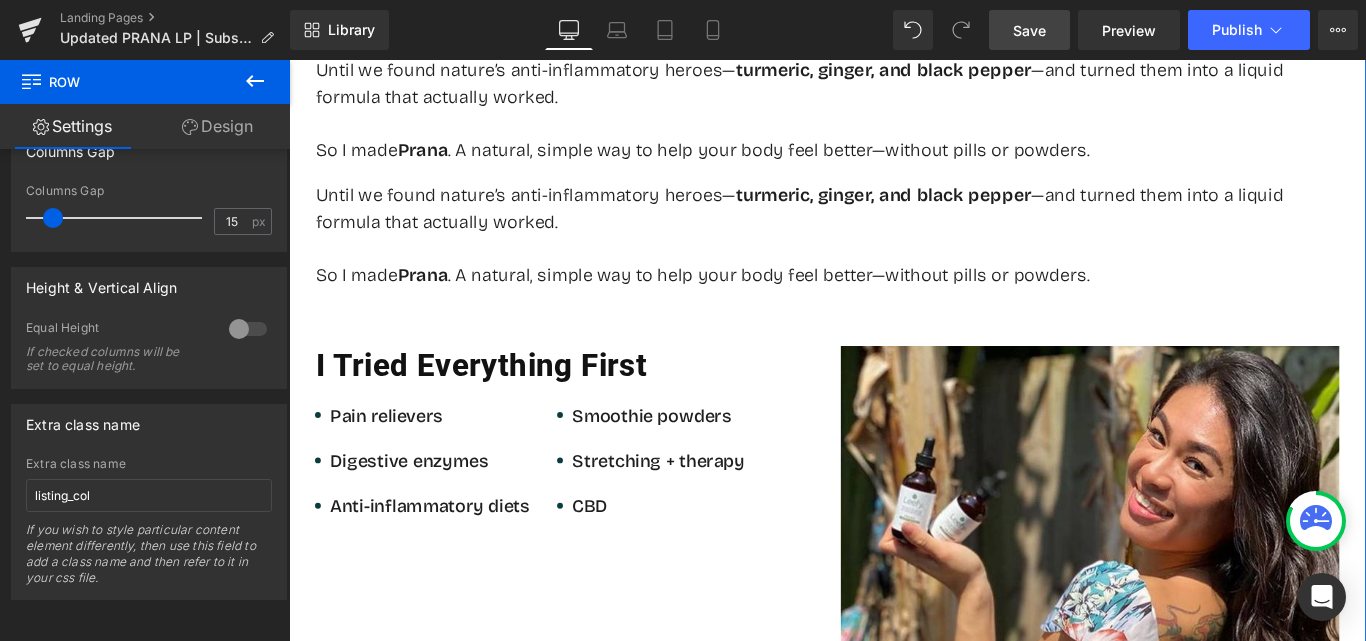 scroll, scrollTop: 1600, scrollLeft: 0, axis: vertical 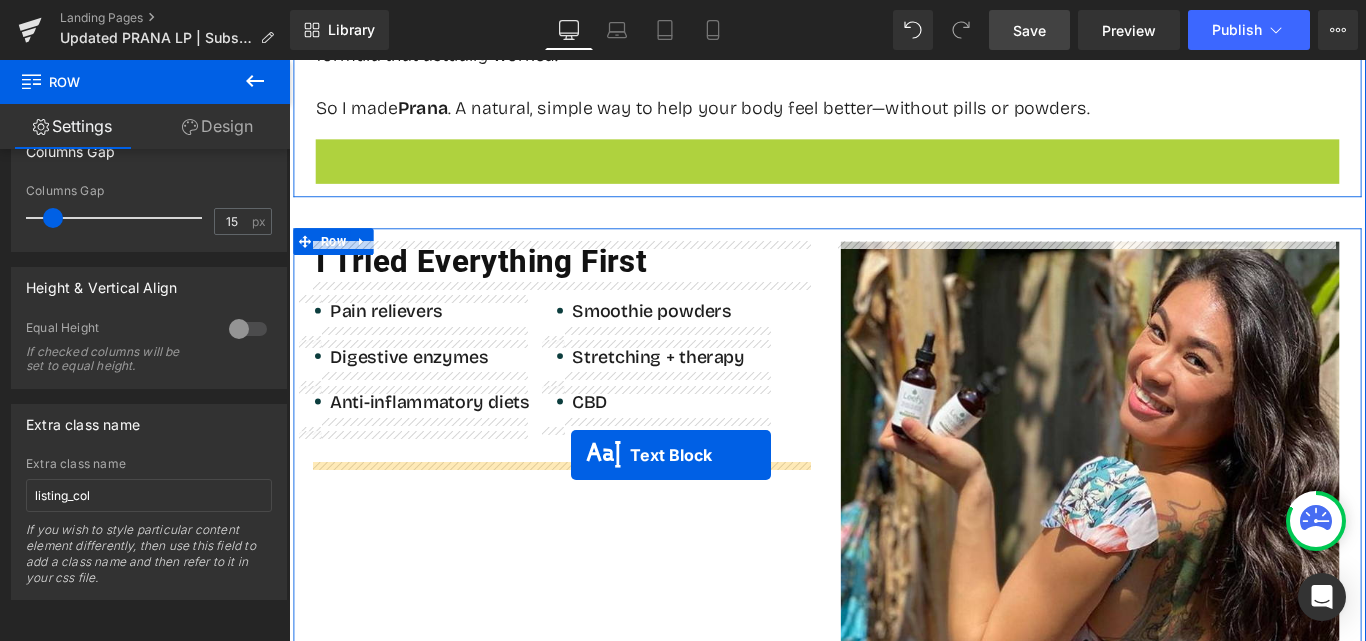 drag, startPoint x: 835, startPoint y: 211, endPoint x: 606, endPoint y: 504, distance: 371.87363 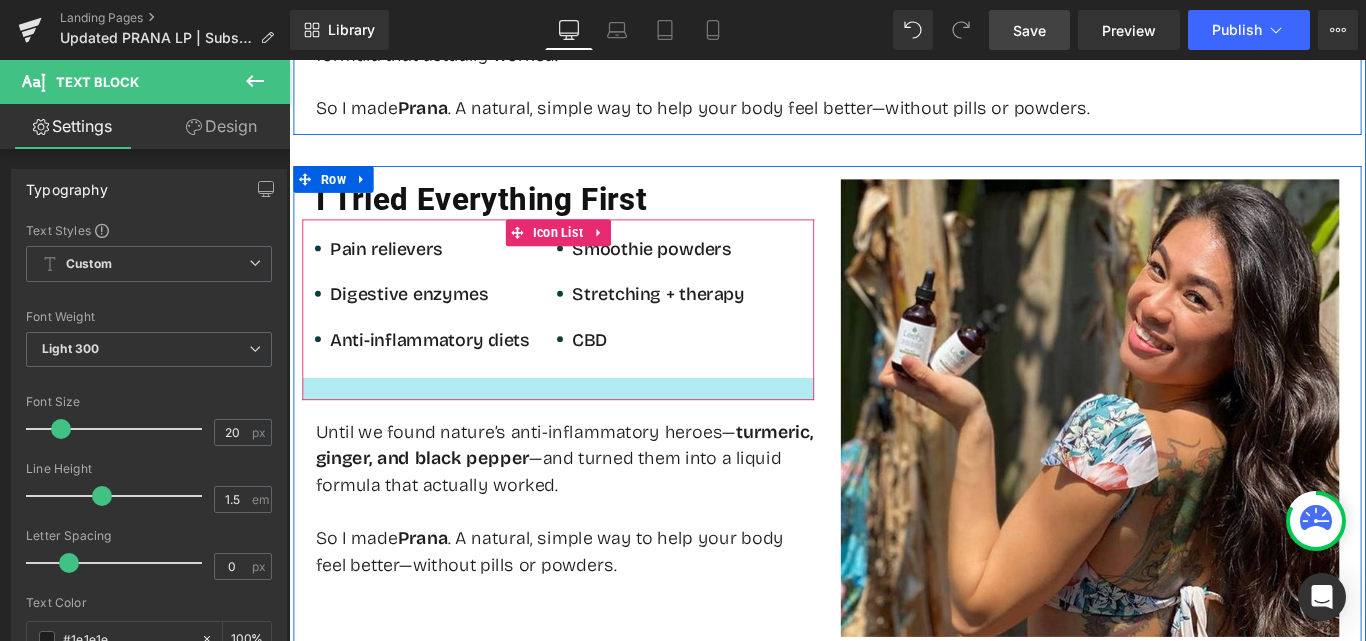 click at bounding box center (591, 429) 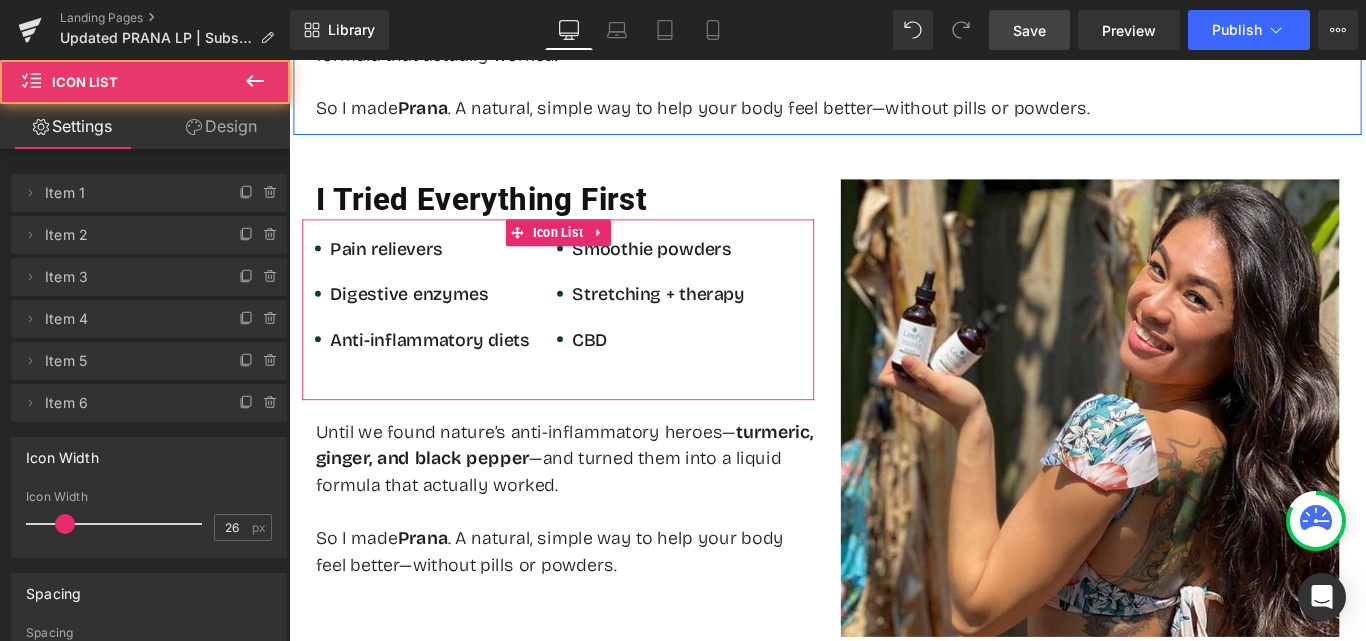 click on "Design" at bounding box center [221, 126] 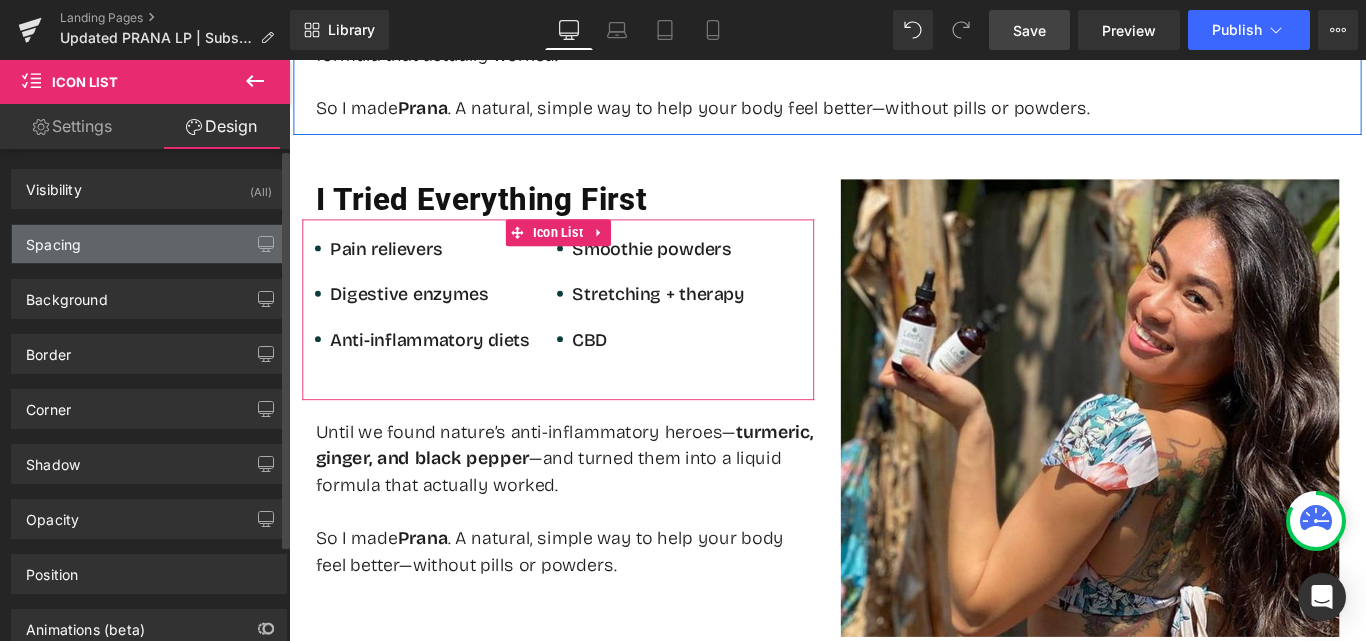 click on "Spacing" at bounding box center (149, 244) 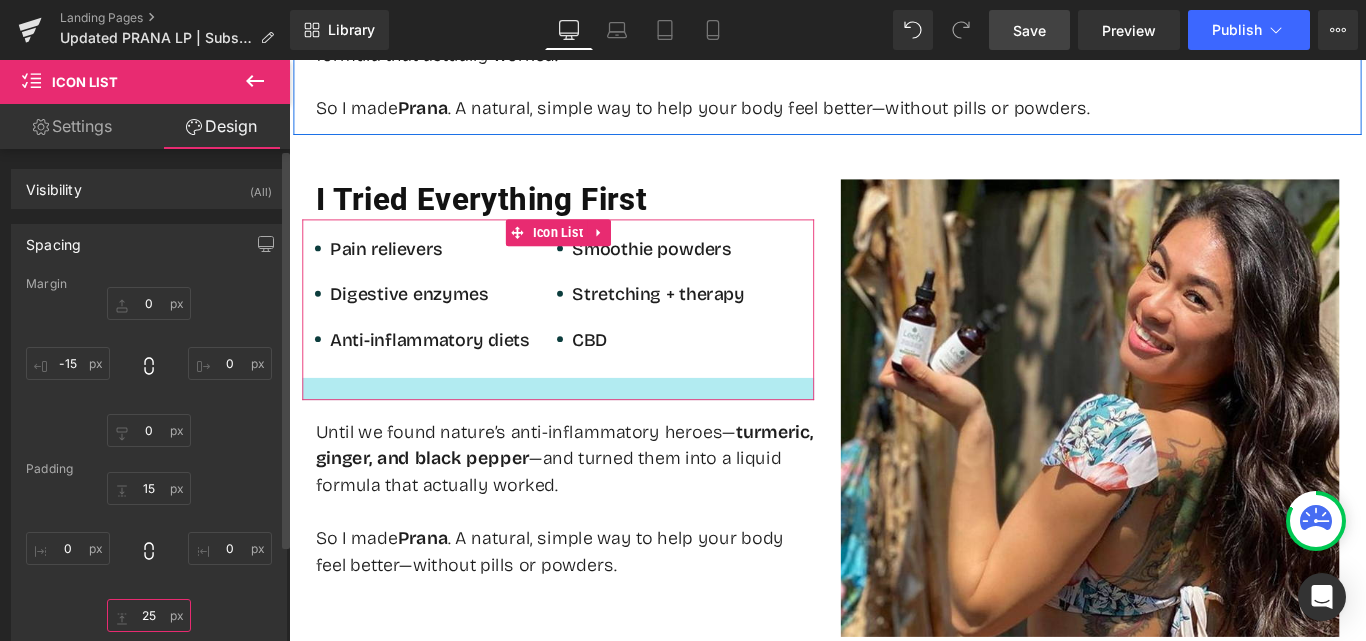 click at bounding box center (149, 615) 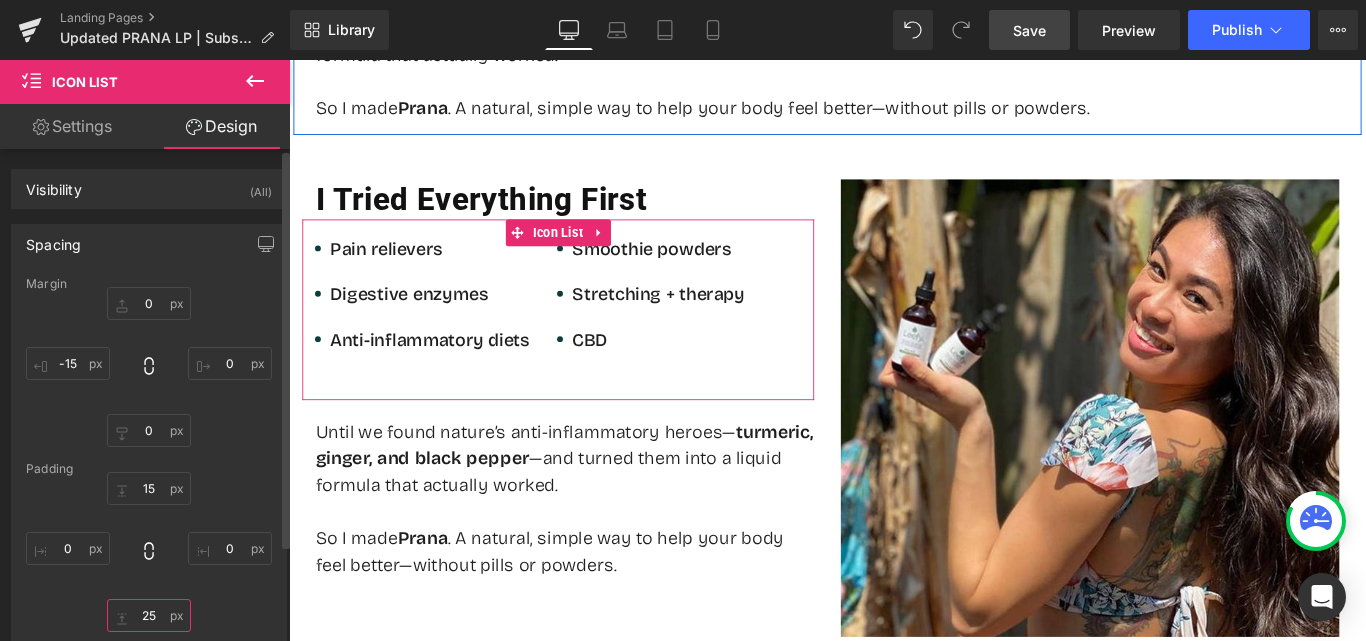 type on "0" 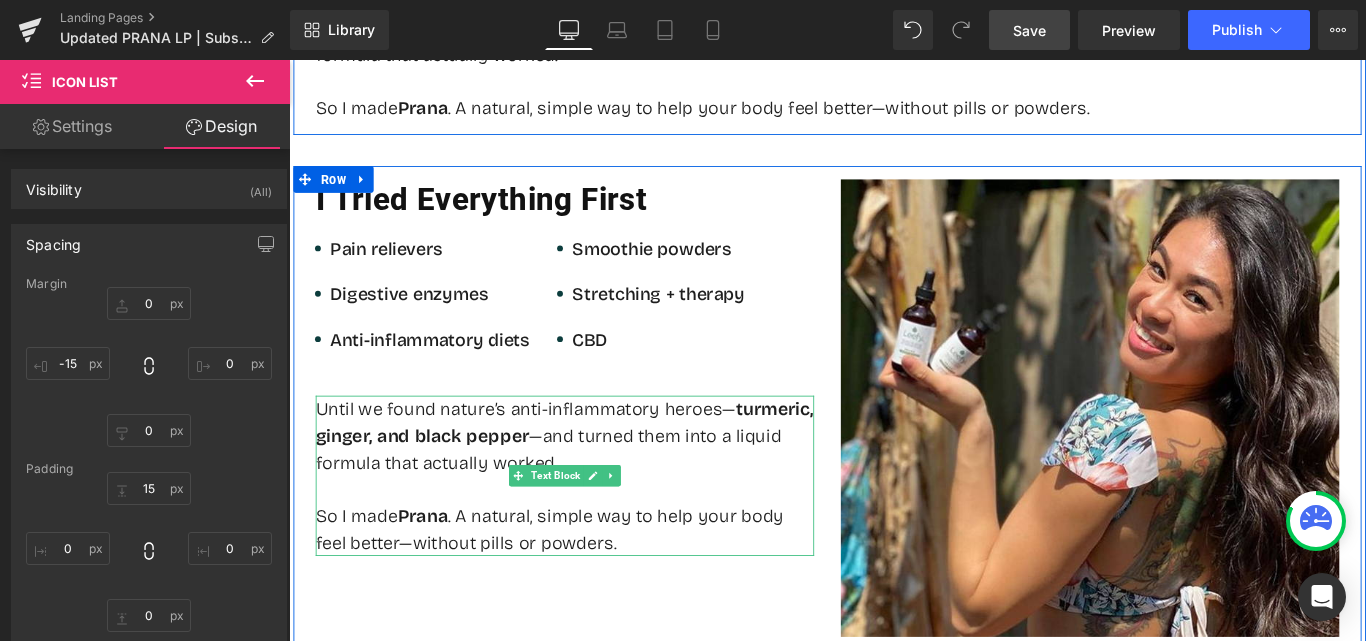 click at bounding box center [599, 542] 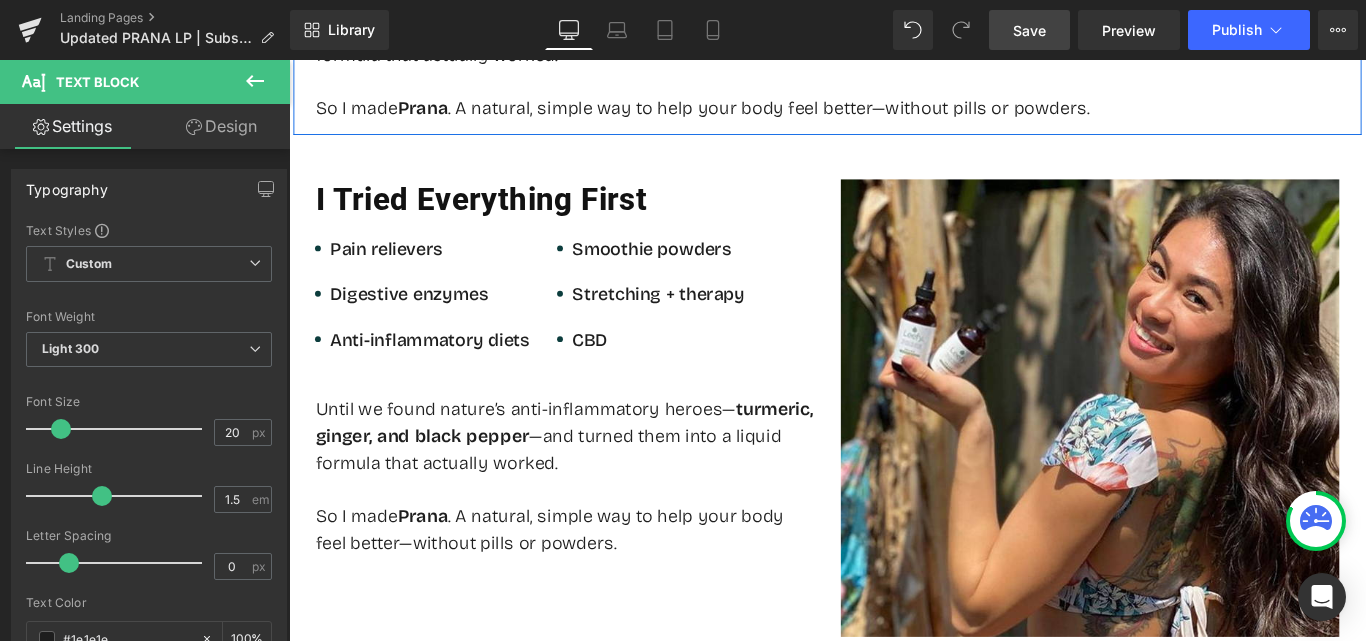 click on "Design" at bounding box center [221, 126] 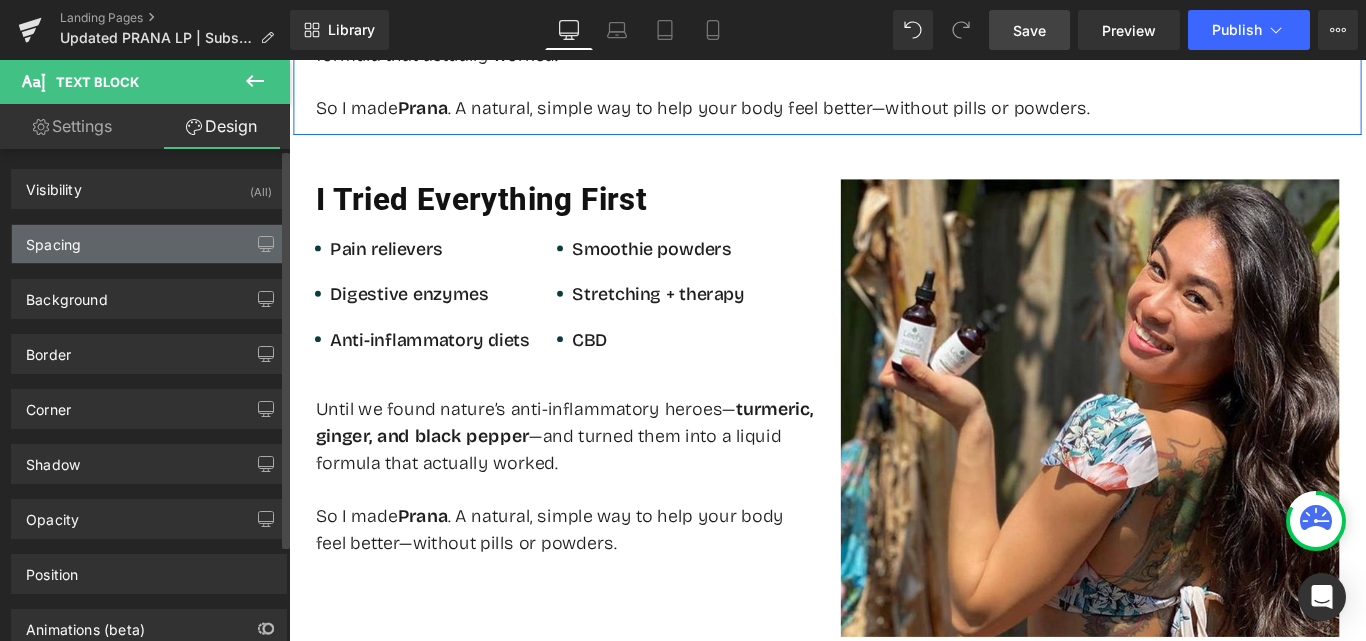 click on "Spacing" at bounding box center (149, 244) 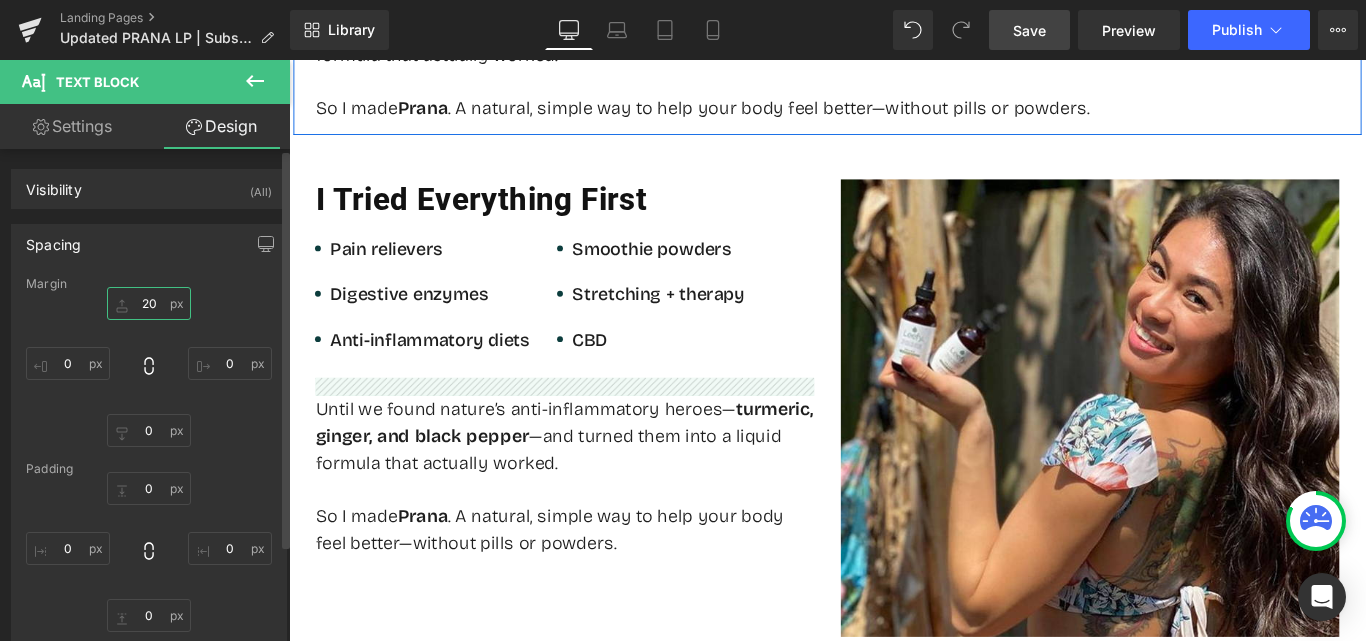 click at bounding box center [149, 303] 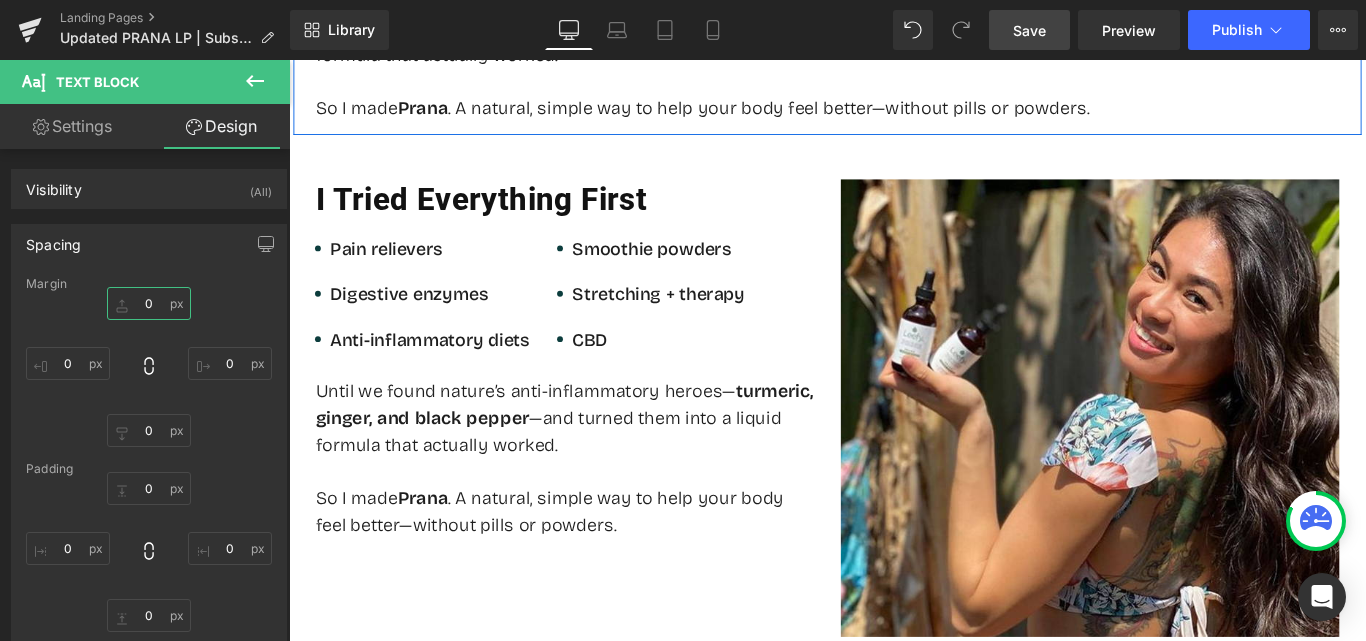 type on "0" 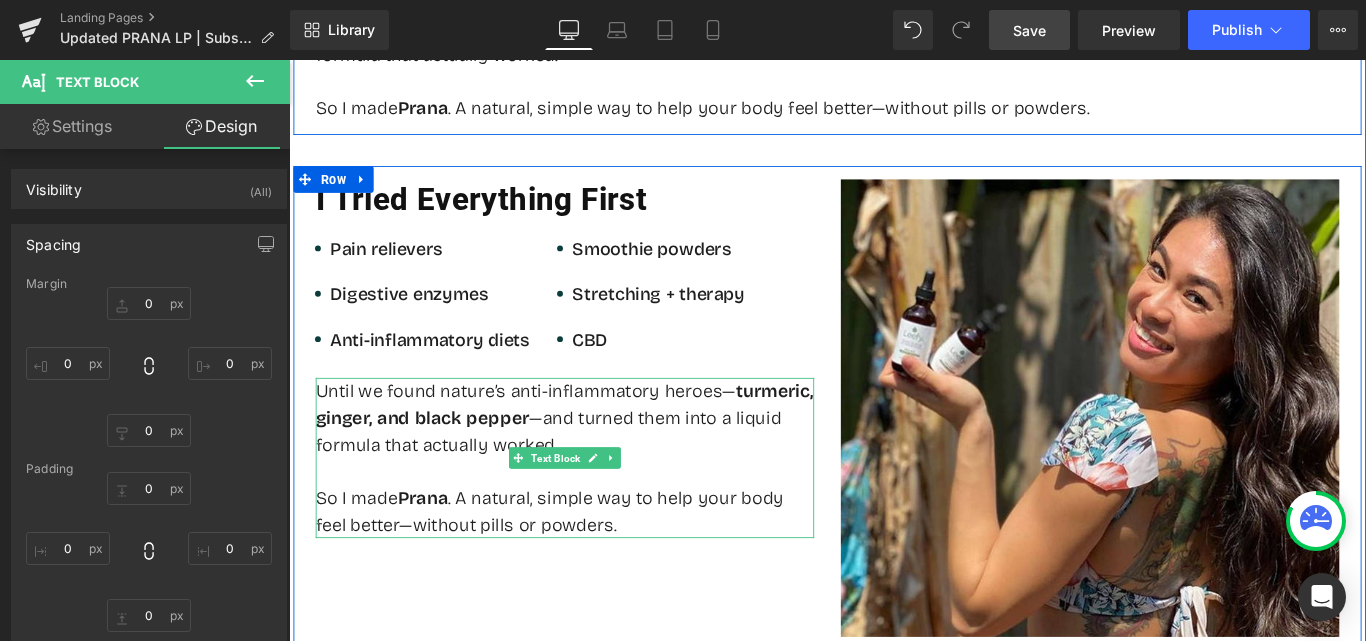 click on "Prana" at bounding box center [439, 552] 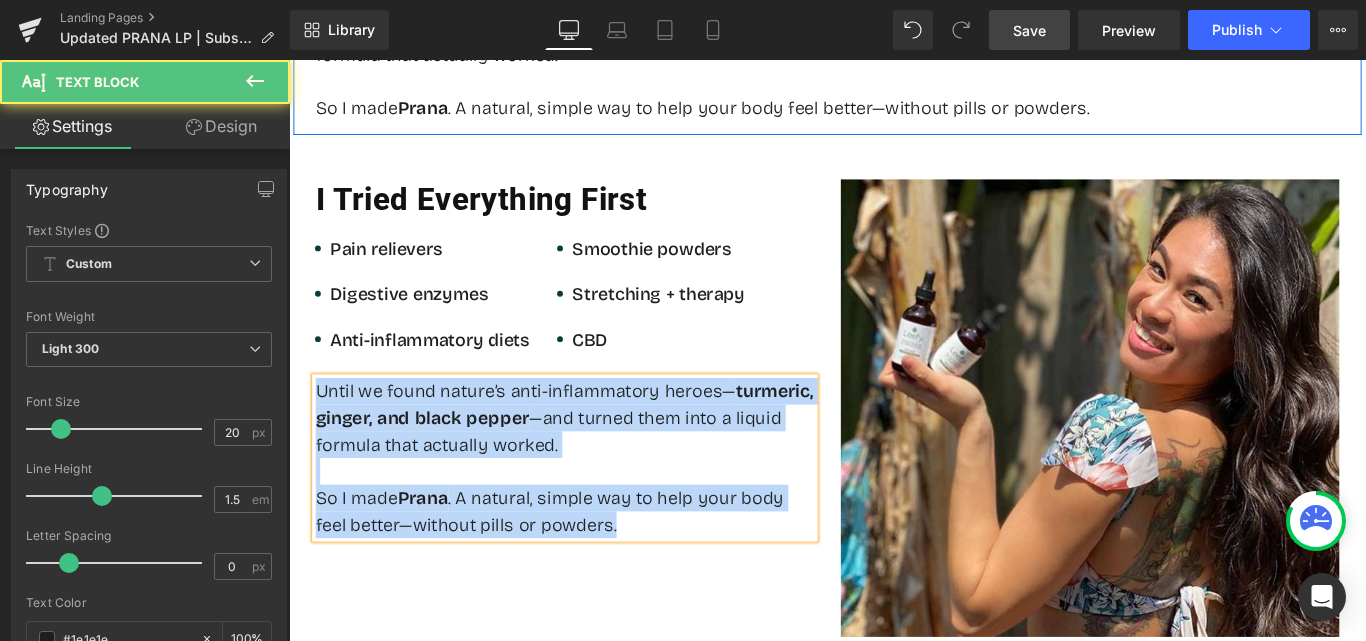 type 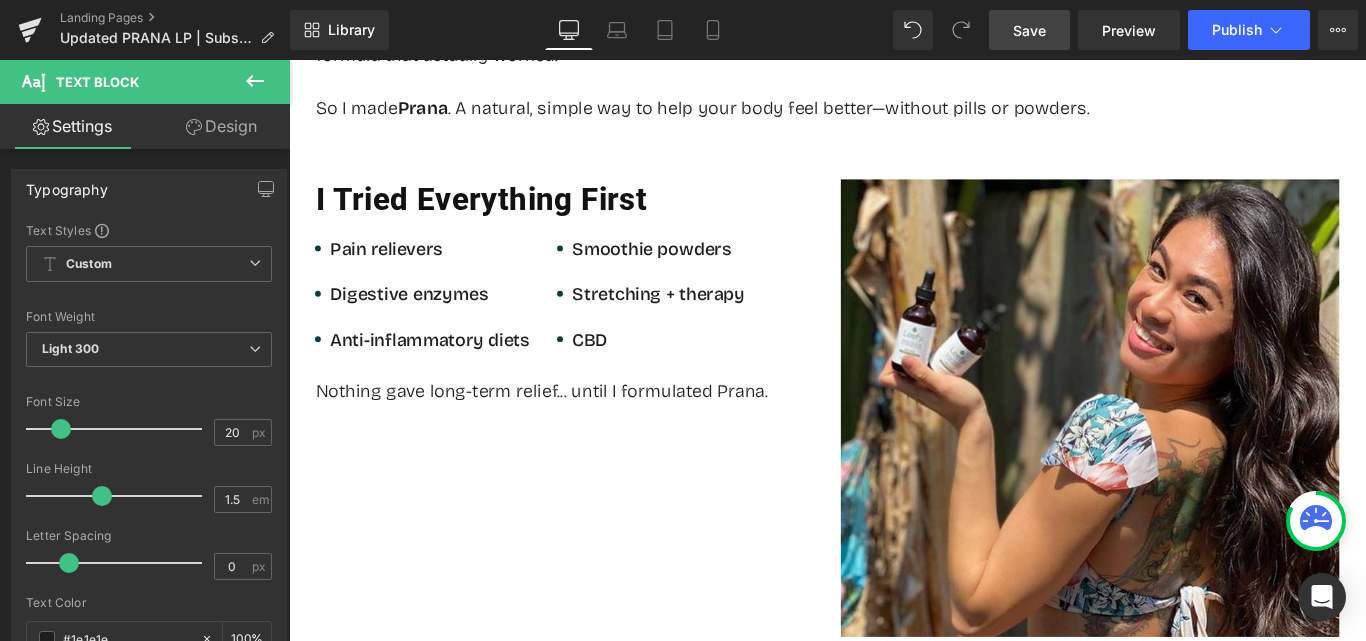 click on "Save" at bounding box center (1029, 30) 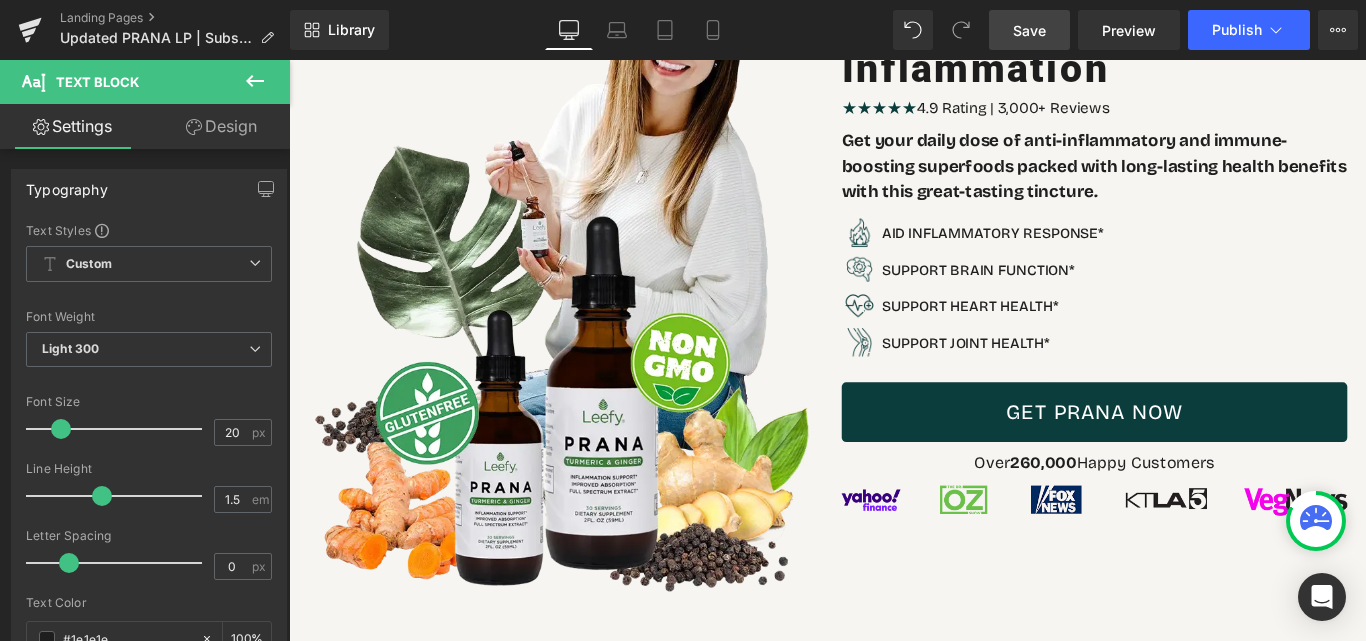 scroll, scrollTop: 0, scrollLeft: 0, axis: both 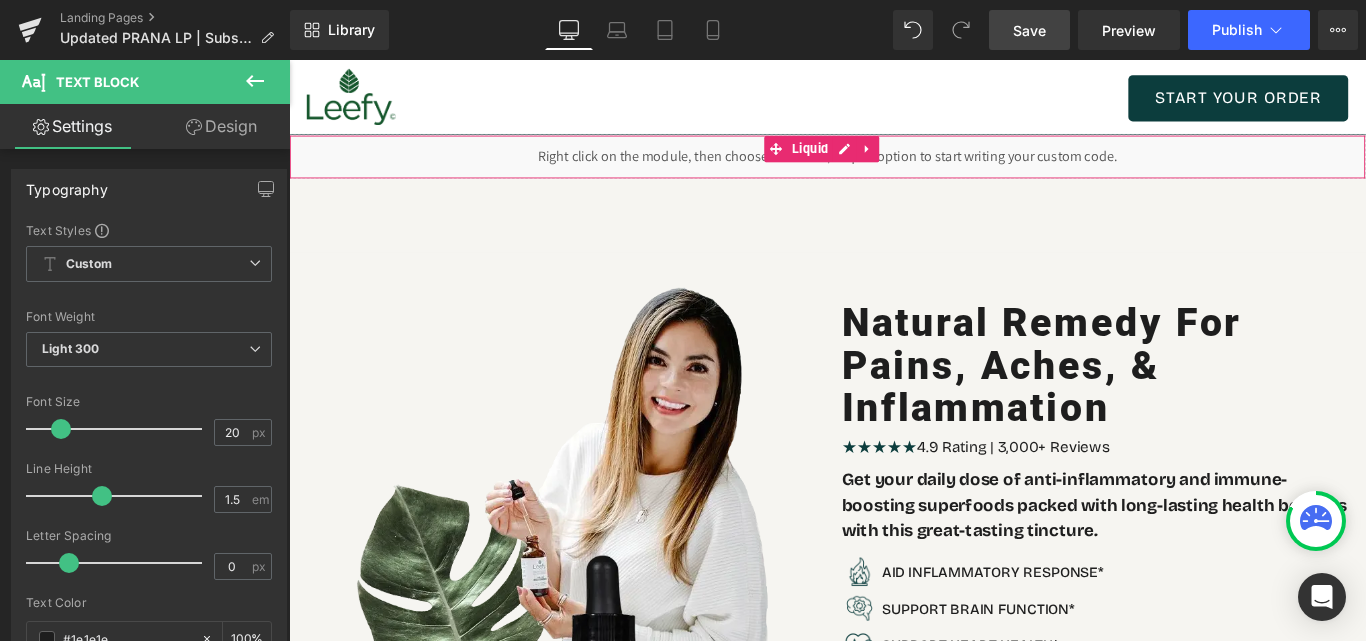 click on "Liquid" at bounding box center (894, 169) 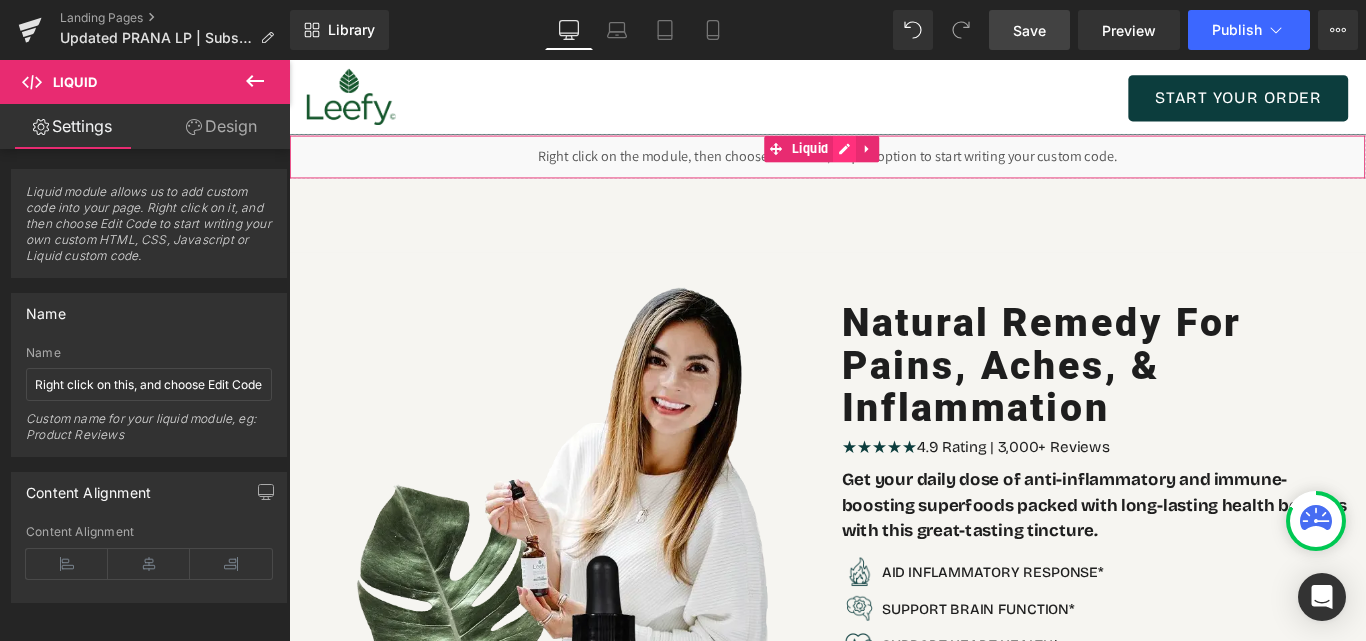 click on "Liquid" at bounding box center (894, 169) 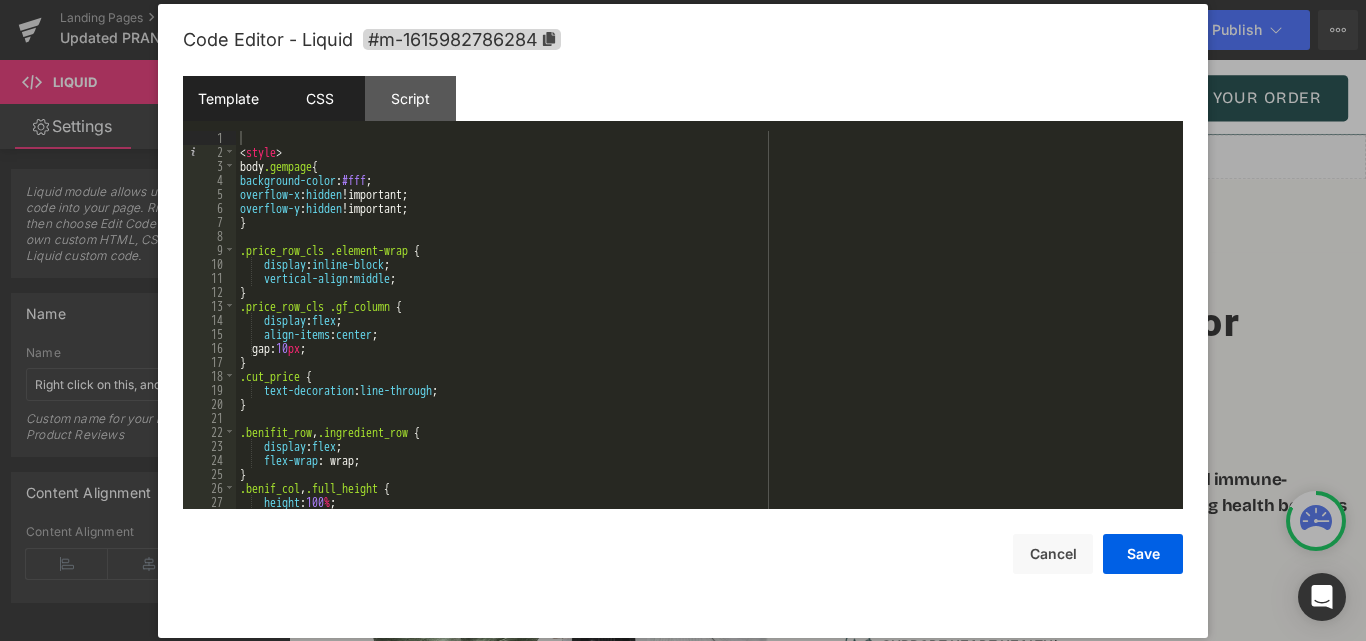 click on "CSS" at bounding box center [319, 98] 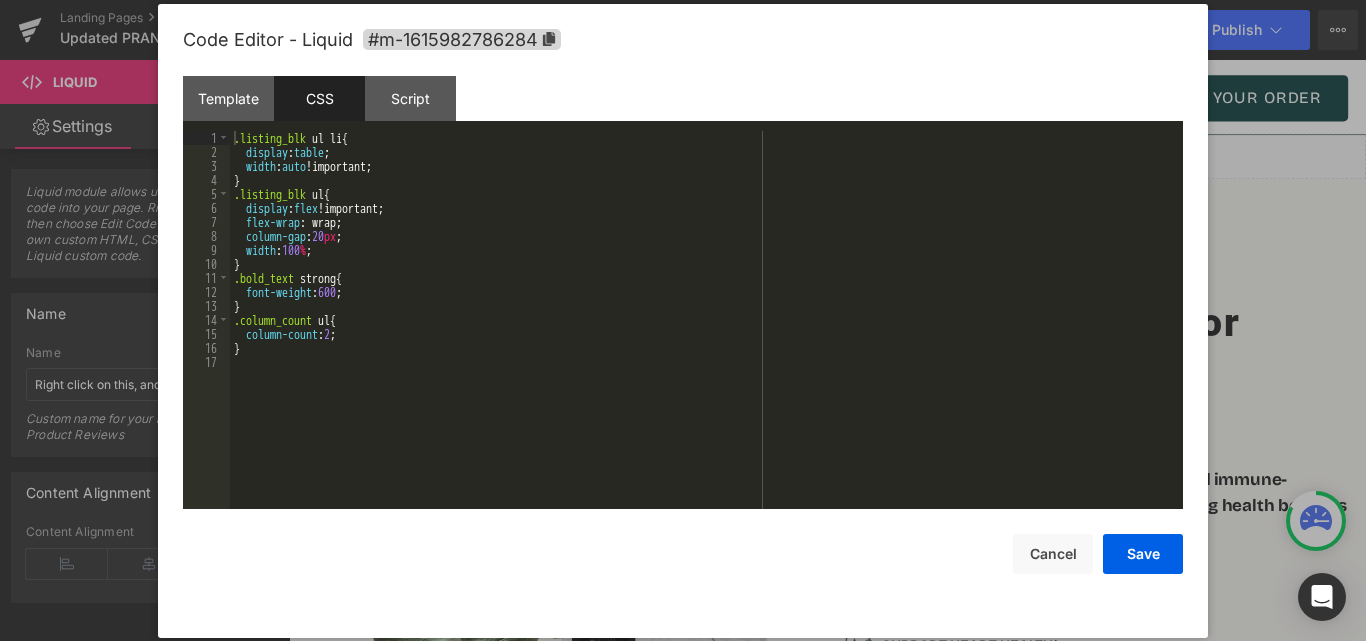 click on ".listing_blk   ul   li {    display :  table ;    width :  auto  !important; } .listing_blk   ul {    display :  flex  !important;    flex-wrap : wrap;    column-gap :  20 px ;    width :  100 % ; } .bold_text   strong {    font-weight :  600 ; } .column_count   ul {    column-count :  2 ; }" at bounding box center (706, 334) 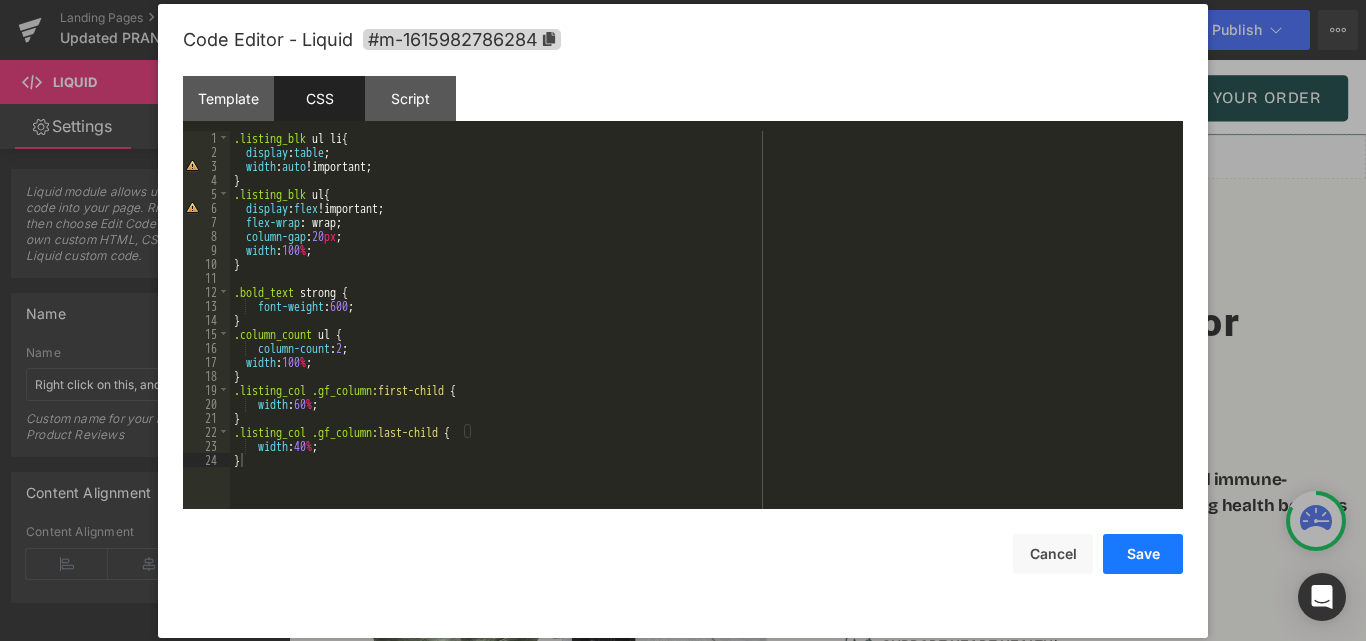 click on "Save" at bounding box center [1143, 554] 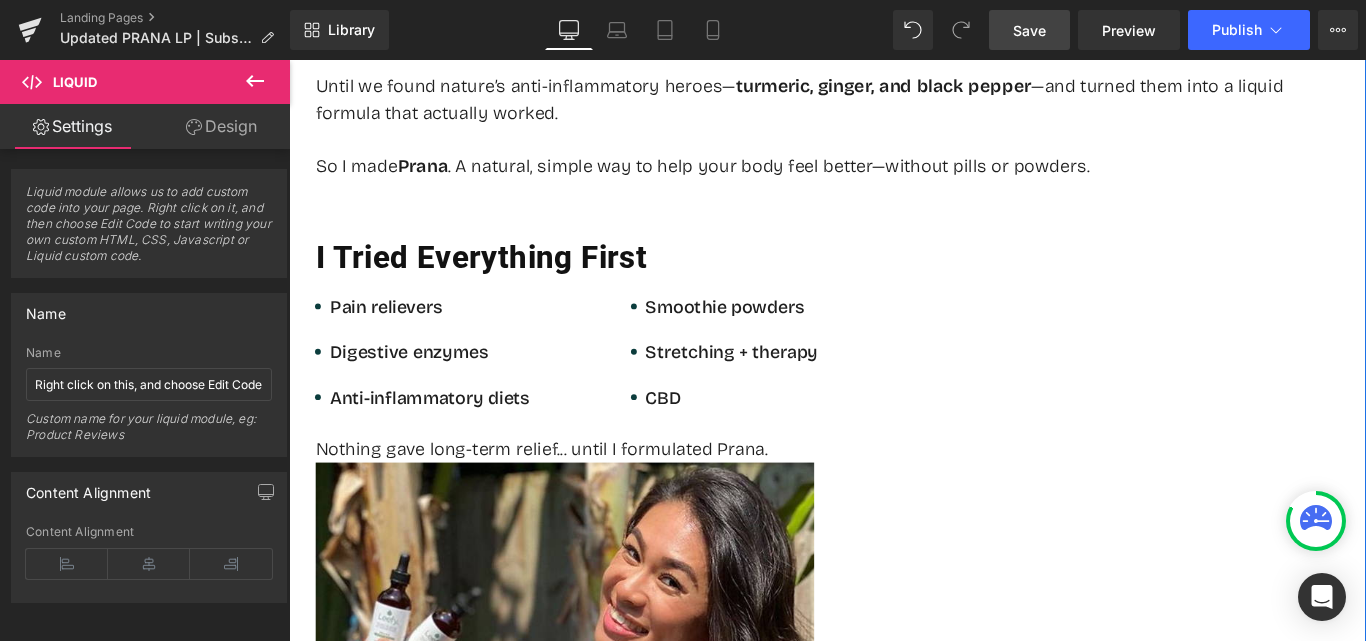 scroll, scrollTop: 1500, scrollLeft: 0, axis: vertical 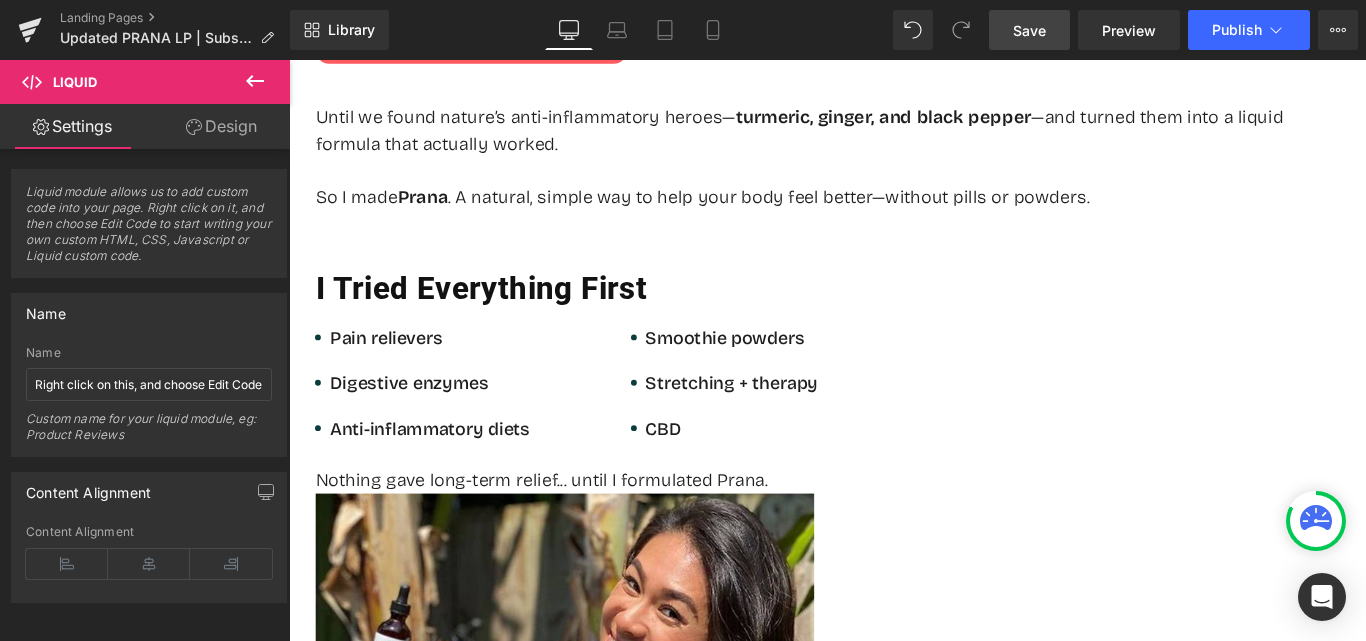 drag, startPoint x: 1028, startPoint y: 28, endPoint x: 367, endPoint y: 469, distance: 794.6081 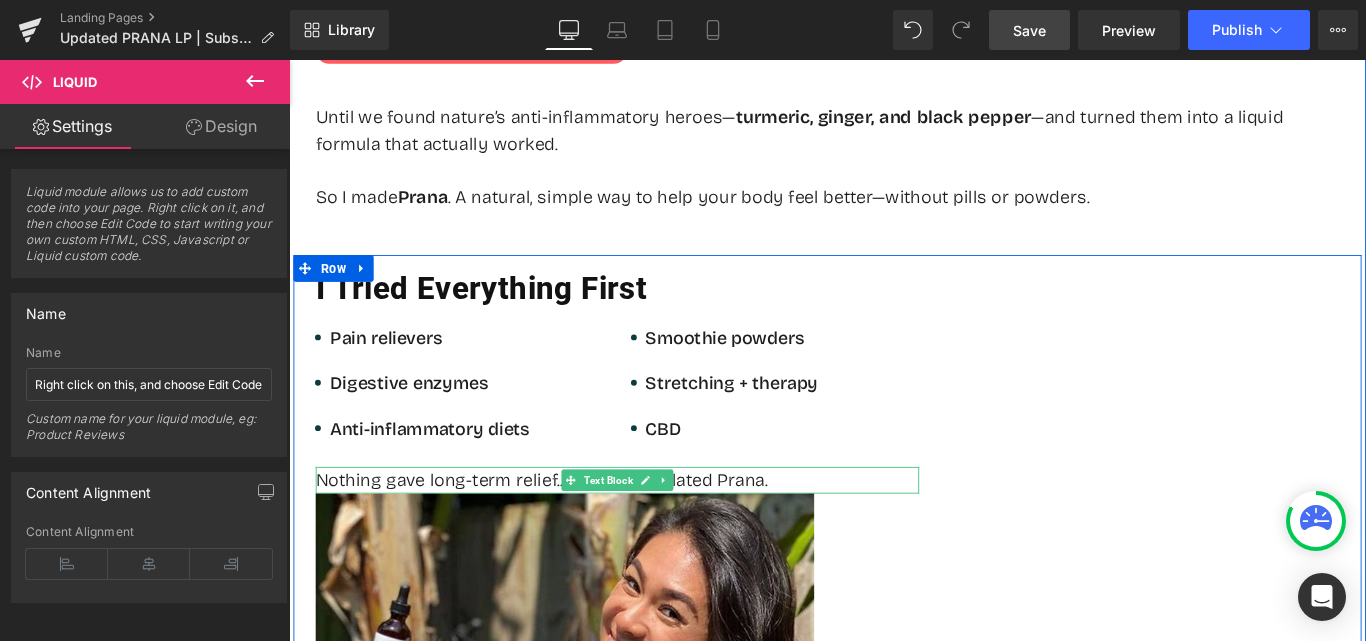 click on "Nothing gave long-term relief... until I formulated Prana." at bounding box center (658, 532) 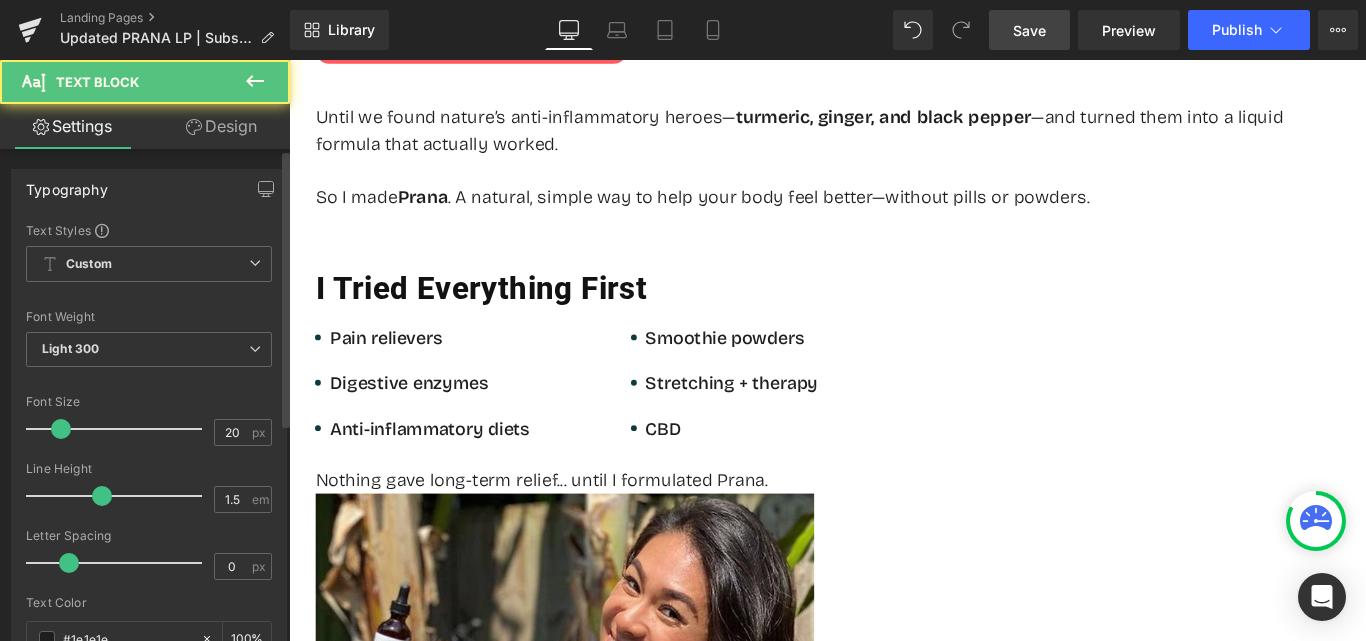 click on "Typography Text Styles Custom Setup Global Style Custom Setup Global Style Thin 100 Semi Thin 200 Light 300 Regular 400 Medium 500 Semi Bold 600 Super Bold 800 Boldest 900 Bold 700 Lighter Bolder Font Weight Light 300 Thin 100 Semi Thin 200 Light 300 Regular 400 Medium 500 Semi Bold 600 Super Bold 800 Boldest 900 Bold 700 Lighter Bolder 20px Font Size 20 px 1.5em Line Height 1.5 em 0px Letter Spacing 0 px #1e1e1e Text Color #1e1e1e 100 % Bricolage Grotesque Font Default Raleway Montserrat Roboto" at bounding box center [149, 497] 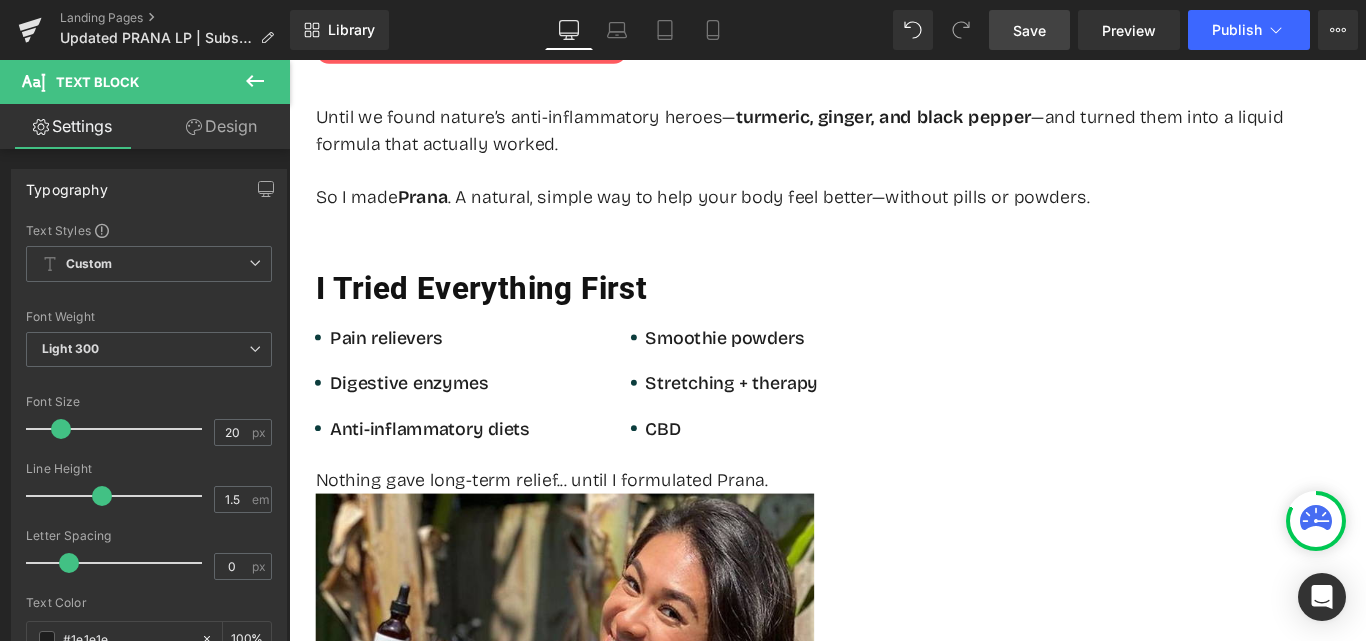 click on "Design" at bounding box center (221, 126) 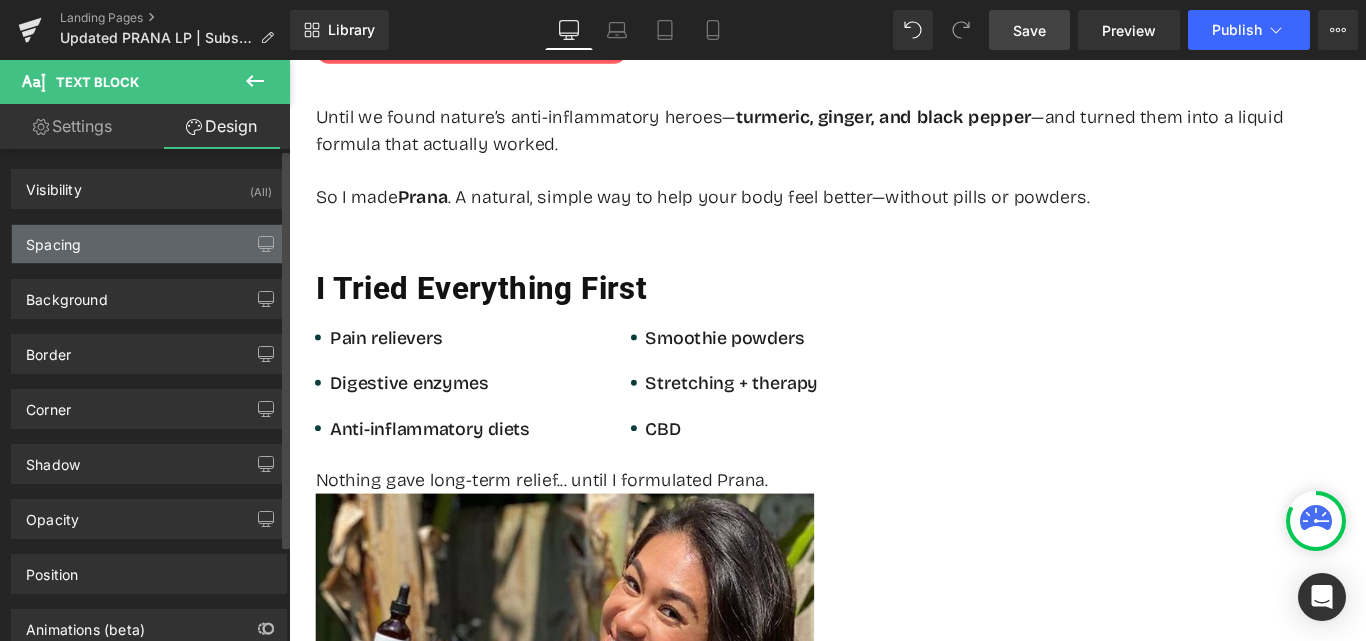 click on "Spacing" at bounding box center [53, 239] 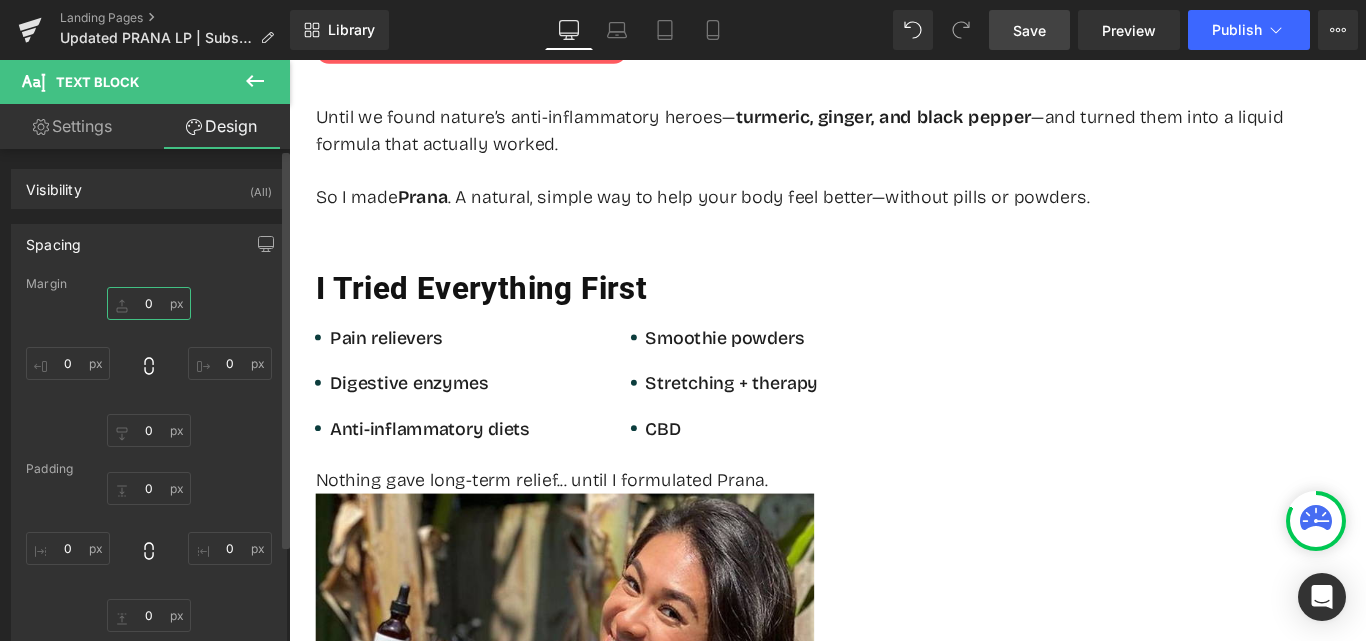 click at bounding box center (149, 303) 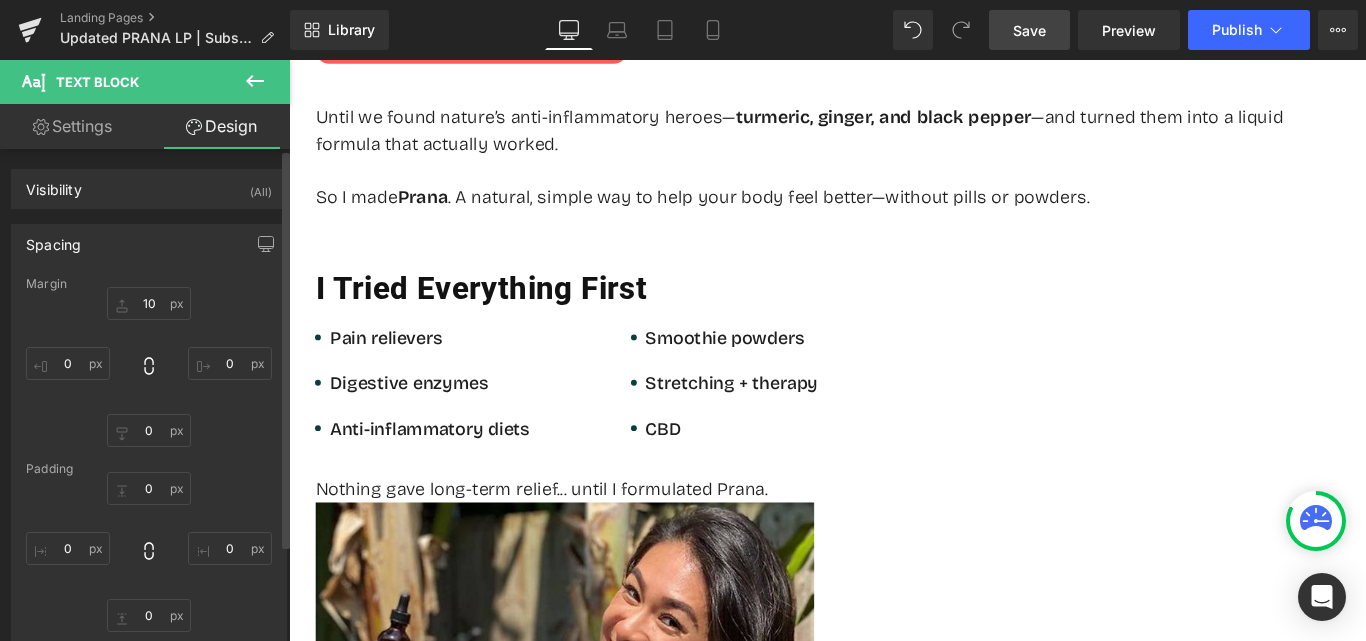 click on "10" at bounding box center [149, 367] 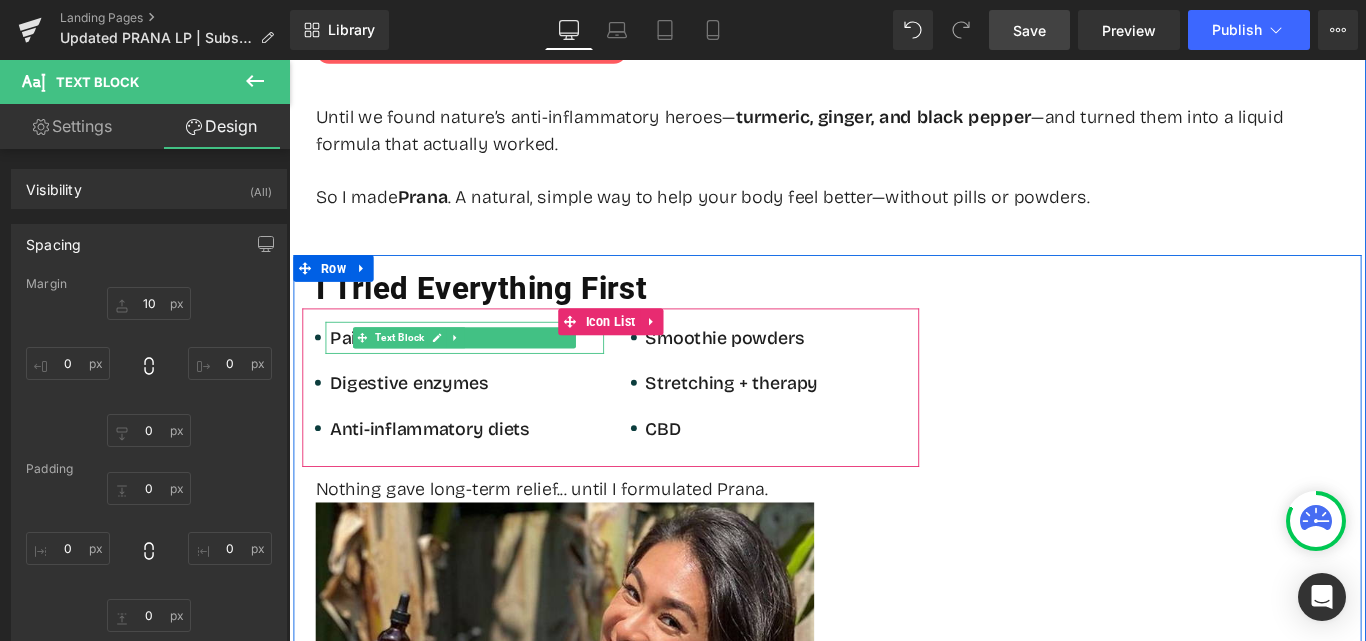 drag, startPoint x: 557, startPoint y: 377, endPoint x: 529, endPoint y: 375, distance: 28.071337 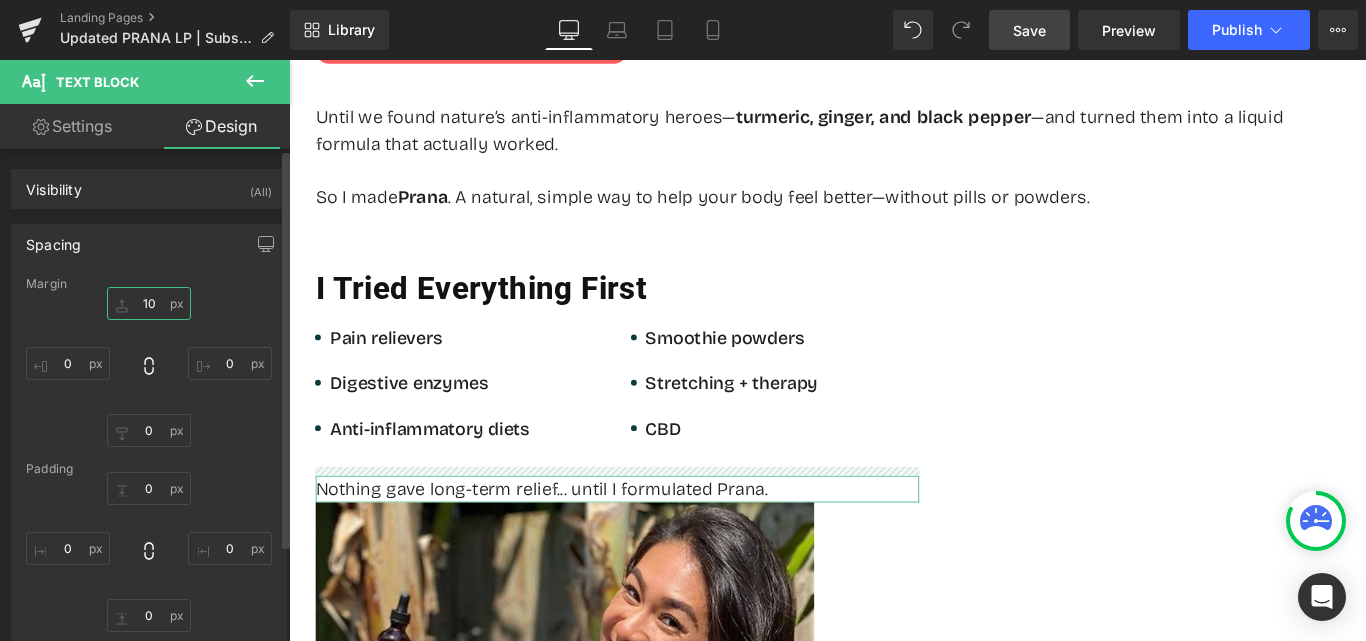 click on "10" at bounding box center (149, 303) 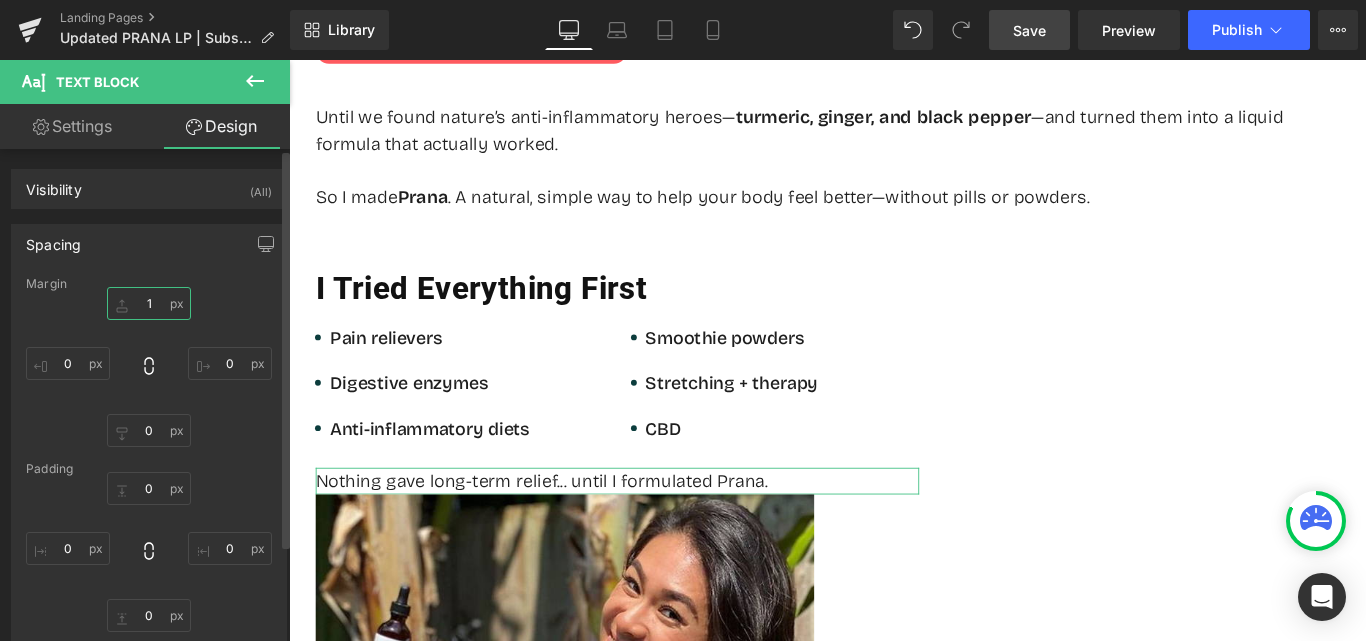 type on "15" 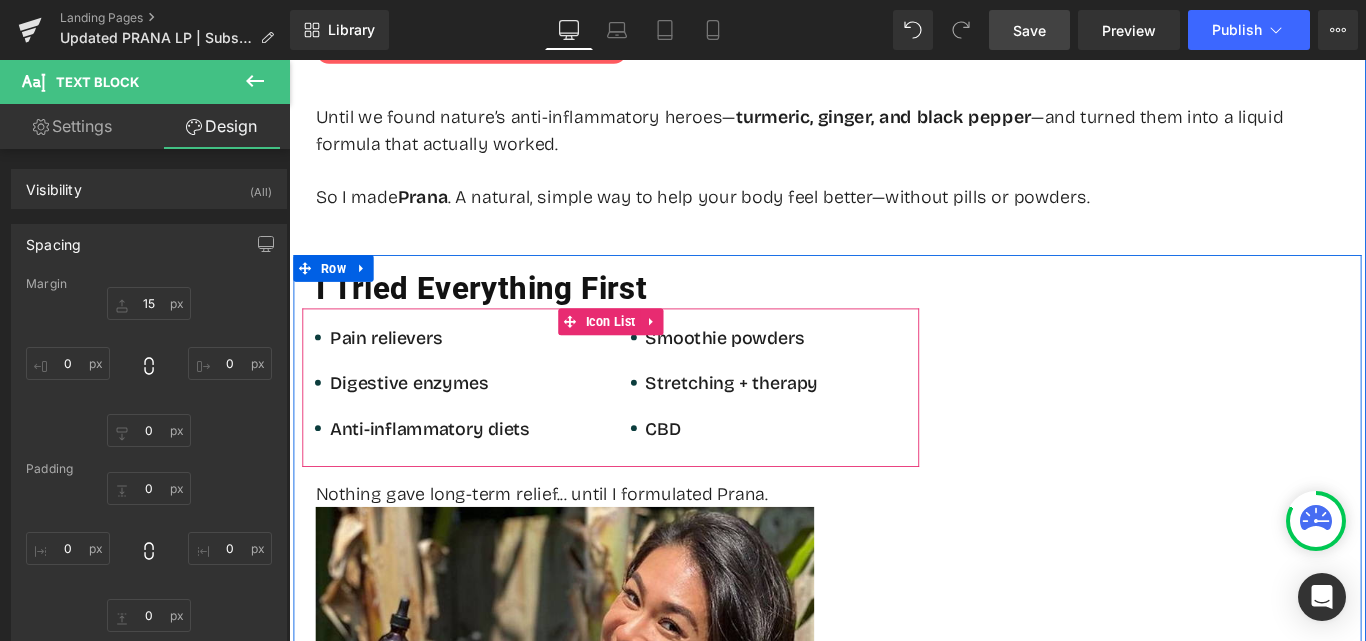 click on "Icon
Pain relievers
Text Block
Icon
Digestive enzymes Text Block
Icon
Anti-inflammatory diets Text Block
Icon
Smoothie powders Text Block
Icon
Stretching + therapy Text Block
Icon         CBD" at bounding box center [650, 431] 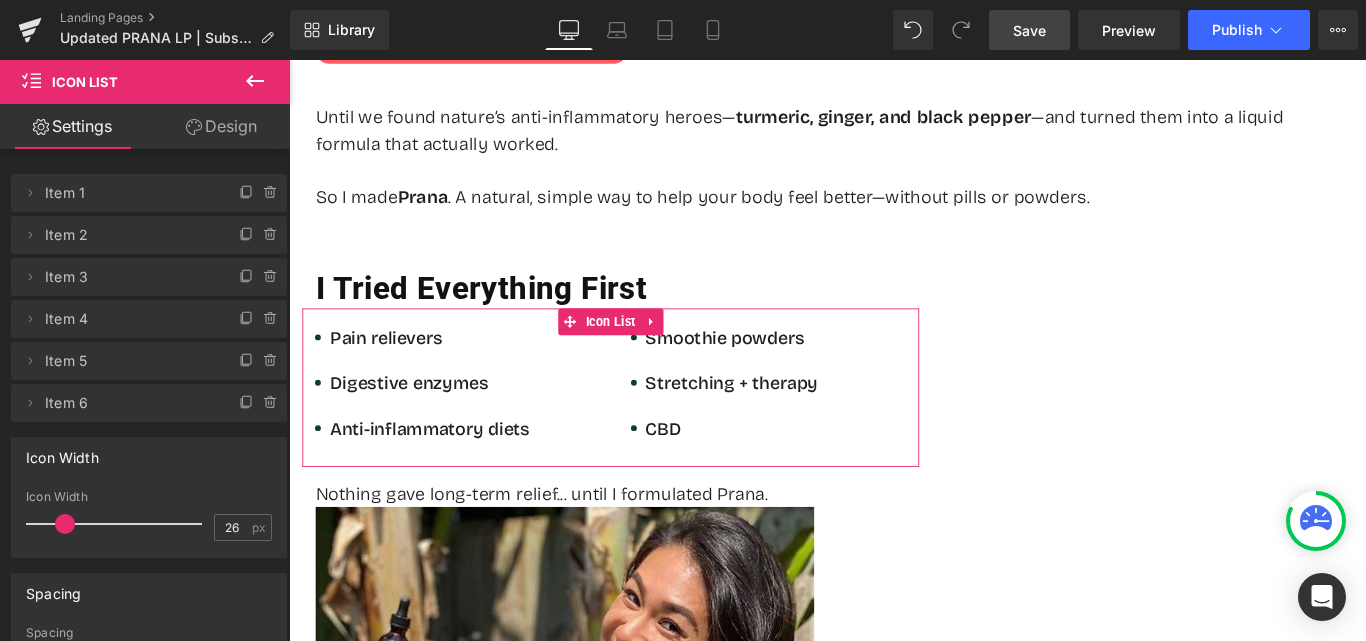 click on "Design" at bounding box center [221, 126] 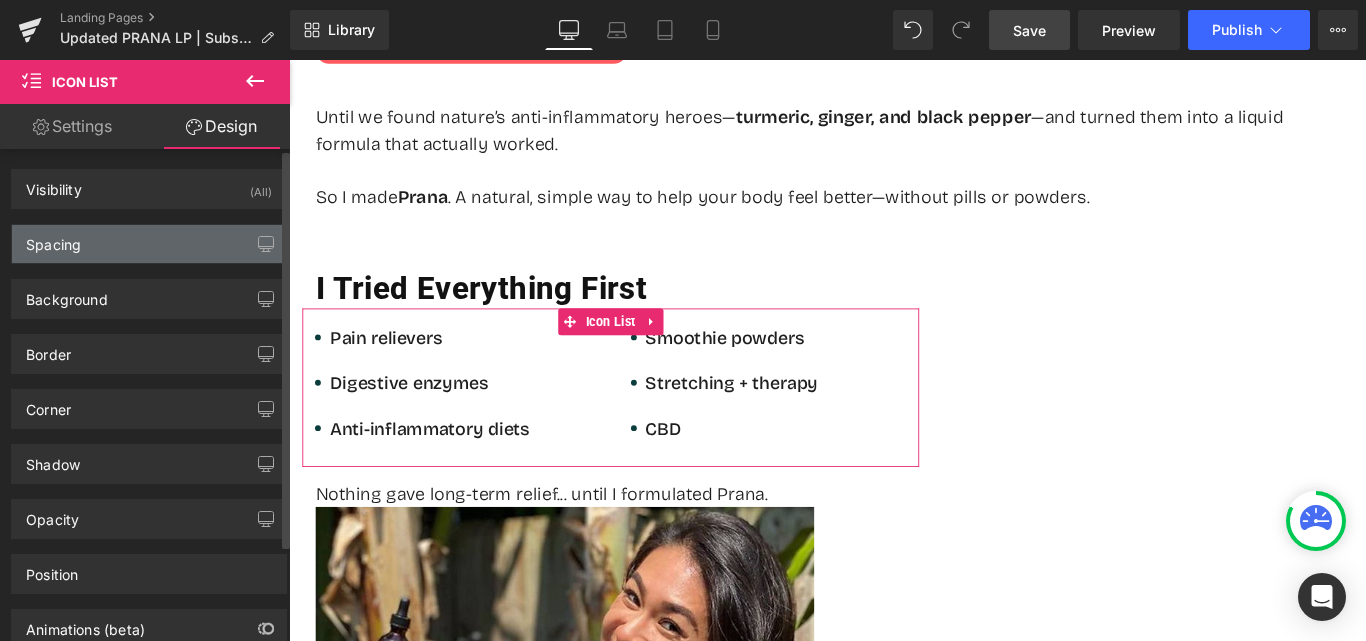 click on "Spacing" at bounding box center (149, 244) 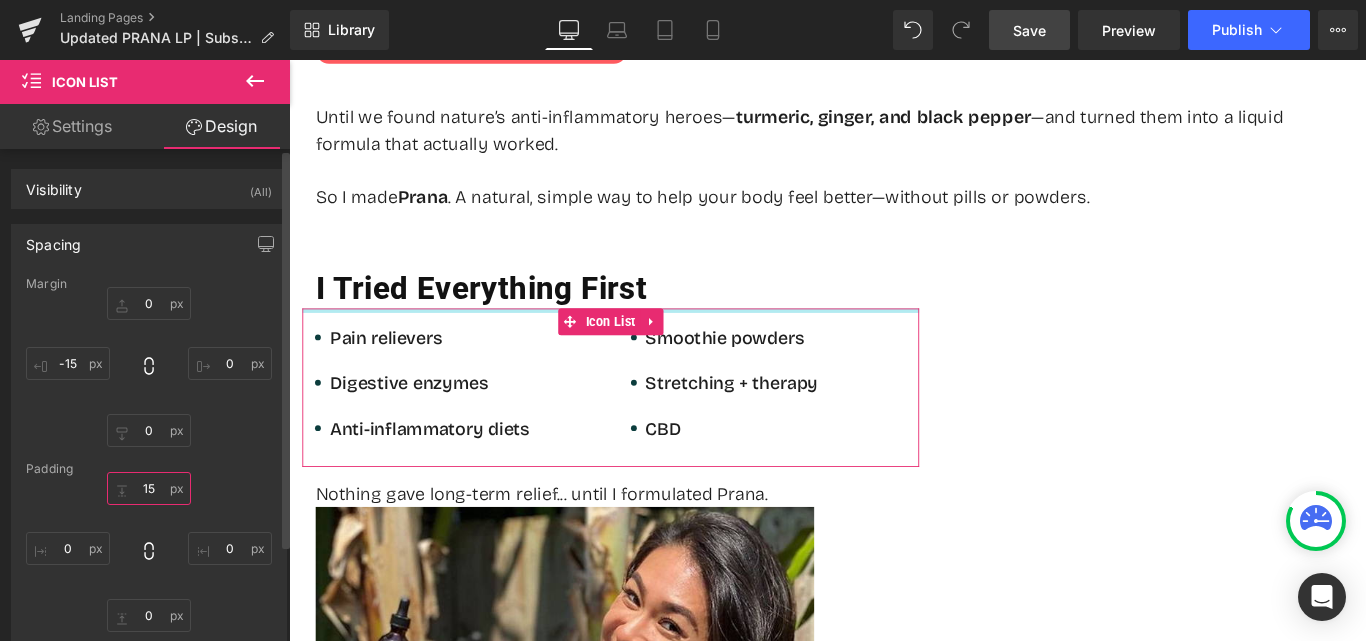click at bounding box center [149, 488] 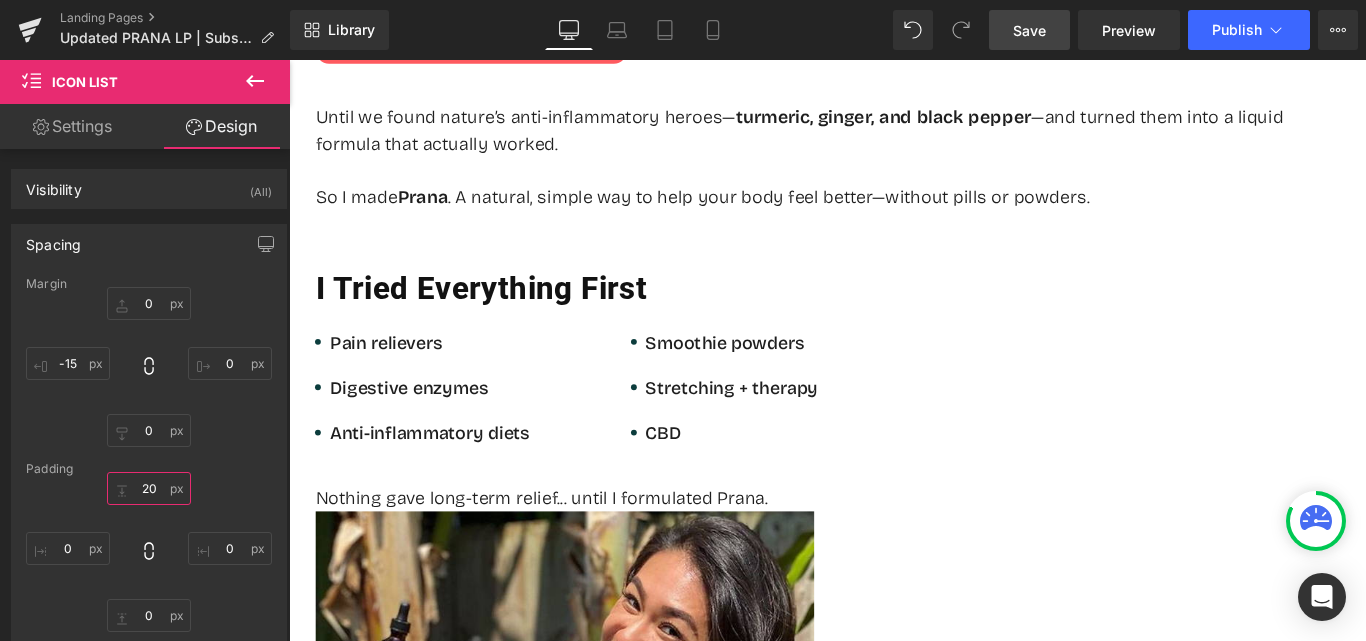 type on "20" 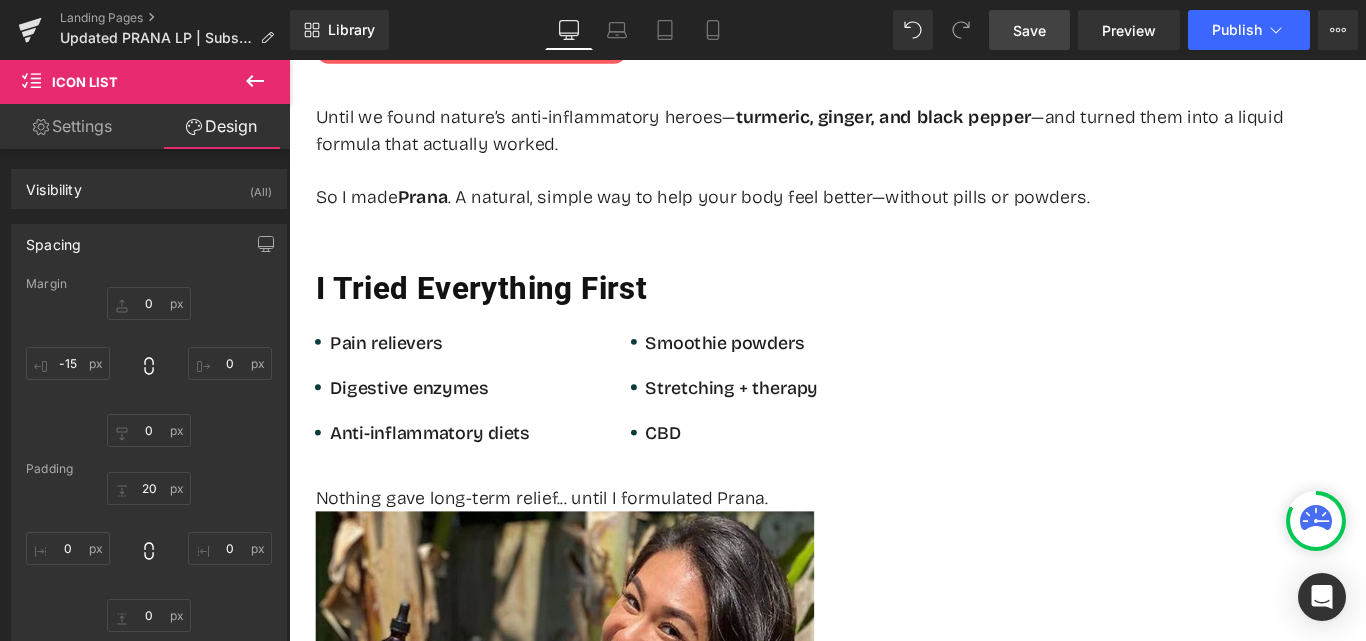 drag, startPoint x: 1003, startPoint y: 14, endPoint x: 817, endPoint y: 23, distance: 186.21762 